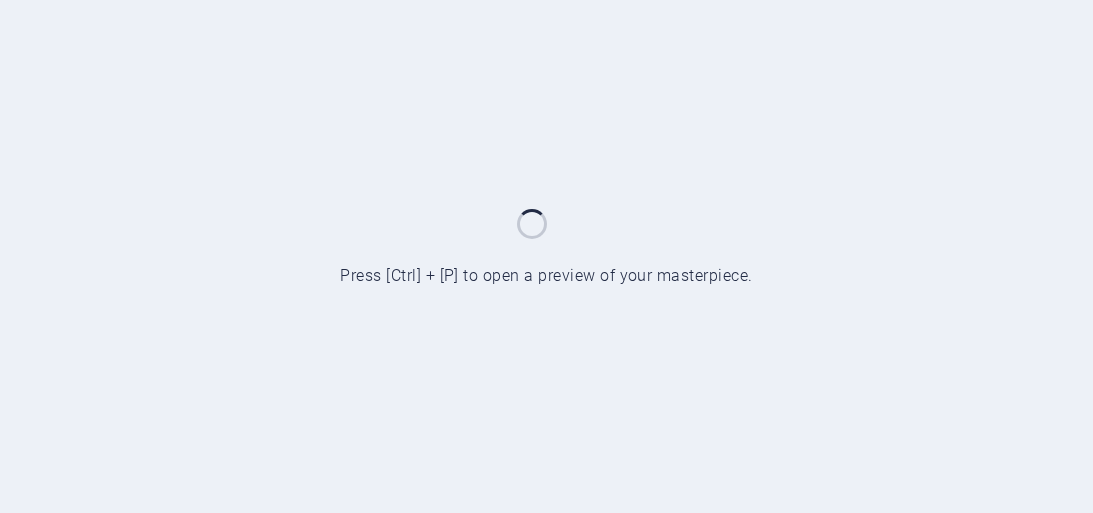 scroll, scrollTop: 0, scrollLeft: 0, axis: both 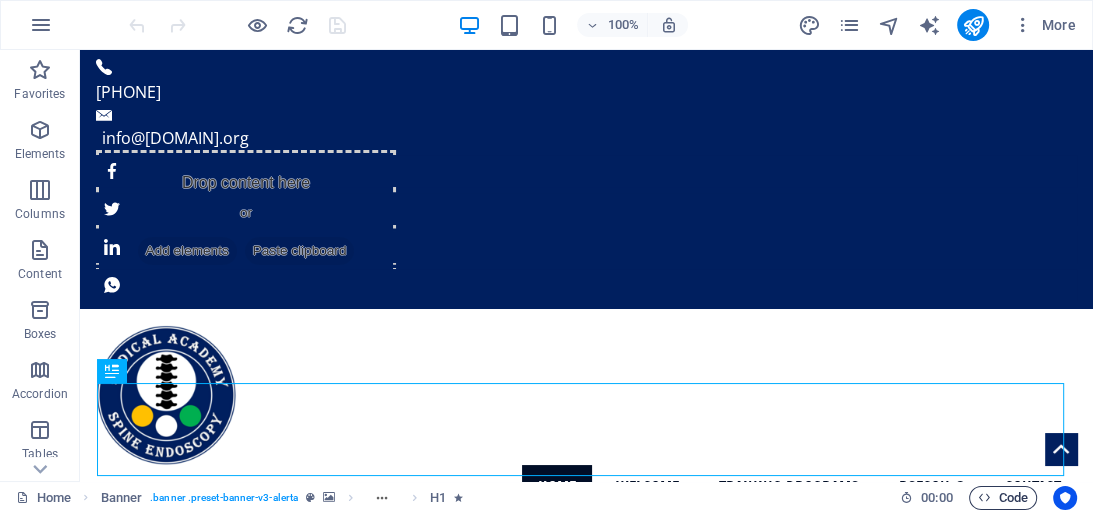 click on "Code" at bounding box center [1003, 498] 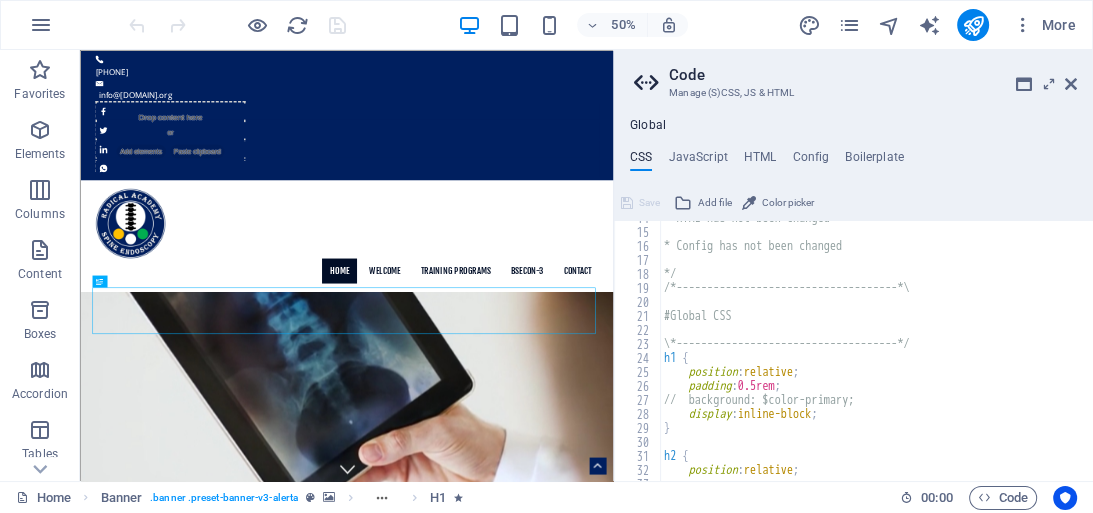 scroll, scrollTop: 192, scrollLeft: 0, axis: vertical 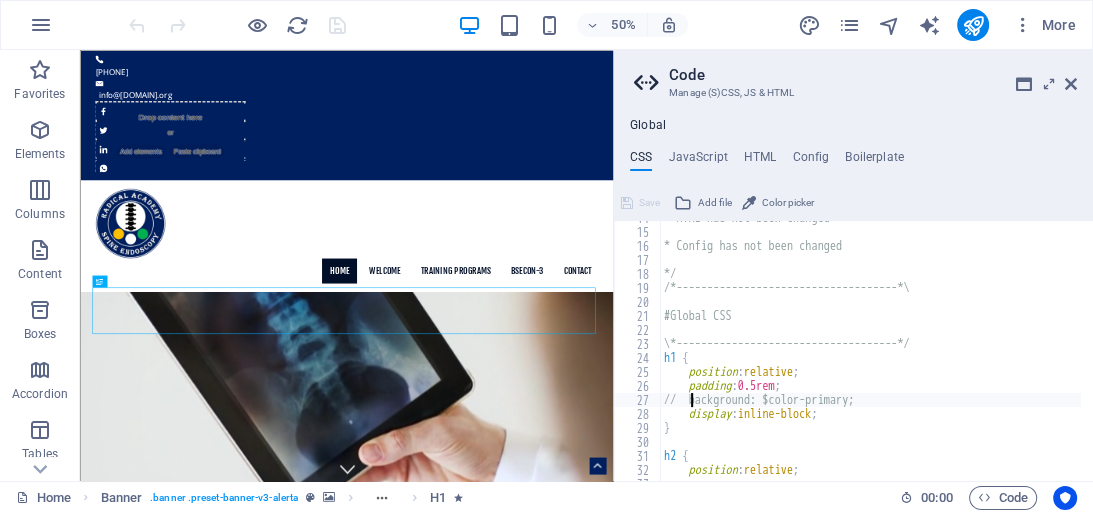 click on "* HTML has not been changed   * Config has not been changed   */ /*------------------------------------*\     #Global CSS \*------------------------------------*/ h1   {      position :  relative ;      padding :  0.5rem ; //    background: $color-primary;      display :  inline-block ; } h2   {      position :  relative ;" at bounding box center (960, 349) 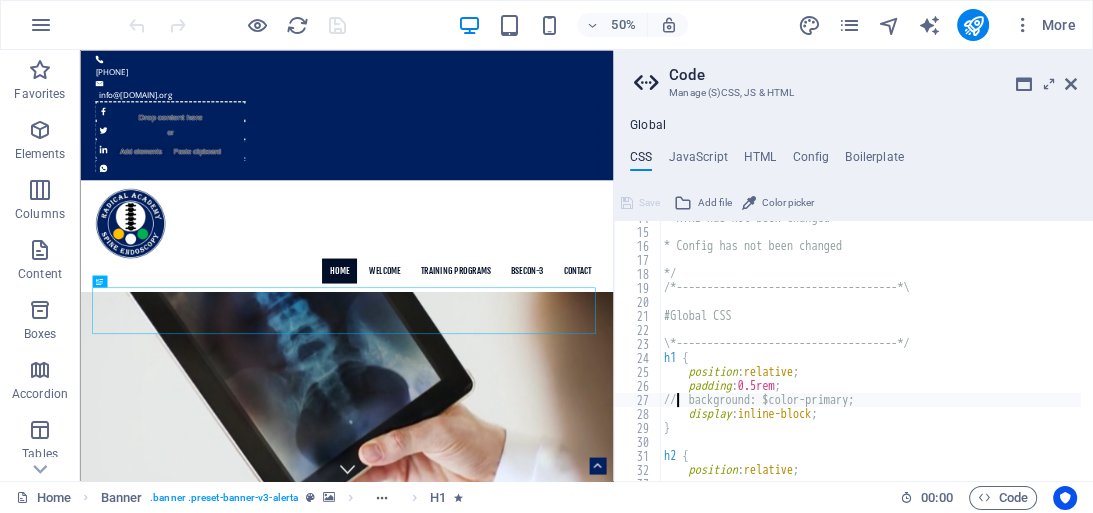 click on "* HTML has not been changed   * Config has not been changed   */ /*------------------------------------*\     #Global CSS \*------------------------------------*/ h1   {      position :  relative ;      padding :  0.5rem ; //    background: $color-primary;      display :  inline-block ; } h2   {      position :  relative ;" at bounding box center (960, 349) 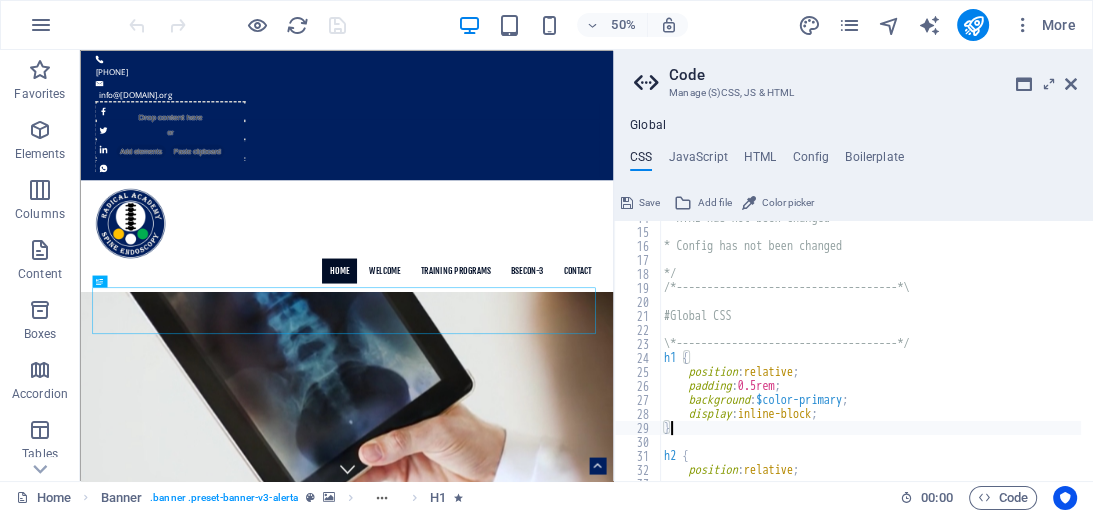 click on "* HTML has not been changed   * Config has not been changed   */ /*------------------------------------*\     #Global CSS \*------------------------------------*/ h1   {      position :  relative ;      padding :  0.5rem ;      background :  $color-primary ;      display :  inline-block ; } h2   {      position :  relative ;" at bounding box center (960, 349) 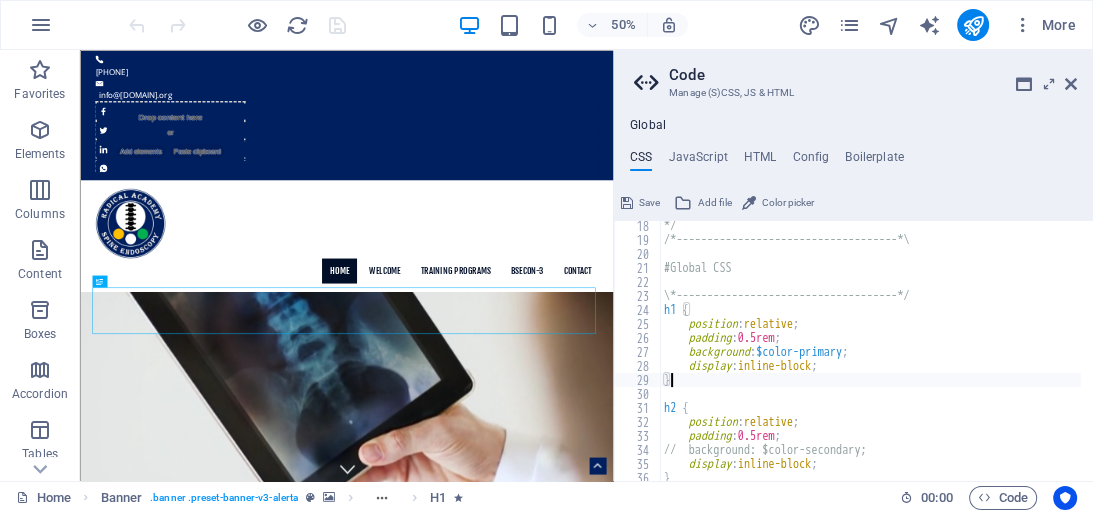 scroll, scrollTop: 288, scrollLeft: 0, axis: vertical 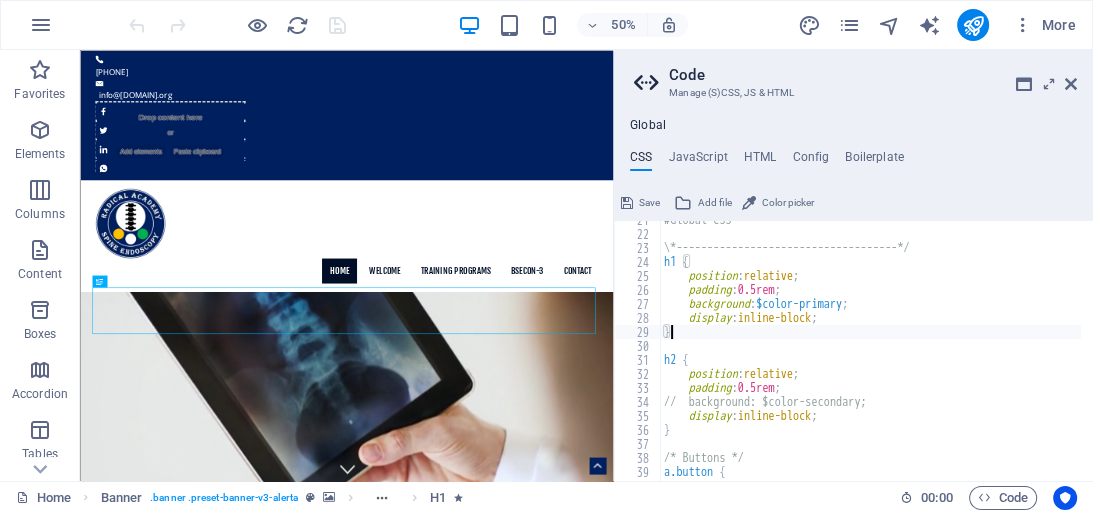 click on "#Global CSS \*------------------------------------*/ h1   {      position :  relative ;      padding :  0.5rem ;      background :  $color-primary ;      display :  inline-block ; } h2   {      position :  relative ;      padding :  0.5rem ; //    background: $color-secondary;      display :  inline-block ; } /* Buttons */ a.button   {" at bounding box center [960, 351] 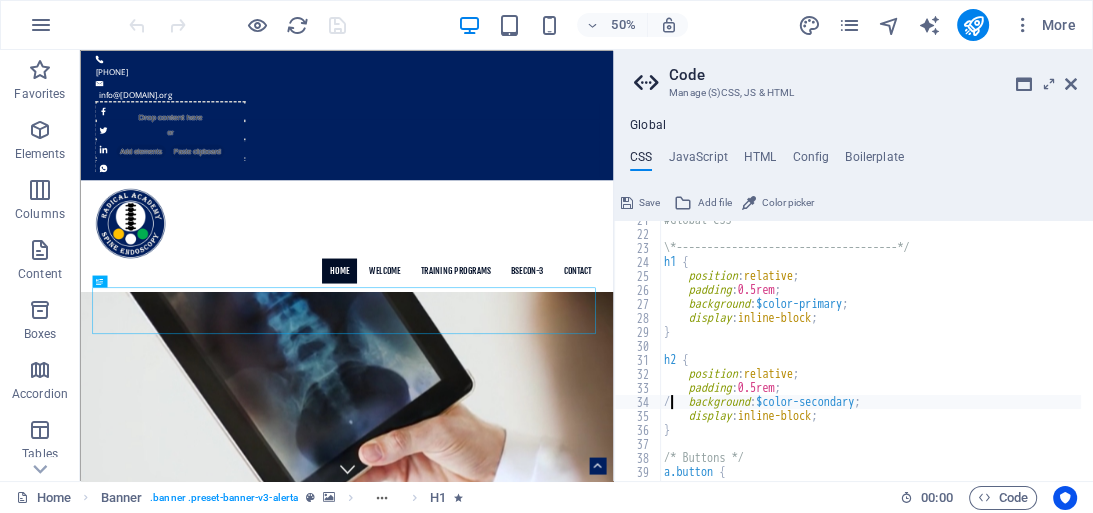 type on "background: $color-secondary;" 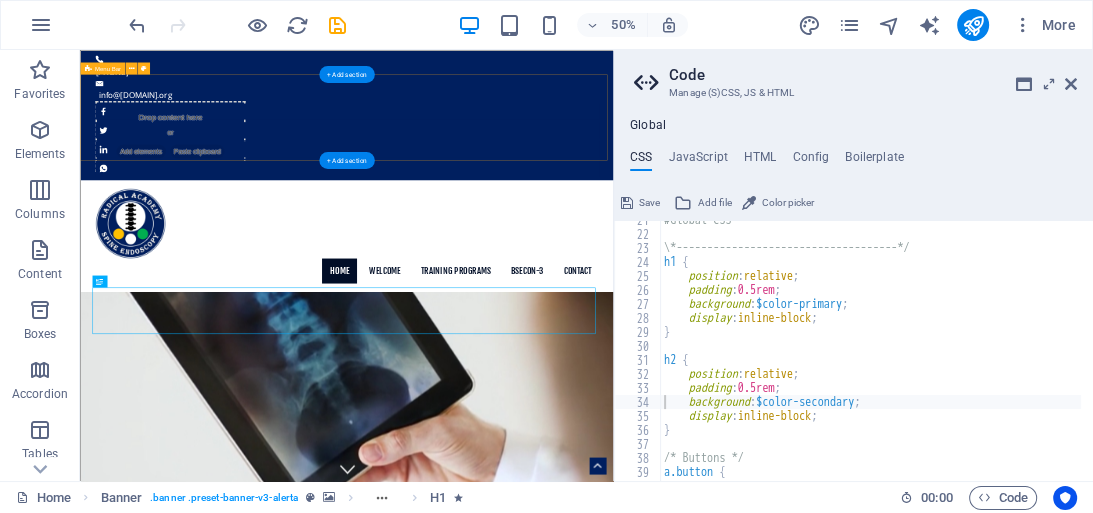 click on "Home Welcome Our Team Training Programs Mentorship Fellowship Observership Past Programs BSECON-3 Speakers Program Schedule Contact" at bounding box center [613, 420] 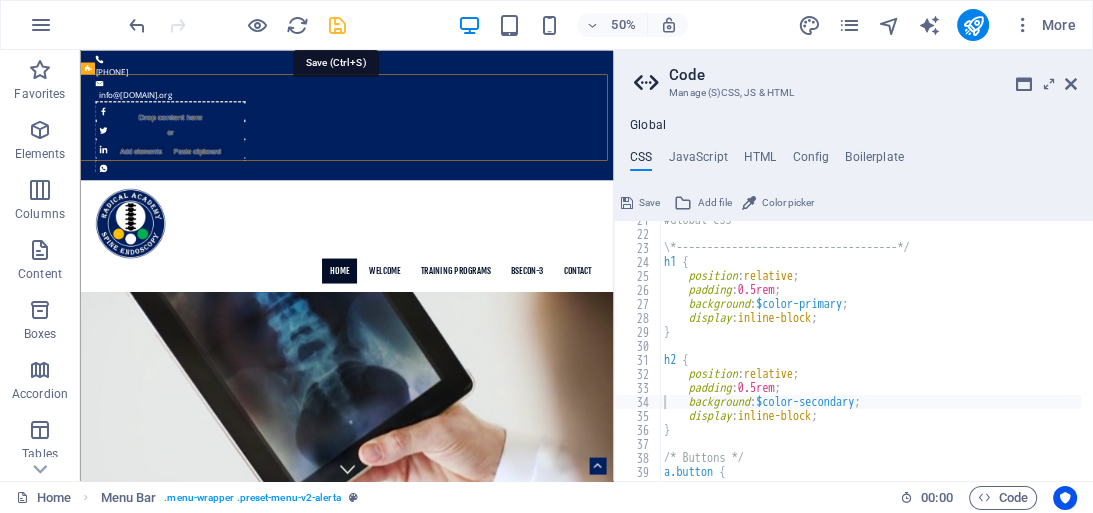 drag, startPoint x: 334, startPoint y: 20, endPoint x: 357, endPoint y: 24, distance: 23.345236 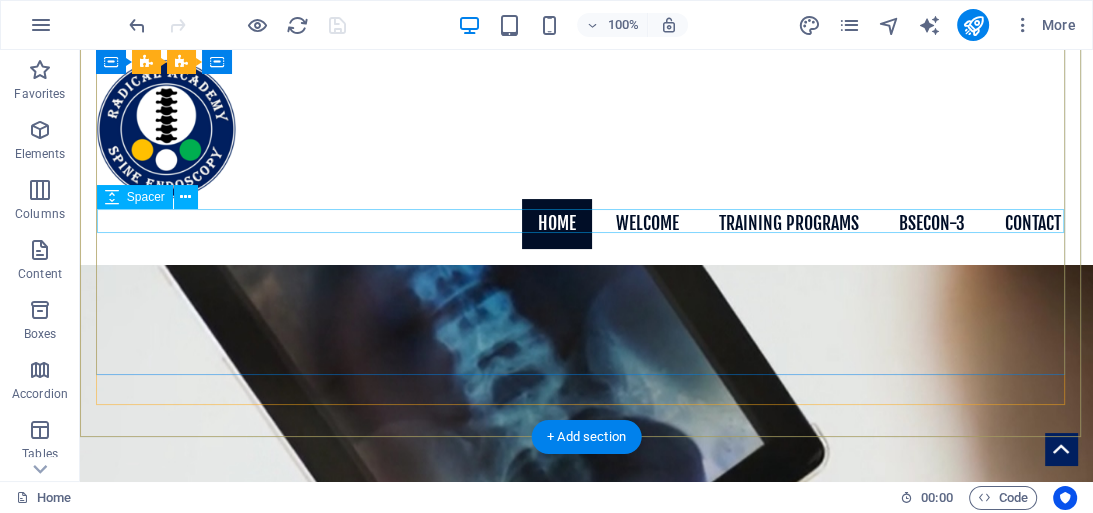 scroll, scrollTop: 533, scrollLeft: 0, axis: vertical 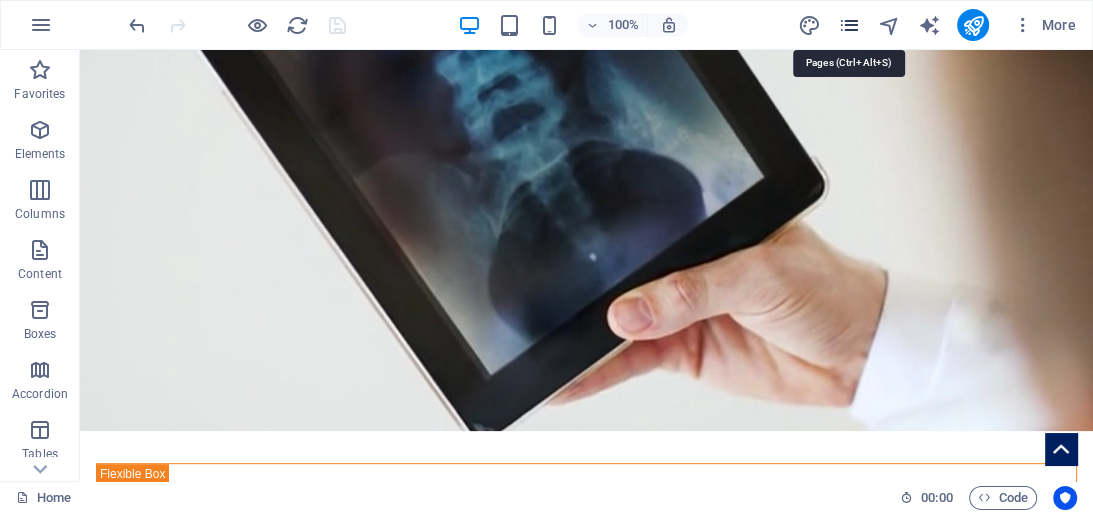 click at bounding box center [848, 25] 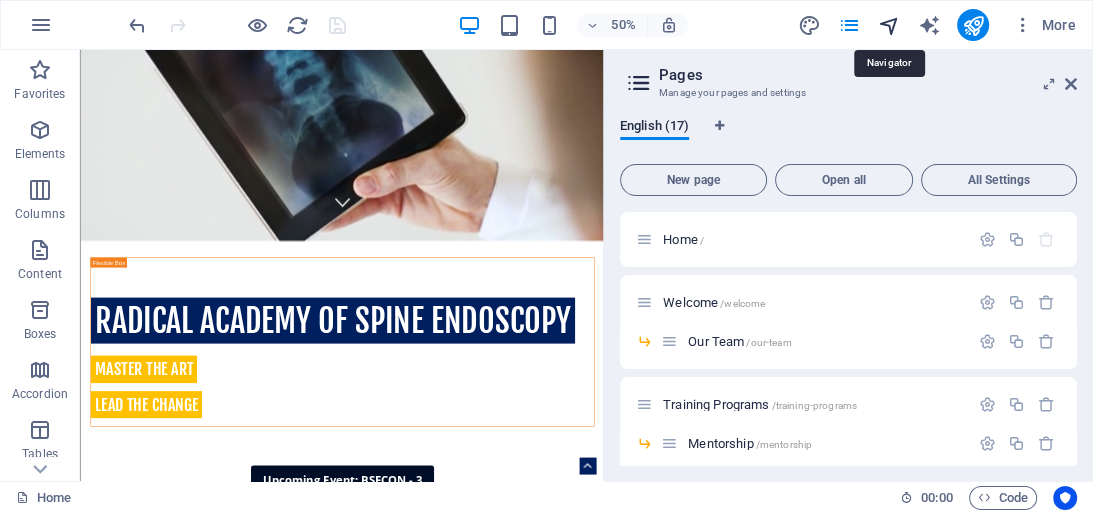 click at bounding box center [888, 25] 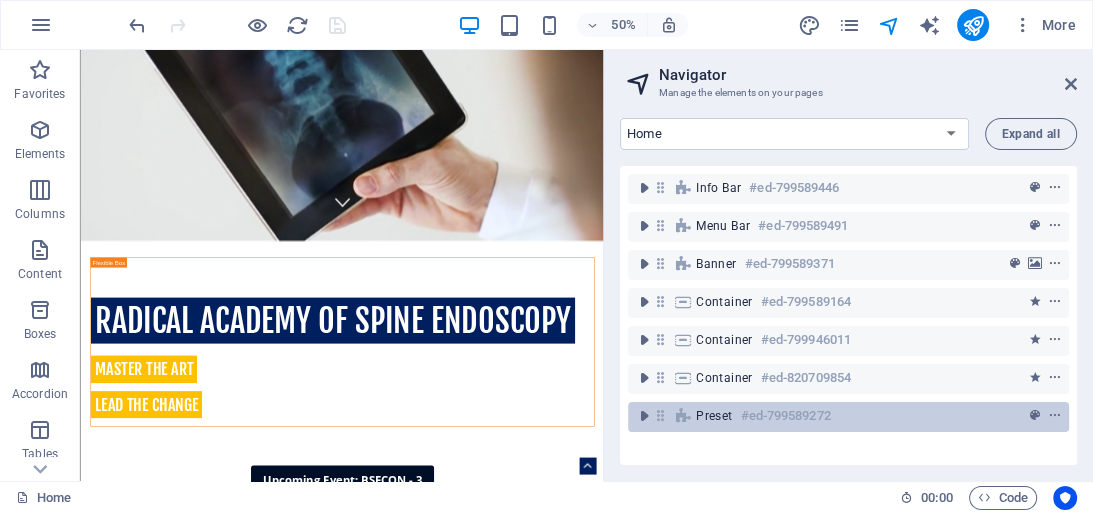 click on "#ed-799589272" at bounding box center [785, 416] 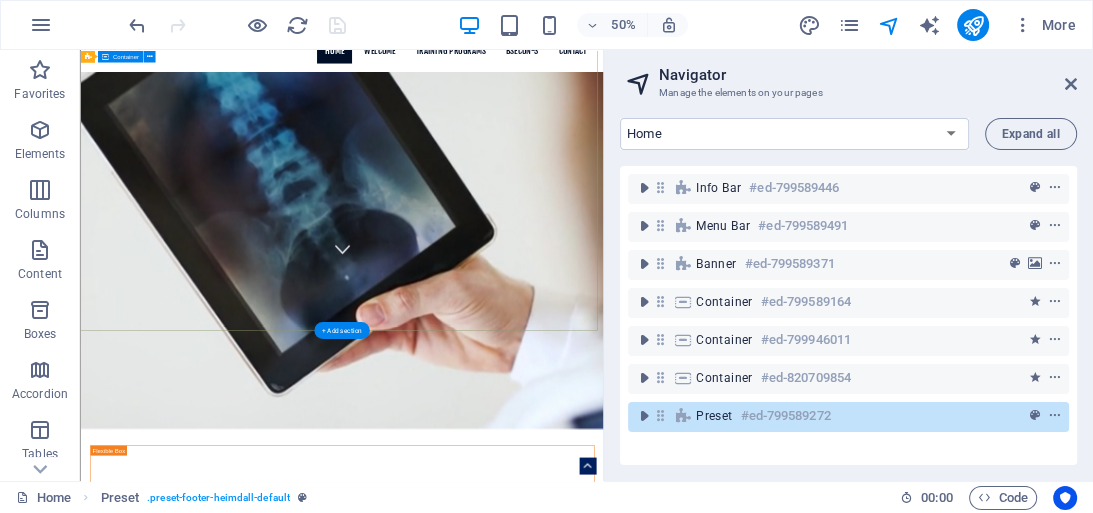 scroll, scrollTop: 0, scrollLeft: 0, axis: both 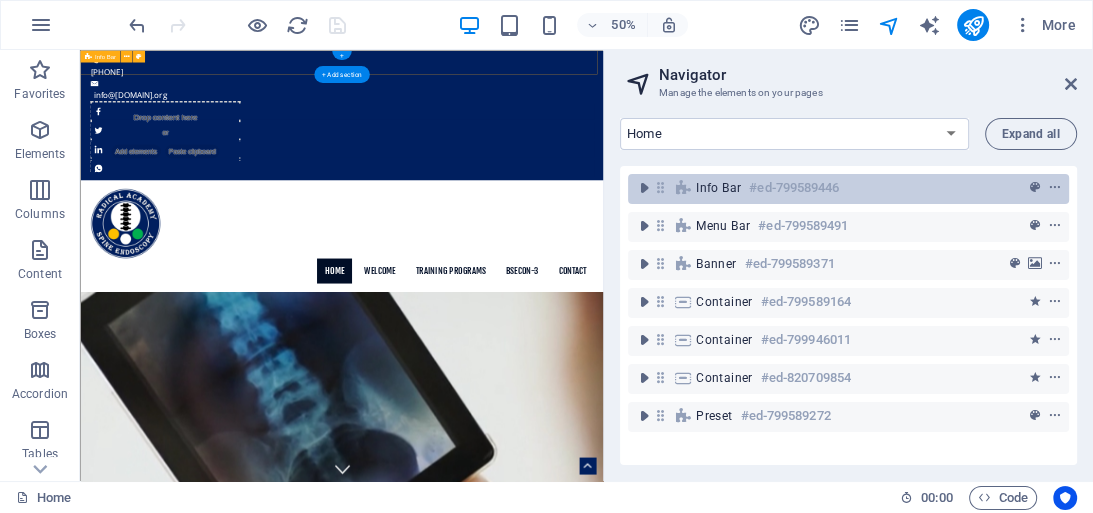 click on "#ed-799589446" at bounding box center [794, 188] 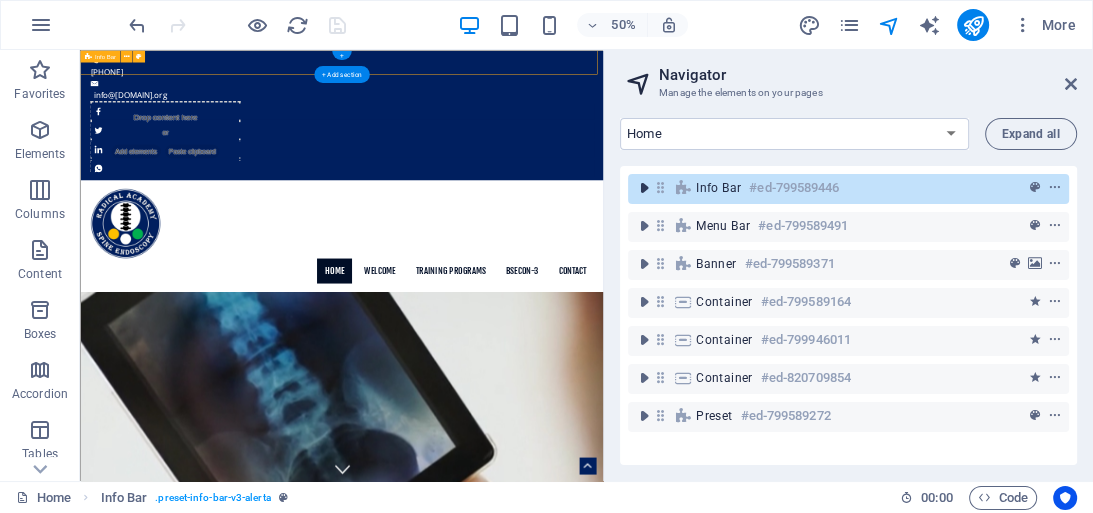 click at bounding box center [644, 188] 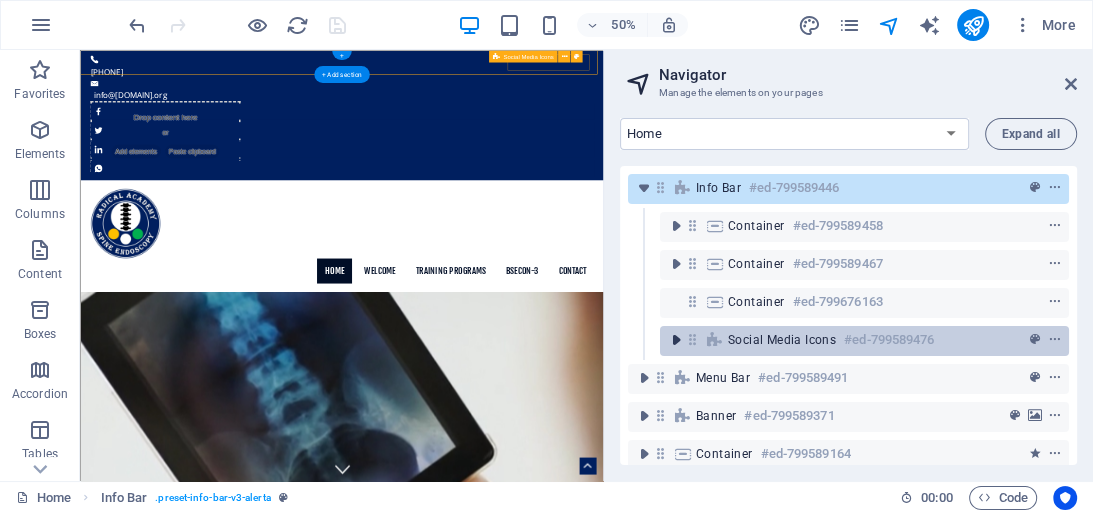click at bounding box center [676, 340] 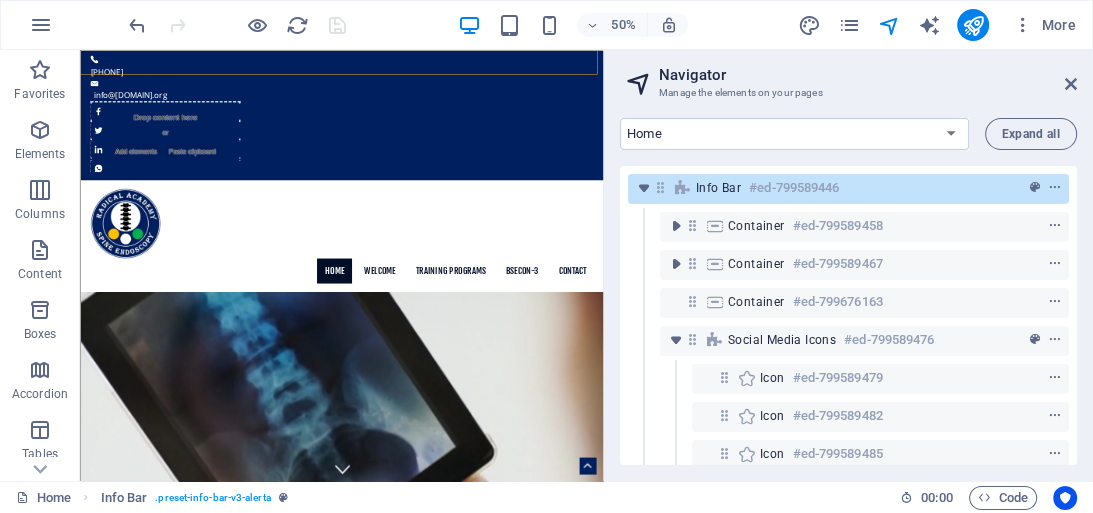 scroll, scrollTop: 266, scrollLeft: 0, axis: vertical 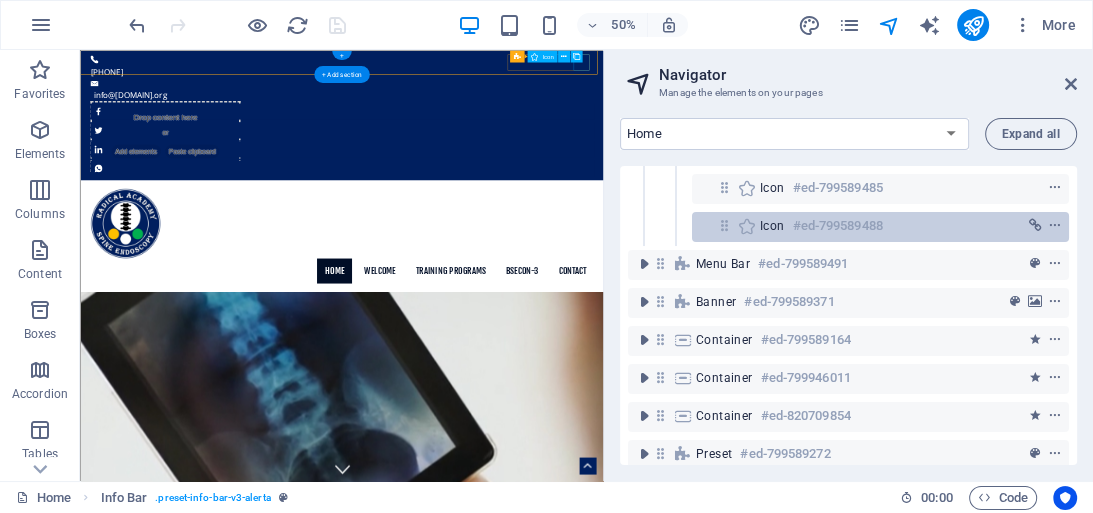 click on "#ed-799589488" at bounding box center (838, 226) 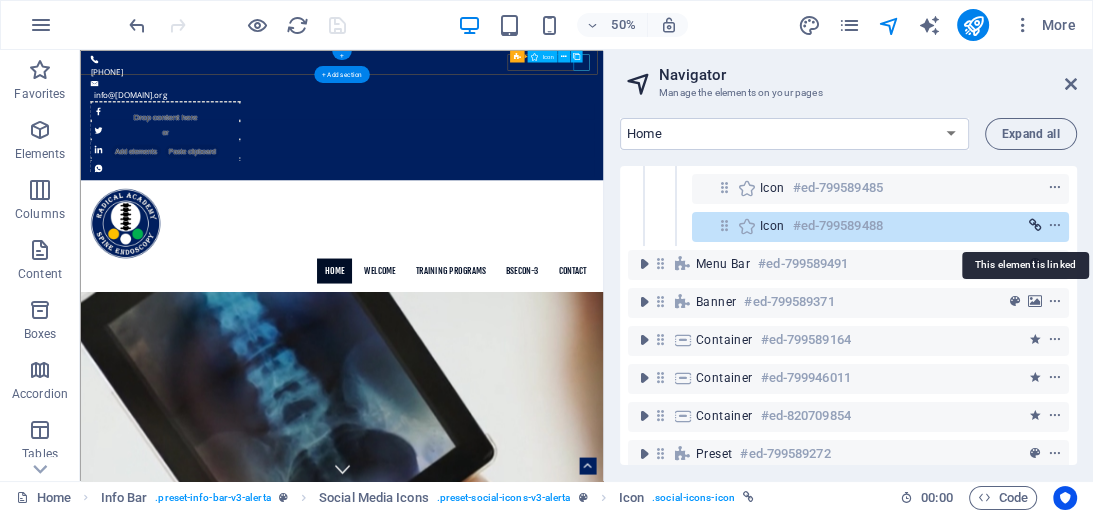 click at bounding box center (1035, 226) 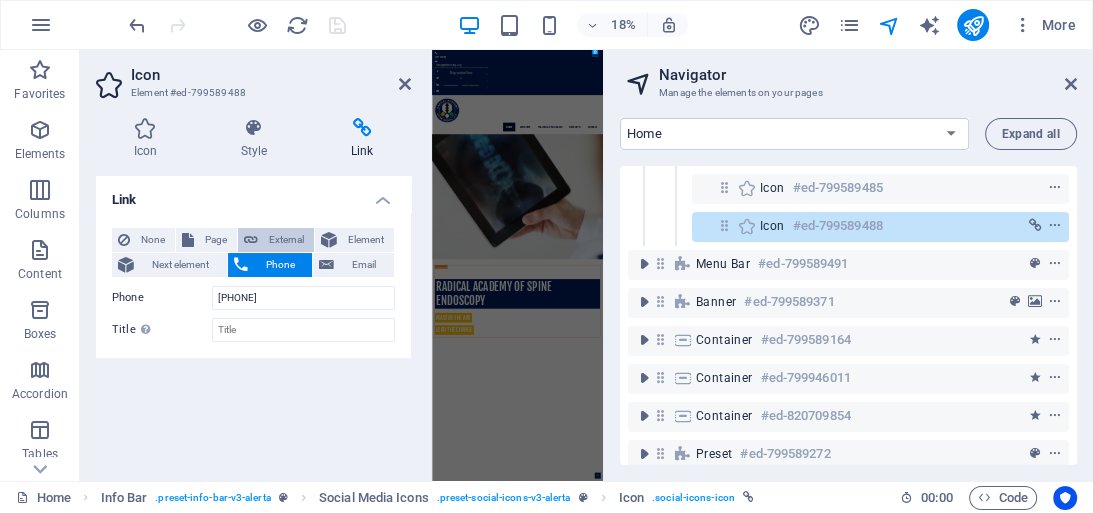 click on "External" at bounding box center [286, 240] 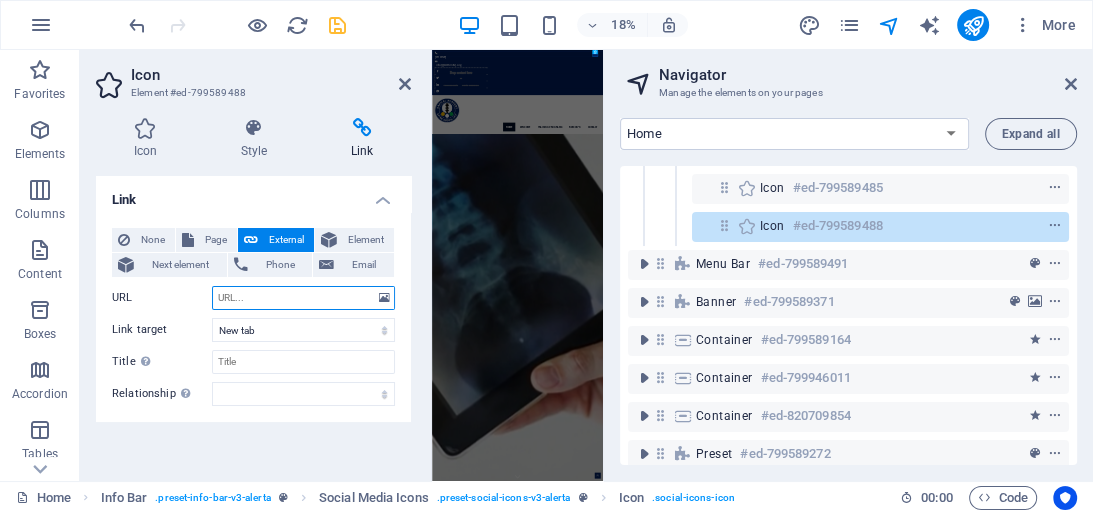 click on "URL" at bounding box center [303, 298] 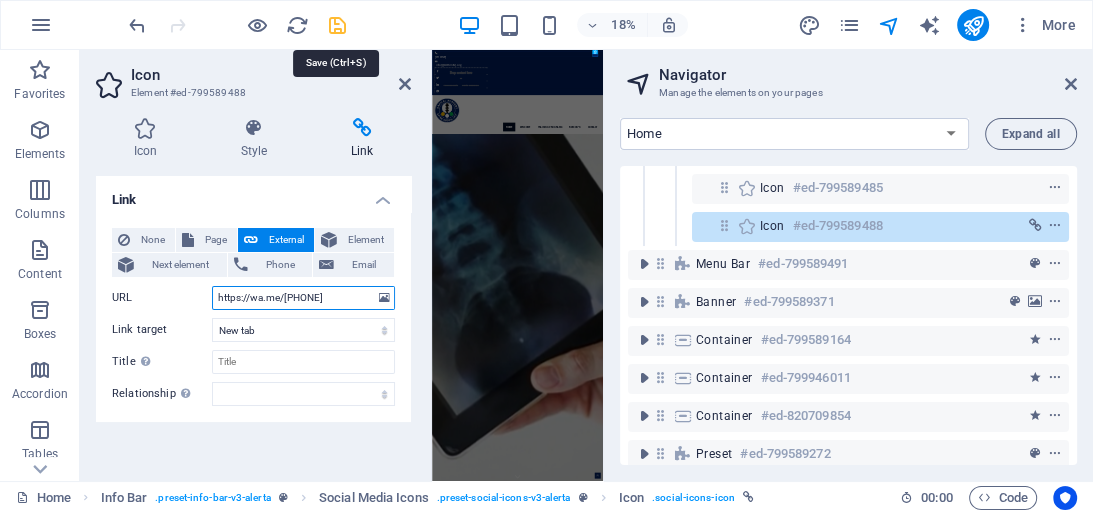 type on "https://wa.me/[PHONE]" 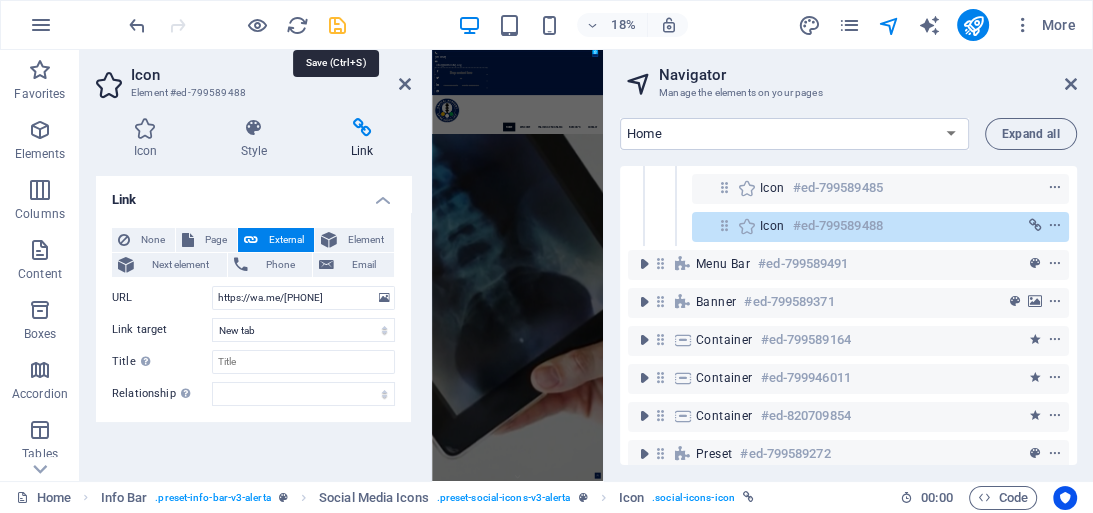 click at bounding box center [337, 25] 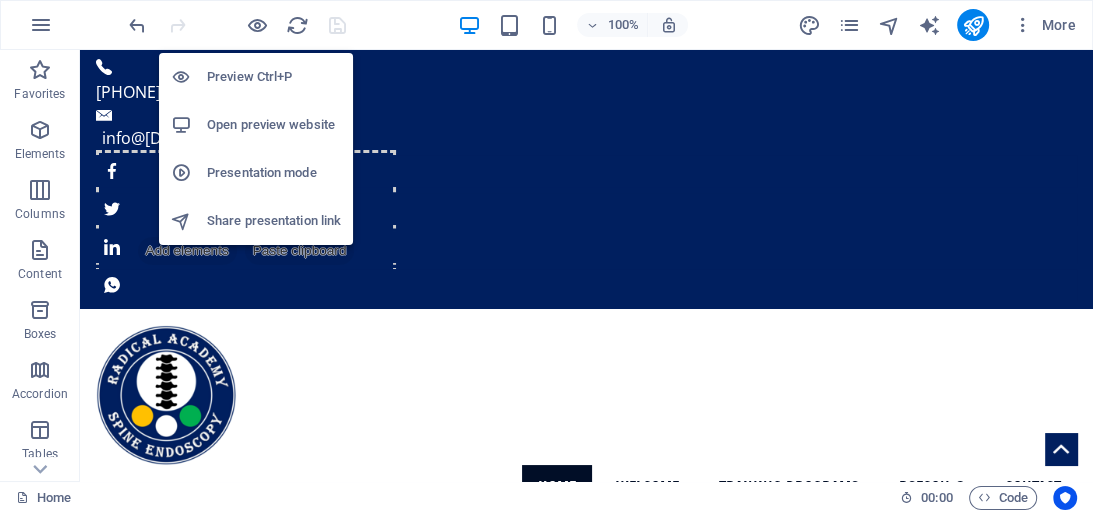 click on "Open preview website" at bounding box center (274, 125) 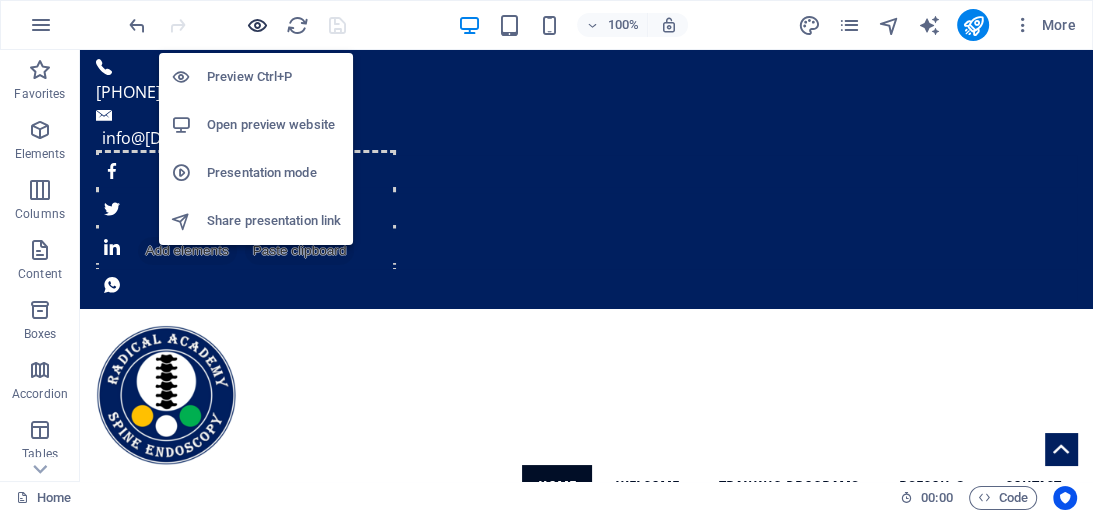 click at bounding box center (257, 25) 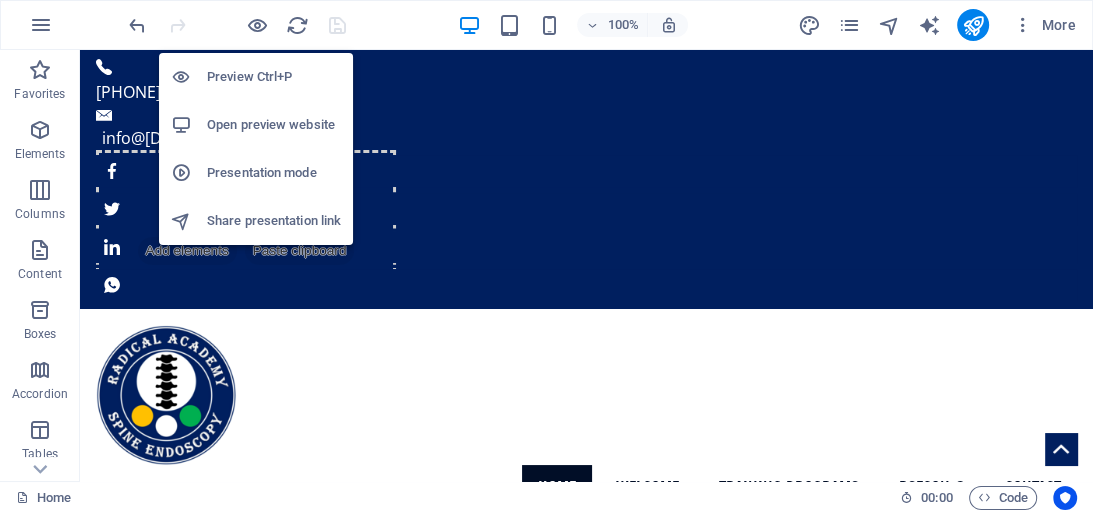 click on "Preview Ctrl+P" at bounding box center (274, 77) 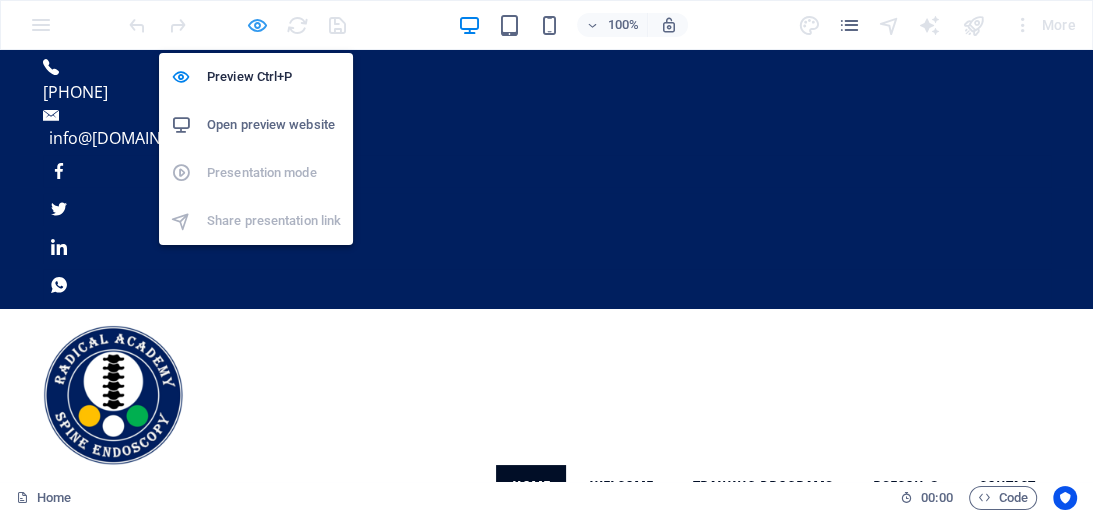 click at bounding box center (257, 25) 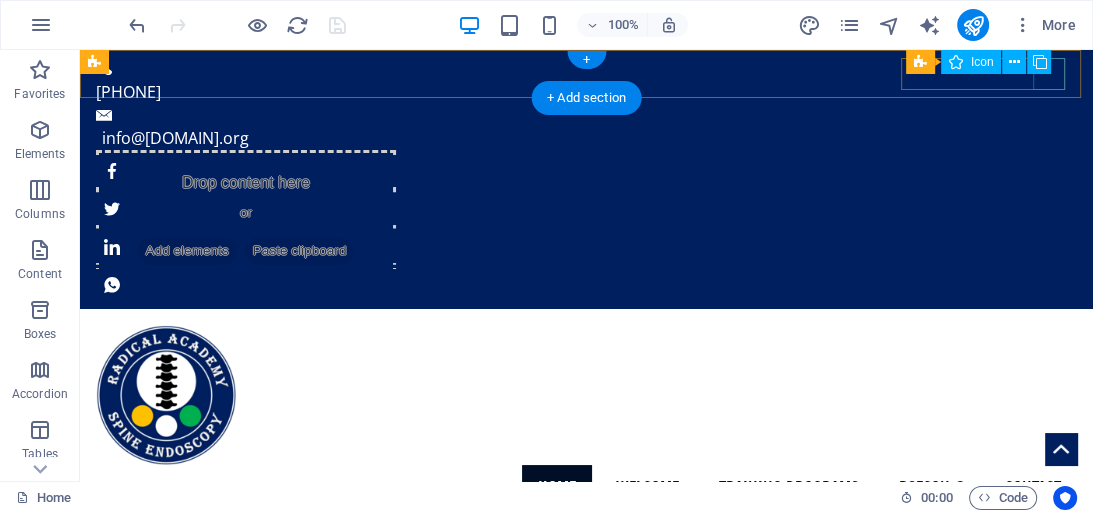 click at bounding box center (586, 285) 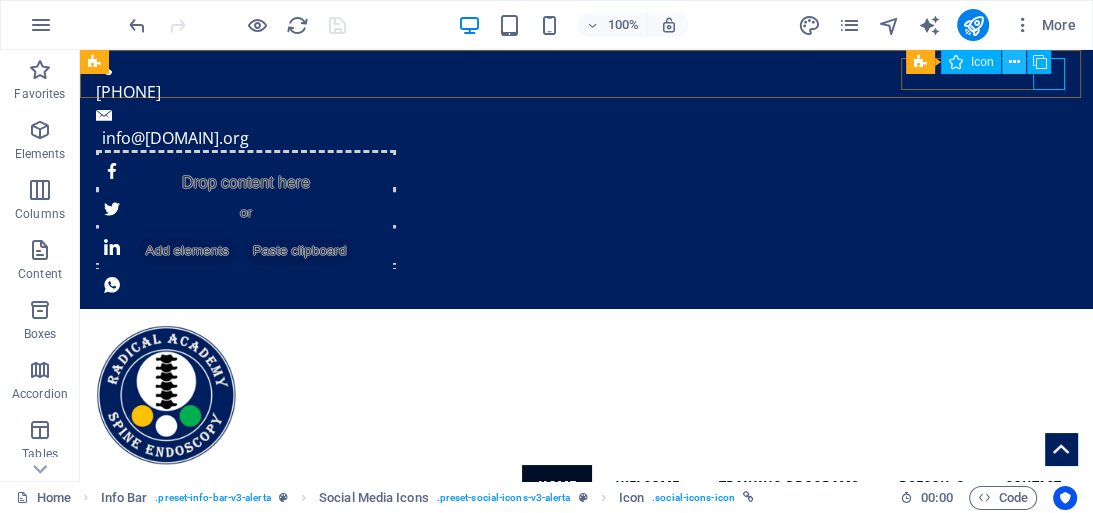 click at bounding box center [1014, 62] 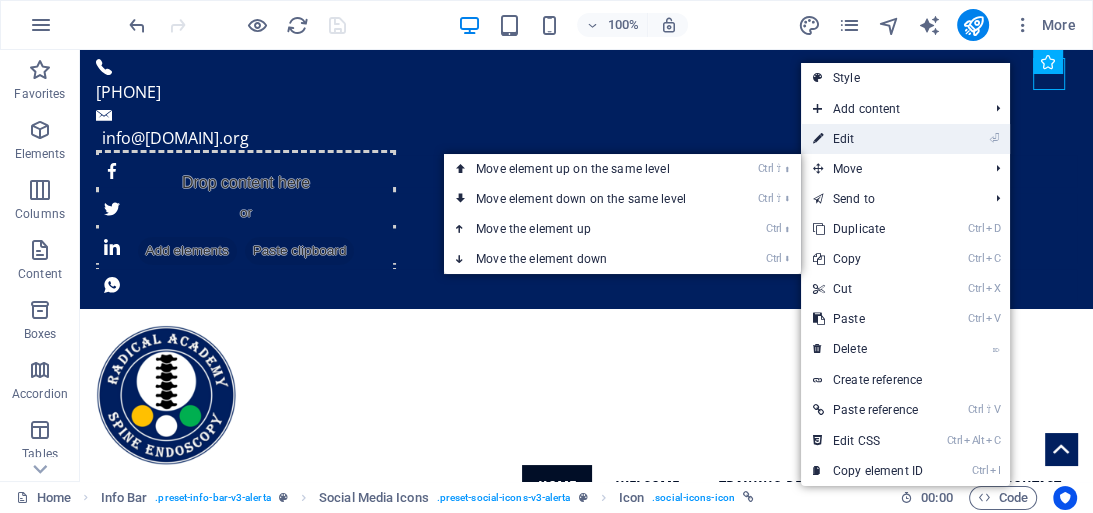 drag, startPoint x: 846, startPoint y: 135, endPoint x: 636, endPoint y: 132, distance: 210.02142 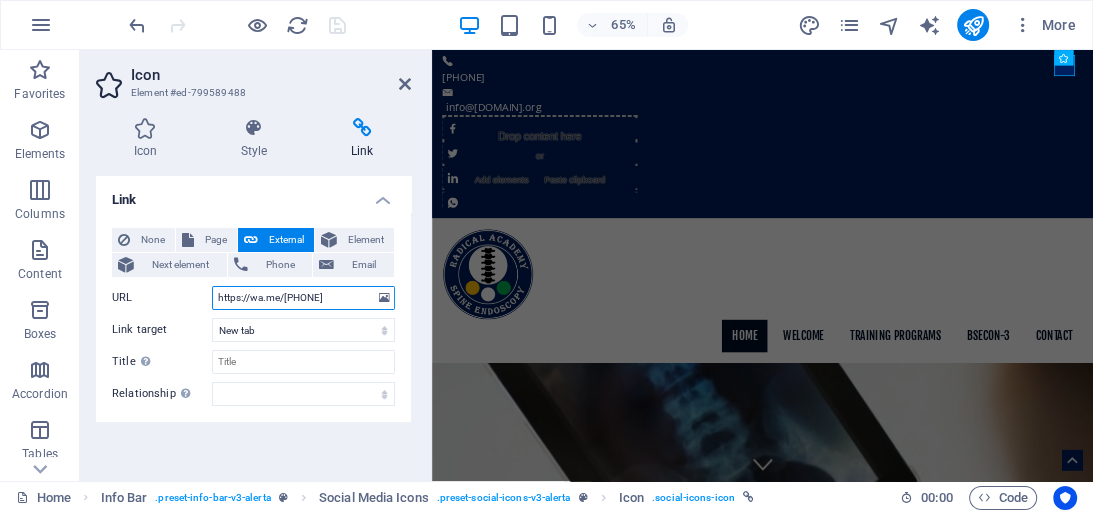 click on "https://wa.me/[PHONE]" at bounding box center [303, 298] 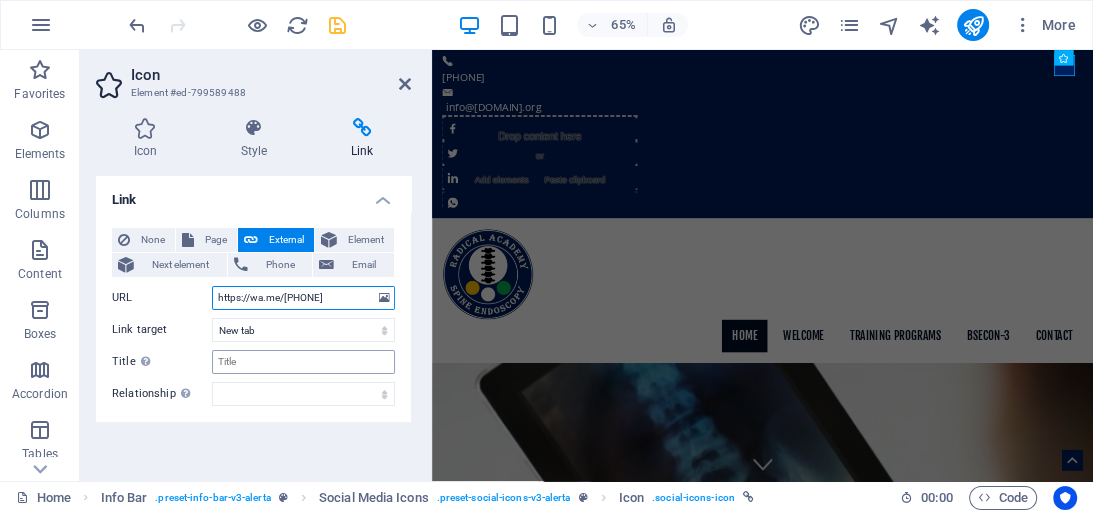 type on "https://wa.me/[PHONE]" 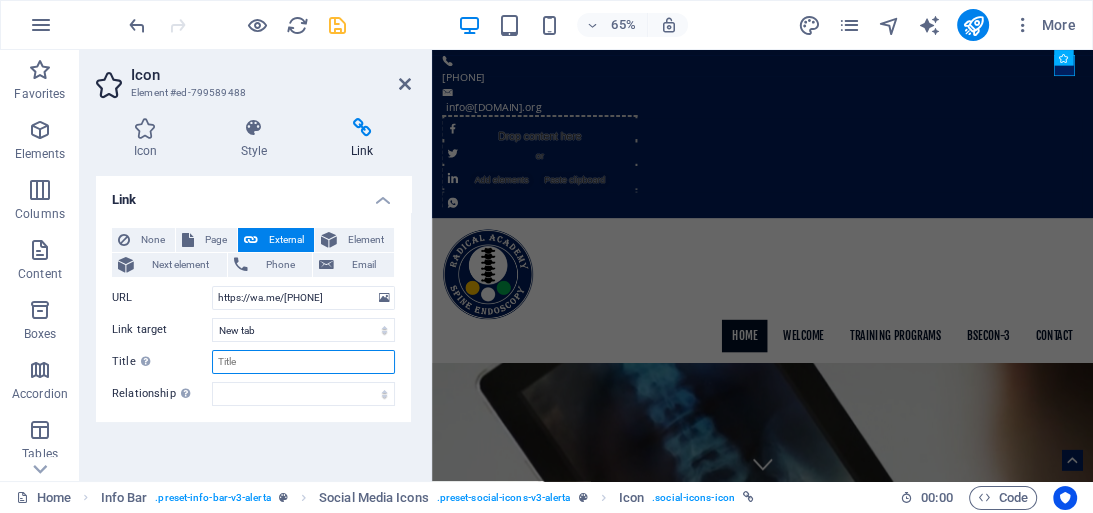 click on "Title Additional link description, should not be the same as the link text. The title is most often shown as a tooltip text when the mouse moves over the element. Leave empty if uncertain." at bounding box center (303, 362) 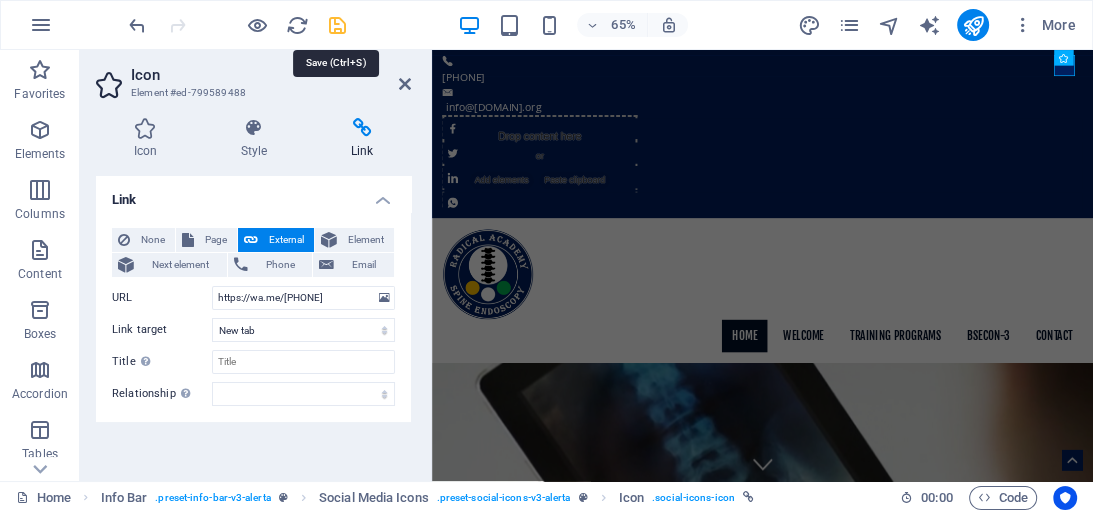 click at bounding box center [337, 25] 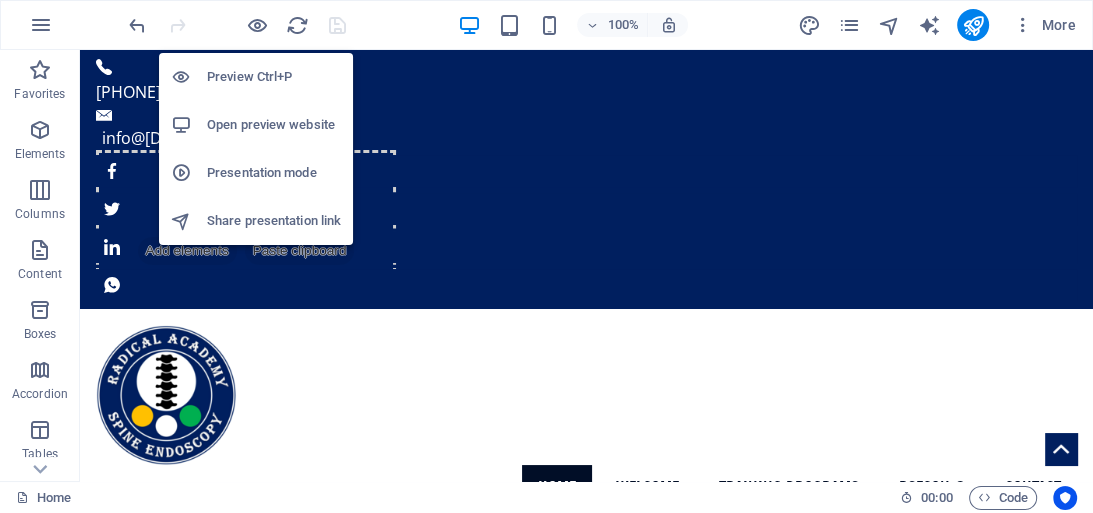 click on "Preview Ctrl+P" at bounding box center (274, 77) 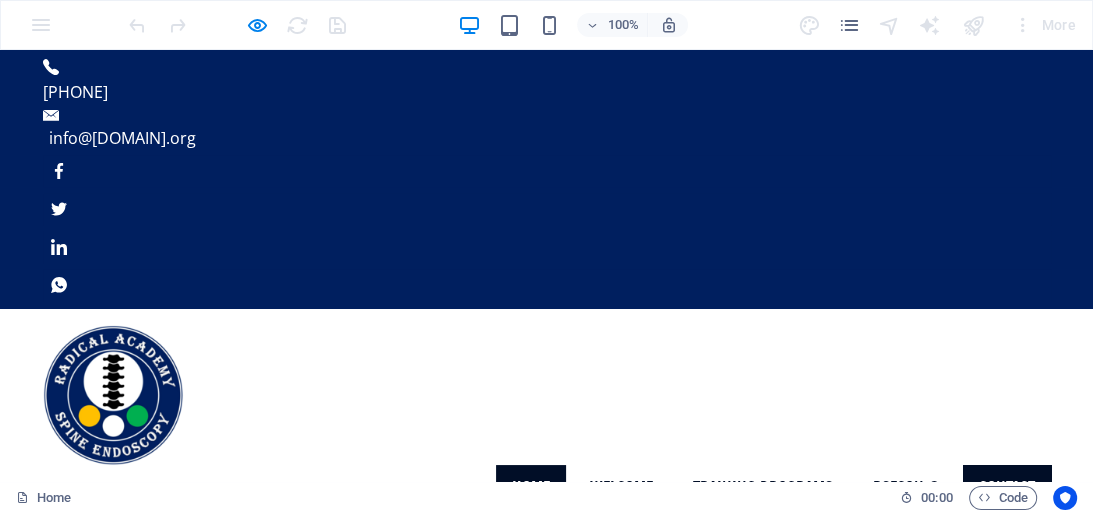 click on "Contact" at bounding box center [1007, 490] 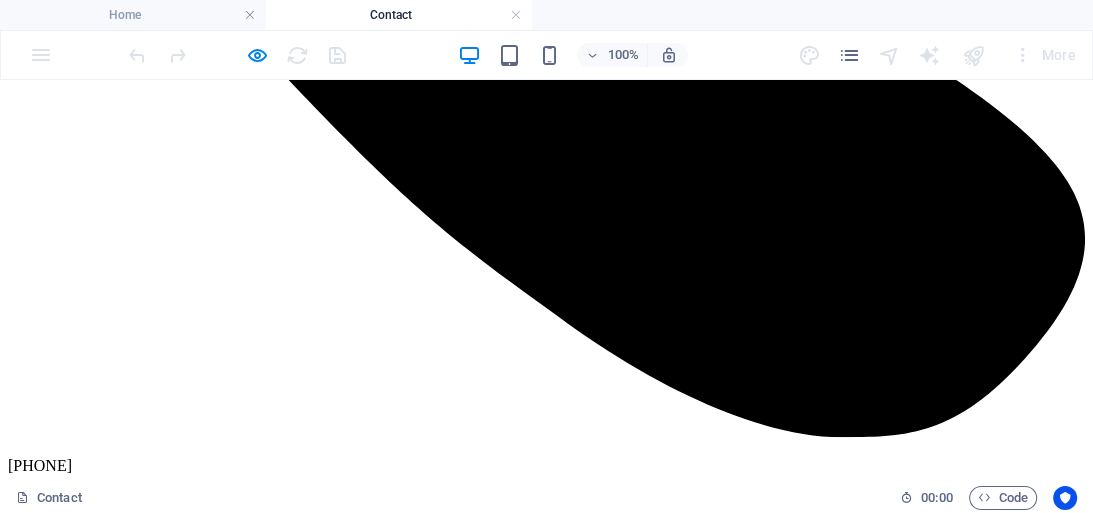 scroll, scrollTop: 740, scrollLeft: 0, axis: vertical 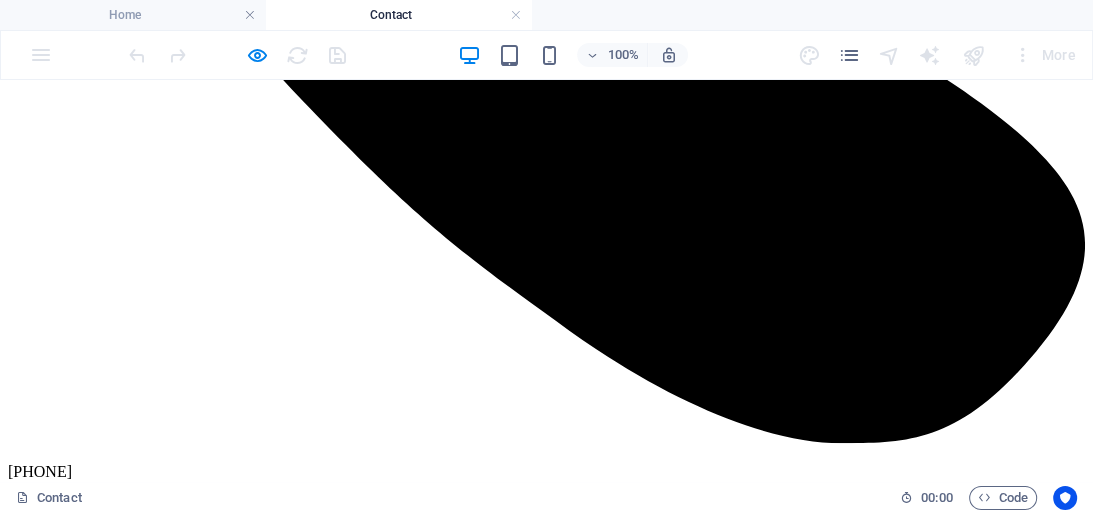 click 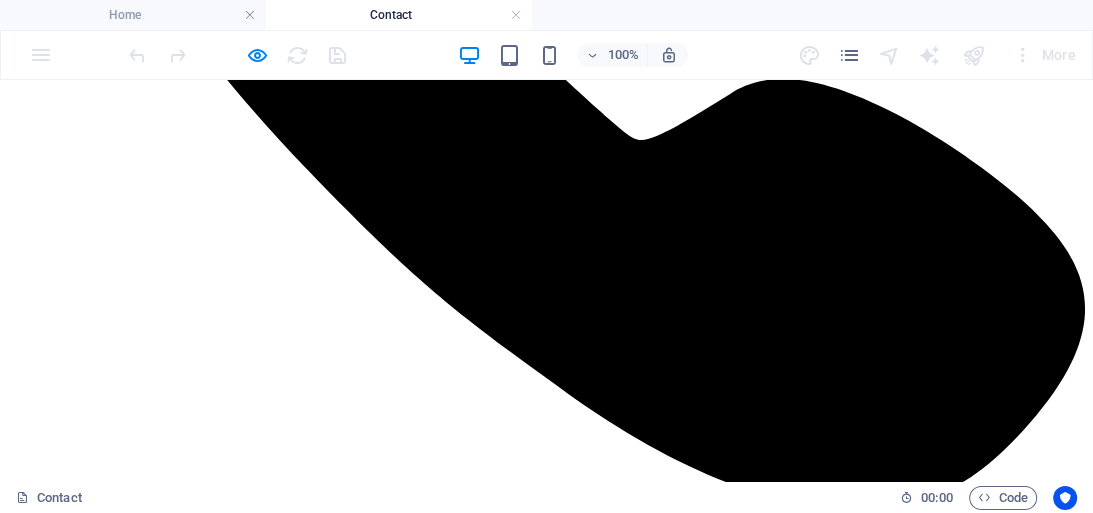 scroll, scrollTop: 703, scrollLeft: 0, axis: vertical 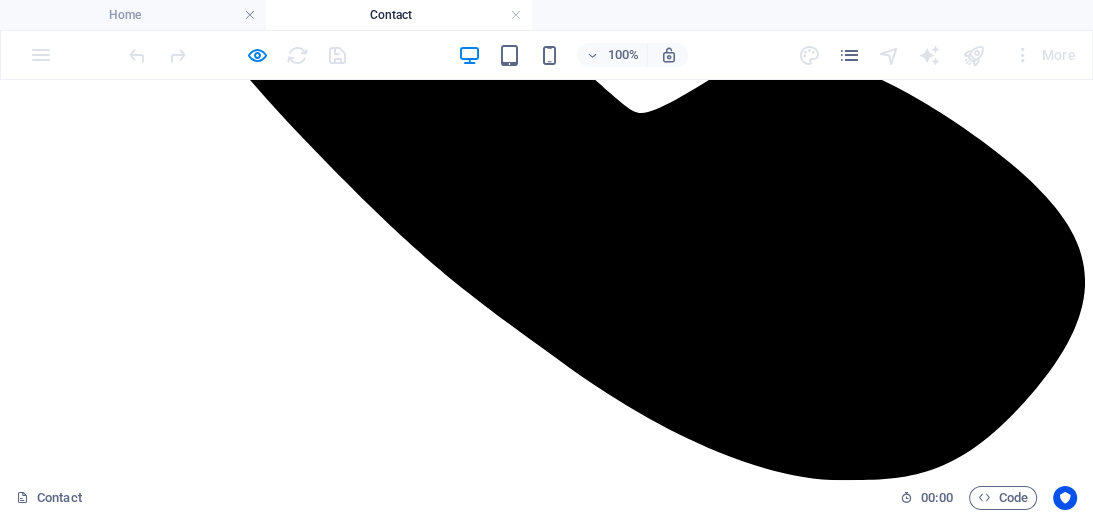 click 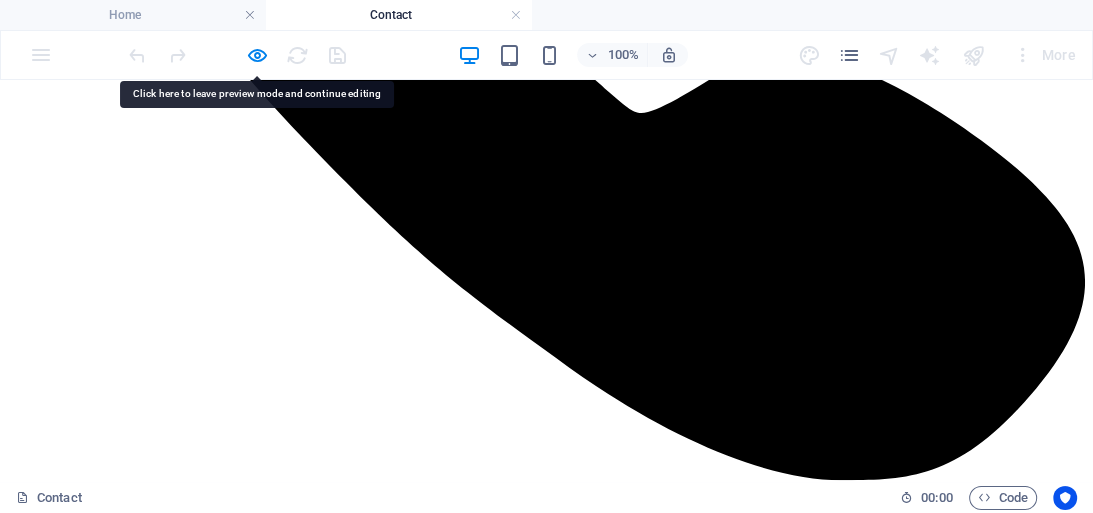 click 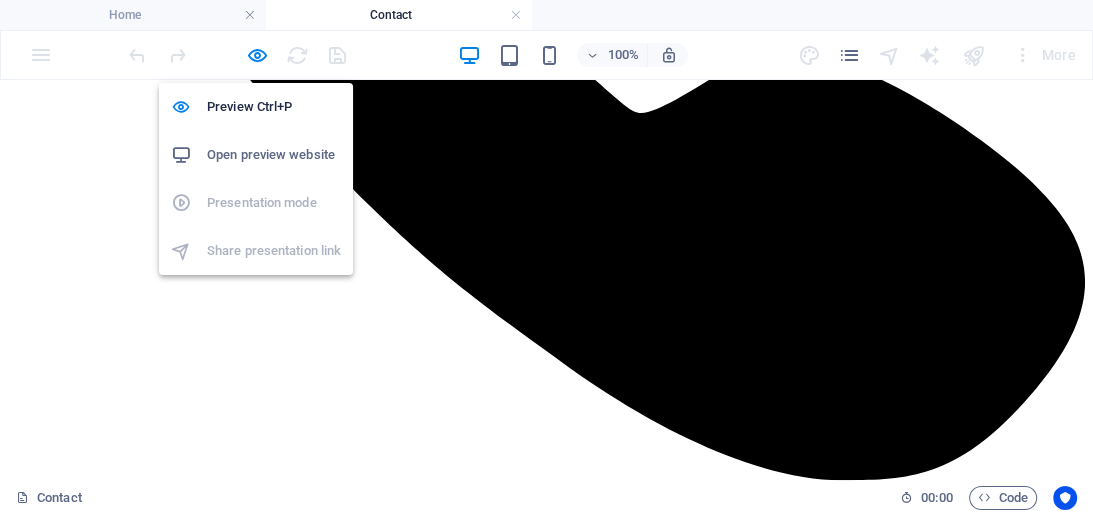 click on "Open preview website" at bounding box center (274, 155) 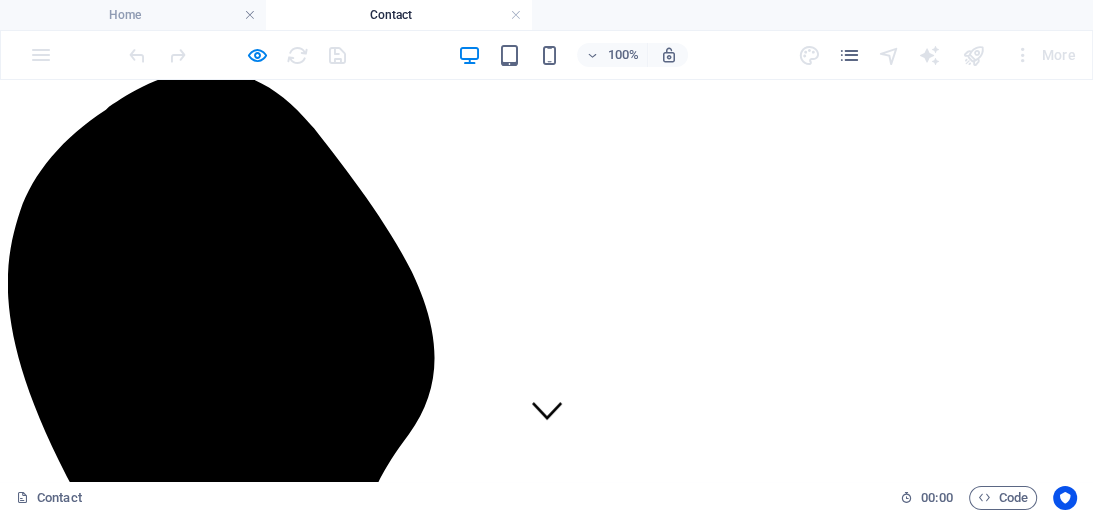 scroll, scrollTop: 0, scrollLeft: 0, axis: both 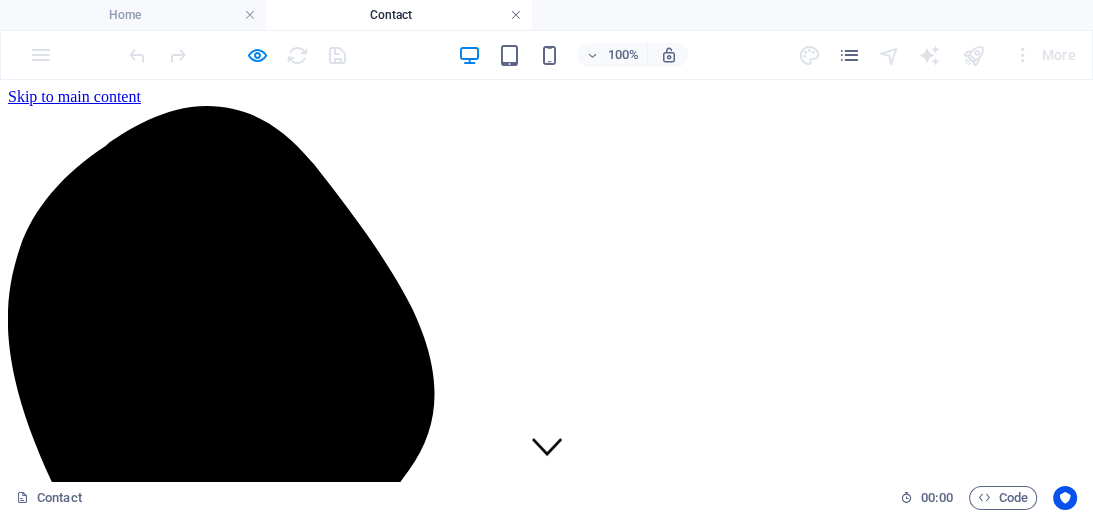 click at bounding box center (516, 15) 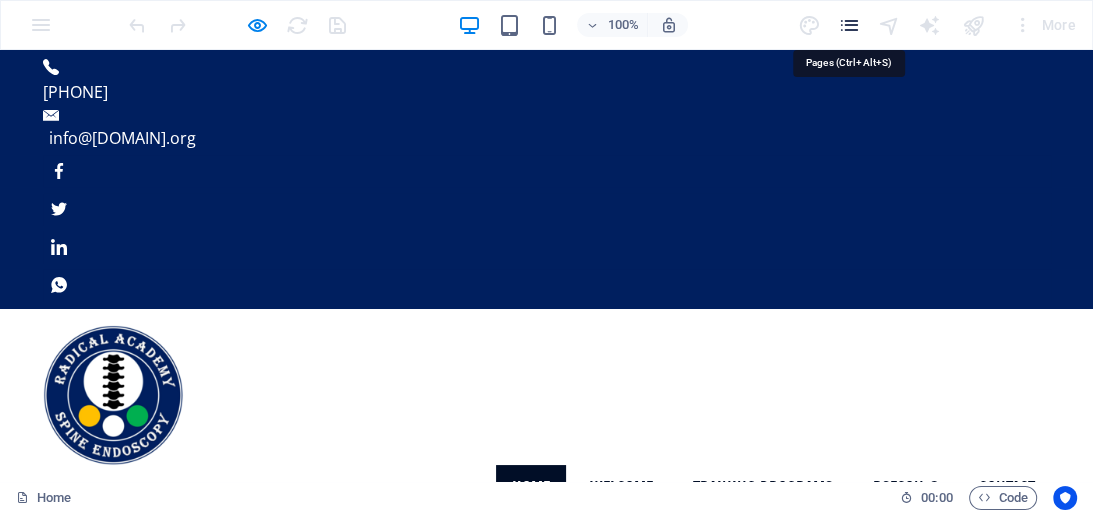 click at bounding box center [848, 25] 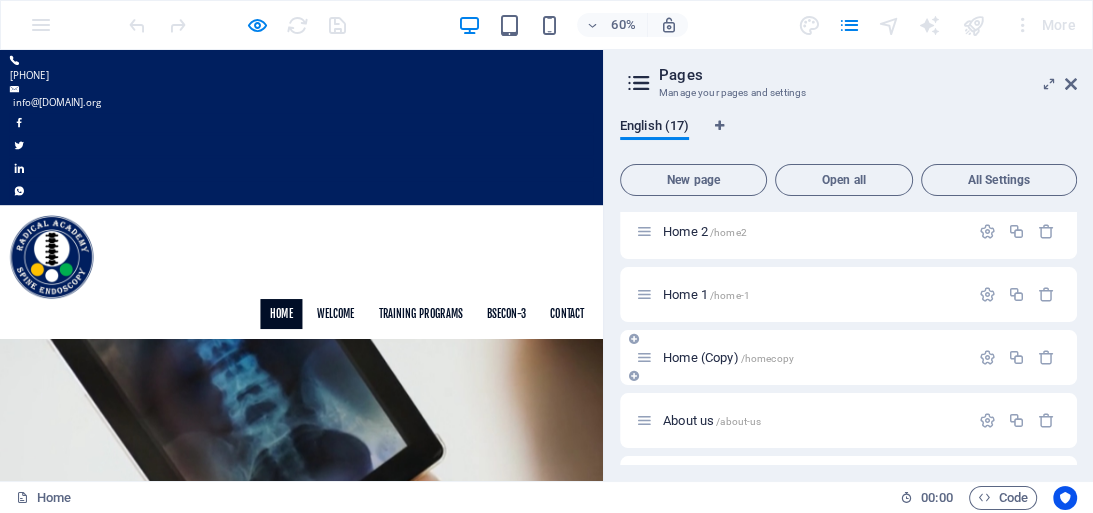 scroll, scrollTop: 266, scrollLeft: 0, axis: vertical 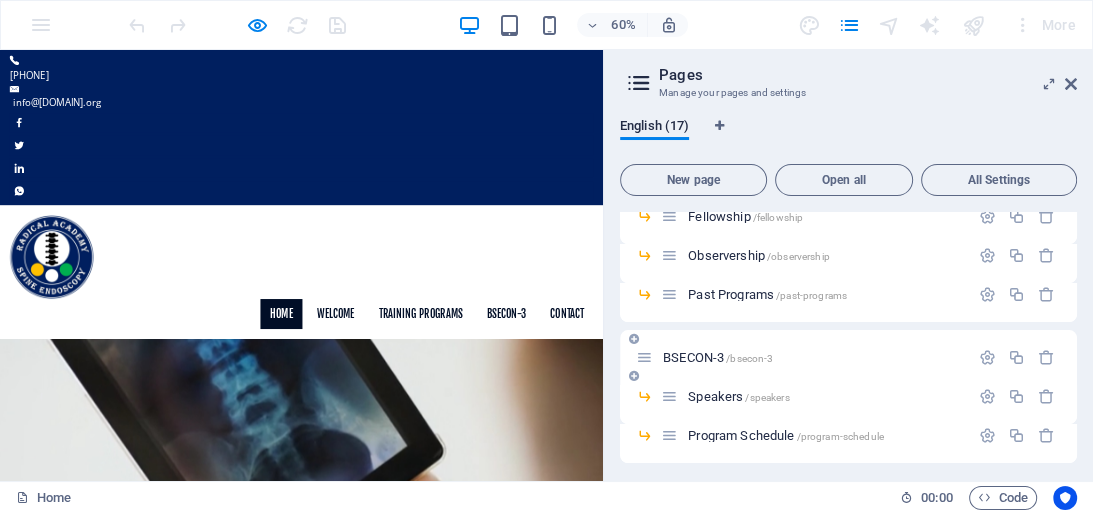 click on "BSECON-3 /bsecon-3" at bounding box center (718, 357) 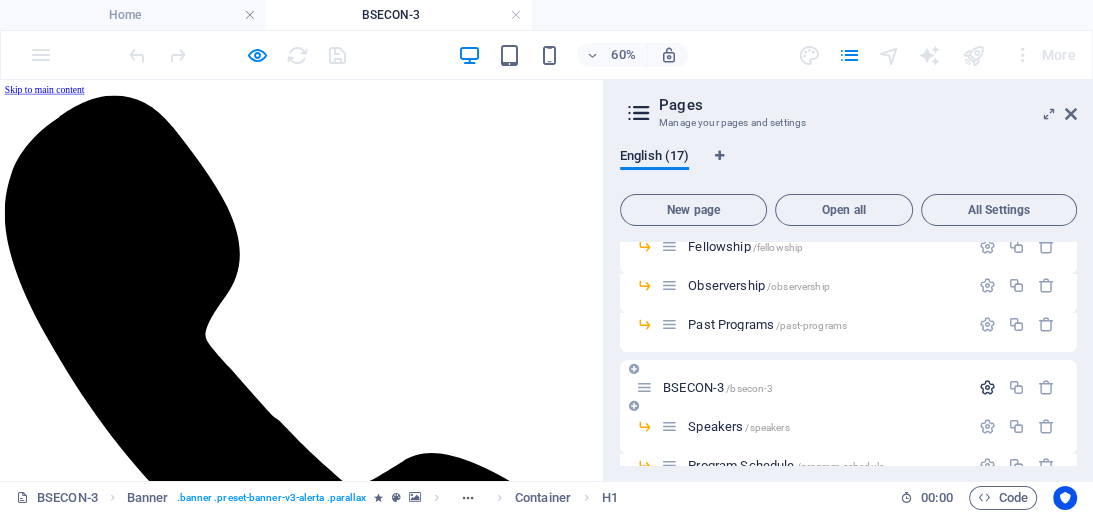 scroll, scrollTop: 0, scrollLeft: 0, axis: both 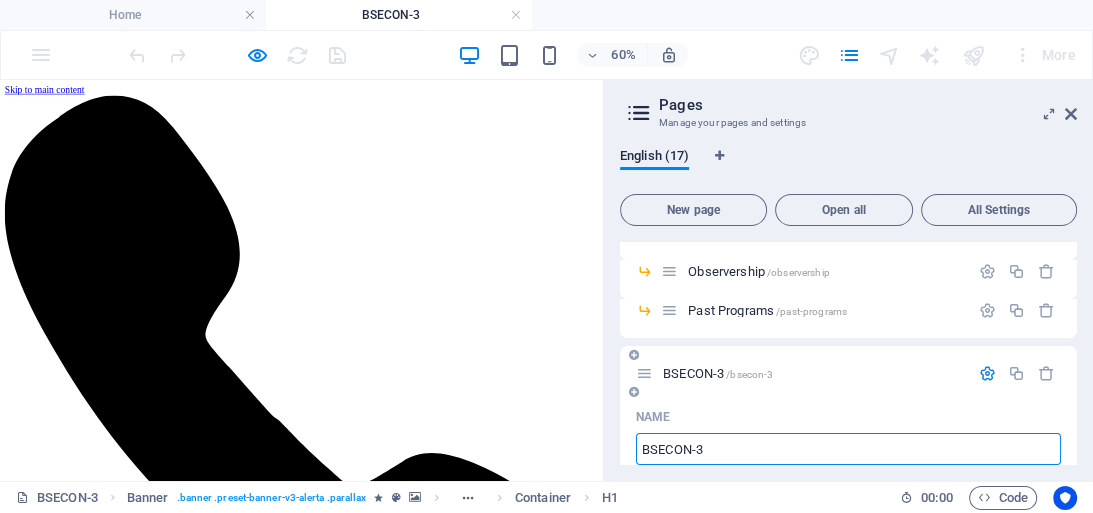 click on "BSECON-3" at bounding box center [848, 449] 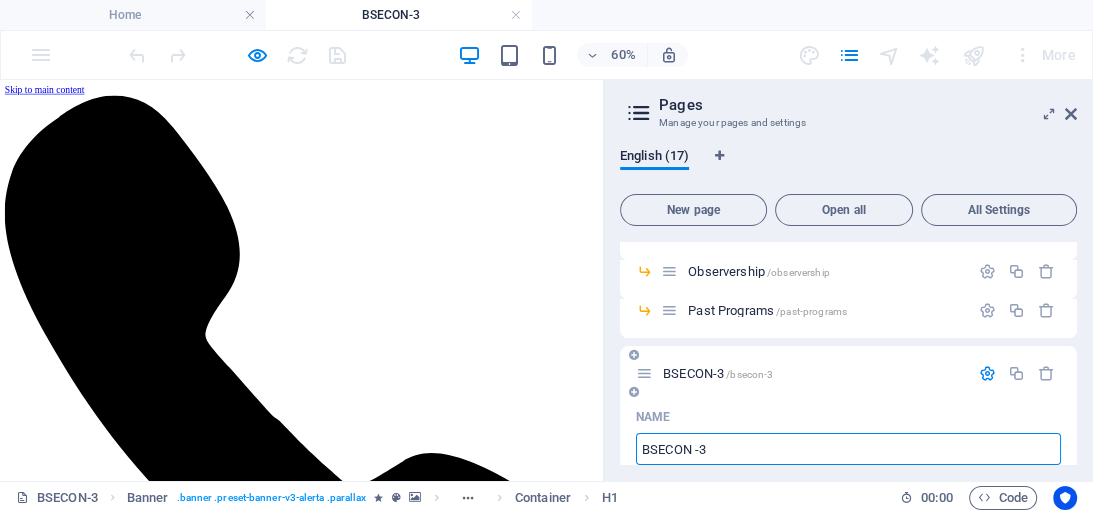 click on "BSECON -3" at bounding box center [848, 449] 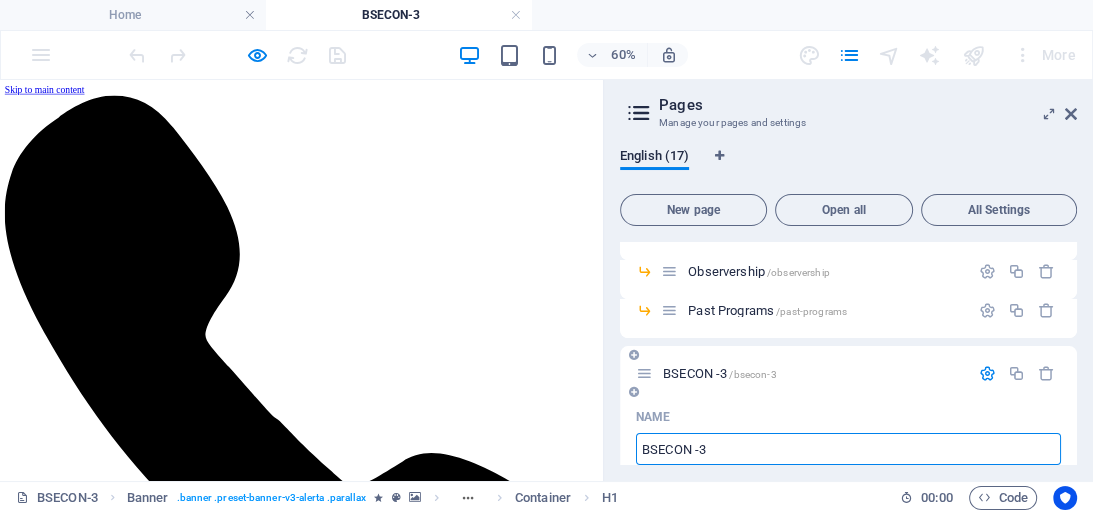 type on "BSECON -3" 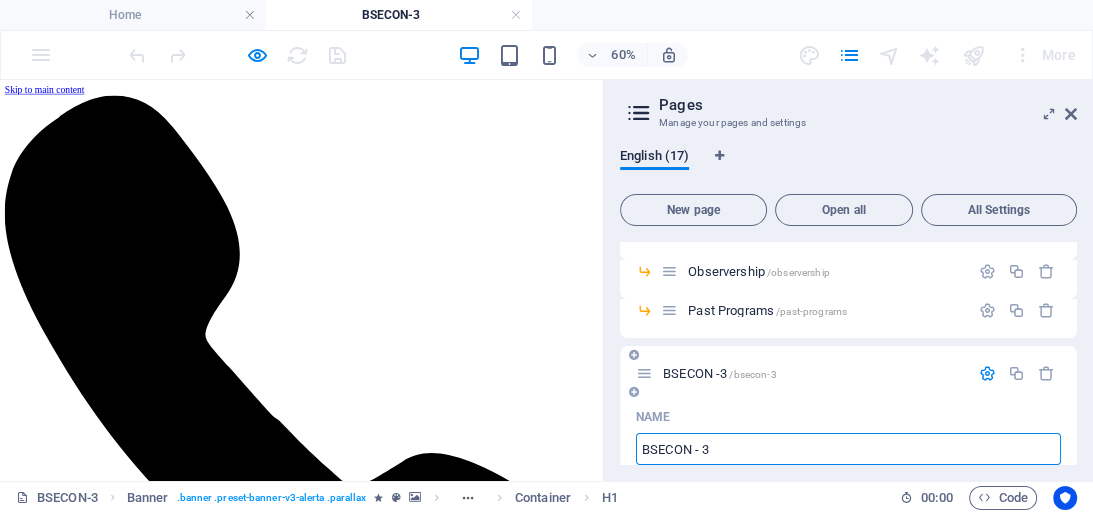 type on "BSECON - 3" 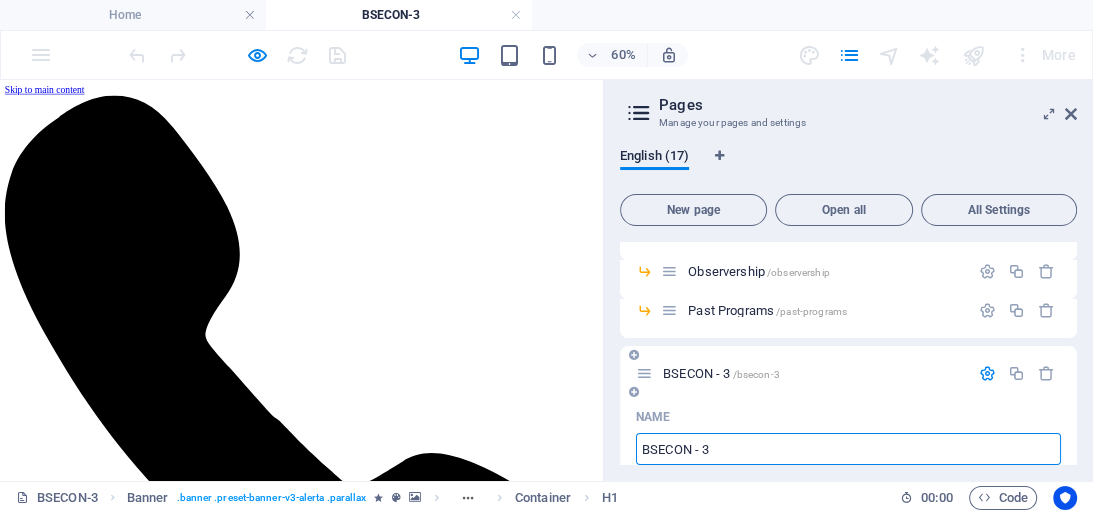 type on "BSECON - 3" 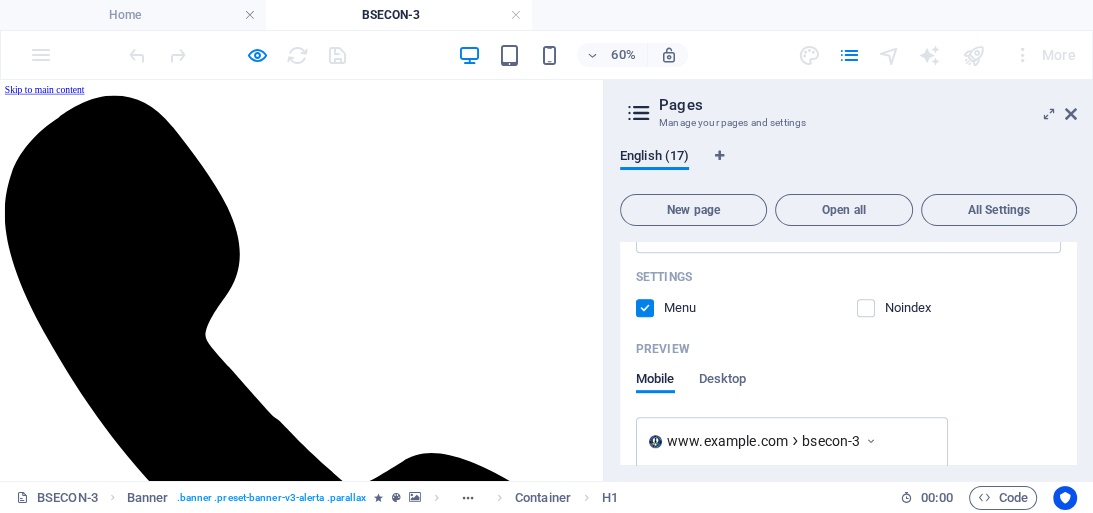 scroll, scrollTop: 547, scrollLeft: 0, axis: vertical 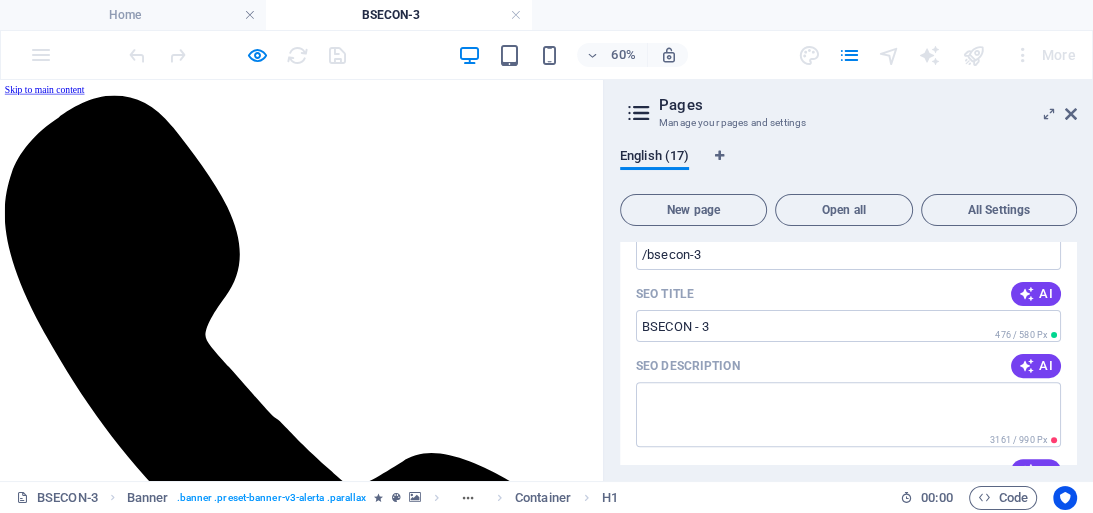 click on "Home Welcome Our Team Training Programs Mentorship Fellowship Observership Past Programs BSECON - 3 Speakers Program Schedule Contact" at bounding box center (502, 7444) 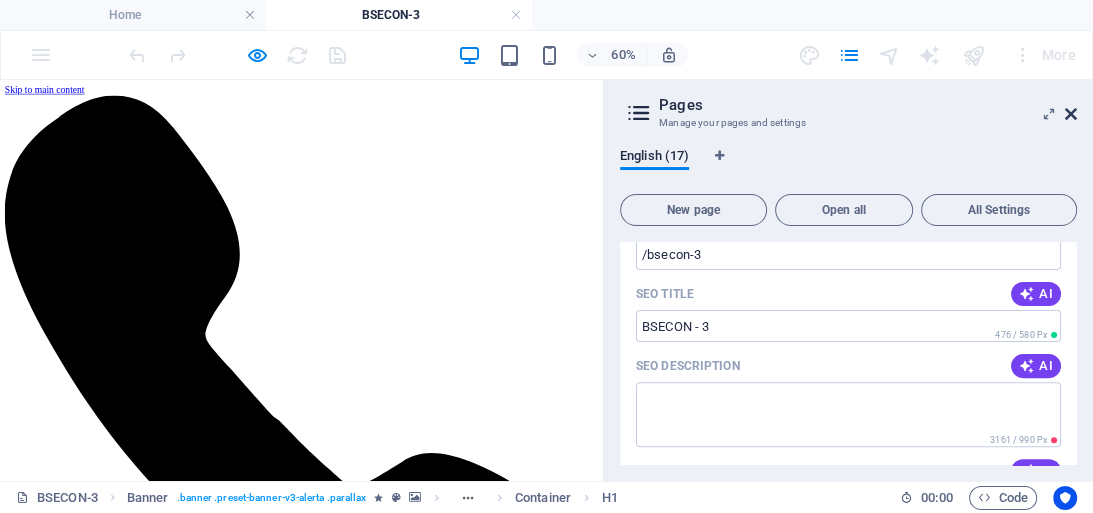 click at bounding box center (1071, 114) 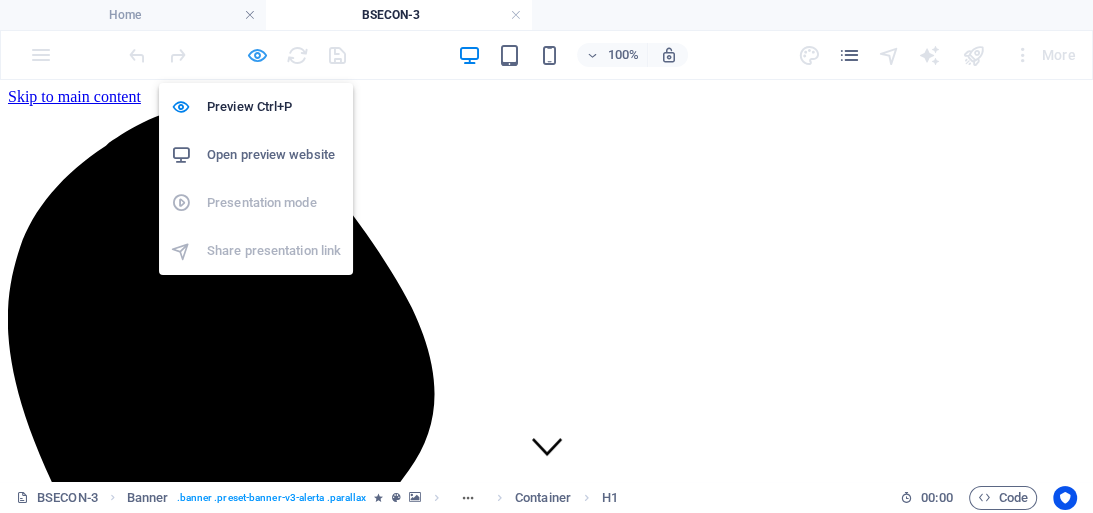 click at bounding box center (257, 55) 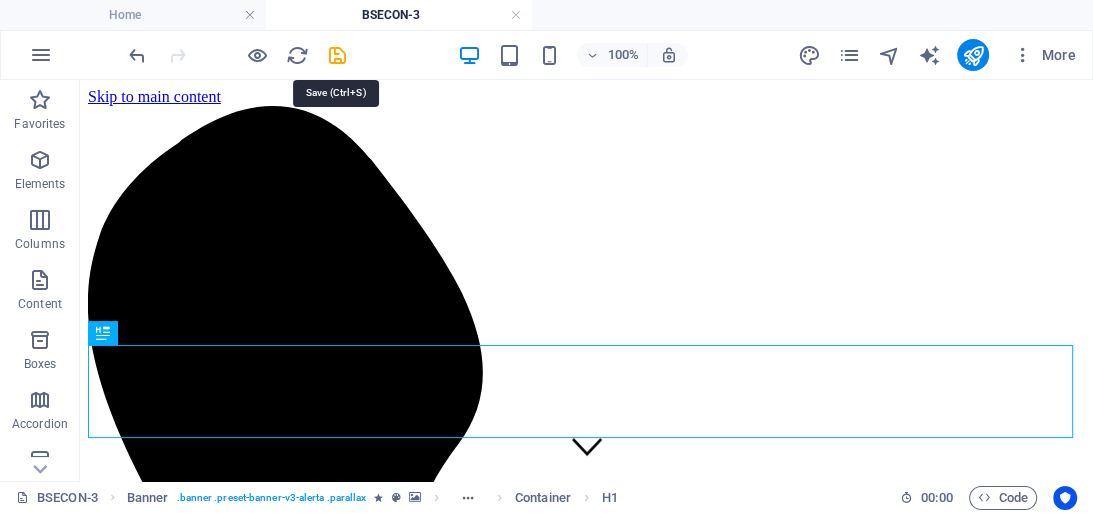 drag, startPoint x: 337, startPoint y: 48, endPoint x: 348, endPoint y: 75, distance: 29.15476 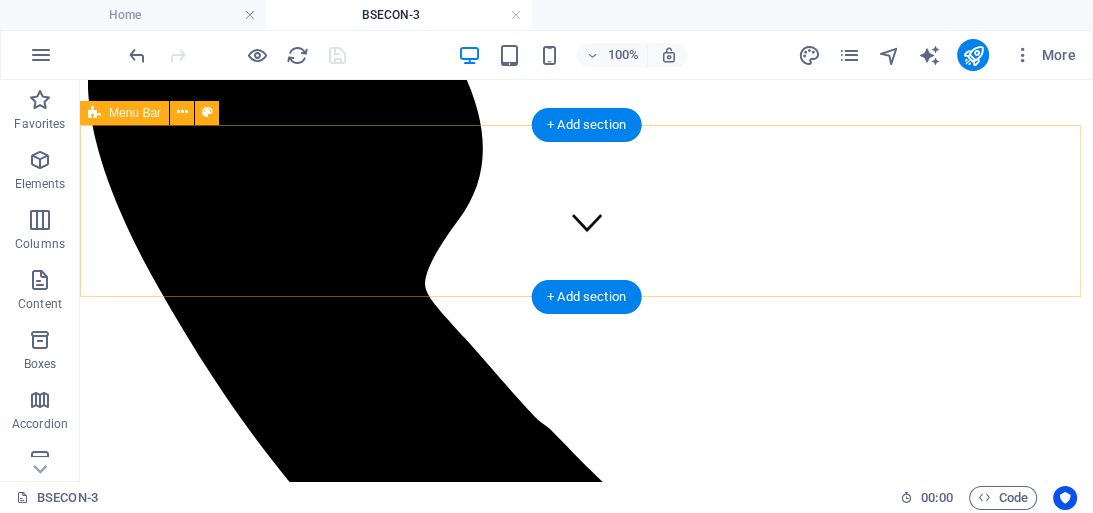 scroll, scrollTop: 0, scrollLeft: 0, axis: both 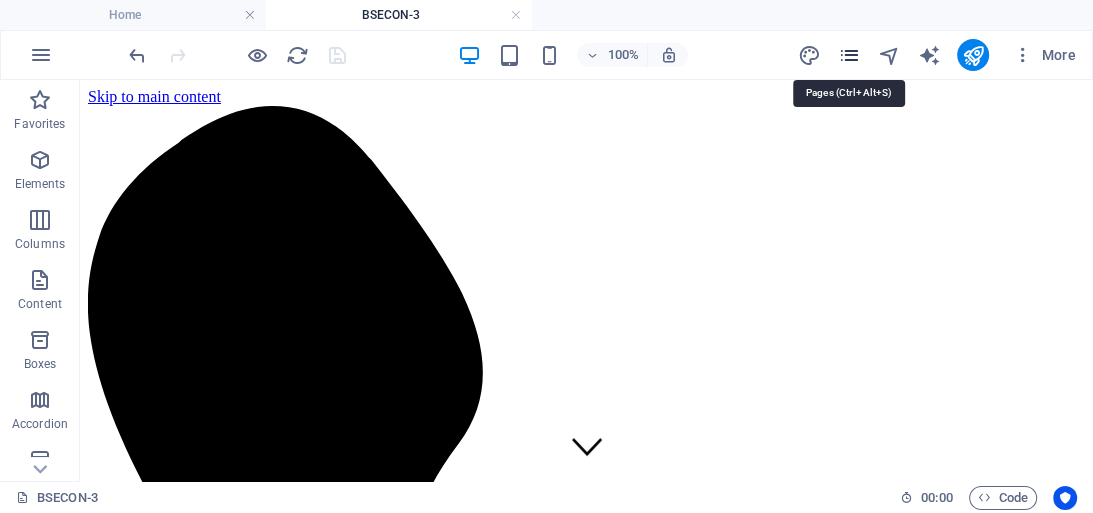 click at bounding box center [848, 55] 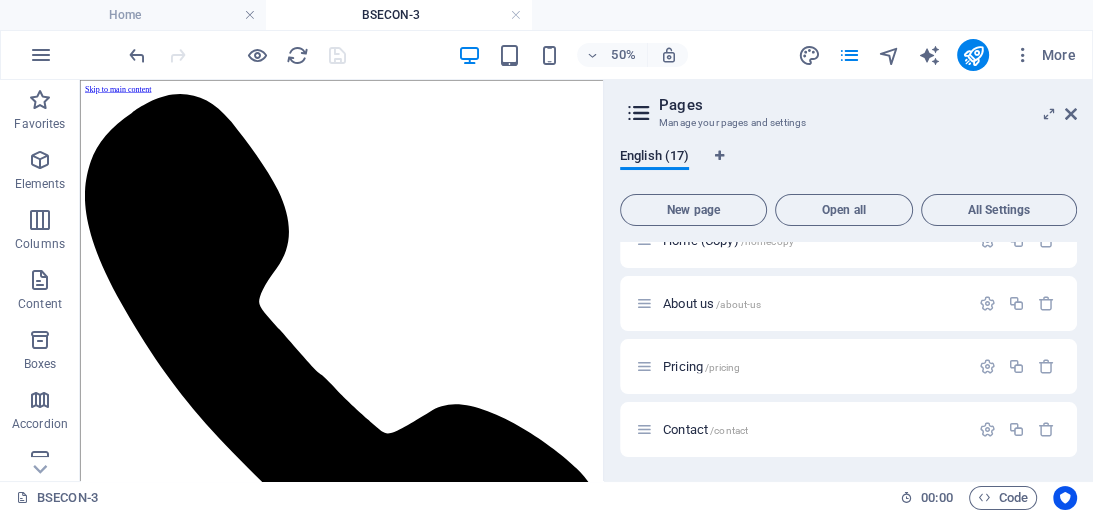 scroll, scrollTop: 413, scrollLeft: 0, axis: vertical 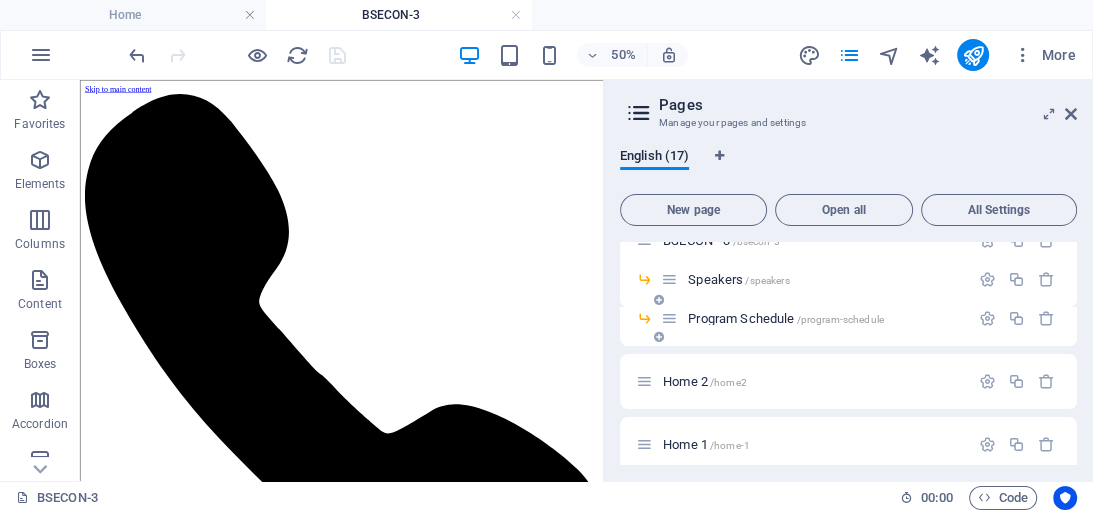 click on "Program Schedule /program-schedule" at bounding box center (786, 318) 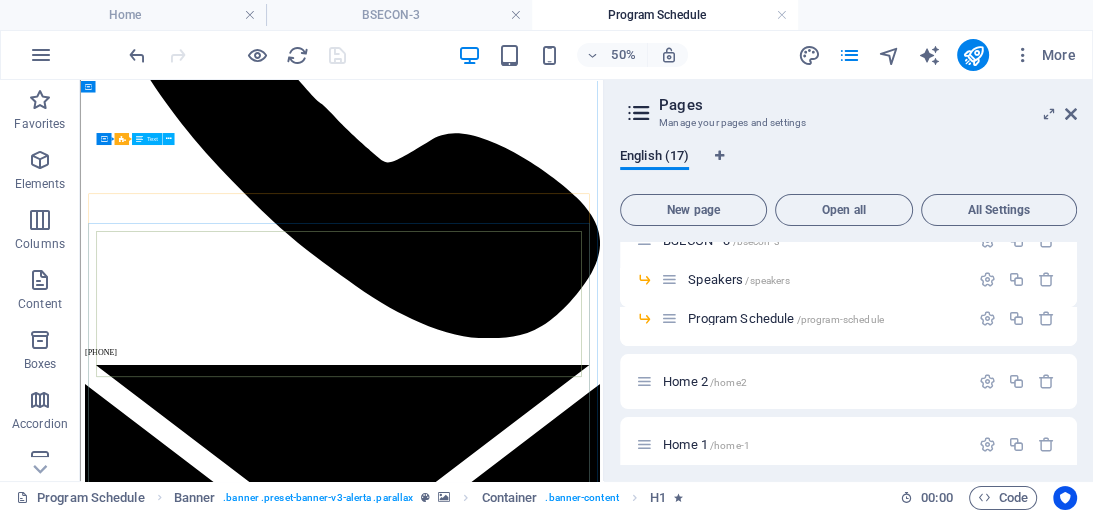 scroll, scrollTop: 800, scrollLeft: 0, axis: vertical 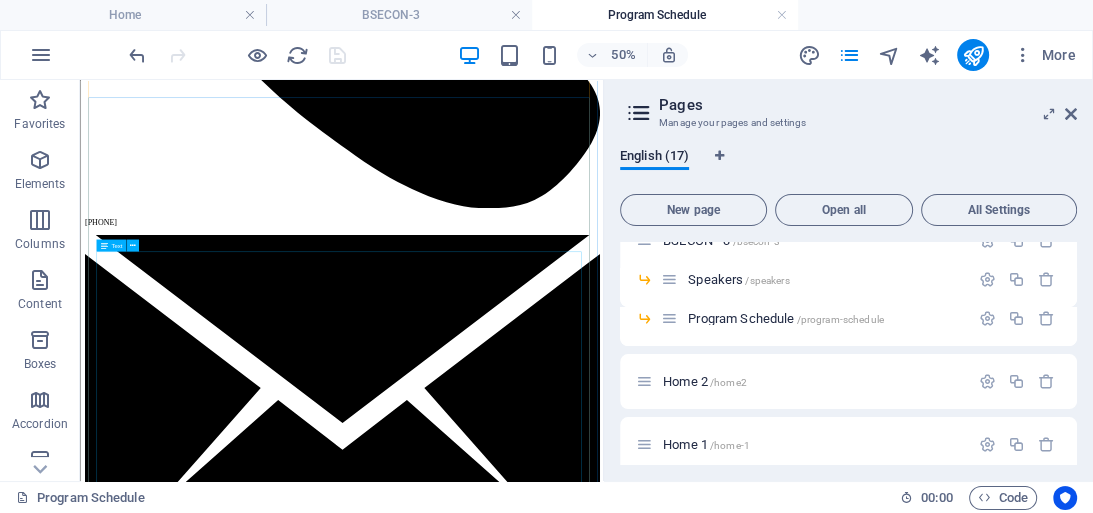click on "Lorem ipsum dolor sit amet, consetetur sadipscing elitr, sed diam nonumy eirmod tempor invidunt ut labore et dolore magna aliquyam erat, sed diam voluptua. Lorem ipsum dolor sit amet, consectetur adipisicing elit. Veritatis, dolorem! Job Type: Full - Time Posiotion Salary Range : $4K - $5K (From Starting) Qualification : Lorem ipsum dolor sit amet Consetetur sadipscing elitr Nonumy eirmod tempor invidunt ut labore et dolore magna aliquyam erat Sed diam voluptua Lorem ipsum dolor sit amet Aadipisicing elit Location : Head Office, [STATE]" at bounding box center [603, 9065] 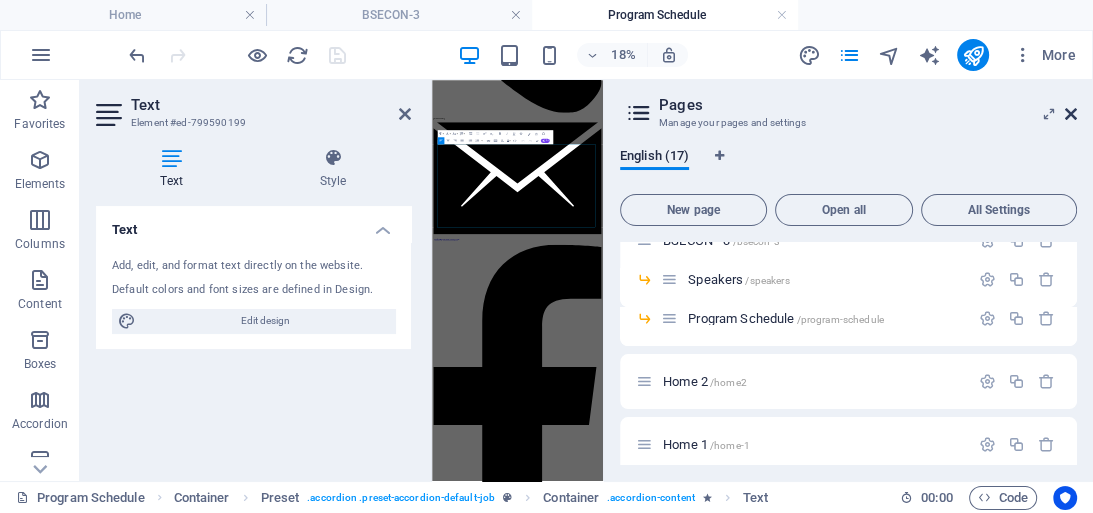 click at bounding box center (1071, 114) 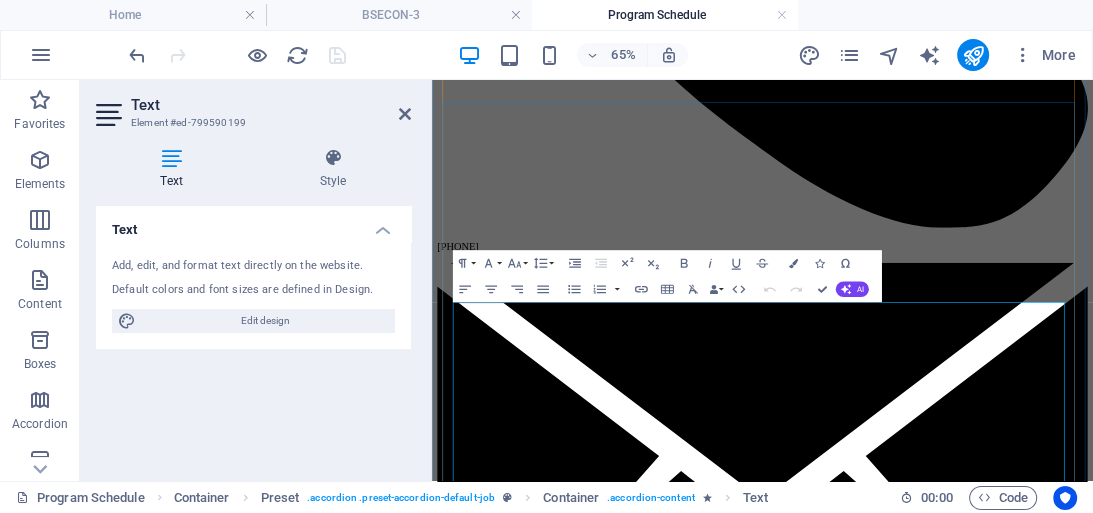 click on "Job Type:" at bounding box center [940, 8662] 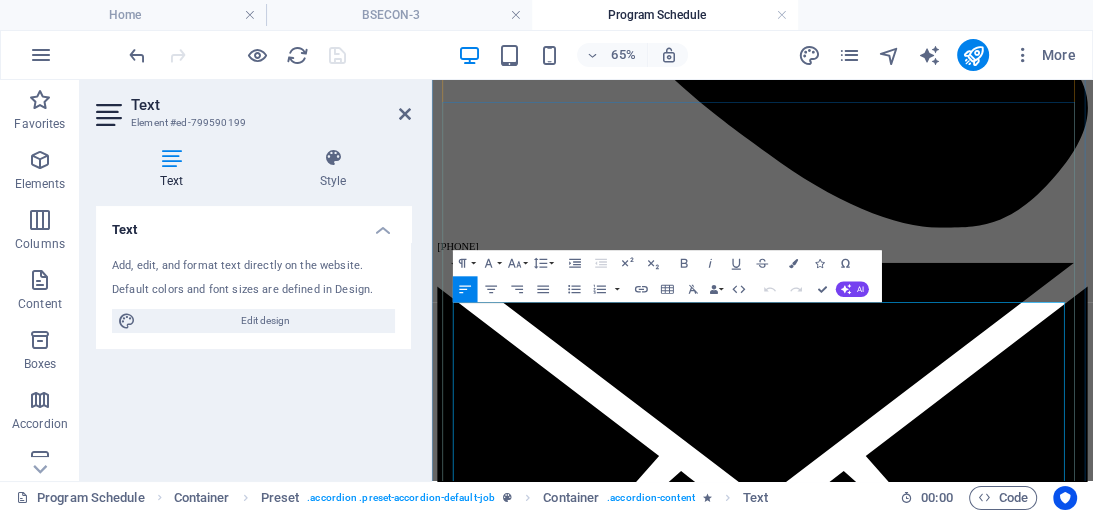 click on "Job Type:" at bounding box center (940, 8662) 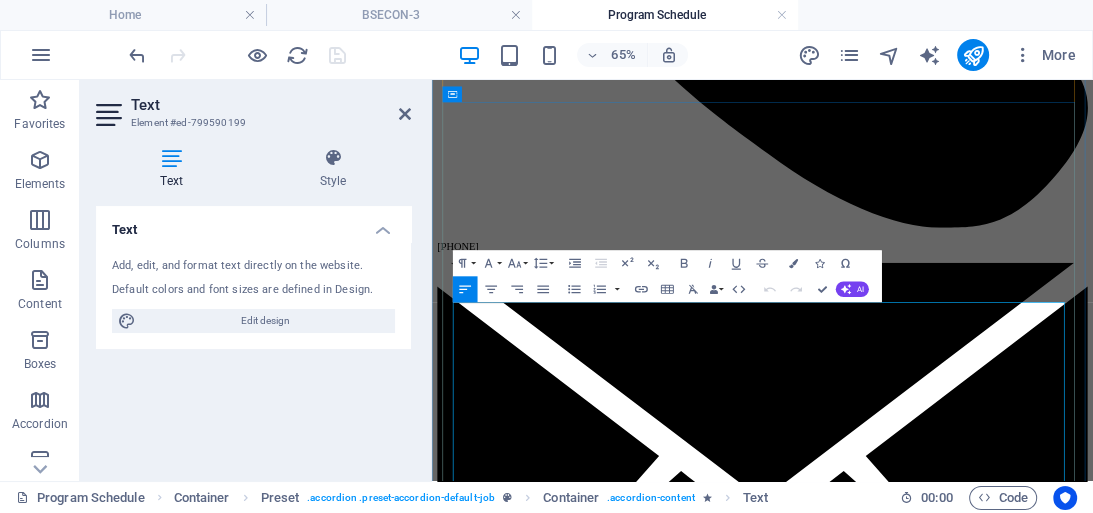 drag, startPoint x: 562, startPoint y: 505, endPoint x: 467, endPoint y: 507, distance: 95.02105 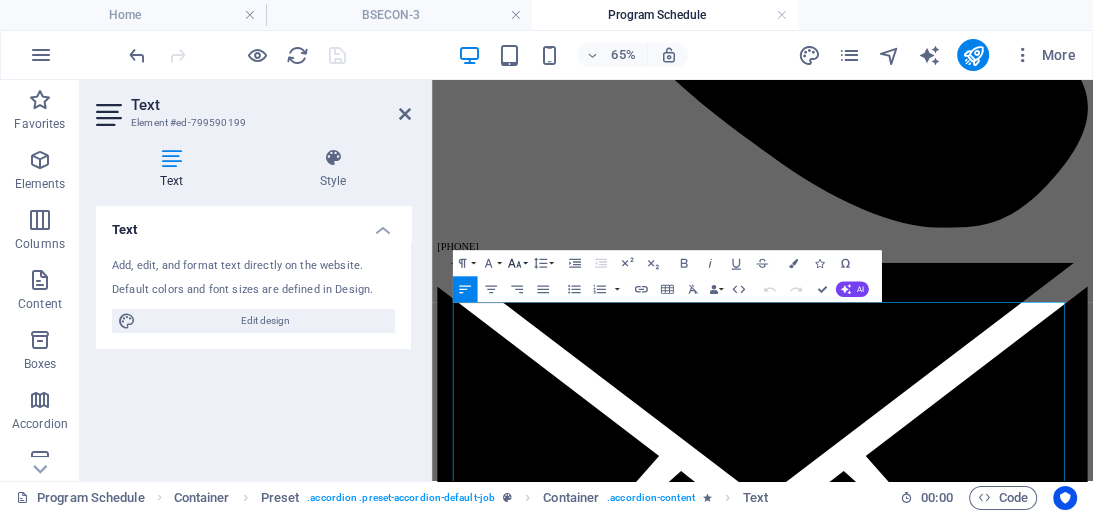 click on "Font Size" at bounding box center (517, 263) 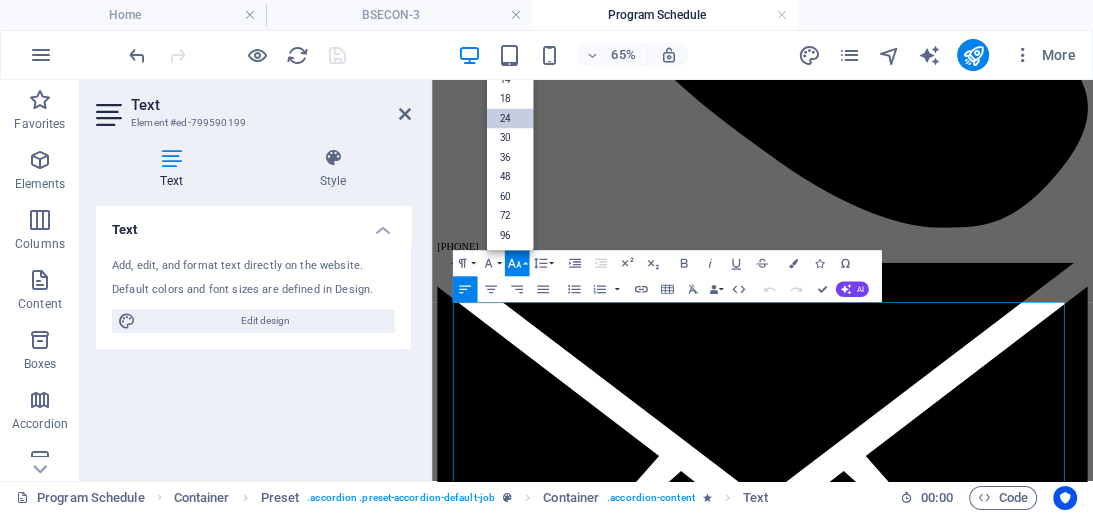 scroll, scrollTop: 160, scrollLeft: 0, axis: vertical 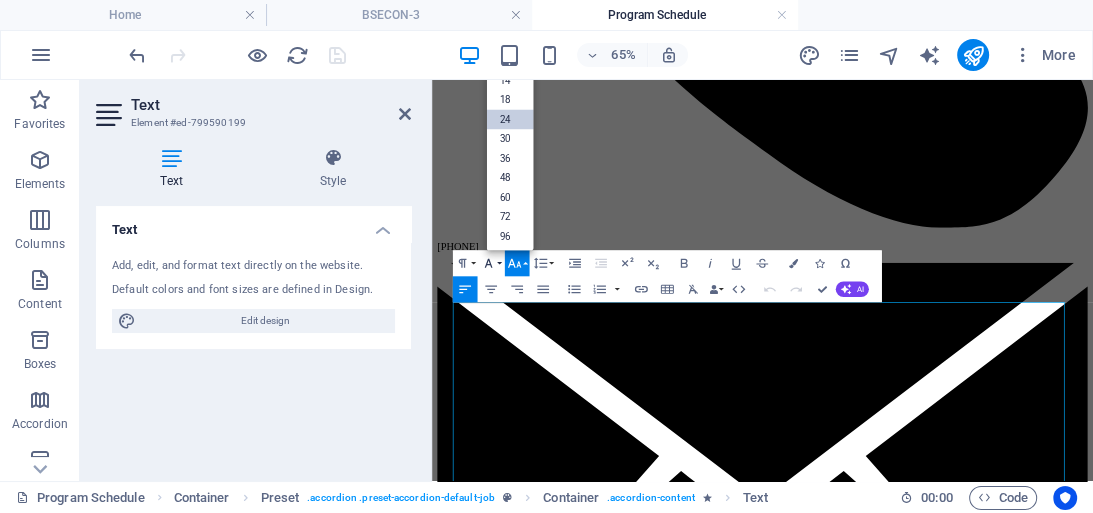 click on "Font Family" at bounding box center (491, 263) 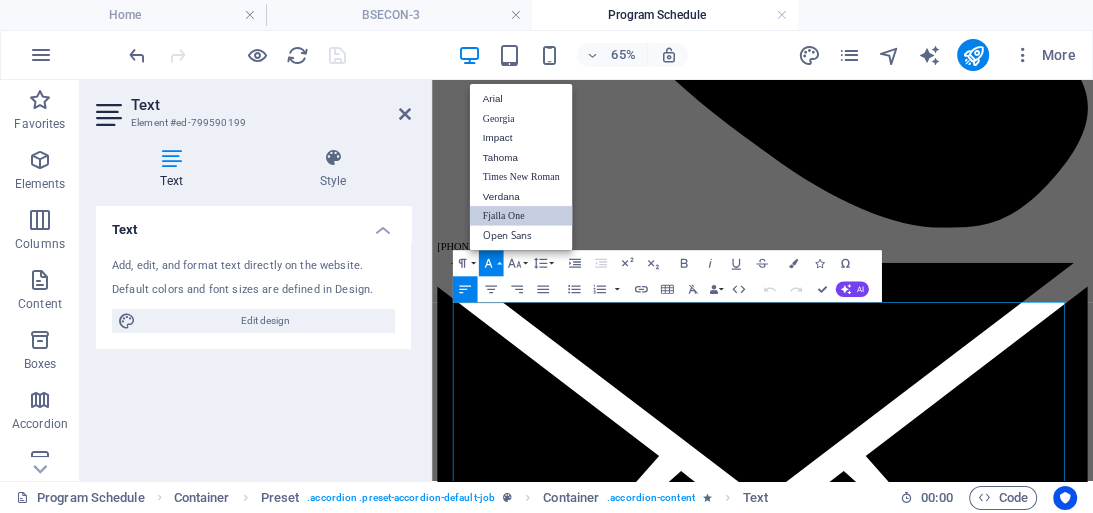 scroll, scrollTop: 0, scrollLeft: 0, axis: both 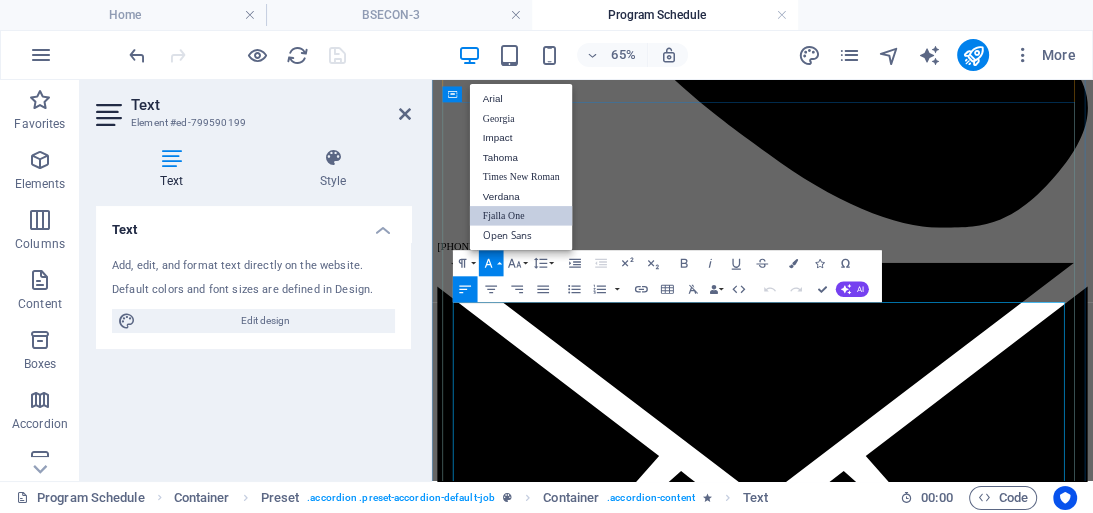 click on "Job Type:" at bounding box center (940, 8662) 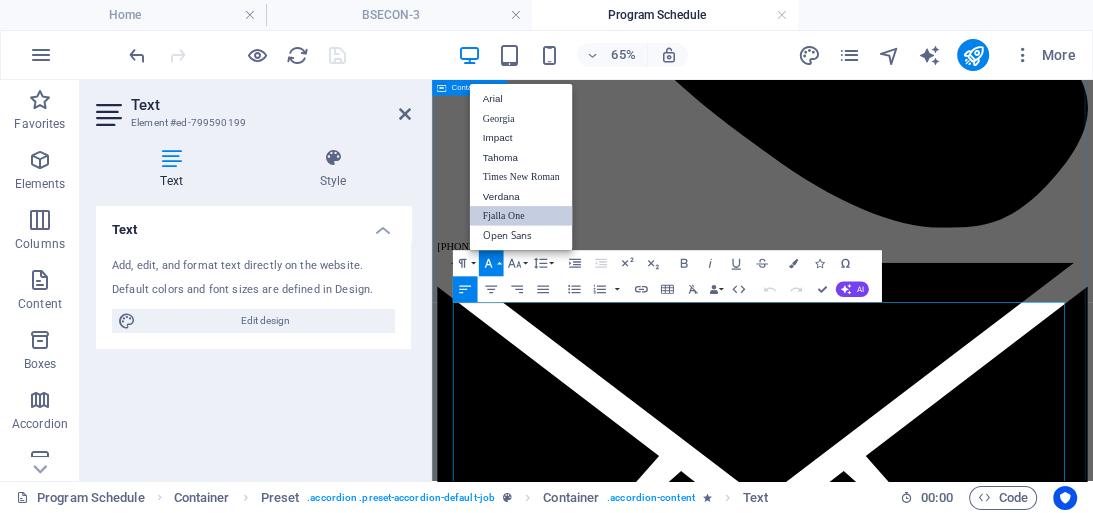 click on "Lorem ipsum dolor sit amet, consetetur sadipscing elitr, sed diam nonumy eirmod tempor invidunt ut labore et dolore magna aliquyam erat, sed diam voluptua. At vero eos et accusam et justo duo dolores et ea rebum. Stet clita kasd gubergren, no sea takimata sanctus est Lorem ipsum dolor sit amet.Lorem ipsum dolor sit amet, consetetur sadipscing elitr, sed diam nonumy eirmod tempor invidunt ut labore et dolore magna aliquyam erat, sed diam voluptua.  Day-wise schedule Thursday, 20 November Time Program Details 09:00 - 10:00 am Inauguration 09:00 - 10:00 am Lorem ipsum dolor sit amet, consetetur sadipscing elitr, sed diam nonumy eirmod tempo 09:00 - 10:00 am Lorem 09:00 - 10:00 am Lorem 09:00 - 10:00 am Lorem Lorem ipsum dolor sit amet, consetetur sadipscing elitr, sed diam nonumy eirmod tempor invidunt ut labore et dolore magna aliquyam erat, sed diam voluptua. Lorem ipsum dolor sit amet, consectetur adipisicing elit. Veritatis, dolorem! Job Type: Full - Time Posiotion Salary Range : $4K - $5K (From Starting)" at bounding box center [940, 9821] 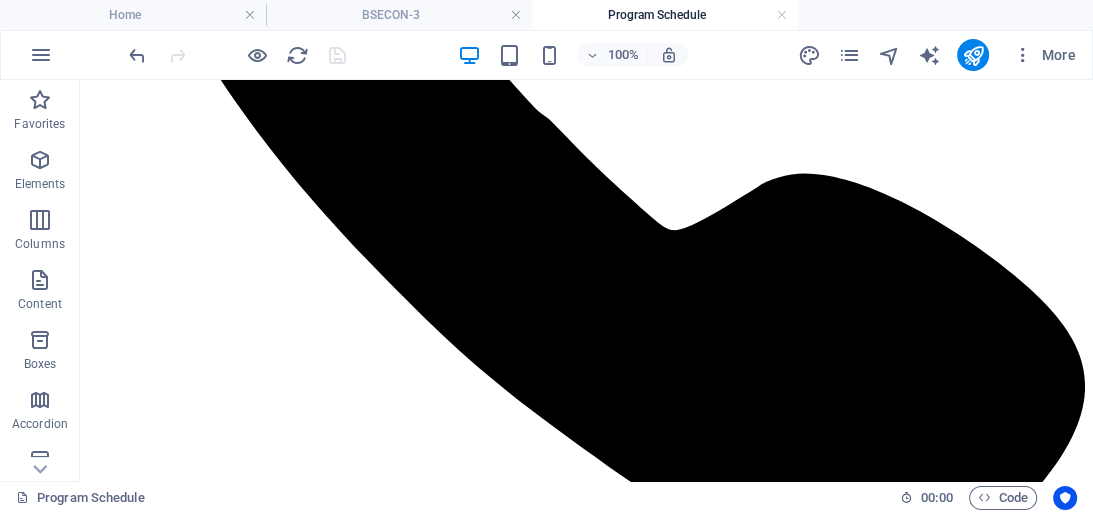 scroll, scrollTop: 523, scrollLeft: 0, axis: vertical 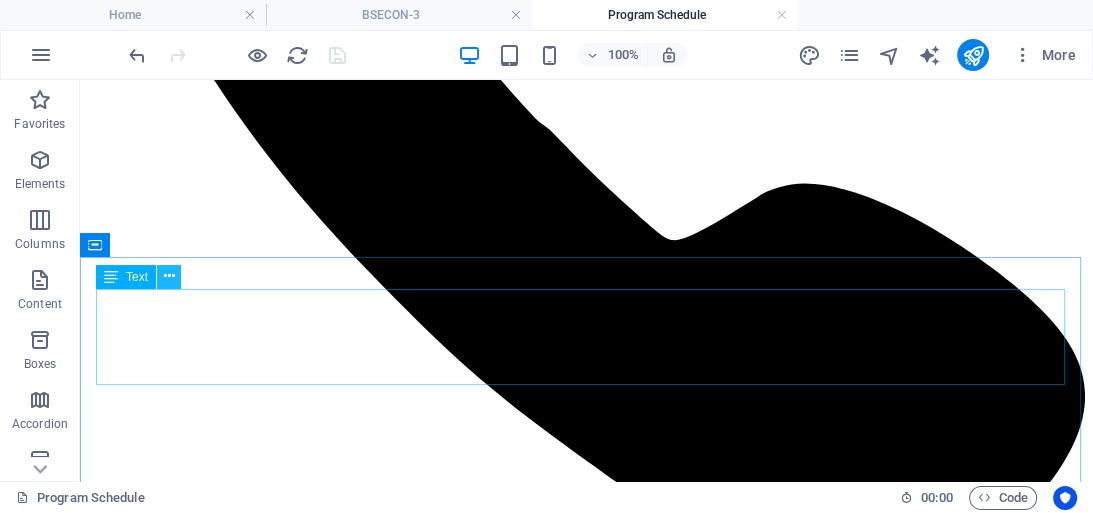 click at bounding box center (169, 276) 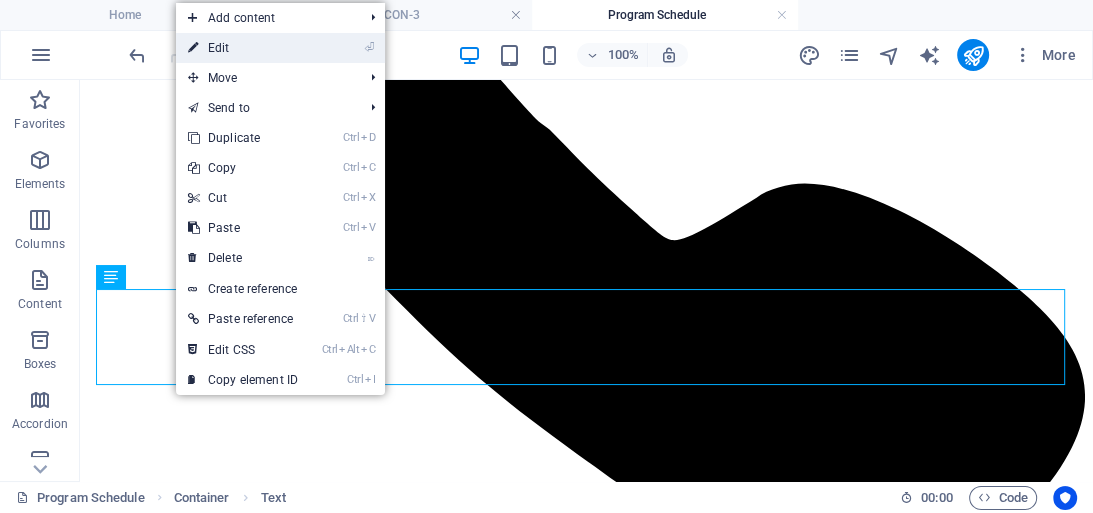 click on "⏎  Edit" at bounding box center [243, 48] 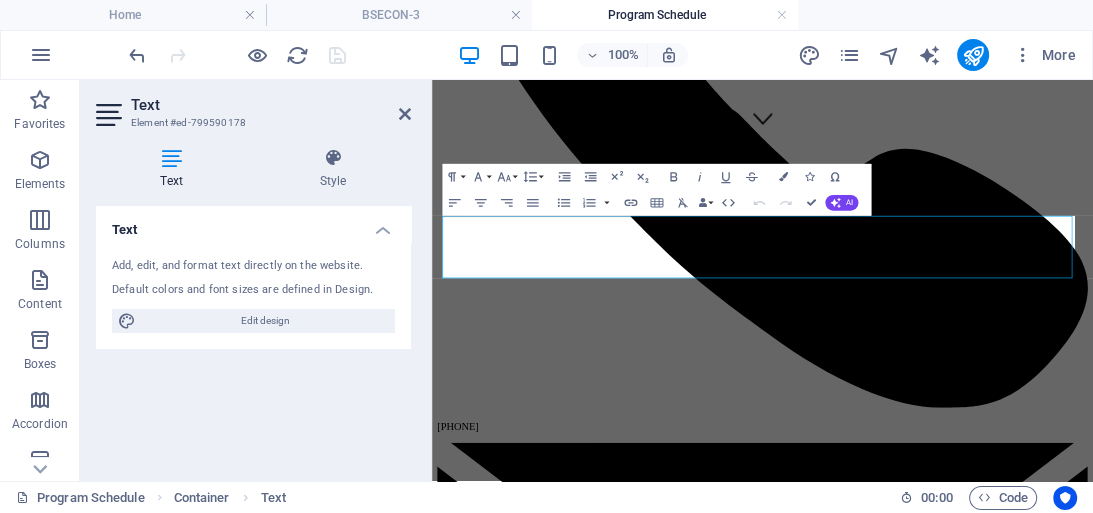 click on "Lorem ipsum dolor sit amet, consetetur sadipscing elitr, sed diam nonumy eirmod tempor invidunt ut labore et dolore magna aliquyam erat, sed diam voluptua. At vero eos et accusam et justo duo dolores et ea rebum. Stet clita kasd gubergren, no sea takimata sanctus est Lorem ipsum dolor sit amet.Lorem ipsum dolor sit amet, consetetur sadipscing elitr, sed diam nonumy eirmod tempor invidunt ut labore et dolore magna aliquyam erat, sed diam voluptua." at bounding box center [940, 8175] 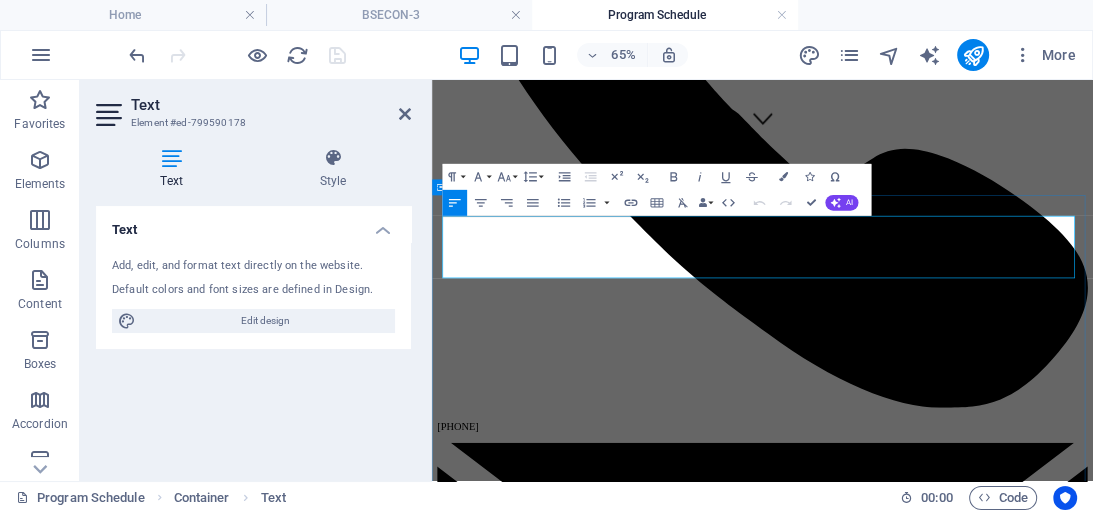 click on "Lorem ipsum dolor sit amet, consetetur sadipscing elitr, sed diam nonumy eirmod tempor invidunt ut labore et dolore magna aliquyam erat, sed diam voluptua. At vero eos et accusam et justo duo dolores et ea rebum. Stet clita kasd gubergren, no sea takimata sanctus est Lorem ipsum dolor sit amet.Lorem ipsum dolor sit amet, consetetur sadipscing elitr, sed diam nonumy eirmod tempor invidunt ut labore et dolore magna aliquyam erat, sed diam voluptua." at bounding box center (940, 8175) 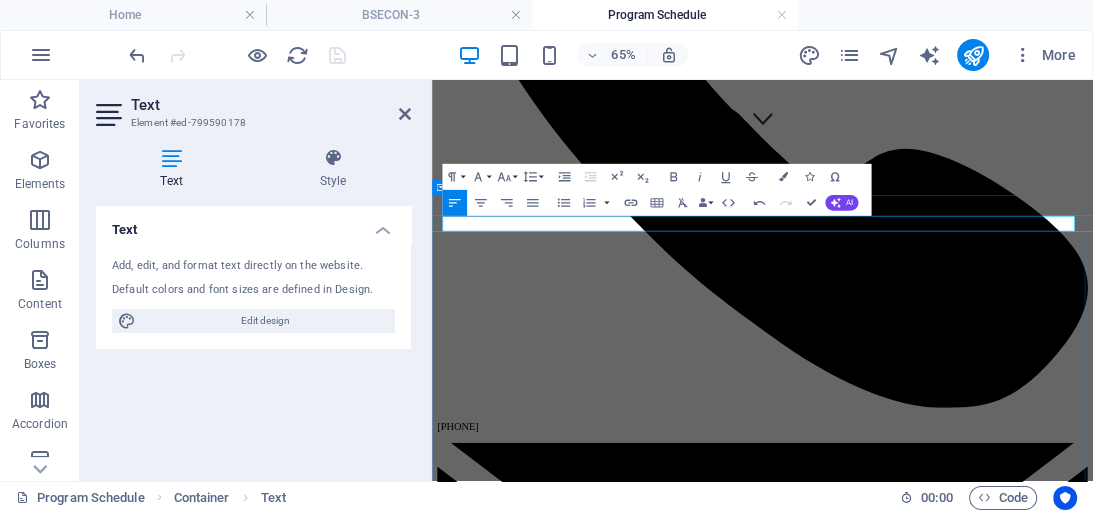 click on "The program starts on Thursday, [DATE] [YEAR] and ends on [DATE], [YEAR]" at bounding box center (940, 8308) 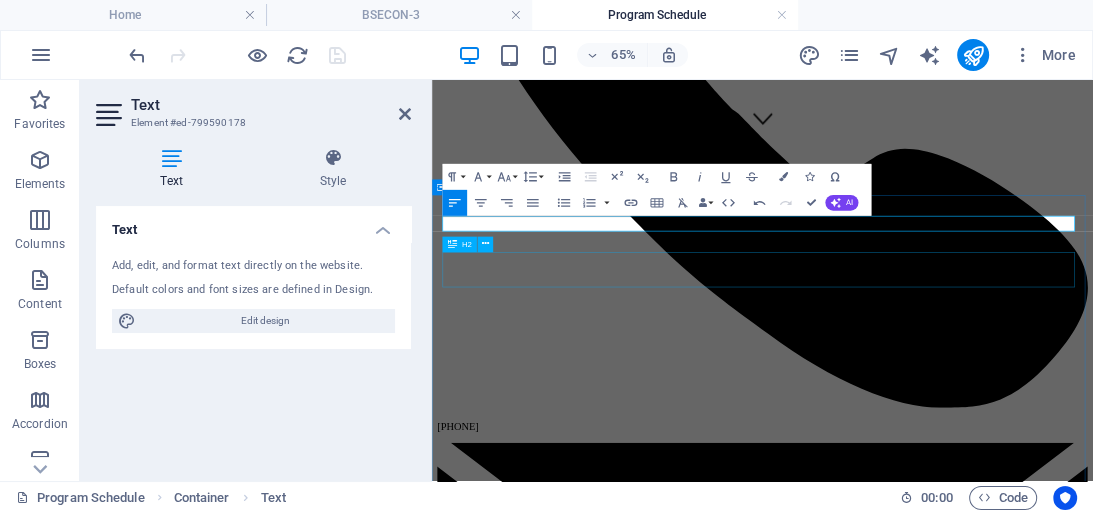 click on "Day-wise schedule" at bounding box center (940, 8398) 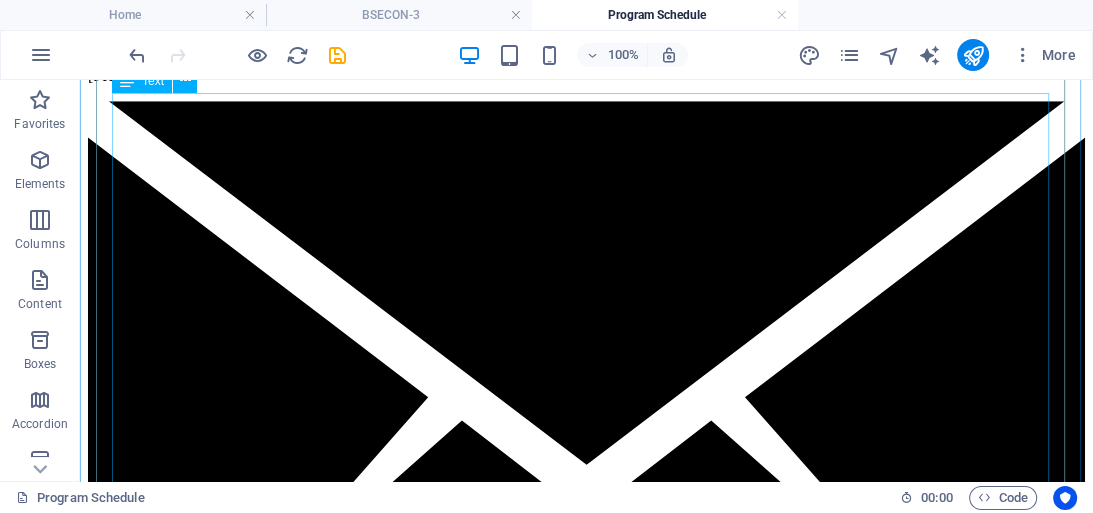 scroll, scrollTop: 790, scrollLeft: 0, axis: vertical 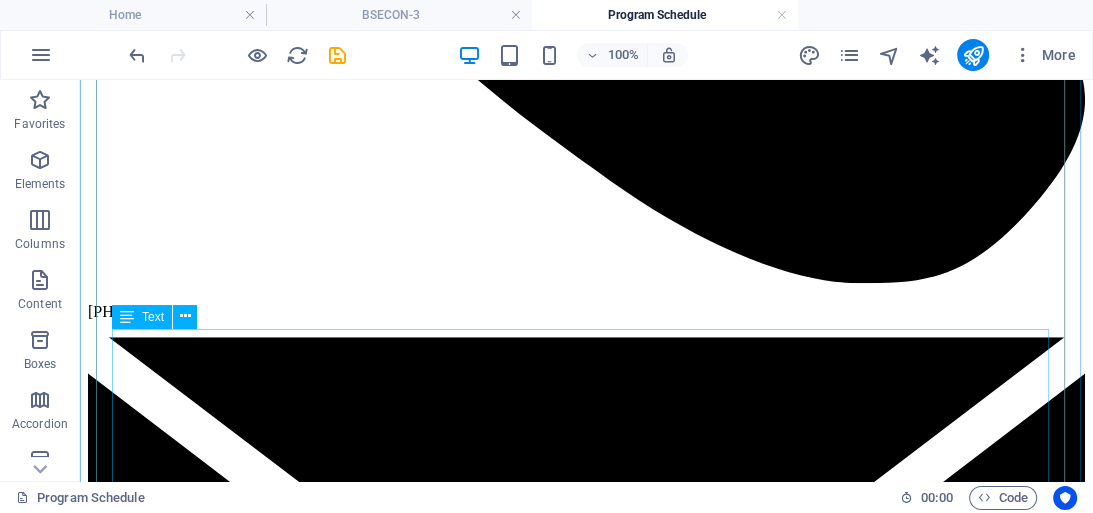 click on "Lorem ipsum dolor sit amet, consetetur sadipscing elitr, sed diam nonumy eirmod tempor invidunt ut labore et dolore magna aliquyam erat, sed diam voluptua. Lorem ipsum dolor sit amet, consectetur adipisicing elit. Veritatis, dolorem! Job Type: Full - Time Posiotion Salary Range : $4K - $5K (From Starting) Qualification : Lorem ipsum dolor sit amet Consetetur sadipscing elitr Nonumy eirmod tempor invidunt ut labore et dolore magna aliquyam erat Sed diam voluptua Lorem ipsum dolor sit amet Aadipisicing elit Location : Head Office, [STATE]" at bounding box center [586, 8483] 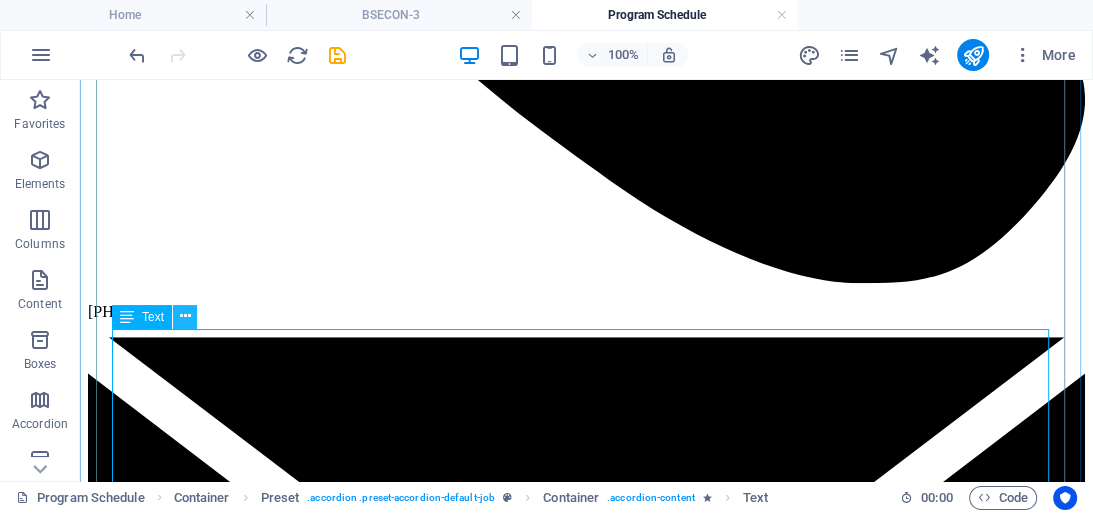 click at bounding box center [185, 316] 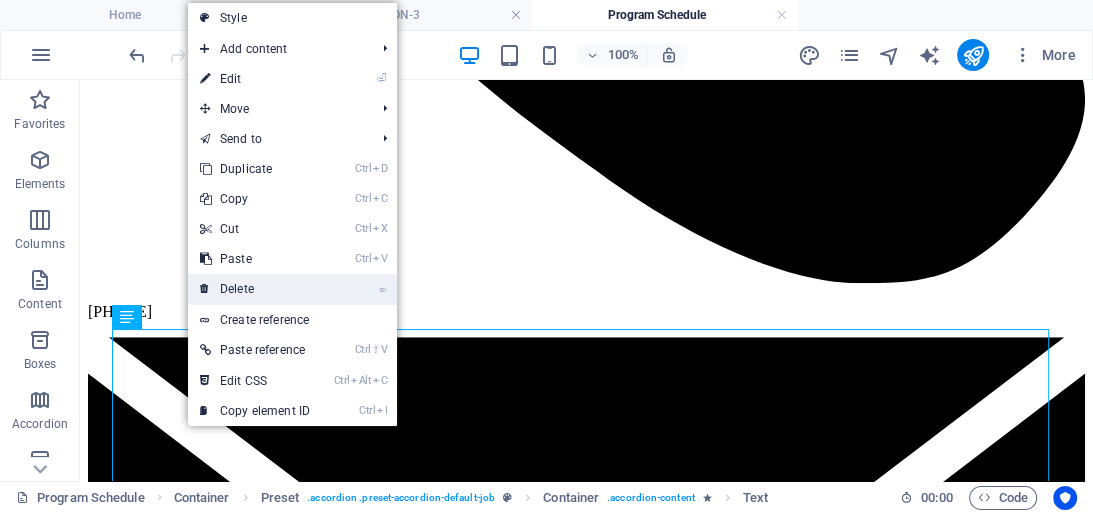 click on "⌦  Delete" at bounding box center (255, 289) 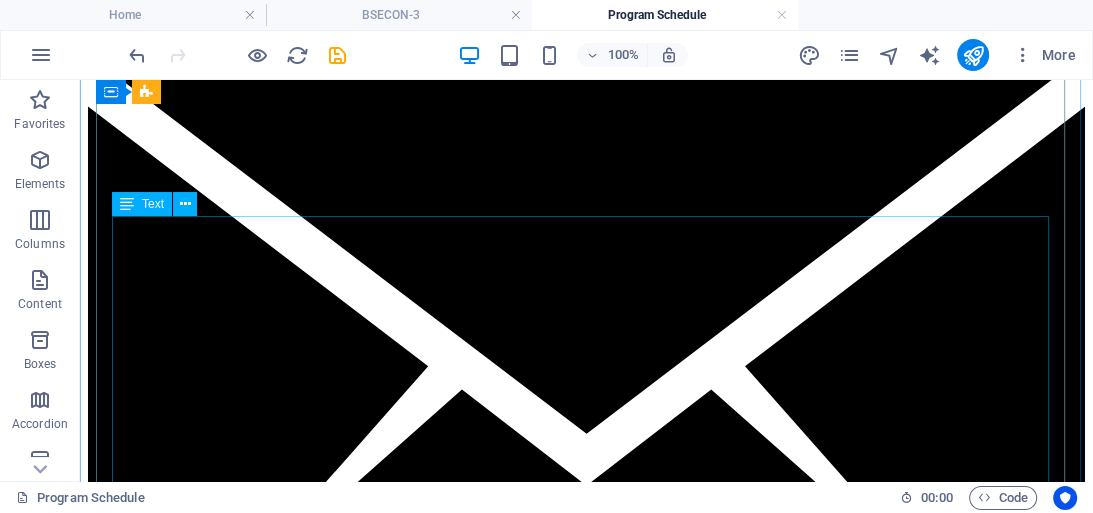 scroll, scrollTop: 1353, scrollLeft: 0, axis: vertical 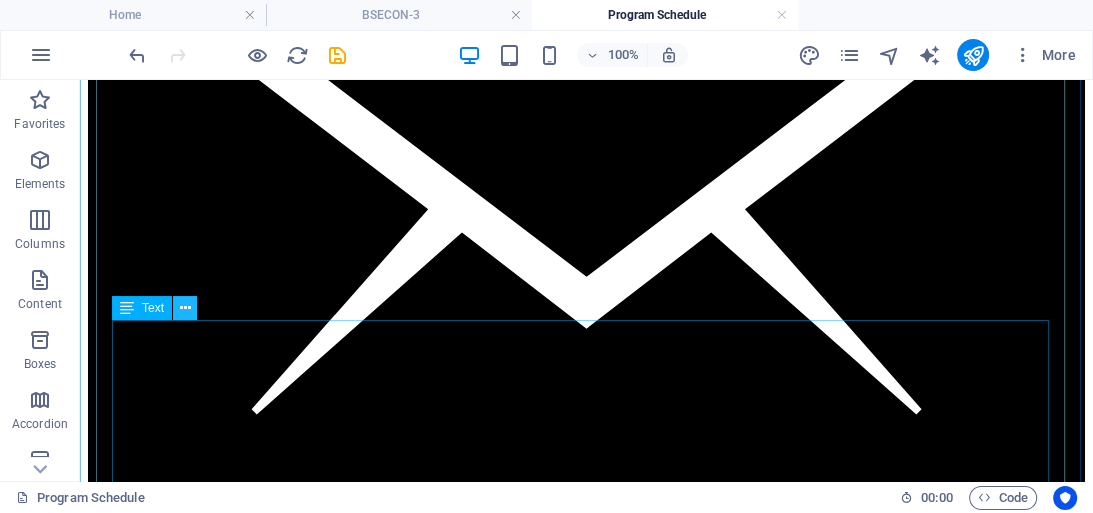 click at bounding box center [185, 308] 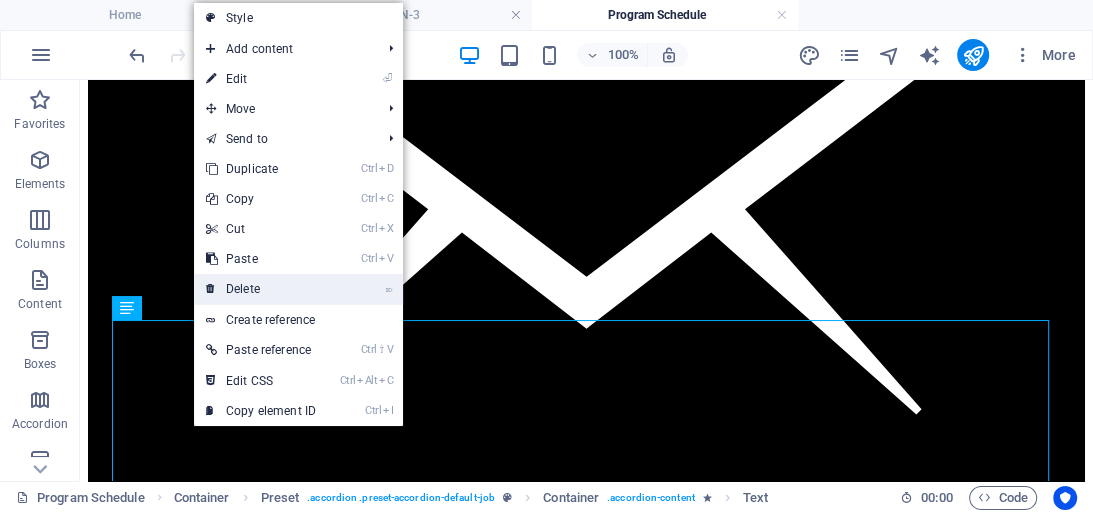 click on "⌦  Delete" at bounding box center [261, 289] 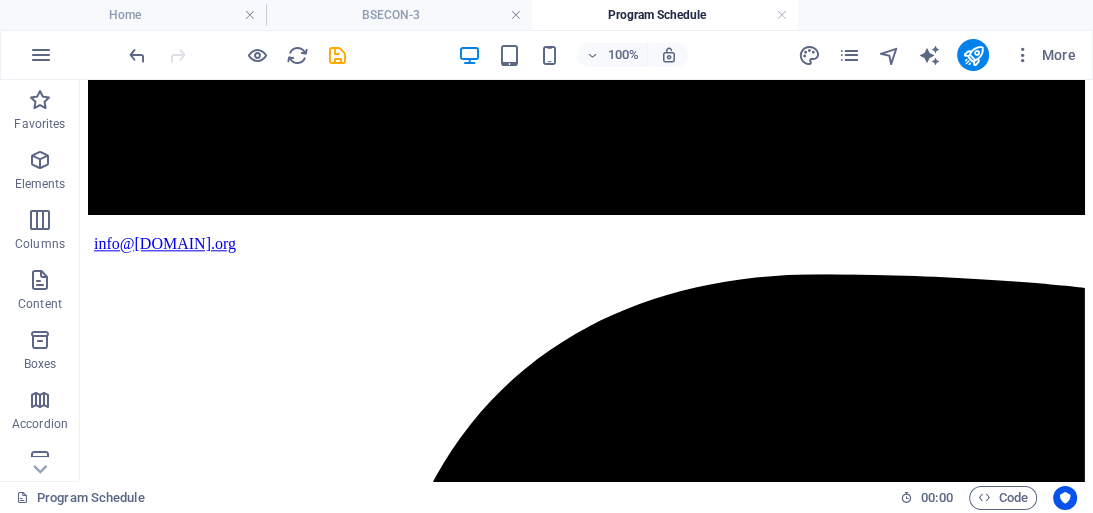 scroll, scrollTop: 1655, scrollLeft: 0, axis: vertical 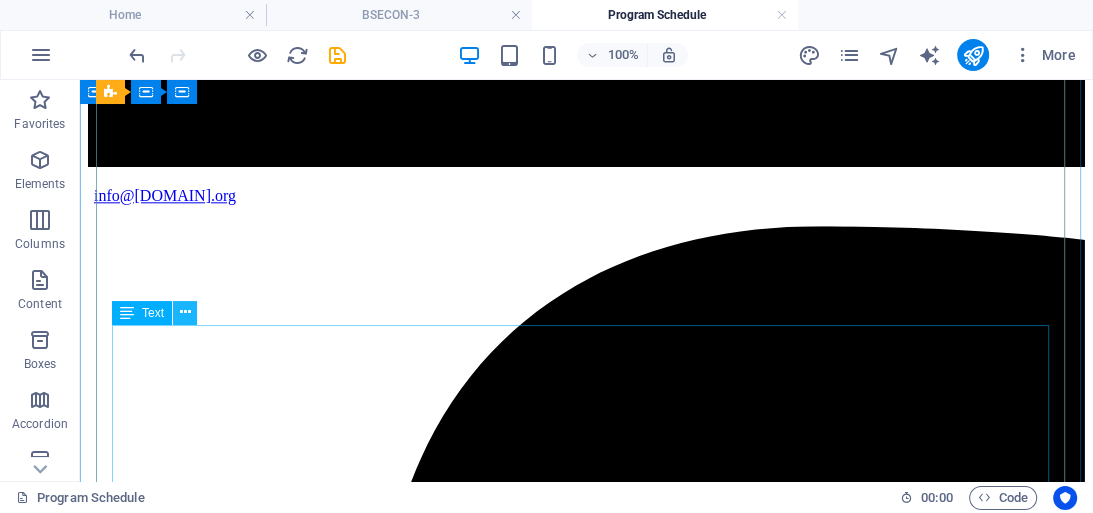 click at bounding box center [185, 312] 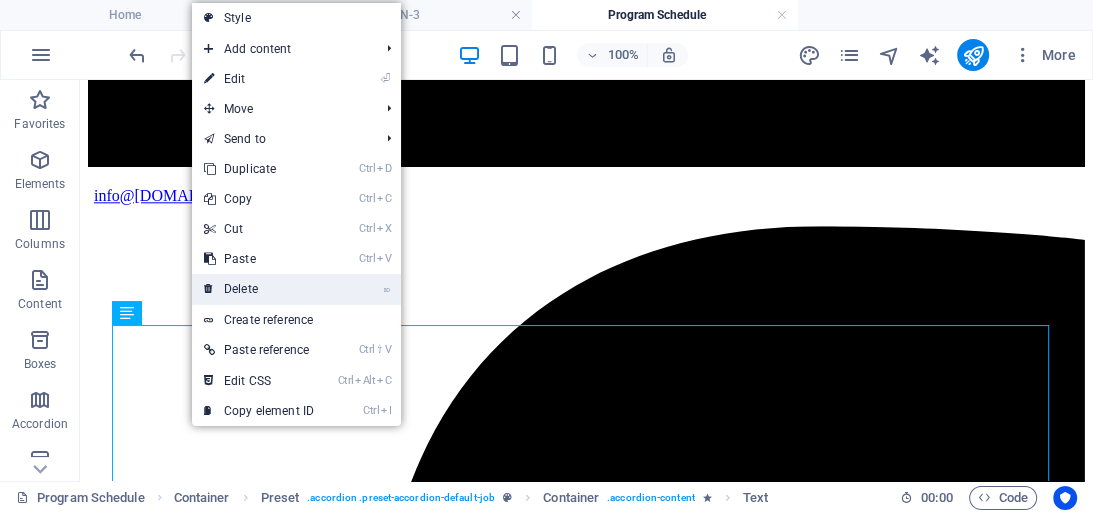 drag, startPoint x: 228, startPoint y: 288, endPoint x: 149, endPoint y: 208, distance: 112.432205 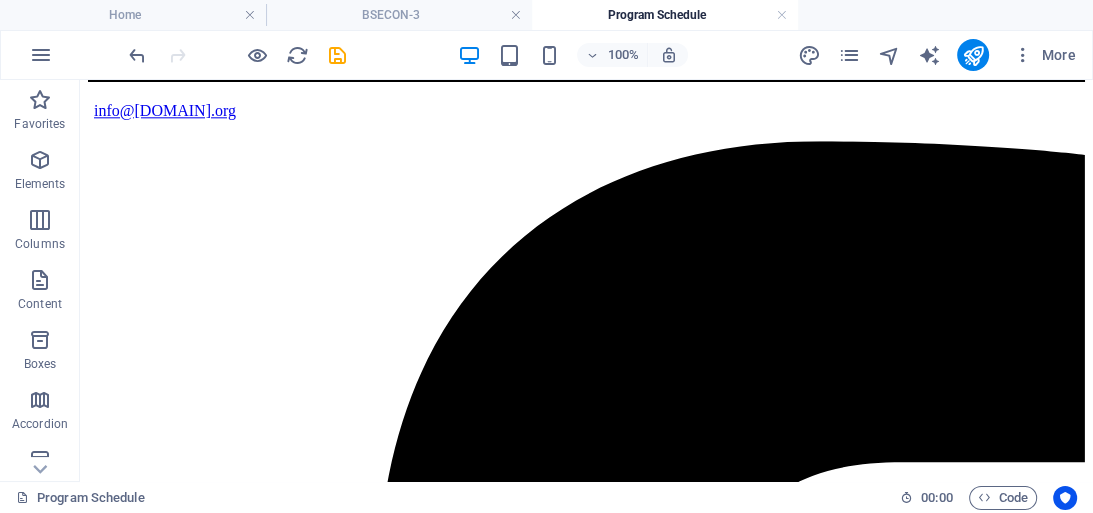 scroll, scrollTop: 1775, scrollLeft: 0, axis: vertical 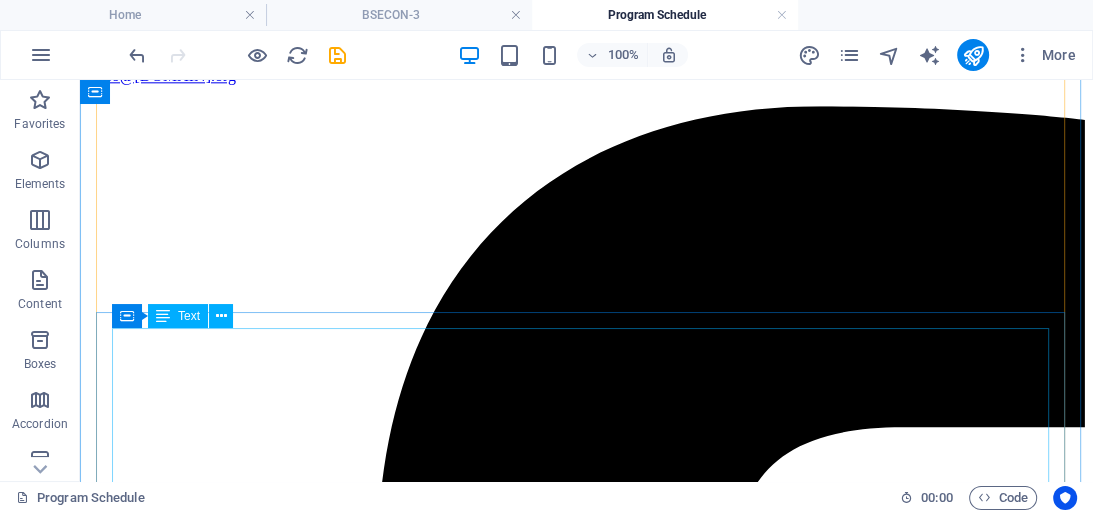 click on "Lorem ipsum dolor sit amet, consetetur sadipscing elitr, sed diam nonumy eirmod tempor invidunt ut labore et dolore magna aliquyam erat, sed diam voluptua. Lorem ipsum dolor sit amet, consectetur adipisicing elit. Veritatis, dolorem! Job Type: Full - Time Posiotion Salary Range : $4K - $5K (From Starting) Qualification : Lorem ipsum dolor sit amet Consetetur sadipscing elitr Nonumy eirmod tempor invidunt ut labore et dolore magna aliquyam erat Sed diam voluptua Lorem ipsum dolor sit amet Aadipisicing elit Location : Head Office, [STATE]" at bounding box center (586, 8007) 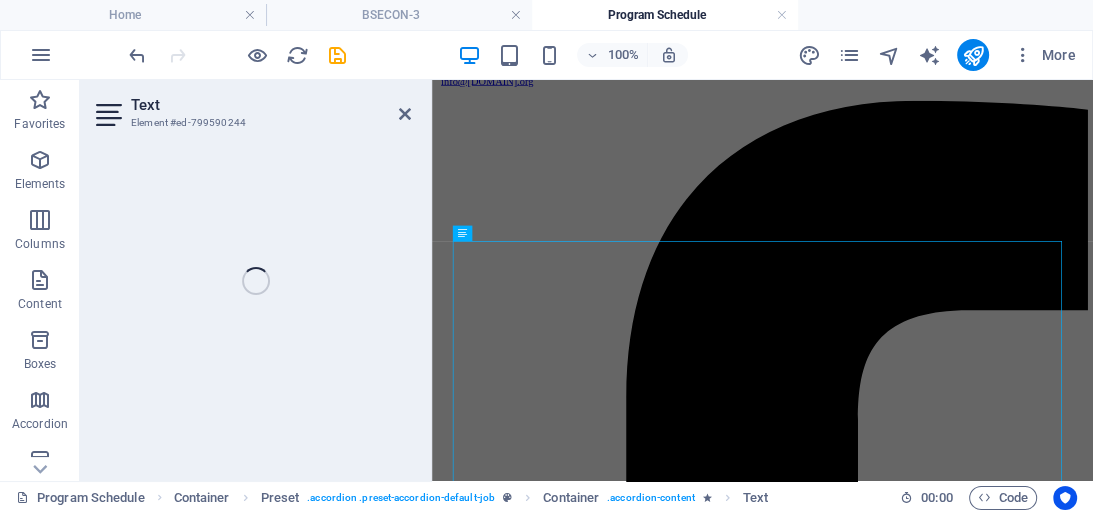 click on "Text Element #ed-799590244
H1   Banner   Banner   Container   H2   Text   Container   Spacer   H2   Preset   H3   Container   Preset   Container   Table   Container   Text   Preset   Container   Container   Preset   Container   Table   Text   Table   Preset   Container   Container   Text   Preset   Container   Container   Table   Icon   Spacer   Reference   Spacer   H3   Text   Spacer   Preset   Container   Container   Preset   Table   Text   Table   Text   Container   Container   Text" at bounding box center [586, 280] 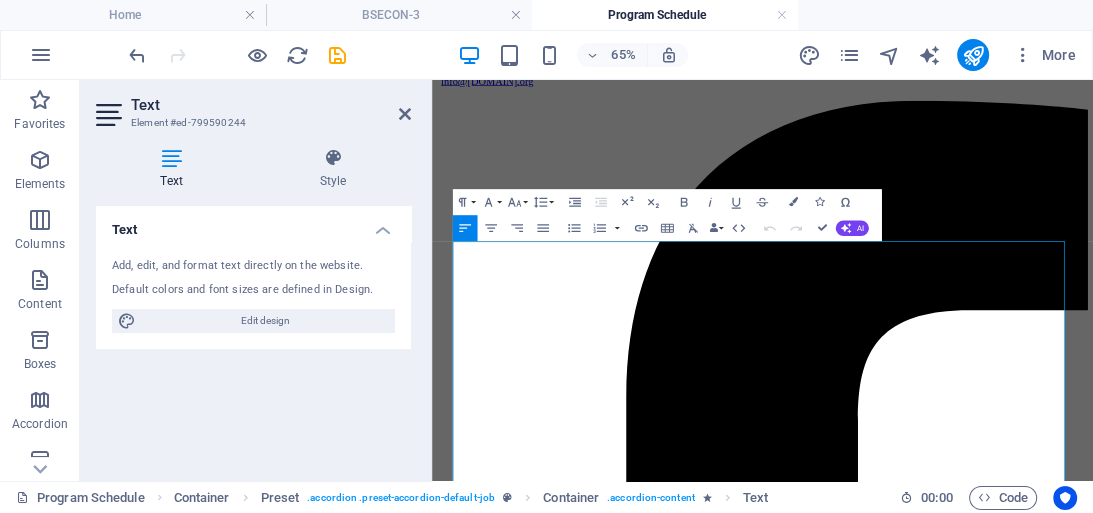 click on "Job Type:" at bounding box center (940, 7849) 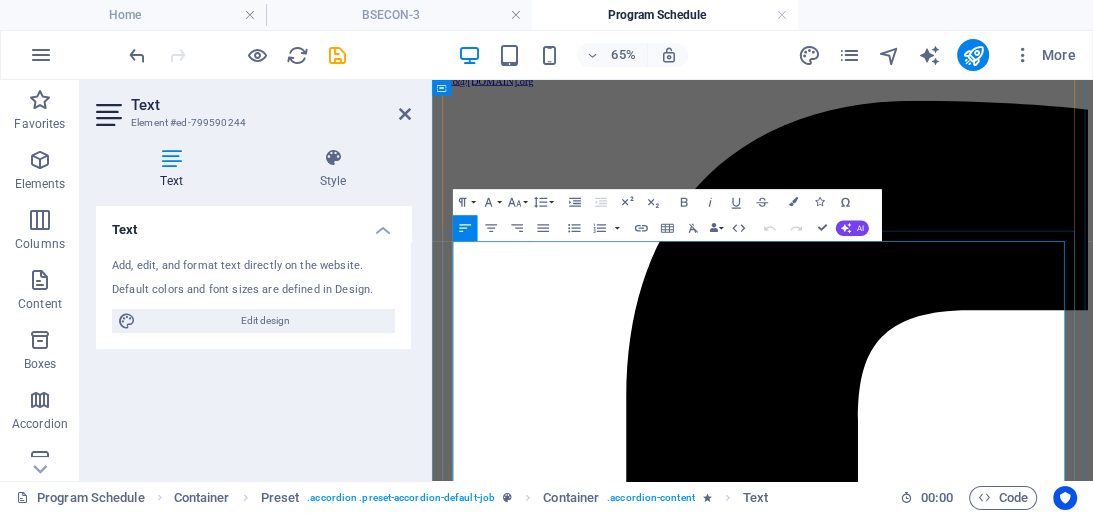 drag, startPoint x: 471, startPoint y: 408, endPoint x: 781, endPoint y: 683, distance: 414.39716 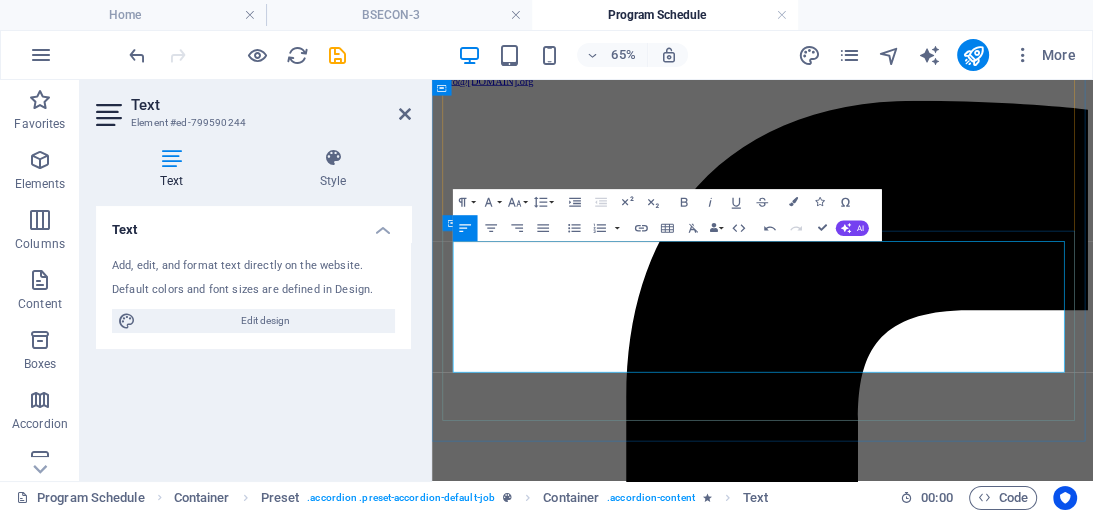 drag, startPoint x: 664, startPoint y: 513, endPoint x: 460, endPoint y: 393, distance: 236.677 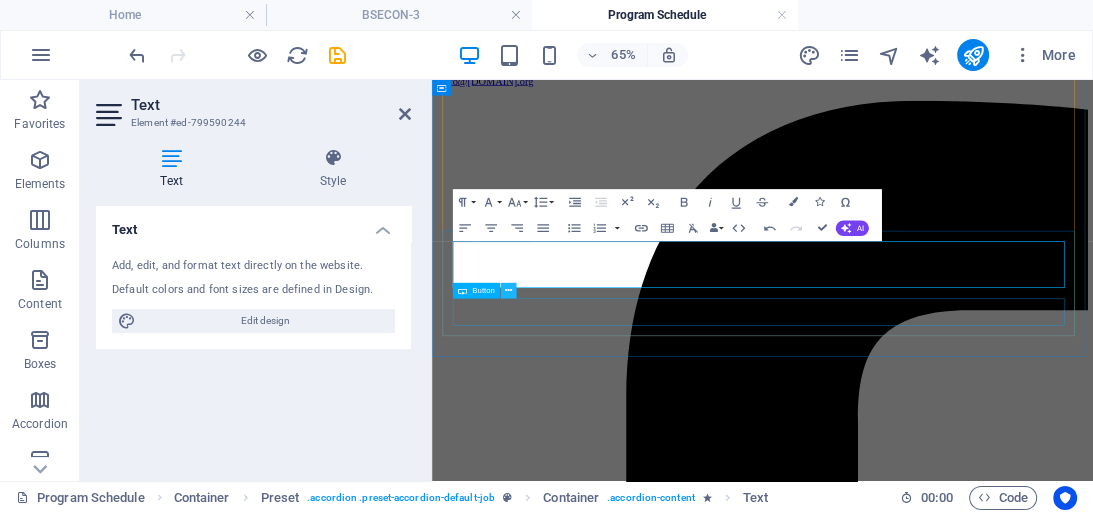 click at bounding box center [508, 291] 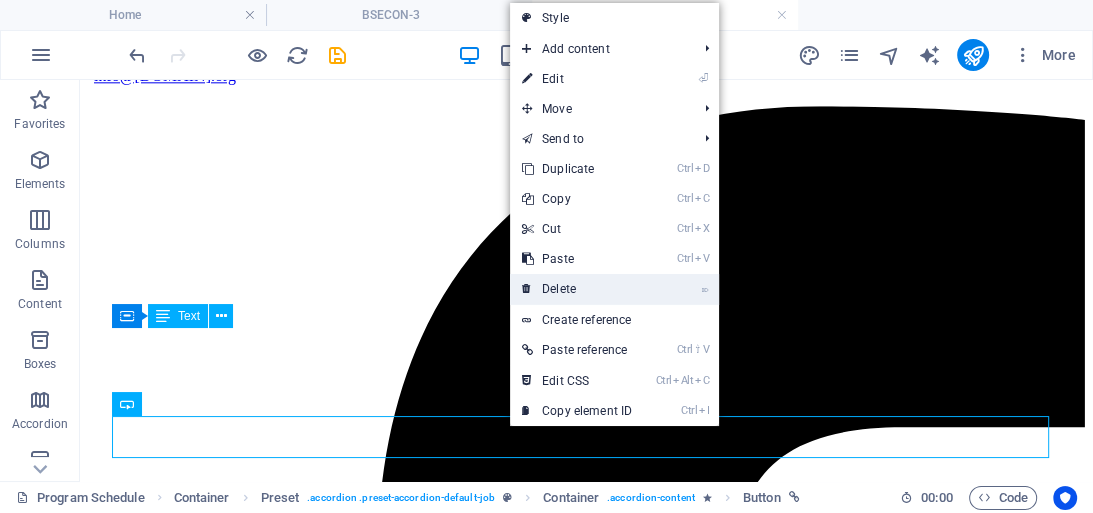 click on "⌦  Delete" at bounding box center (577, 289) 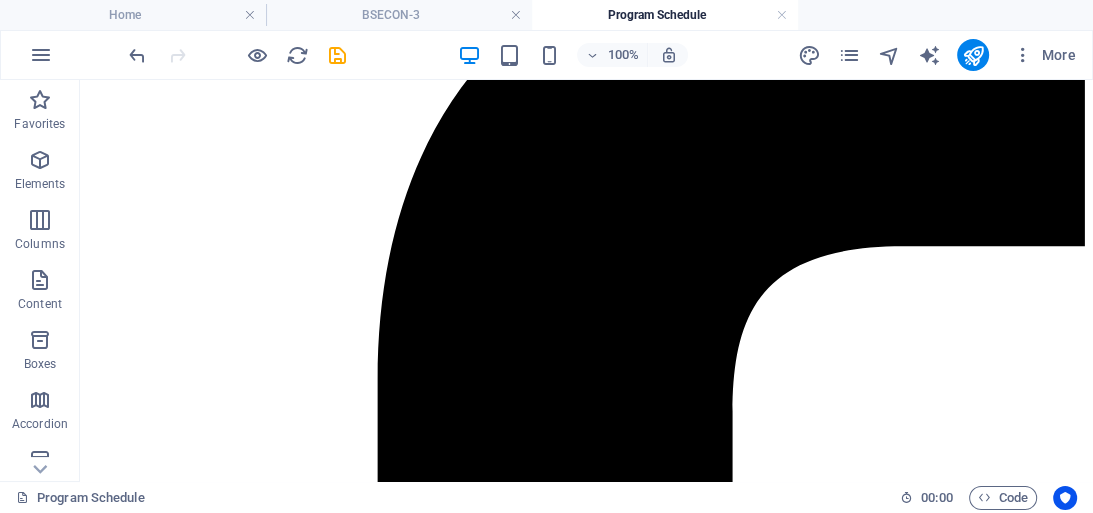 scroll, scrollTop: 1932, scrollLeft: 0, axis: vertical 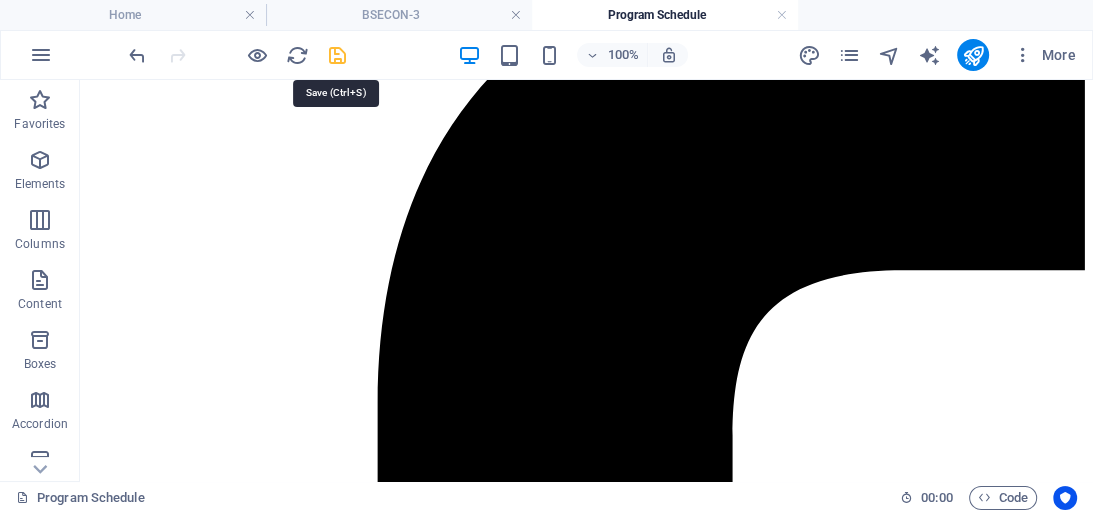 drag, startPoint x: 333, startPoint y: 48, endPoint x: 288, endPoint y: 285, distance: 241.23433 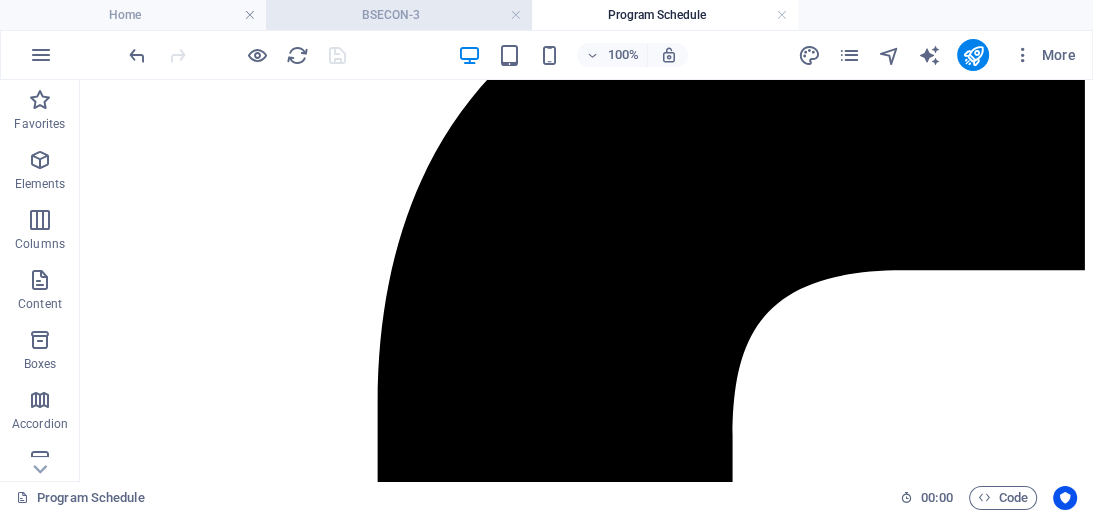 click on "BSECON-3" at bounding box center [399, 15] 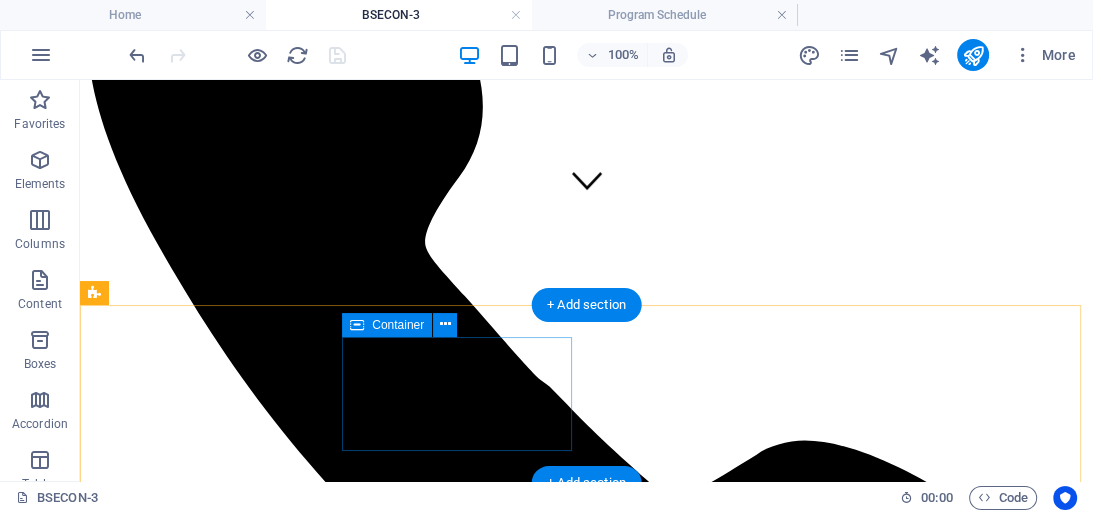 scroll, scrollTop: 533, scrollLeft: 0, axis: vertical 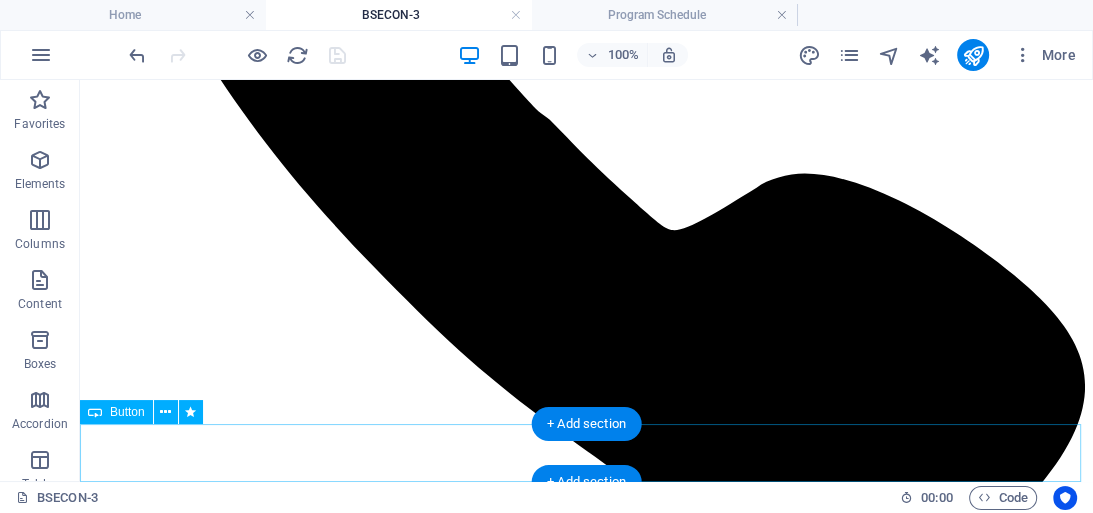 click on "Register" at bounding box center [586, 8876] 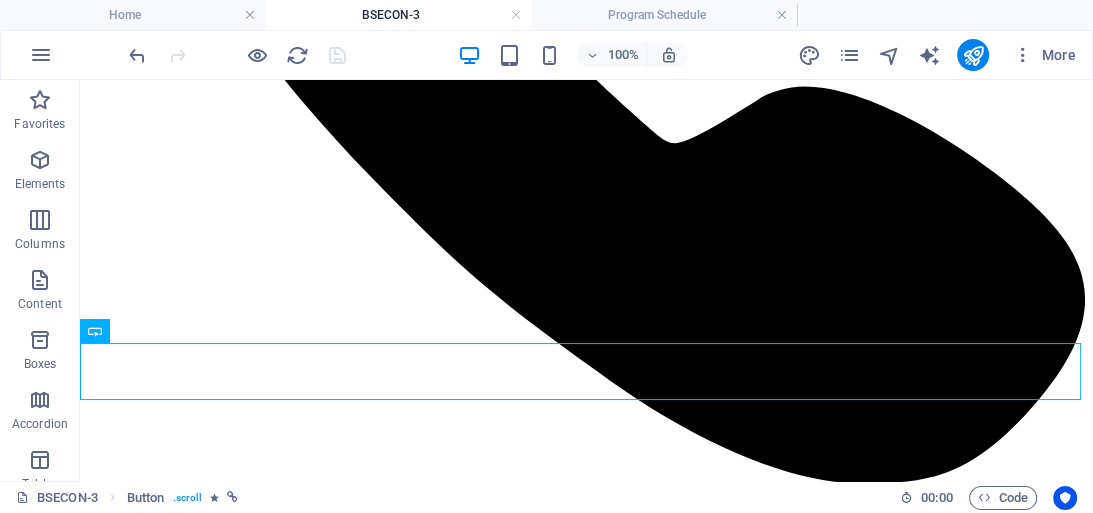 scroll, scrollTop: 636, scrollLeft: 0, axis: vertical 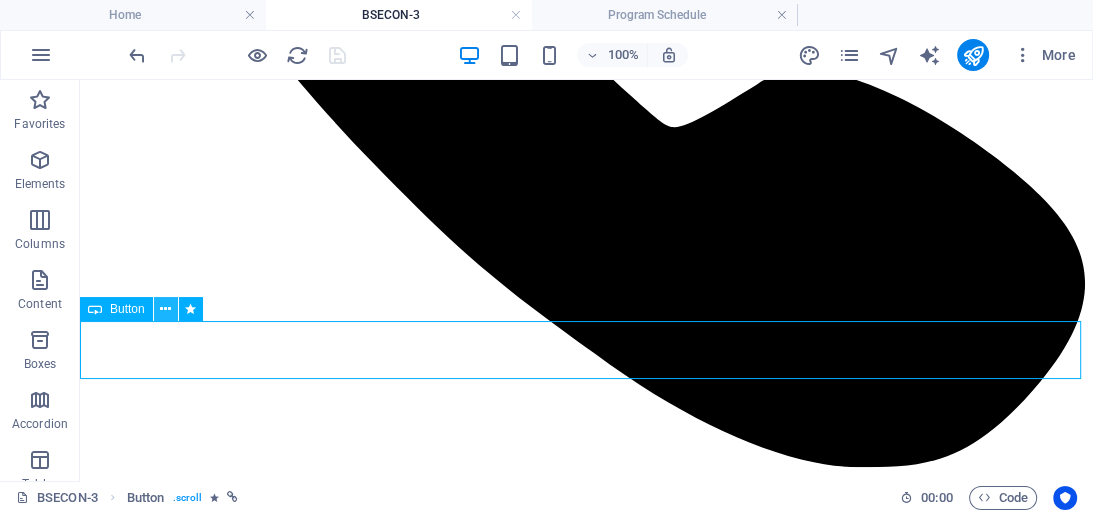 click at bounding box center (165, 309) 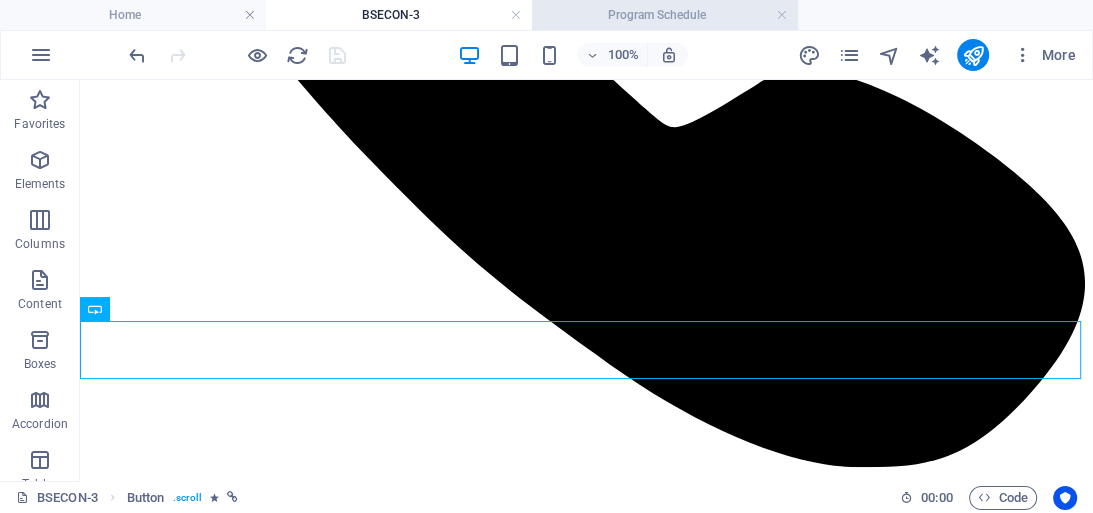 click on "Program Schedule" at bounding box center (665, 15) 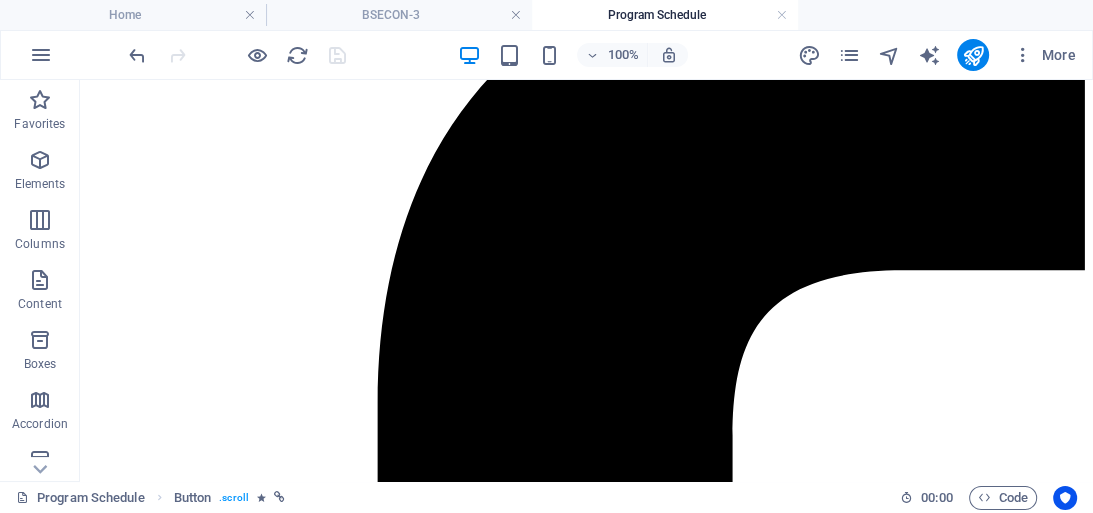 scroll, scrollTop: 0, scrollLeft: 0, axis: both 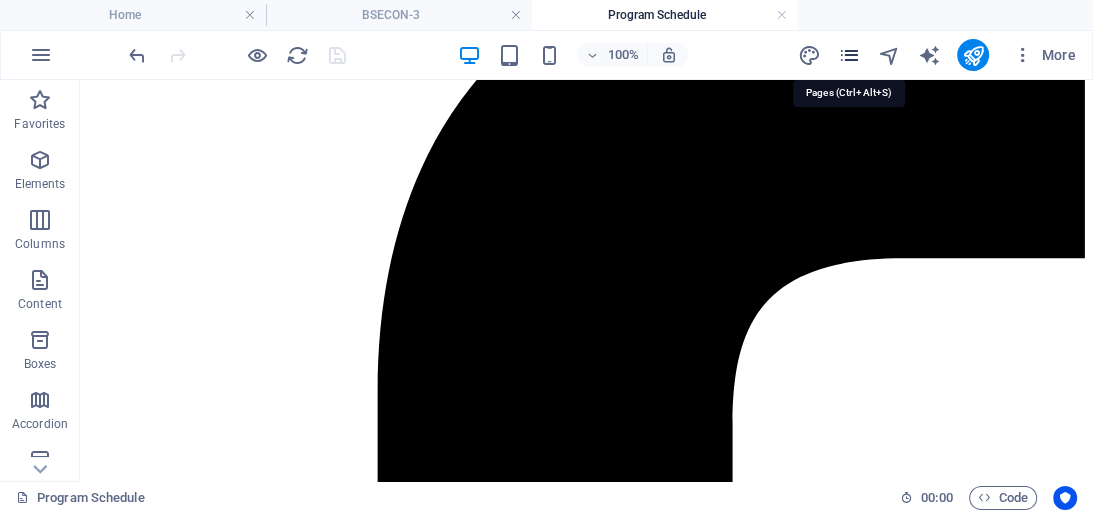 click at bounding box center [848, 55] 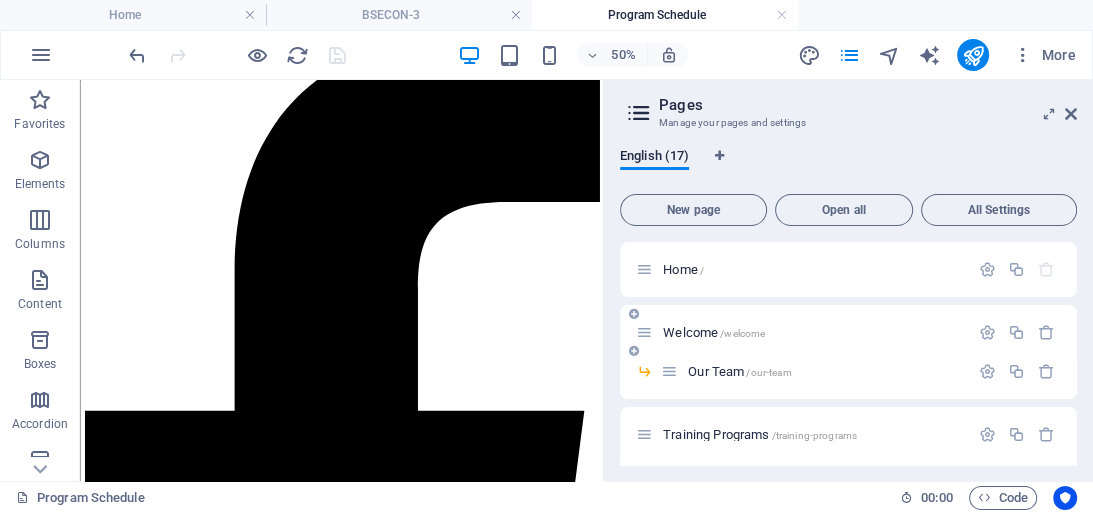 scroll, scrollTop: 266, scrollLeft: 0, axis: vertical 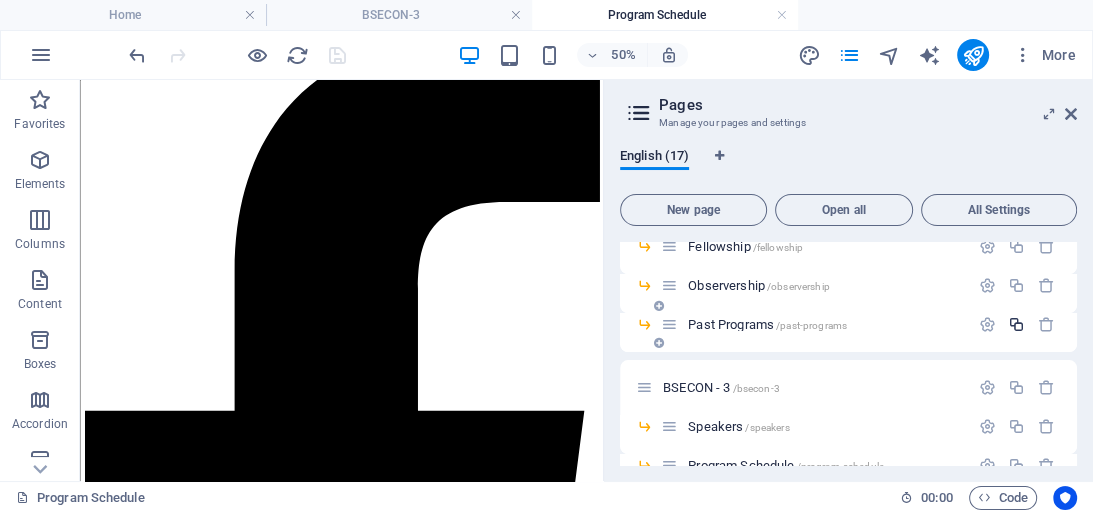 click at bounding box center (1016, 324) 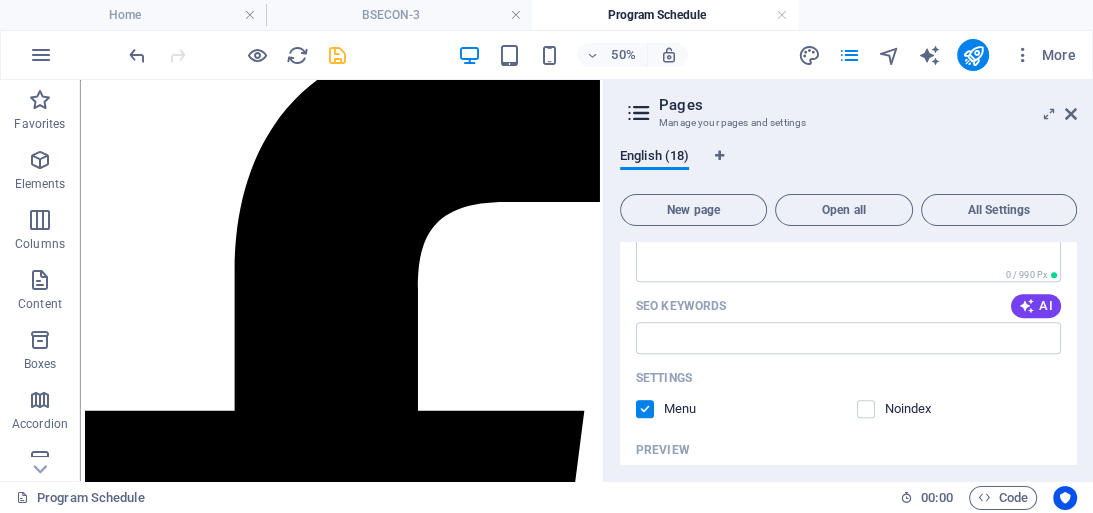 scroll, scrollTop: 767, scrollLeft: 0, axis: vertical 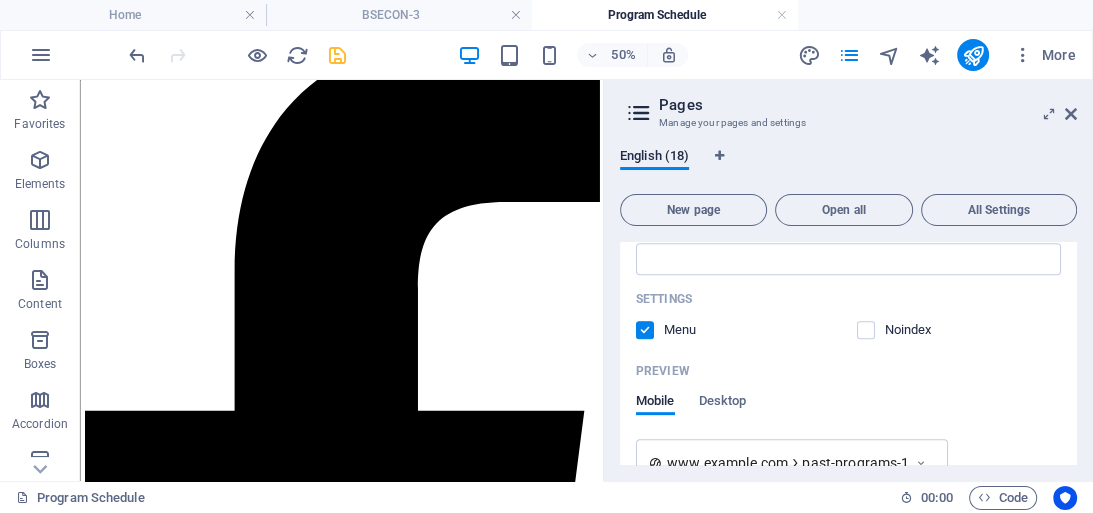 click at bounding box center [645, 330] 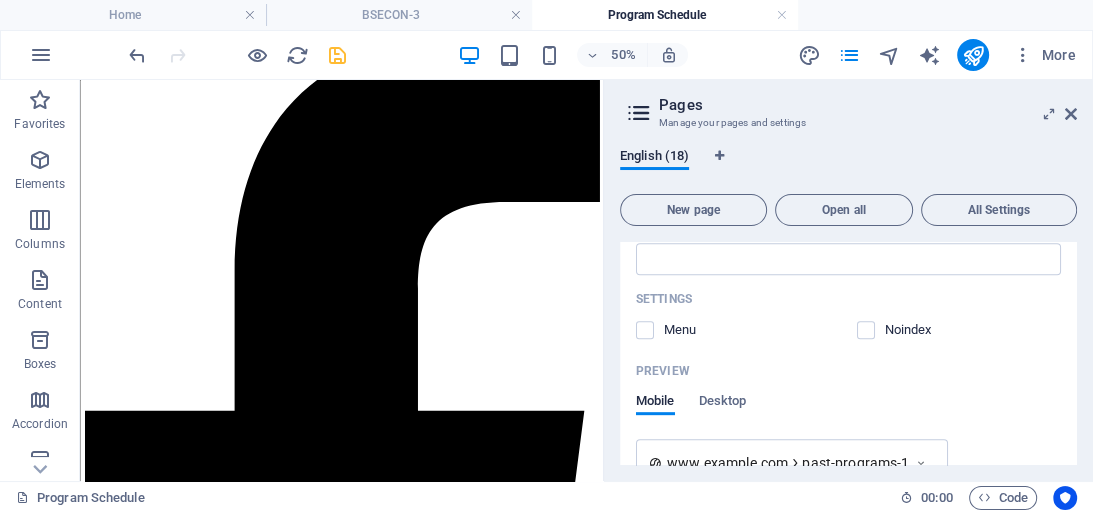 click on "English (18) New page Open all All Settings Home / Welcome /welcome Our Team /our-team Training Programs /training-programs Mentorship /mentorship Fellowship /fellowship Observership /observership Past Programs /past-programs Past Programs 1 /past-programs-1 Name Past Programs 1 ​ URL SLUG /past-programs-1 ​ SEO Title AI Past Programs 1 ​ 151 / 580 Px SEO Description AI ​ 0 / 990 Px SEO Keywords AI ​ Settings Menu Noindex Preview Mobile Desktop www.example.com past-programs-1 Past Programs 1 Meta tags ​ Preview Image (Open Graph) Drag files here, click to choose files or select files from Files or our free stock photos & videos More Settings BSECON - 3 /bsecon-3 Speakers /speakers Program Schedule /program-schedule Home 2 /home2 Home 1 /home-1 Home (Copy) /homecopy About us /about-us Pricing /pricing Contact /contact" at bounding box center [848, 306] 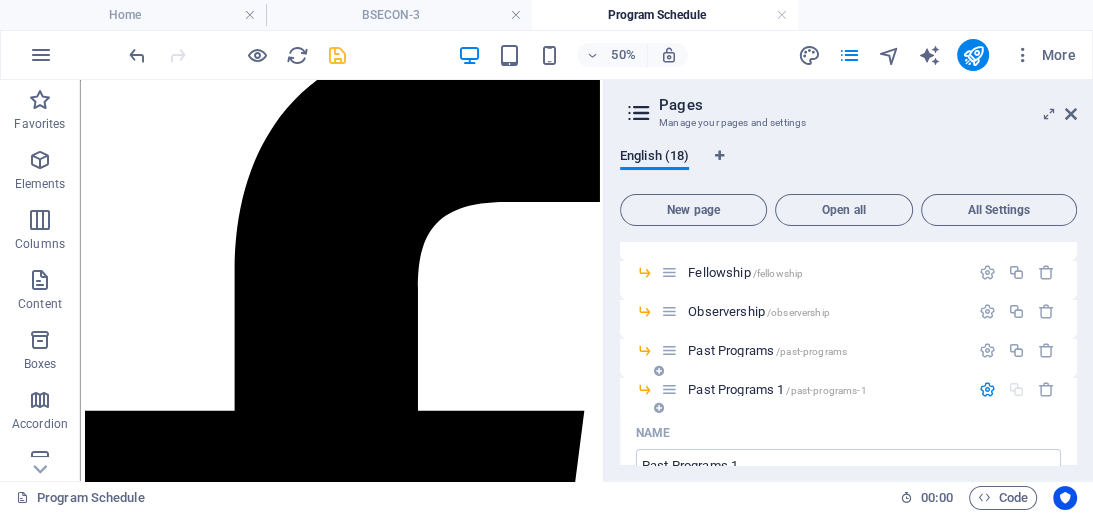 scroll, scrollTop: 233, scrollLeft: 0, axis: vertical 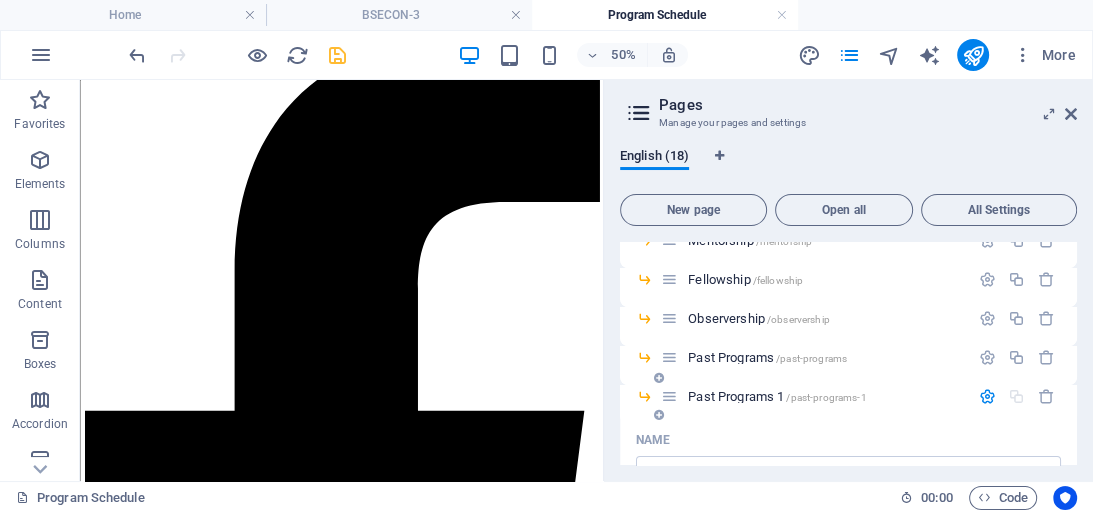 click at bounding box center [987, 396] 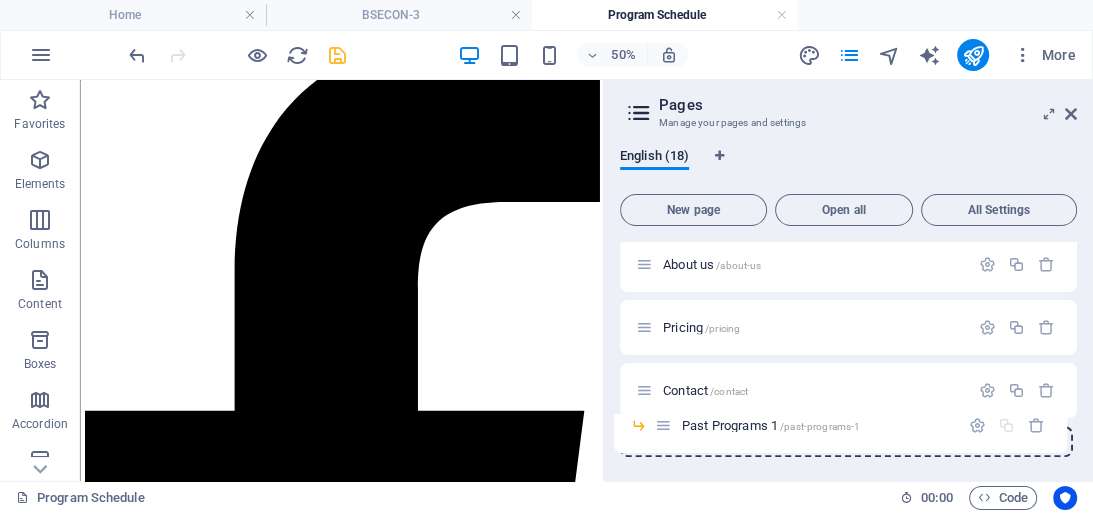scroll, scrollTop: 719, scrollLeft: 0, axis: vertical 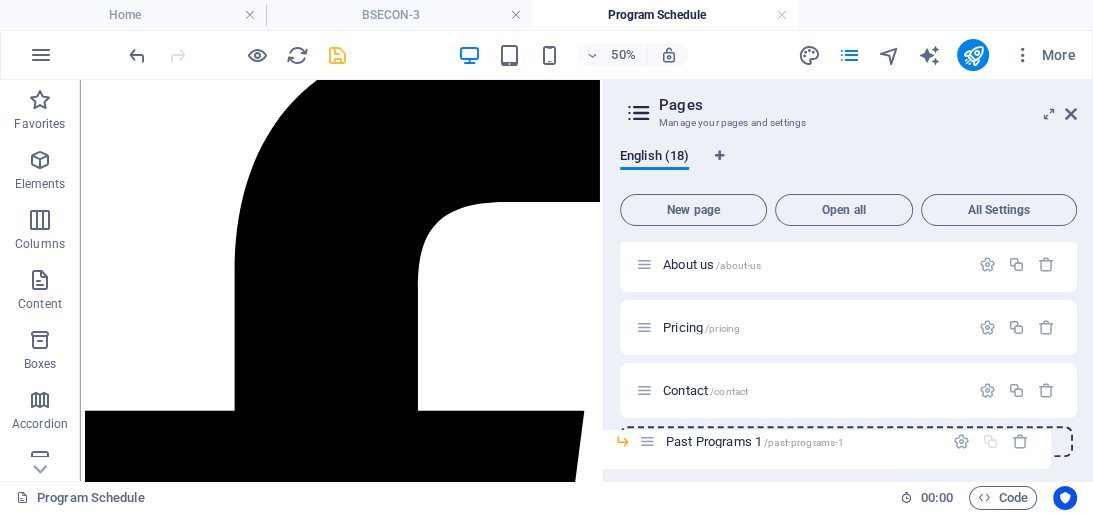 drag, startPoint x: 672, startPoint y: 397, endPoint x: 645, endPoint y: 448, distance: 57.706154 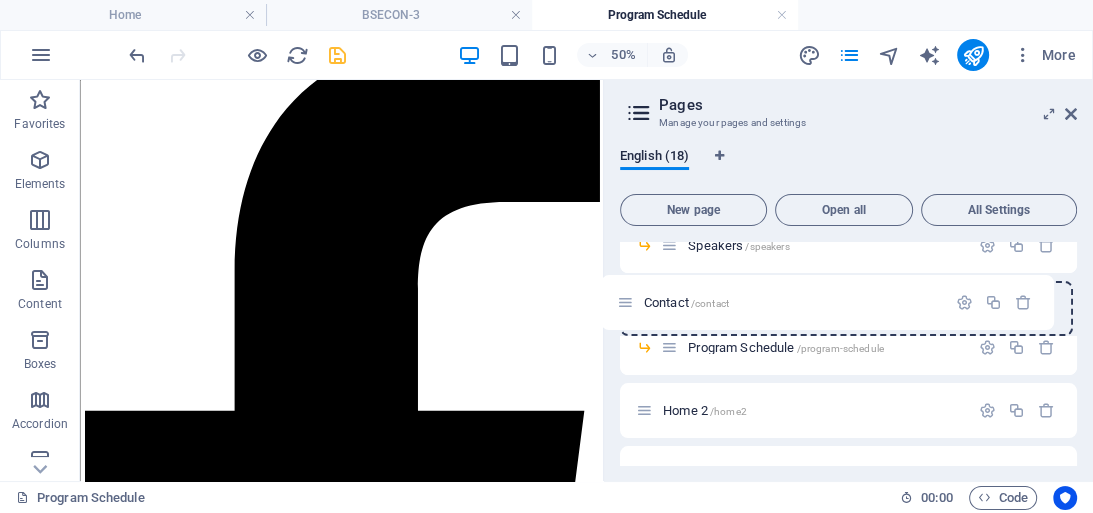 scroll, scrollTop: 447, scrollLeft: 0, axis: vertical 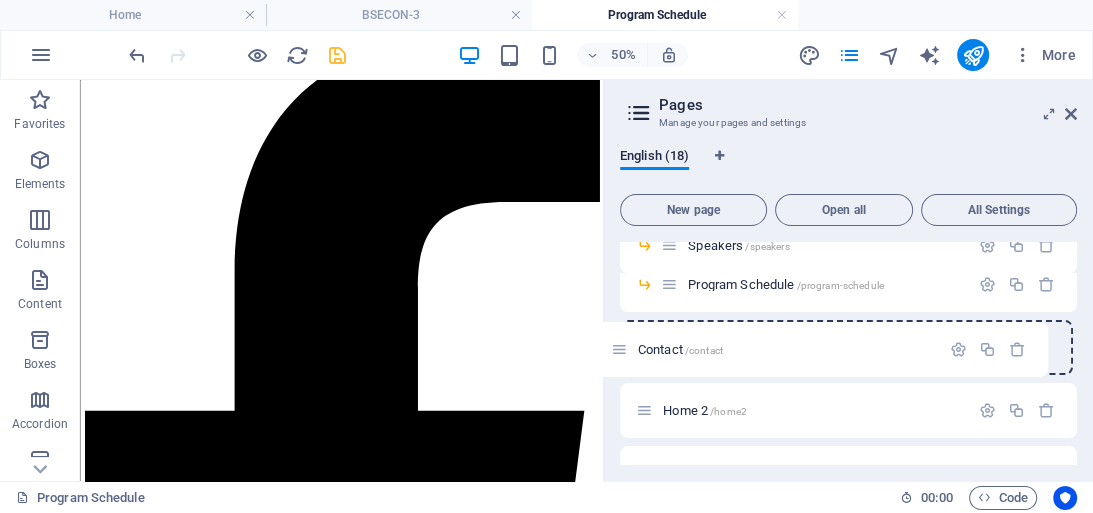drag, startPoint x: 644, startPoint y: 392, endPoint x: 619, endPoint y: 345, distance: 53.235325 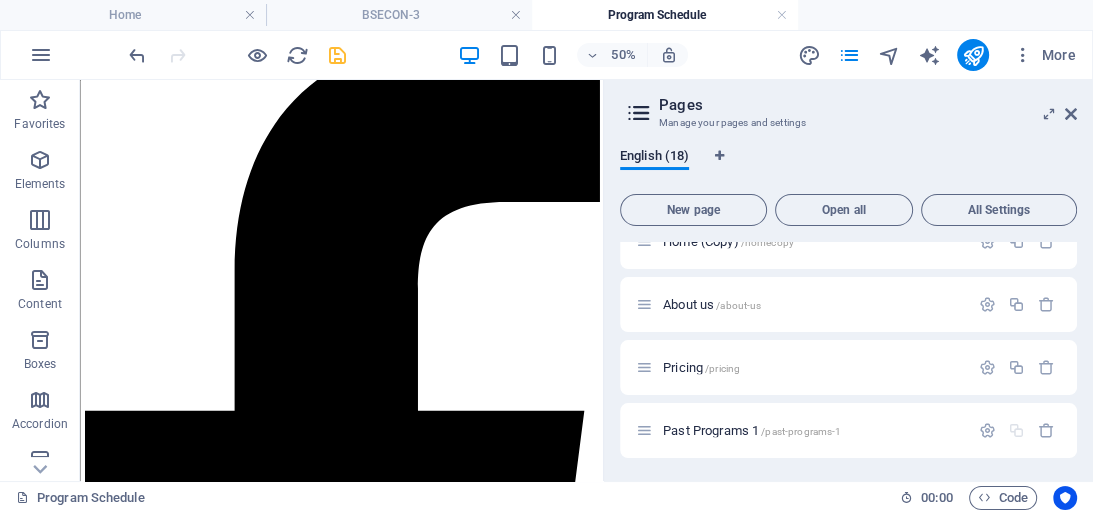 scroll, scrollTop: 743, scrollLeft: 0, axis: vertical 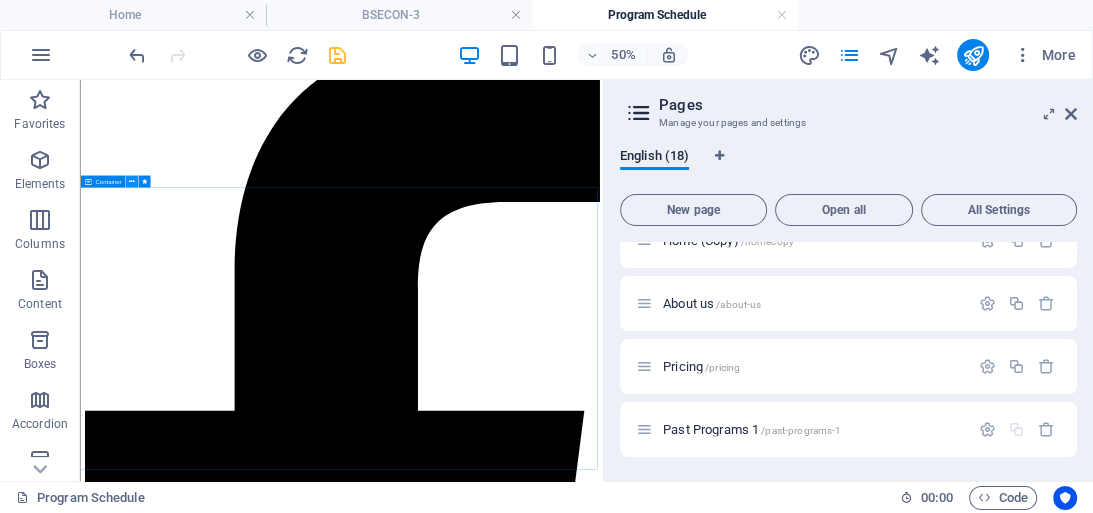 click at bounding box center [132, 181] 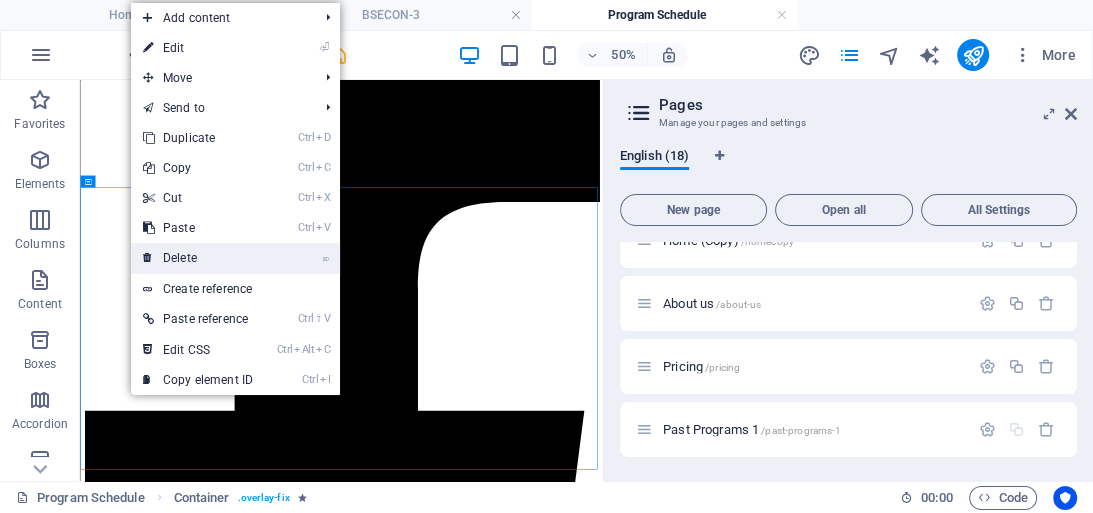 click on "⌦  Delete" at bounding box center (198, 258) 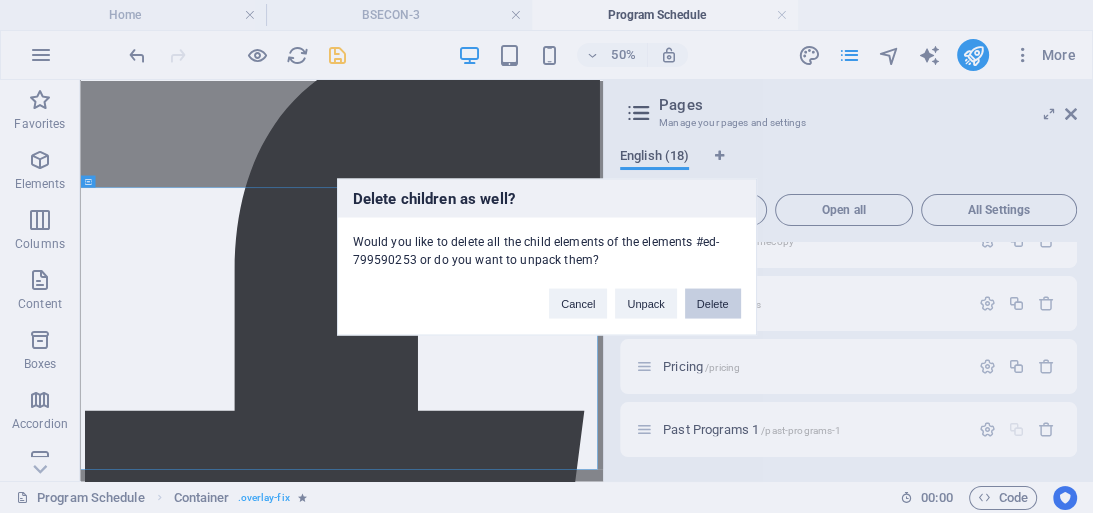 click on "Delete" at bounding box center [713, 303] 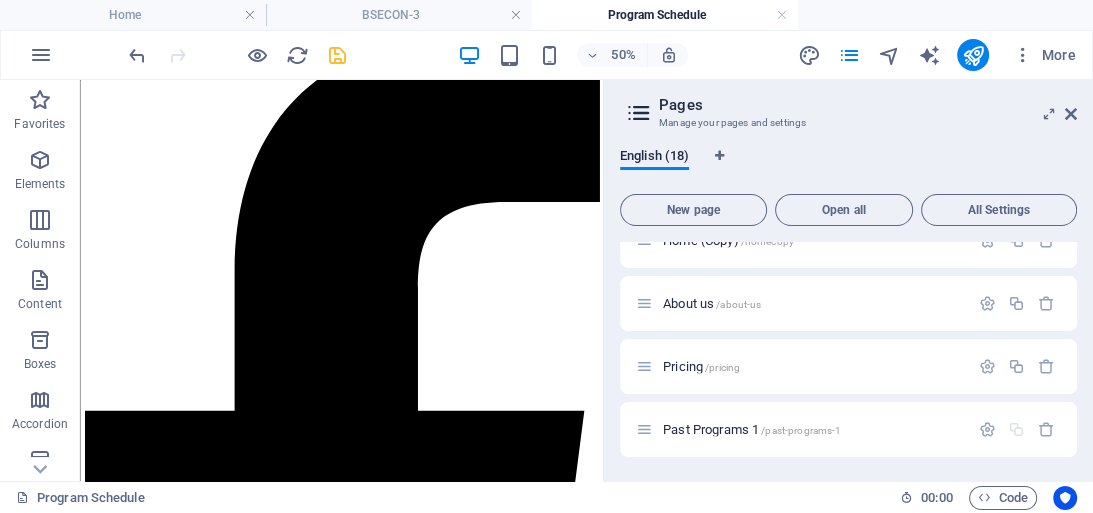 scroll, scrollTop: 1454, scrollLeft: 0, axis: vertical 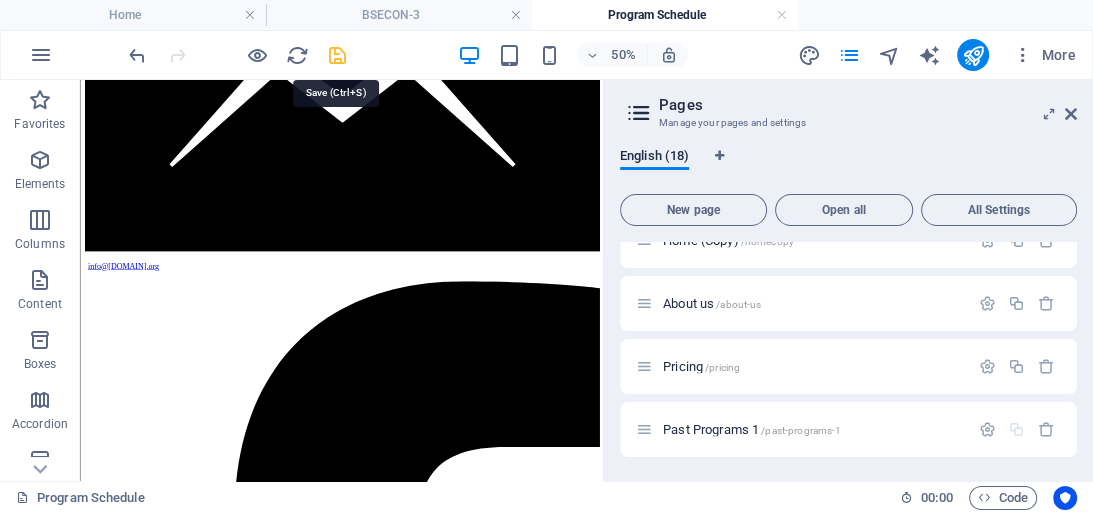 drag, startPoint x: 332, startPoint y: 49, endPoint x: 332, endPoint y: 29, distance: 20 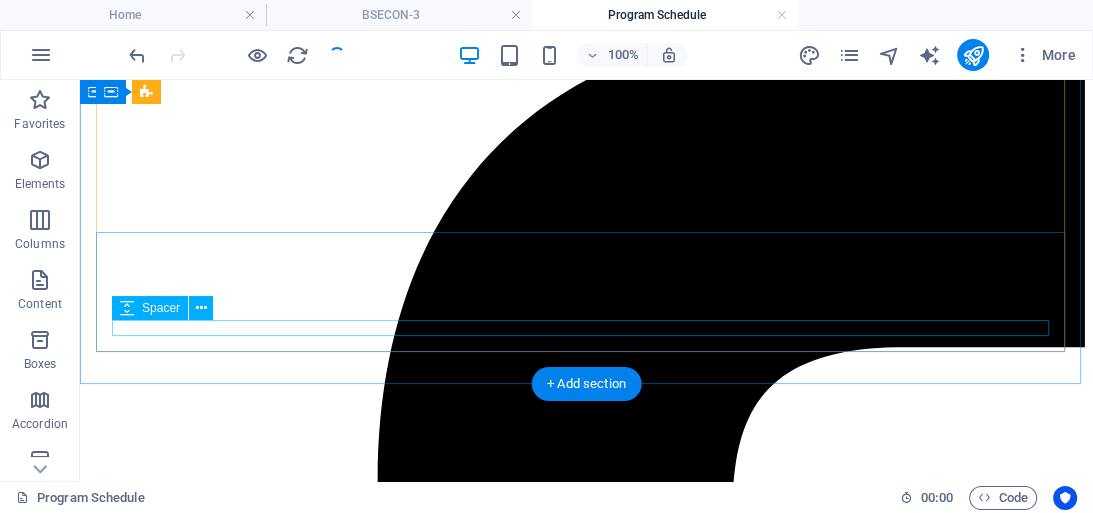 scroll, scrollTop: 1588, scrollLeft: 0, axis: vertical 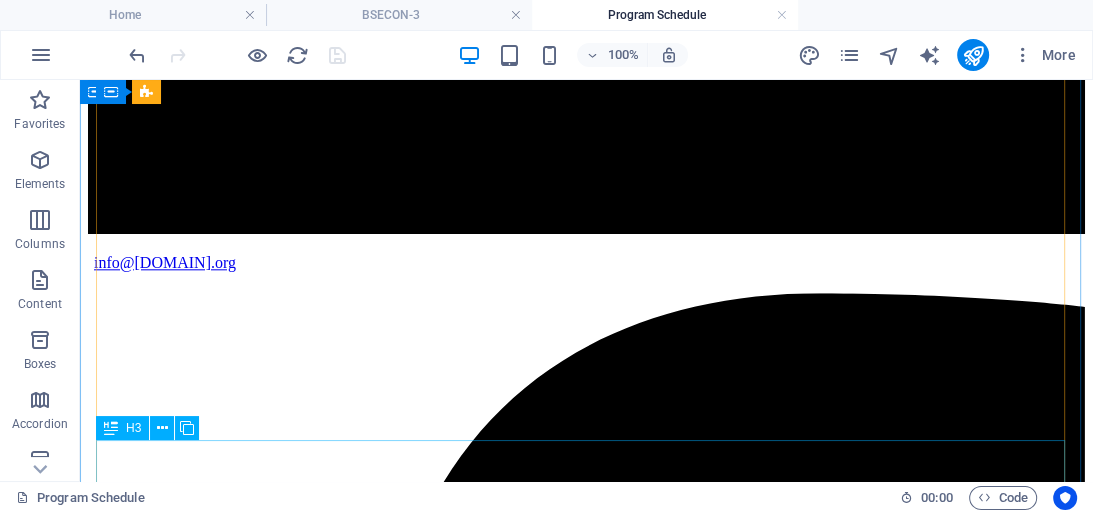 click on "Project manager (2 Persons)" at bounding box center [586, 7876] 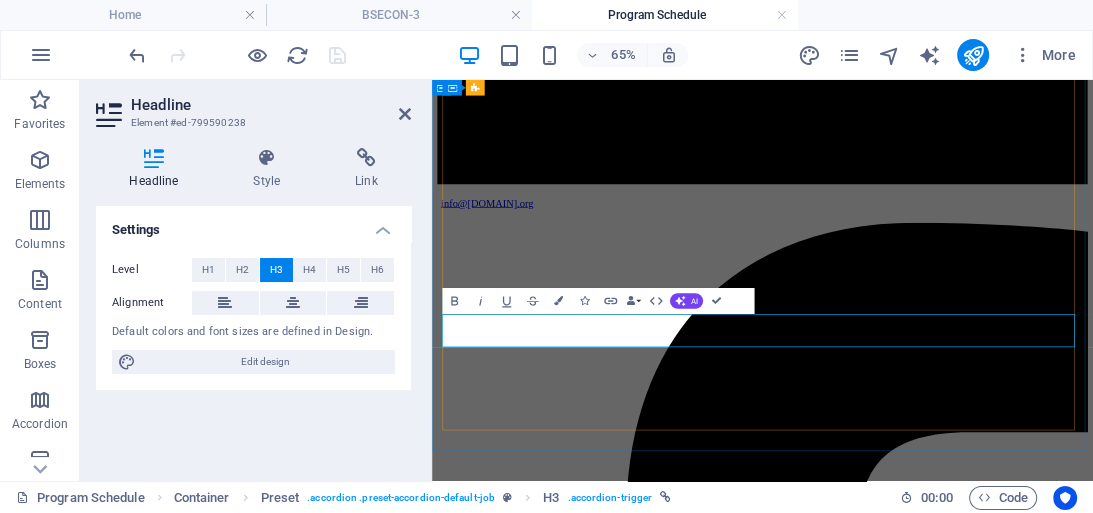 type 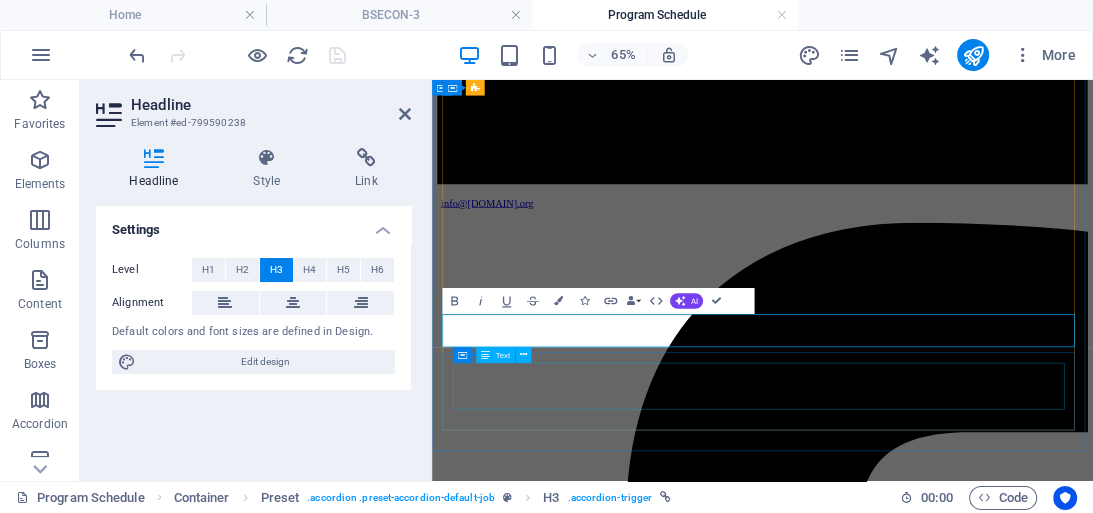 click on "Lorem ipsum dolor sit amet, consetetur sadipscing elitr, sed diam nonumy eirmod tempor invidunt ut labore et dolore magna aliquyam erat, sed diam voluptua. Lorem ipsum dolor sit amet, consectetur adipisicing elit. Veritatis, dolorem!" at bounding box center (940, 8121) 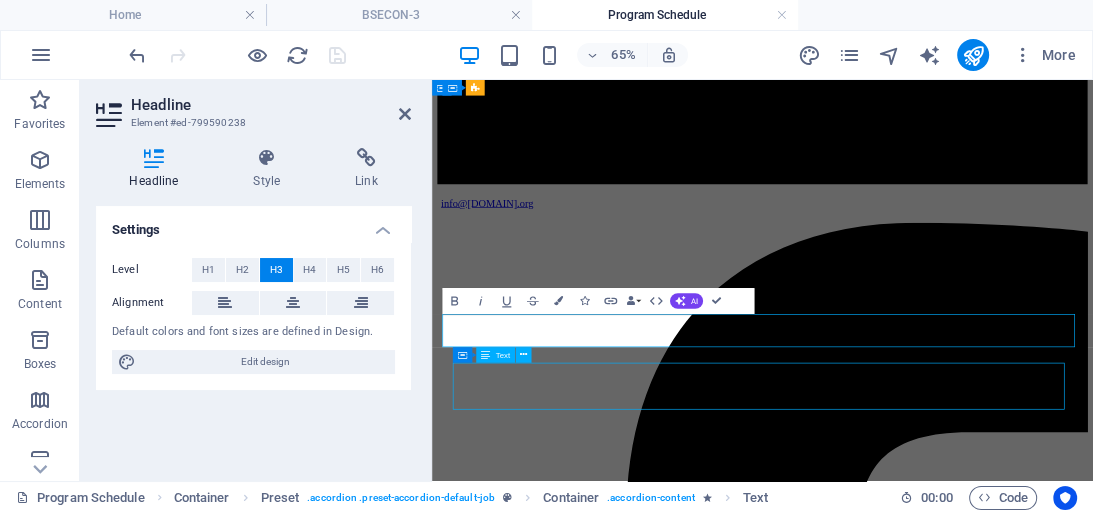 scroll, scrollTop: 1855, scrollLeft: 0, axis: vertical 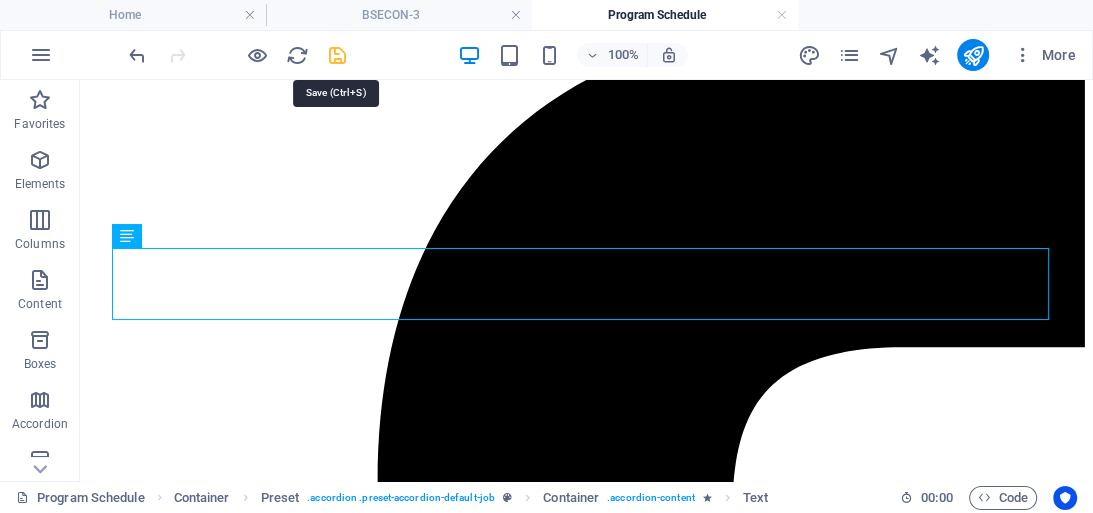 click at bounding box center [337, 55] 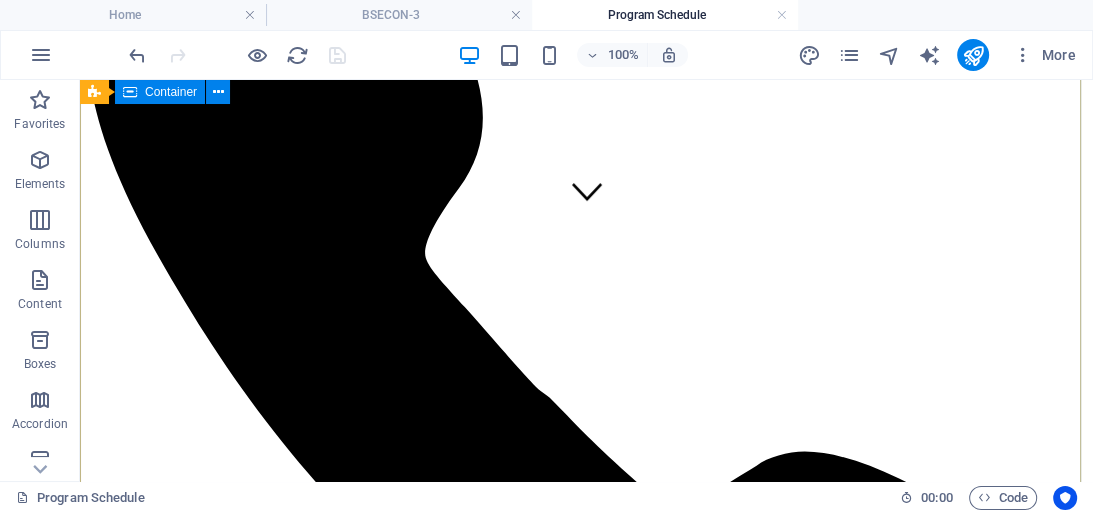scroll, scrollTop: 0, scrollLeft: 0, axis: both 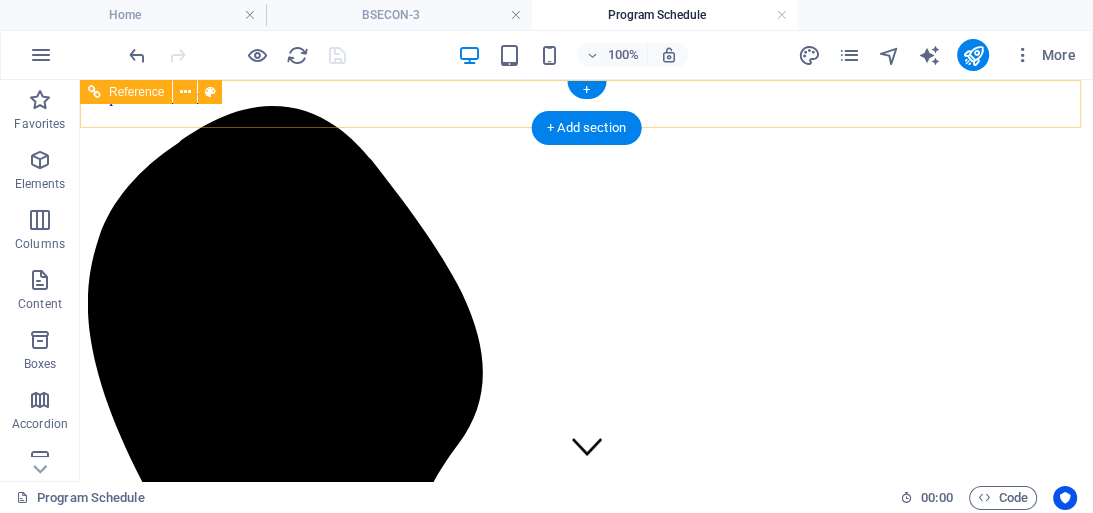 click at bounding box center [586, 2850] 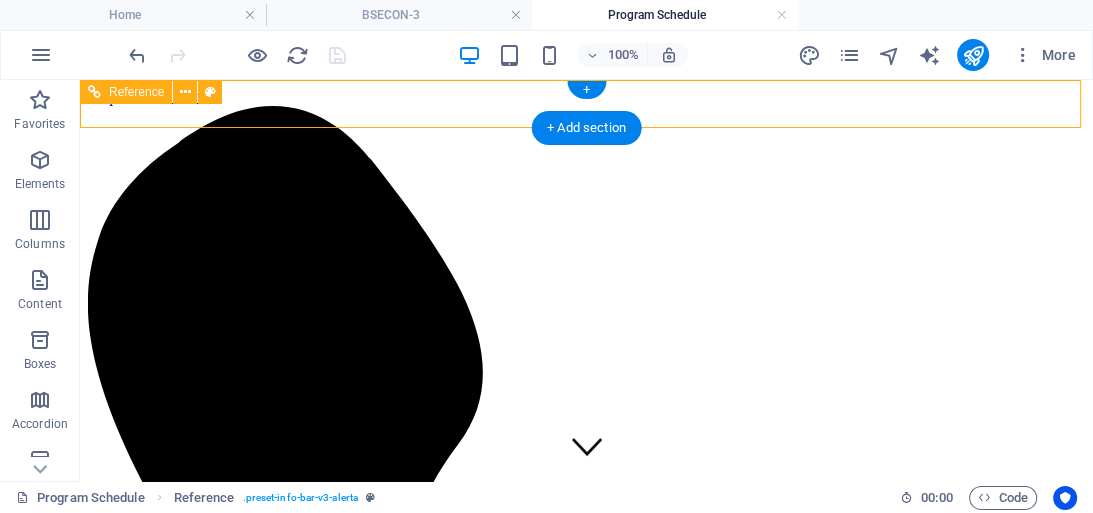 click at bounding box center [586, 2850] 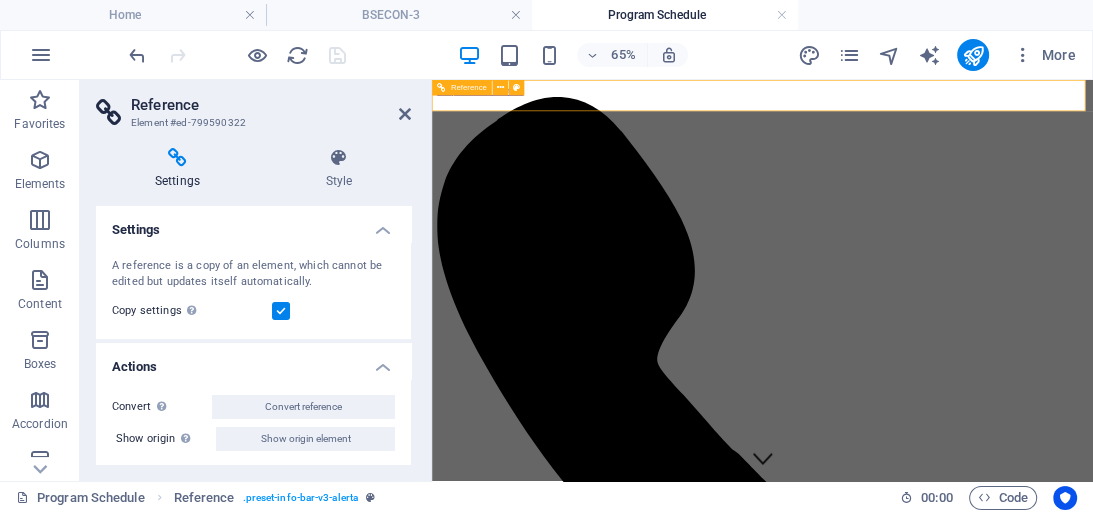 click at bounding box center (940, 2859) 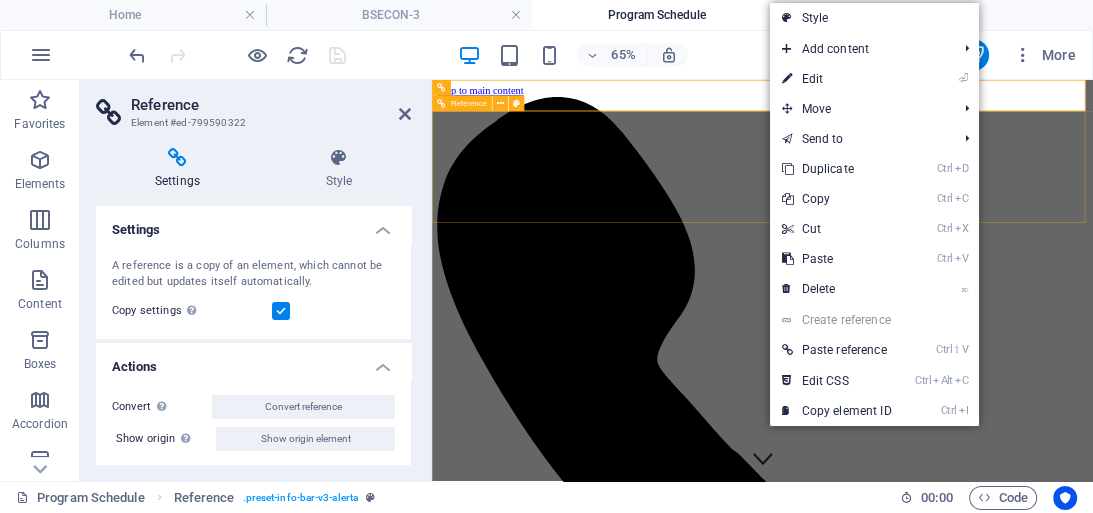 click on "Home Welcome Our Team Training Programs Mentorship Fellowship Observership Past Programs BSECON - 3 Speakers Program Schedule Contact" at bounding box center (940, 7367) 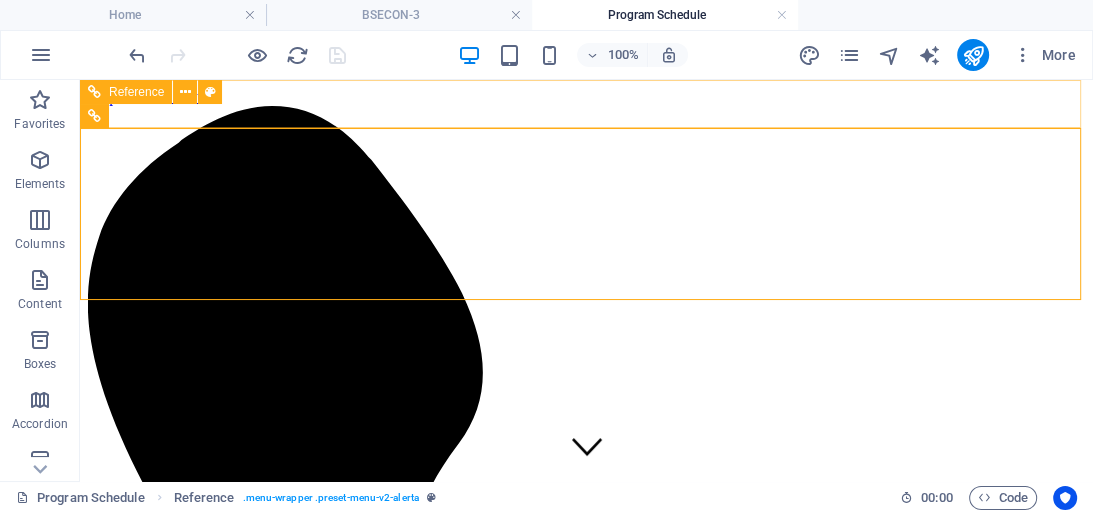 click at bounding box center [586, 4262] 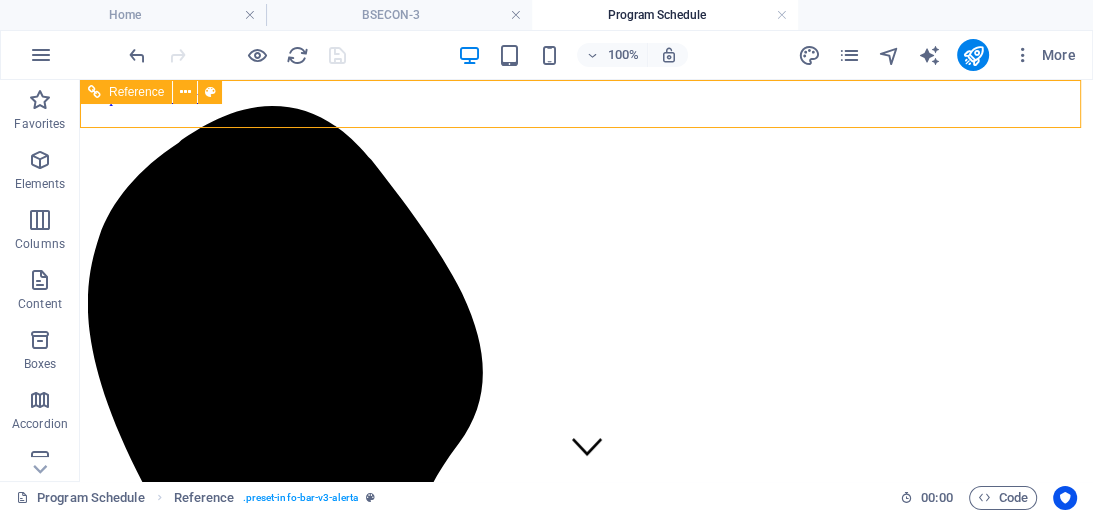 click at bounding box center (586, 4225) 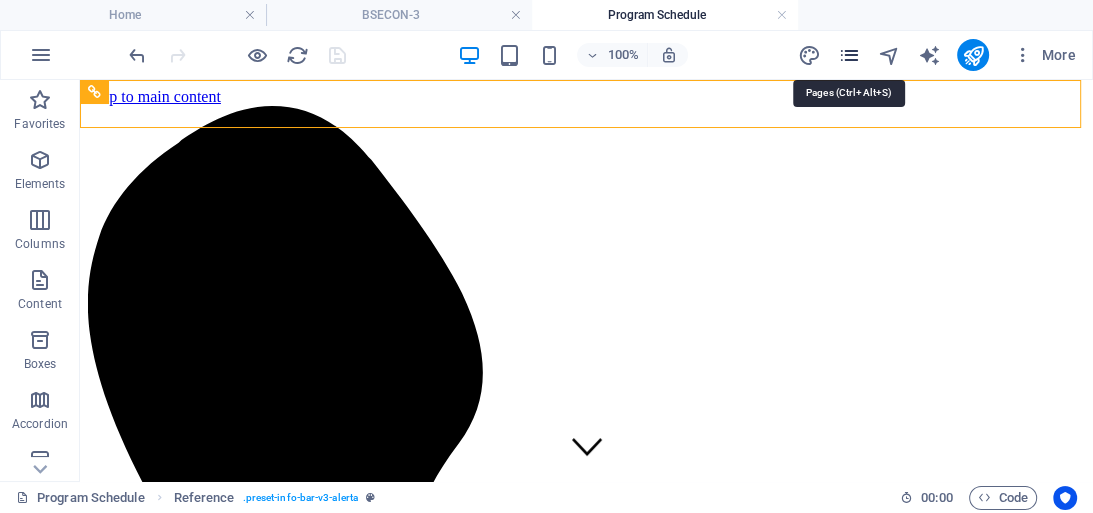 click at bounding box center (848, 55) 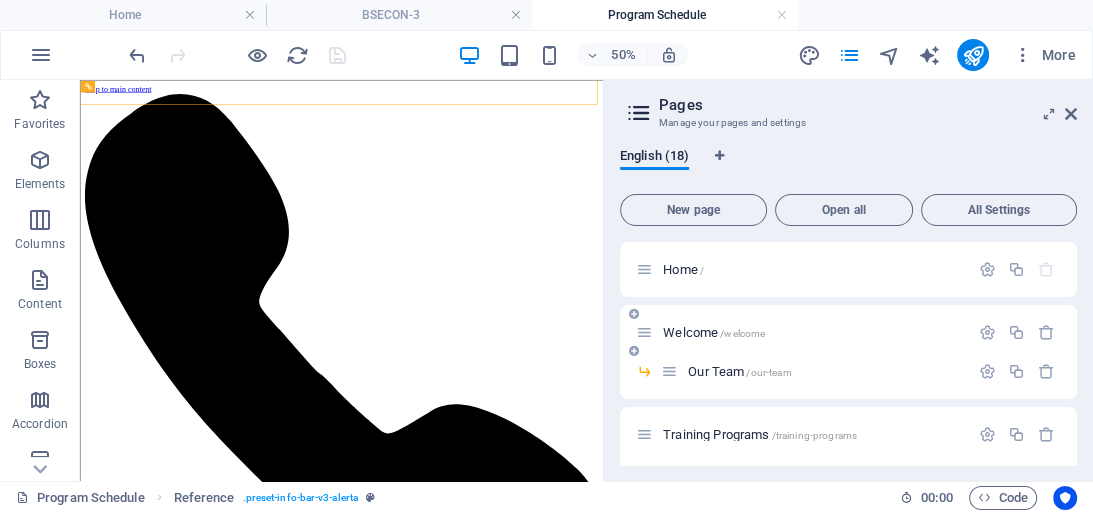 scroll, scrollTop: 266, scrollLeft: 0, axis: vertical 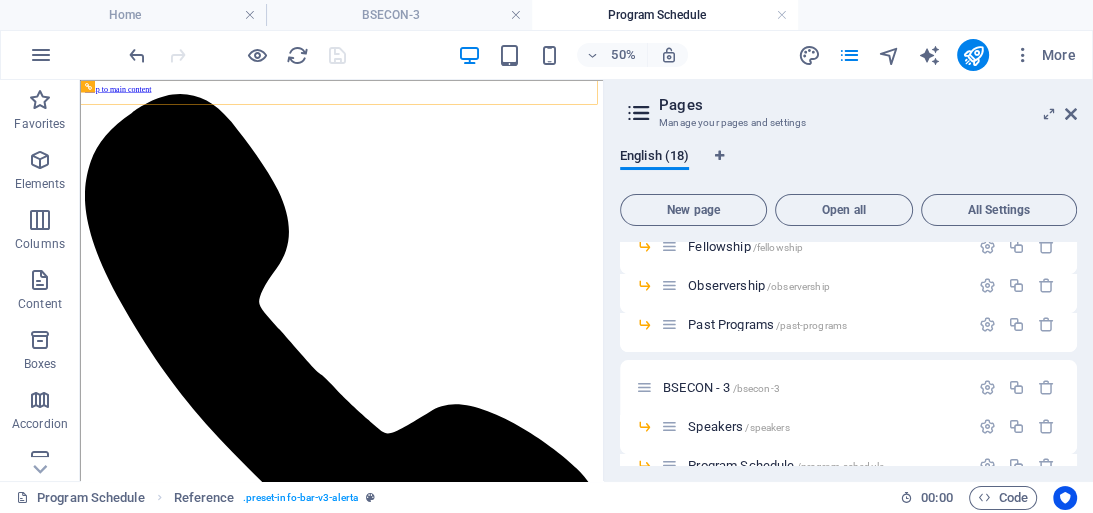 drag, startPoint x: 1076, startPoint y: 327, endPoint x: 1076, endPoint y: 311, distance: 16 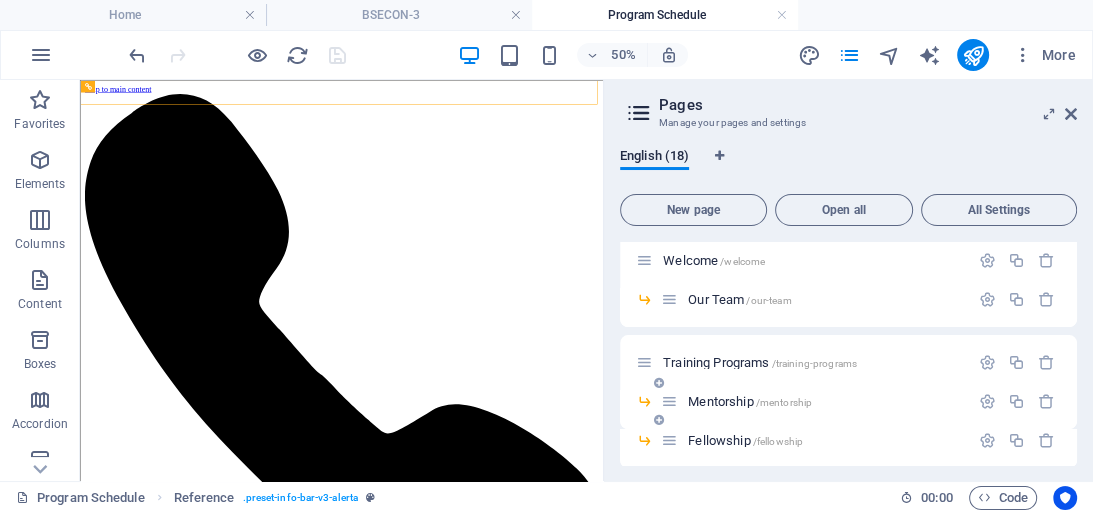 click on "Mentorship /mentorship" at bounding box center (750, 401) 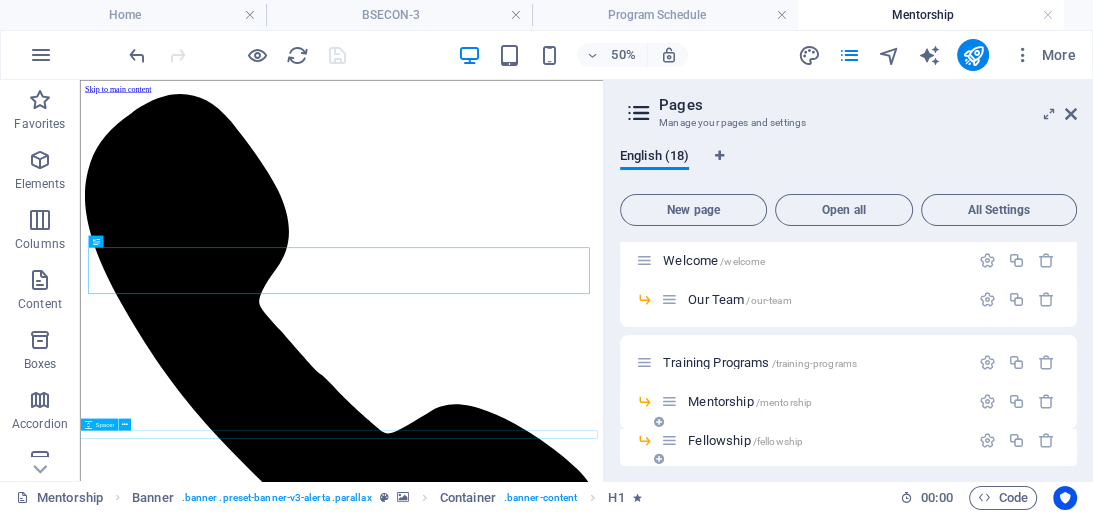 scroll, scrollTop: 266, scrollLeft: 0, axis: vertical 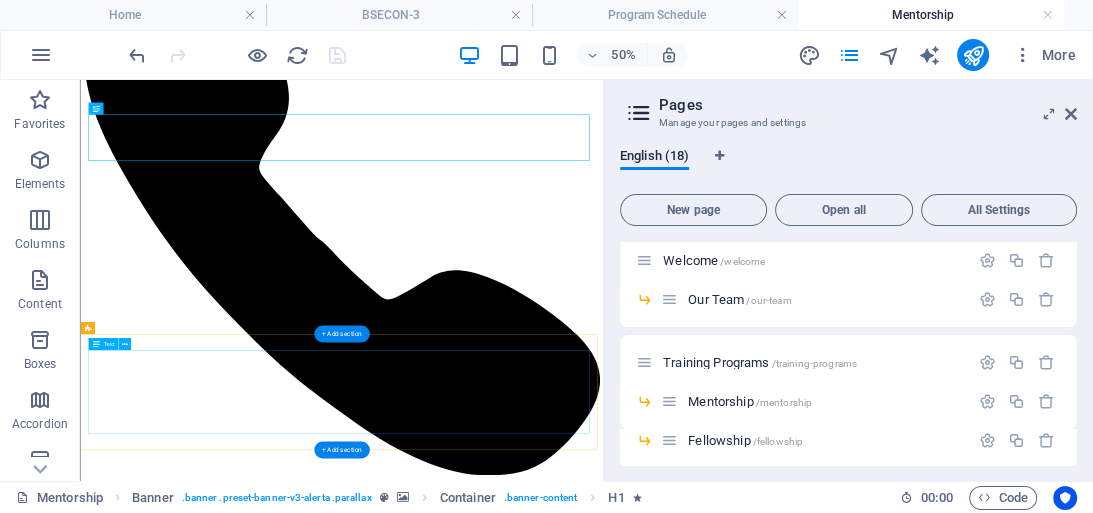 click on "This exclusive hands-on live surgery training program enables you to engage directly in patient procedures, greatly enriching your learning experience. PROGRAMS    PELD mentorship - Dr [LAST]. UBE mentorship - Dr [LAST], Dr [LAST], Dr [LAST]   PSLD mentorship - Dr [LAST]" at bounding box center [603, 9082] 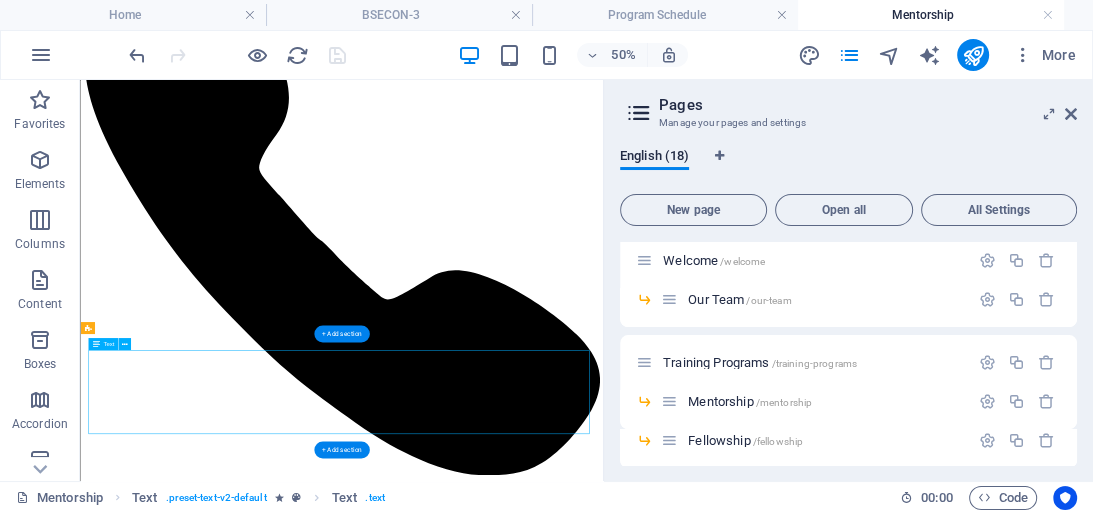 click on "This exclusive hands-on live surgery training program enables you to engage directly in patient procedures, greatly enriching your learning experience. PROGRAMS    PELD mentorship - Dr [LAST]. UBE mentorship - Dr [LAST], Dr [LAST], Dr [LAST]   PSLD mentorship - Dr [LAST]" at bounding box center [603, 9082] 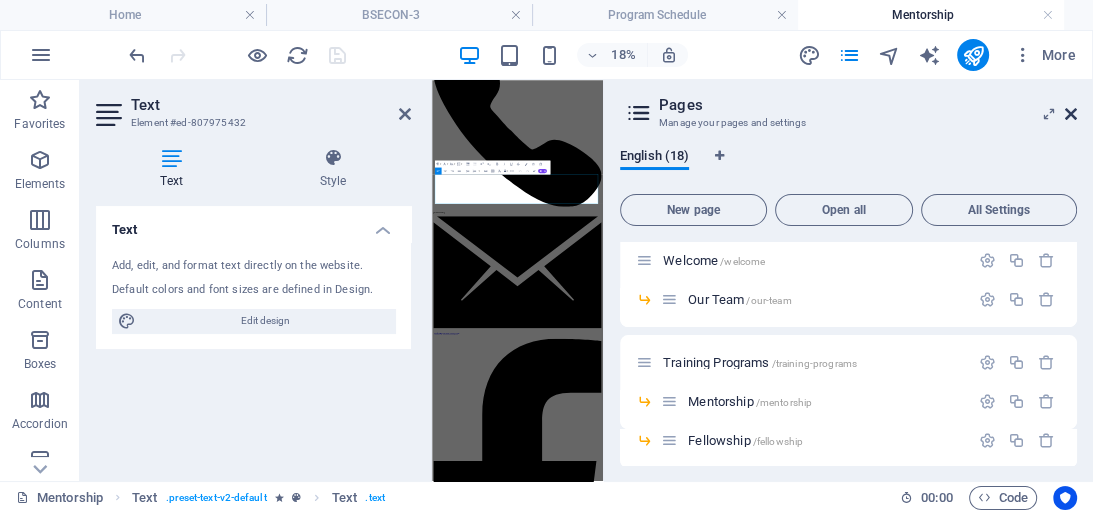 click at bounding box center [1071, 114] 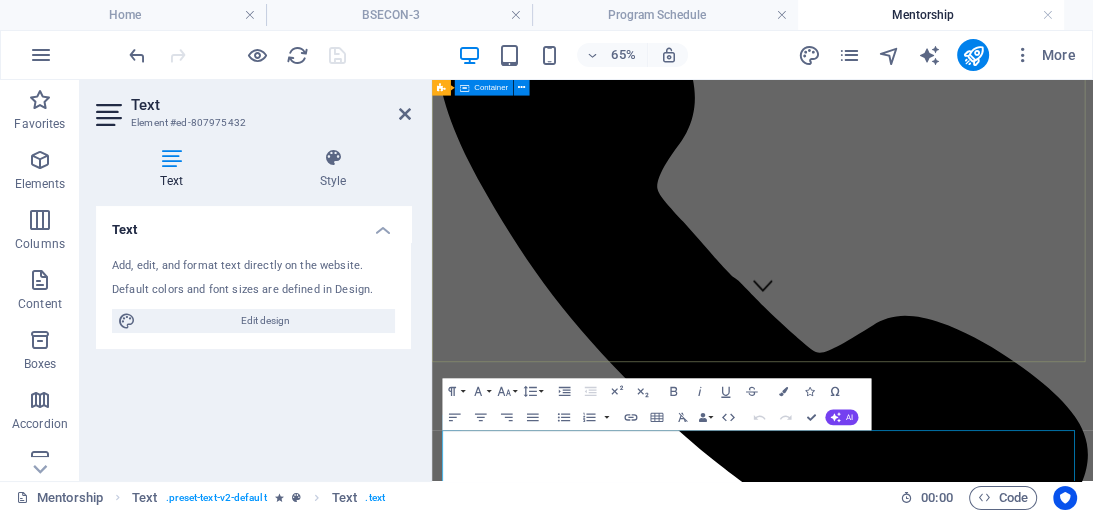 scroll, scrollTop: 533, scrollLeft: 0, axis: vertical 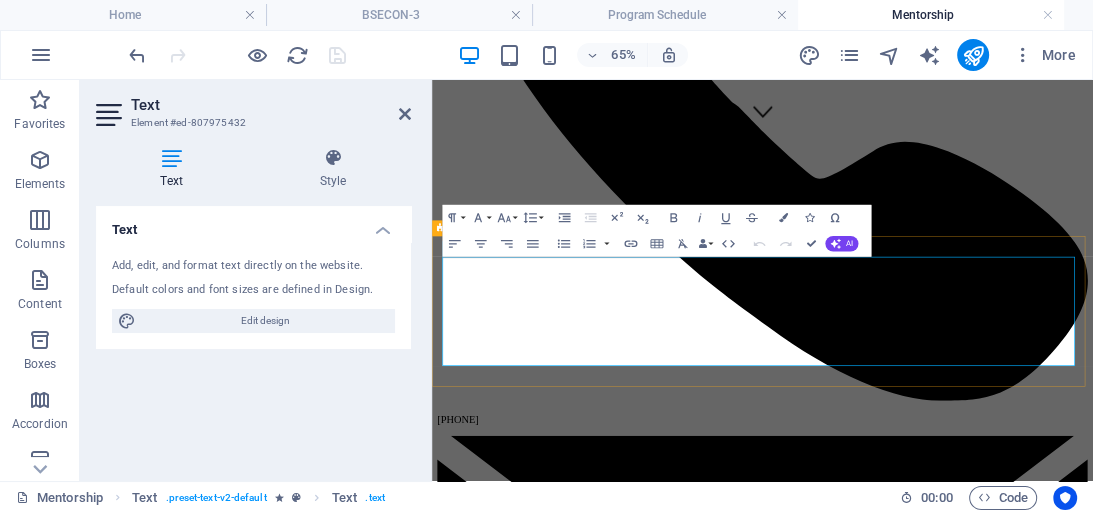 click on "PROGRAMS" at bounding box center (510, 8456) 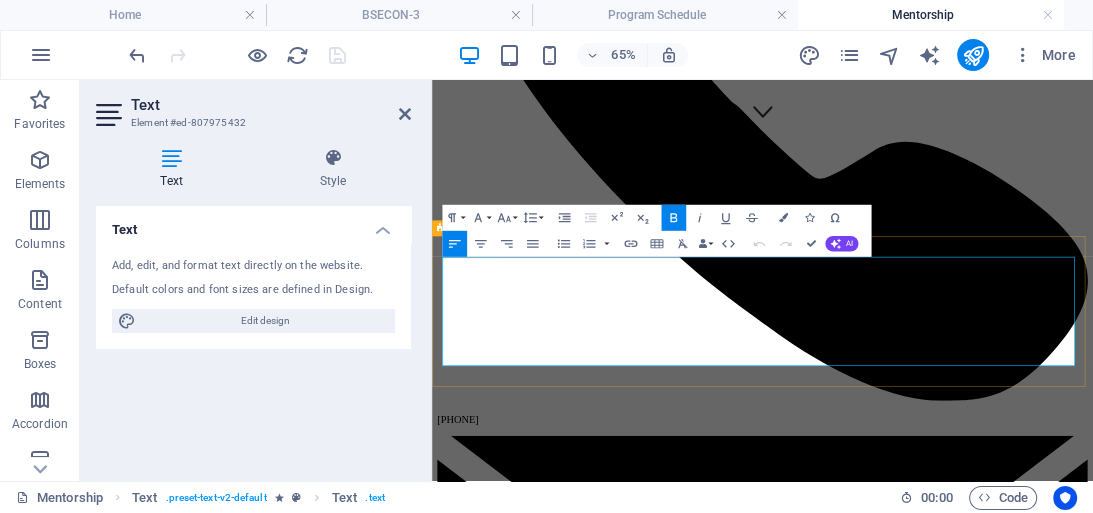 click on "PROGRAMS" at bounding box center [510, 8456] 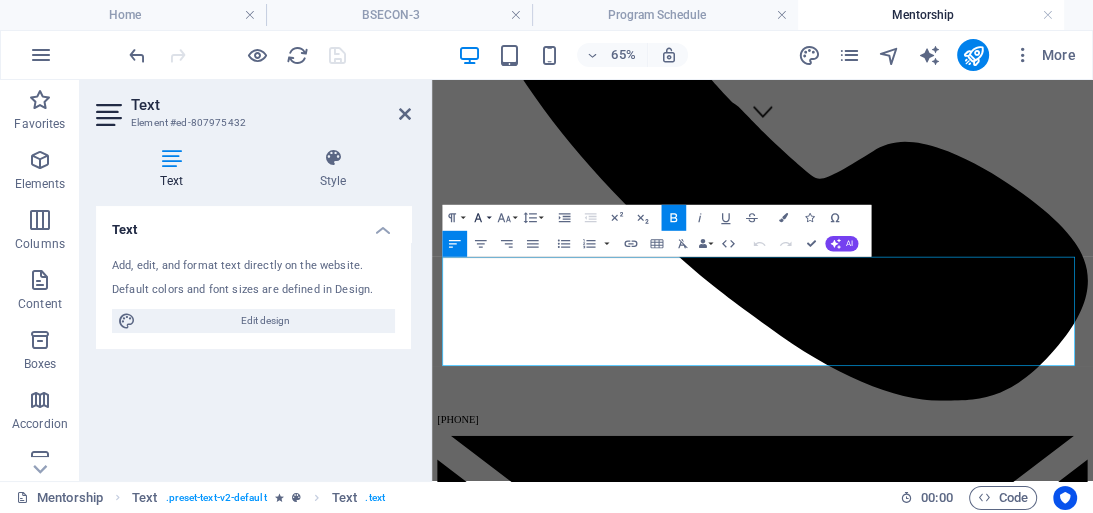 click on "Font Family" at bounding box center [480, 218] 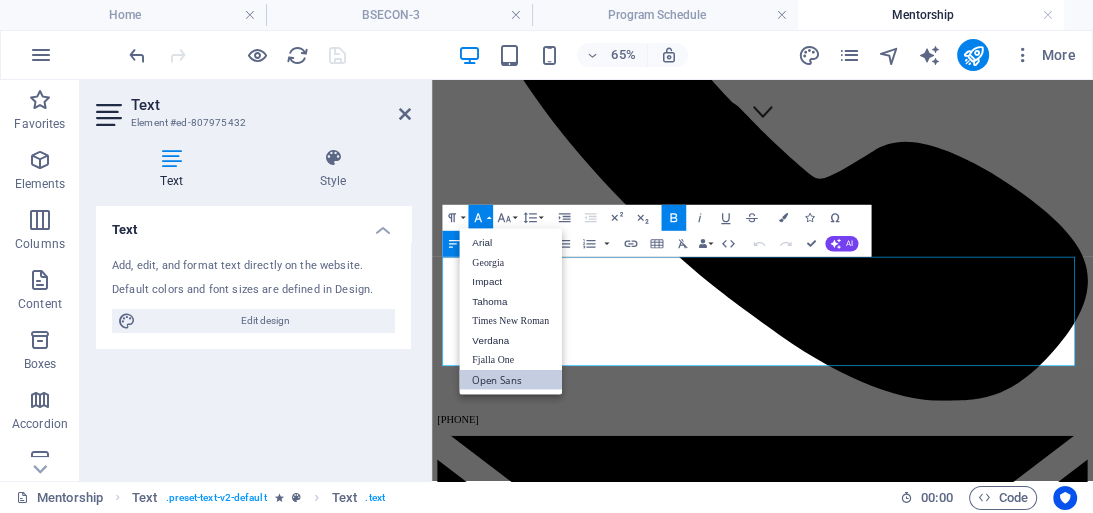 scroll, scrollTop: 0, scrollLeft: 0, axis: both 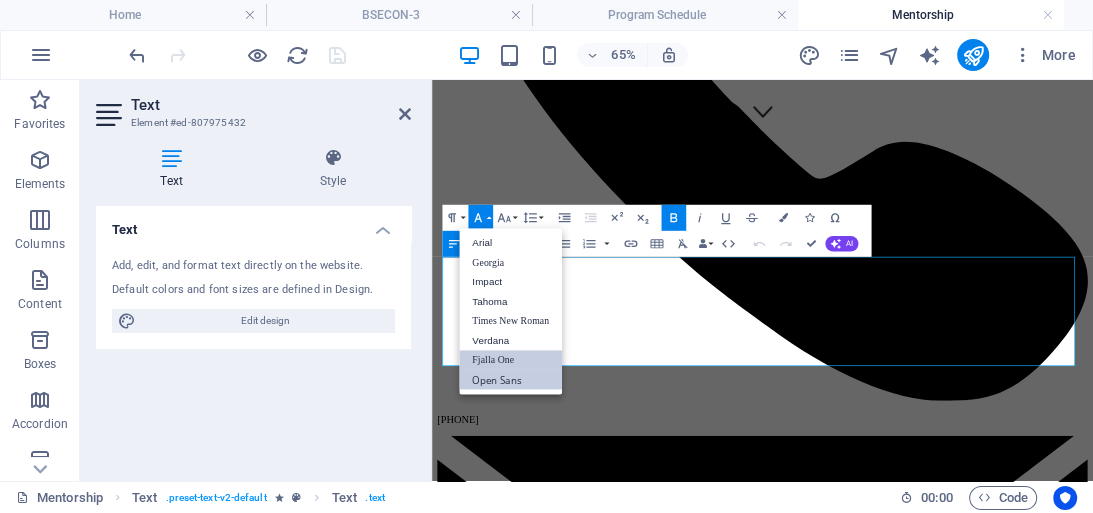 click on "Fjalla One" at bounding box center [510, 360] 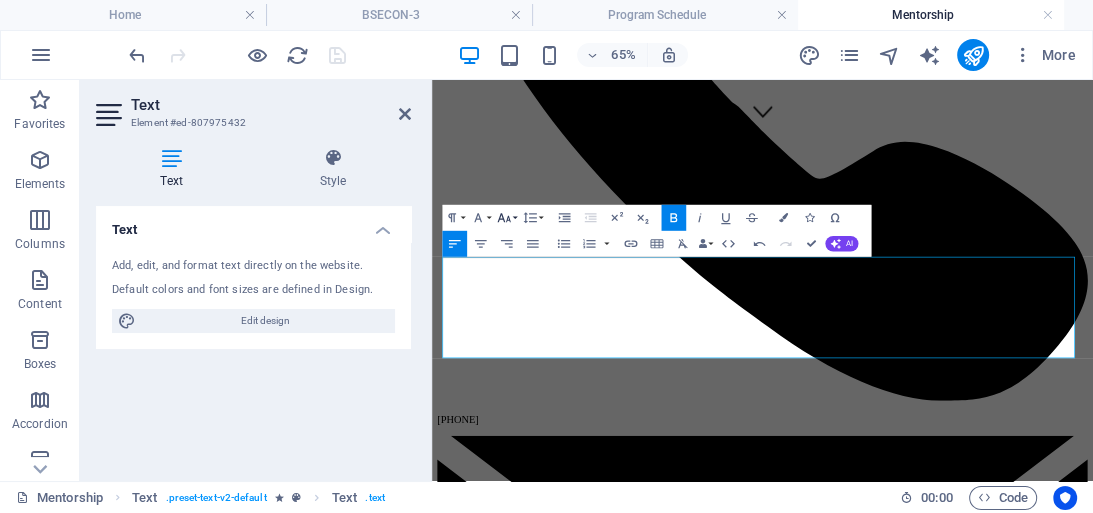click on "Font Size" at bounding box center (506, 218) 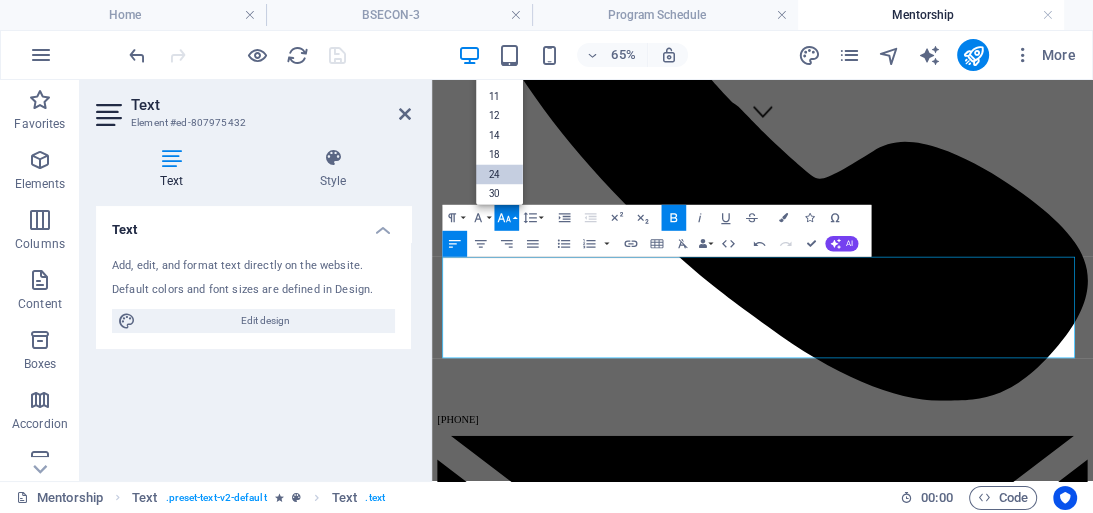 scroll, scrollTop: 0, scrollLeft: 0, axis: both 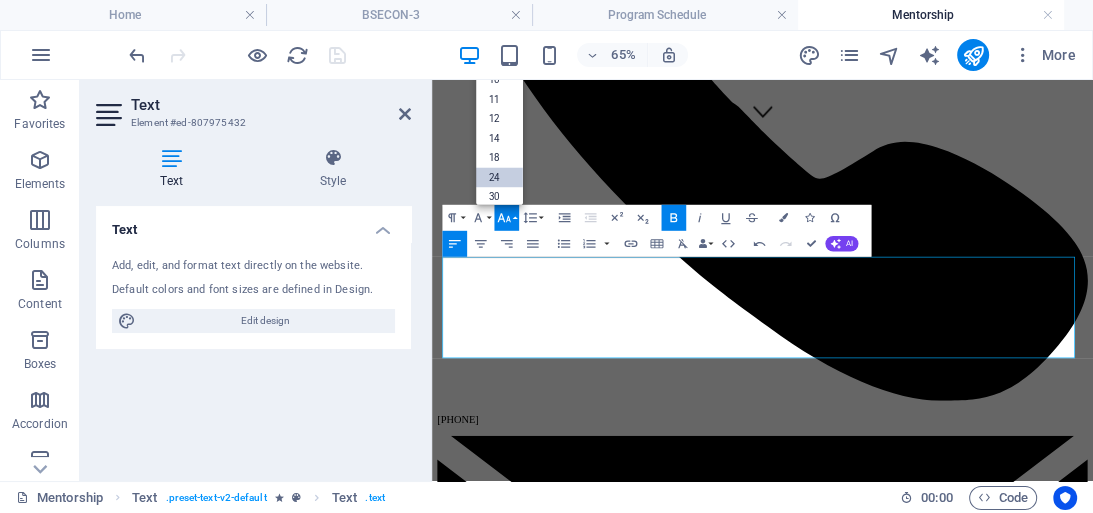 click on "24" at bounding box center (499, 178) 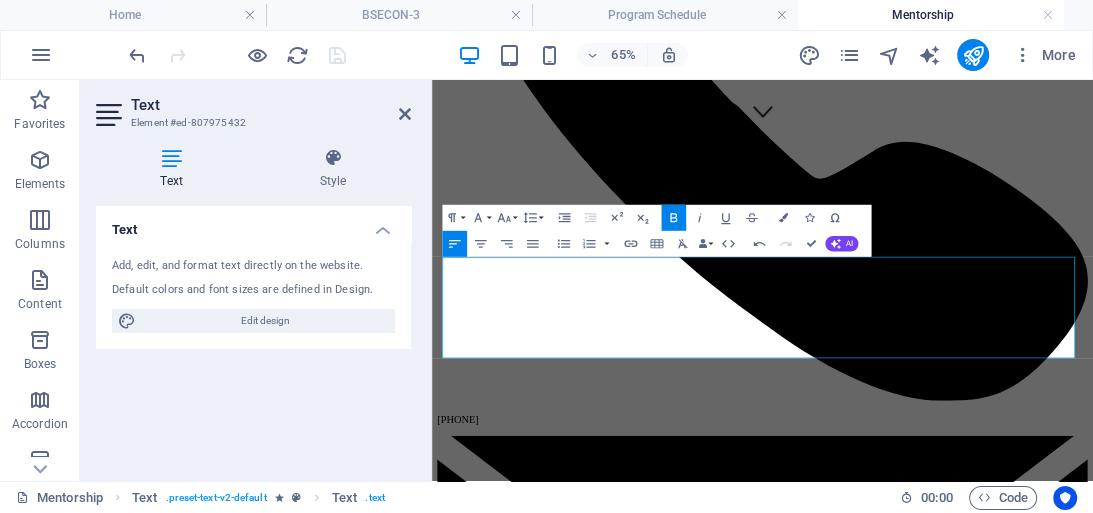 click 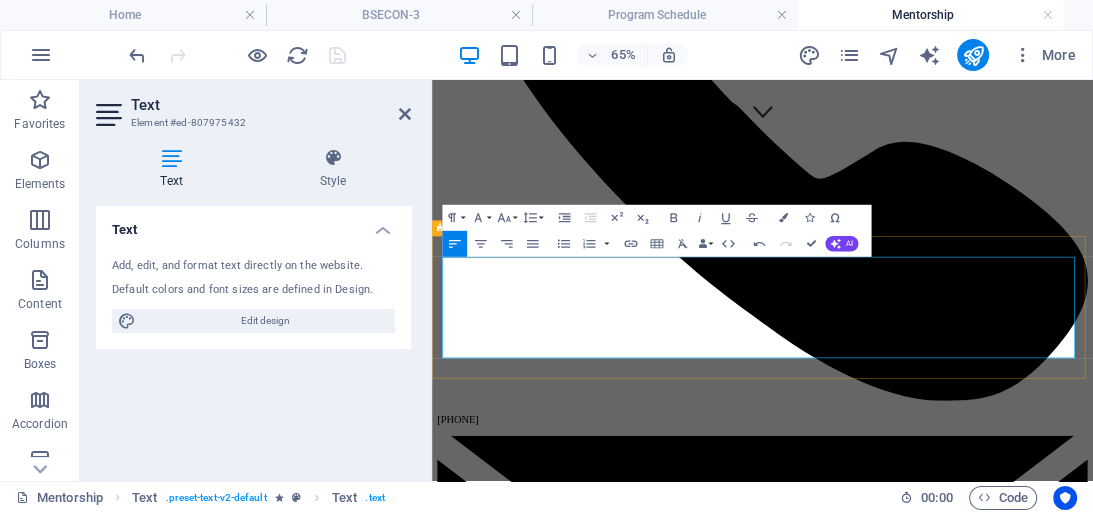 click on "This exclusive hands-on live surgery training program enables you to engage directly in patient procedures, greatly enriching your learning experience." at bounding box center (940, 8409) 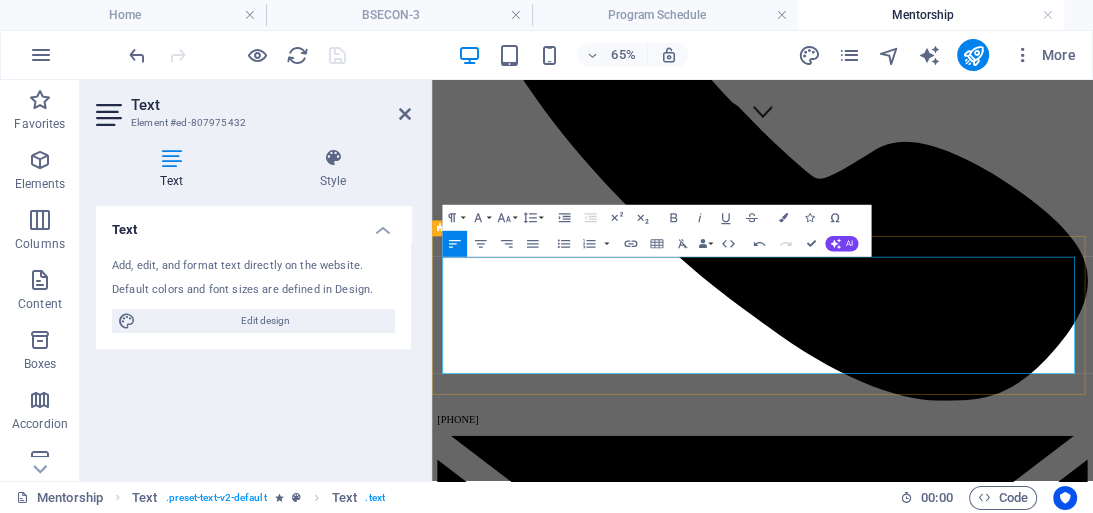 click on "UBE mentorship - Dr [LAST], Dr [LAST], Dr [LAST]" at bounding box center [960, 8541] 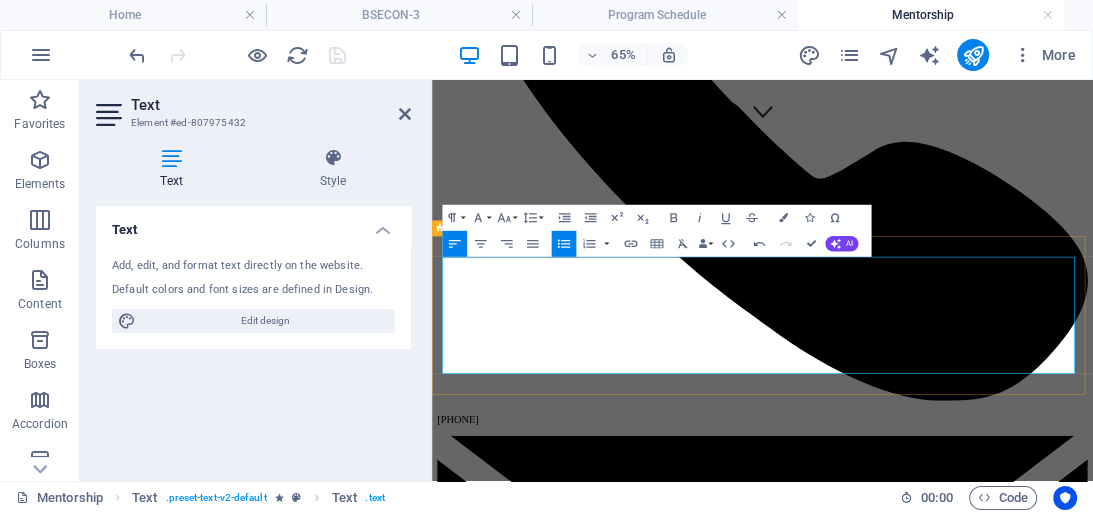 click on "UBE mentorship - Dr [LAST], Dr [LAST], Dr [LAST]" at bounding box center (960, 8541) 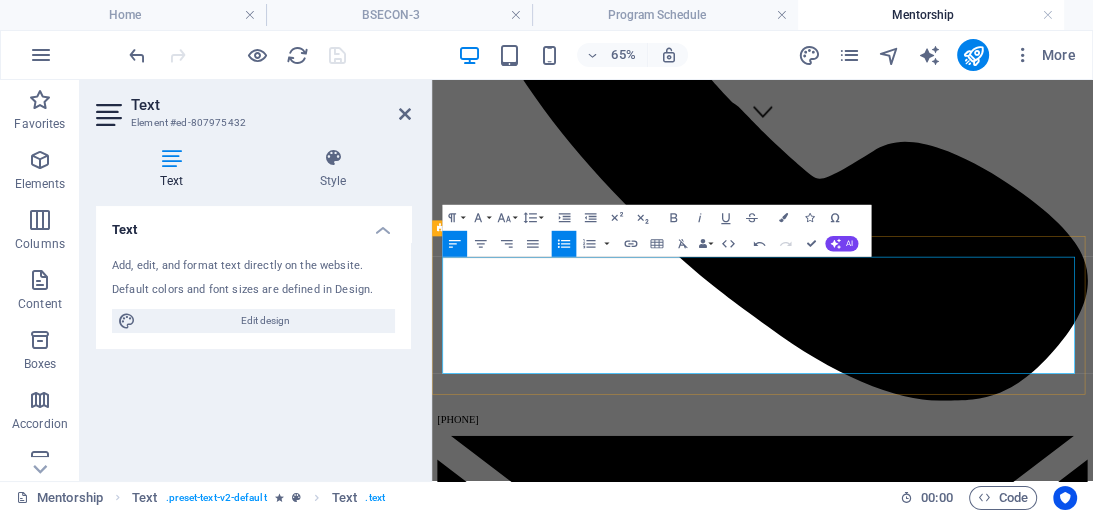 type 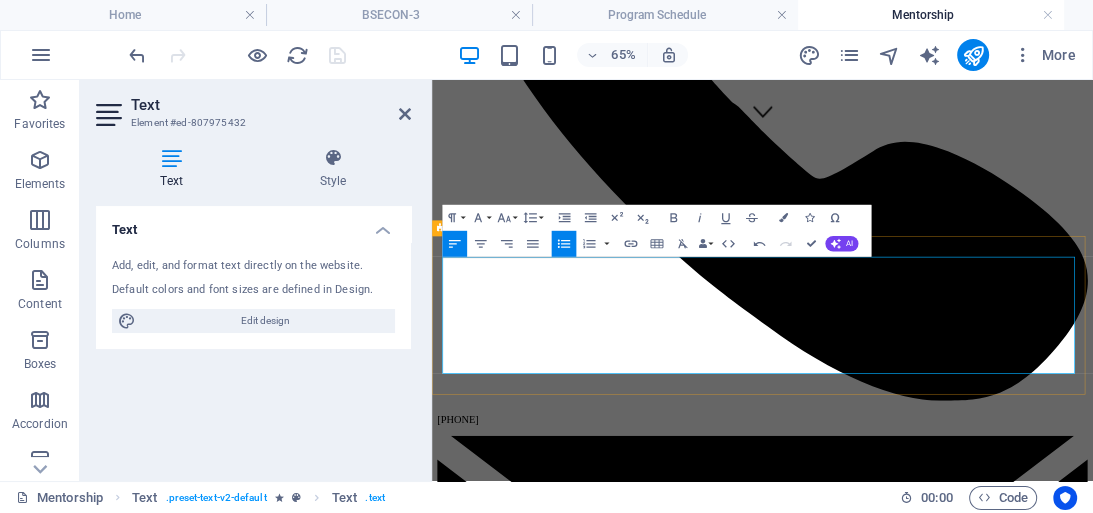 click on "PELD mentorship - Dr [LAST]." at bounding box center [960, 8523] 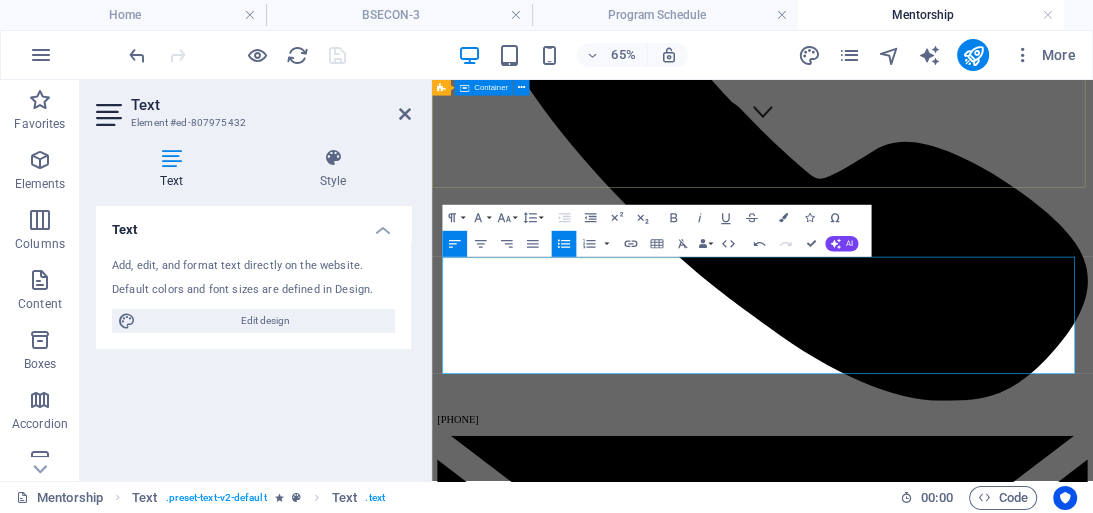 click on "Mentorship Discover What, How, When, Why of Spine Endoscopy from Top Mentors!" at bounding box center [940, 8230] 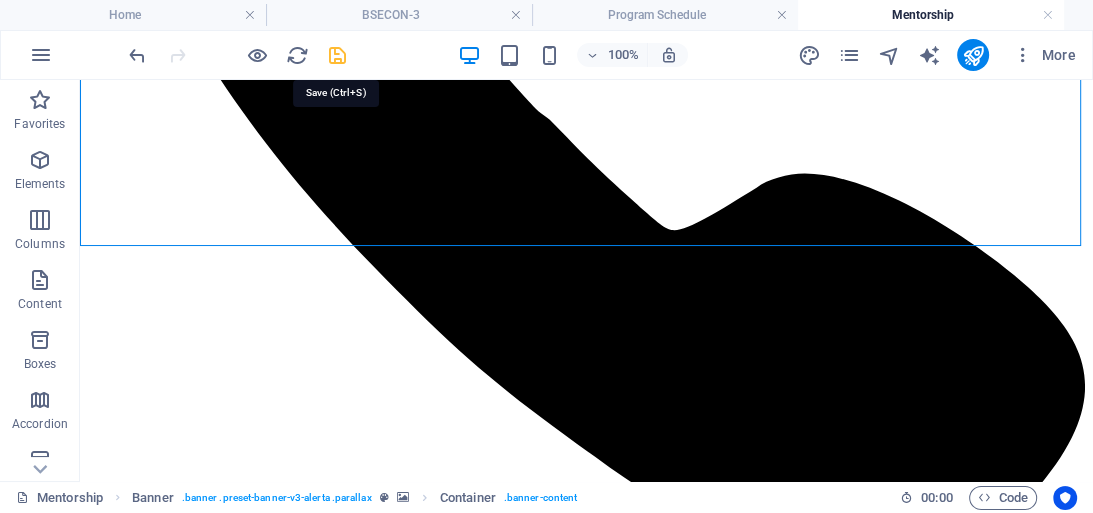 click at bounding box center (337, 55) 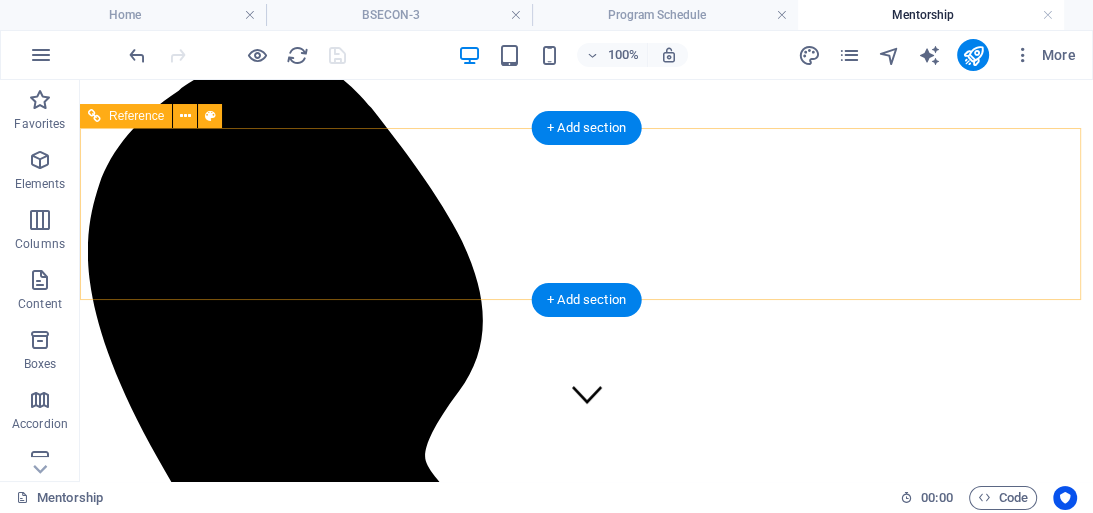 scroll, scrollTop: 0, scrollLeft: 0, axis: both 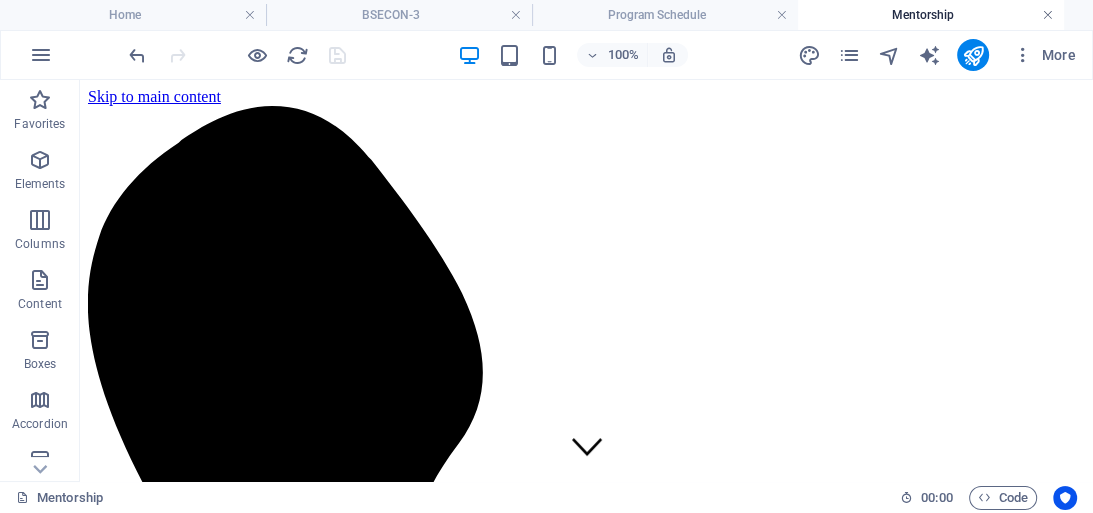click at bounding box center [1048, 15] 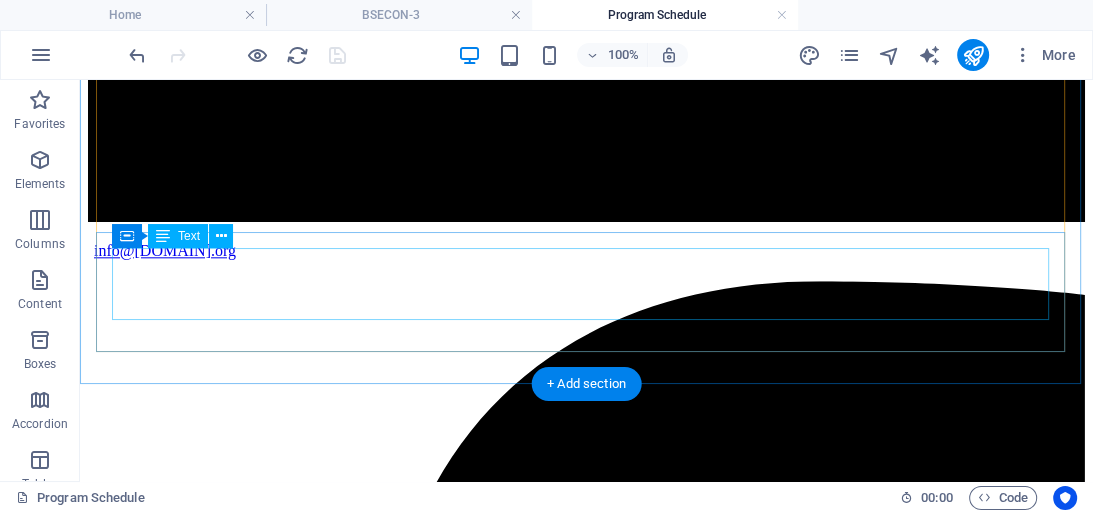 scroll, scrollTop: 1855, scrollLeft: 0, axis: vertical 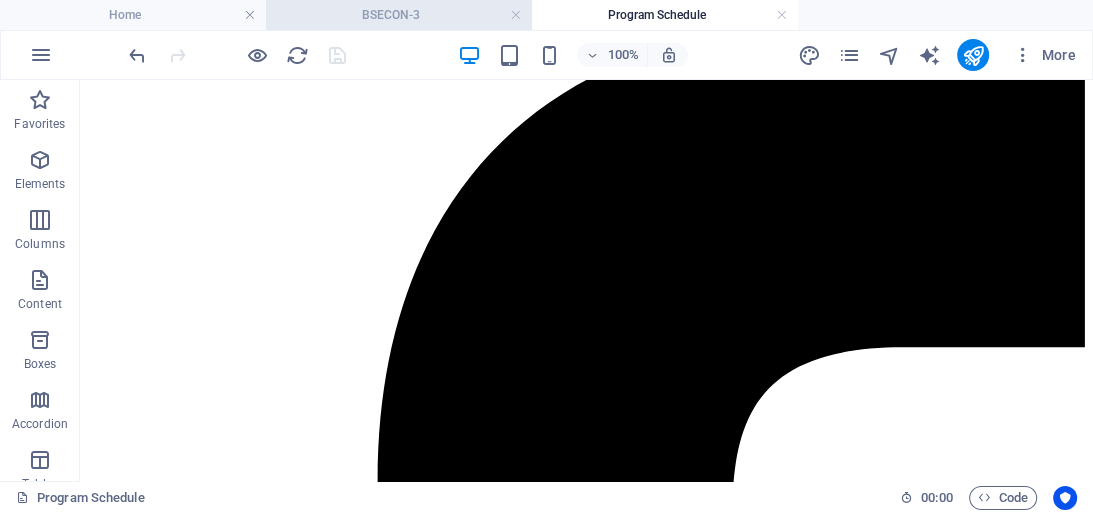 click on "BSECON-3" at bounding box center (399, 15) 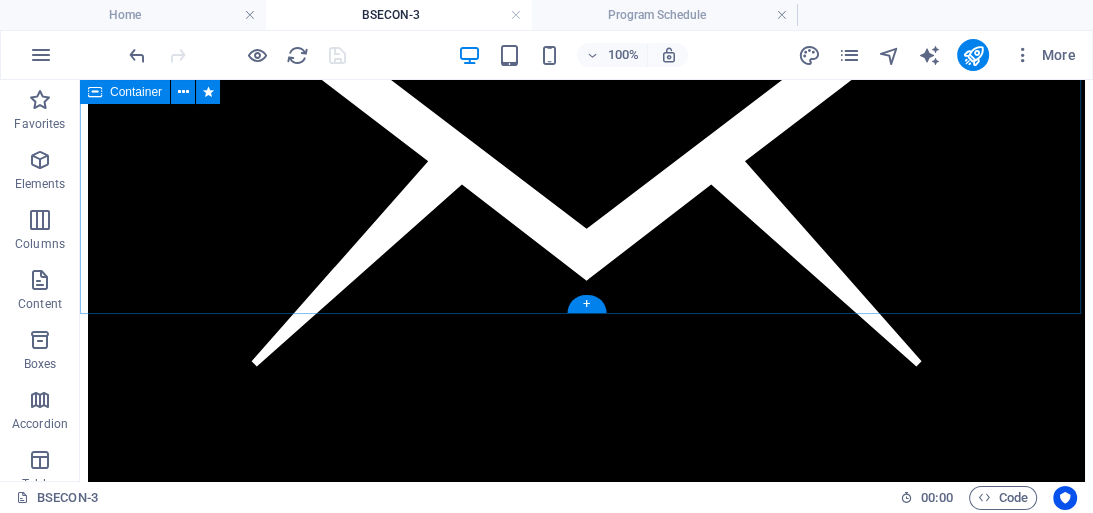 scroll, scrollTop: 1558, scrollLeft: 0, axis: vertical 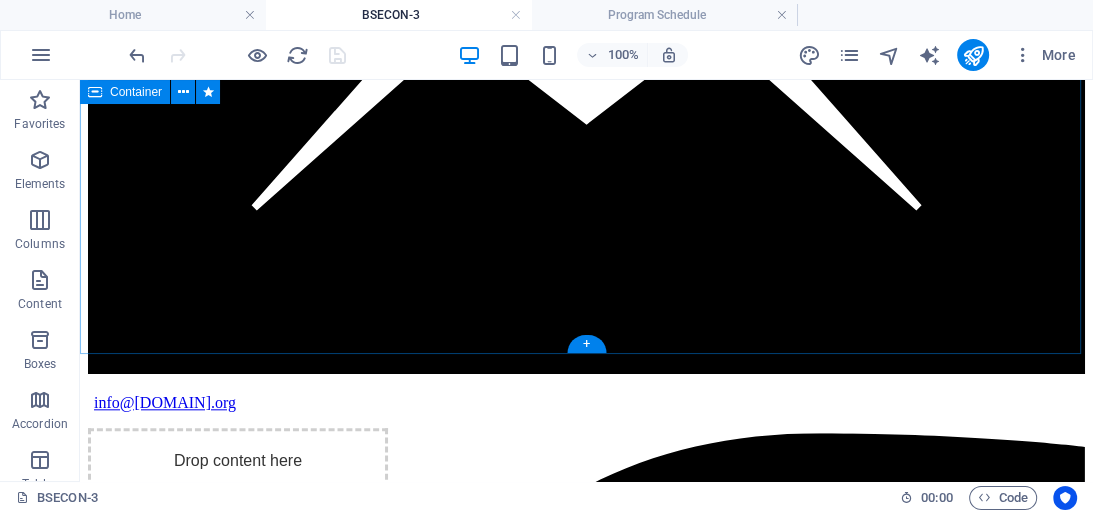 click on "welcome Dear Friends and Colleagues, We are thrilled to announce the 3rd International Conference of RASE INDIA, in partnership with Suyash Hospital and AIIMS - [CITY], taking place from Thursday, November [DATE], to Saturday, November [DATE], [YEAR]. It has been a remarkable 3+ years since the foundation of RASE in January [YEAR], when we hosted our inaugural Spine Endoscopy workshop at BIN-Kolkata. Since then, we have successfully conducted over 78 programs, including Live Surgery Workshops, Hands-on Cadaver Workshops, Hands-on Live Surgery Programs, Mentorships, Fellowships, and Observerships across India and various parts of the world. We take pride in our achievement of enabling more than 300 surgeons to practice Spine Endoscopy. Seeing is believing! Join us to learn Bi-portal Spine Endoscopy step by step, covering everything from Triangulation to complete Decompression and Fusion. We look forward to seeing you in [CITY]!" at bounding box center [586, 8327] 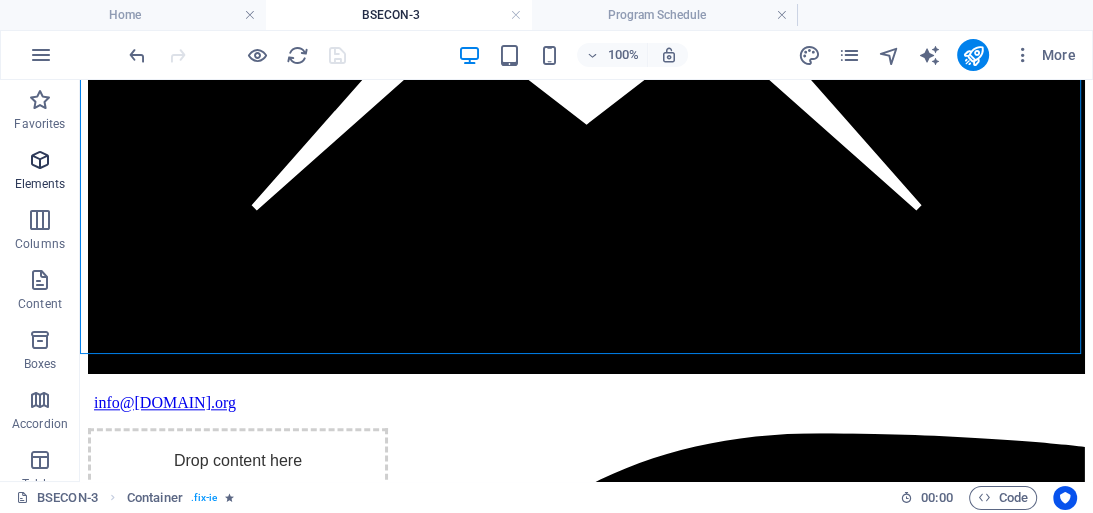 click at bounding box center [40, 160] 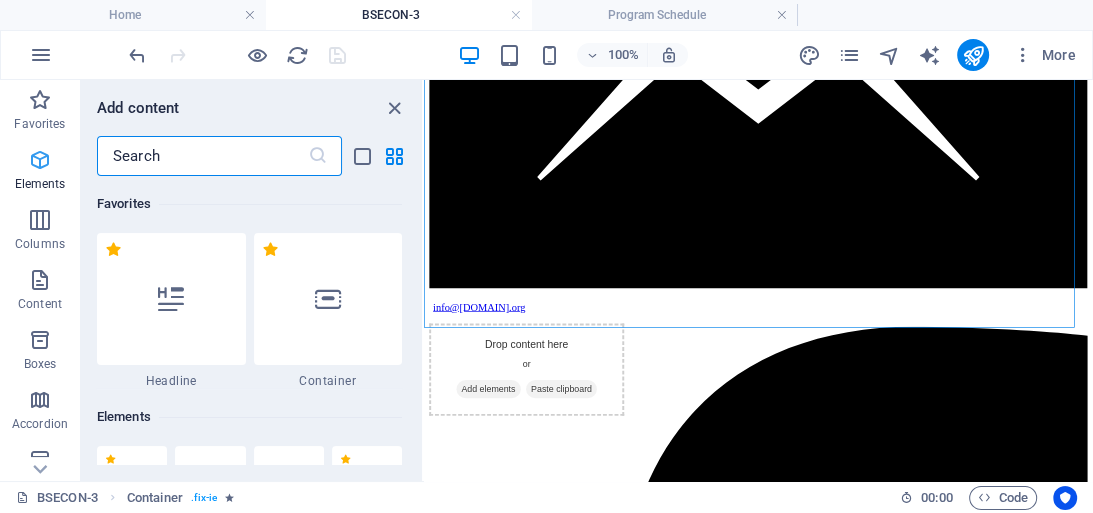 scroll, scrollTop: 1342, scrollLeft: 0, axis: vertical 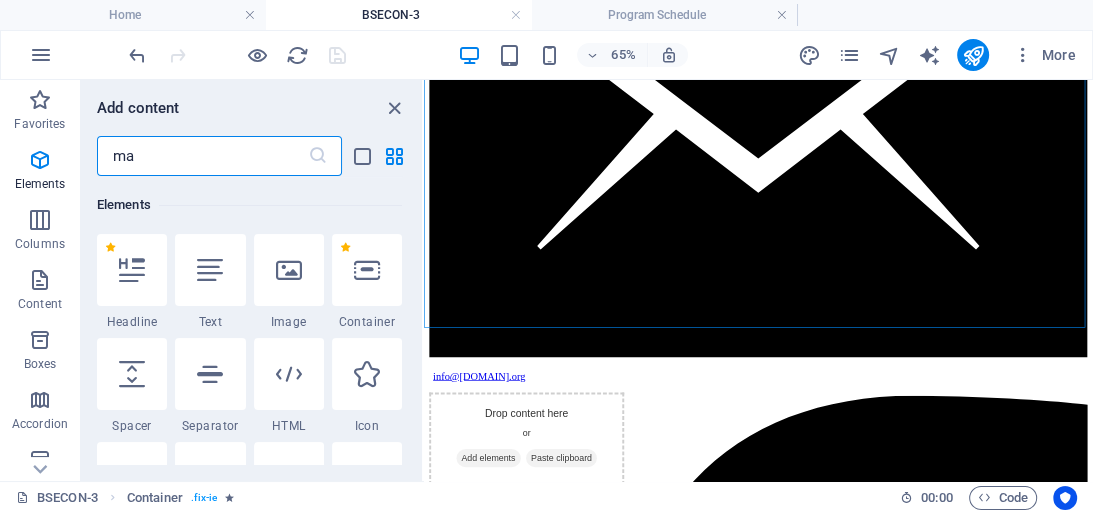 type on "map" 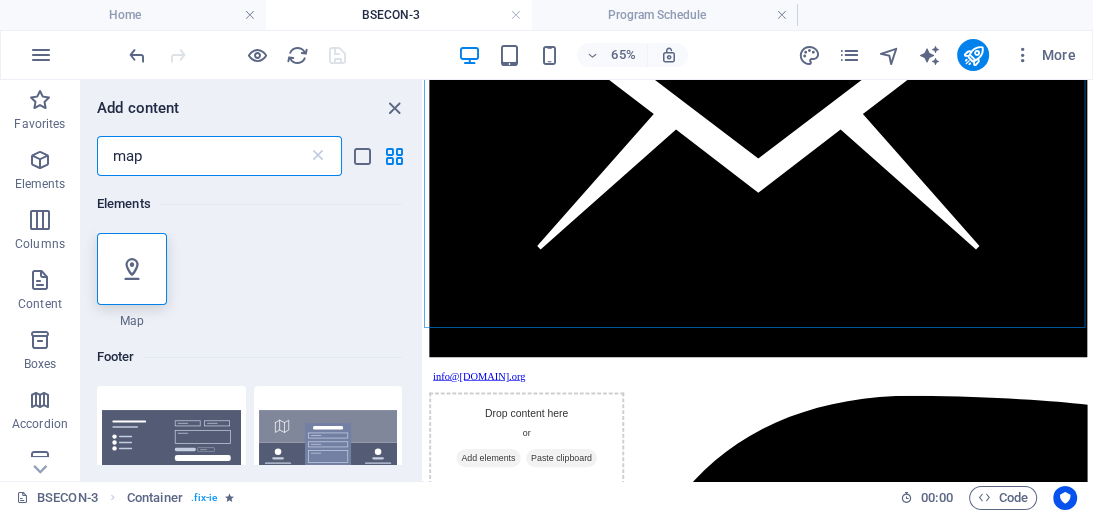 scroll, scrollTop: 266, scrollLeft: 0, axis: vertical 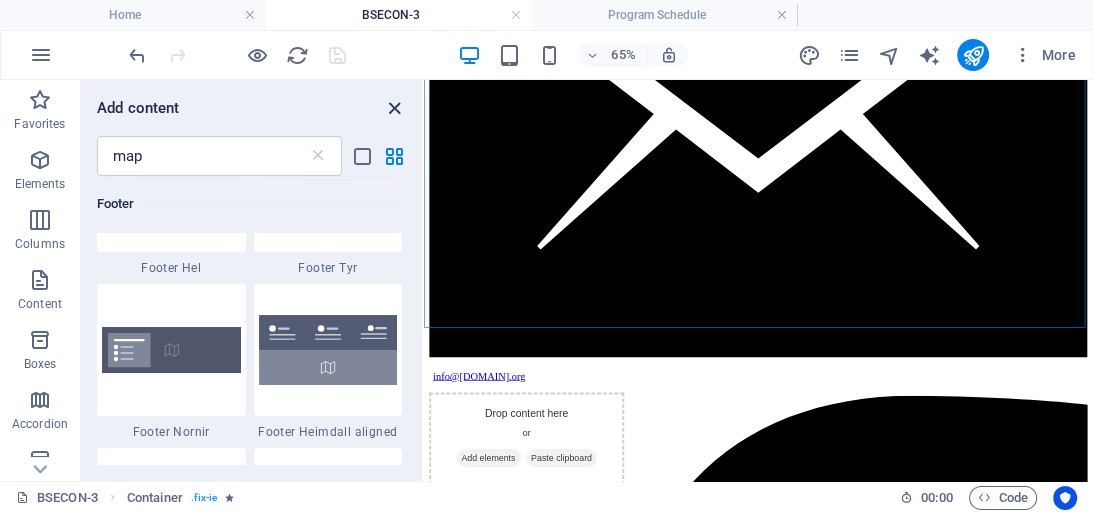 drag, startPoint x: 392, startPoint y: 99, endPoint x: 486, endPoint y: 84, distance: 95.189285 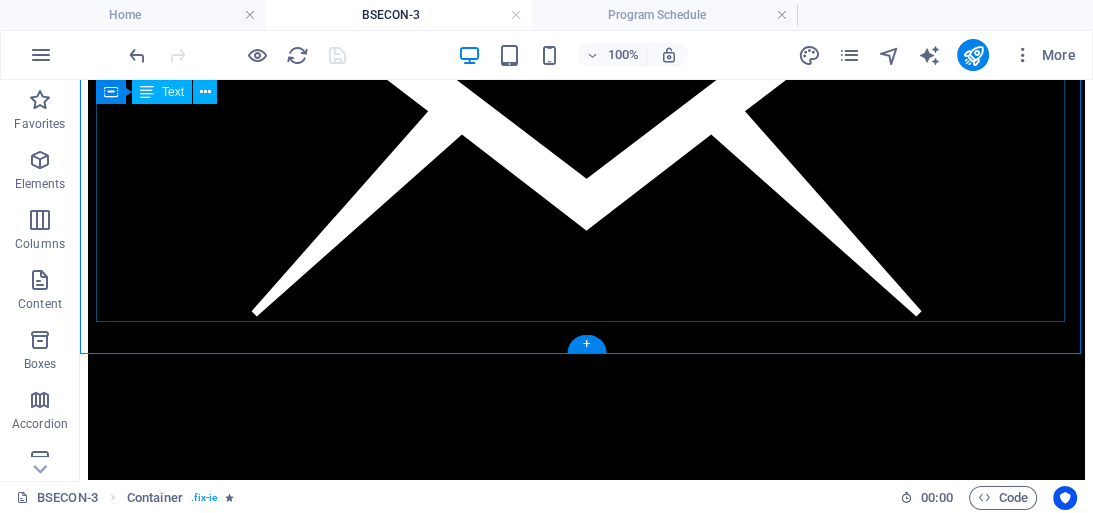 scroll, scrollTop: 1448, scrollLeft: 0, axis: vertical 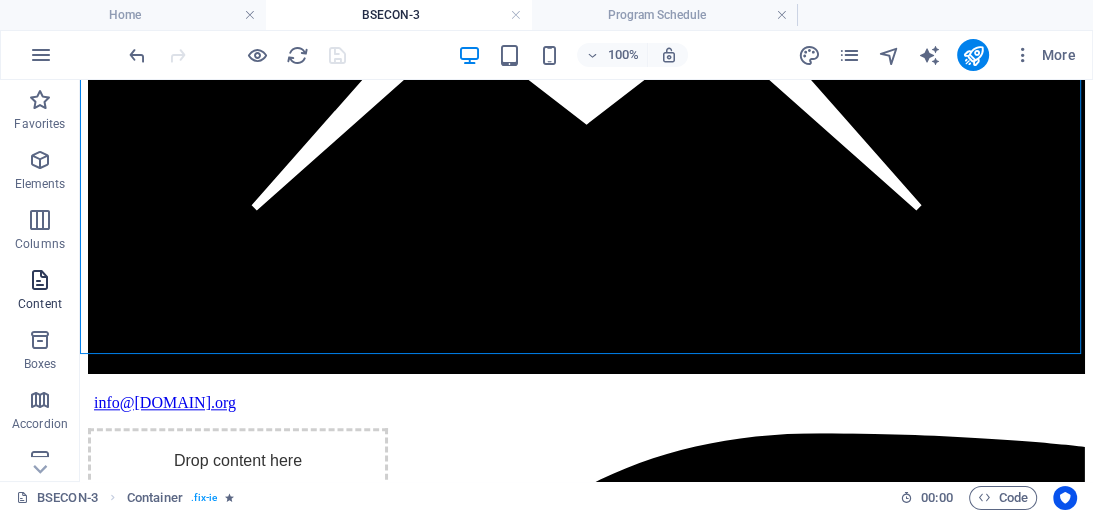click at bounding box center (40, 280) 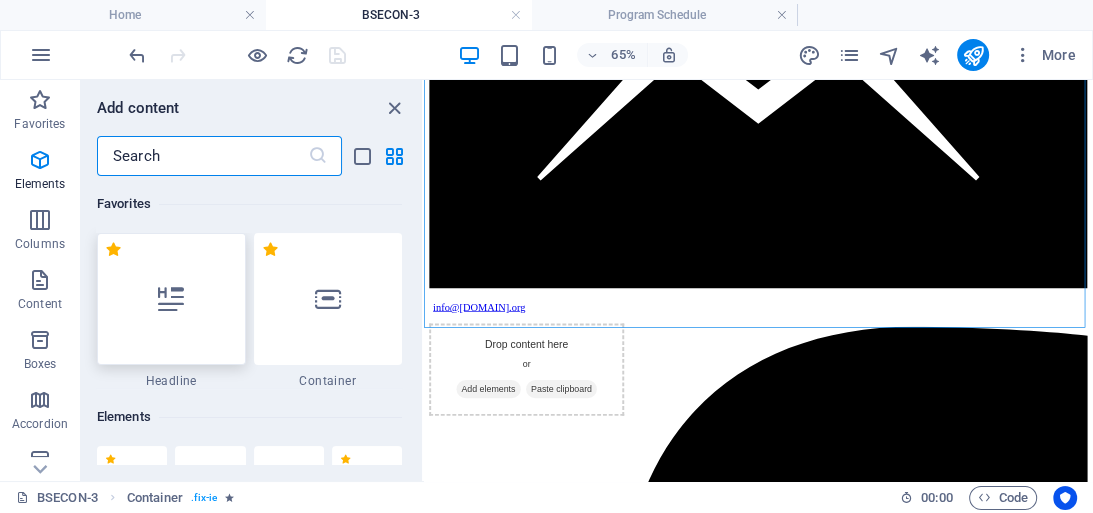 scroll, scrollTop: 1342, scrollLeft: 0, axis: vertical 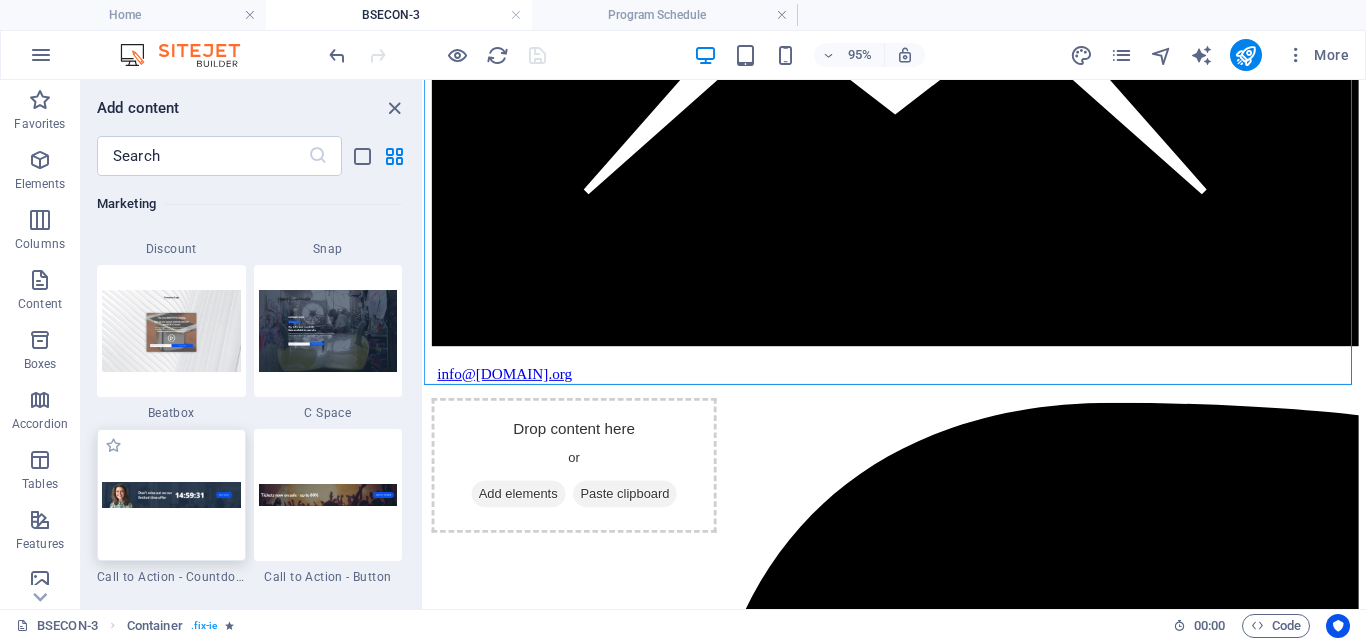 click at bounding box center (171, 495) 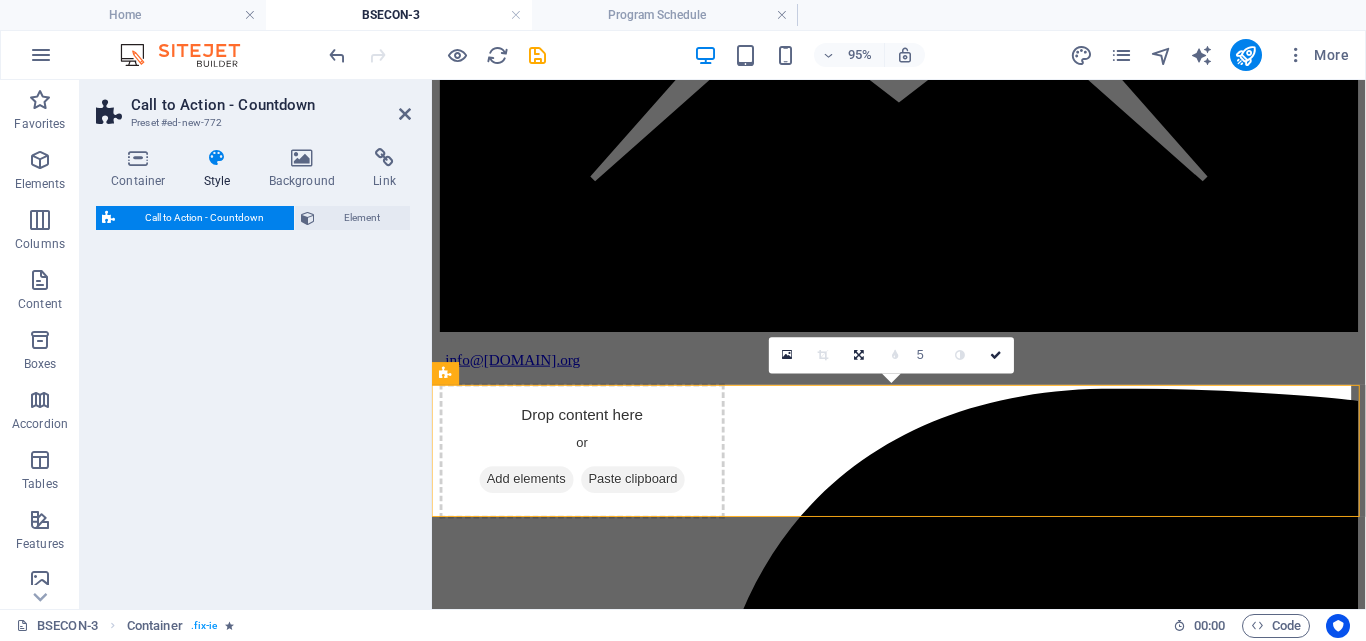 select on "rem" 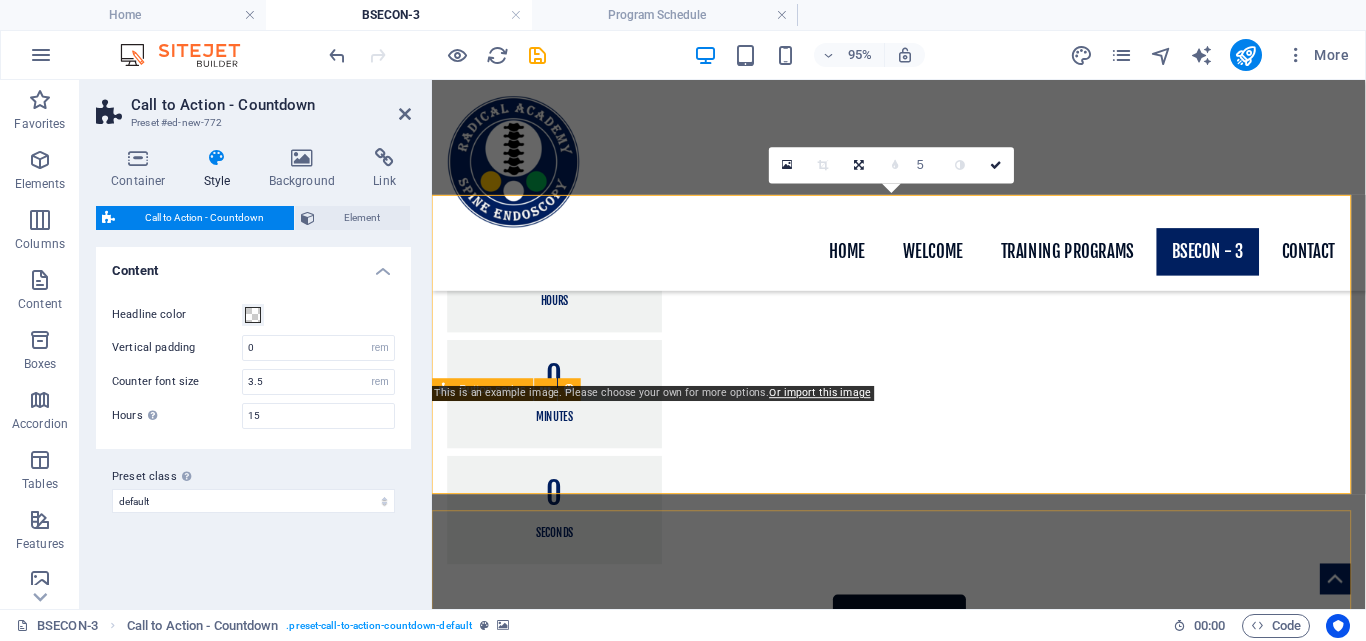 scroll, scrollTop: 1626, scrollLeft: 0, axis: vertical 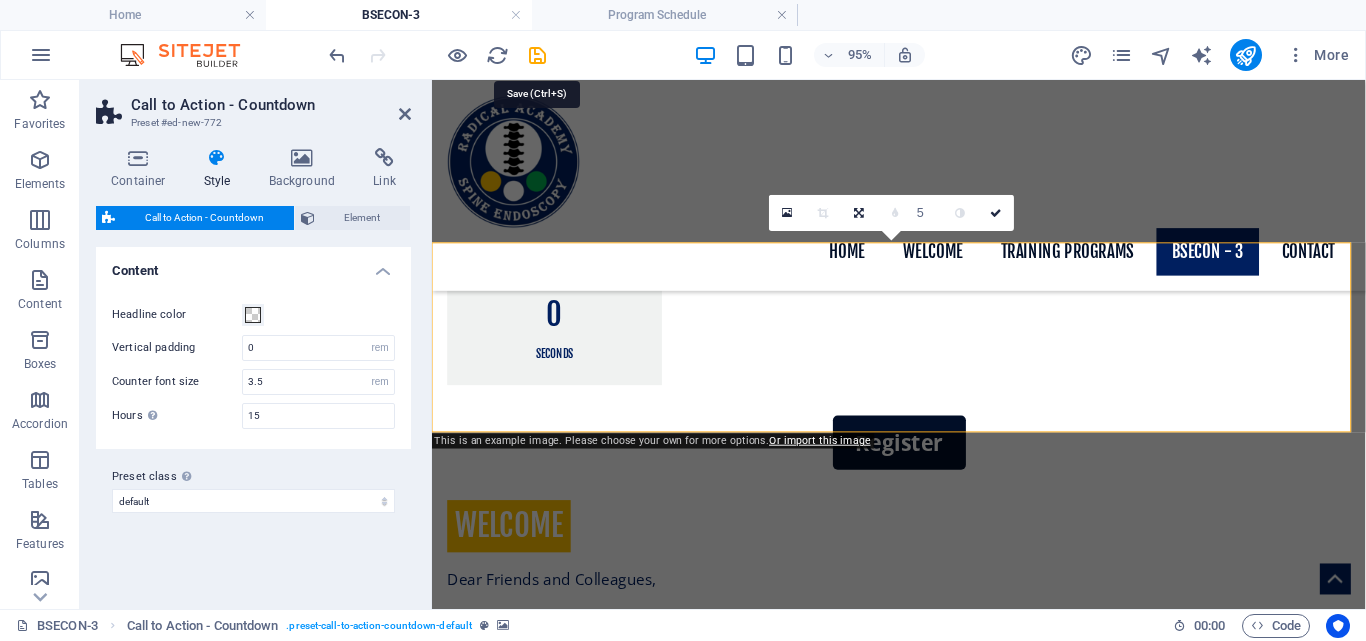 drag, startPoint x: 540, startPoint y: 59, endPoint x: 517, endPoint y: 62, distance: 23.194826 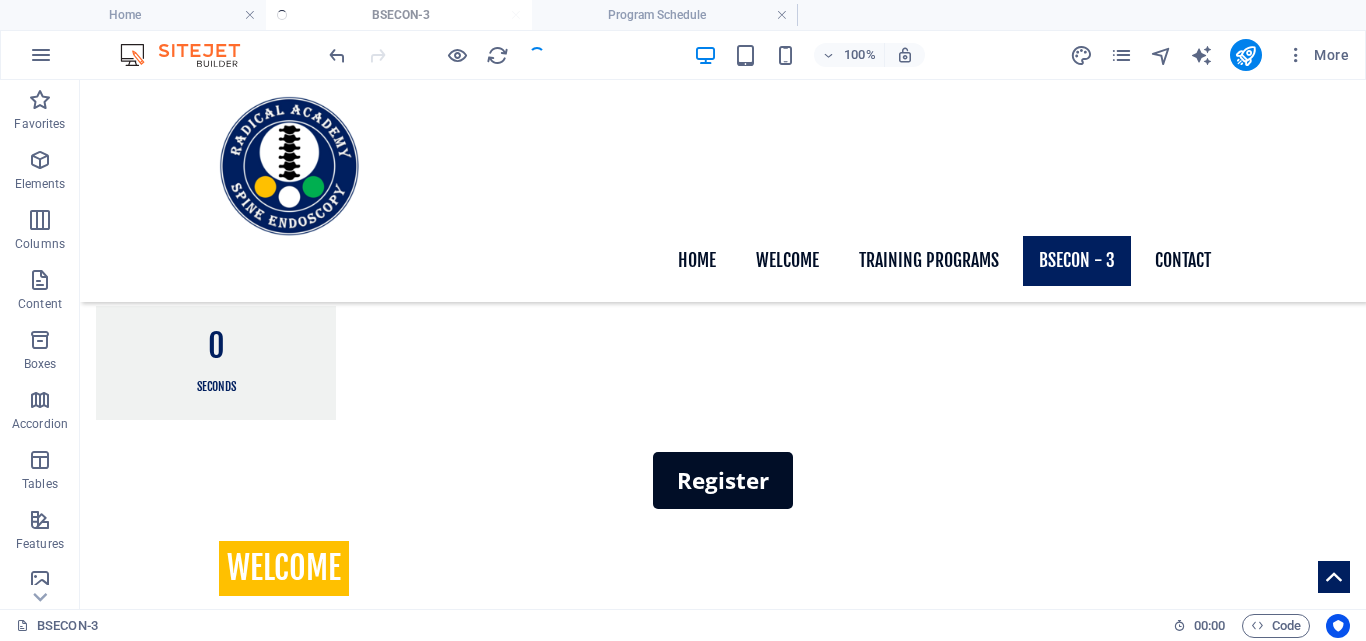 scroll, scrollTop: 1552, scrollLeft: 0, axis: vertical 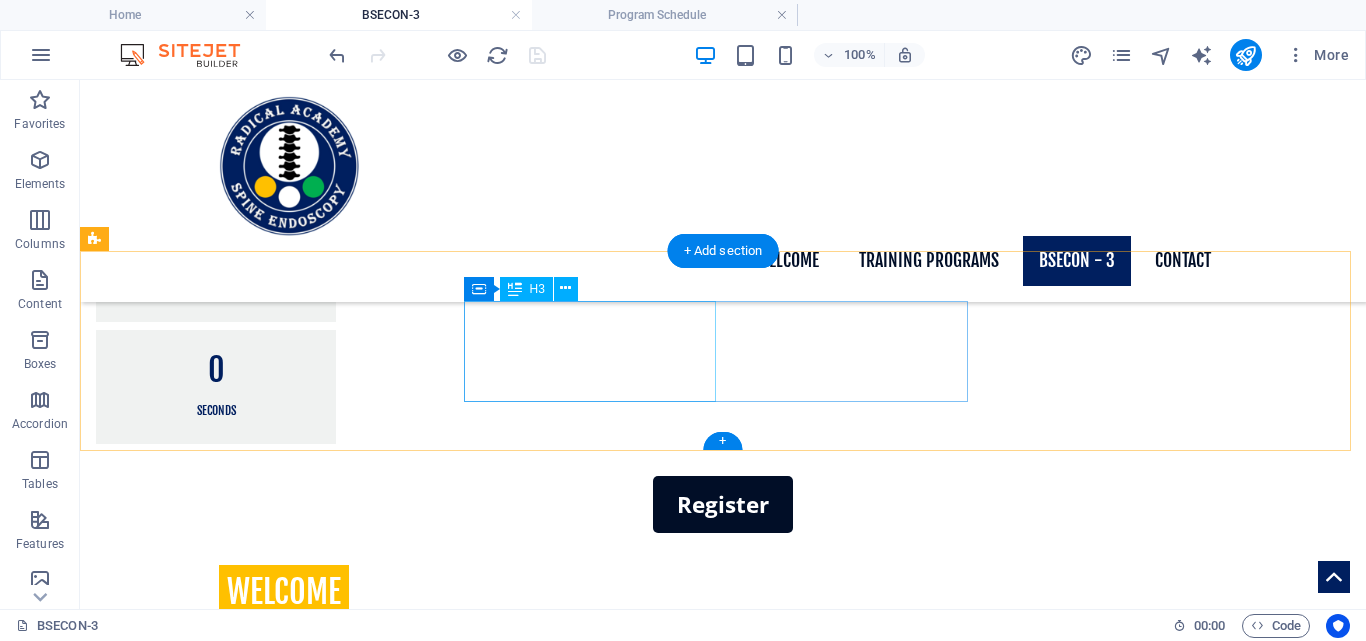click on "Don't miss out on our limited time offer" at bounding box center (723, 1781) 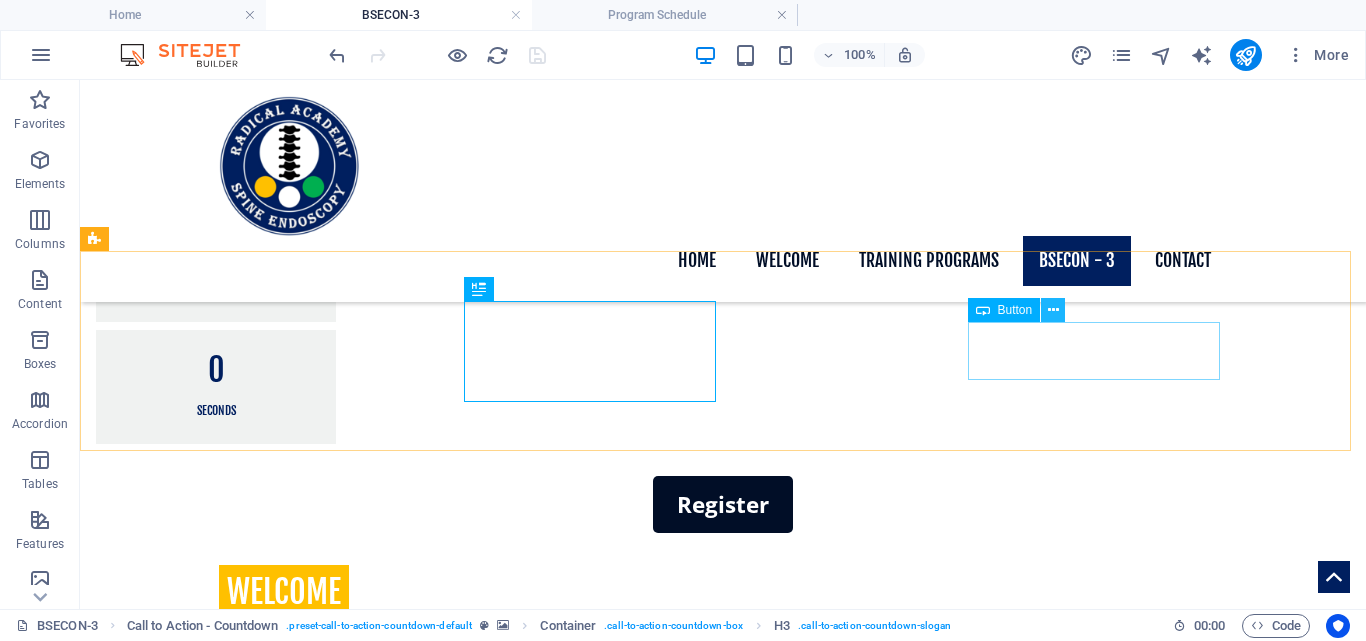 click at bounding box center [1053, 310] 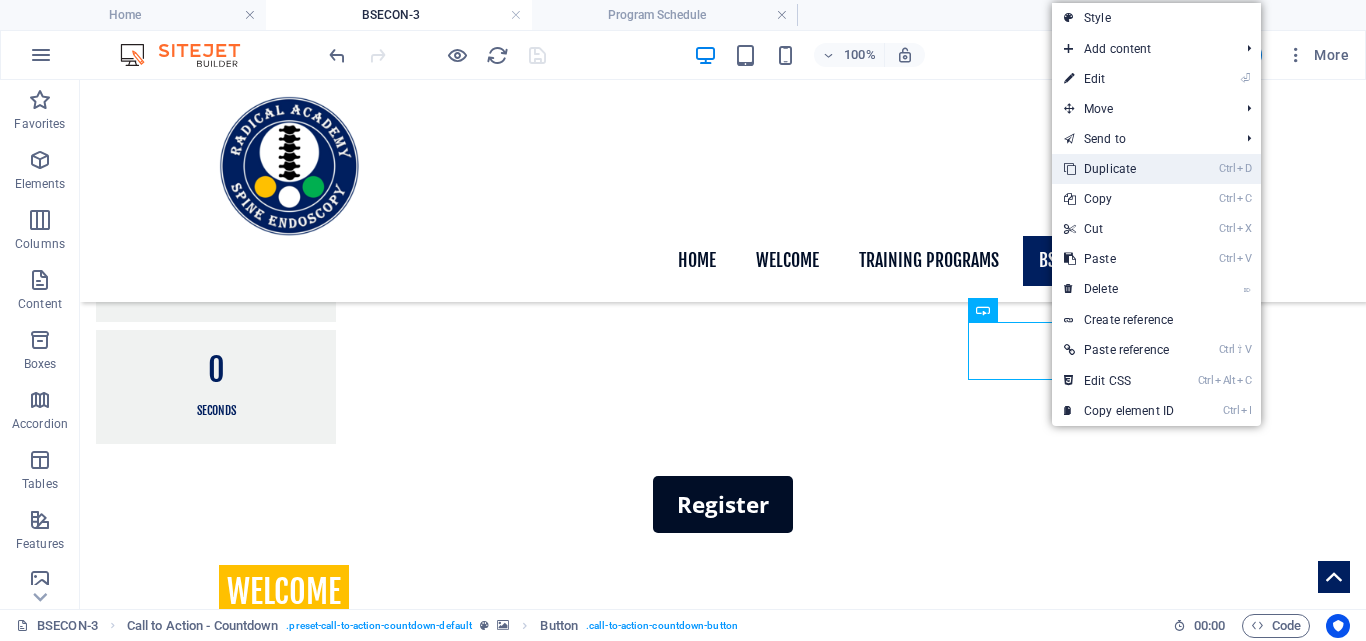 click on "Ctrl D  Duplicate" at bounding box center [1119, 169] 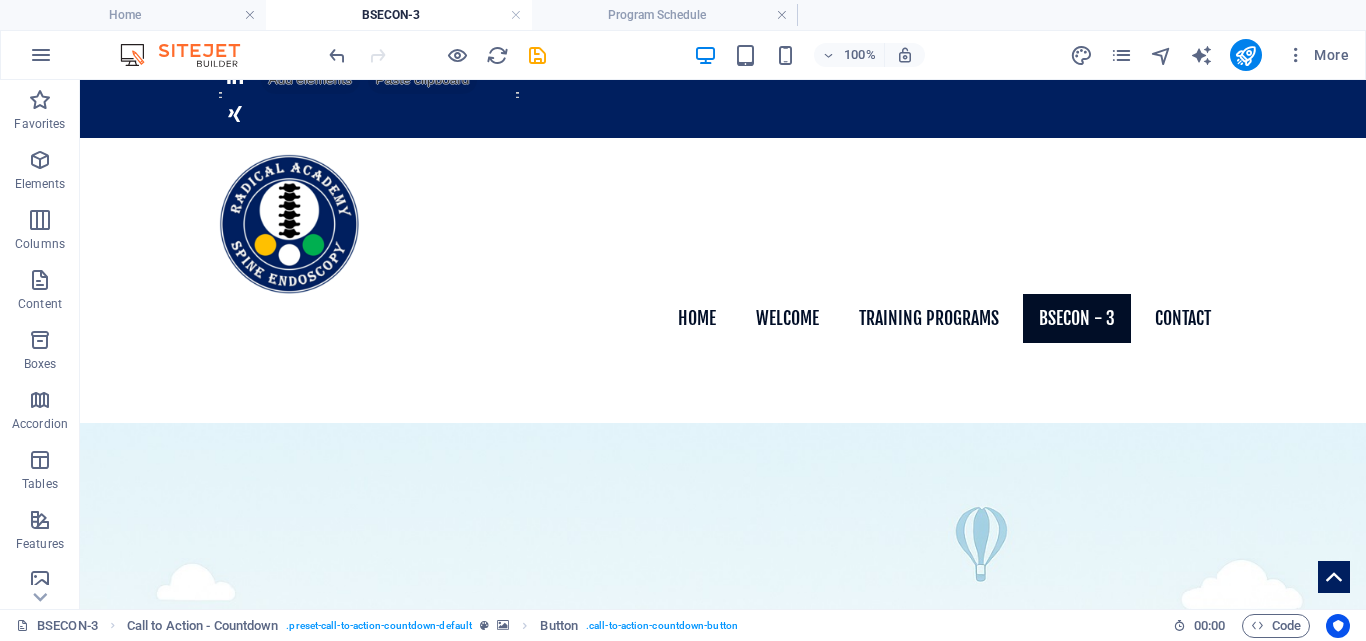 scroll, scrollTop: 64, scrollLeft: 0, axis: vertical 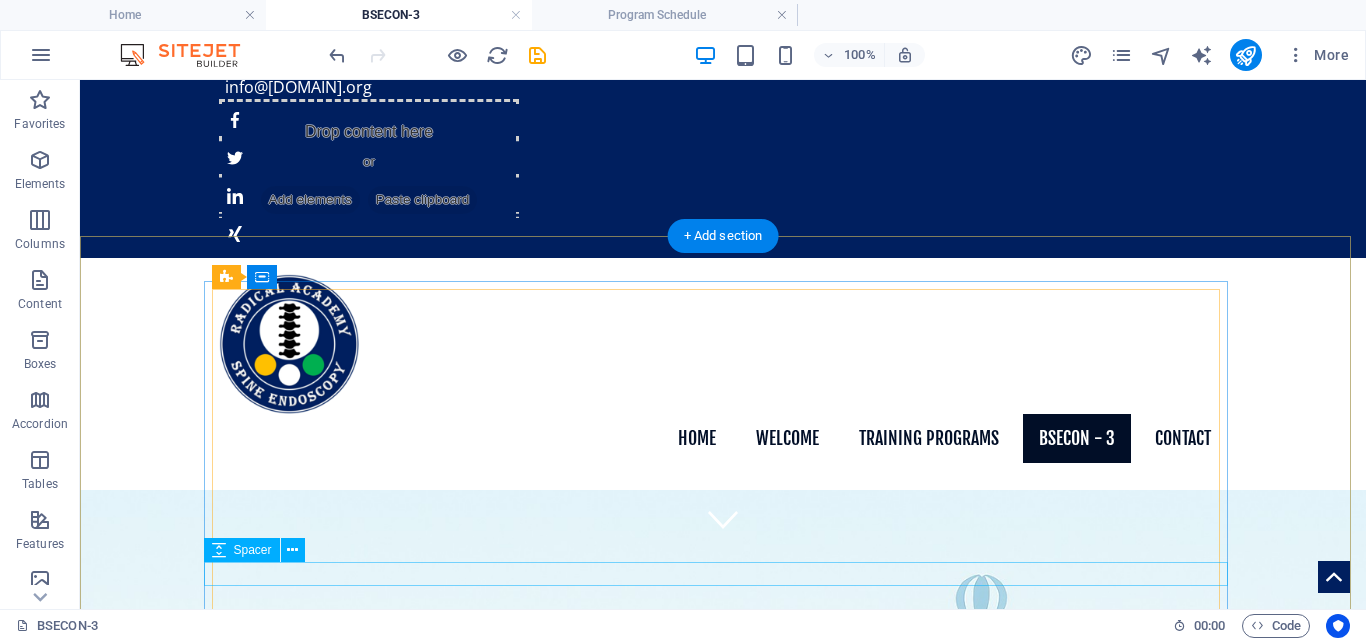 drag, startPoint x: 1342, startPoint y: 389, endPoint x: 873, endPoint y: 568, distance: 501.99802 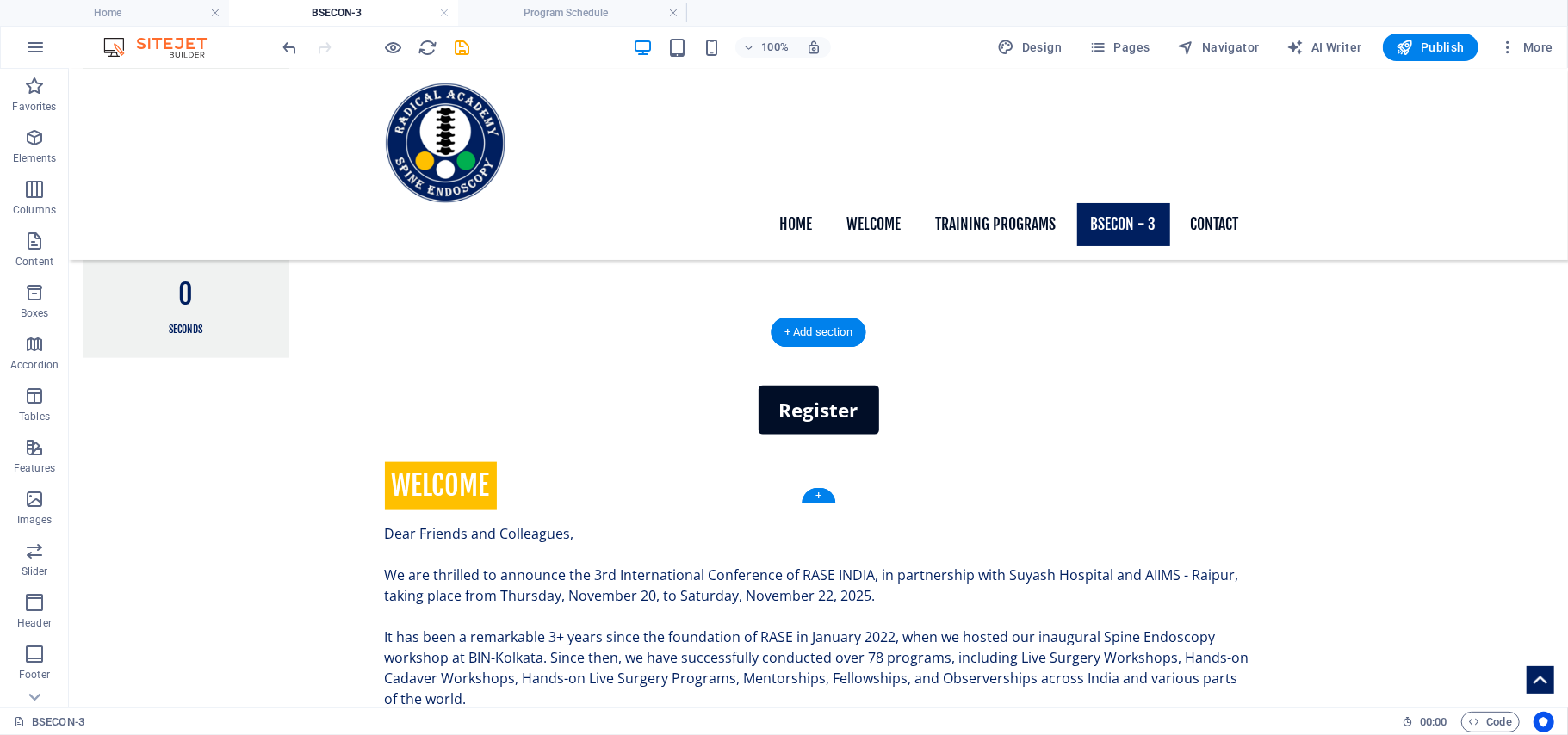 scroll, scrollTop: 1219, scrollLeft: 0, axis: vertical 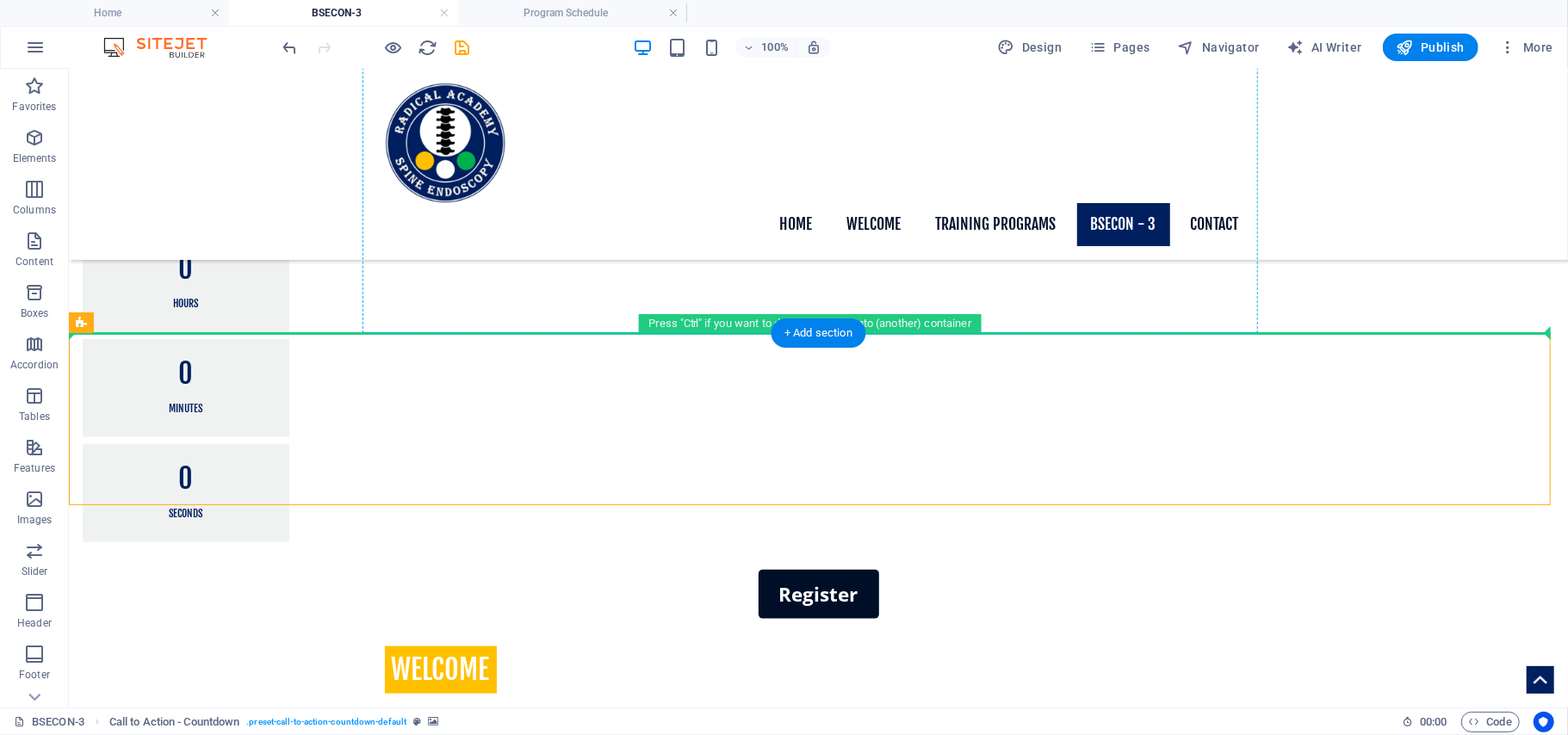 drag, startPoint x: 1350, startPoint y: 454, endPoint x: 736, endPoint y: 276, distance: 639.28085 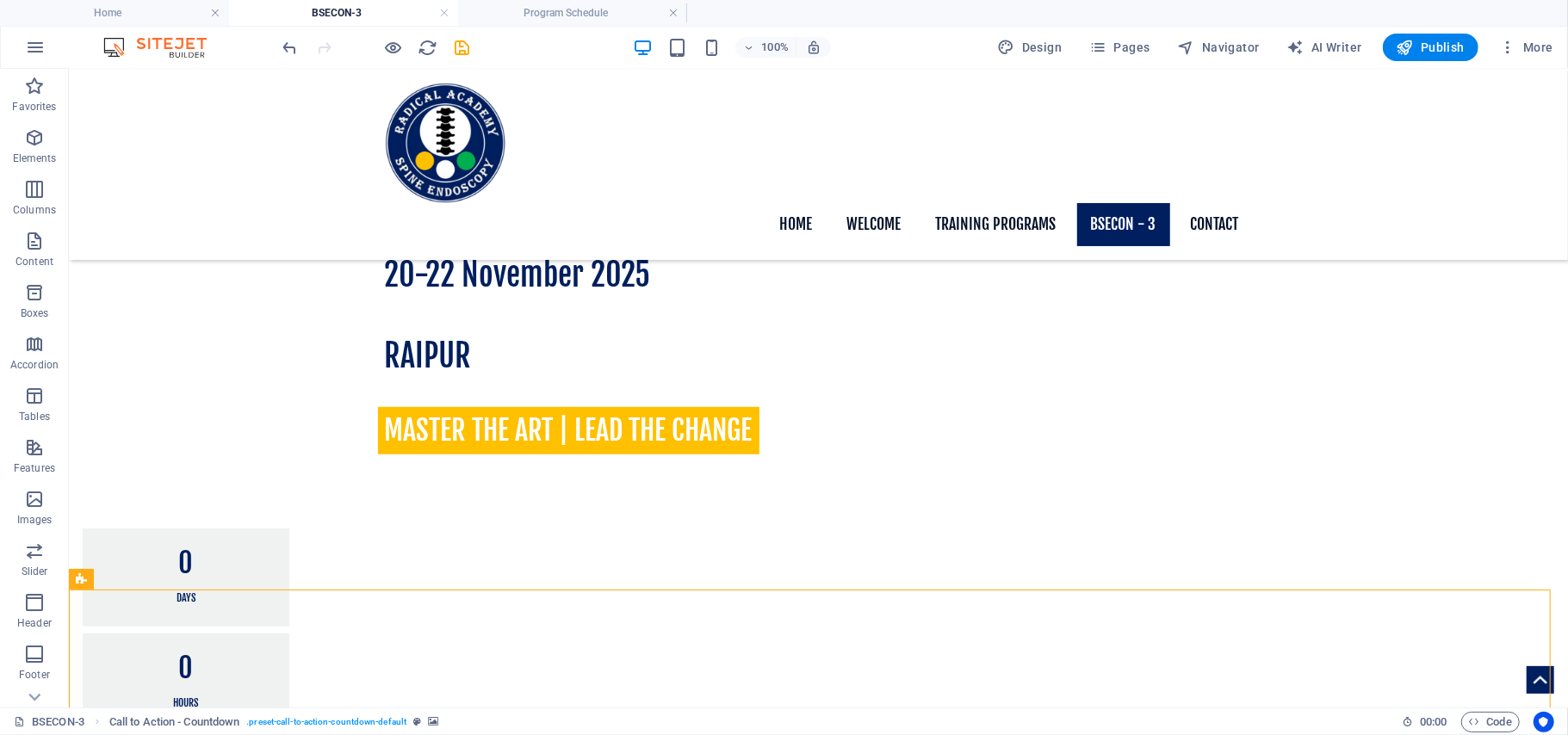 scroll, scrollTop: 962, scrollLeft: 0, axis: vertical 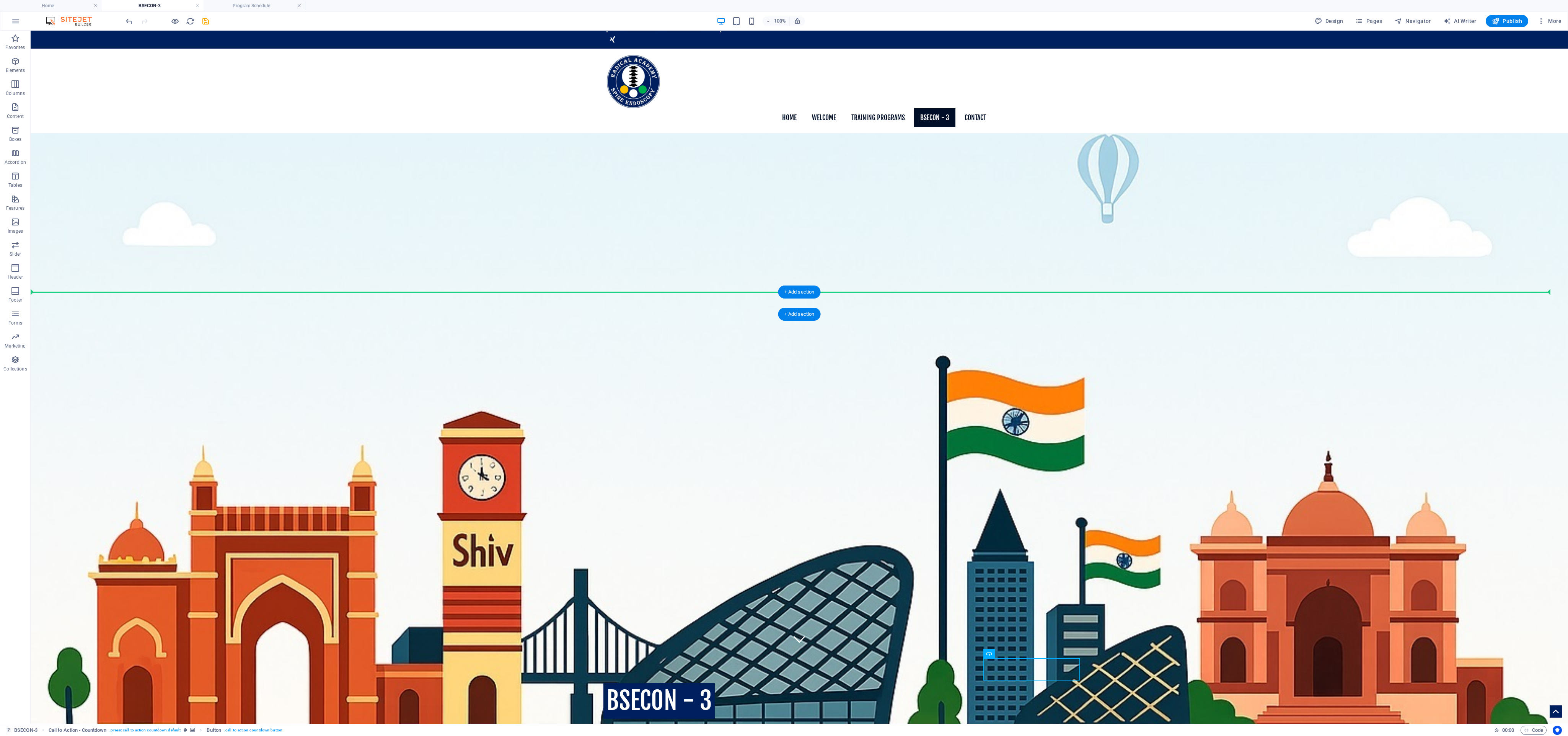 drag, startPoint x: 1025, startPoint y: 682, endPoint x: 818, endPoint y: 300, distance: 434.4801 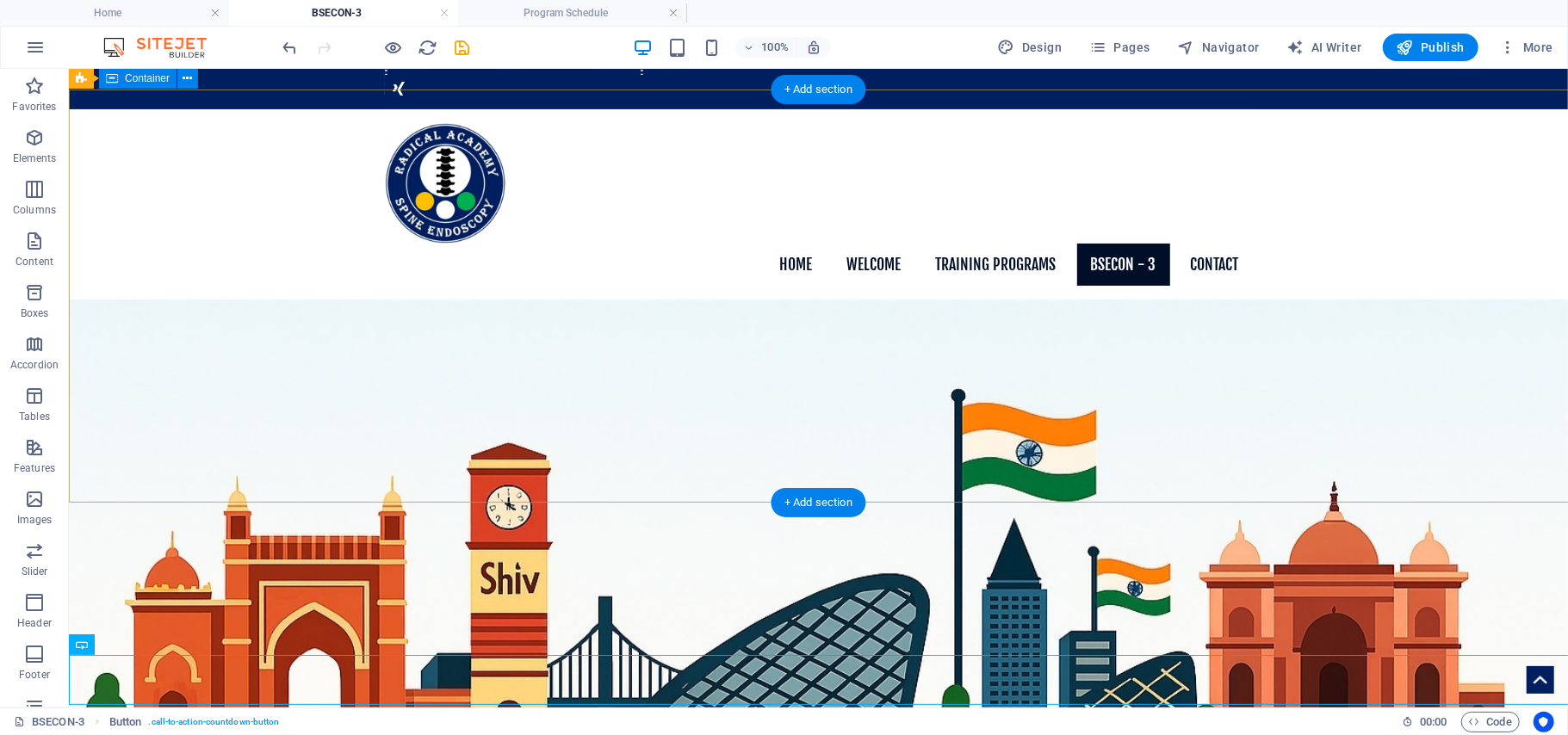 scroll, scrollTop: 169, scrollLeft: 0, axis: vertical 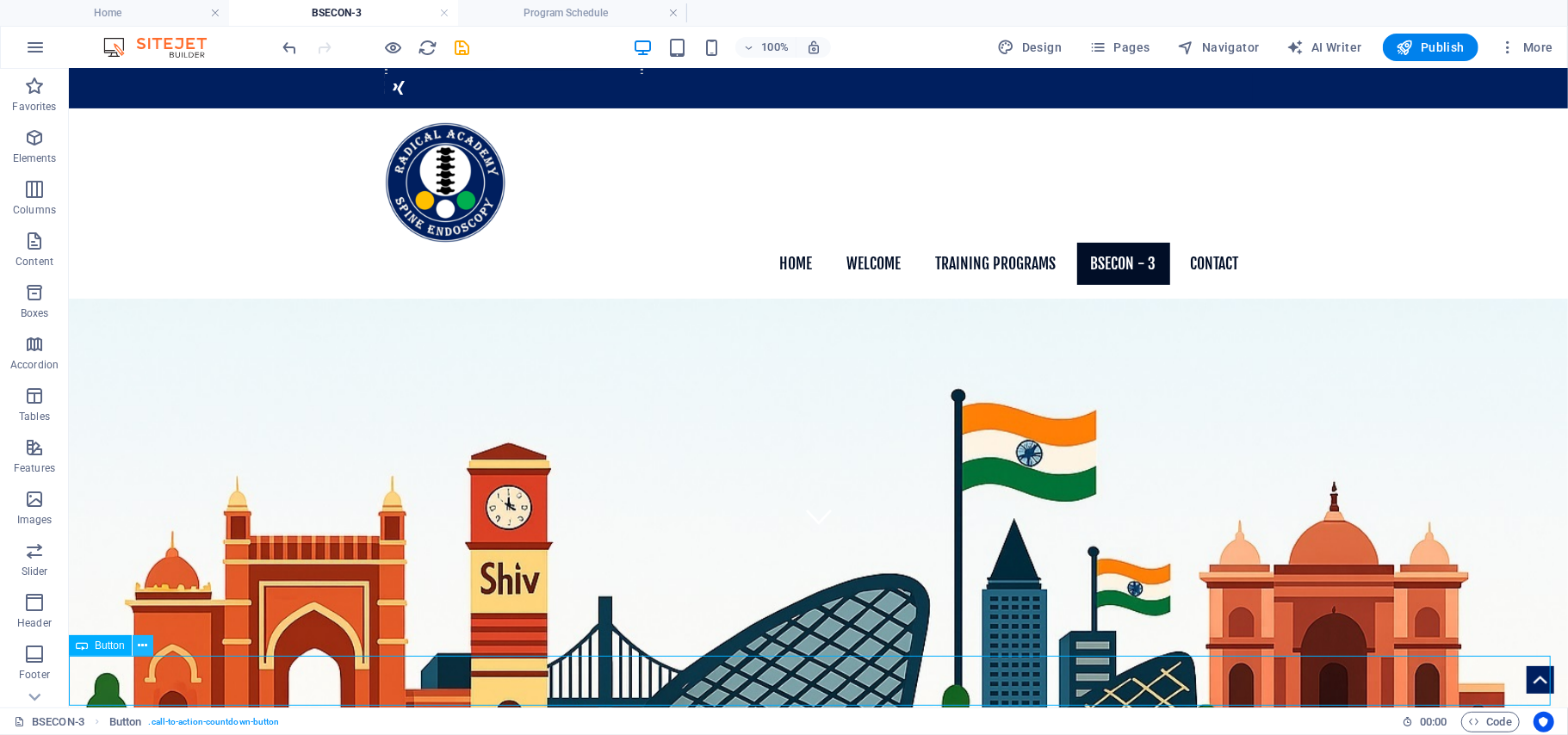 click at bounding box center (142, 645) 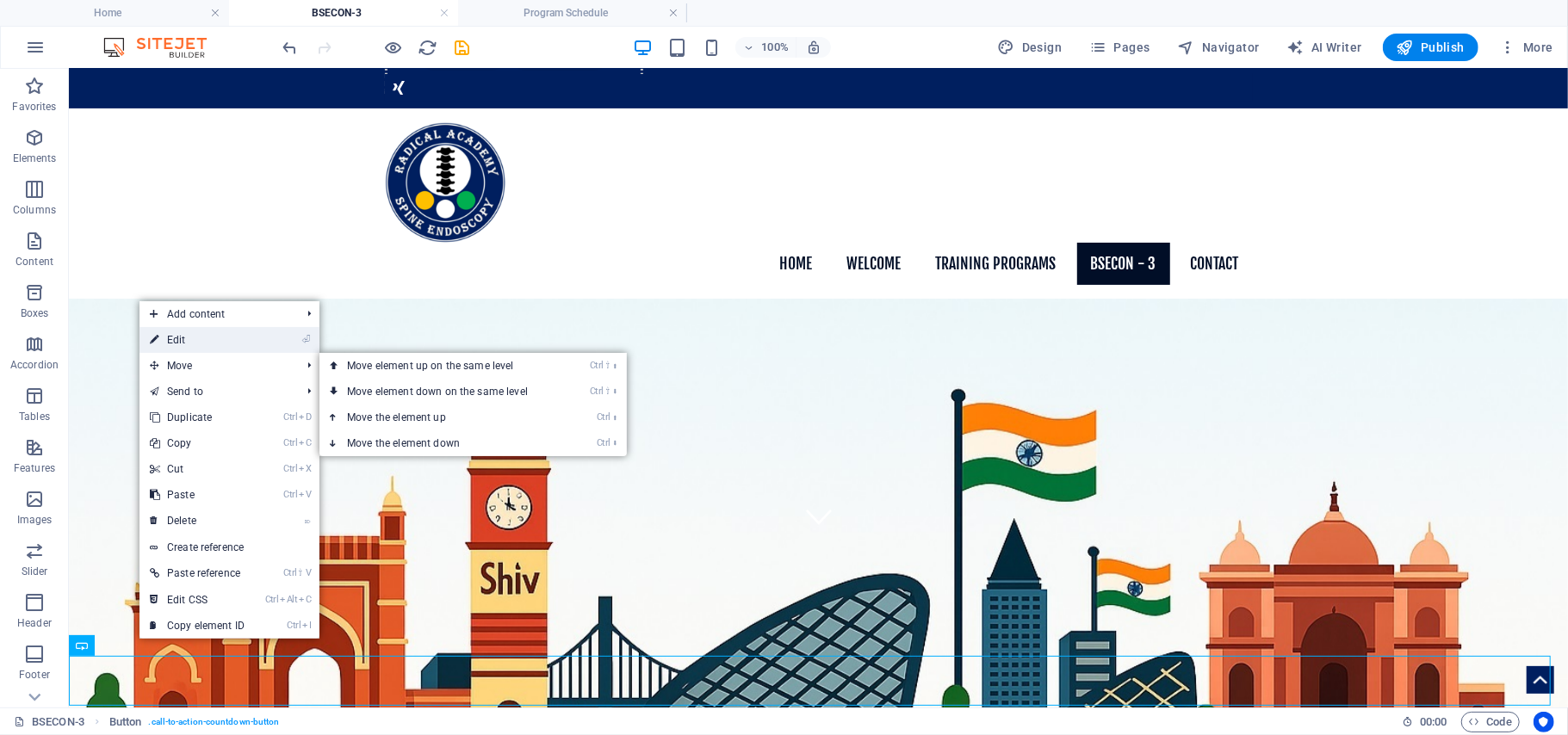 click on "⏎  Edit" at bounding box center [197, 340] 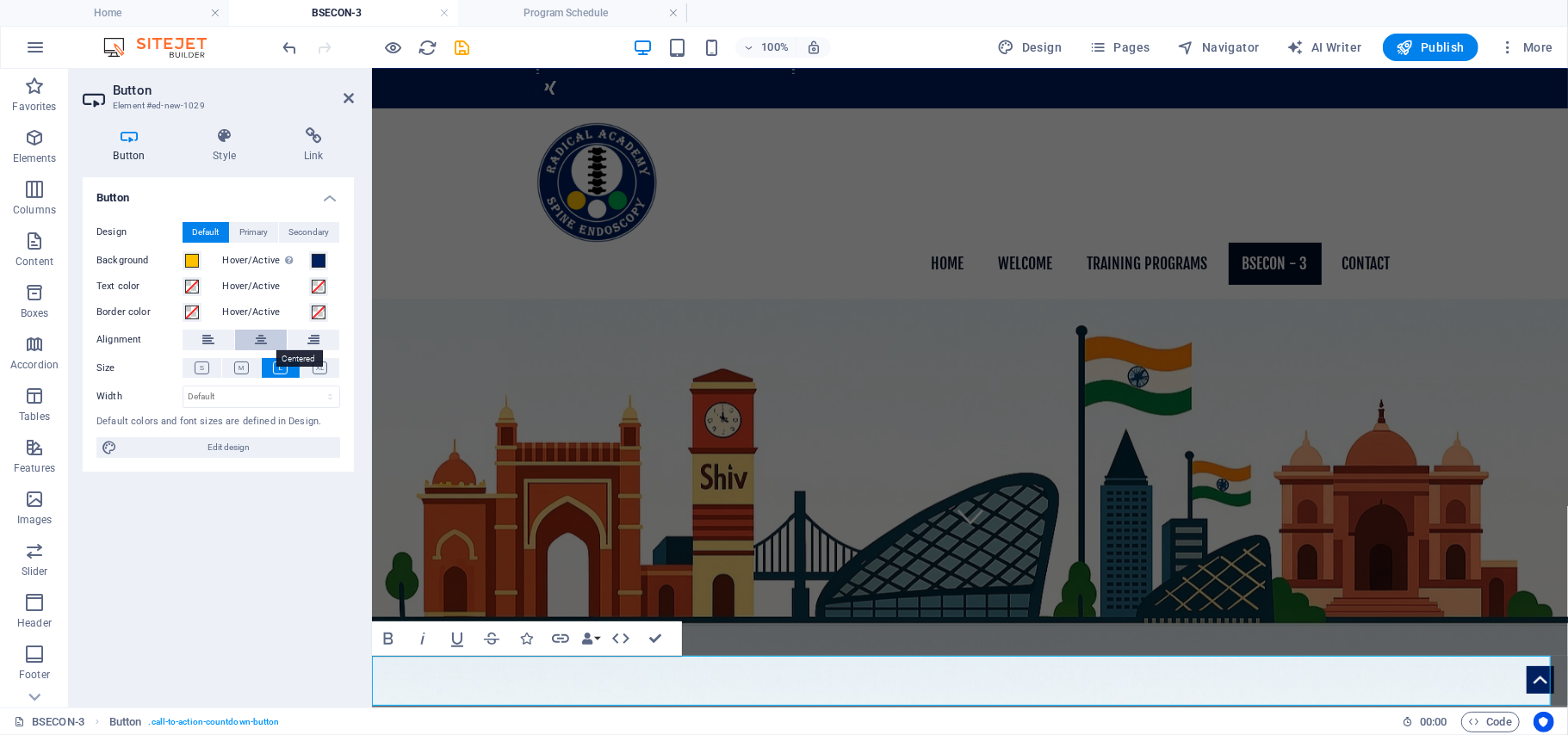 click at bounding box center [261, 340] 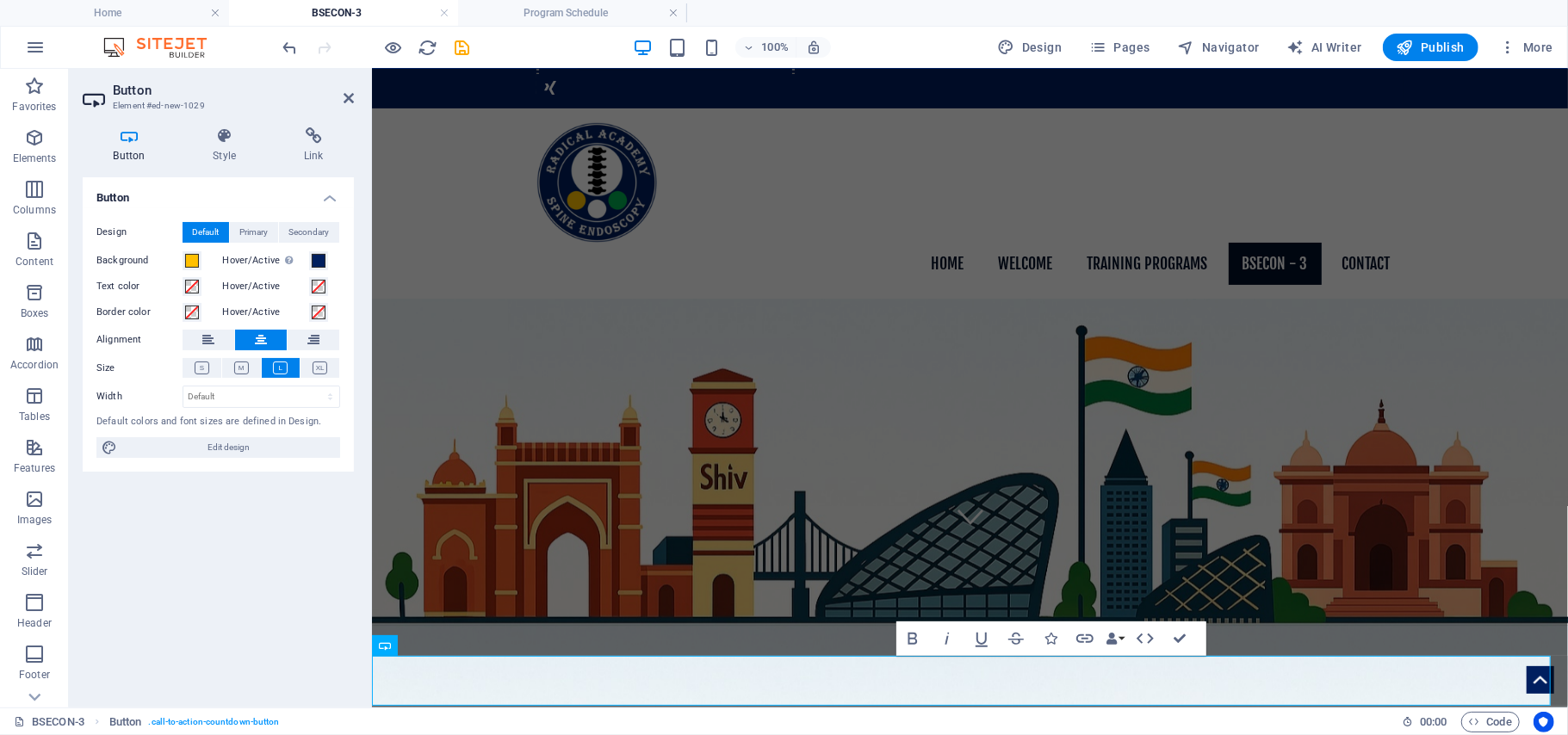 click on "BSECON-3 Button . call-to-action-countdown-button" at bounding box center (701, 722) 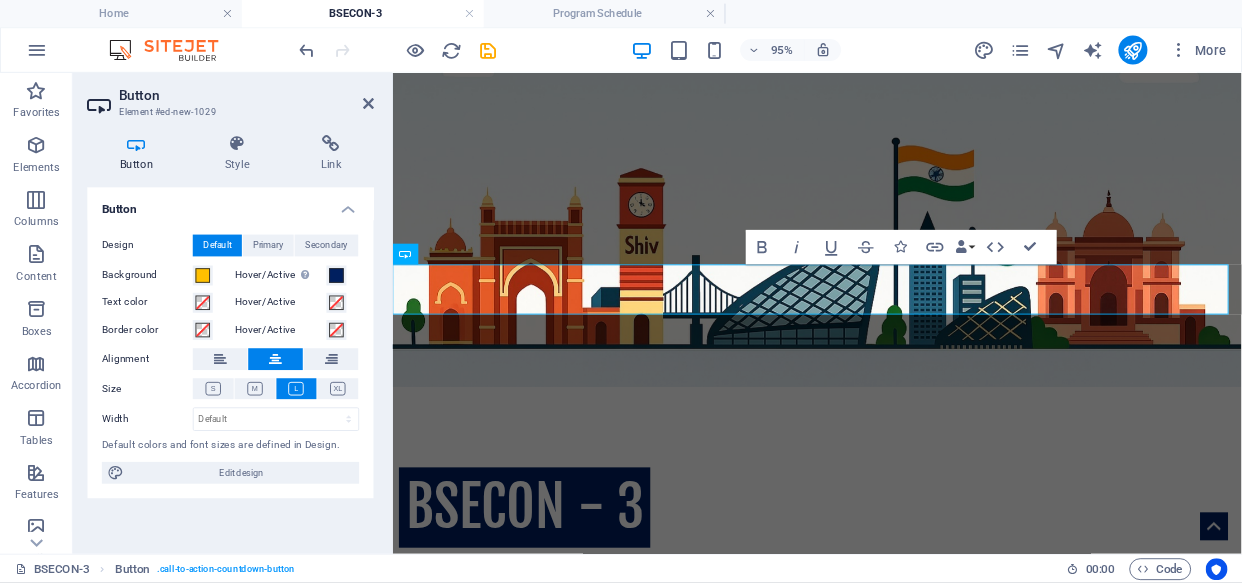 scroll, scrollTop: 672, scrollLeft: 0, axis: vertical 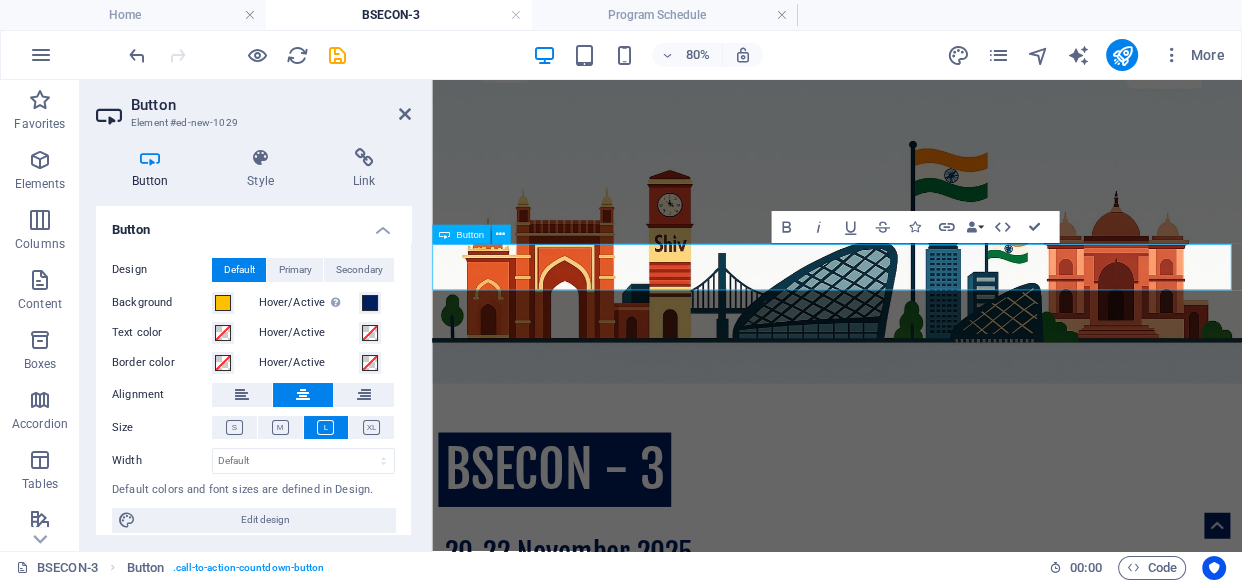 click on "Buy now!" at bounding box center (938, 1506) 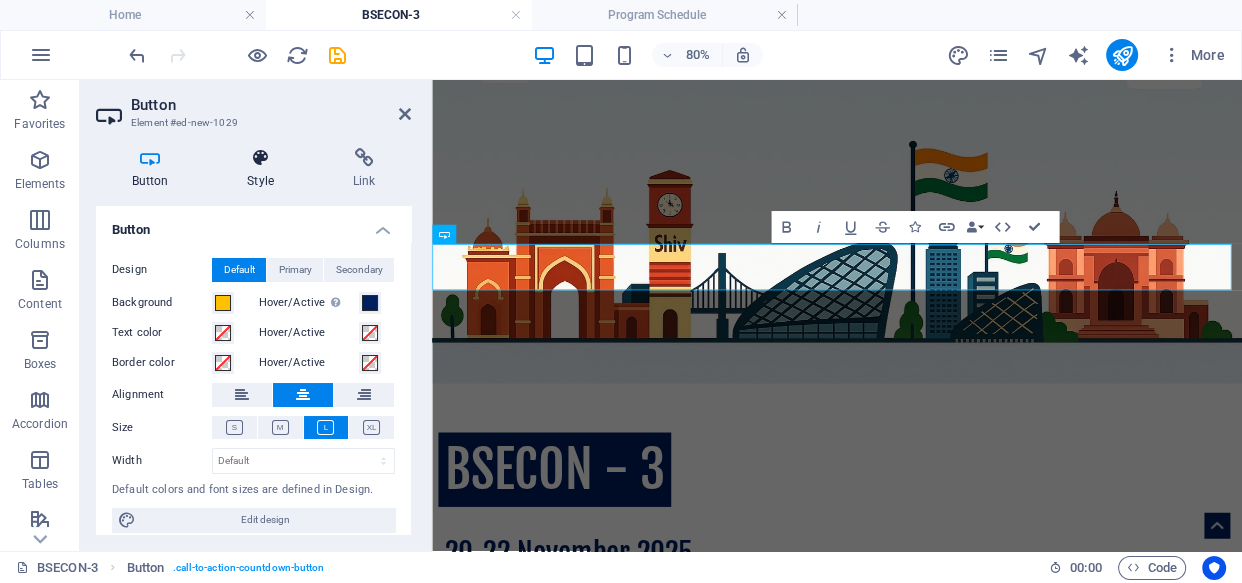 click on "Style" at bounding box center [265, 169] 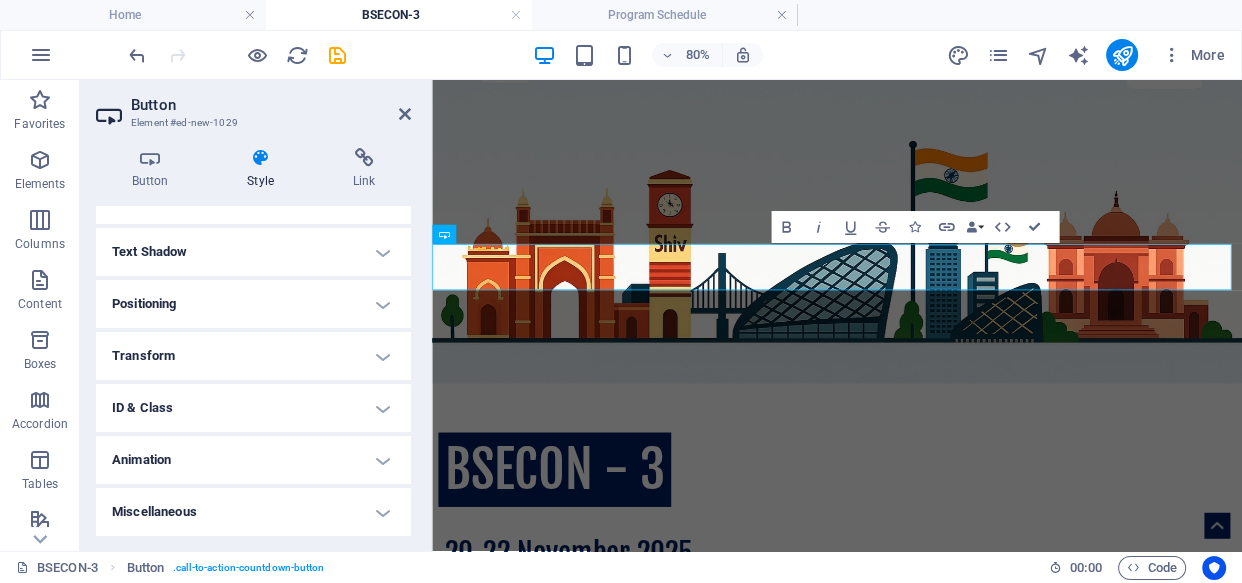 scroll, scrollTop: 0, scrollLeft: 0, axis: both 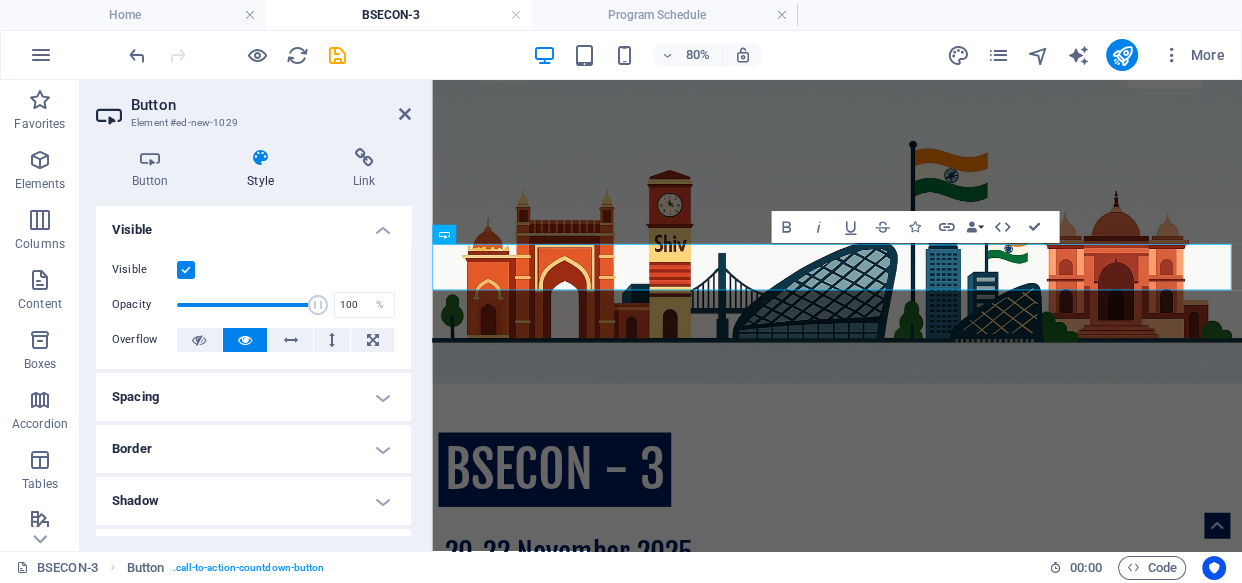 click on "Border" at bounding box center [253, 449] 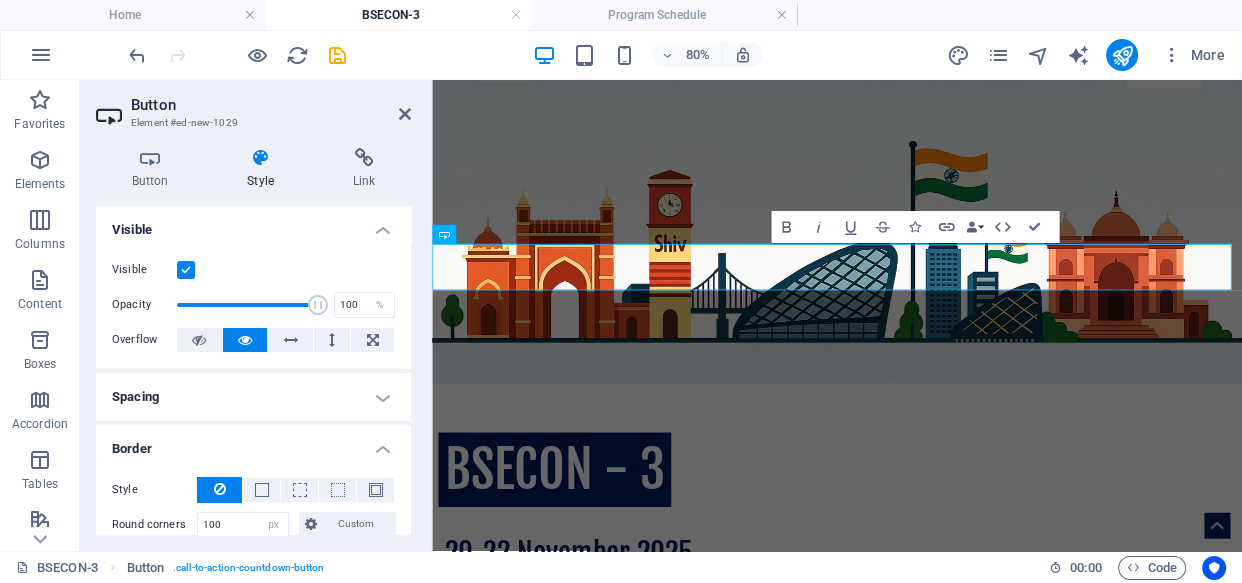 scroll, scrollTop: 302, scrollLeft: 0, axis: vertical 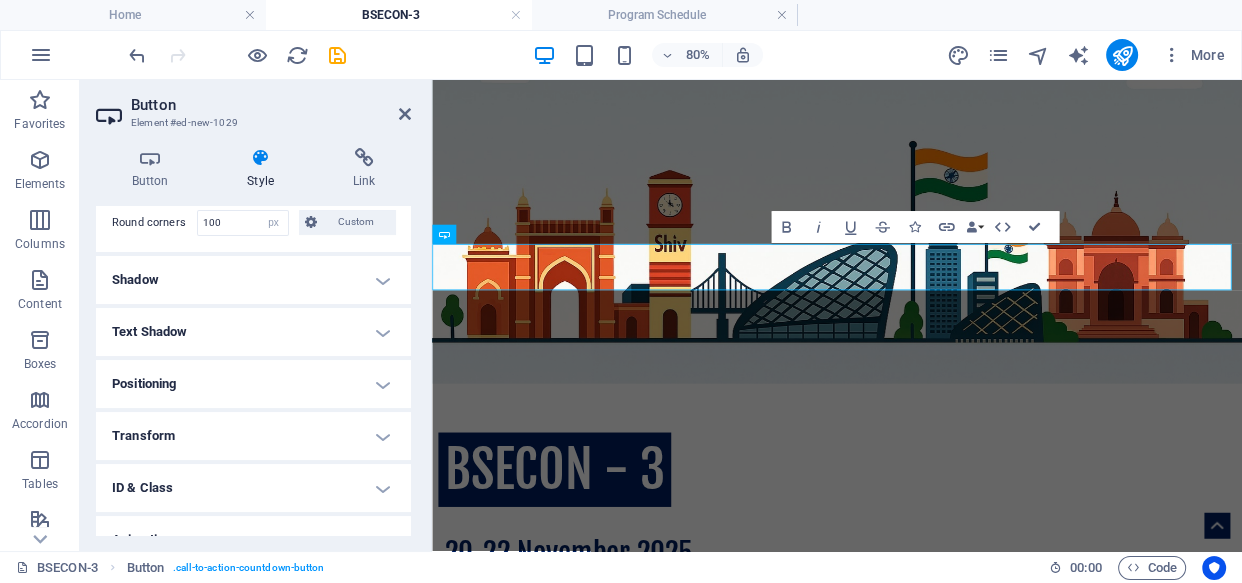 drag, startPoint x: 407, startPoint y: 426, endPoint x: 407, endPoint y: 395, distance: 31 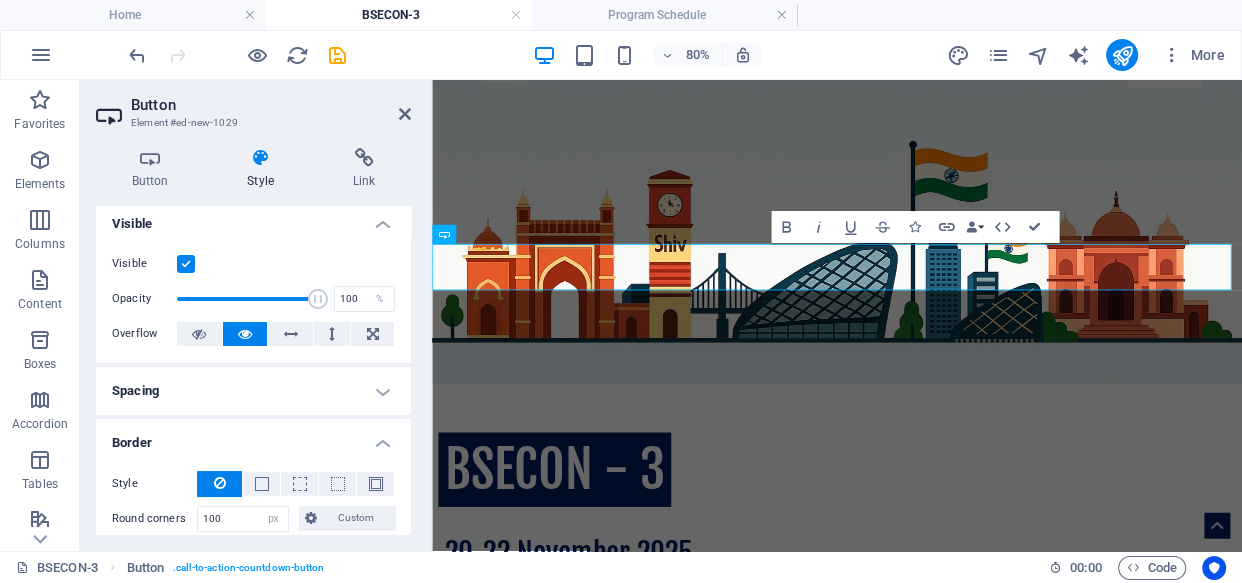 scroll, scrollTop: 0, scrollLeft: 0, axis: both 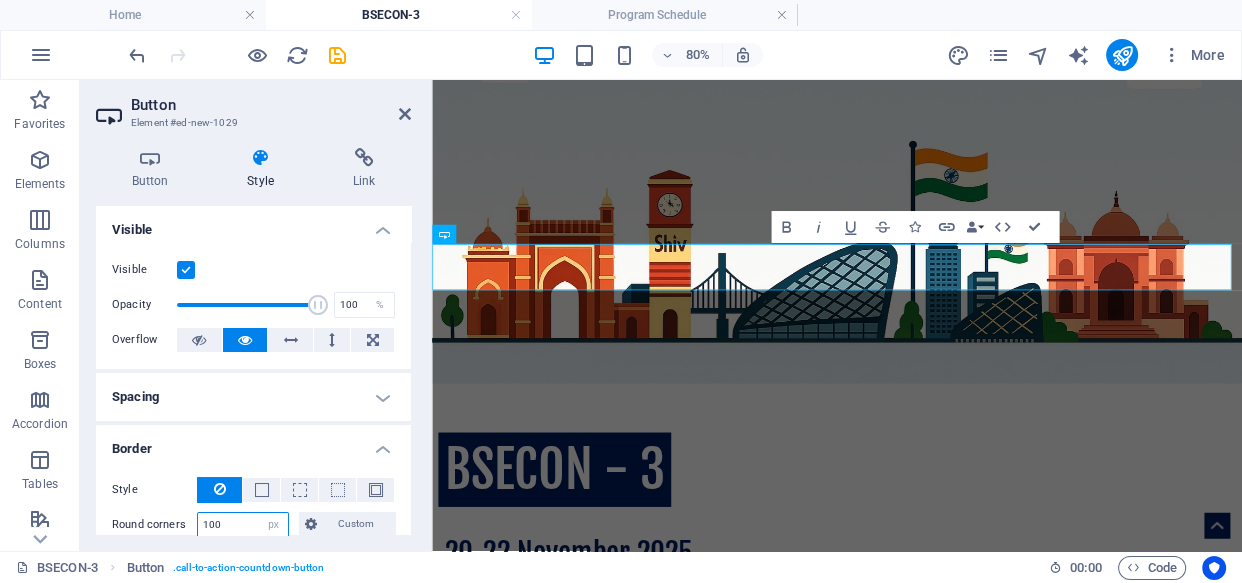 click on "100" at bounding box center [243, 525] 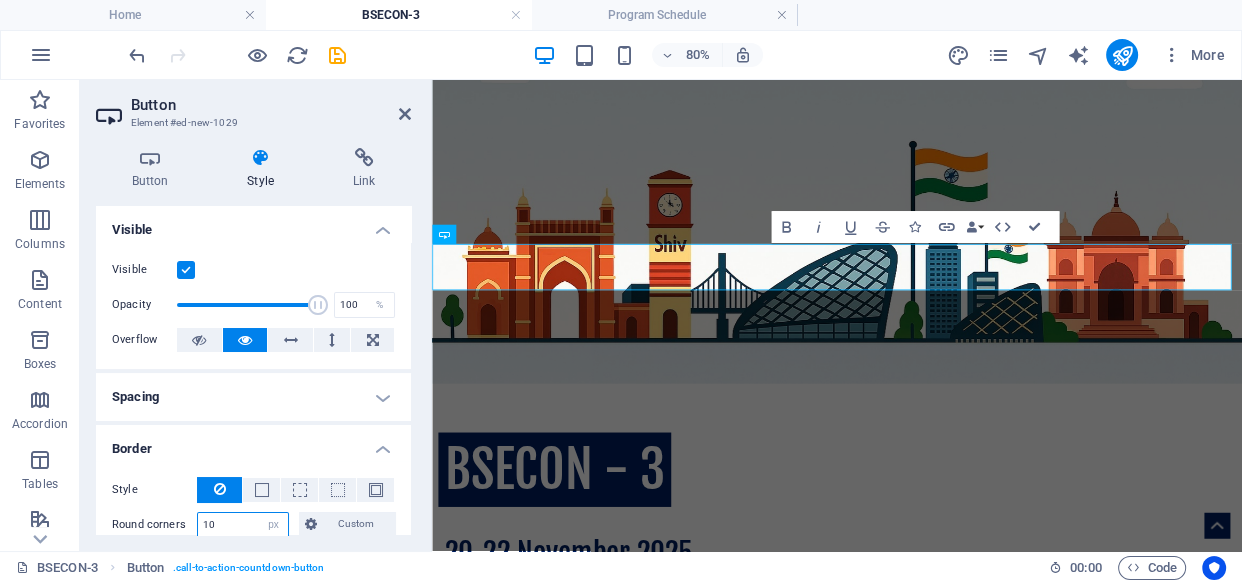 type on "1" 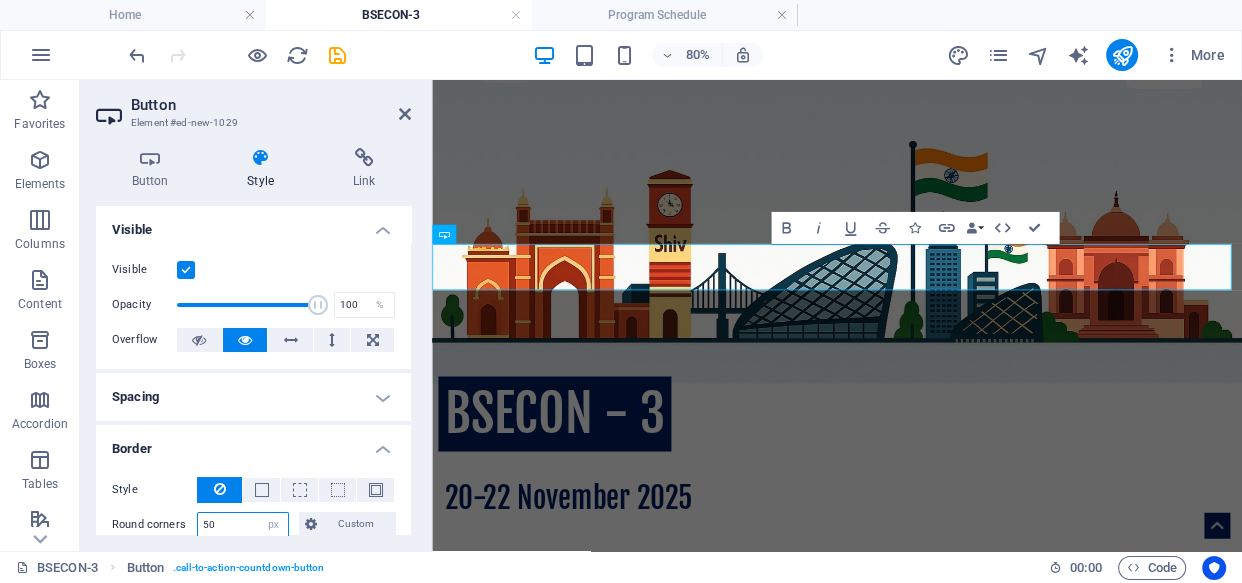 type on "50" 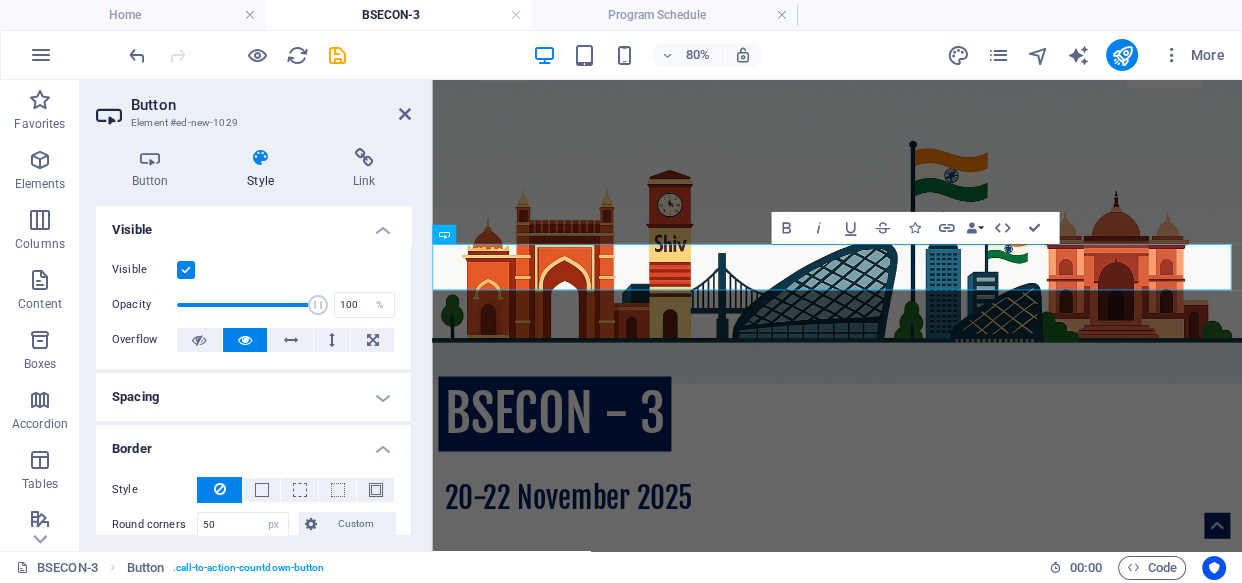 click on "Border" at bounding box center (253, 443) 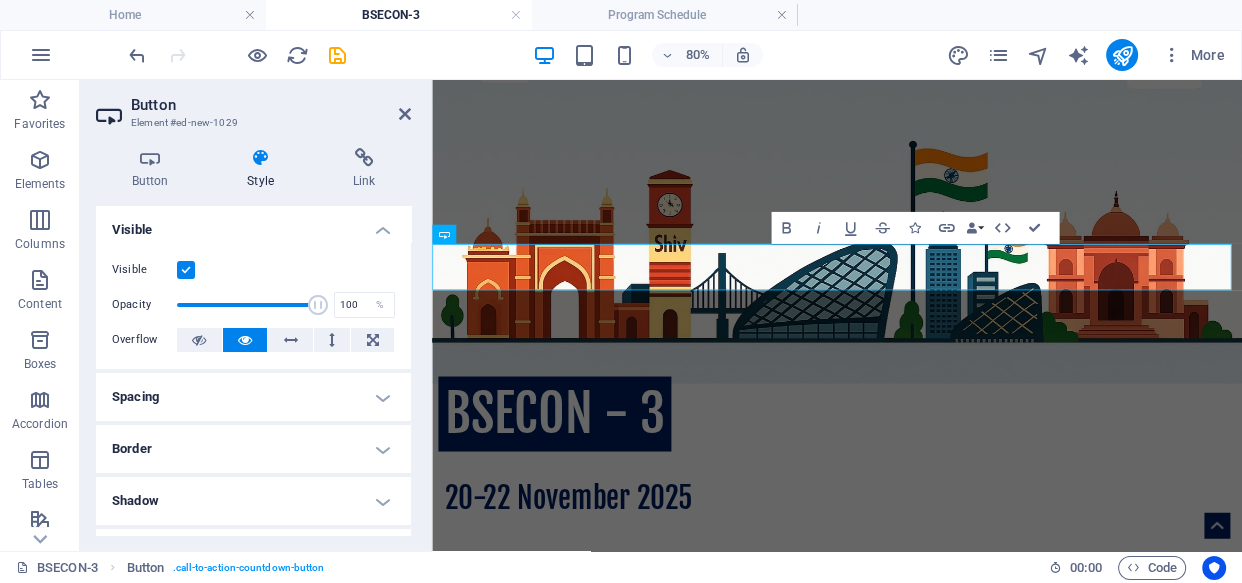 click on "Border" at bounding box center [253, 449] 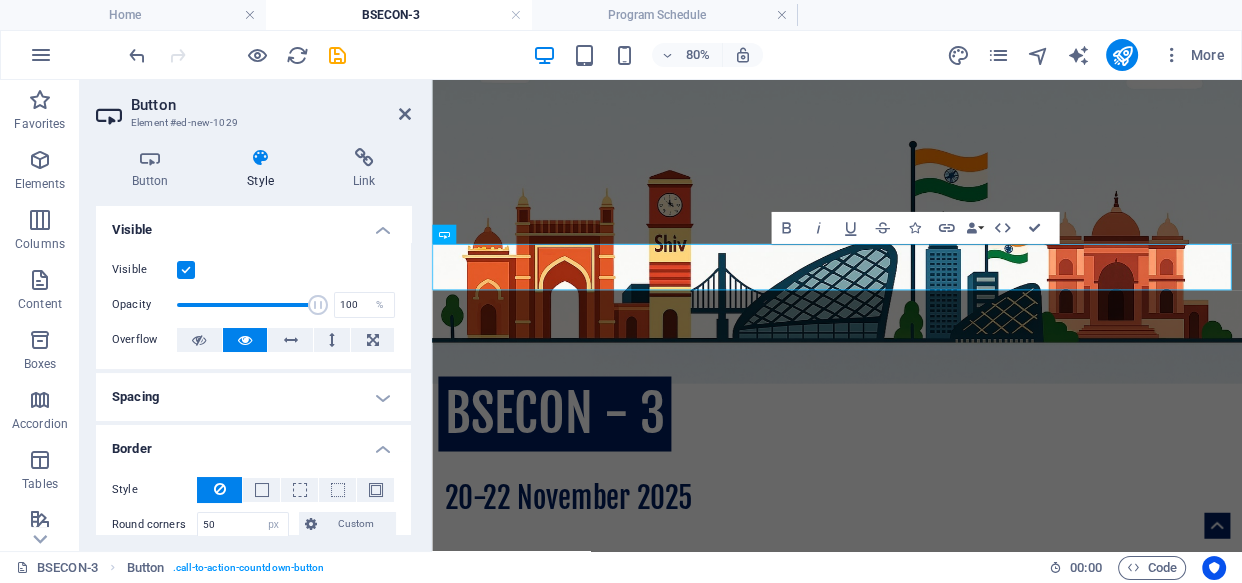 click on "Button Style Link Button Design Default Primary Secondary Background Hover/Active Switch to preview mode to test the active/hover state Text color Hover/Active Border color Hover/Active Alignment Size Width Default px rem % em vh vw Default colors and font sizes are defined in Design. Edit design Preset Element Layout How this element expands within the layout (Flexbox). Size Default auto px % 1/1 1/2 1/3 1/4 1/5 1/6 1/7 1/8 1/9 1/10 Grow Shrink Order Container layout Visible Visible Opacity 100 % Overflow Spacing Margin Default auto px % rem vw vh Custom Custom auto px % rem vw vh auto px % rem vw vh auto px % rem vw vh auto px % rem vw vh Padding Default px rem % vh vw Custom Custom px rem % vh vw px rem % vh vw px rem % vh vw px rem % vh vw Border Style              - Width 1 auto px rem % vh vw Custom Custom 1 auto px rem % vh vw 1 auto px rem % vh vw 1 auto px rem % vh vw 1 auto px rem % vh vw  - Color Round corners 50 Default px rem % vh vw Custom Custom 50 px rem % vh vw 50 px rem % vh vw 50" at bounding box center [253, 341] 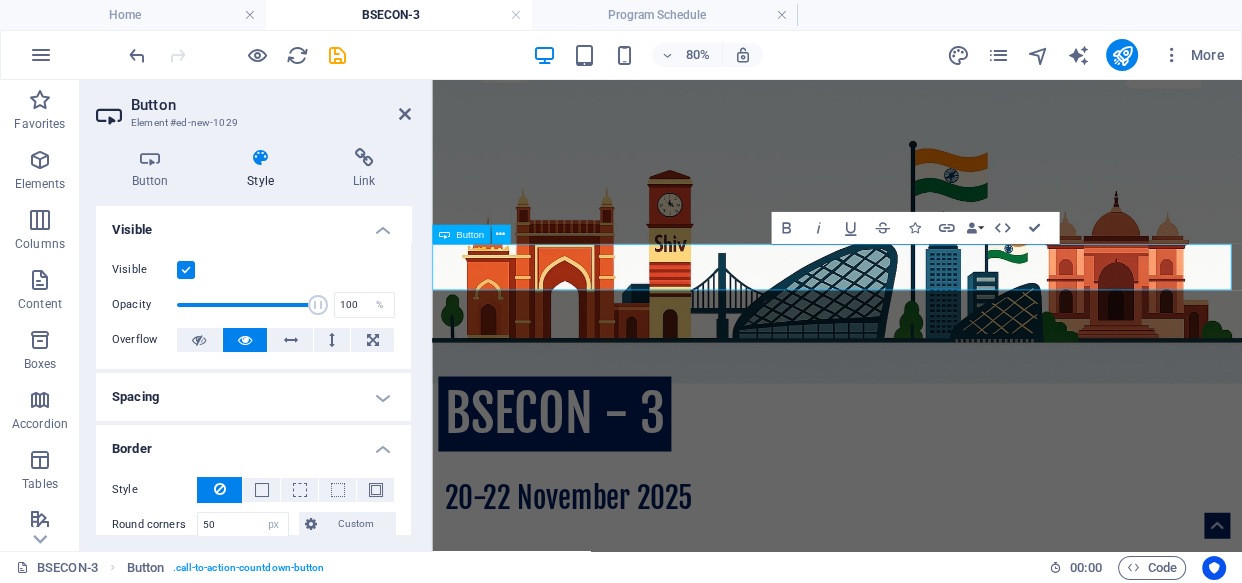 click on "Buy now!" at bounding box center (938, 1436) 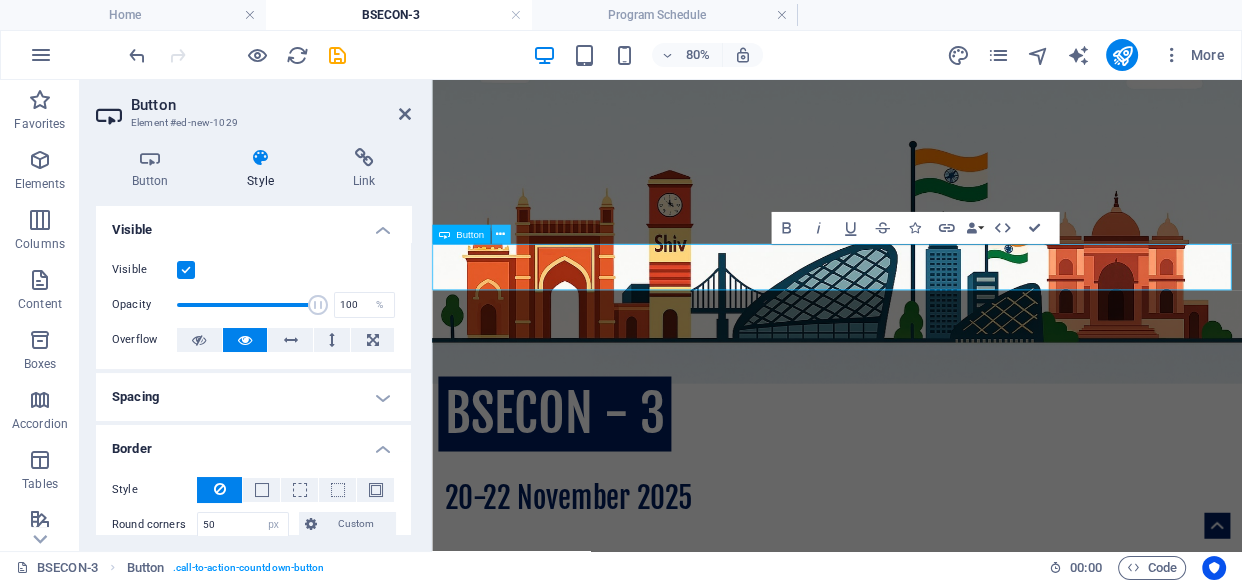 click at bounding box center [500, 234] 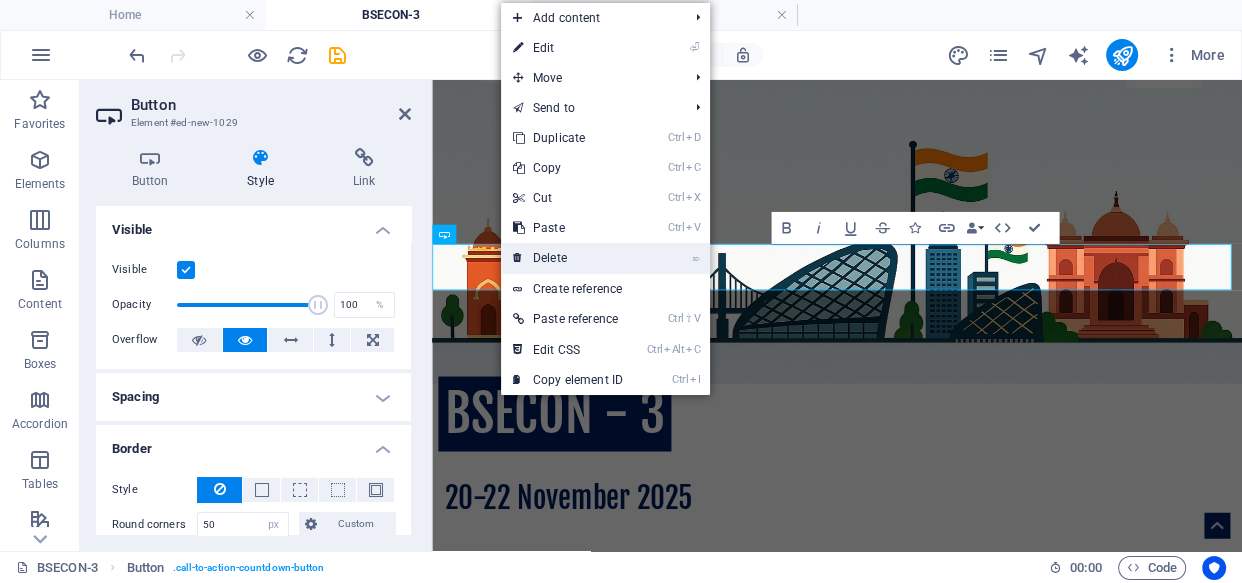 click on "⌦  Delete" at bounding box center (568, 258) 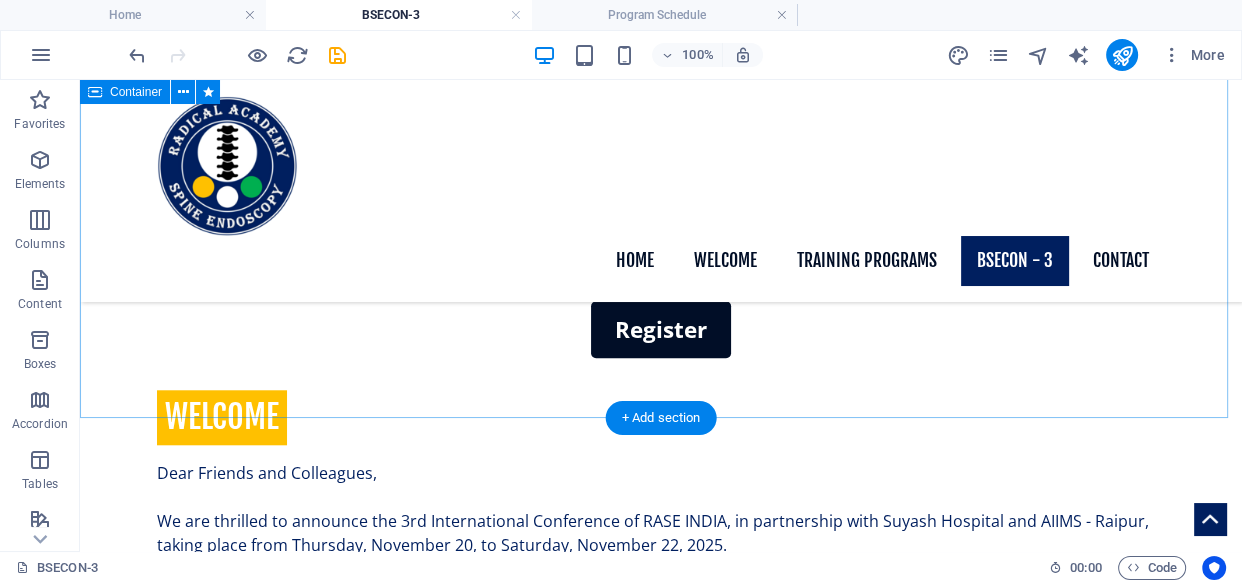 scroll, scrollTop: 1384, scrollLeft: 0, axis: vertical 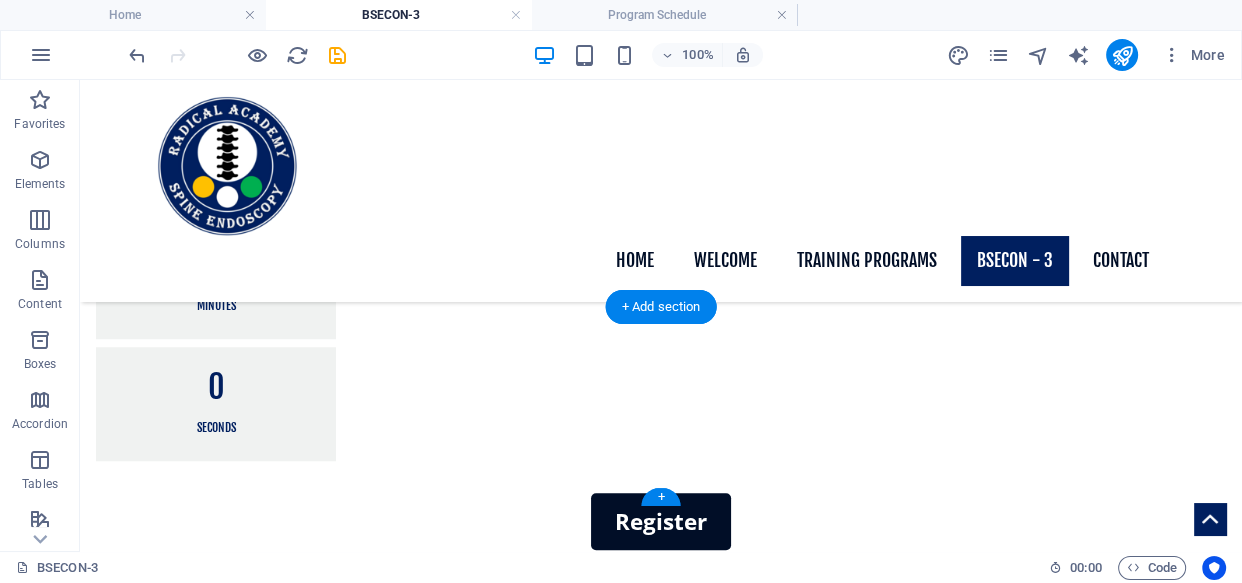 click at bounding box center [661, 1481] 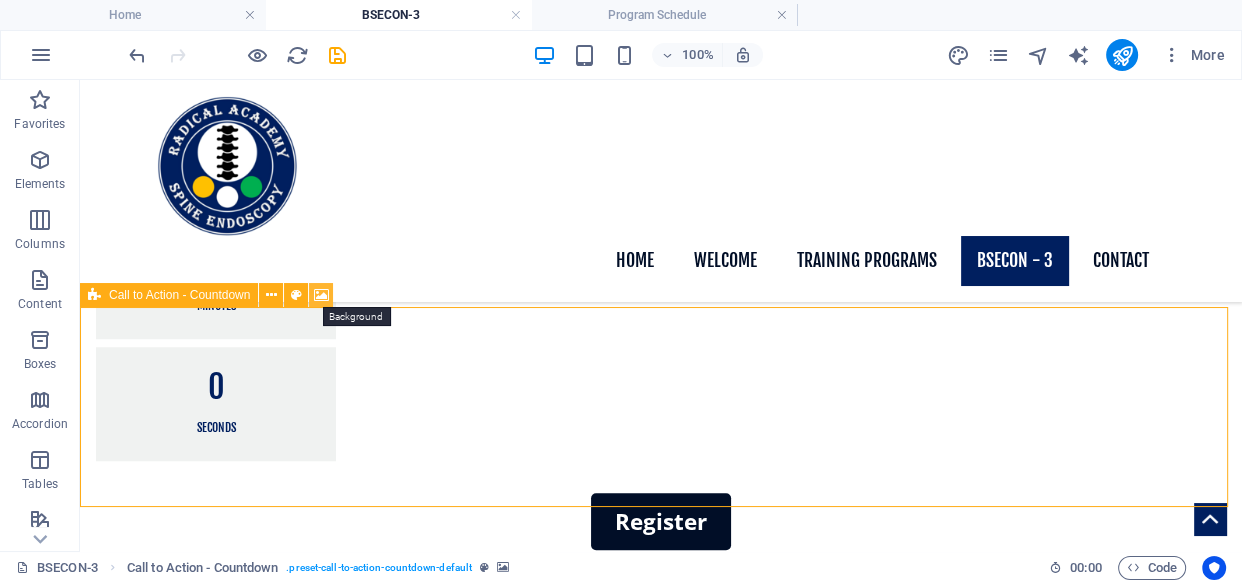 click at bounding box center [321, 295] 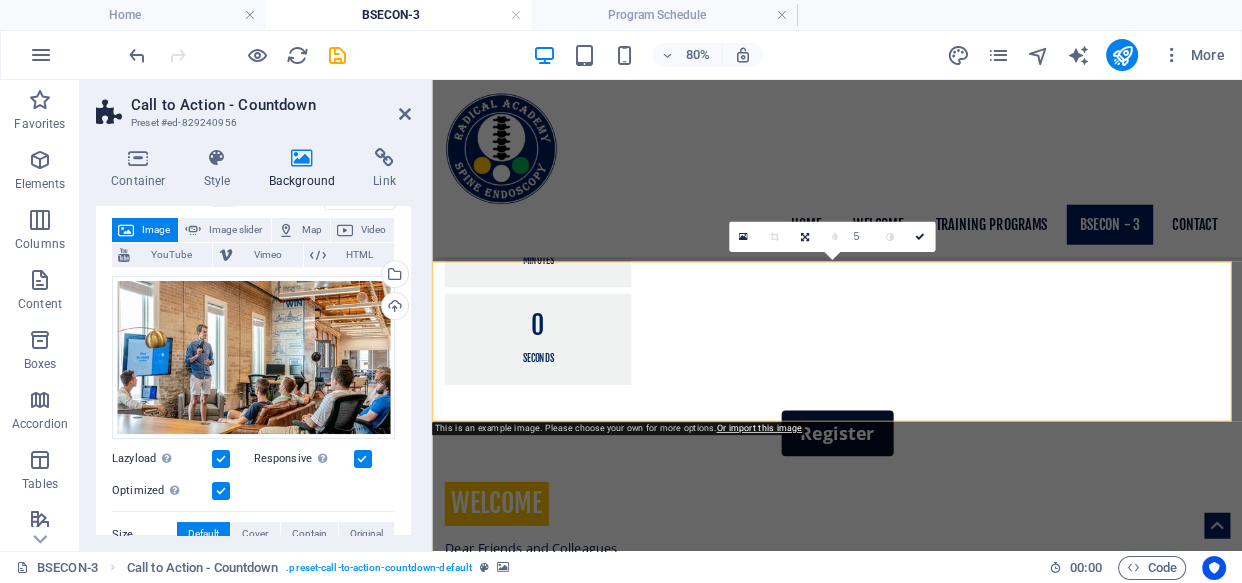 scroll, scrollTop: 0, scrollLeft: 0, axis: both 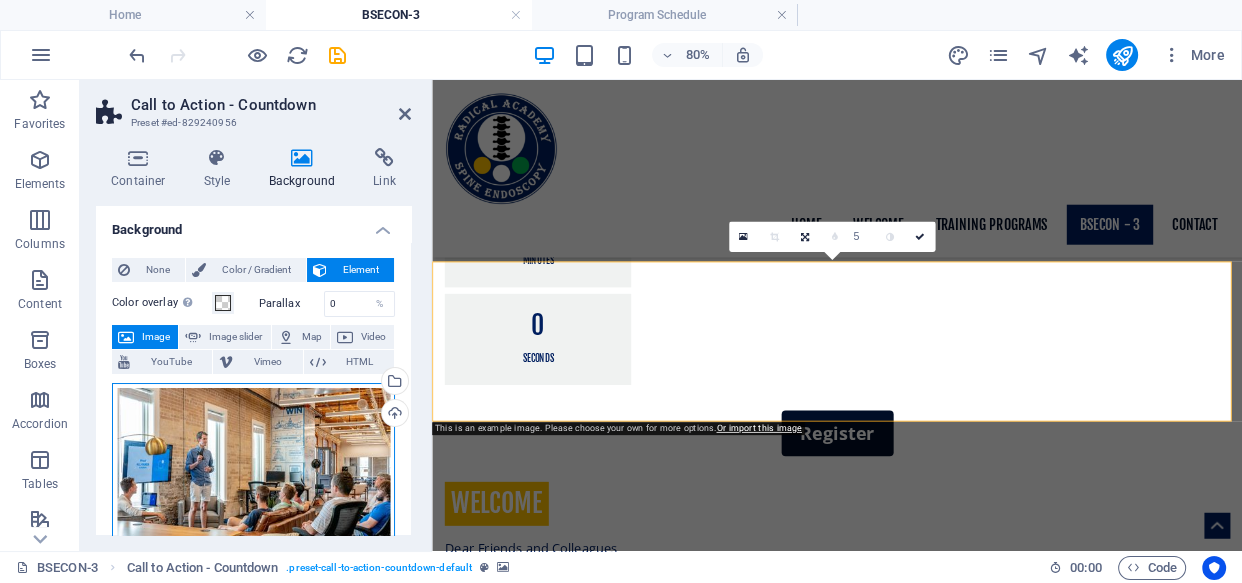 click on "Drag files here, click to choose files or select files from Files or our free stock photos & videos" at bounding box center [253, 465] 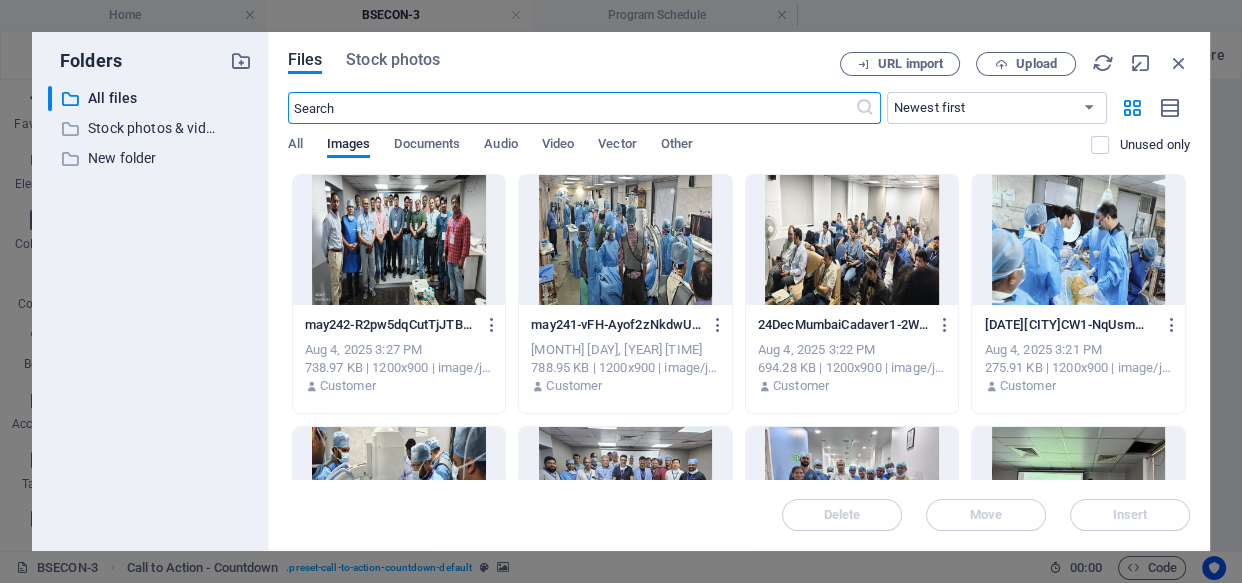 scroll, scrollTop: 589, scrollLeft: 0, axis: vertical 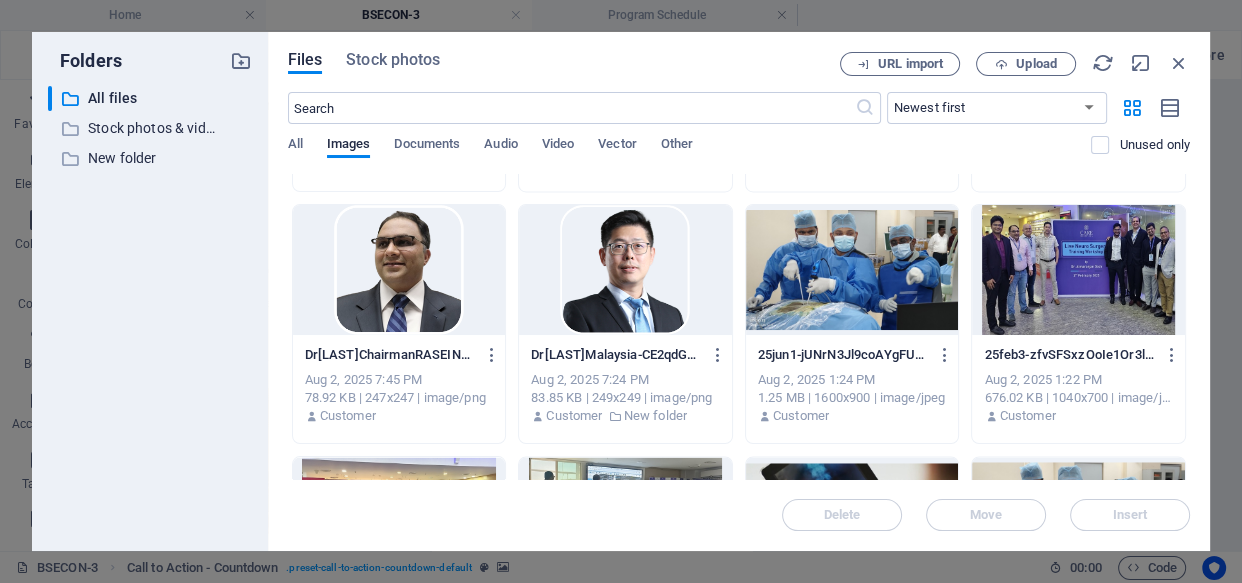 click at bounding box center (852, 270) 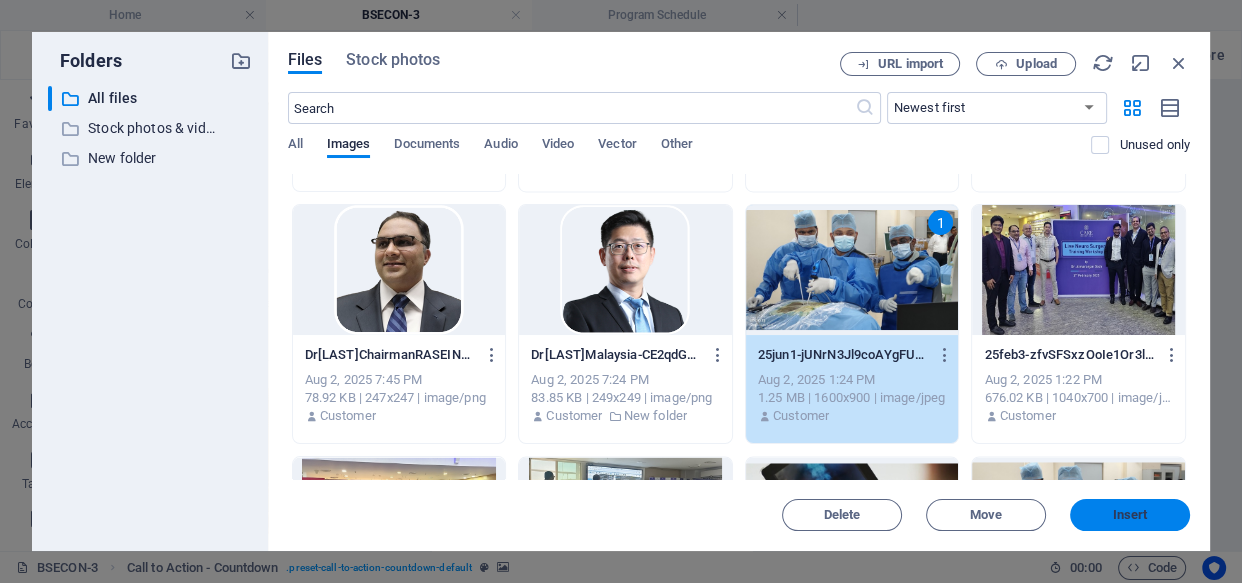 drag, startPoint x: 1095, startPoint y: 502, endPoint x: 603, endPoint y: 424, distance: 498.14456 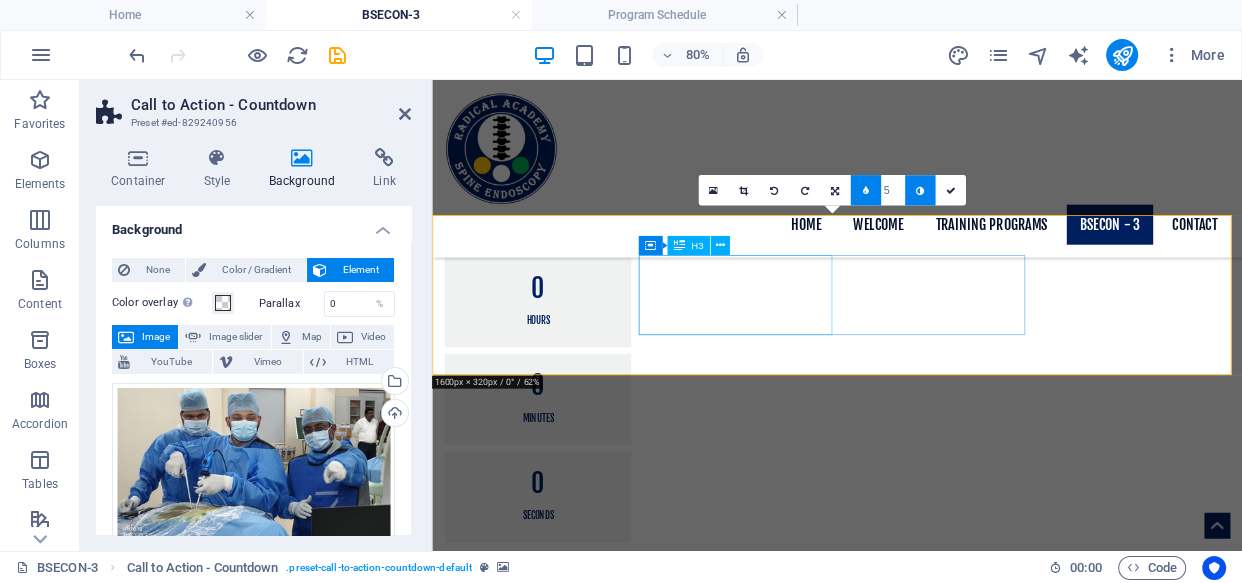 scroll, scrollTop: 1570, scrollLeft: 0, axis: vertical 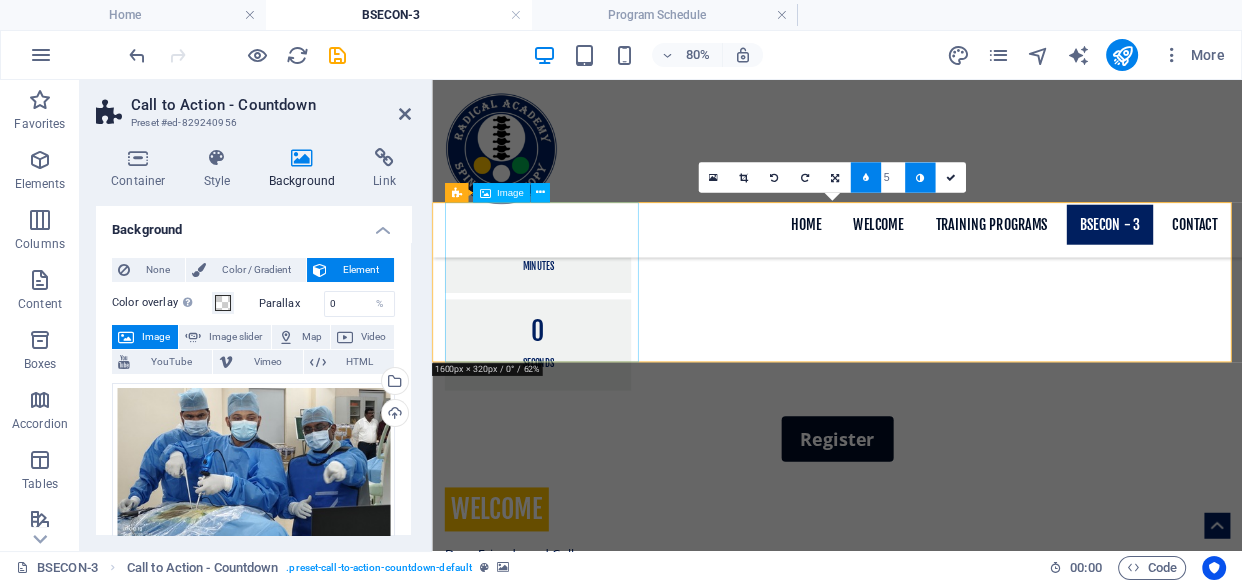 click at bounding box center [938, 1688] 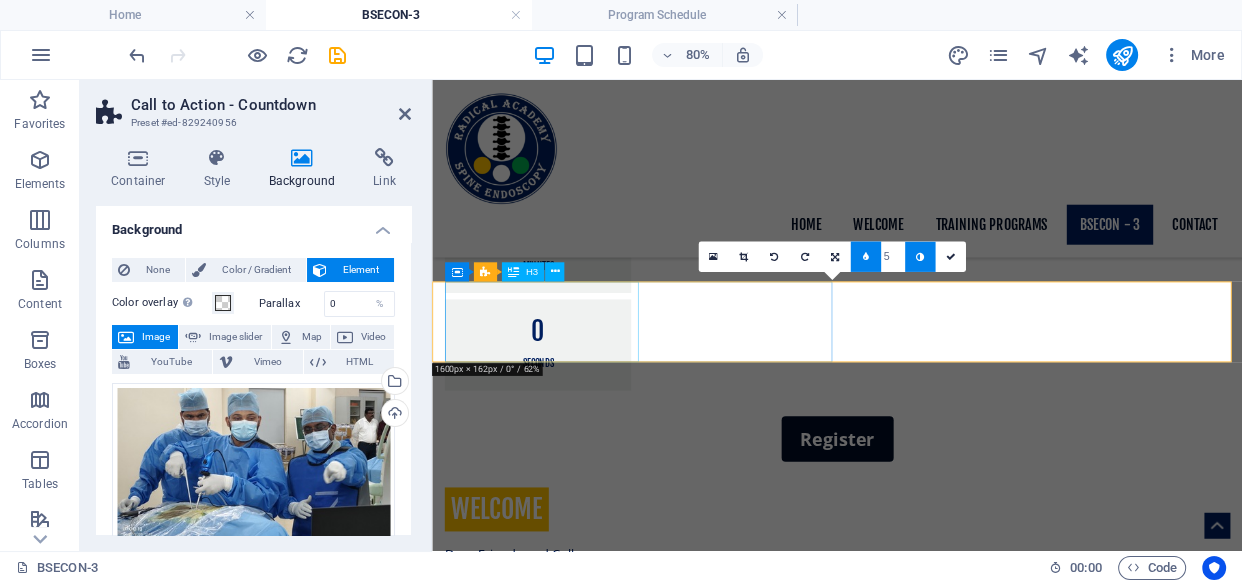 scroll, scrollTop: 1470, scrollLeft: 0, axis: vertical 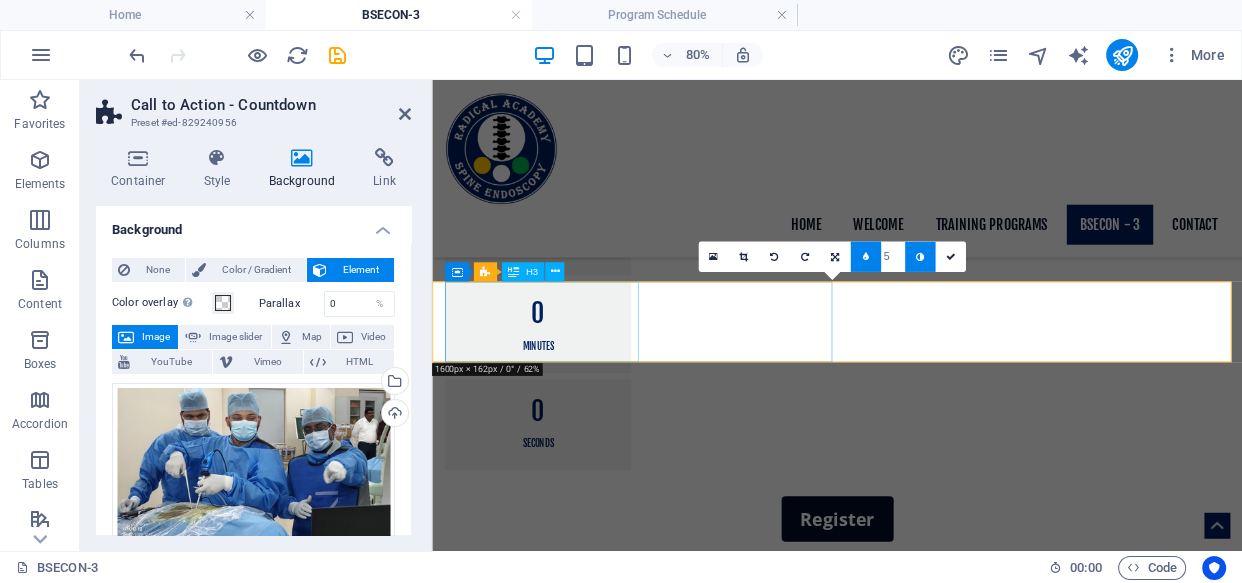 click on "Don't miss out on our limited time offer" at bounding box center [938, 1606] 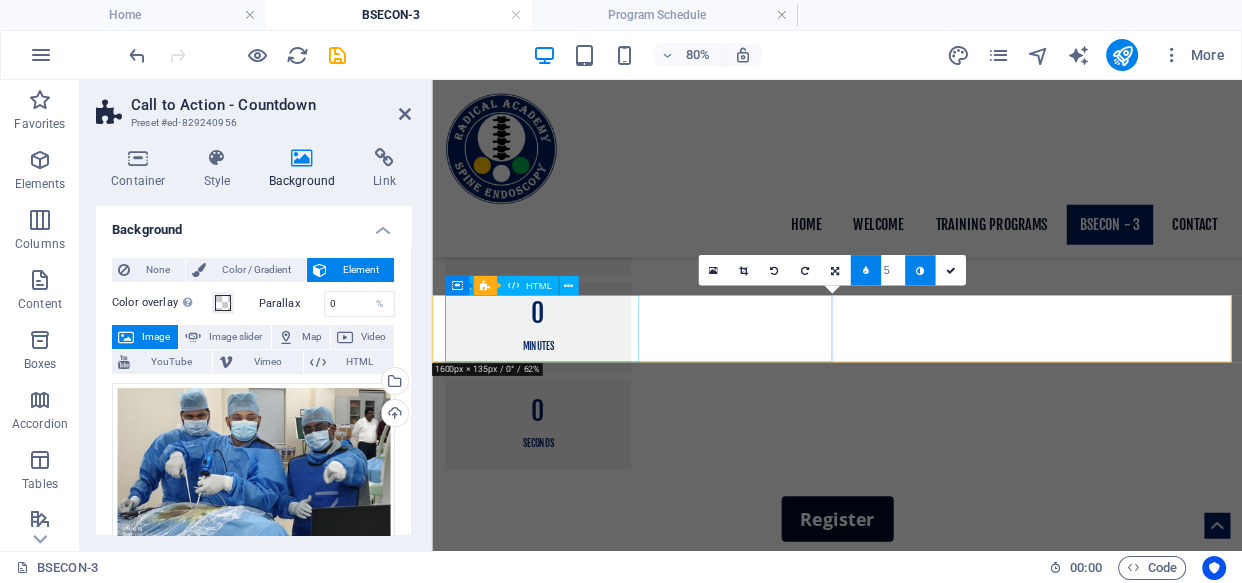 scroll, scrollTop: 1453, scrollLeft: 0, axis: vertical 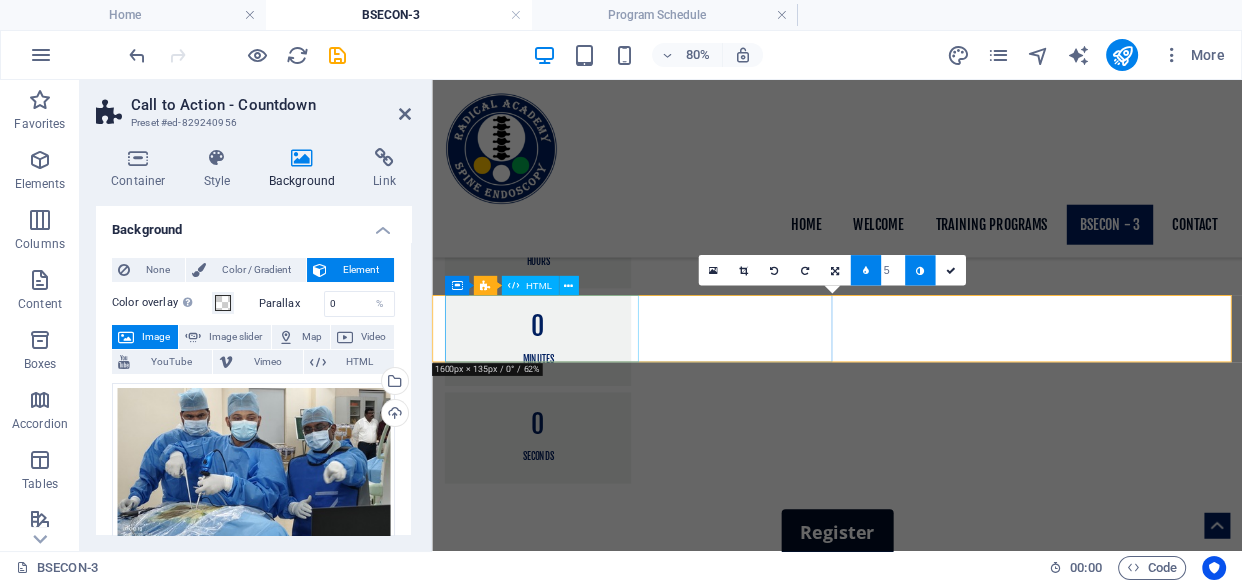 click on "15 : 00 : 00" at bounding box center [938, 1631] 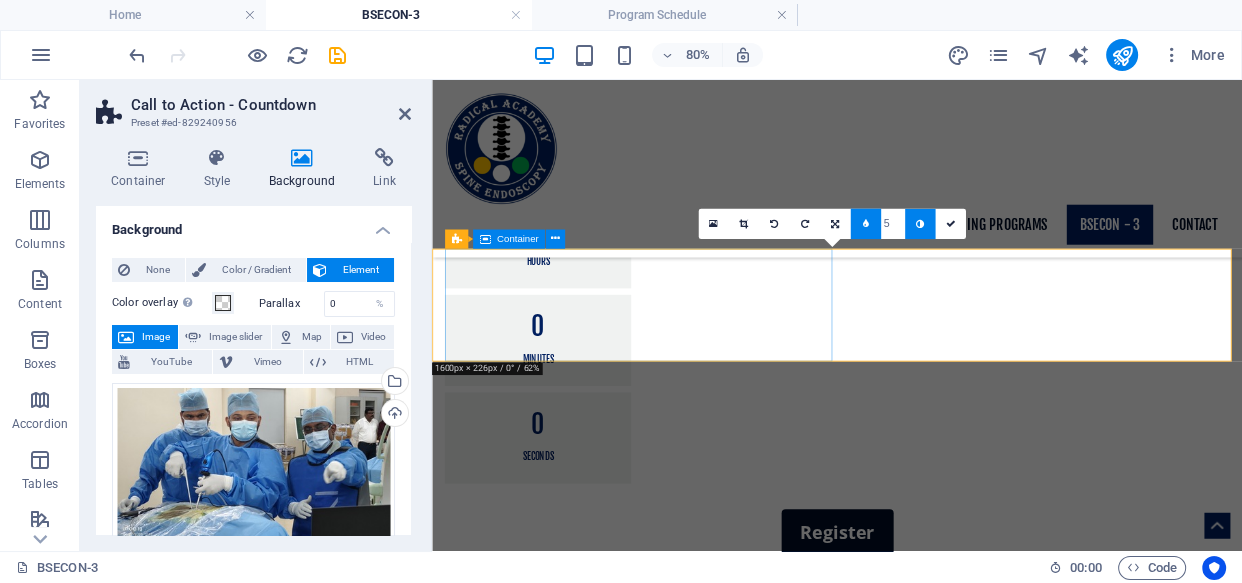 scroll, scrollTop: 1511, scrollLeft: 0, axis: vertical 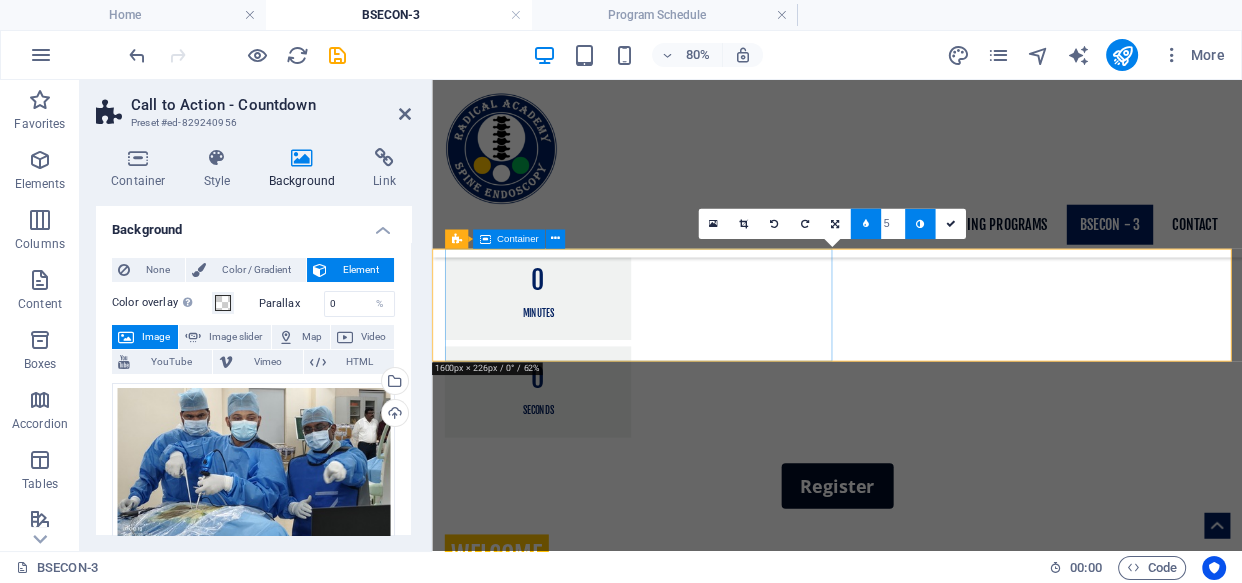 click on "Drop content here or  Add elements  Paste clipboard" at bounding box center (938, 1659) 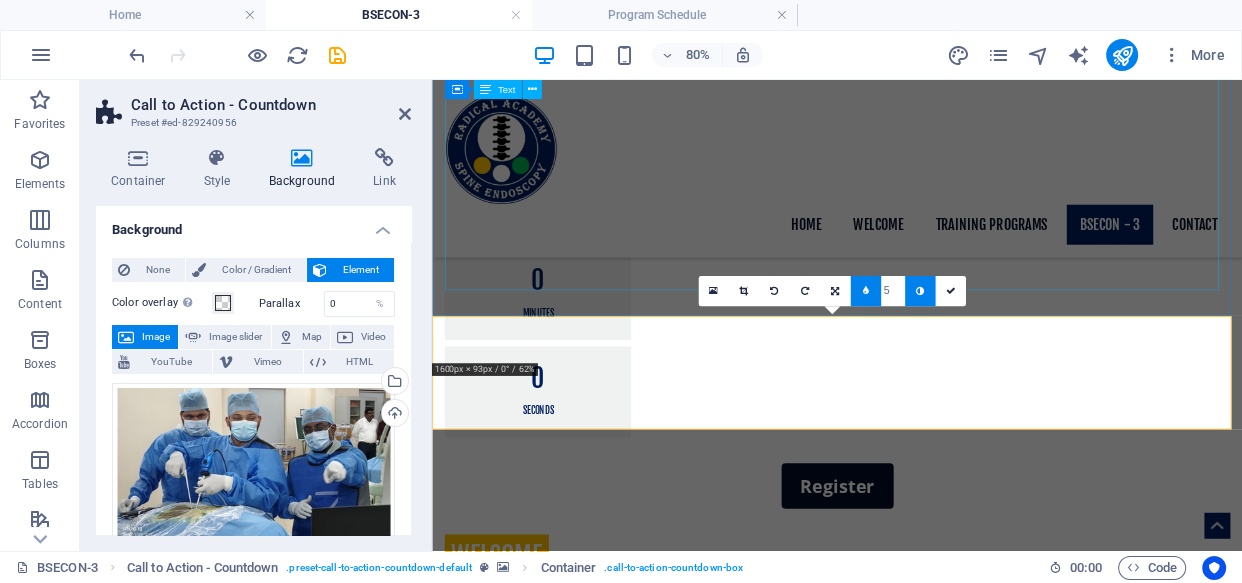 scroll, scrollTop: 1427, scrollLeft: 0, axis: vertical 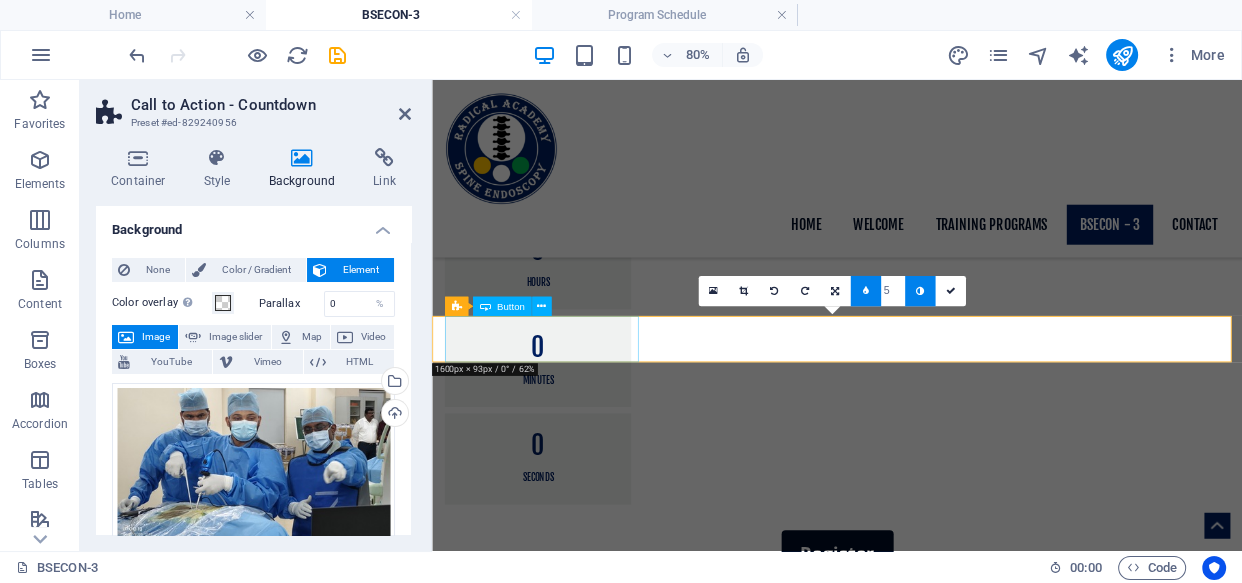 click on "Buy now!" at bounding box center [938, 1618] 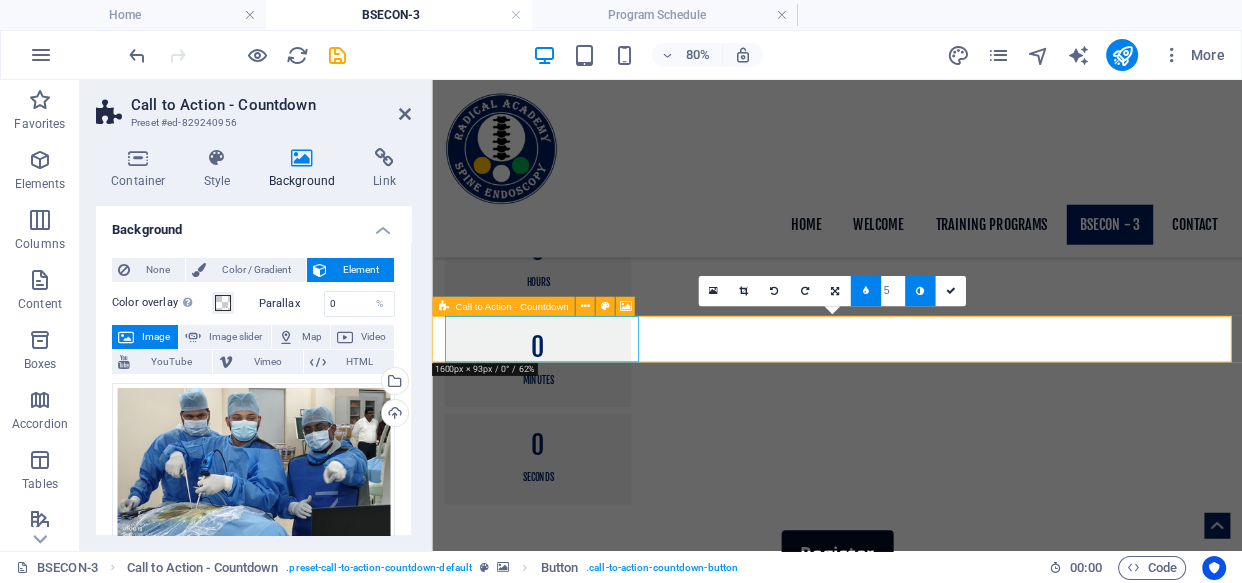 click at bounding box center (443, 306) 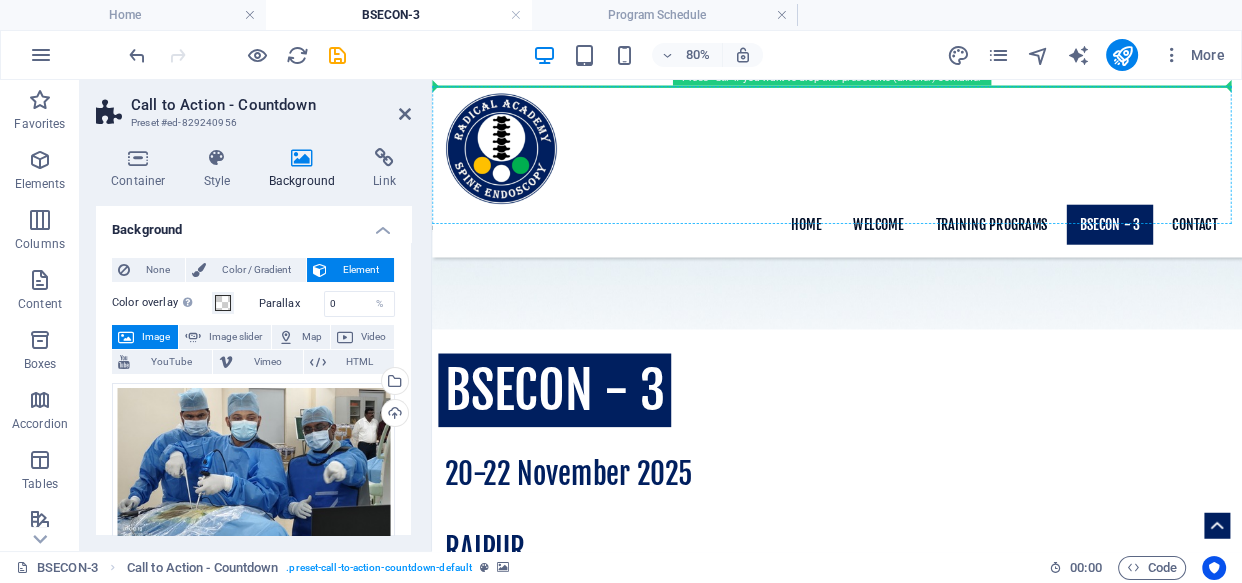 scroll, scrollTop: 664, scrollLeft: 0, axis: vertical 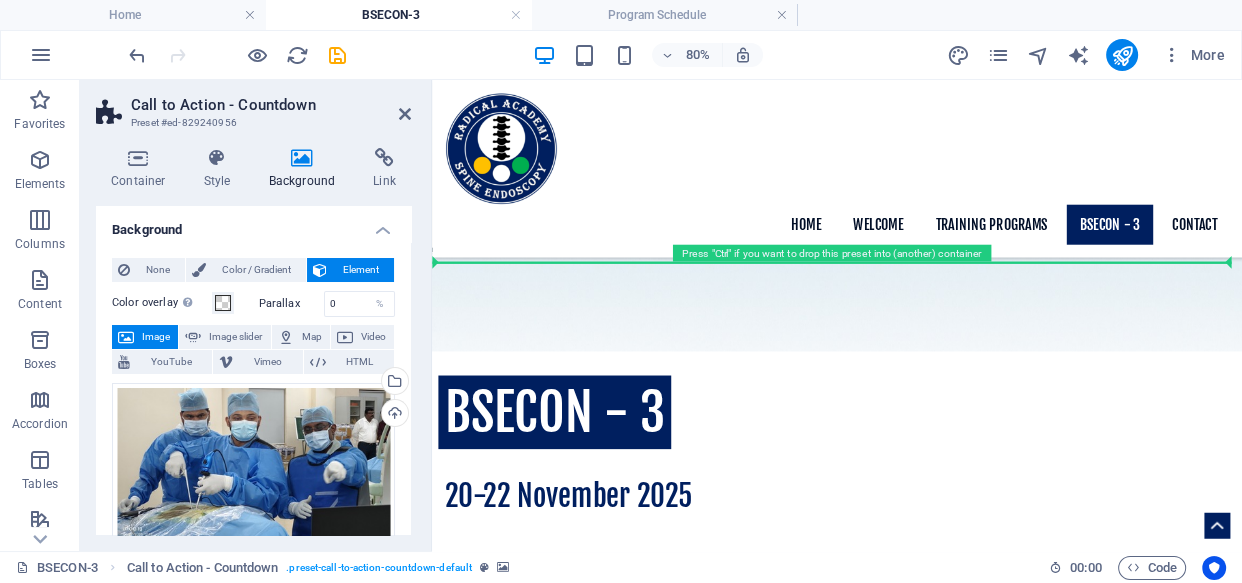 drag, startPoint x: 872, startPoint y: 386, endPoint x: 501, endPoint y: 289, distance: 383.47098 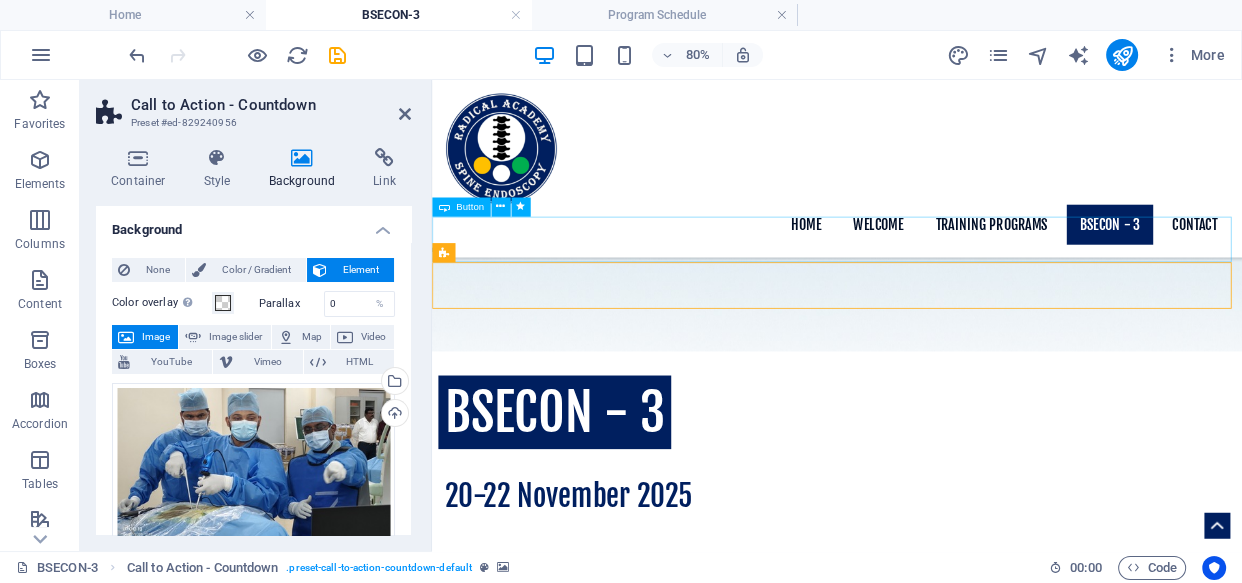 click on "Register" at bounding box center (938, 1435) 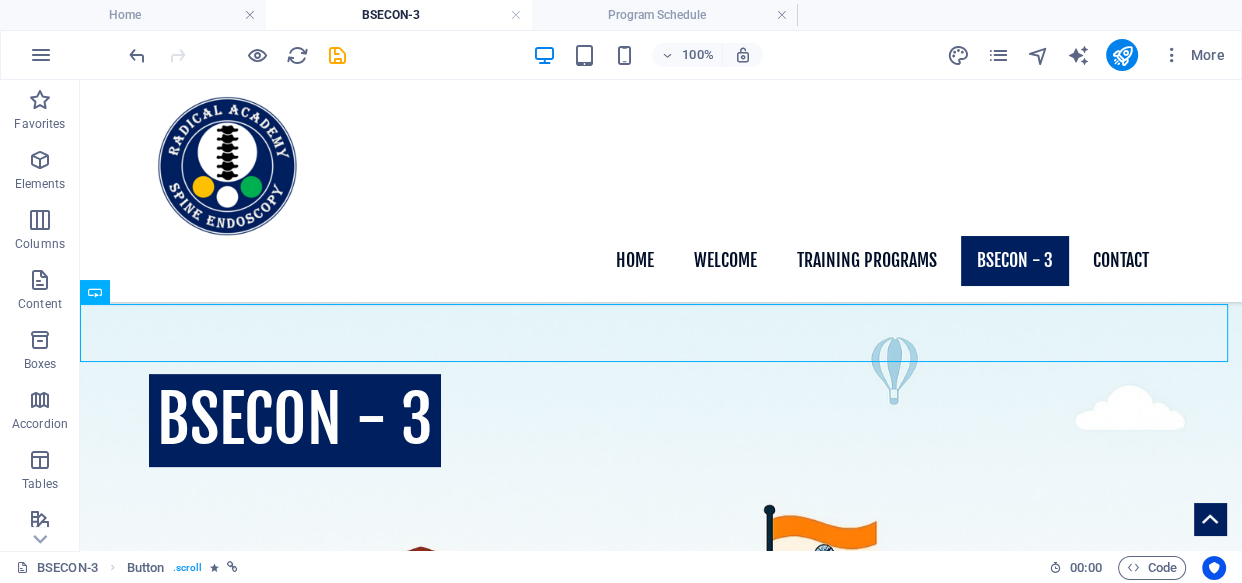 scroll, scrollTop: 661, scrollLeft: 0, axis: vertical 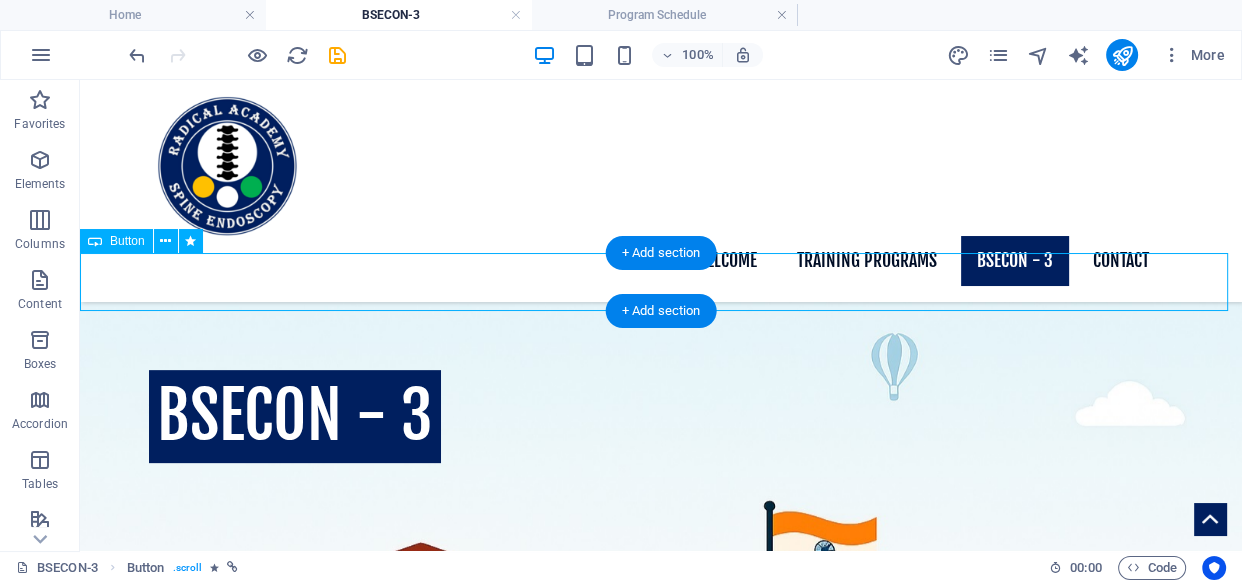 click on "Register" at bounding box center [661, 1356] 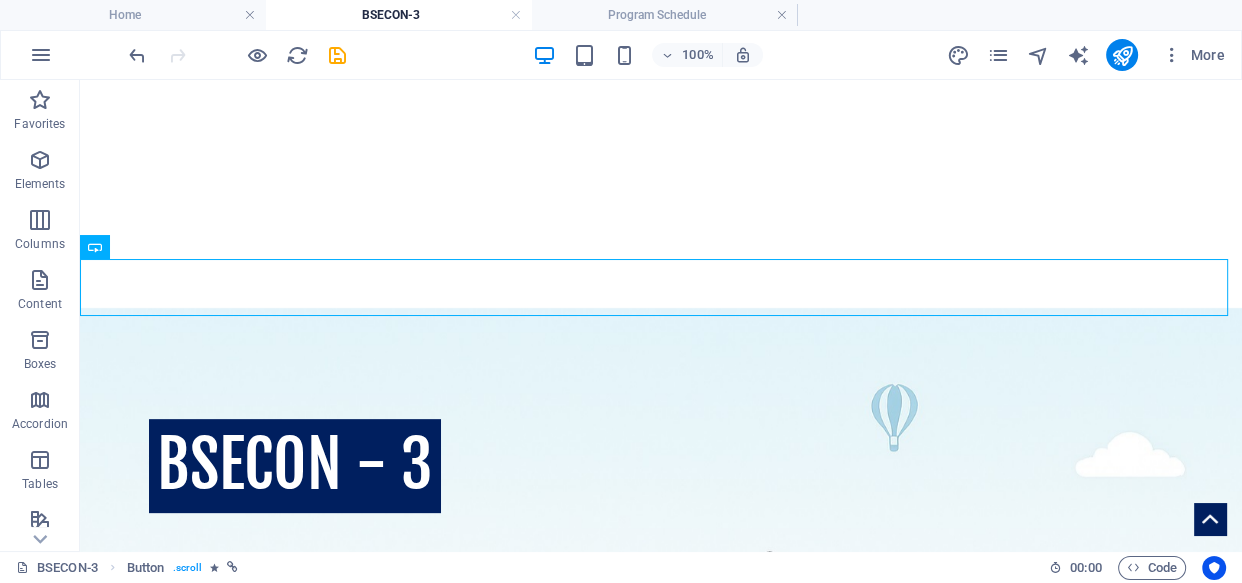 scroll, scrollTop: 631, scrollLeft: 0, axis: vertical 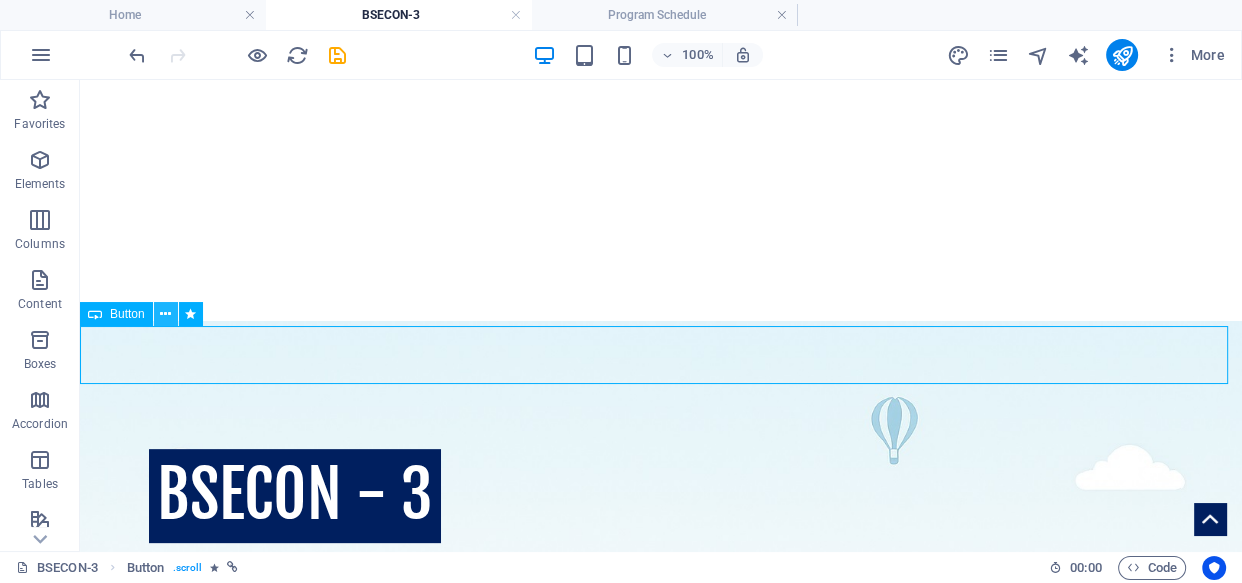 click at bounding box center [165, 314] 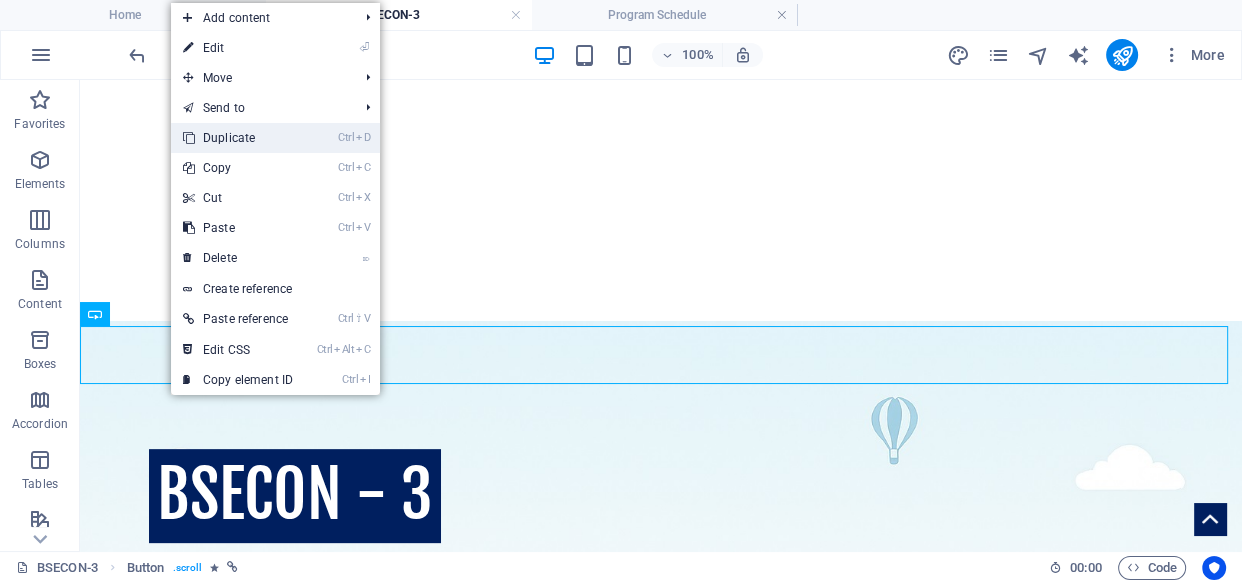 click on "Ctrl D  Duplicate" at bounding box center (238, 138) 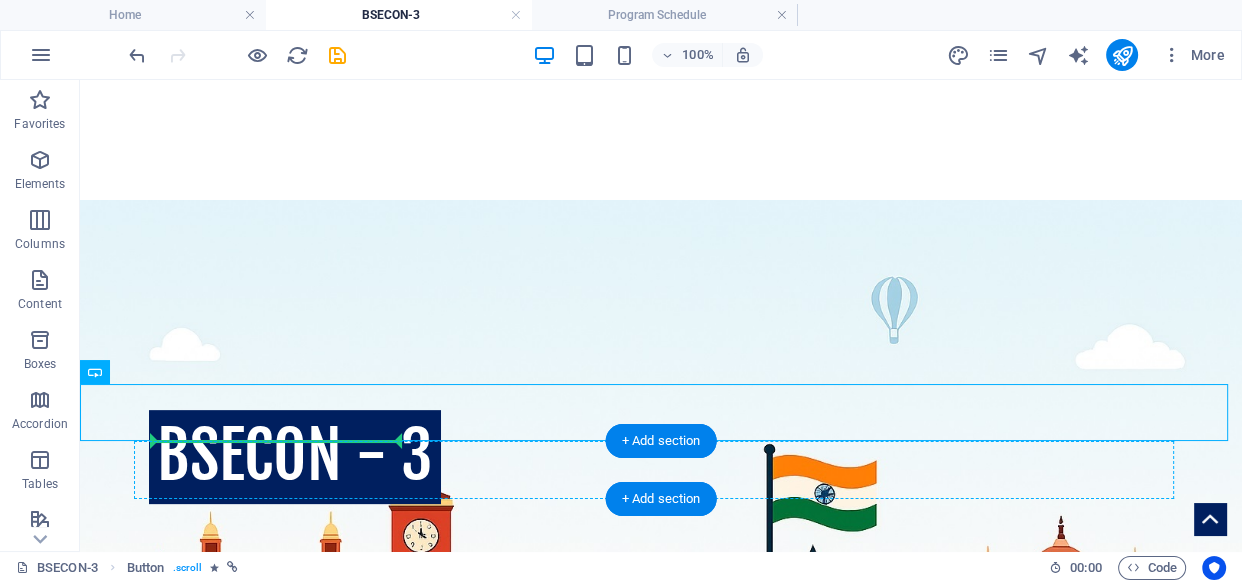 drag, startPoint x: 188, startPoint y: 453, endPoint x: 395, endPoint y: 464, distance: 207.29207 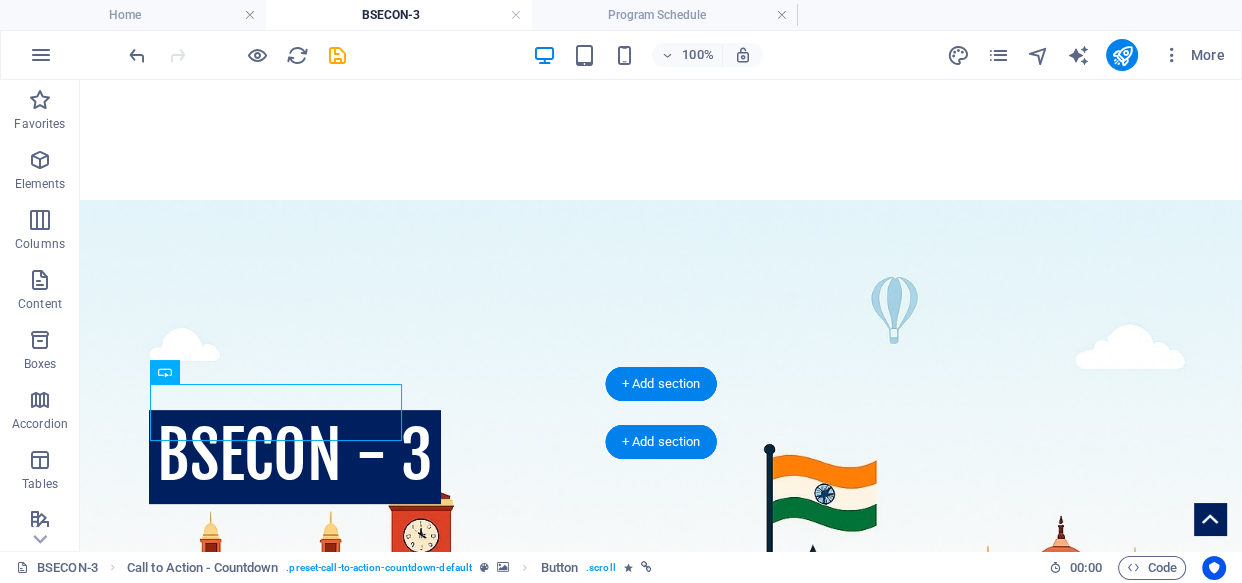 click at bounding box center [661, 1454] 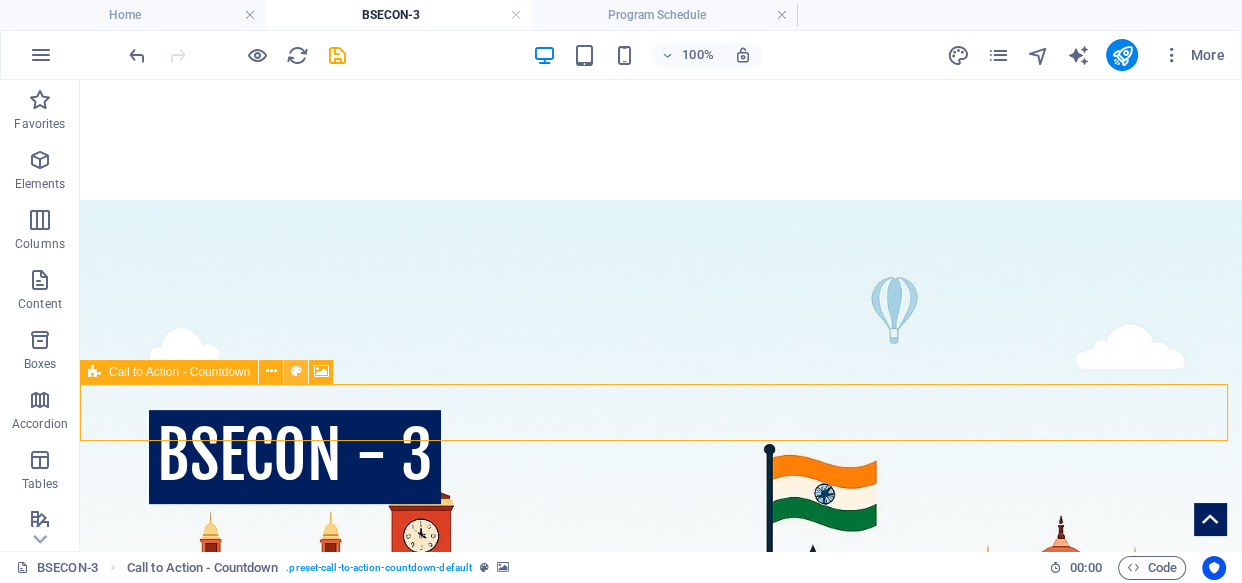 click at bounding box center (296, 371) 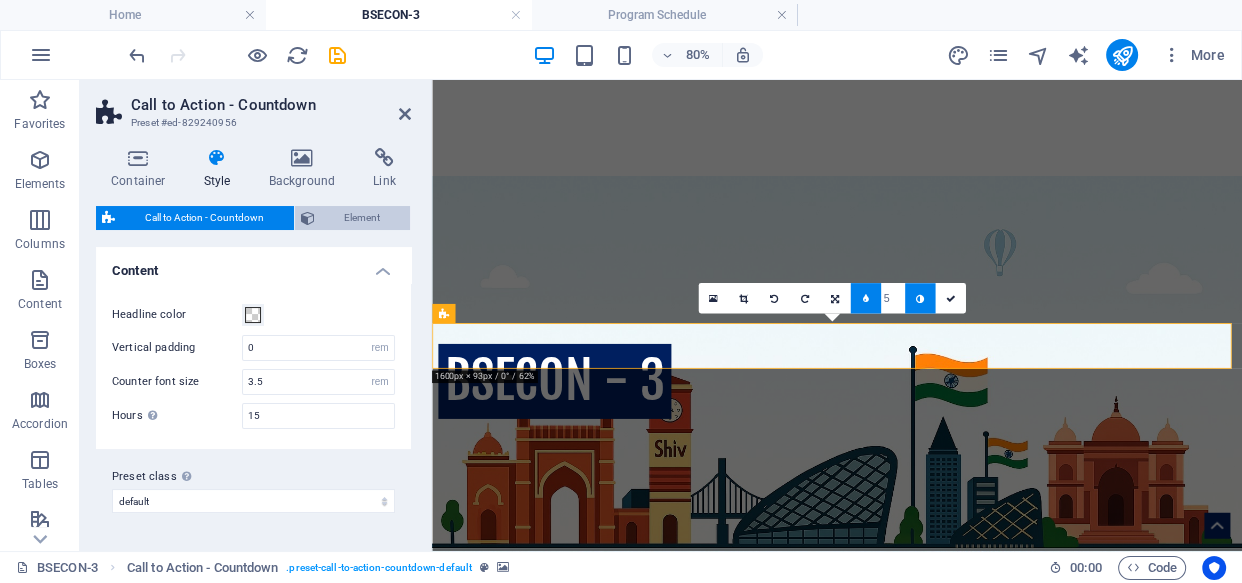 click on "Element" at bounding box center [363, 218] 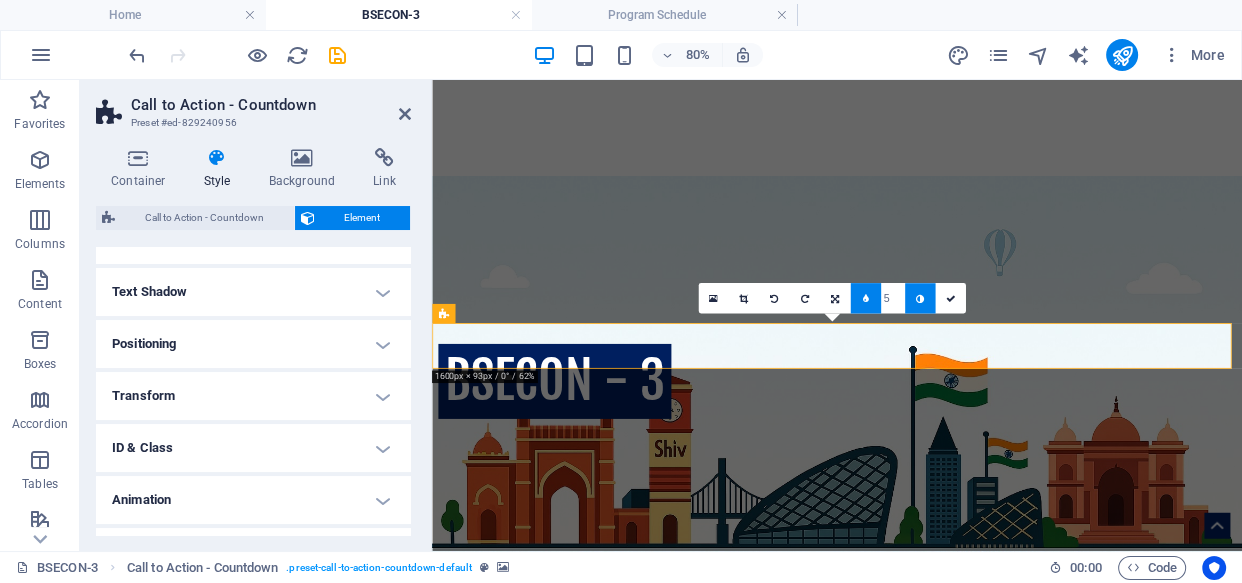 scroll, scrollTop: 0, scrollLeft: 0, axis: both 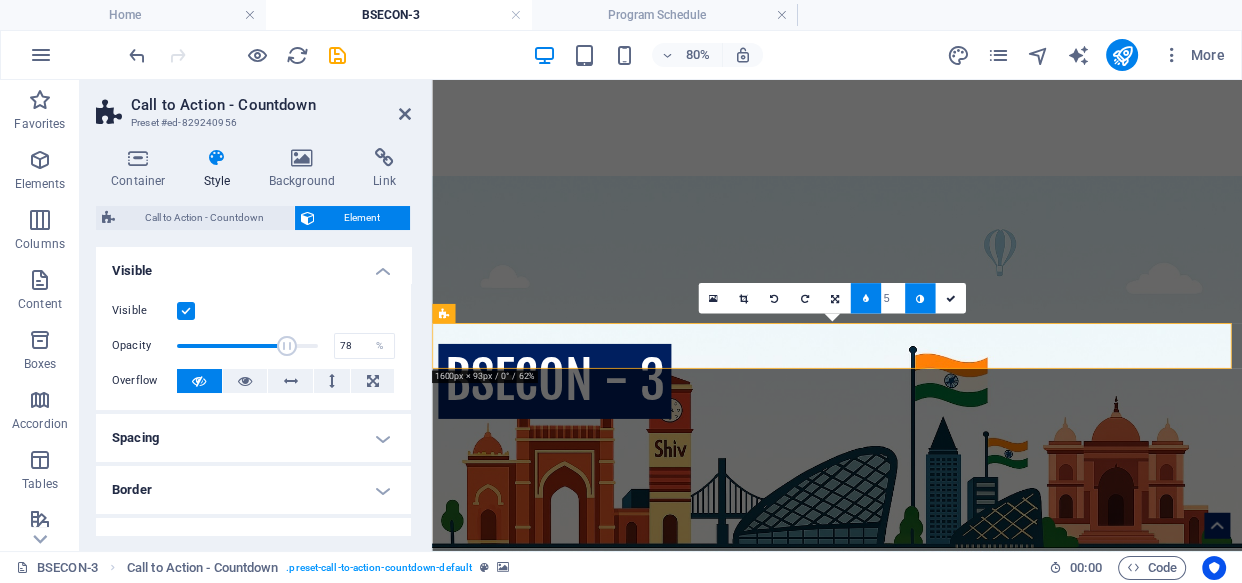 drag, startPoint x: 312, startPoint y: 347, endPoint x: 284, endPoint y: 348, distance: 28.01785 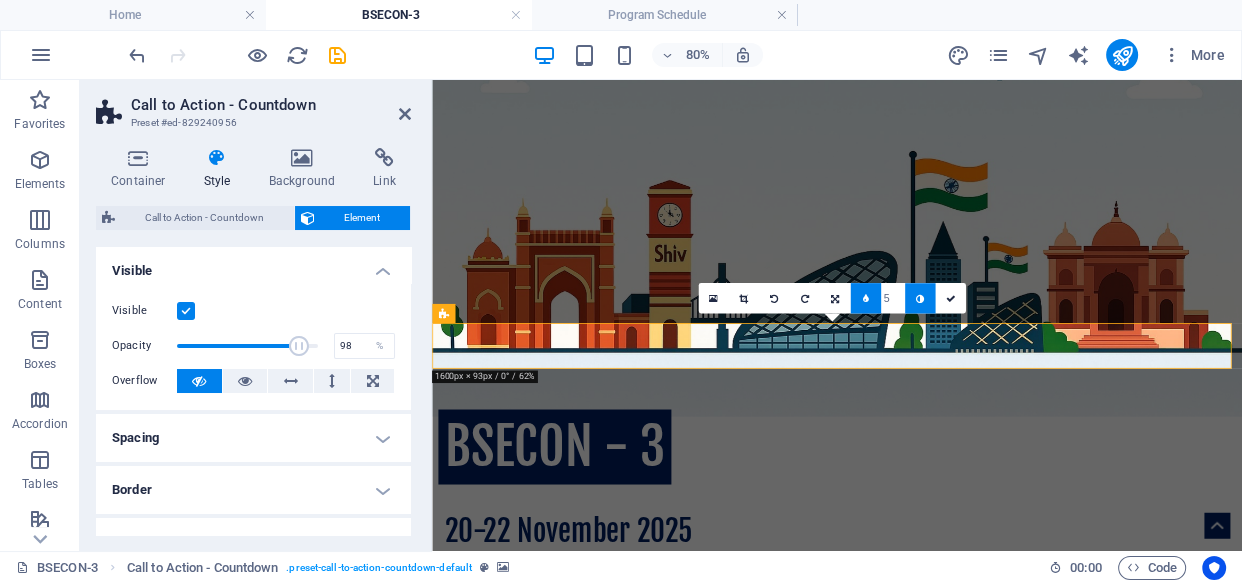 type on "100" 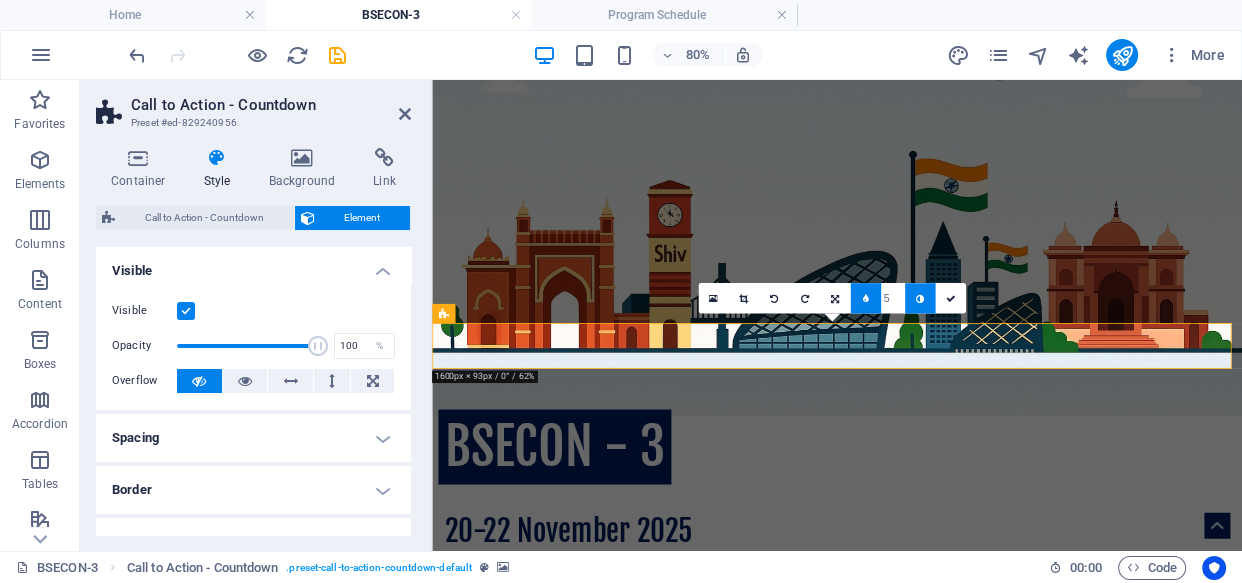 drag, startPoint x: 284, startPoint y: 348, endPoint x: 328, endPoint y: 346, distance: 44.04543 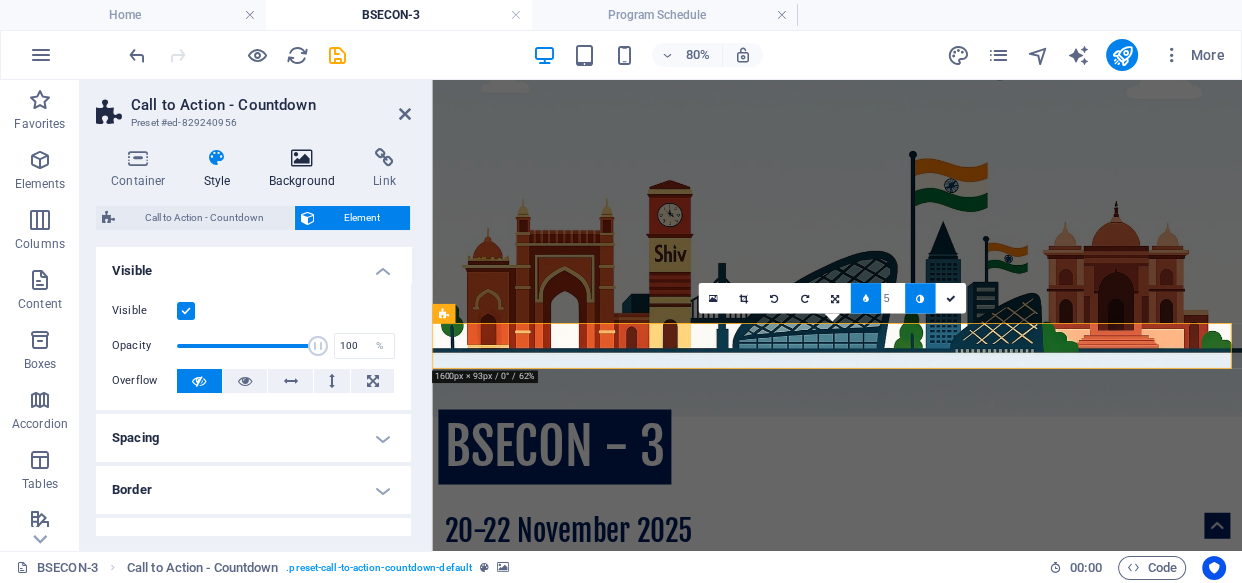 click at bounding box center (302, 158) 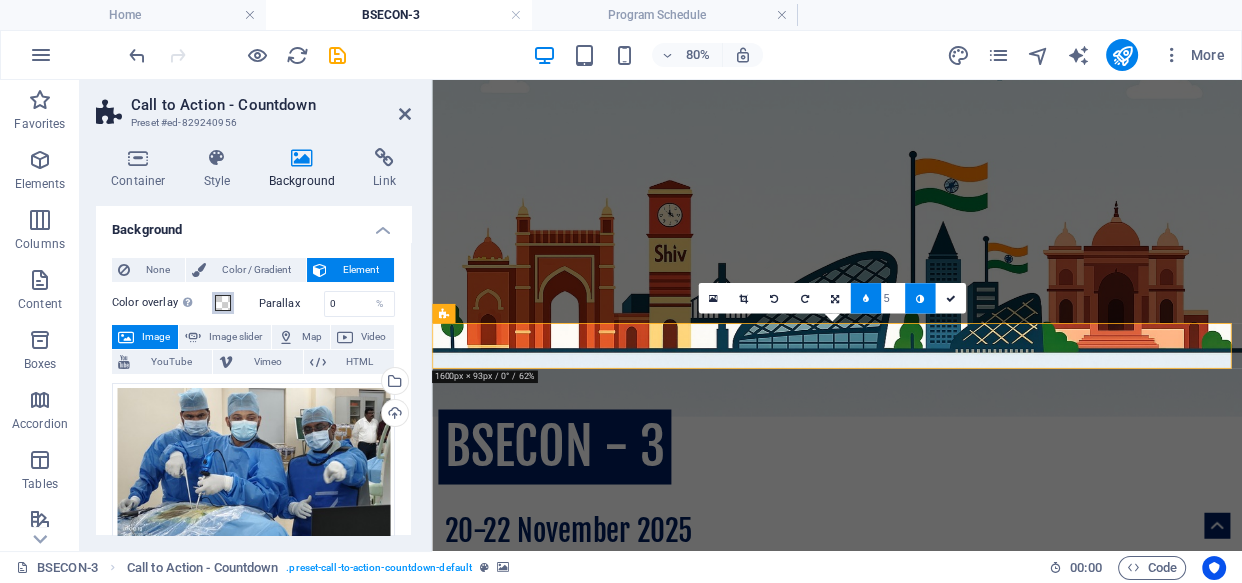 click at bounding box center [223, 303] 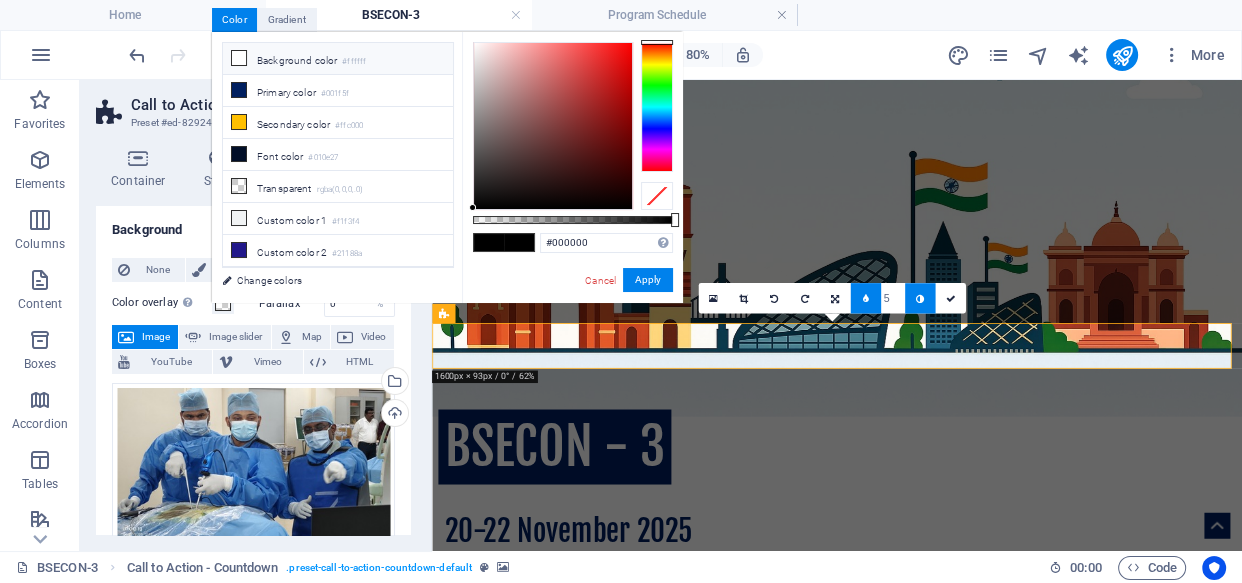 click at bounding box center [239, 58] 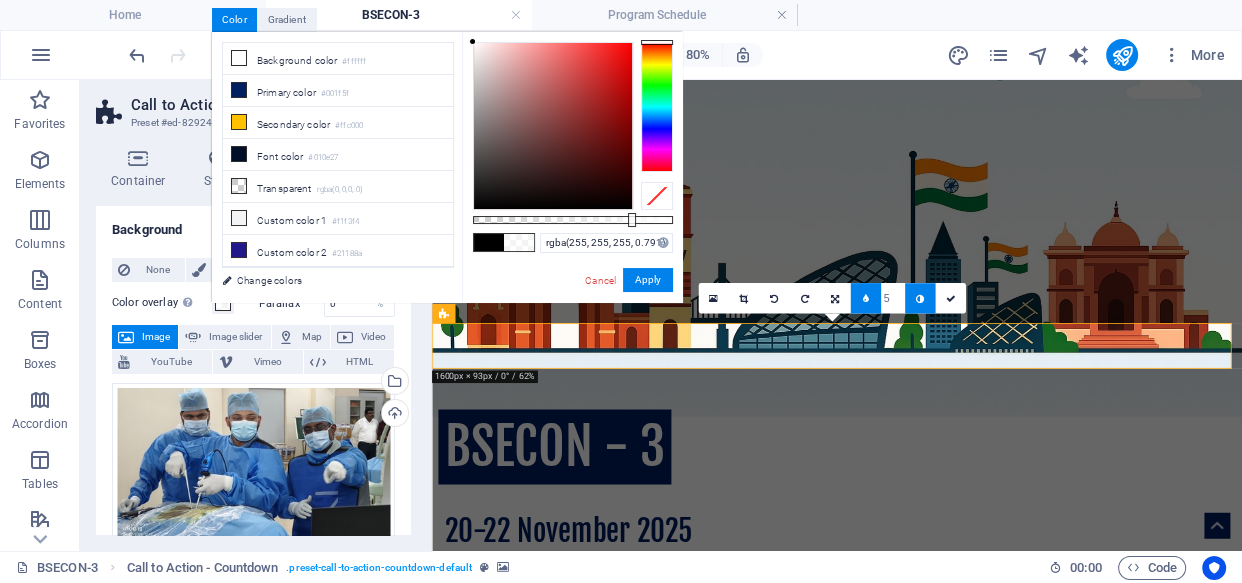 type on "rgba(255, 255, 255, 0.796)" 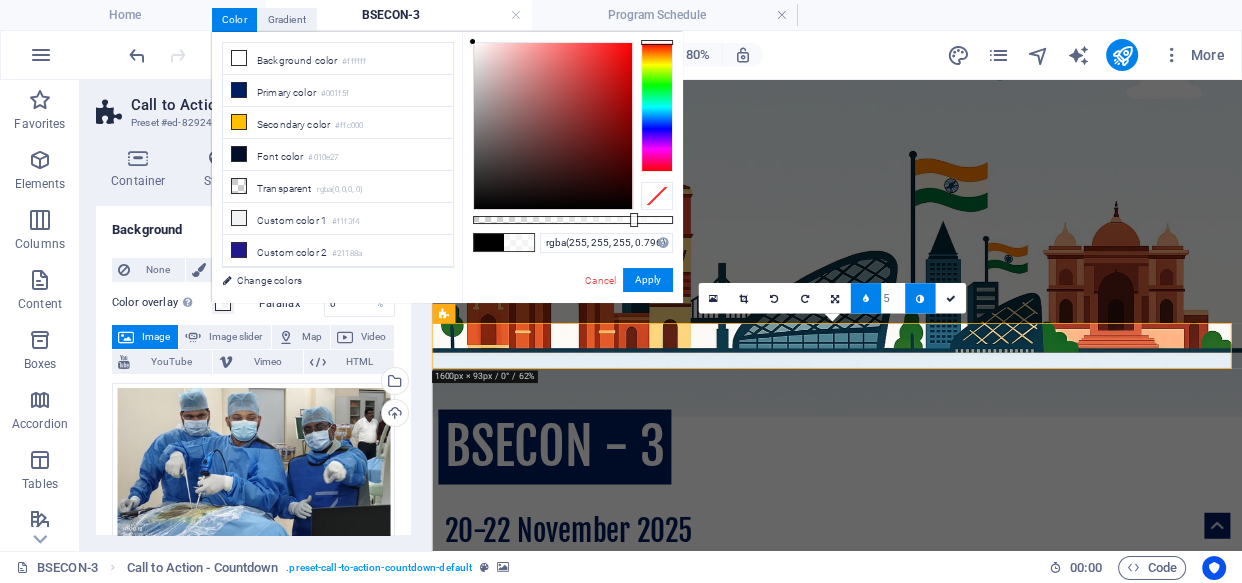 drag, startPoint x: 653, startPoint y: 212, endPoint x: 632, endPoint y: 215, distance: 21.213203 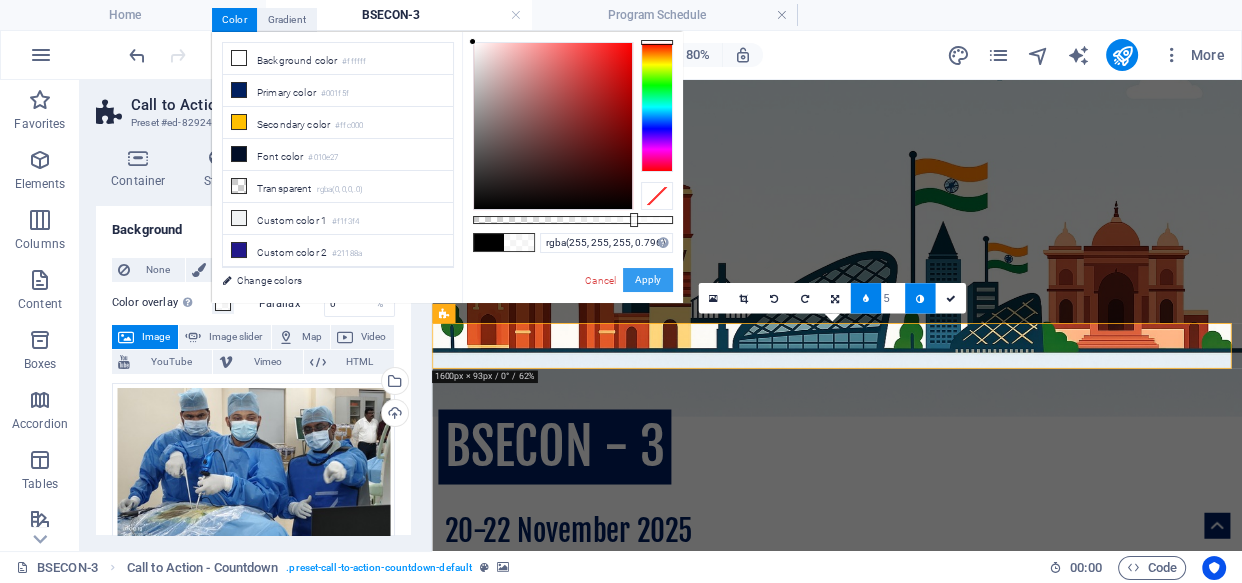 click on "Apply" at bounding box center [648, 280] 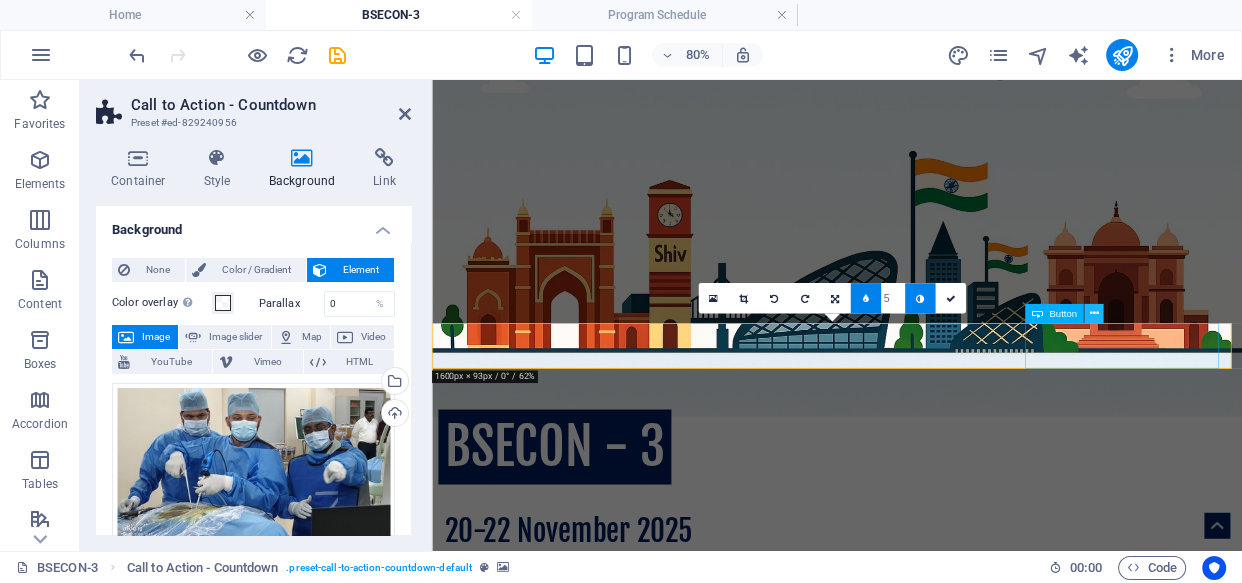 click at bounding box center [1093, 313] 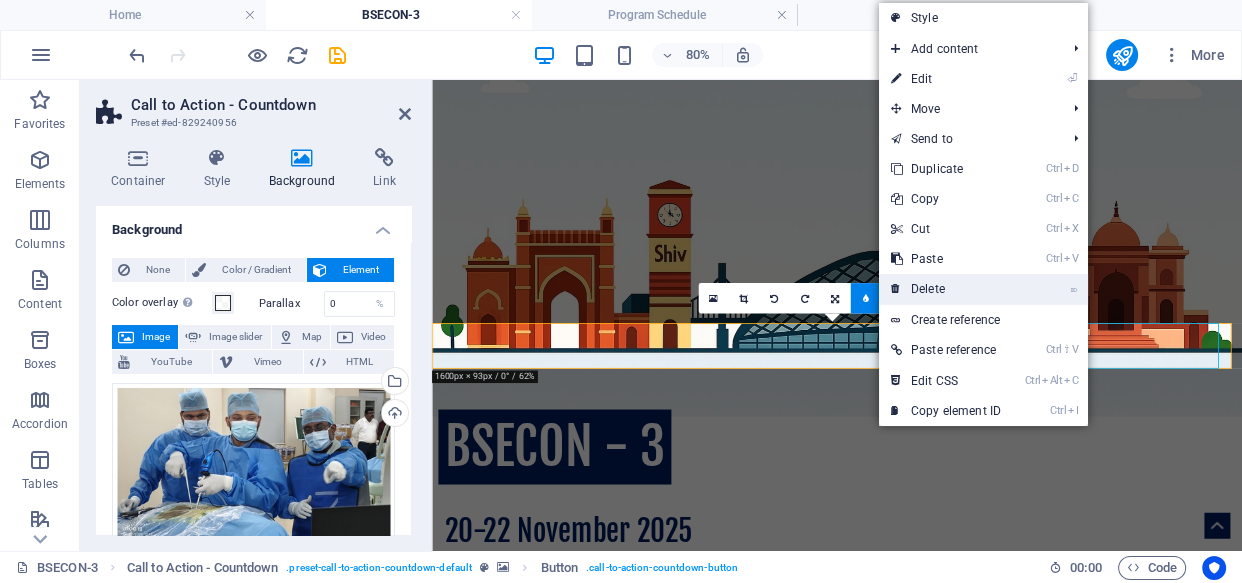 click on "⌦  Delete" at bounding box center [946, 289] 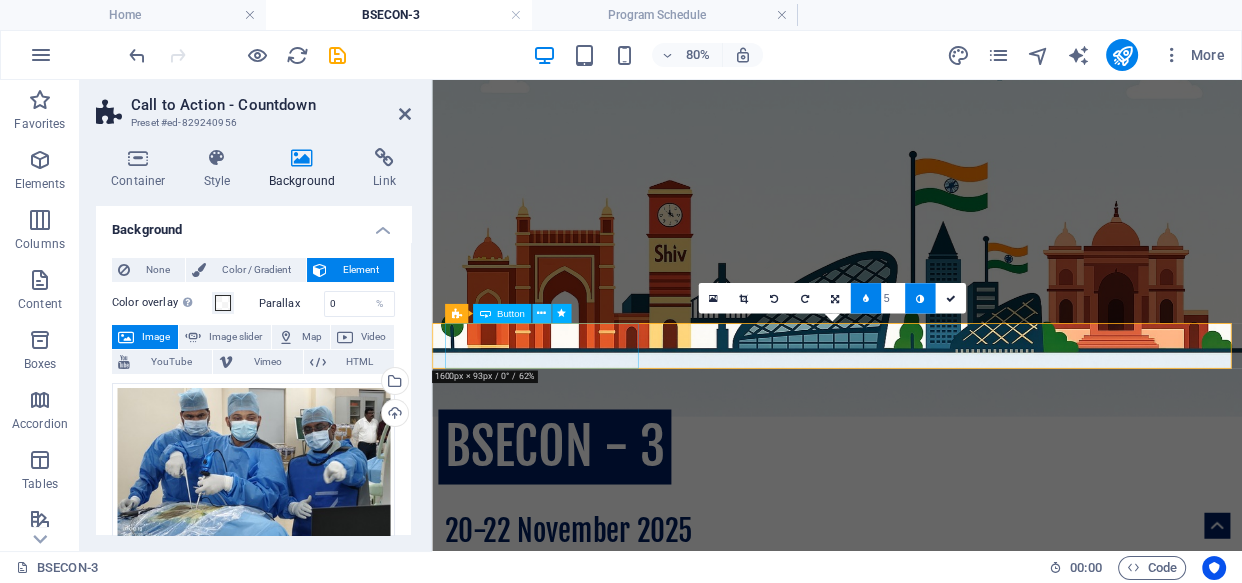 click at bounding box center [541, 313] 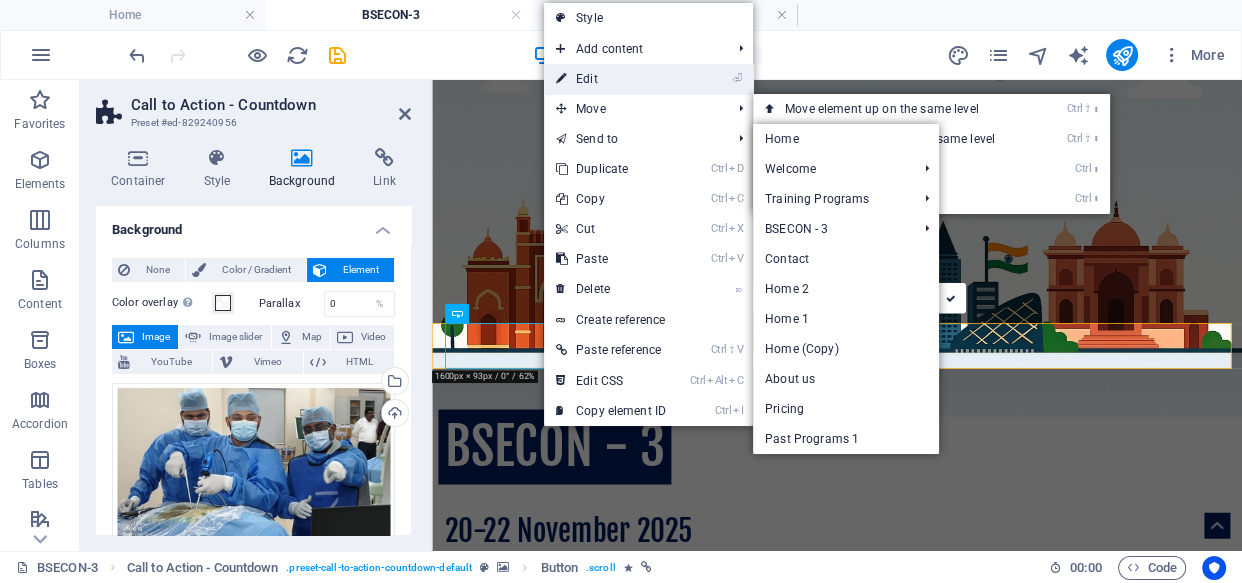 click on "⏎  Edit" at bounding box center (611, 79) 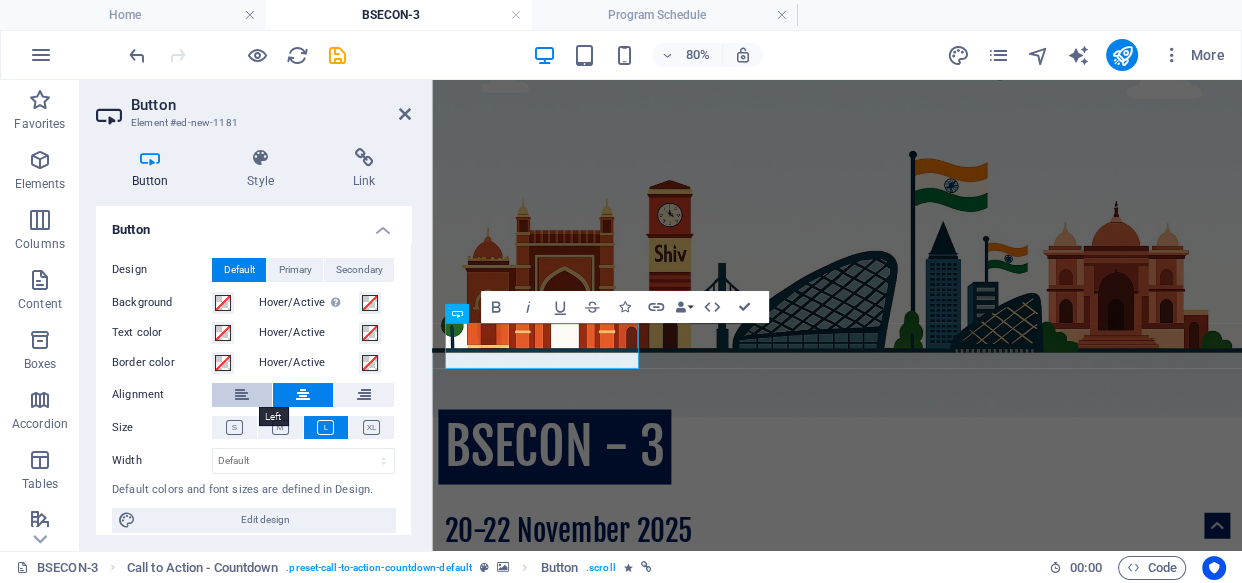 click at bounding box center (242, 395) 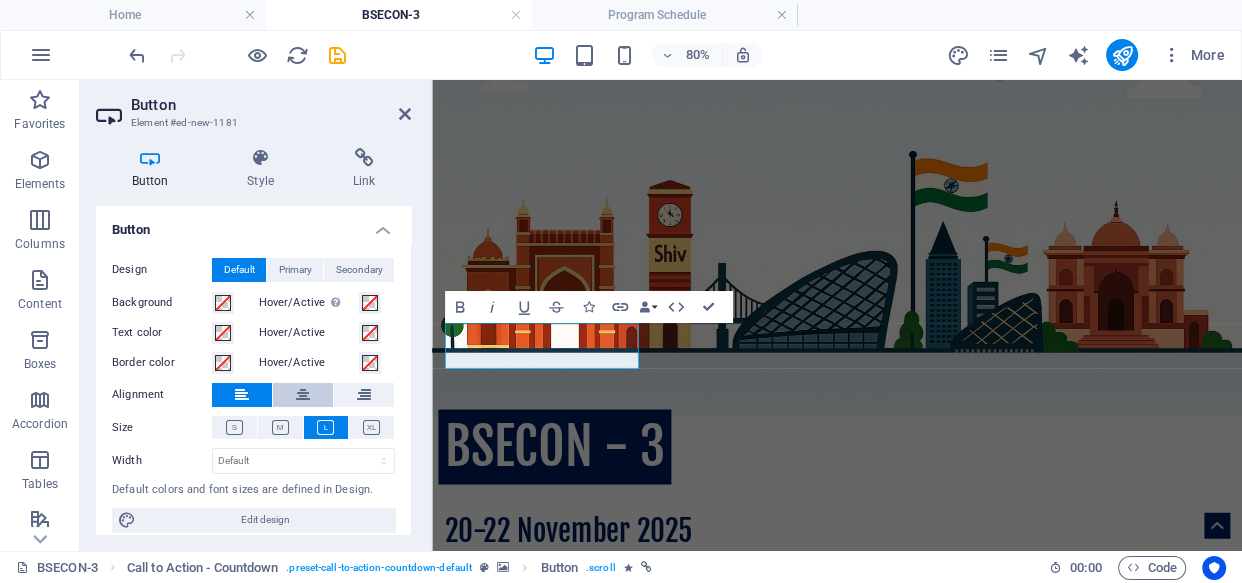 click at bounding box center [303, 395] 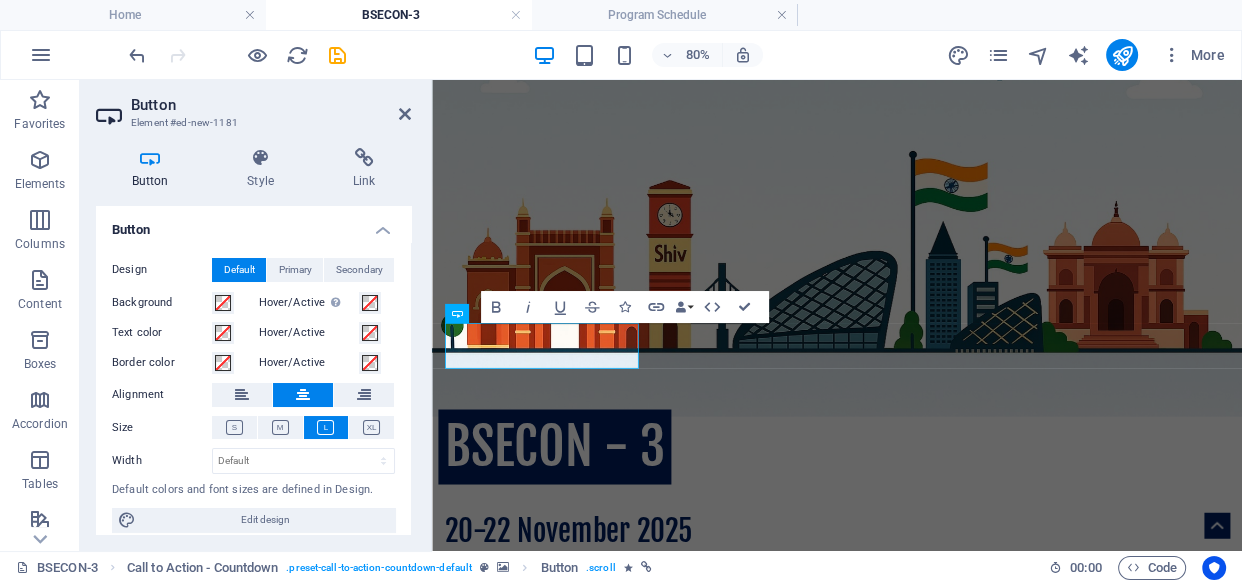 click at bounding box center [938, 1536] 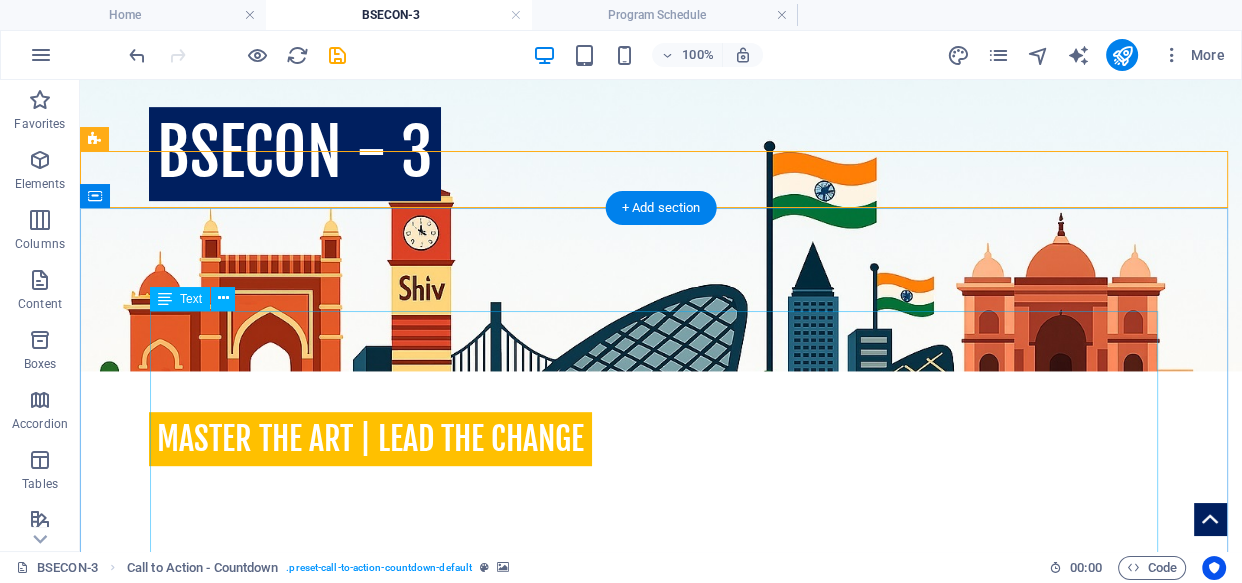 scroll, scrollTop: 631, scrollLeft: 0, axis: vertical 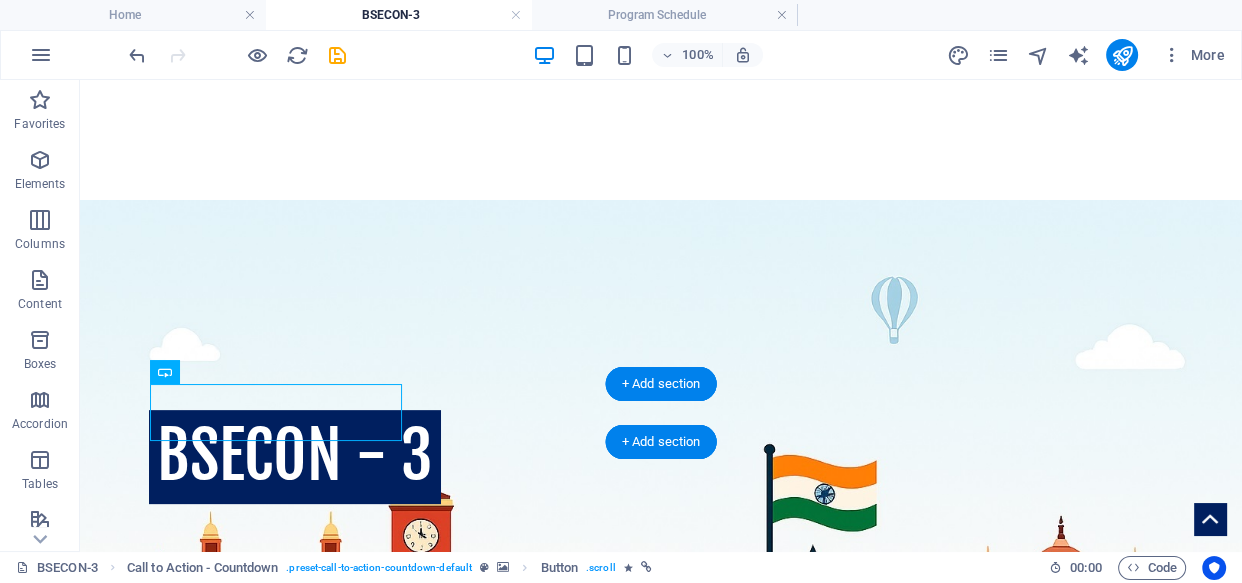 drag, startPoint x: 271, startPoint y: 455, endPoint x: 822, endPoint y: 405, distance: 553.264 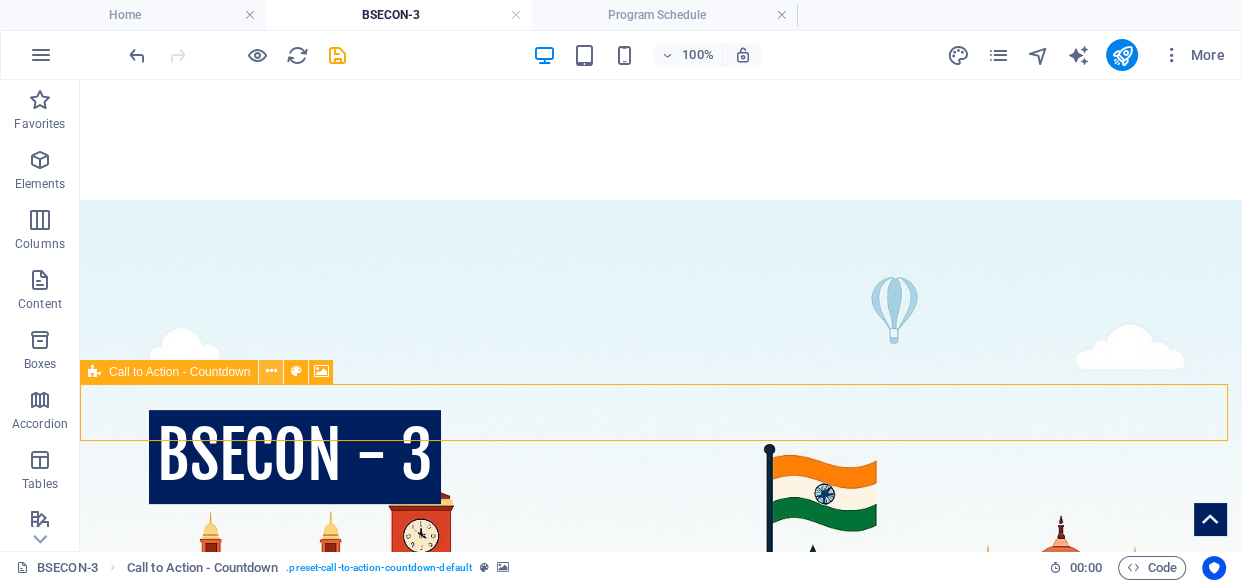 click at bounding box center (271, 371) 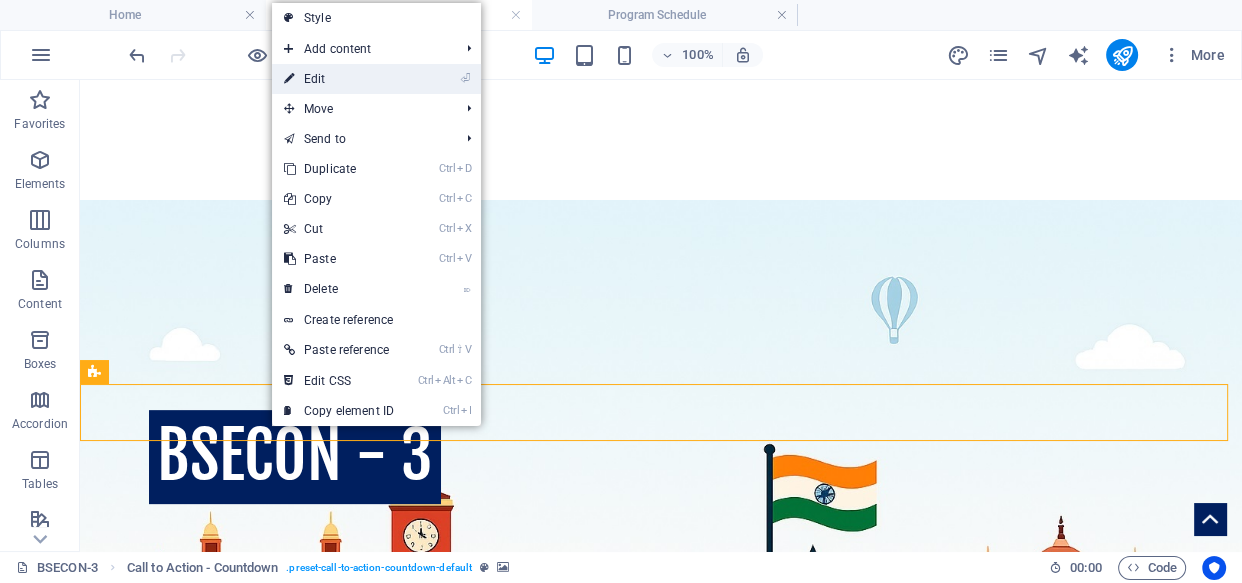 click on "⏎  Edit" at bounding box center [339, 79] 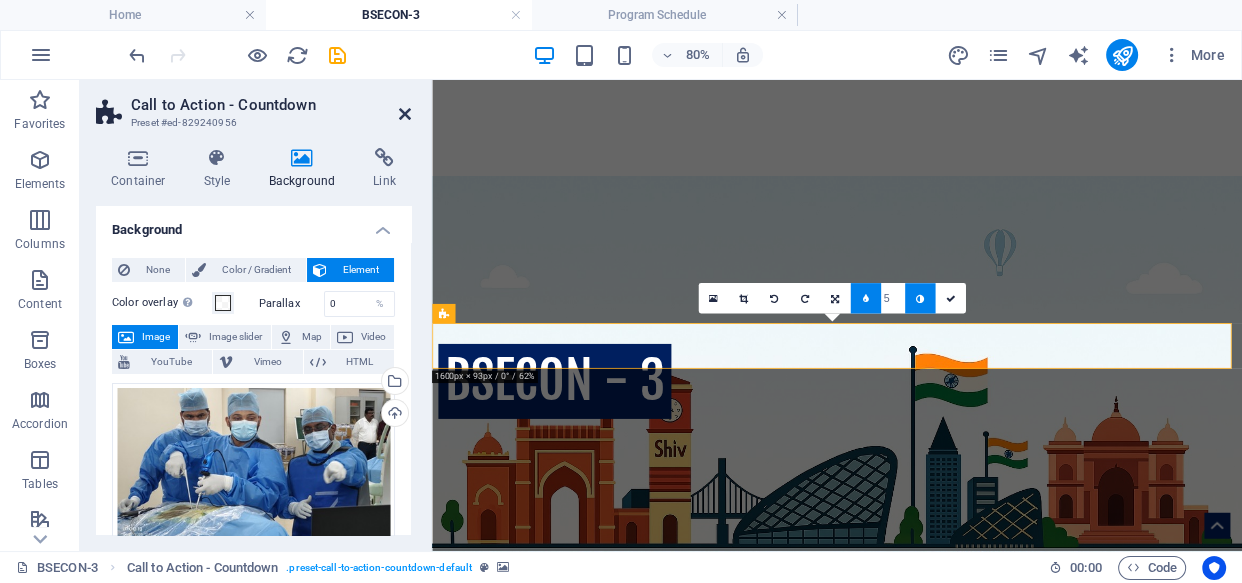 drag, startPoint x: 408, startPoint y: 116, endPoint x: 328, endPoint y: 48, distance: 104.99524 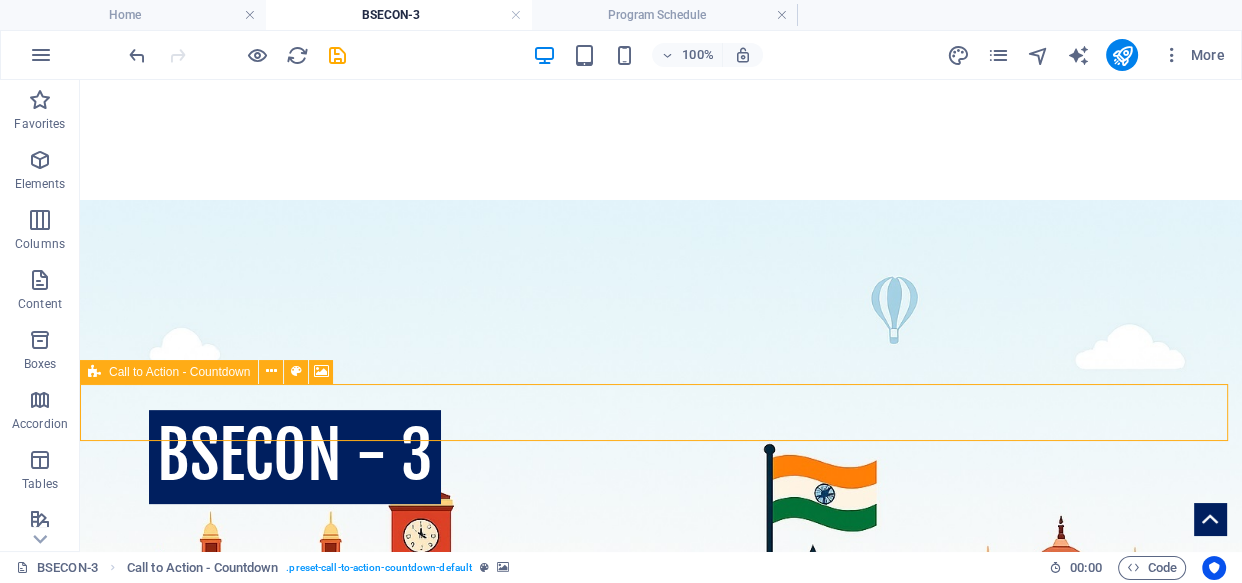 click on "Call to Action - Countdown" at bounding box center [179, 372] 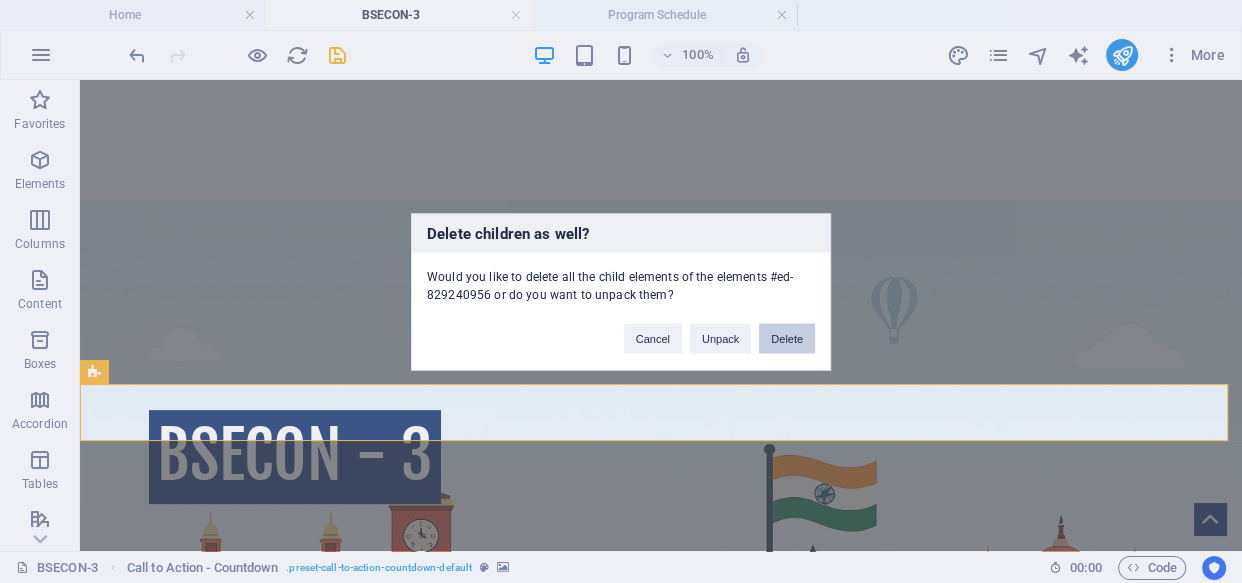type 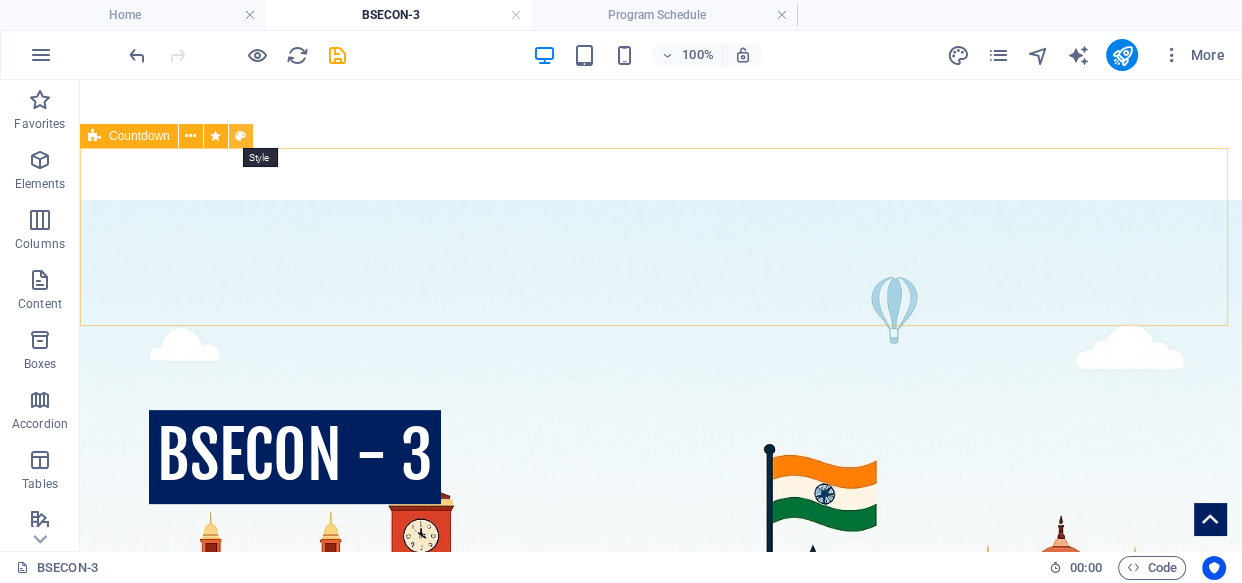 click at bounding box center [240, 136] 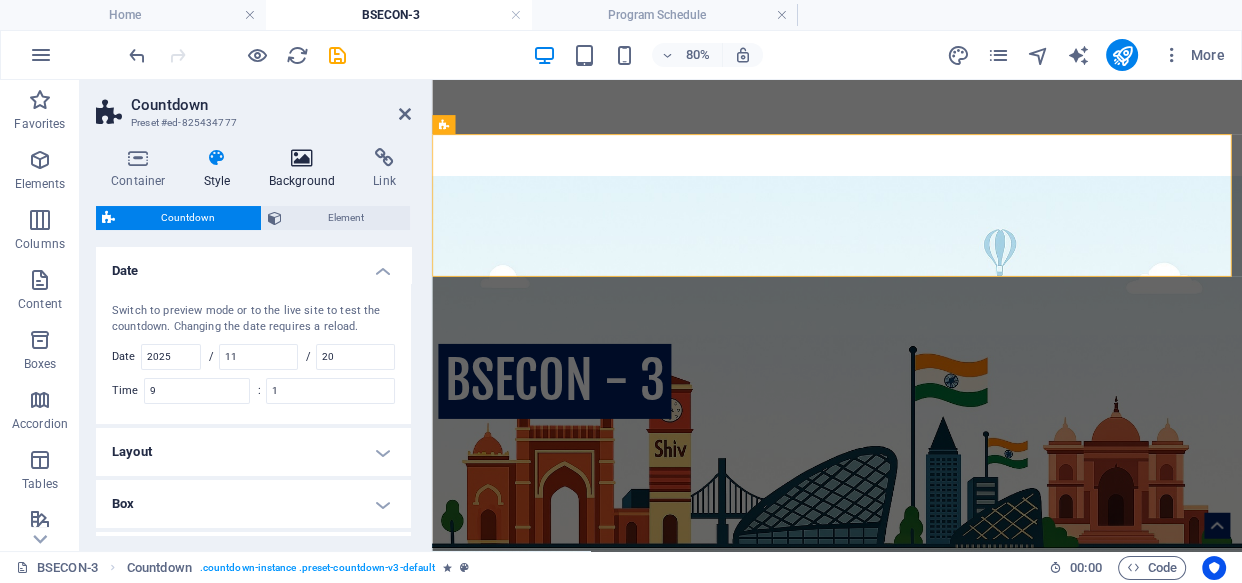 click at bounding box center [302, 158] 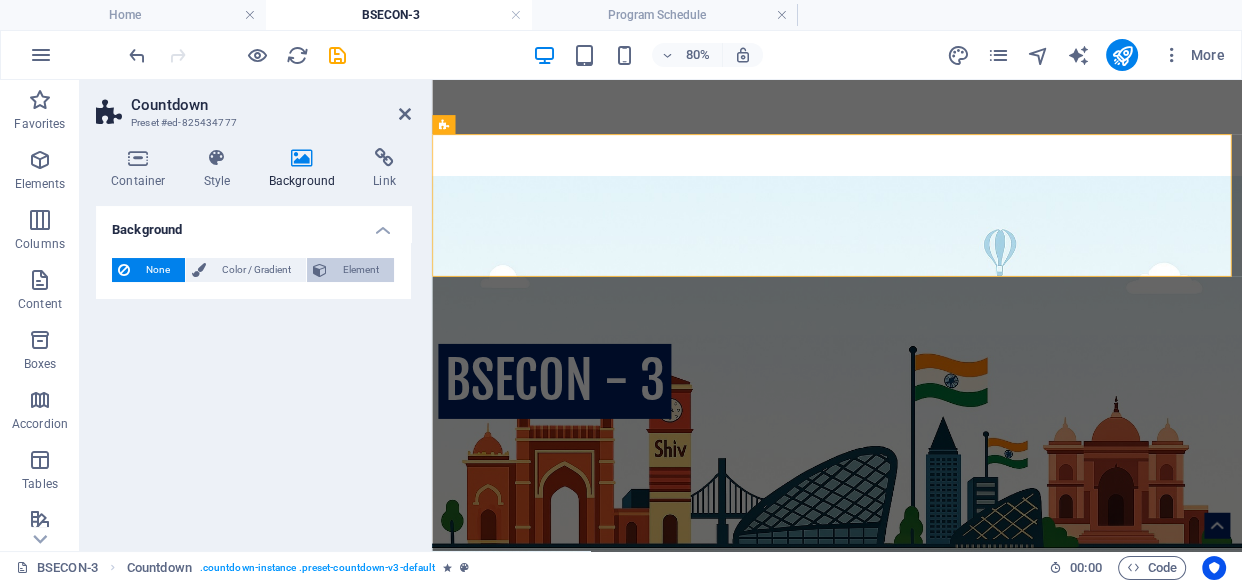 click on "Element" at bounding box center [360, 270] 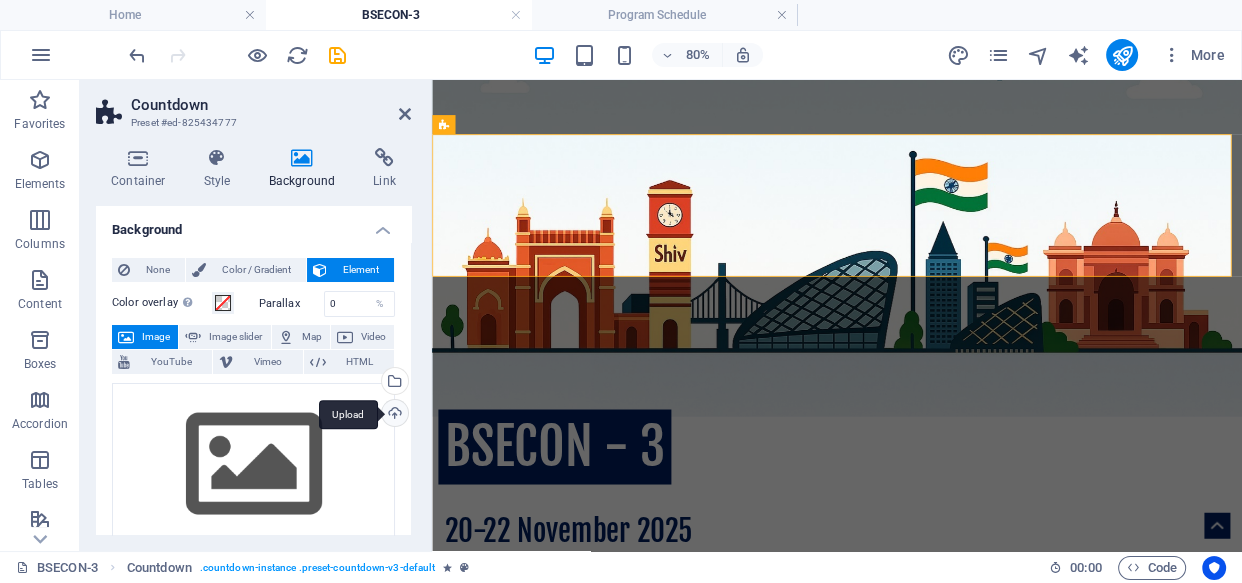 click on "Upload" at bounding box center (393, 415) 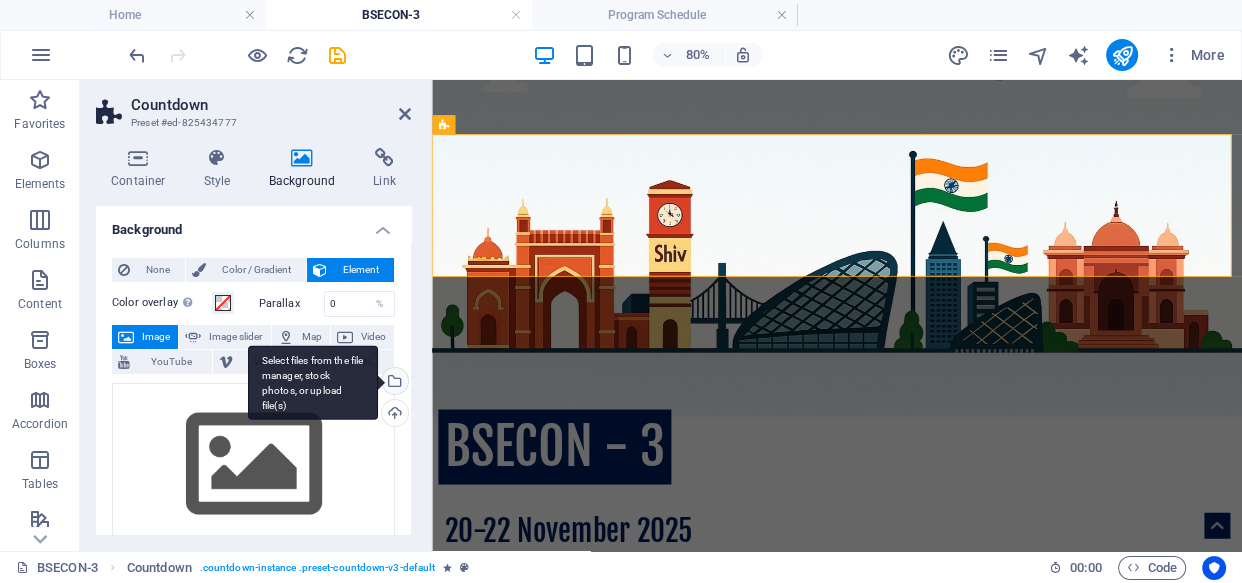 click on "Select files from the file manager, stock photos, or upload file(s)" at bounding box center (393, 383) 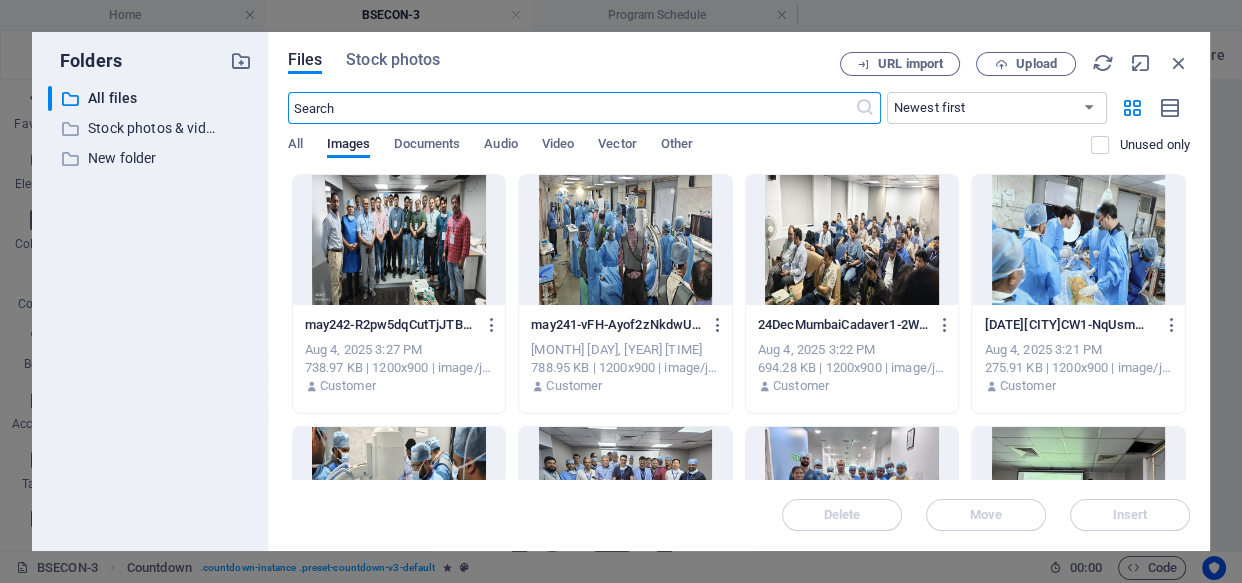 scroll, scrollTop: 431, scrollLeft: 0, axis: vertical 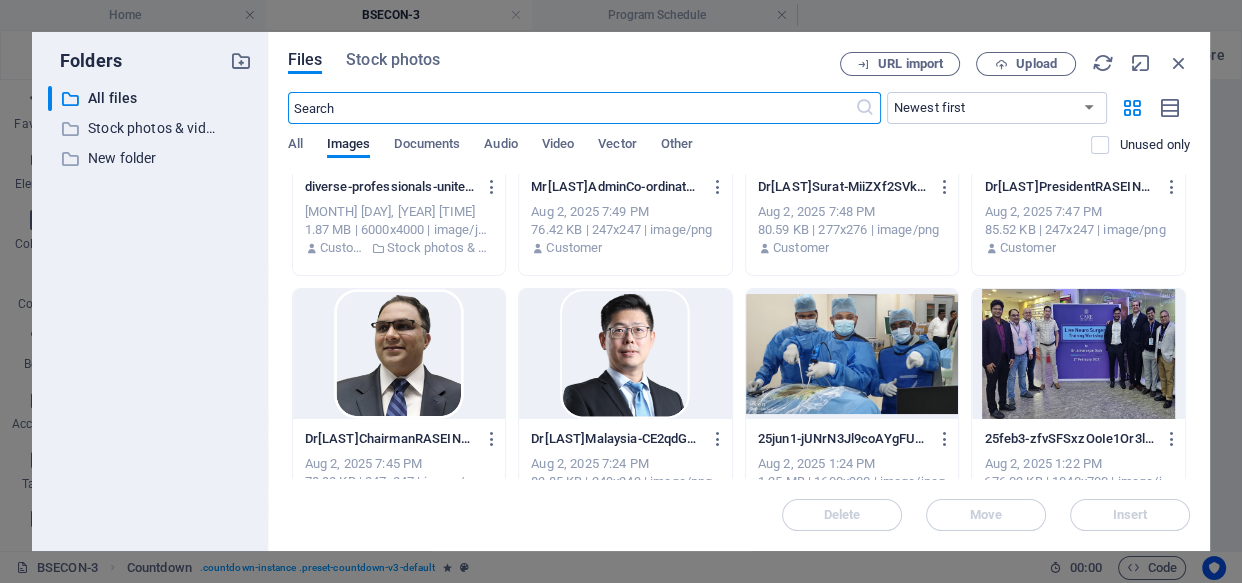 click at bounding box center (852, 354) 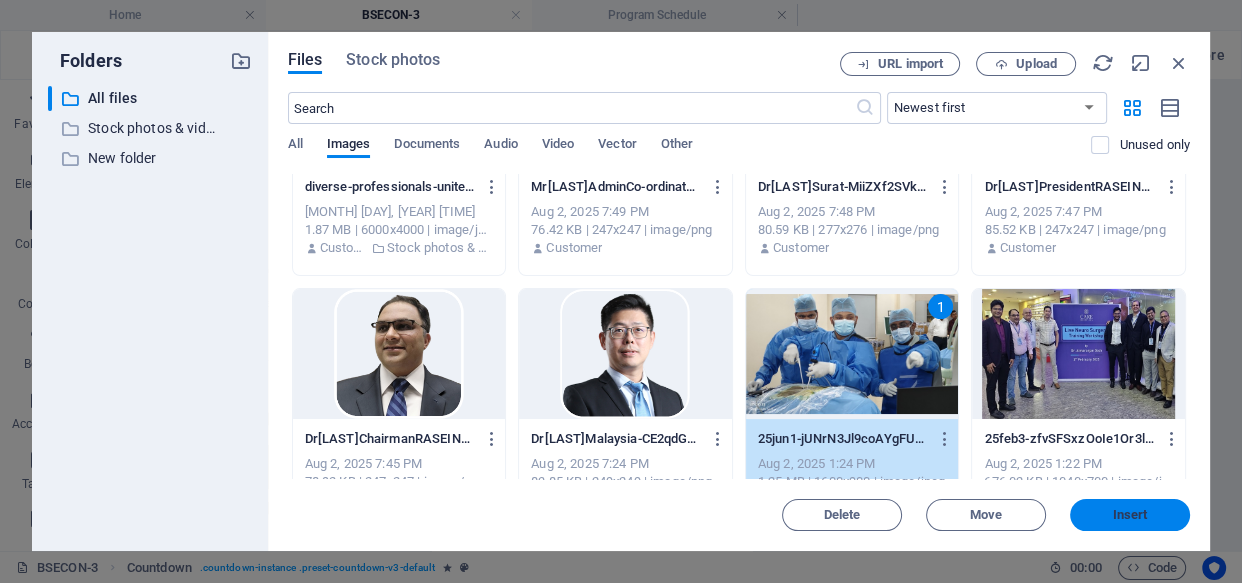 click on "Insert" at bounding box center [1130, 515] 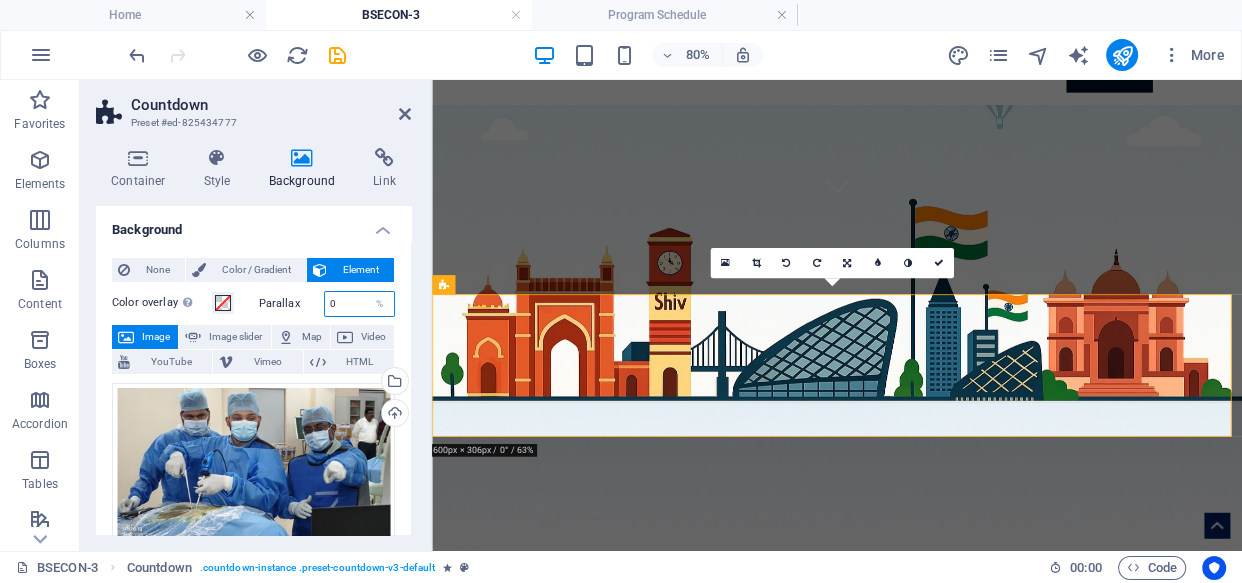 click on "0" at bounding box center [360, 304] 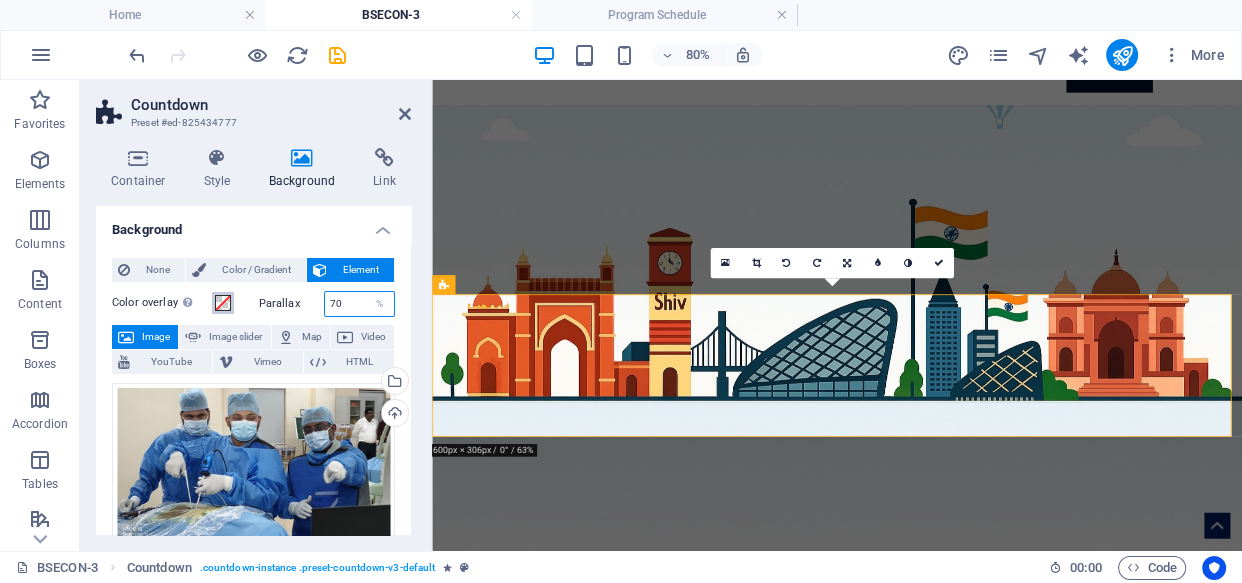 type on "70" 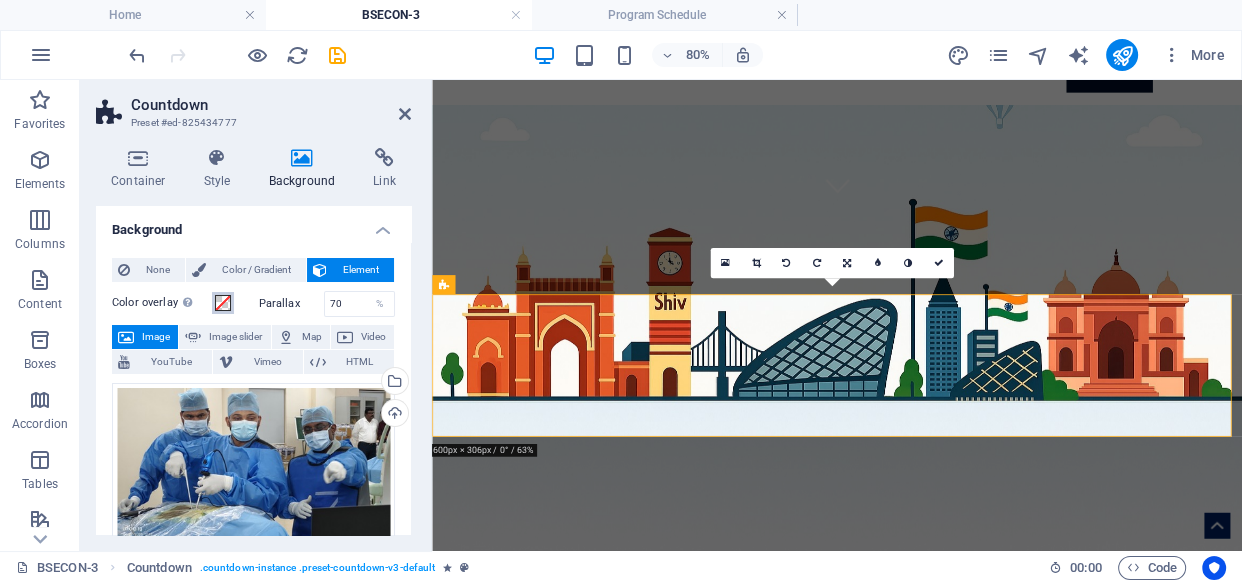 click at bounding box center [223, 303] 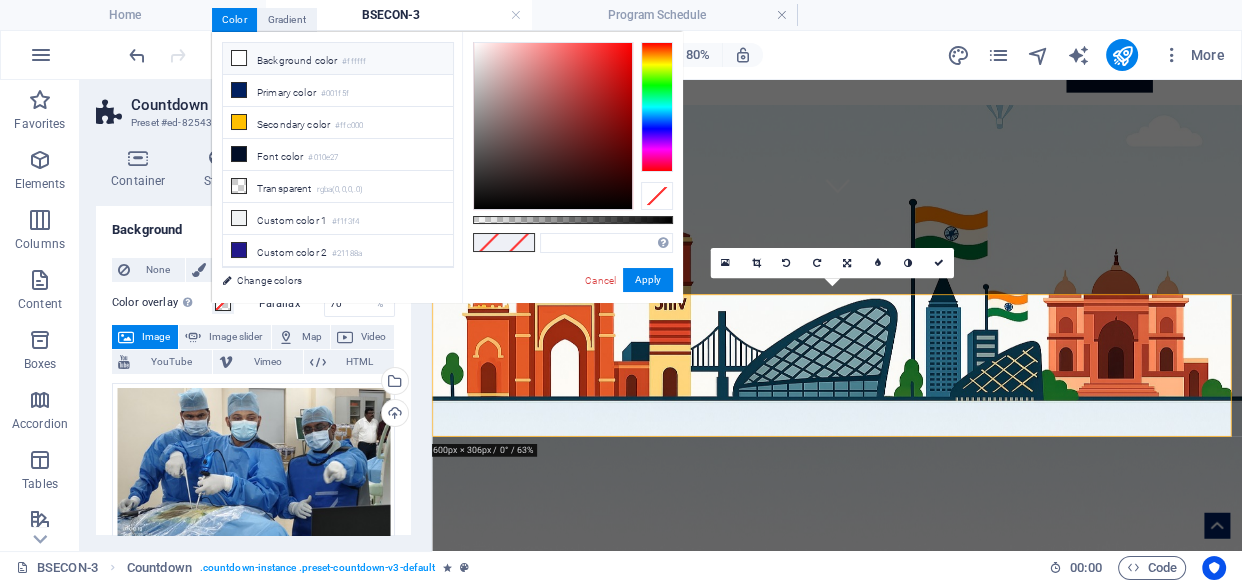 click at bounding box center (239, 58) 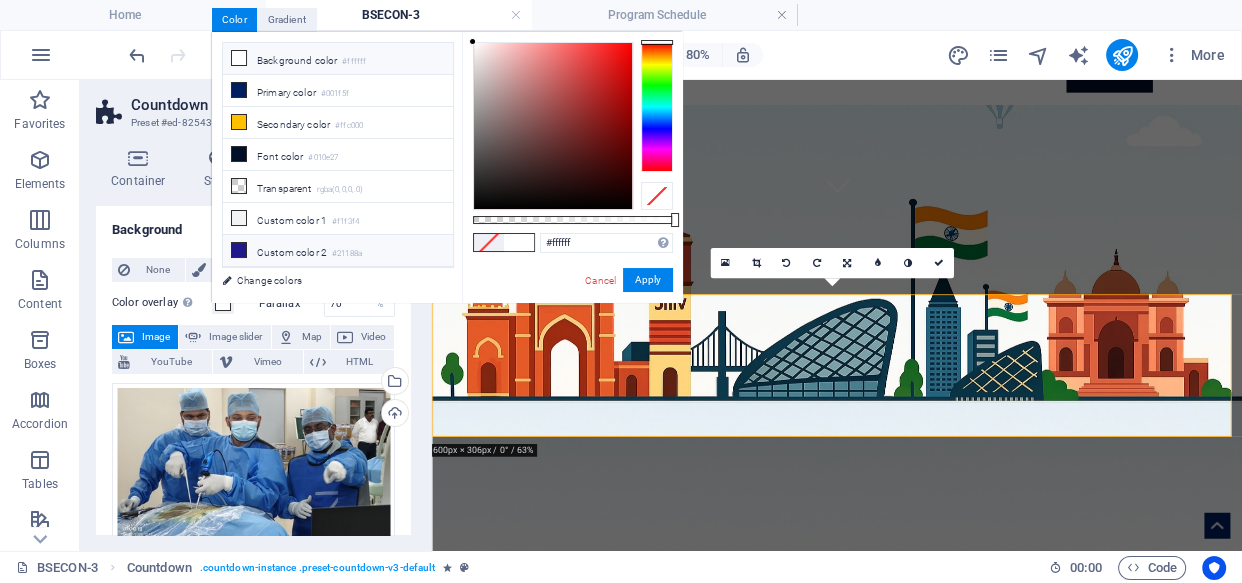 click at bounding box center (239, 250) 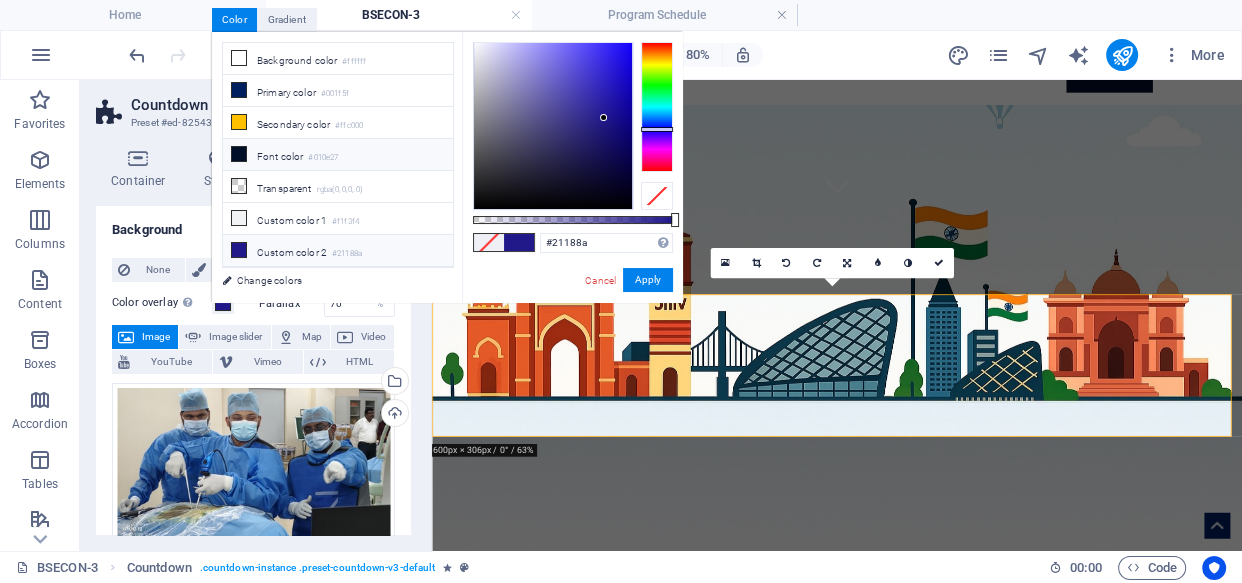 click at bounding box center (239, 154) 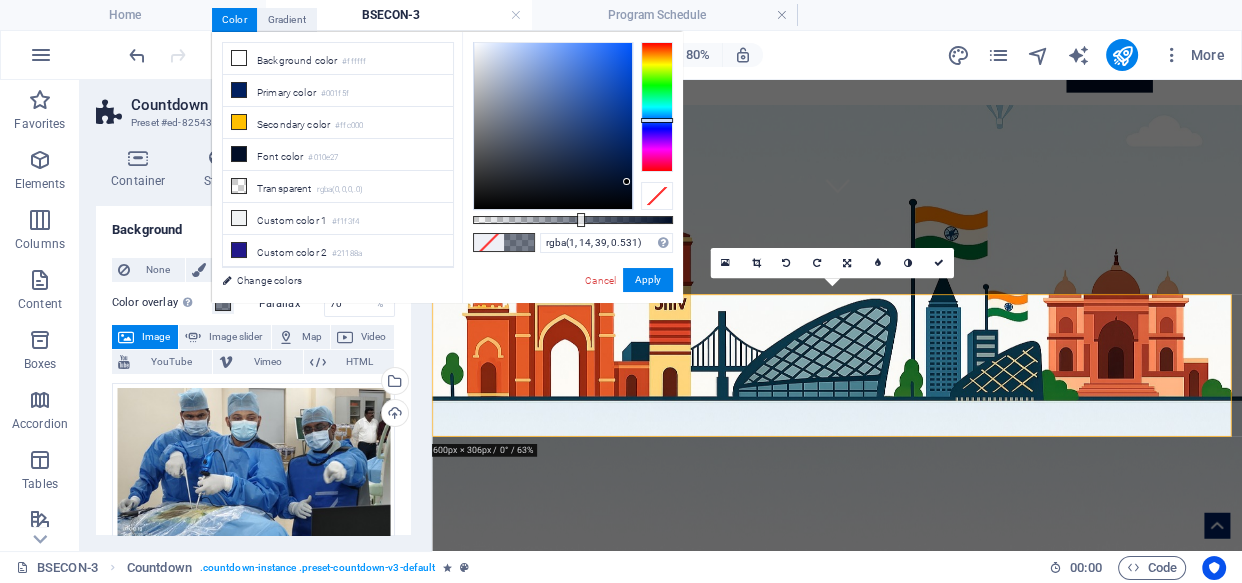 drag, startPoint x: 672, startPoint y: 215, endPoint x: 579, endPoint y: 219, distance: 93.08598 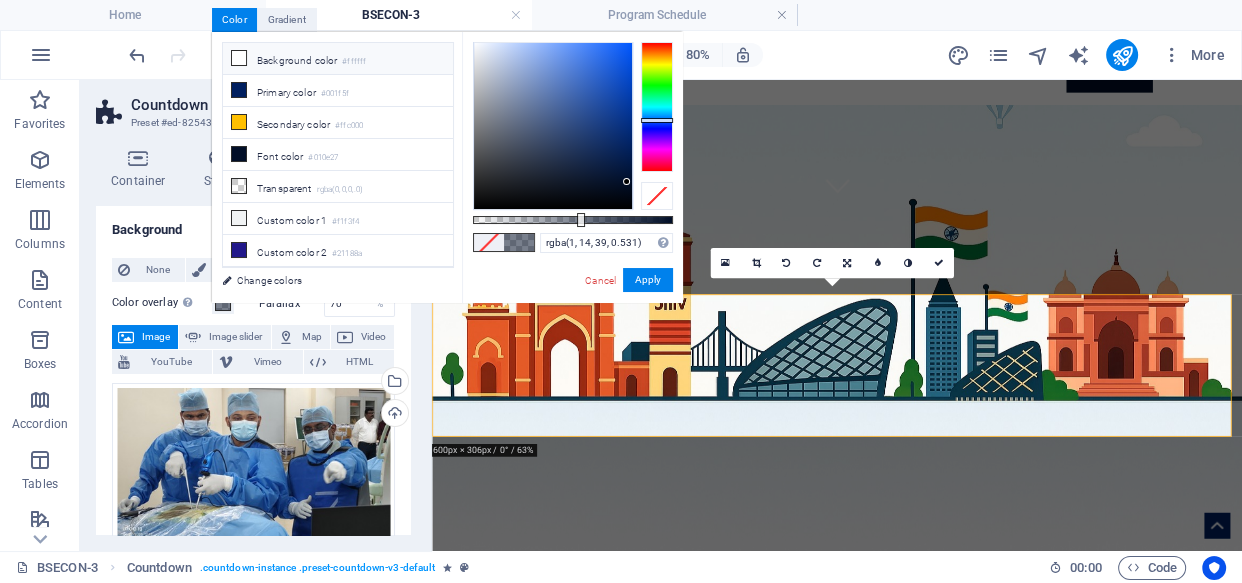 click at bounding box center [239, 58] 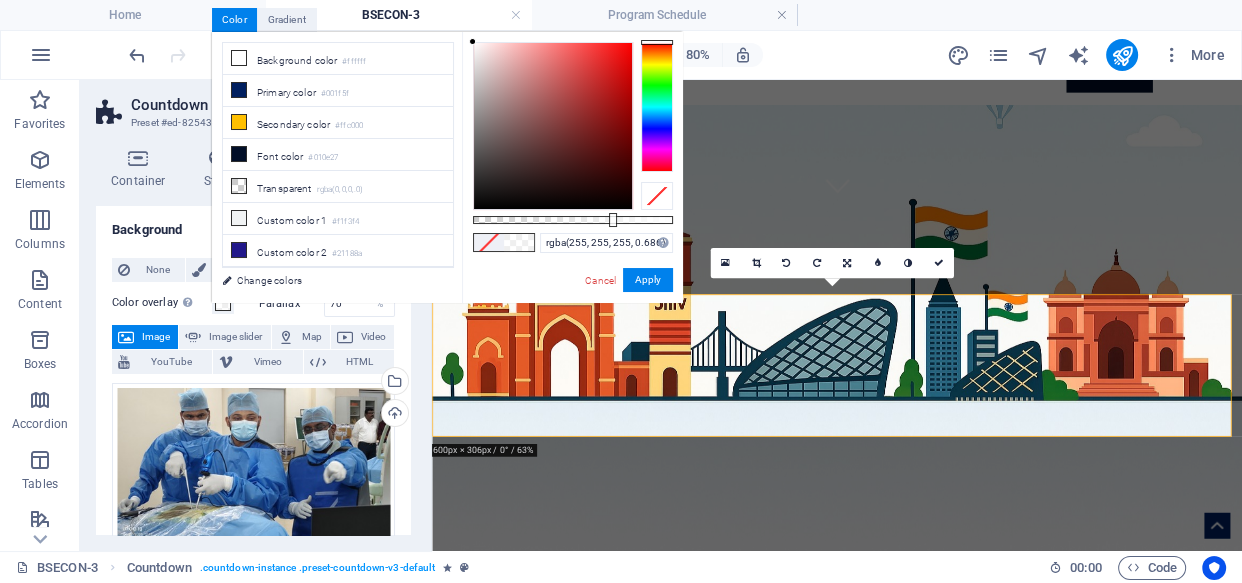 type on "rgba(255, 255, 255, 0.691)" 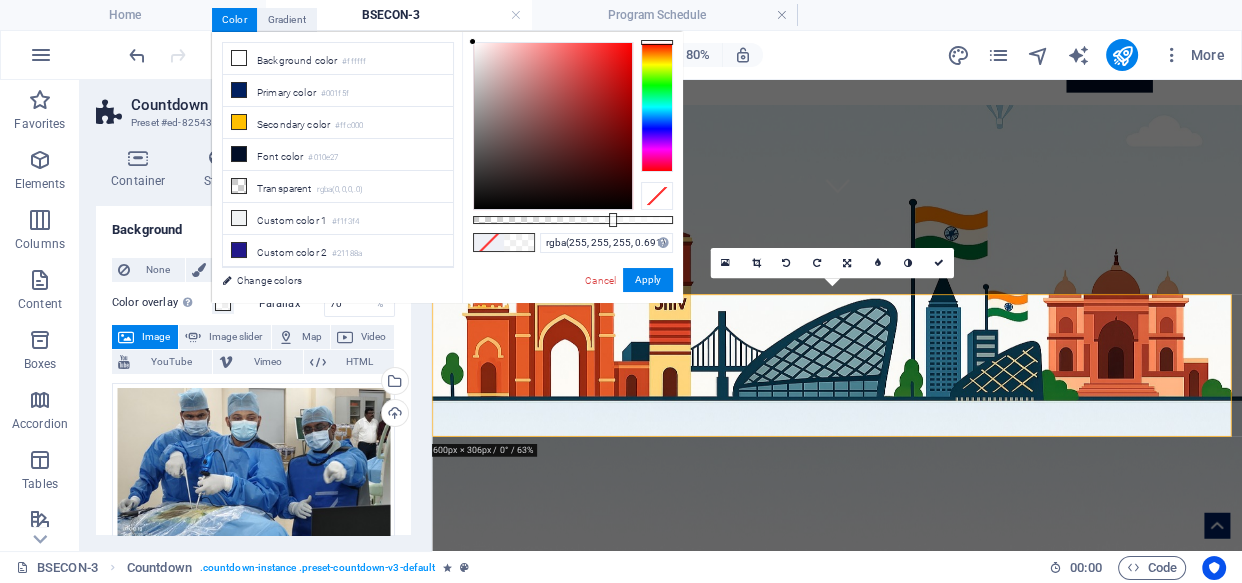 drag, startPoint x: 579, startPoint y: 219, endPoint x: 611, endPoint y: 221, distance: 32.06244 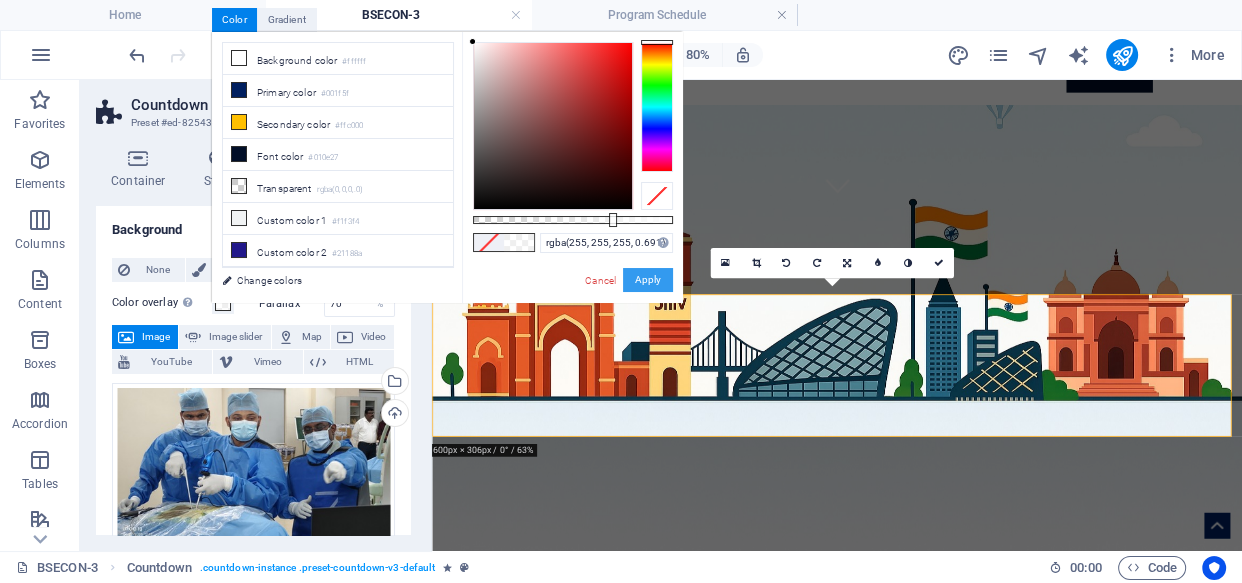 click on "Apply" at bounding box center [648, 280] 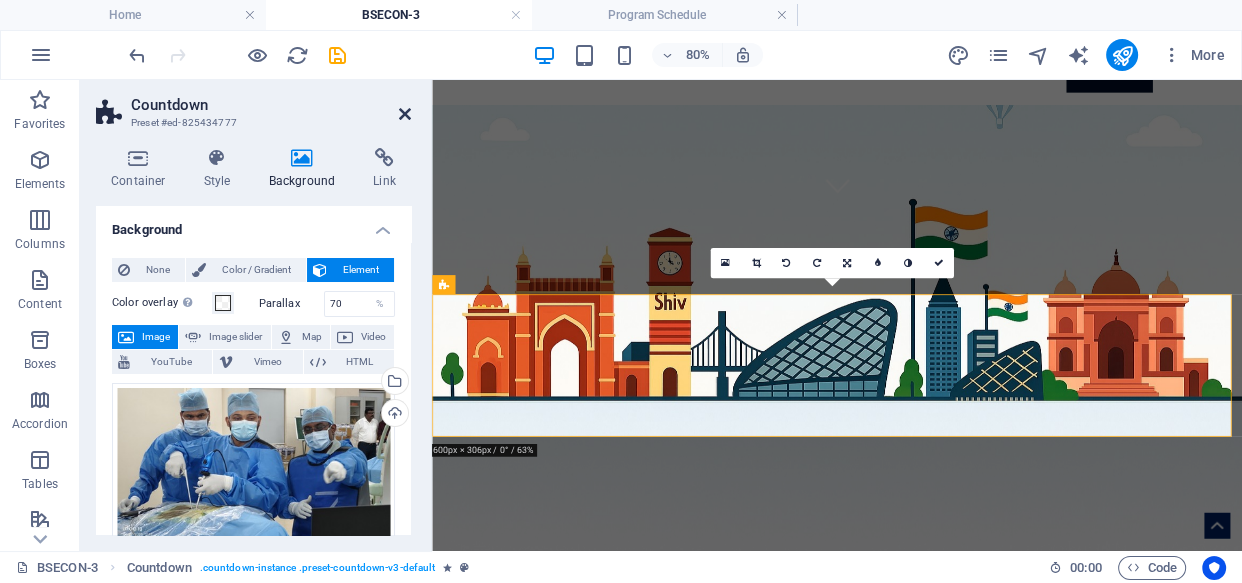 drag, startPoint x: 410, startPoint y: 119, endPoint x: 332, endPoint y: 57, distance: 99.63935 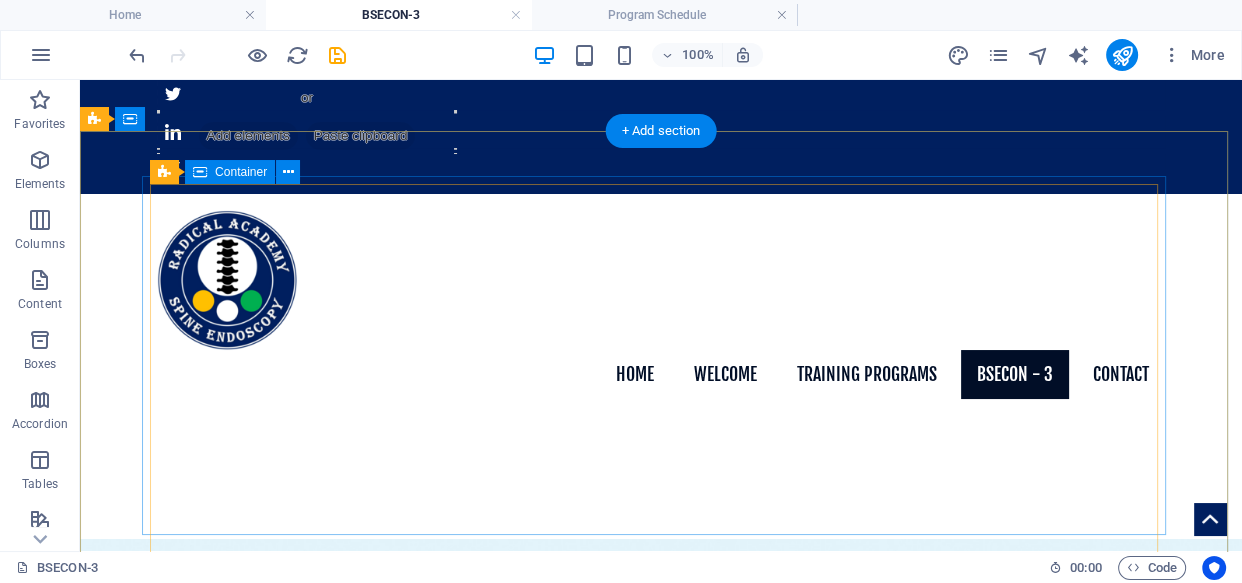 scroll, scrollTop: 431, scrollLeft: 0, axis: vertical 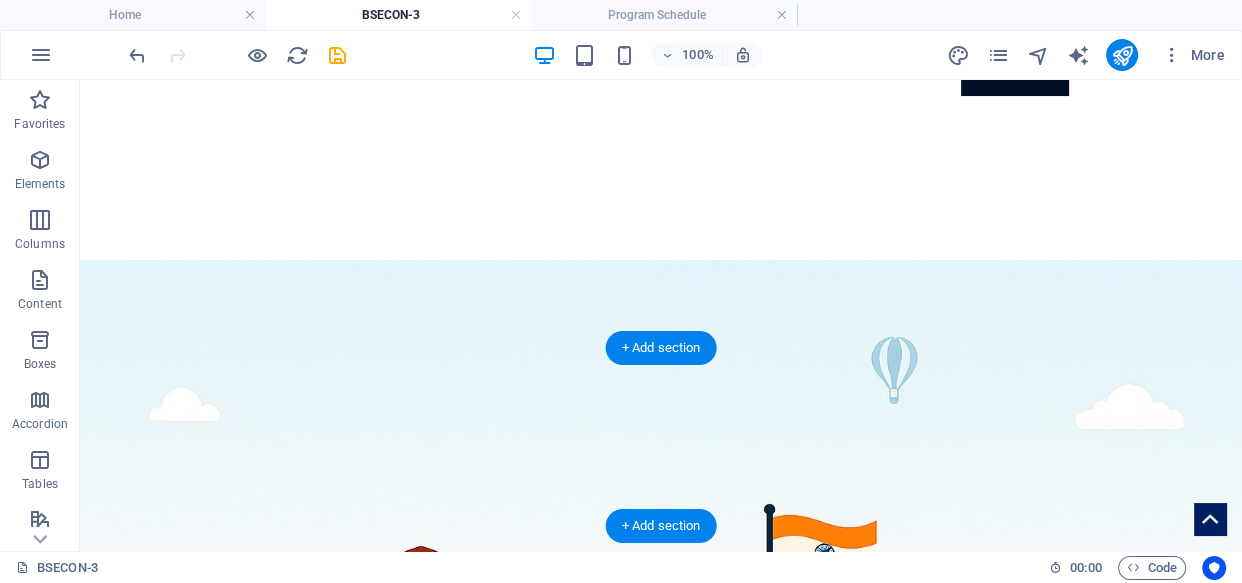 click at bounding box center (661, 1258) 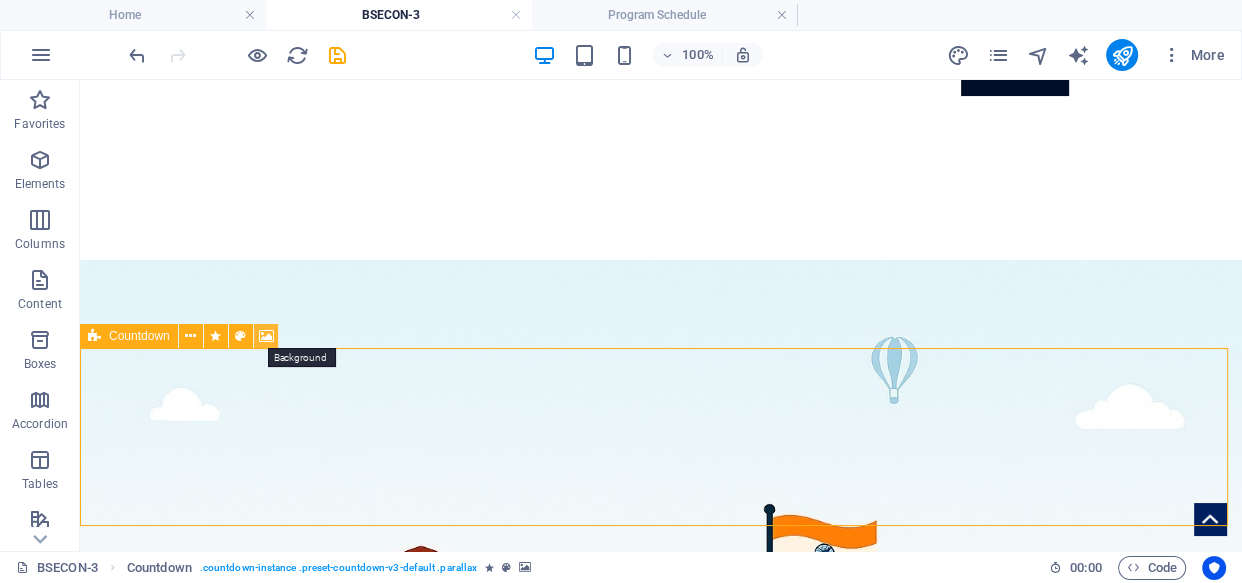 click at bounding box center (266, 336) 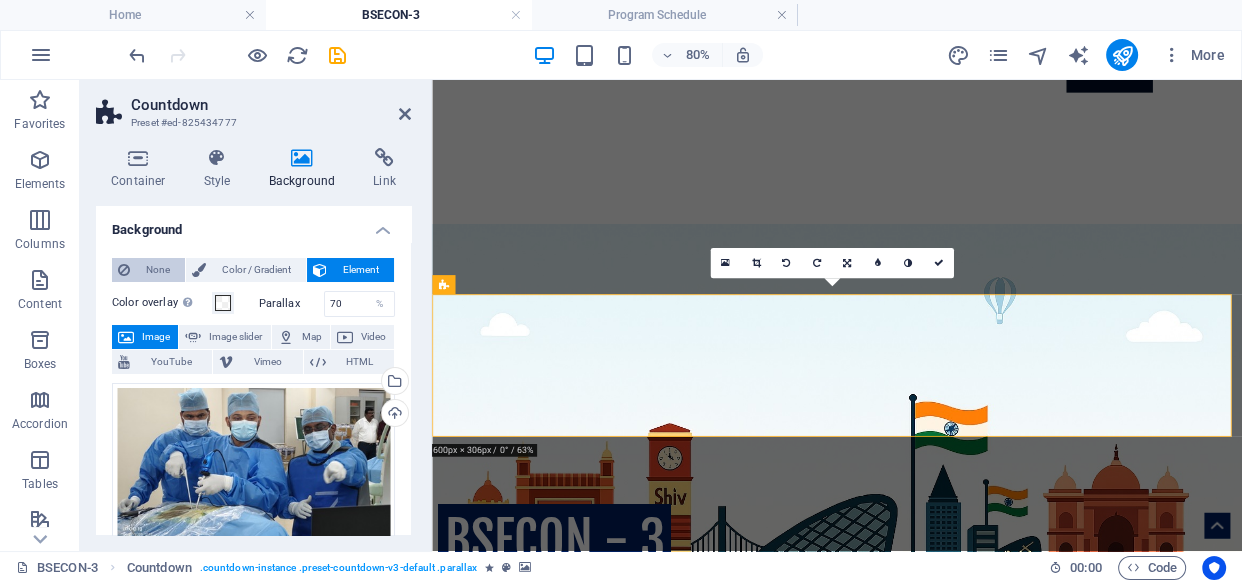 click on "None" at bounding box center (157, 270) 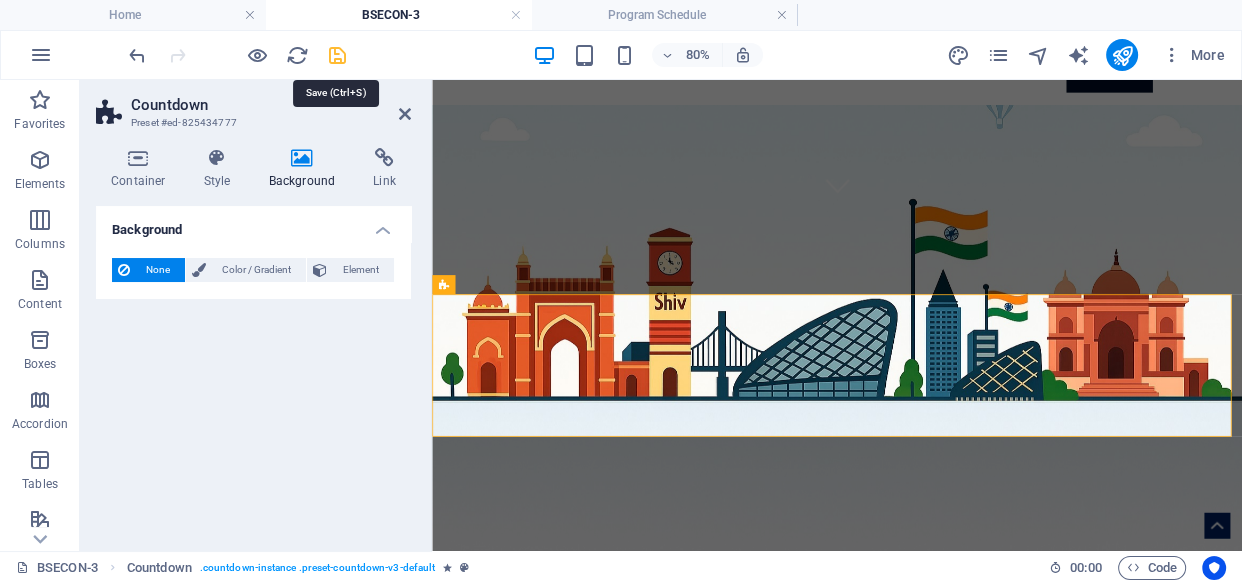 drag, startPoint x: 336, startPoint y: 59, endPoint x: 470, endPoint y: 256, distance: 238.25406 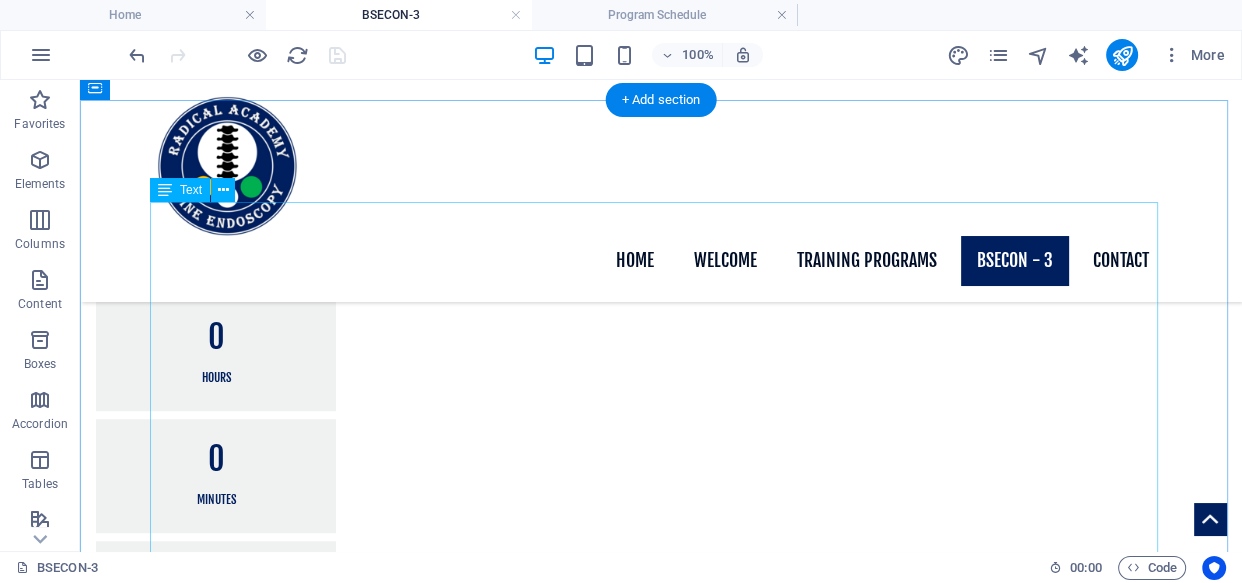 scroll, scrollTop: 1340, scrollLeft: 0, axis: vertical 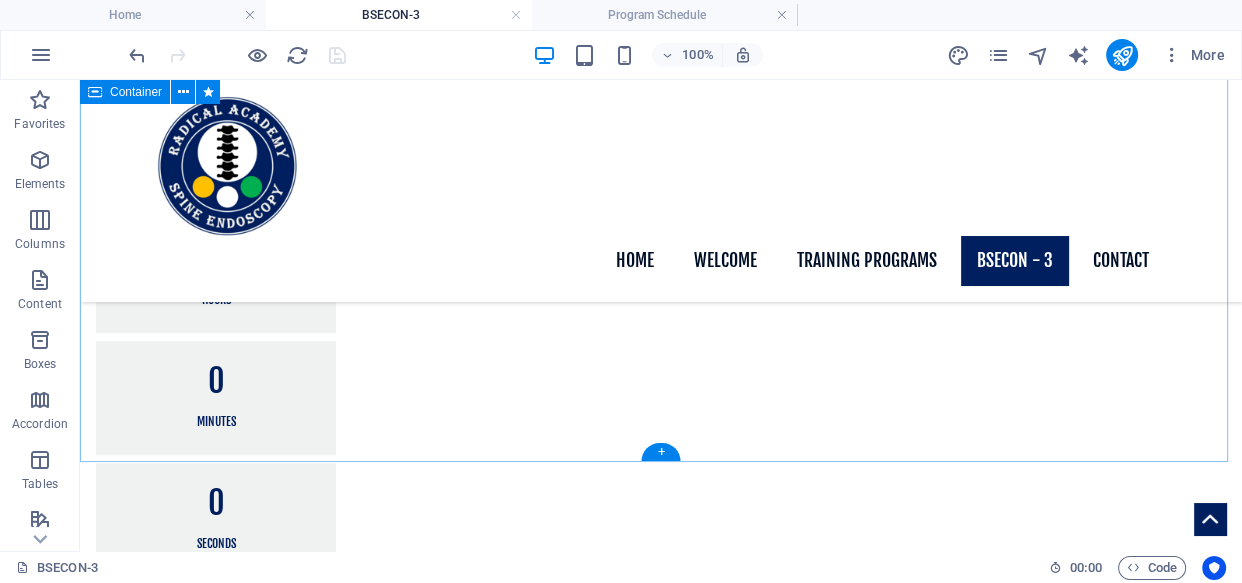 click on "welcome Dear Friends and Colleagues, We are thrilled to announce the 3rd International Conference of RASE INDIA, in partnership with Suyash Hospital and AIIMS - [CITY], taking place from Thursday, November [DATE], to Saturday, November [DATE], [YEAR]. It has been a remarkable 3+ years since the foundation of RASE in January [YEAR], when we hosted our inaugural Spine Endoscopy workshop at BIN-Kolkata. Since then, we have successfully conducted over 78 programs, including Live Surgery Workshops, Hands-on Cadaver Workshops, Hands-on Live Surgery Programs, Mentorships, Fellowships, and Observerships across India and various parts of the world. We take pride in our achievement of enabling more than 300 surgeons to practice Spine Endoscopy. Seeing is believing! Join us to learn Bi-portal Spine Endoscopy step by step, covering everything from Triangulation to complete Decompression and Fusion. We look forward to seeing you in [CITY]!" at bounding box center [661, 1081] 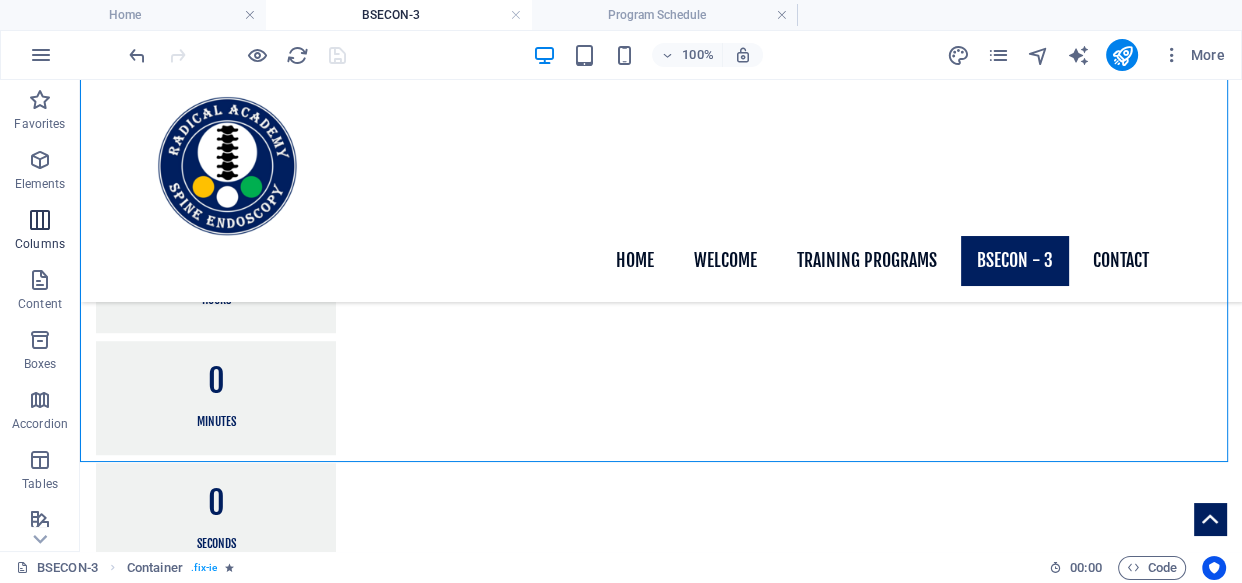 click at bounding box center [40, 220] 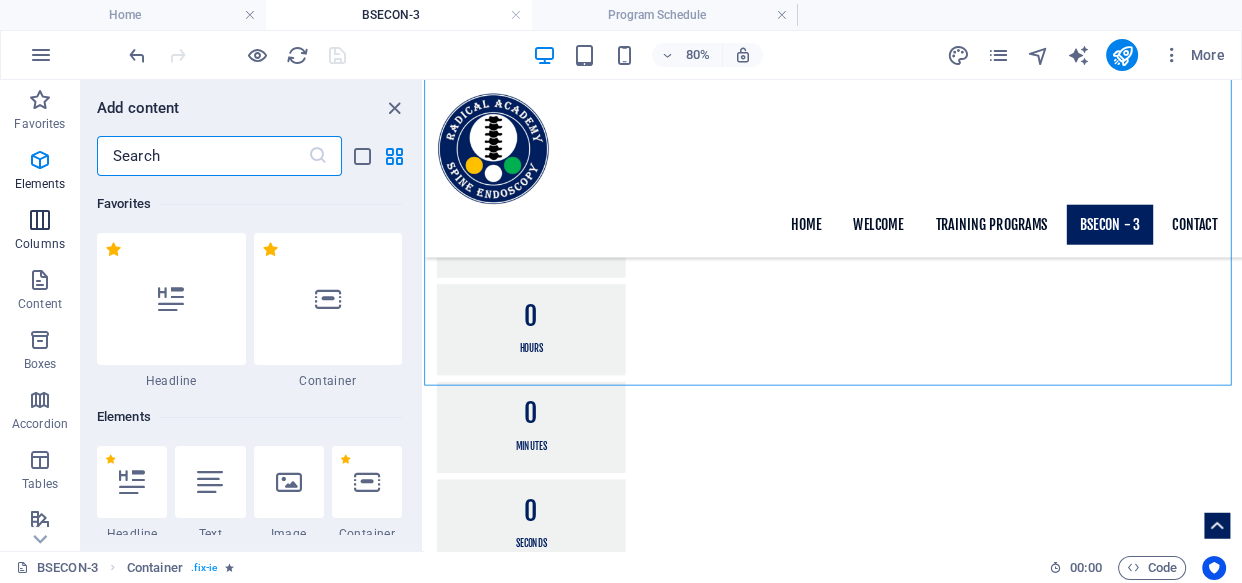 scroll, scrollTop: 990, scrollLeft: 0, axis: vertical 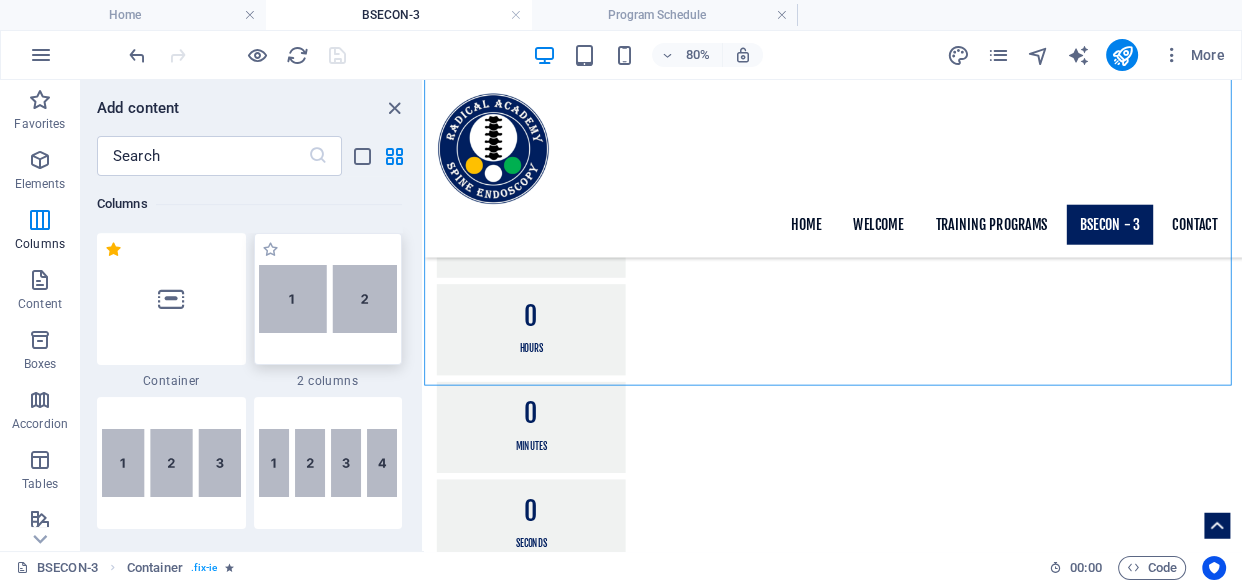 click at bounding box center [328, 299] 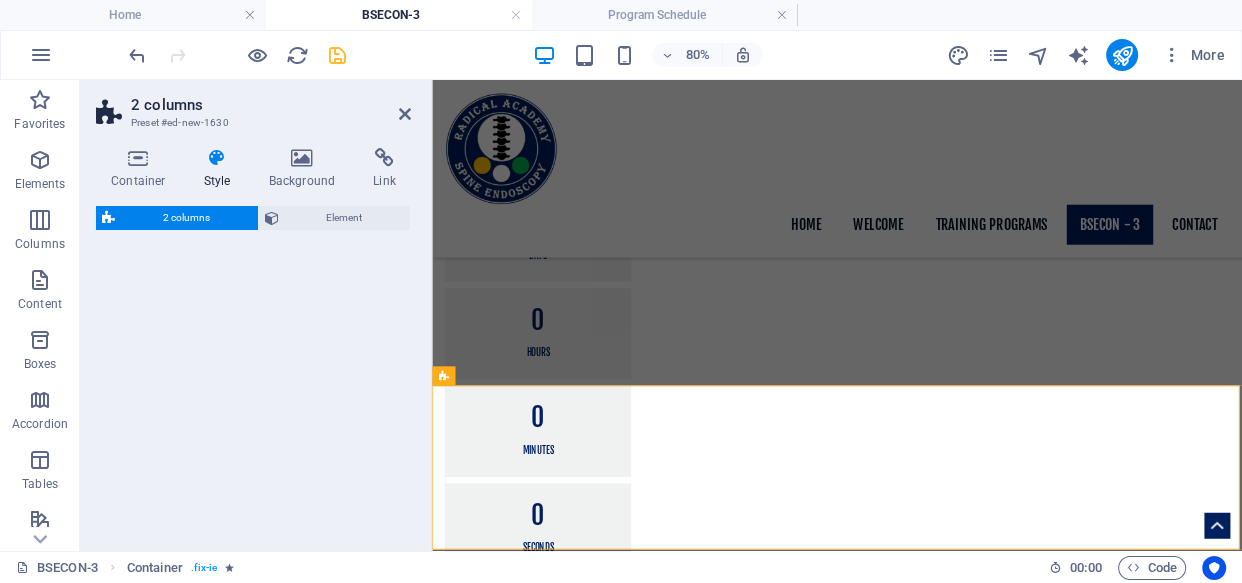 select on "rem" 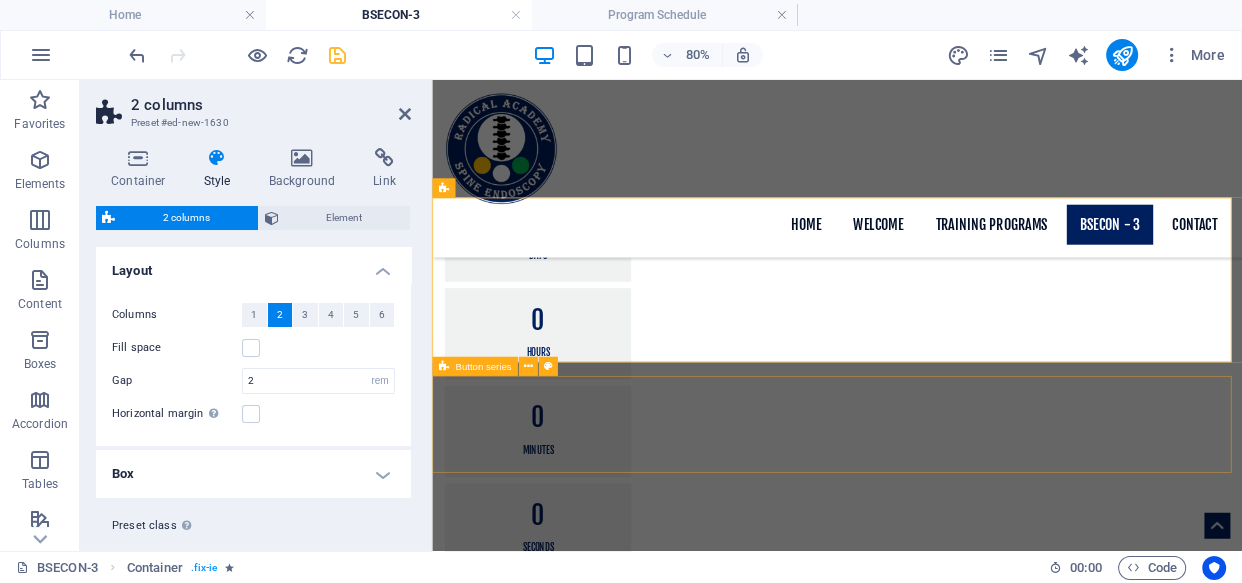 scroll, scrollTop: 1575, scrollLeft: 0, axis: vertical 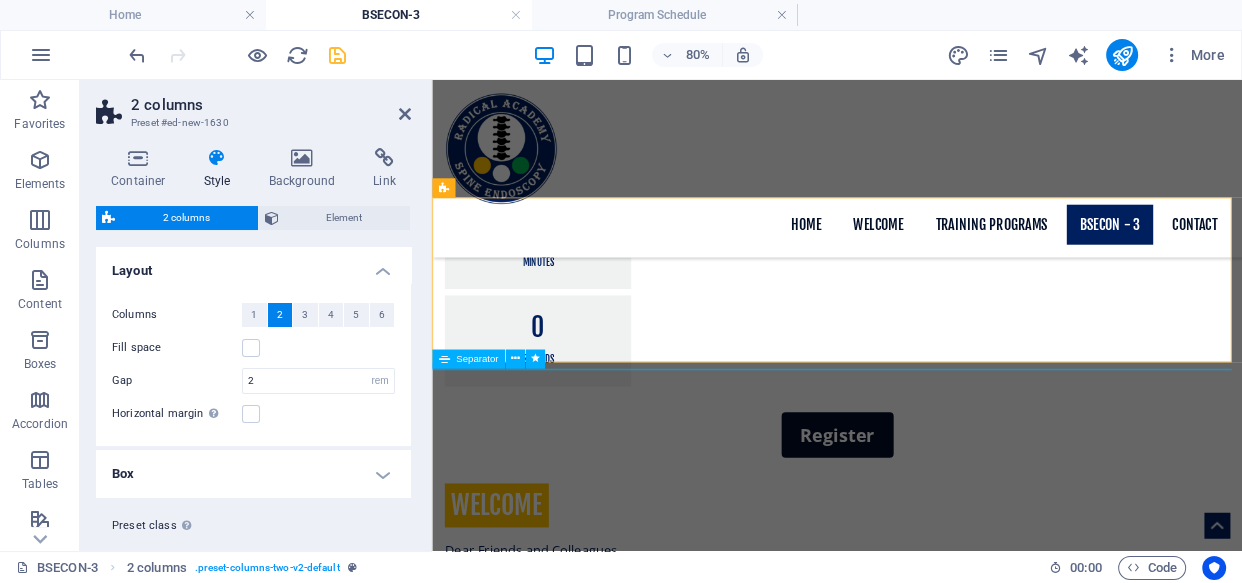 click at bounding box center (938, 1755) 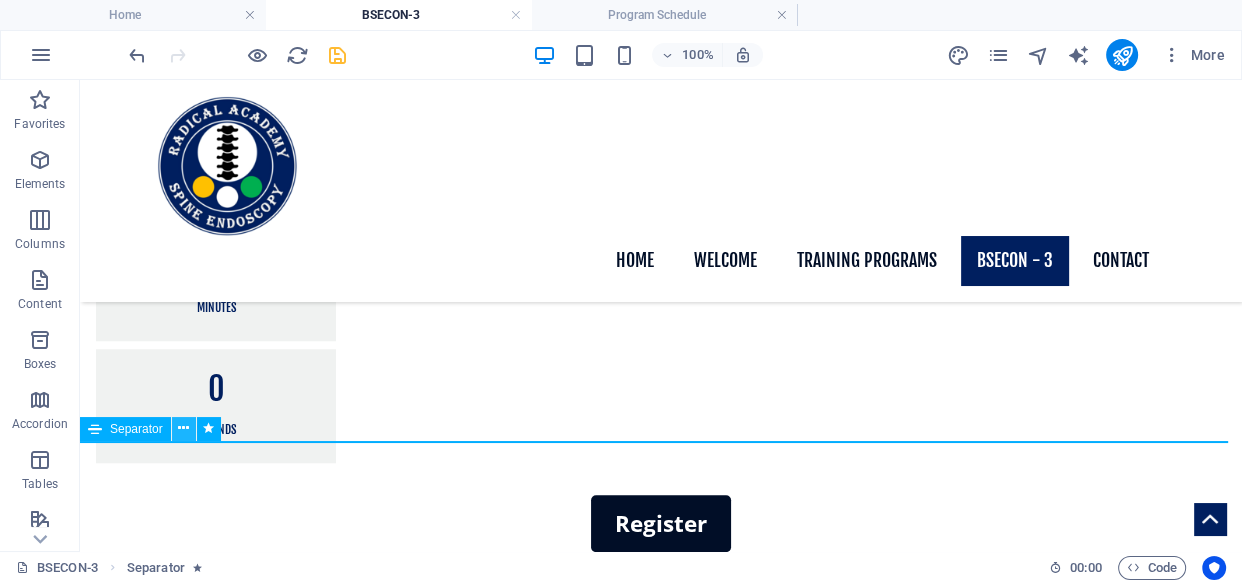 click at bounding box center [183, 428] 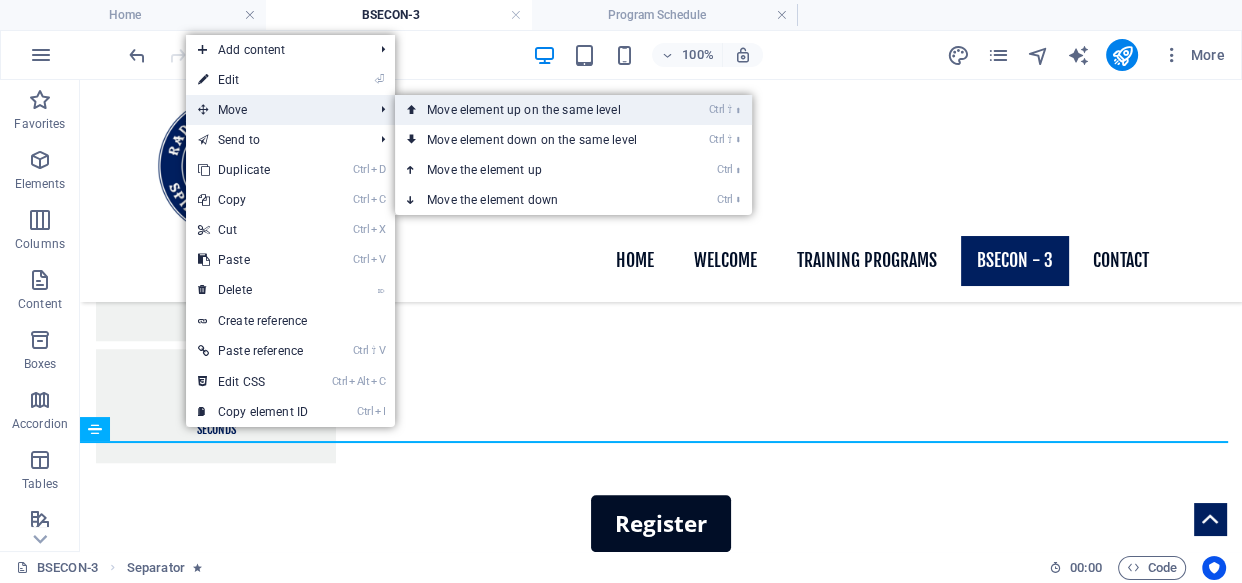 click on "Ctrl ⇧ ⬆  Move element up on the same level" at bounding box center [536, 110] 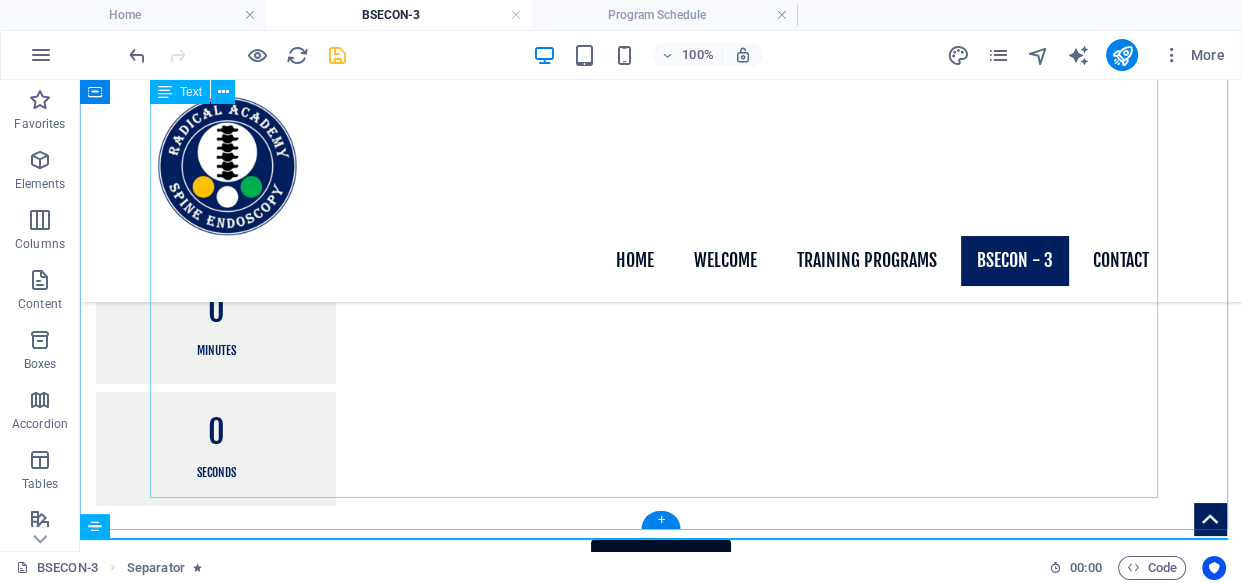 scroll, scrollTop: 1272, scrollLeft: 0, axis: vertical 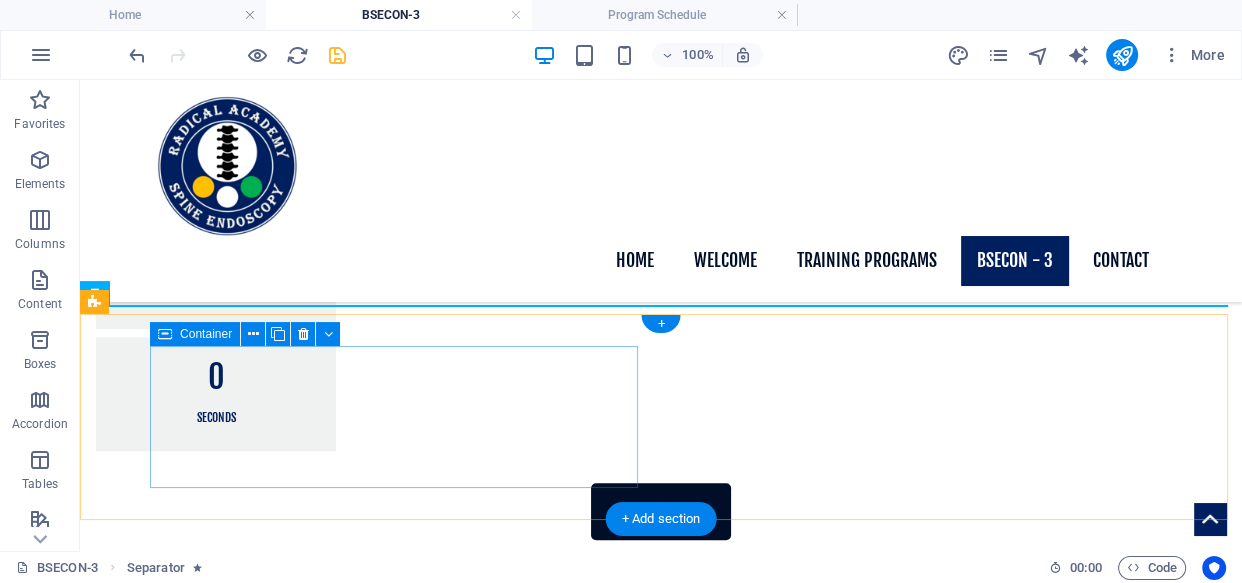 click on "Add elements" at bounding box center [281, 1521] 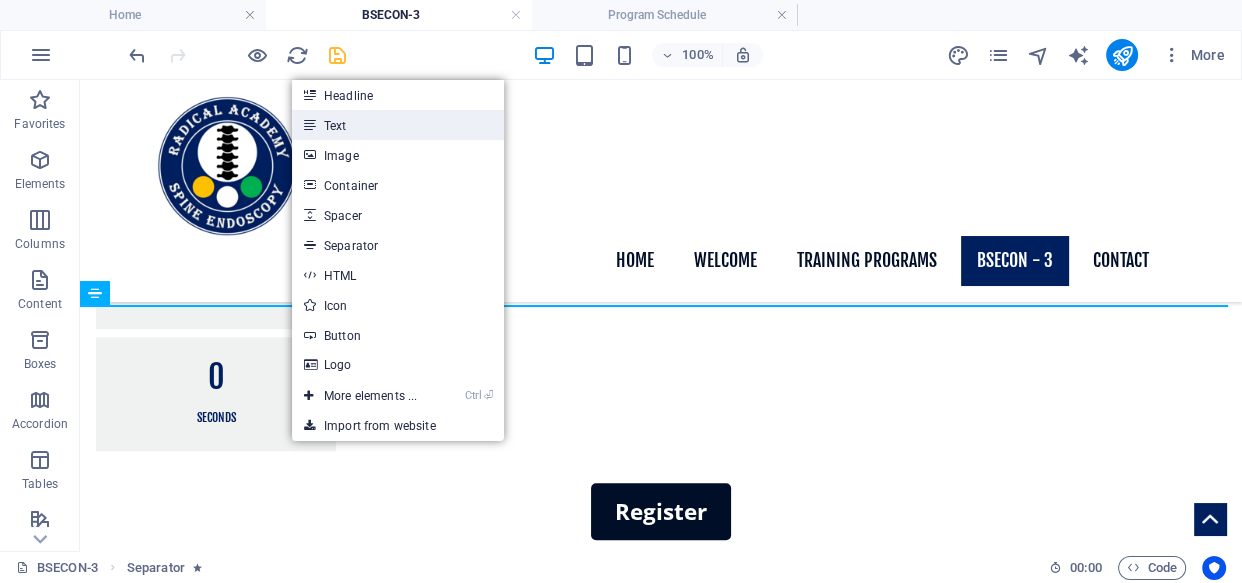 click on "Text" at bounding box center (398, 125) 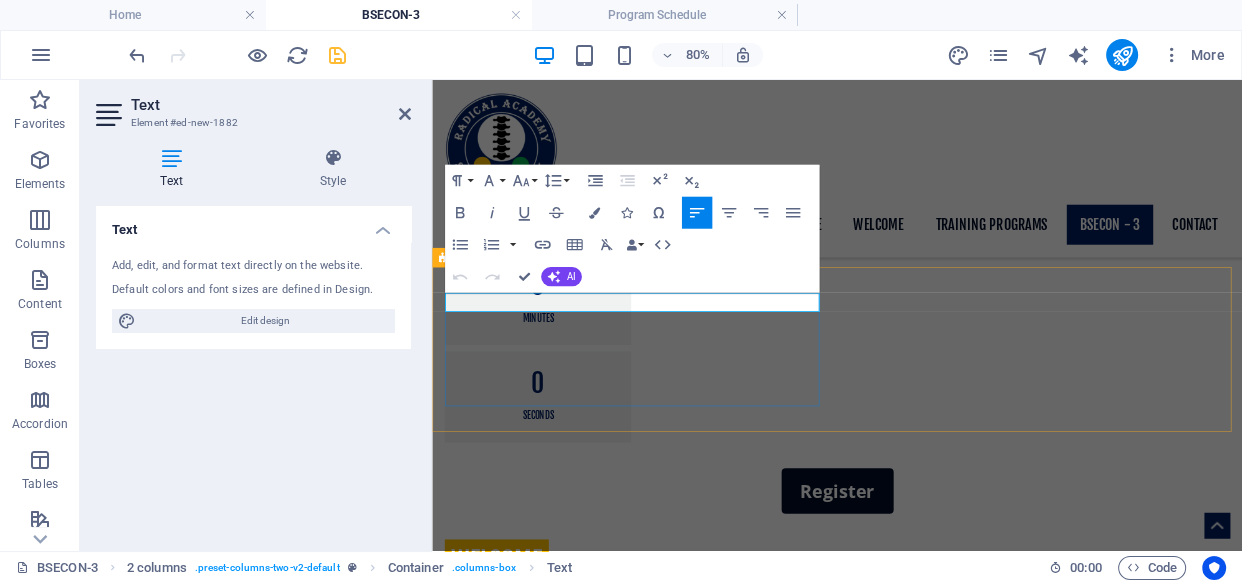 type 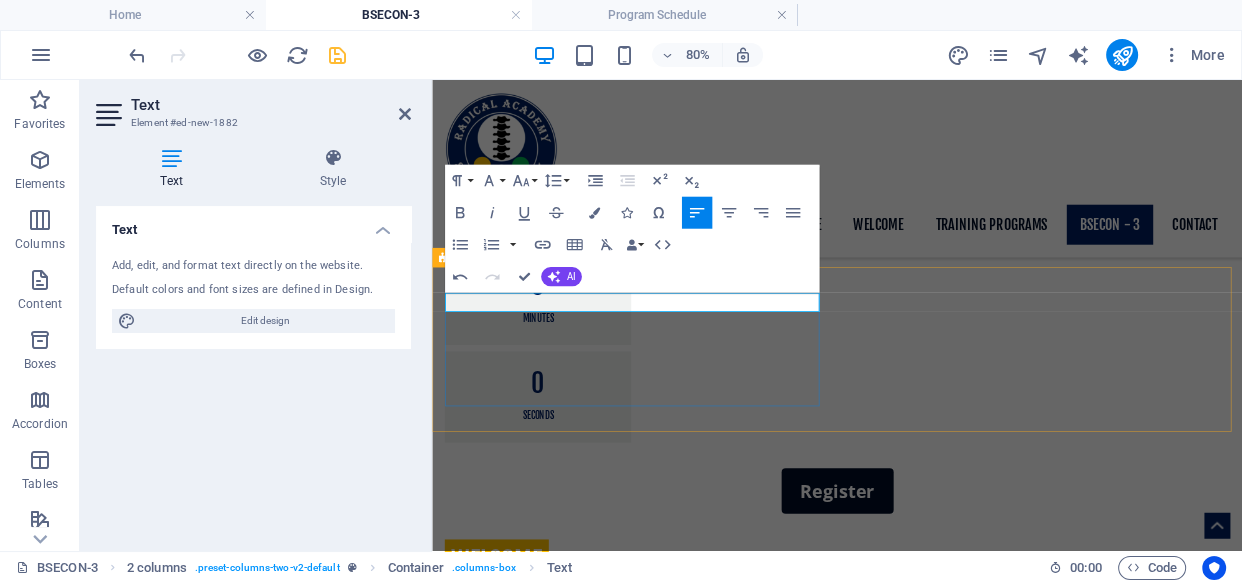 click on "VENUE" at bounding box center [685, 1514] 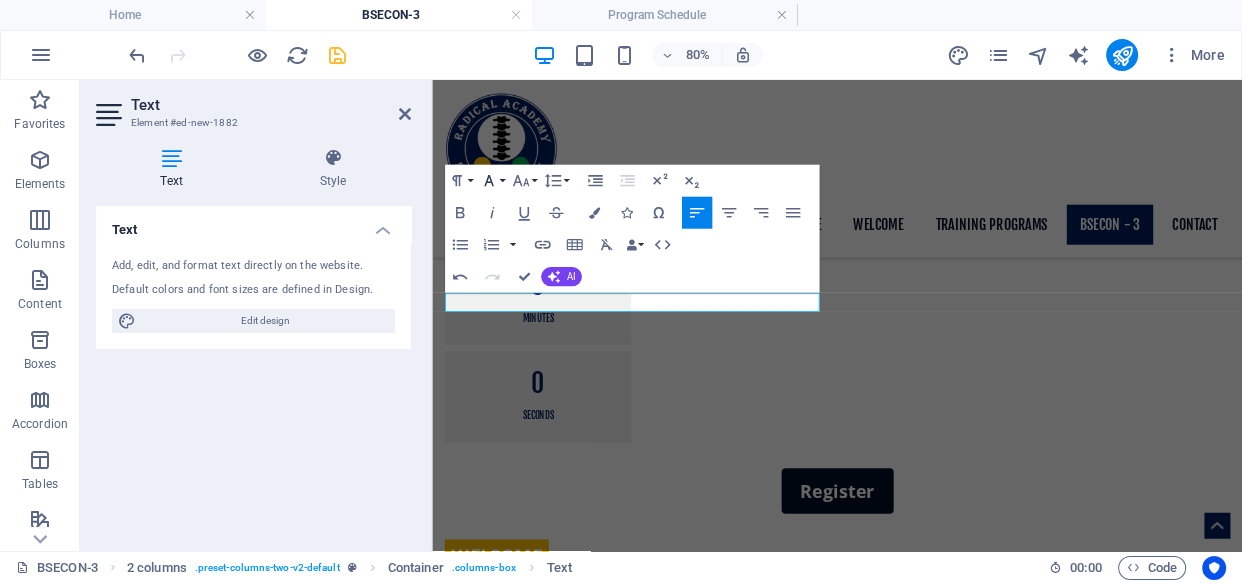 click on "Font Family" at bounding box center (492, 181) 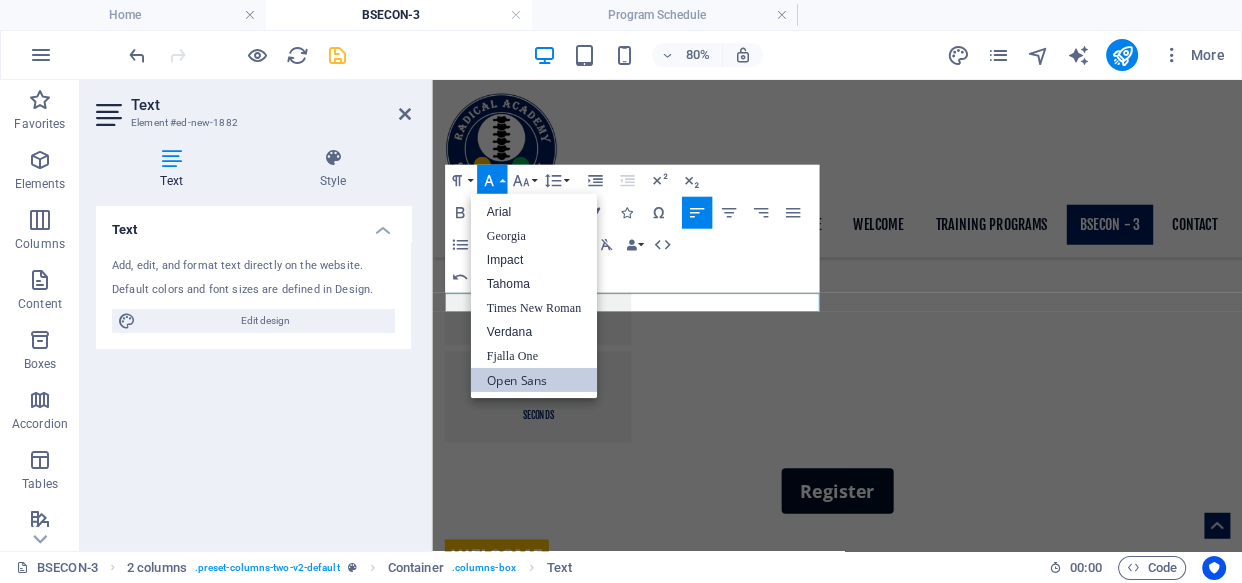 scroll, scrollTop: 0, scrollLeft: 0, axis: both 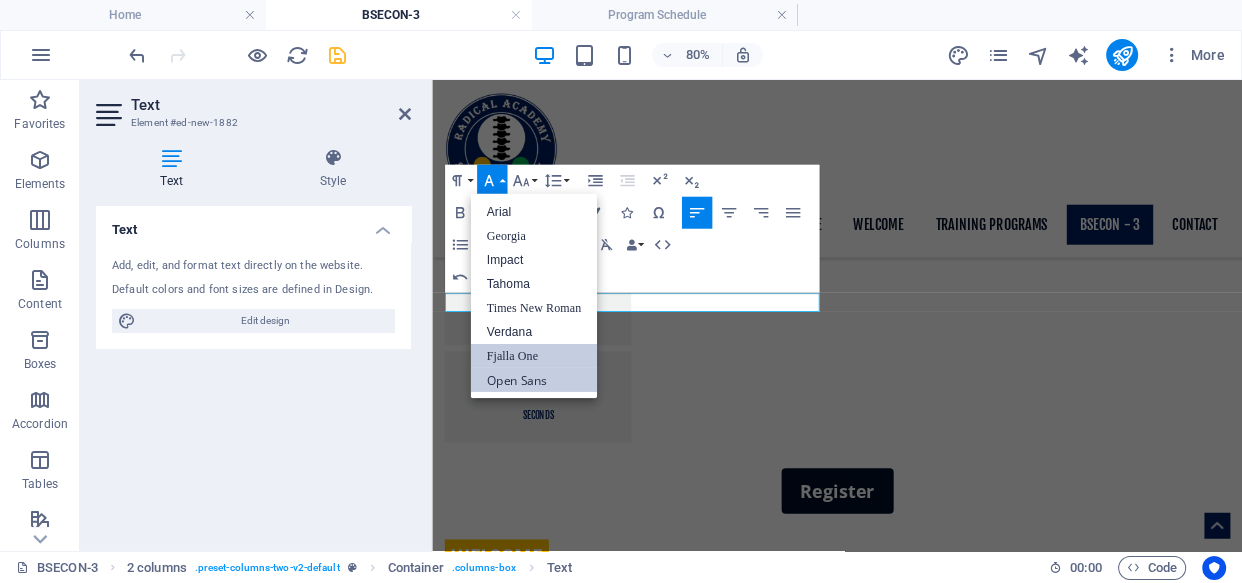 click on "Fjalla One" at bounding box center [533, 356] 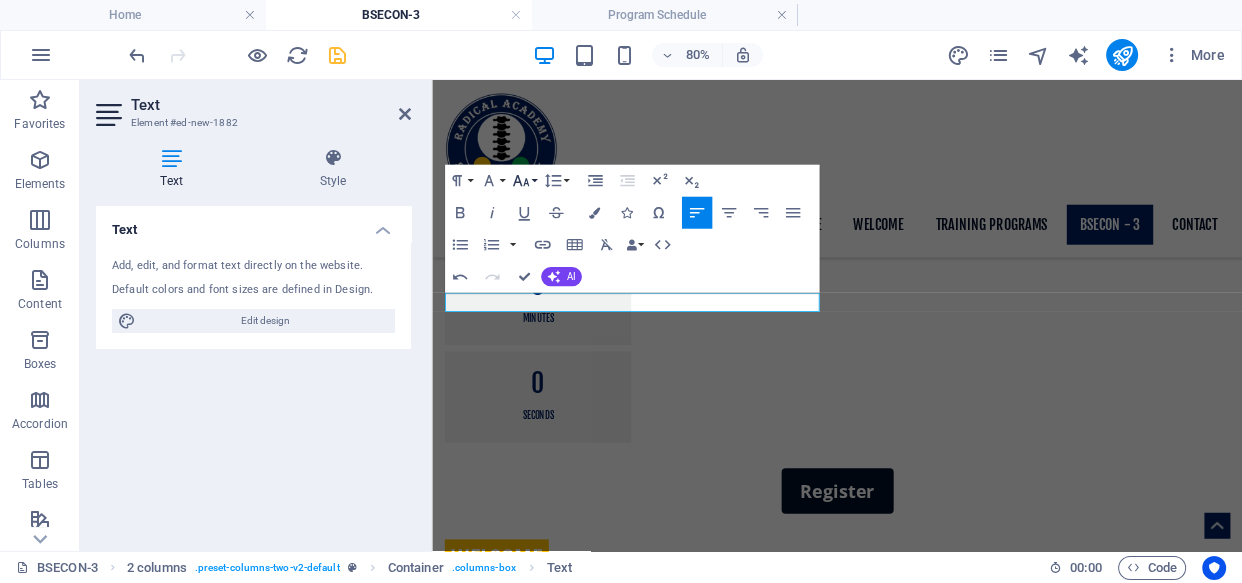 click on "Font Size" at bounding box center [524, 181] 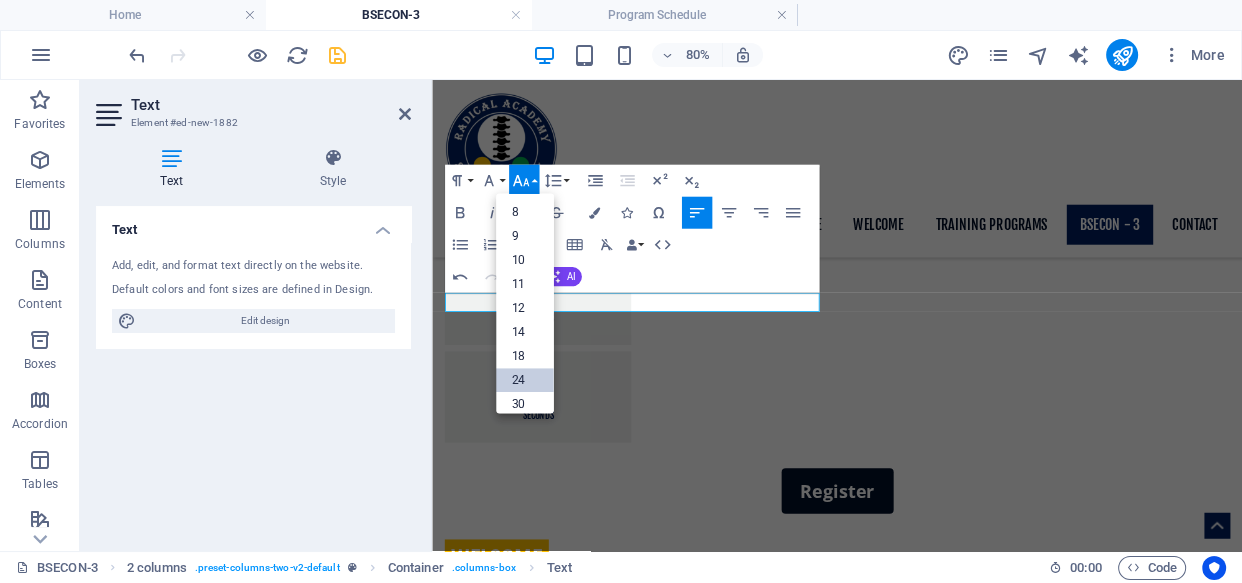 click on "24" at bounding box center (525, 380) 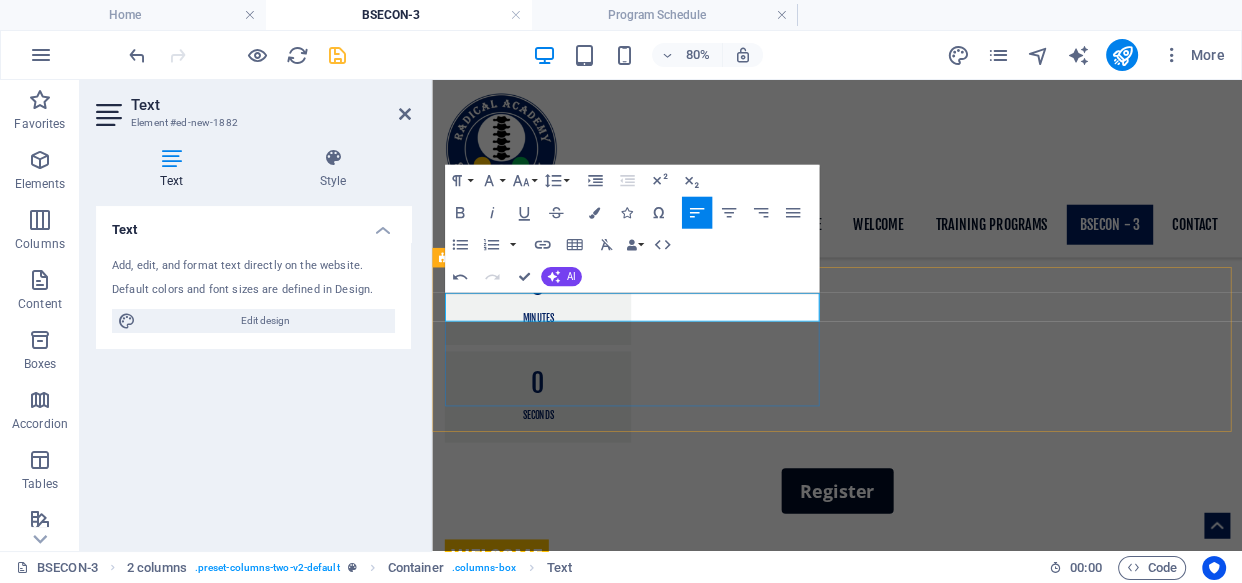 click on "VENUE" at bounding box center (685, 1520) 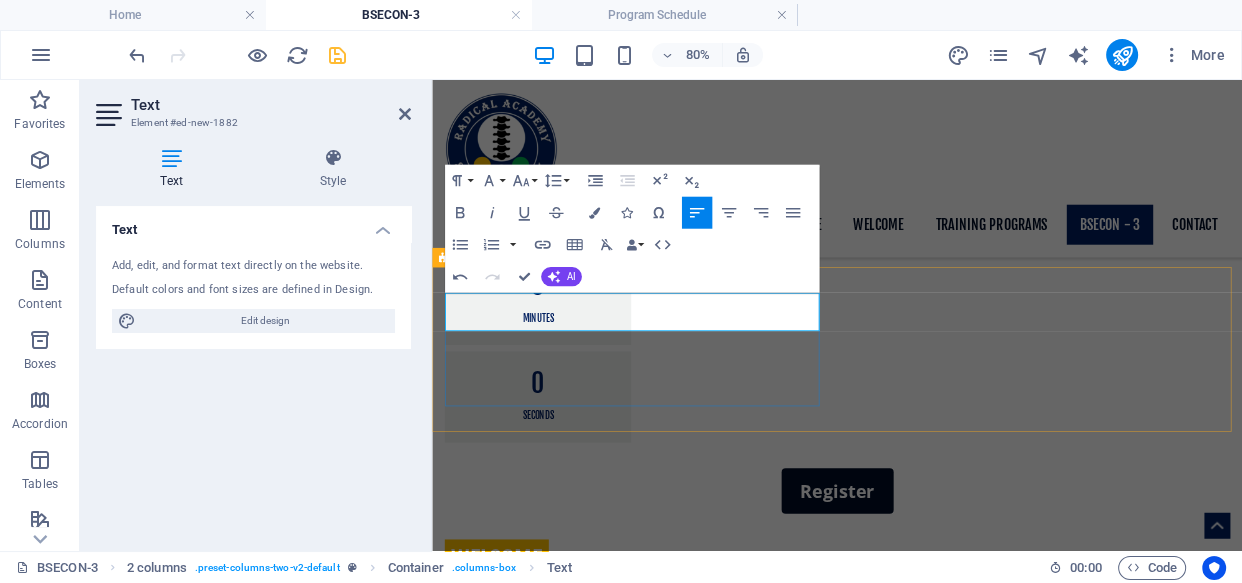 click on "VENUE" at bounding box center (685, 1514) 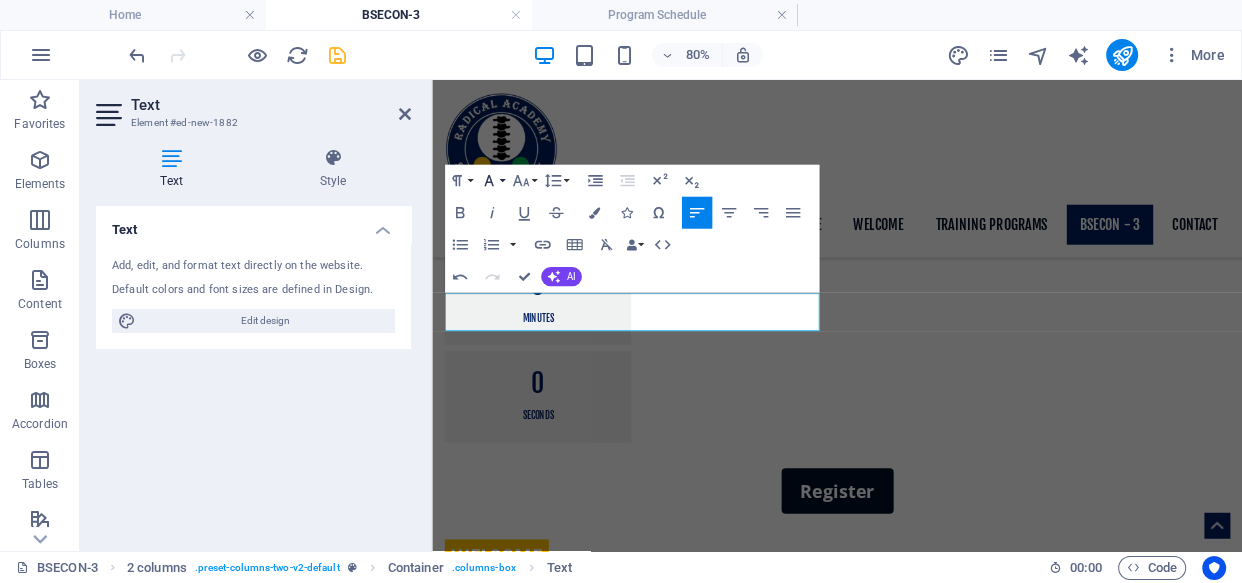 click on "Font Family" at bounding box center [492, 181] 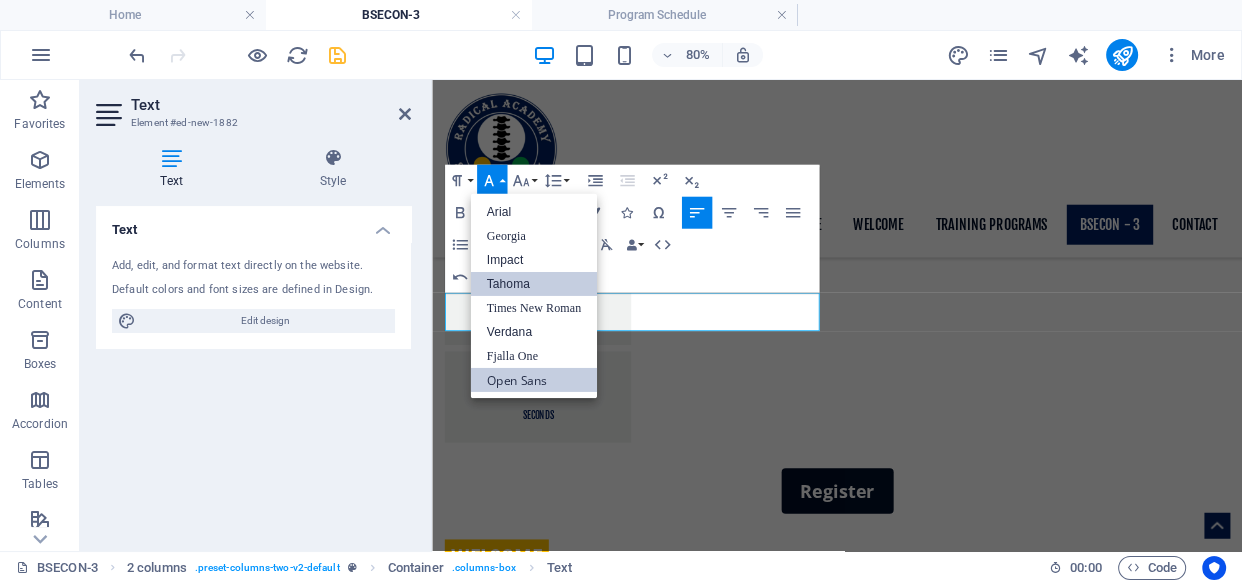 scroll, scrollTop: 0, scrollLeft: 0, axis: both 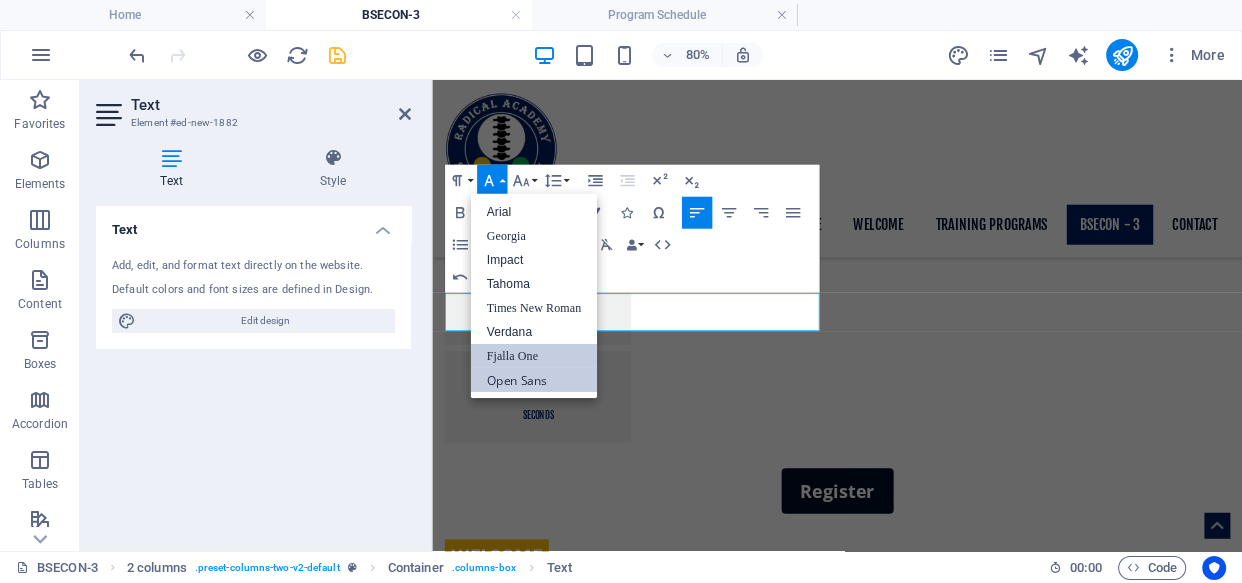 click on "Fjalla One" at bounding box center (533, 356) 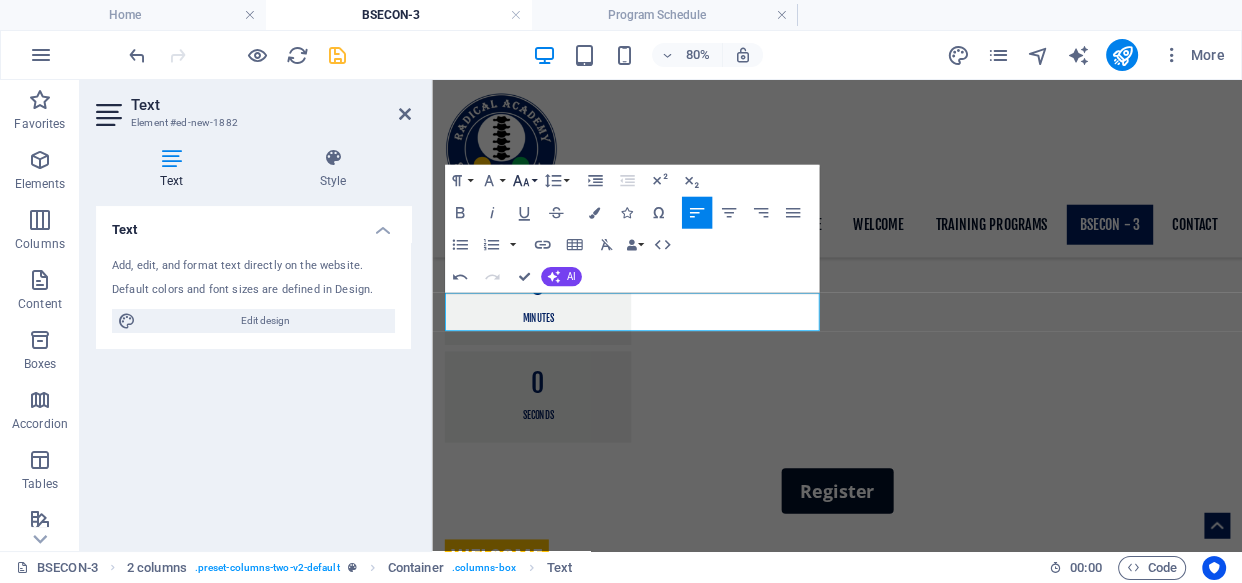 click on "Font Size" at bounding box center (524, 181) 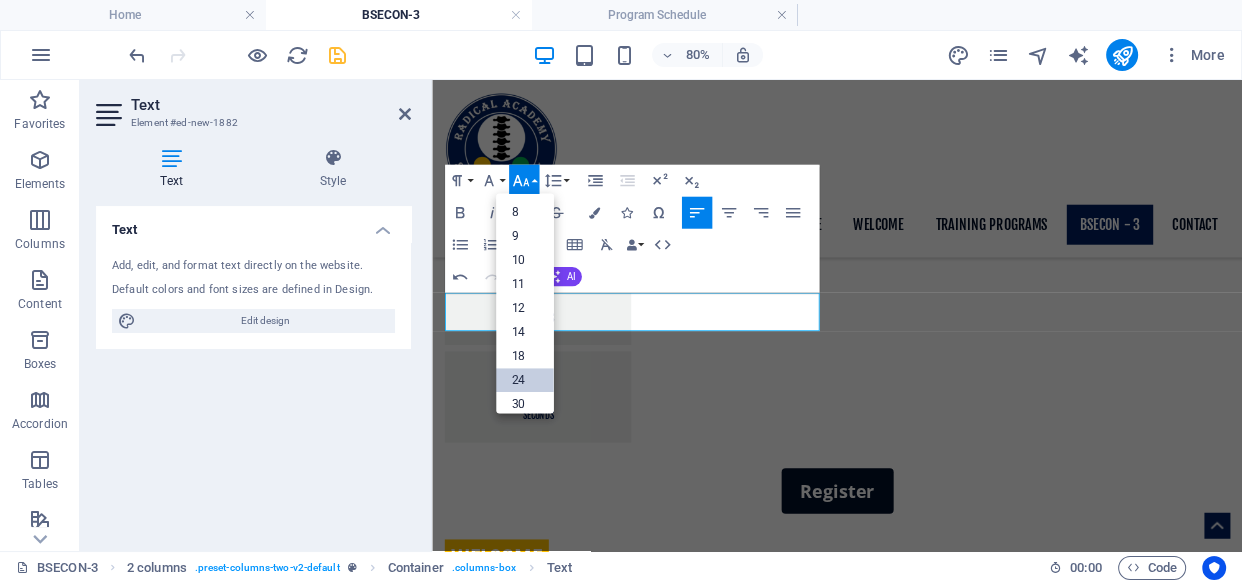 click on "24" at bounding box center (525, 380) 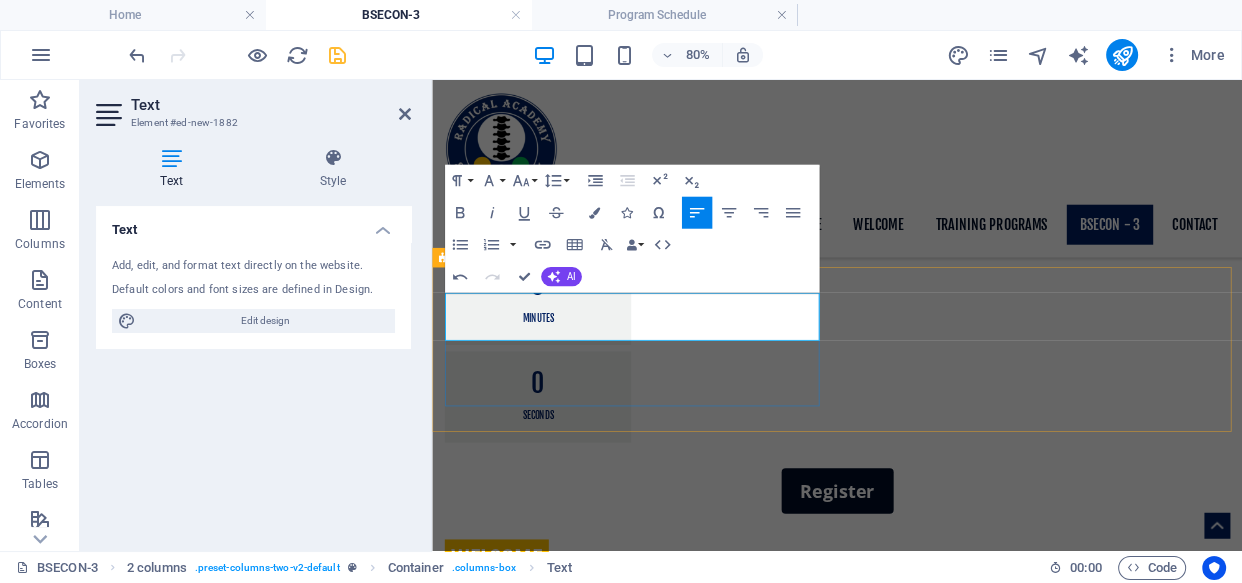 click on "[CITY] Address" at bounding box center (685, 1550) 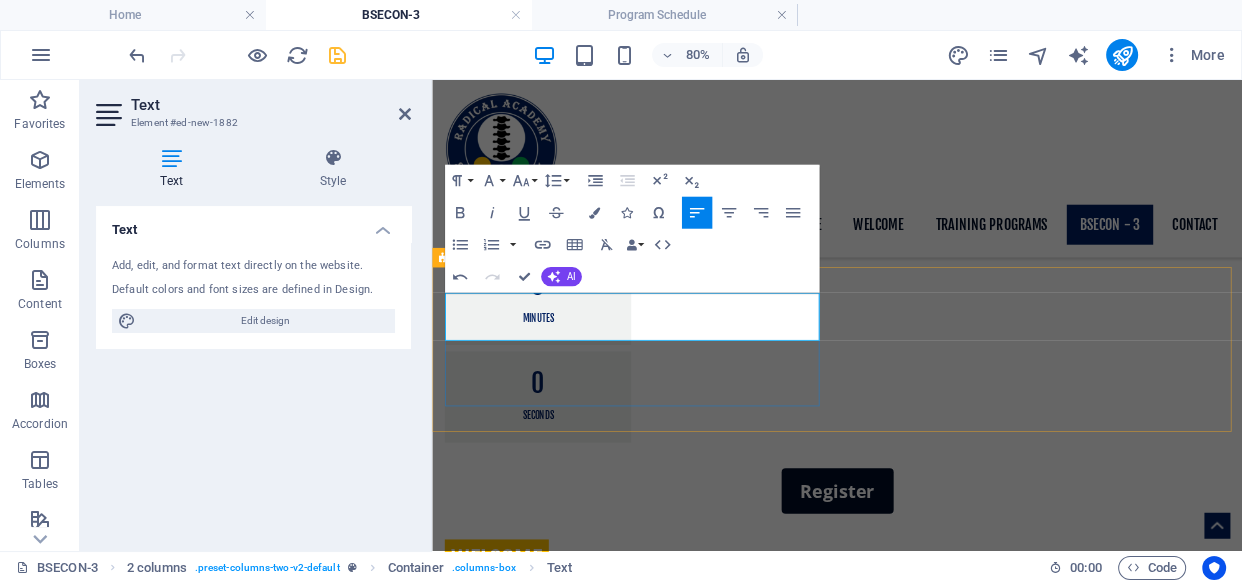 click on "VENUE Raipur Address" at bounding box center (685, 1532) 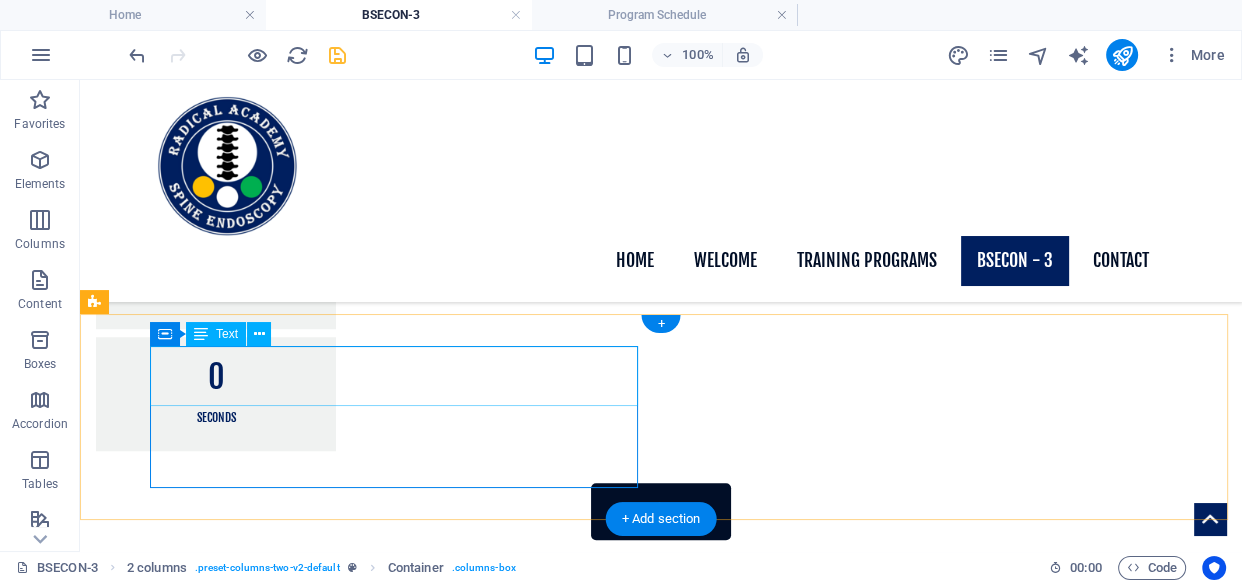 click on "VENUE Raipur Address" at bounding box center [340, 1450] 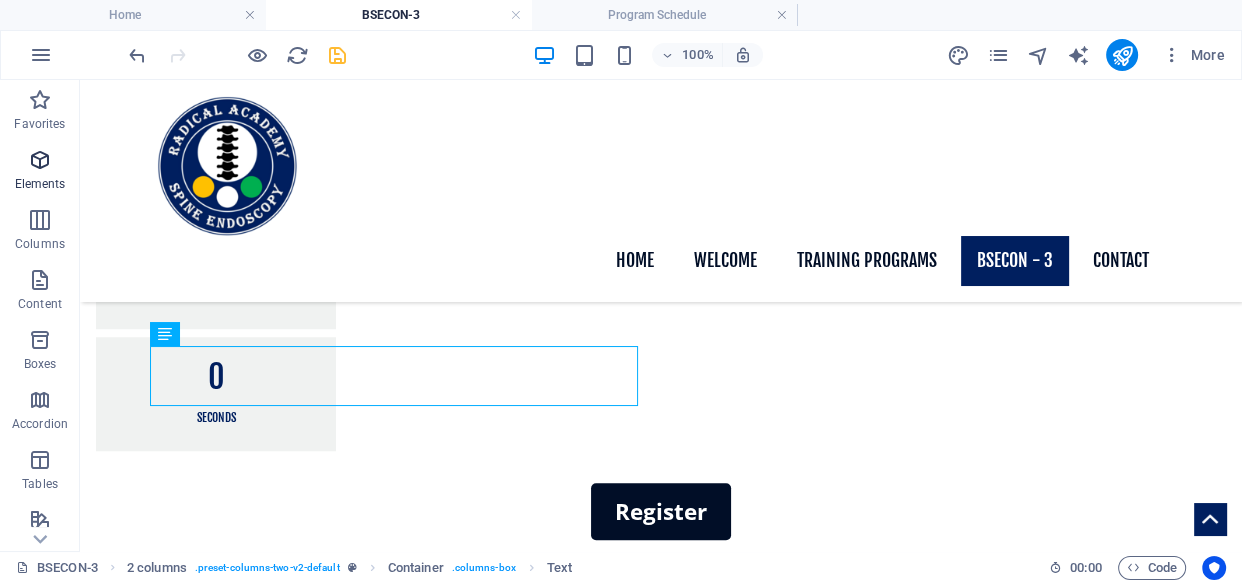 click on "Elements" at bounding box center (40, 184) 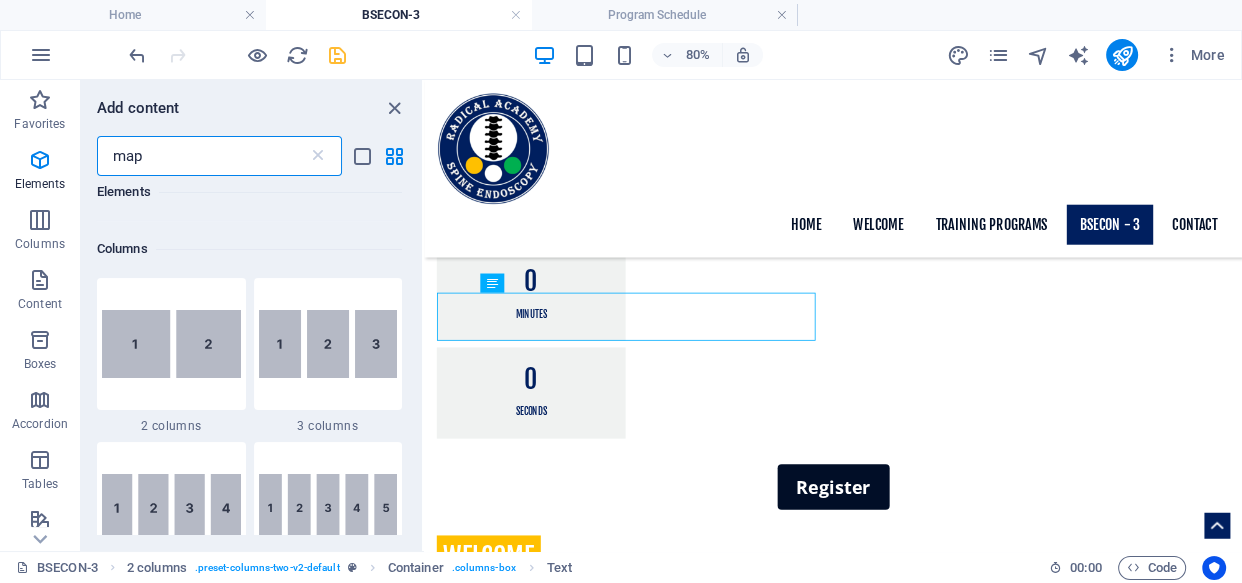 scroll, scrollTop: 0, scrollLeft: 0, axis: both 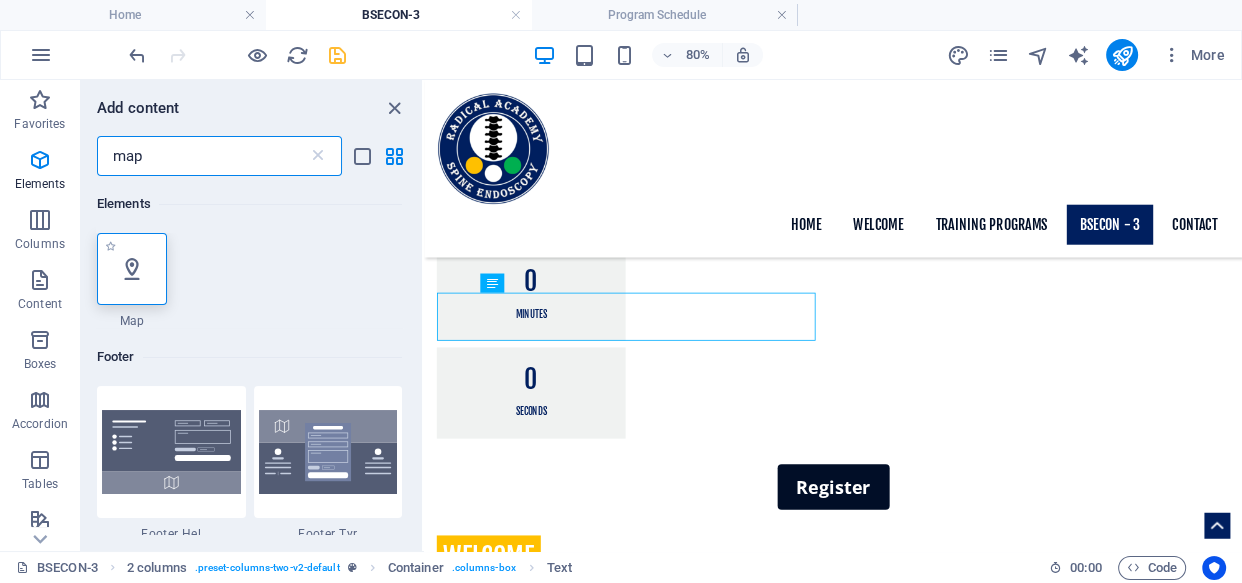 type on "map" 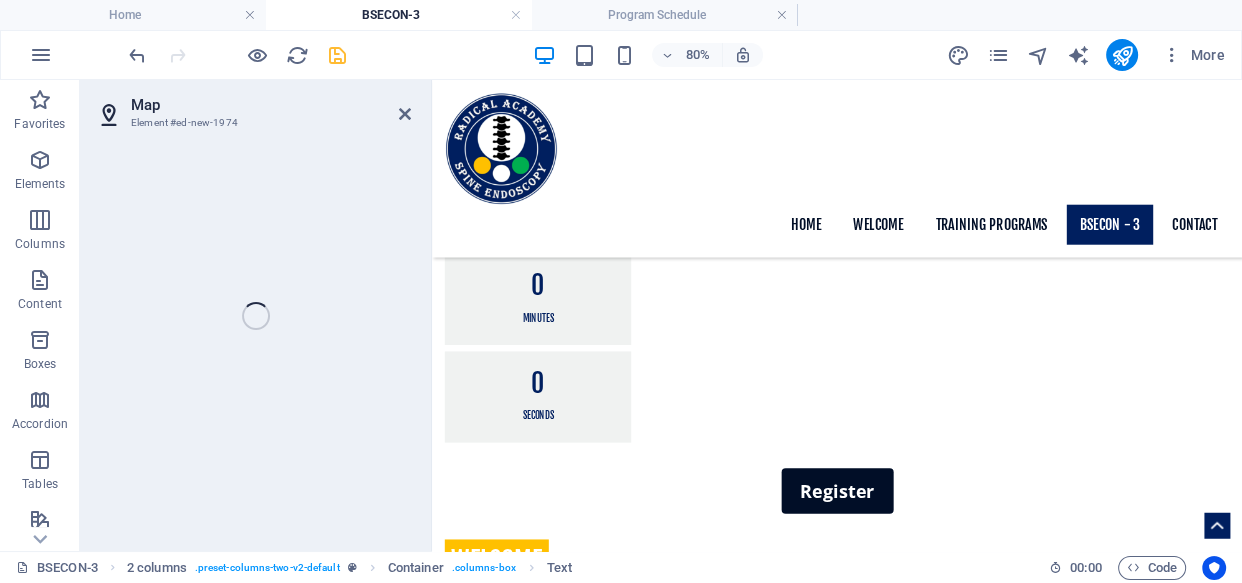 select on "1" 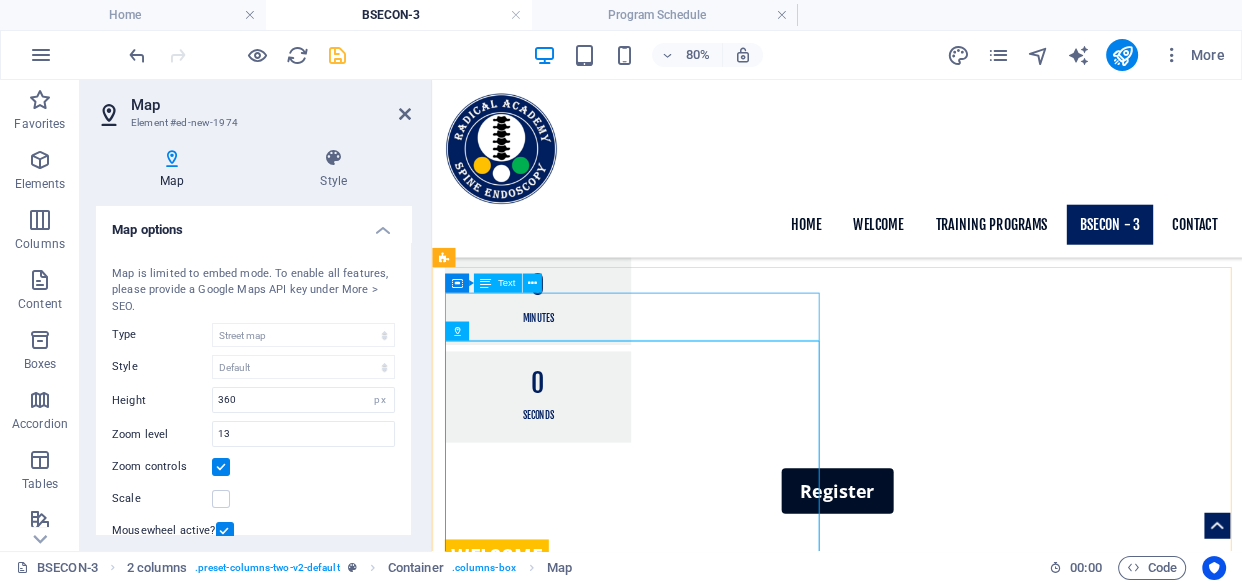 click on "VENUE Raipur Address" at bounding box center [685, 1532] 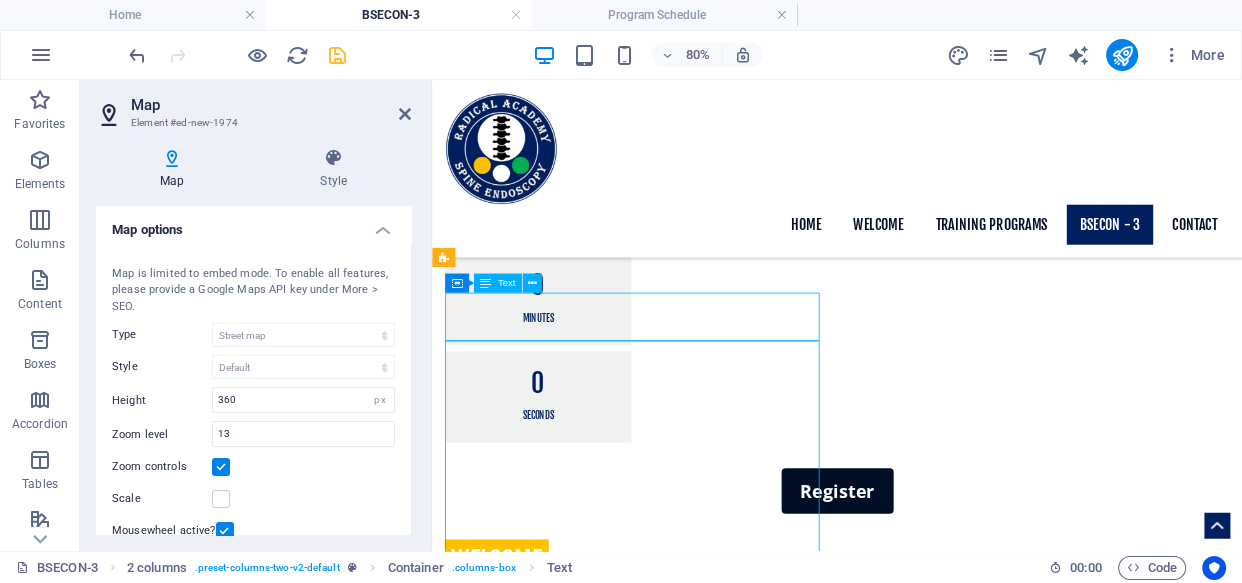 click on "VENUE [CITY] Address Drop content here or  Add elements  Paste clipboard" at bounding box center [938, 1791] 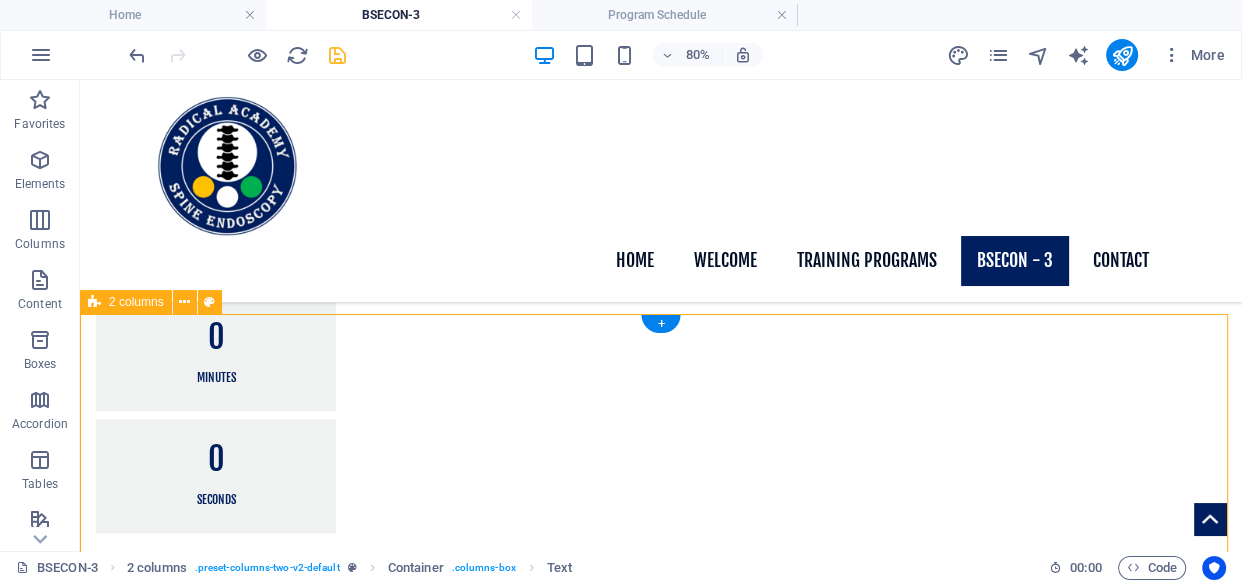 click on "VENUE [CITY] Address Drop content here or  Add elements  Paste clipboard" at bounding box center (661, 1791) 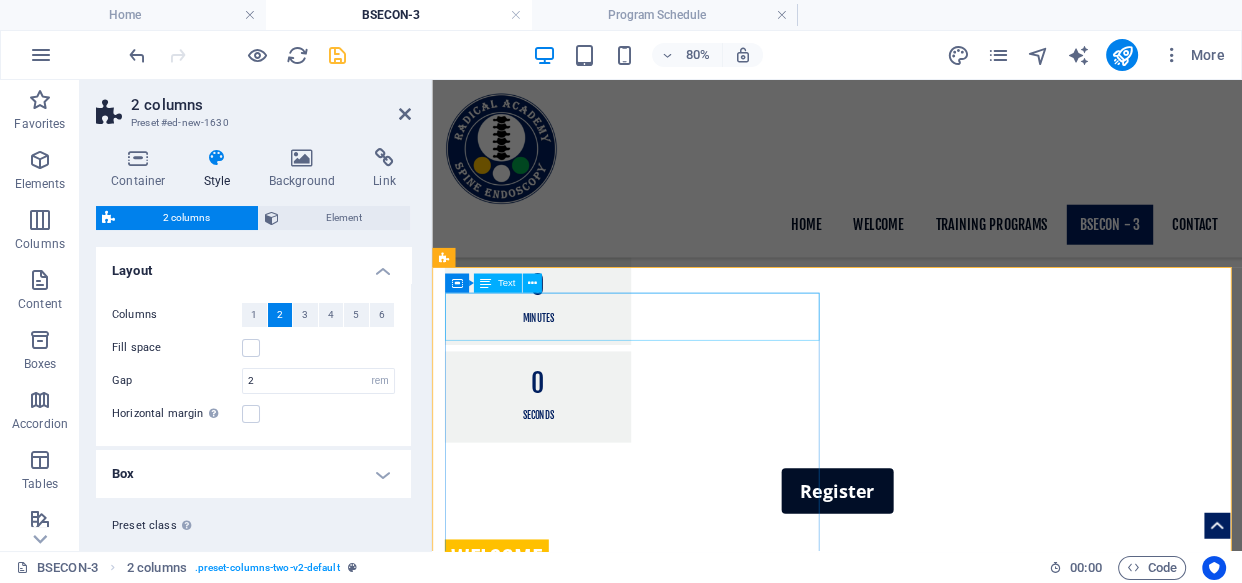 click on "VENUE Raipur Address" at bounding box center (685, 1532) 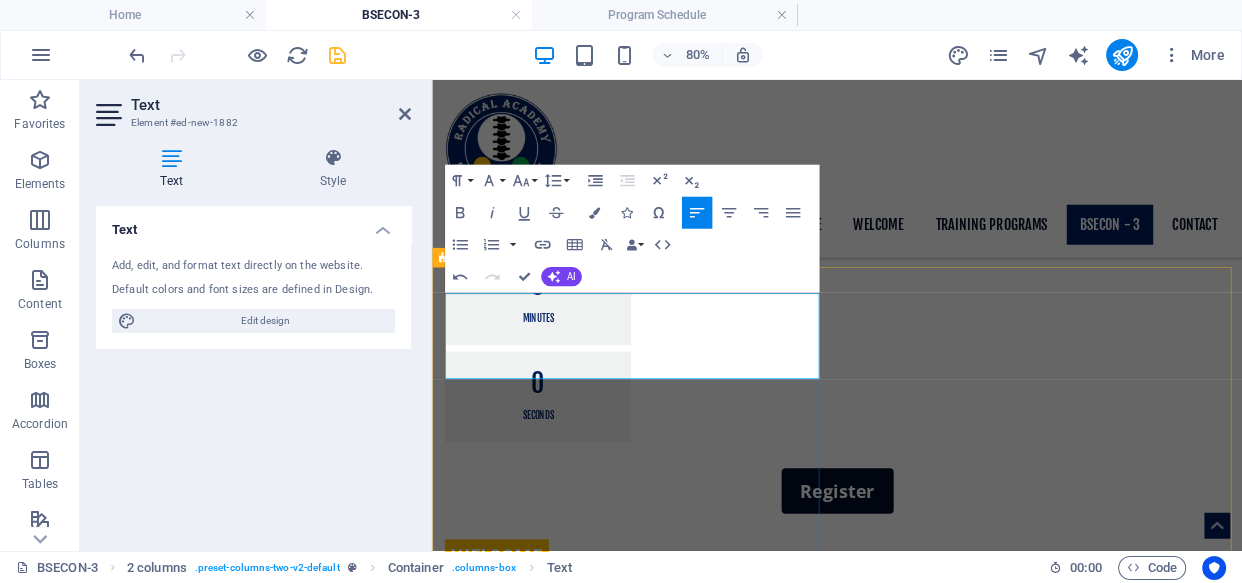 type 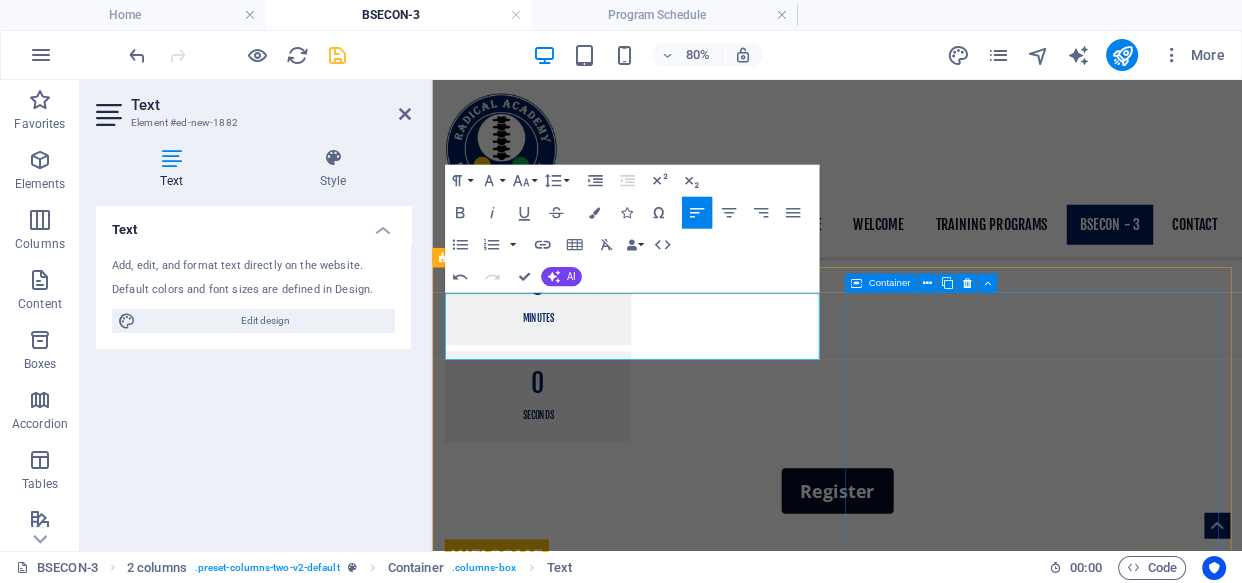 click on "Drop content here or  Add elements  Paste clipboard" at bounding box center (685, 2033) 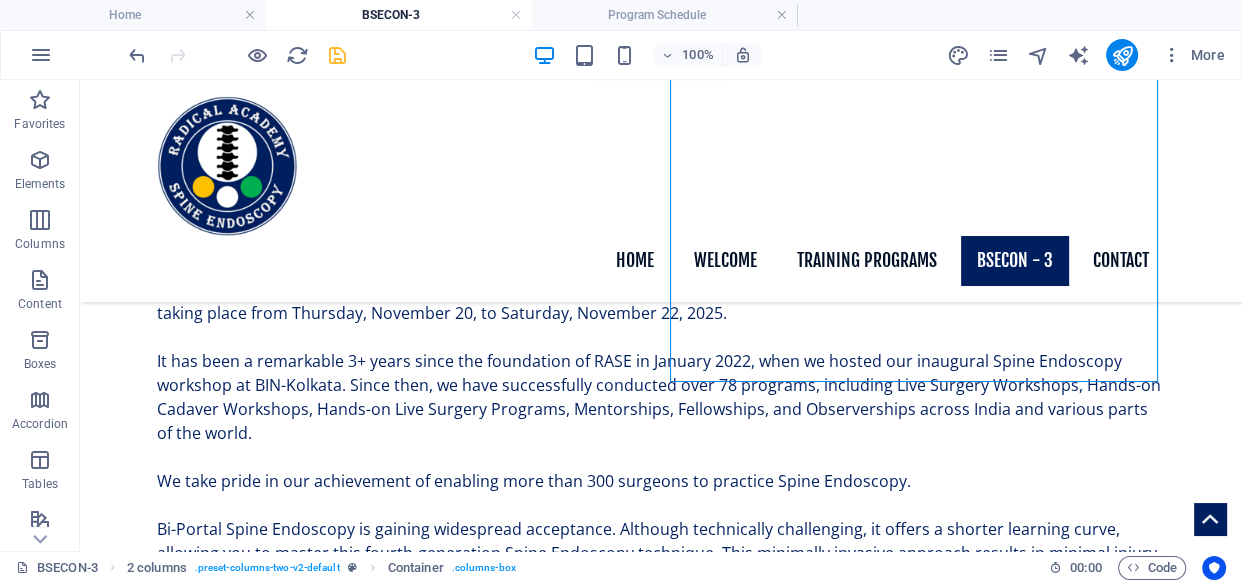 scroll, scrollTop: 1913, scrollLeft: 0, axis: vertical 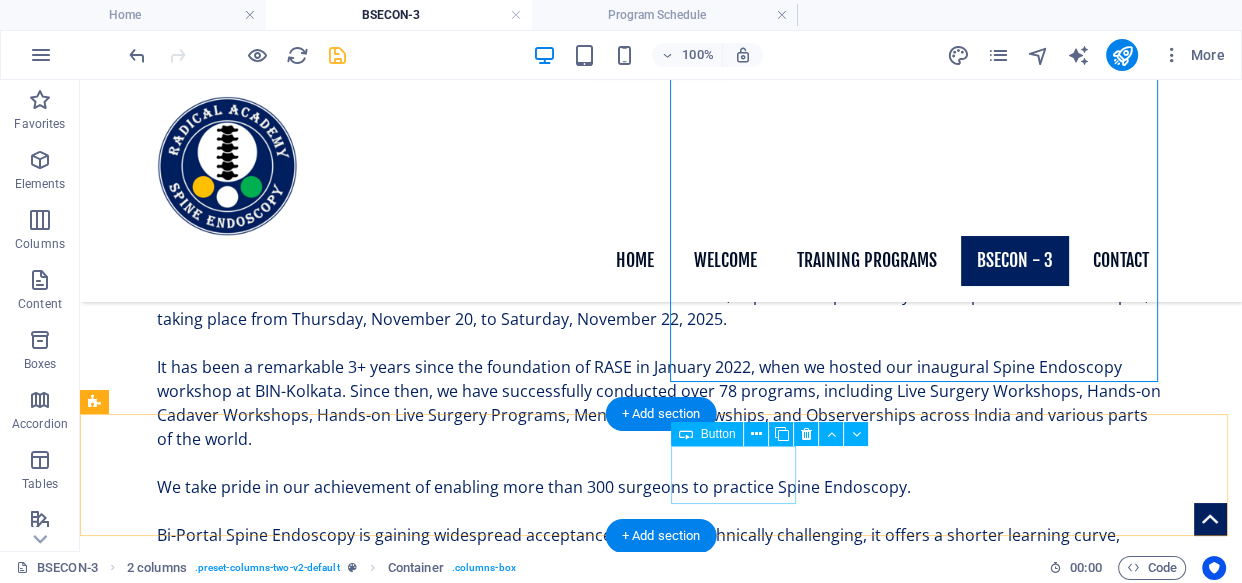 drag, startPoint x: 589, startPoint y: 453, endPoint x: 499, endPoint y: 524, distance: 114.6342 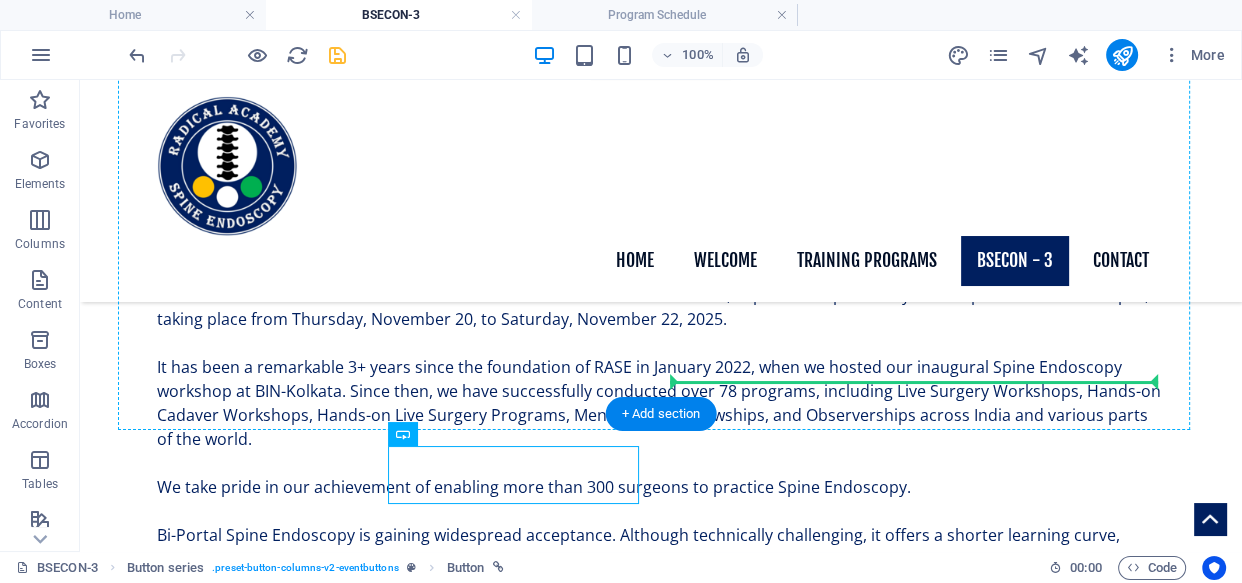 drag, startPoint x: 499, startPoint y: 518, endPoint x: 839, endPoint y: 307, distance: 400.1512 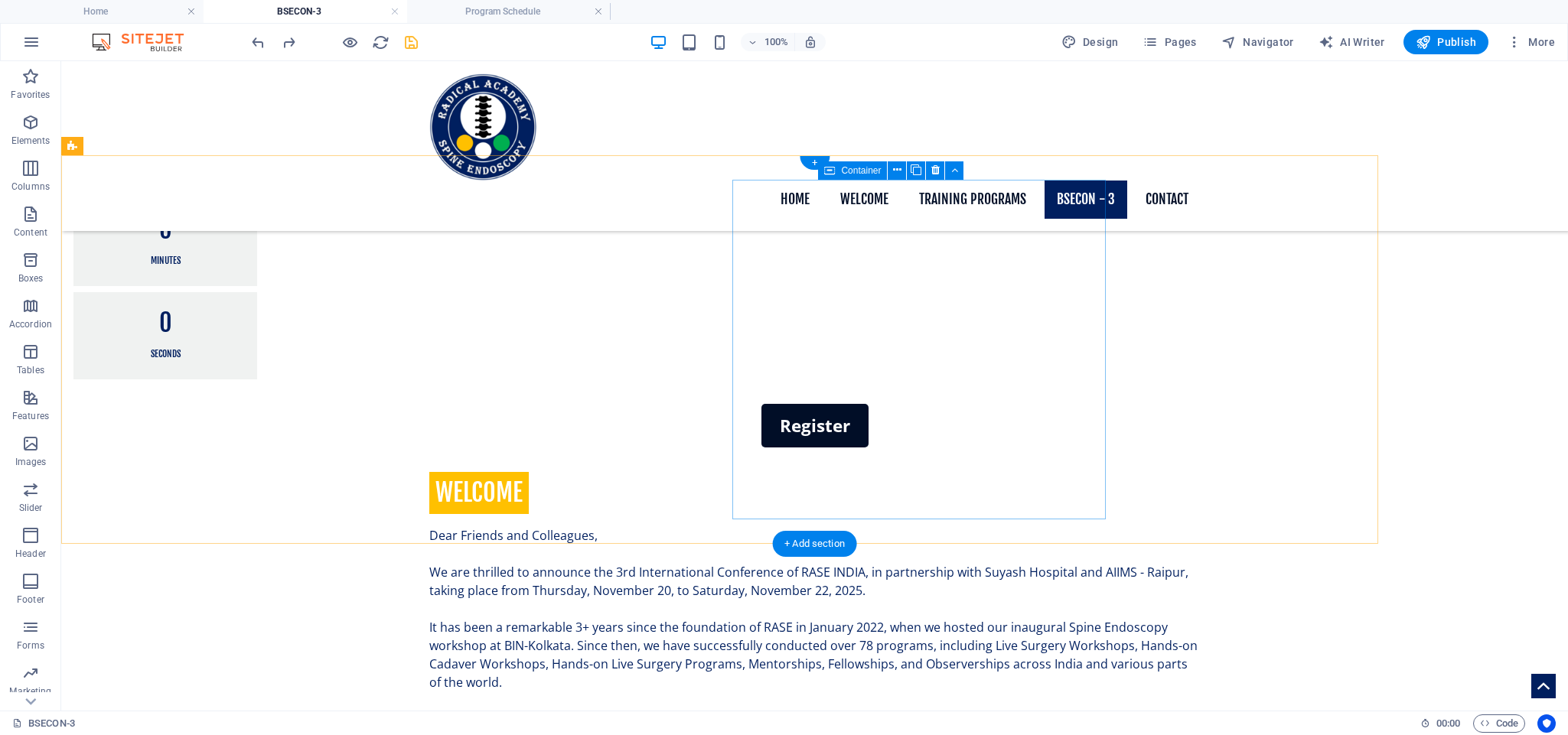 scroll, scrollTop: 1237, scrollLeft: 0, axis: vertical 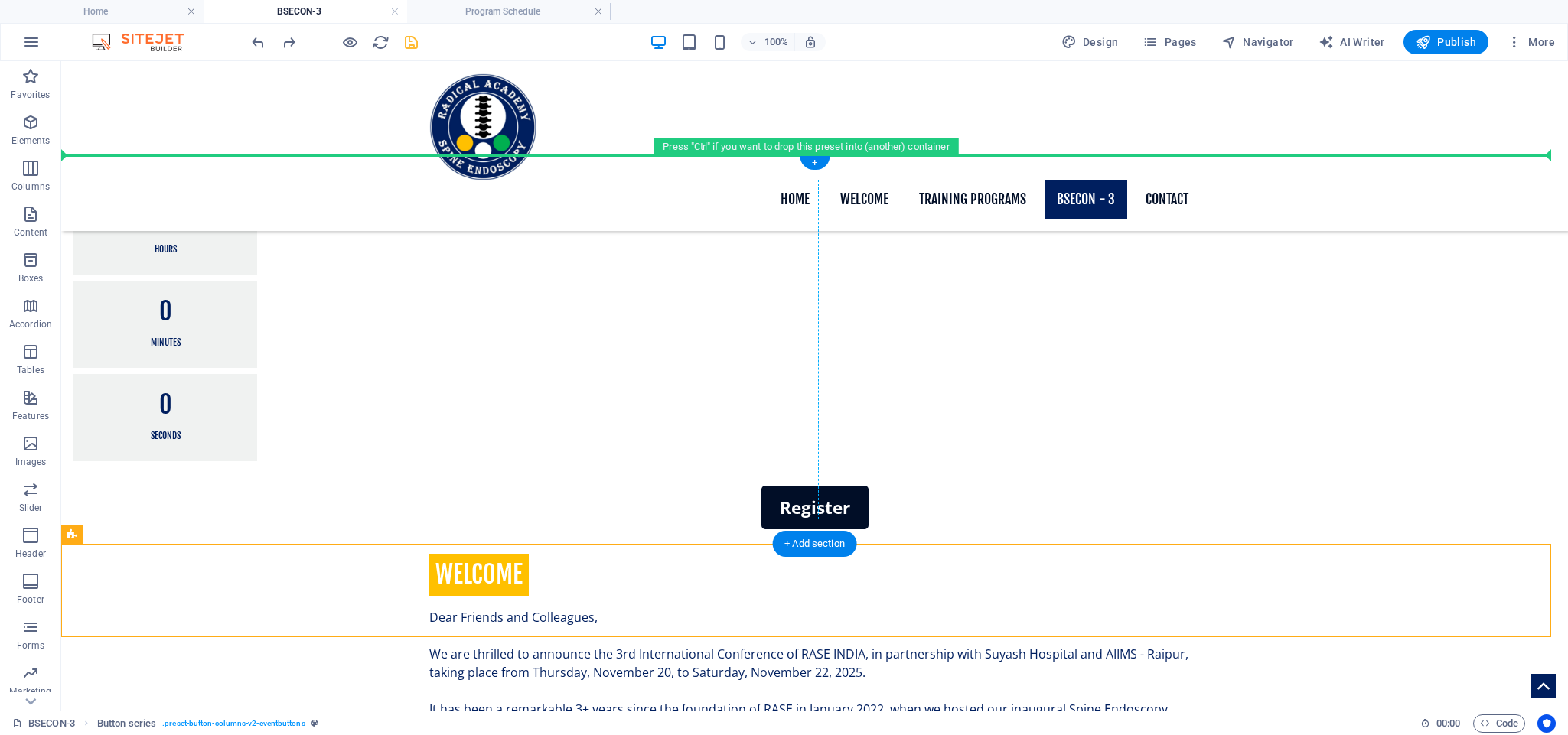 drag, startPoint x: 698, startPoint y: 621, endPoint x: 1004, endPoint y: 236, distance: 491.7937 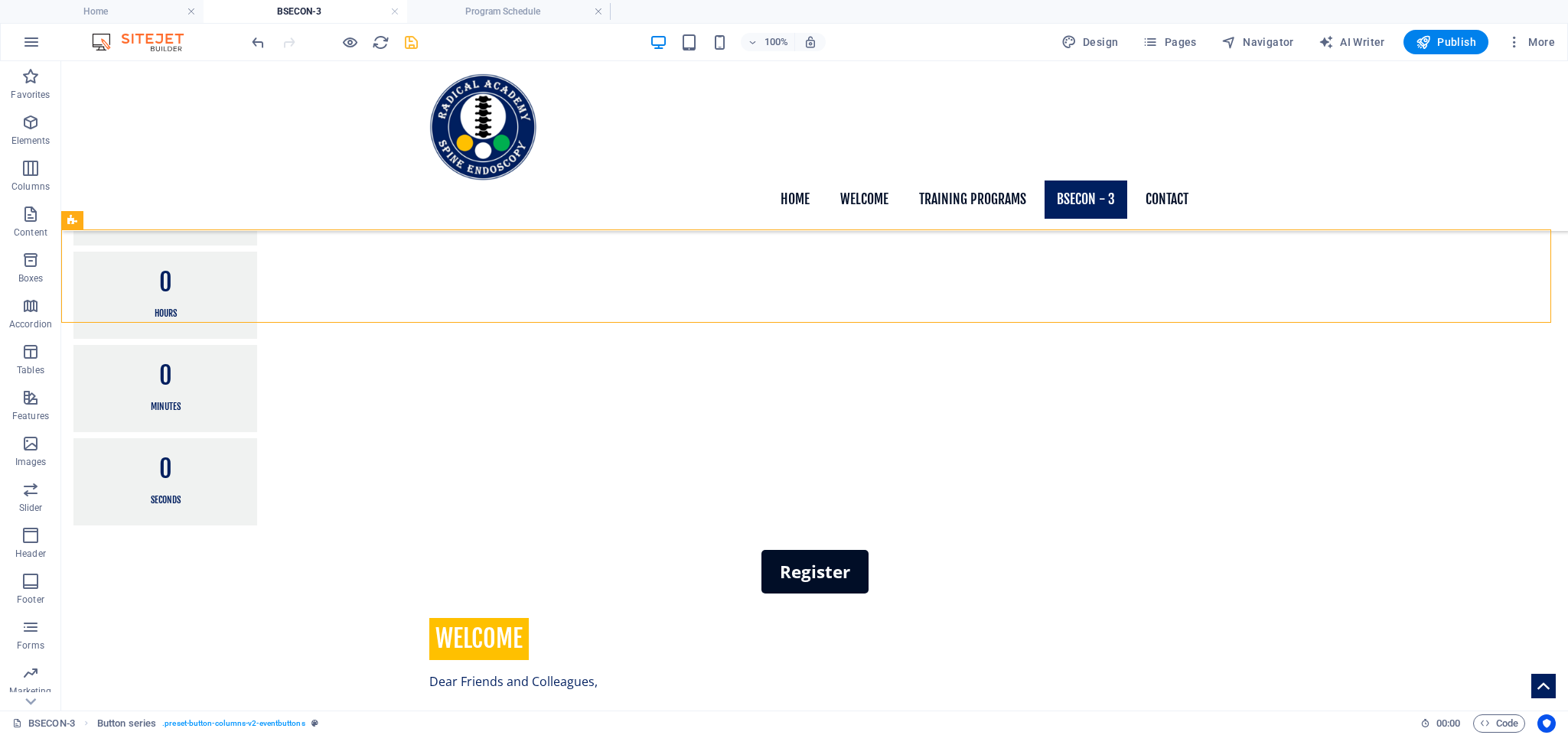 scroll, scrollTop: 1159, scrollLeft: 0, axis: vertical 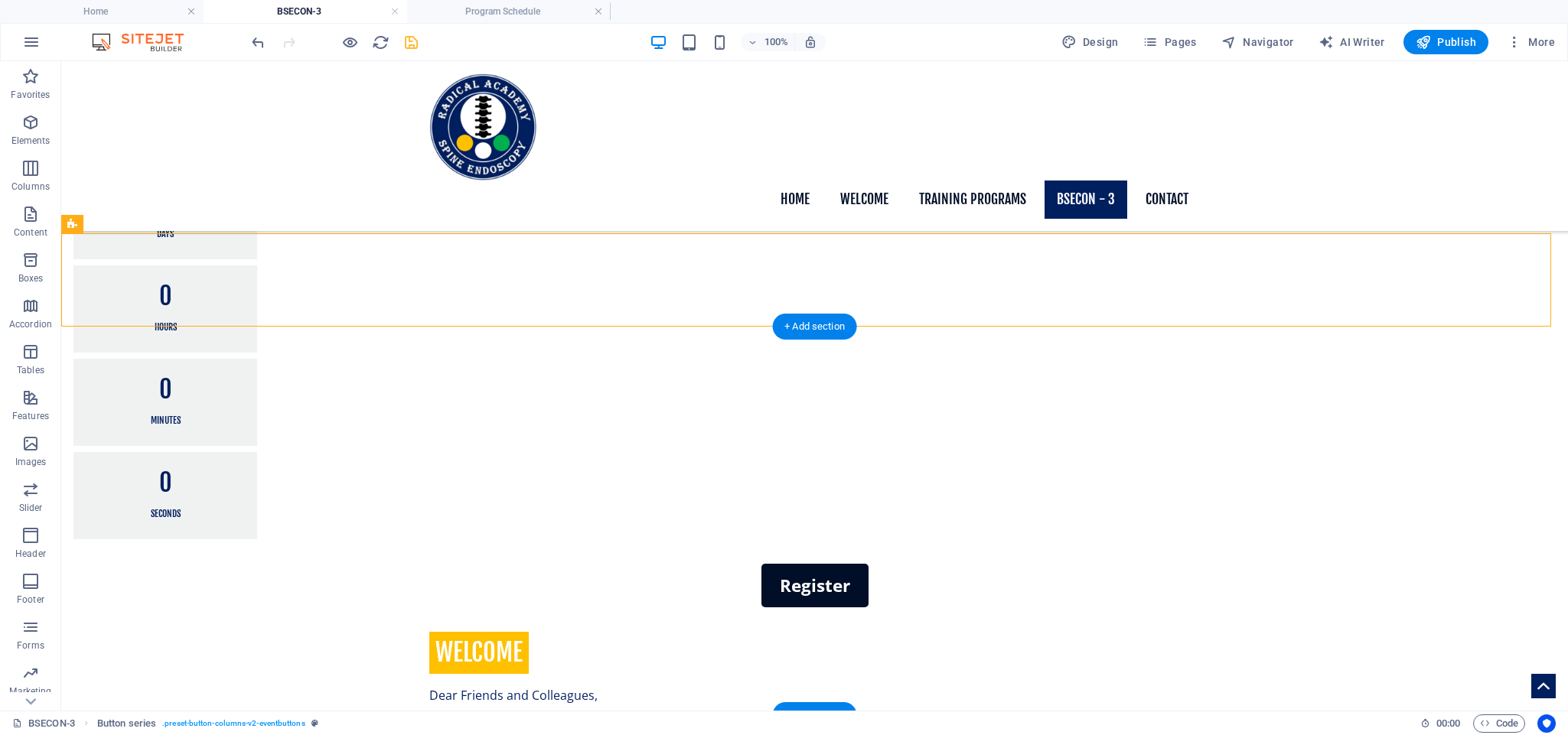 drag, startPoint x: 155, startPoint y: 285, endPoint x: 985, endPoint y: 404, distance: 838.4873 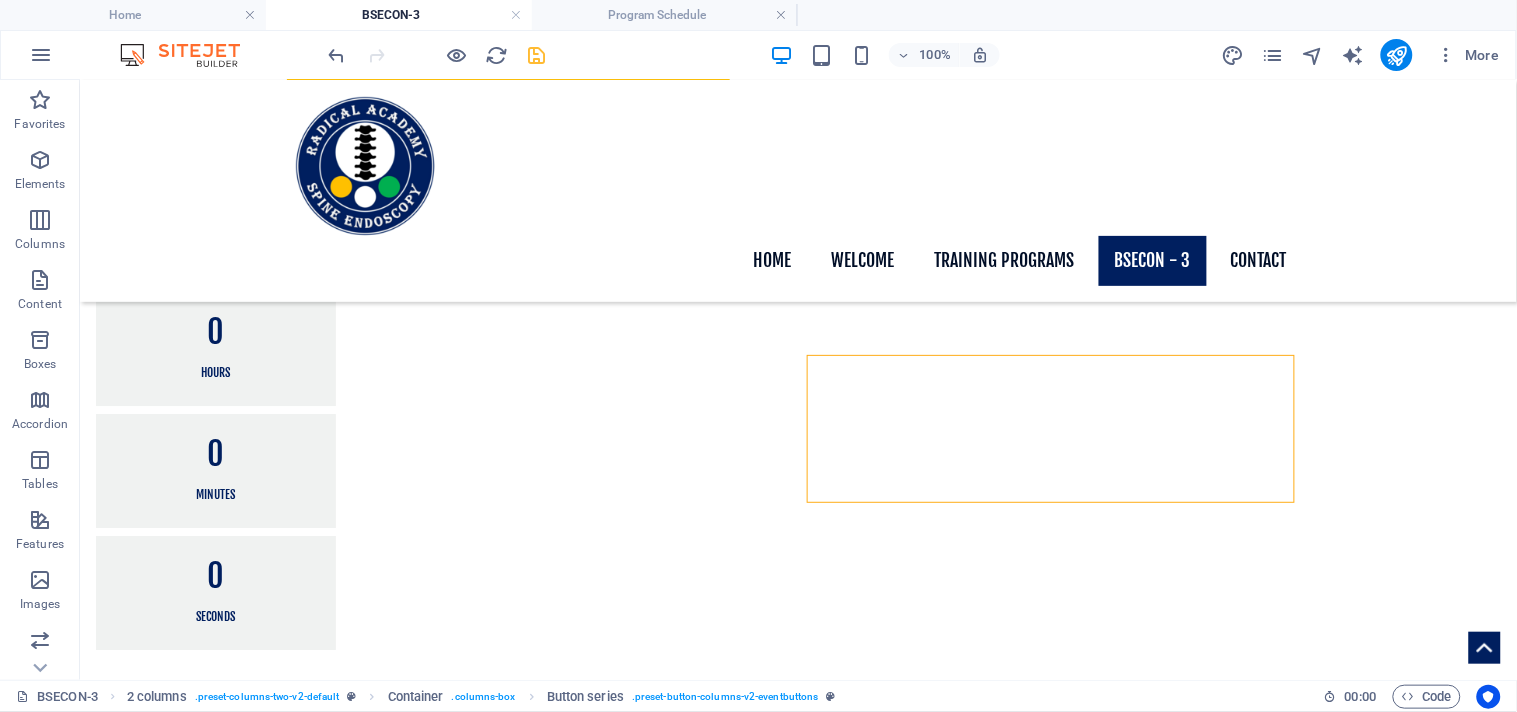 scroll, scrollTop: 1496, scrollLeft: 0, axis: vertical 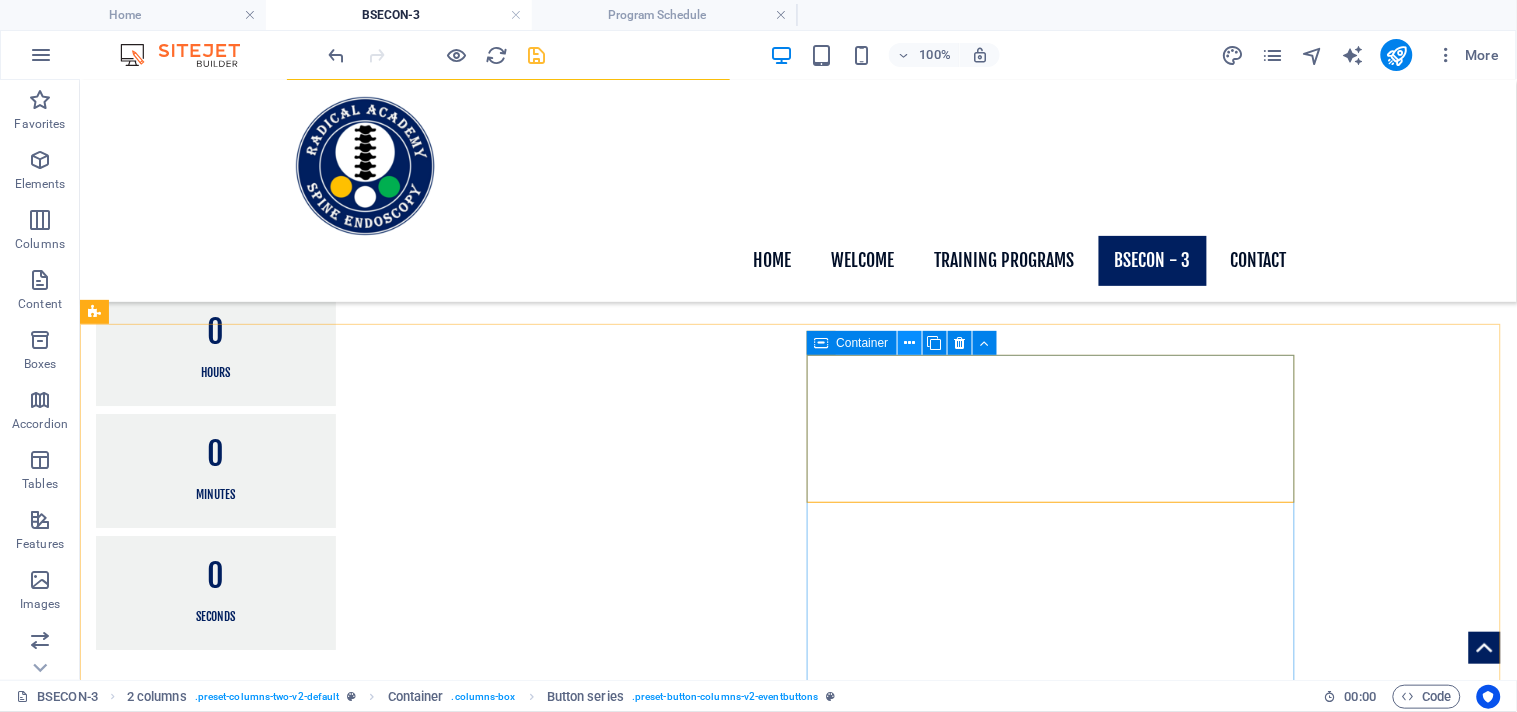 click at bounding box center [909, 343] 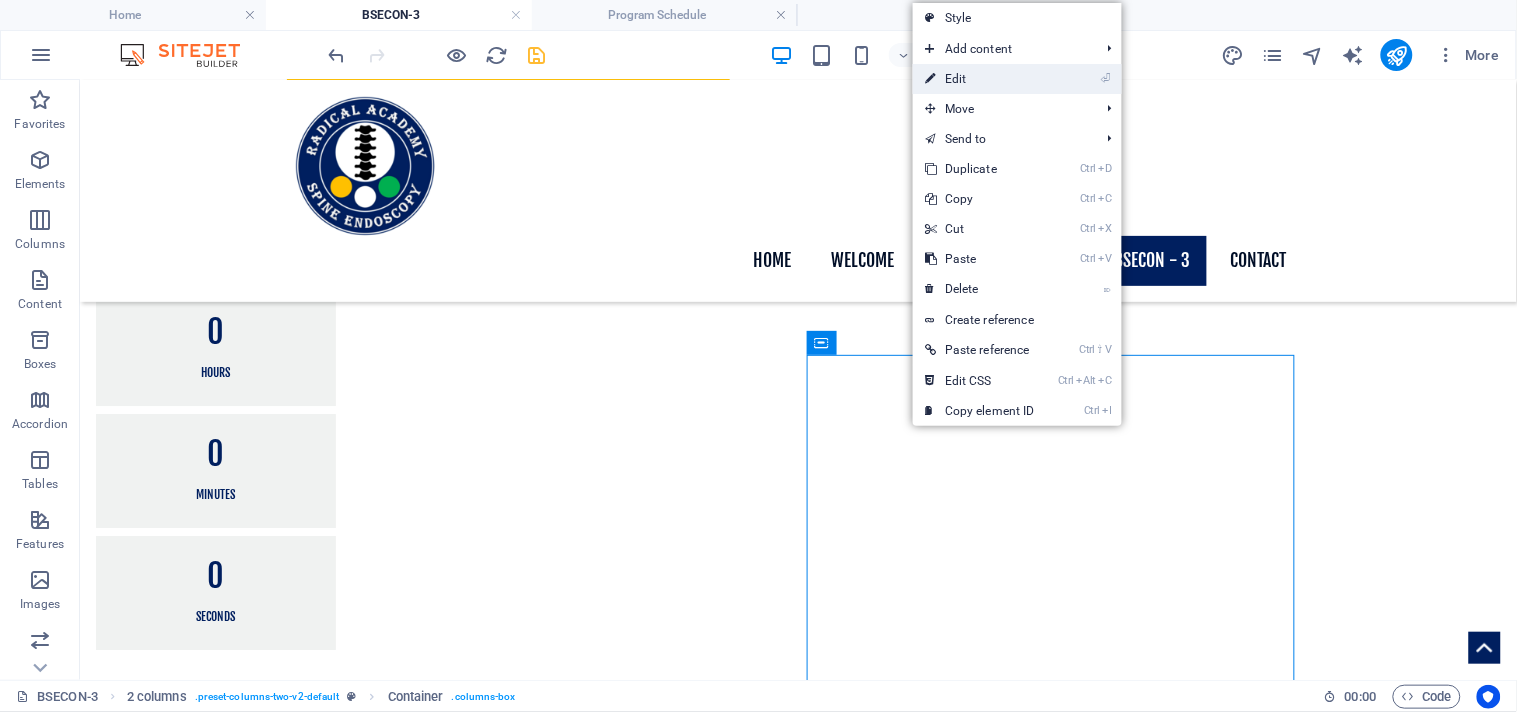 click on "⏎  Edit" at bounding box center [980, 79] 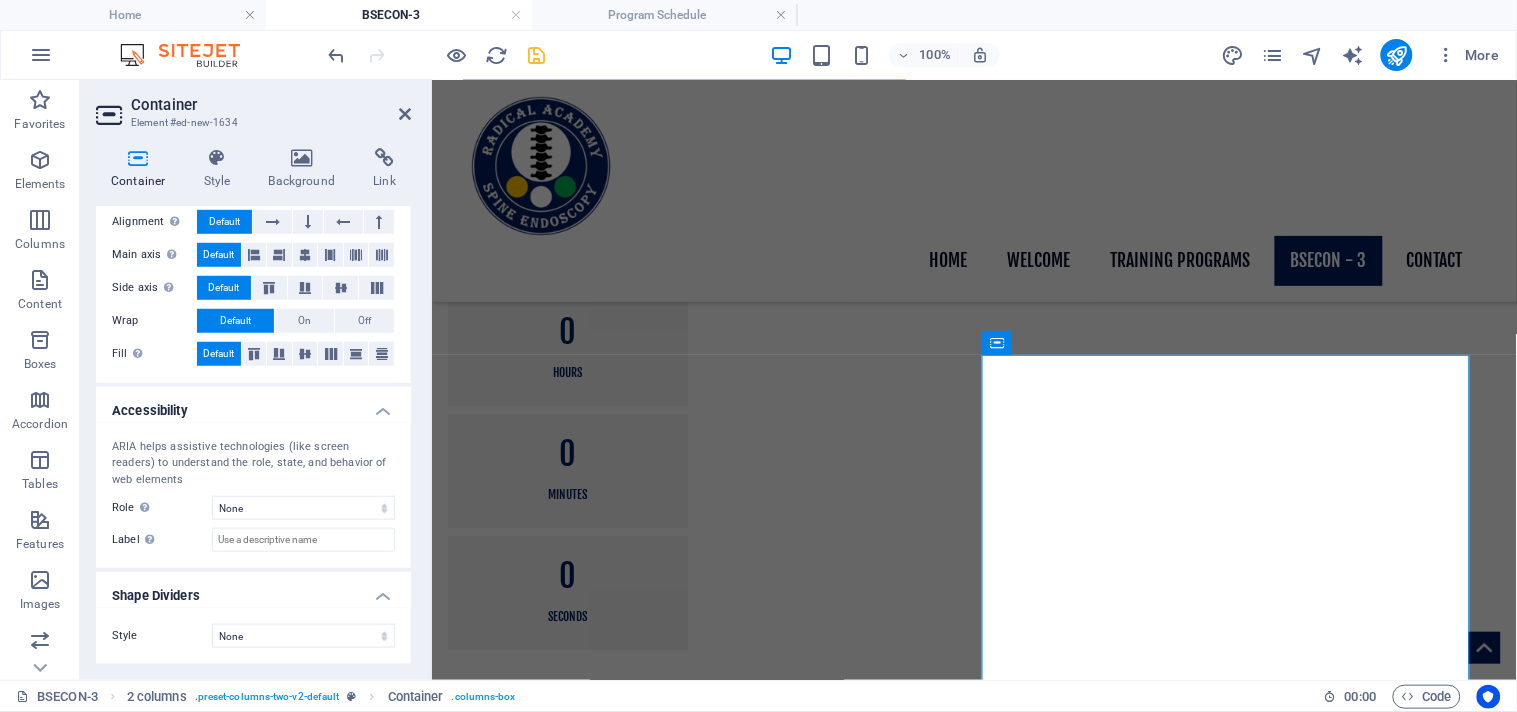 scroll, scrollTop: 0, scrollLeft: 0, axis: both 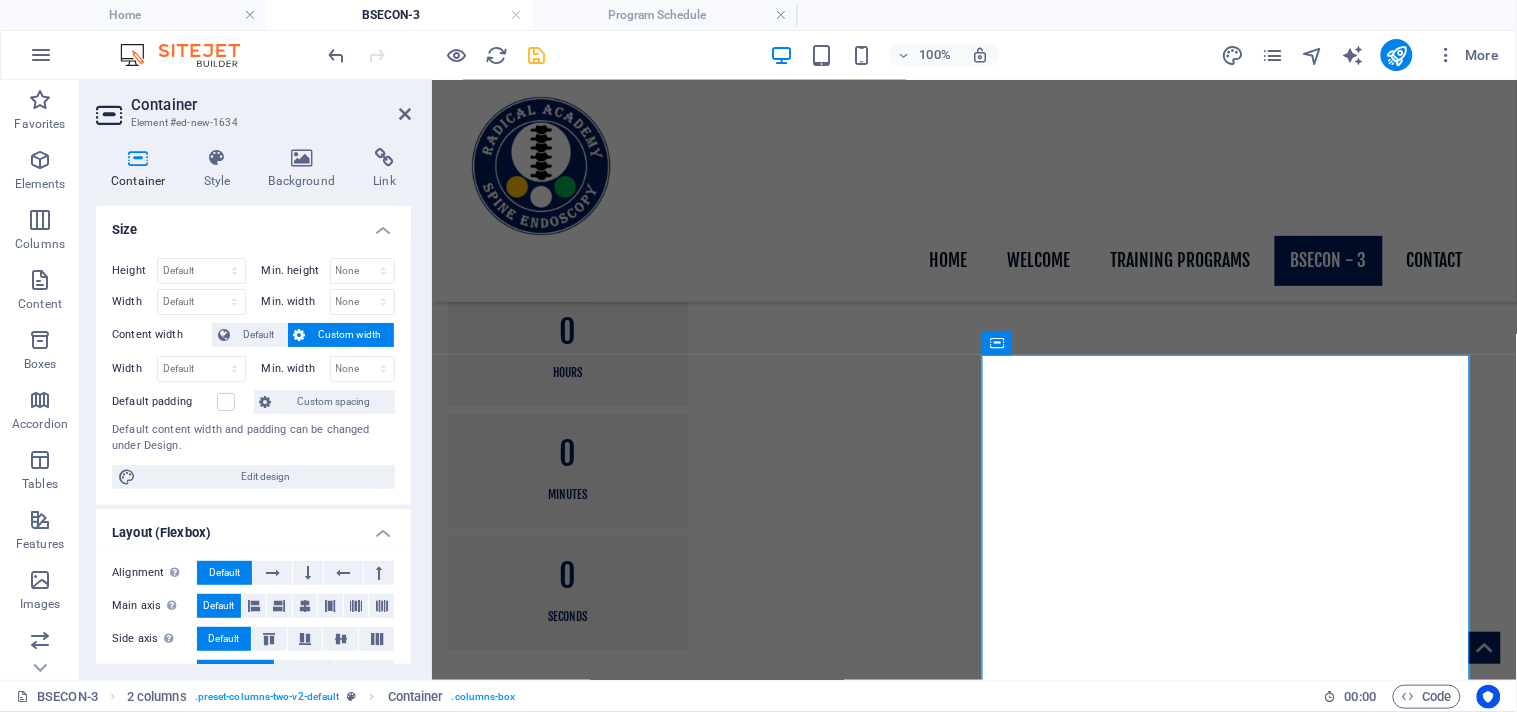 click on "Container Style Background Link Size Height Default px rem % vh vw Min. height None px rem % vh vw Width Default px rem % em vh vw Min. width None px rem % vh vw Content width Default Custom width Width Default px rem % em vh vw Min. width None px rem % vh vw Default padding Custom spacing Default content width and padding can be changed under Design. Edit design Layout (Flexbox) Alignment Determines the flex direction. Default Main axis Determine how elements should behave along the main axis inside this container (justify content). Default Side axis Control the vertical direction of the element inside of the container (align items). Default Wrap Default On Off Fill Controls the distances and direction of elements on the y-axis across several lines (align content). Default Accessibility ARIA helps assistive technologies (like screen readers) to understand the role, state, and behavior of web elements Role The ARIA role defines the purpose of an element.  None Alert Article Banner Comment Fan" at bounding box center (253, 406) 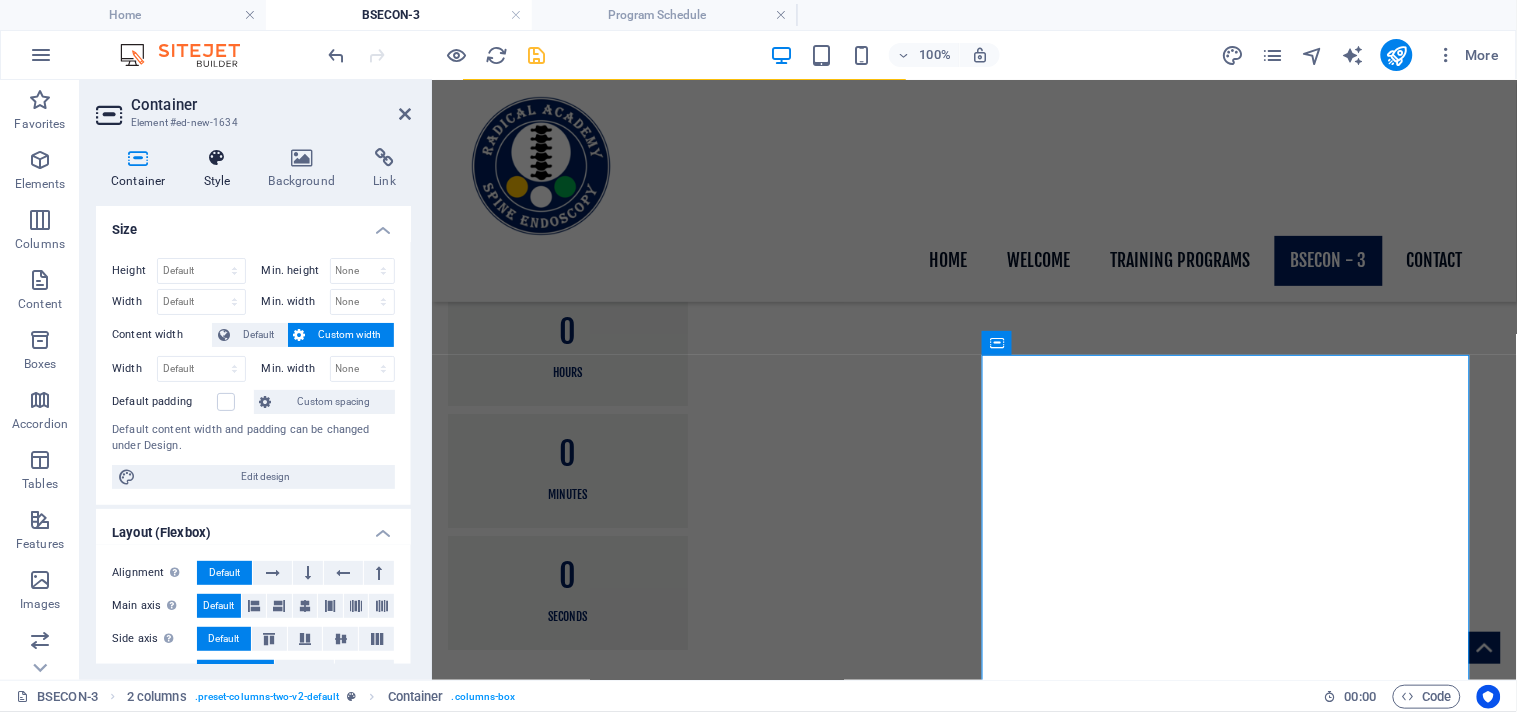 click at bounding box center [217, 158] 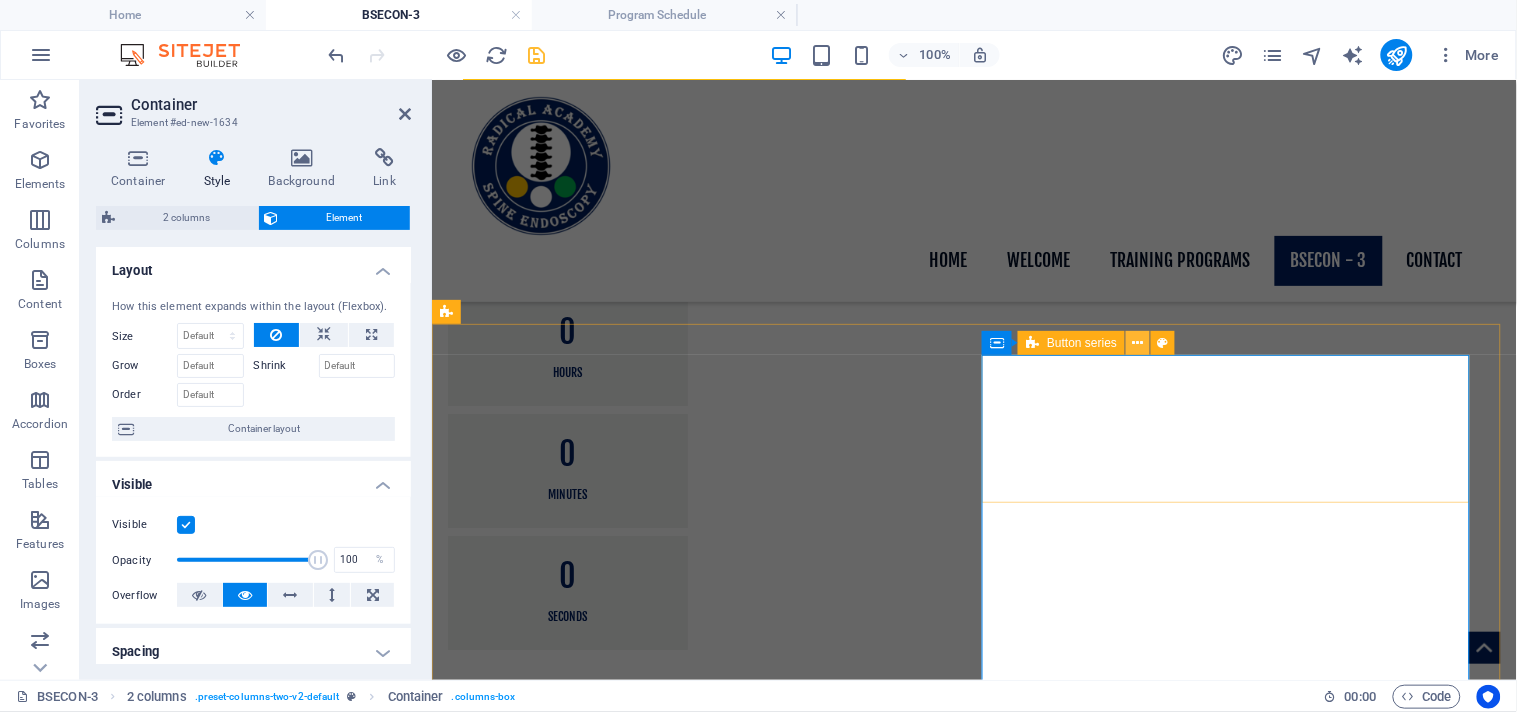 click at bounding box center [1138, 343] 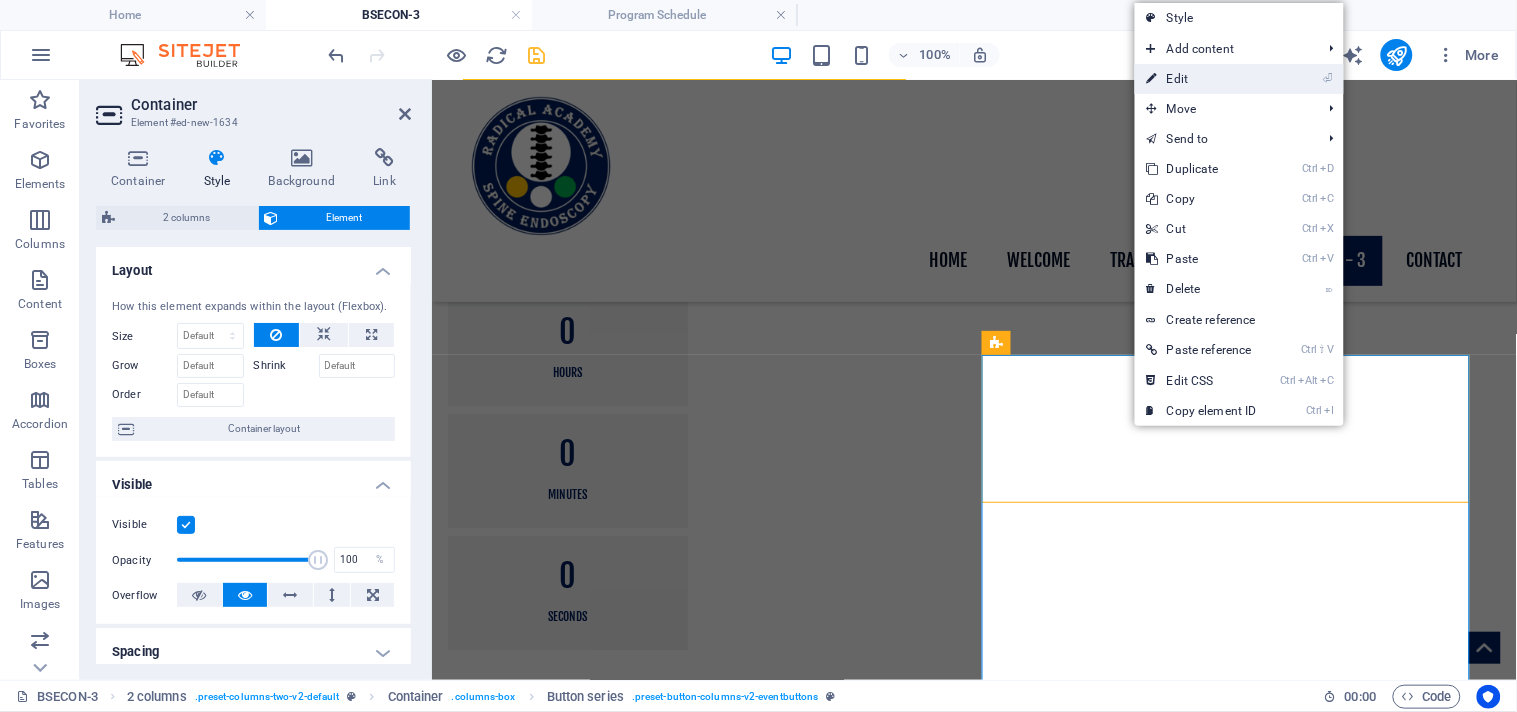 drag, startPoint x: 1183, startPoint y: 83, endPoint x: 83, endPoint y: 354, distance: 1132.8905 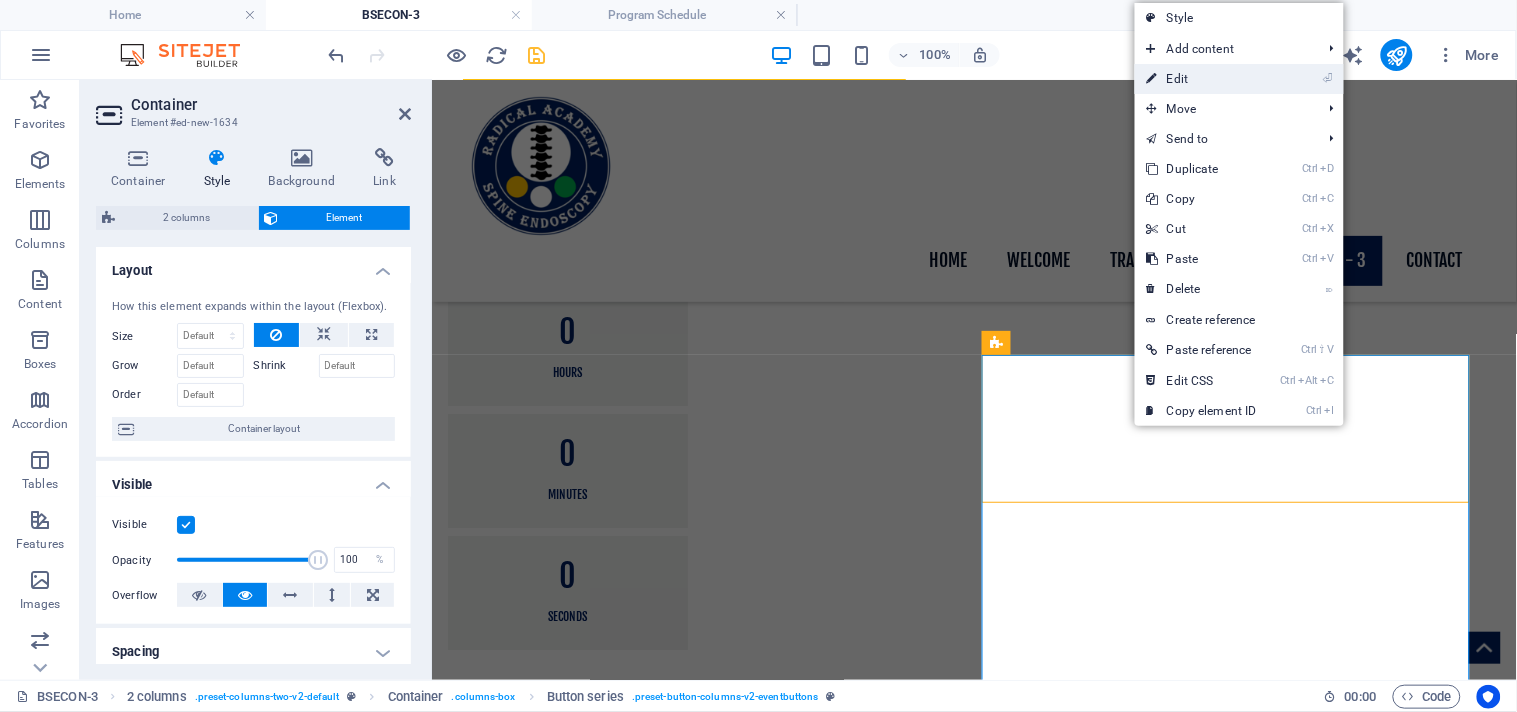 click on "⏎  Edit" at bounding box center [1202, 79] 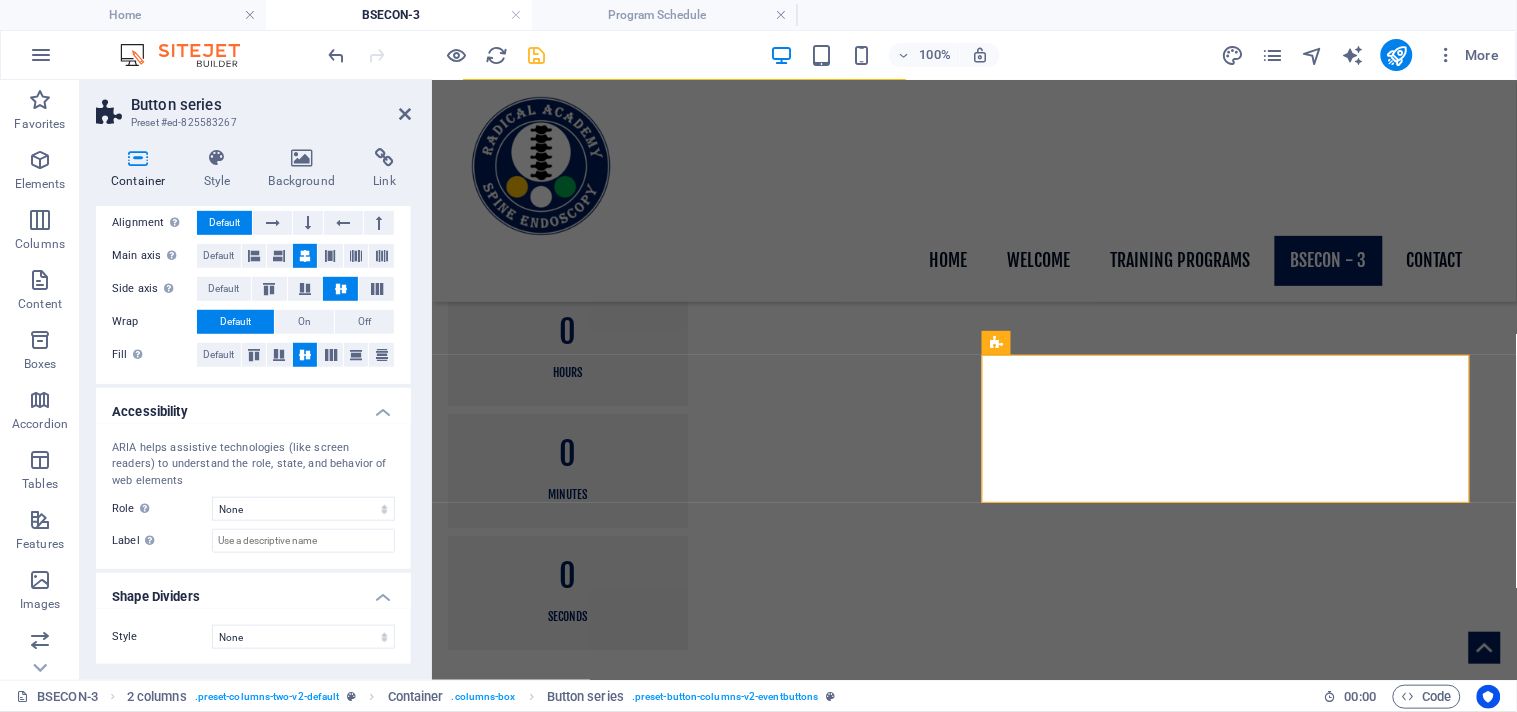 scroll, scrollTop: 0, scrollLeft: 0, axis: both 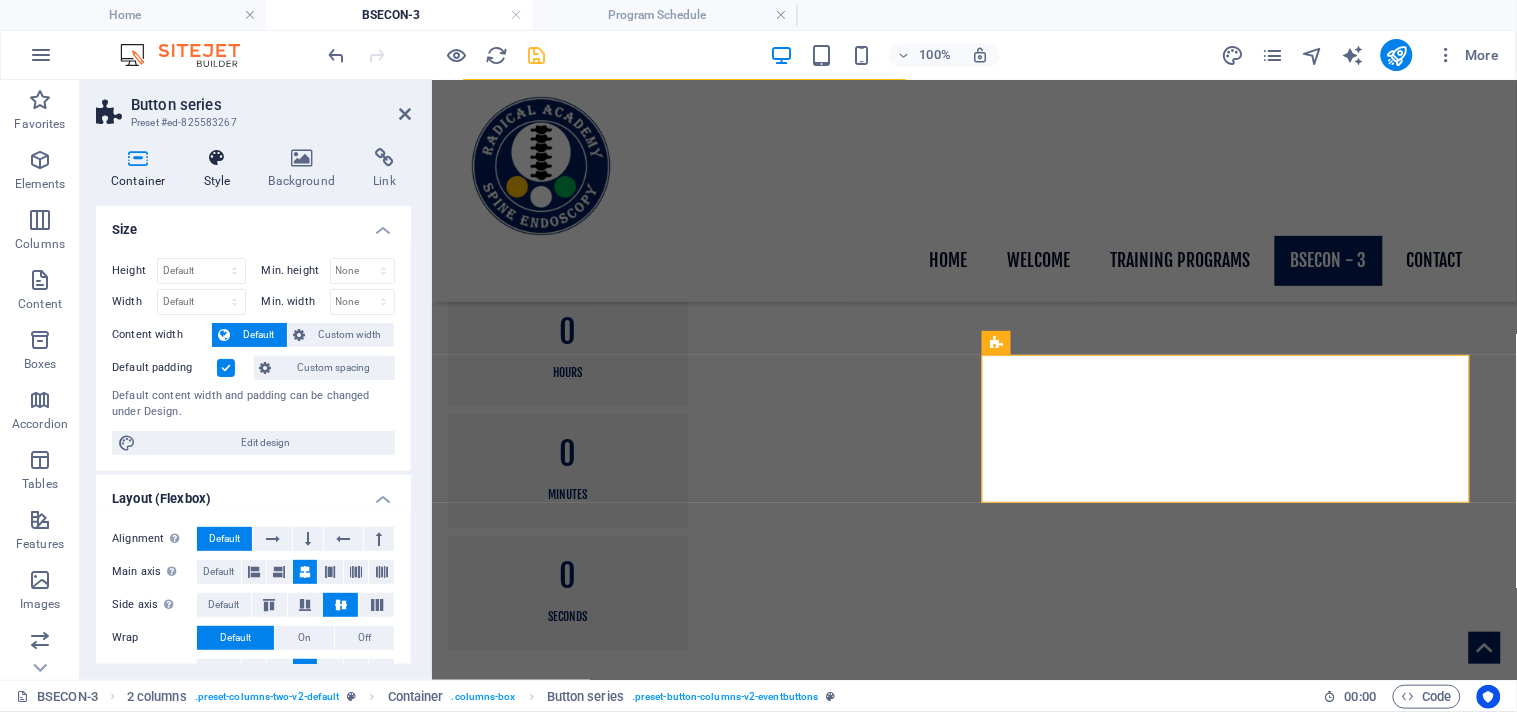 click on "Style" at bounding box center (221, 169) 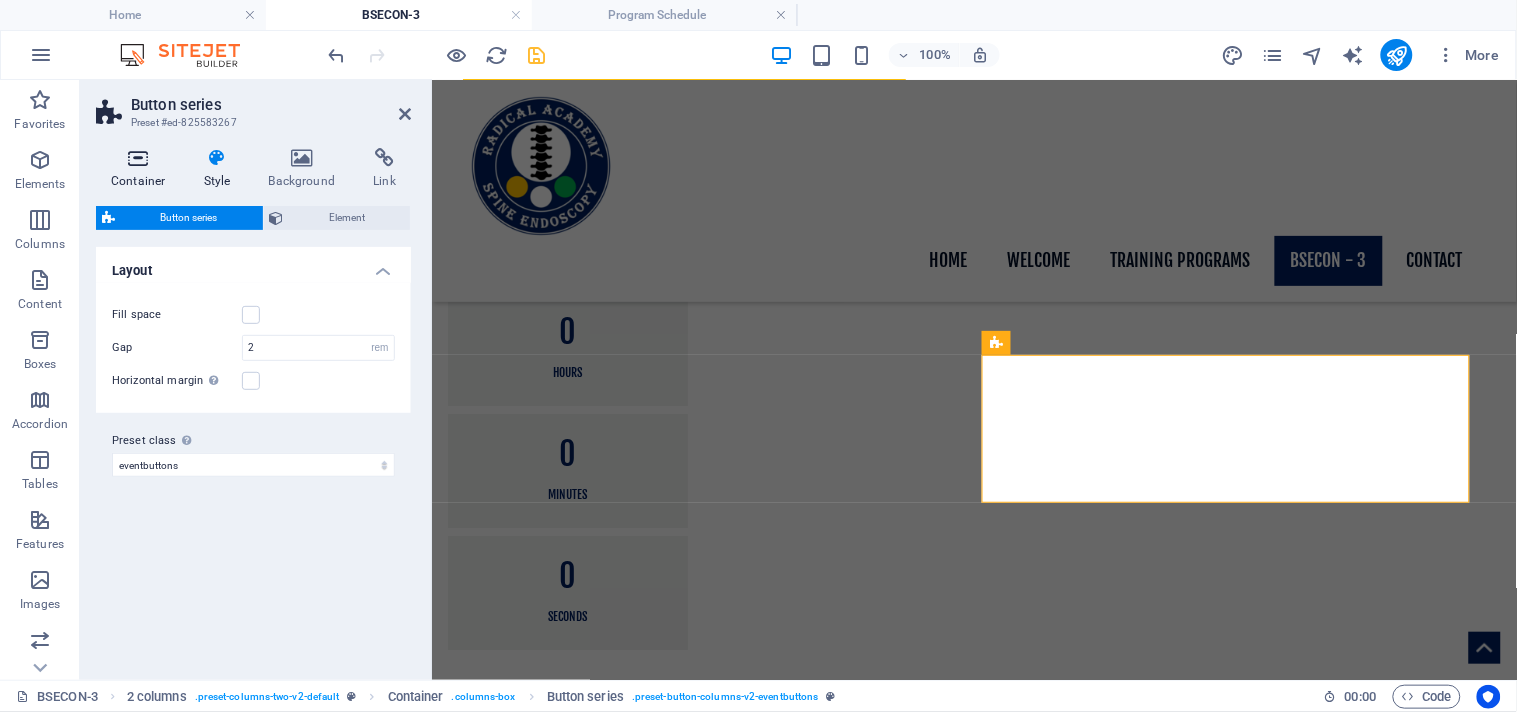 click at bounding box center (138, 158) 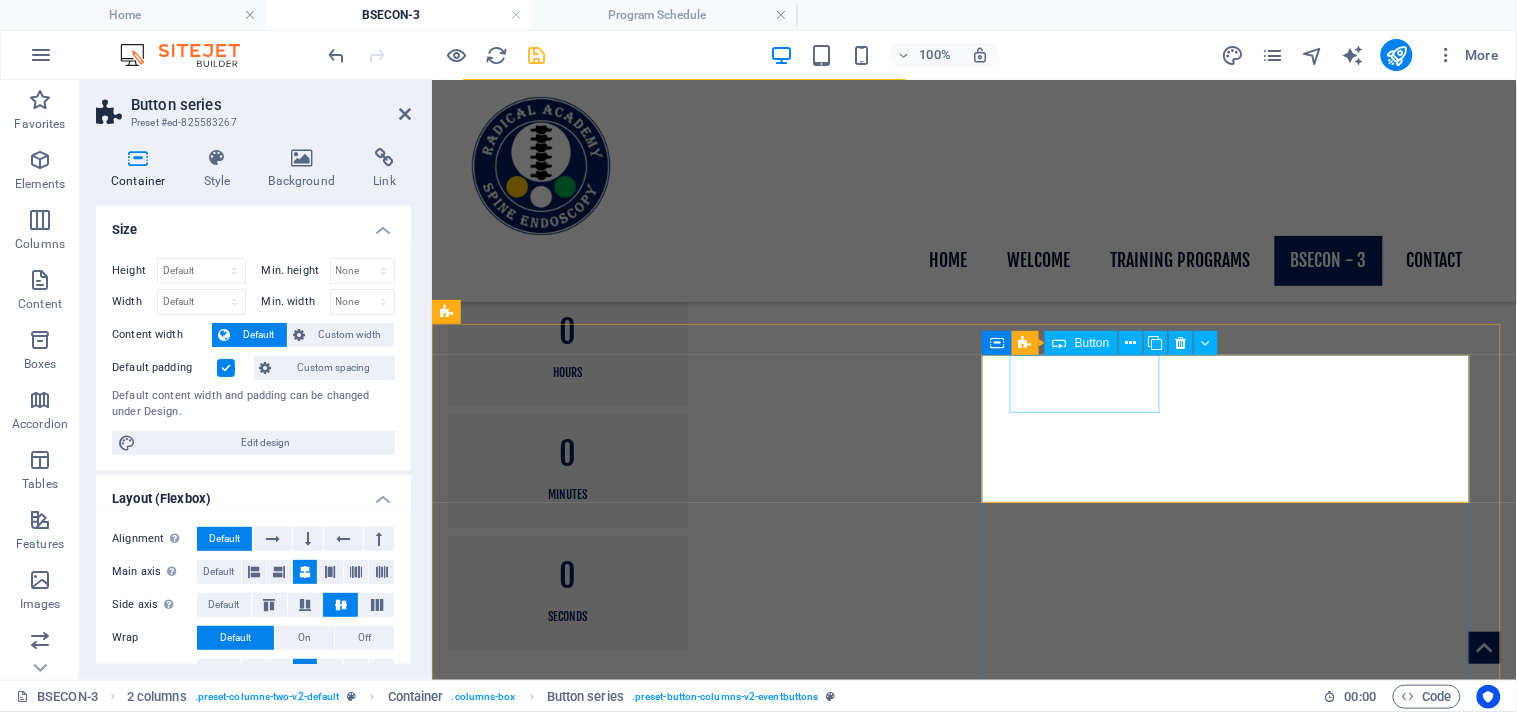 click on "Button" at bounding box center [1092, 343] 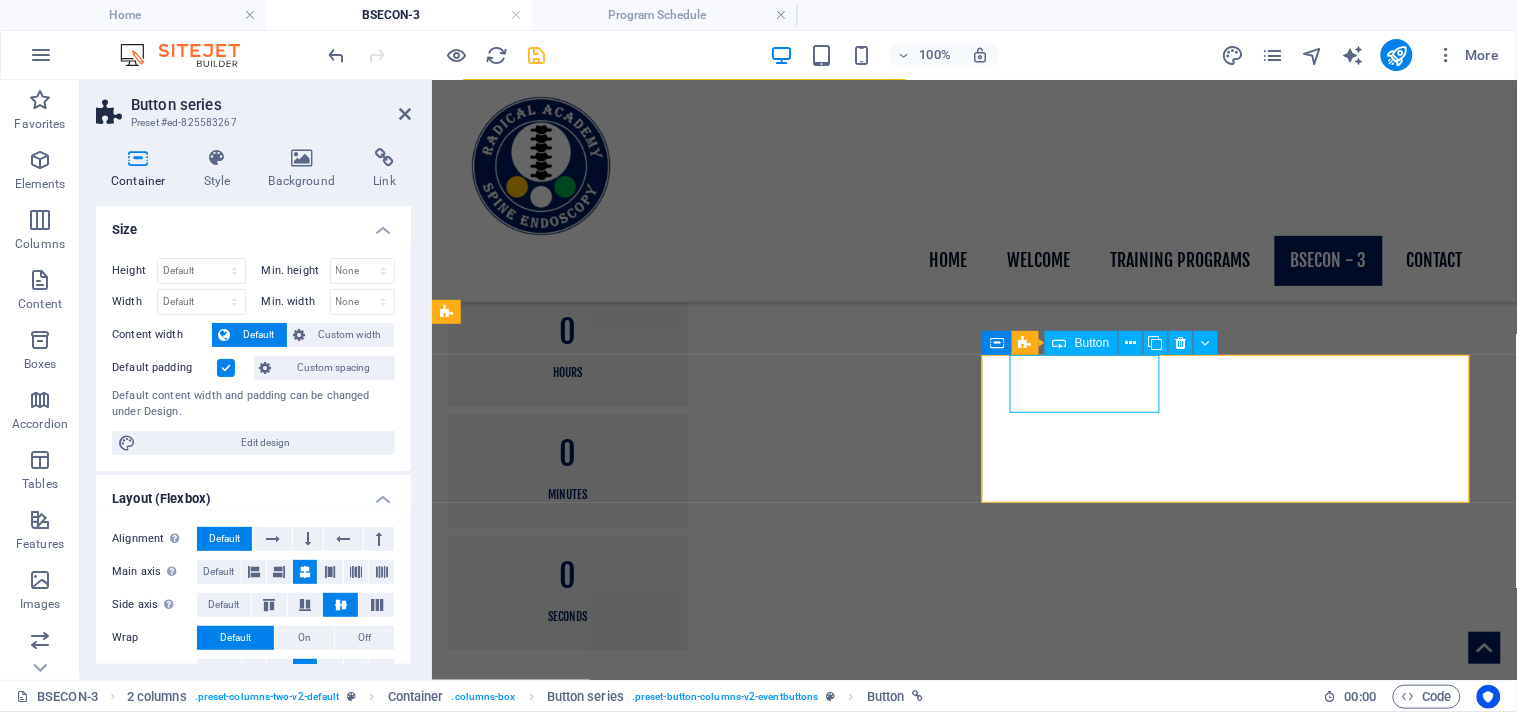 click on "Button" at bounding box center [1092, 343] 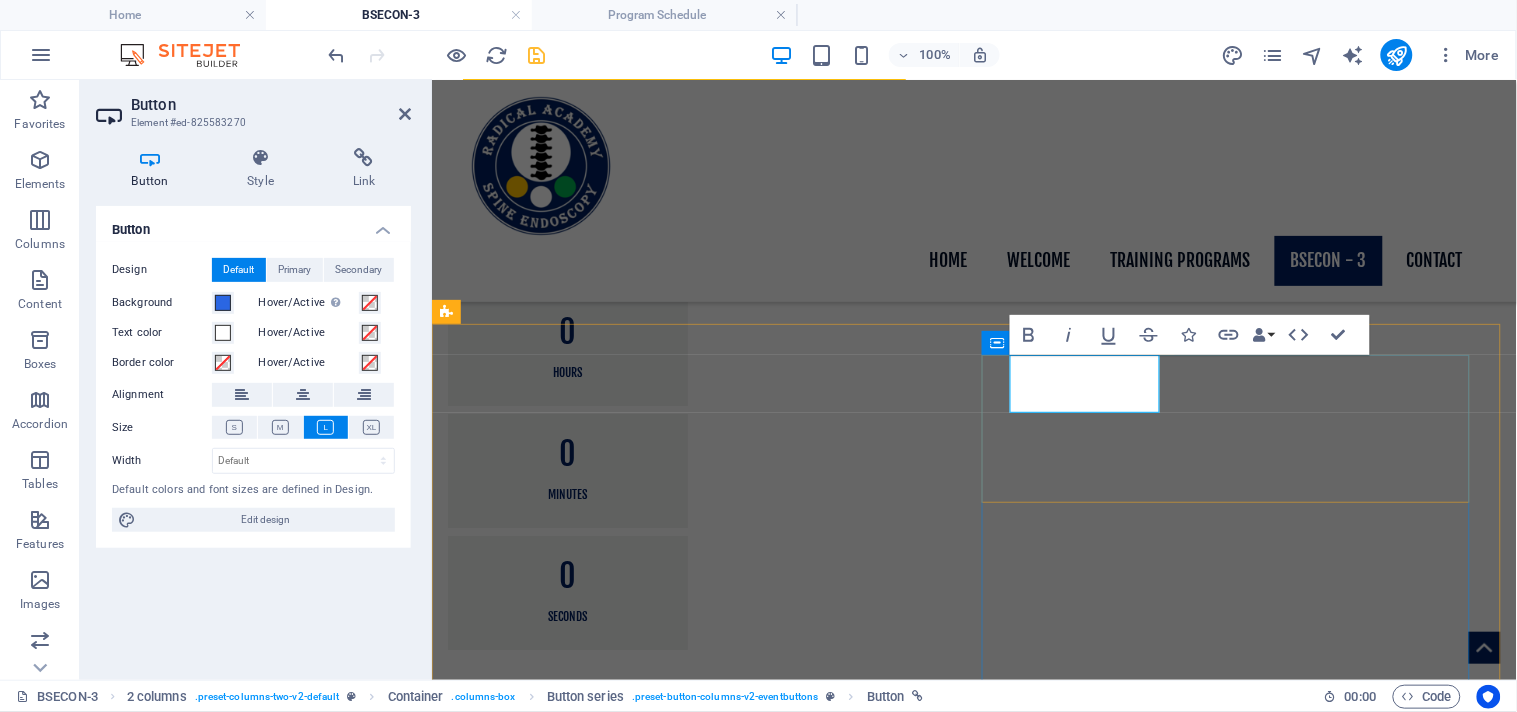 click on "Speakers Program Schedule Pricing Sponsors & Partners" at bounding box center [691, 2217] 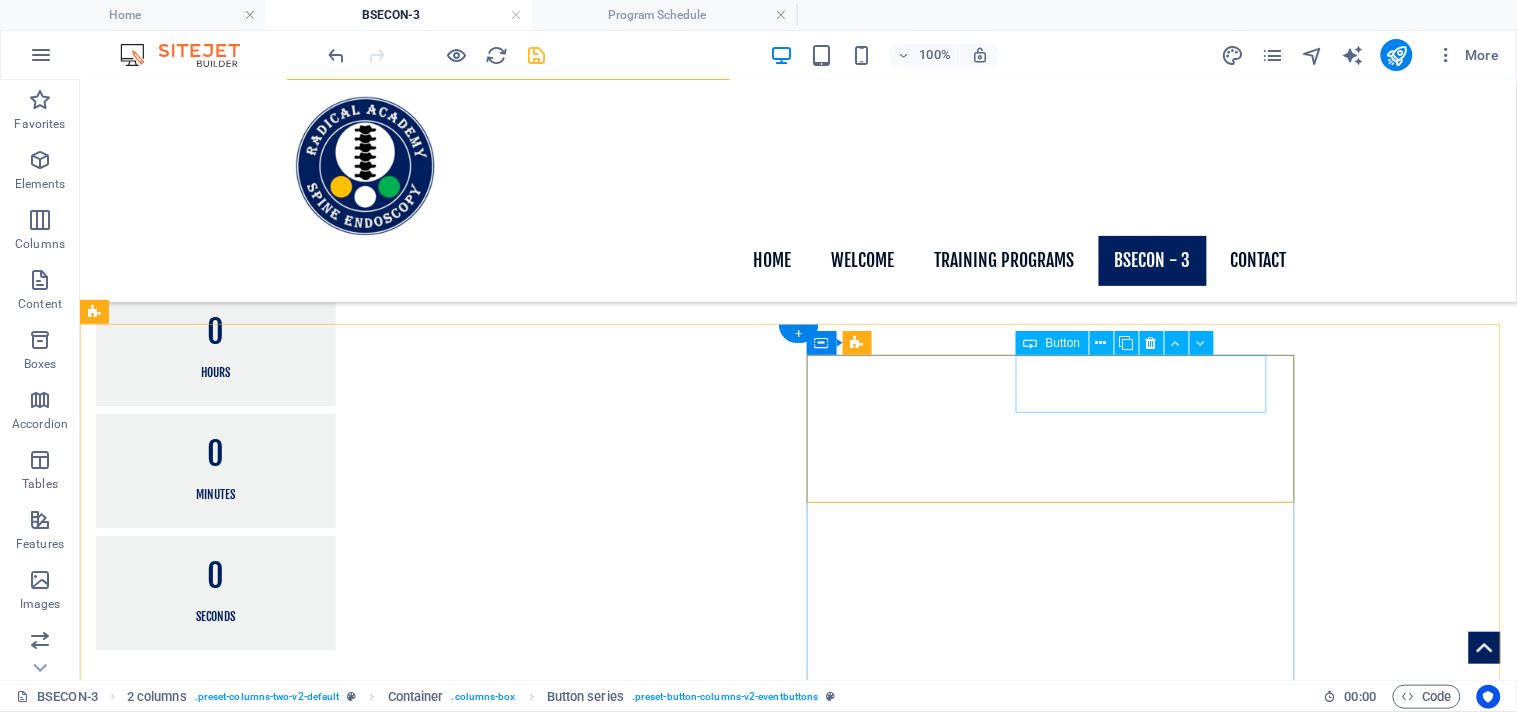 click on "Program Schedule" at bounding box center (339, 2180) 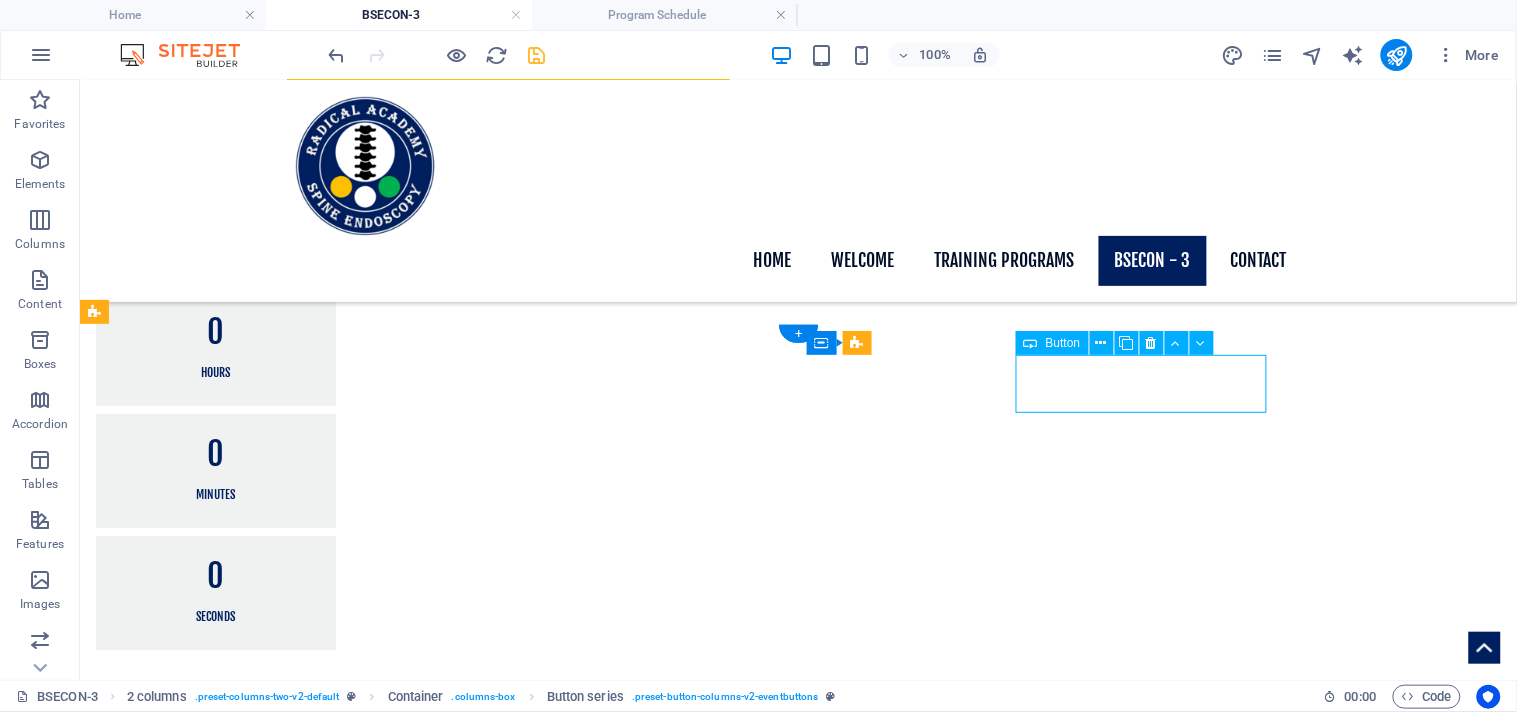 click on "Program Schedule" at bounding box center (339, 2180) 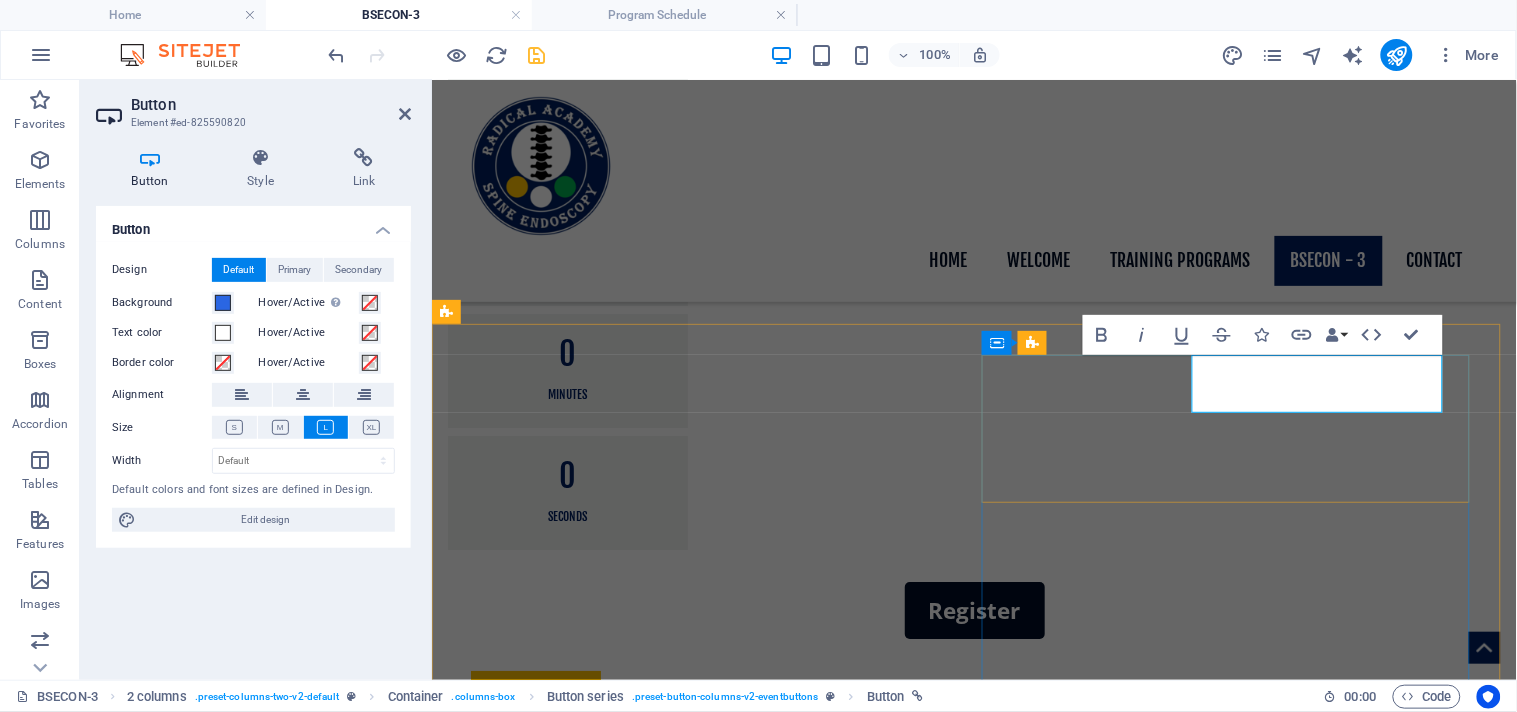 click on "Speakers" at bounding box center (691, 2007) 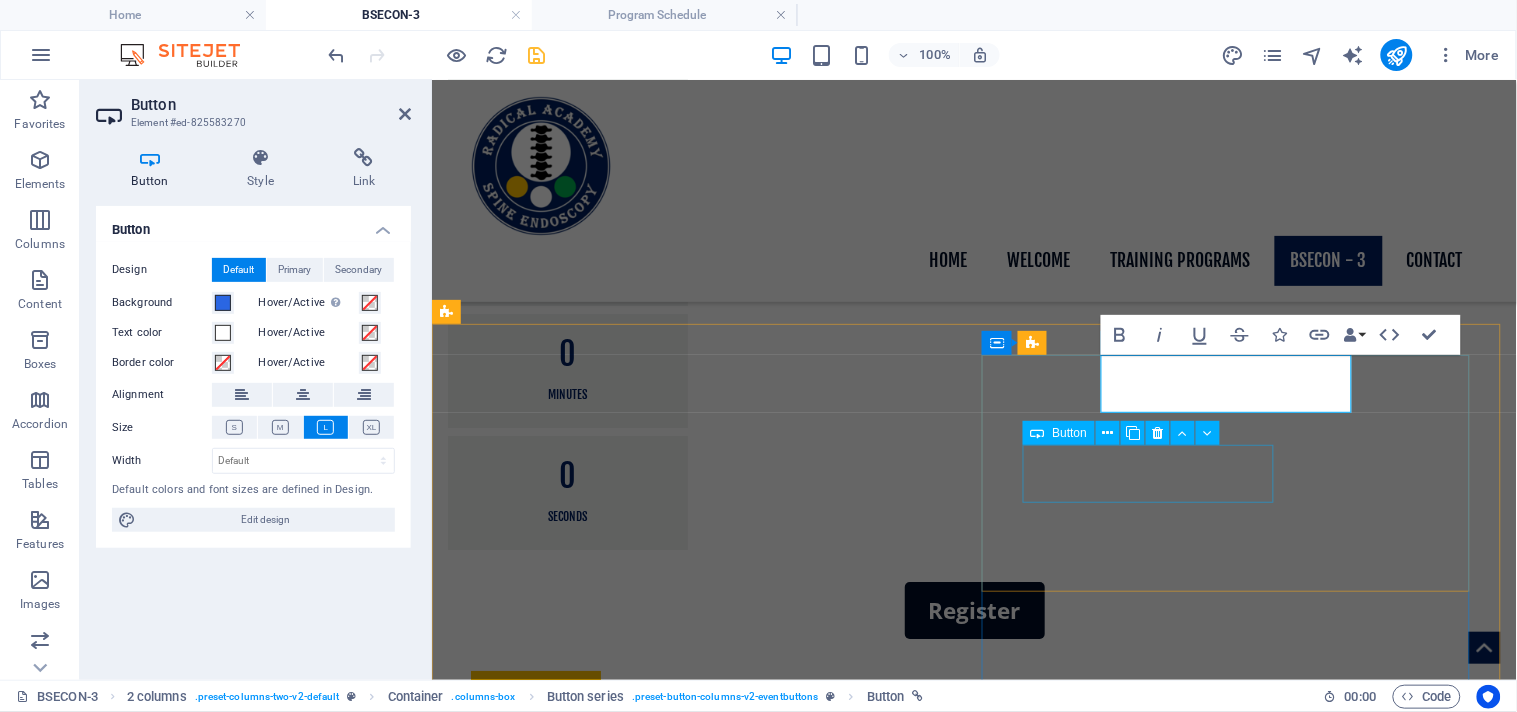 click on "Program Schedule" at bounding box center [691, 2080] 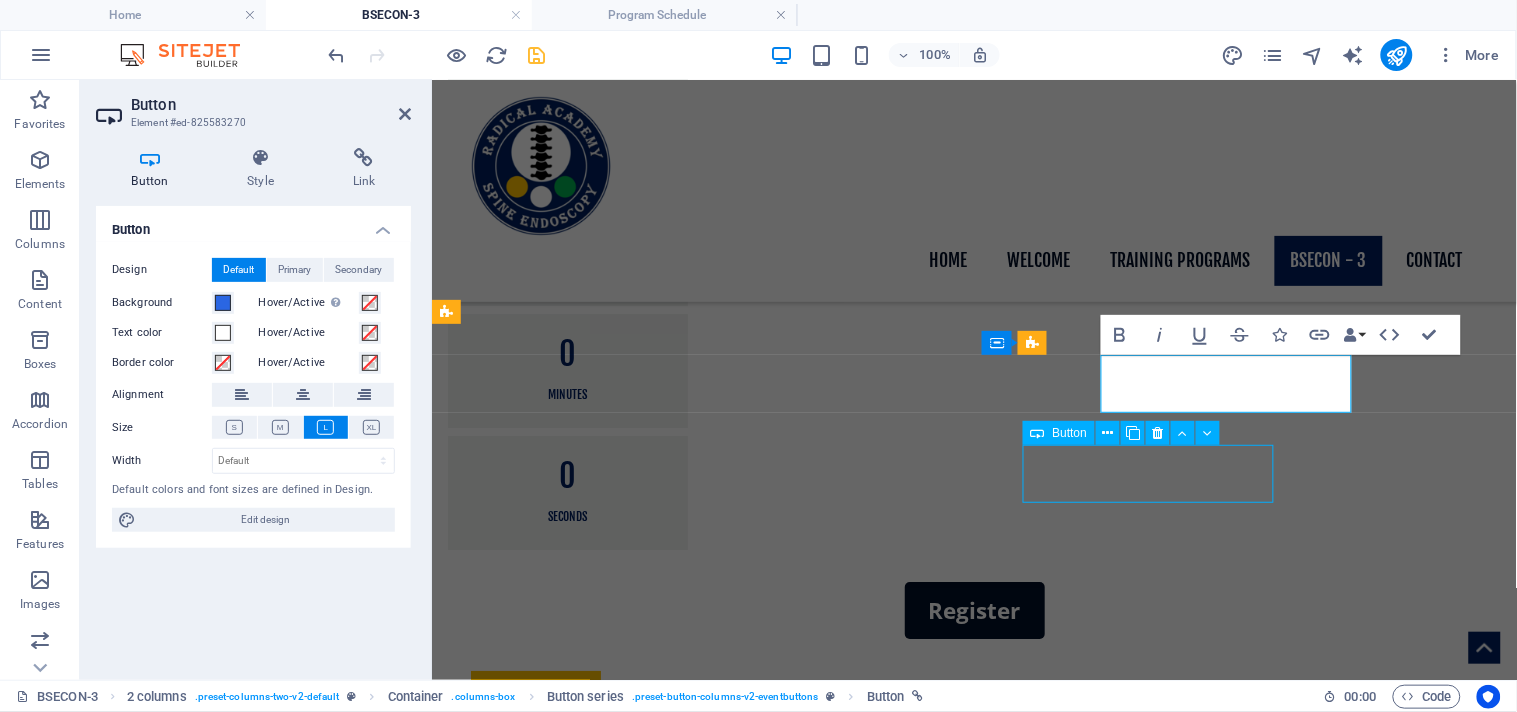 click on "Program Schedule" at bounding box center [691, 2080] 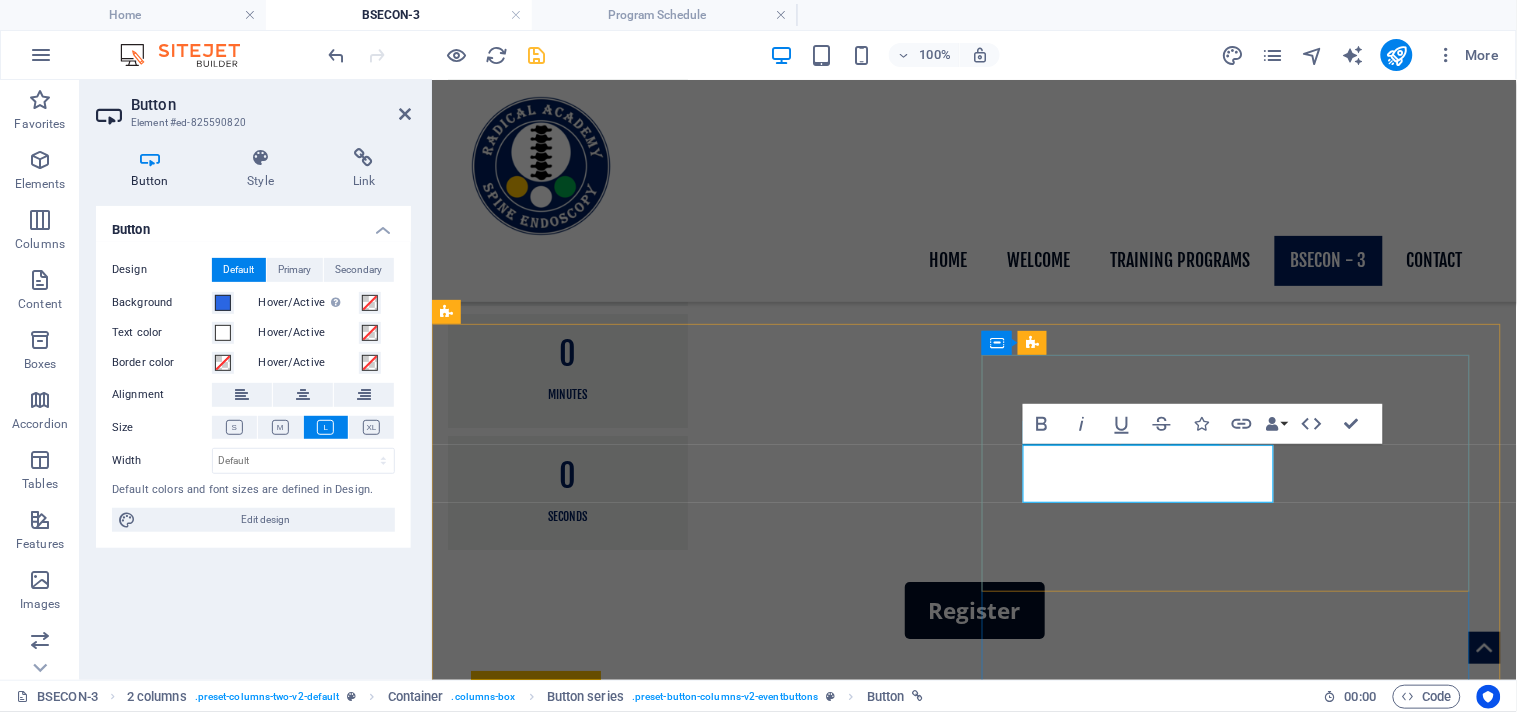 type 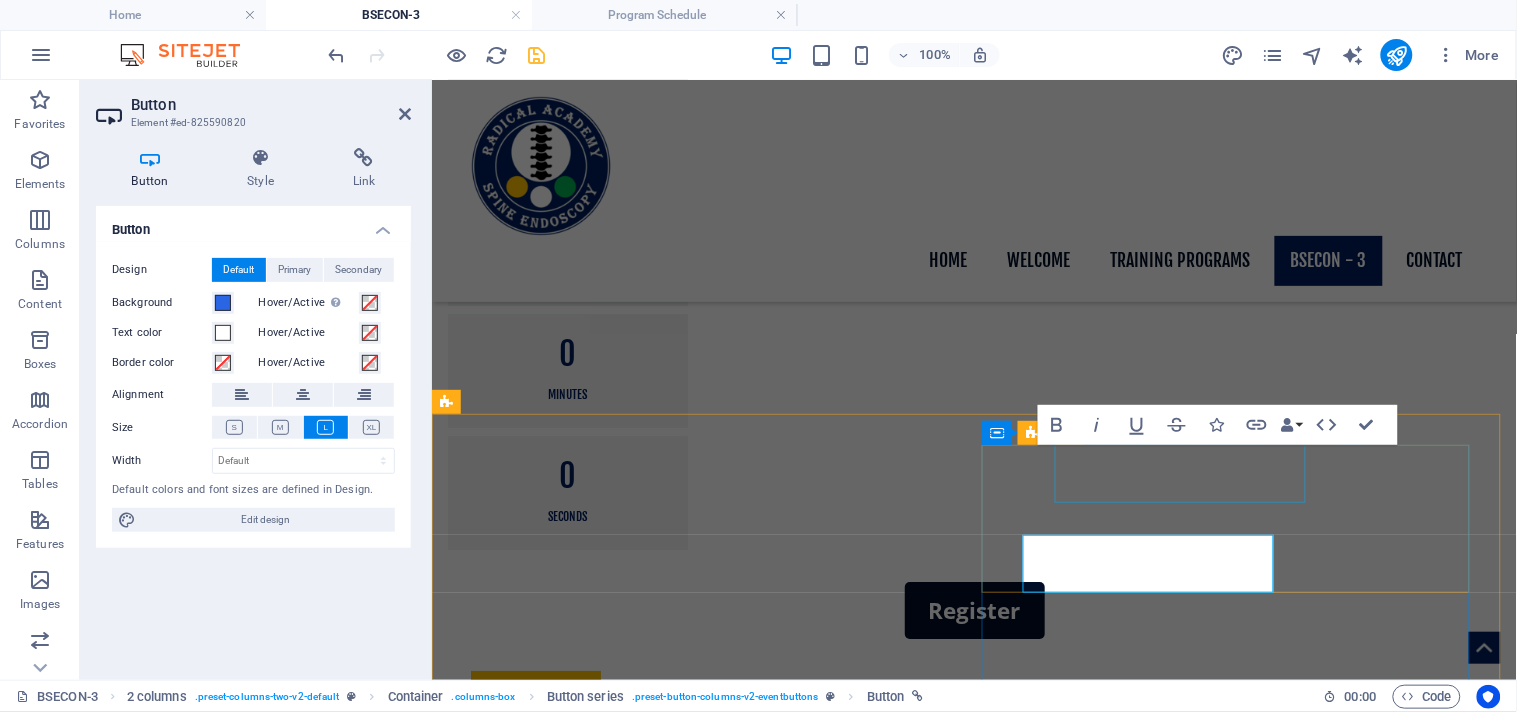 scroll, scrollTop: 1406, scrollLeft: 0, axis: vertical 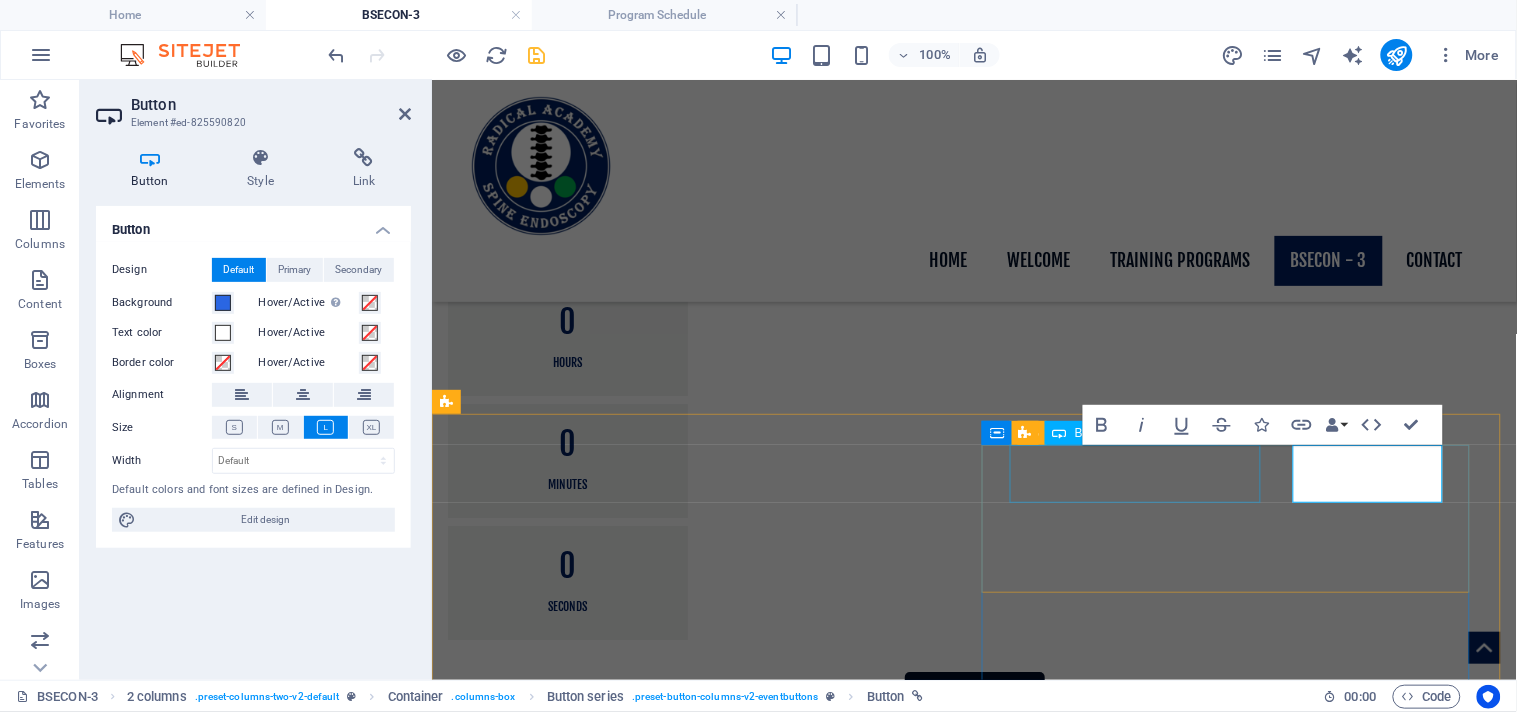 click on "Program Schedule" at bounding box center [691, 2097] 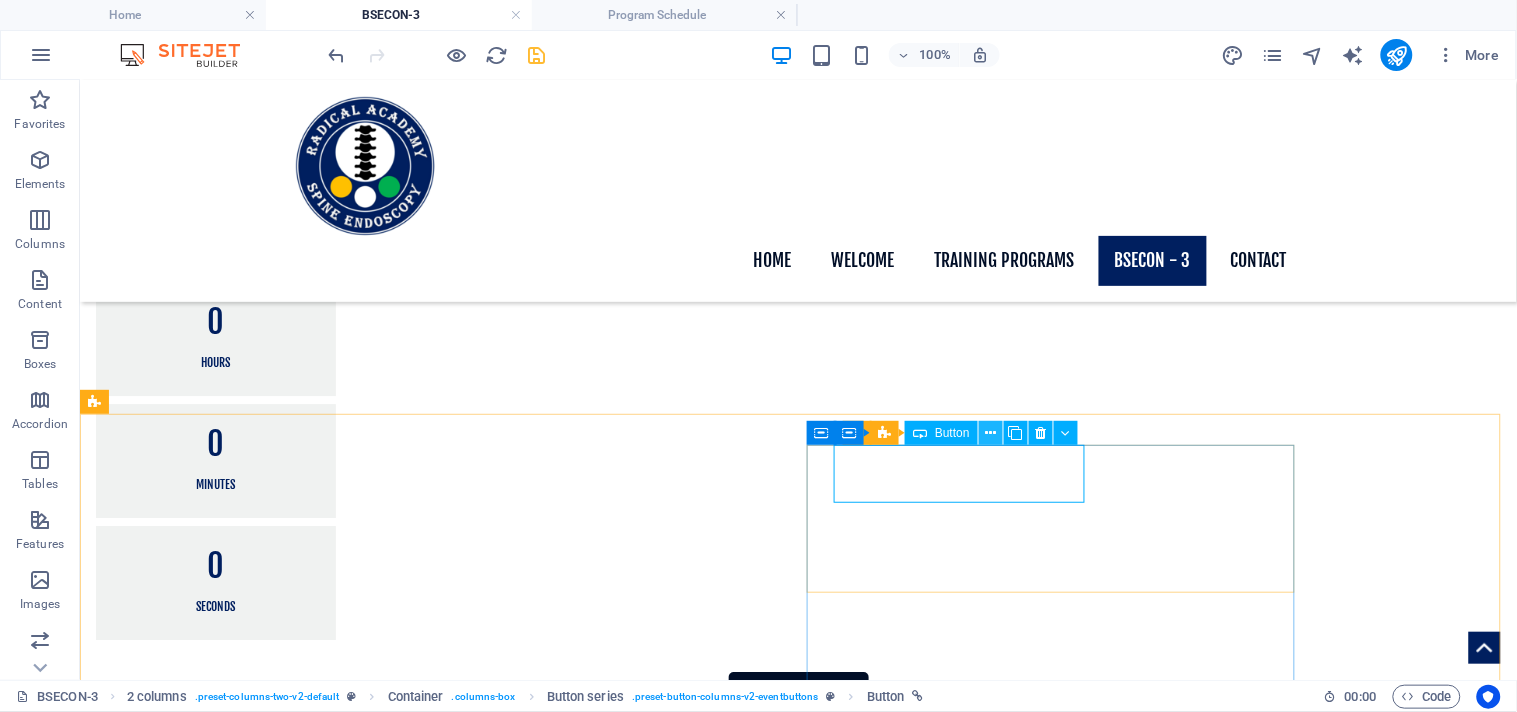 click at bounding box center (990, 433) 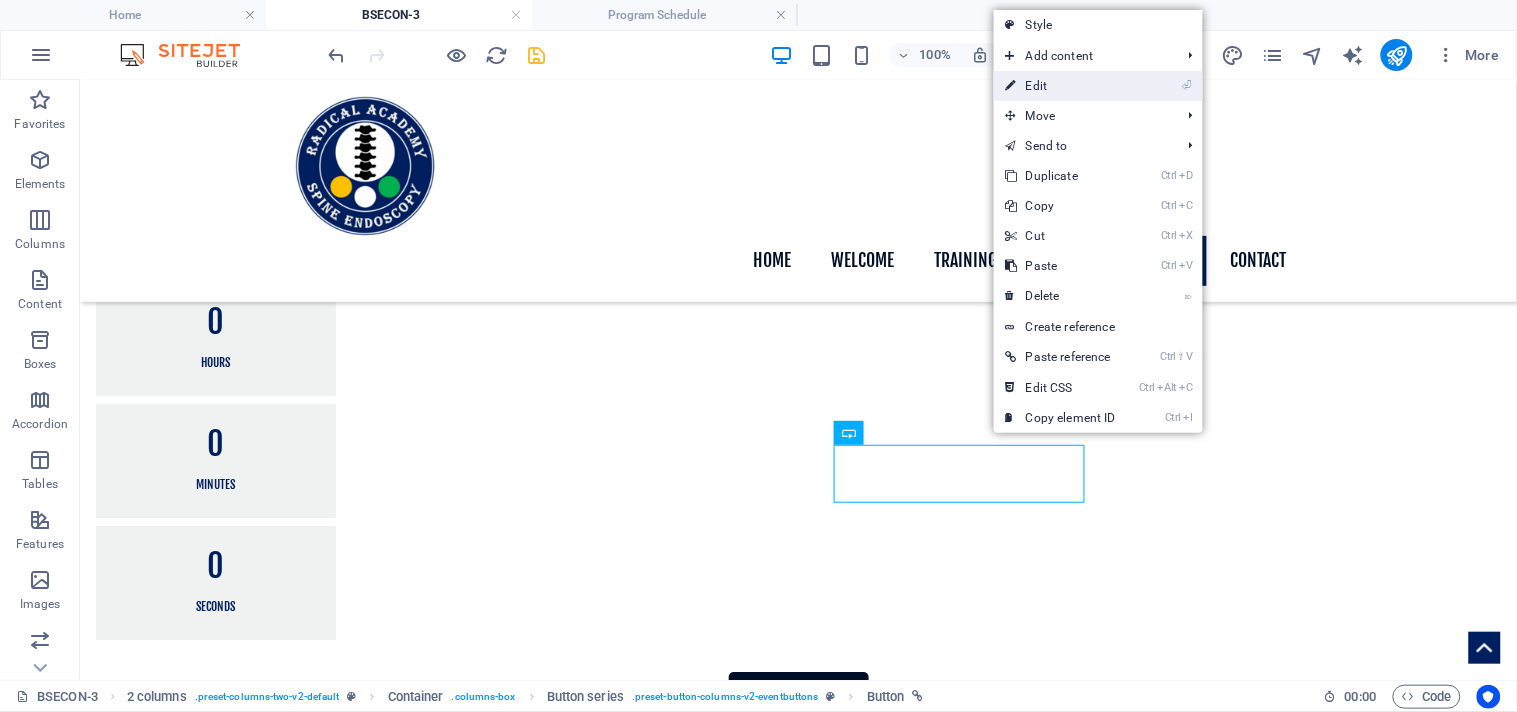 click on "⏎  Edit" at bounding box center (1061, 86) 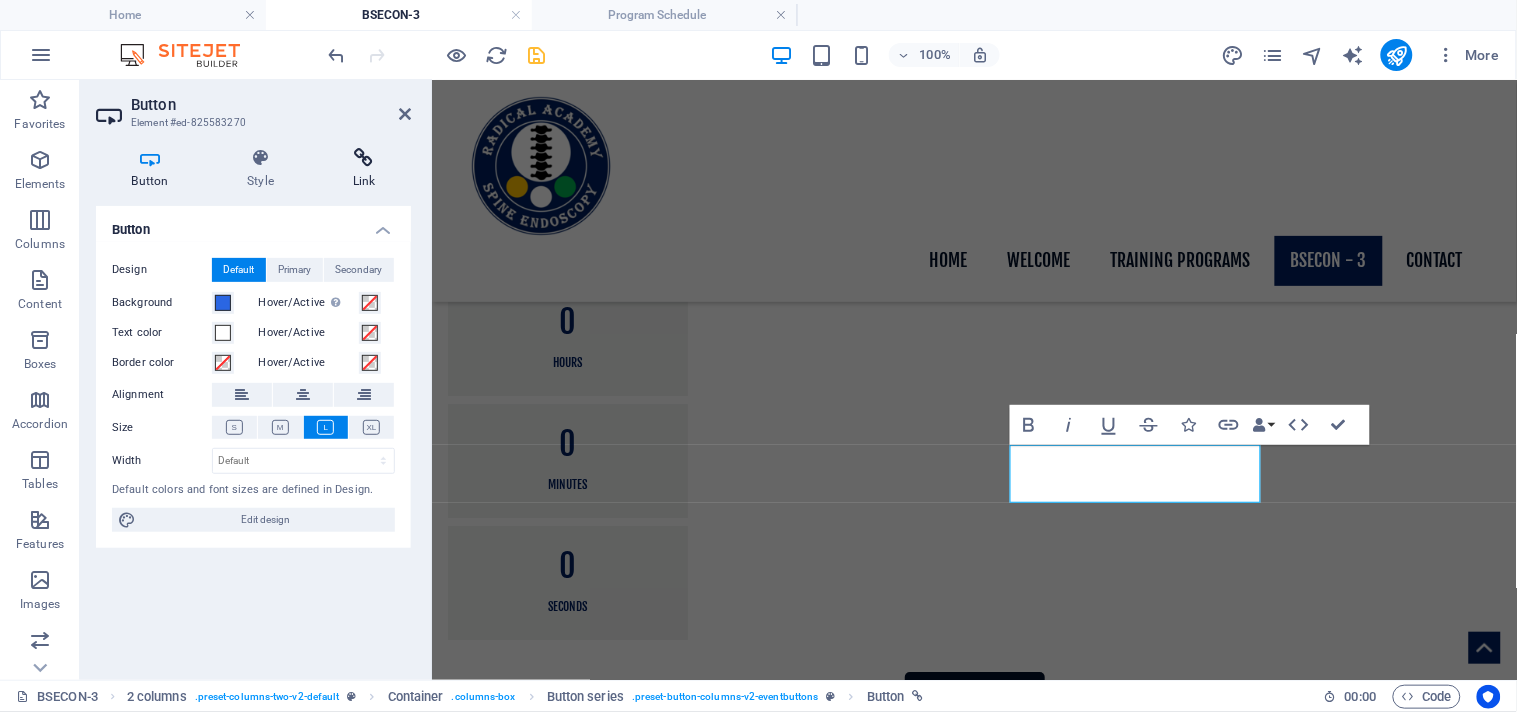 click at bounding box center (364, 158) 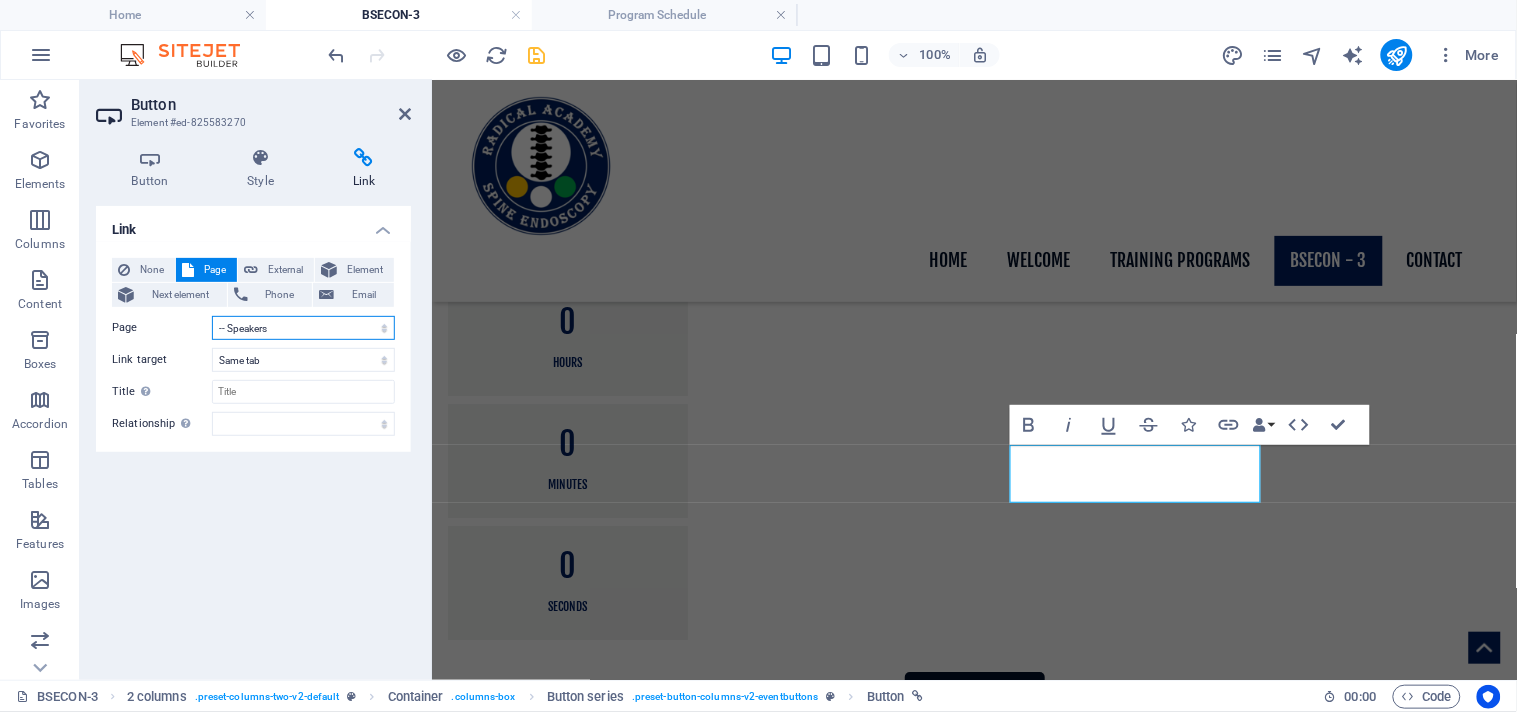 click on "Home Welcome -- Our Team Training Programs -- Mentorship -- Fellowship -- Observership -- Past Programs BSECON - 3 -- Speakers -- Program Schedule Contact Home 2 Home 1 Home (Copy) About us Pricing Past Programs 1" at bounding box center [303, 328] 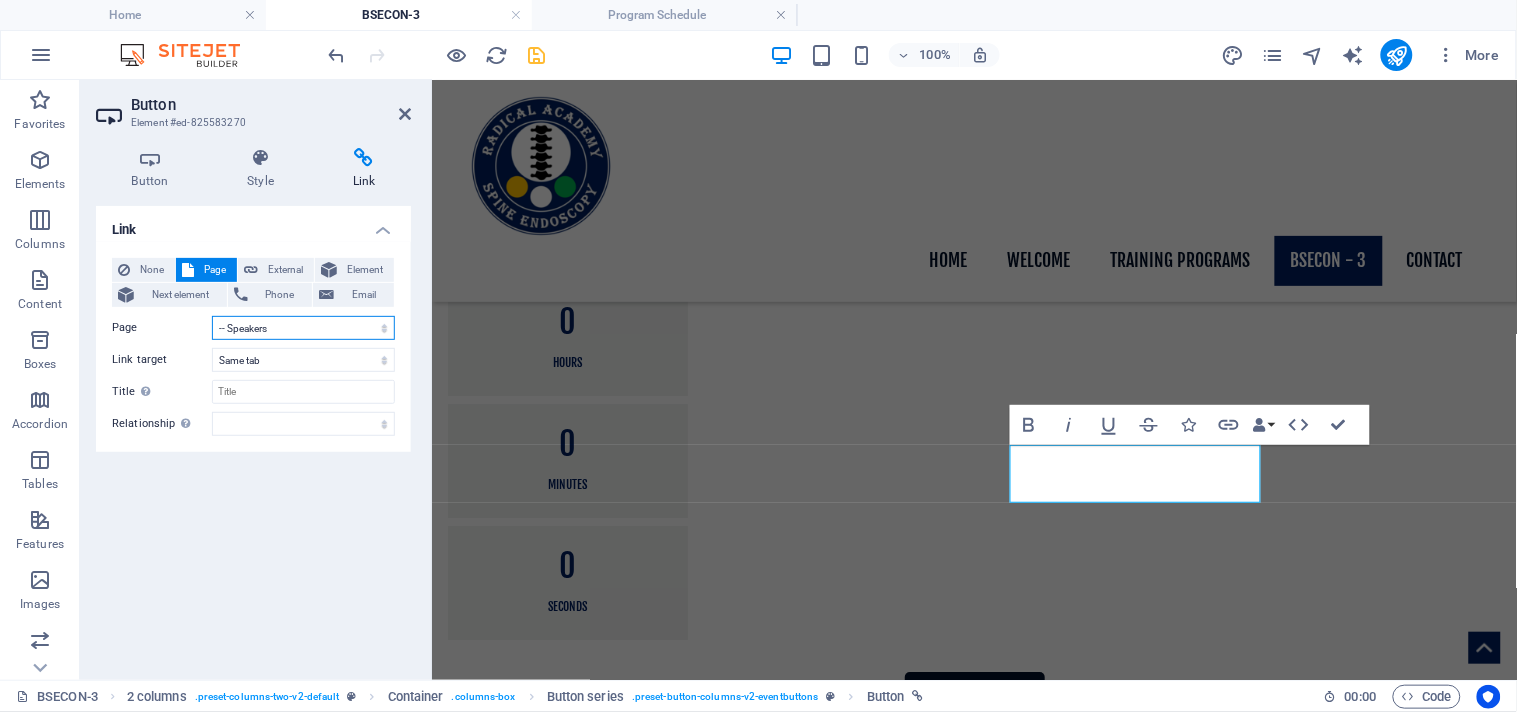 select on "10" 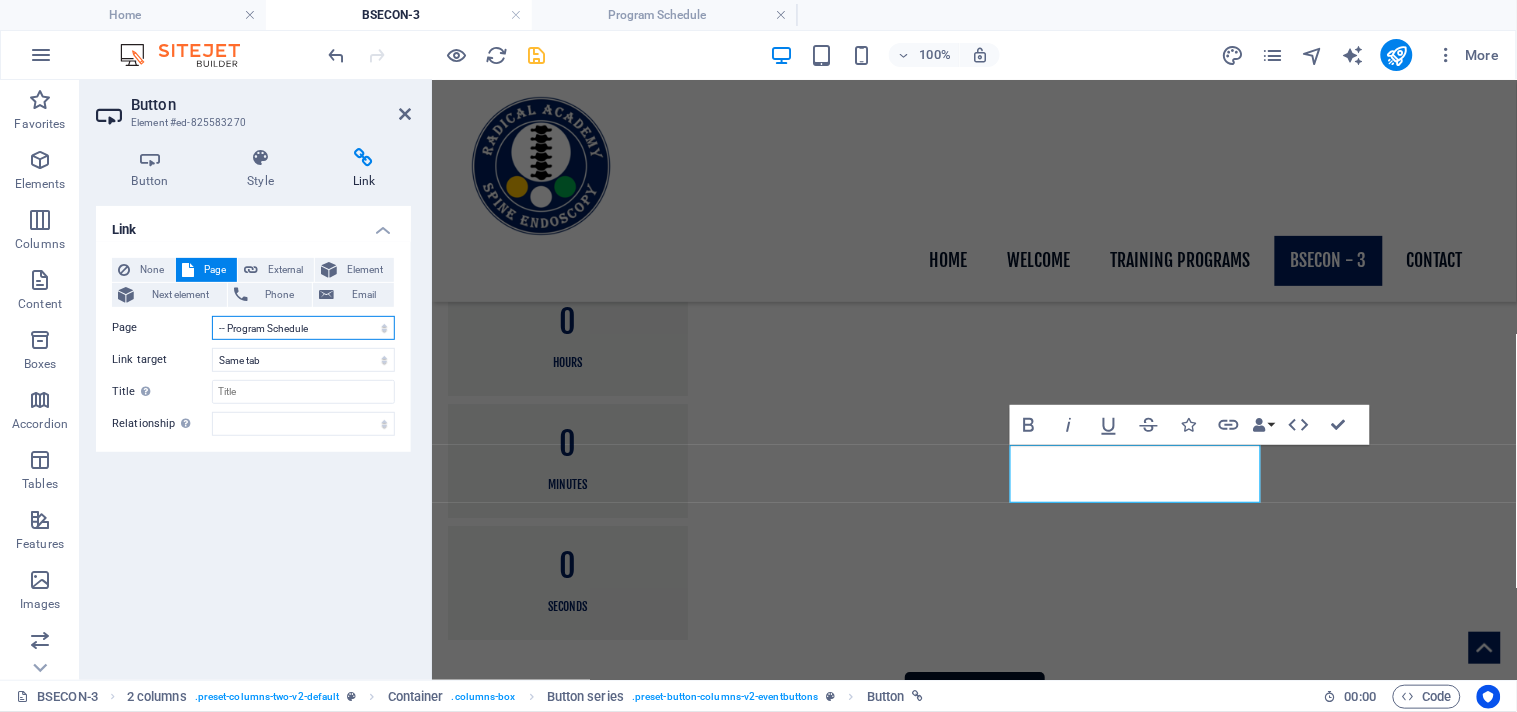 click on "Home Welcome -- Our Team Training Programs -- Mentorship -- Fellowship -- Observership -- Past Programs BSECON - 3 -- Speakers -- Program Schedule Contact Home 2 Home 1 Home (Copy) About us Pricing Past Programs 1" at bounding box center (303, 328) 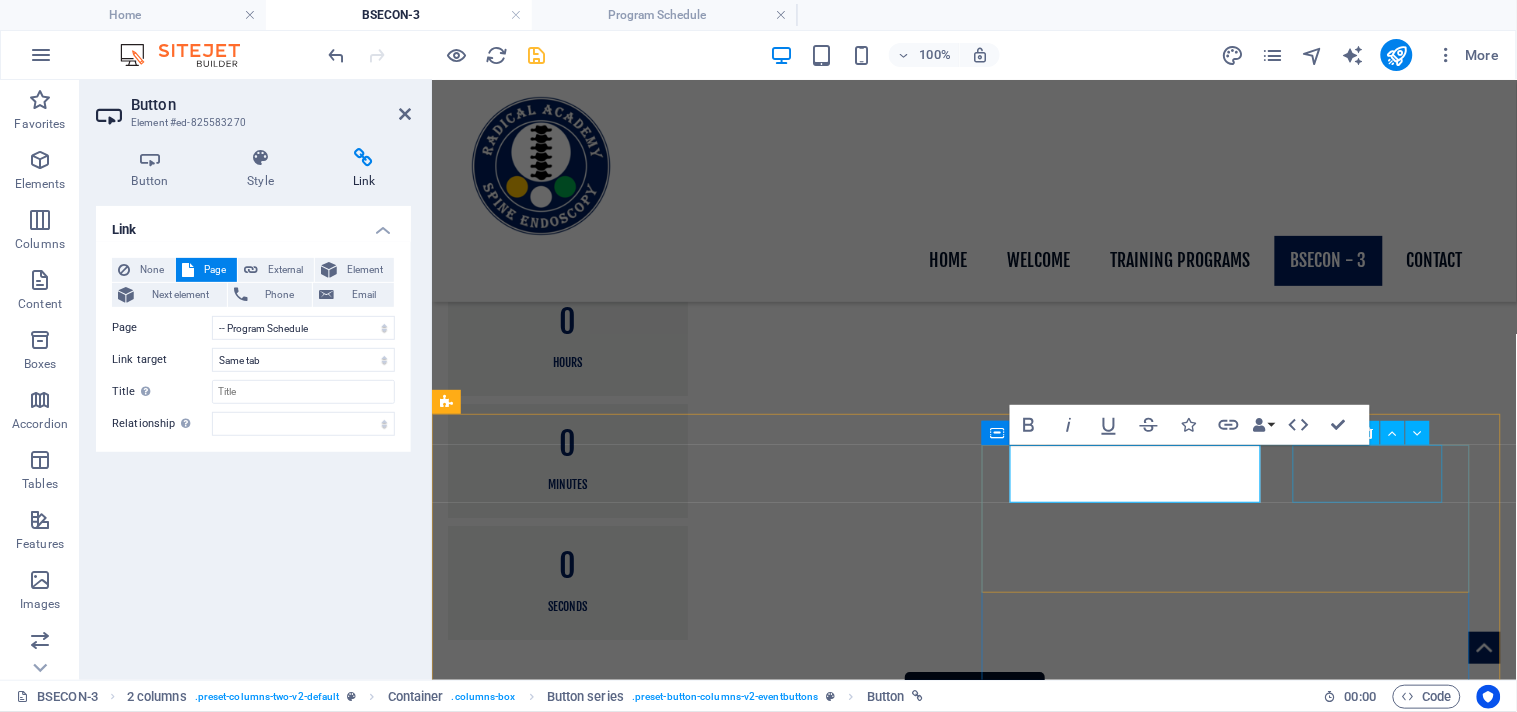 click on "Speakers" at bounding box center (691, 2170) 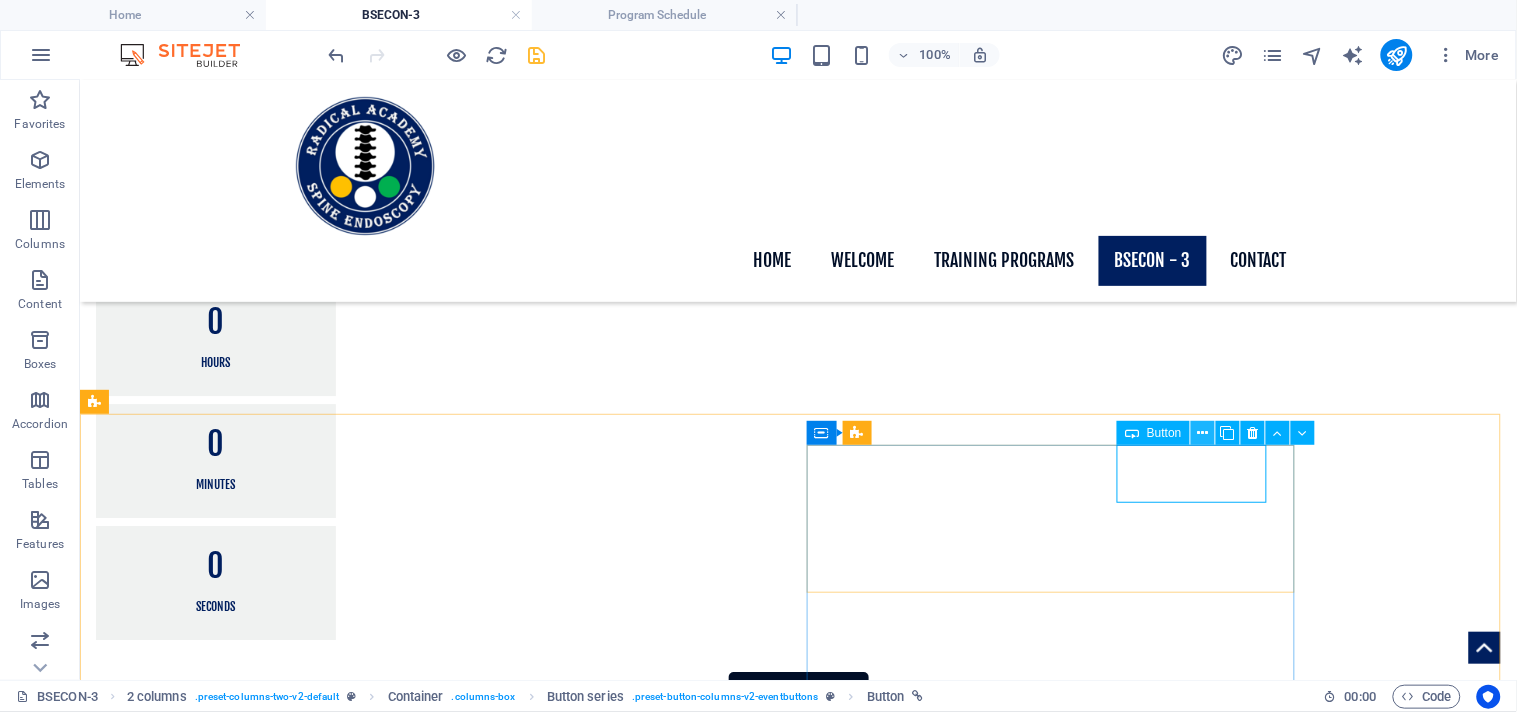 click at bounding box center [1202, 433] 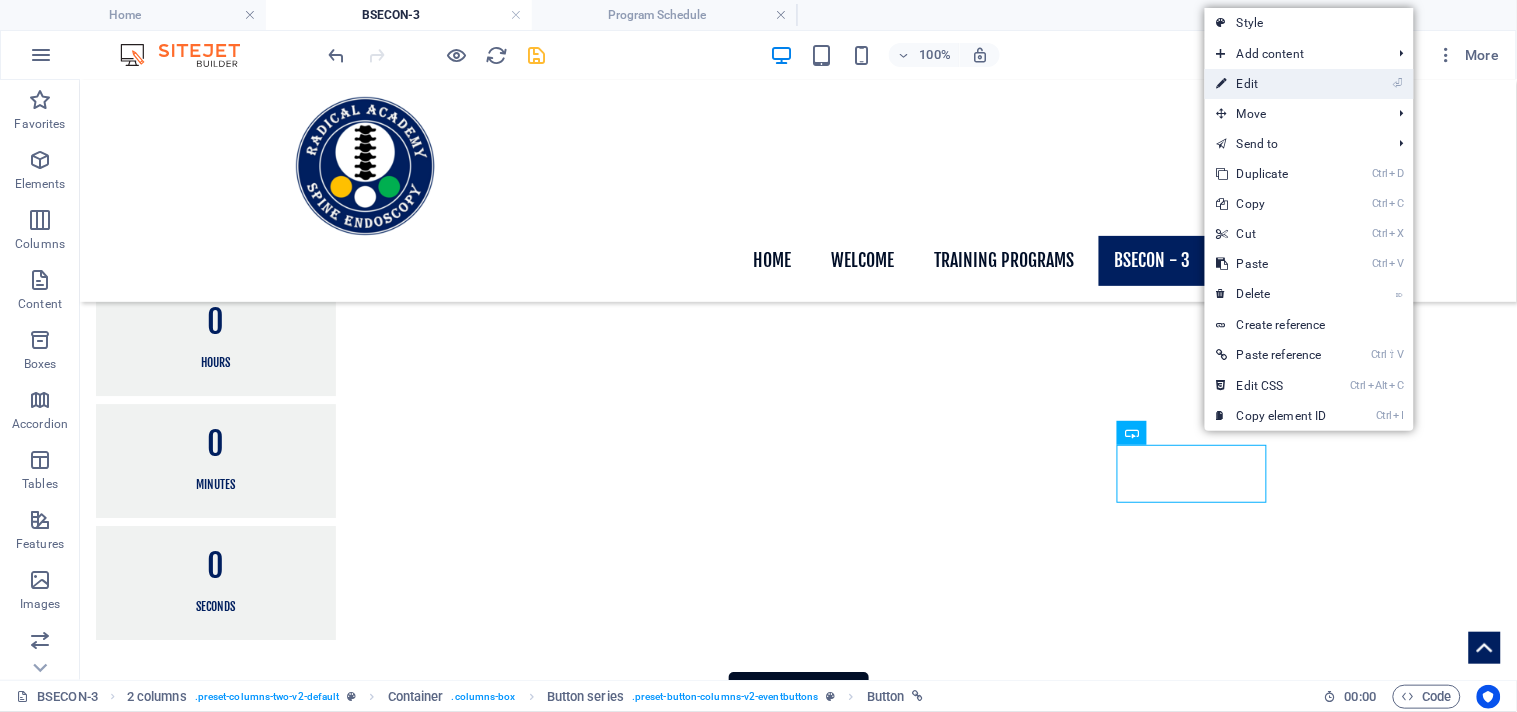 click on "⏎  Edit" at bounding box center (1272, 84) 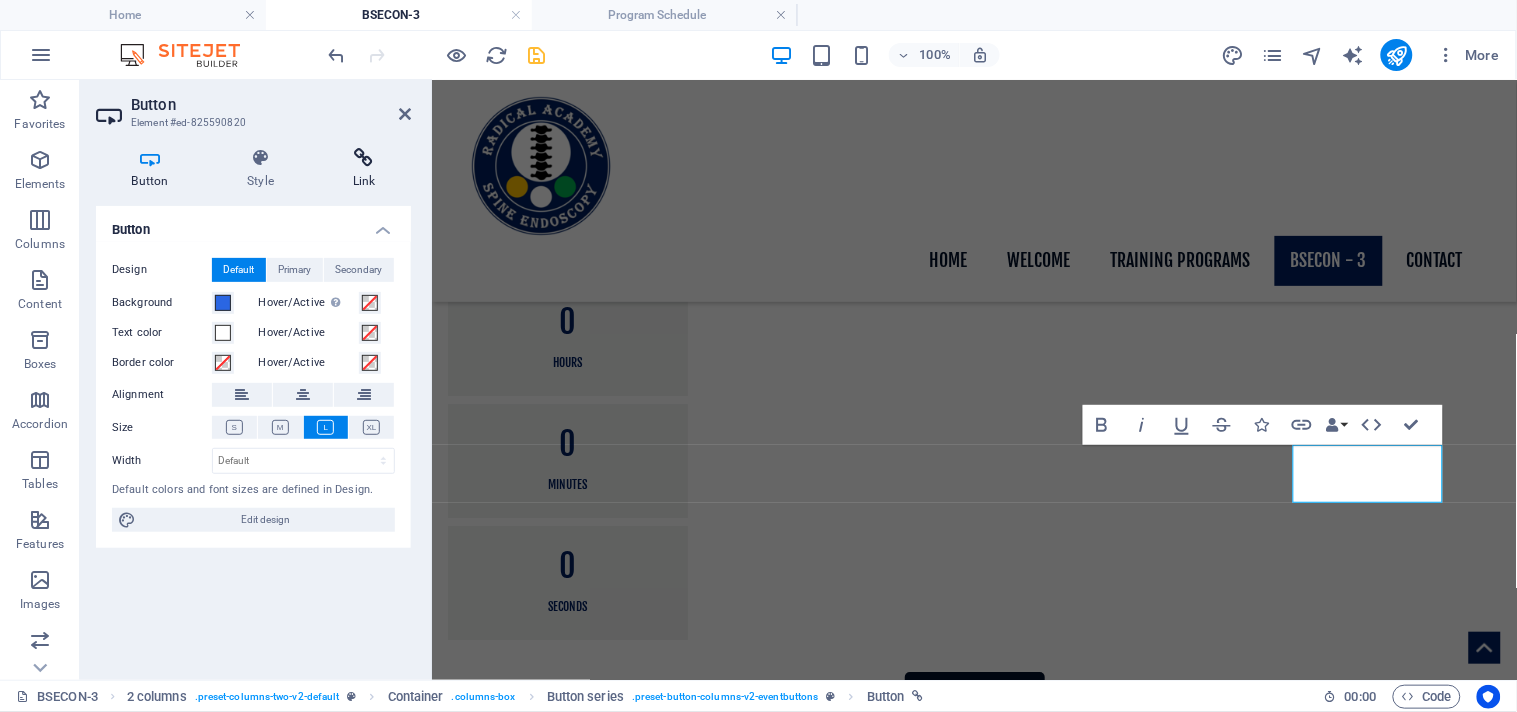 click on "Link" at bounding box center [364, 169] 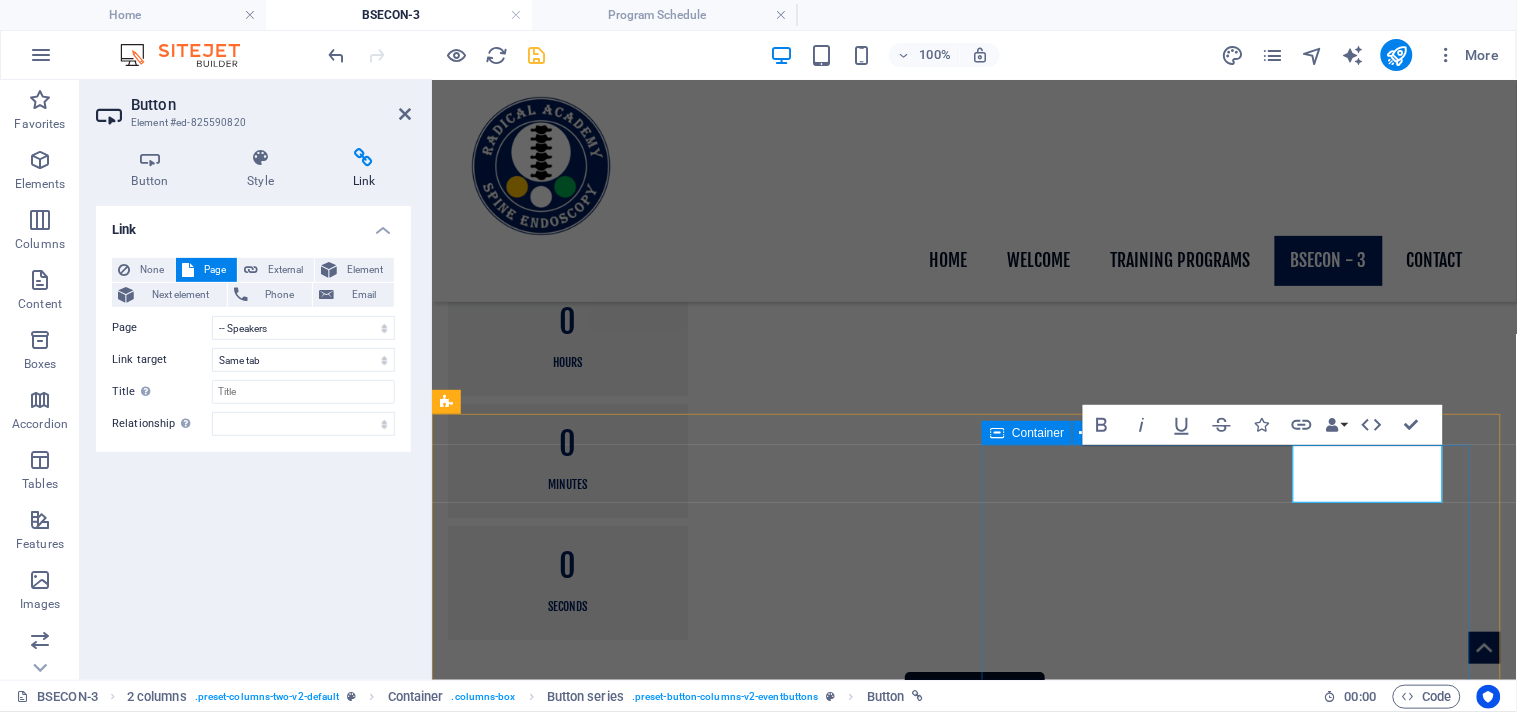 click on "Program Schedule Speakers Pricing Sponsors & Partners" at bounding box center (691, 2207) 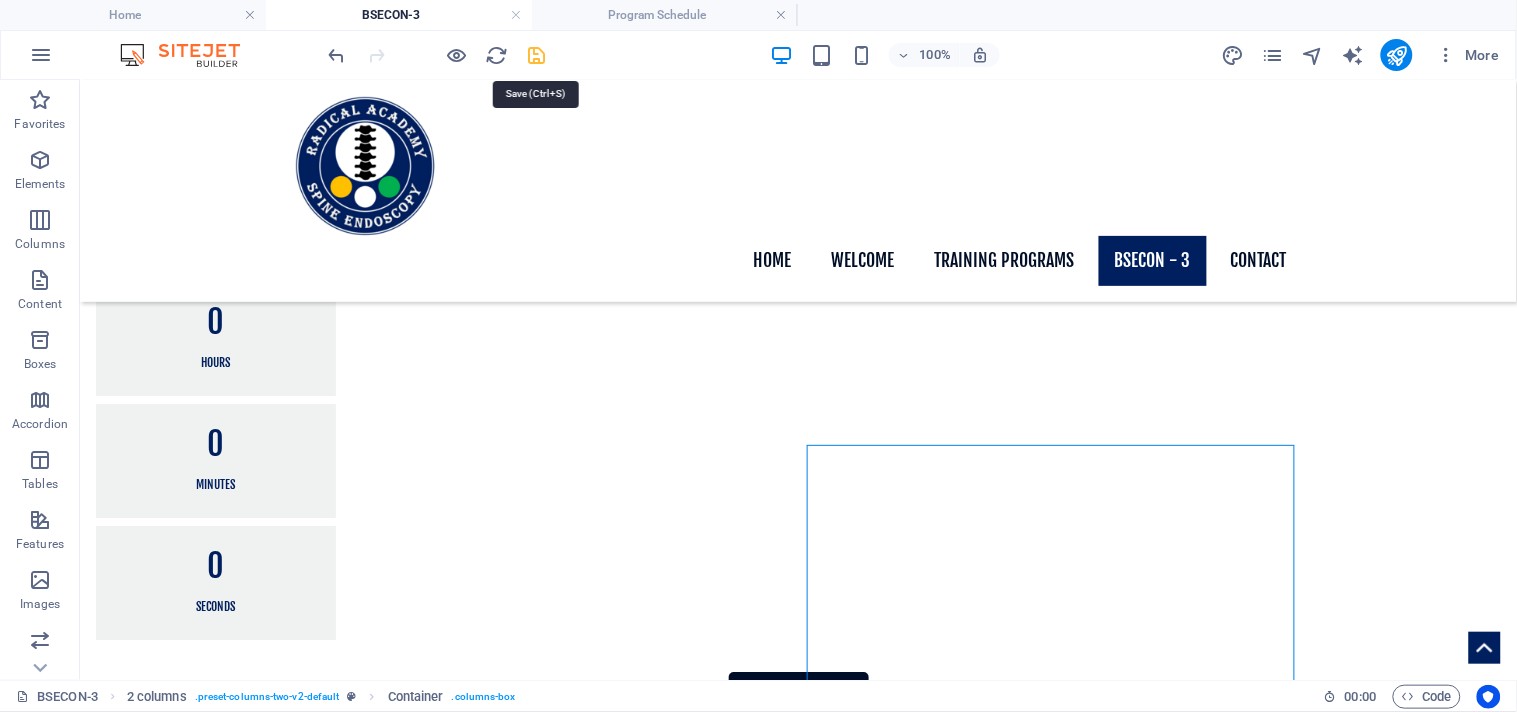 click at bounding box center (537, 55) 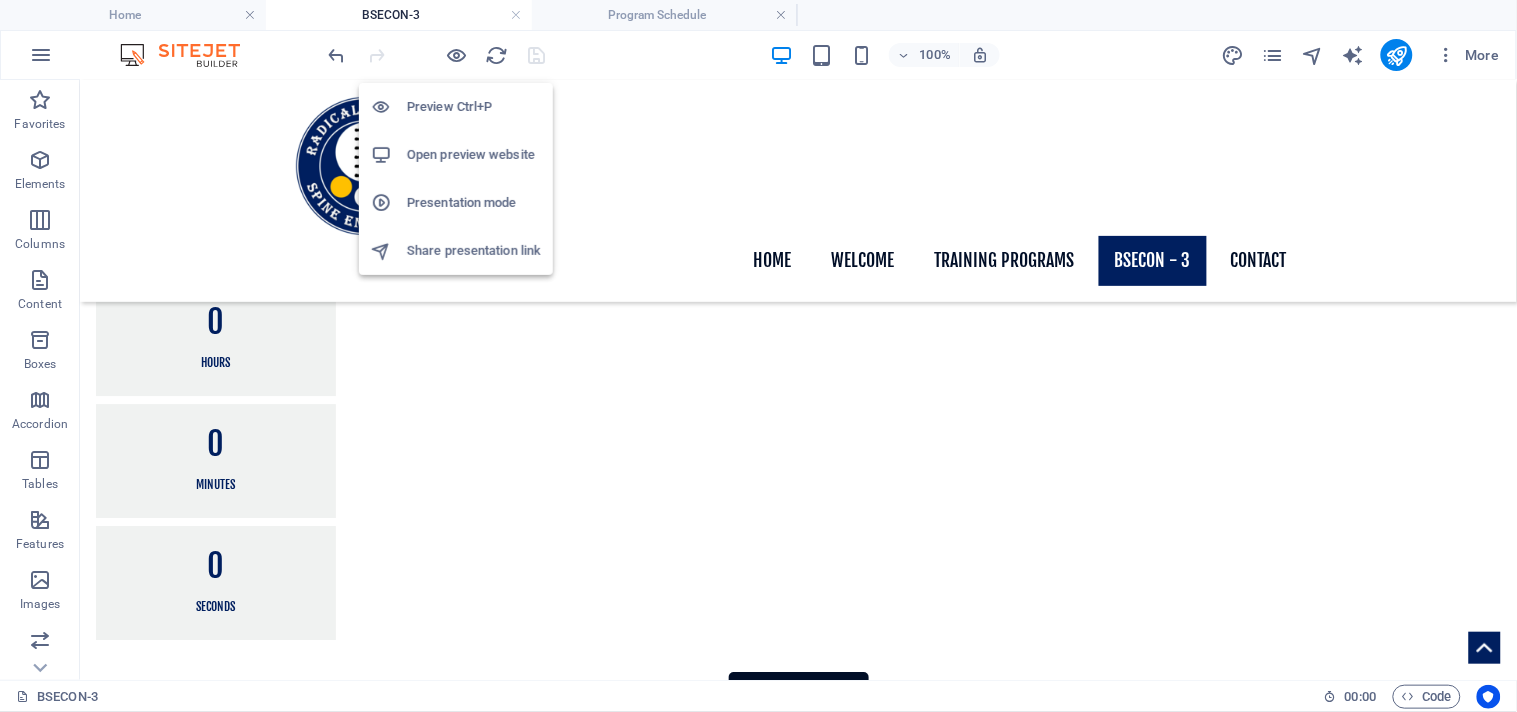 drag, startPoint x: 447, startPoint y: 102, endPoint x: 728, endPoint y: 111, distance: 281.1441 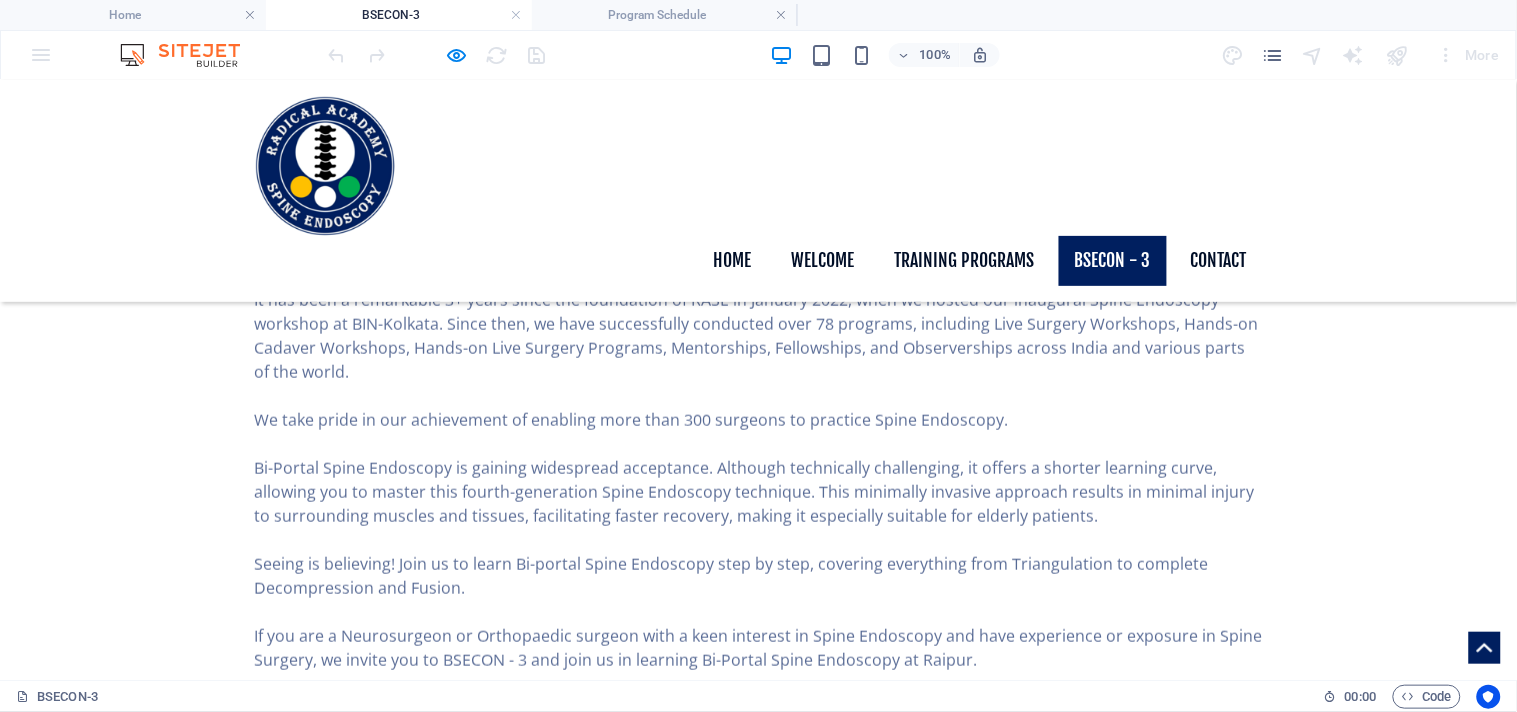 scroll, scrollTop: 1277, scrollLeft: 0, axis: vertical 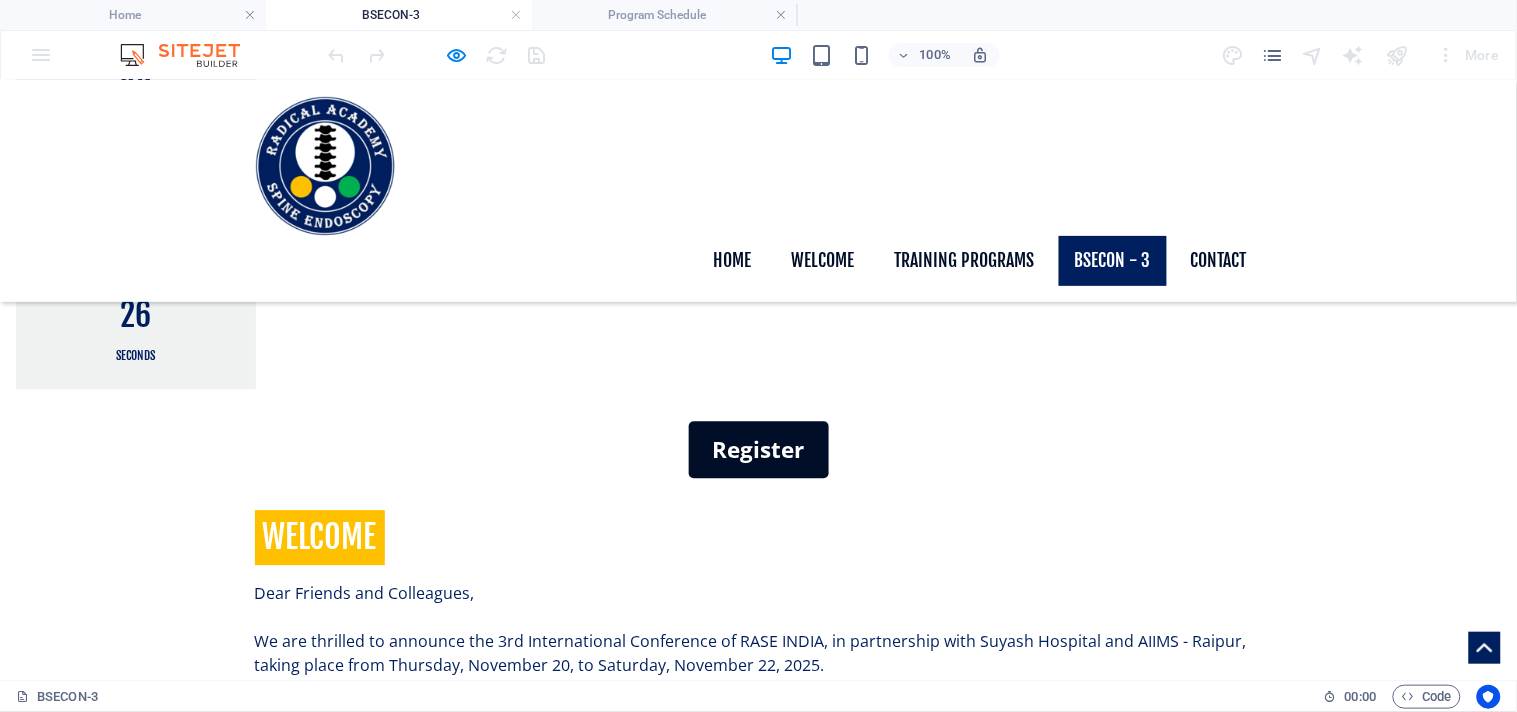 click on "[CITY] Address" at bounding box center (260, 1405) 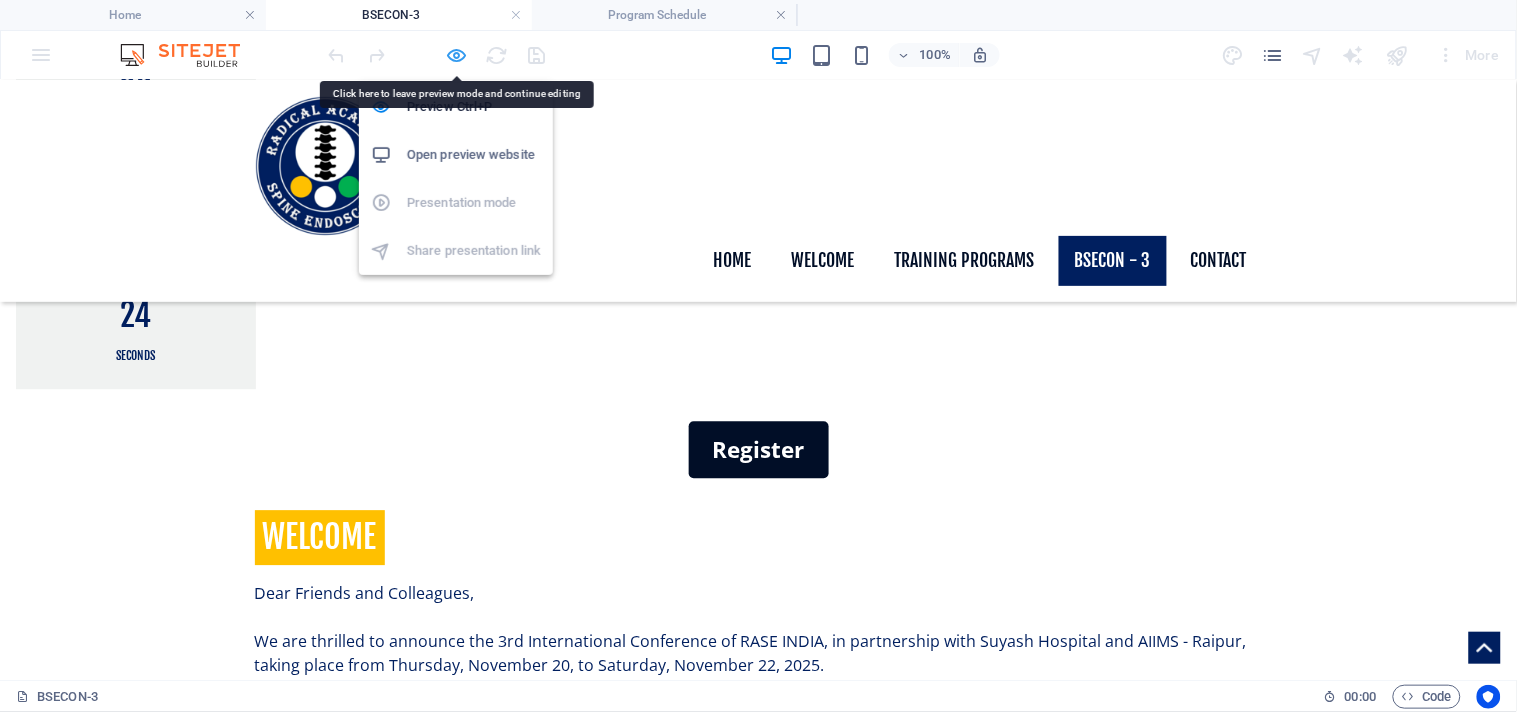 click at bounding box center [457, 55] 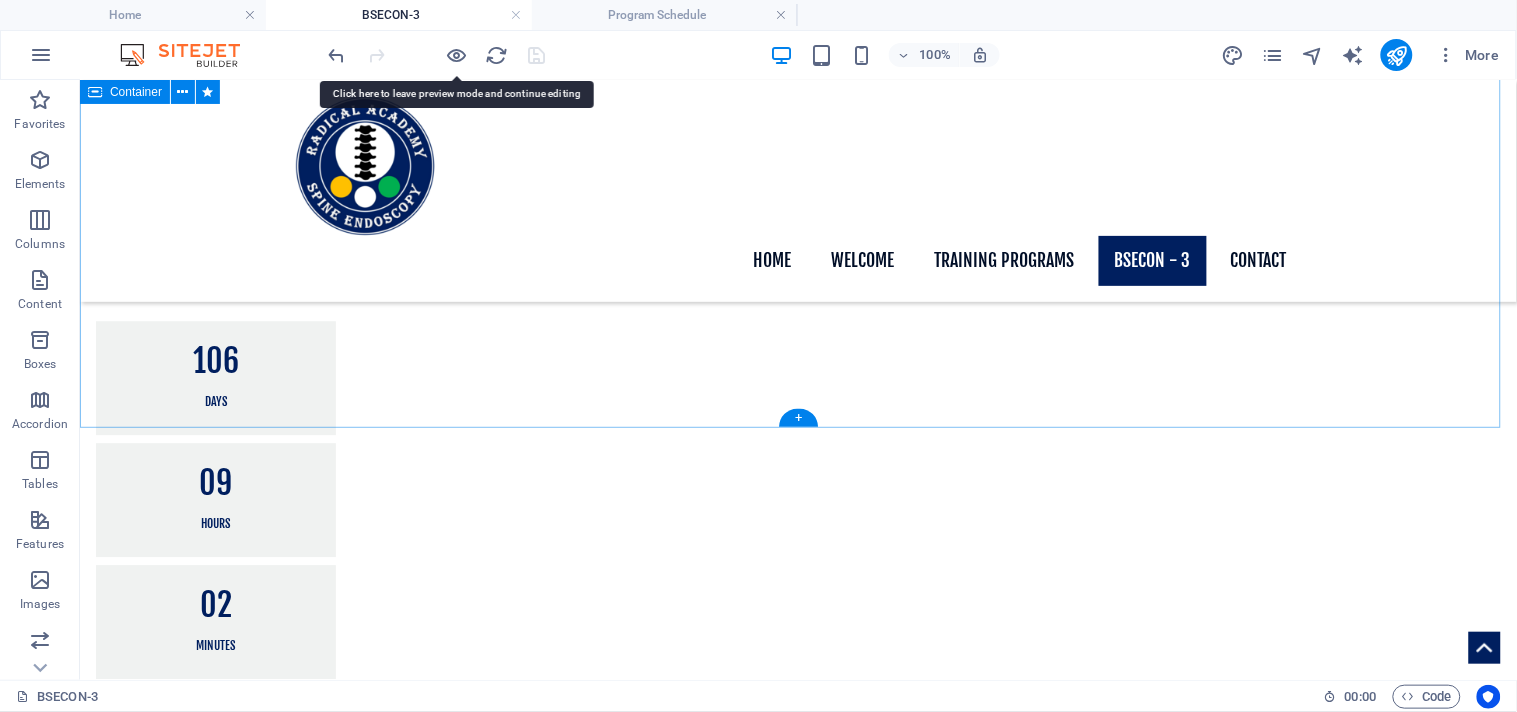 scroll, scrollTop: 1375, scrollLeft: 0, axis: vertical 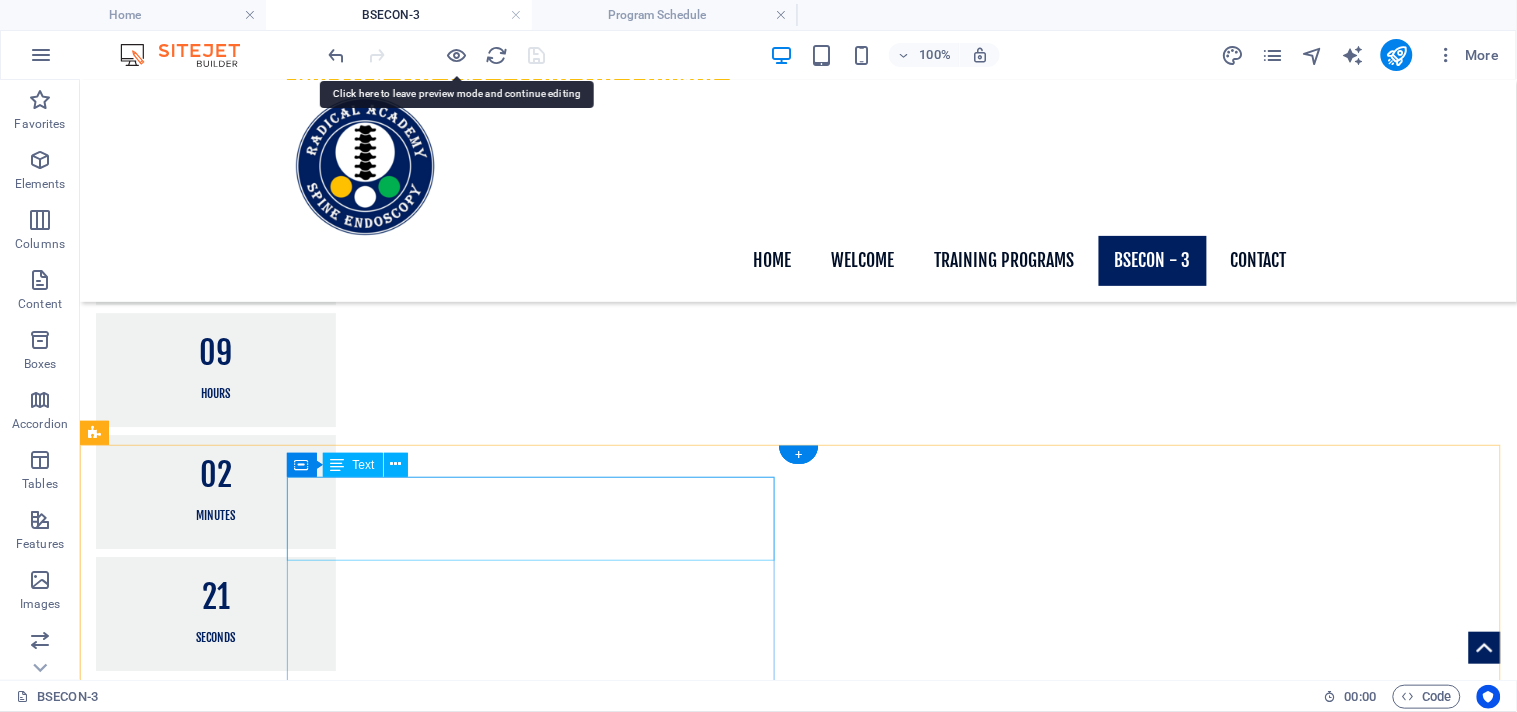 click on "VENUE Raipur Address" at bounding box center (339, 1681) 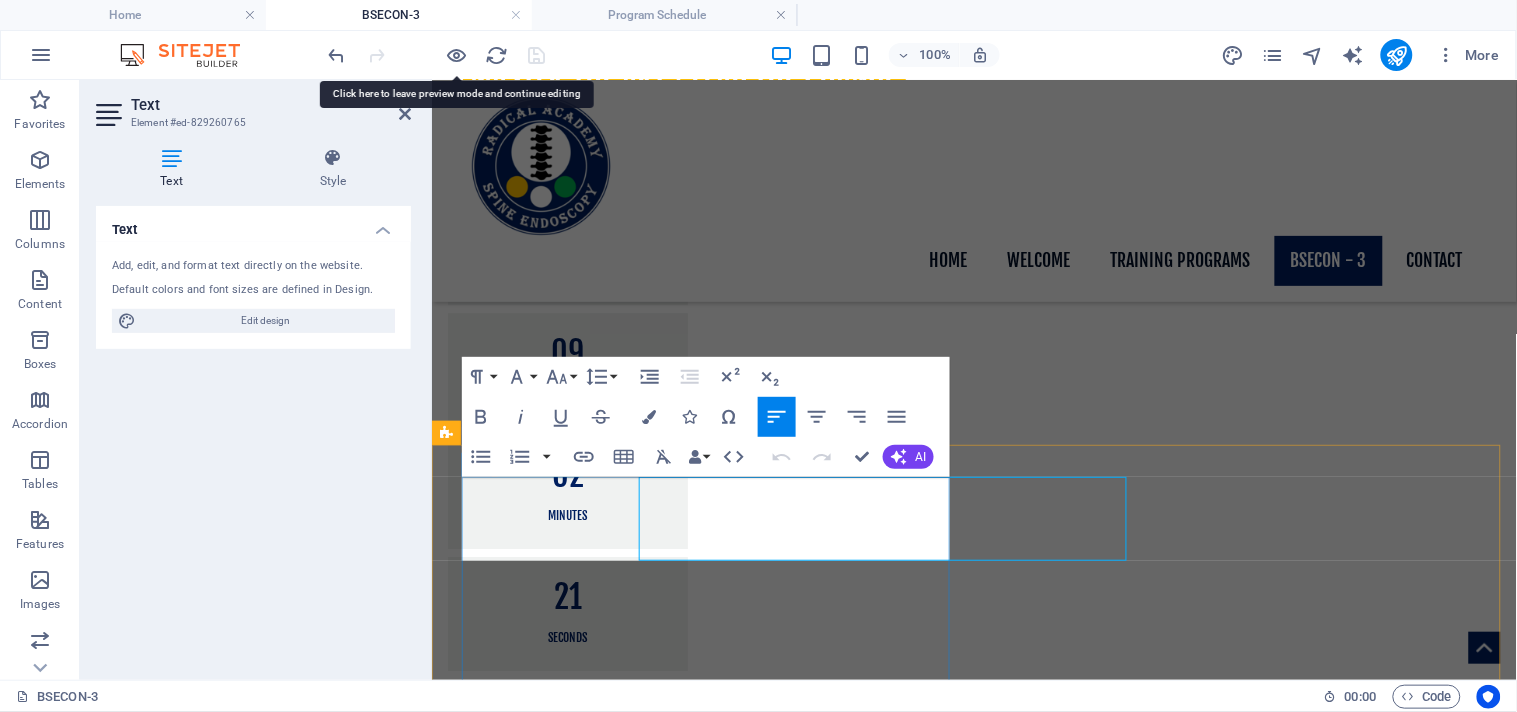 click on "[CITY] Address" at bounding box center [691, 1687] 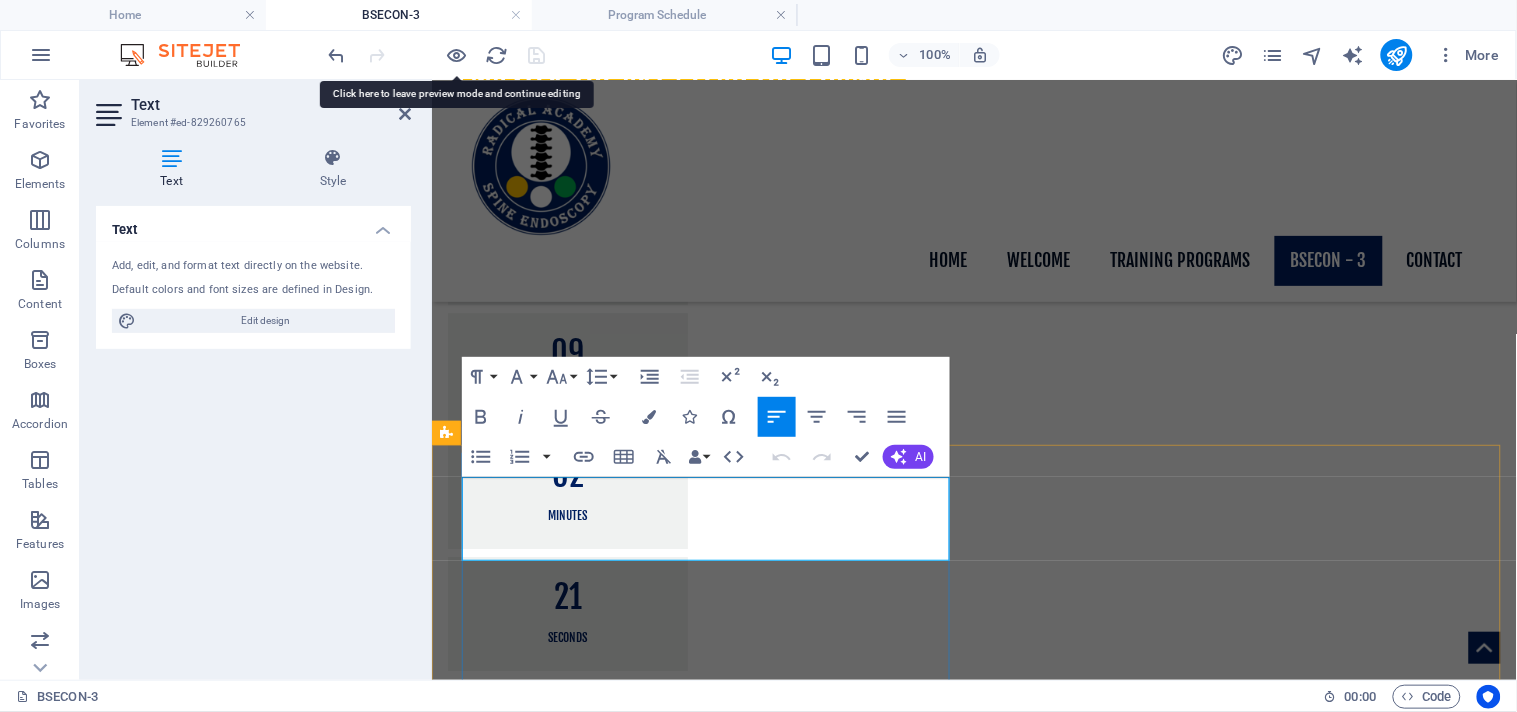 click on "[CITY] Address" at bounding box center (691, 1687) 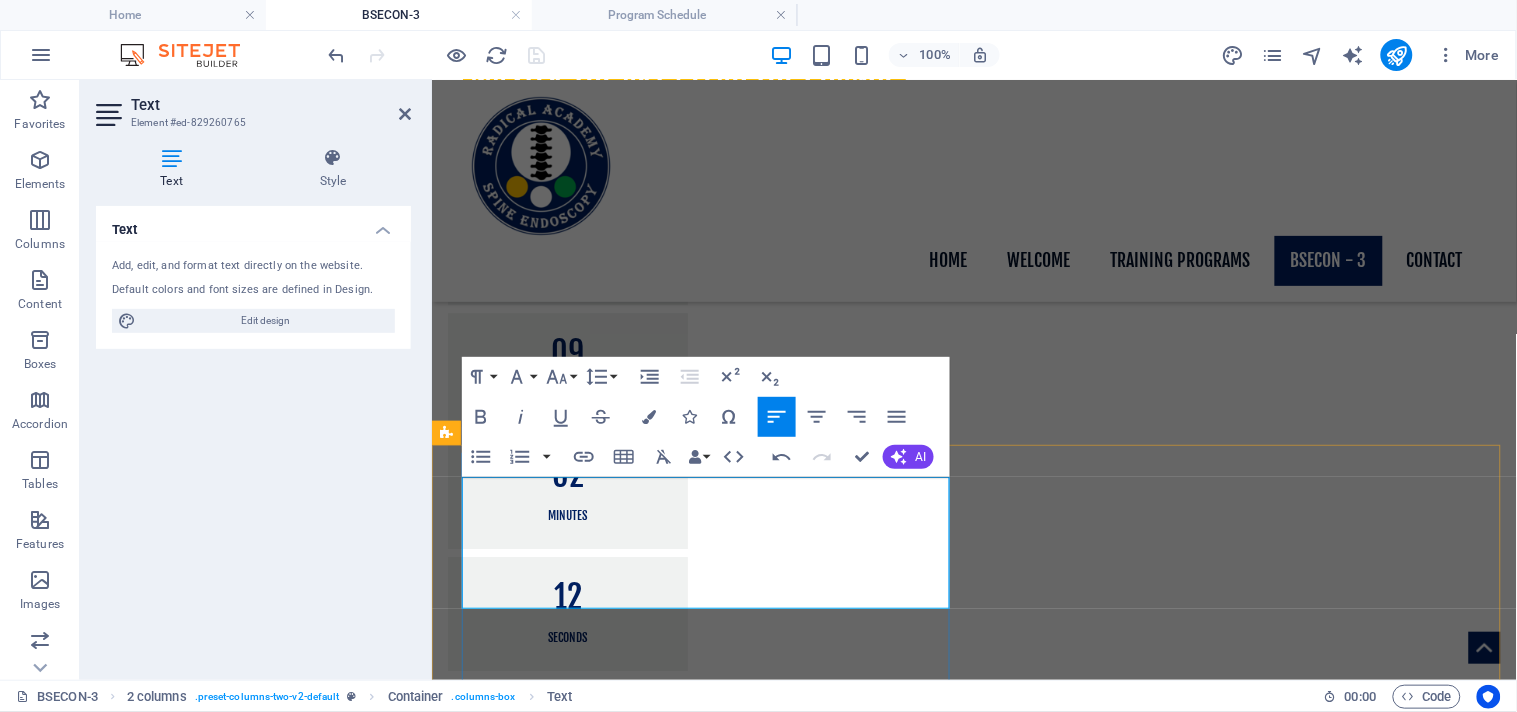 scroll, scrollTop: 1526, scrollLeft: 6, axis: both 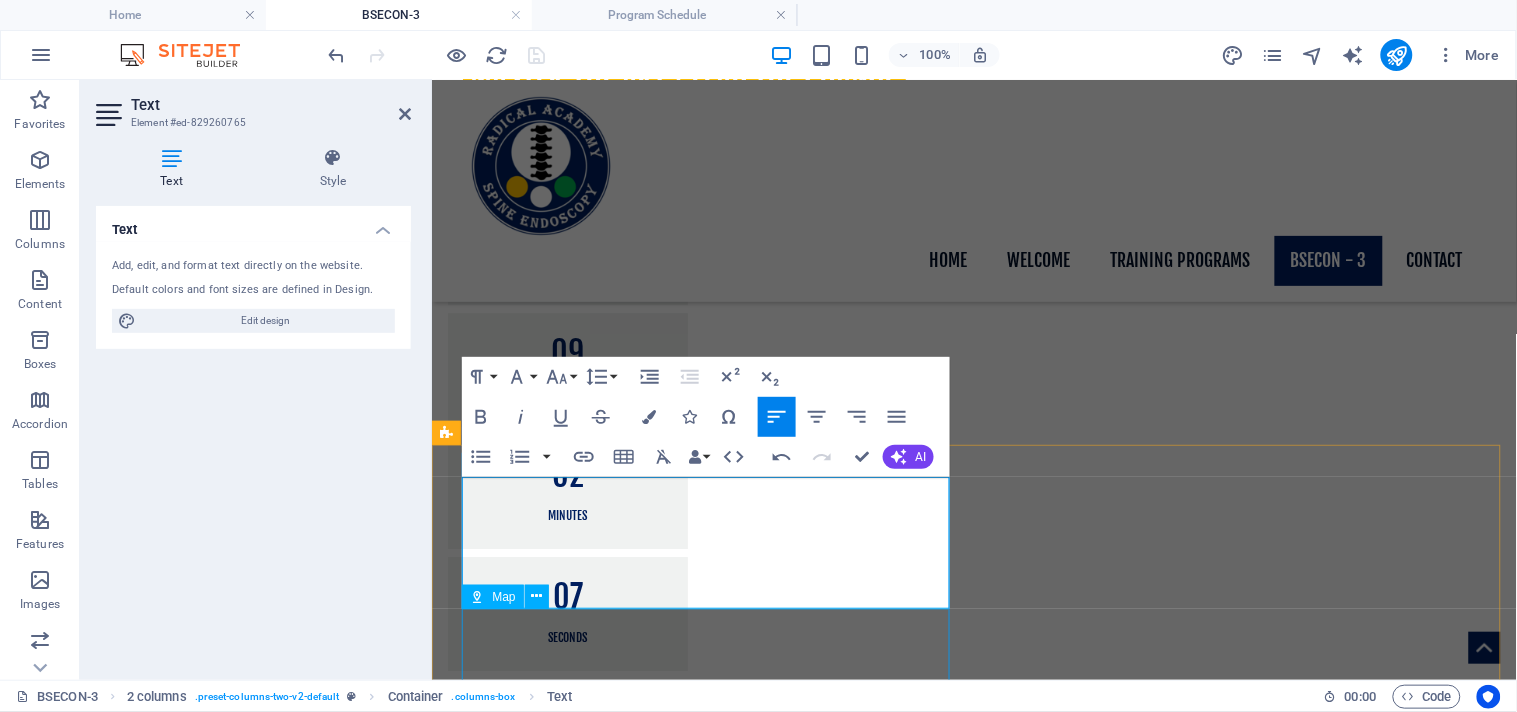 click on "← Move left → Move right ↑ Move up ↓ Move down + Zoom in - Zoom out Home Jump left by 75% End Jump right by 75% Page Up Jump up by 75% Page Down Jump down by 75% Map Terrain Satellite Labels Keyboard shortcuts Map Data Map data ©2025 Google Map data ©2025 Google 500 m  Click to toggle between metric and imperial units Terms Report a map error" at bounding box center (691, 1951) 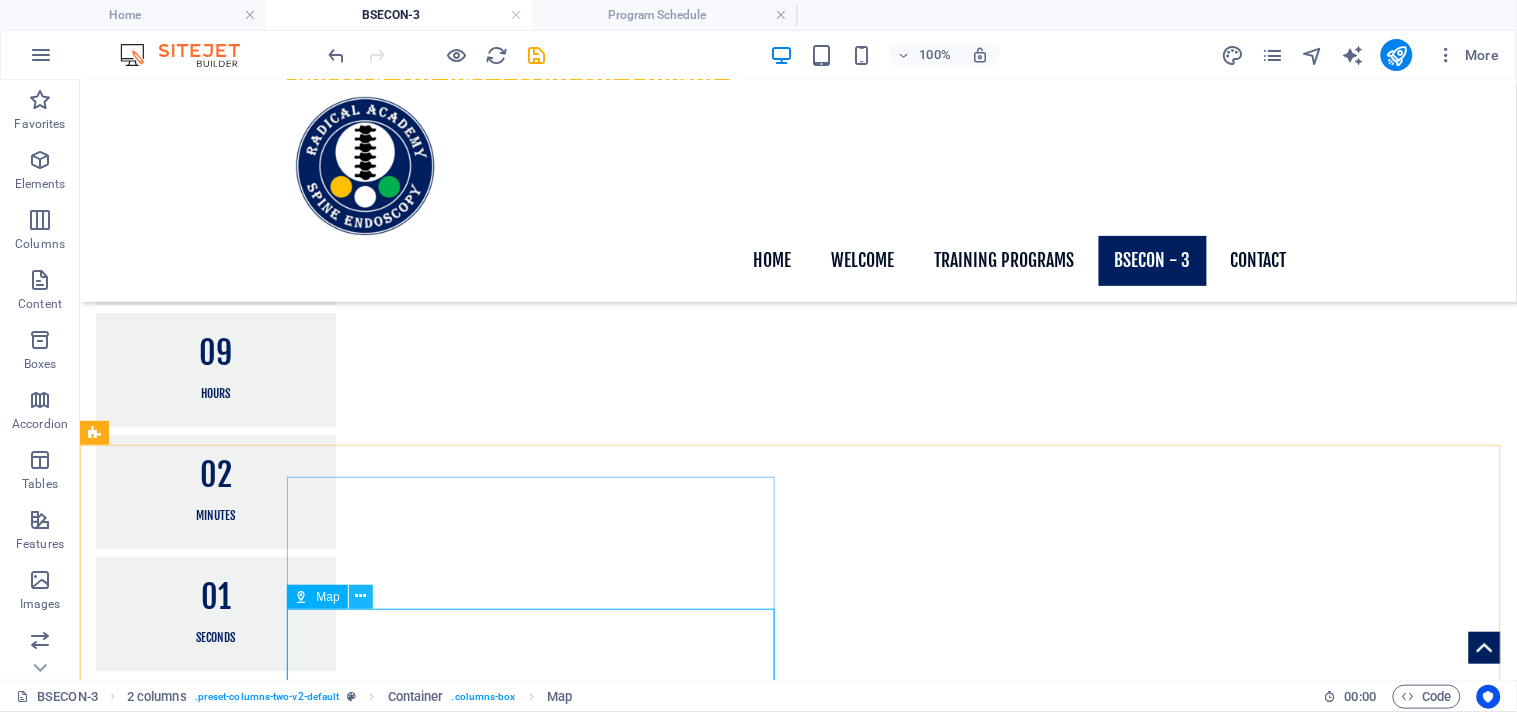click at bounding box center (360, 596) 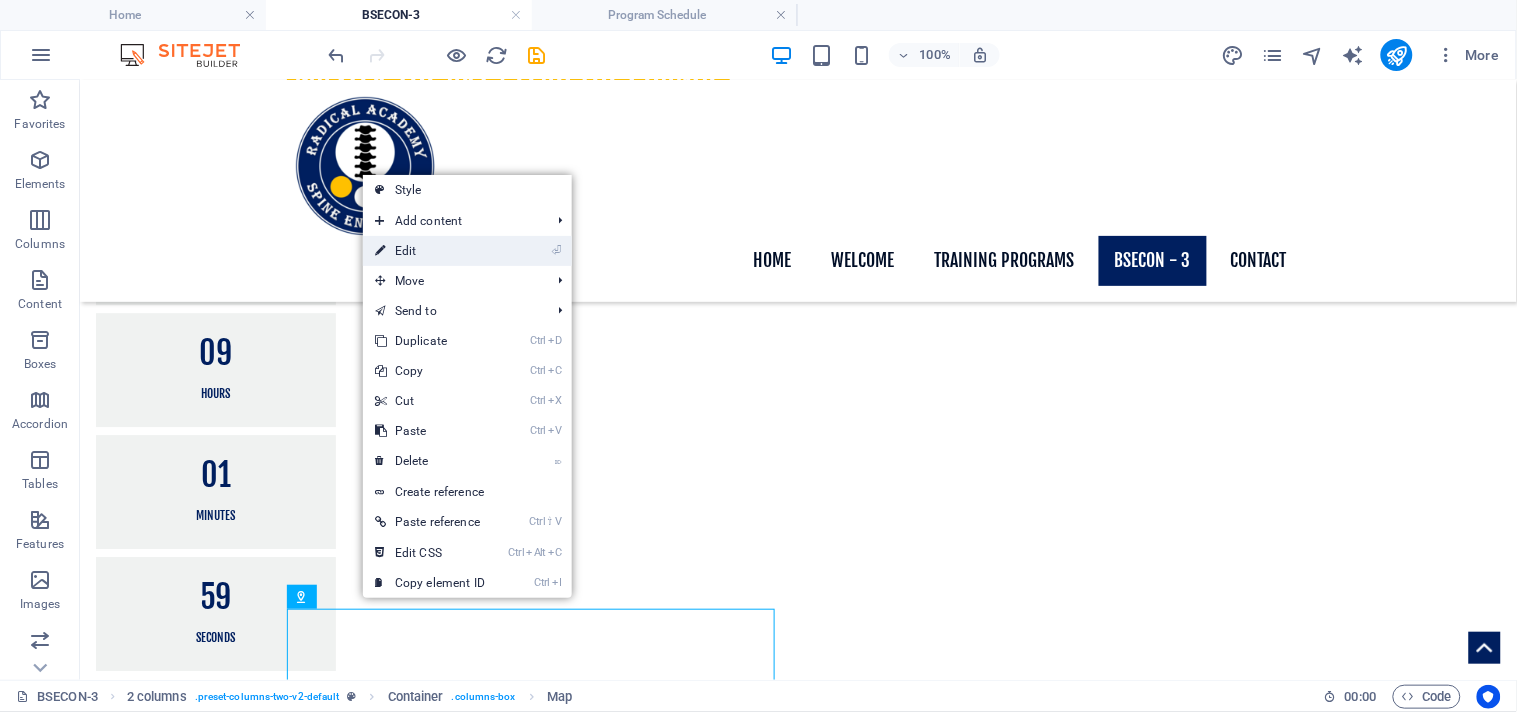 click on "⏎  Edit" at bounding box center [430, 251] 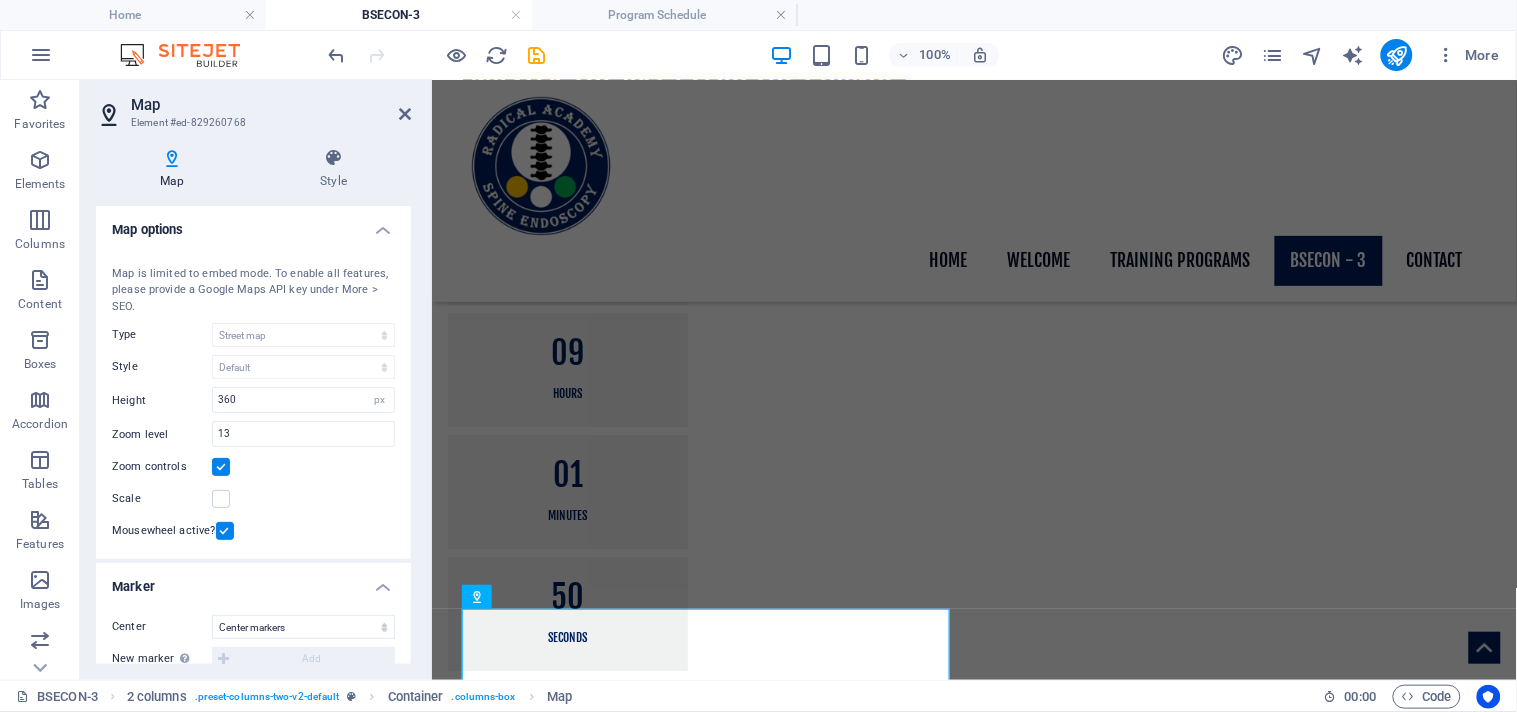 click on "Map center 419/20, Shukrawar Peth, Shivaji Road, Anandi-Pralhad, First Floor, Opposite Khadak Police Station,, Pune - 411002 Maharashtra Map is limited to embed mode. To enable all features, please provide a Google Maps API key under More > SEO. Type Street map Satellite view Satellite view with streets Terrain map Style Default Colorize Pale Dawn Subtle Grayscale Shades of Grey Apple Maps Blue Water Midnight Commander Light Monochrome Paper Neutral Blue Hints of Gold Black &amp; White No labels Color Height 360 px Zoom level 13 Zoom controls Scale Mousewheel active?" at bounding box center (253, 401) 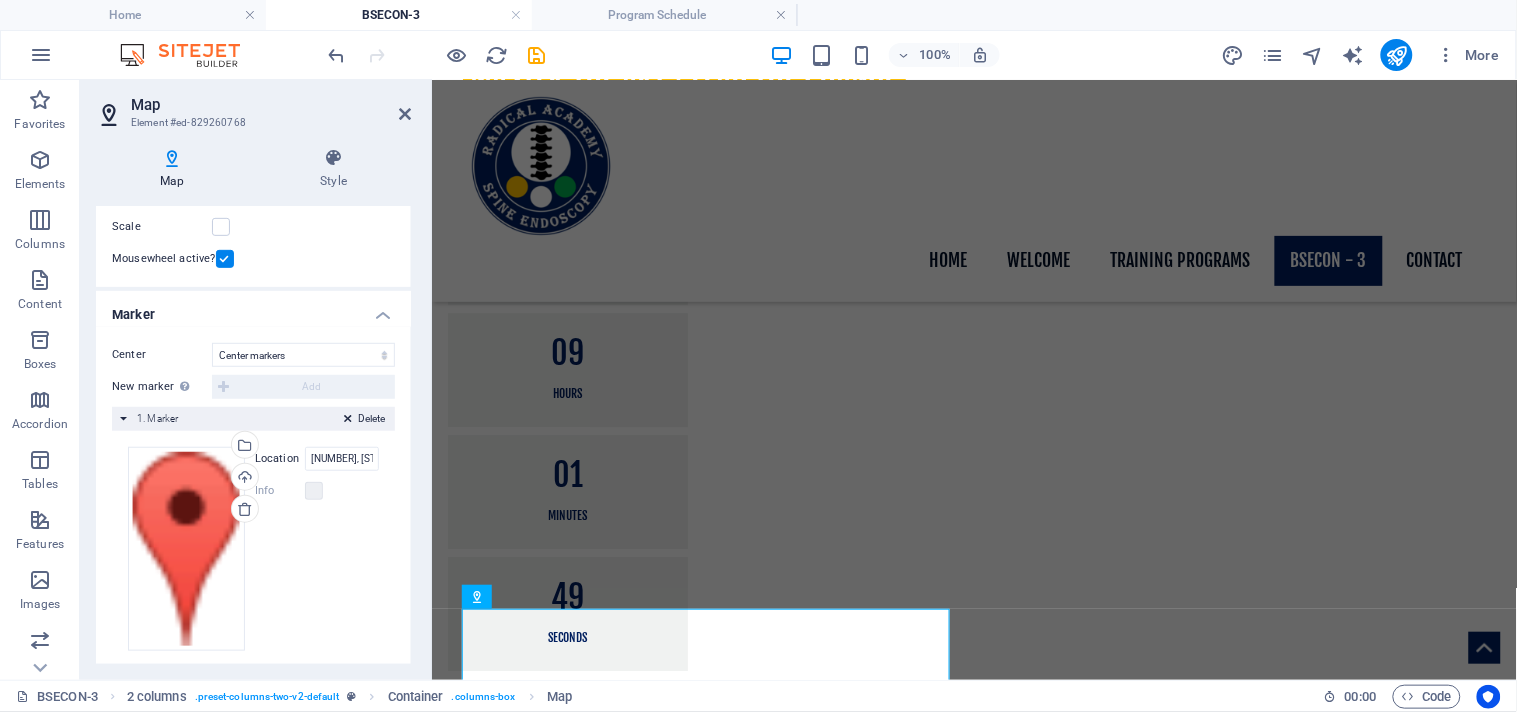 scroll, scrollTop: 287, scrollLeft: 0, axis: vertical 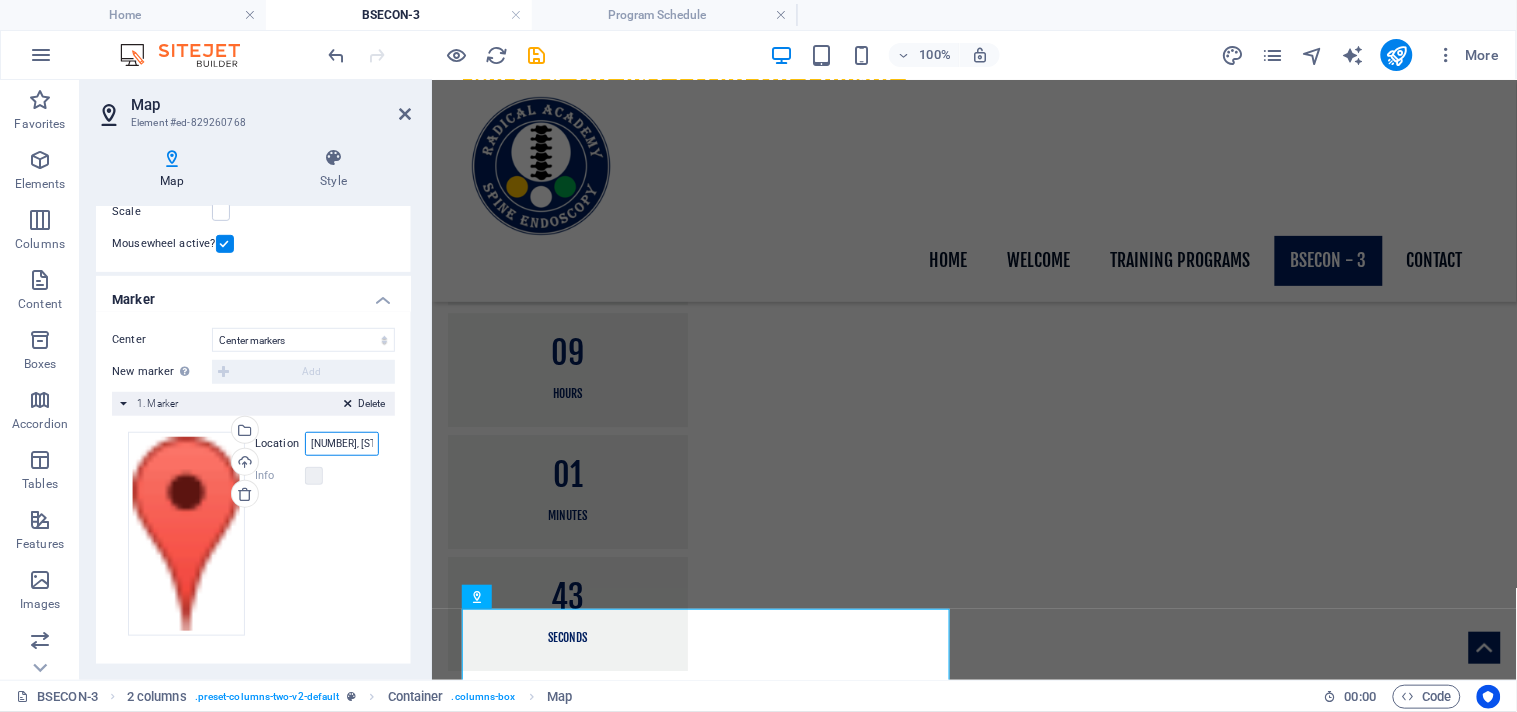 click on "[NUMBER]/[NUMBER], [STREET], [STREET], [AREA], [AREA], [CITY] - [POSTAL_CODE] [STATE]" at bounding box center (342, 444) 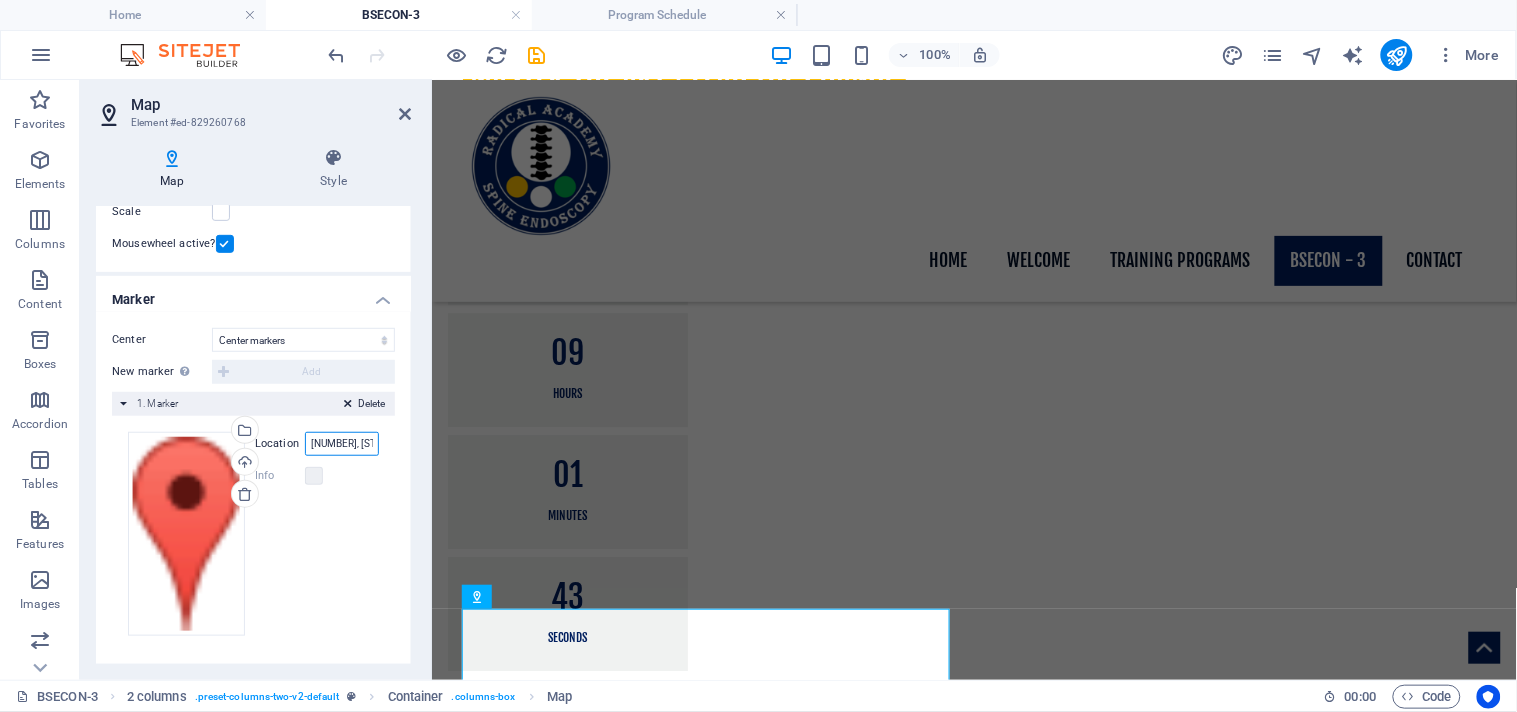 click on "[NUMBER]/[NUMBER], [STREET], [STREET], [AREA], [AREA], [CITY] - [POSTAL_CODE] [STATE]" at bounding box center (342, 444) 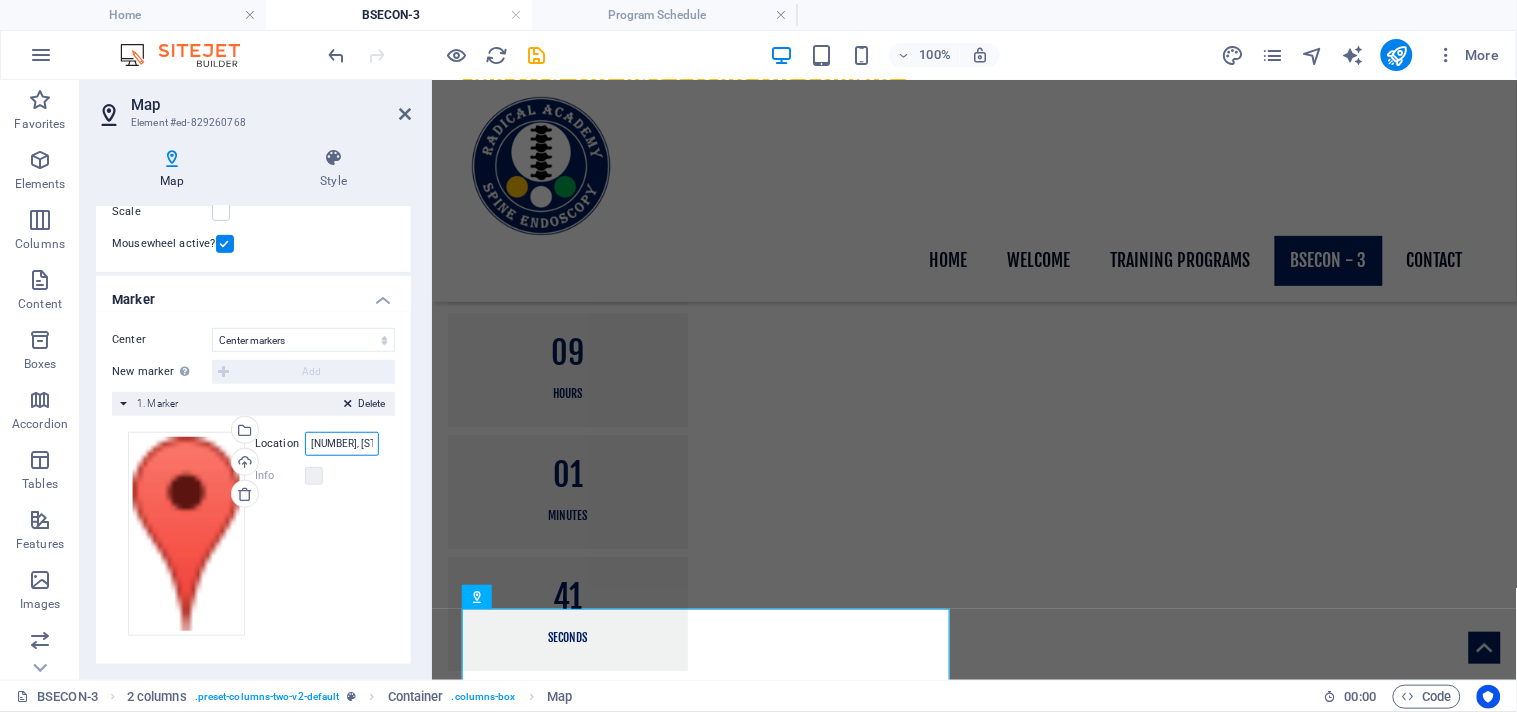 paste on "Suyash Hospital 7J75+J6V, Gudhiyari Main Rd, near Avinash Lifestyle Tower, Kota, Raipur, Chhattisgarh 492010" 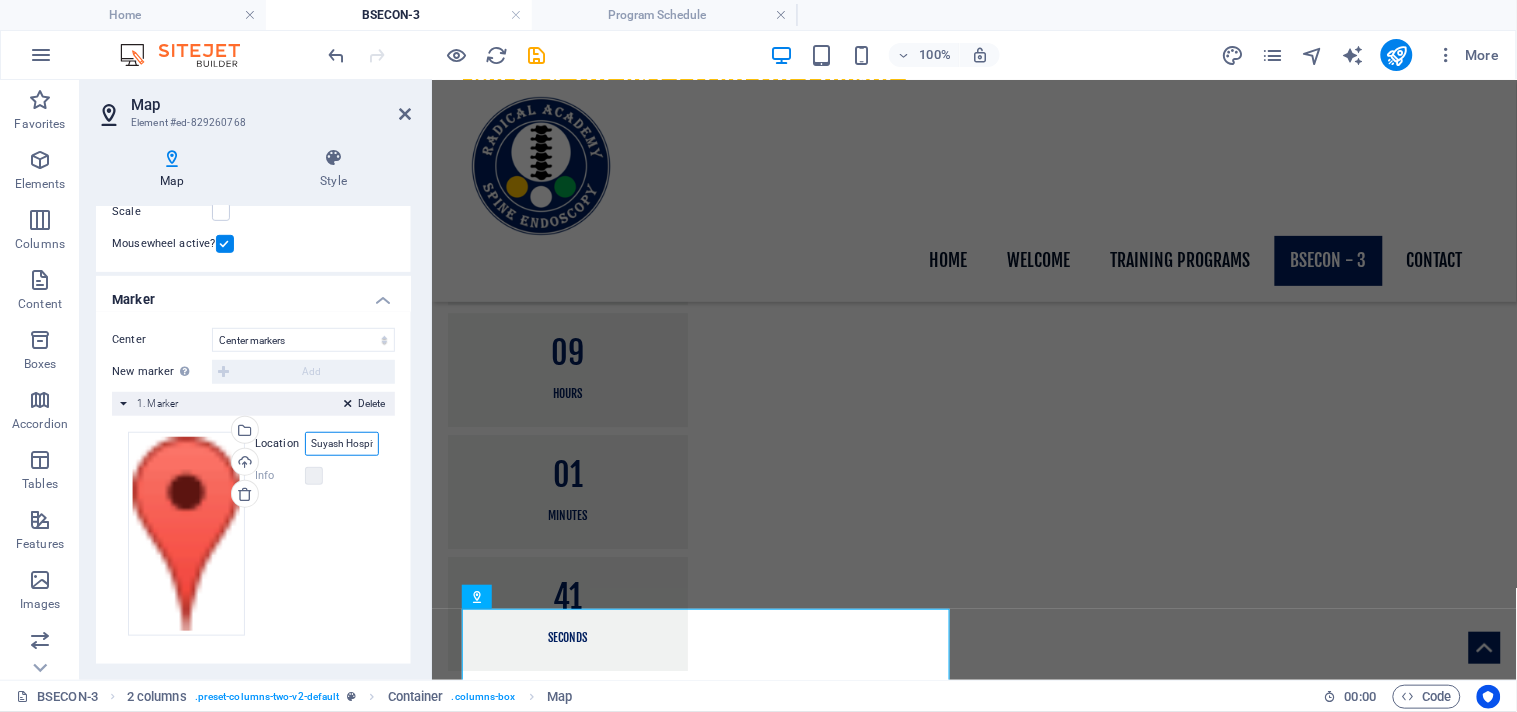 scroll, scrollTop: 0, scrollLeft: 428, axis: horizontal 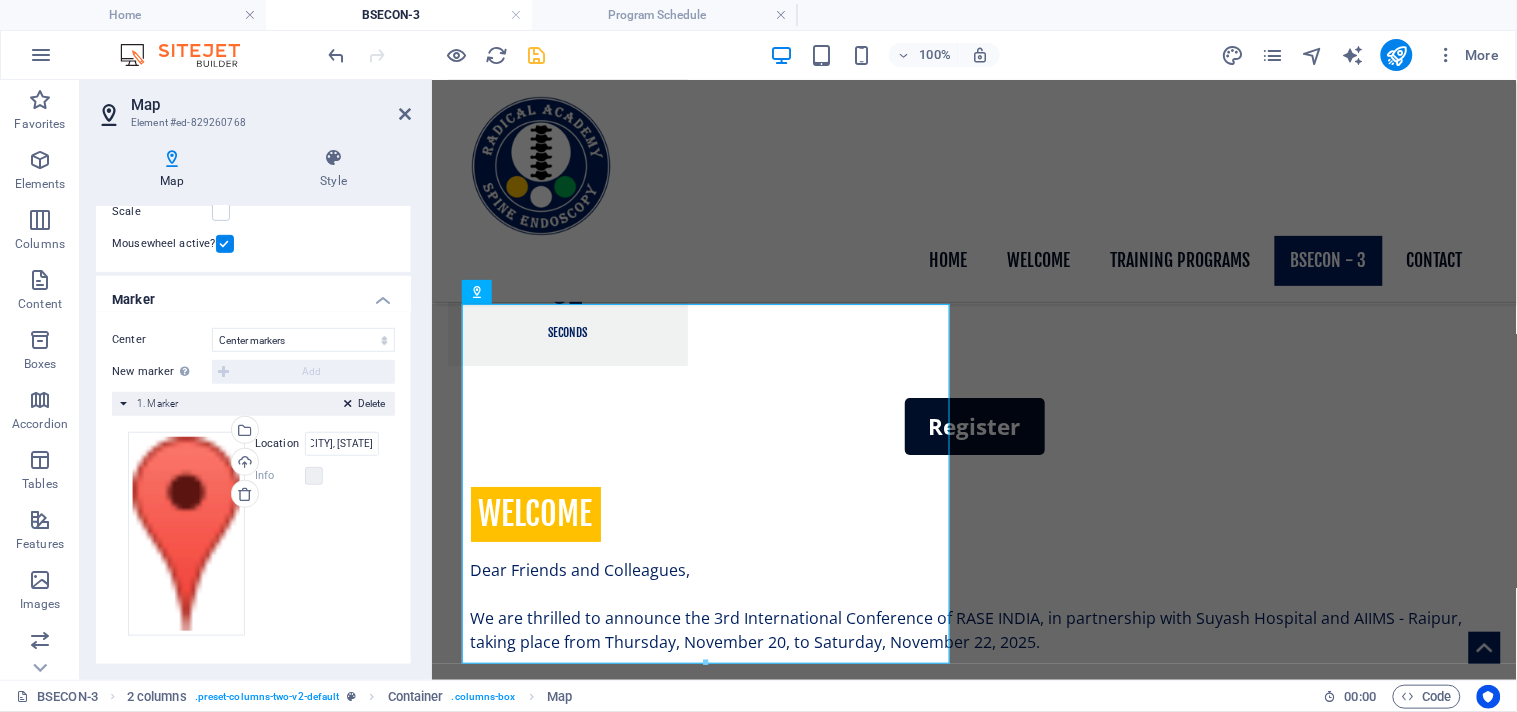 drag, startPoint x: 533, startPoint y: 62, endPoint x: 358, endPoint y: 223, distance: 237.79402 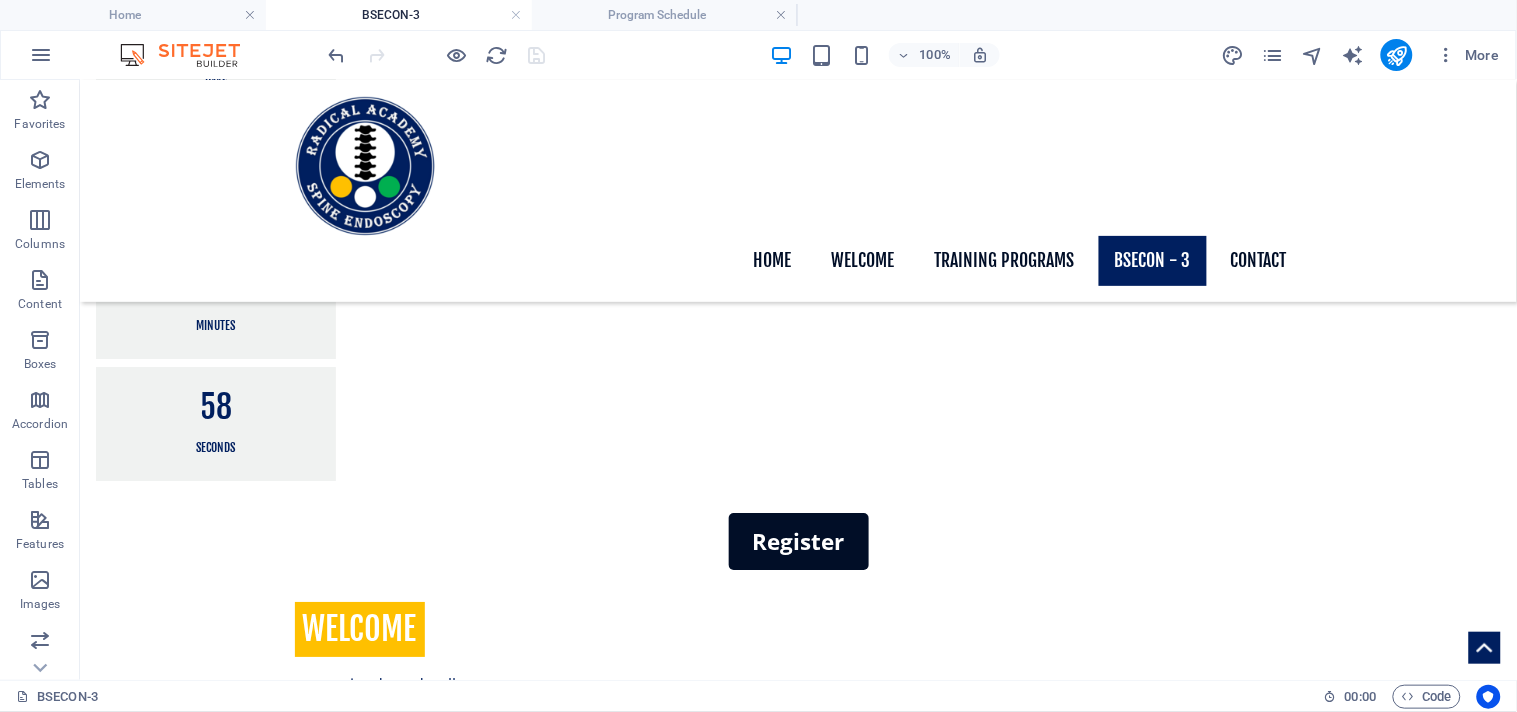 scroll, scrollTop: 1437, scrollLeft: 0, axis: vertical 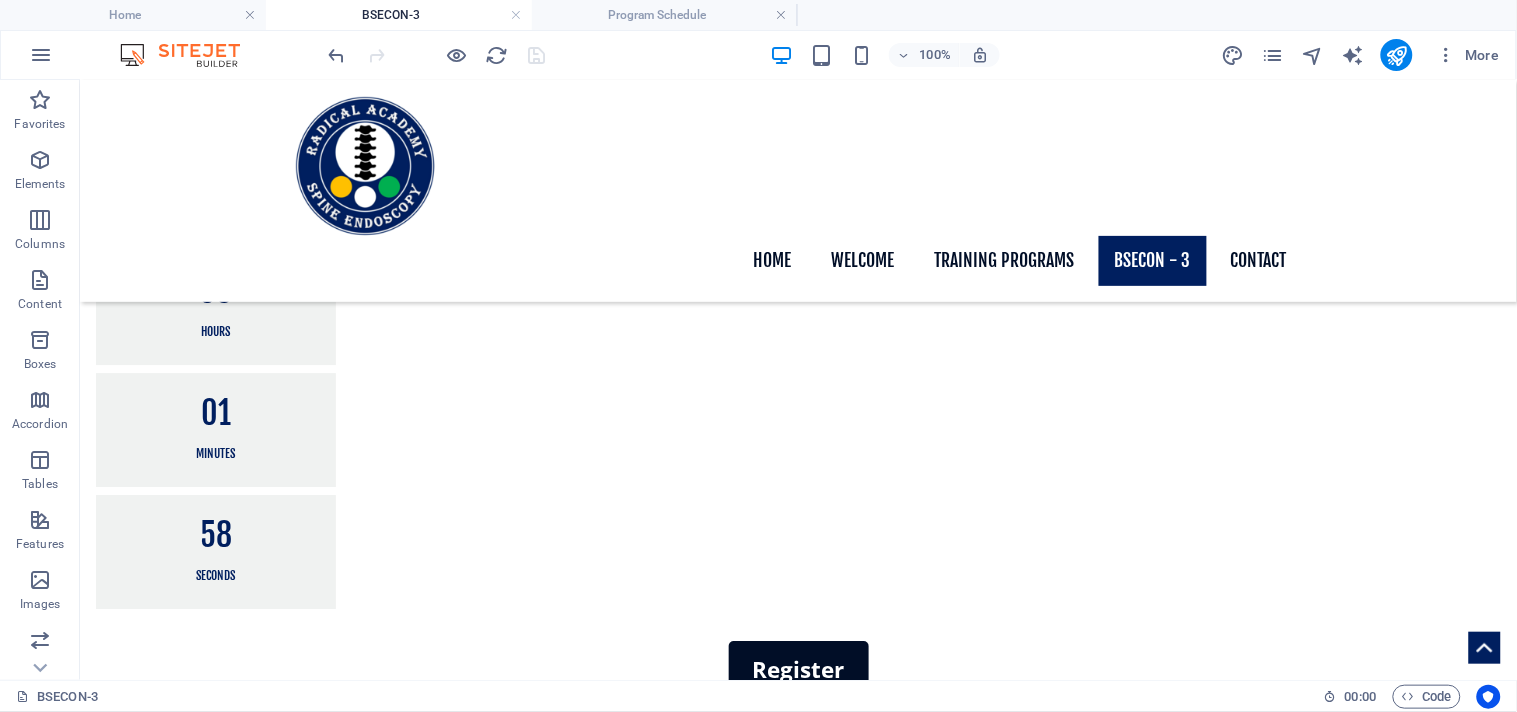 click on "Program Schedule" at bounding box center [339, 2114] 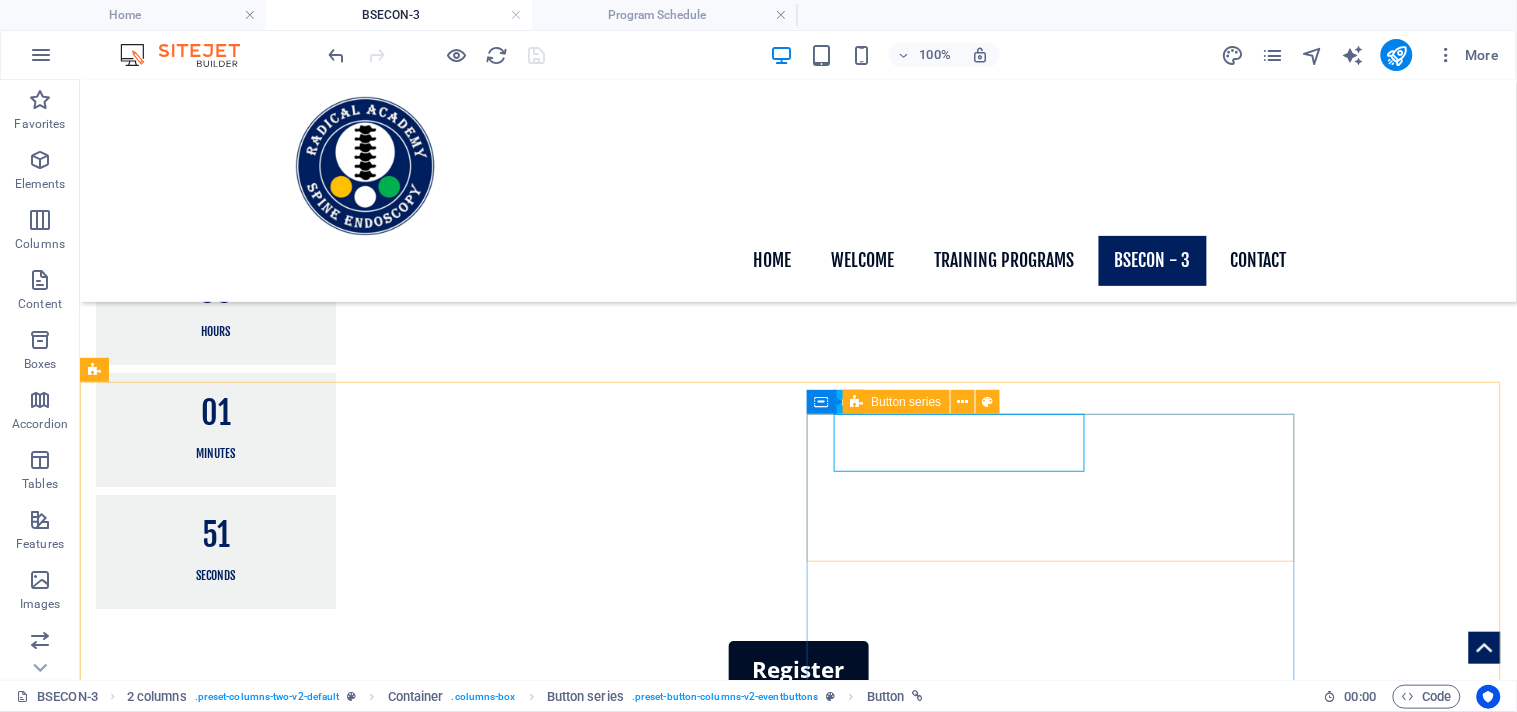 click on "Button series" at bounding box center [896, 402] 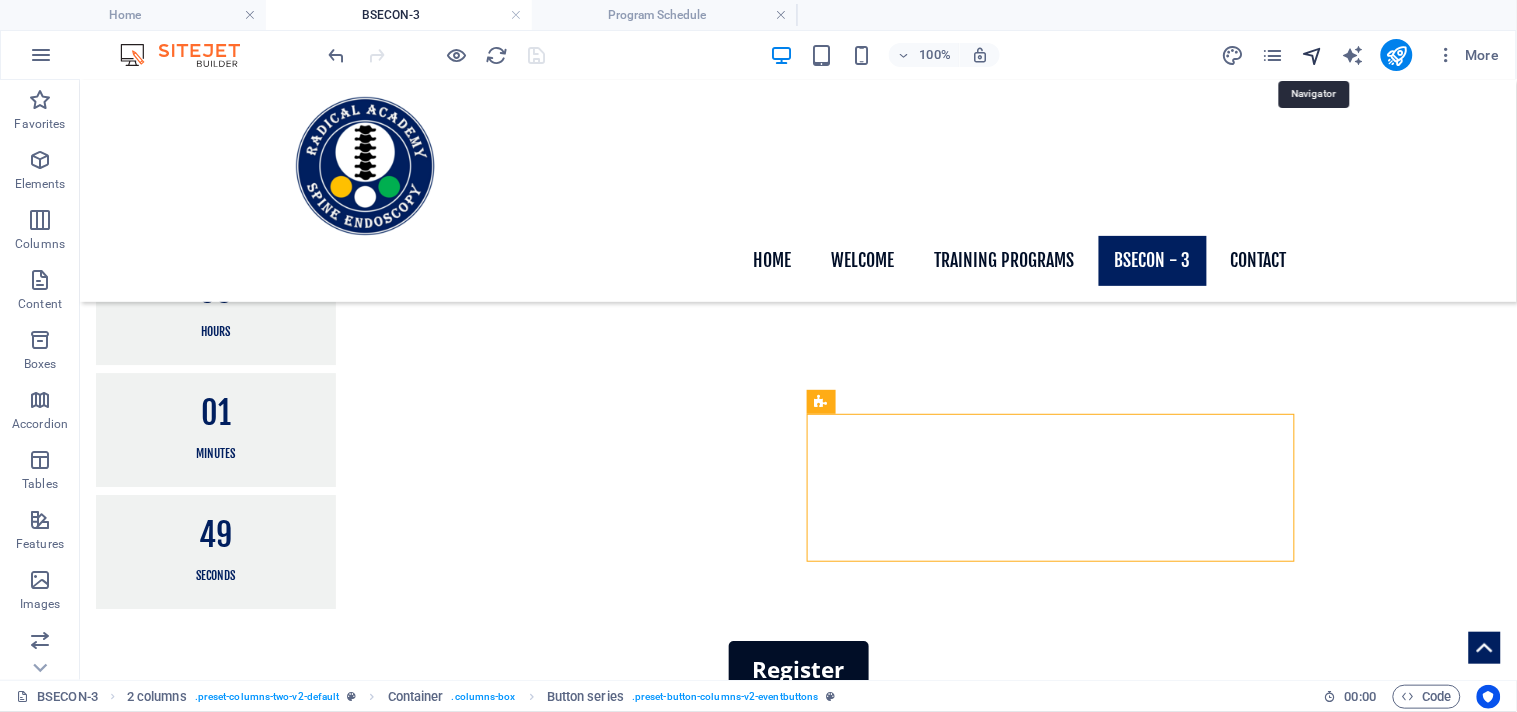 click at bounding box center (1312, 55) 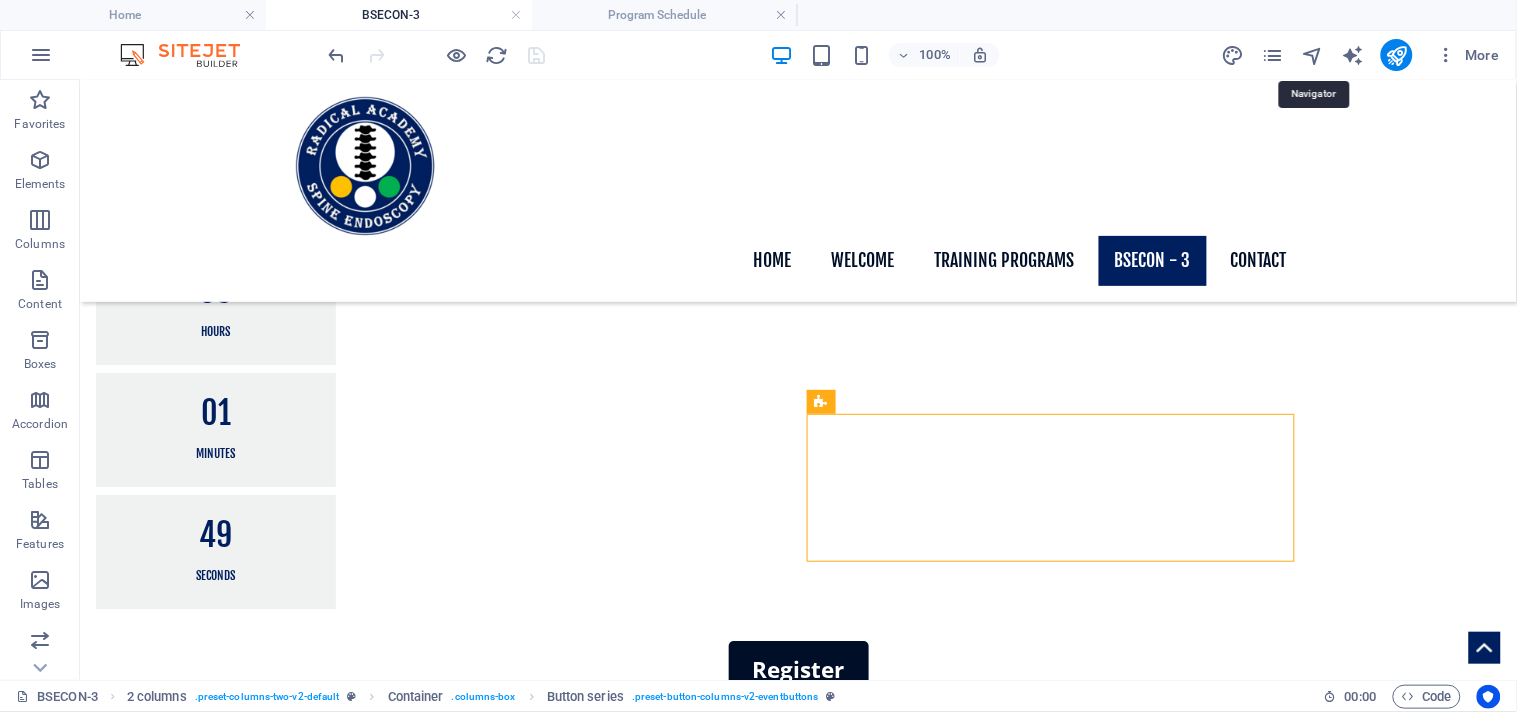 select on "15839601-en" 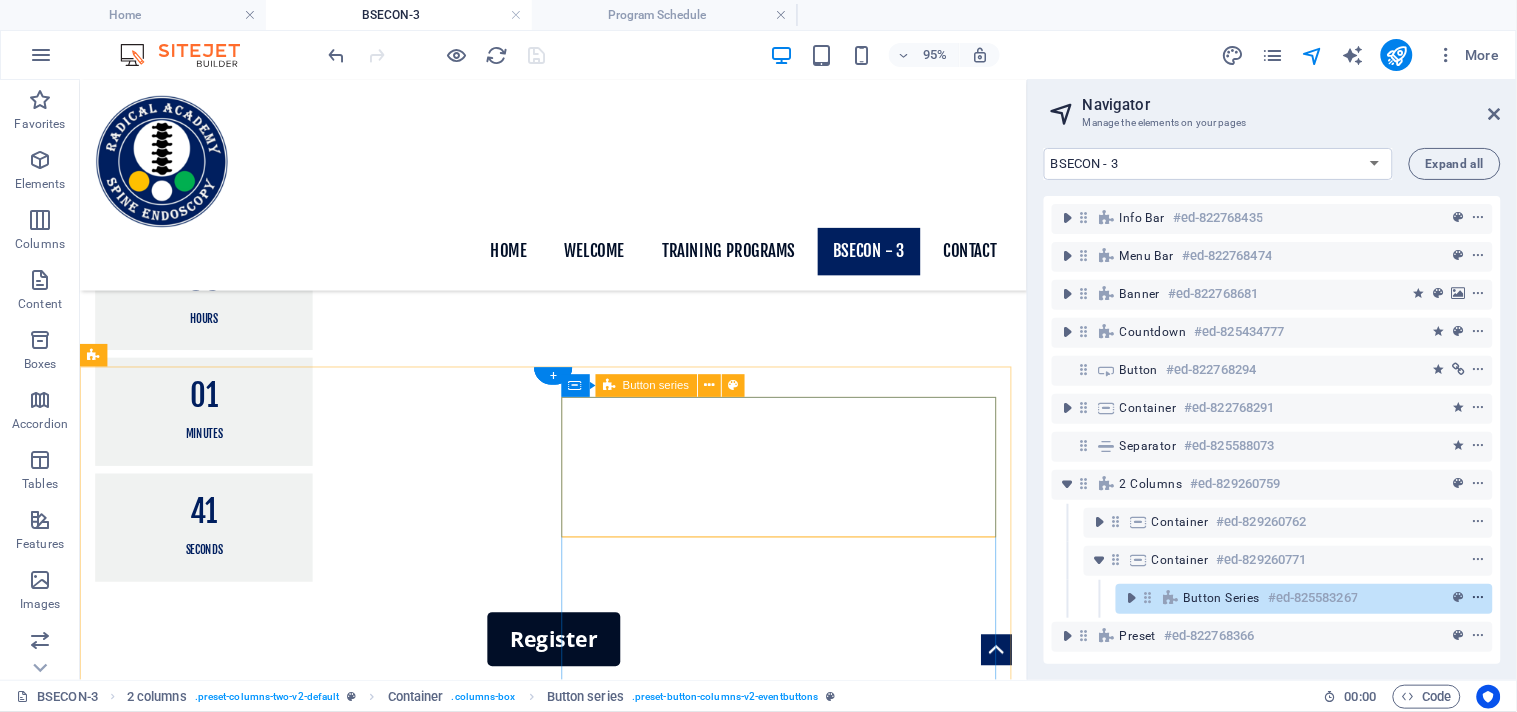 click at bounding box center (1479, 598) 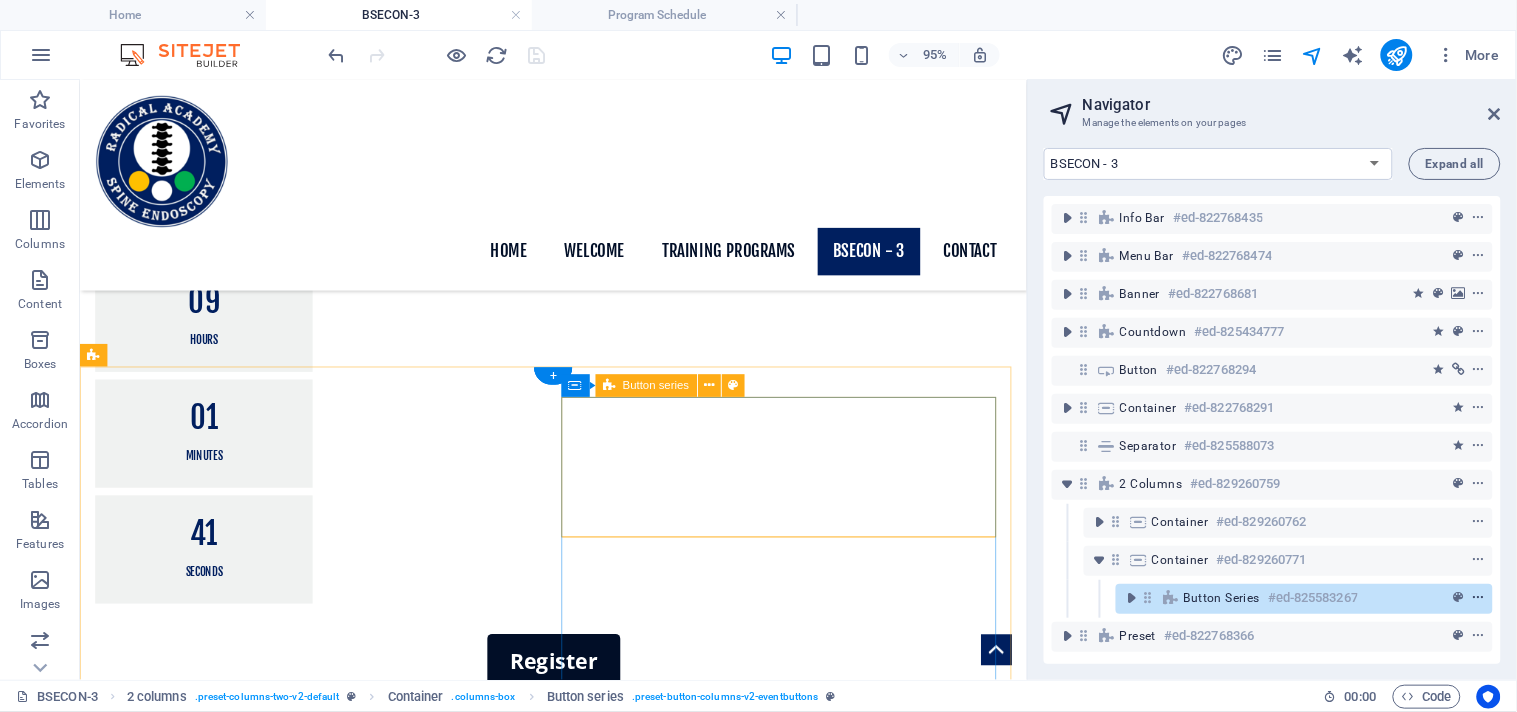scroll, scrollTop: 1530, scrollLeft: 0, axis: vertical 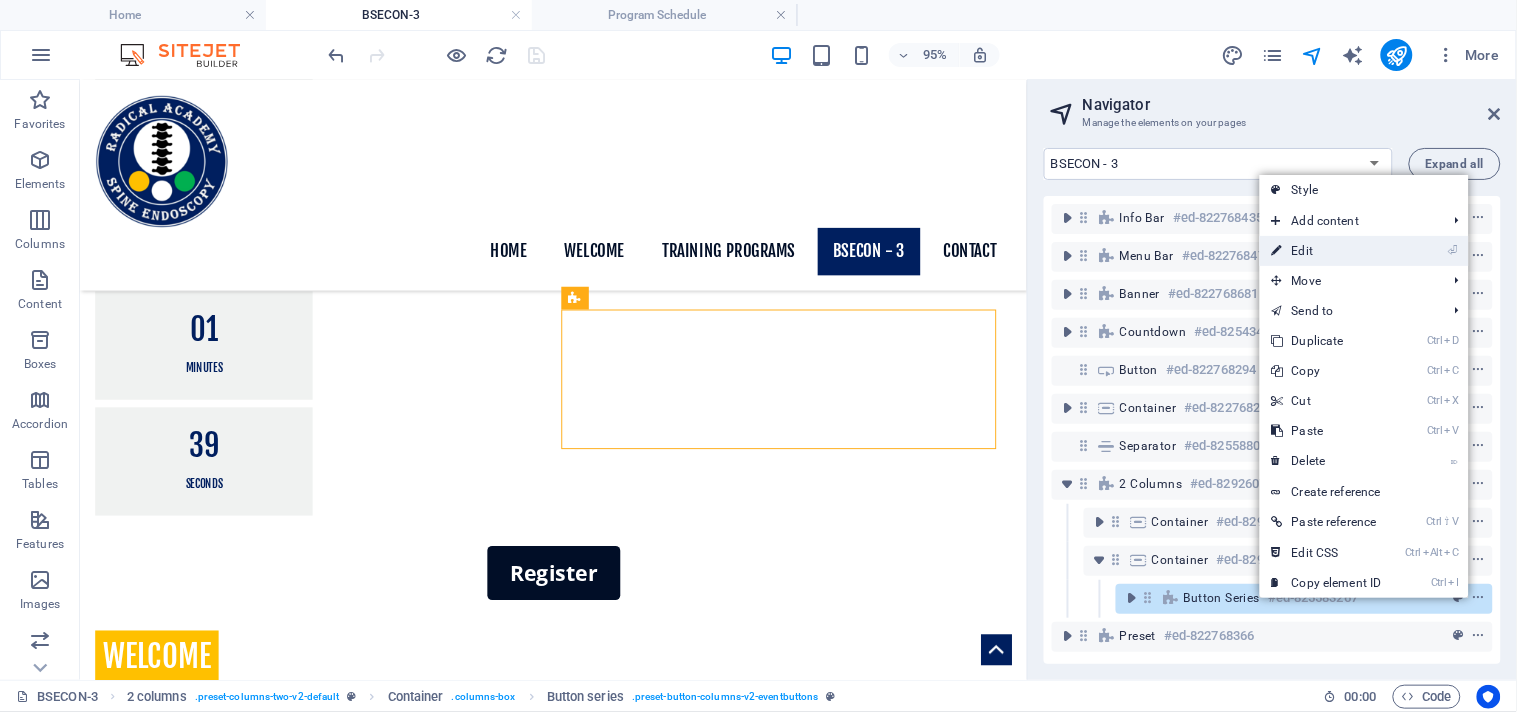 click on "⏎  Edit" at bounding box center (1327, 251) 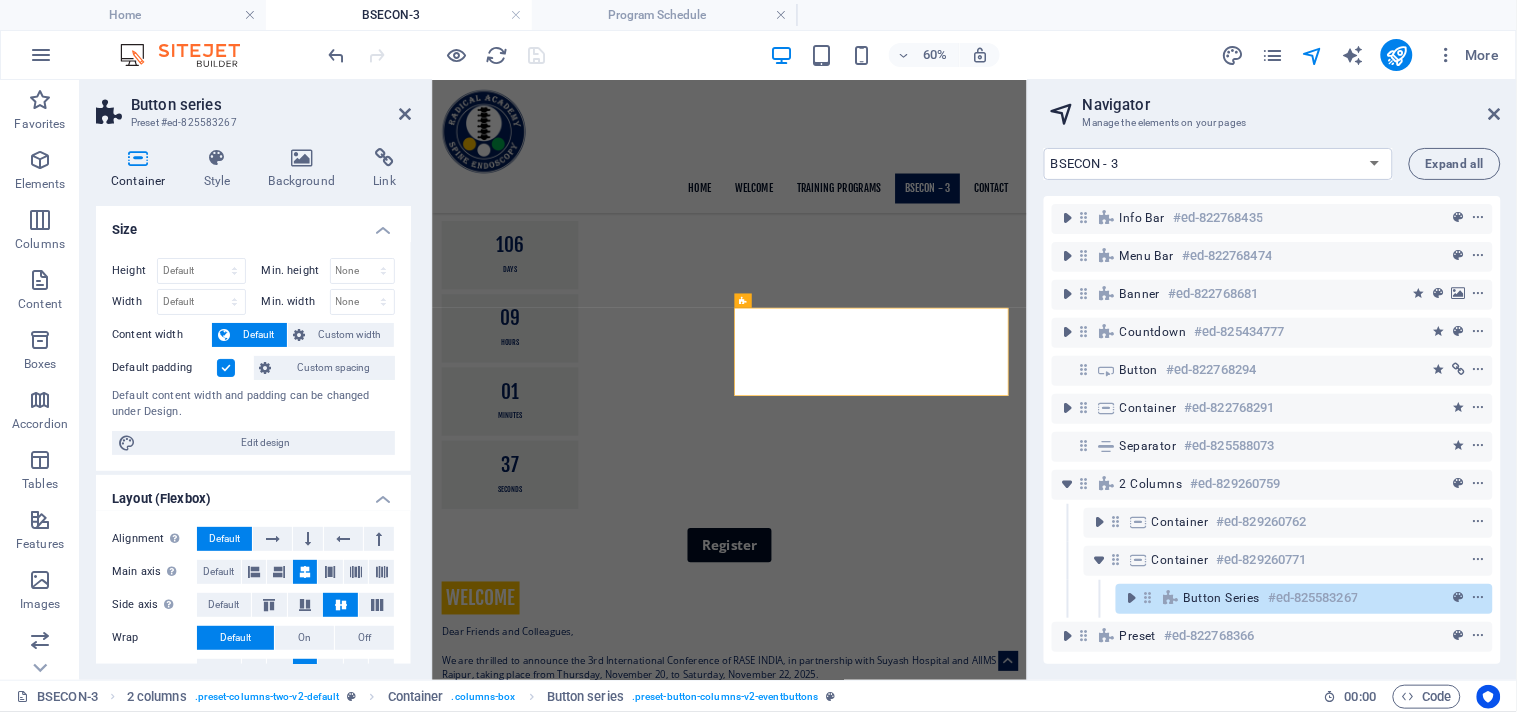 scroll, scrollTop: 1416, scrollLeft: 0, axis: vertical 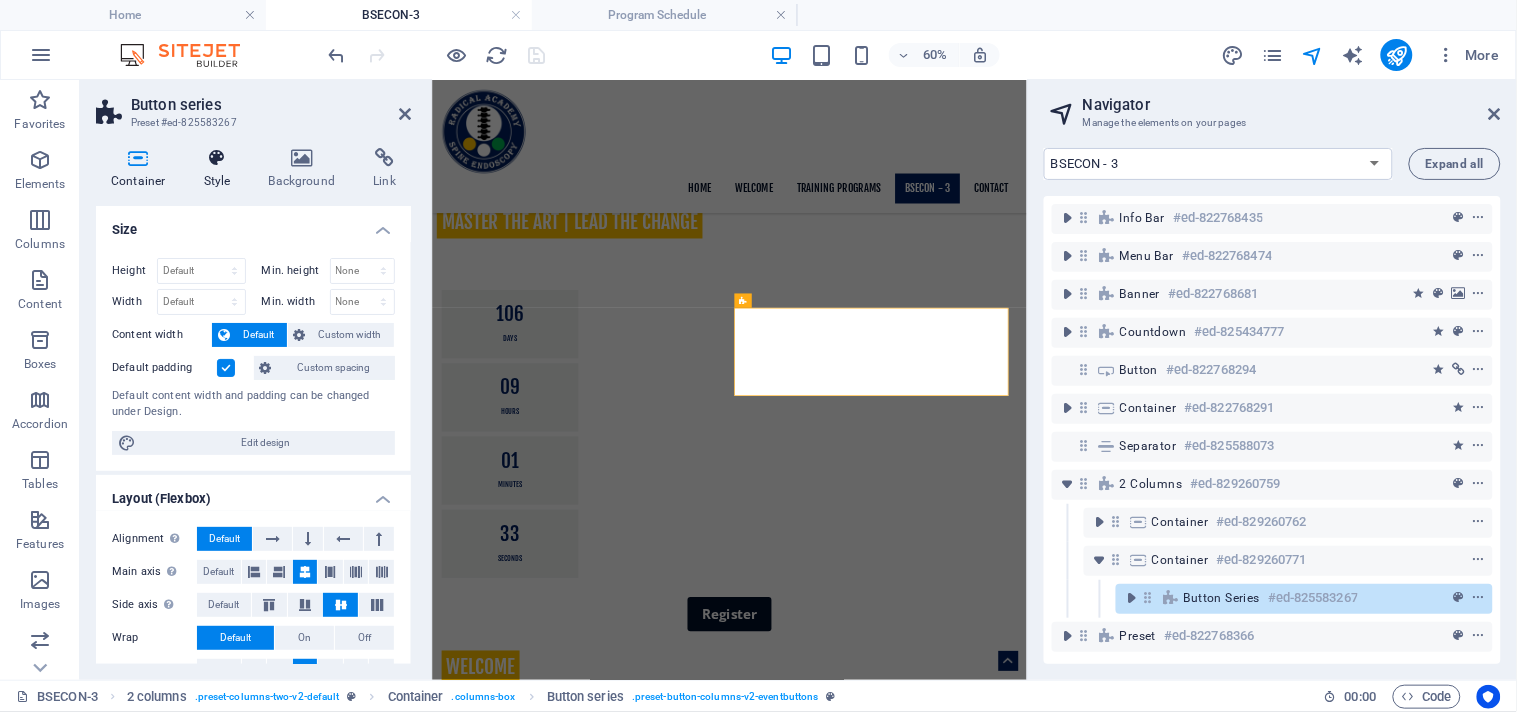 click at bounding box center [217, 158] 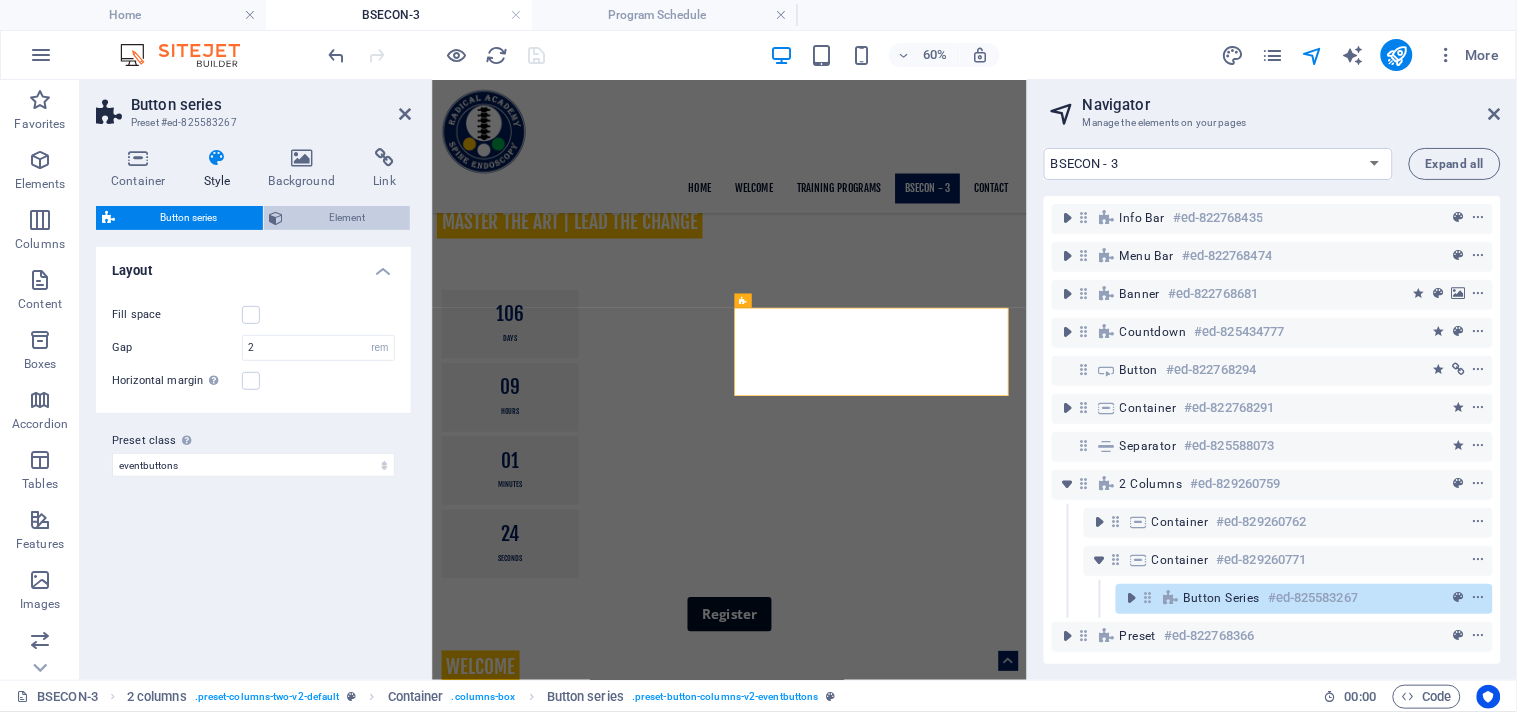 click on "Element" at bounding box center (347, 218) 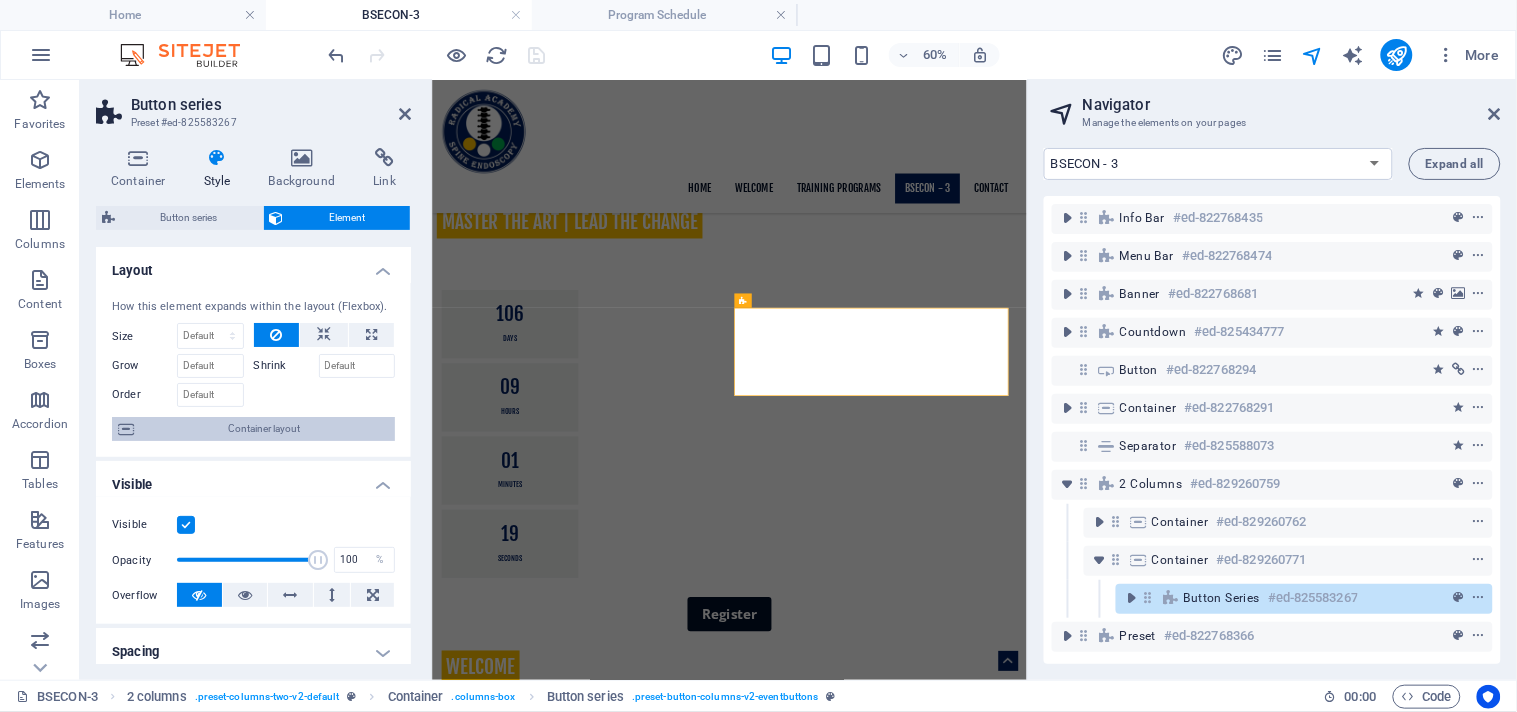 click at bounding box center [126, 429] 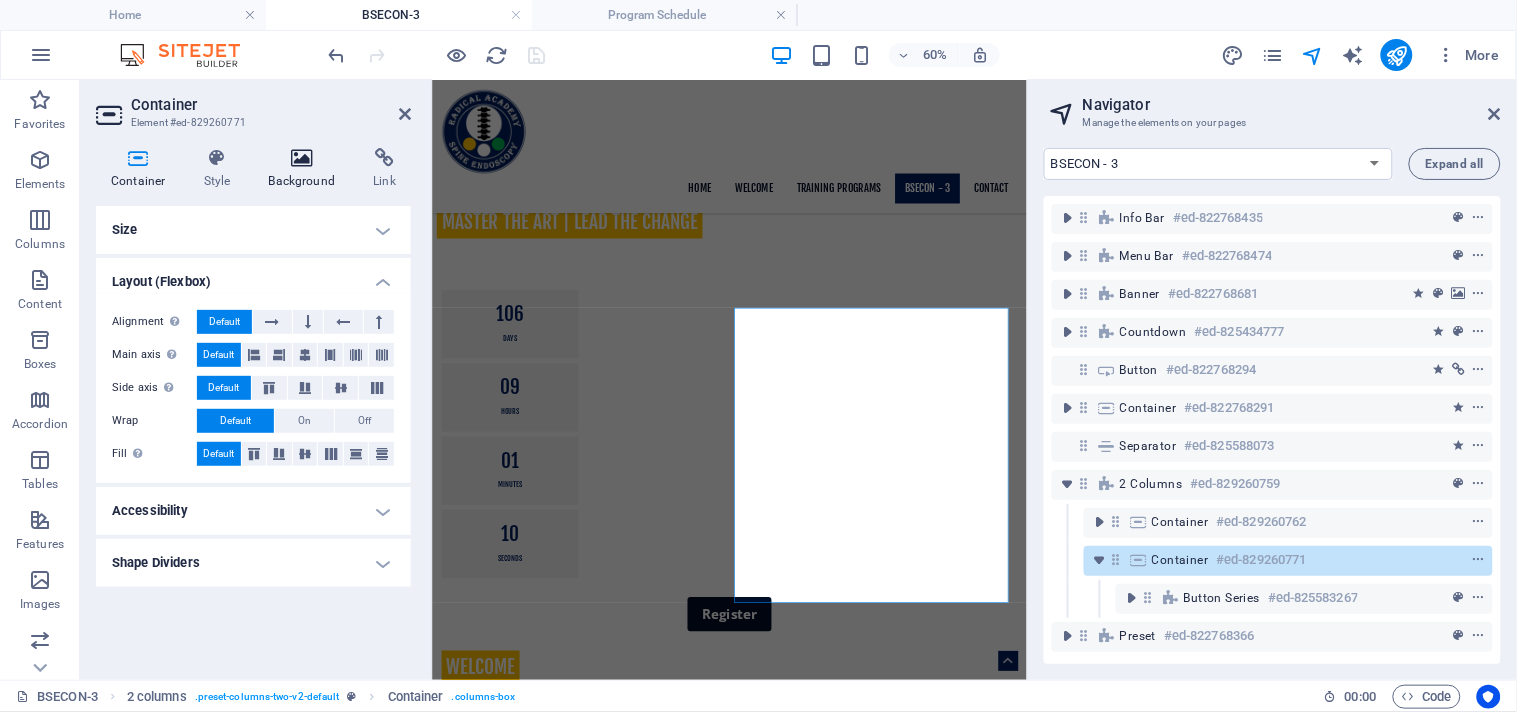 click on "Background" at bounding box center [306, 169] 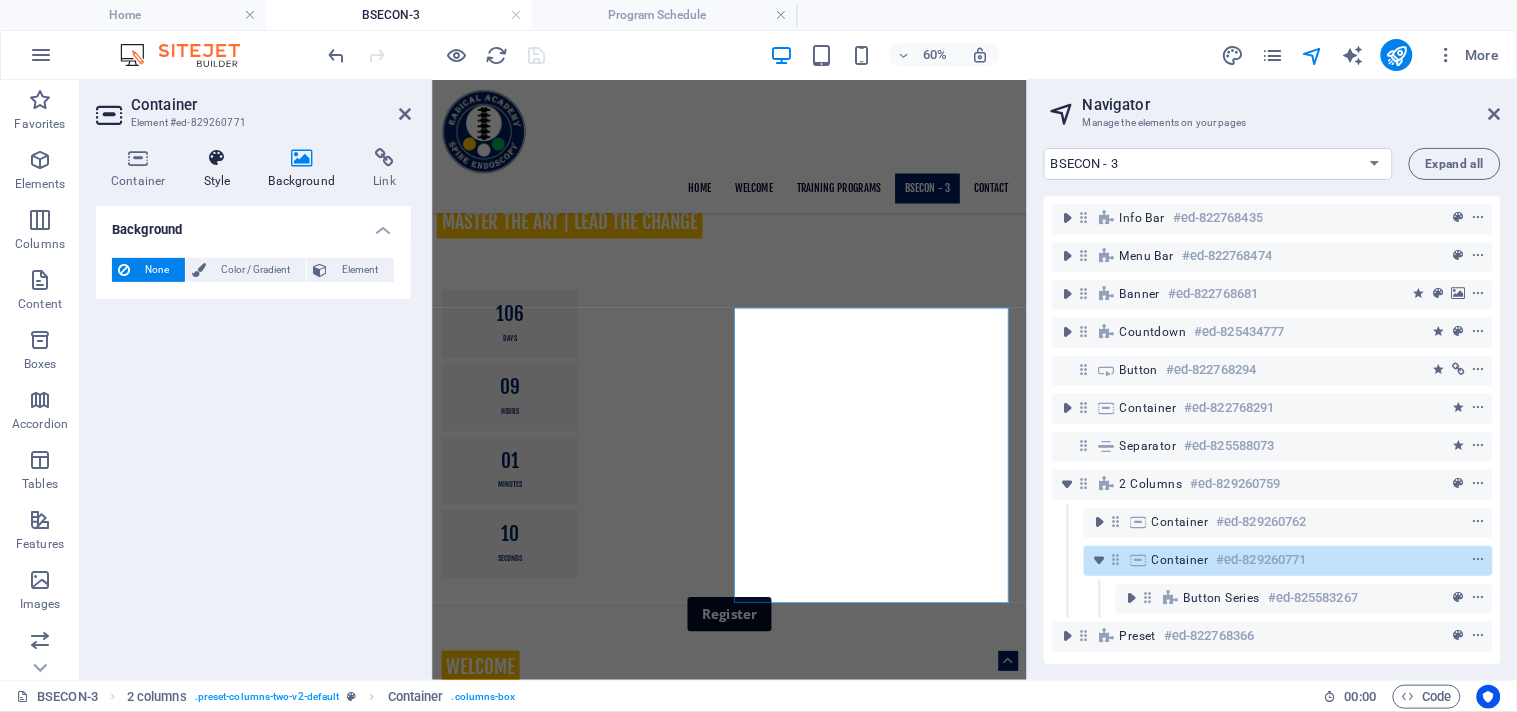 click at bounding box center [217, 158] 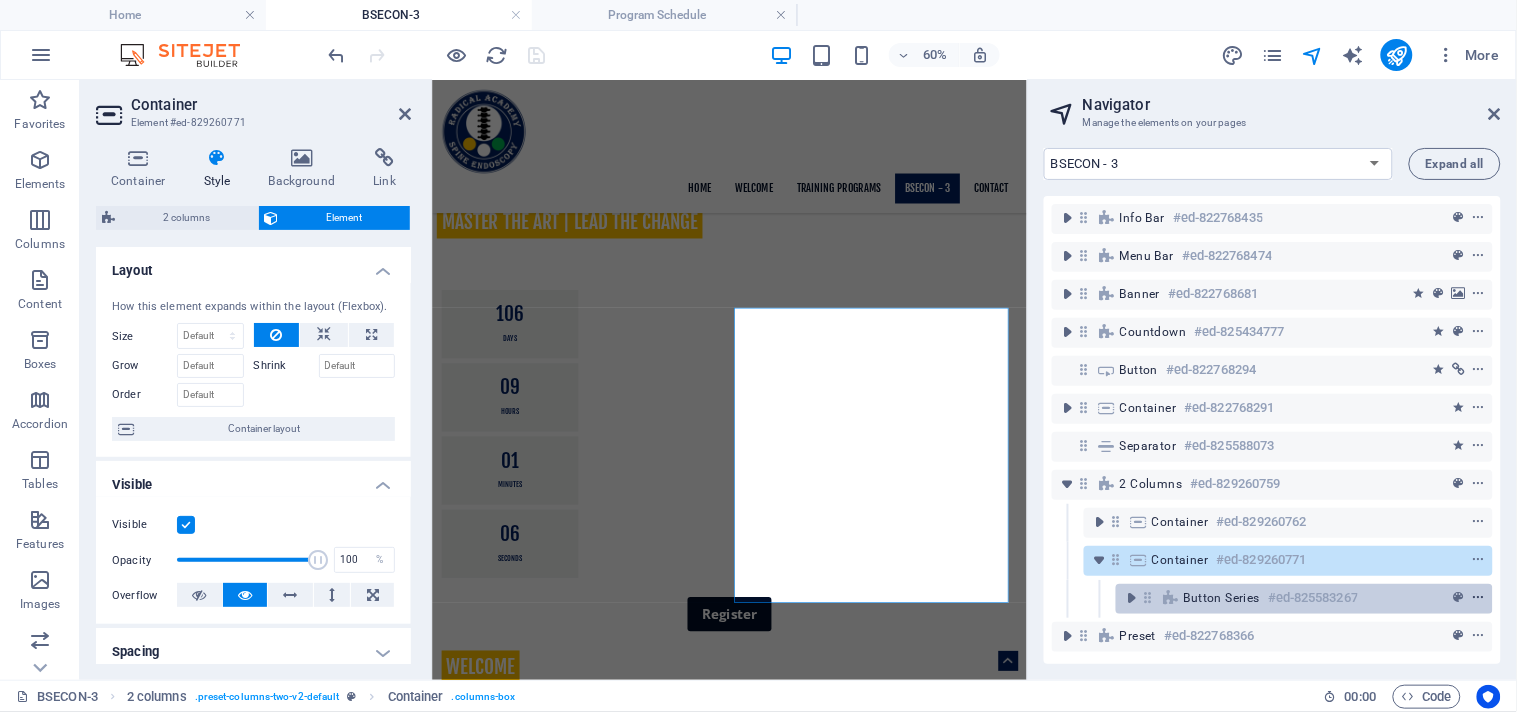 click on "#ed-825583267" at bounding box center (1313, 598) 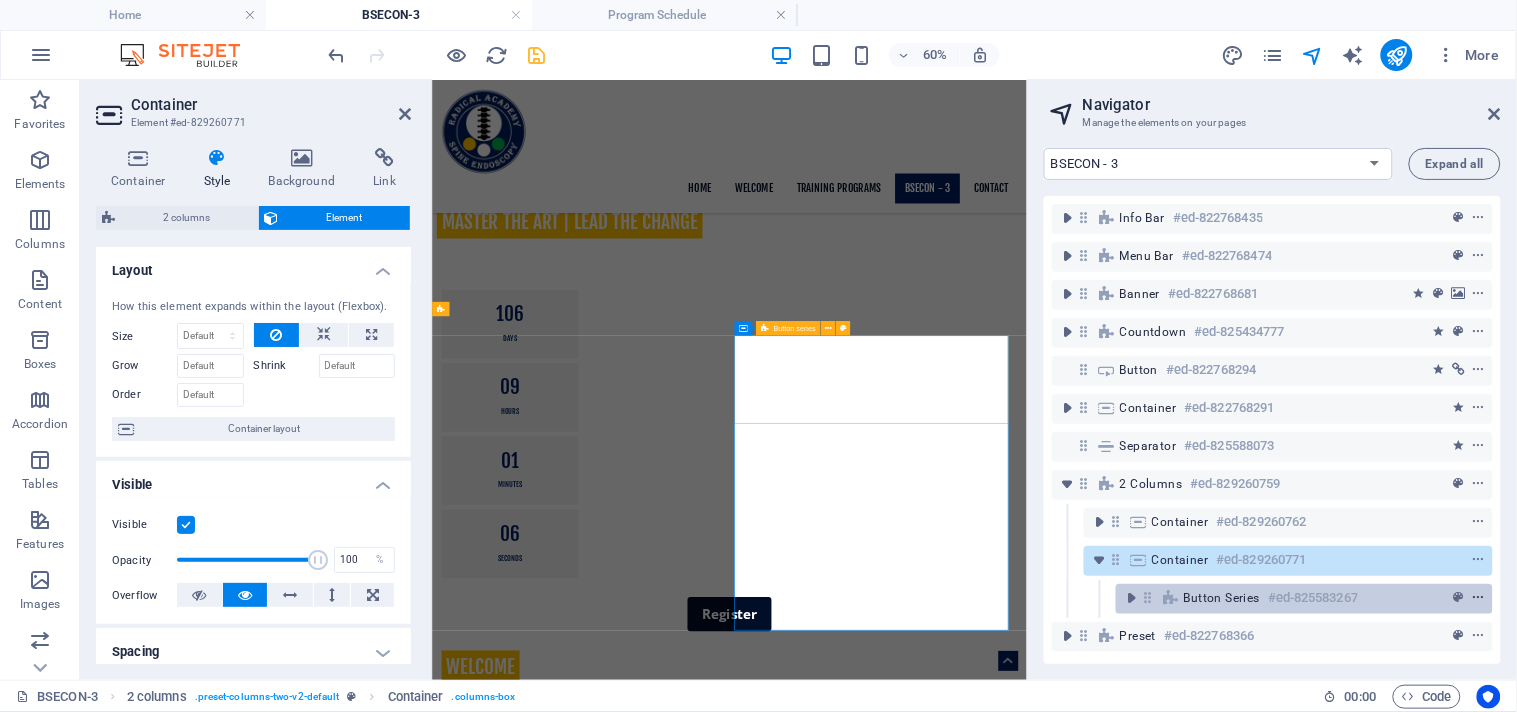click at bounding box center [1479, 598] 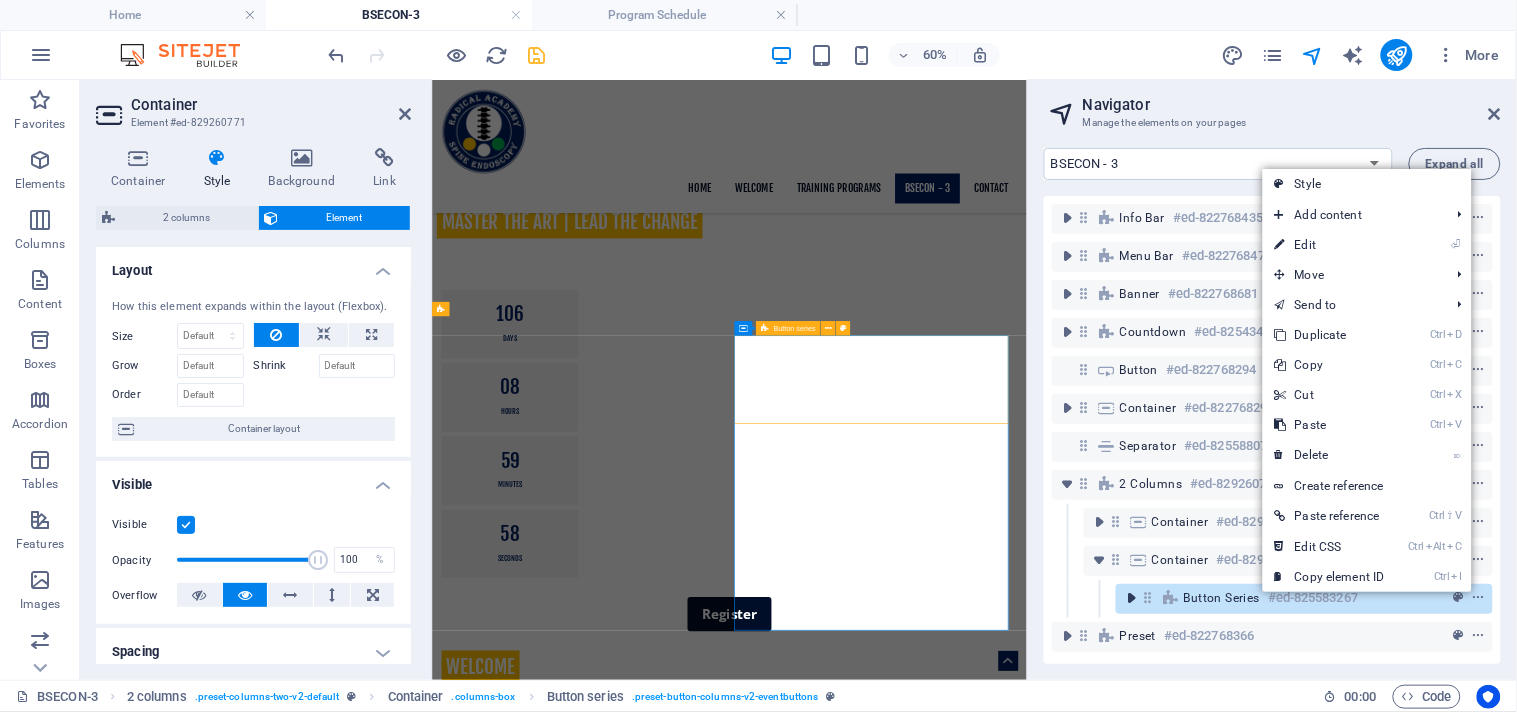 scroll, scrollTop: 1370, scrollLeft: 0, axis: vertical 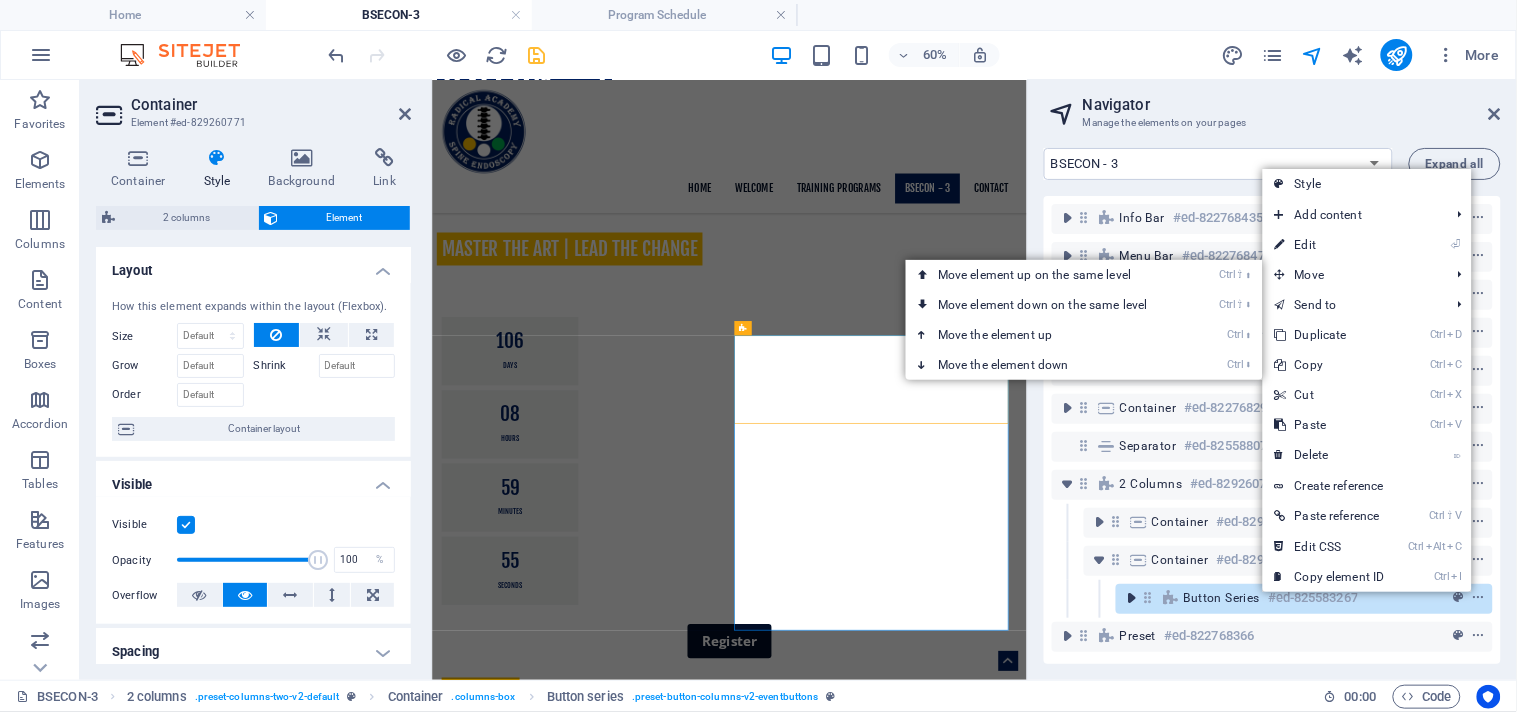 click on "⏎  Edit" at bounding box center [1330, 245] 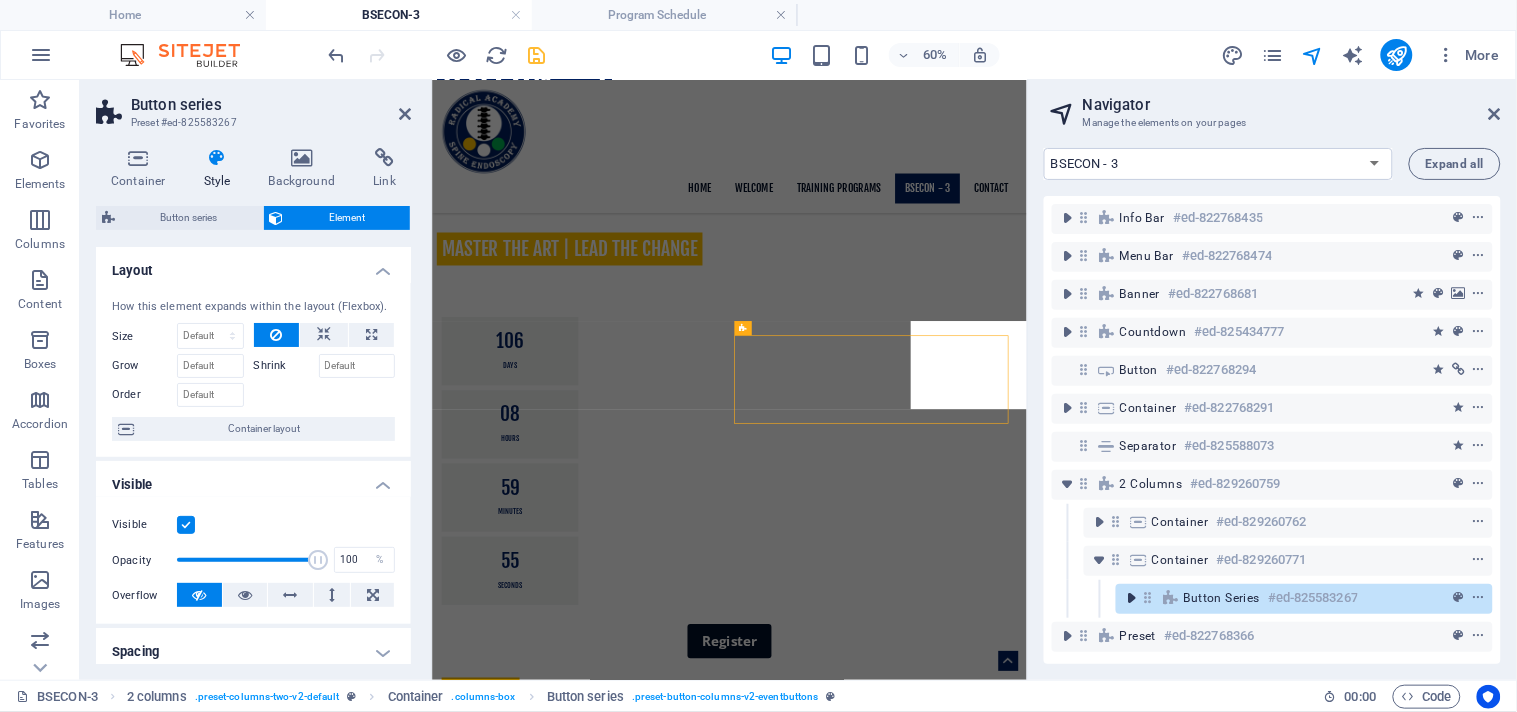 click at bounding box center [1132, 598] 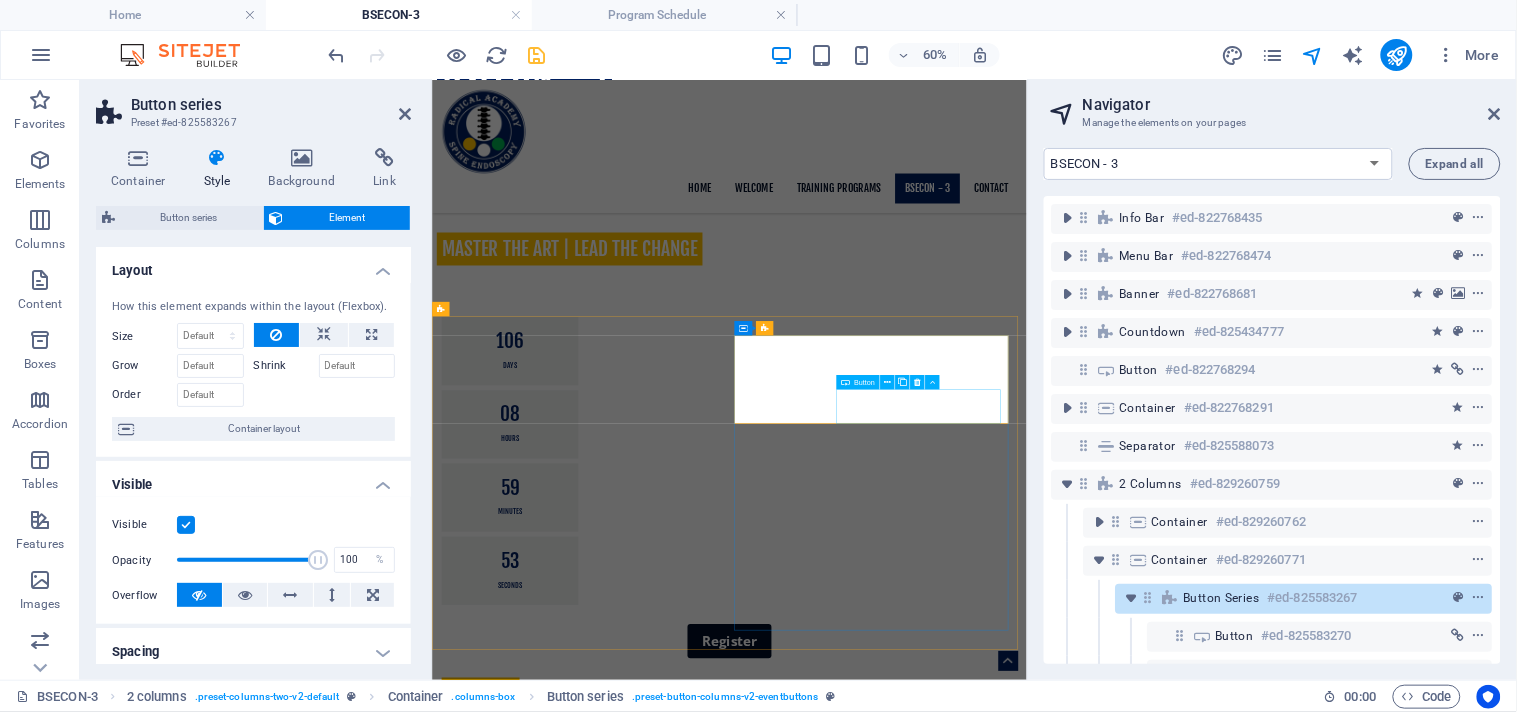 scroll, scrollTop: 163, scrollLeft: 0, axis: vertical 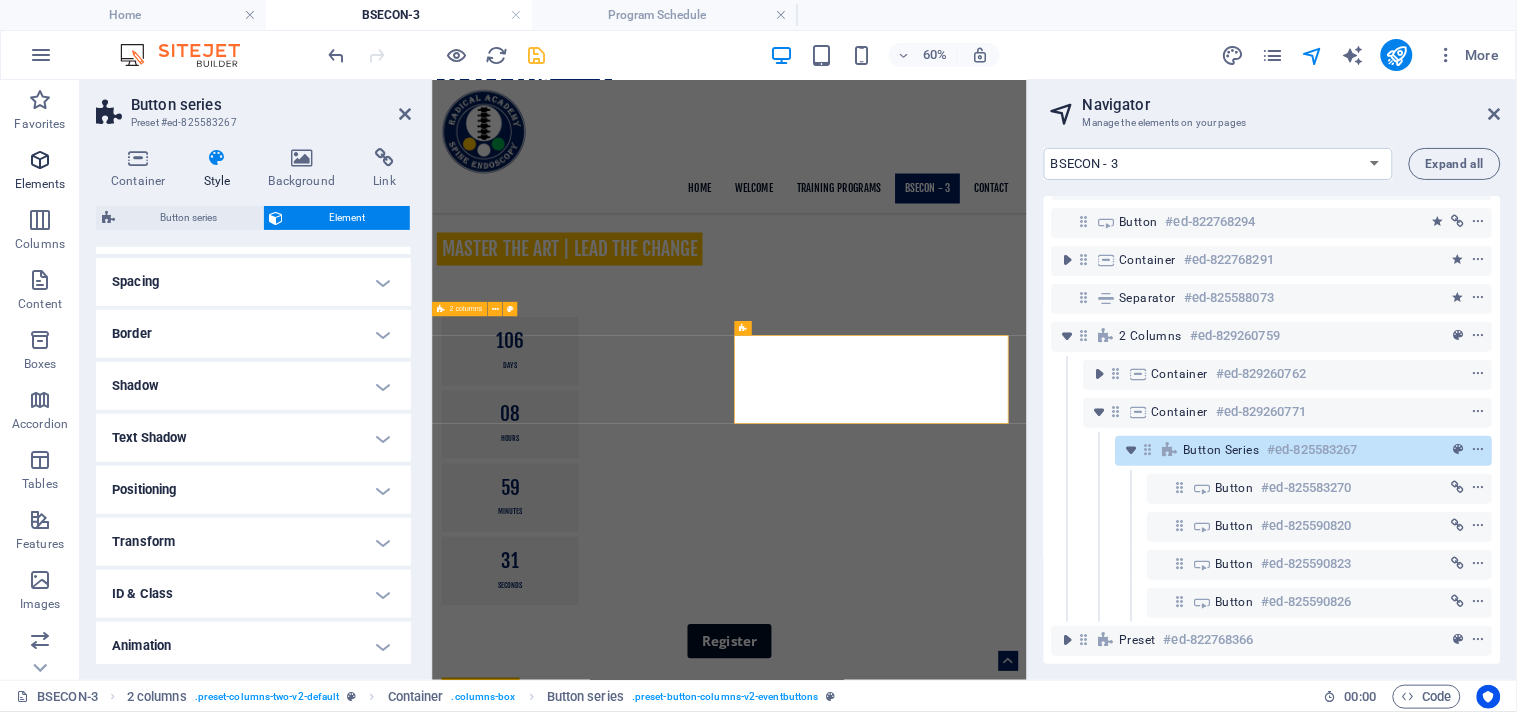click at bounding box center (40, 160) 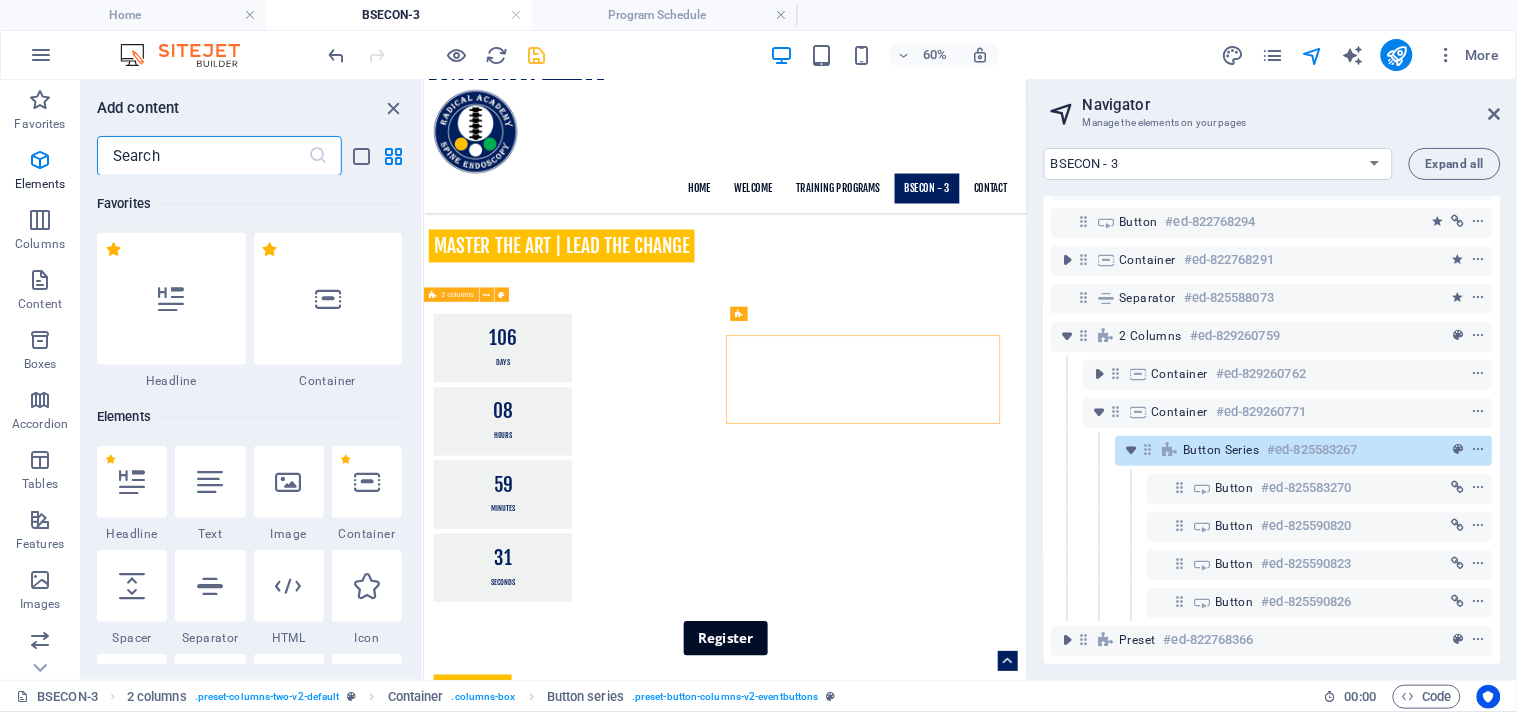 click at bounding box center (202, 156) 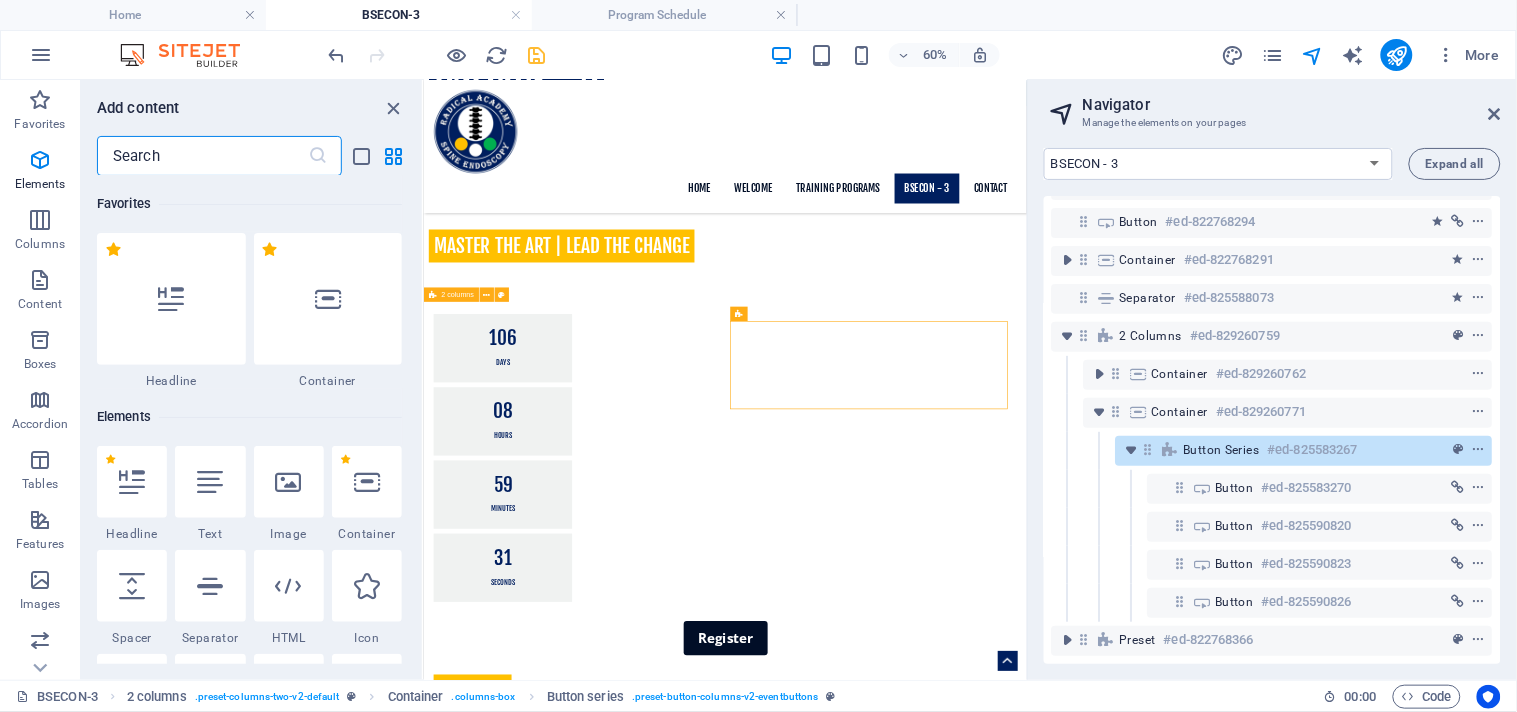 scroll, scrollTop: 211, scrollLeft: 0, axis: vertical 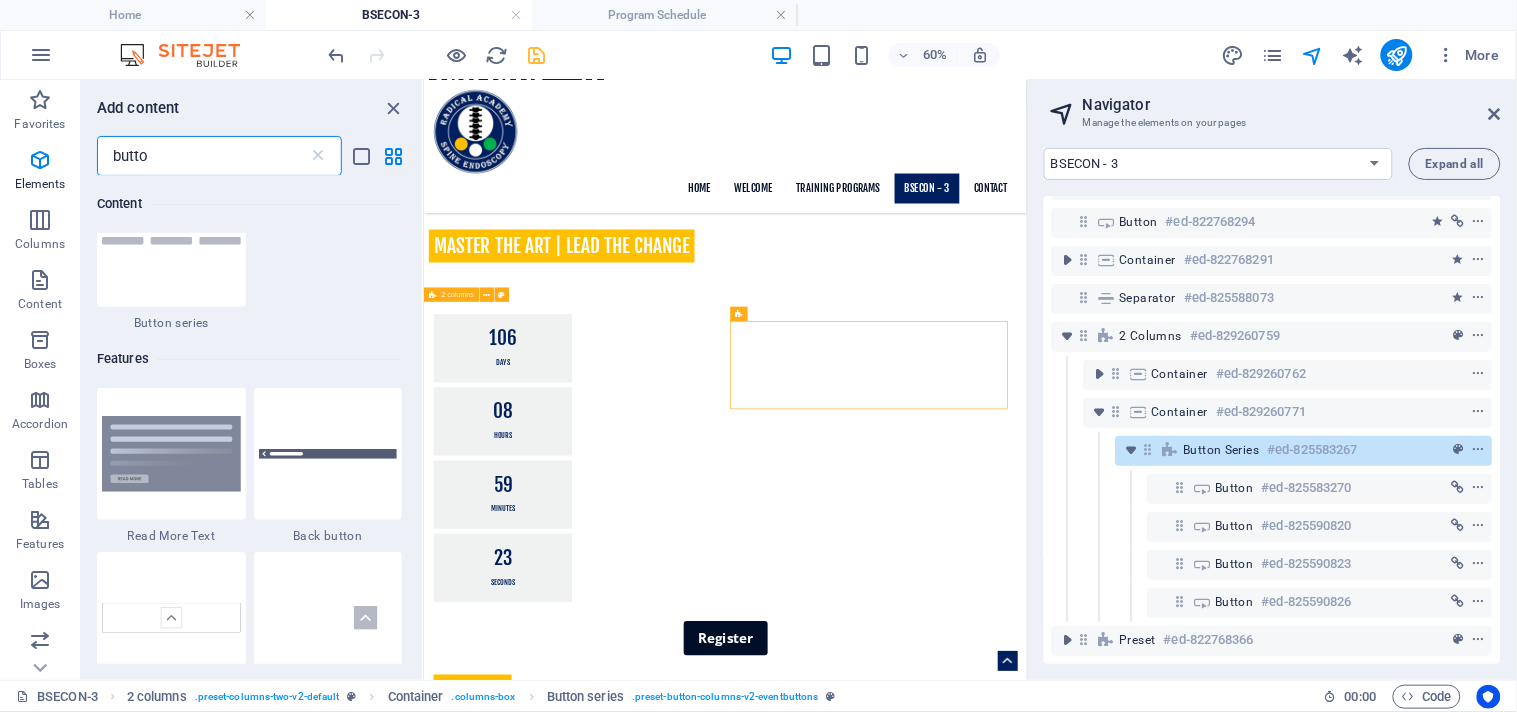 type on "button" 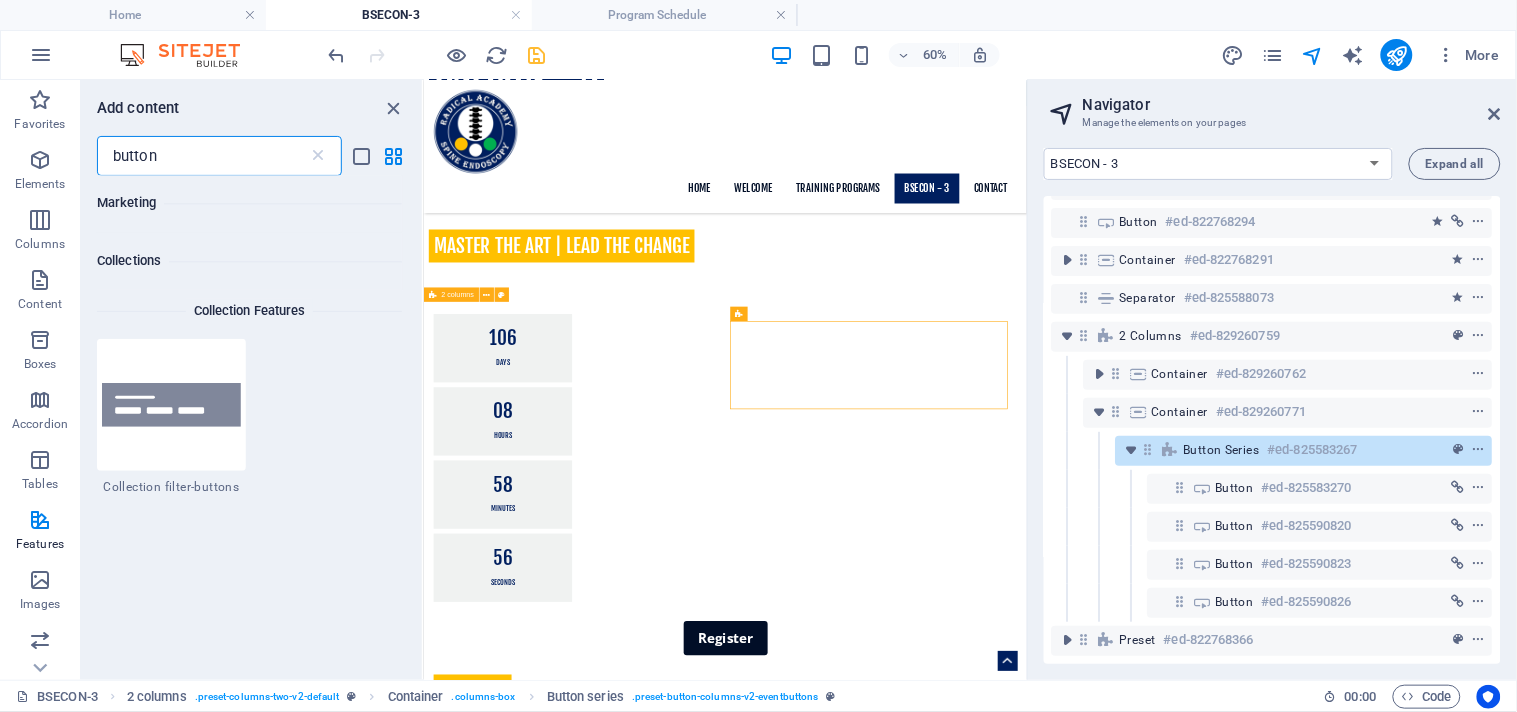scroll, scrollTop: 0, scrollLeft: 0, axis: both 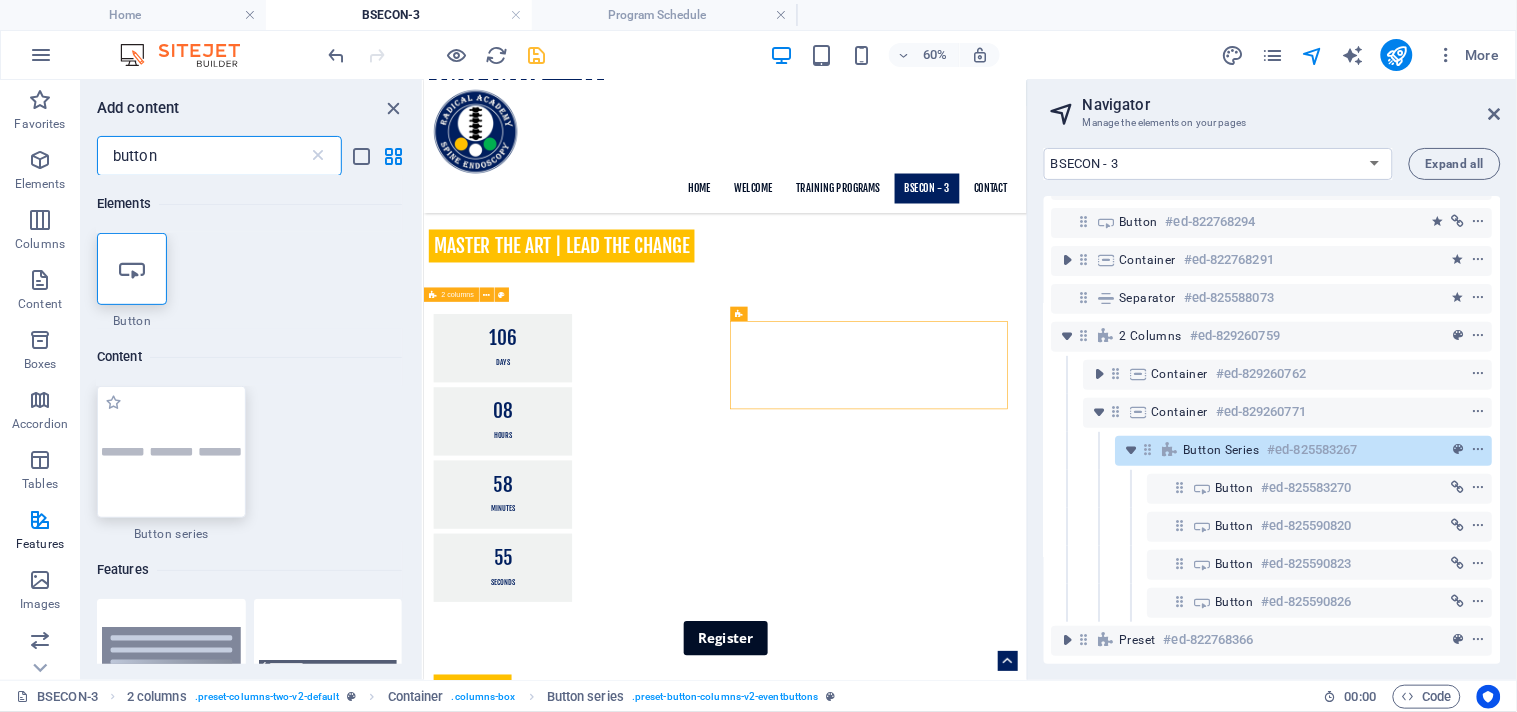 click at bounding box center [171, 452] 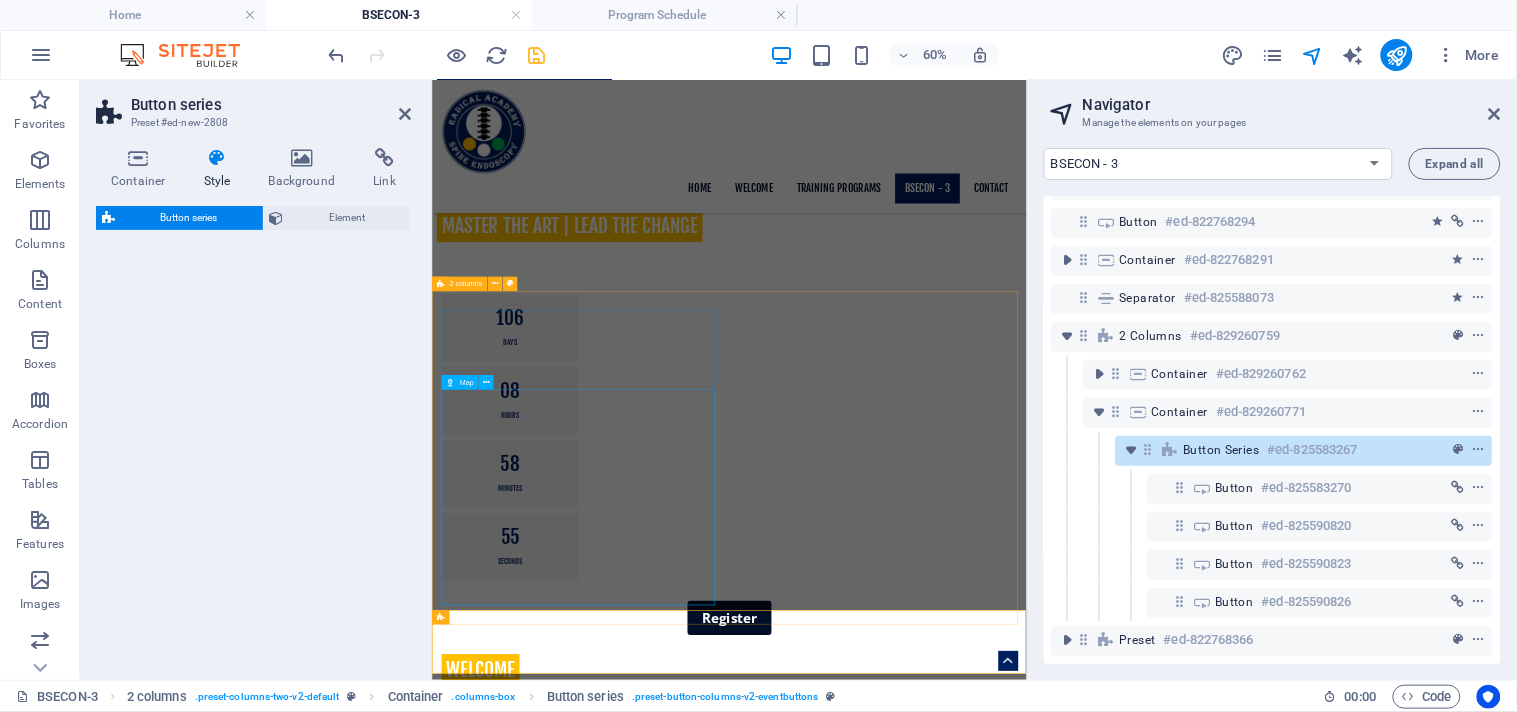 scroll, scrollTop: 1412, scrollLeft: 0, axis: vertical 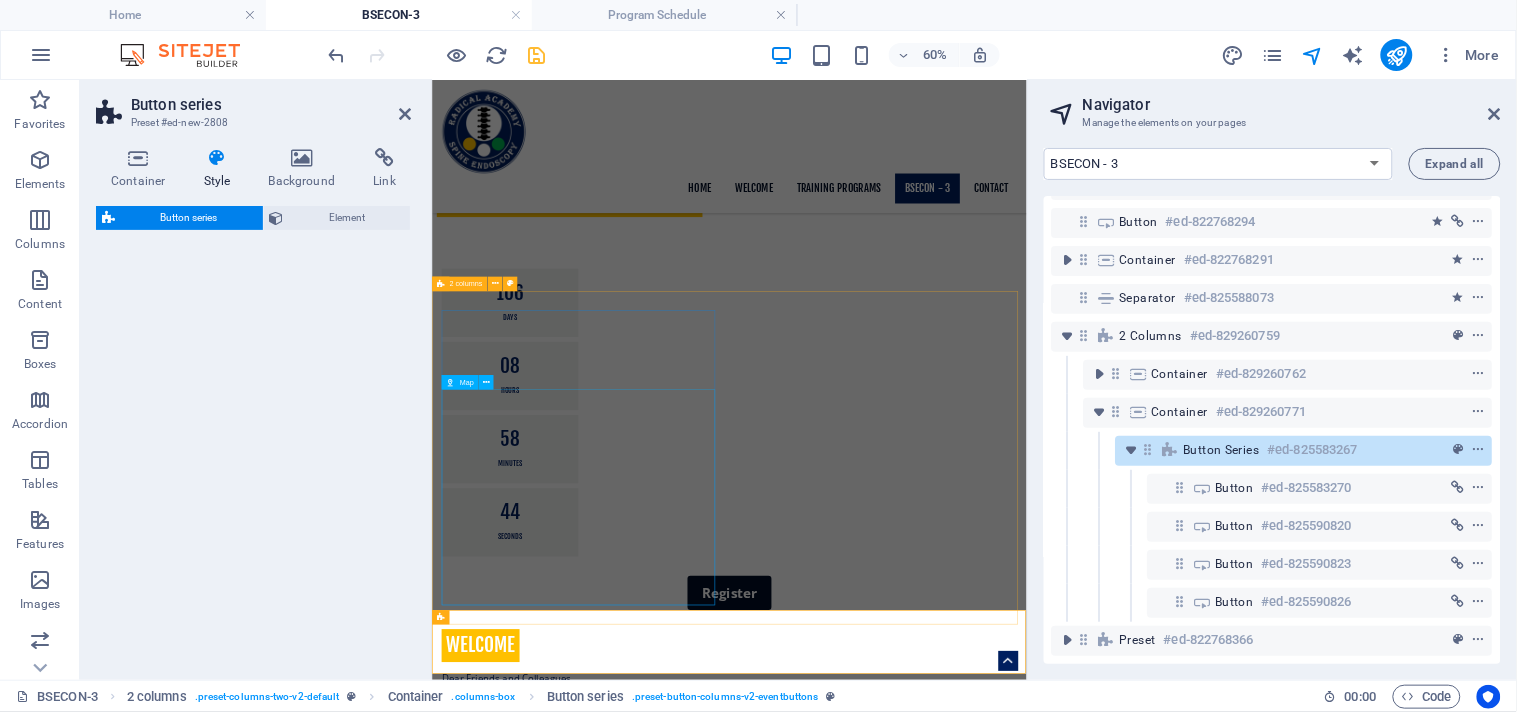 select on "rem" 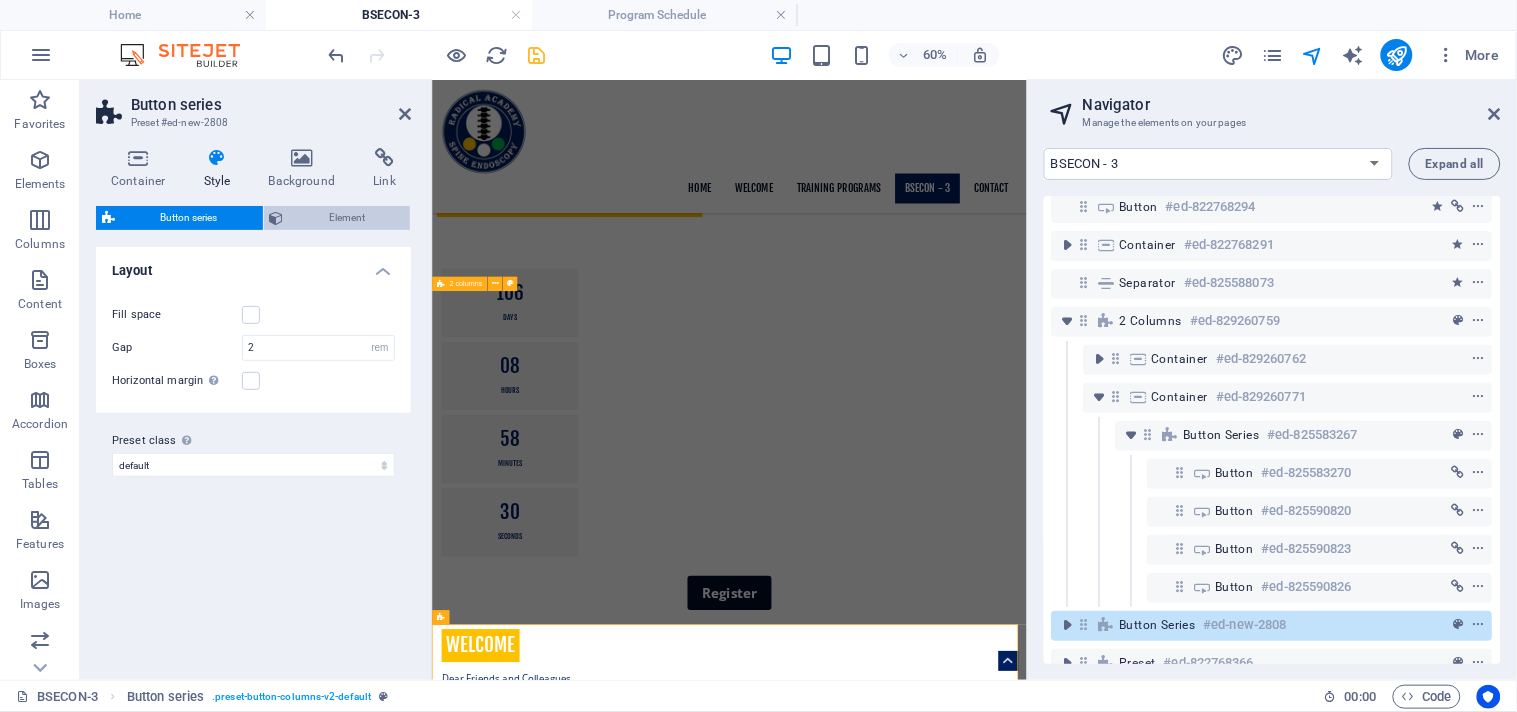 click on "Element" at bounding box center [347, 218] 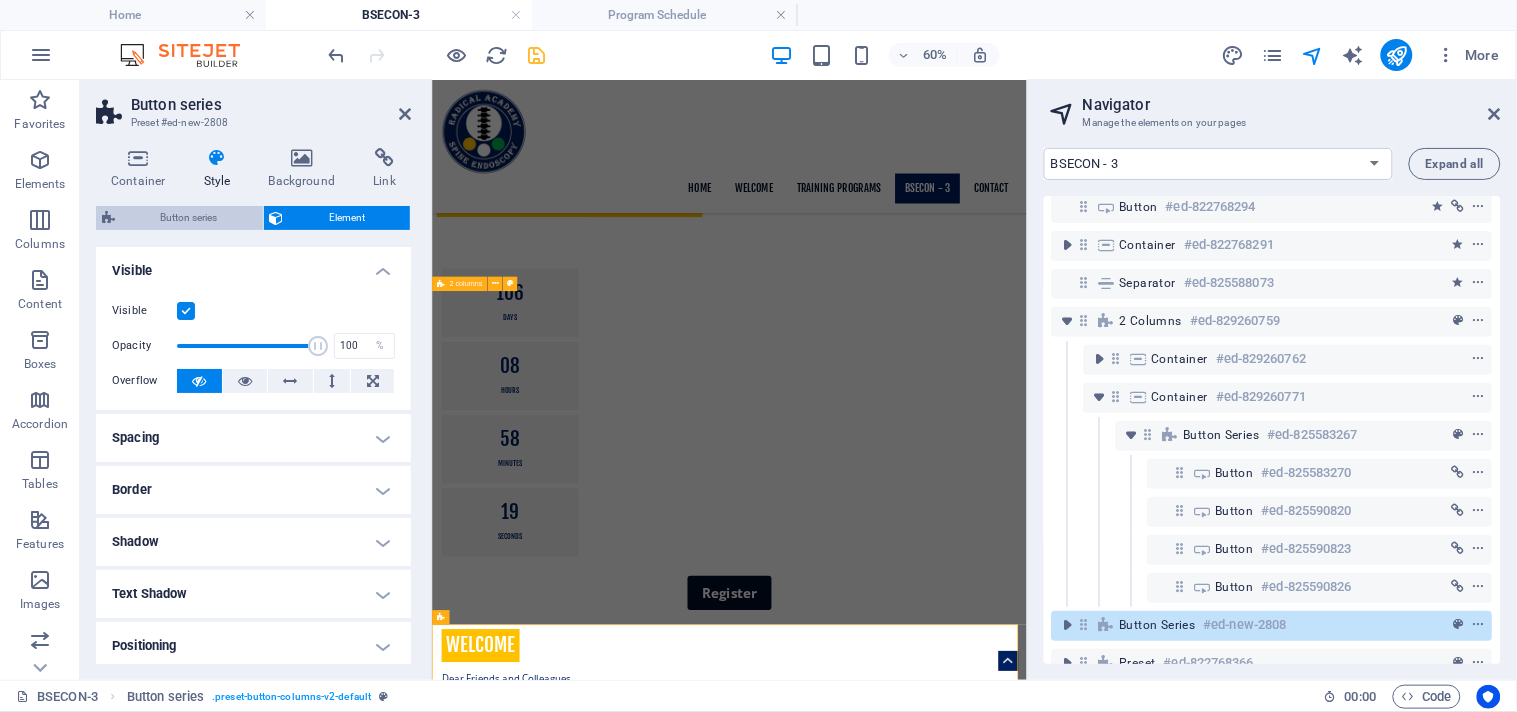 click on "Button series" at bounding box center [189, 218] 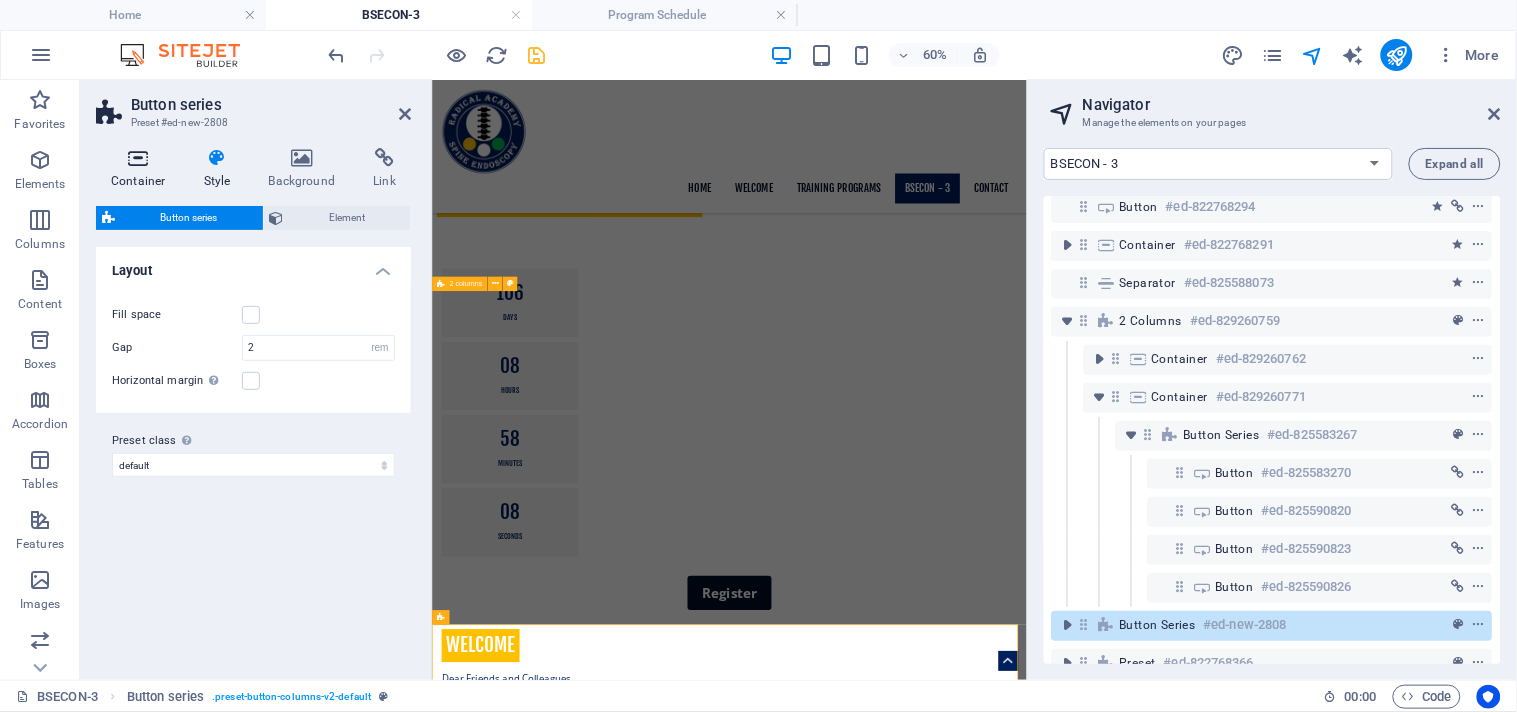 click at bounding box center [138, 158] 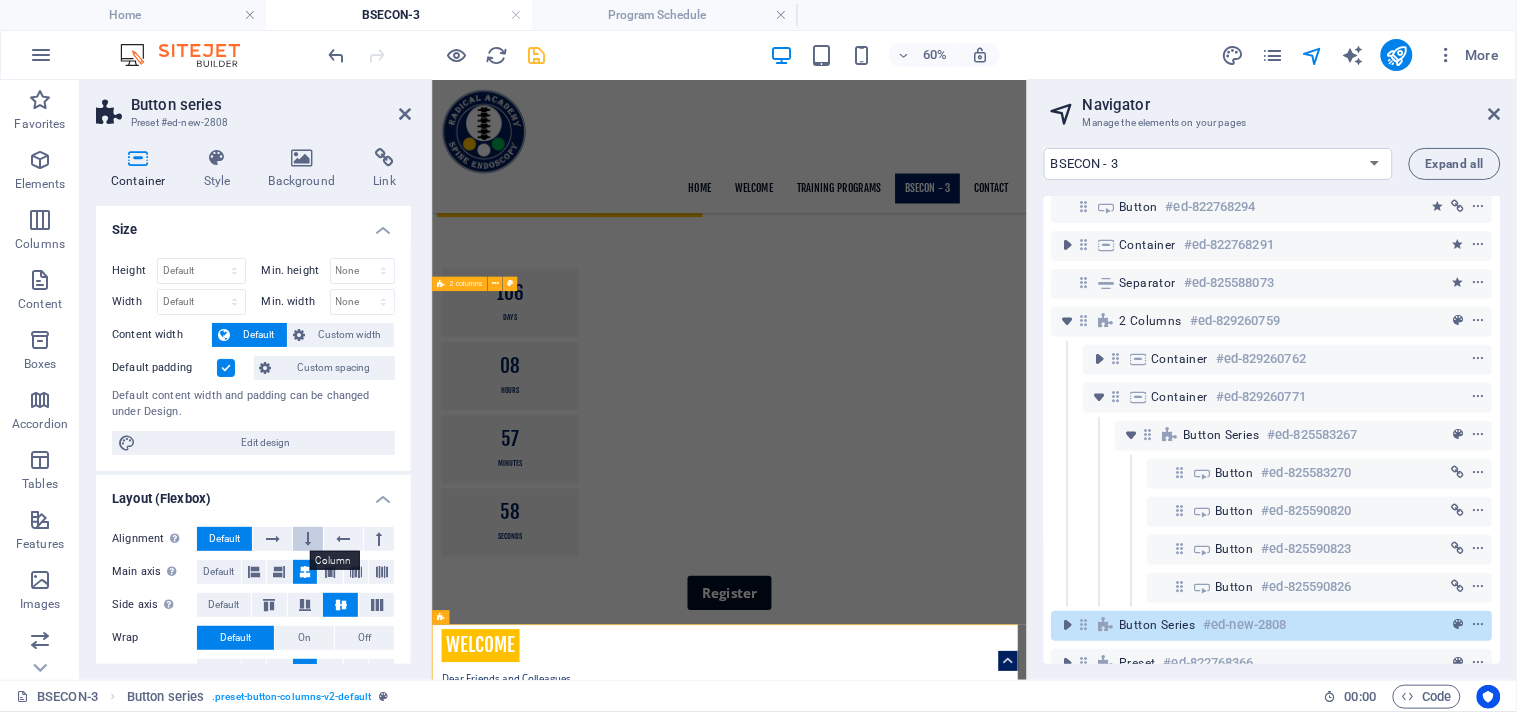 click at bounding box center [308, 539] 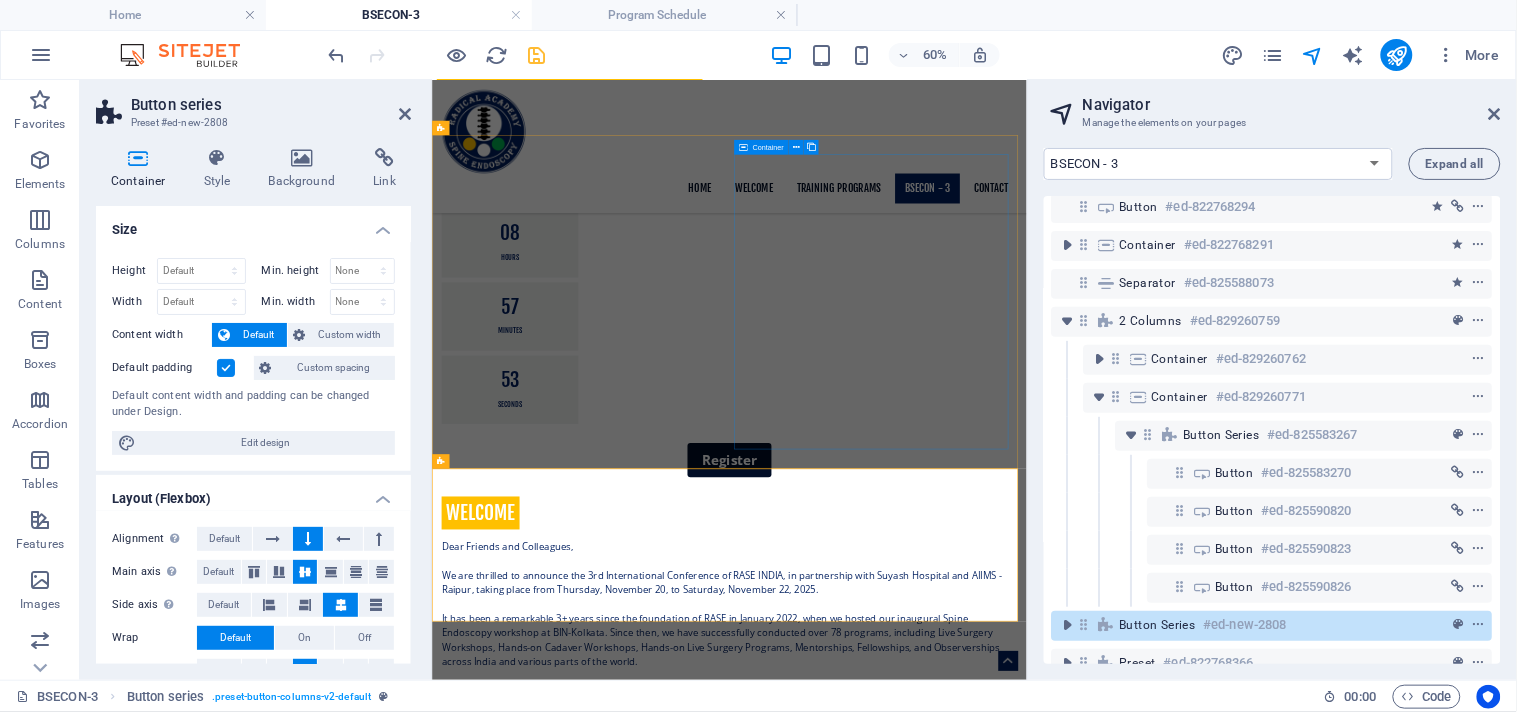 scroll, scrollTop: 1302, scrollLeft: 0, axis: vertical 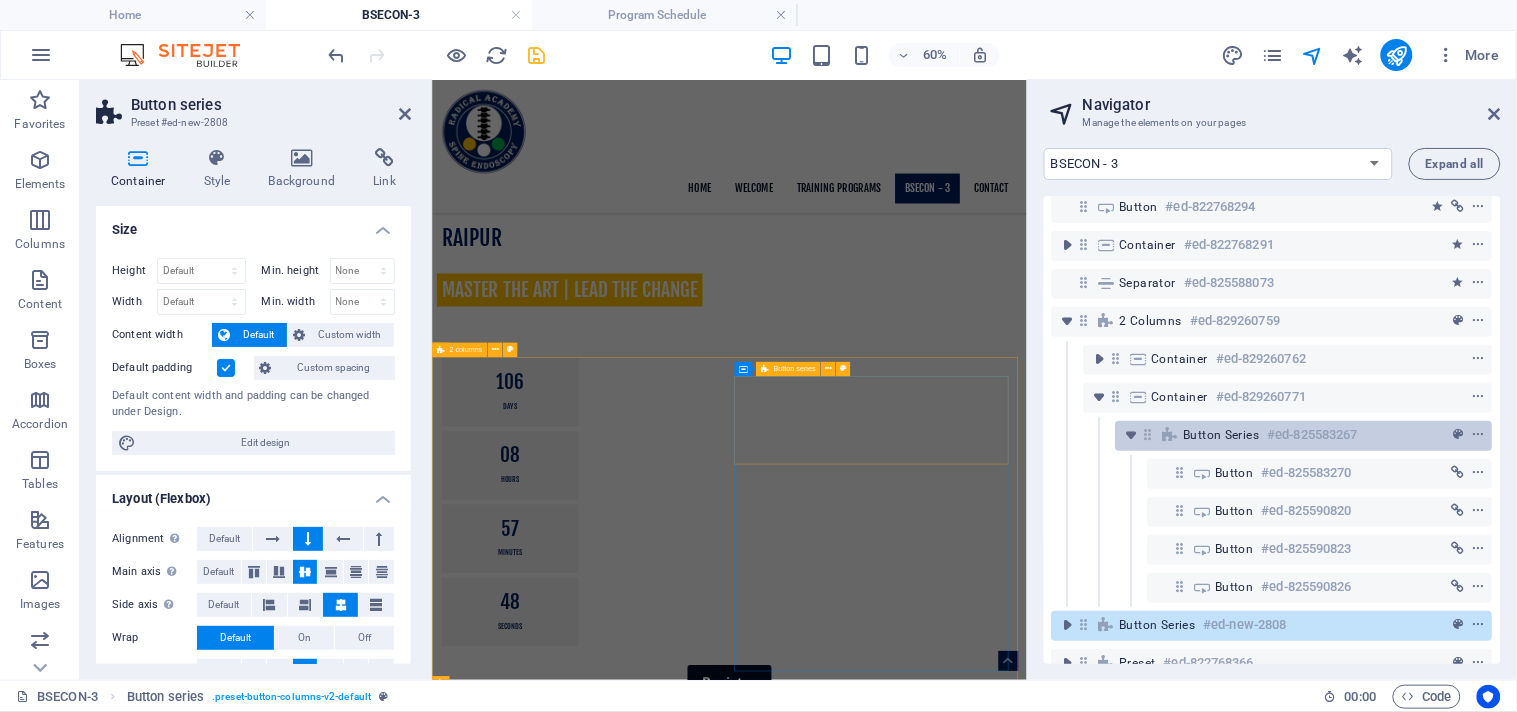 click on "Button series #ed-825583267" at bounding box center [1288, 435] 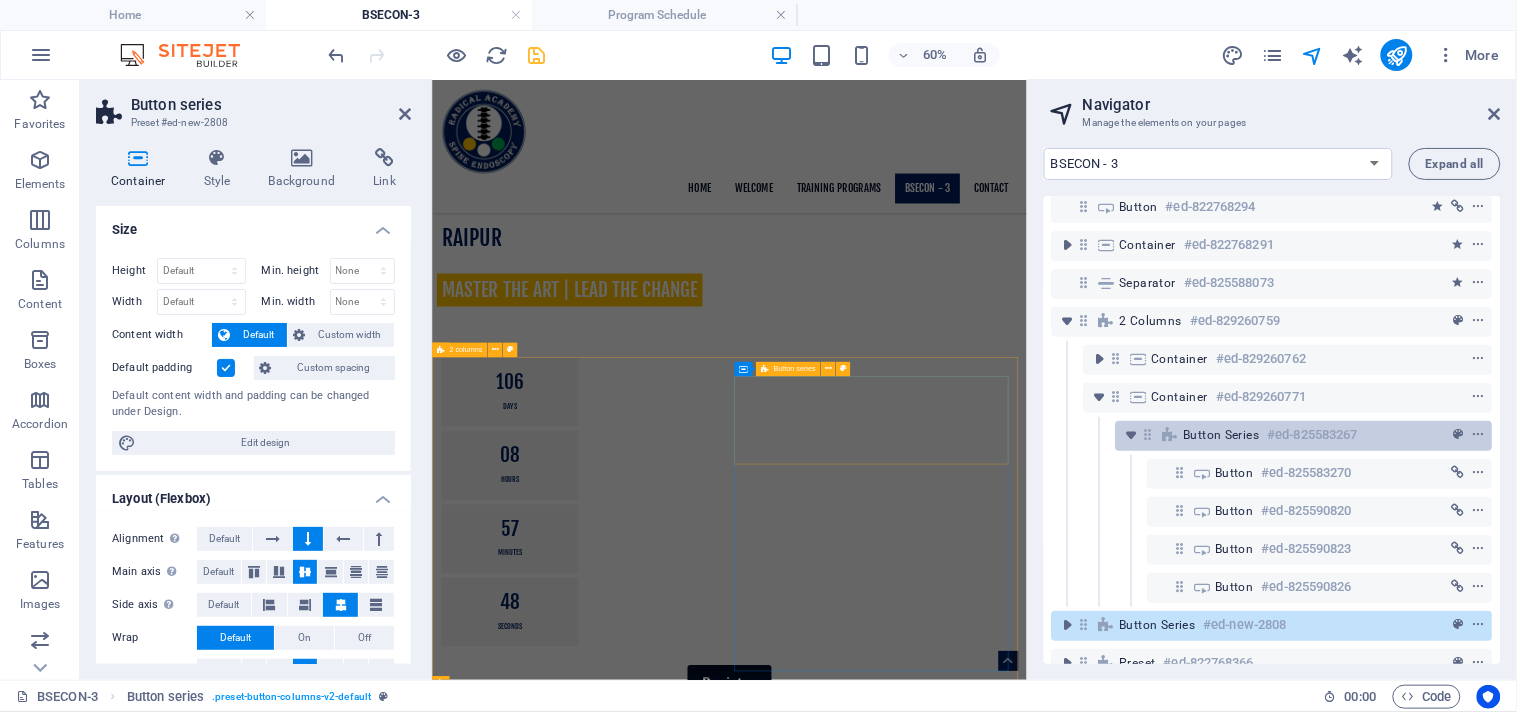 scroll, scrollTop: 1370, scrollLeft: 0, axis: vertical 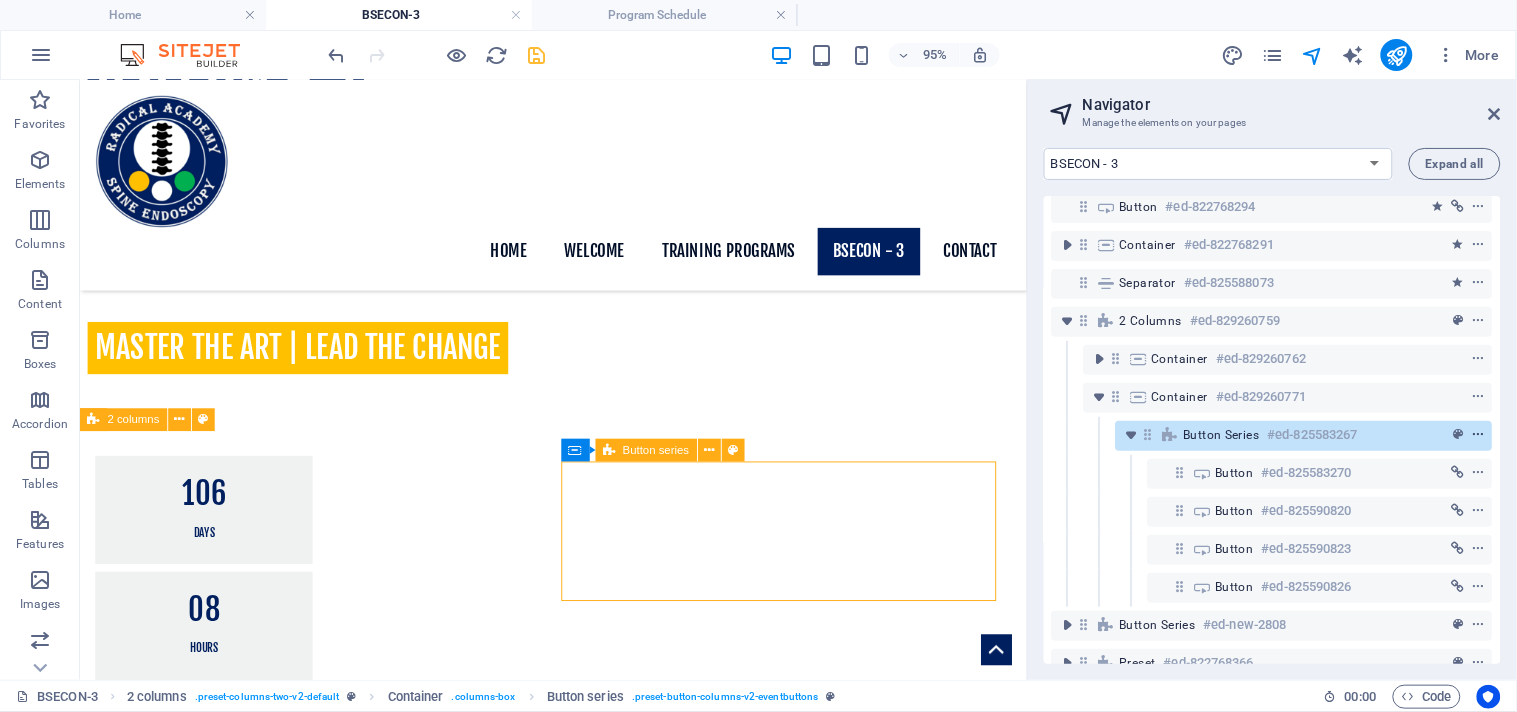 click at bounding box center [1479, 435] 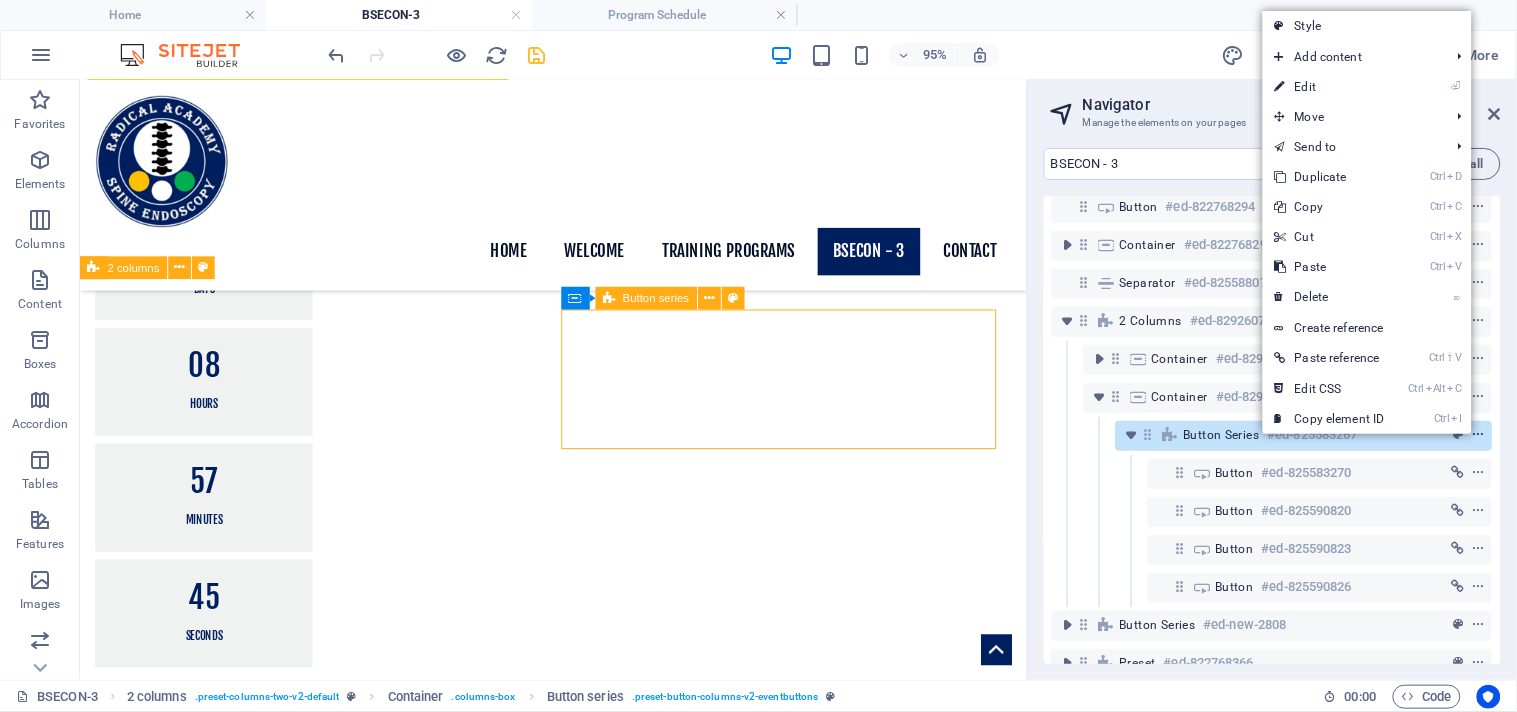 scroll, scrollTop: 1530, scrollLeft: 0, axis: vertical 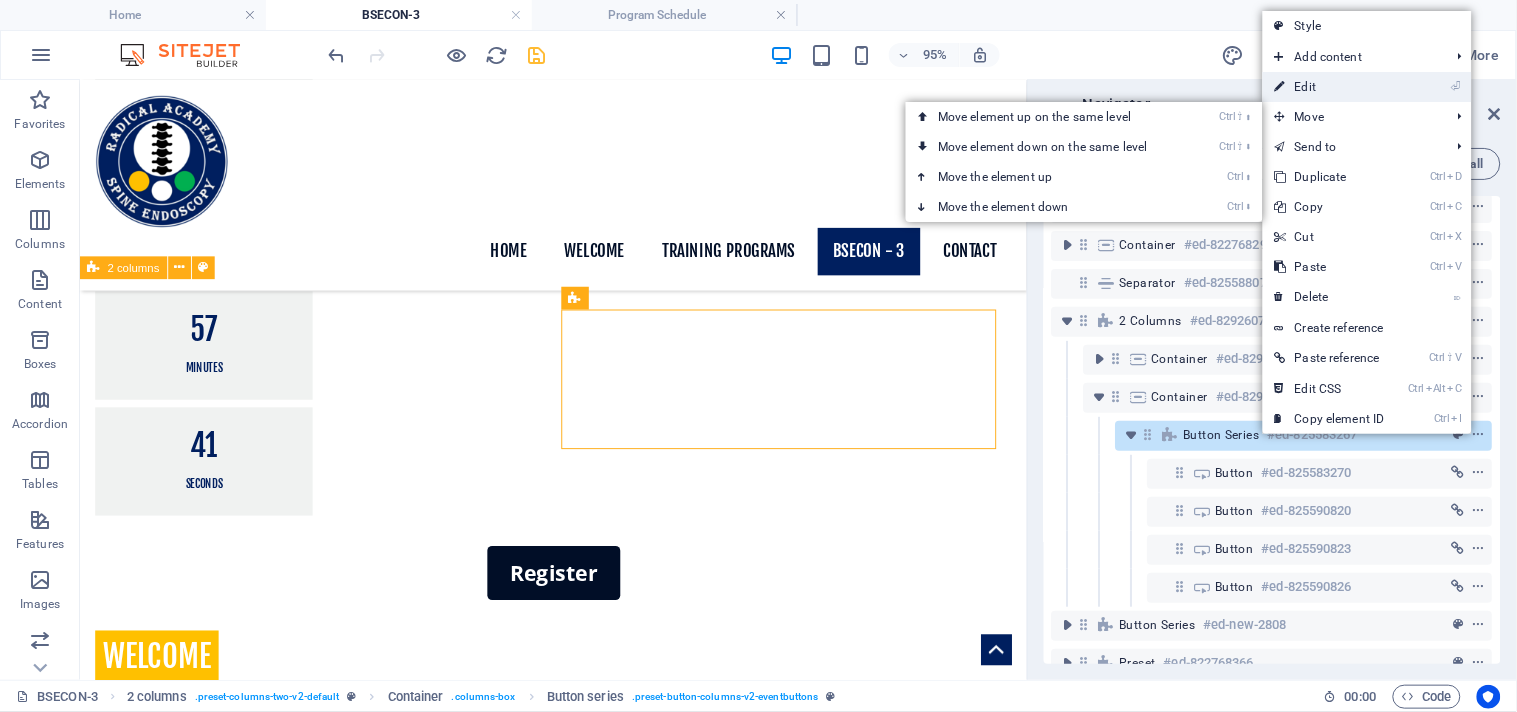 drag, startPoint x: 1307, startPoint y: 86, endPoint x: 863, endPoint y: 603, distance: 681.48737 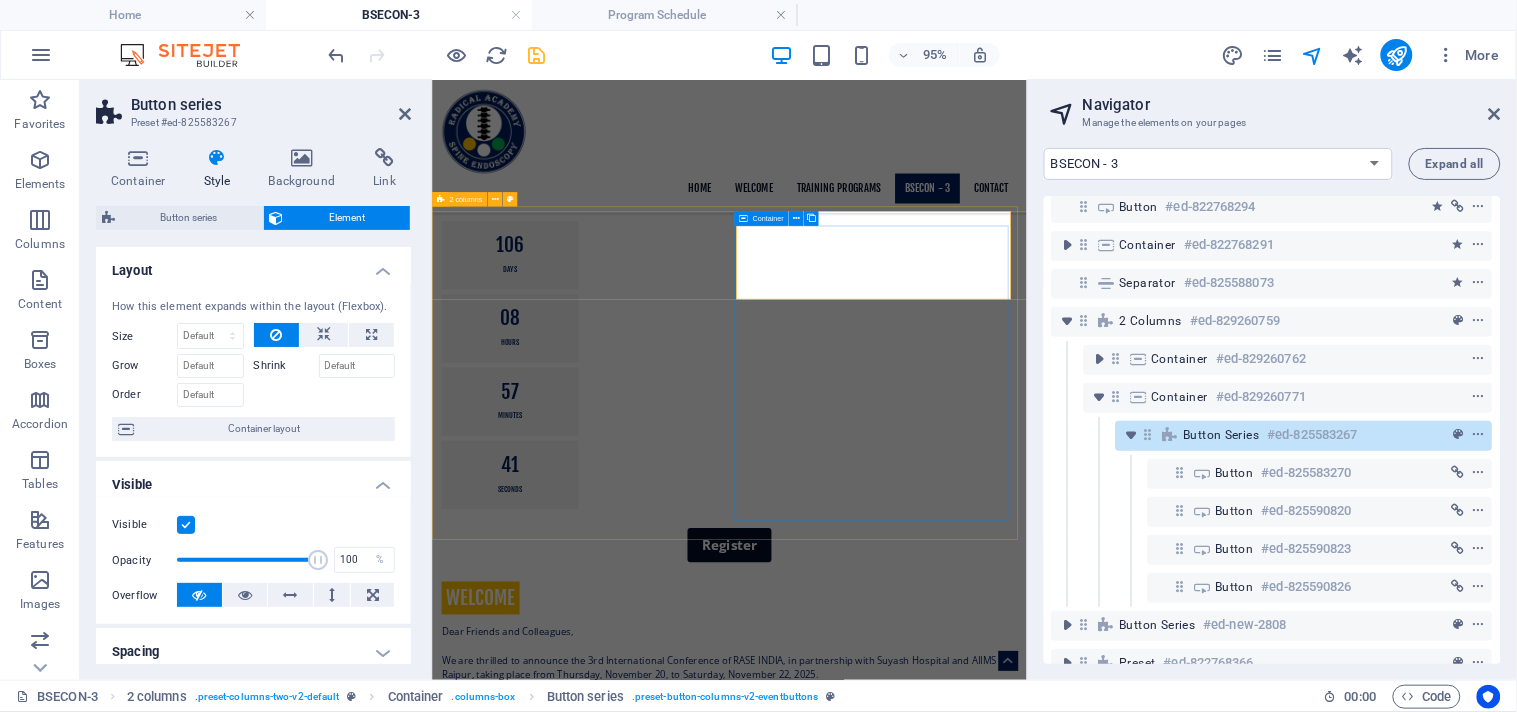 scroll, scrollTop: 1553, scrollLeft: 0, axis: vertical 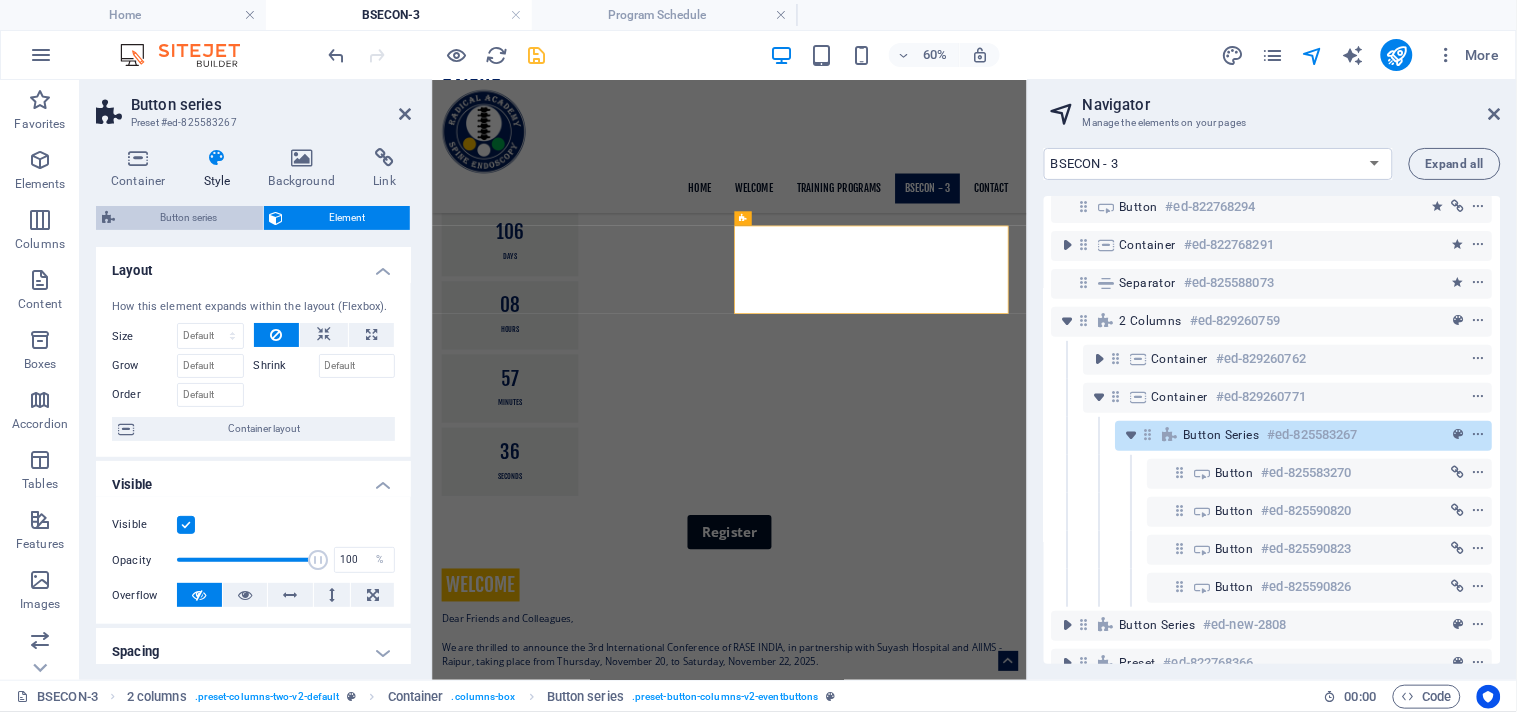 click on "Button series" at bounding box center [189, 218] 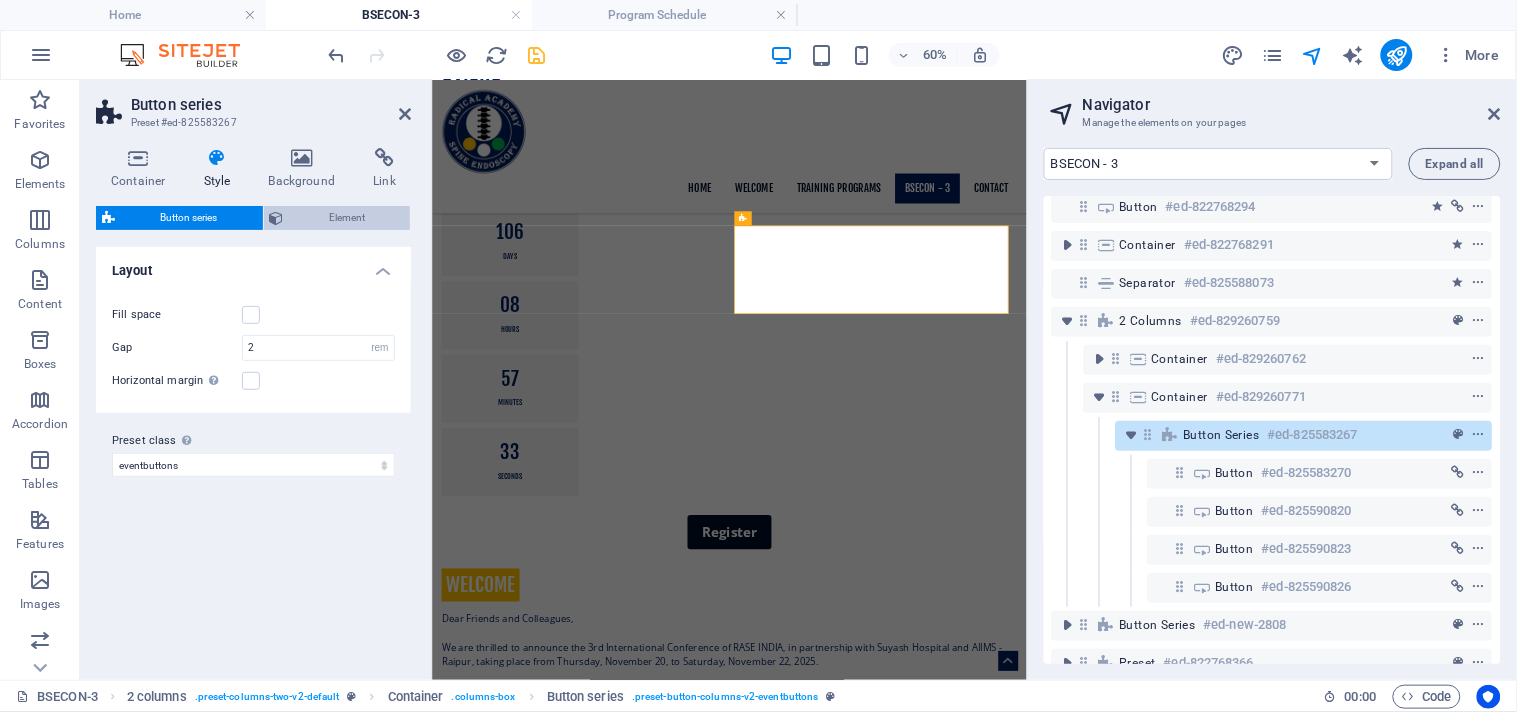 click on "Element" at bounding box center (347, 218) 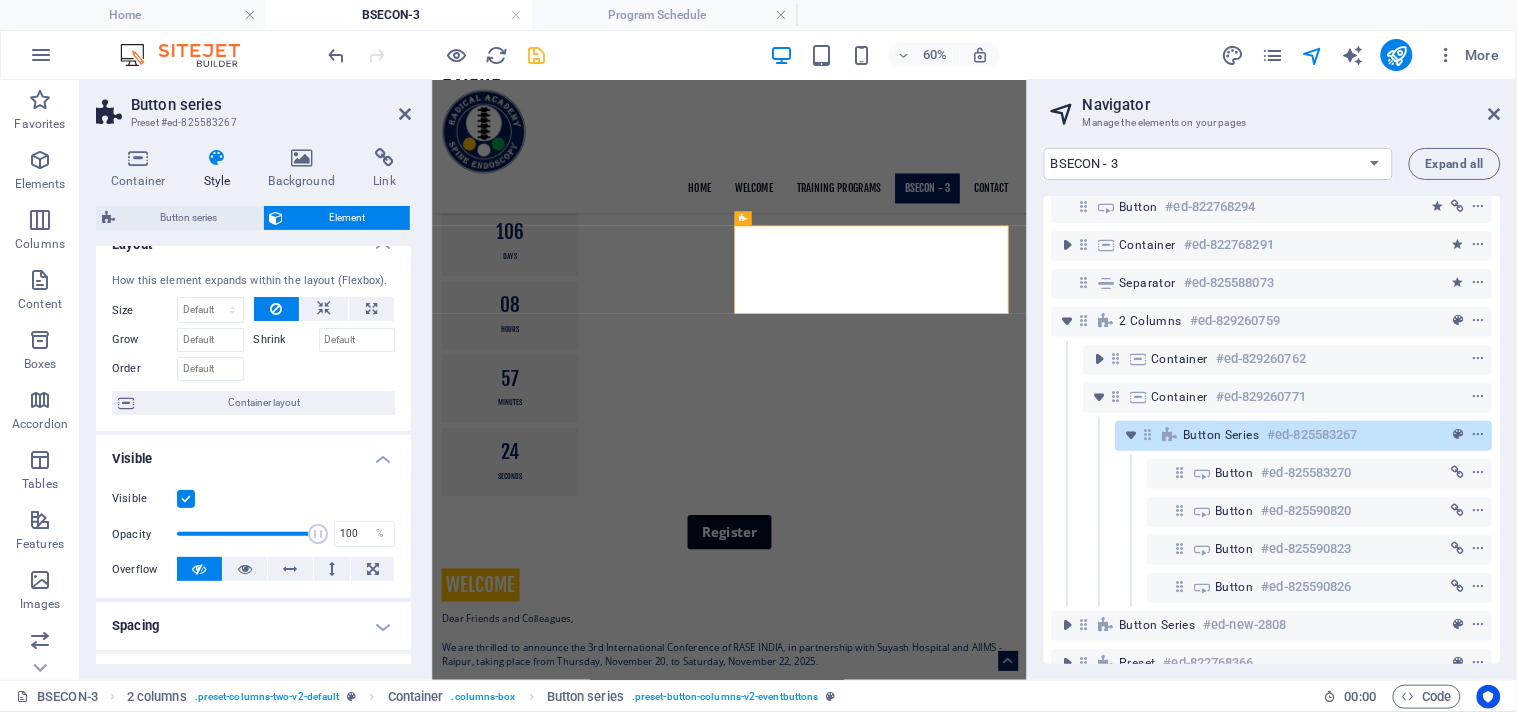 scroll, scrollTop: 0, scrollLeft: 0, axis: both 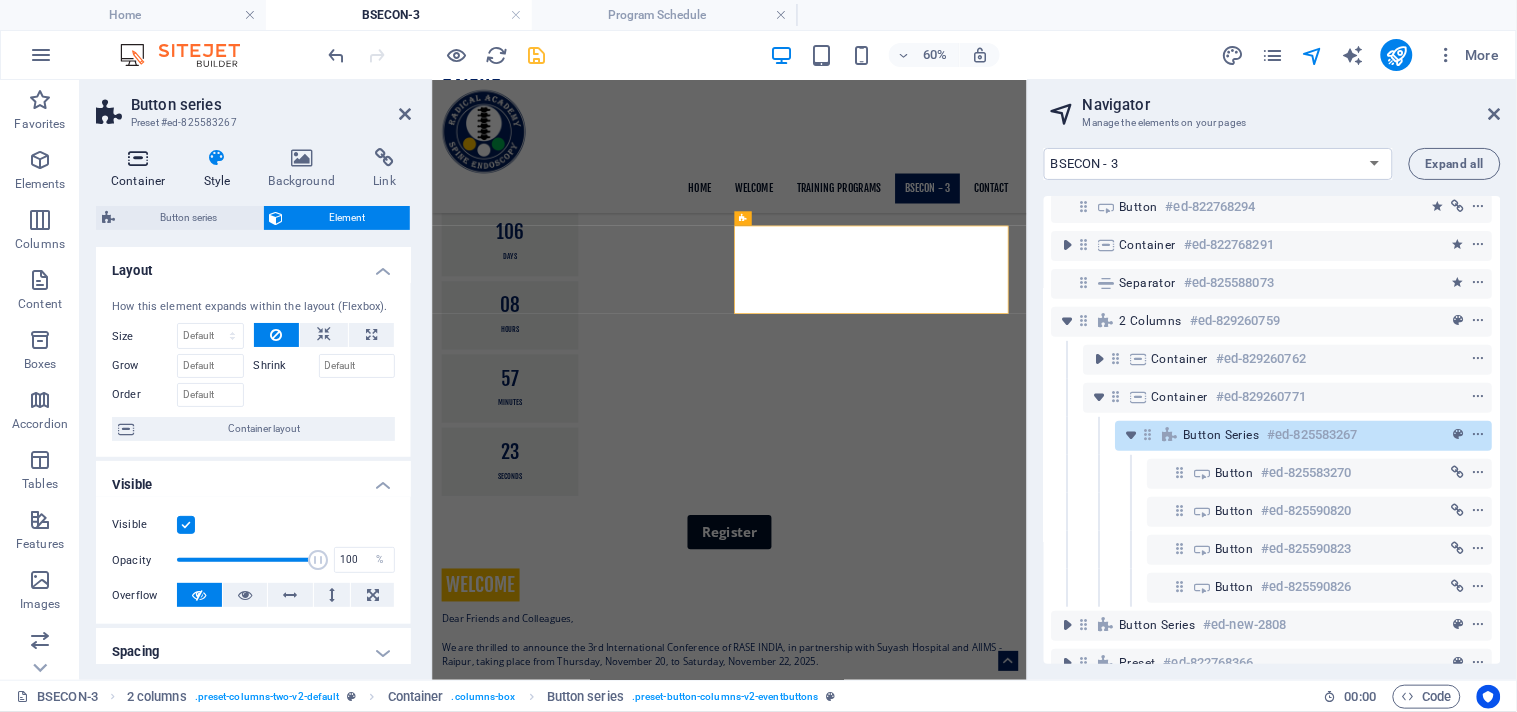 click on "Container" at bounding box center [142, 169] 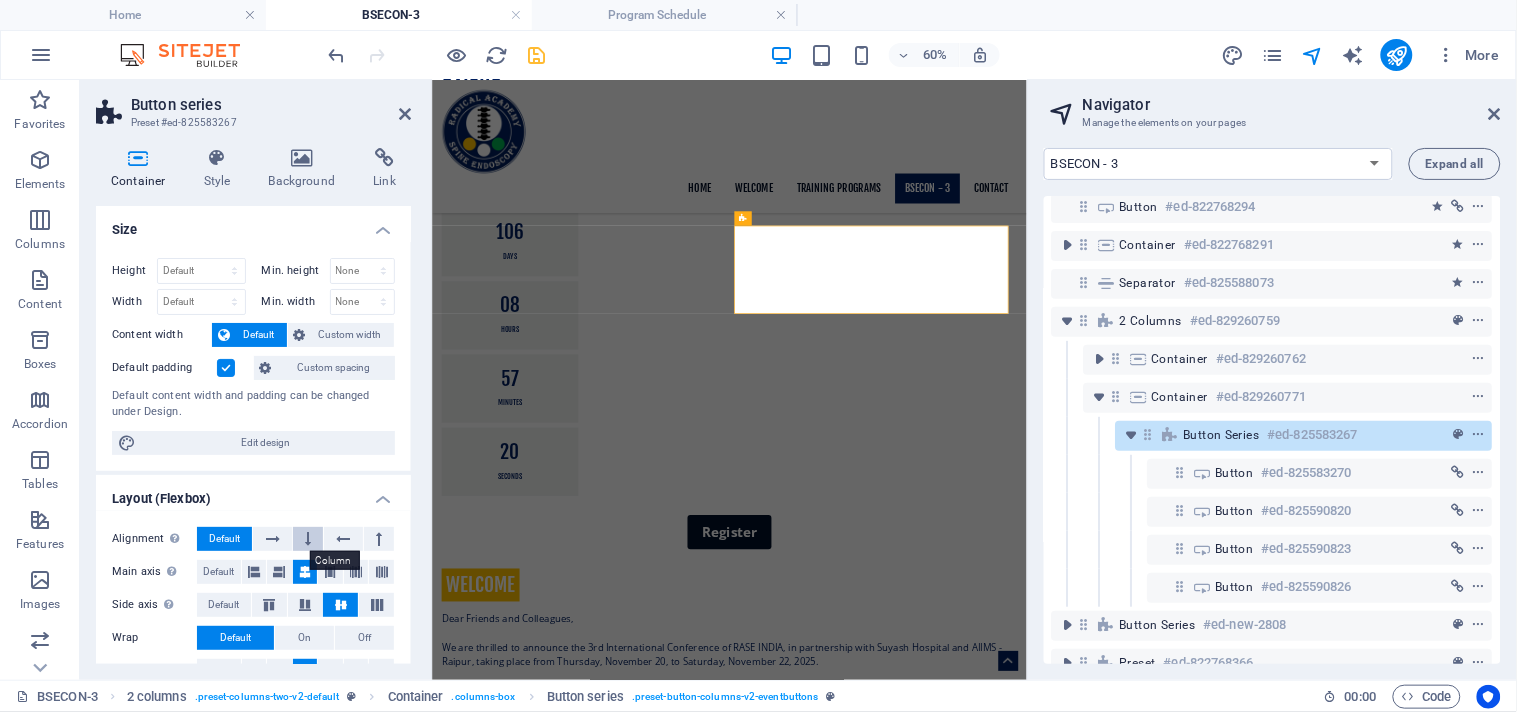 click at bounding box center (308, 539) 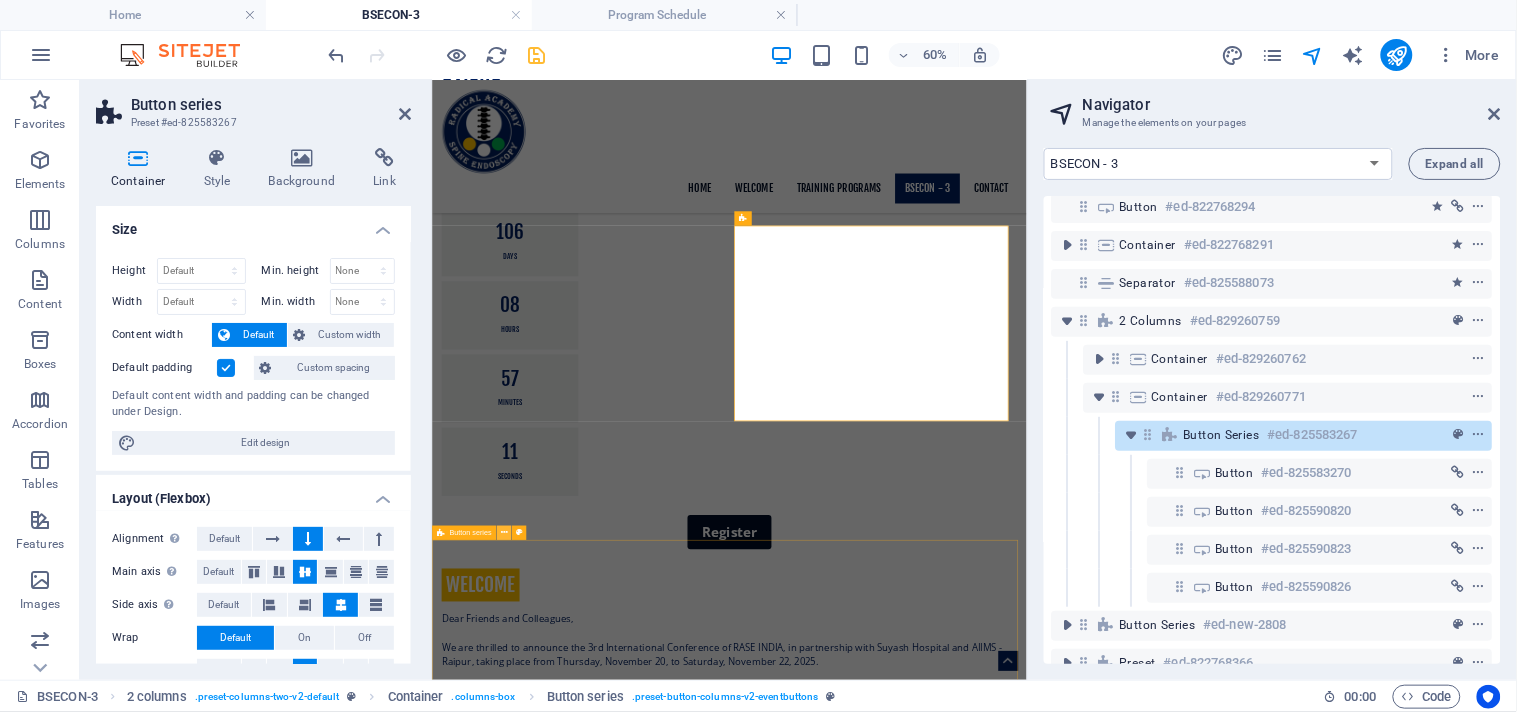 click at bounding box center (504, 533) 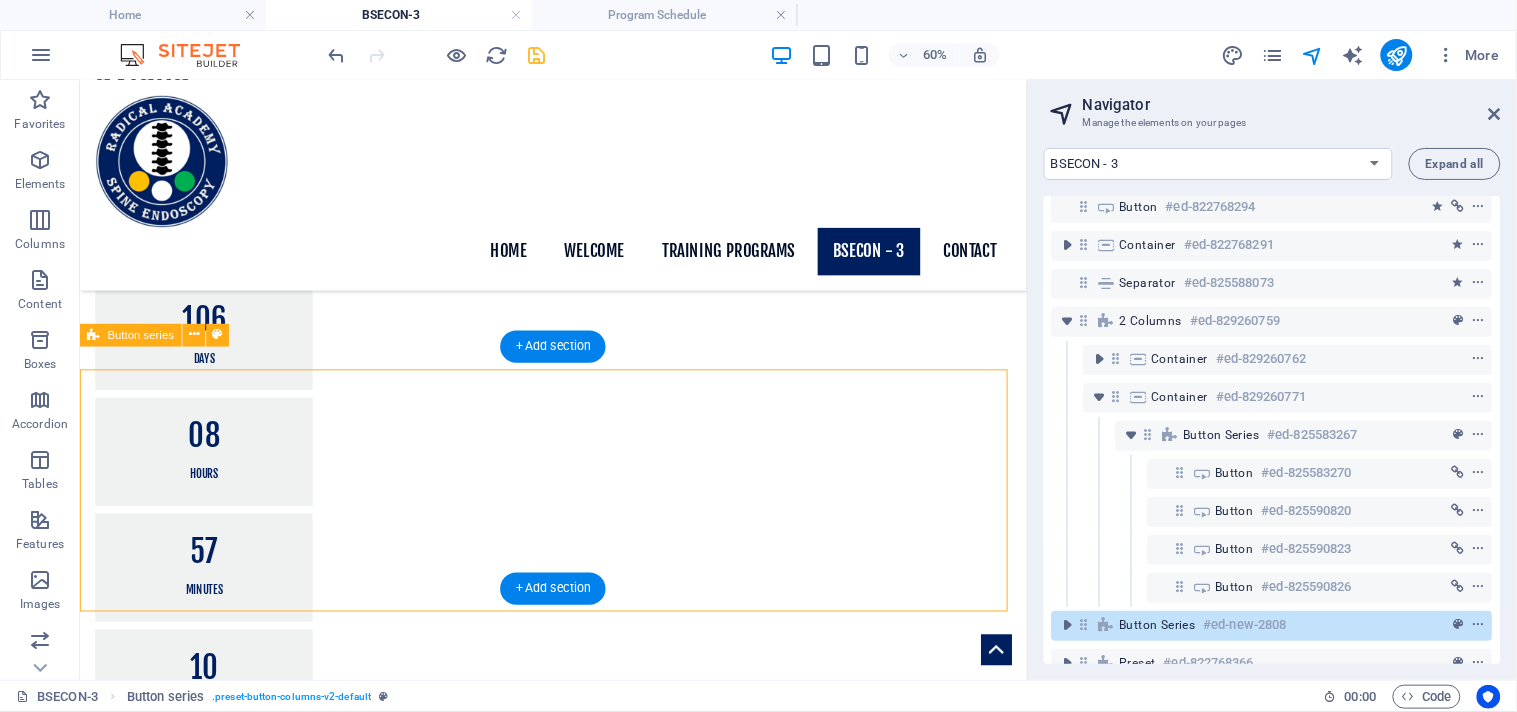scroll, scrollTop: 2015, scrollLeft: 0, axis: vertical 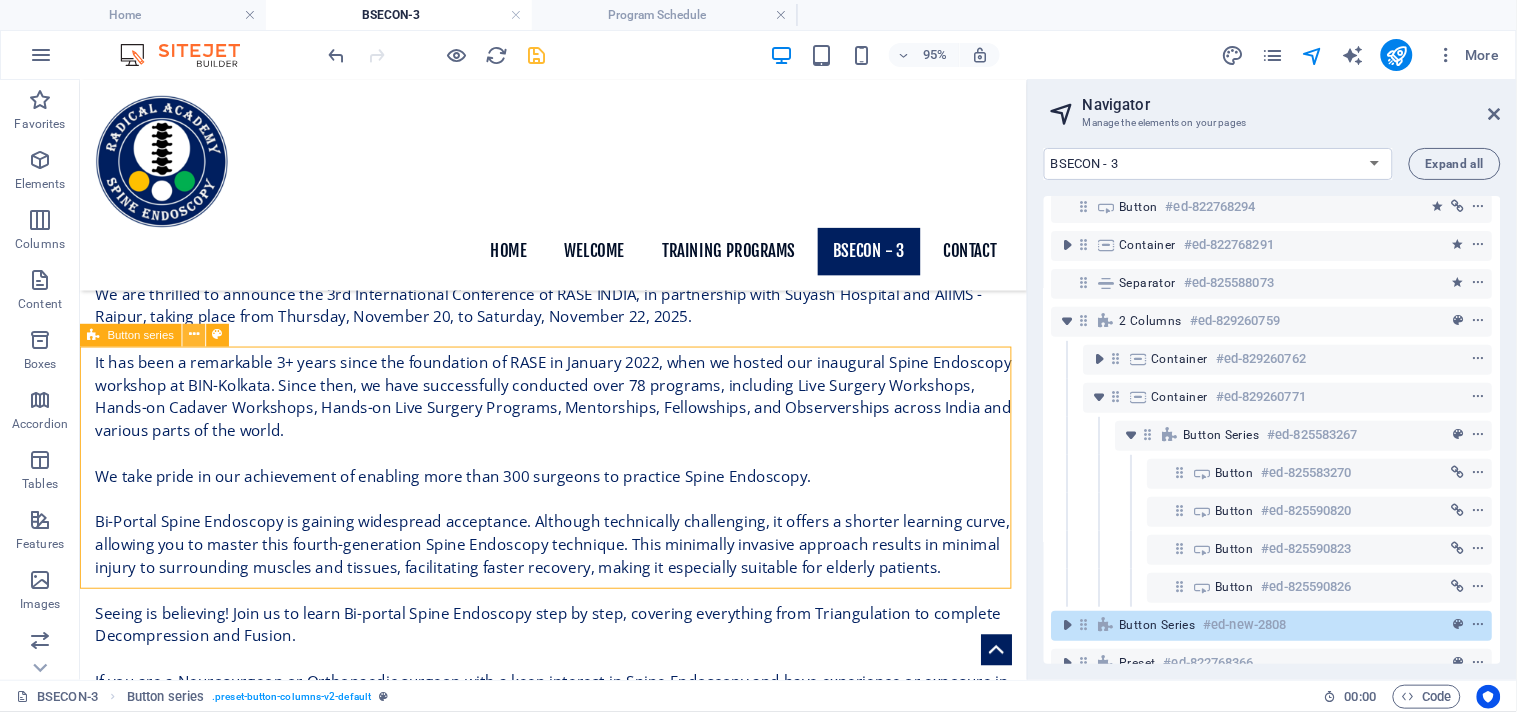 click at bounding box center (194, 335) 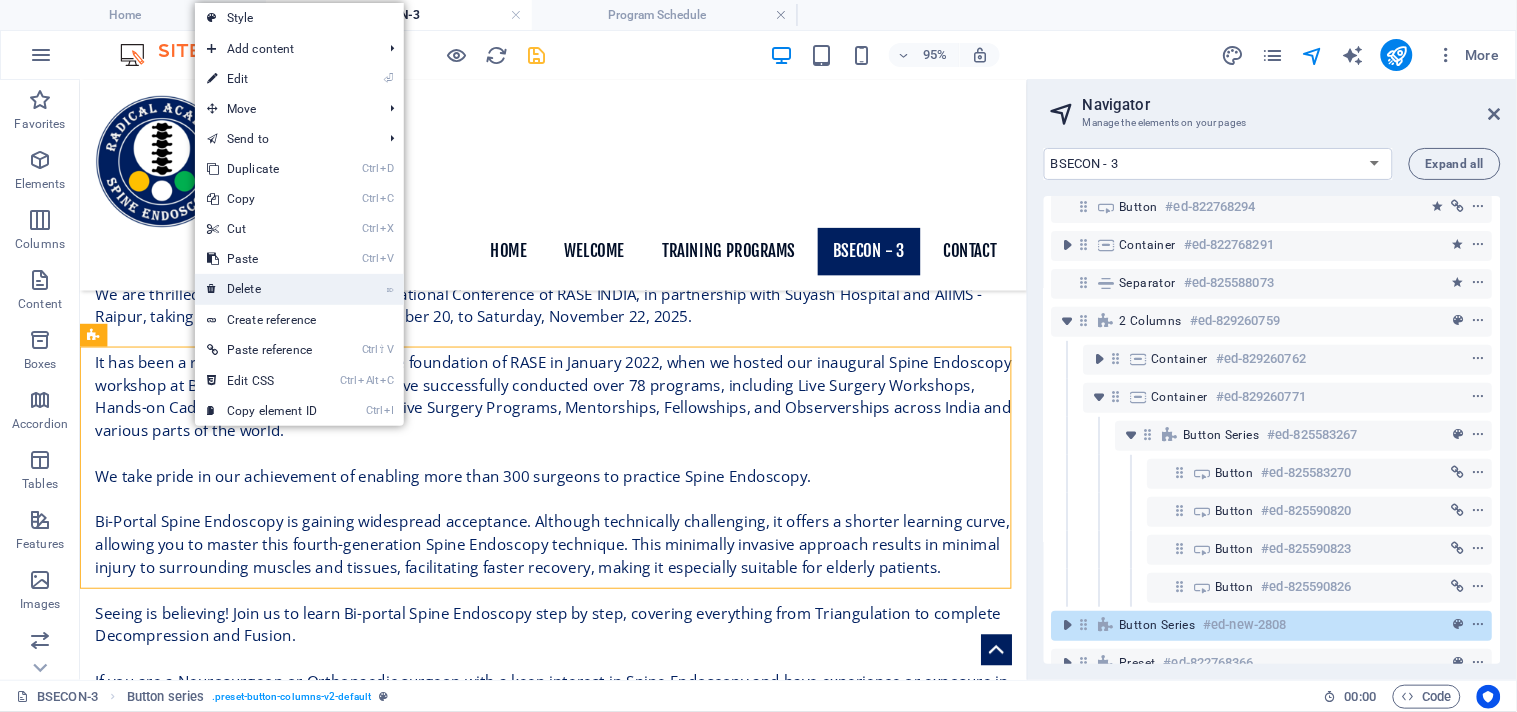 click on "⌦  Delete" at bounding box center [262, 289] 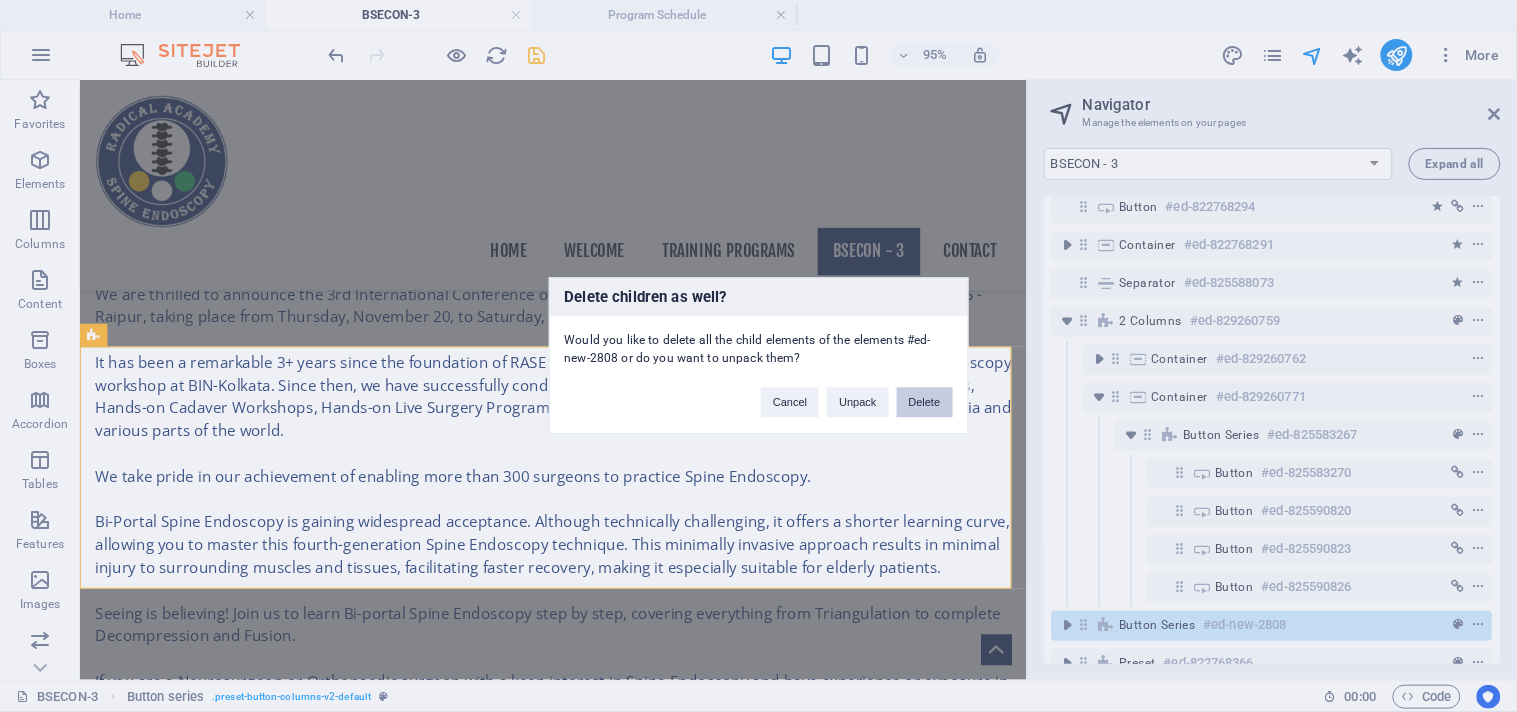 drag, startPoint x: 920, startPoint y: 396, endPoint x: 680, endPoint y: 442, distance: 244.36858 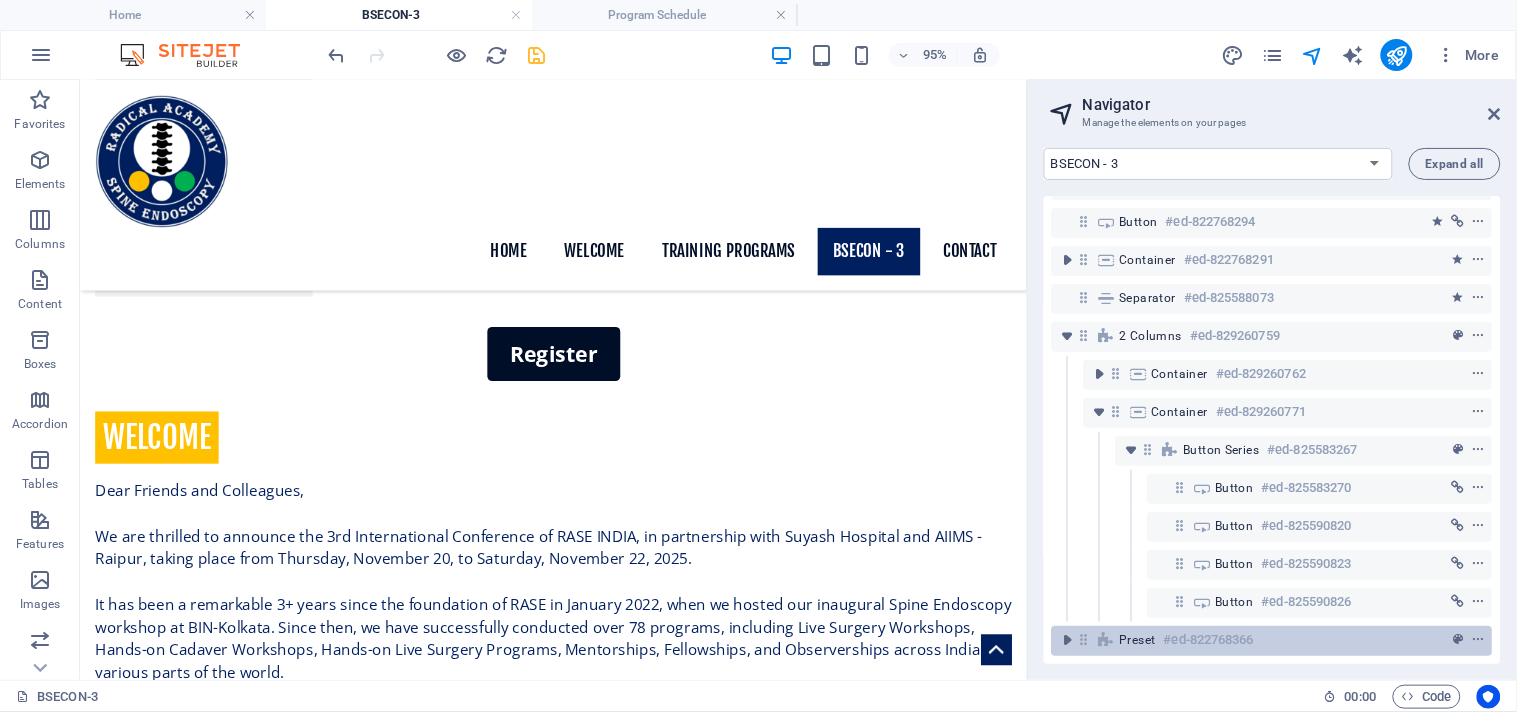 scroll, scrollTop: 1020, scrollLeft: 0, axis: vertical 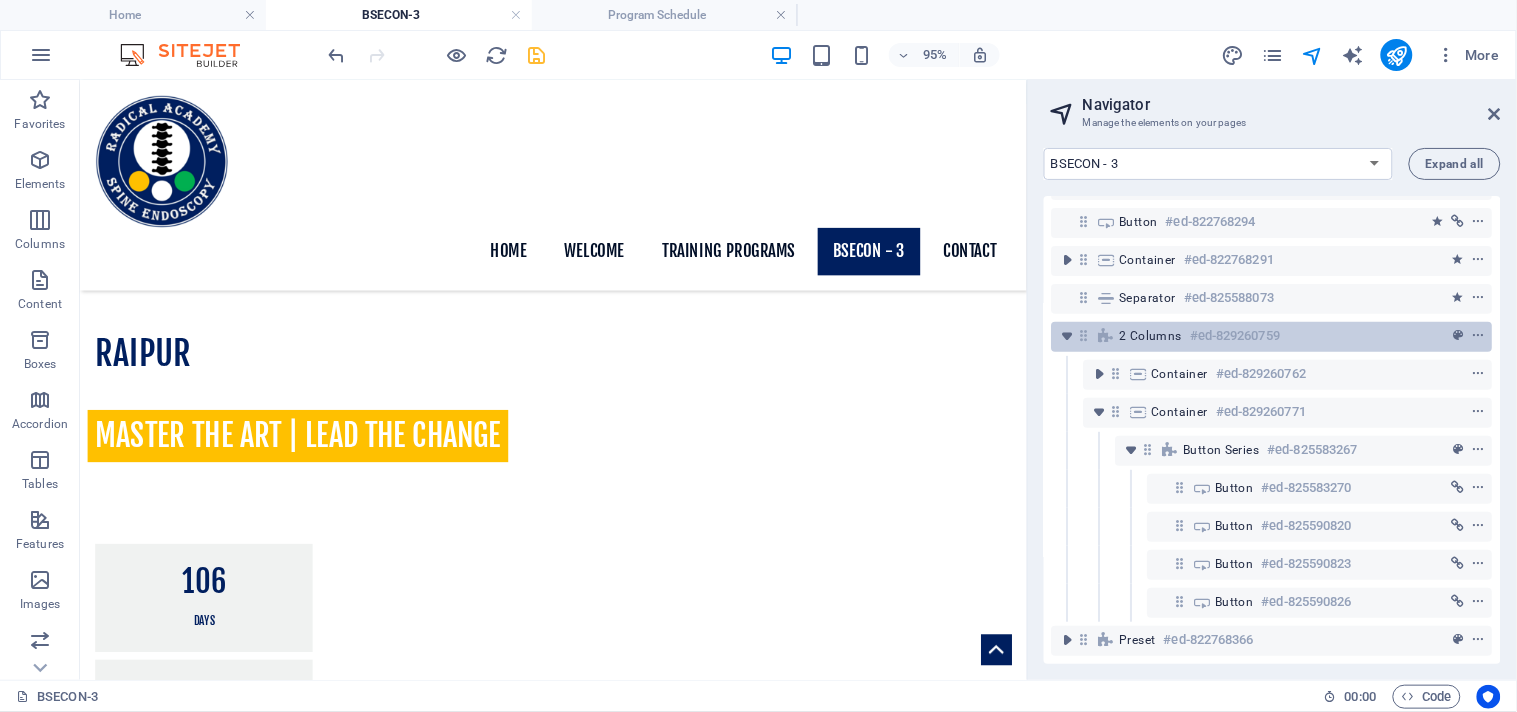 click on "2 columns" at bounding box center [1151, 336] 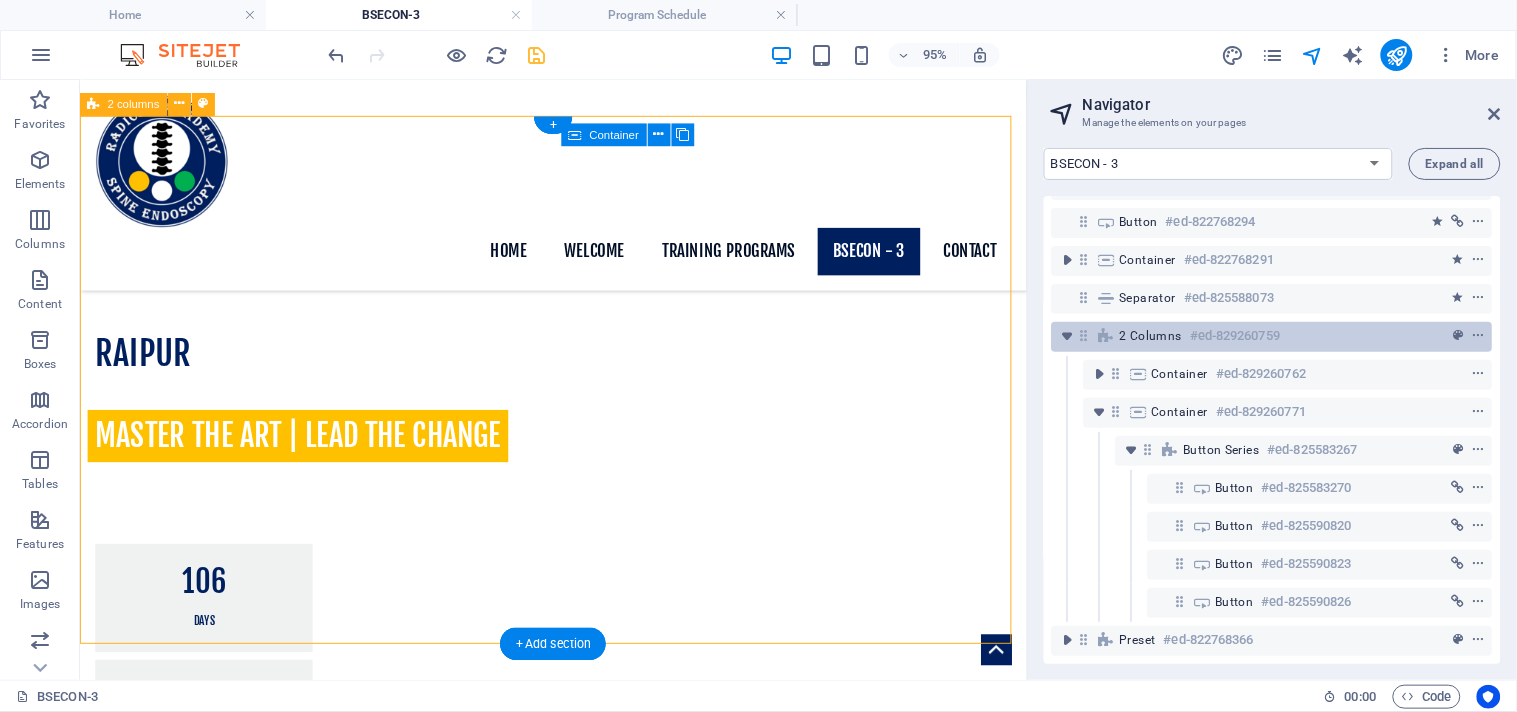 scroll, scrollTop: 1702, scrollLeft: 0, axis: vertical 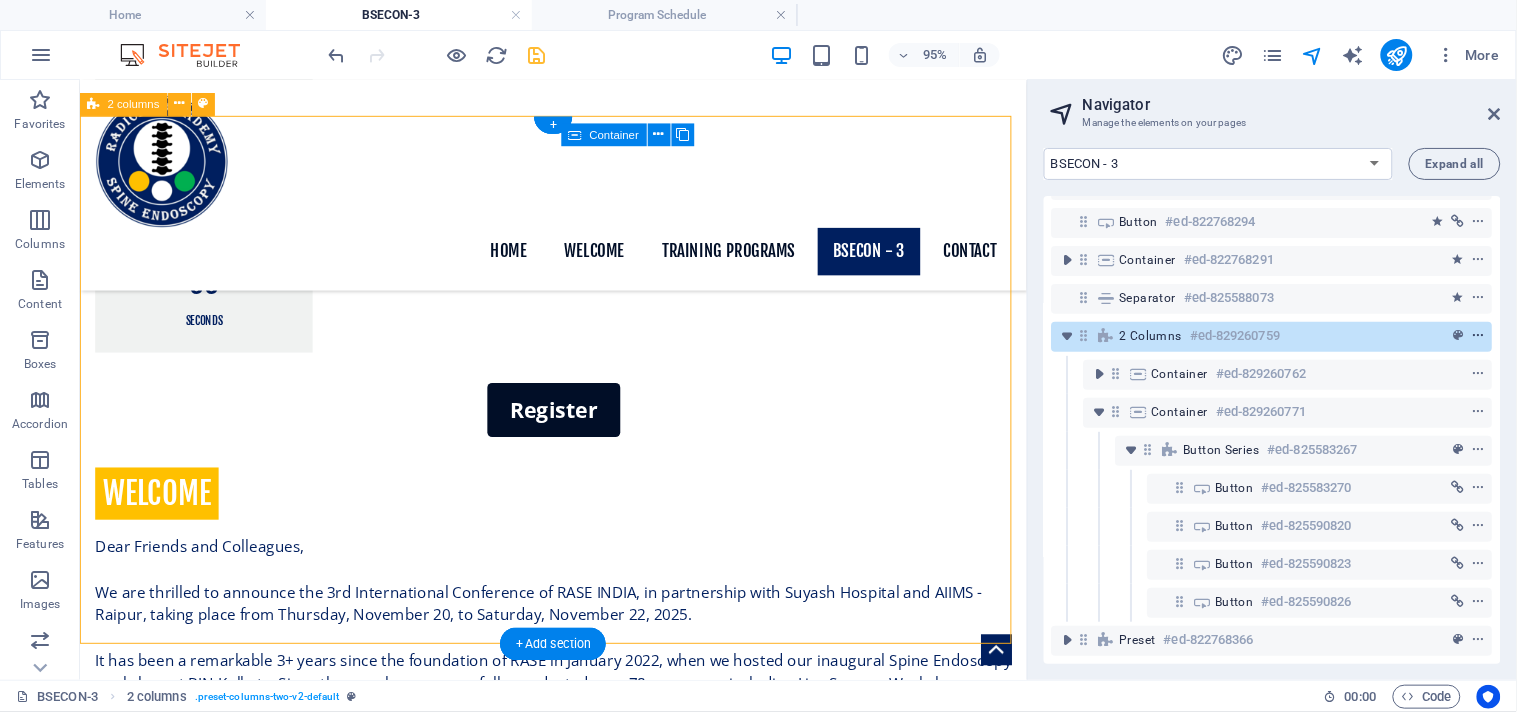 click at bounding box center (1479, 336) 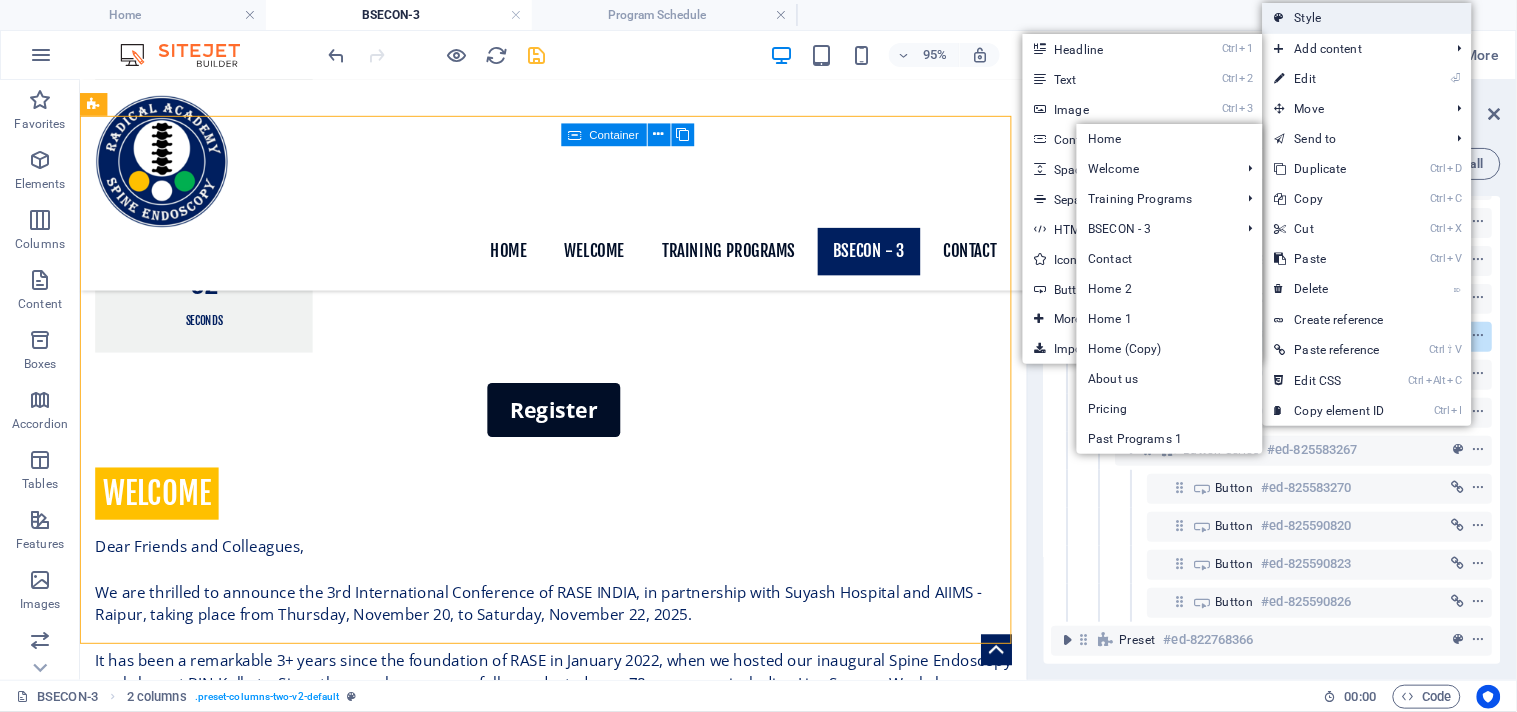 click on "Style" at bounding box center [1367, 18] 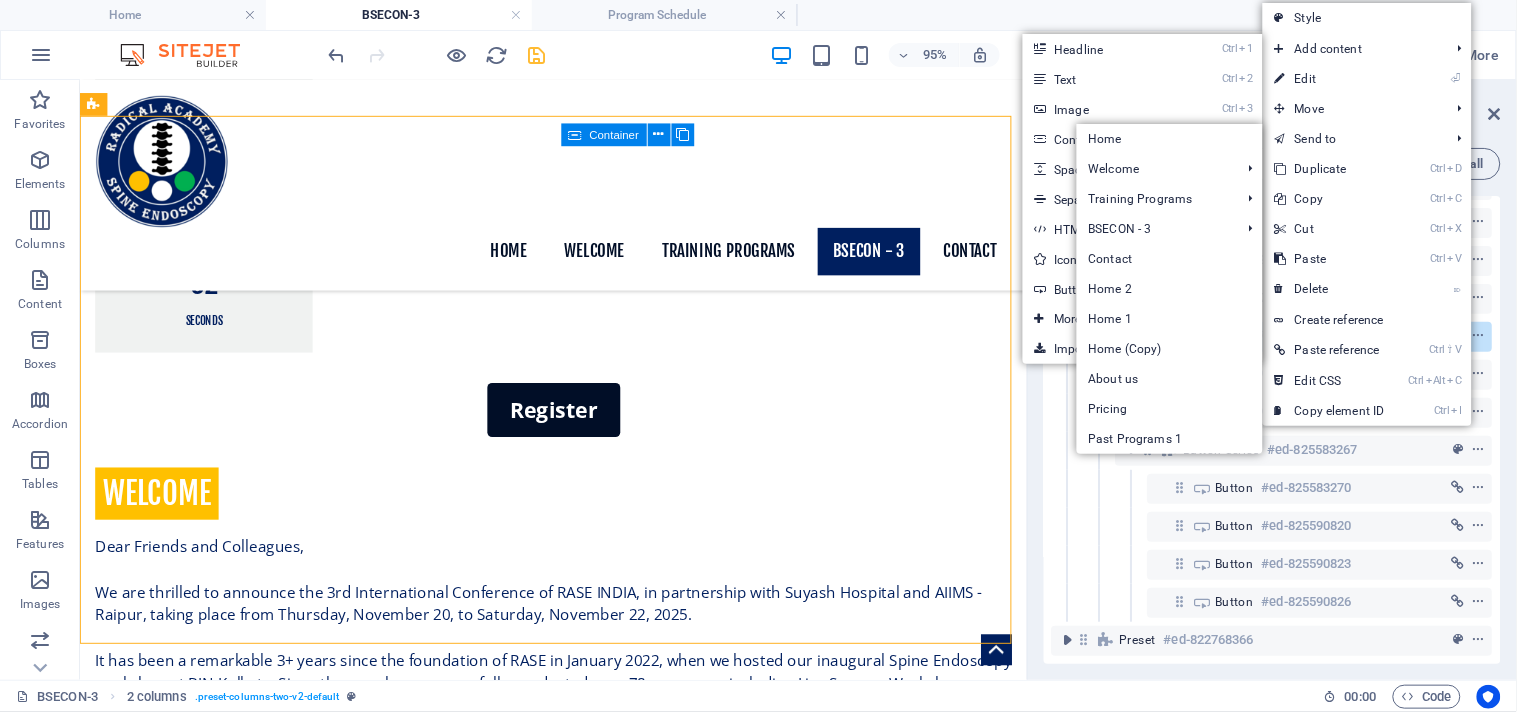 select on "rem" 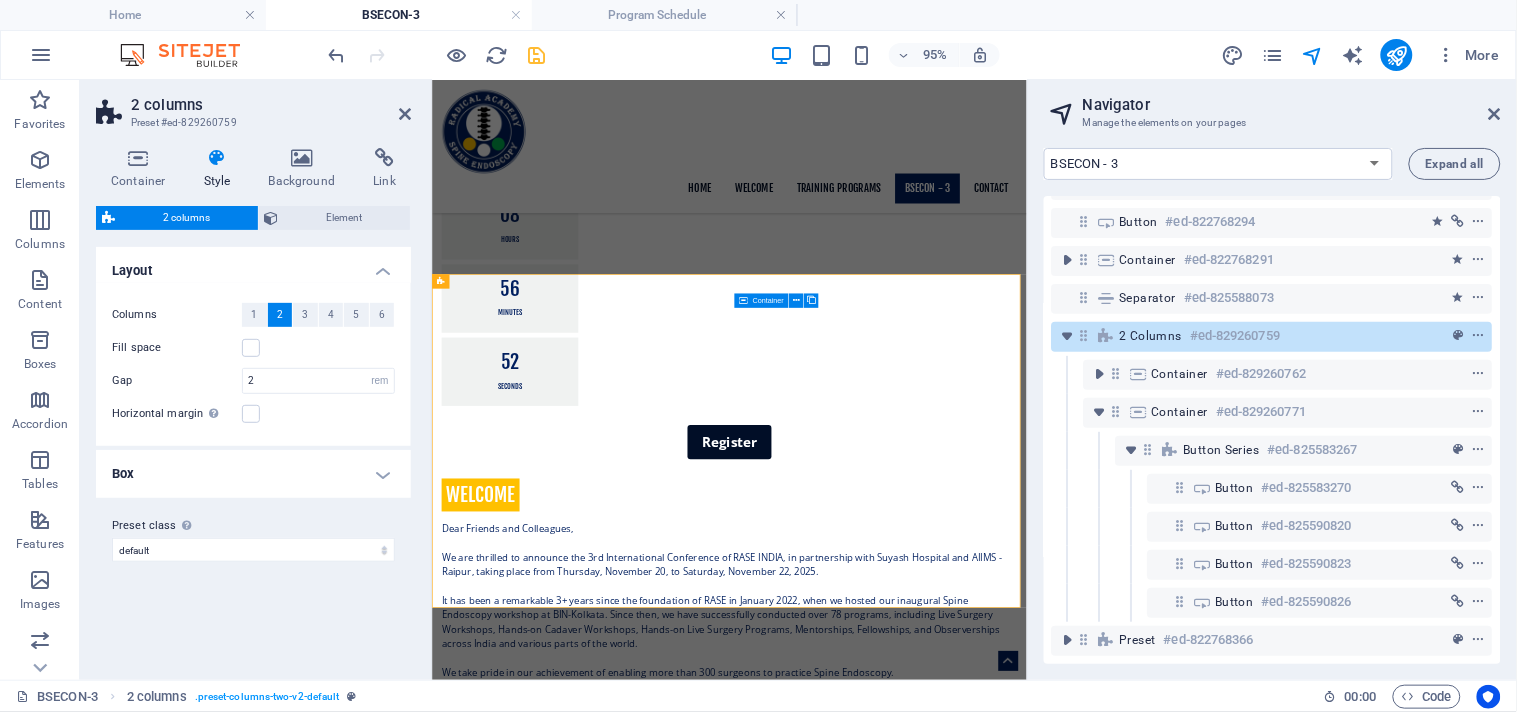 scroll, scrollTop: 1416, scrollLeft: 0, axis: vertical 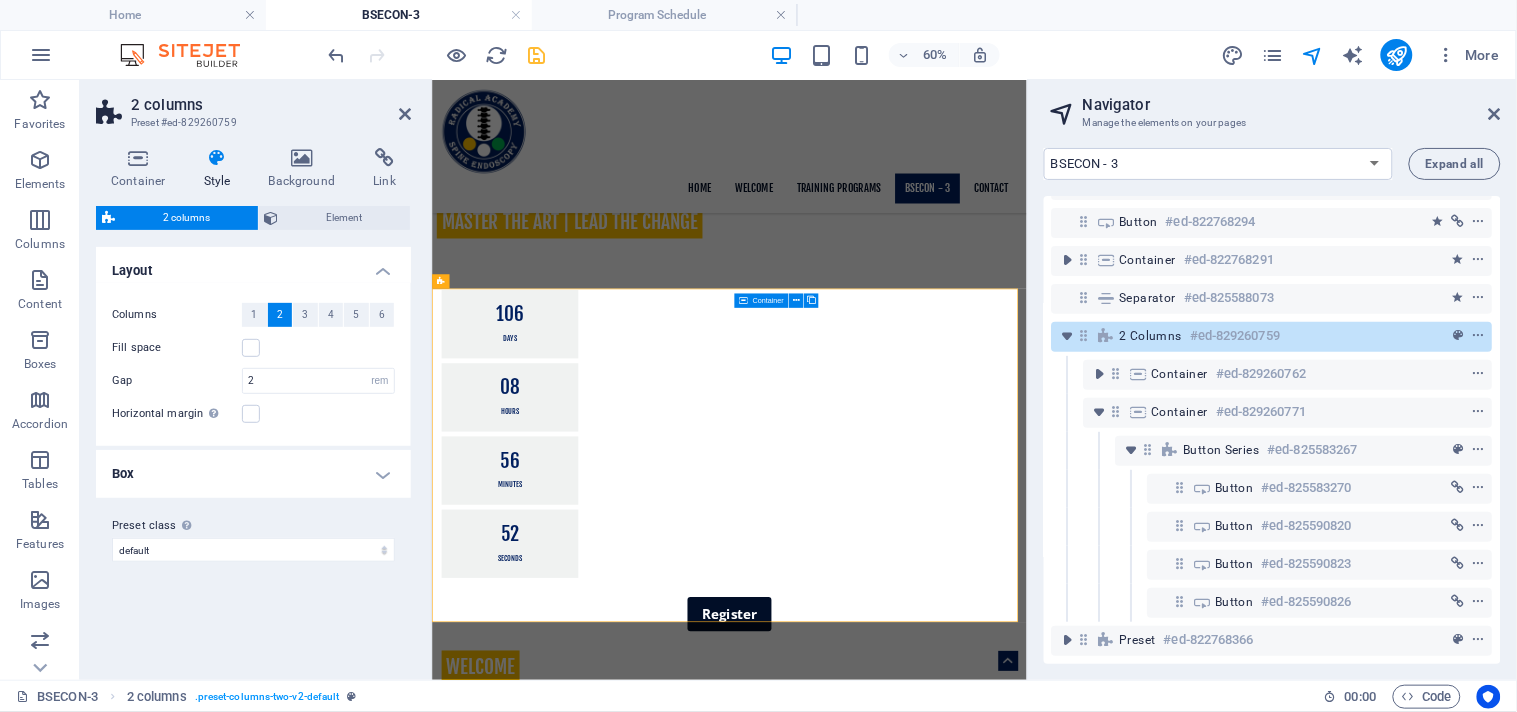 drag, startPoint x: 302, startPoint y: 166, endPoint x: 327, endPoint y: 247, distance: 84.77028 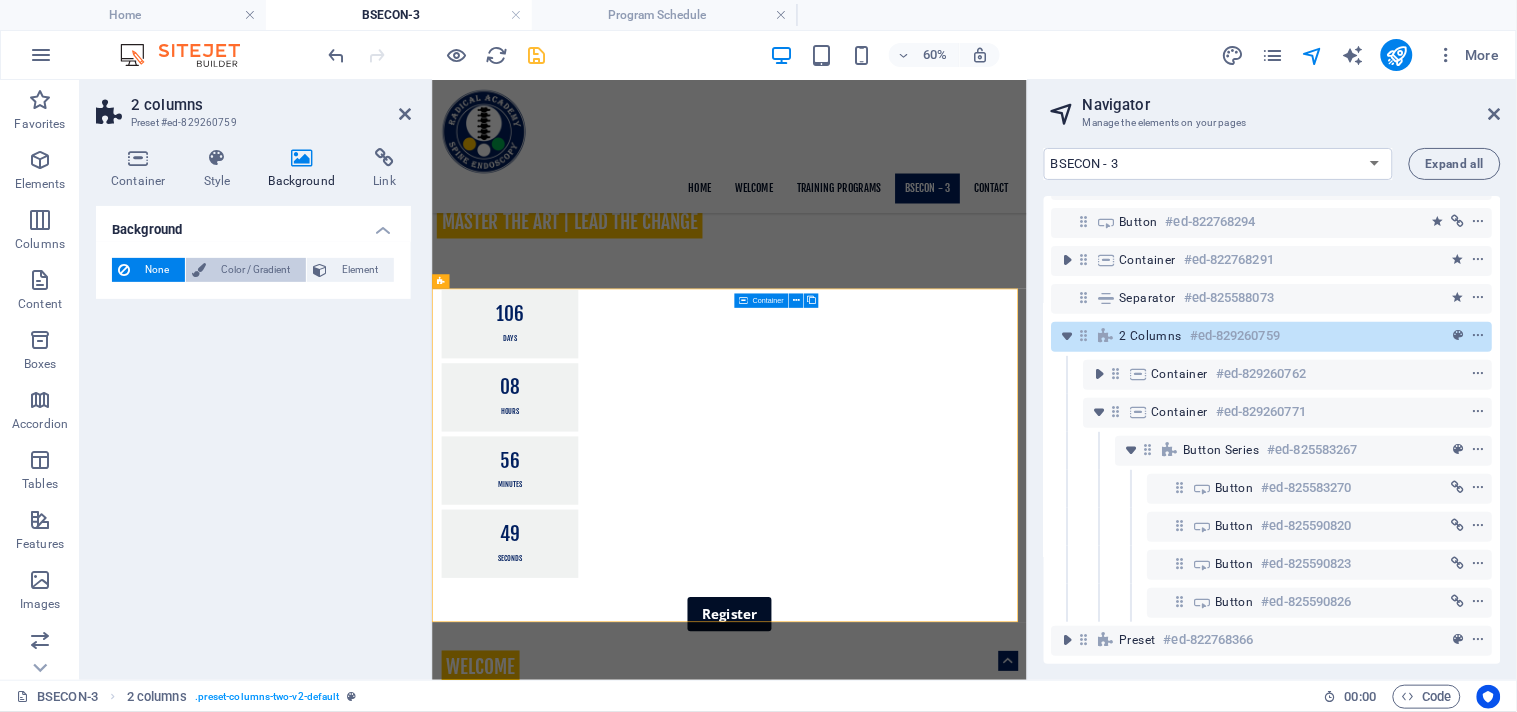 click on "Color / Gradient" at bounding box center [256, 270] 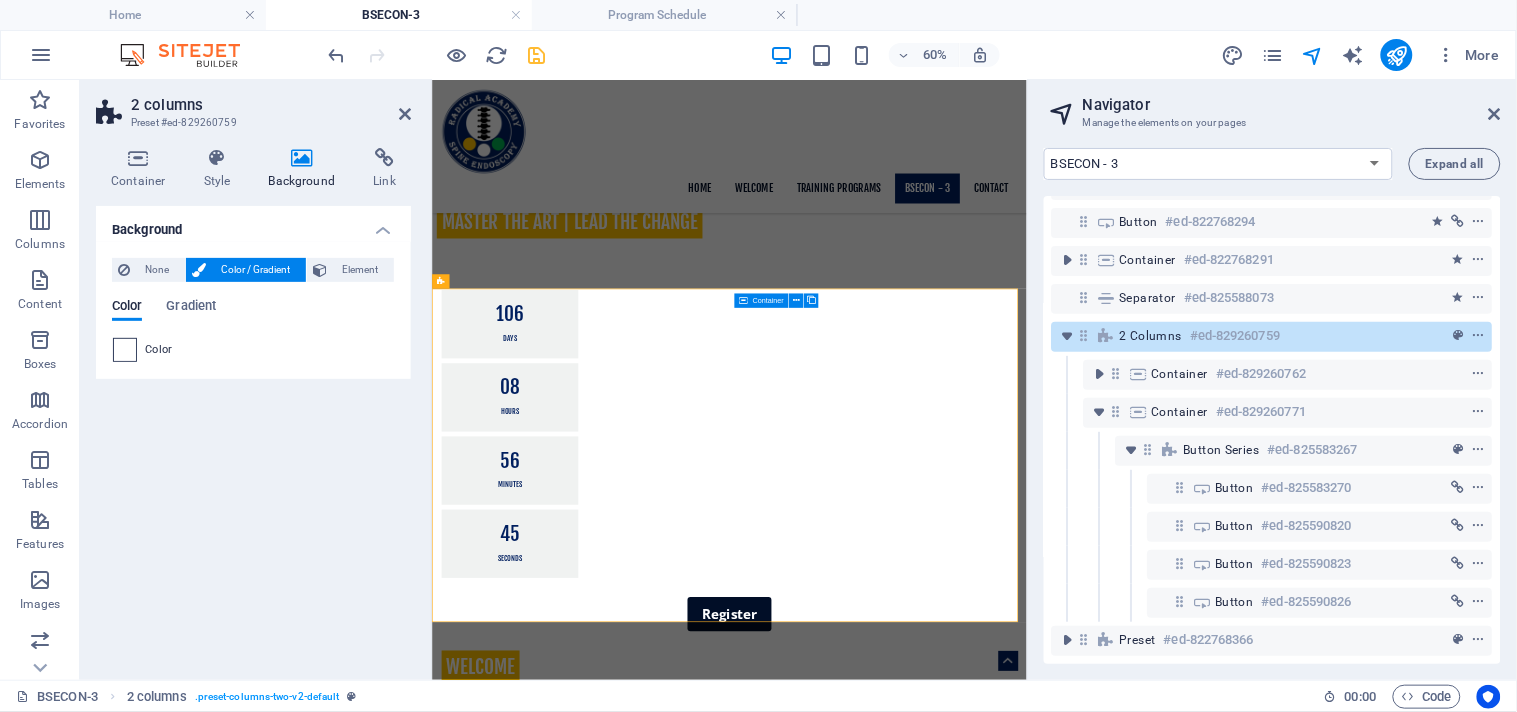 click at bounding box center (125, 350) 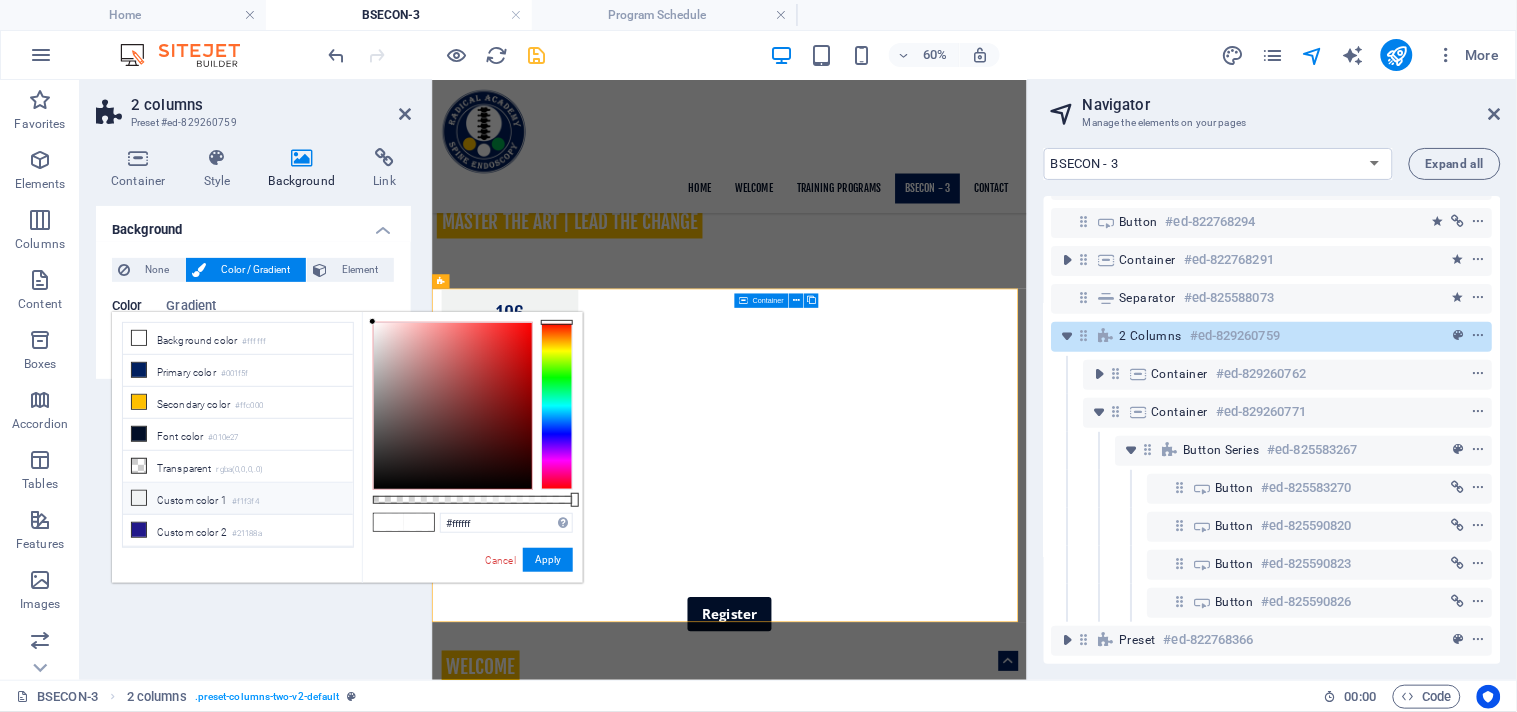 click at bounding box center [139, 498] 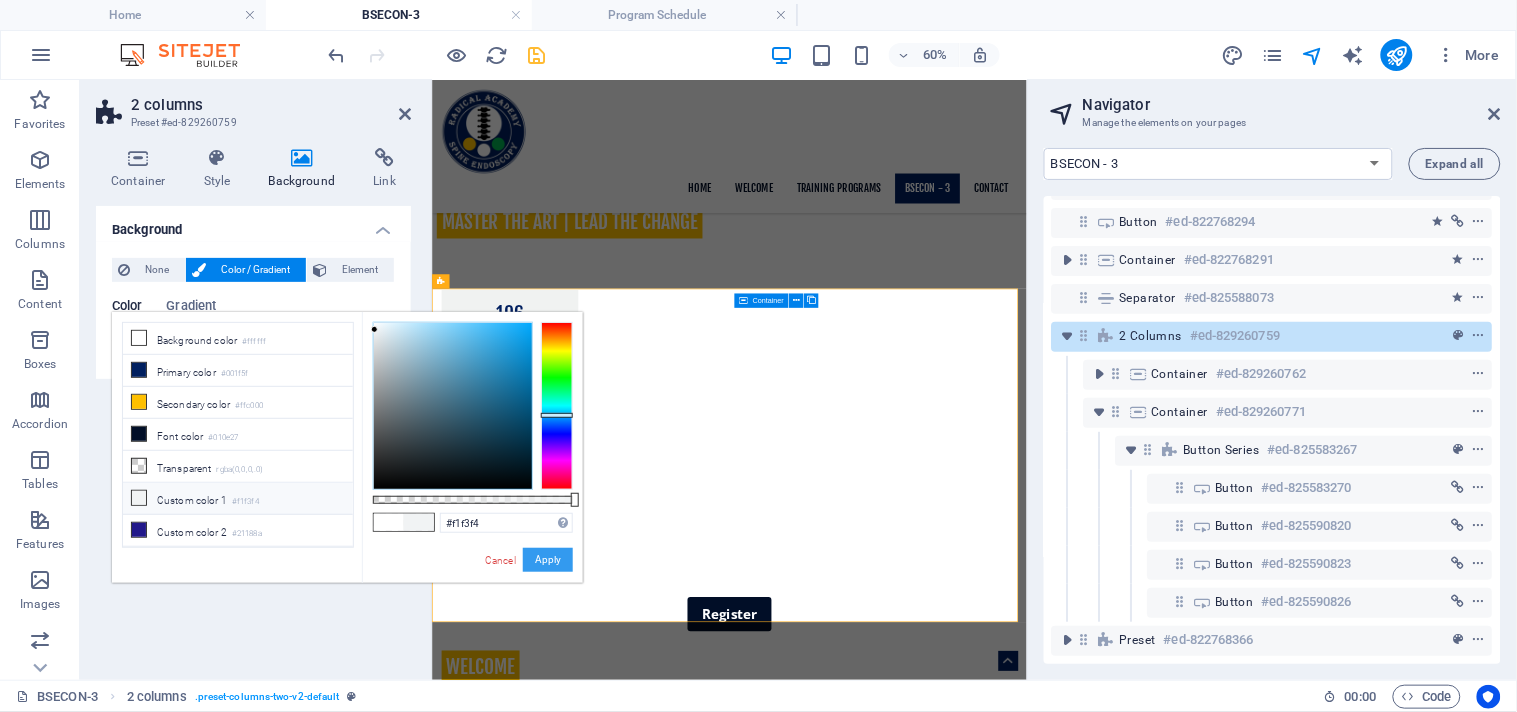 click on "Apply" at bounding box center (548, 560) 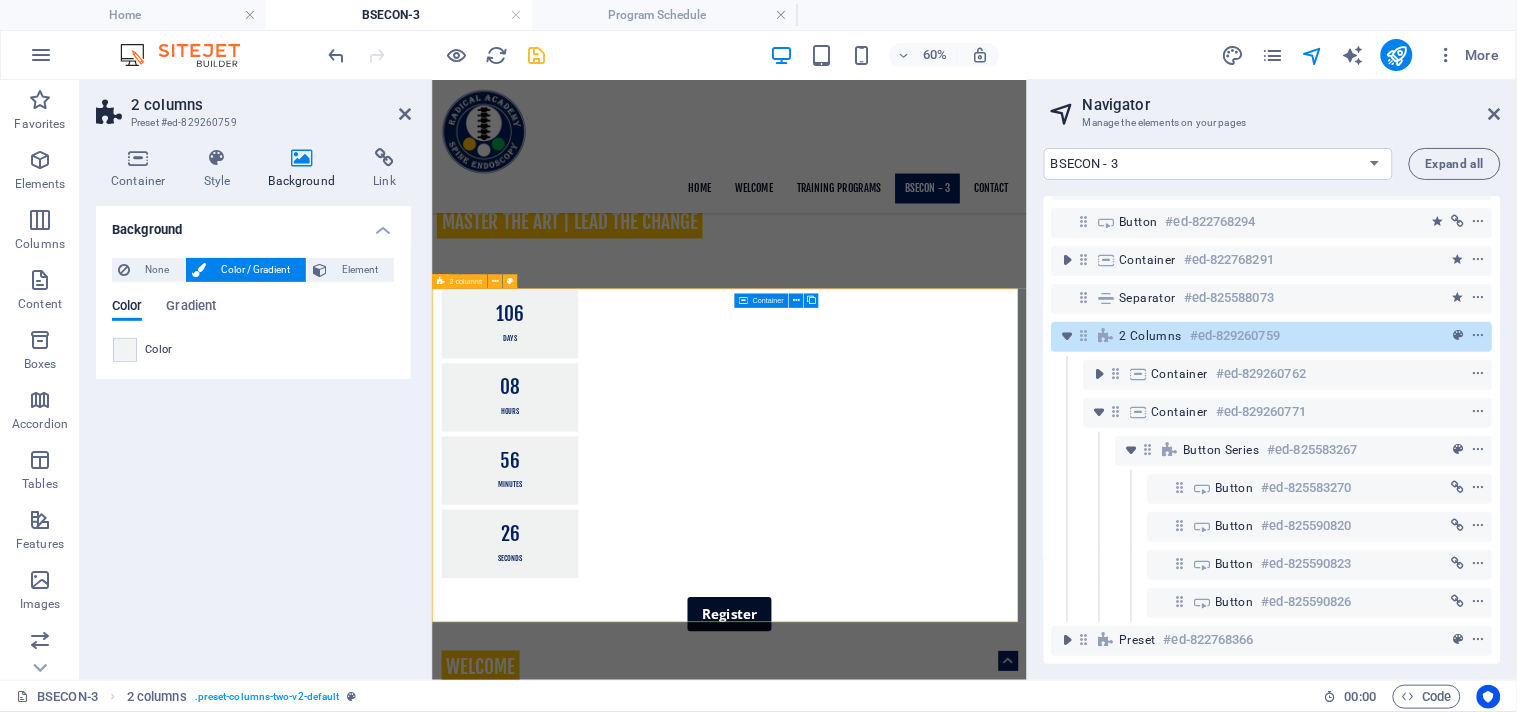 click at bounding box center [537, 55] 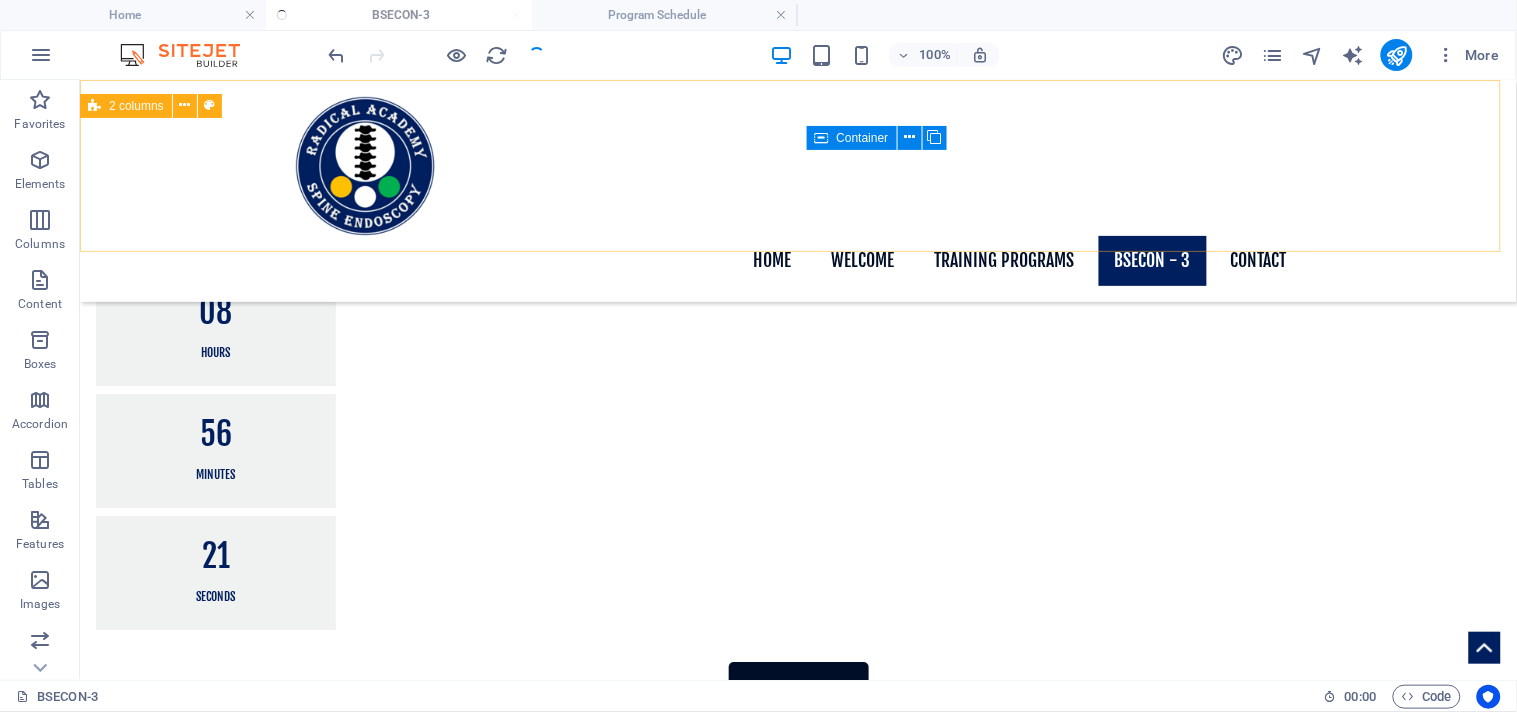 scroll, scrollTop: 1702, scrollLeft: 0, axis: vertical 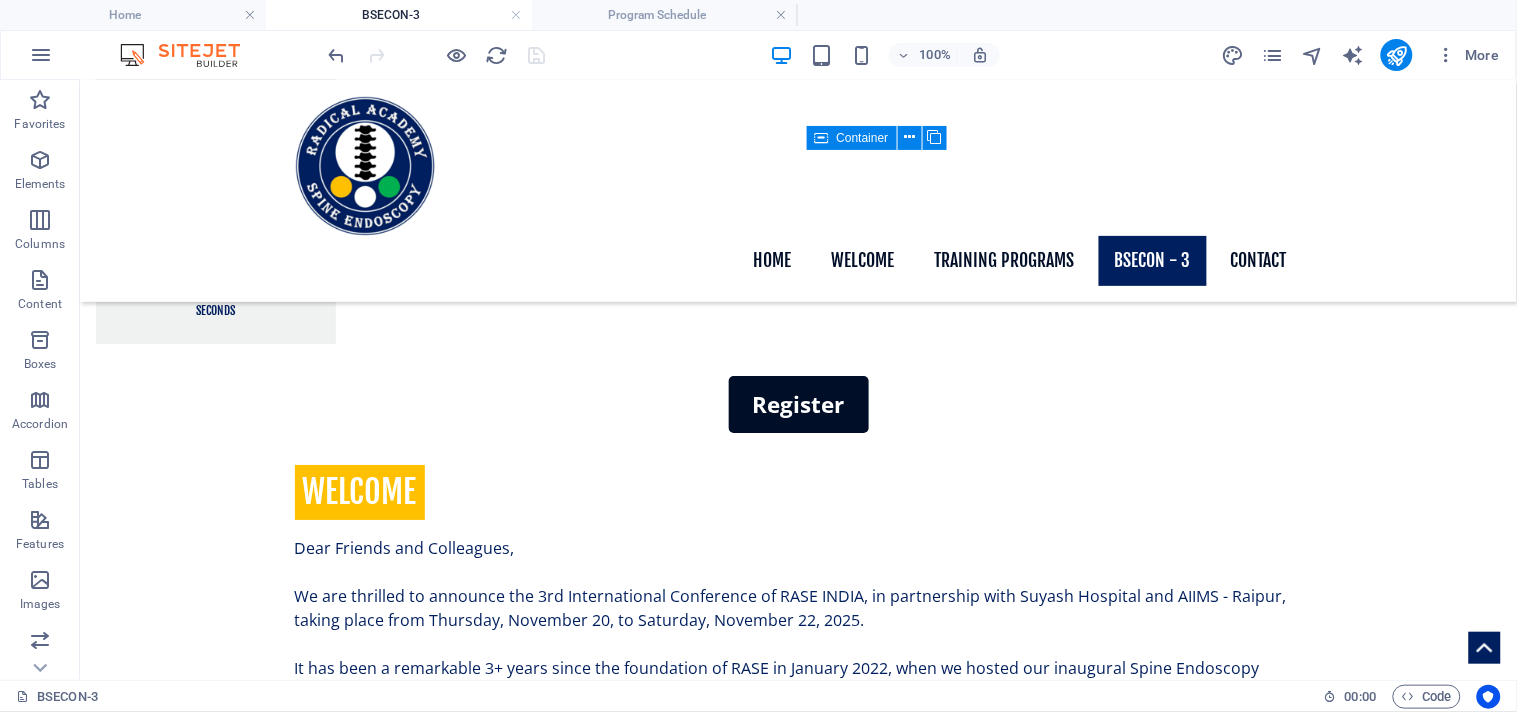 click on "Program Schedule Speakers Pricing Sponsors & Partners" at bounding box center [339, 1959] 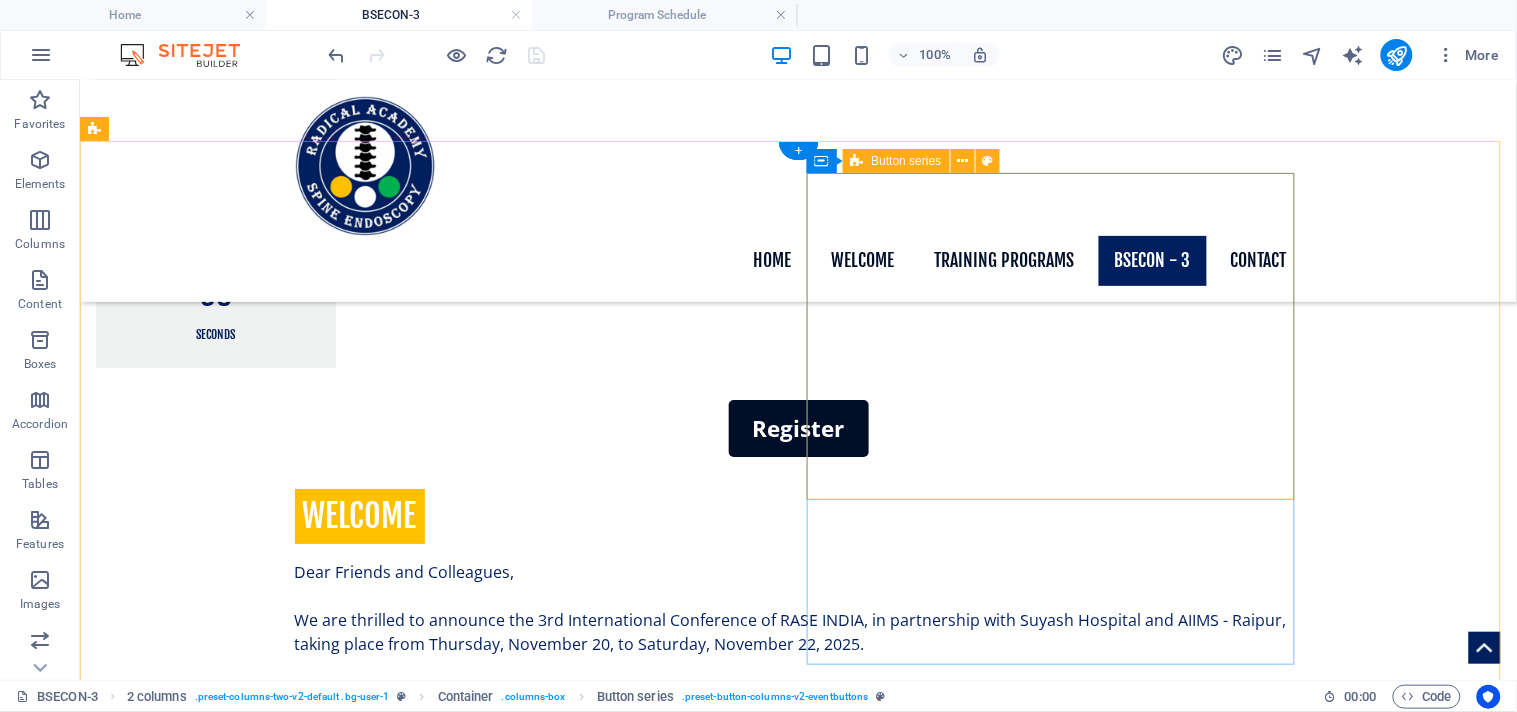scroll, scrollTop: 1332, scrollLeft: 0, axis: vertical 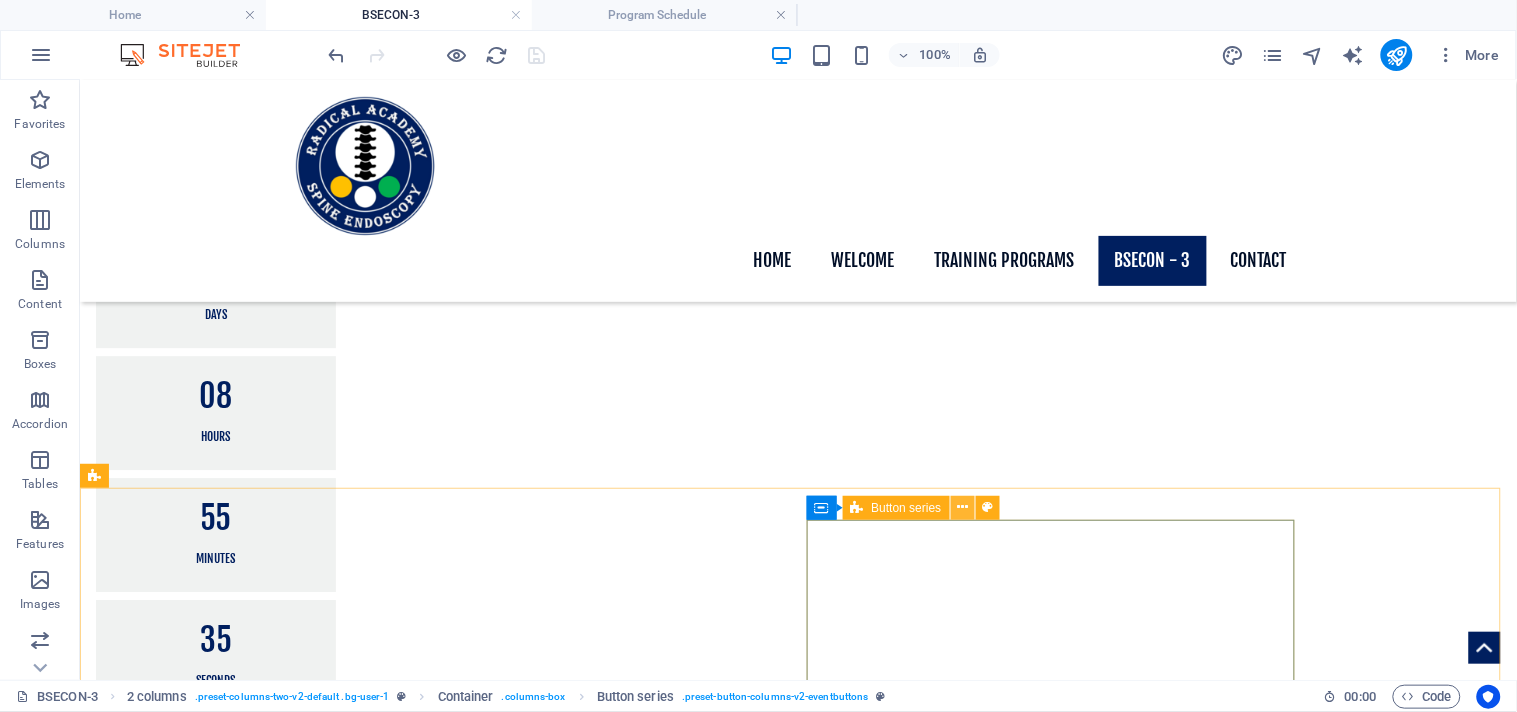 click at bounding box center (962, 507) 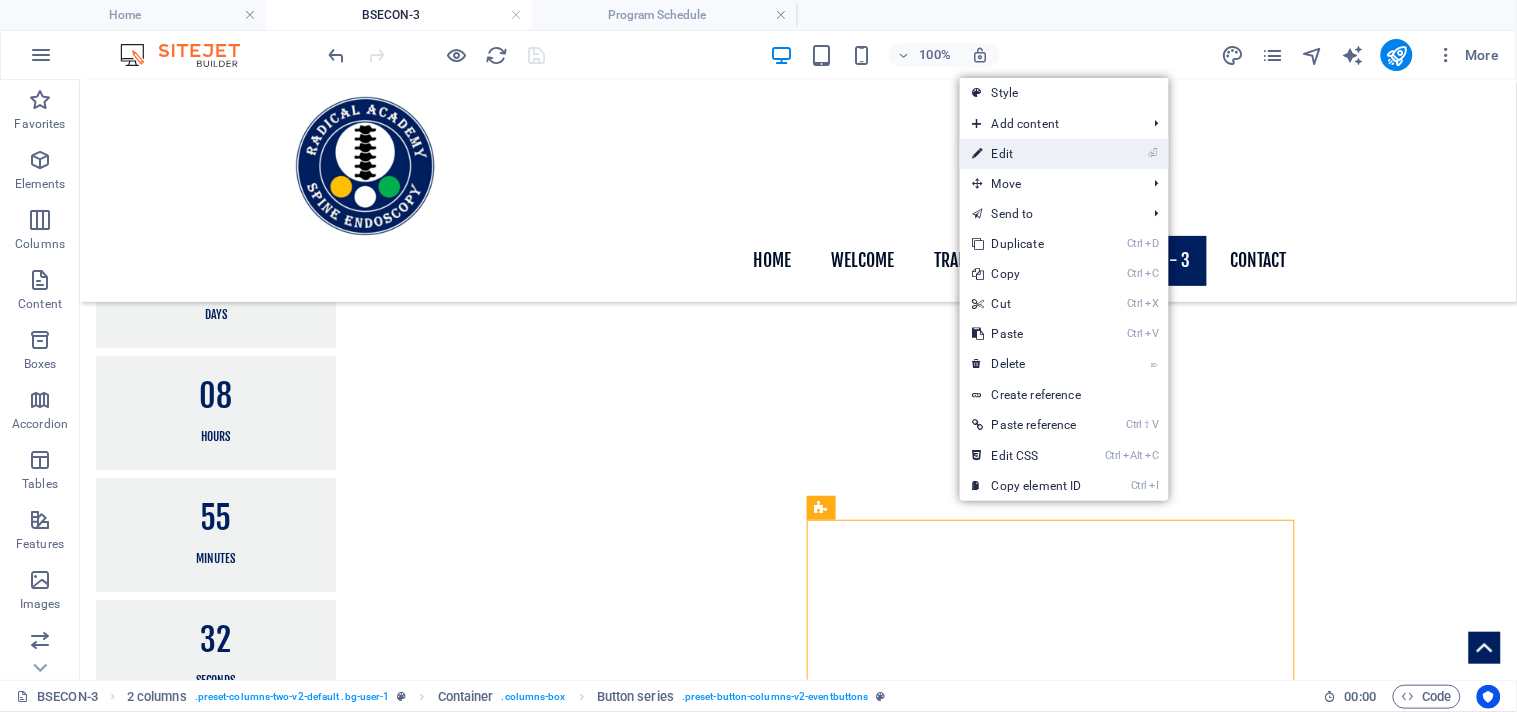 drag, startPoint x: 1008, startPoint y: 157, endPoint x: 453, endPoint y: 266, distance: 565.60236 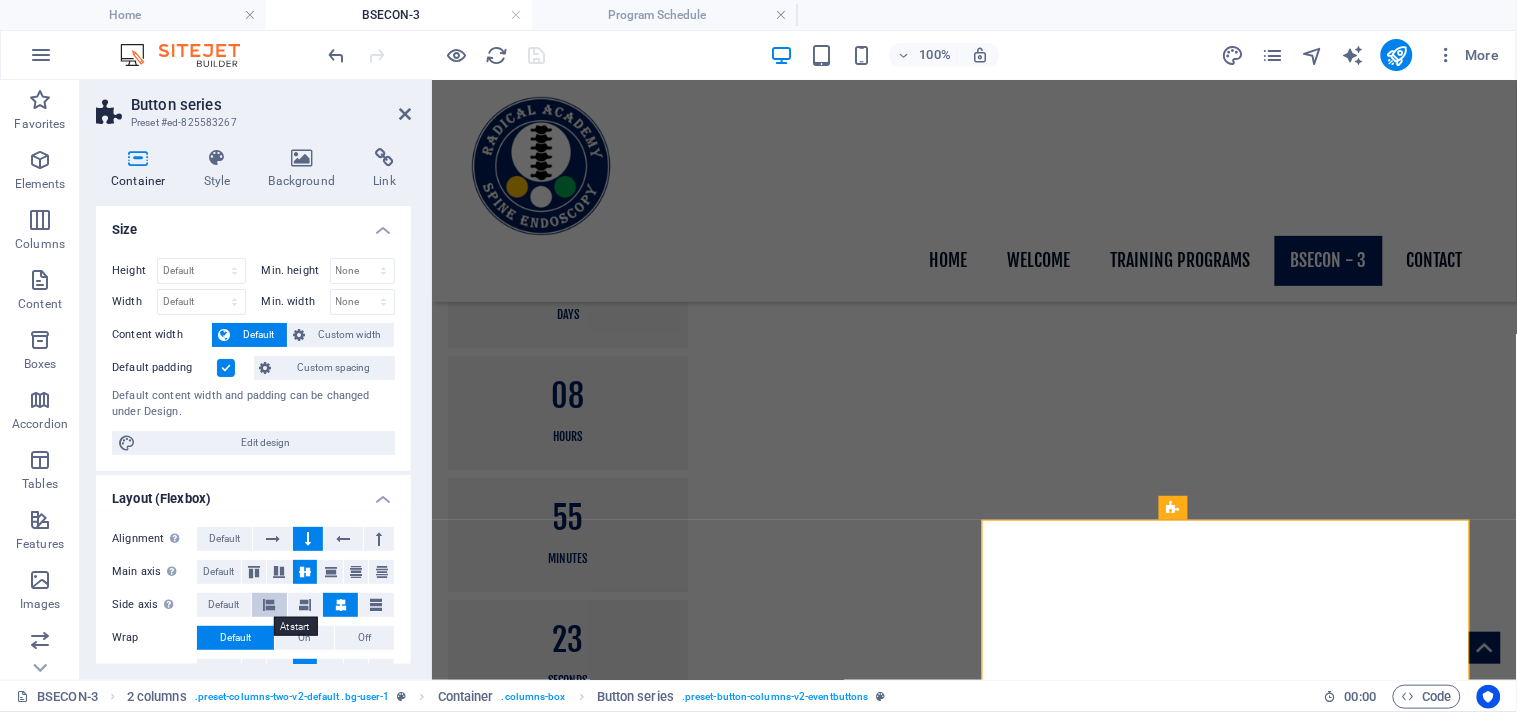 click at bounding box center (269, 605) 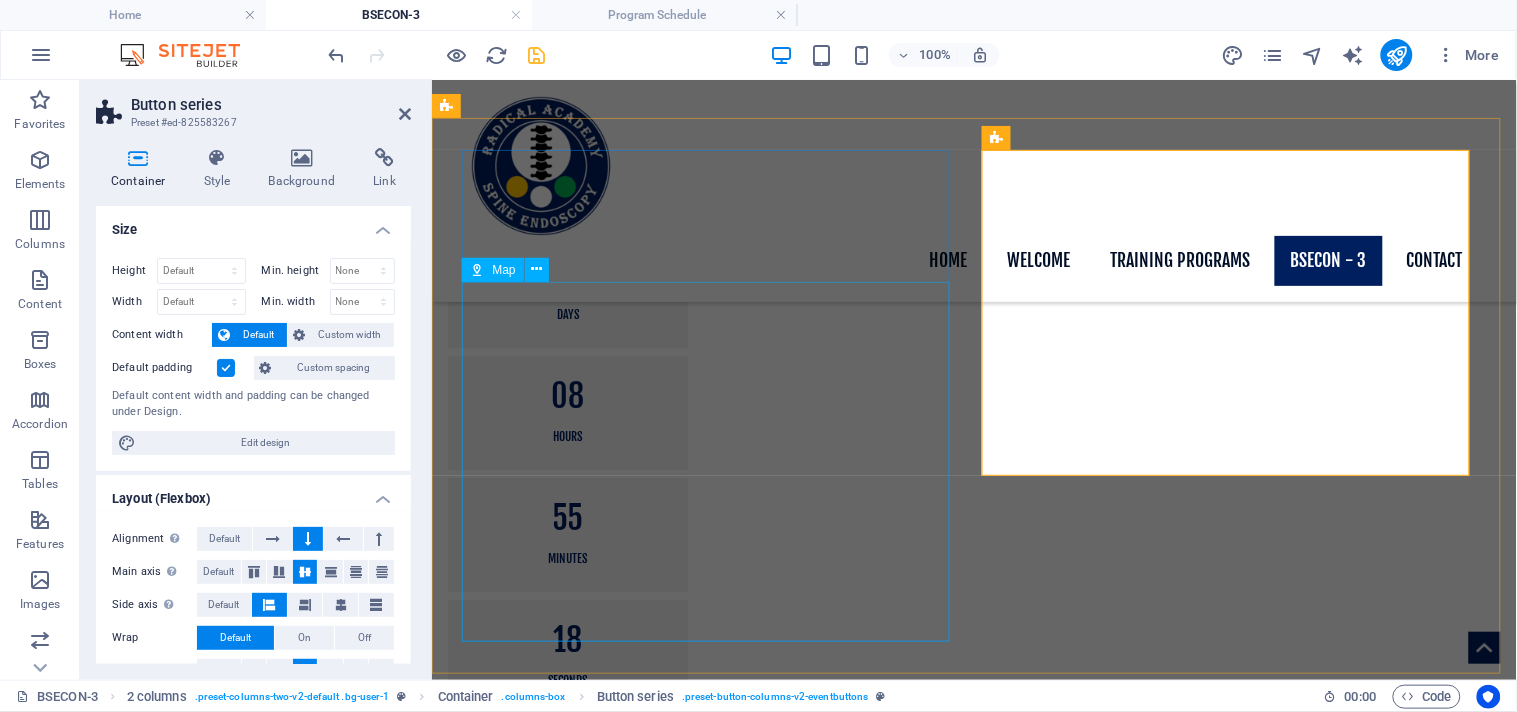 scroll, scrollTop: 1702, scrollLeft: 0, axis: vertical 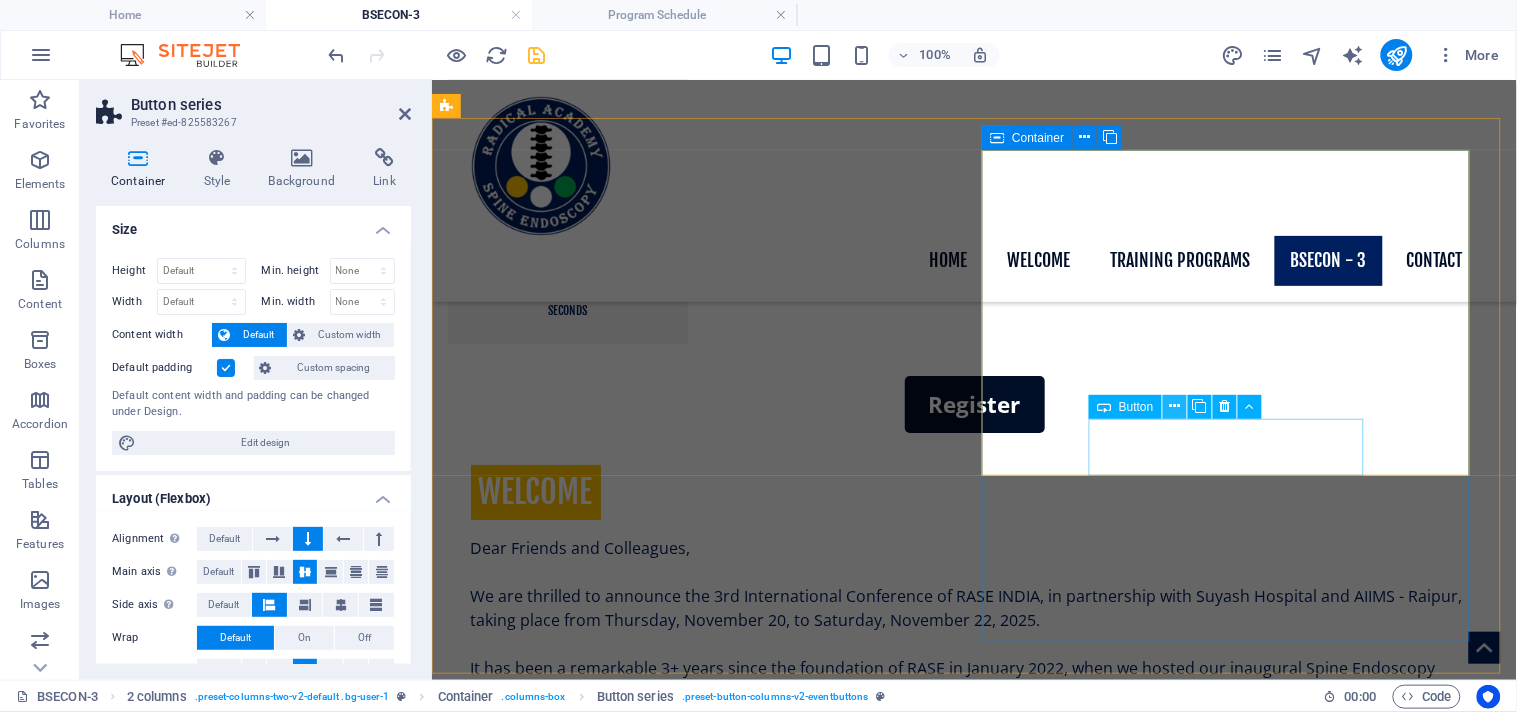 click at bounding box center (1174, 406) 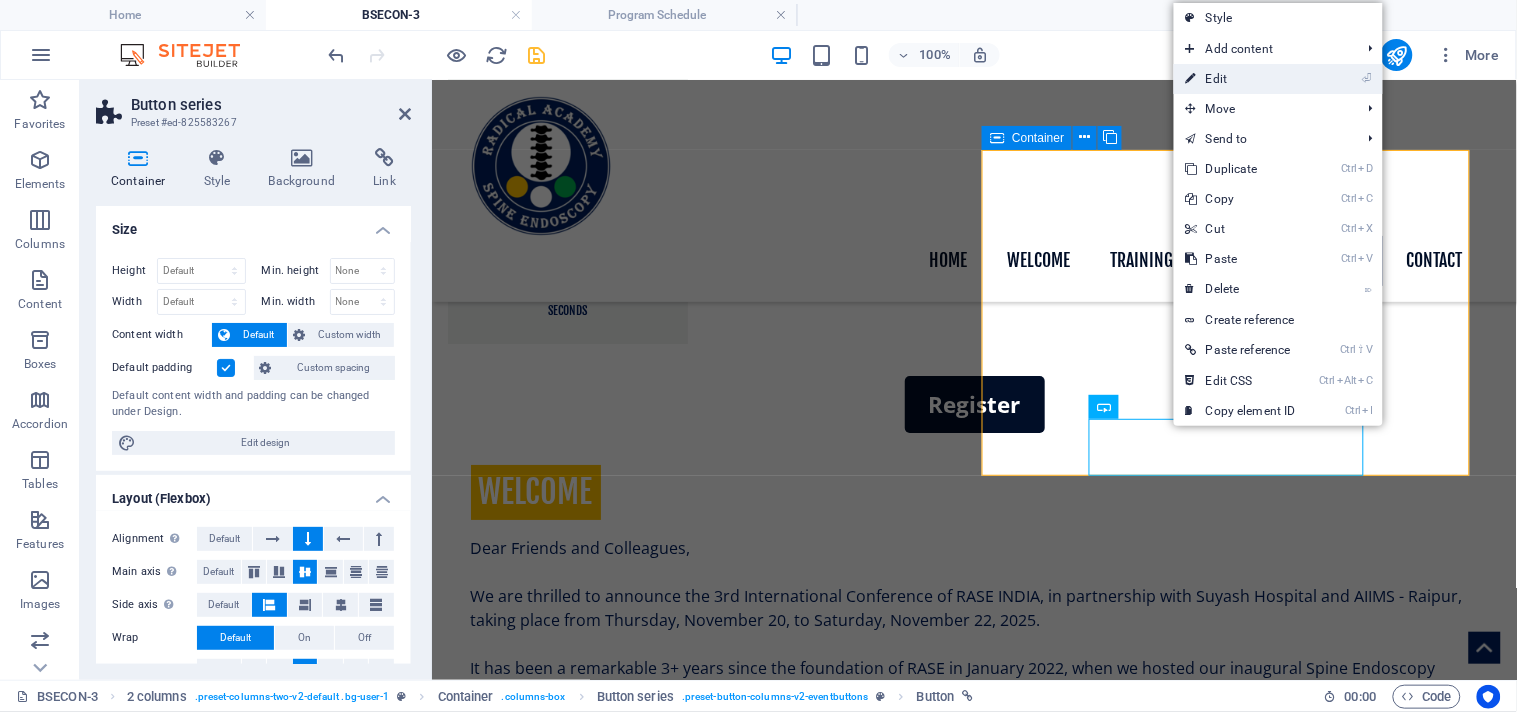 drag, startPoint x: 1217, startPoint y: 82, endPoint x: 692, endPoint y: 114, distance: 525.9743 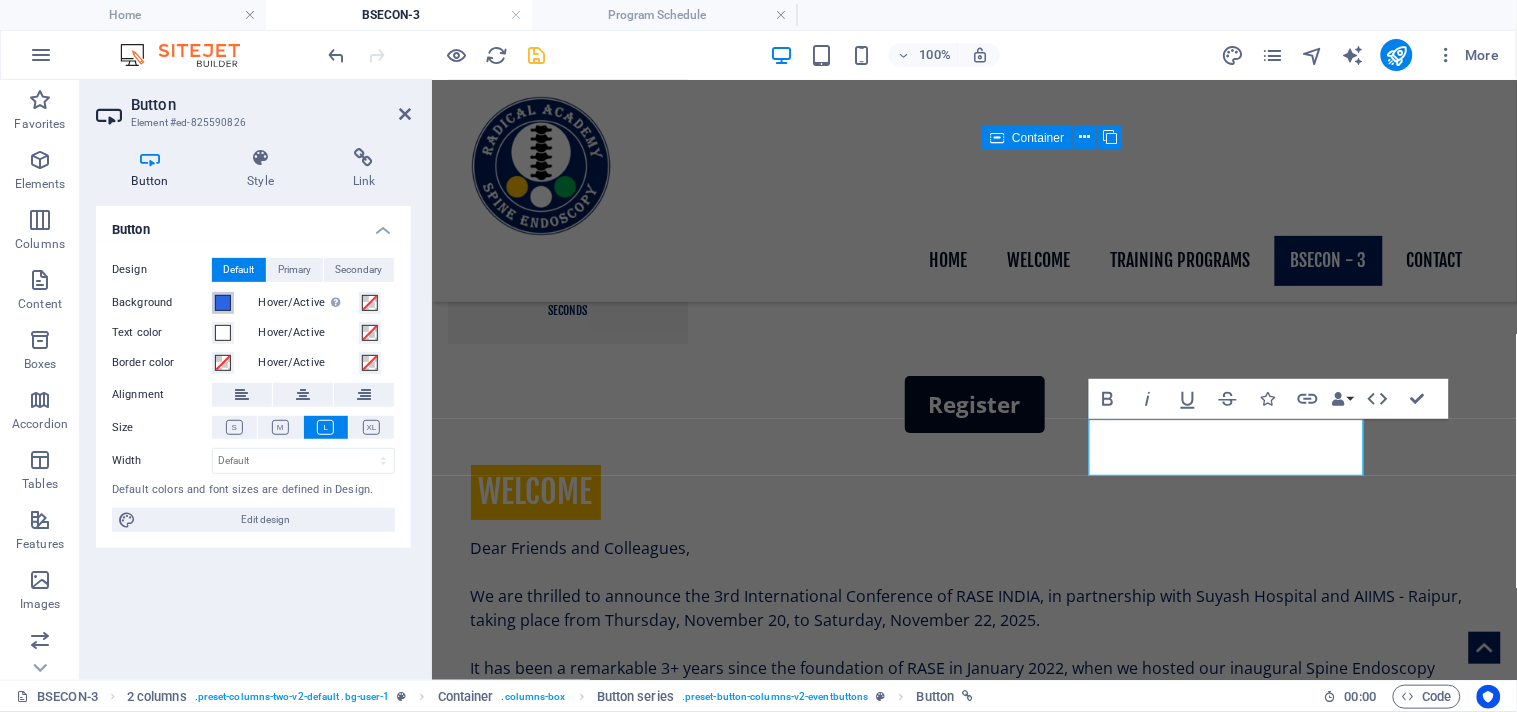 click at bounding box center [223, 303] 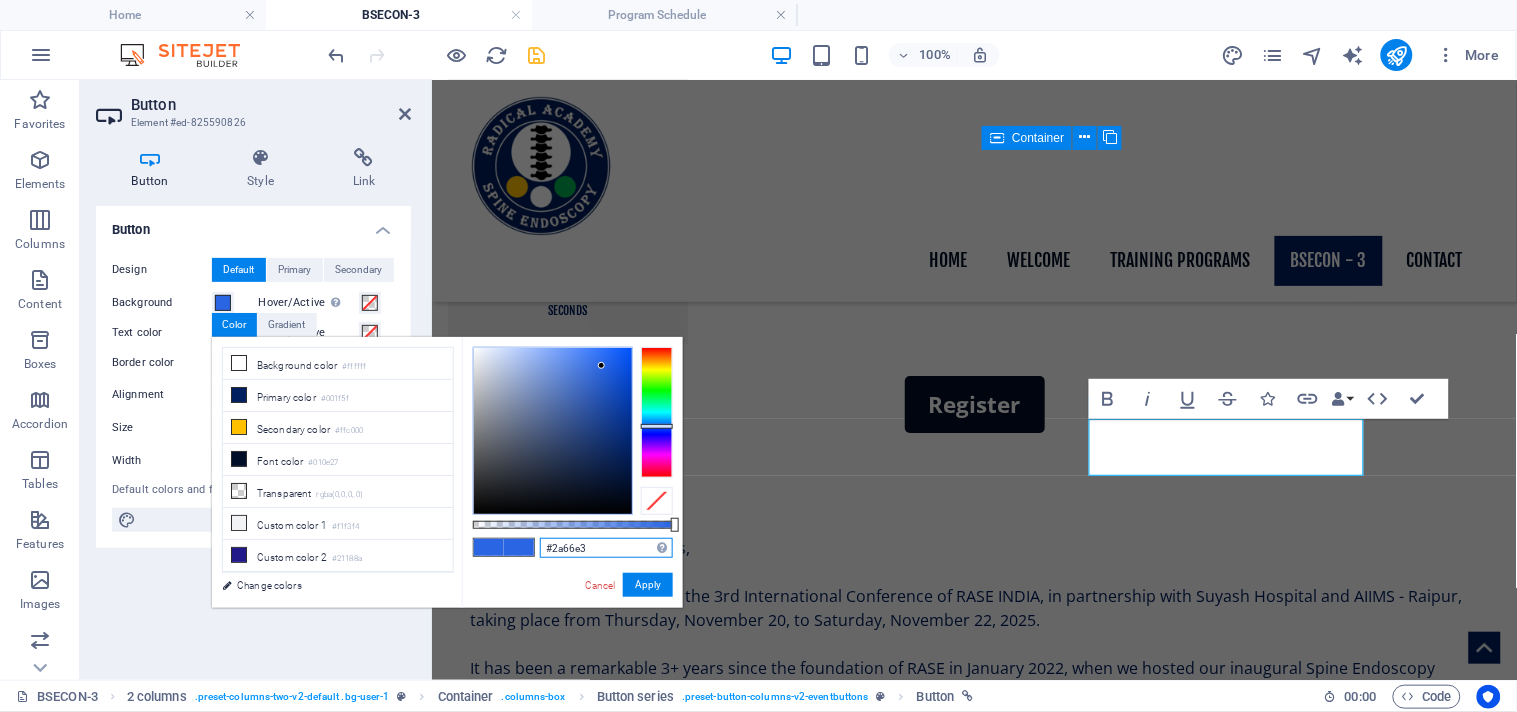 drag, startPoint x: 572, startPoint y: 550, endPoint x: 541, endPoint y: 550, distance: 31 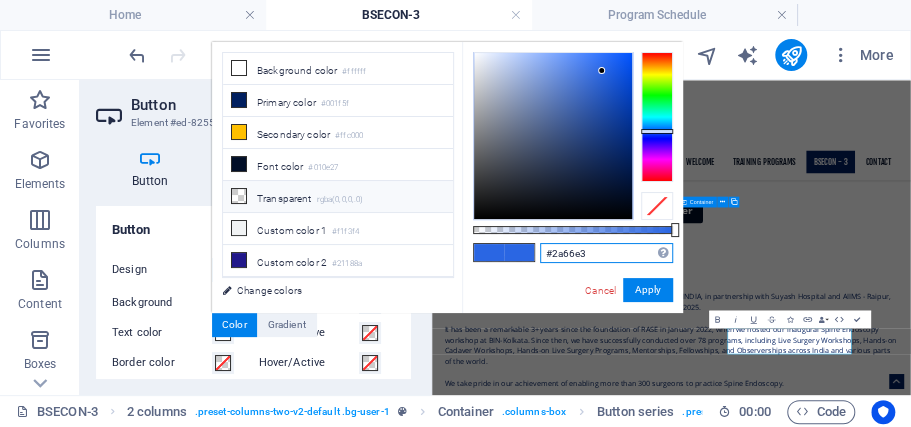 scroll, scrollTop: 1490, scrollLeft: 0, axis: vertical 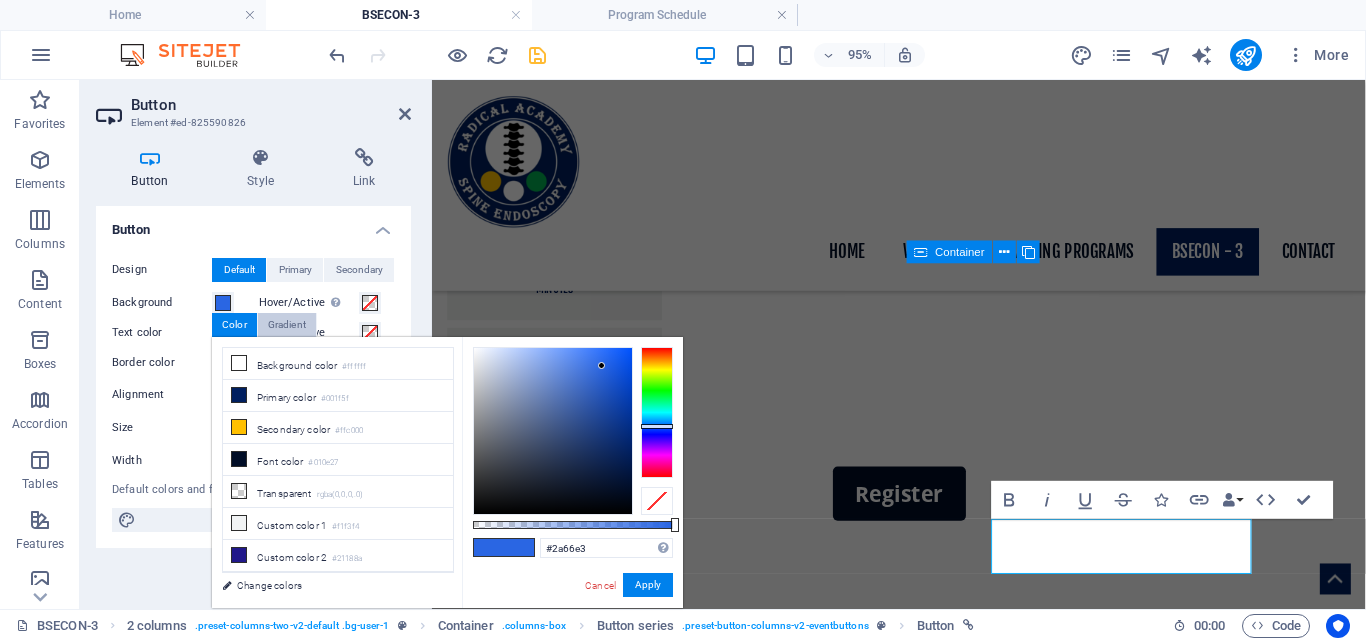 click on "Gradient" at bounding box center [287, 325] 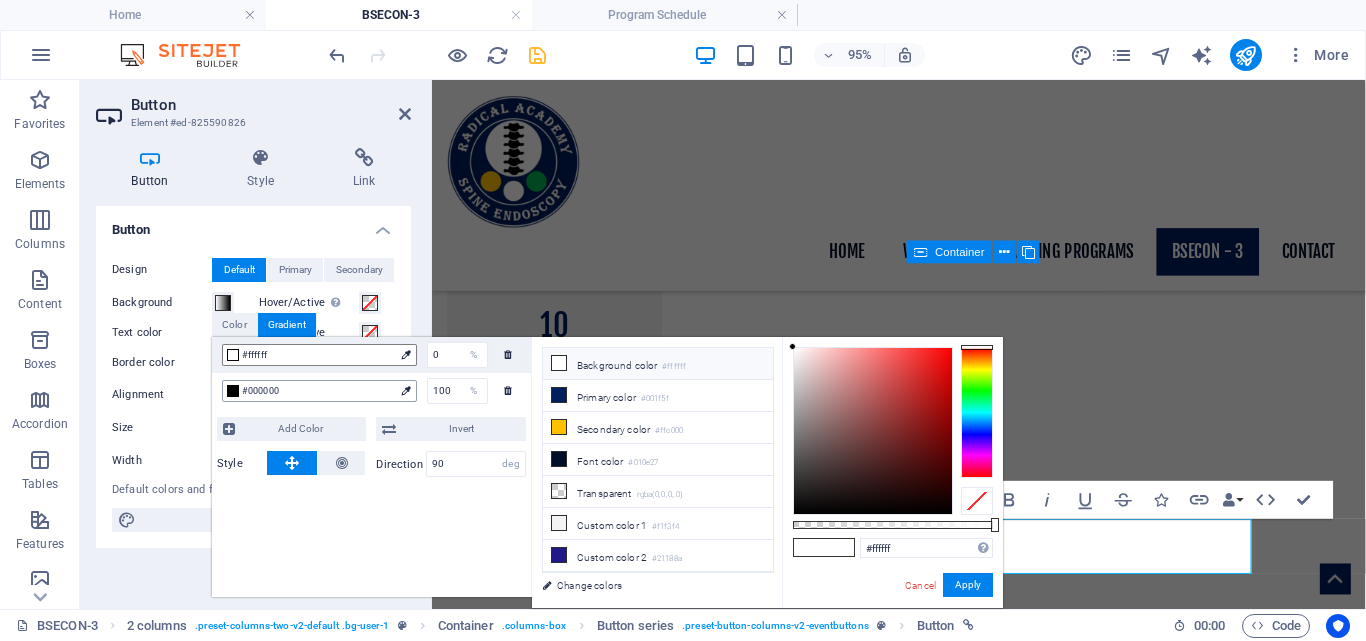 click on "#000000" at bounding box center (318, 391) 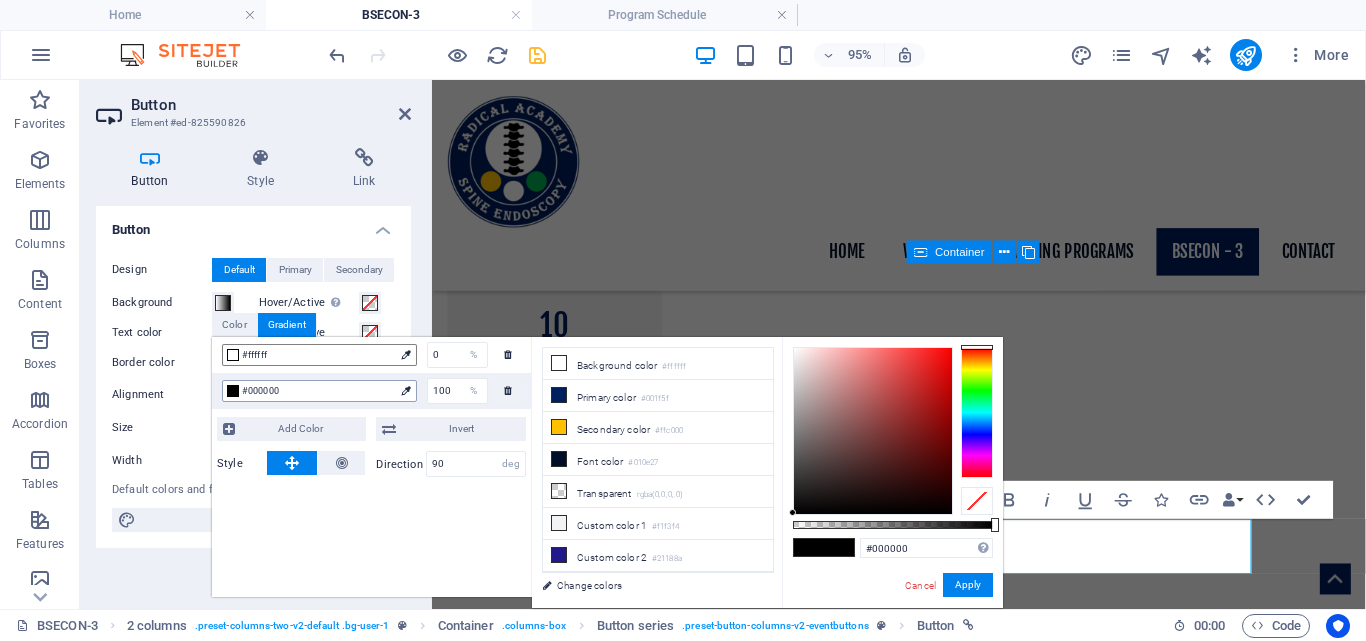 click on "#000000" at bounding box center (318, 391) 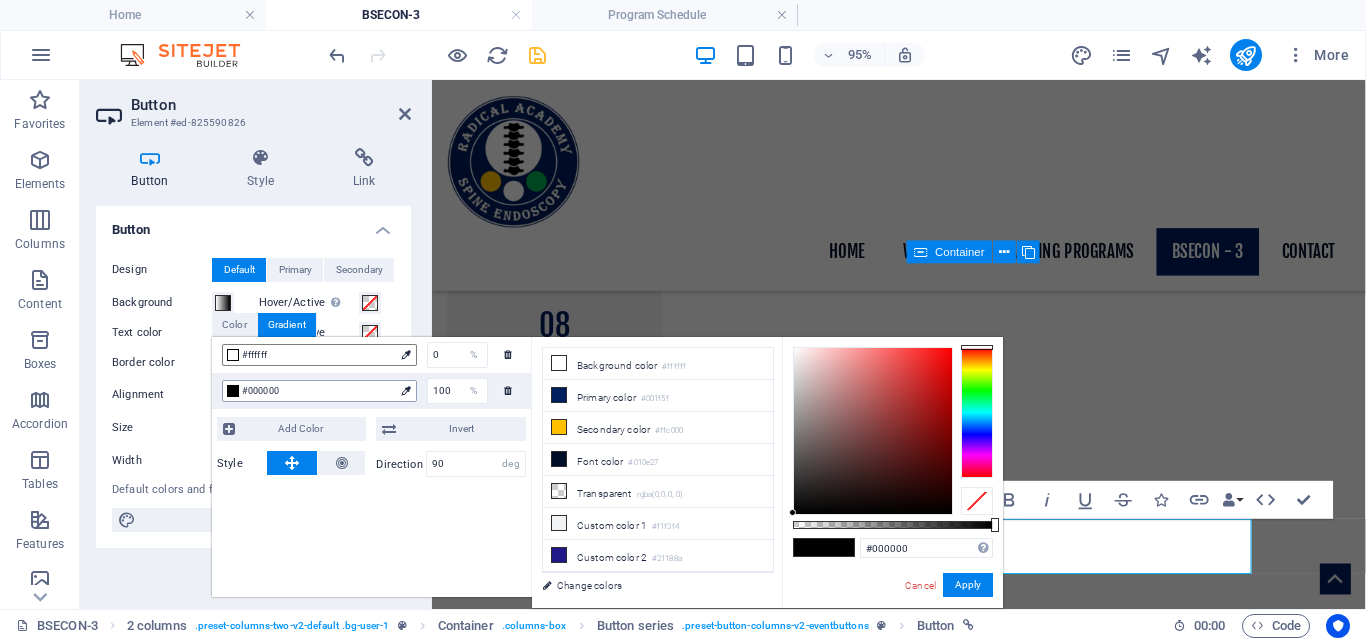 click on "#000000" at bounding box center (318, 391) 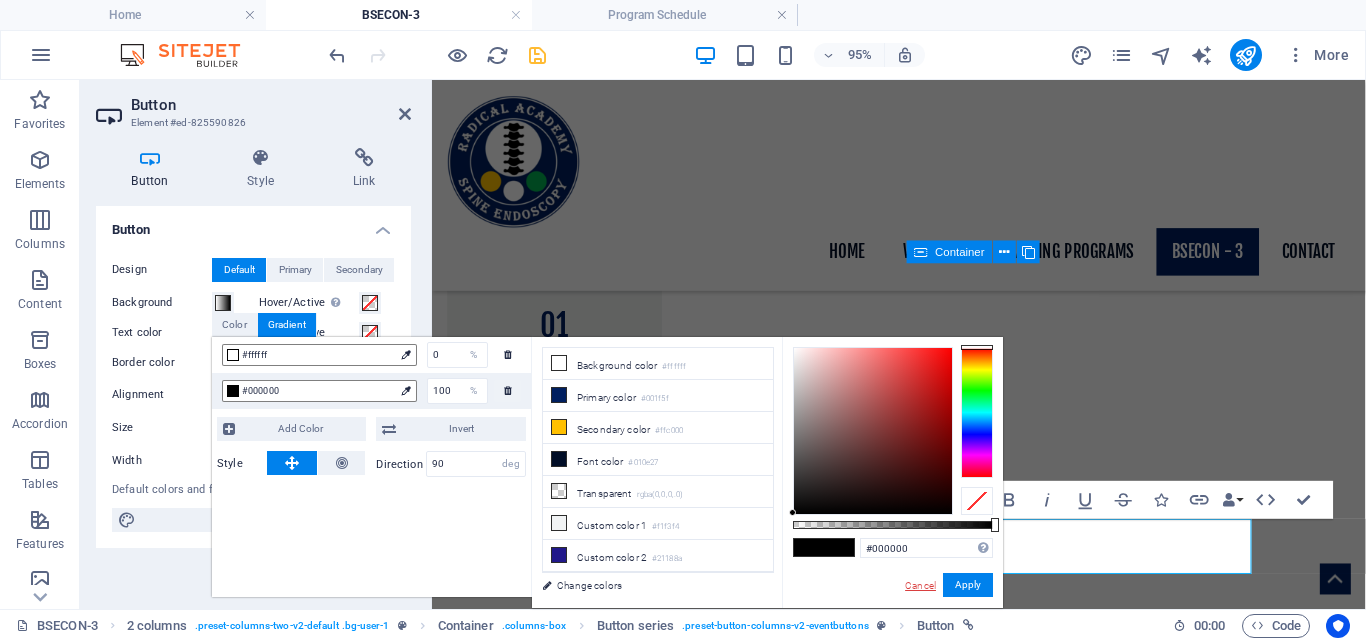 click on "Cancel" at bounding box center [920, 585] 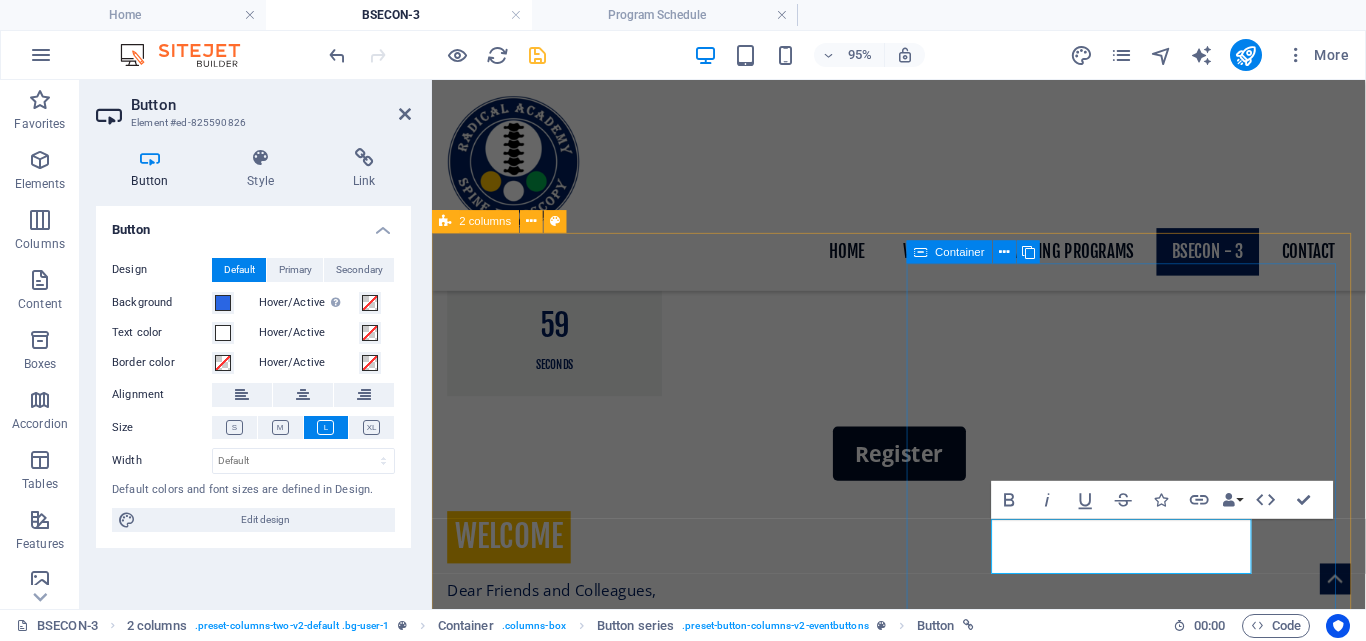 click on "Program Schedule Speakers Pricing Sponsors & Partners" at bounding box center (678, 2053) 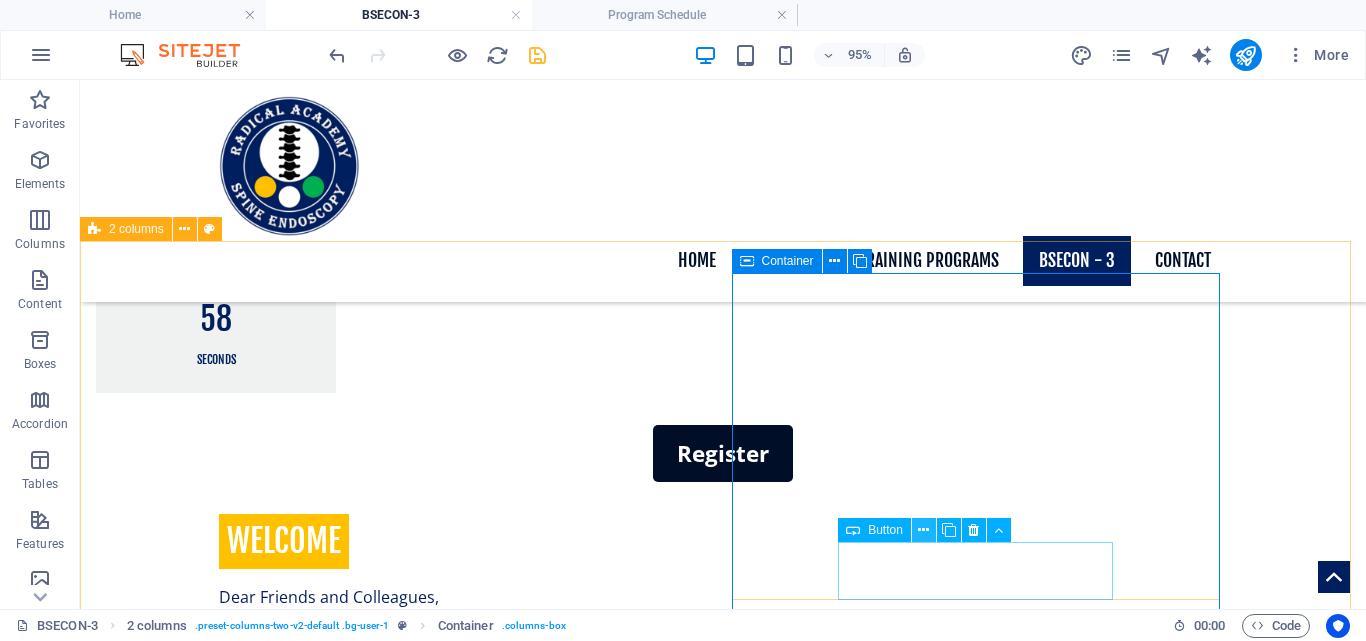 scroll, scrollTop: 1579, scrollLeft: 0, axis: vertical 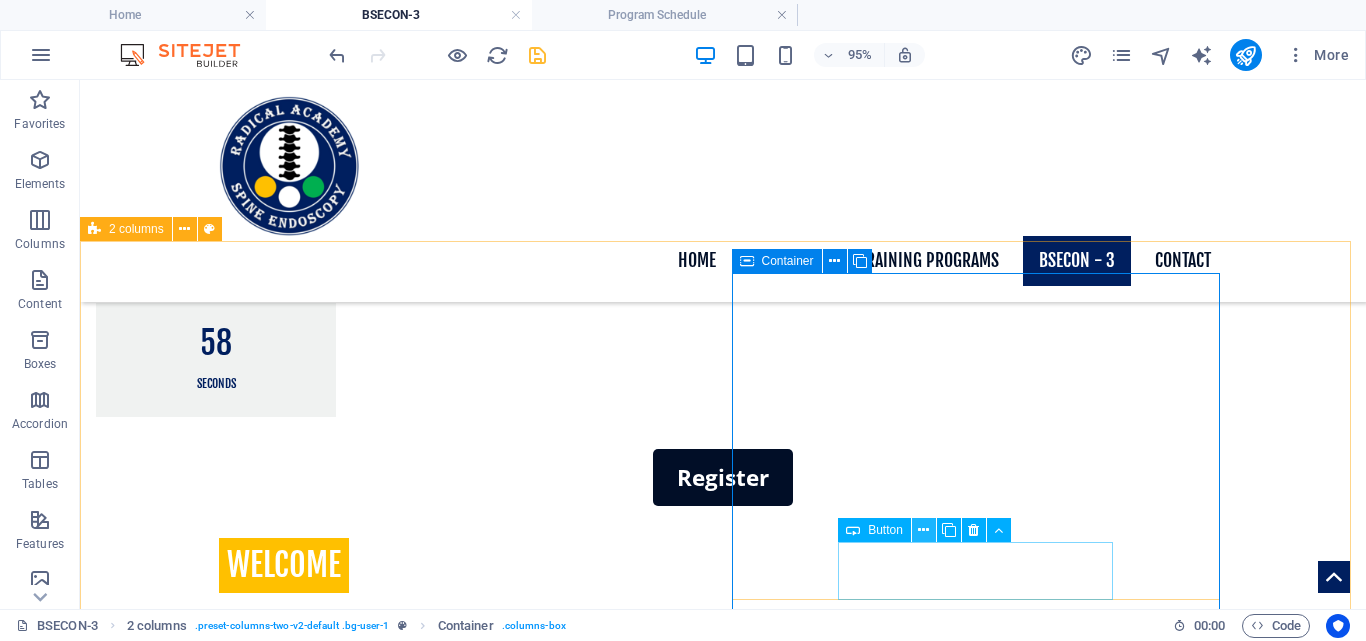 click at bounding box center [923, 530] 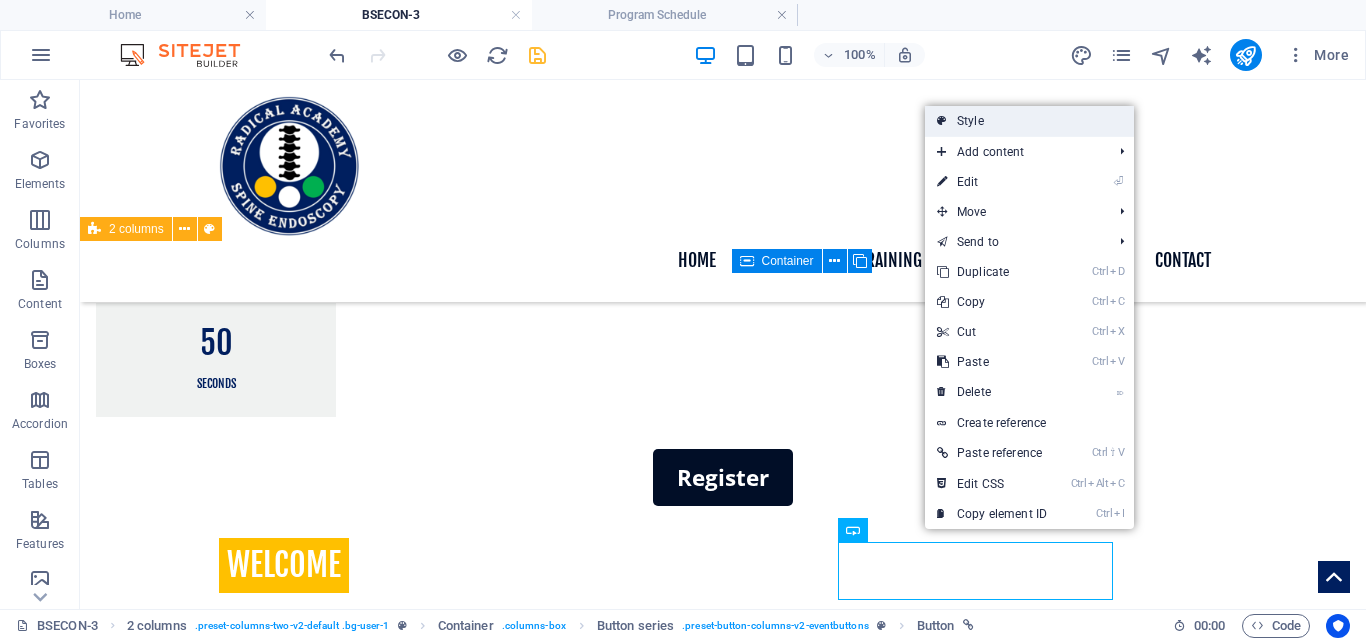 drag, startPoint x: 982, startPoint y: 124, endPoint x: 376, endPoint y: 222, distance: 613.8729 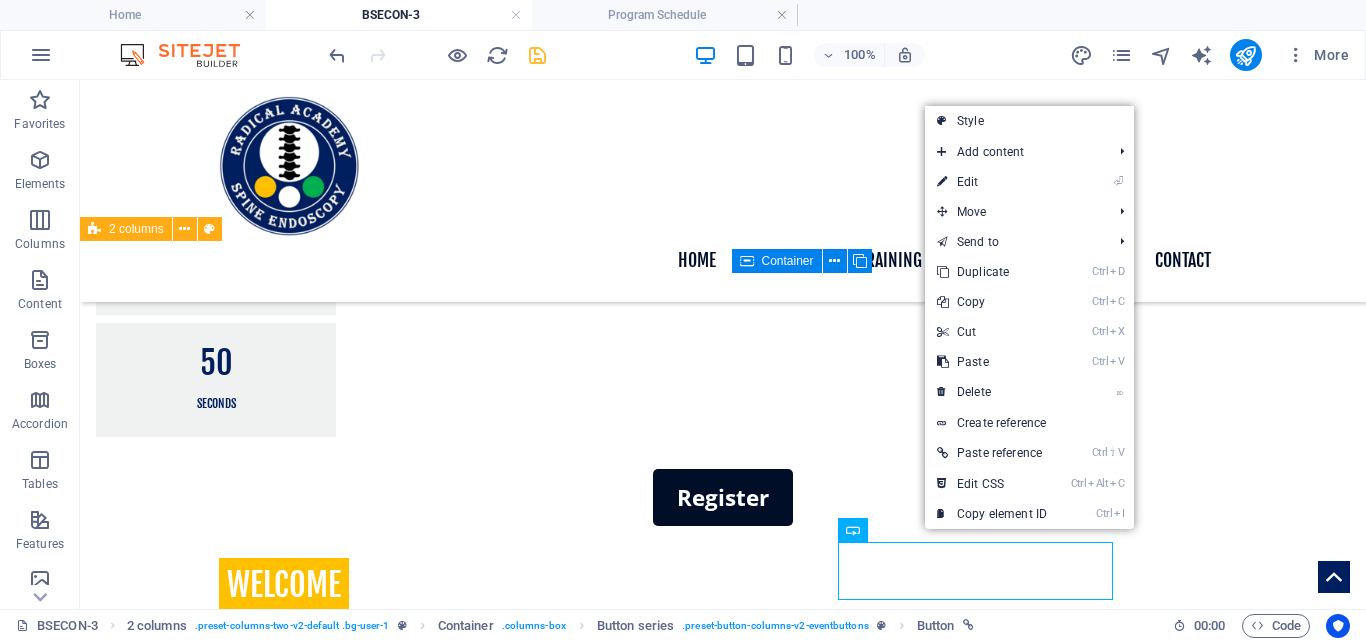 select on "rem" 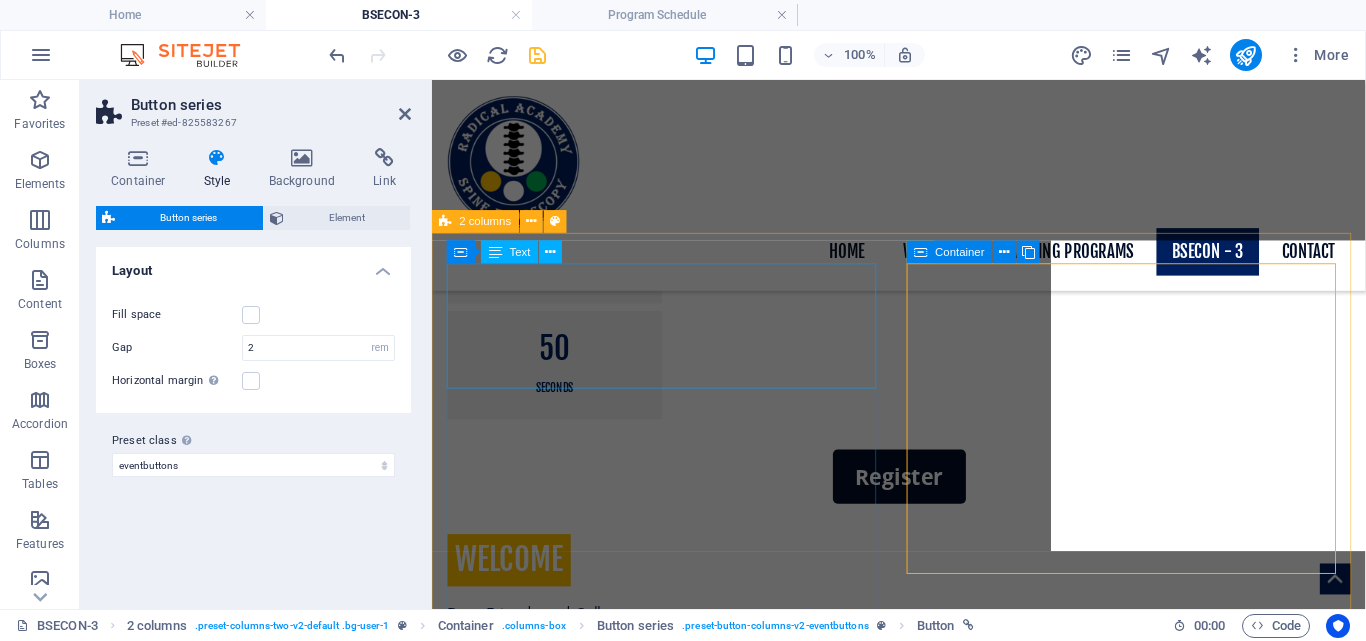 scroll, scrollTop: 1603, scrollLeft: 0, axis: vertical 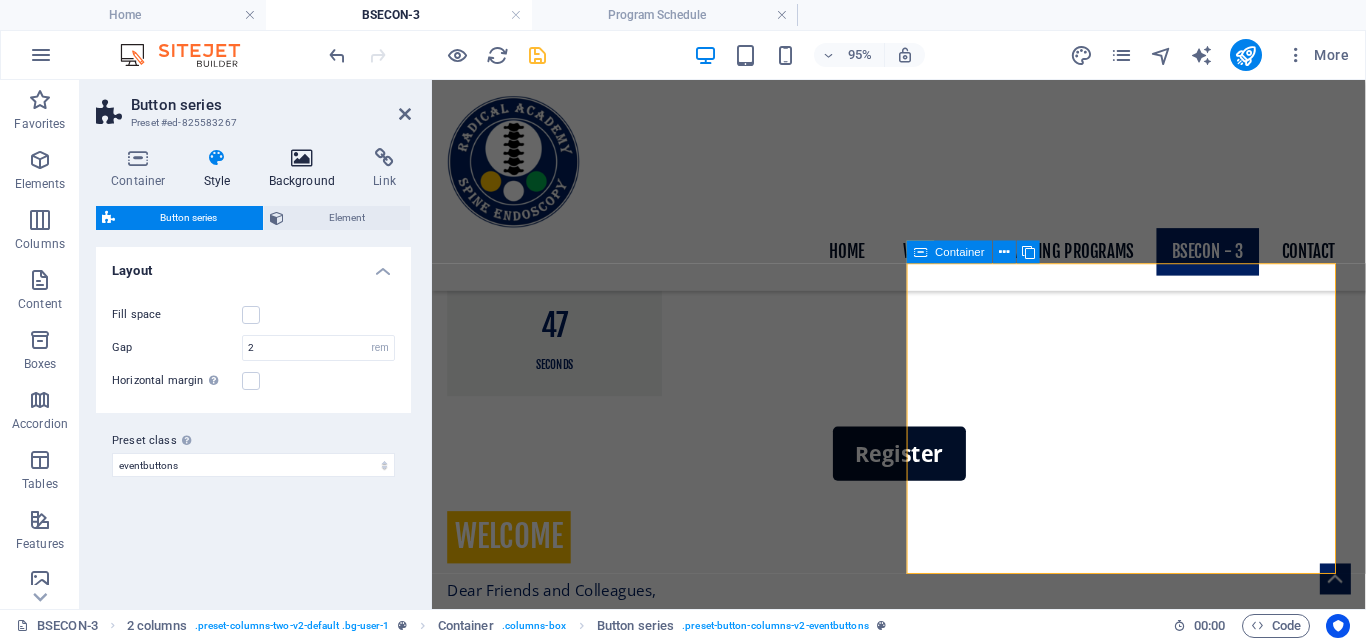 click at bounding box center [302, 158] 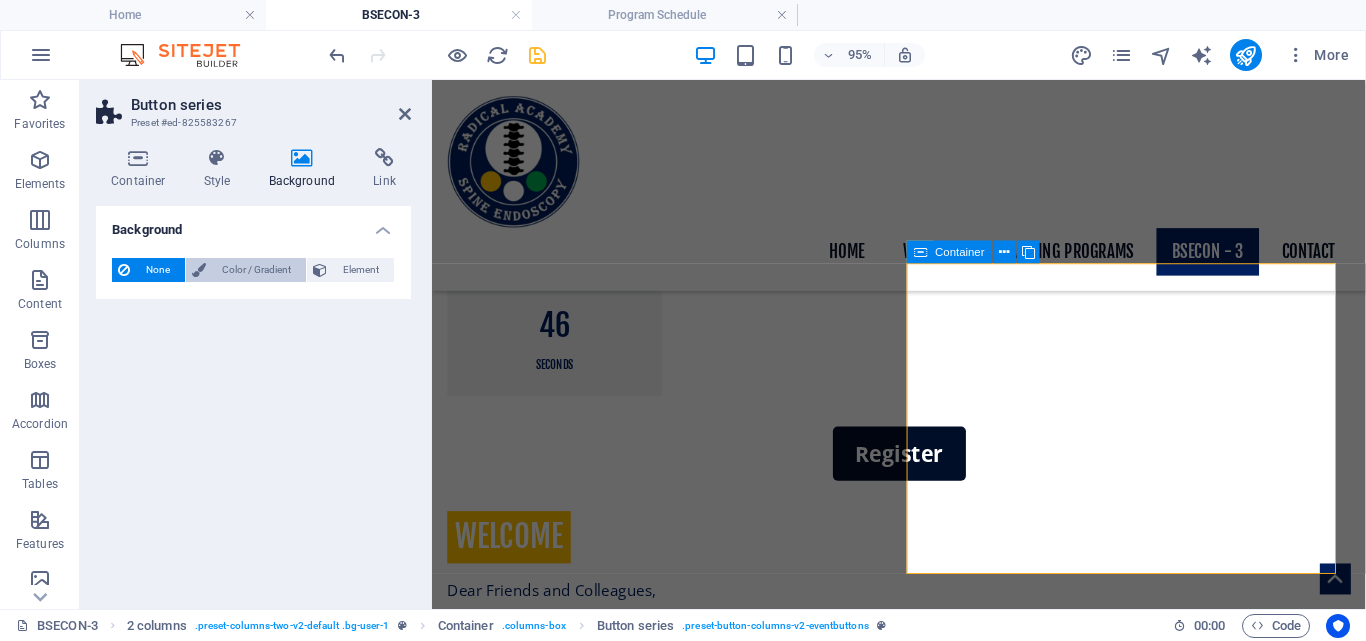 click on "Color / Gradient" at bounding box center [256, 270] 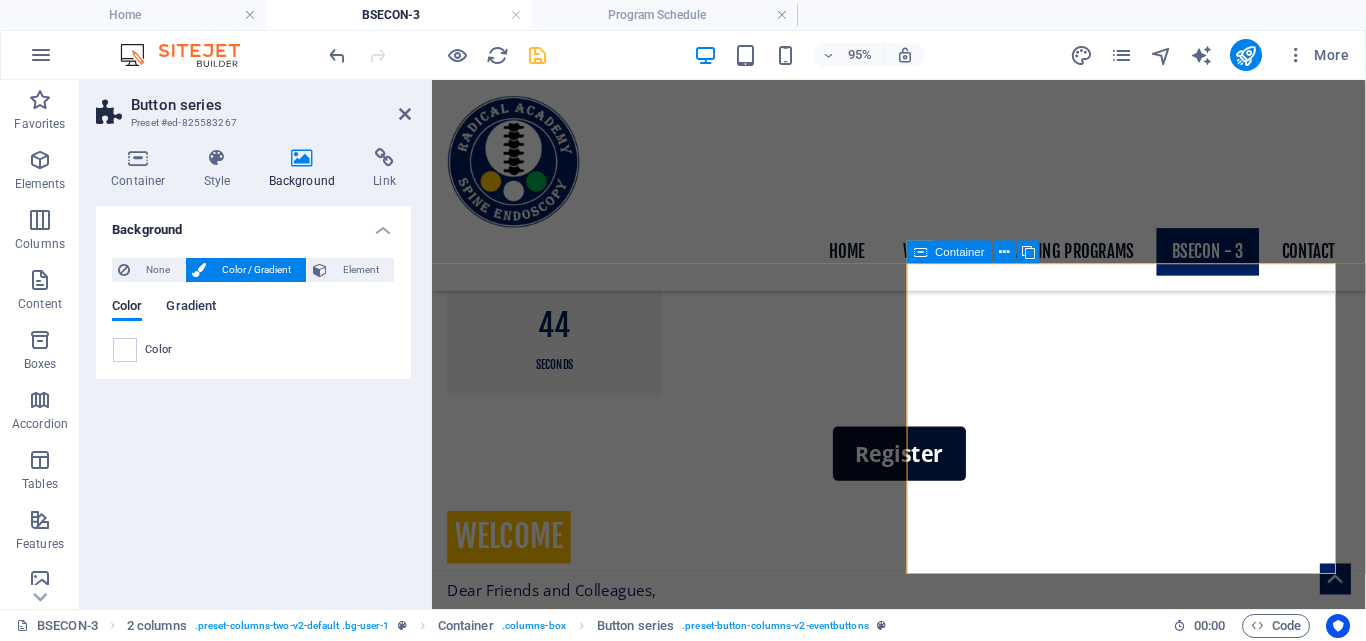 click on "Gradient" at bounding box center [191, 308] 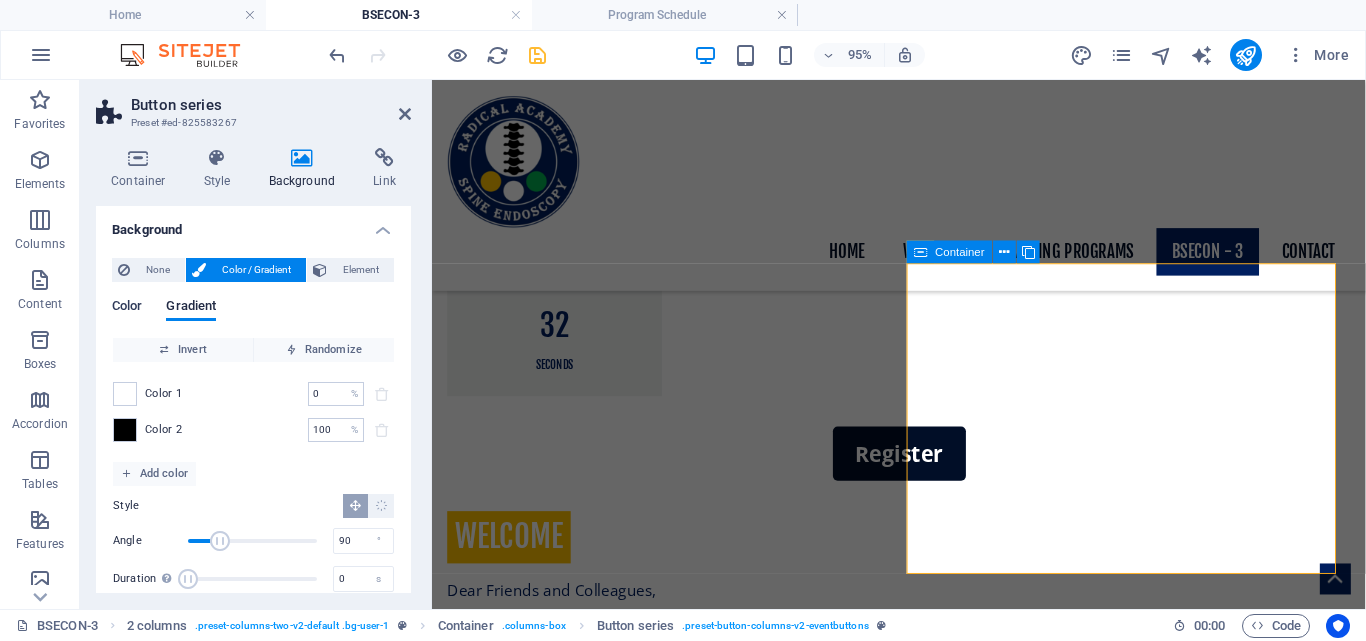 click on "Color" at bounding box center (127, 308) 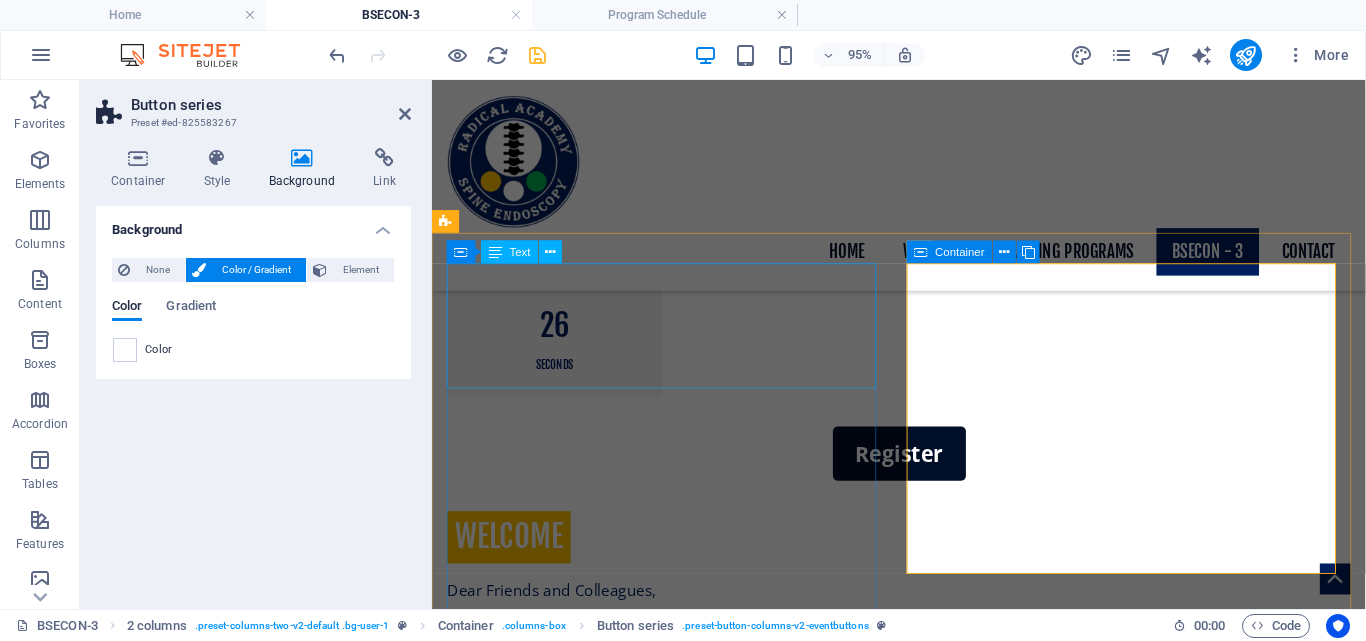 click on "VENUE Suyash Hospital 7J75+J6V, Gudhiyari Main Rd, near Avinash Lifestyle Tower, Kota, Raipur, Chhattisgarh 492010" at bounding box center [678, 1472] 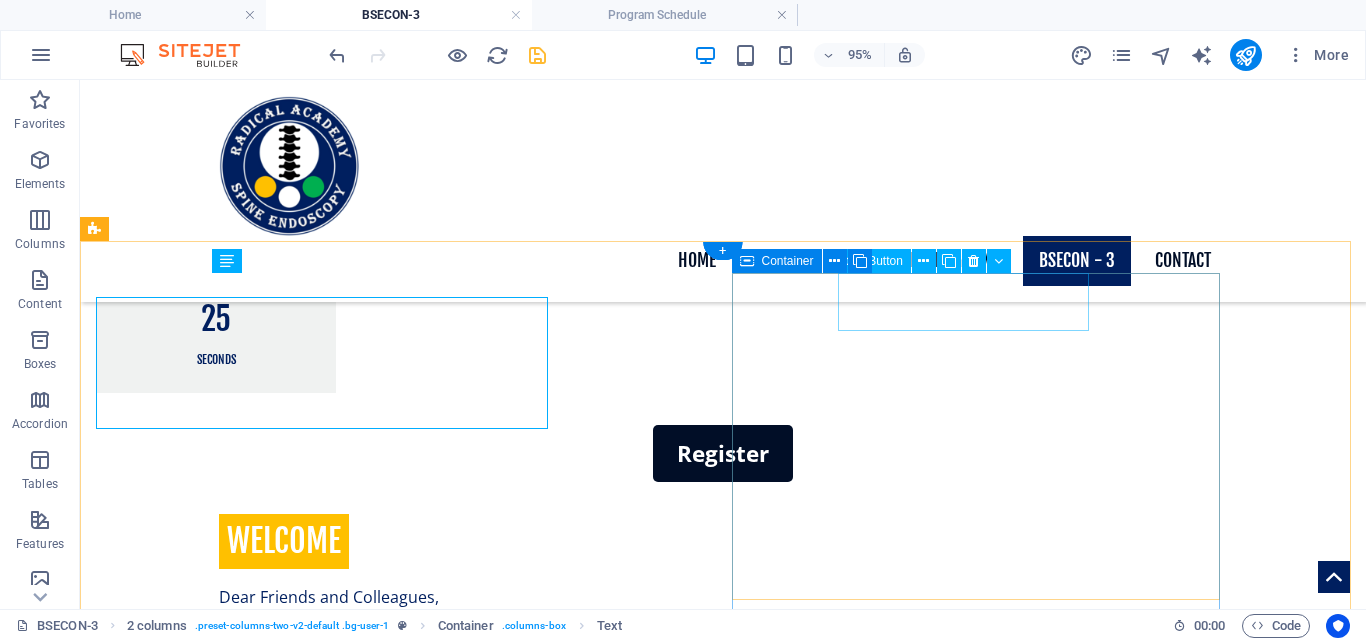 scroll, scrollTop: 1579, scrollLeft: 0, axis: vertical 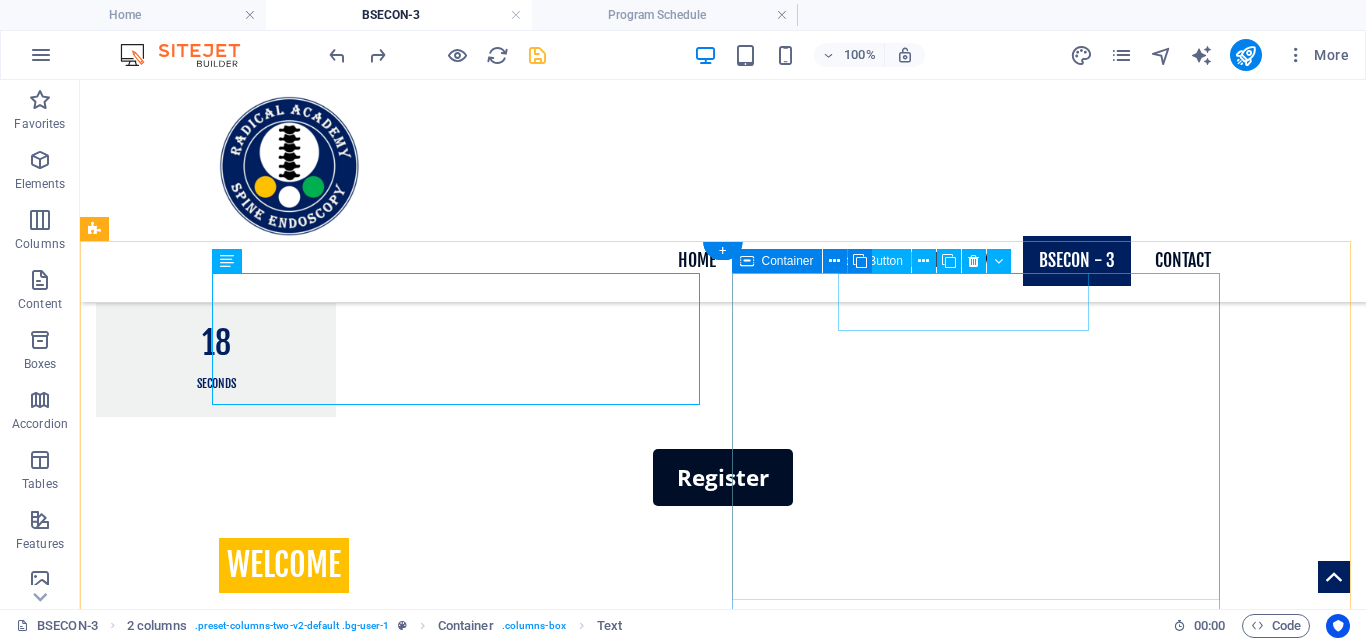 click on "Program Schedule" at bounding box center (340, 1923) 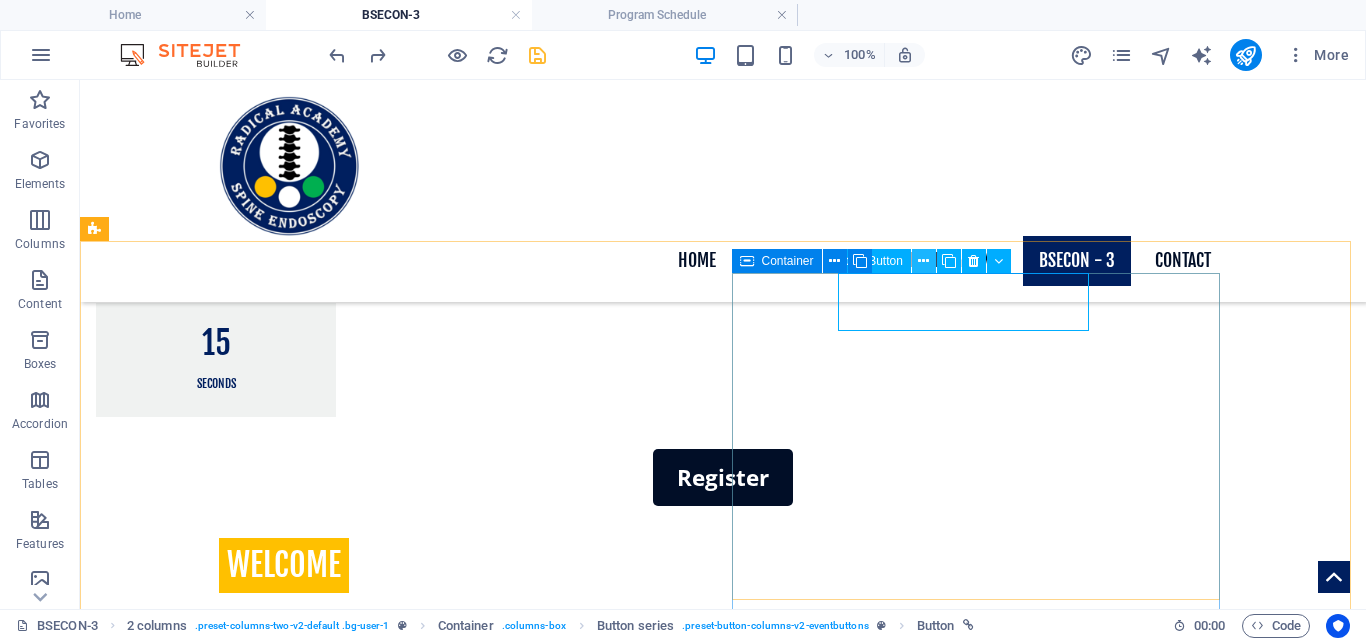 click at bounding box center (923, 261) 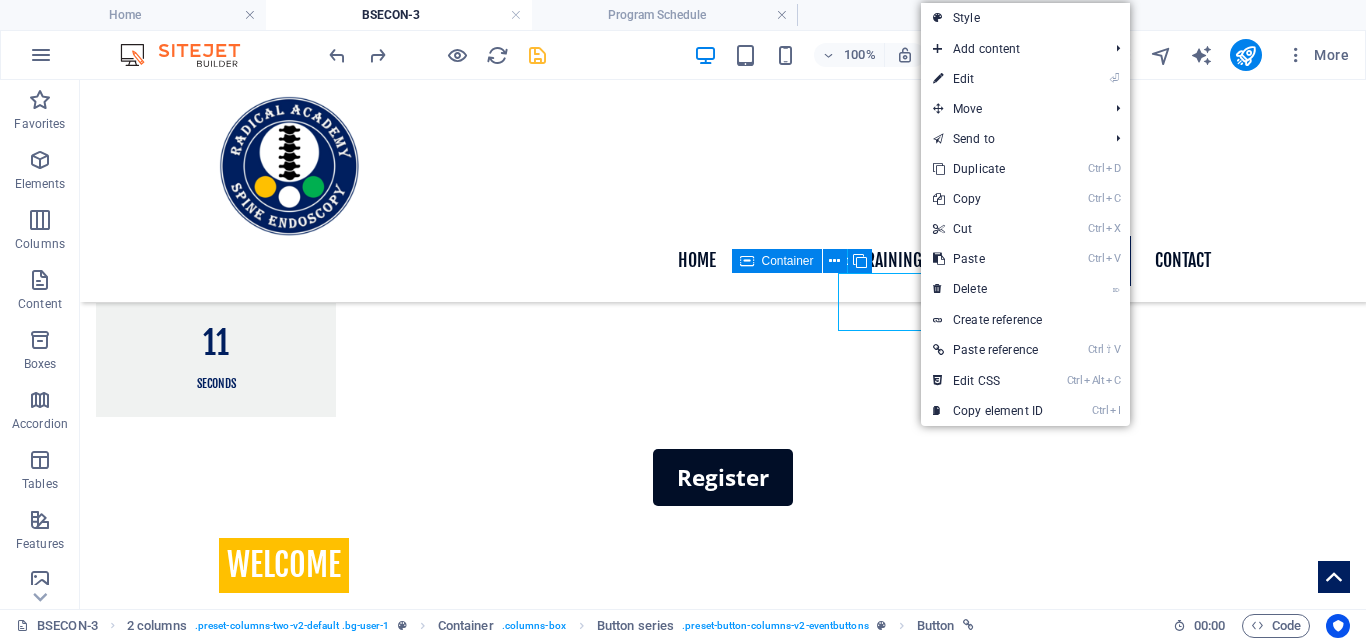 drag, startPoint x: 983, startPoint y: 21, endPoint x: 978, endPoint y: 45, distance: 24.5153 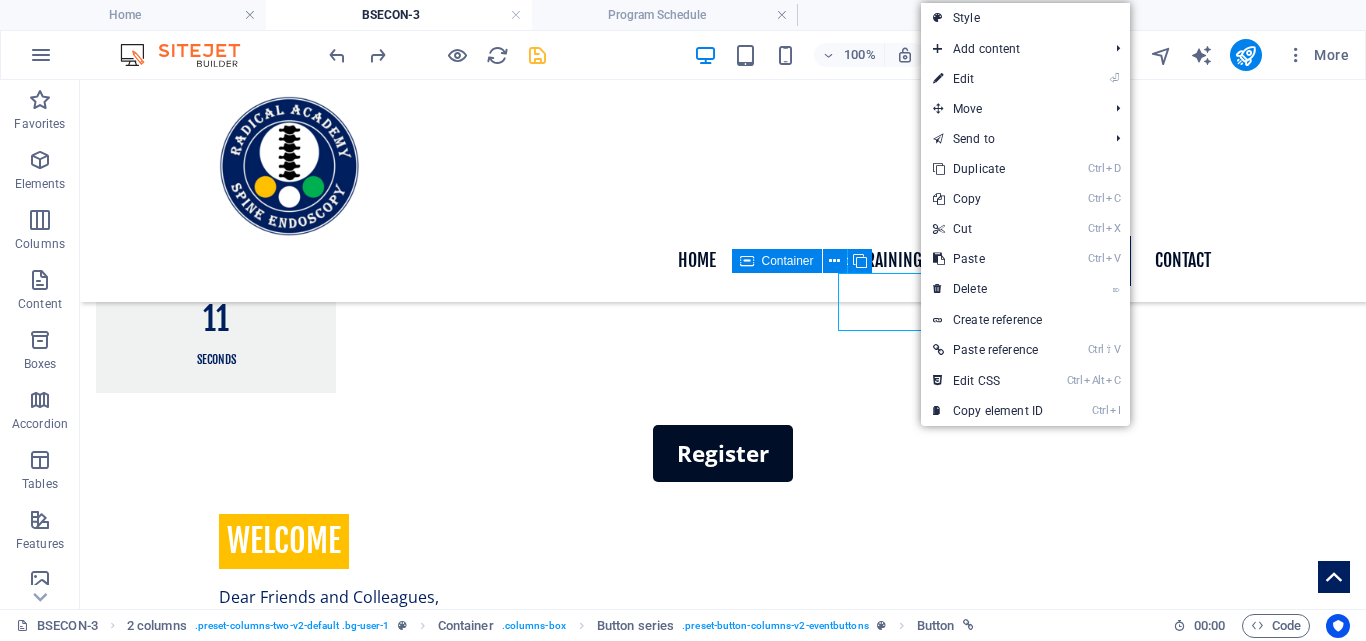 select on "rem" 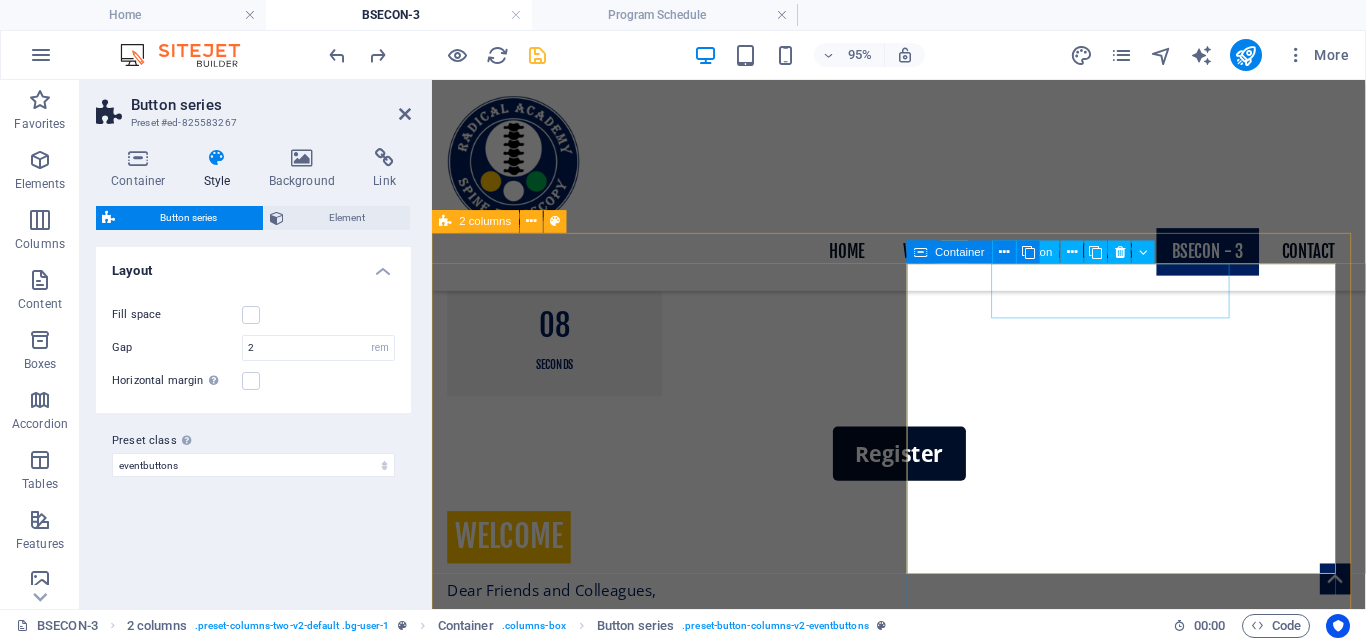 click on "Program Schedule" at bounding box center [678, 1943] 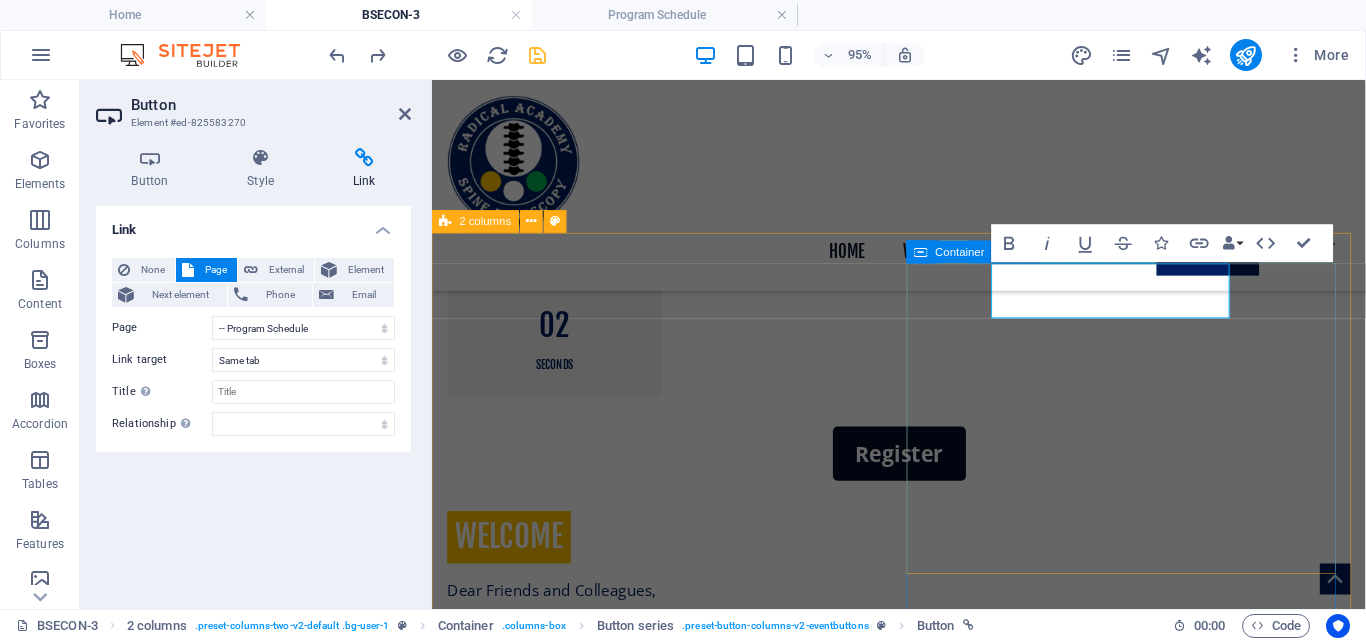 click on "Program Schedule" at bounding box center (574, 1942) 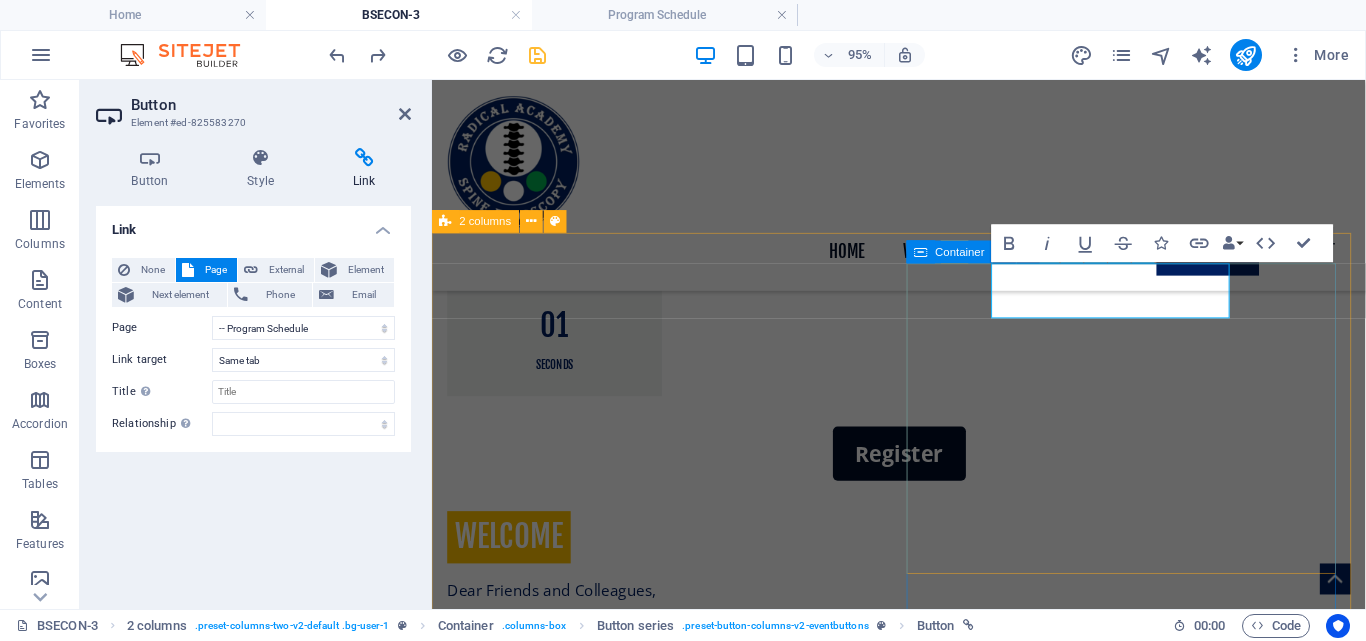 click on "Program Schedule" at bounding box center [574, 1942] 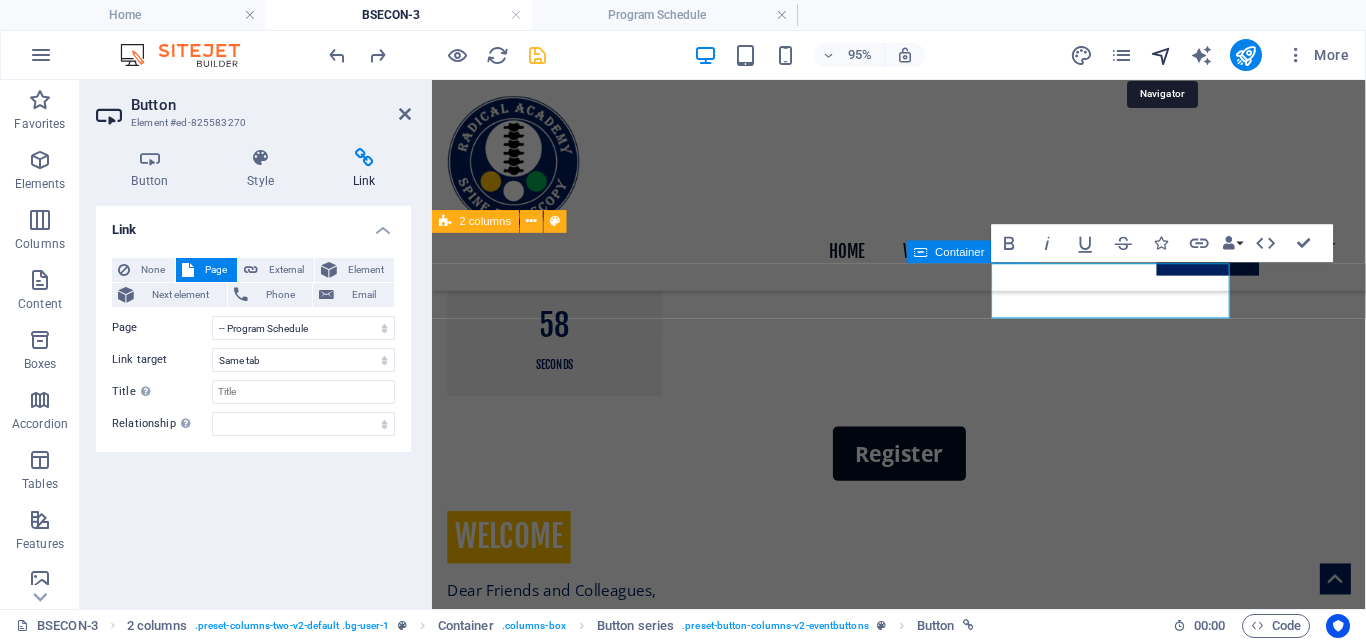 click at bounding box center [1161, 55] 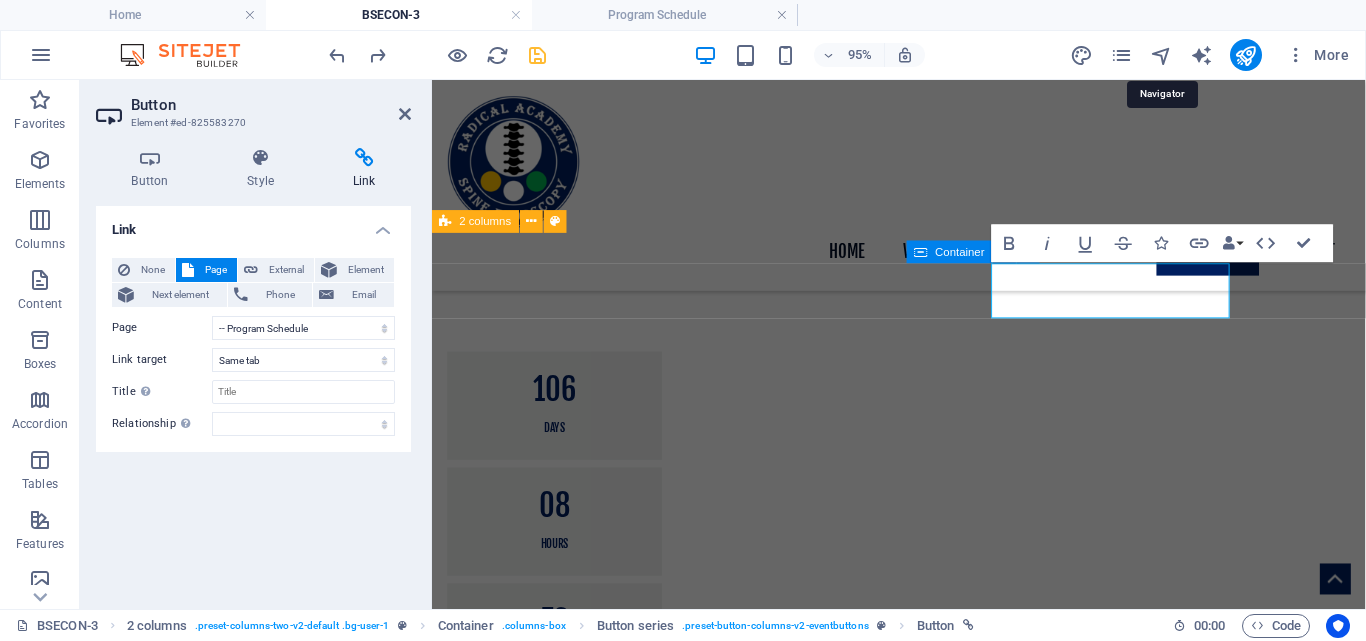 select on "15839601-en" 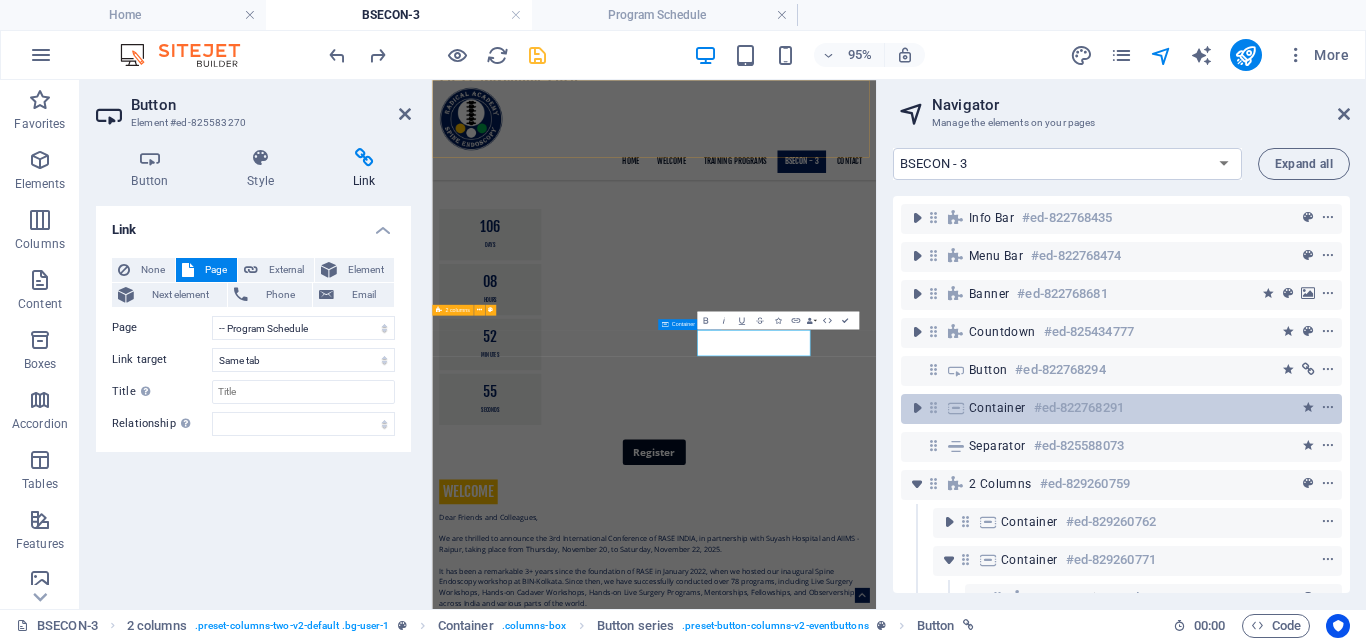 scroll, scrollTop: 1241, scrollLeft: 0, axis: vertical 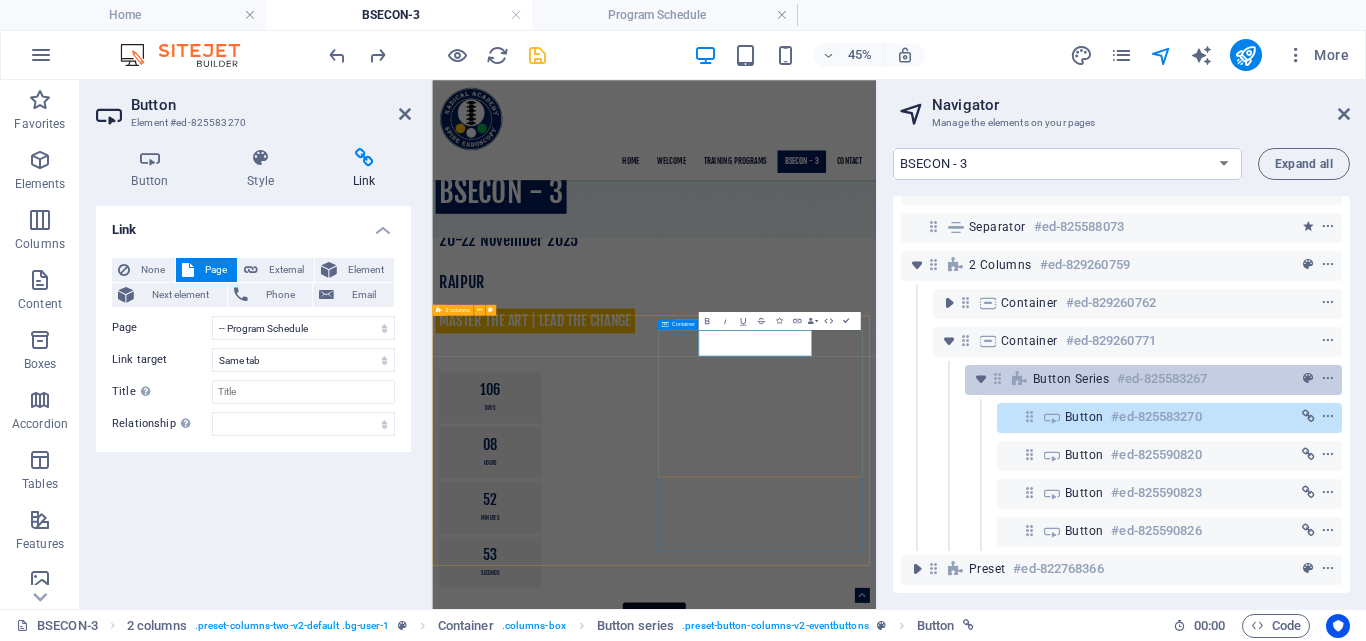 click on "Button series" at bounding box center [1071, 379] 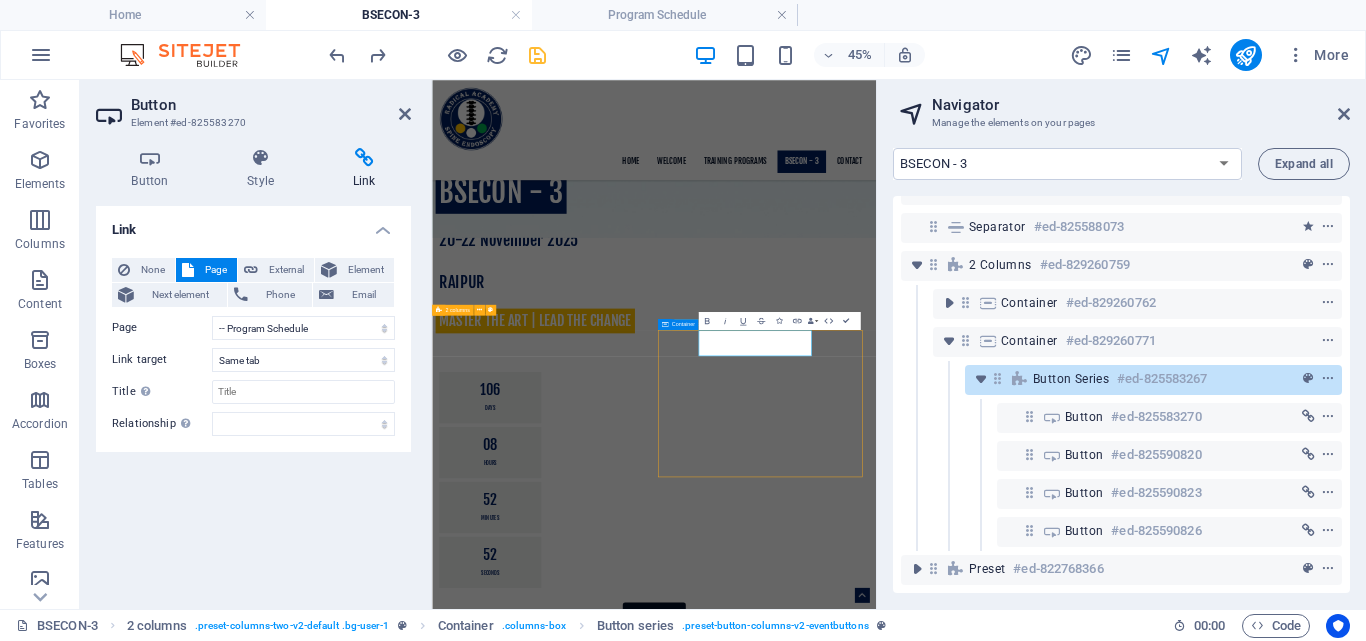 scroll, scrollTop: 1579, scrollLeft: 0, axis: vertical 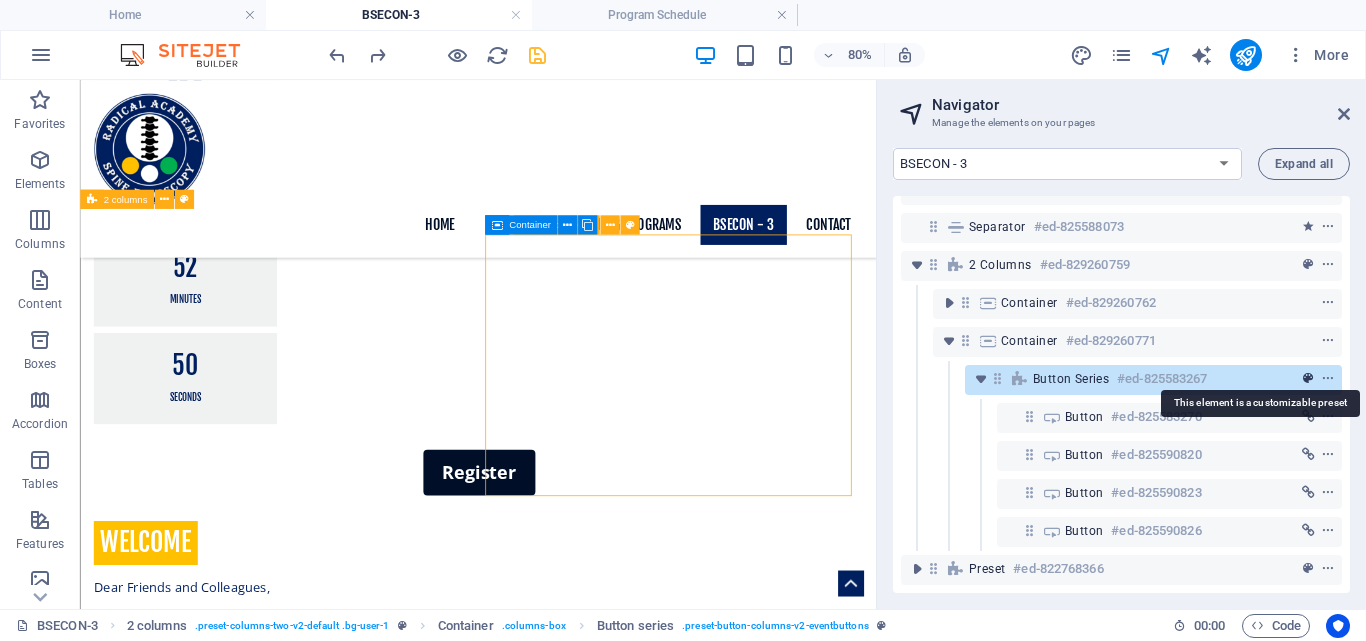 click at bounding box center [1308, 379] 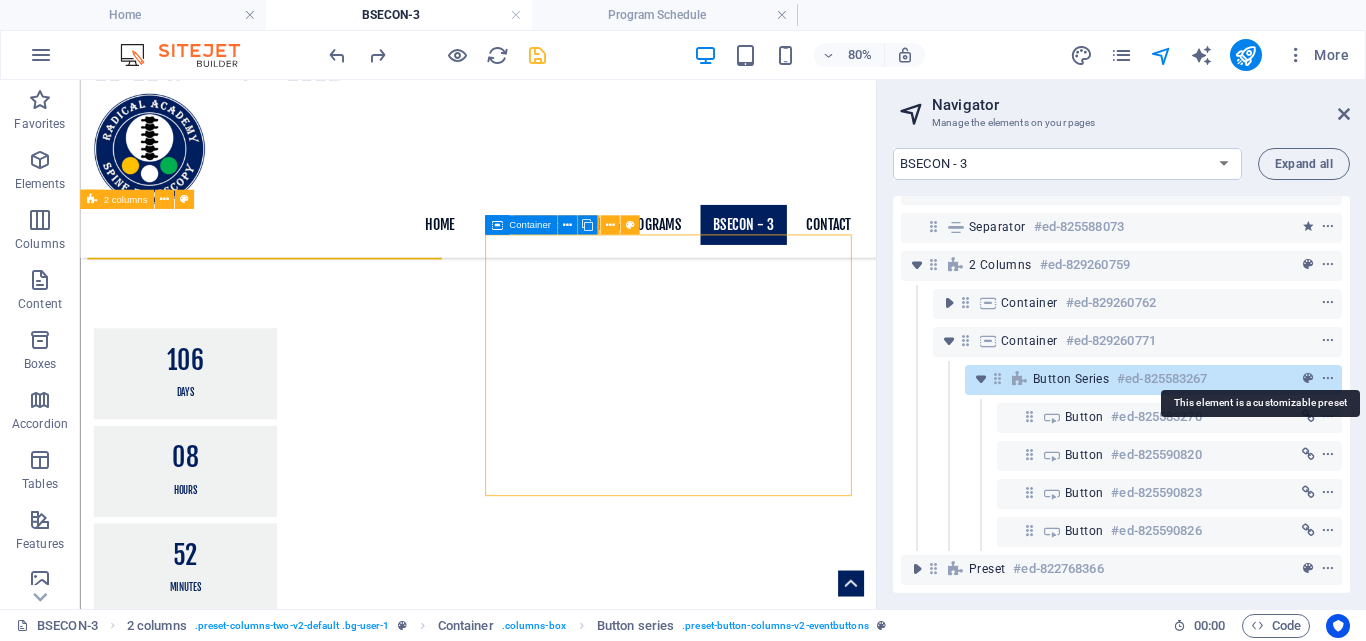 select on "rem" 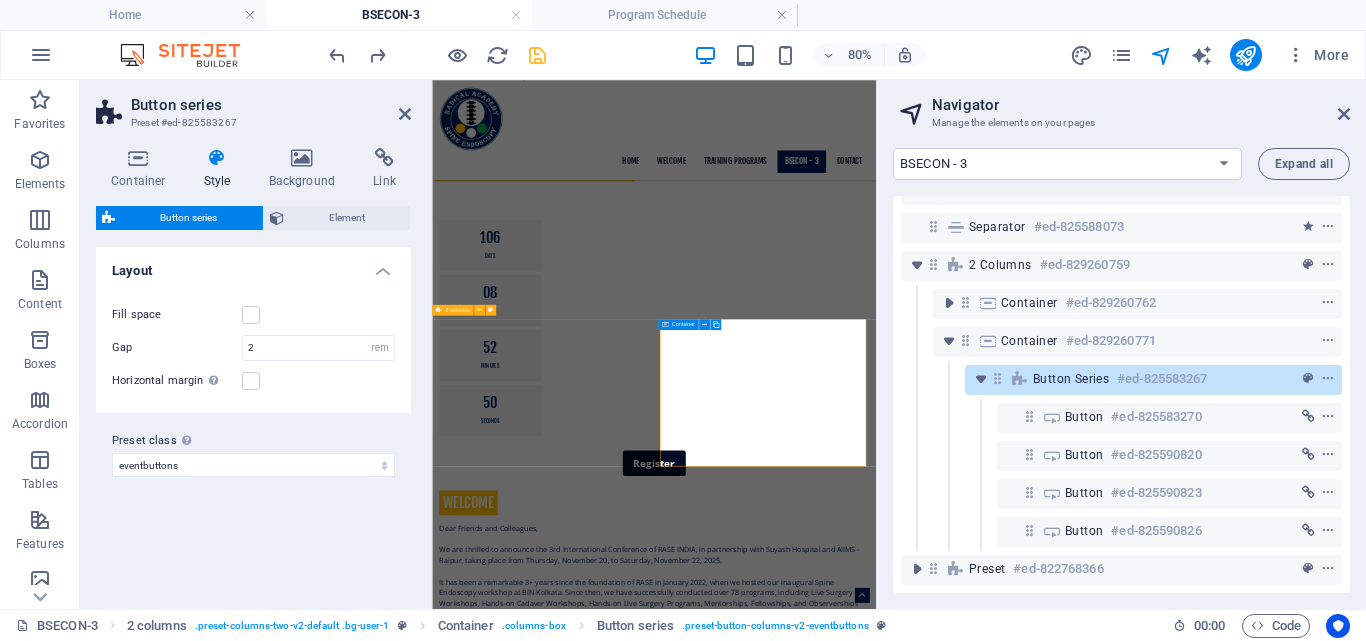 scroll, scrollTop: 1241, scrollLeft: 0, axis: vertical 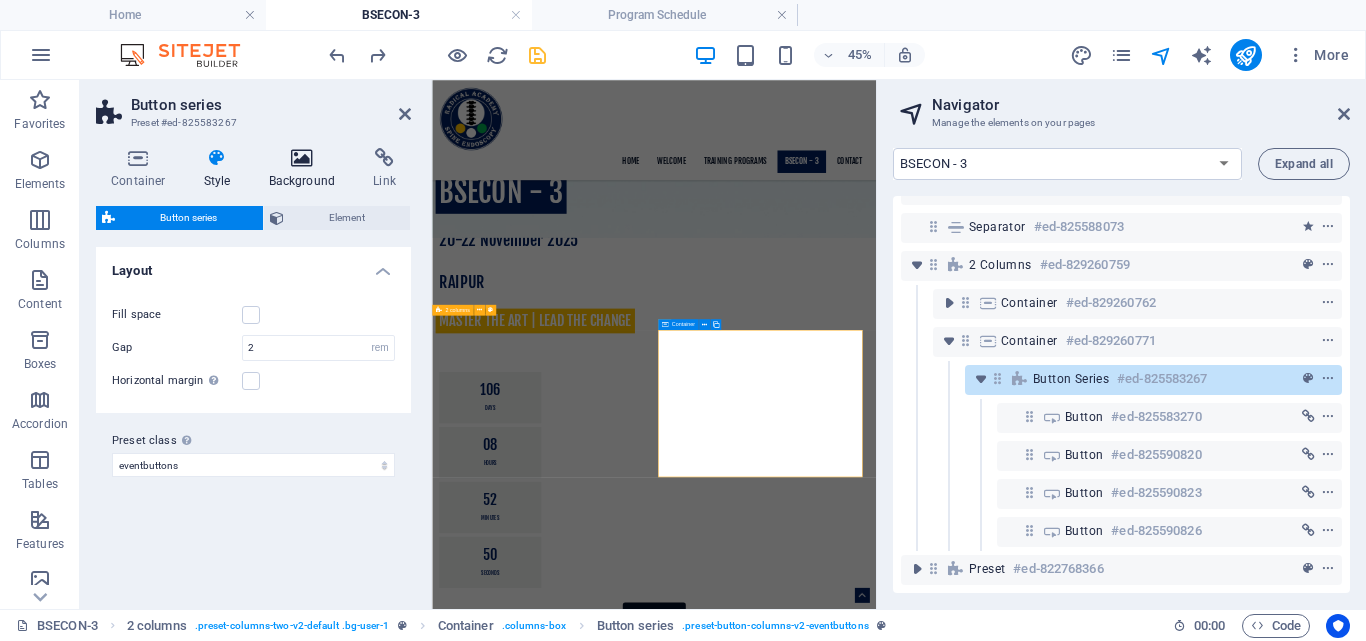 click on "Background" at bounding box center [306, 169] 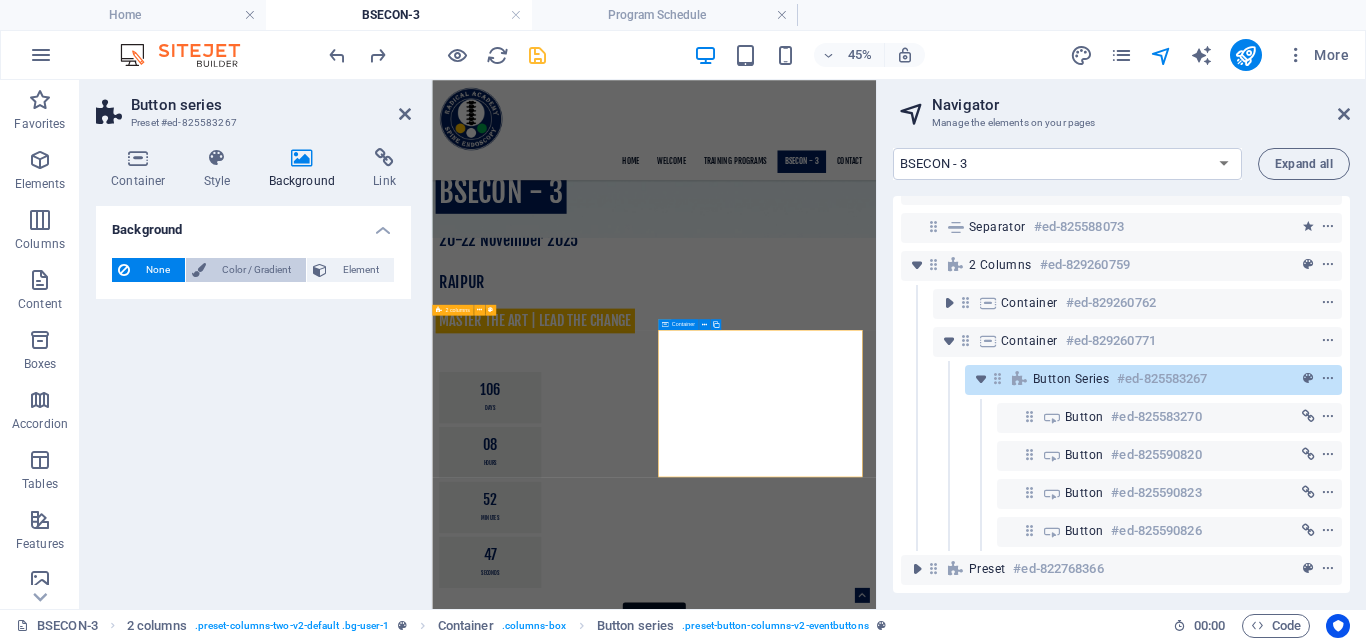 click on "Color / Gradient" at bounding box center (256, 270) 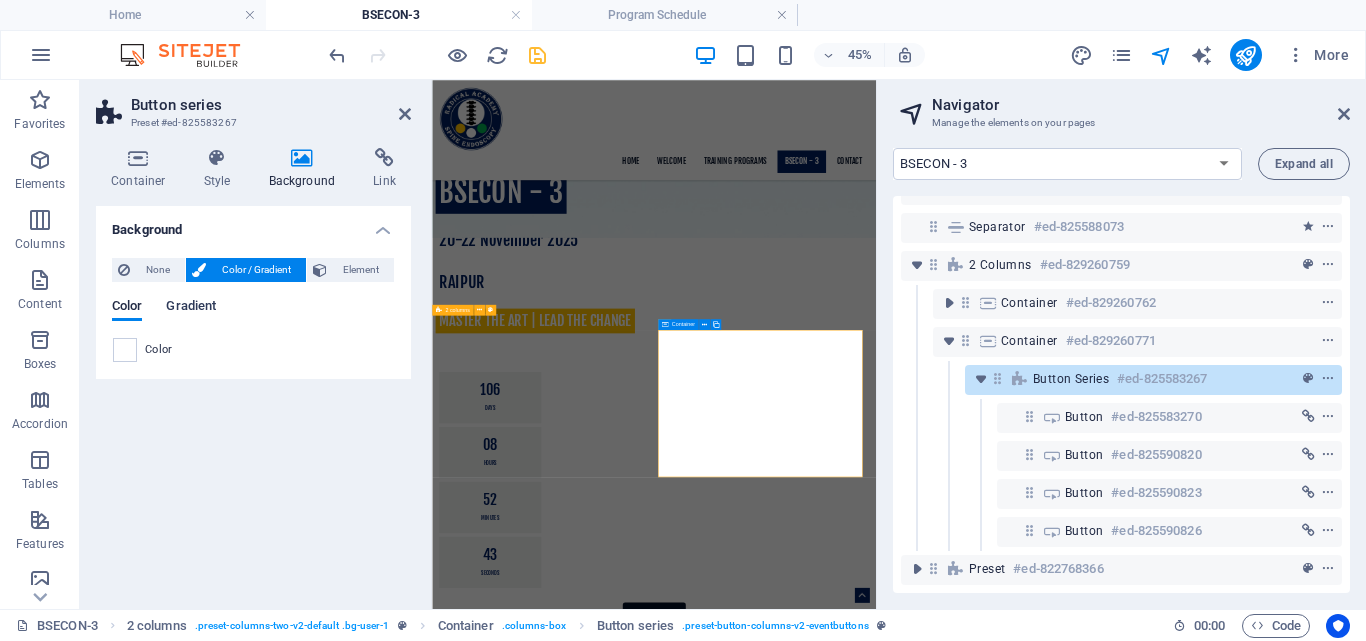 click on "Gradient" at bounding box center (191, 308) 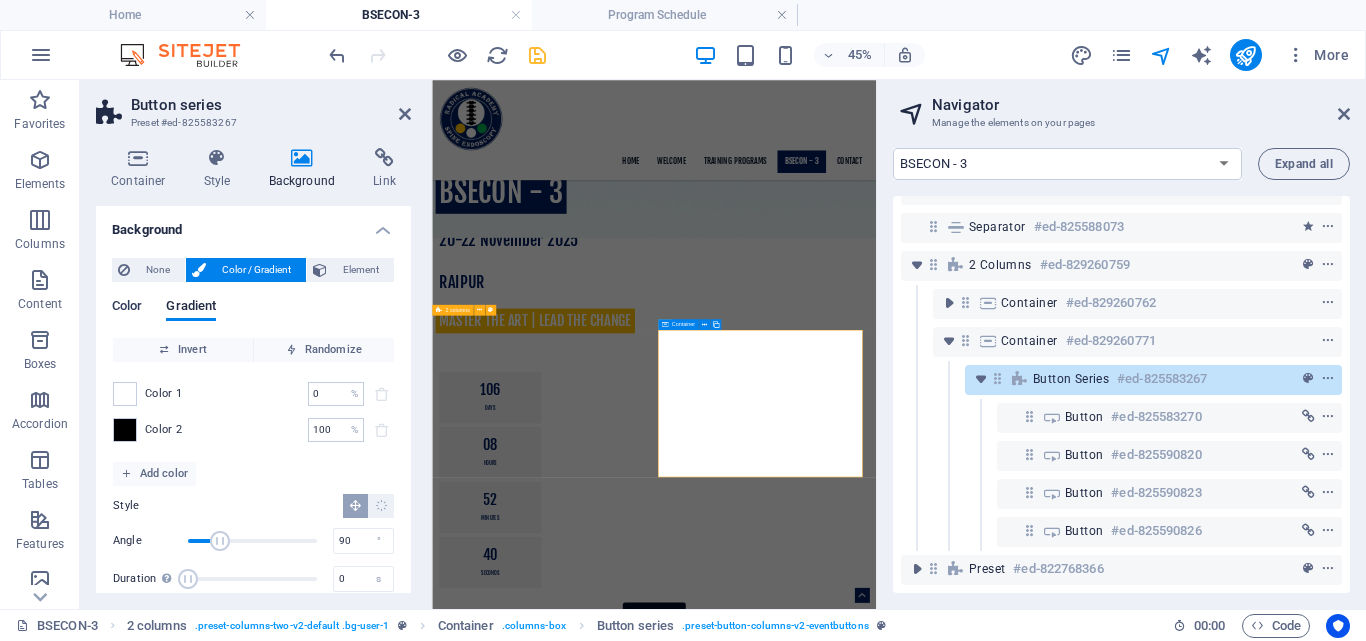 click on "Color" at bounding box center [127, 308] 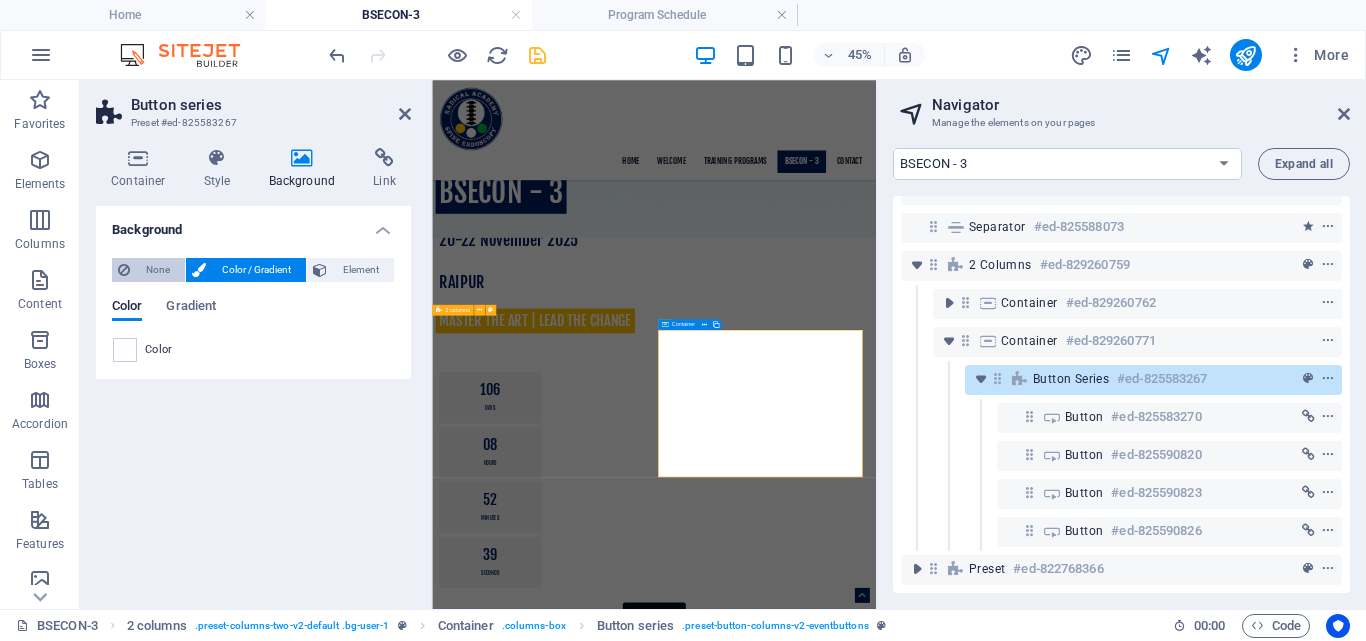 click on "None" at bounding box center (157, 270) 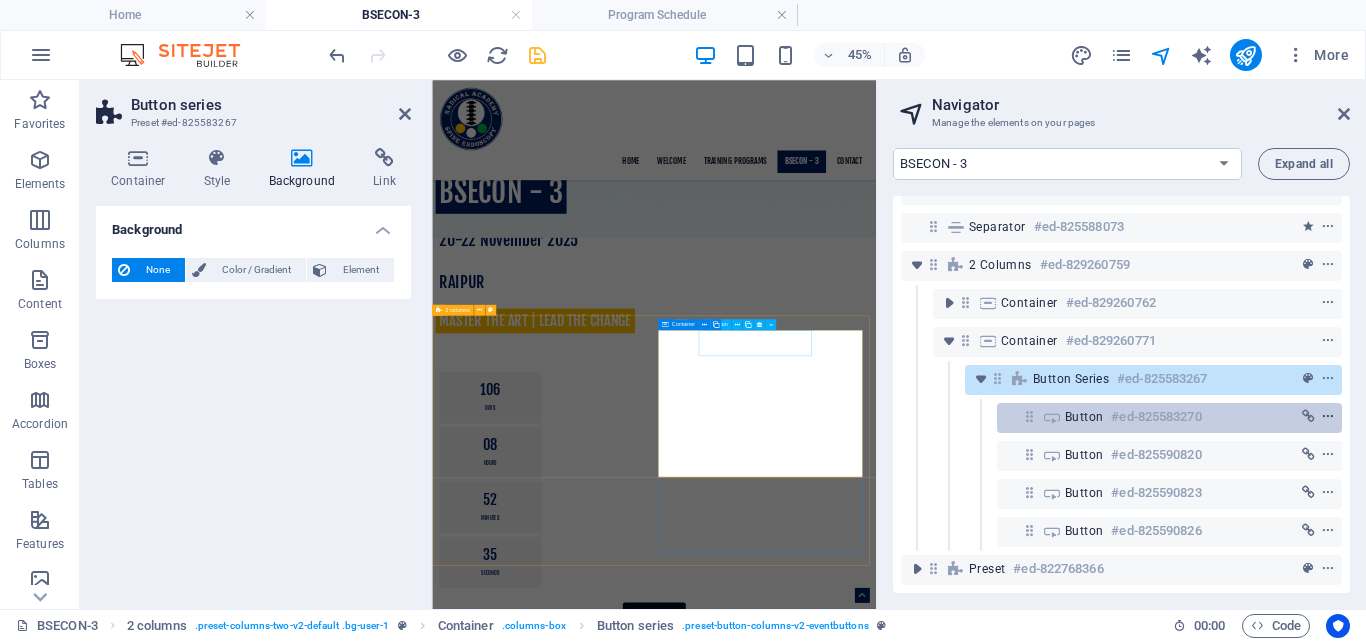 click at bounding box center [1328, 417] 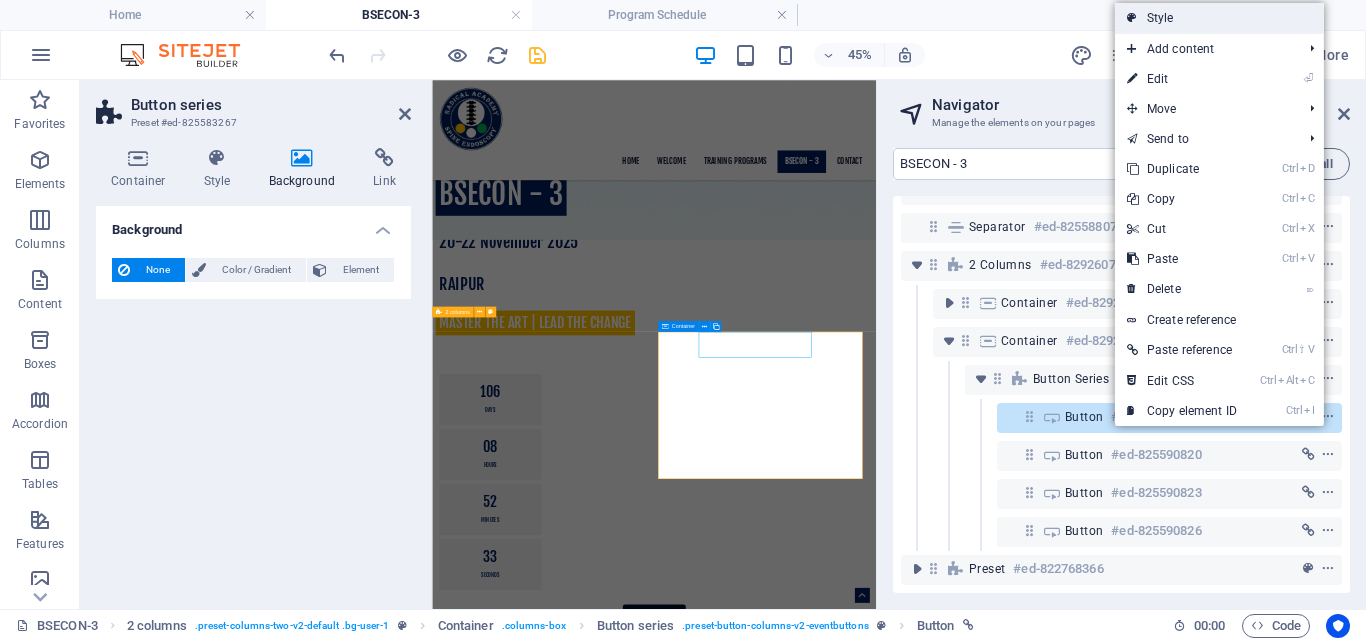 click on "Style" at bounding box center [1219, 18] 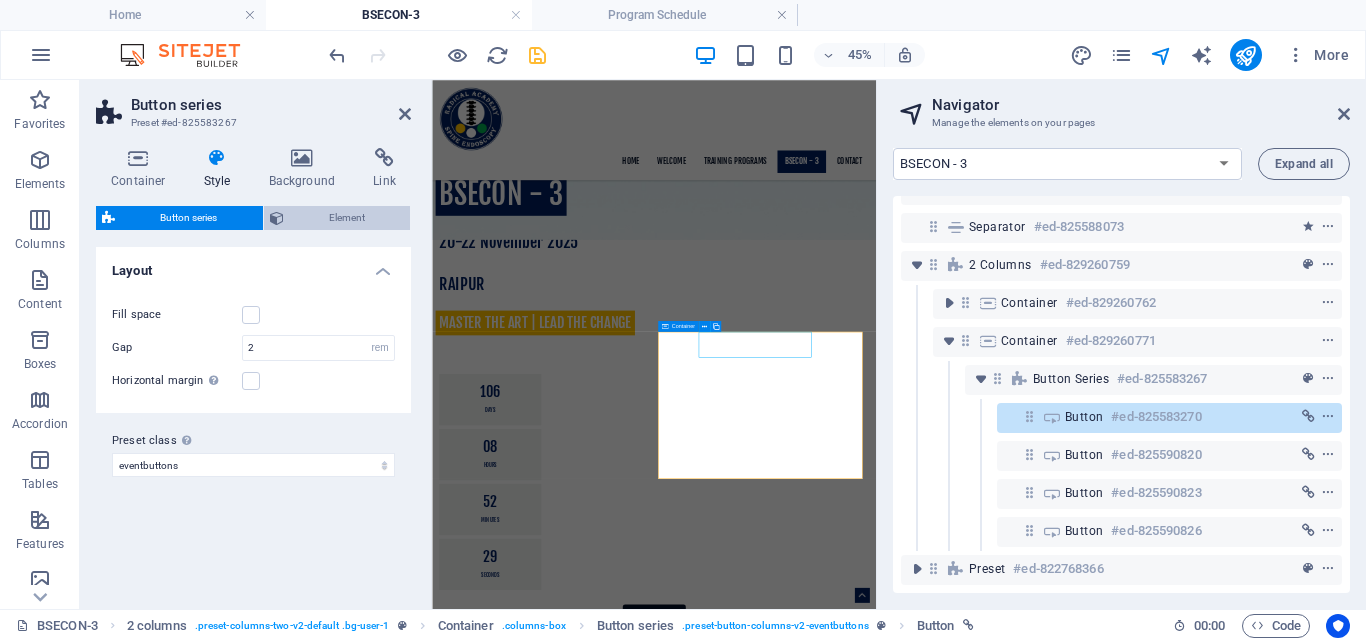 click on "Element" at bounding box center [347, 218] 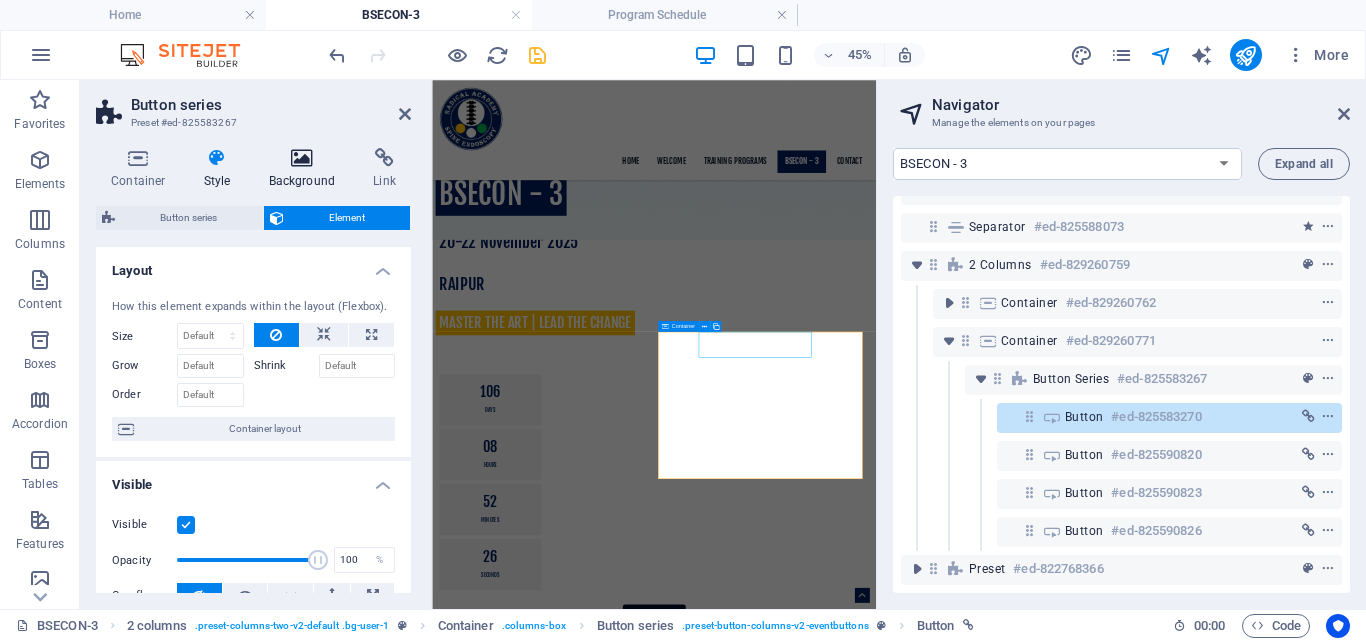 click on "Background" at bounding box center (306, 169) 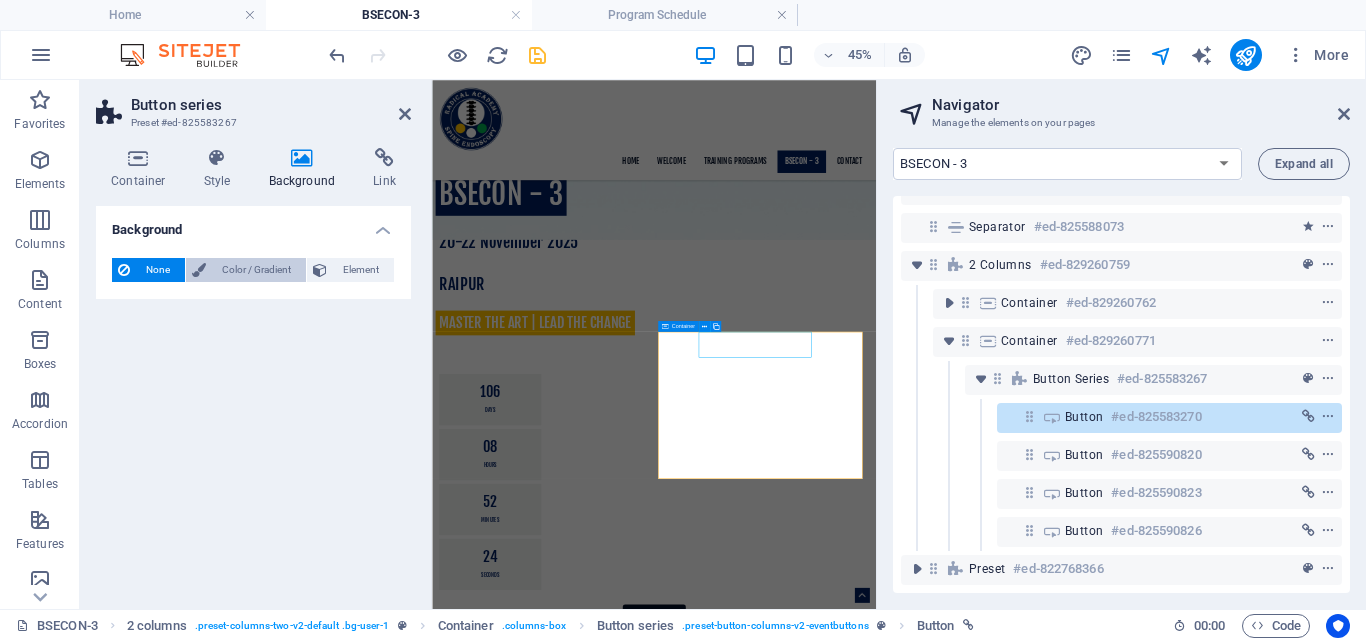 click on "Color / Gradient" at bounding box center [256, 270] 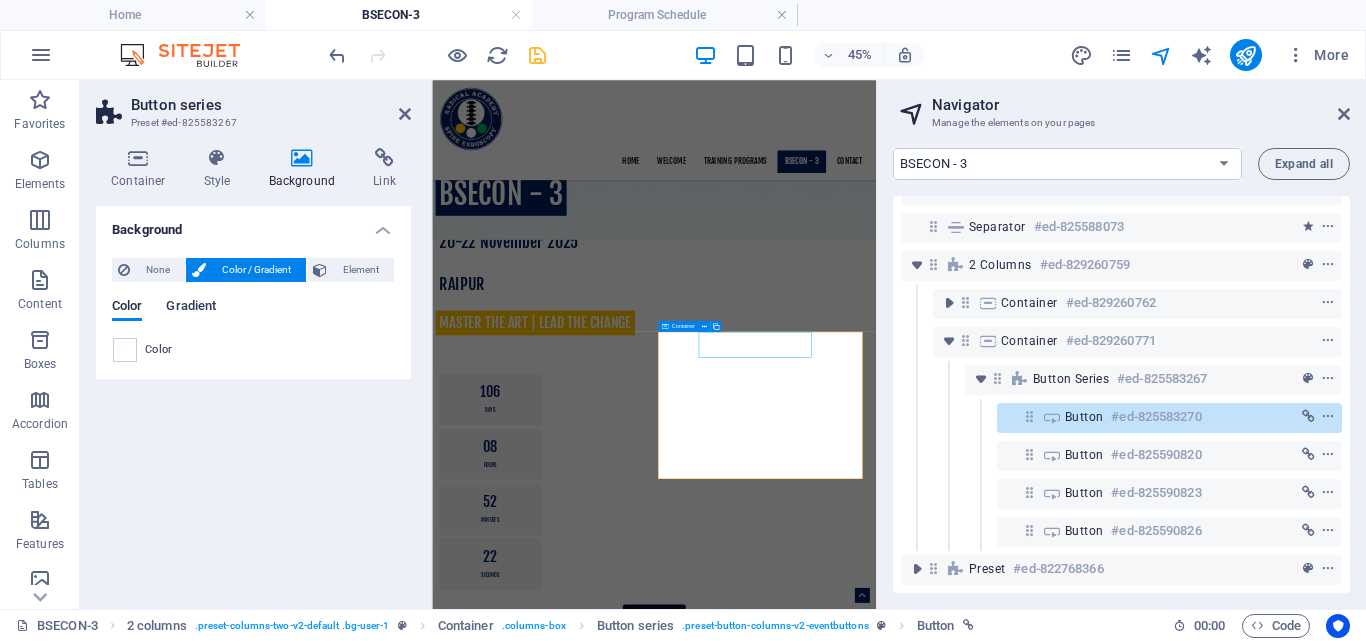 click on "Gradient" at bounding box center [191, 308] 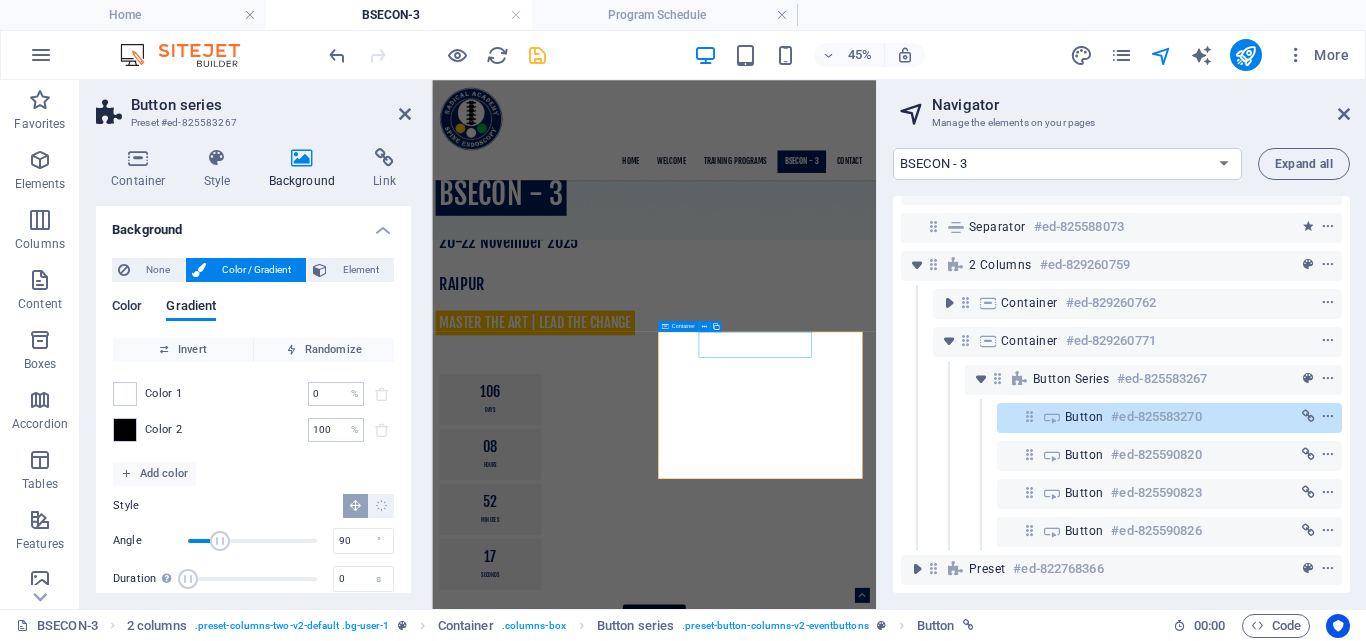 click on "Color" at bounding box center [127, 308] 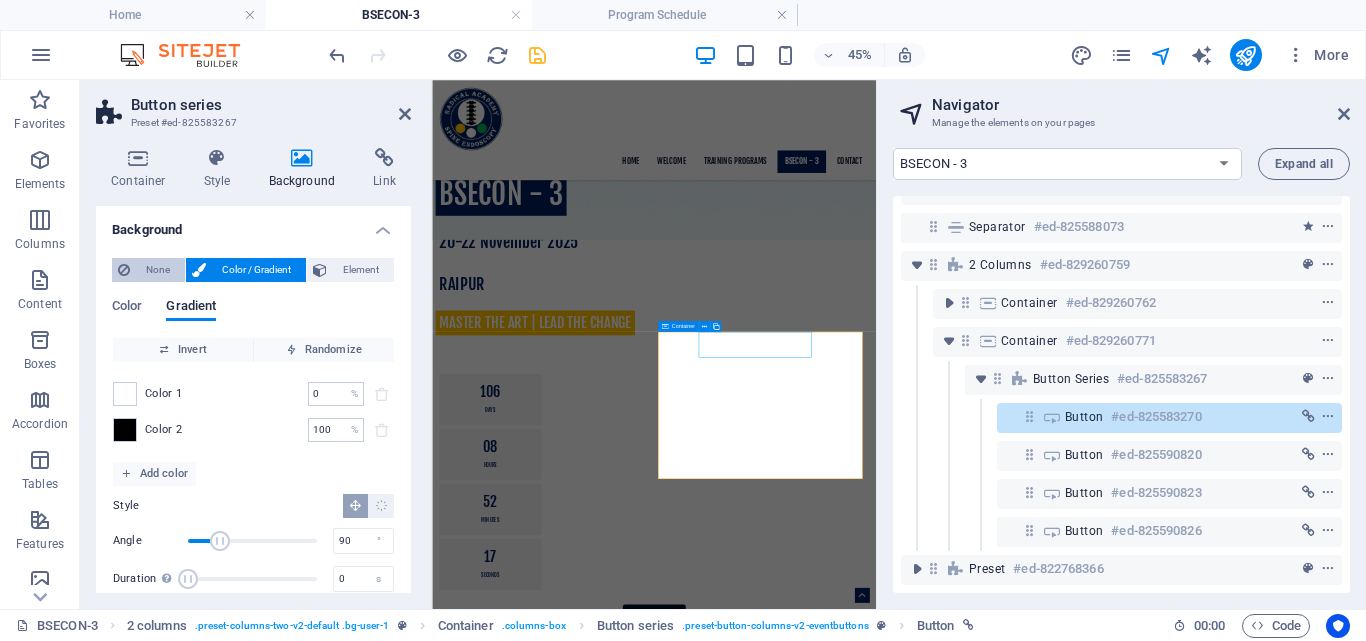 click on "None" at bounding box center [157, 270] 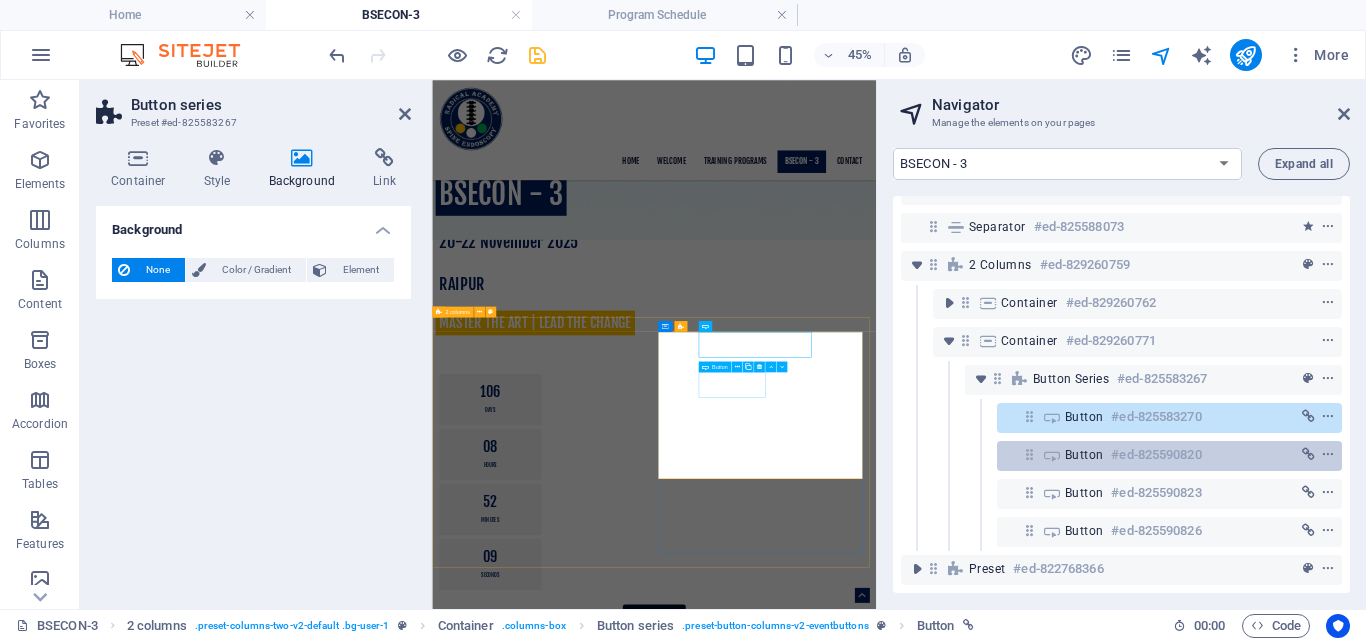 click on "Button" at bounding box center [1084, 455] 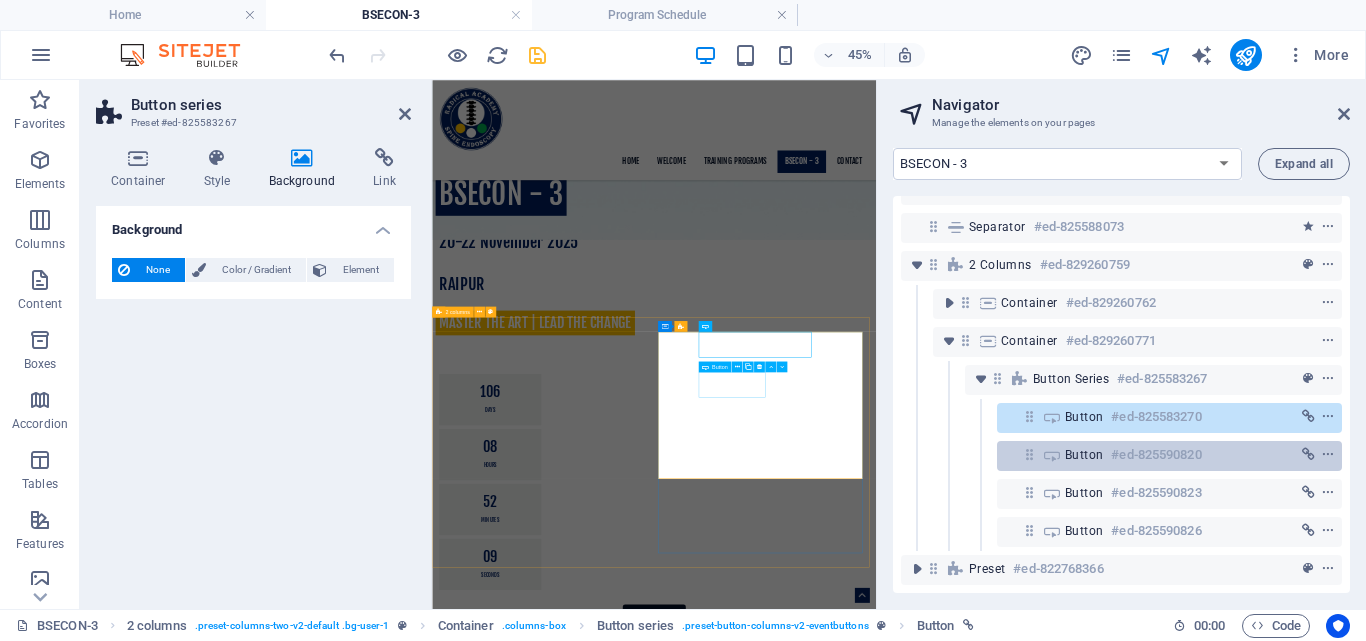 click on "Button" at bounding box center [1084, 455] 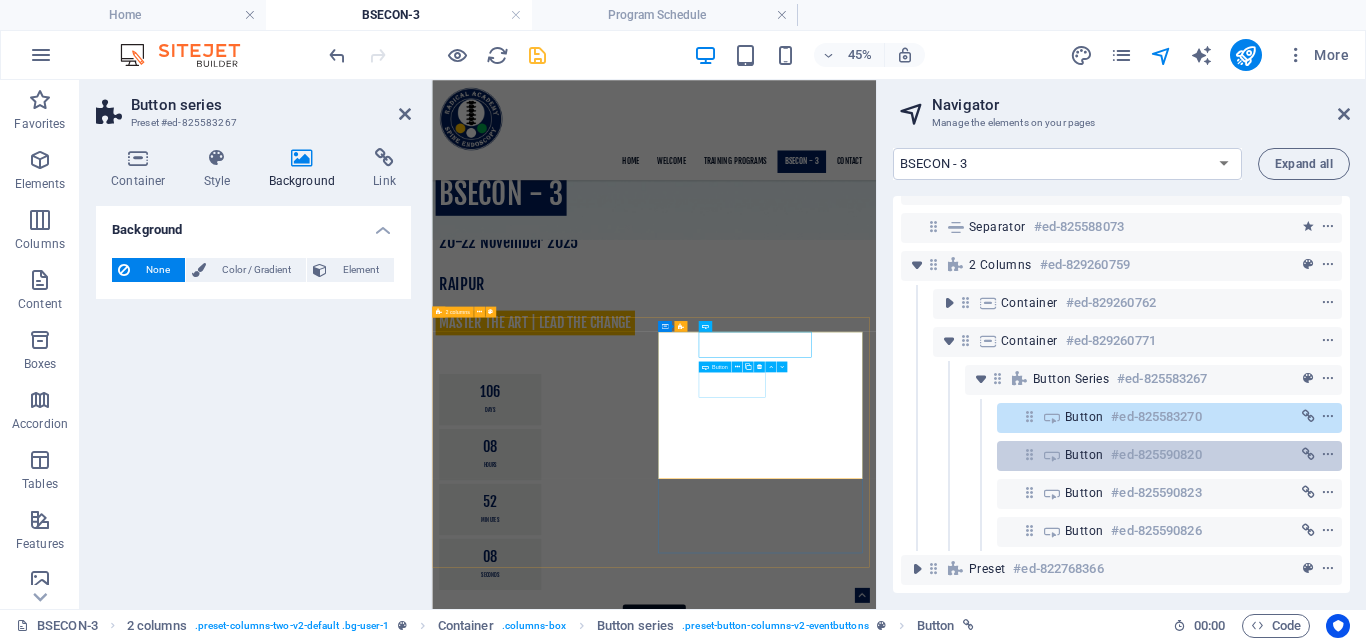 select on "9" 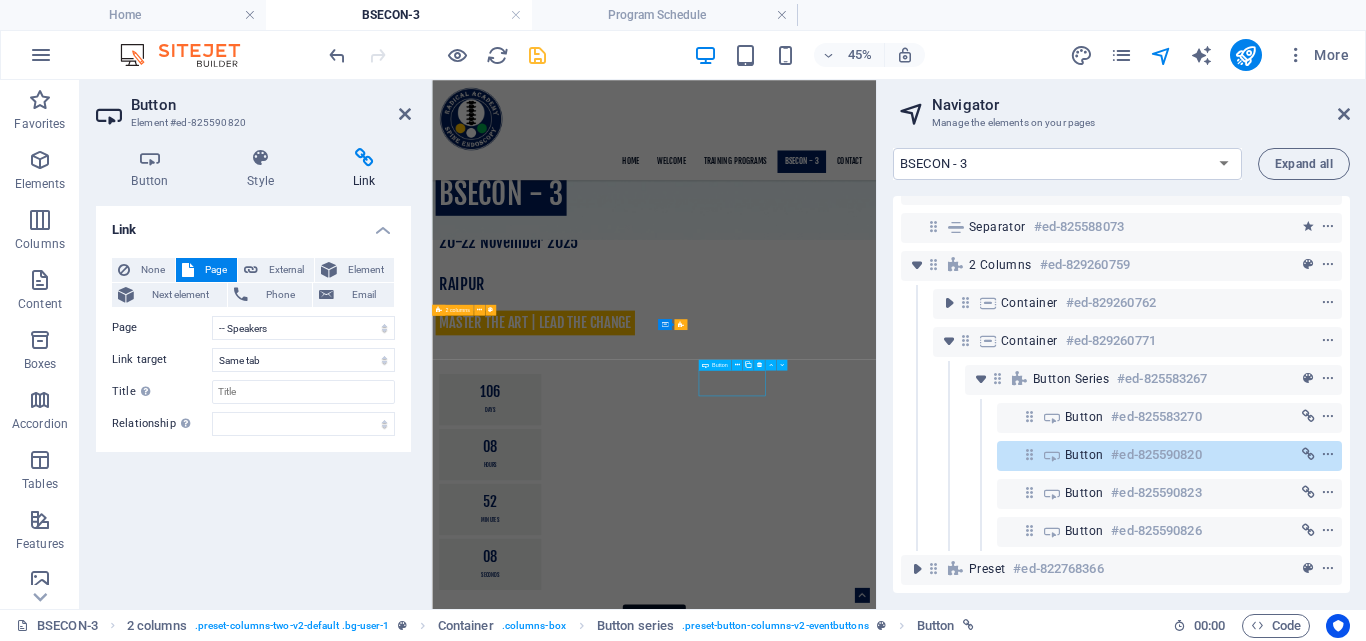 scroll, scrollTop: 1241, scrollLeft: 0, axis: vertical 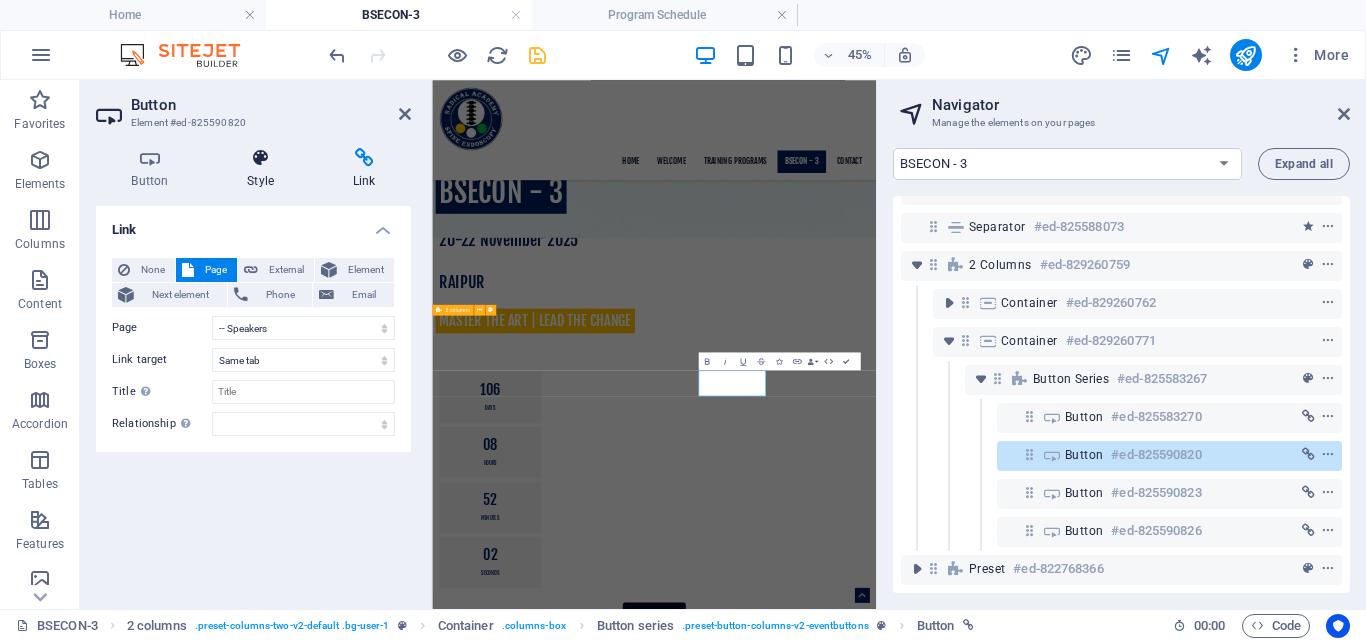 click on "Style" at bounding box center (265, 169) 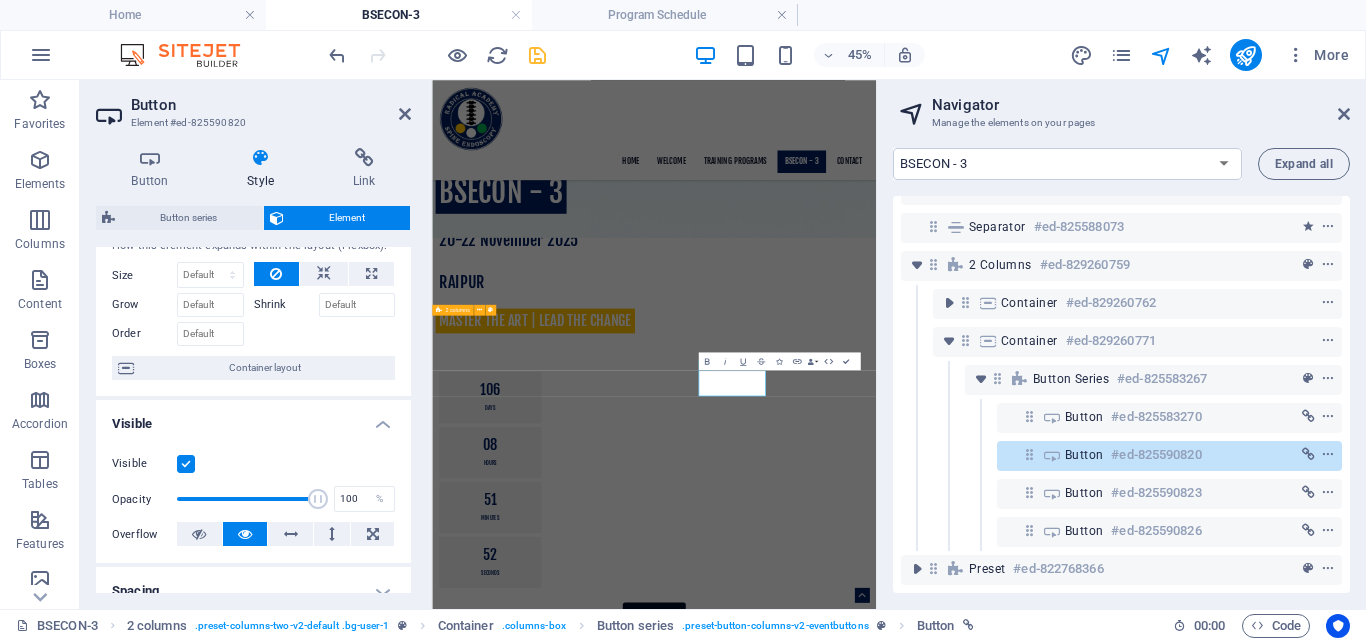 scroll, scrollTop: 0, scrollLeft: 0, axis: both 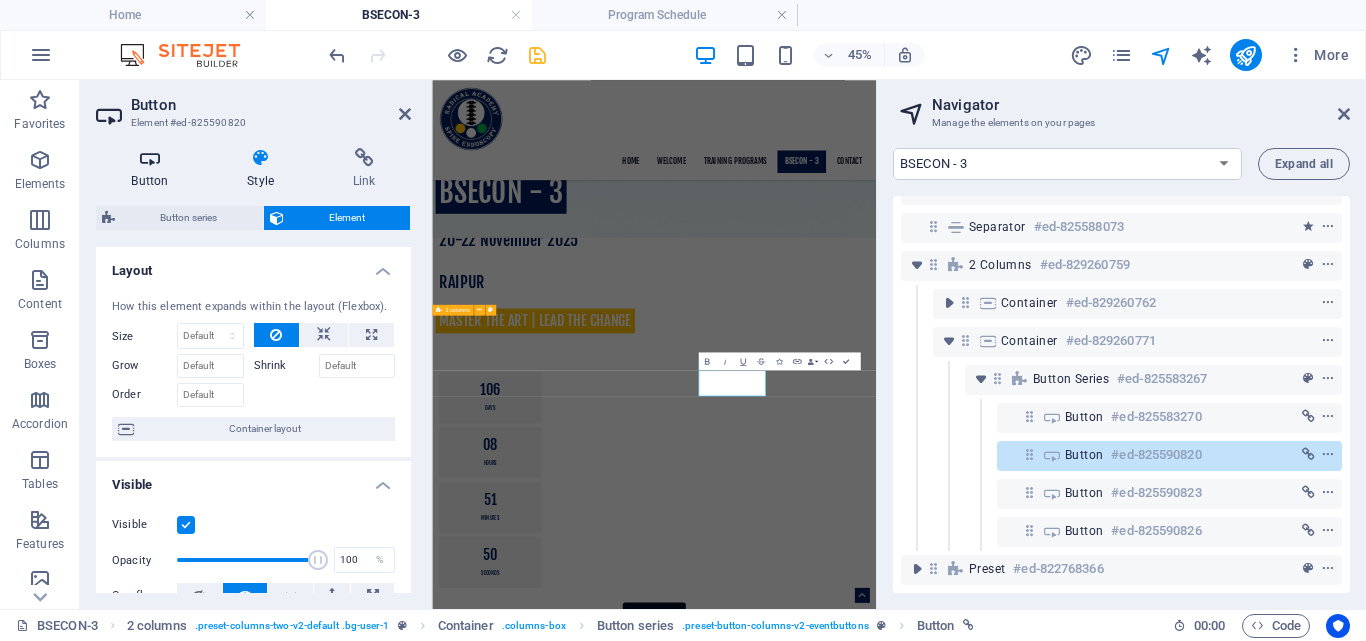 click on "Button" at bounding box center (154, 169) 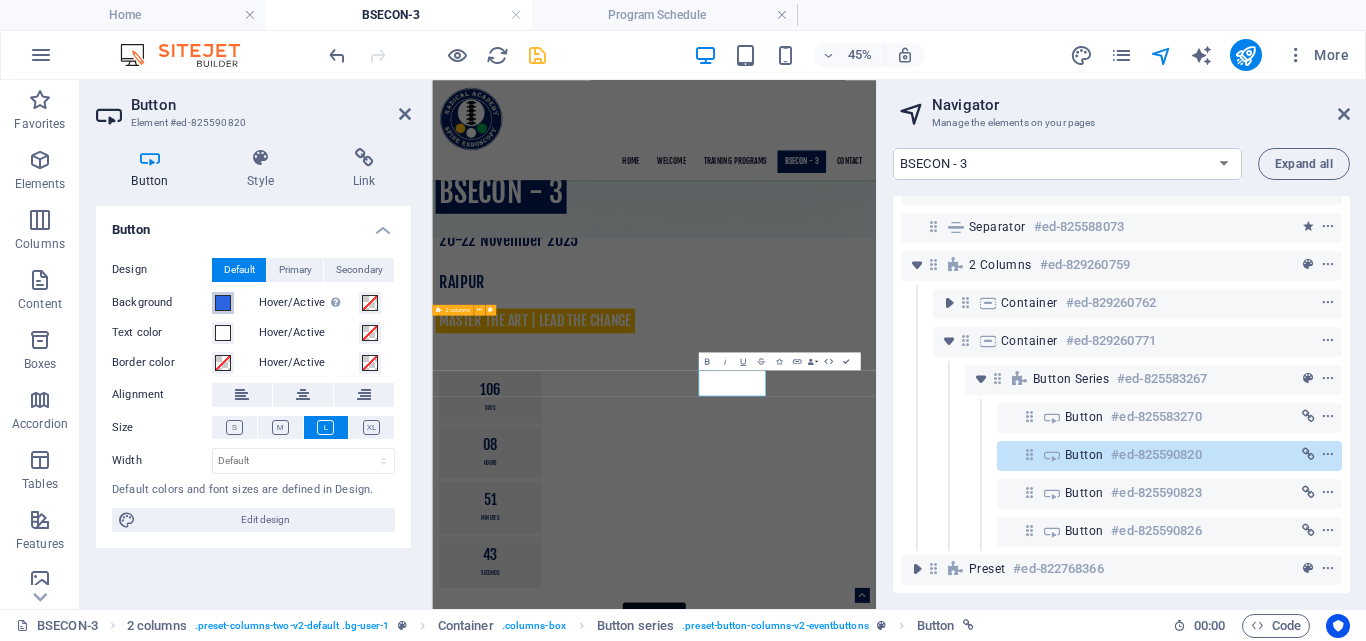 click at bounding box center (223, 303) 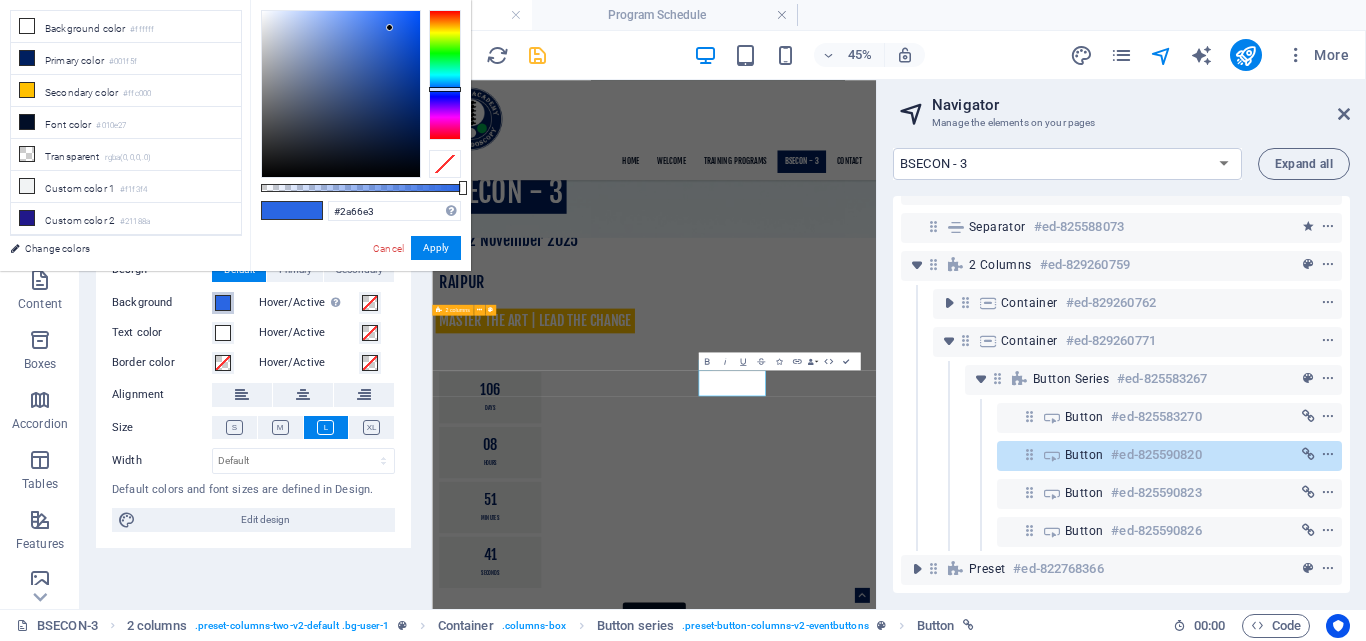 click at bounding box center (223, 303) 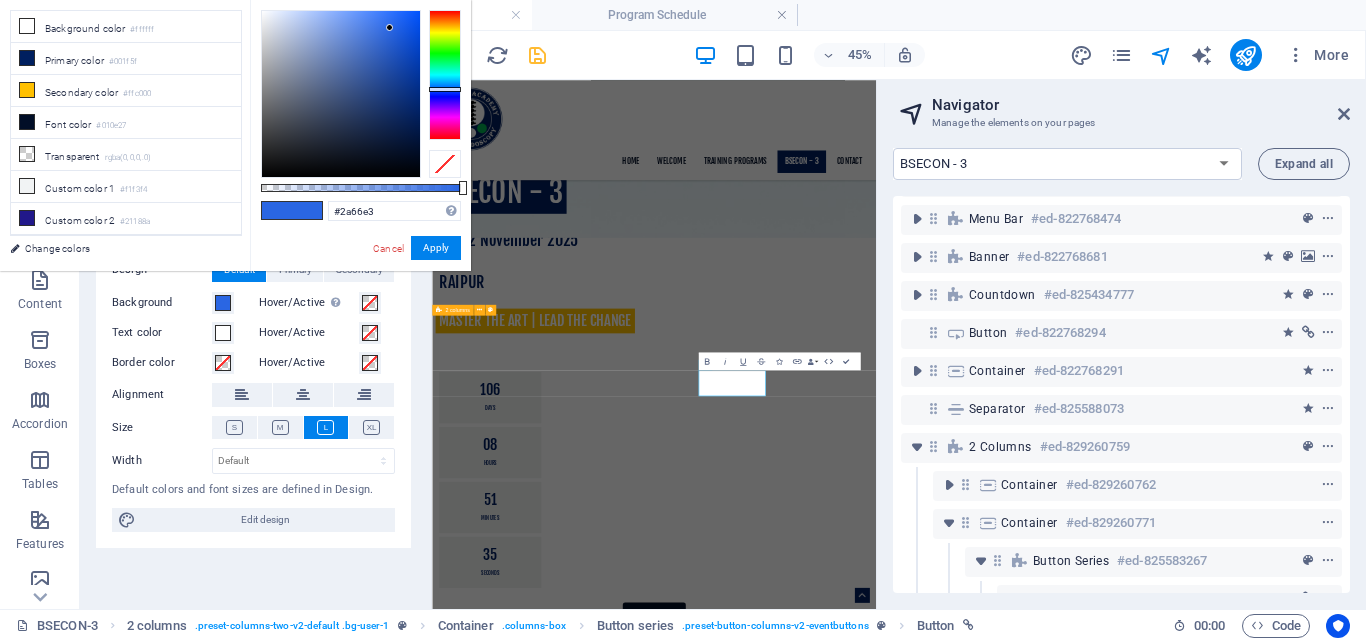 scroll, scrollTop: 0, scrollLeft: 0, axis: both 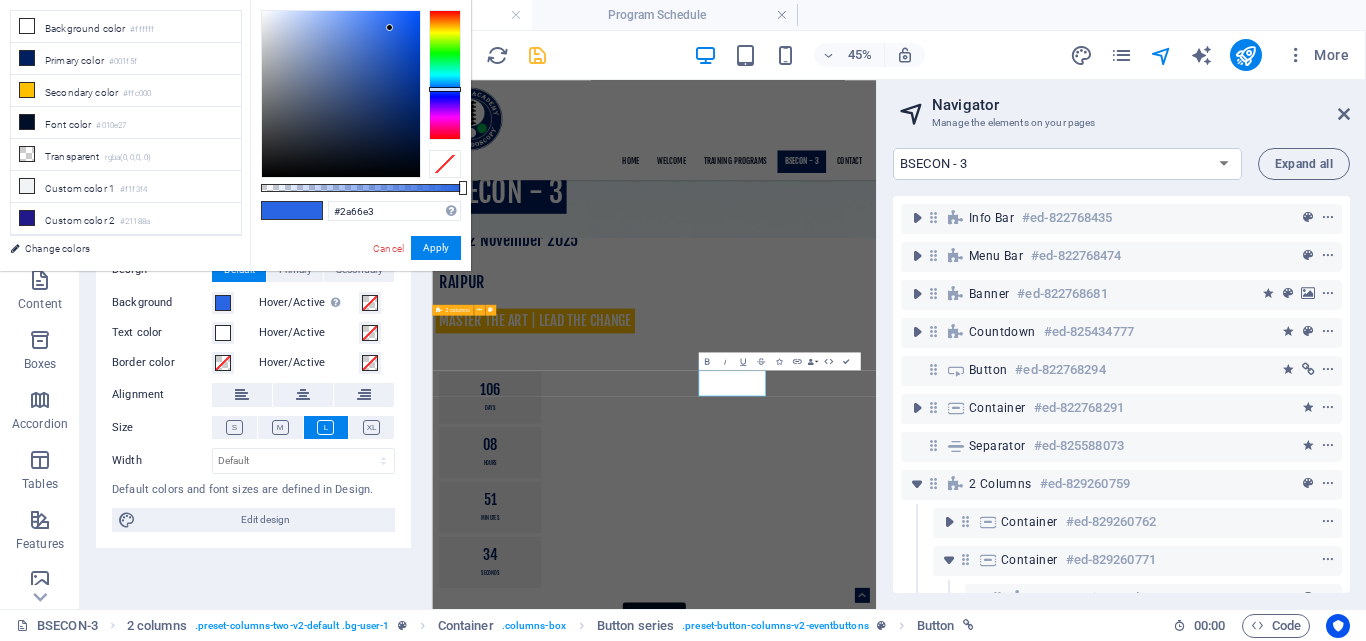 drag, startPoint x: 1349, startPoint y: 353, endPoint x: 586, endPoint y: 337, distance: 763.1677 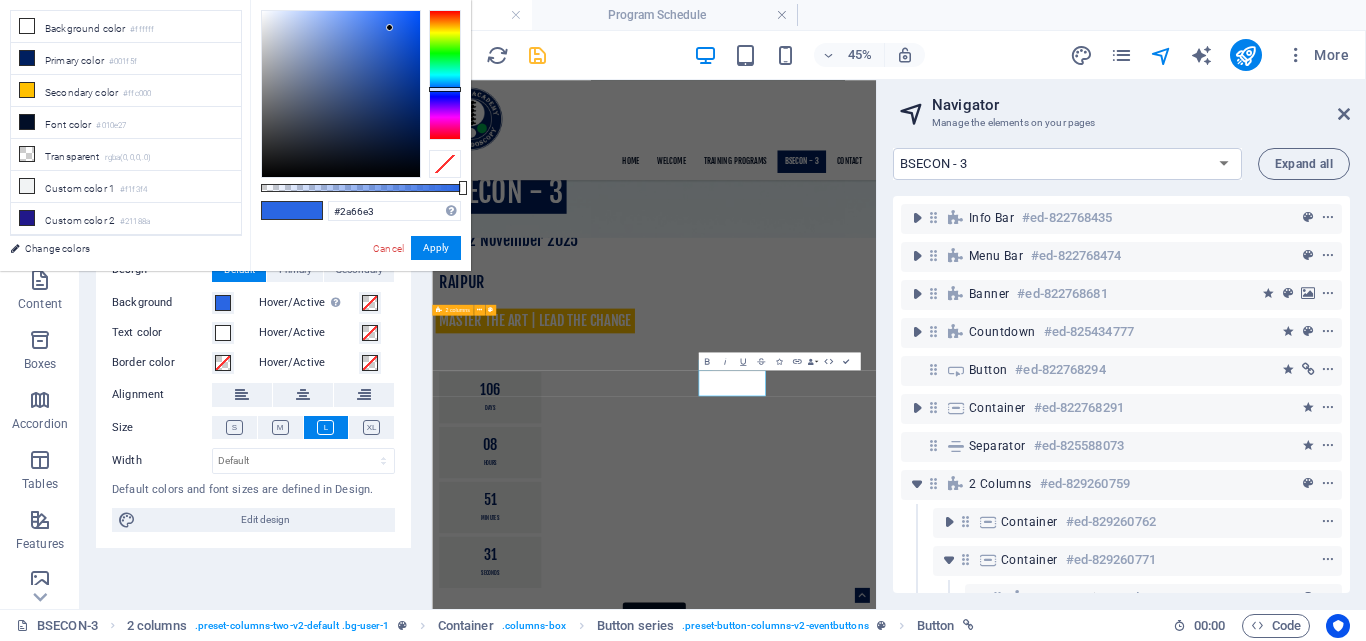 drag, startPoint x: 245, startPoint y: 5, endPoint x: 247, endPoint y: 118, distance: 113.0177 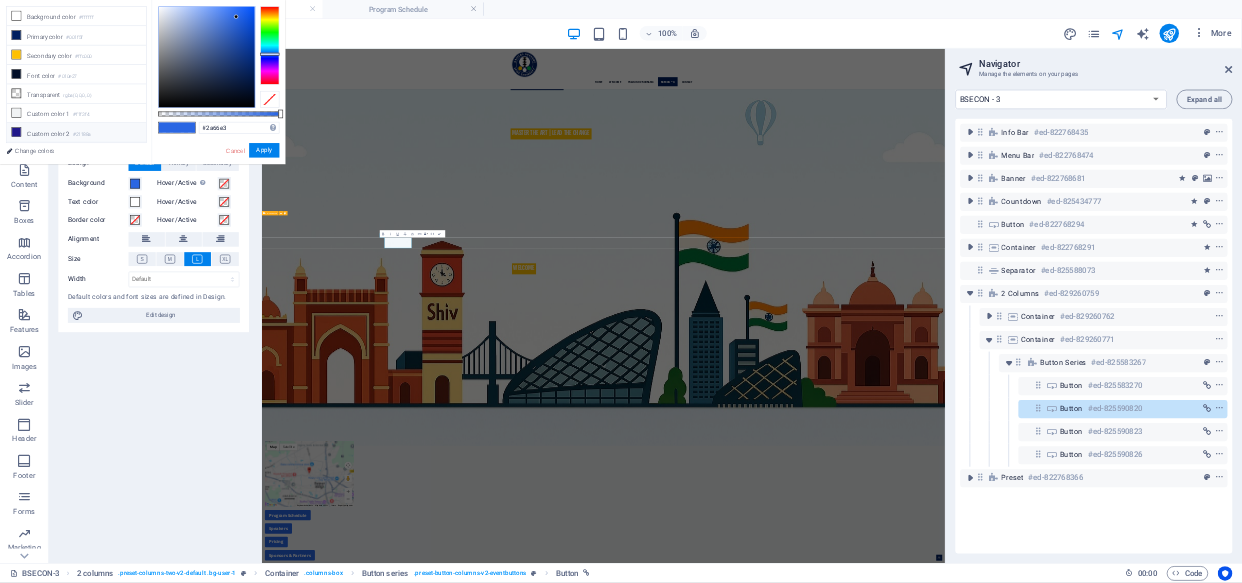 scroll, scrollTop: 823, scrollLeft: 0, axis: vertical 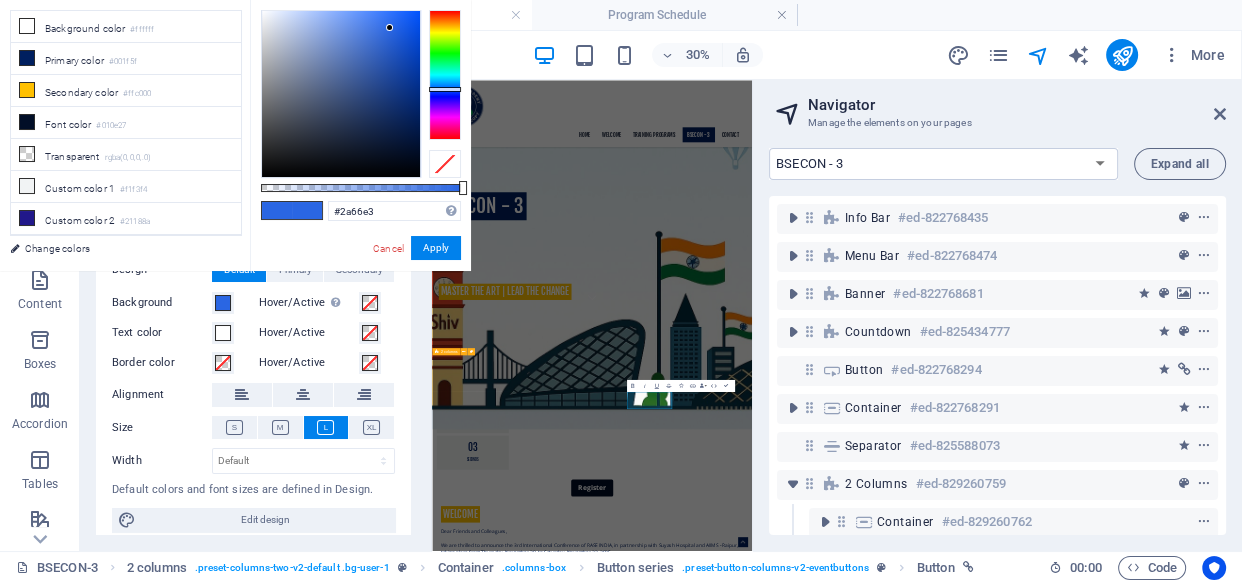 click on "Change colors" at bounding box center (116, 248) 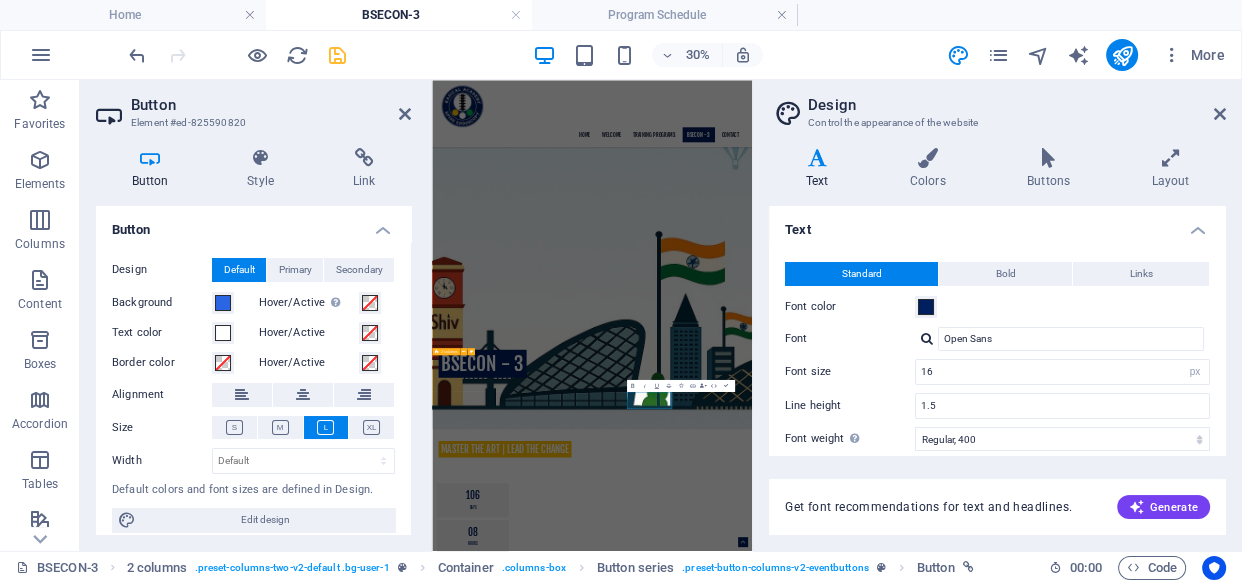 click at bounding box center (1220, 114) 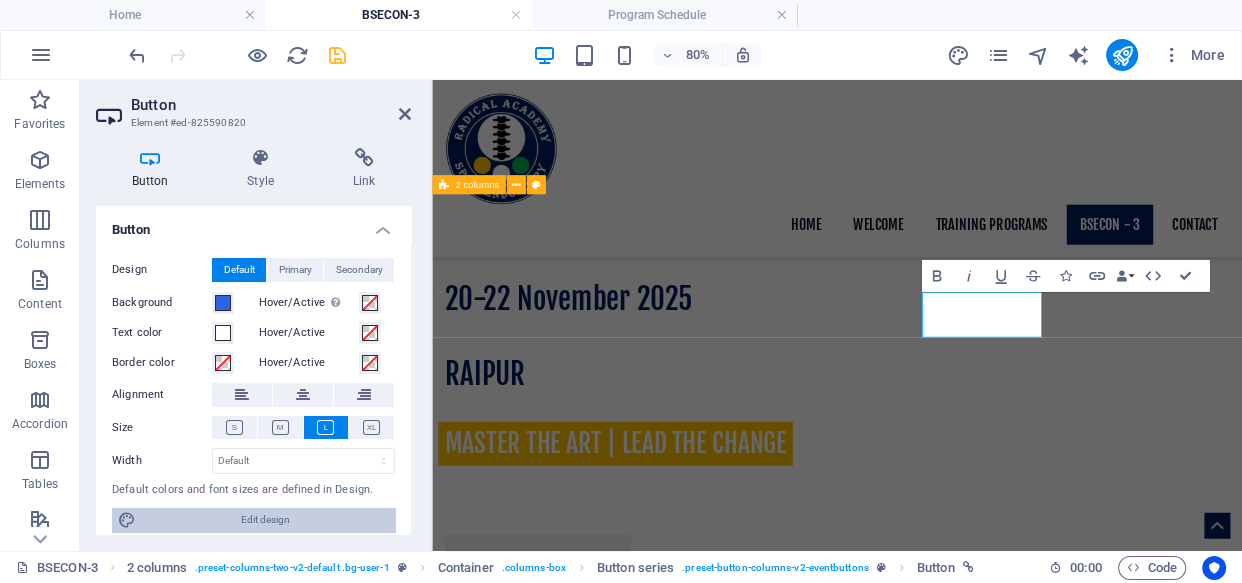 click on "Edit design" at bounding box center [265, 520] 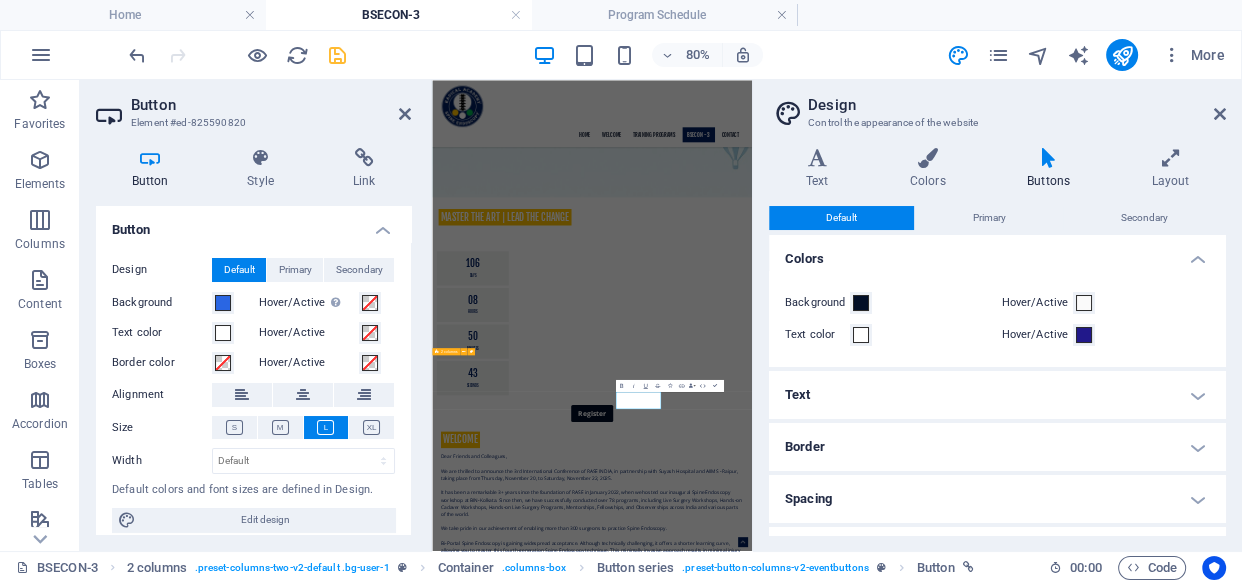 scroll, scrollTop: 823, scrollLeft: 0, axis: vertical 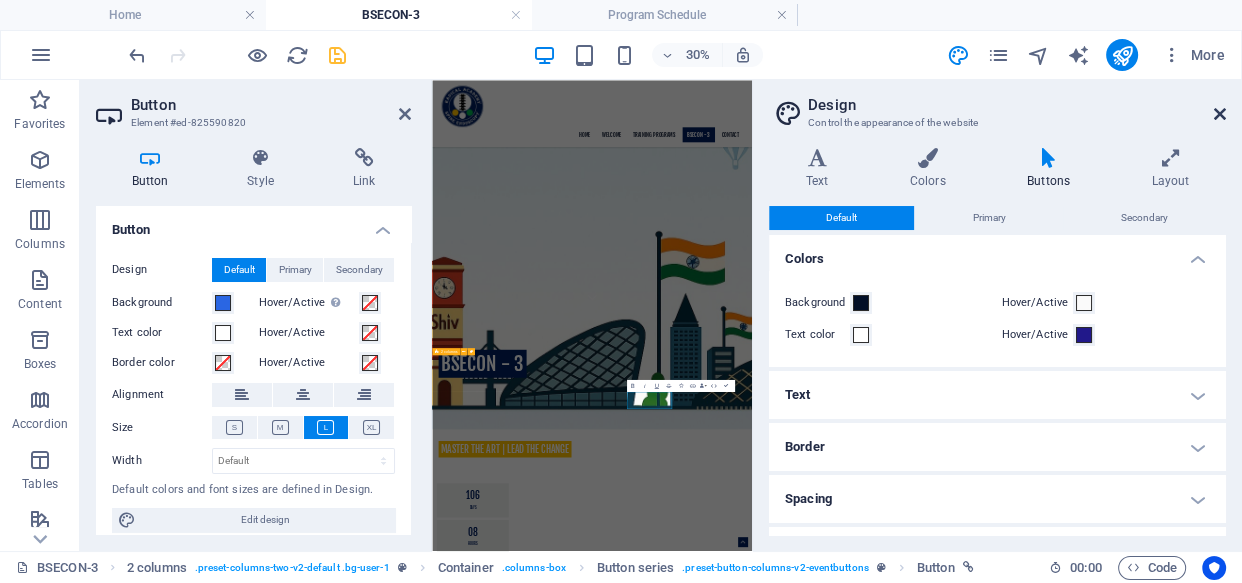 click at bounding box center (1220, 114) 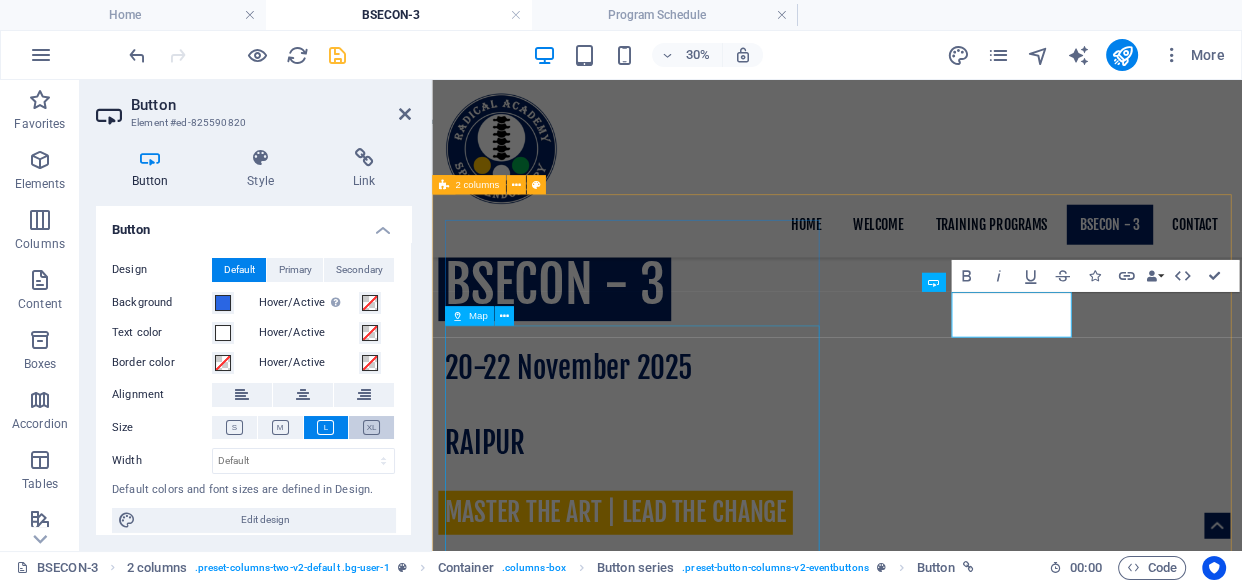 scroll, scrollTop: 1596, scrollLeft: 0, axis: vertical 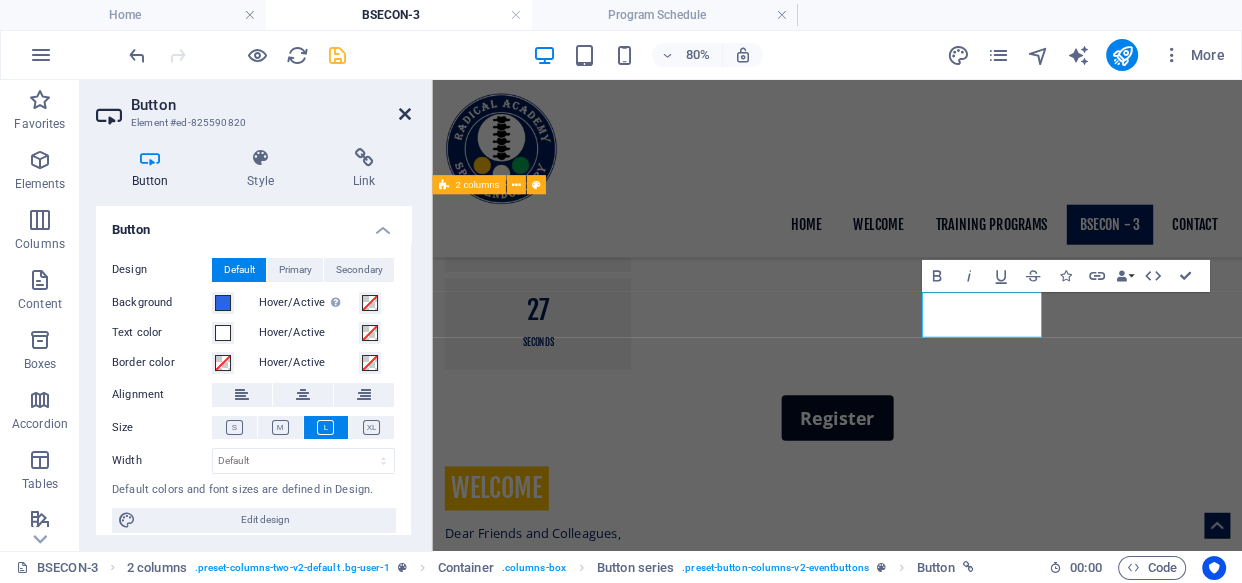 click at bounding box center (405, 114) 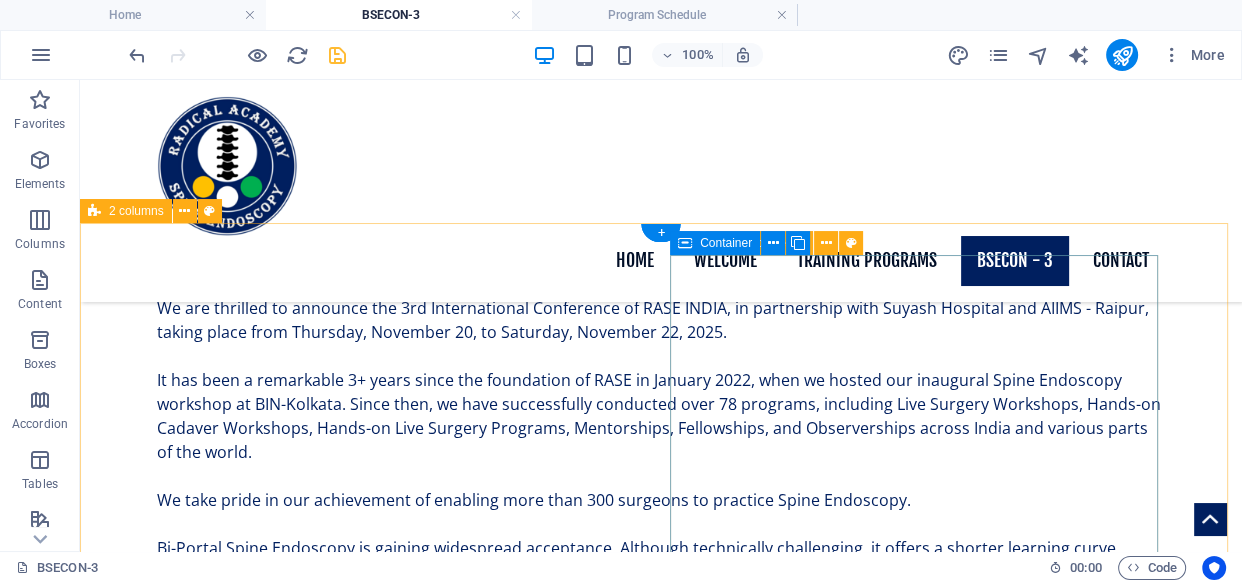 scroll, scrollTop: 1596, scrollLeft: 0, axis: vertical 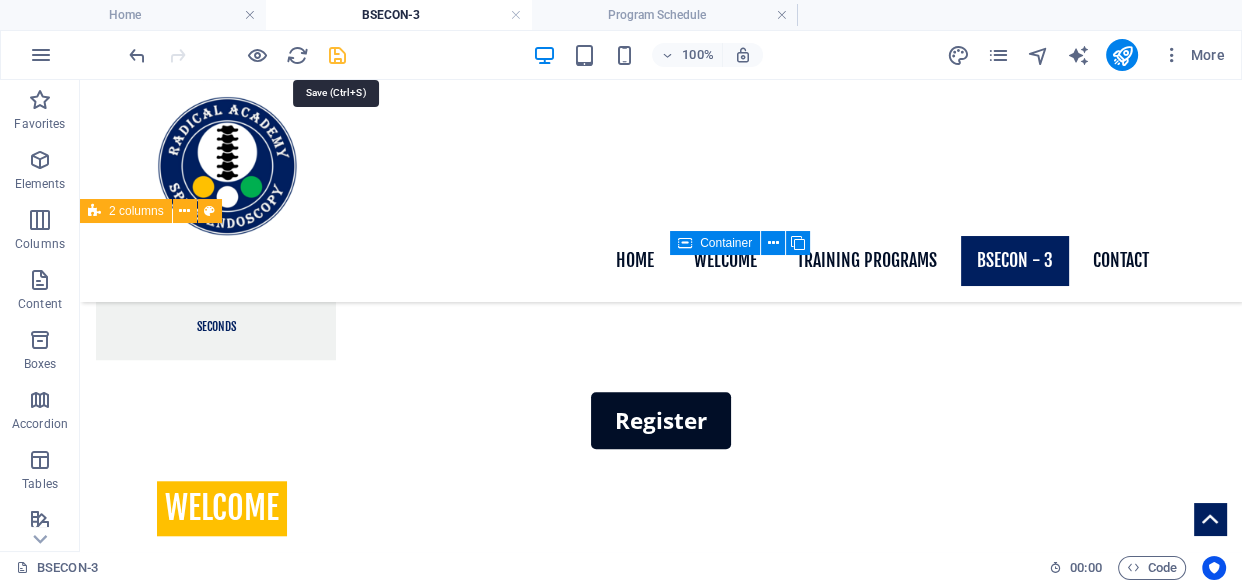 click at bounding box center [337, 55] 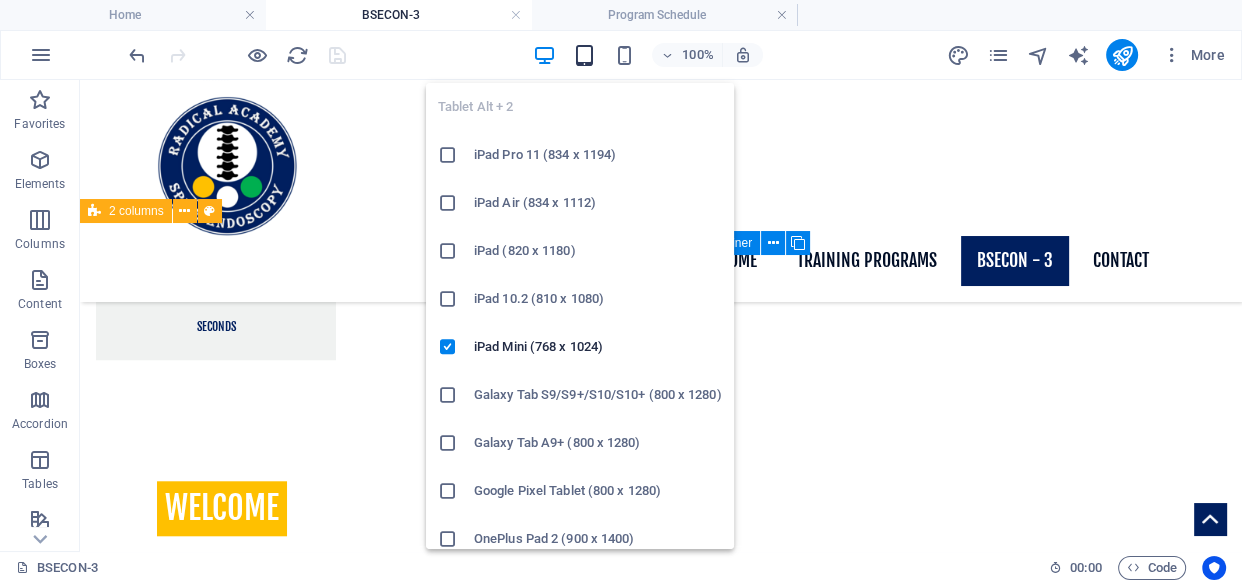 click at bounding box center [583, 55] 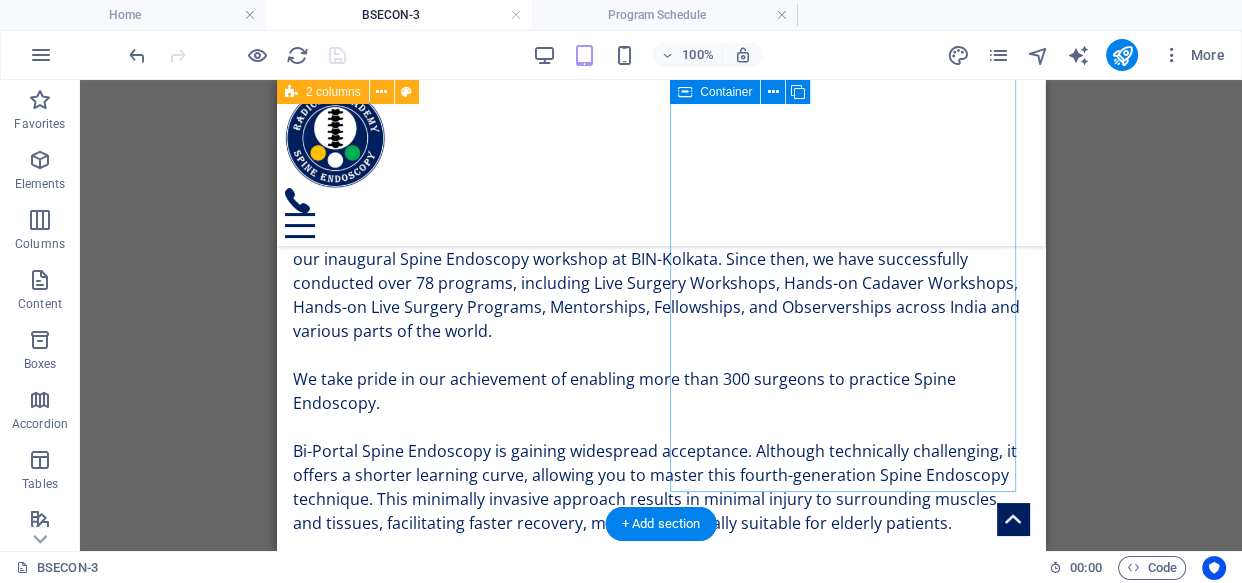 scroll, scrollTop: 1649, scrollLeft: 0, axis: vertical 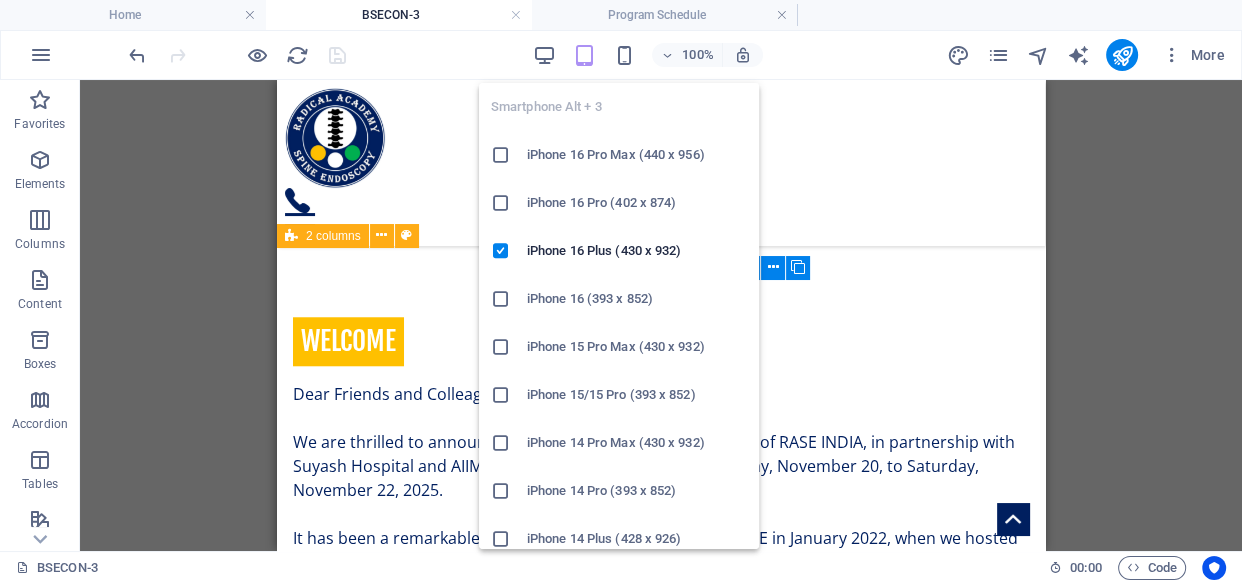 click at bounding box center (623, 55) 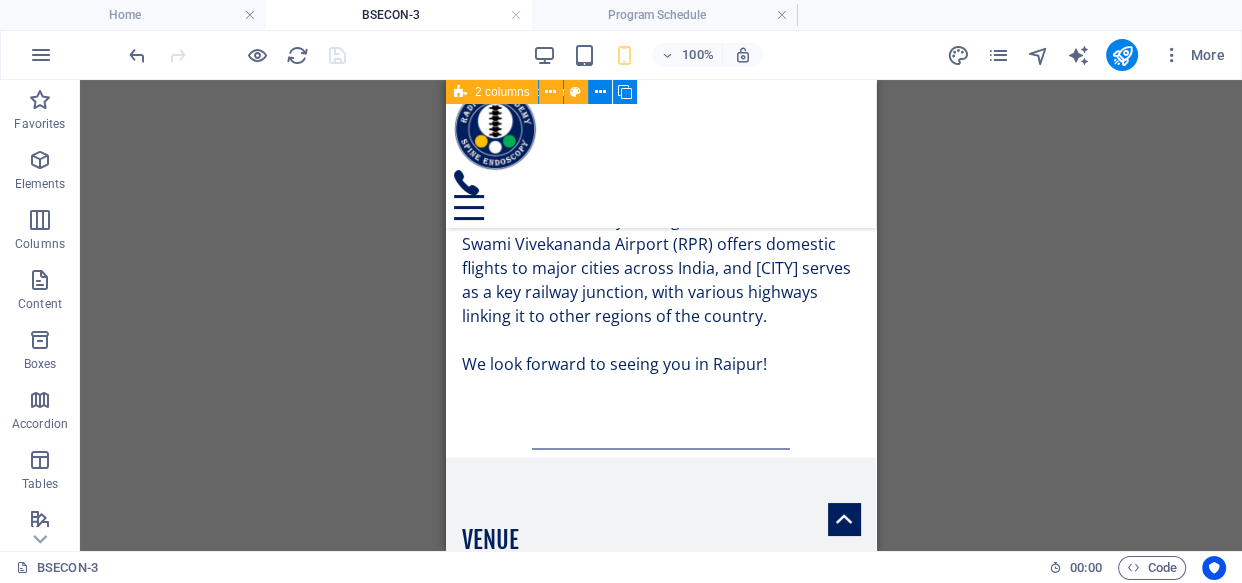 scroll, scrollTop: 2770, scrollLeft: 0, axis: vertical 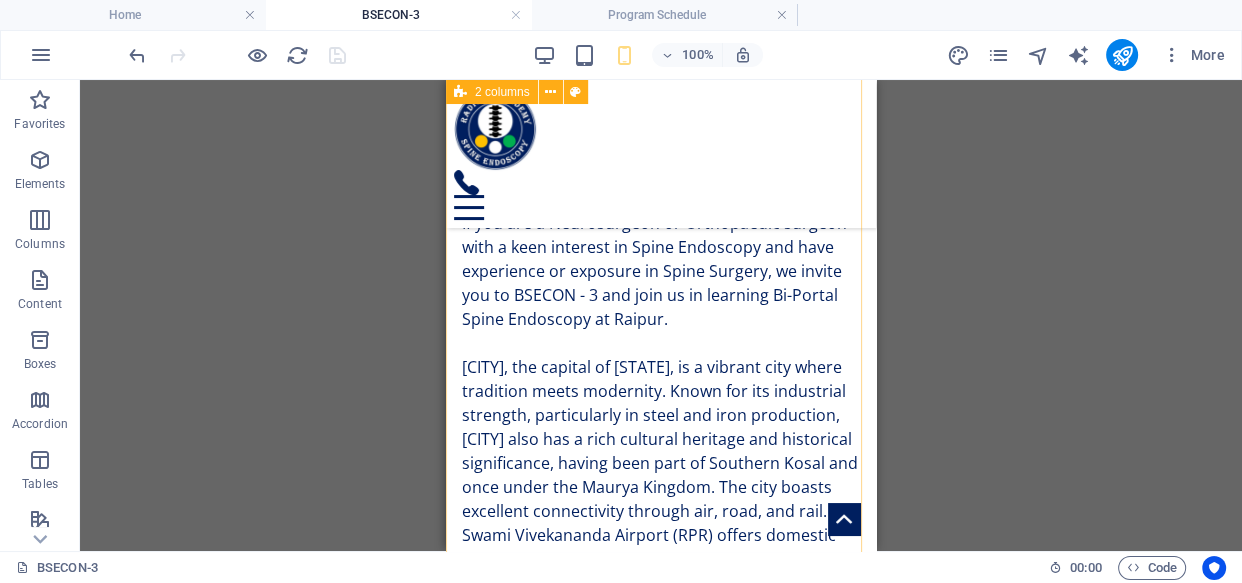 click on "Program Schedule" at bounding box center [661, 1343] 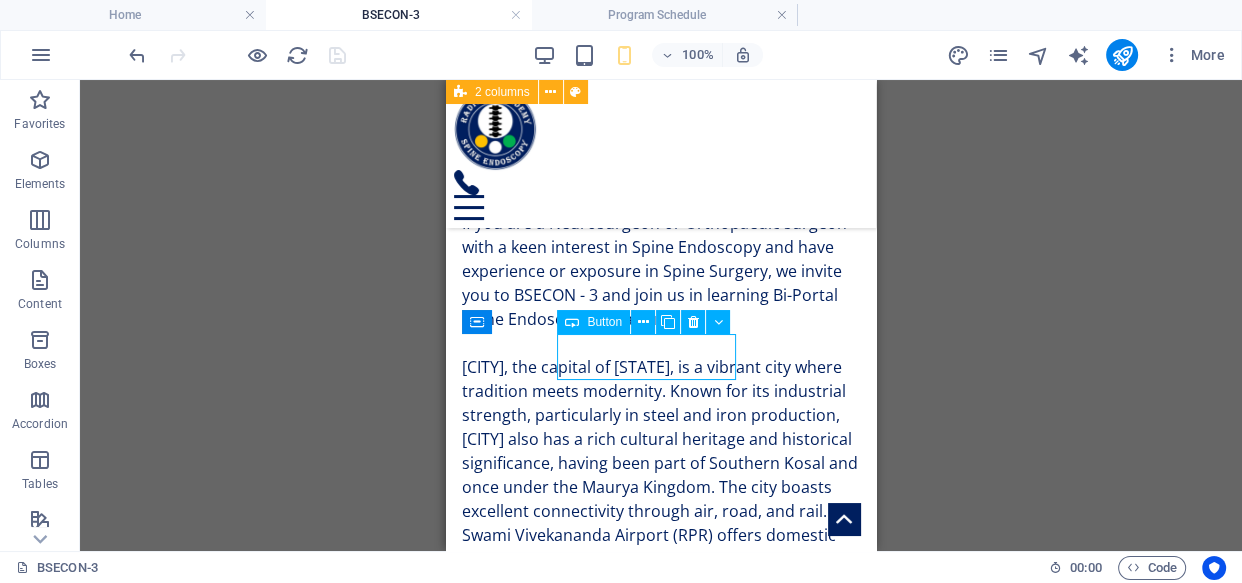 click on "Program Schedule" at bounding box center (661, 1343) 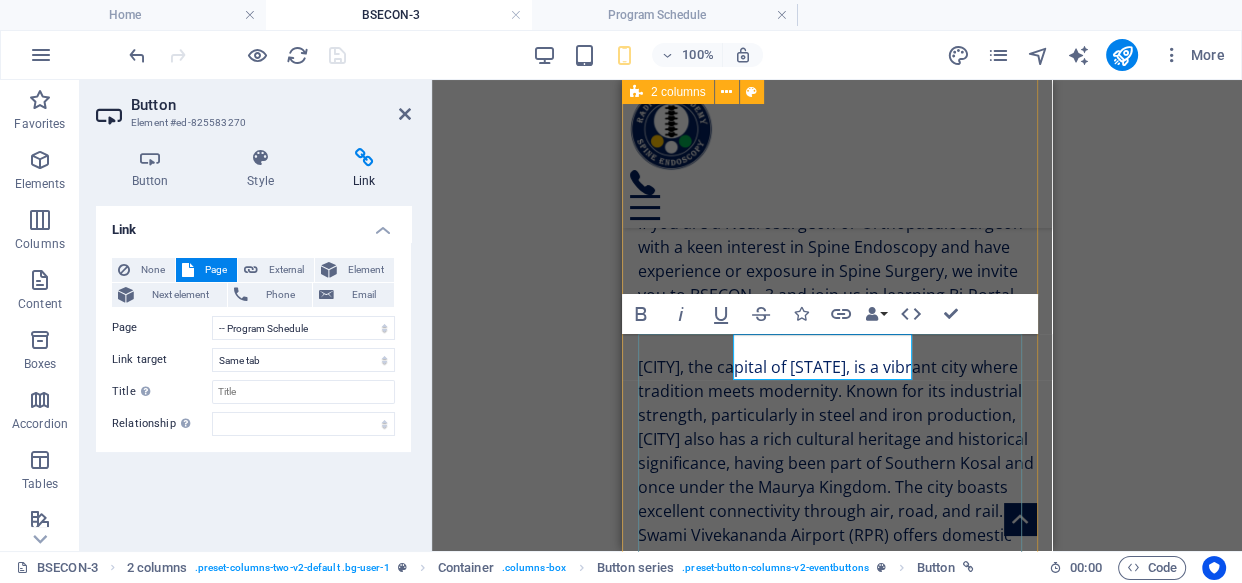 click on "Program Schedule Speakers Pricing Sponsors & Partners" at bounding box center (837, 1435) 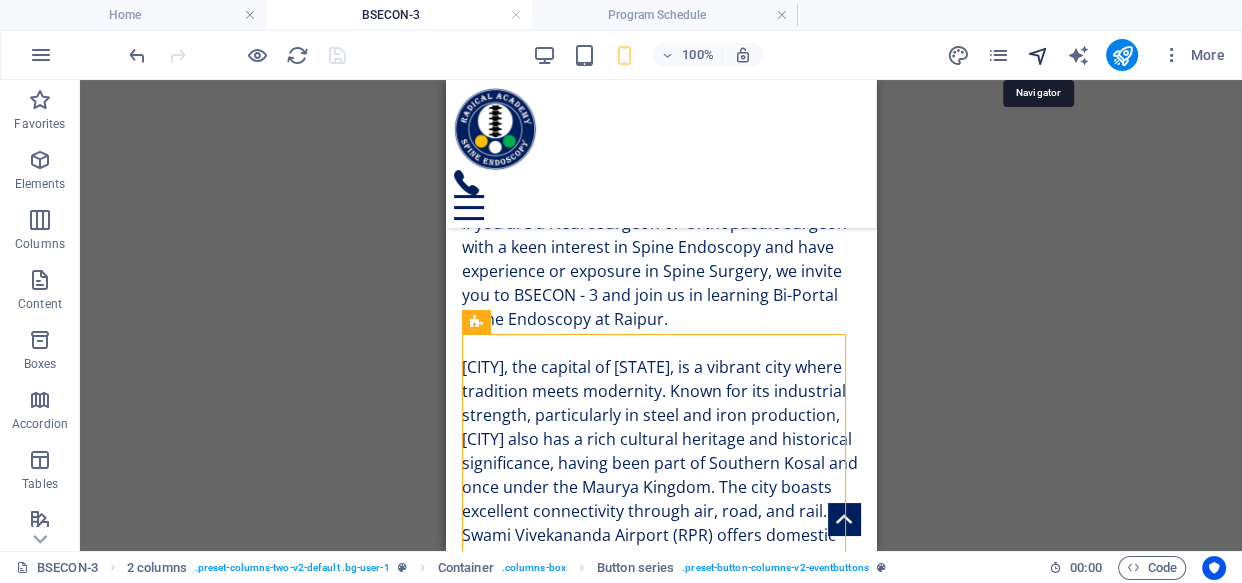 click at bounding box center (1037, 55) 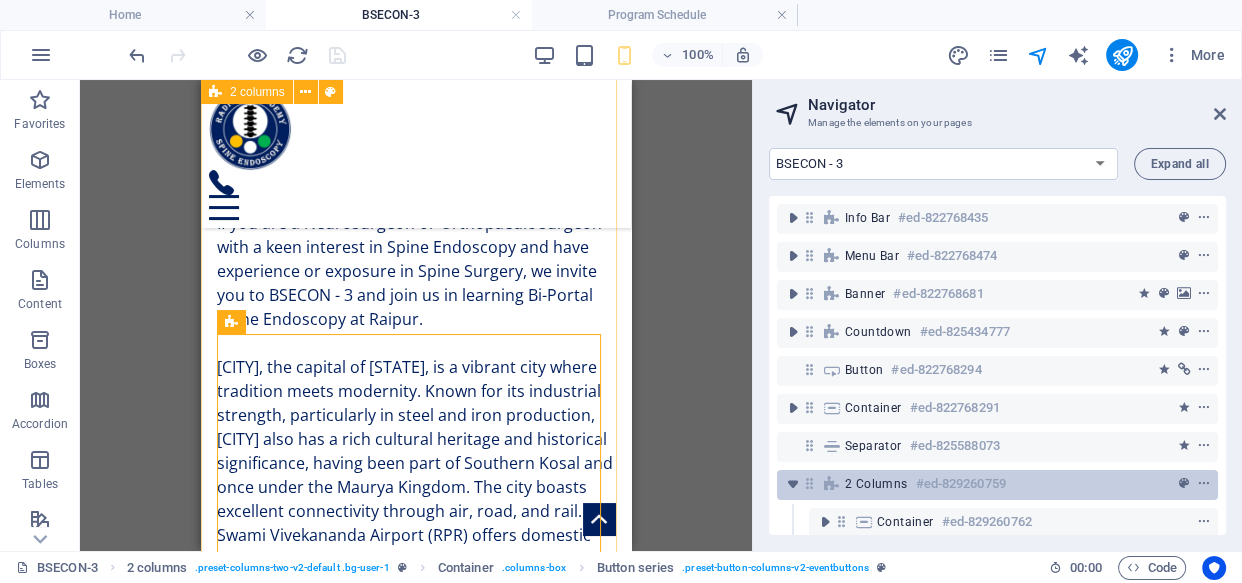 scroll, scrollTop: 138, scrollLeft: 0, axis: vertical 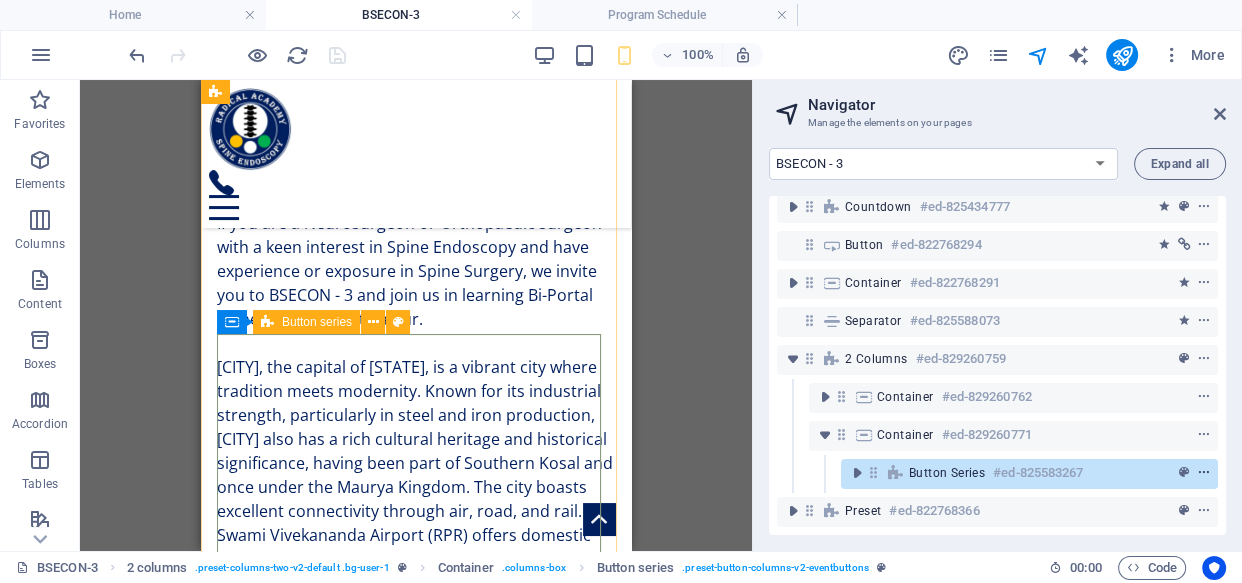 click at bounding box center [1204, 473] 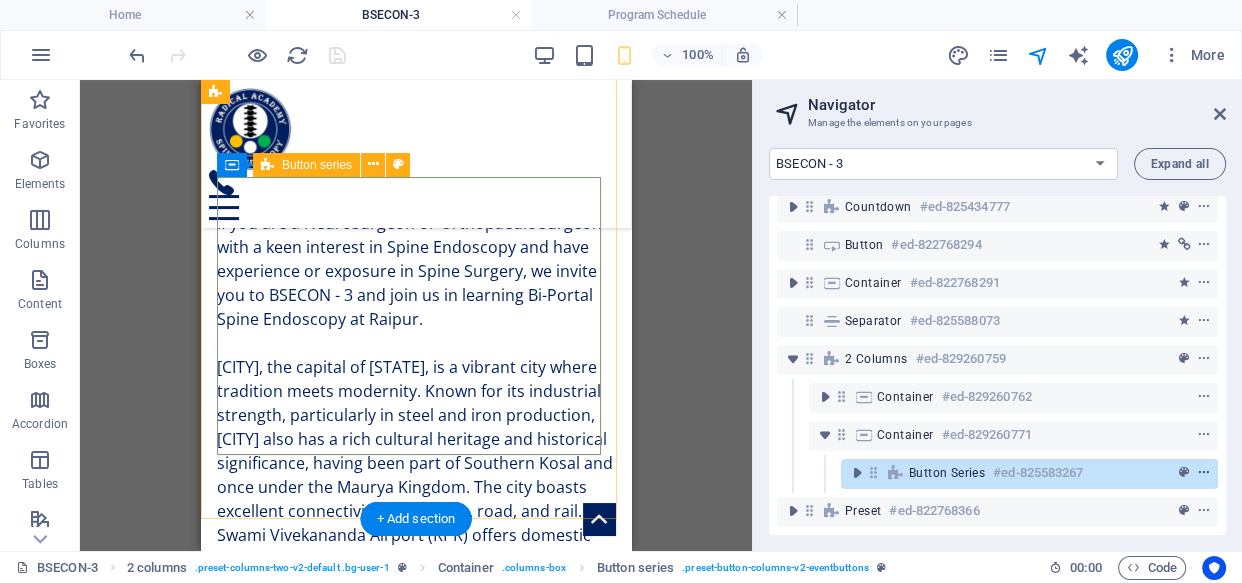 scroll, scrollTop: 2927, scrollLeft: 0, axis: vertical 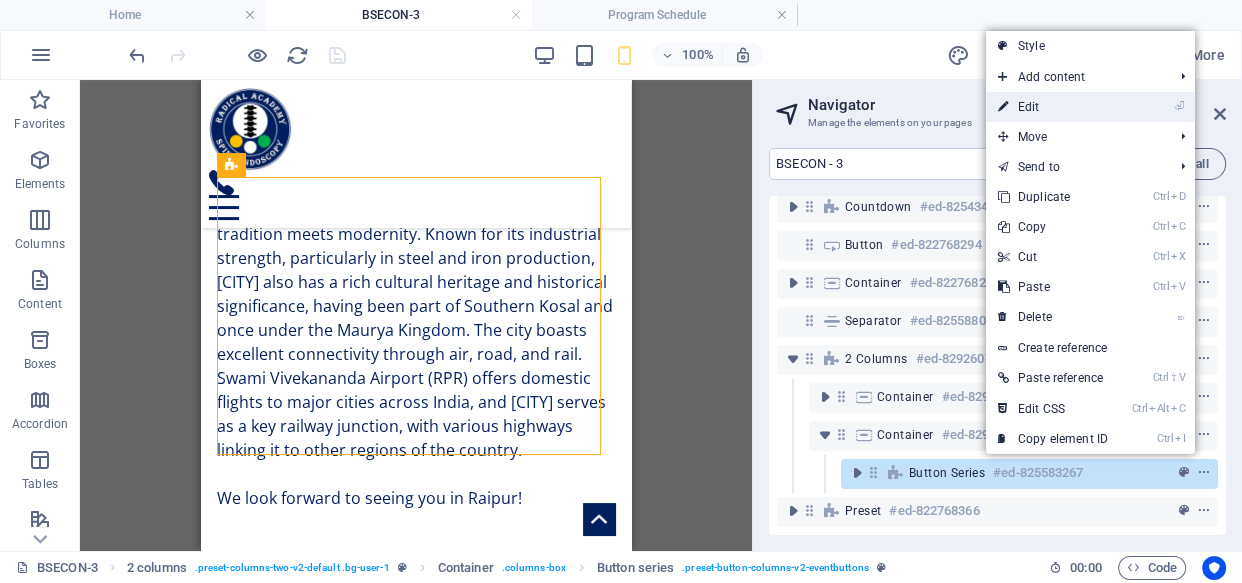 click on "⏎  Edit" at bounding box center (1053, 107) 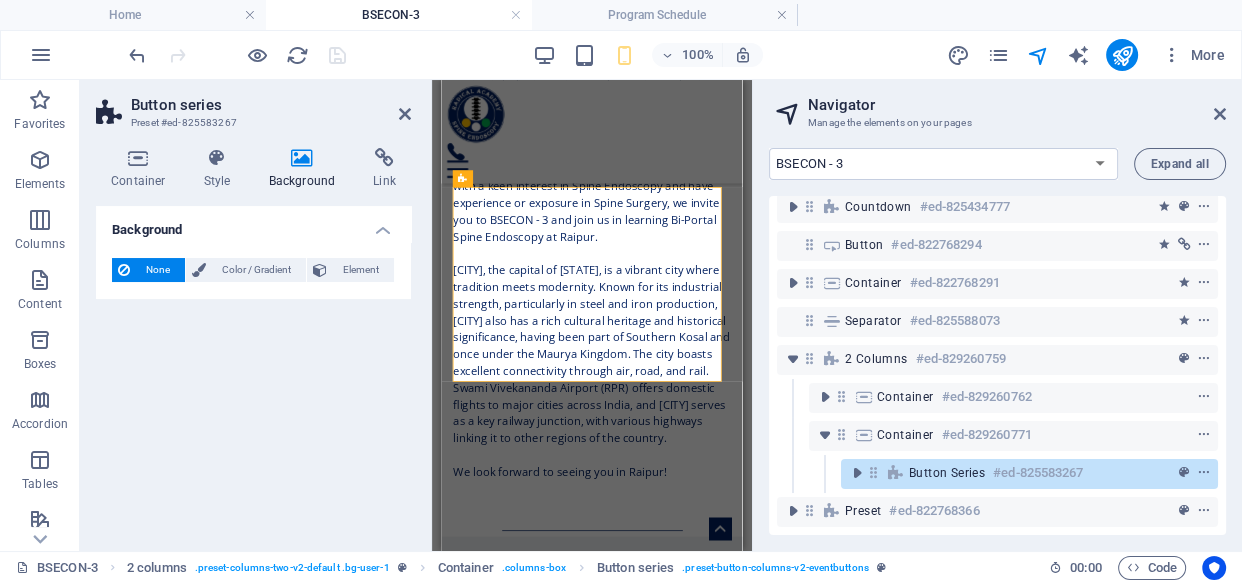 scroll, scrollTop: 2870, scrollLeft: 0, axis: vertical 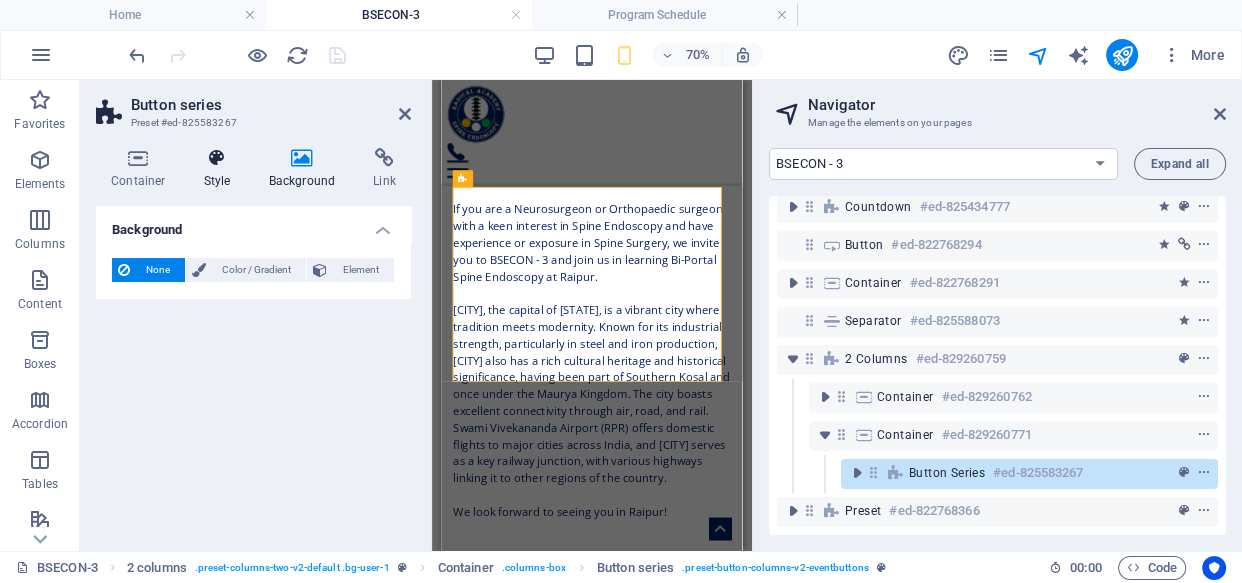 click at bounding box center (217, 158) 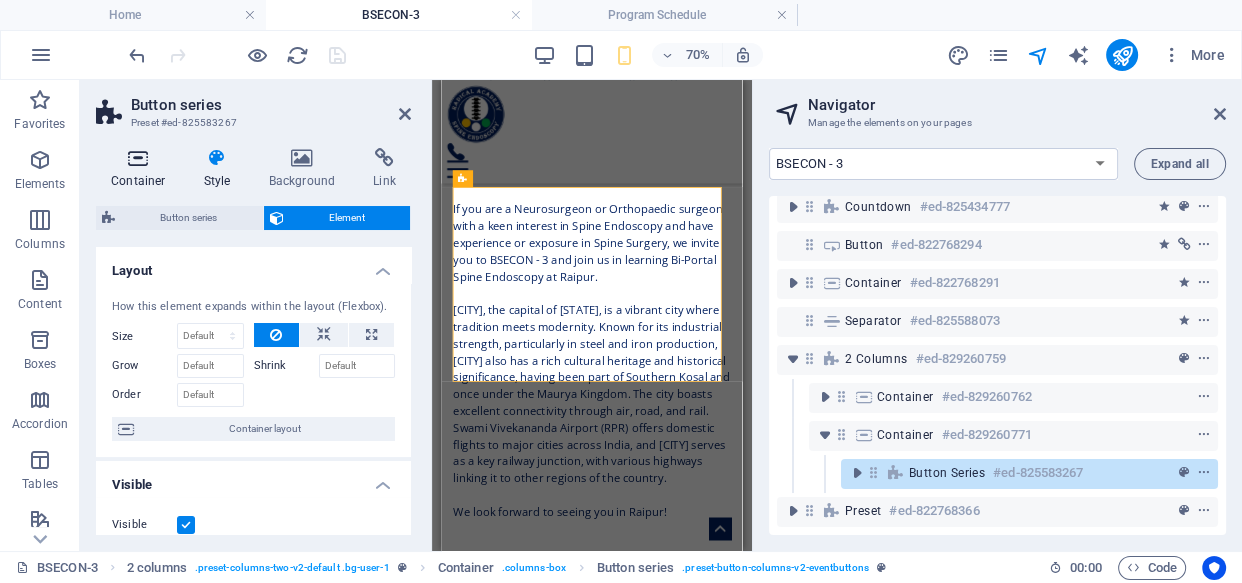 click at bounding box center (138, 158) 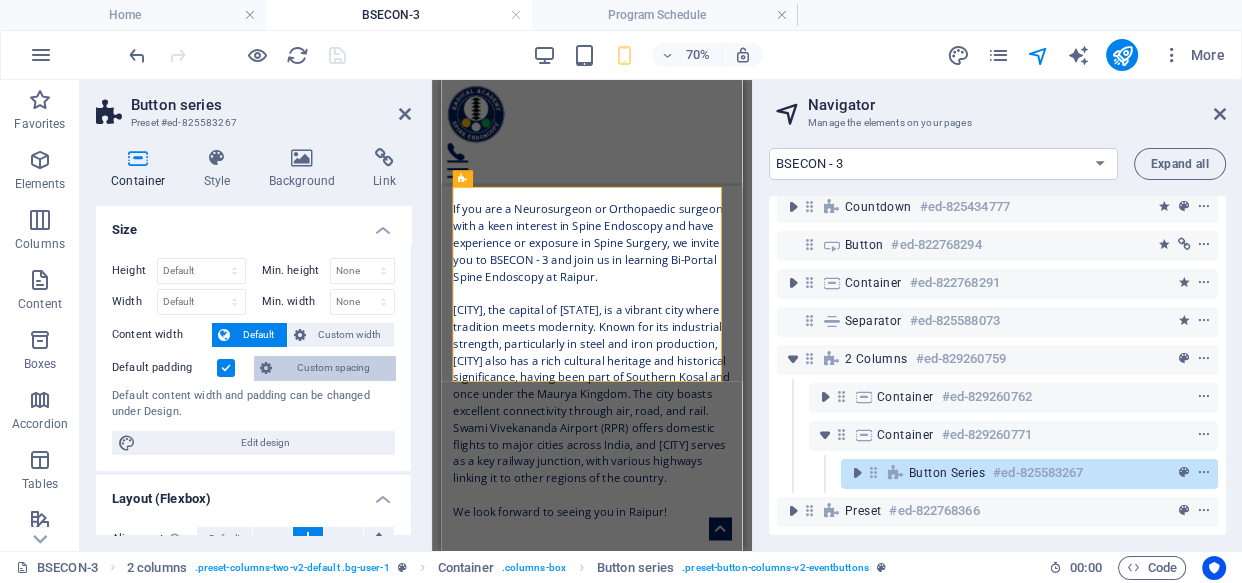 scroll, scrollTop: 302, scrollLeft: 0, axis: vertical 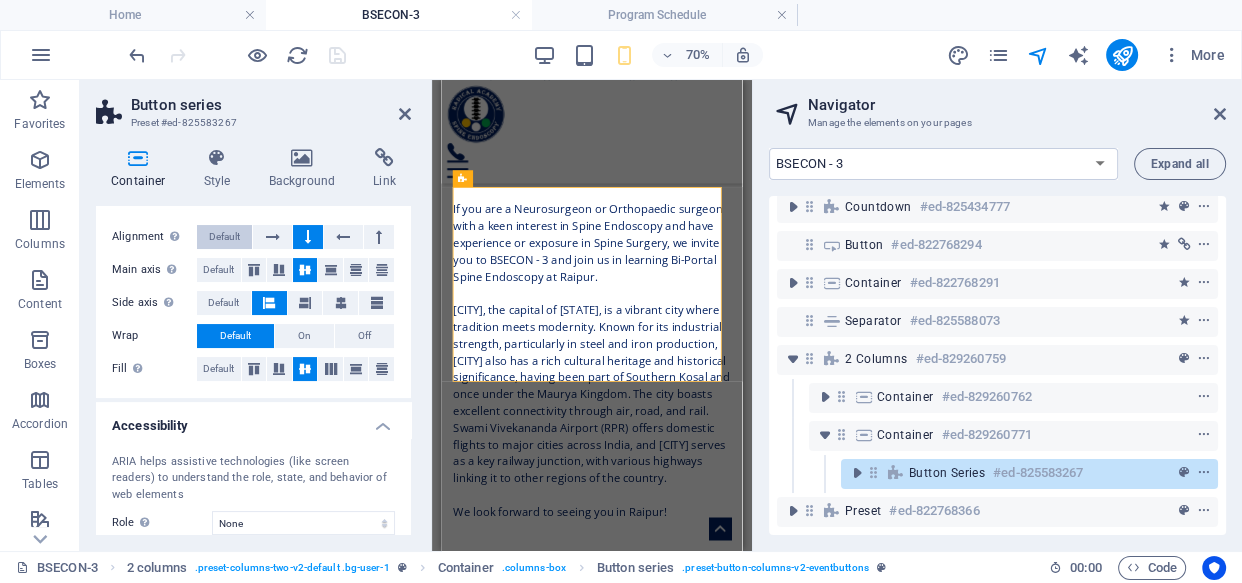 click on "Default" at bounding box center (224, 237) 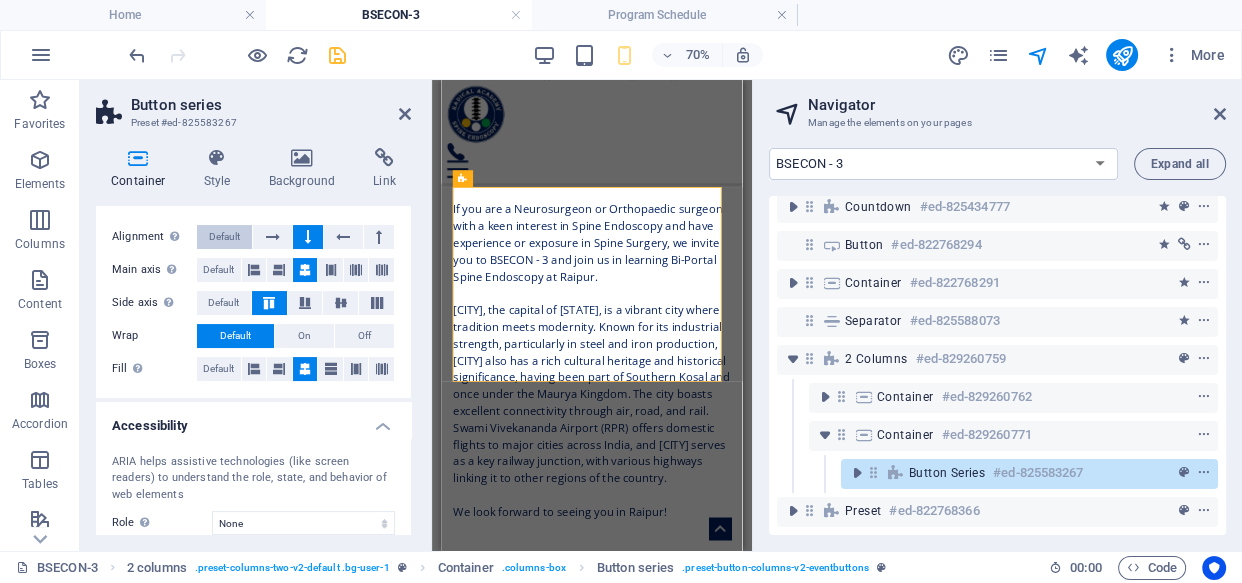 click on "Default" at bounding box center [224, 237] 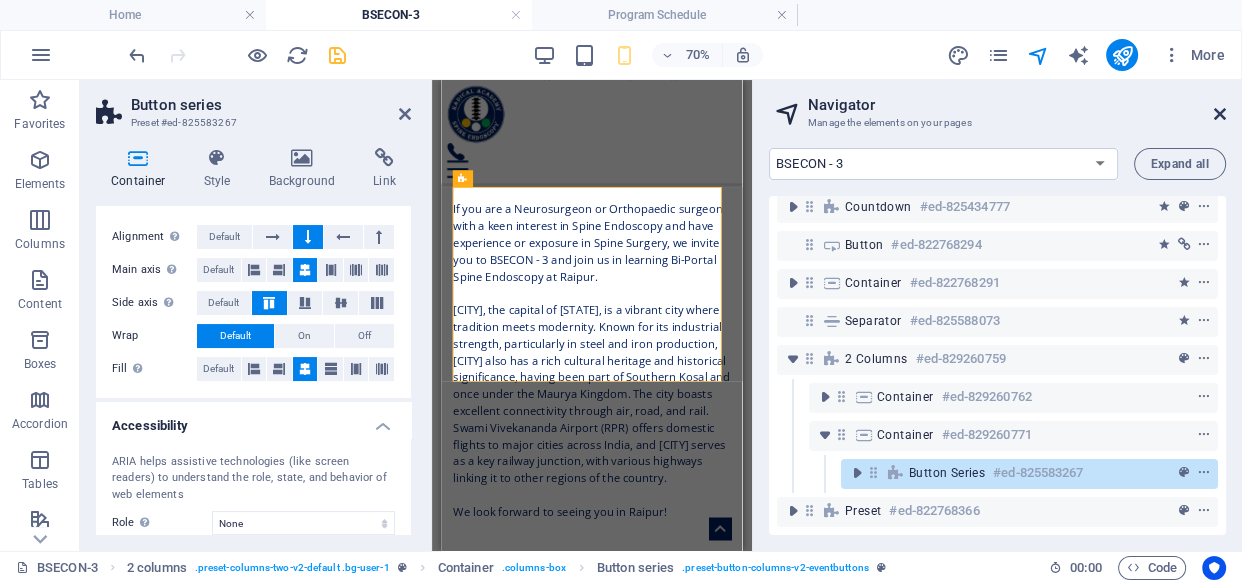 click at bounding box center [1220, 114] 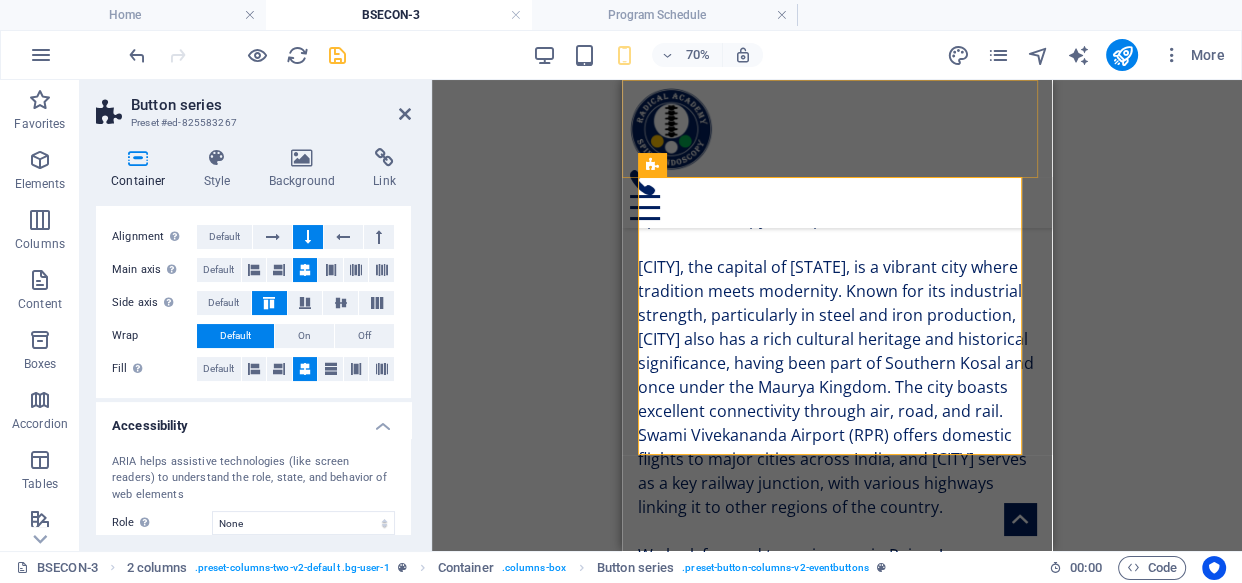 scroll, scrollTop: 2927, scrollLeft: 0, axis: vertical 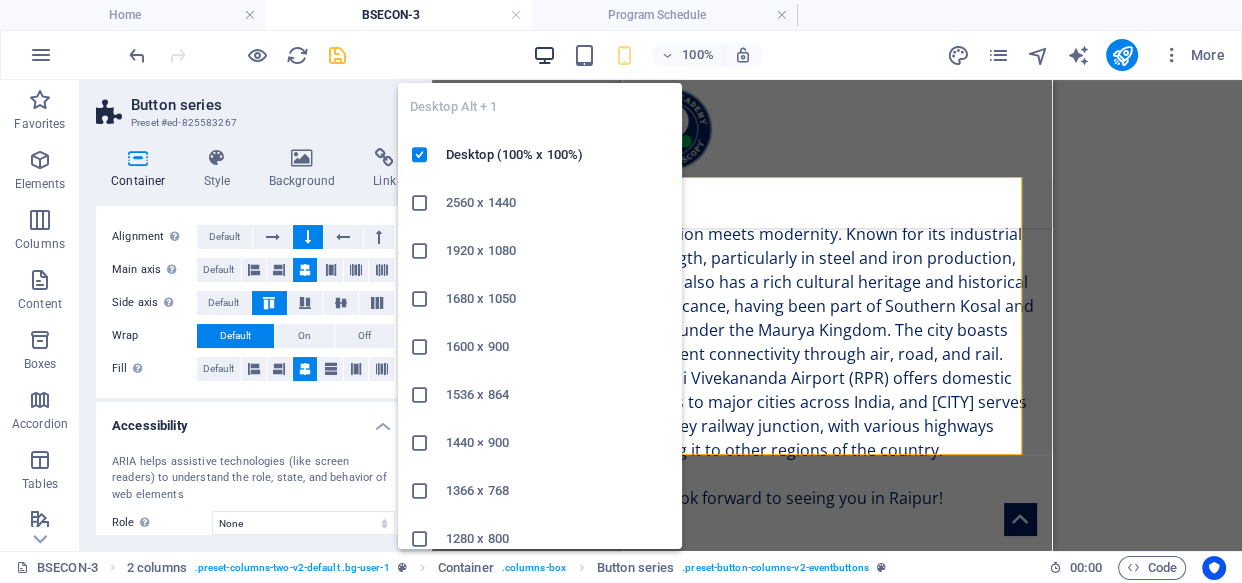 click at bounding box center [543, 55] 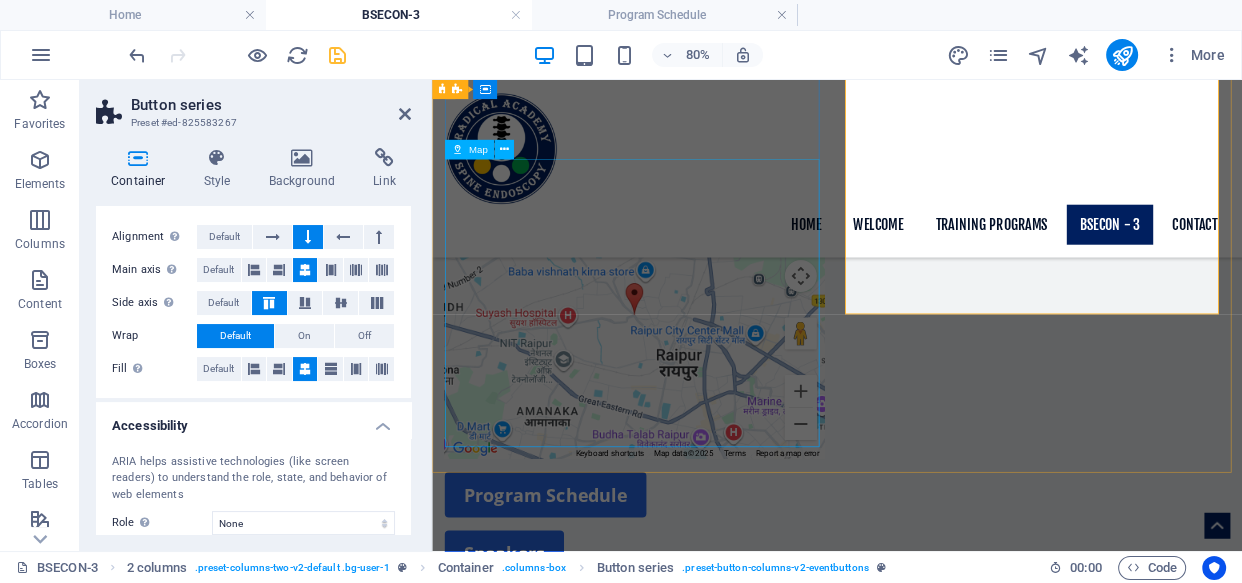 scroll, scrollTop: 1804, scrollLeft: 0, axis: vertical 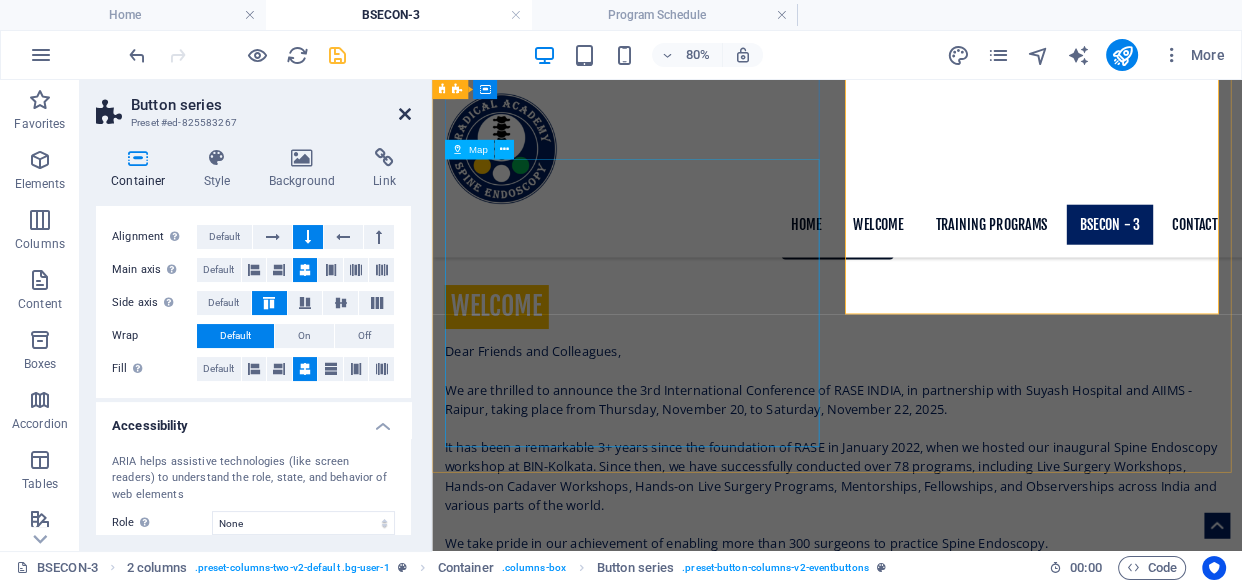 click at bounding box center (405, 114) 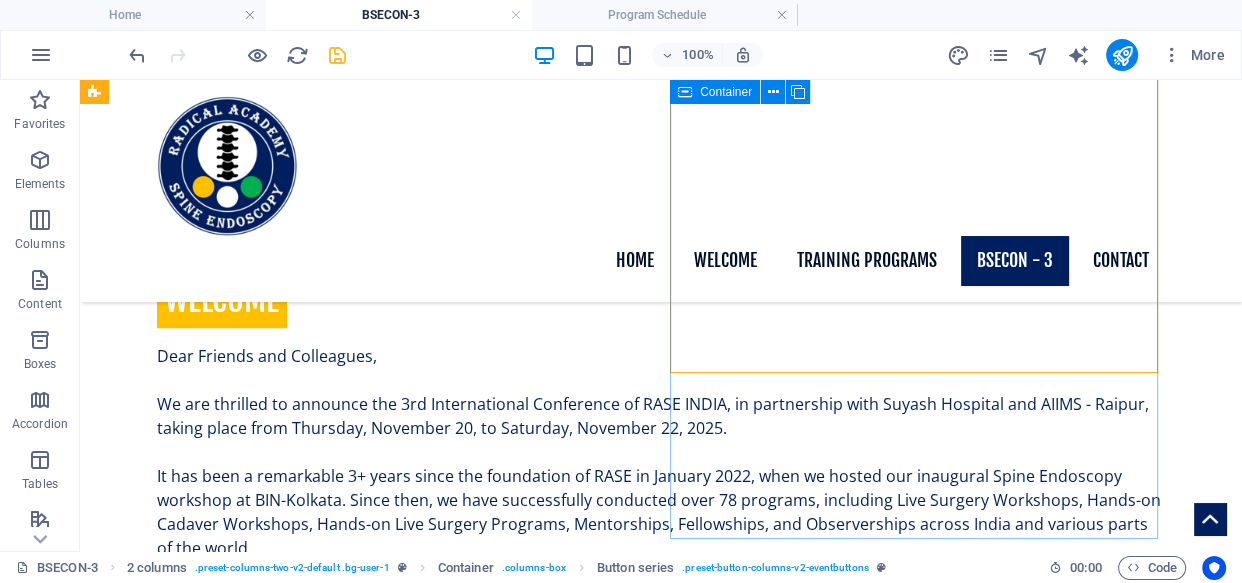 scroll, scrollTop: 1500, scrollLeft: 0, axis: vertical 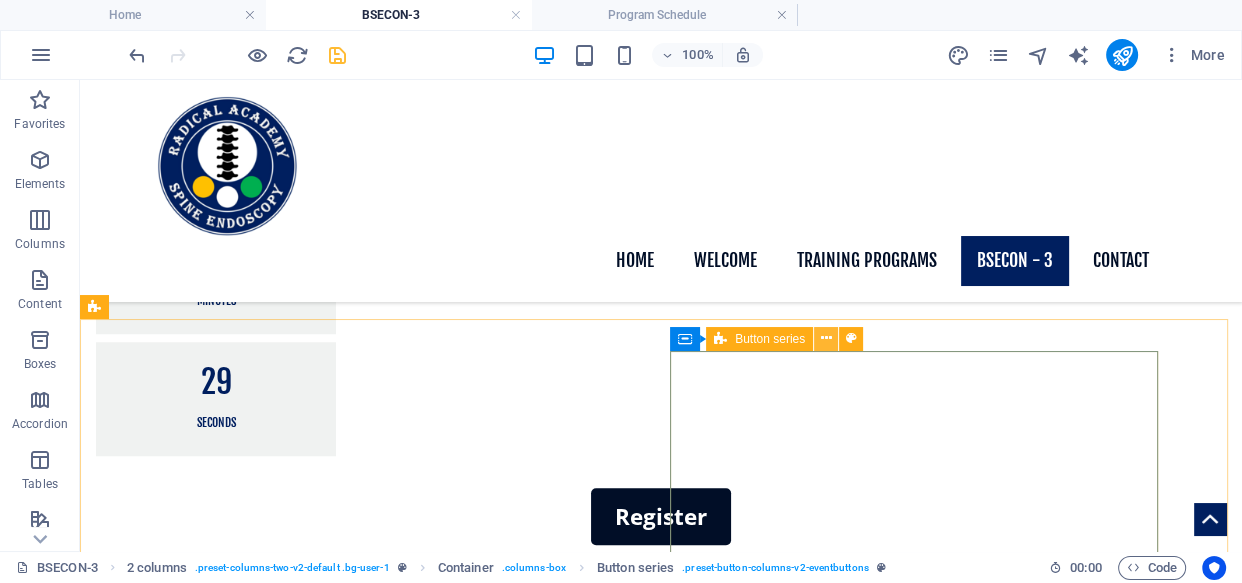 click at bounding box center [826, 338] 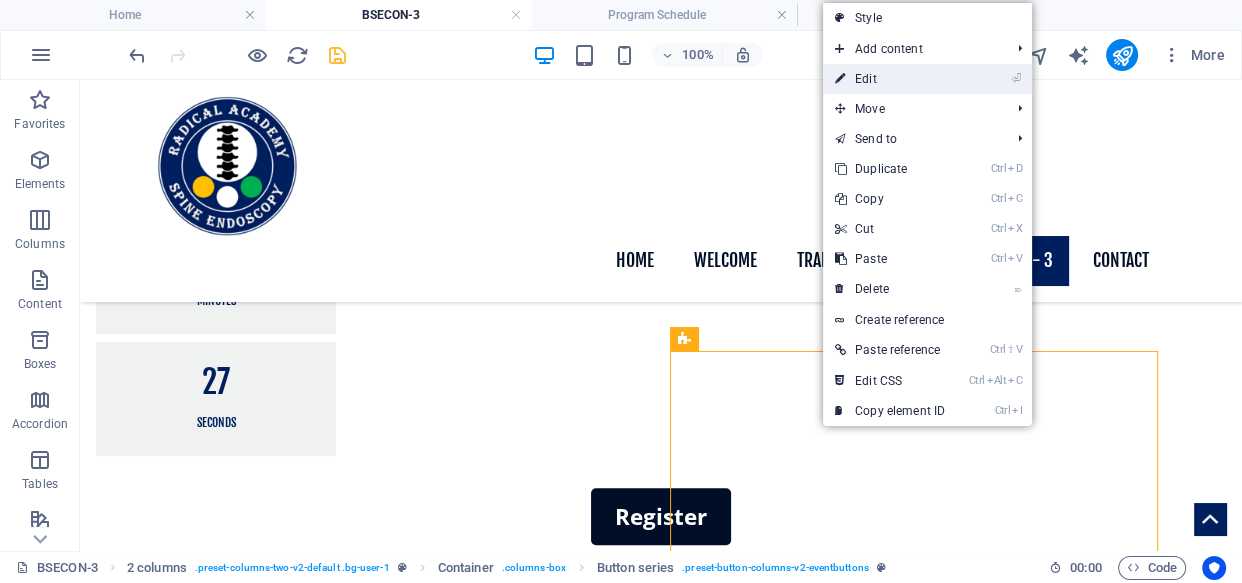 click on "⏎  Edit" at bounding box center (890, 79) 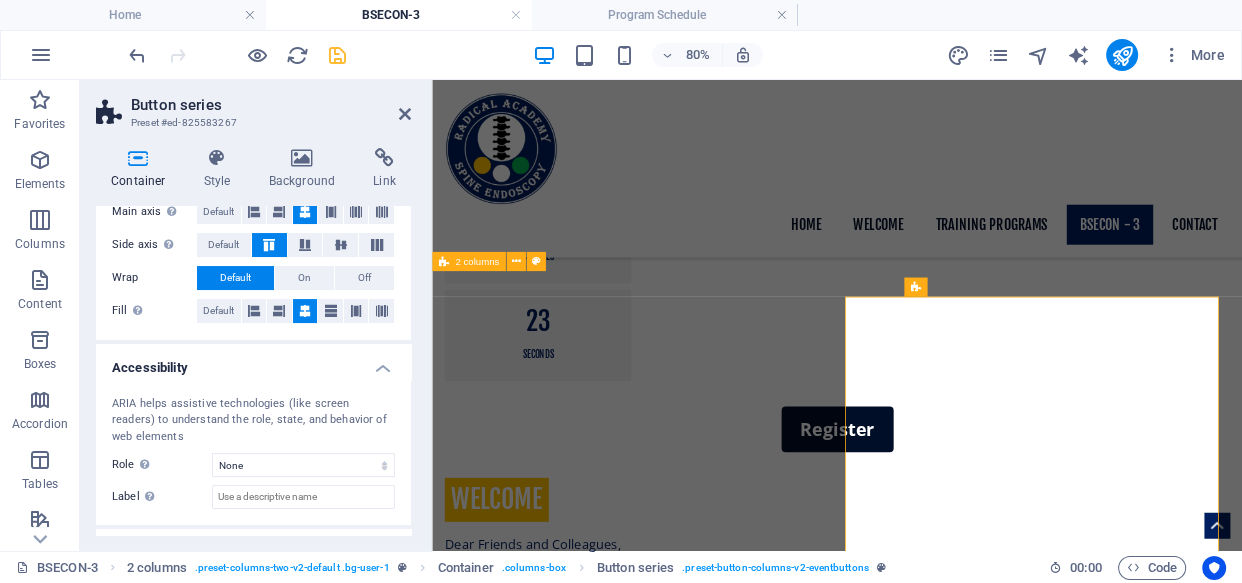 scroll, scrollTop: 445, scrollLeft: 0, axis: vertical 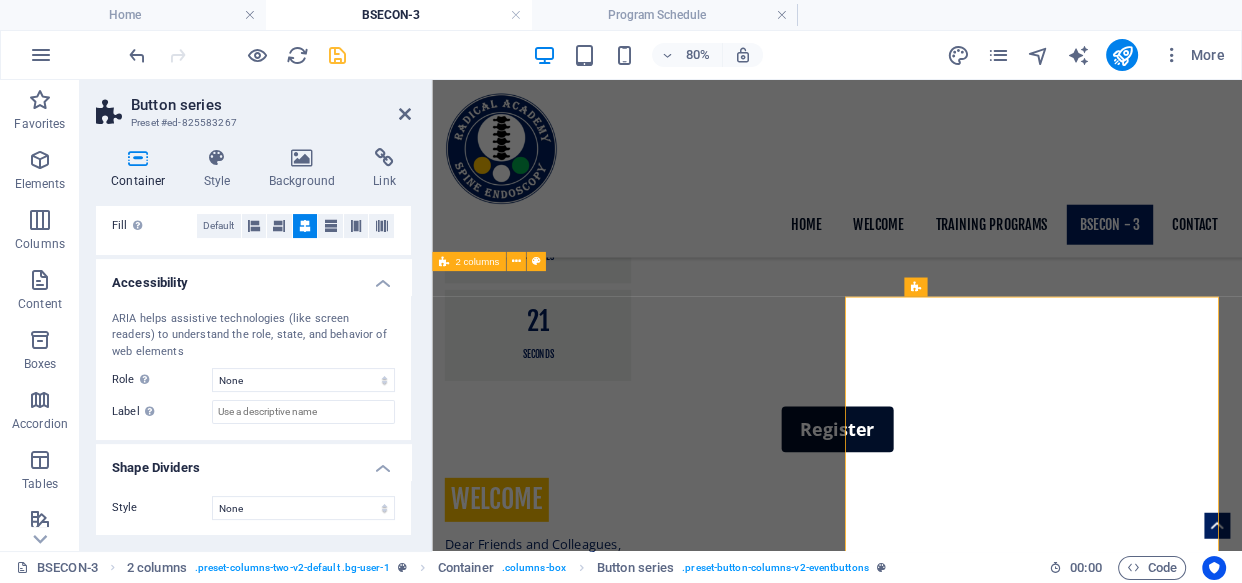 click on "Default" at bounding box center [218, 127] 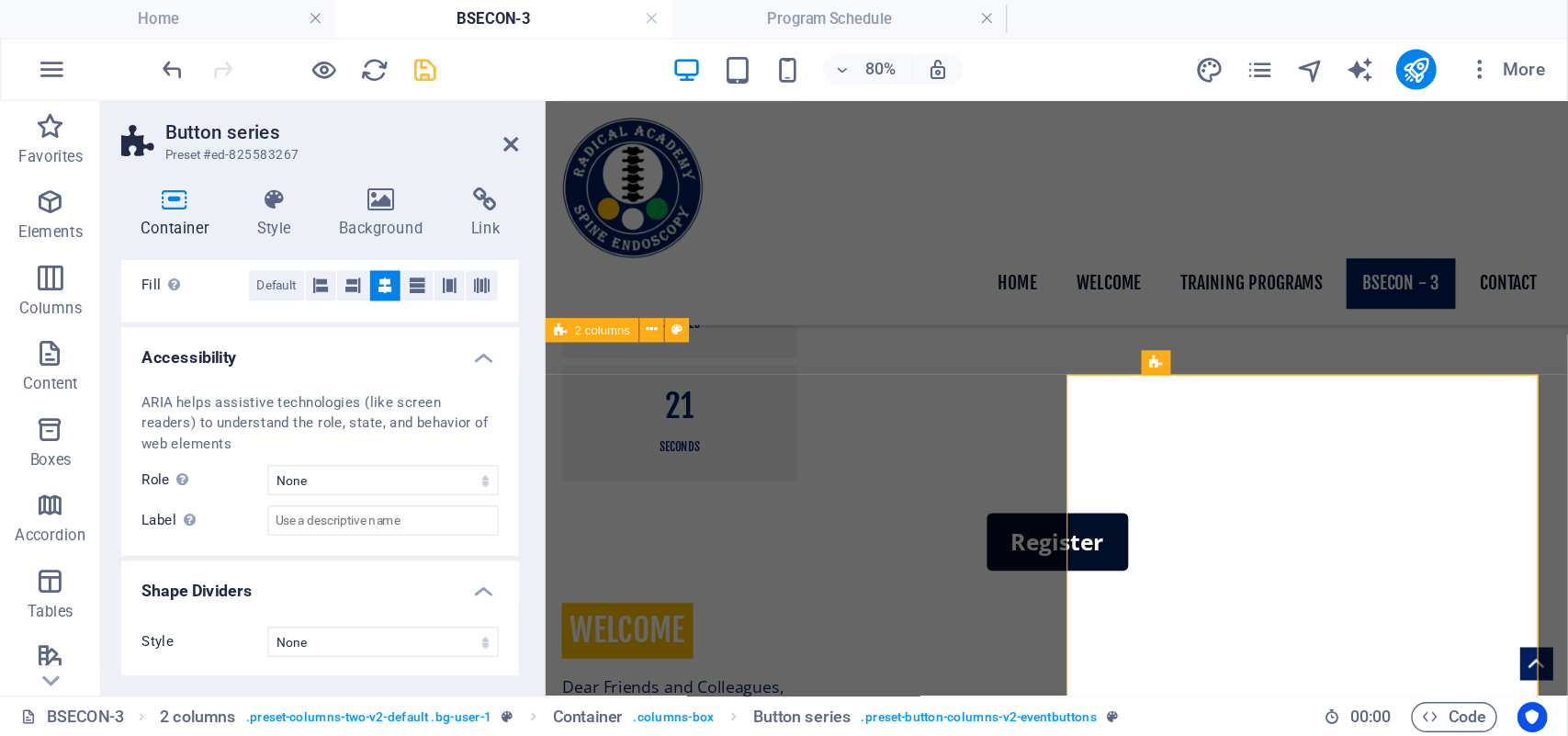 scroll, scrollTop: 130, scrollLeft: 0, axis: vertical 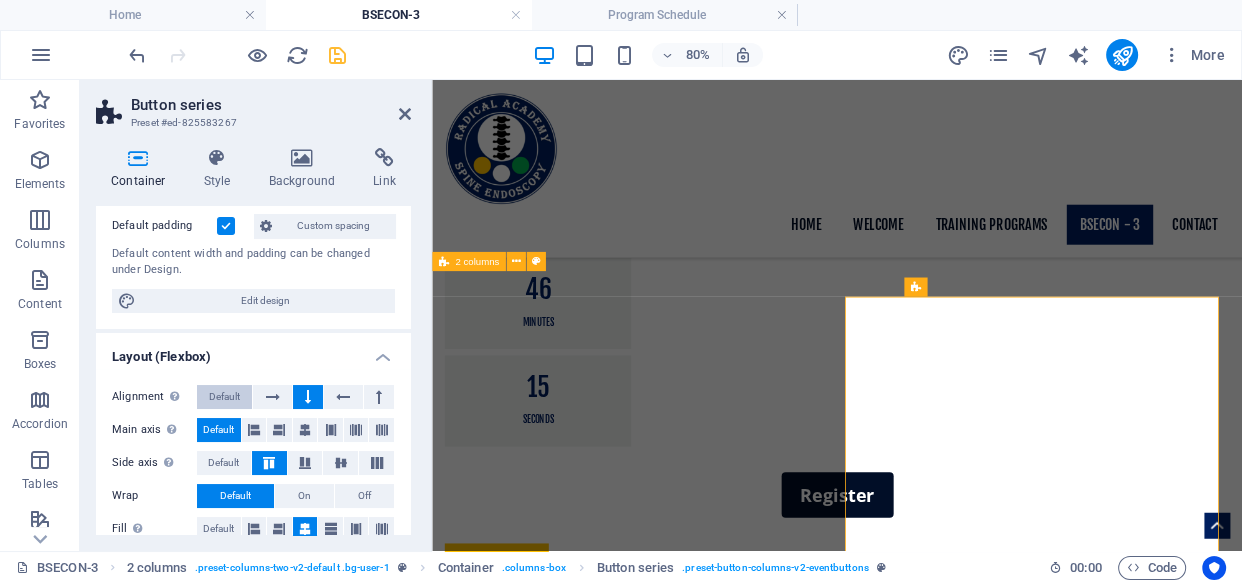 click on "Default" at bounding box center (224, 397) 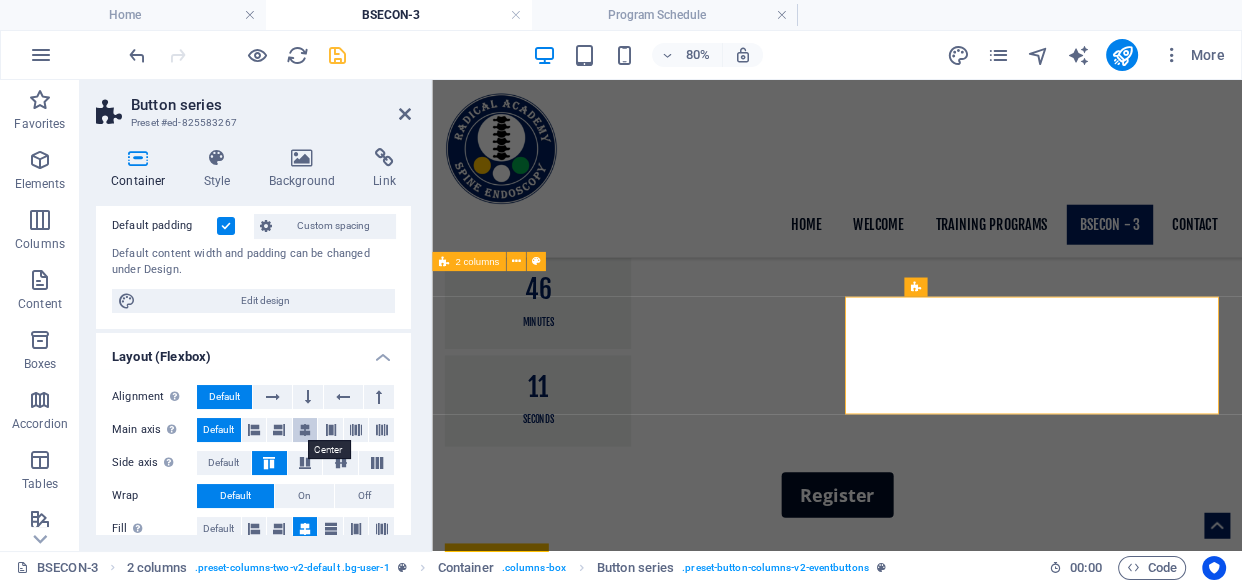 click at bounding box center [305, 430] 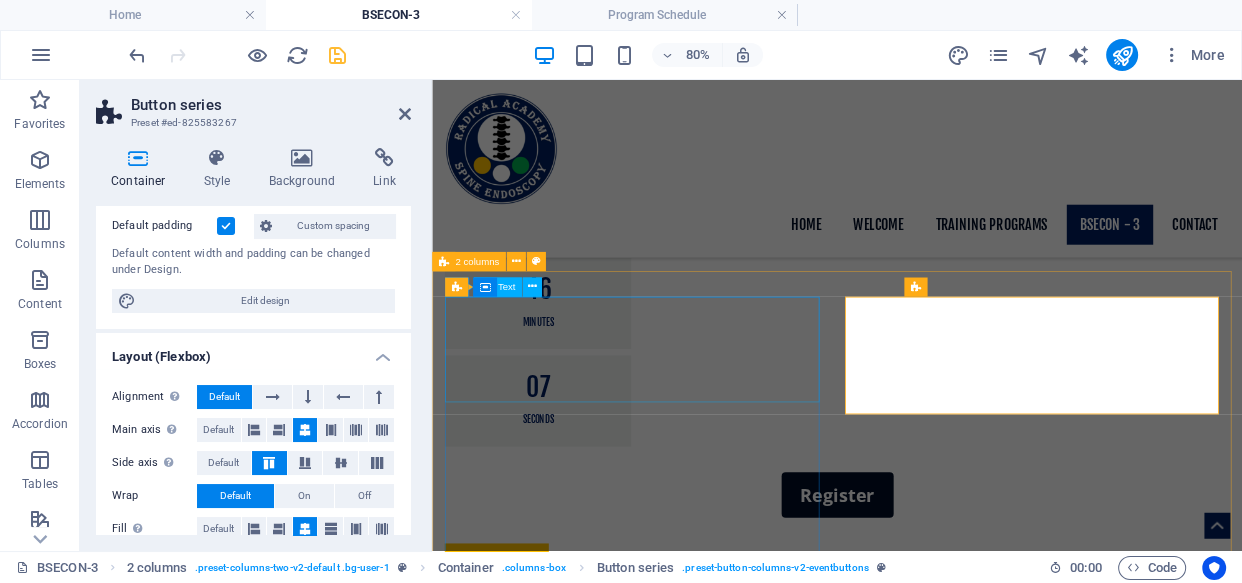 type 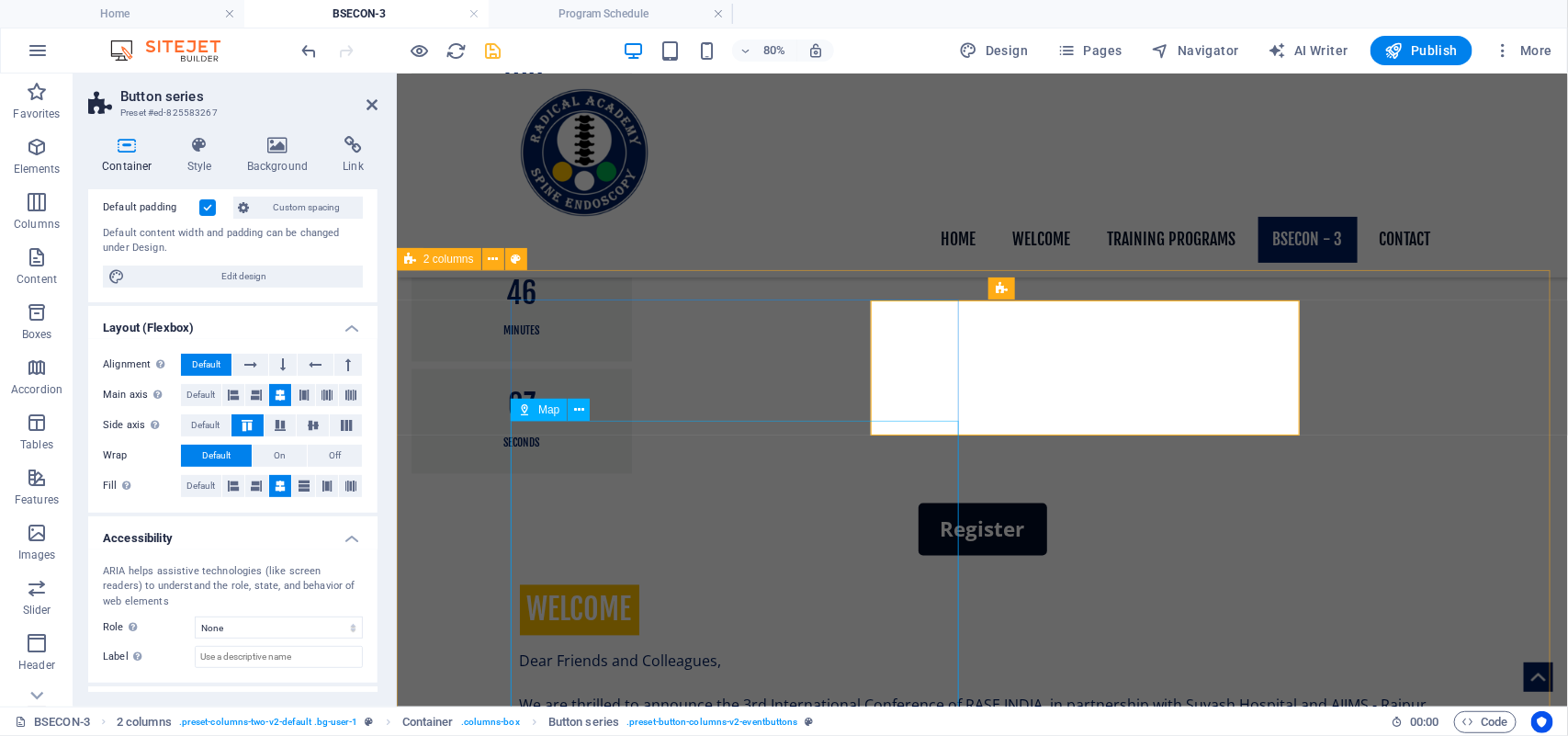scroll, scrollTop: 1401, scrollLeft: 0, axis: vertical 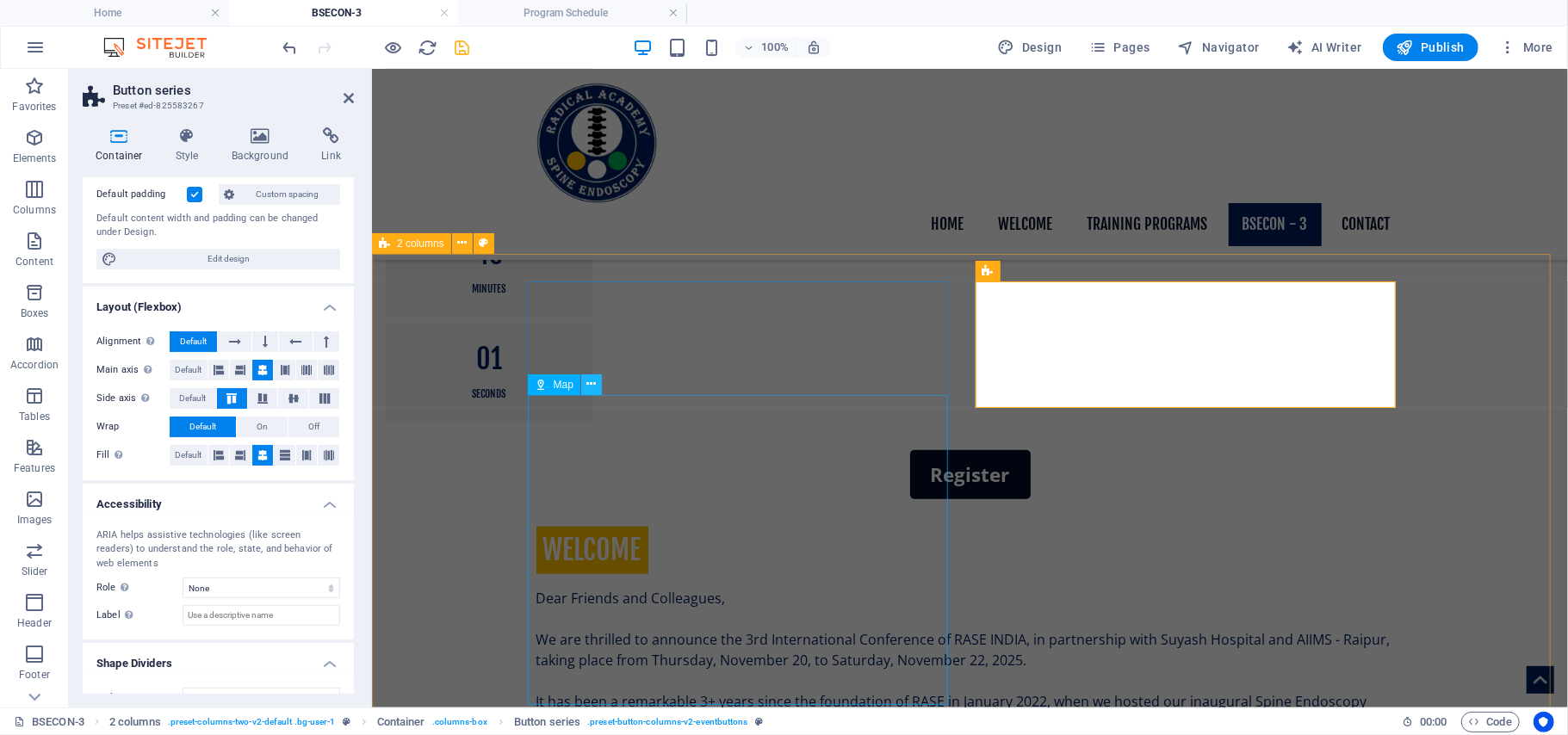 click at bounding box center (592, 384) 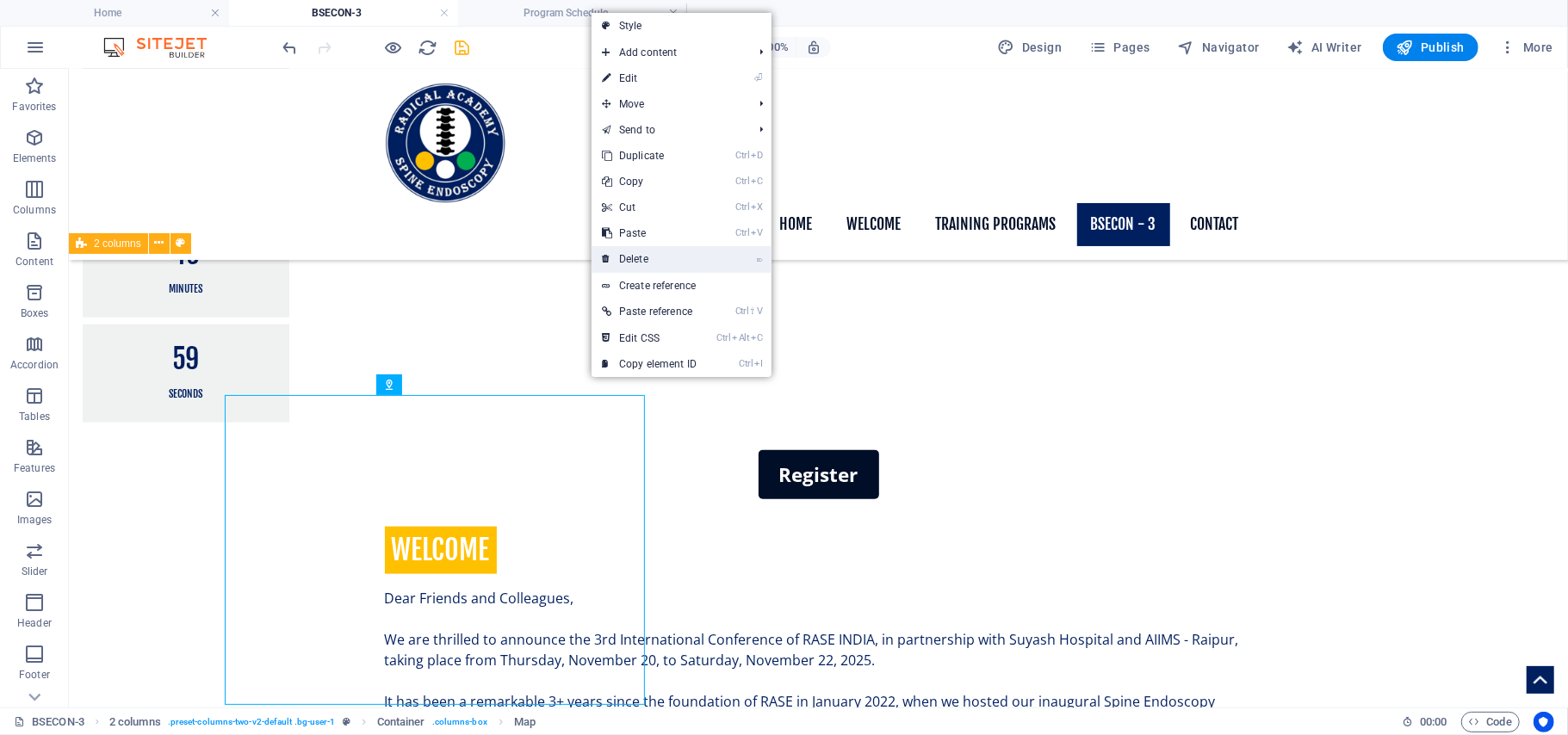 click on "⌦  Delete" at bounding box center (649, 259) 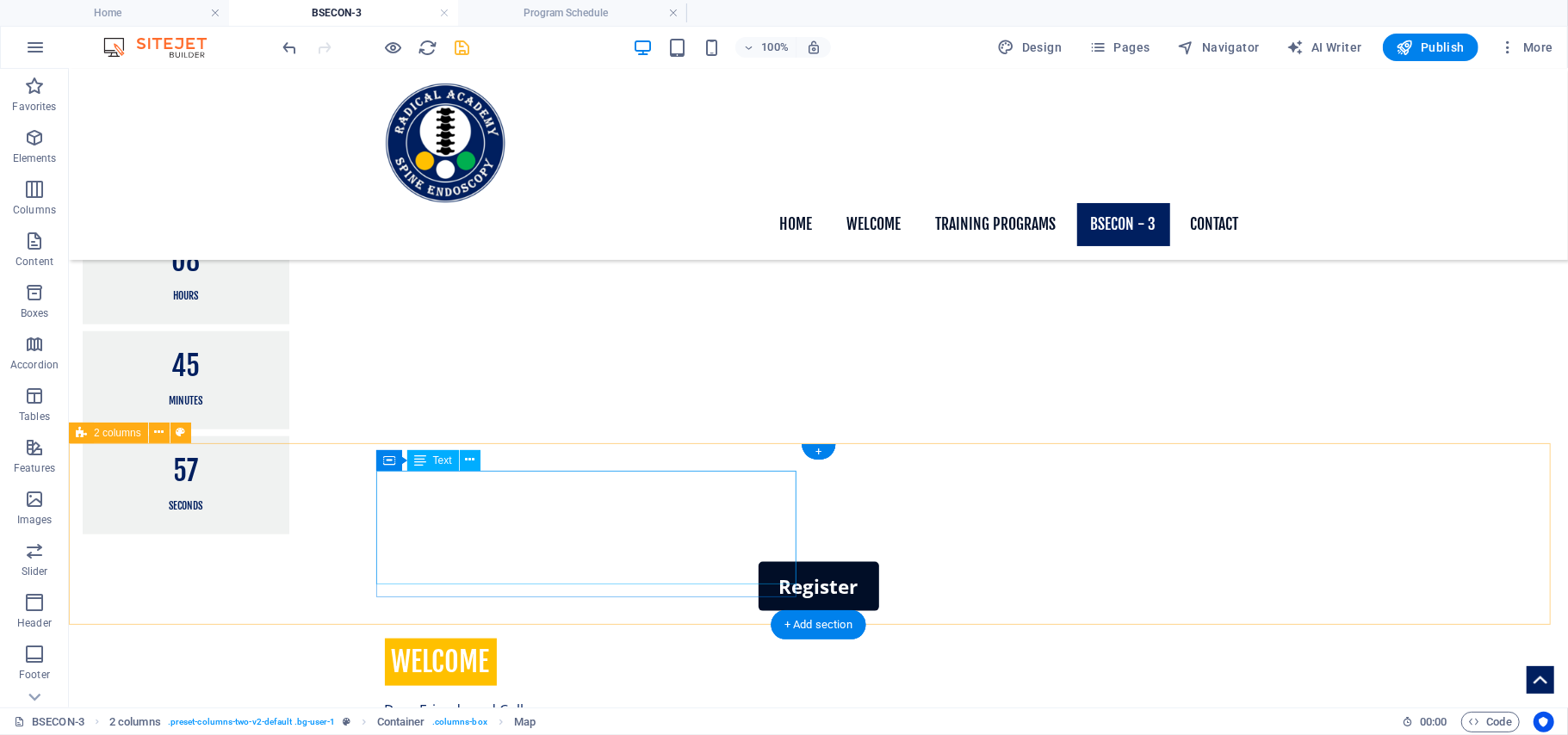 scroll, scrollTop: 1123, scrollLeft: 0, axis: vertical 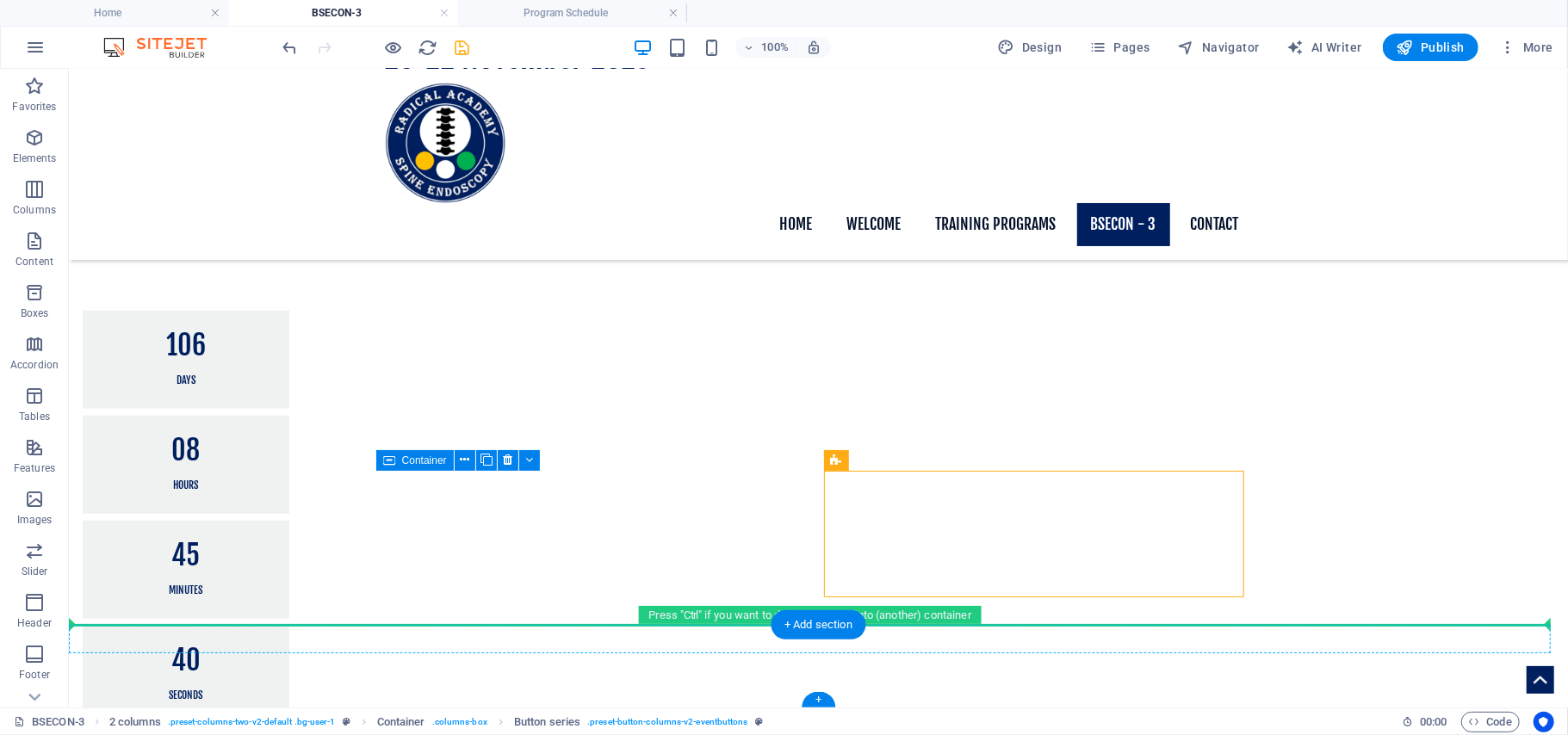 drag, startPoint x: 967, startPoint y: 524, endPoint x: 724, endPoint y: 634, distance: 266.7377 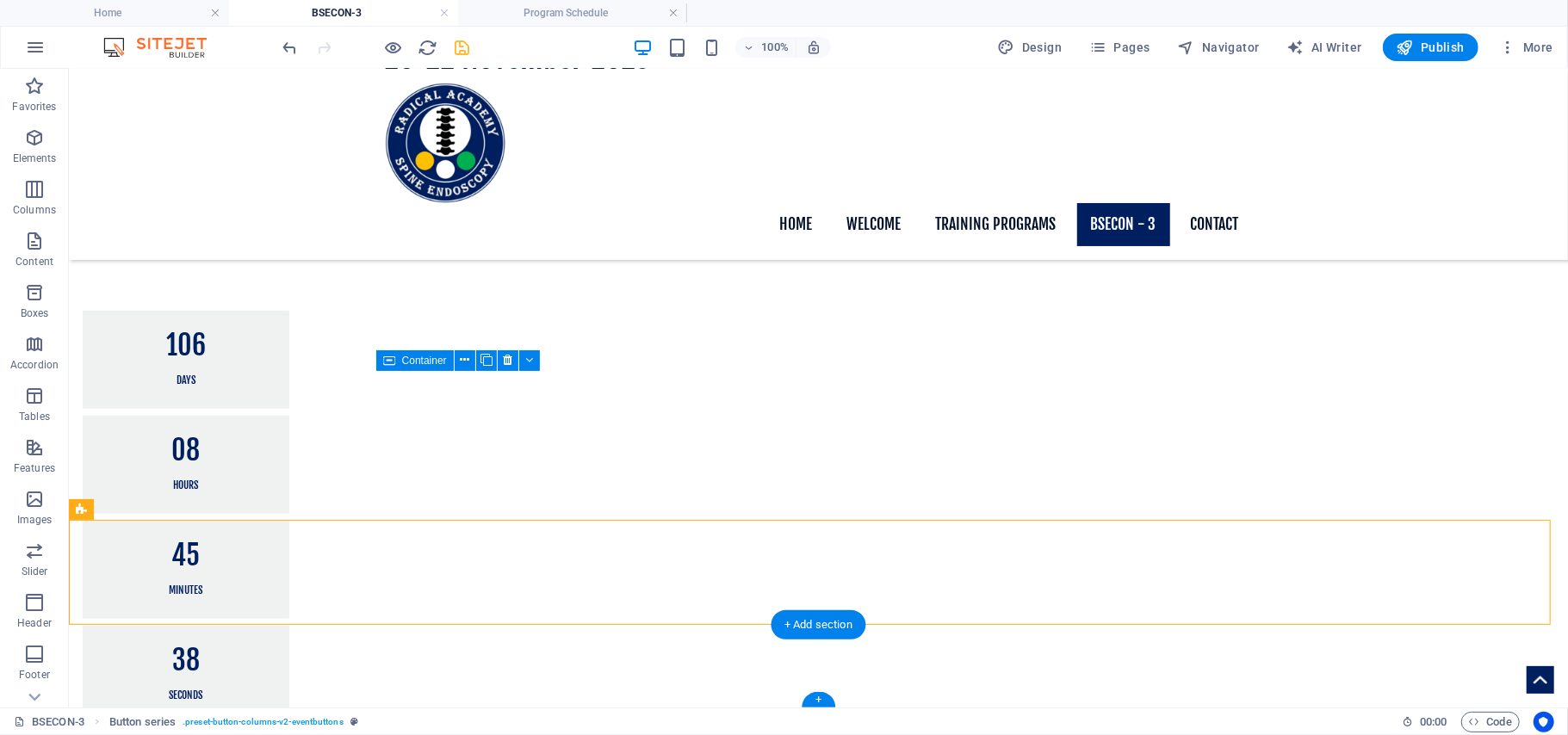 scroll, scrollTop: 1223, scrollLeft: 0, axis: vertical 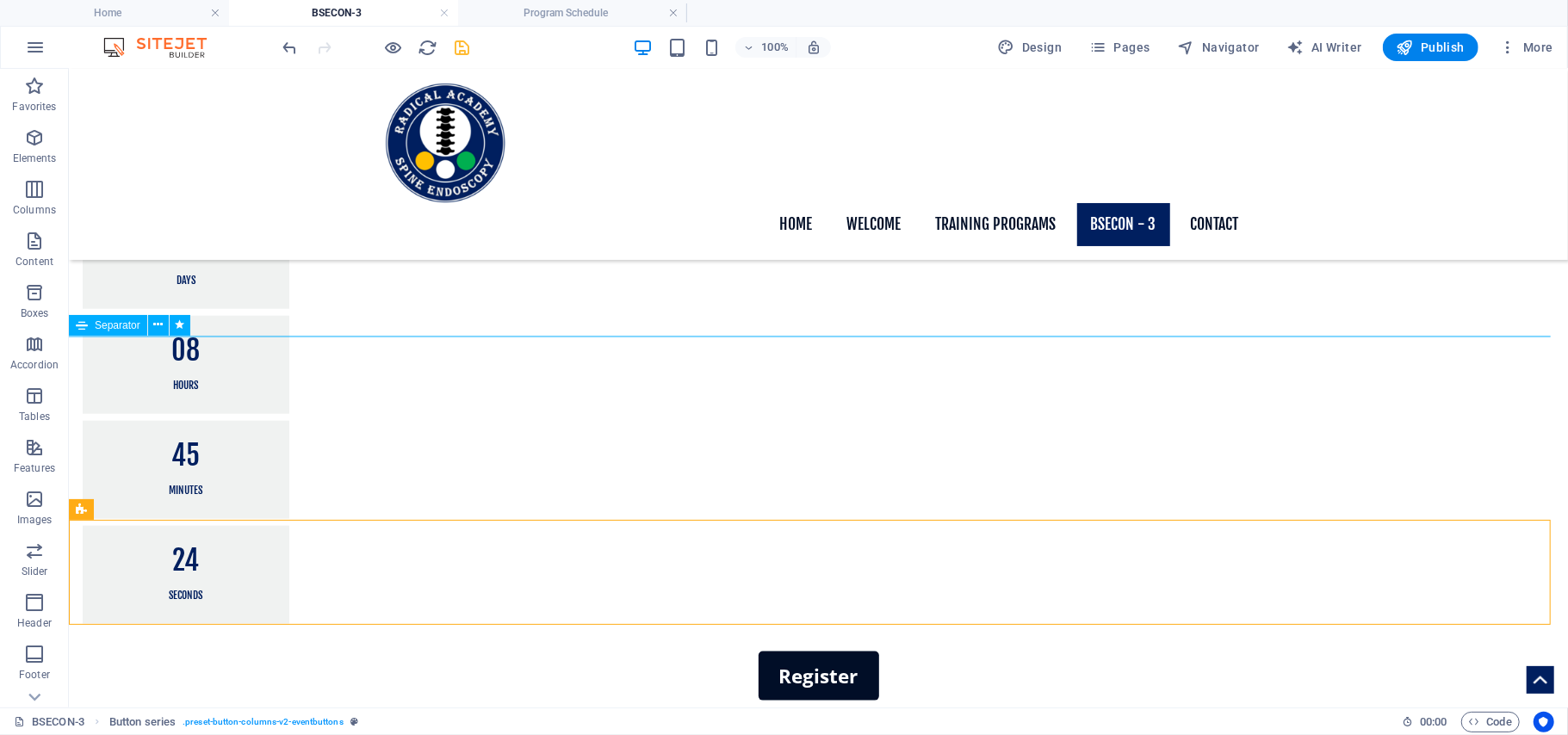 drag, startPoint x: 437, startPoint y: 389, endPoint x: 512, endPoint y: 334, distance: 93.00538 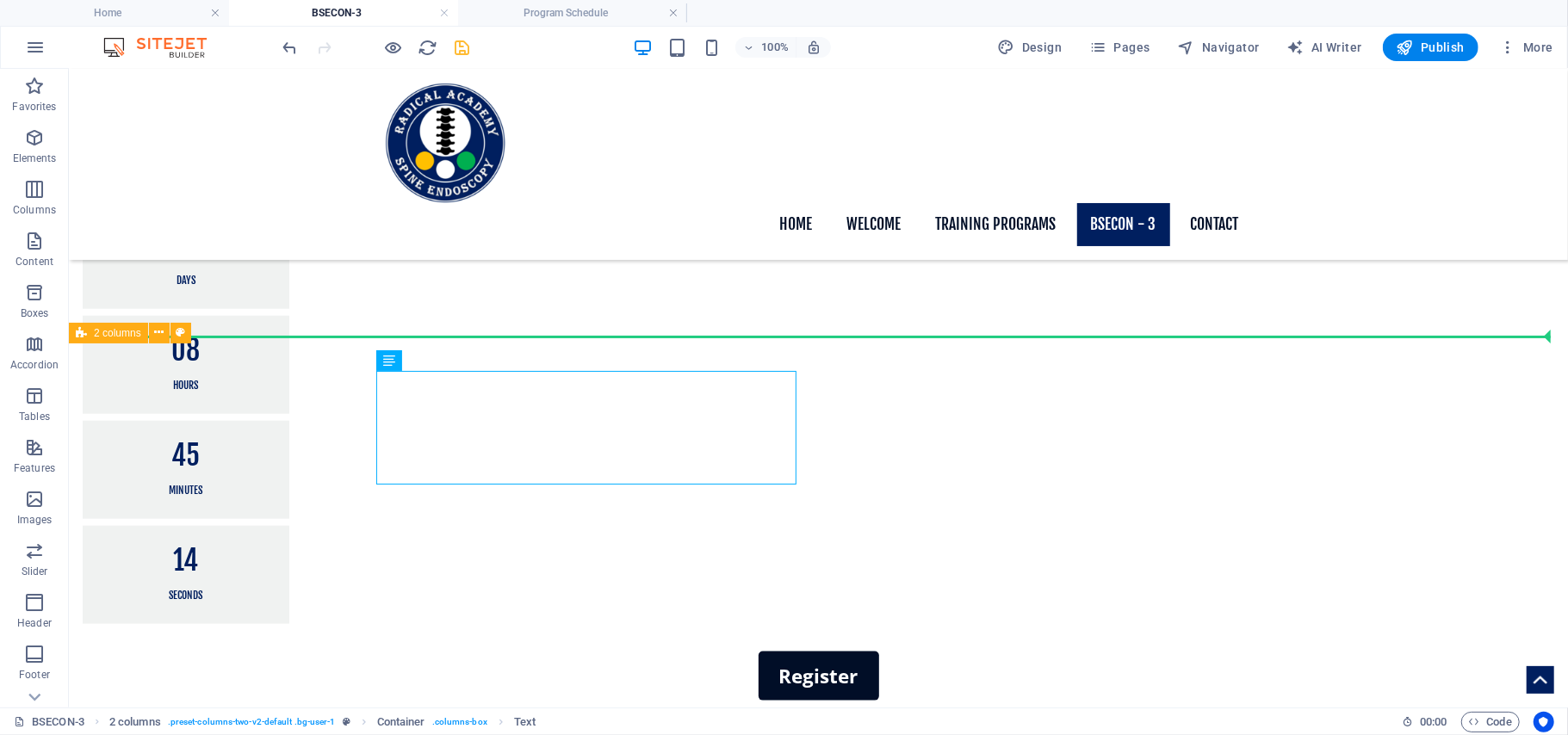 drag, startPoint x: 493, startPoint y: 428, endPoint x: 483, endPoint y: 335, distance: 93.53609 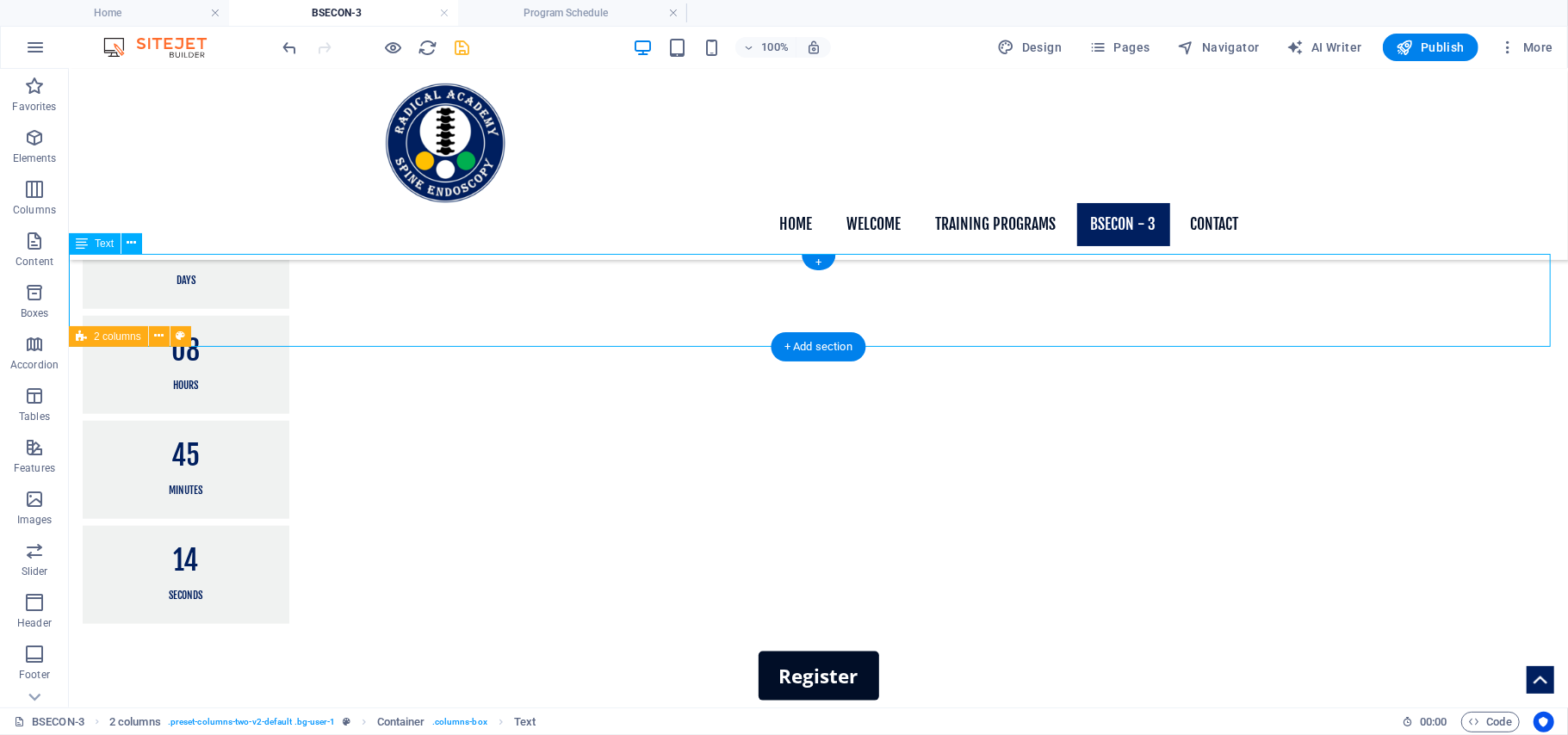 scroll, scrollTop: 1312, scrollLeft: 0, axis: vertical 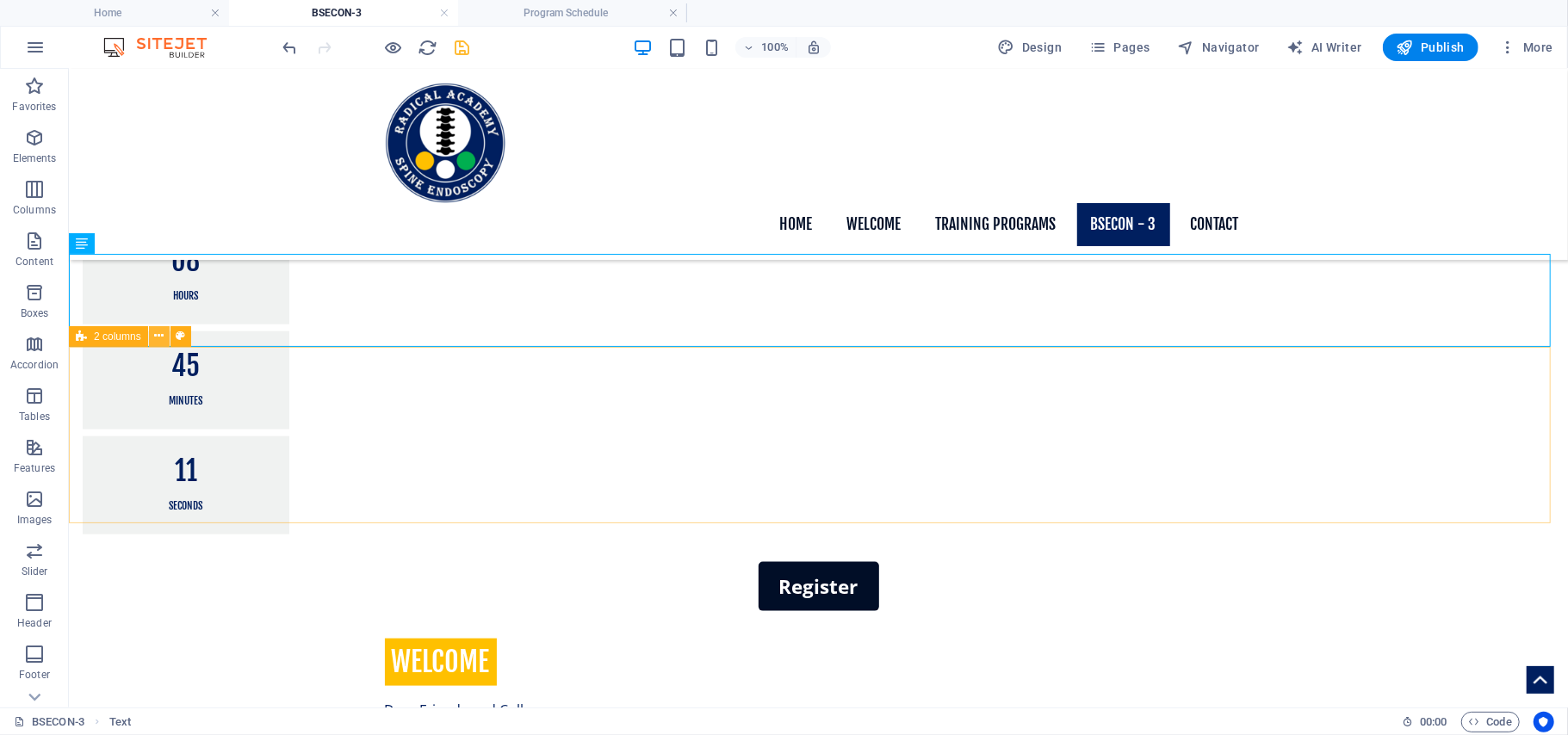 click at bounding box center (158, 336) 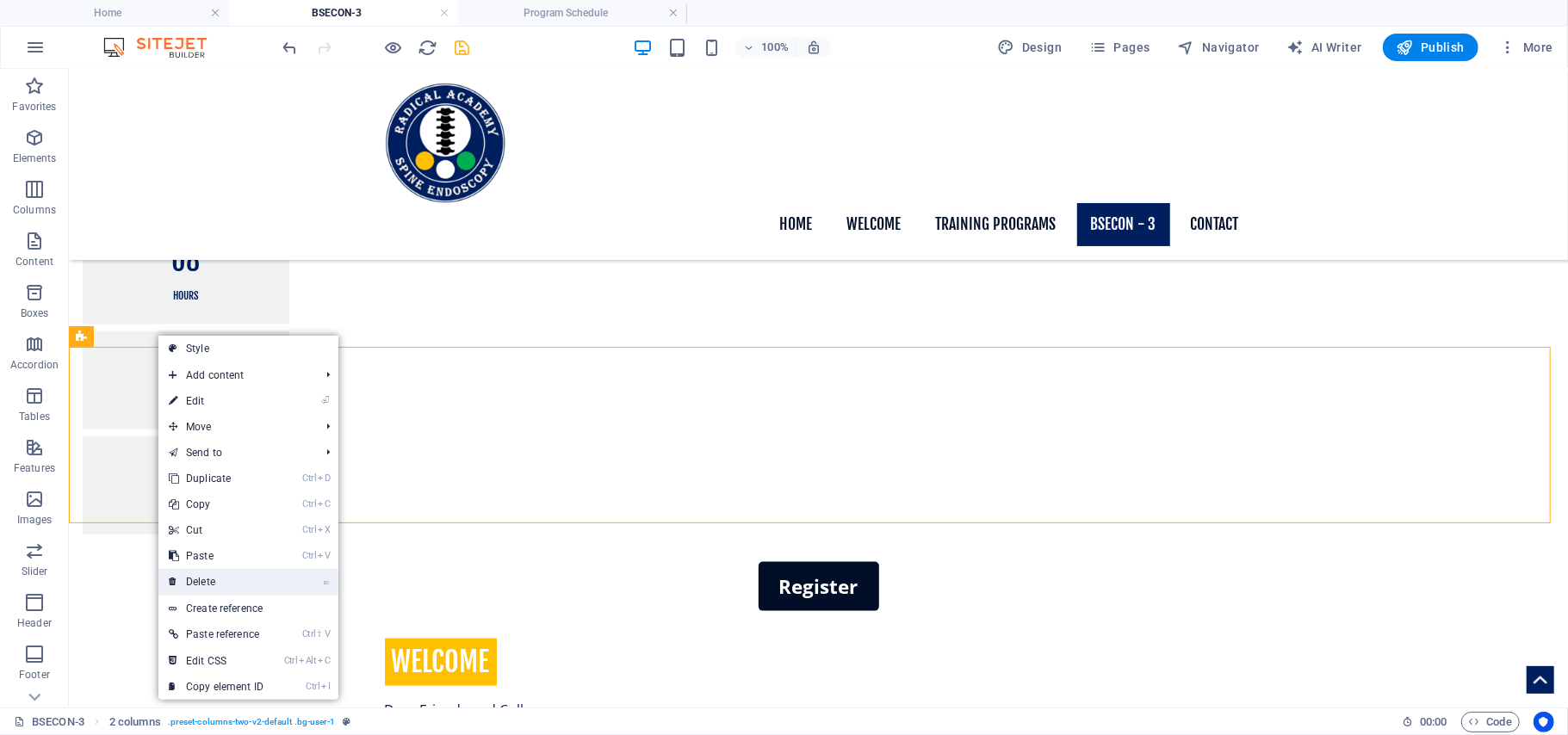 click on "⌦  Delete" at bounding box center [216, 582] 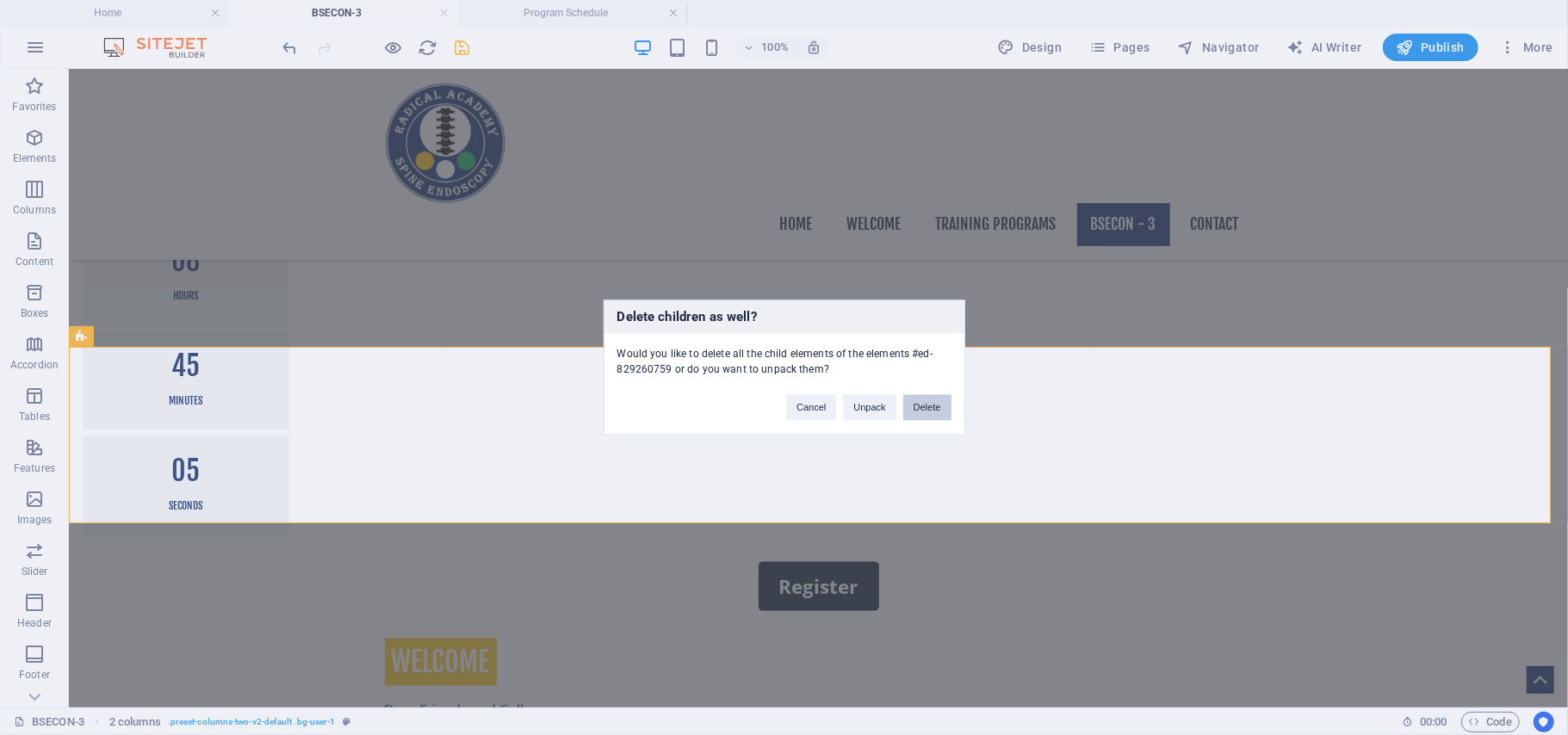 click on "Delete" at bounding box center [927, 408] 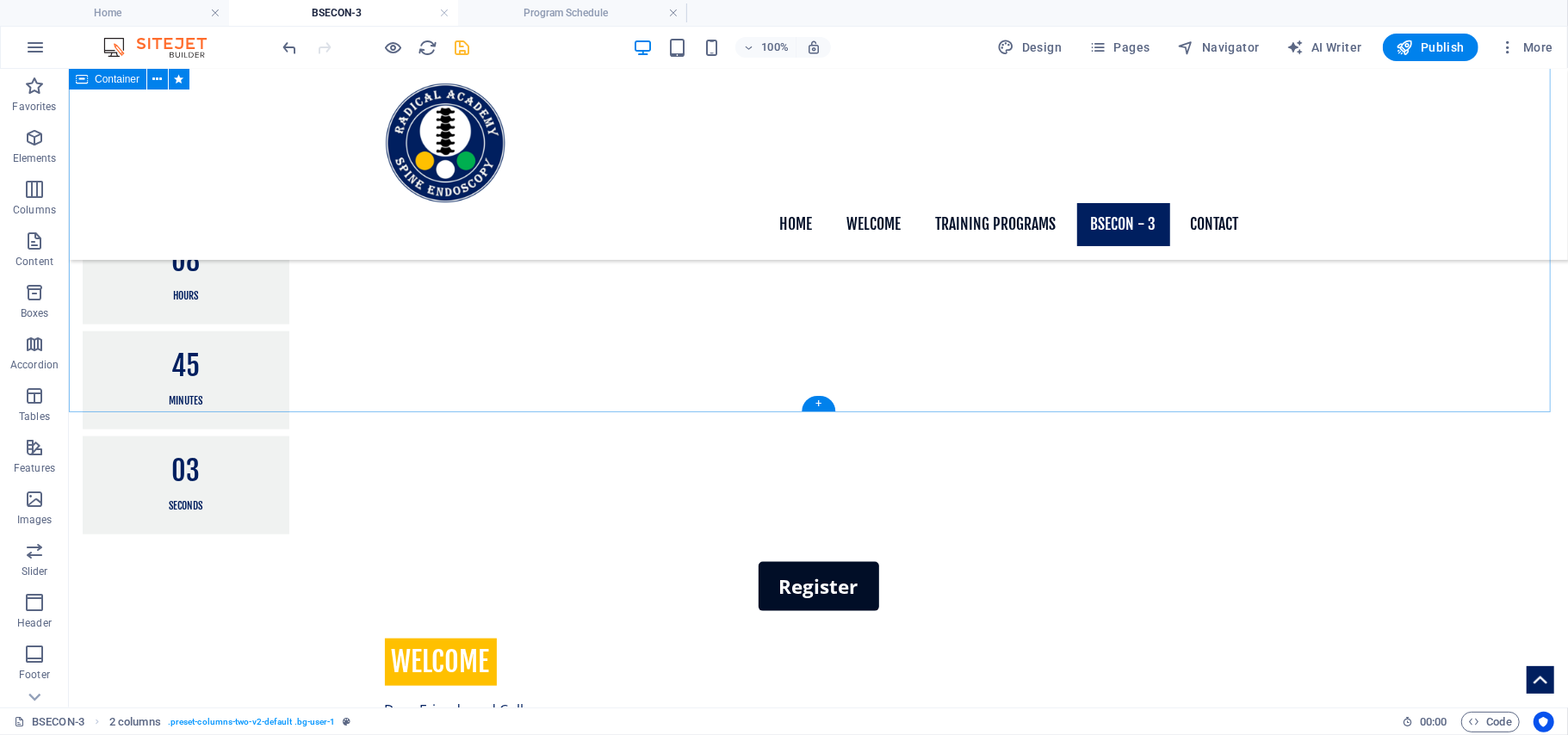 scroll, scrollTop: 1140, scrollLeft: 0, axis: vertical 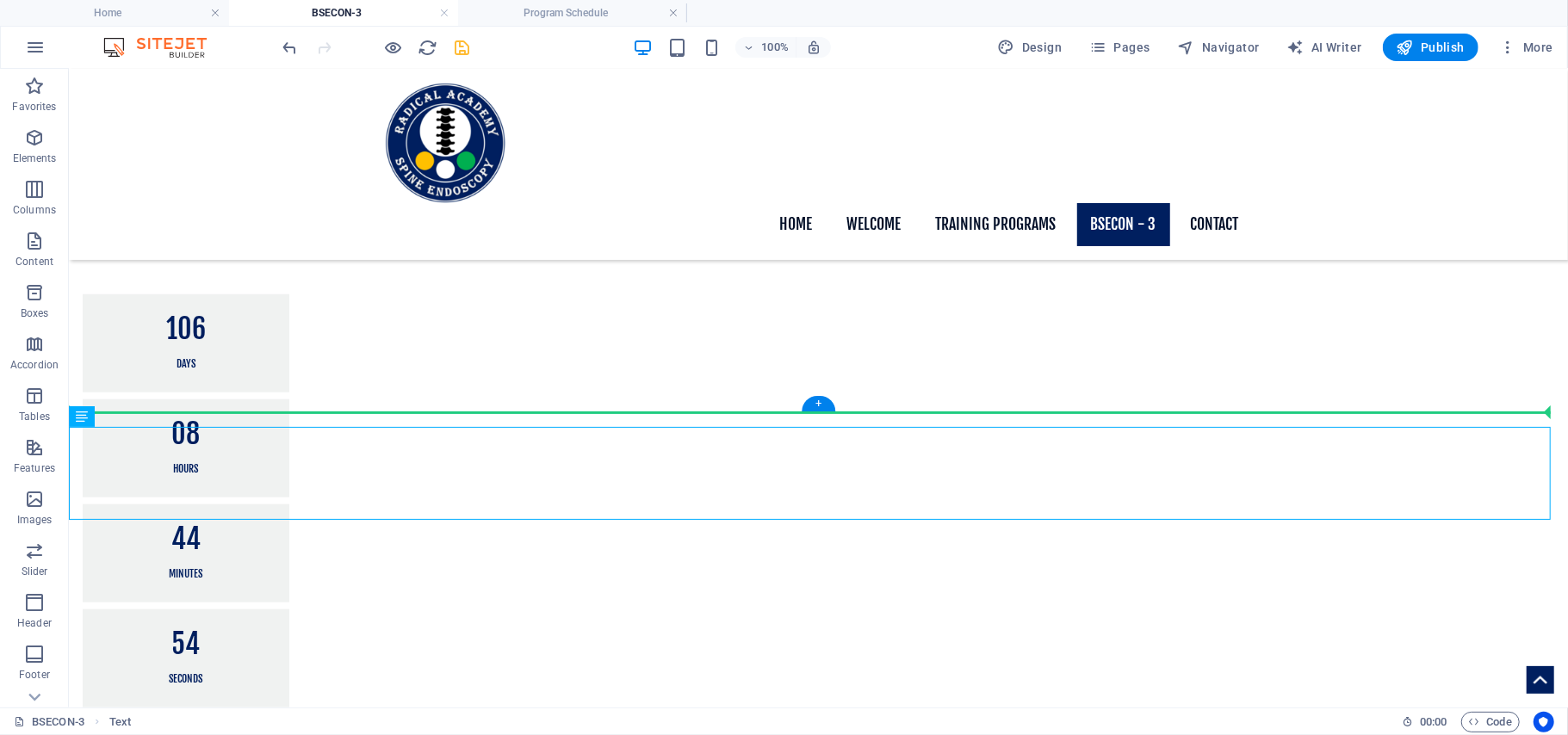 drag, startPoint x: 165, startPoint y: 483, endPoint x: 442, endPoint y: 407, distance: 287.2368 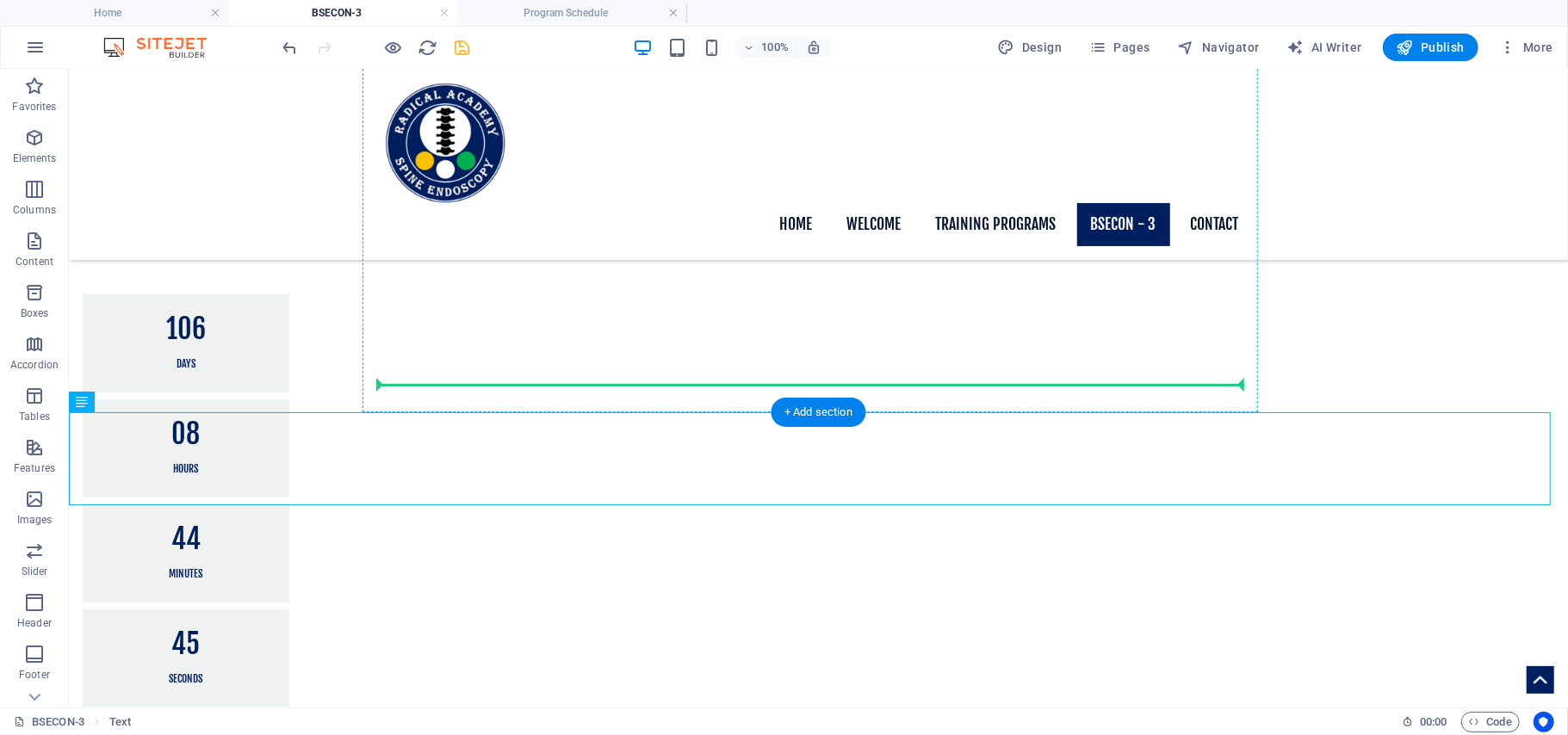 drag, startPoint x: 192, startPoint y: 460, endPoint x: 535, endPoint y: 380, distance: 352.20591 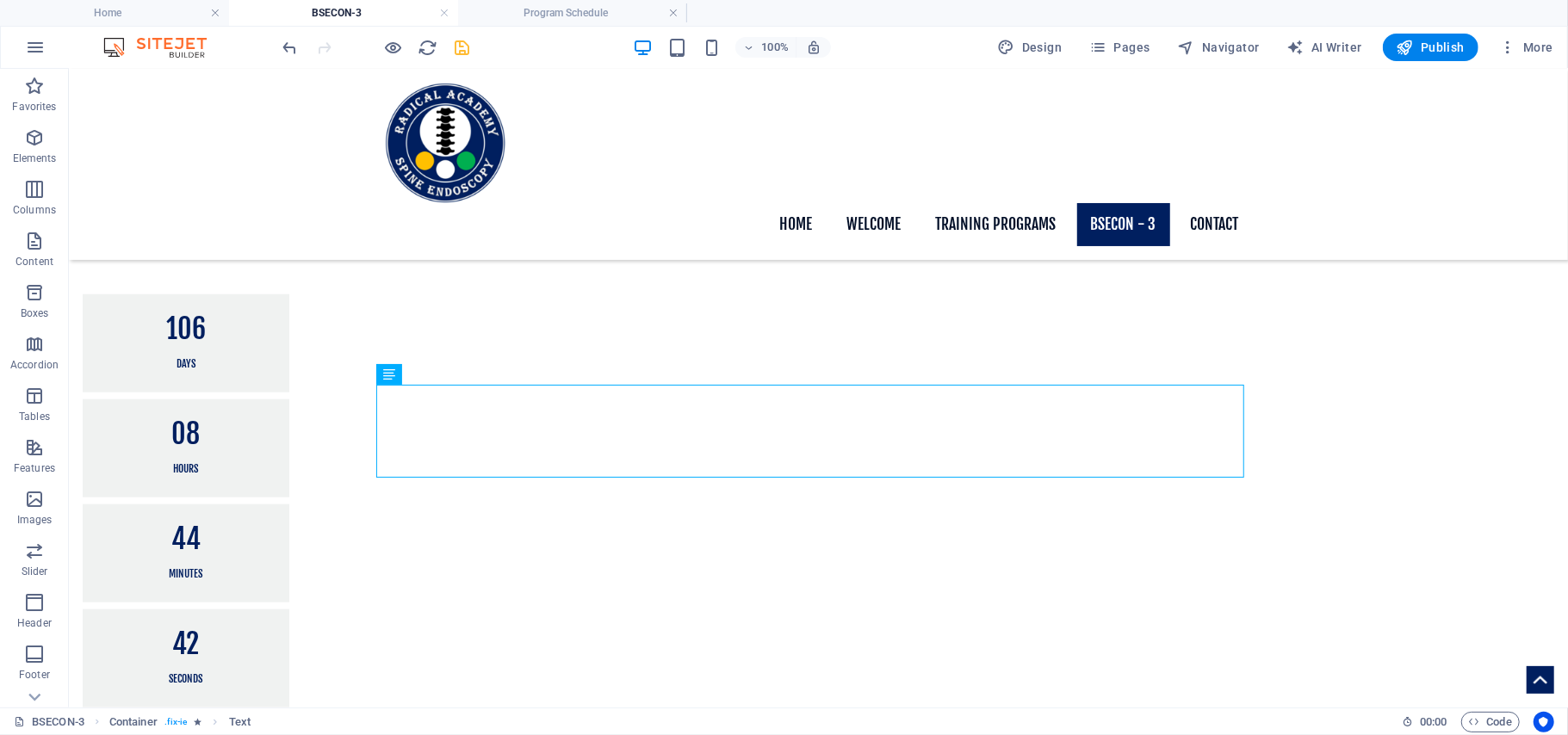 click on "+919405399911 info@raseindia.org Drop content here or  Add elements  Paste clipboard Home Welcome Our Team Training Programs Mentorship Fellowship Observership Past Programs BSECON - 3 Speakers Program Schedule Contact BSECON - 3 20-22 November 2025 RAIPUR Master the Art | Lead the Change 106 Days 08 Hours 44 Minutes 42 Seconds Register welcome Dear Friends and Colleagues, We are thrilled to announce the 3rd International Conference of RASE INDIA, in partnership with Suyash Hospital and AIIMS - Raipur, taking place from Thursday, November 20, to Saturday, November 22, 2025. It has been a remarkable 3+ years since the foundation of RASE in January 2022, when we hosted our inaugural Spine Endoscopy workshop at BIN-Kolkata. Since then, we have successfully conducted over 78 programs, including Live Surgery Workshops, Hands-on Cadaver Workshops, Hands-on Live Surgery Programs, Mentorships, Fellowships, and Observerships across India and various parts of the world. We look forward to seeing you in Raipur! VENUE" at bounding box center [817, 510] 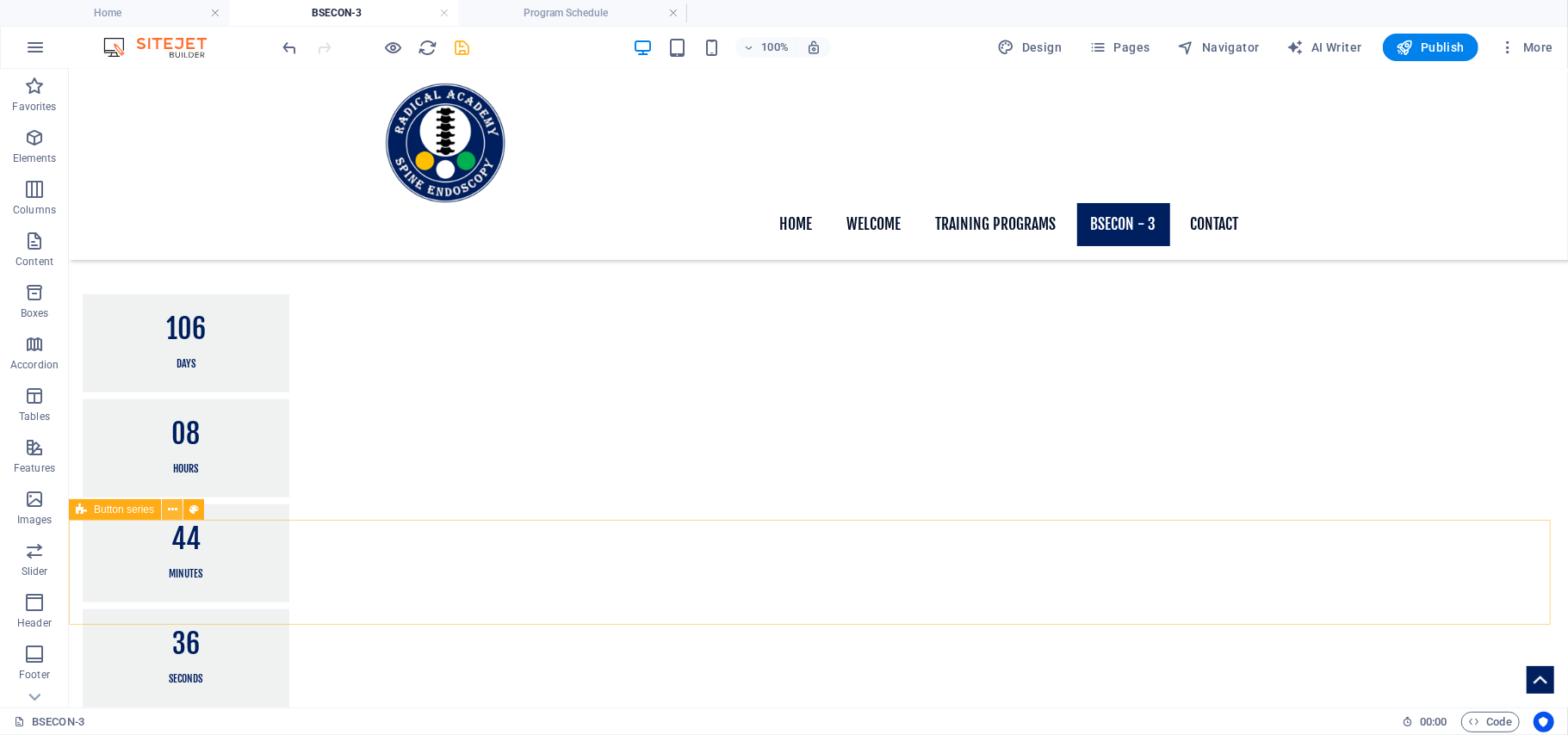 click at bounding box center (172, 510) 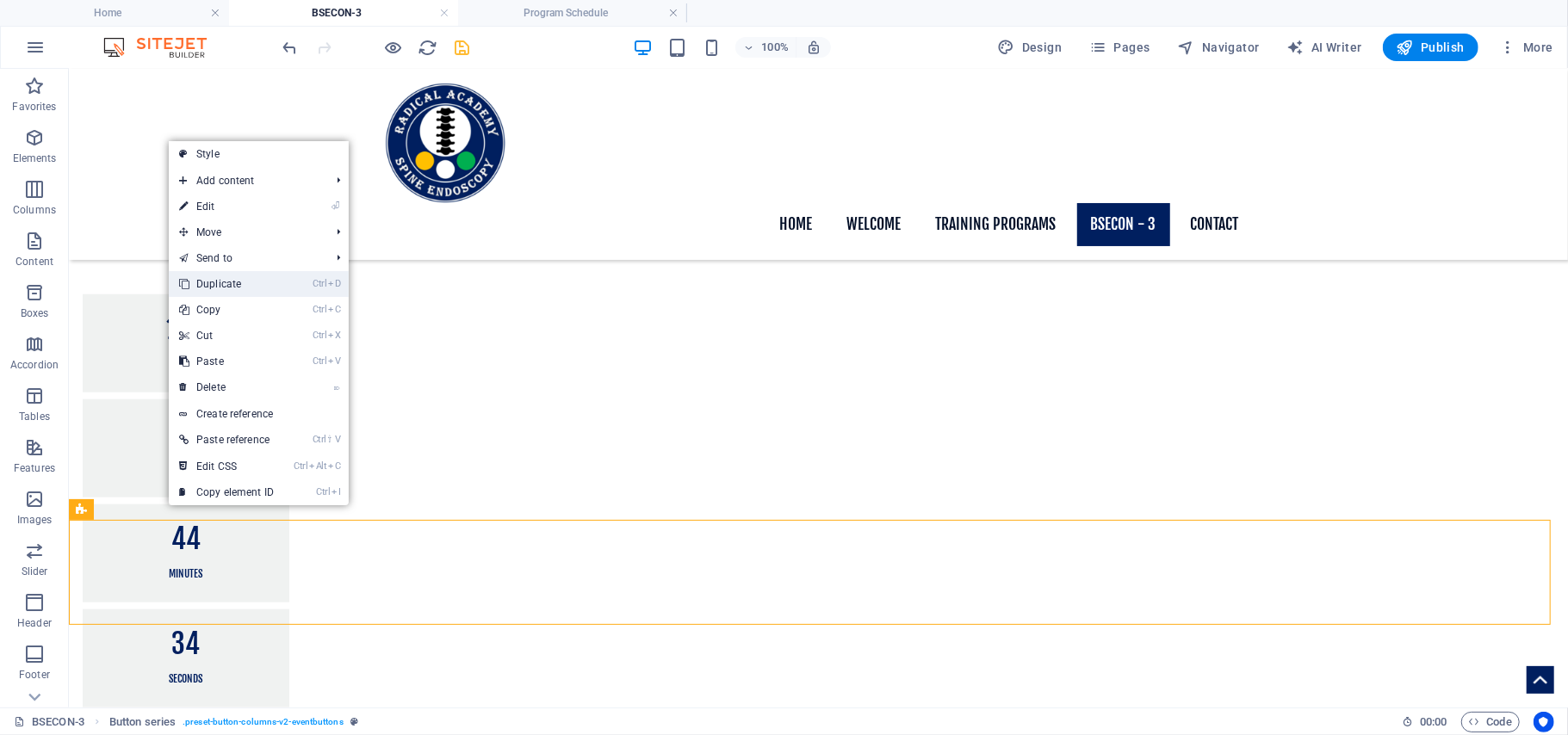 click on "Ctrl D  Duplicate" at bounding box center [226, 284] 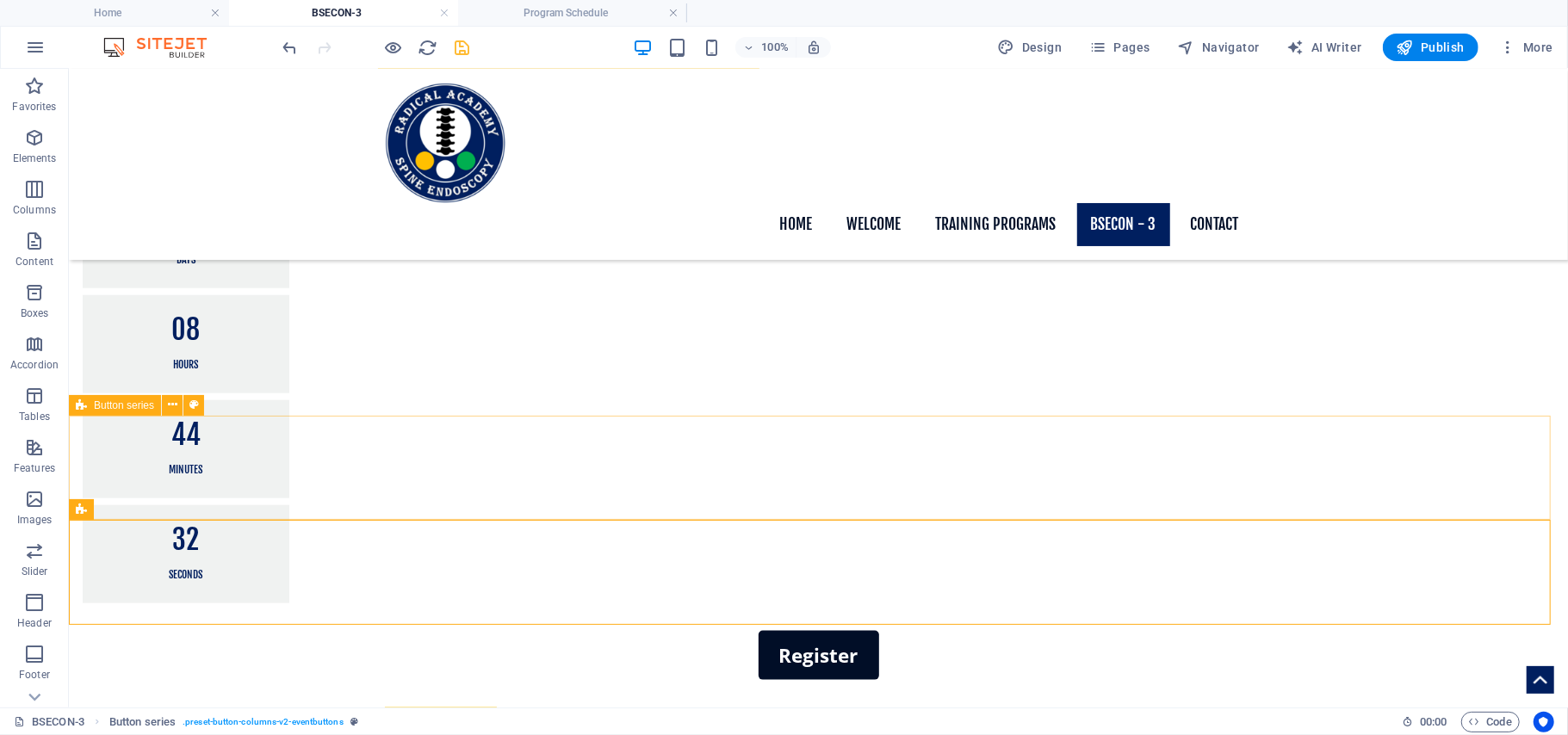 scroll, scrollTop: 1140, scrollLeft: 0, axis: vertical 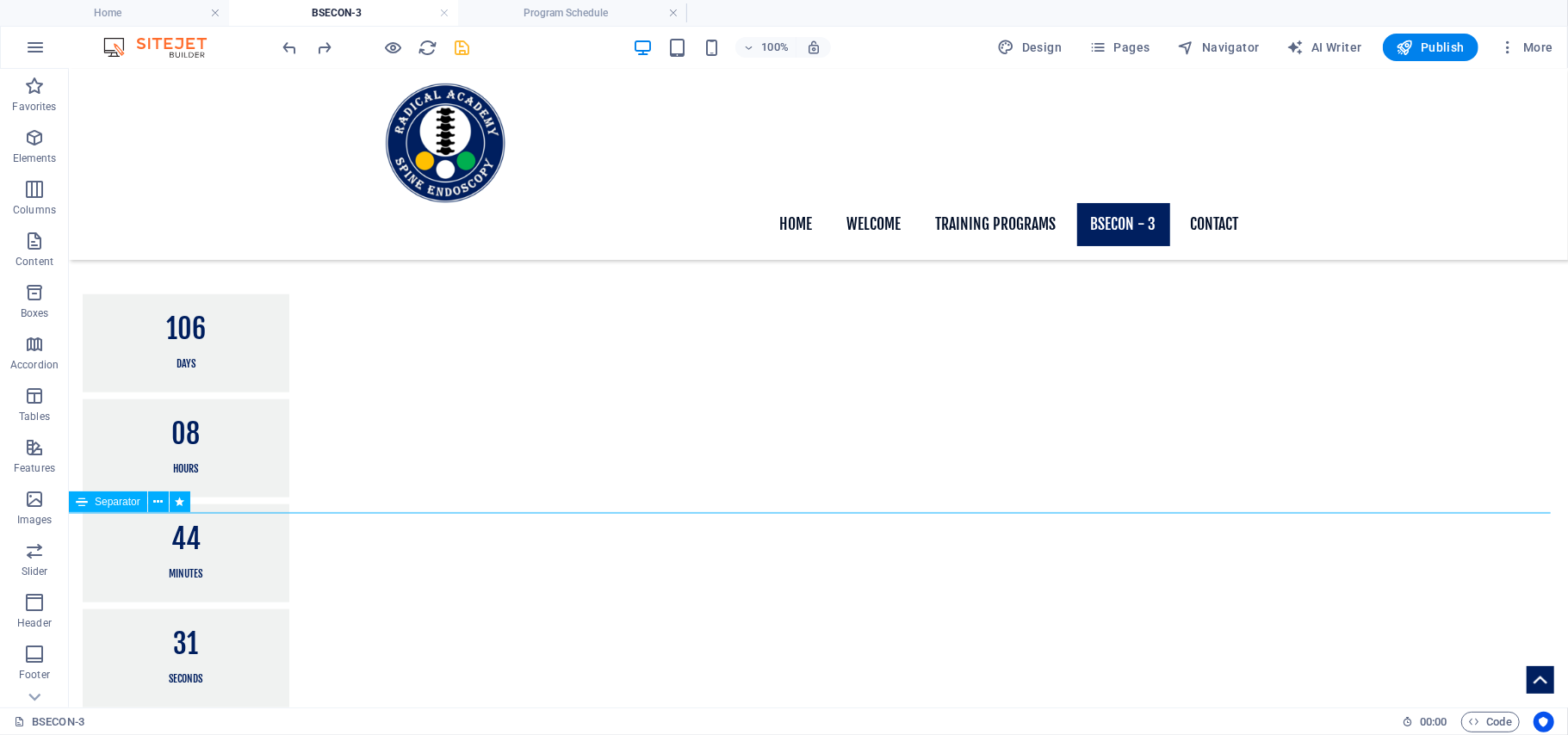click at bounding box center [817, 1598] 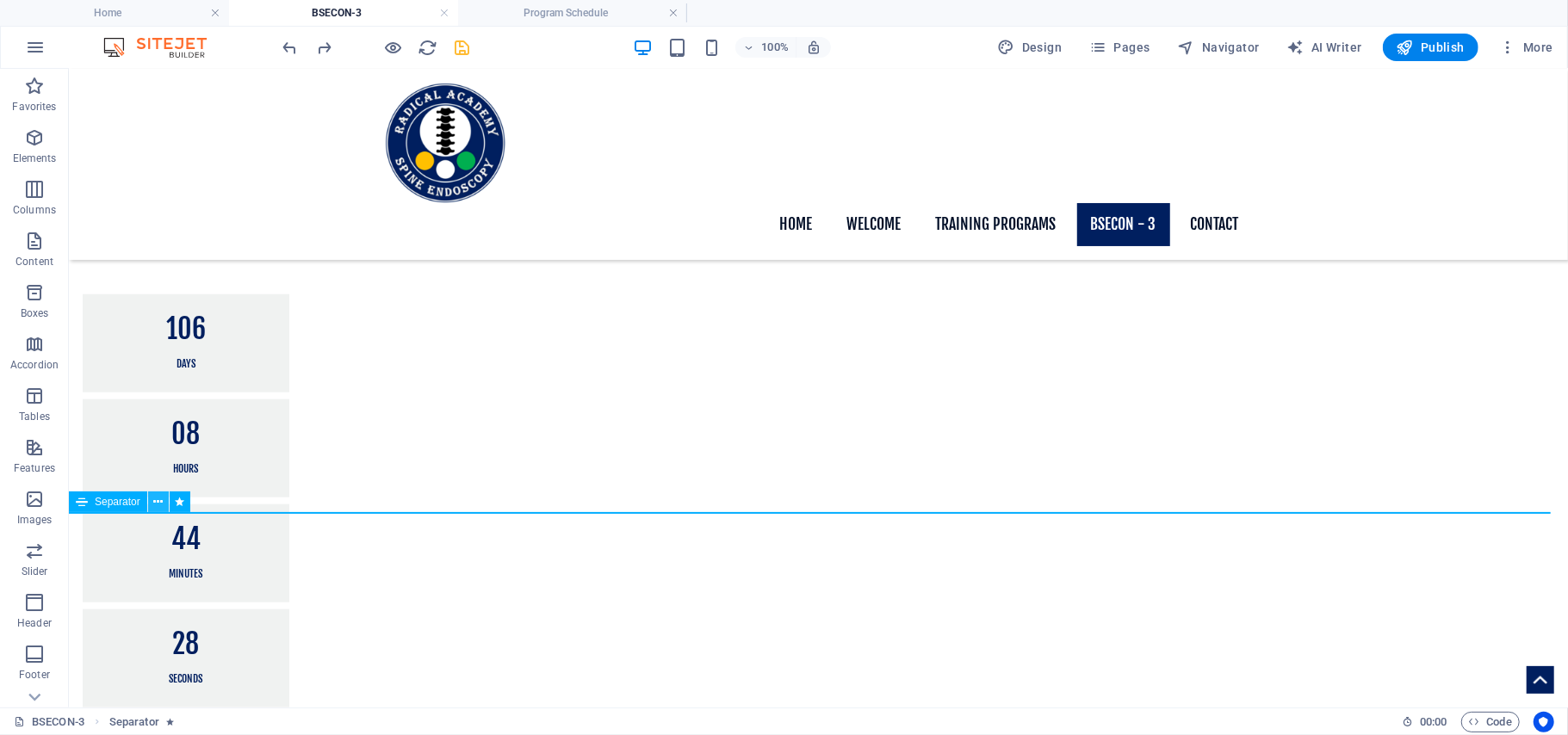 click at bounding box center [158, 502] 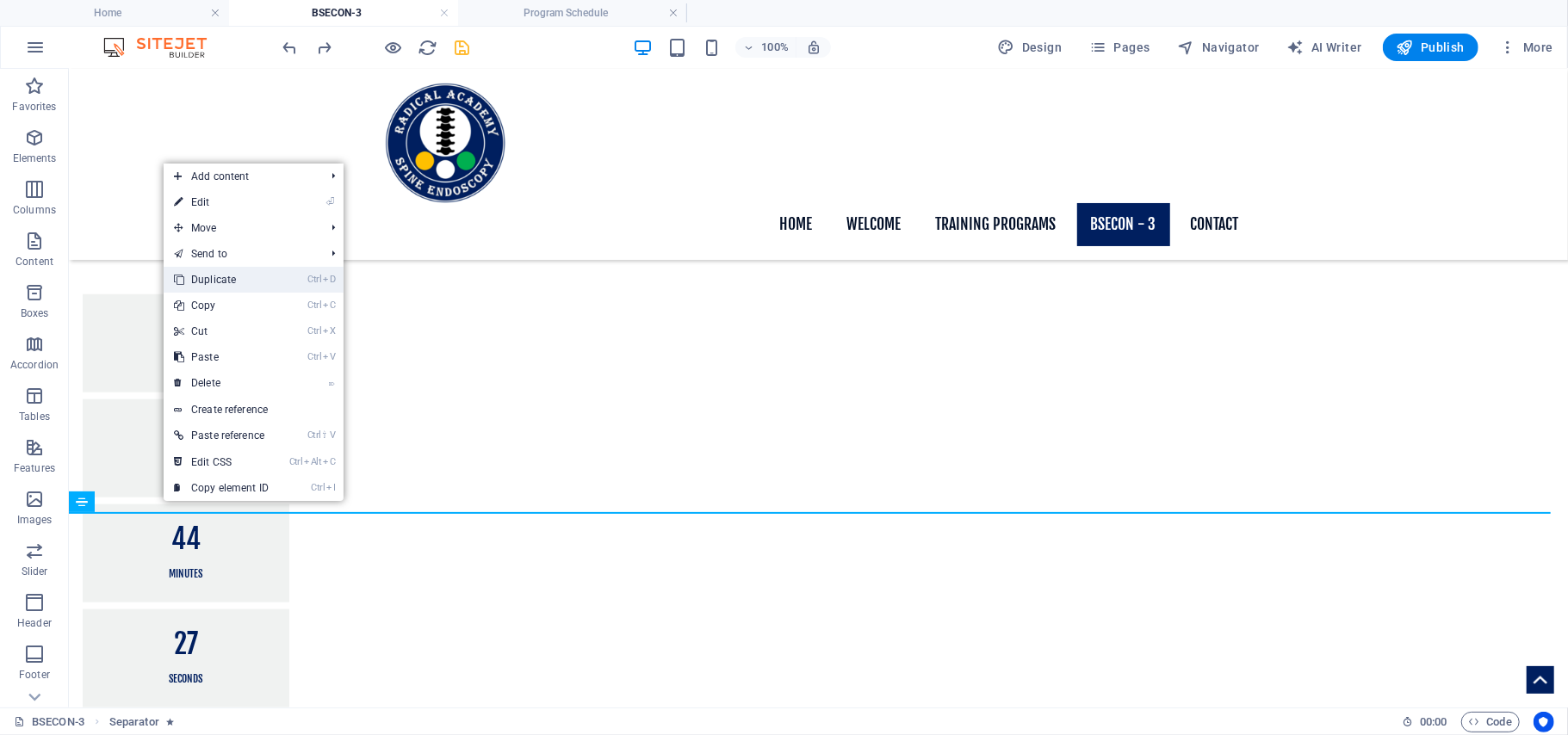 drag, startPoint x: 232, startPoint y: 279, endPoint x: 191, endPoint y: 366, distance: 96.17692 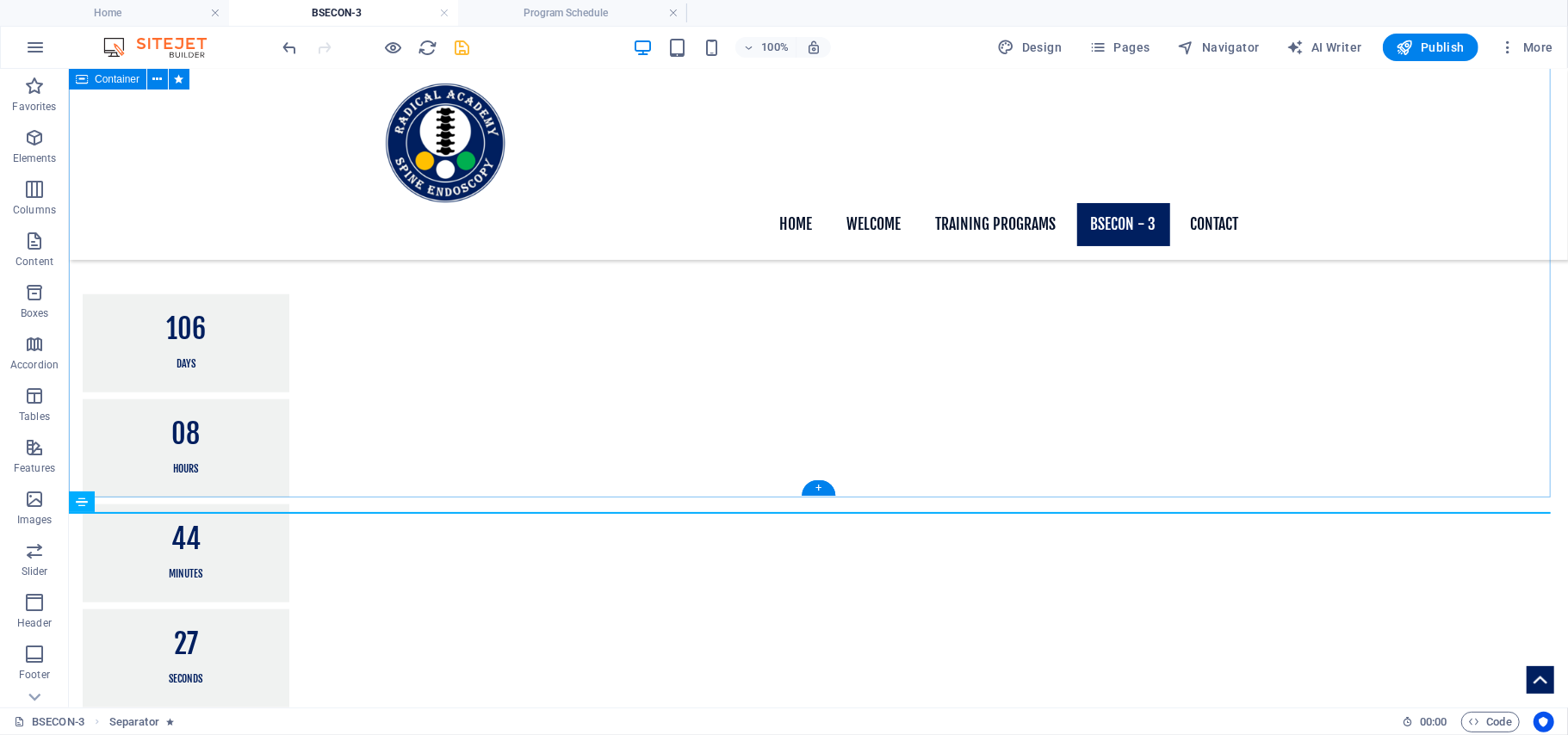 scroll, scrollTop: 1147, scrollLeft: 0, axis: vertical 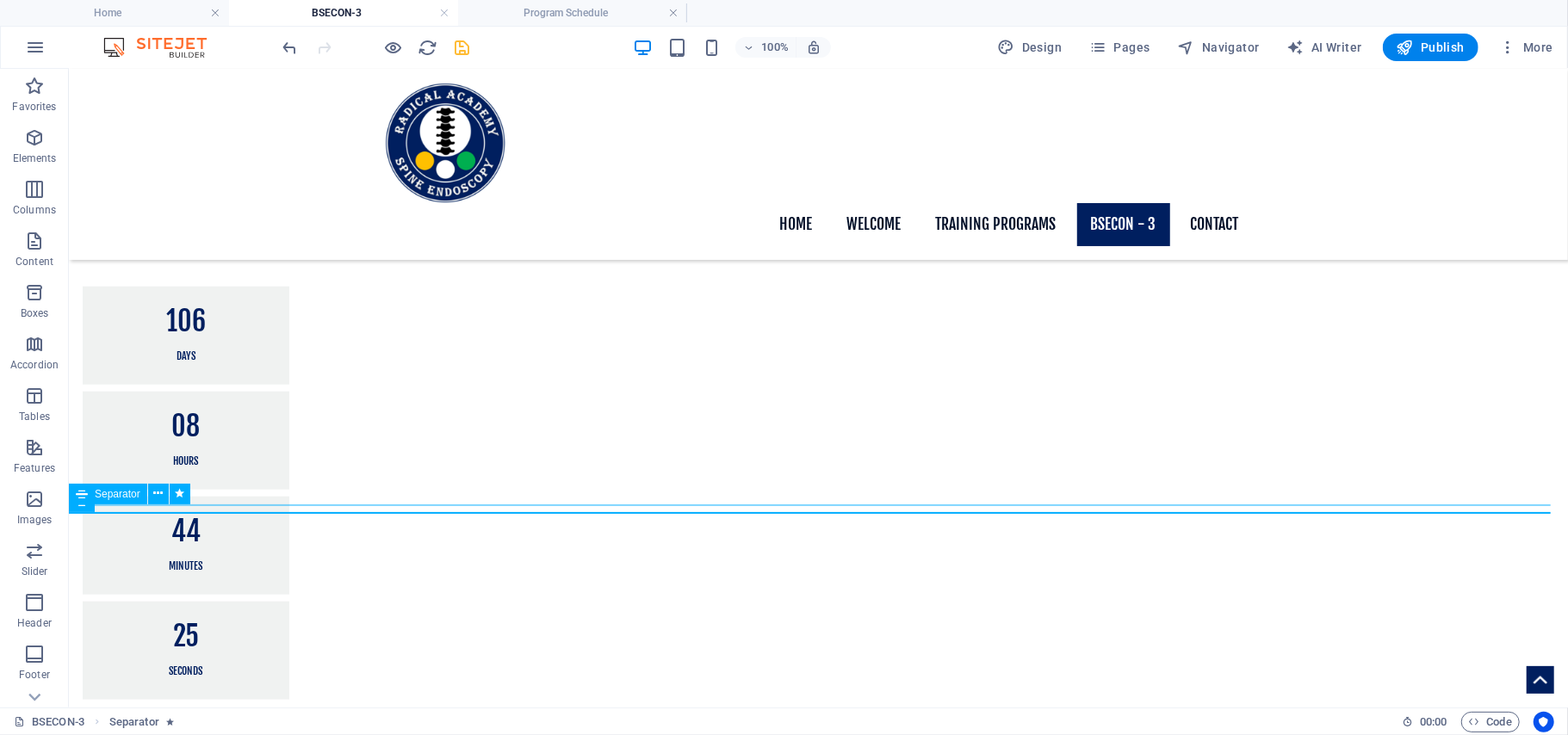 click at bounding box center (817, 1590) 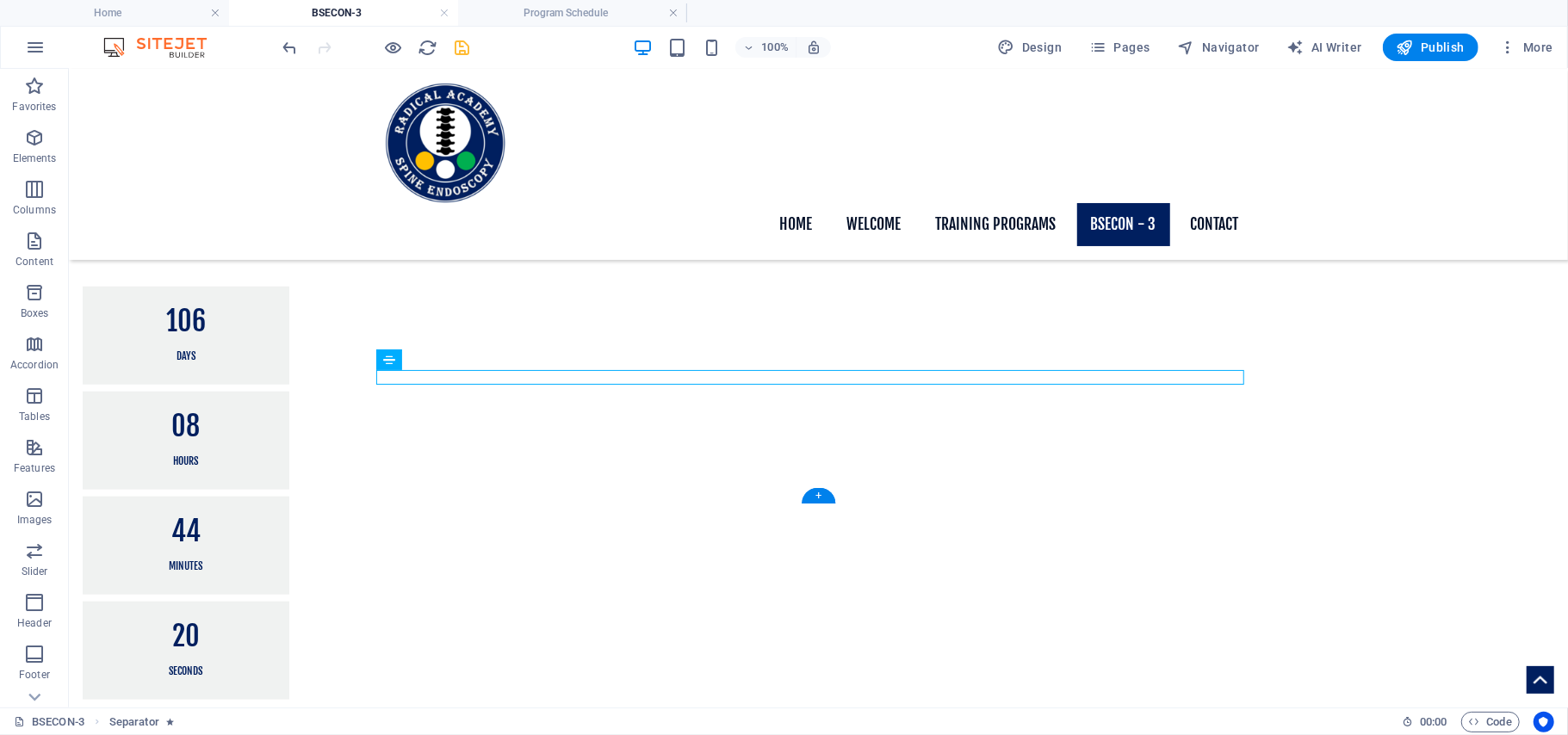scroll, scrollTop: 1154, scrollLeft: 0, axis: vertical 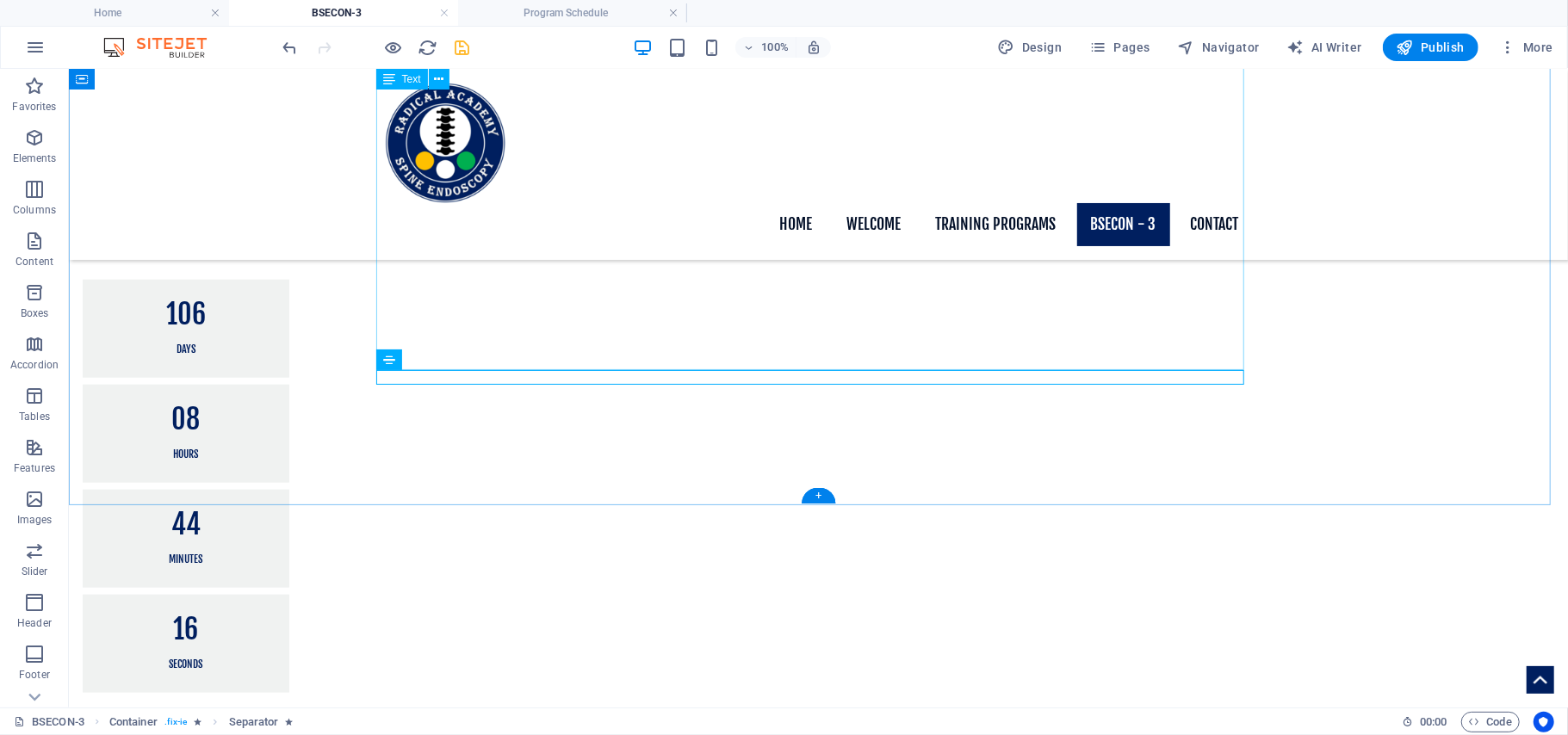 click on "Dear Friends and Colleagues, We are thrilled to announce the 3rd International Conference of RASE INDIA, in partnership with Suyash Hospital and AIIMS - Raipur, taking place from Thursday, November 20, to Saturday, November 22, 2025. It has been a remarkable 3+ years since the foundation of RASE in January 2022, when we hosted our inaugural Spine Endoscopy workshop at BIN-Kolkata. Since then, we have successfully conducted over 78 programs, including Live Surgery Workshops, Hands-on Cadaver Workshops, Hands-on Live Surgery Programs, Mentorships, Fellowships, and Observerships across India and various parts of the world. We take pride in our achievement of enabling more than 300 surgeons to practice Spine Endoscopy. Seeing is believing! Join us to learn Bi-portal Spine Endoscopy step by step, covering everything from Triangulation to complete Decompression and Fusion. We look forward to seeing you in Raipur!" at bounding box center [818, 1157] 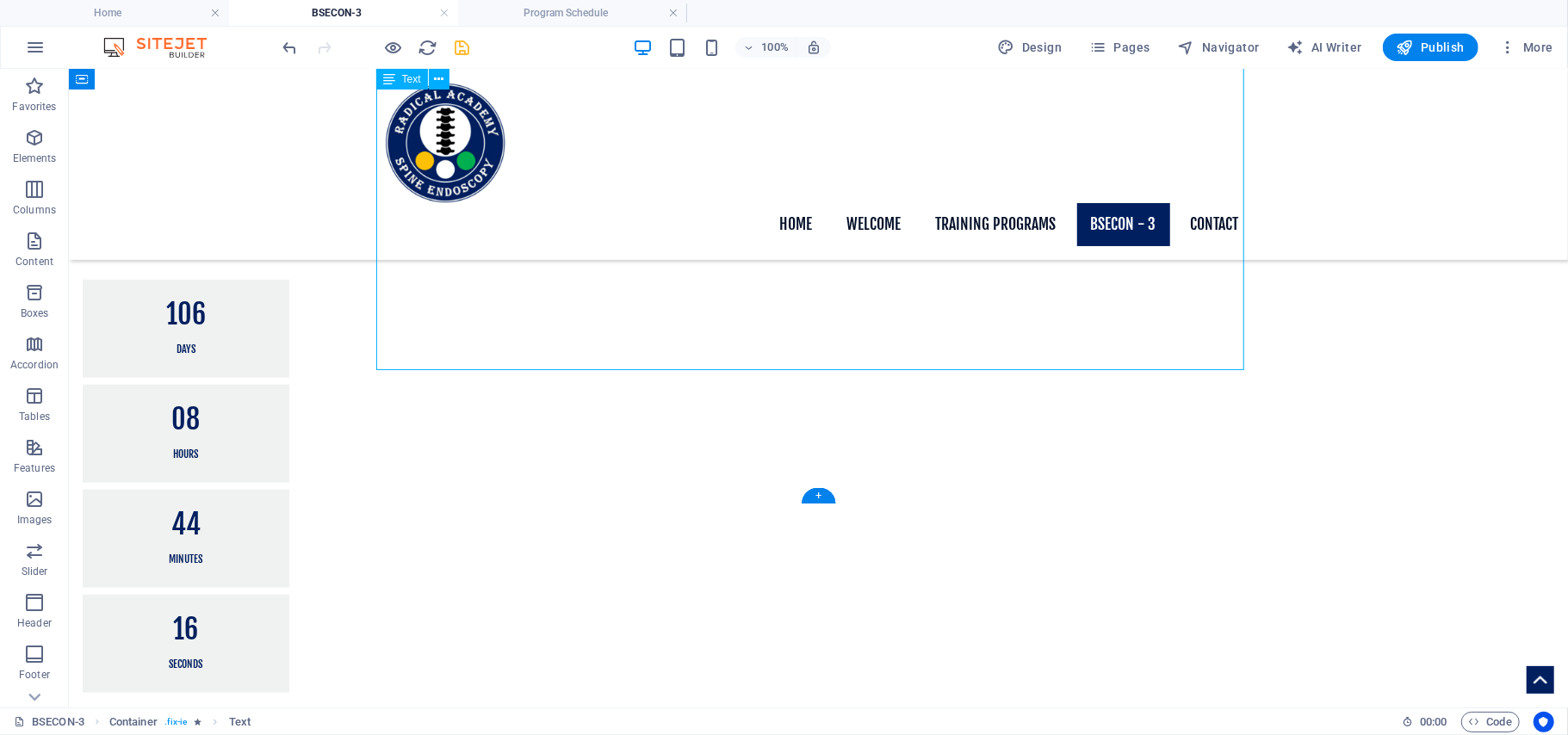 click on "Dear Friends and Colleagues, We are thrilled to announce the 3rd International Conference of RASE INDIA, in partnership with Suyash Hospital and AIIMS - Raipur, taking place from Thursday, November 20, to Saturday, November 22, 2025. It has been a remarkable 3+ years since the foundation of RASE in January 2022, when we hosted our inaugural Spine Endoscopy workshop at BIN-Kolkata. Since then, we have successfully conducted over 78 programs, including Live Surgery Workshops, Hands-on Cadaver Workshops, Hands-on Live Surgery Programs, Mentorships, Fellowships, and Observerships across India and various parts of the world. We take pride in our achievement of enabling more than 300 surgeons to practice Spine Endoscopy. Seeing is believing! Join us to learn Bi-portal Spine Endoscopy step by step, covering everything from Triangulation to complete Decompression and Fusion. We look forward to seeing you in Raipur!" at bounding box center (818, 1157) 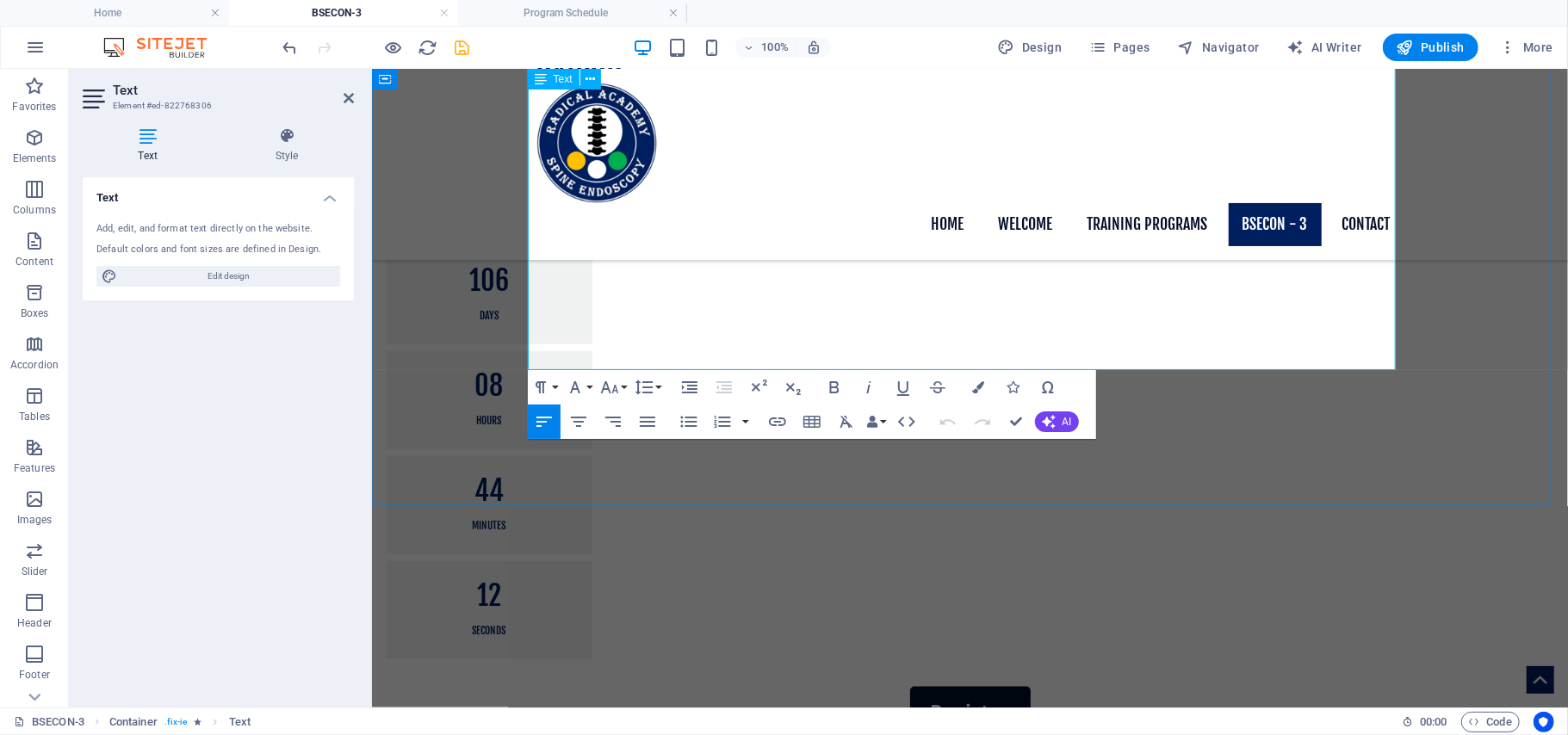 click on "Seeing is believing! Join us to learn Bi-portal Spine Endoscopy step by step, covering everything from Triangulation to complete Decompression and Fusion. If you are a Neurosurgeon or Orthopaedic surgeon with a keen interest in Spine Endoscopy and have experience or exposure in Spine Surgery, we invite you to BSECON - 3 and join us in learning Bi-Portal Spine Endoscopy at Raipur. Raipur, the capital of Chhattisgarh, is a vibrant city where tradition meets modernity. Known for its industrial strength, particularly in steel and iron production, Raipur also has a rich cultural heritage and historical significance, having been part of Southern Kosal and once under the Maurya Kingdom. The city boasts excellent connectivity through air, road, and rail. Swami Vivekananda Airport (RPR) offers domestic flights to major cities across India, and Raipur serves as a key railway junction, with various highways linking it to other regions of the country. We look forward to seeing you in Raipur!" at bounding box center (970, 1288) 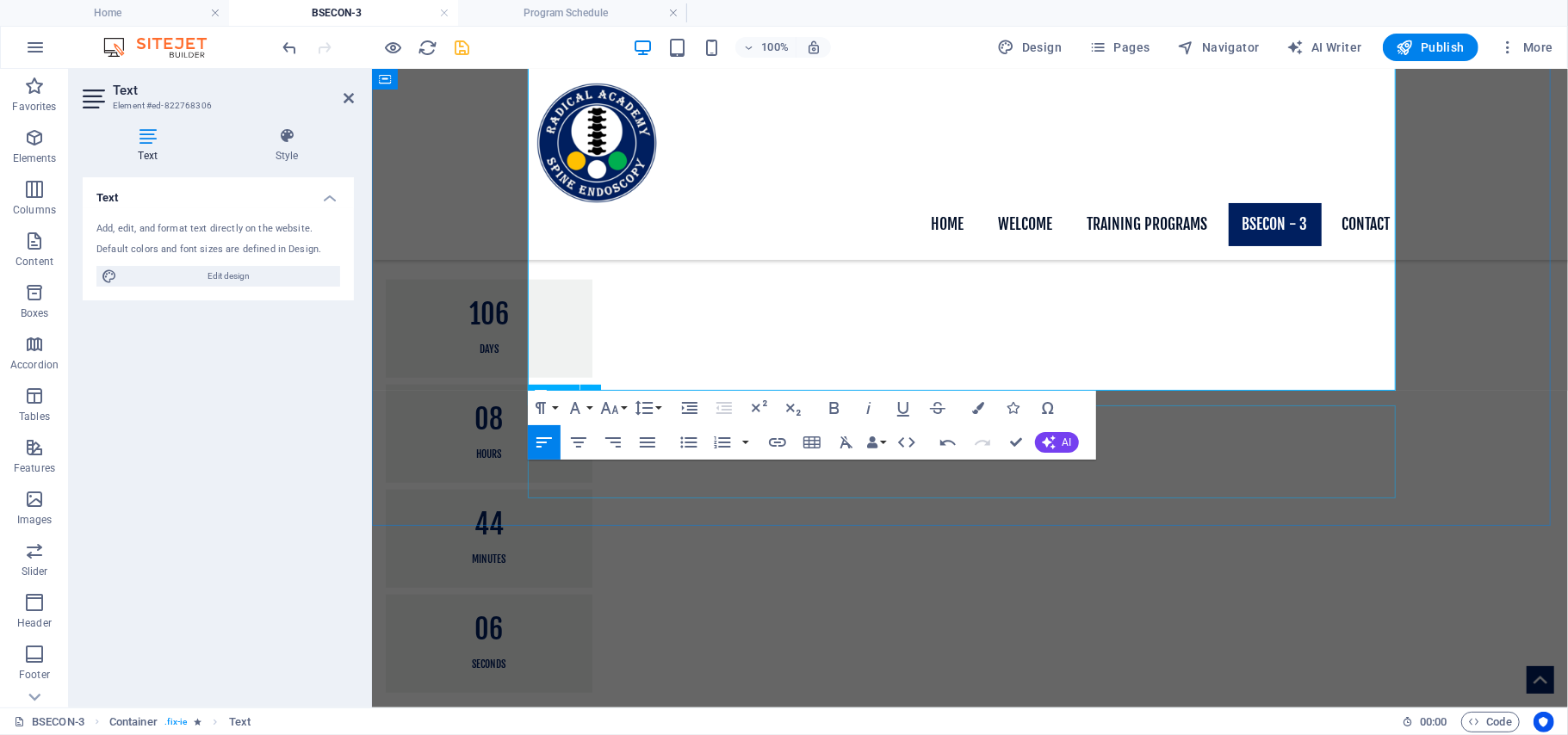 click on "VENUE Suyash Hospital 7J75+J6V, Gudhiyari Main Rd, near Avinash Lifestyle Tower, Kota, Raipur, Chhattisgarh 492010" at bounding box center (970, 1538) 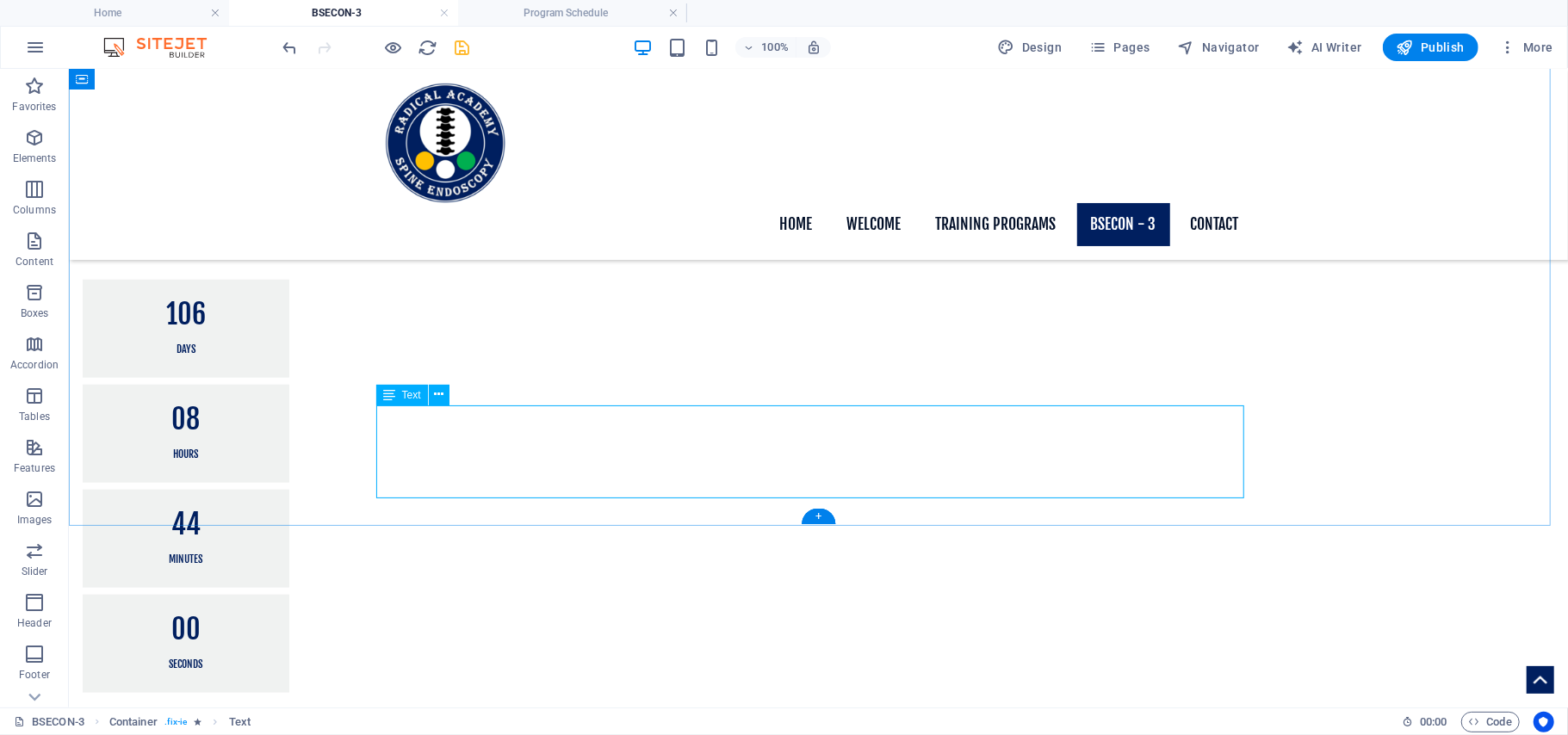 click on "VENUE Suyash Hospital 7J75+J6V, Gudhiyari Main Rd, near Avinash Lifestyle Tower, Kota, Raipur, Chhattisgarh 492010" at bounding box center [818, 1538] 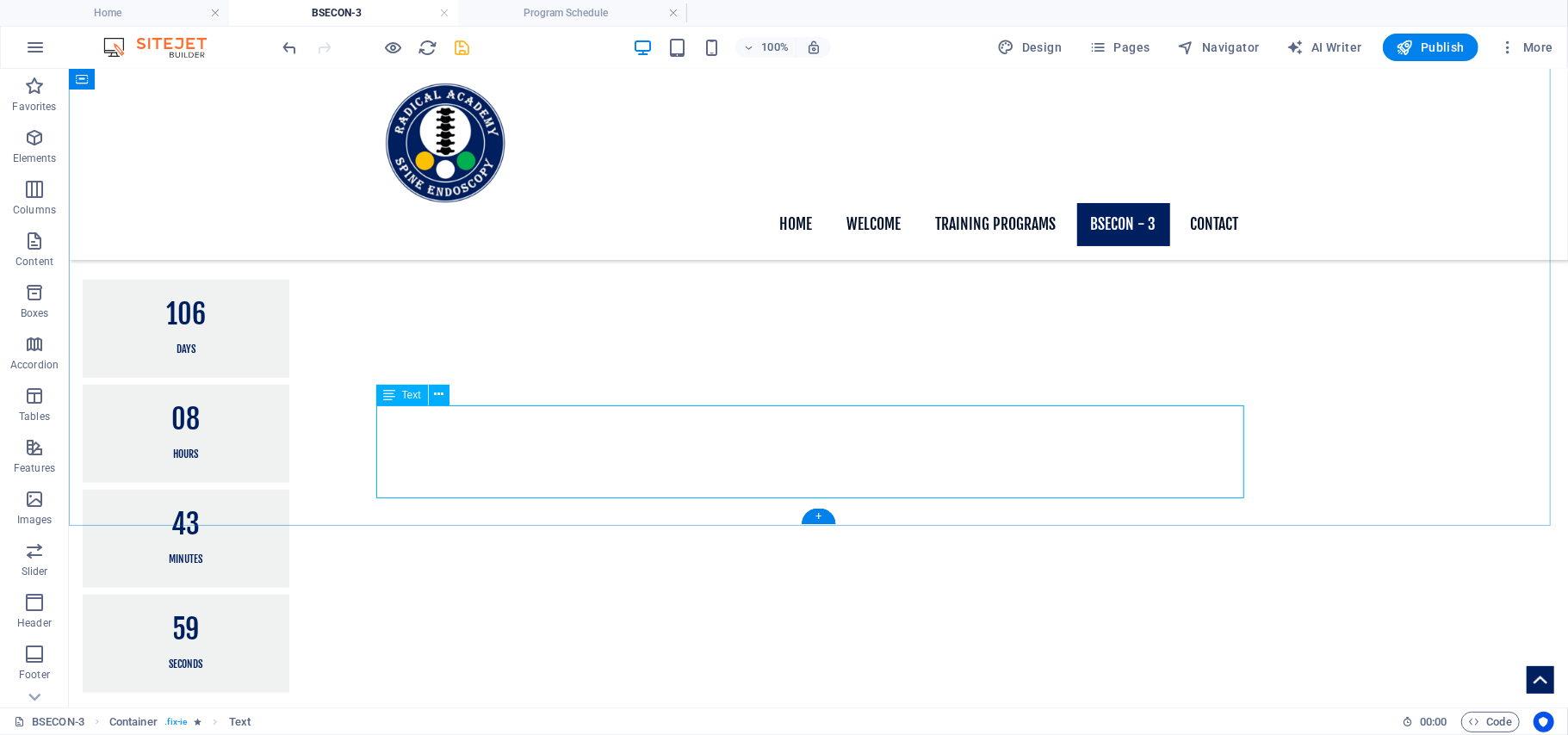 click on "VENUE Suyash Hospital 7J75+J6V, Gudhiyari Main Rd, near Avinash Lifestyle Tower, Kota, Raipur, Chhattisgarh 492010" at bounding box center (818, 1538) 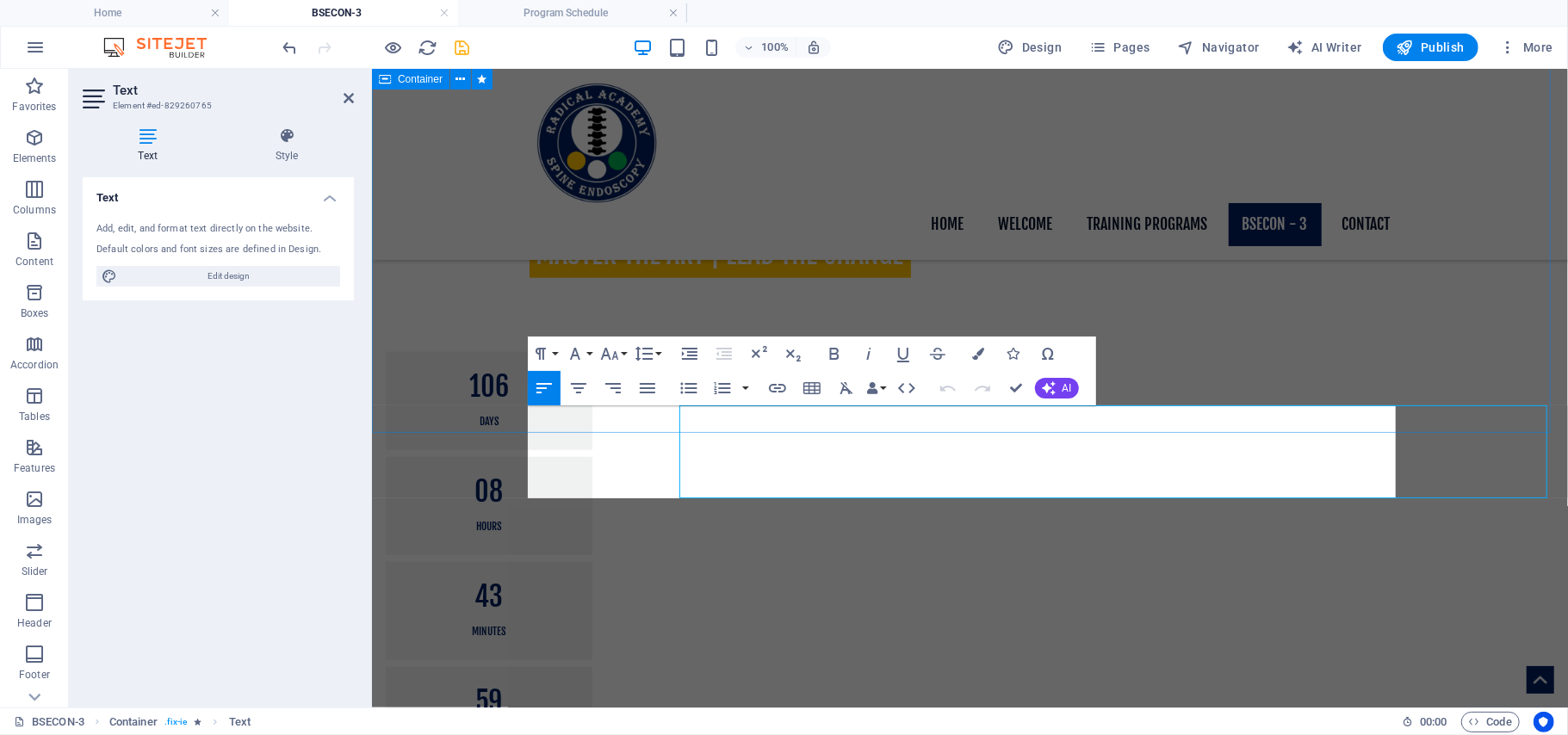 scroll, scrollTop: 1154, scrollLeft: 0, axis: vertical 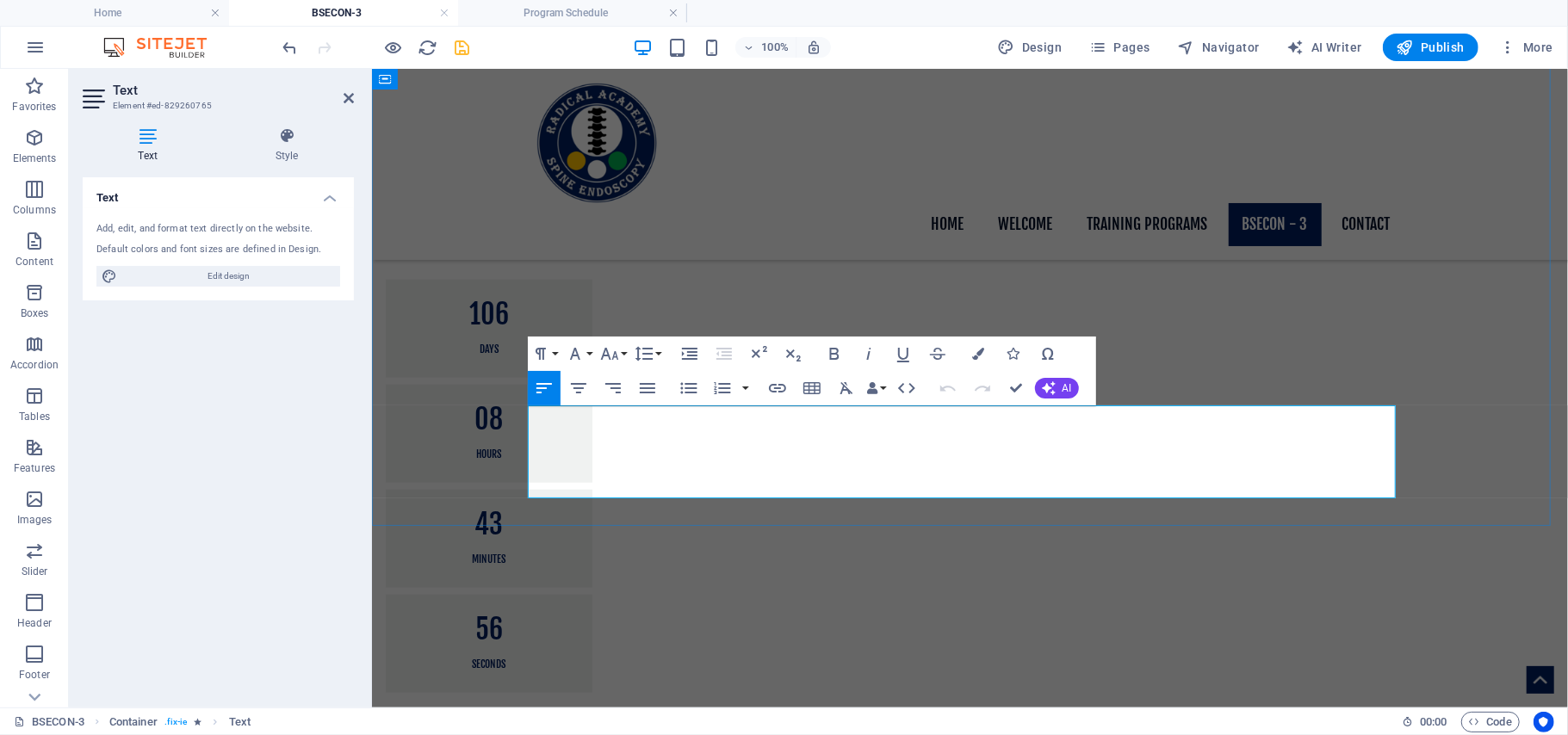 click on "VENUE" at bounding box center (560, 1507) 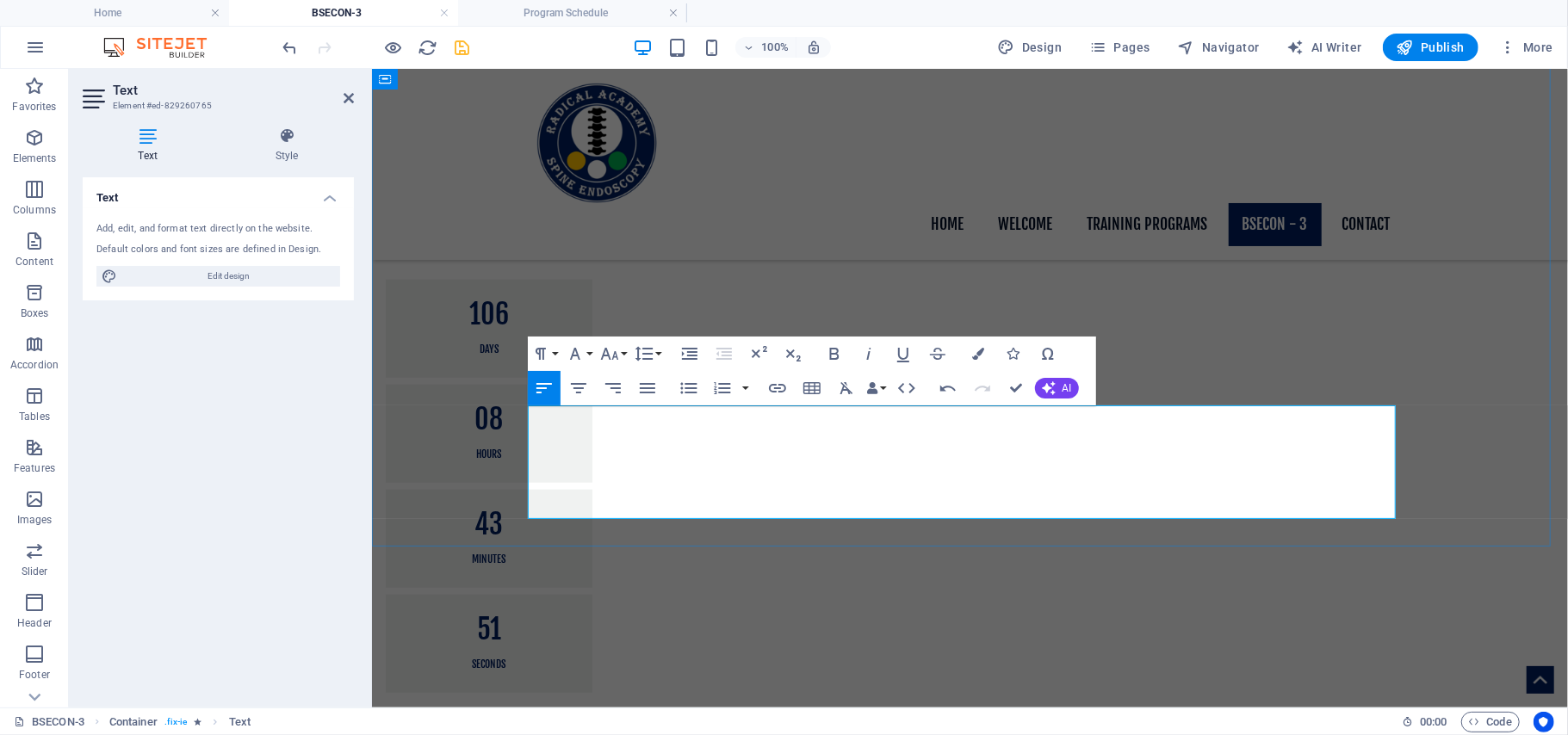 click on "Suyash Hospital" at bounding box center (970, 1553) 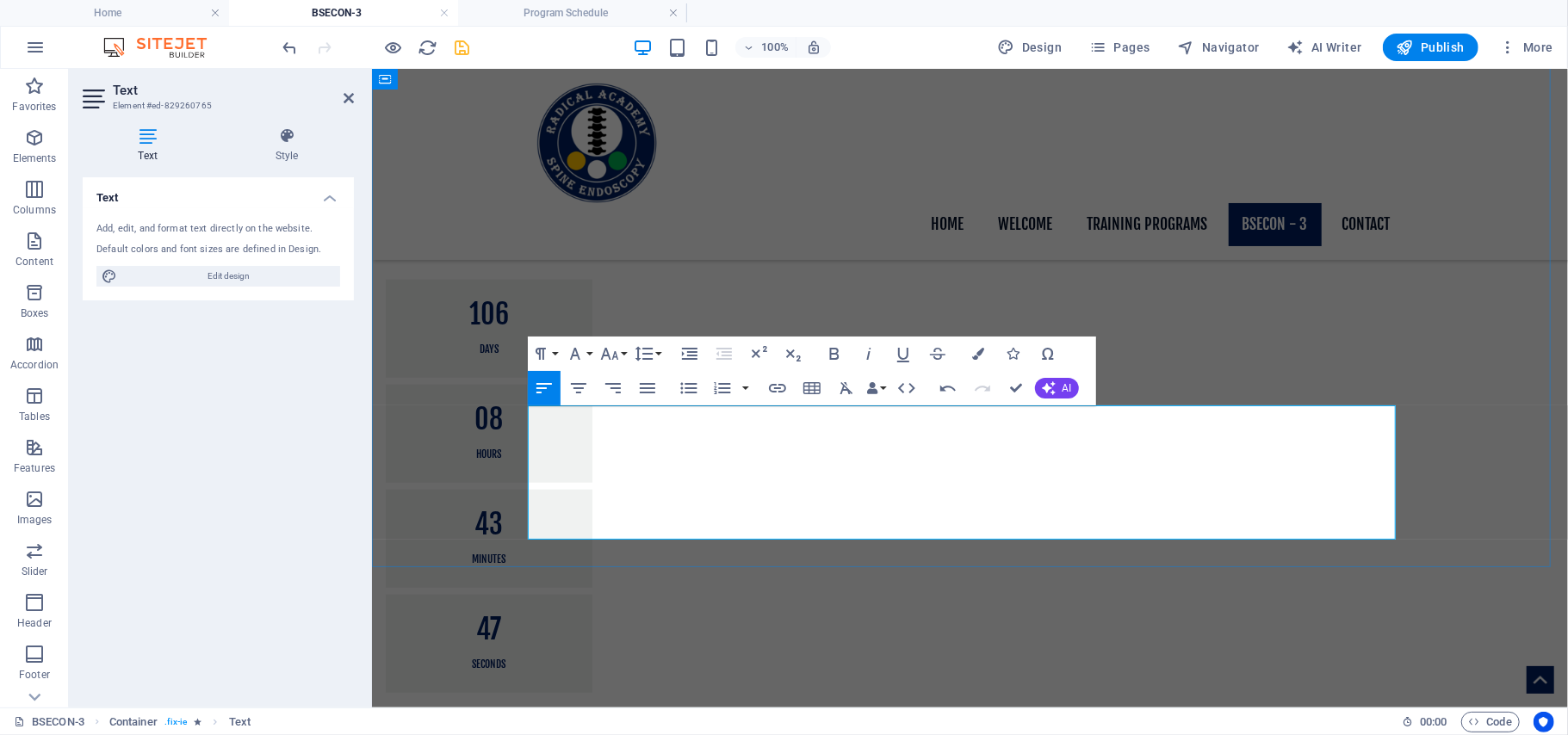 click on "7J75+J6V, Gudhiyari Main Rd, near Avinash Lifestyle Tower, Kota, Raipur, Chhattisgarh 492010" at bounding box center [970, 1595] 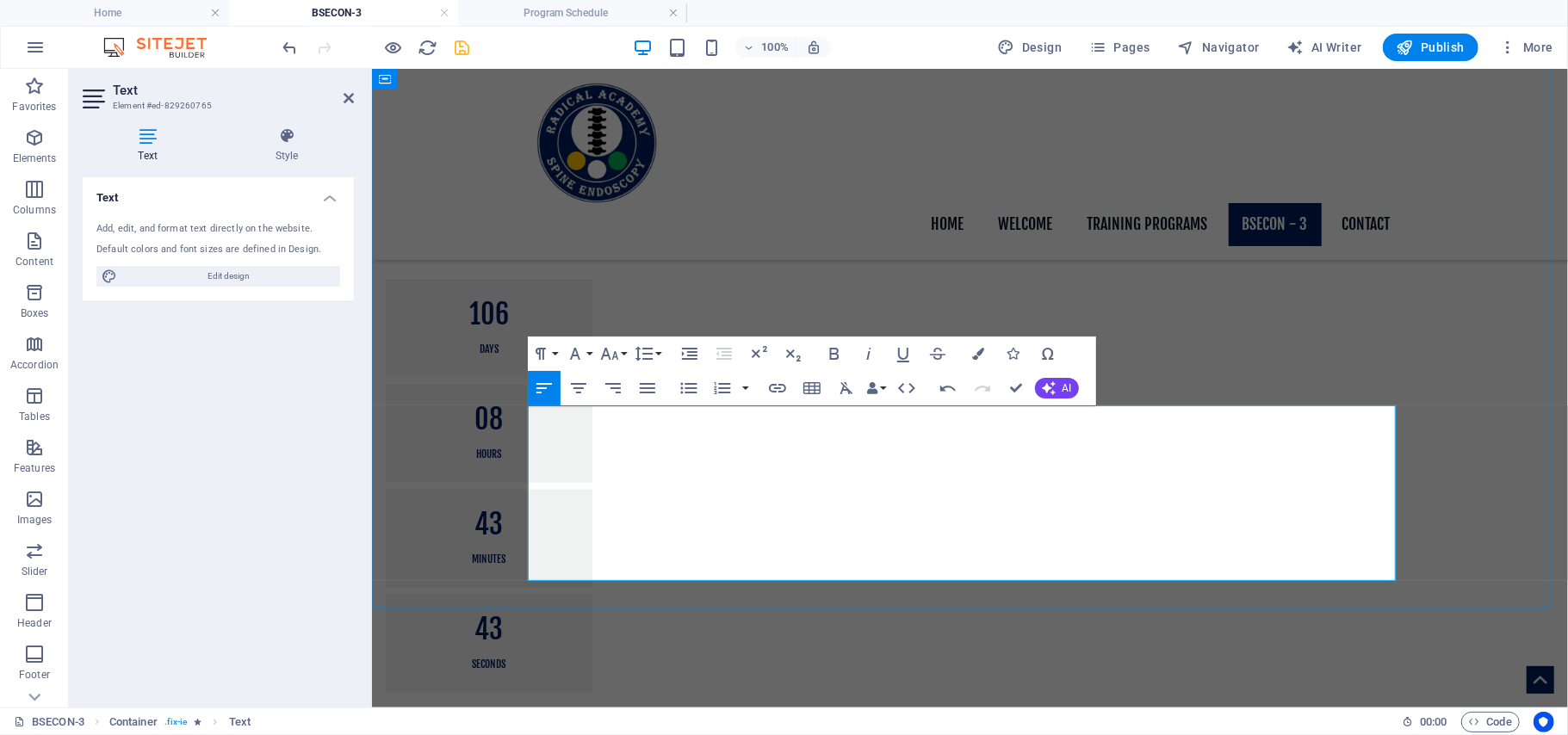 type 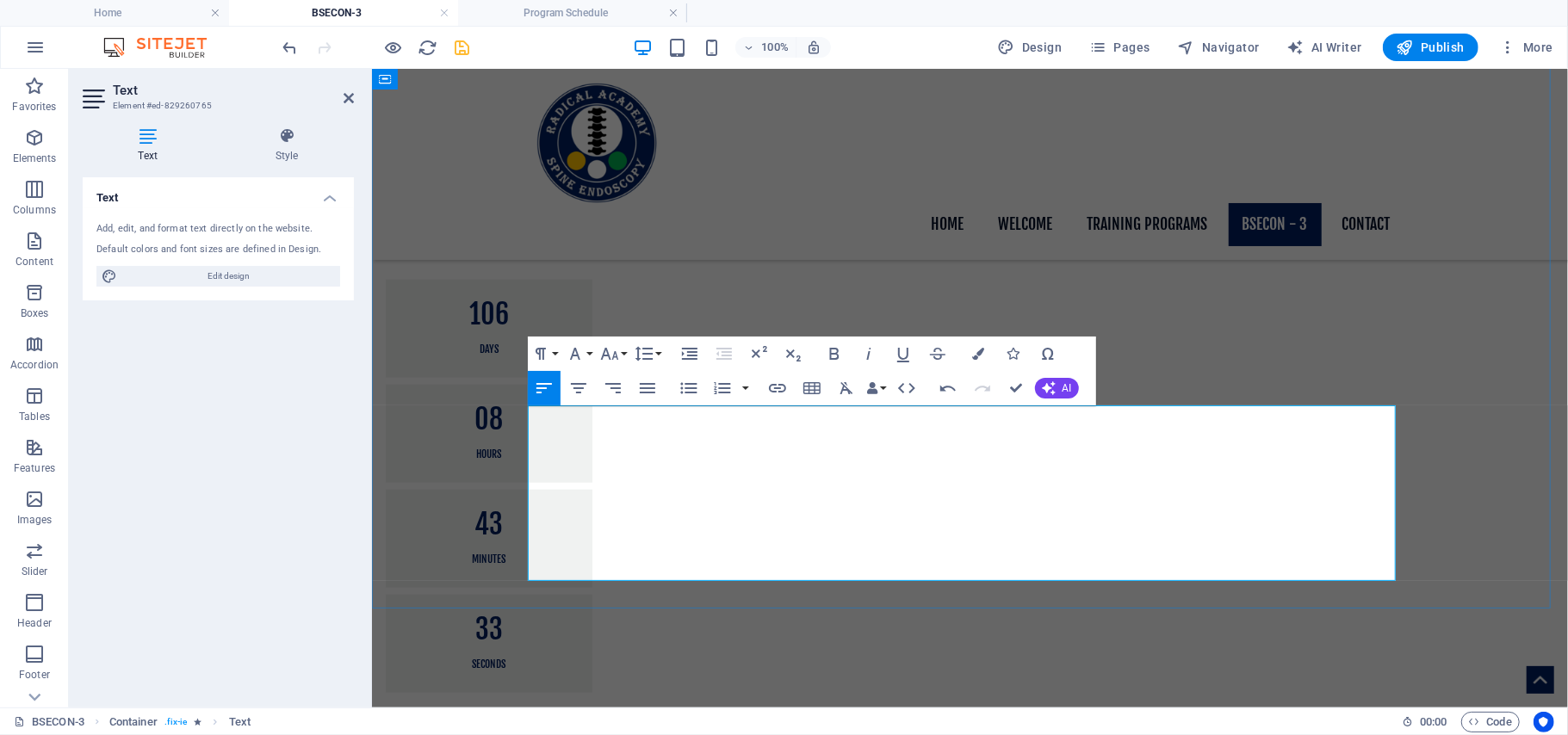 drag, startPoint x: 1134, startPoint y: 509, endPoint x: 530, endPoint y: 493, distance: 604.2119 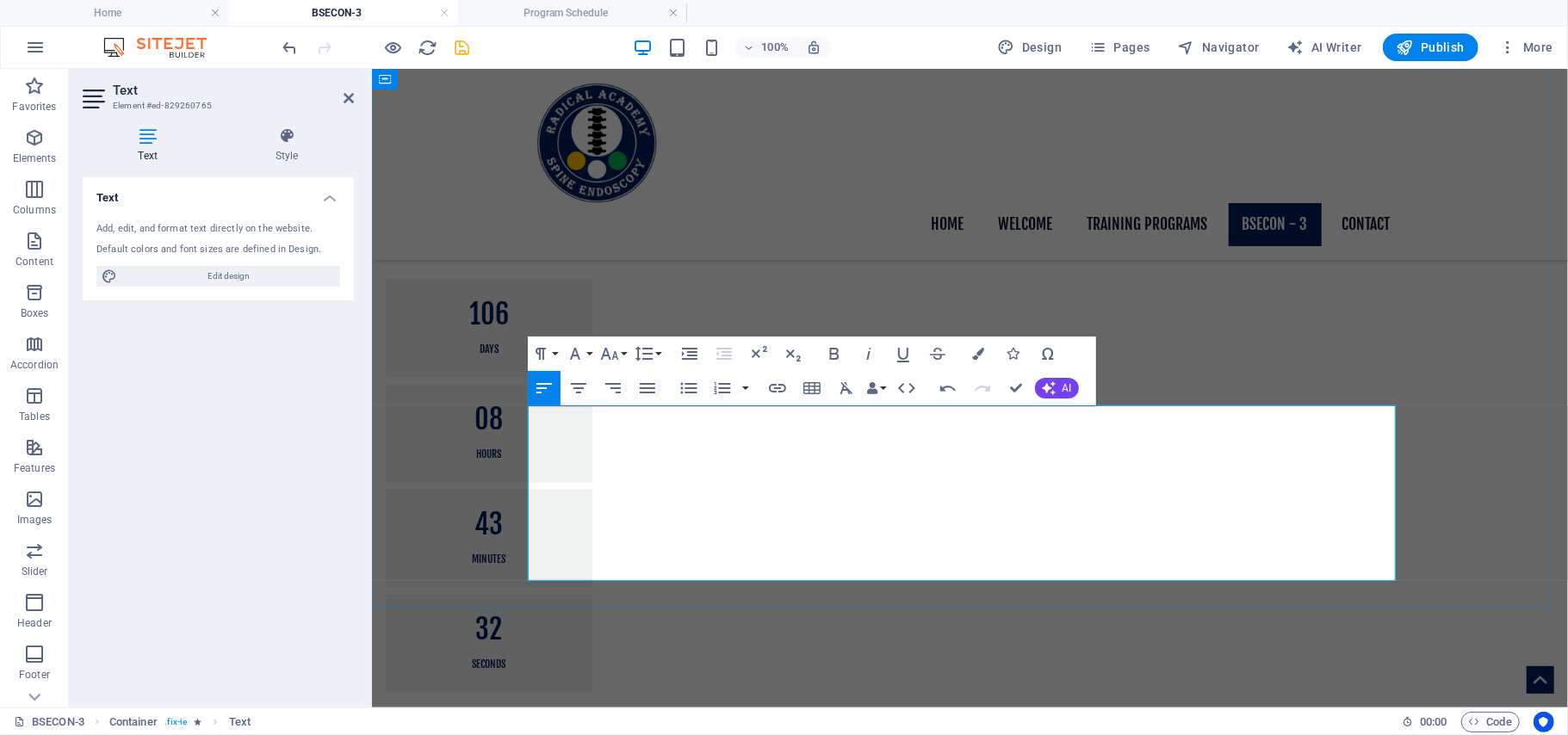 copy on "Suyash Hospital 7J75+J6V, Gudhiyari Main Rd, near Avinash Lifestyle Tower, Kota, Raipur, Chhattisgarh 492010" 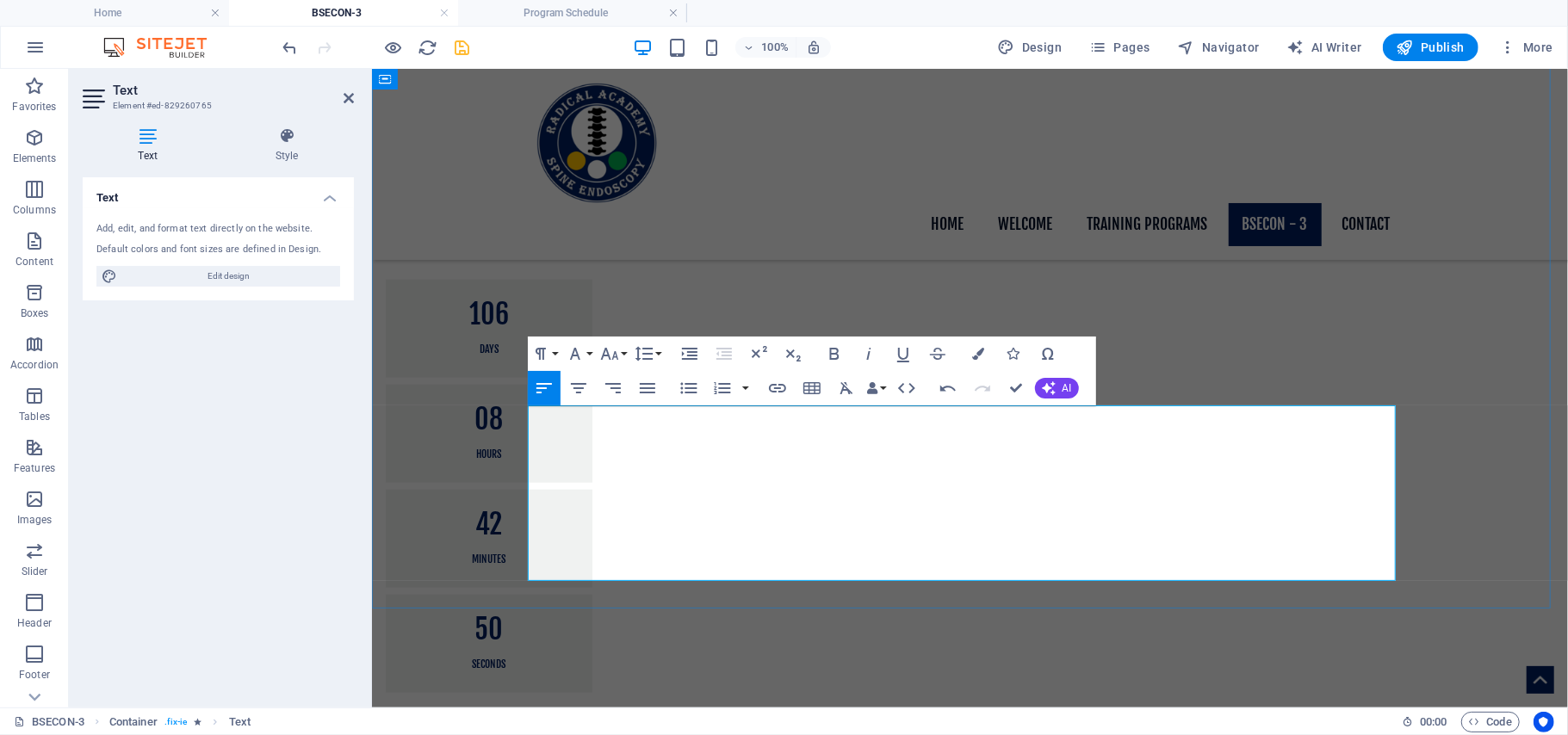 click on "Google Map:" at bounding box center (970, 1636) 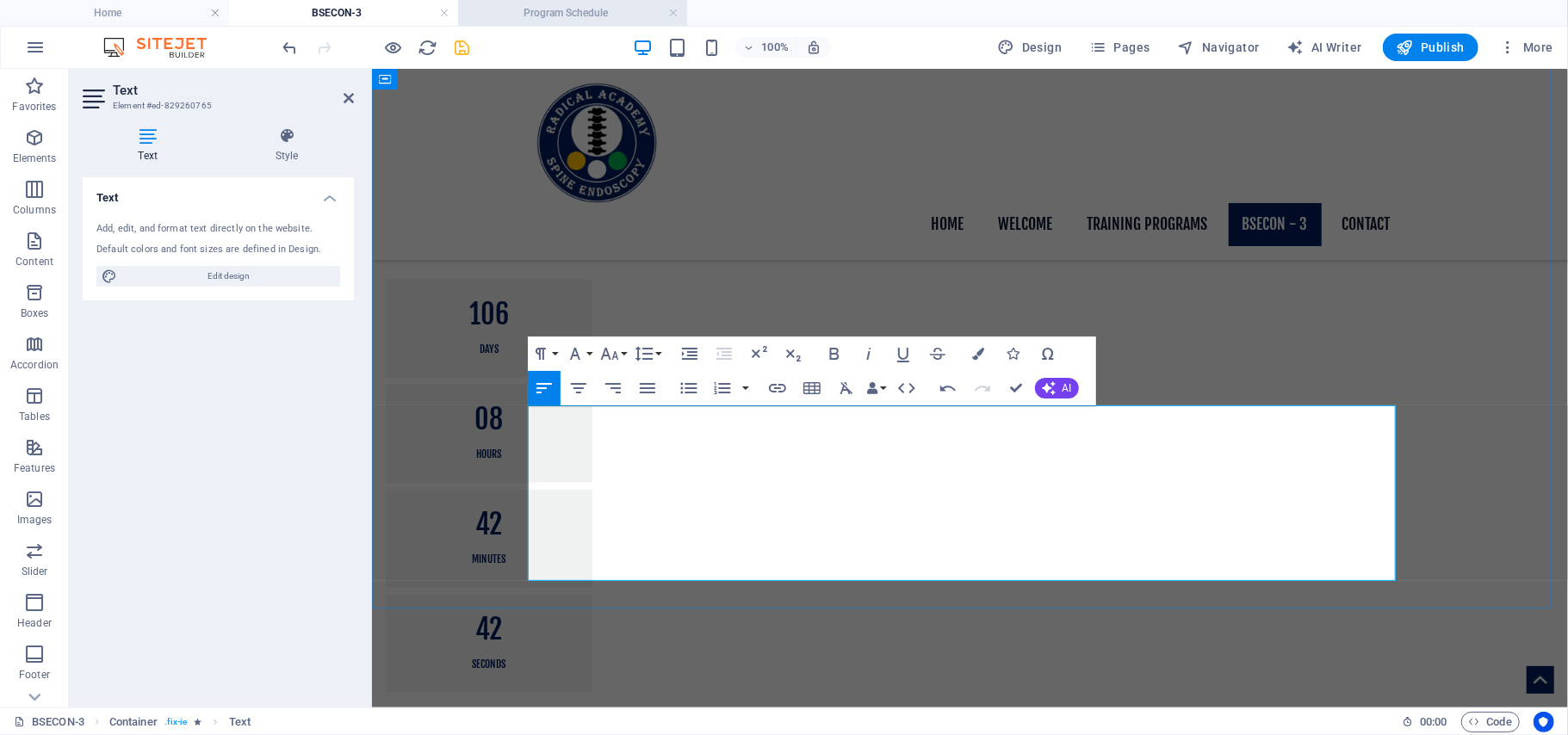 scroll, scrollTop: 150, scrollLeft: 5, axis: both 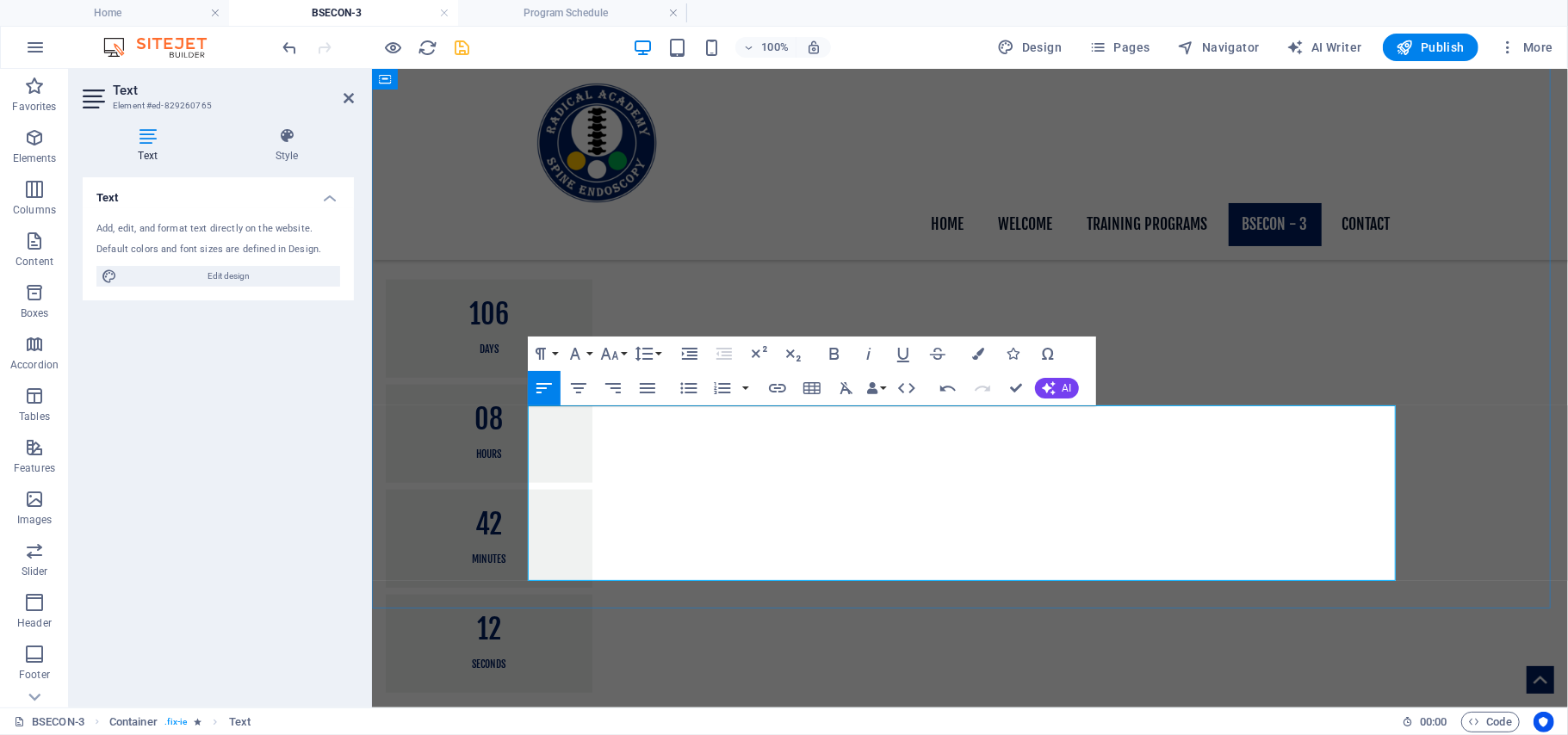 drag, startPoint x: 752, startPoint y: 538, endPoint x: 617, endPoint y: 547, distance: 135.29967 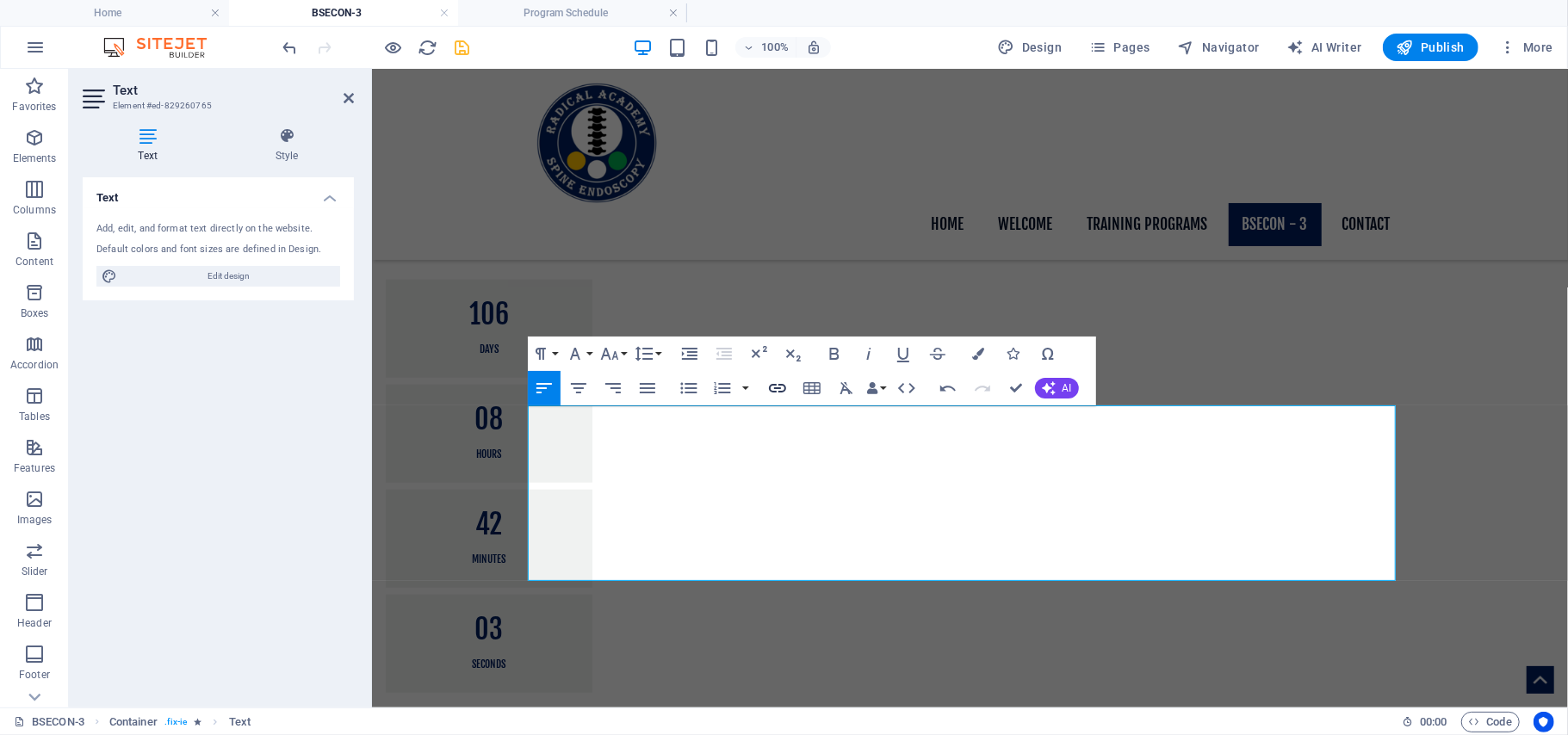 click 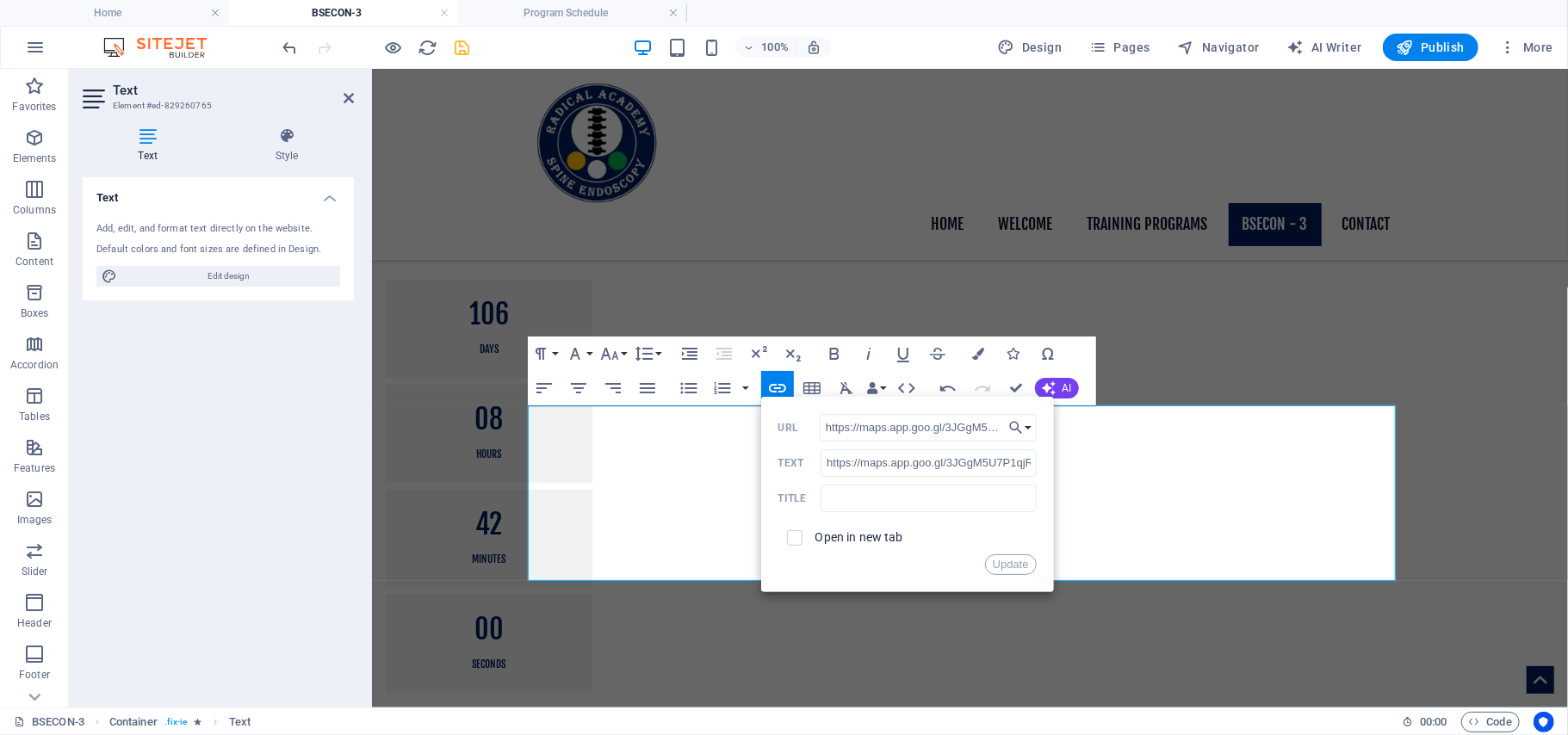 scroll, scrollTop: 0, scrollLeft: 59, axis: horizontal 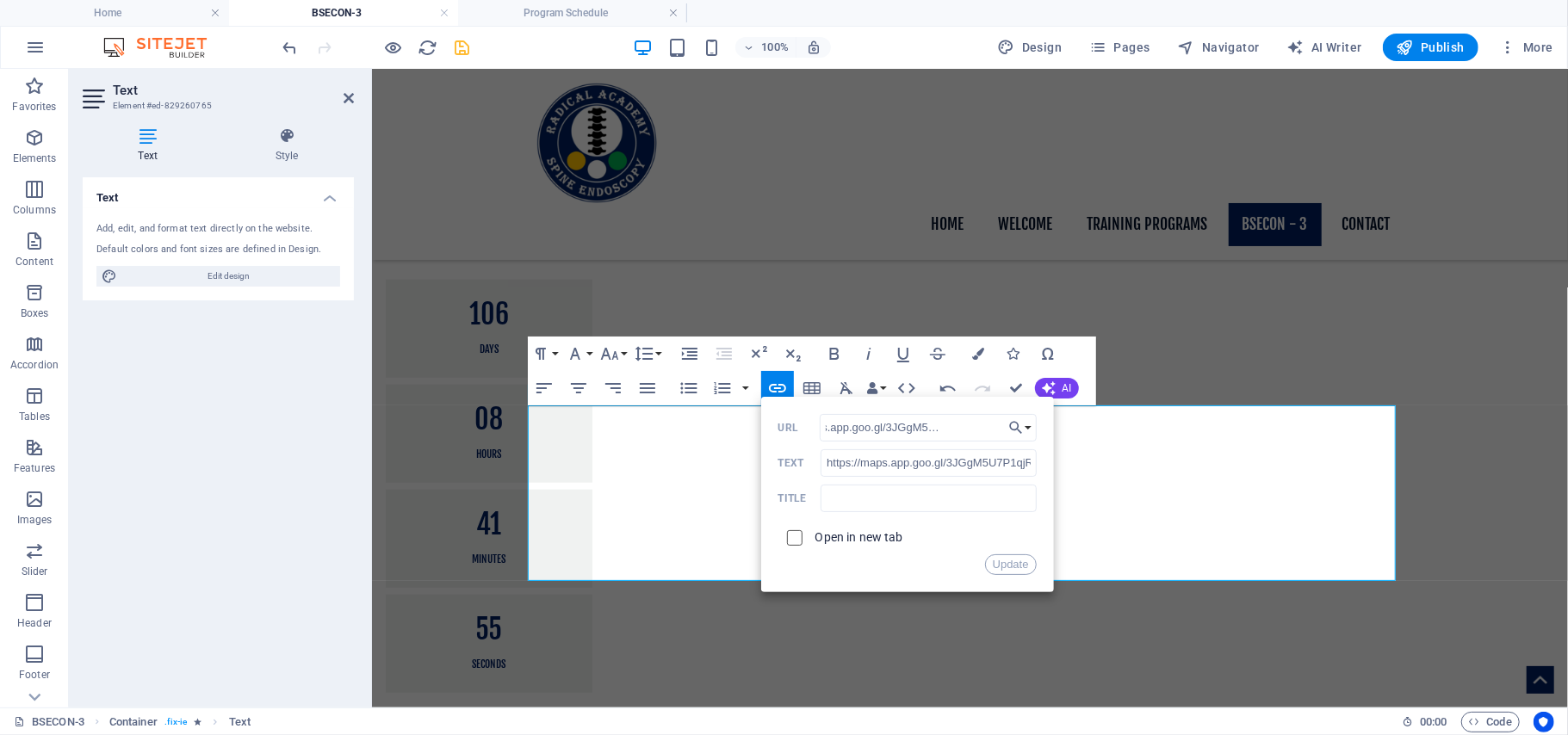 click at bounding box center [792, 535] 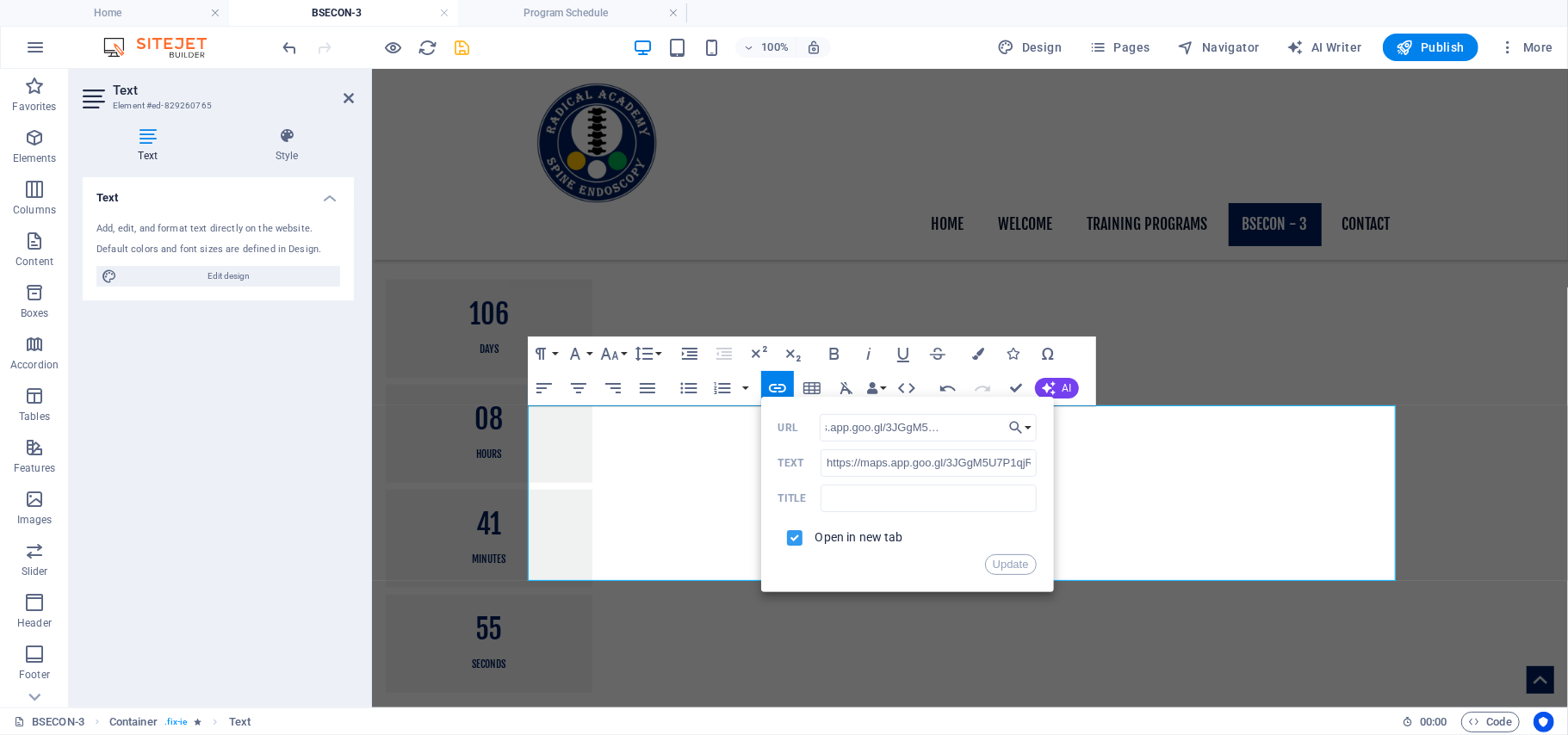 scroll, scrollTop: 0, scrollLeft: 0, axis: both 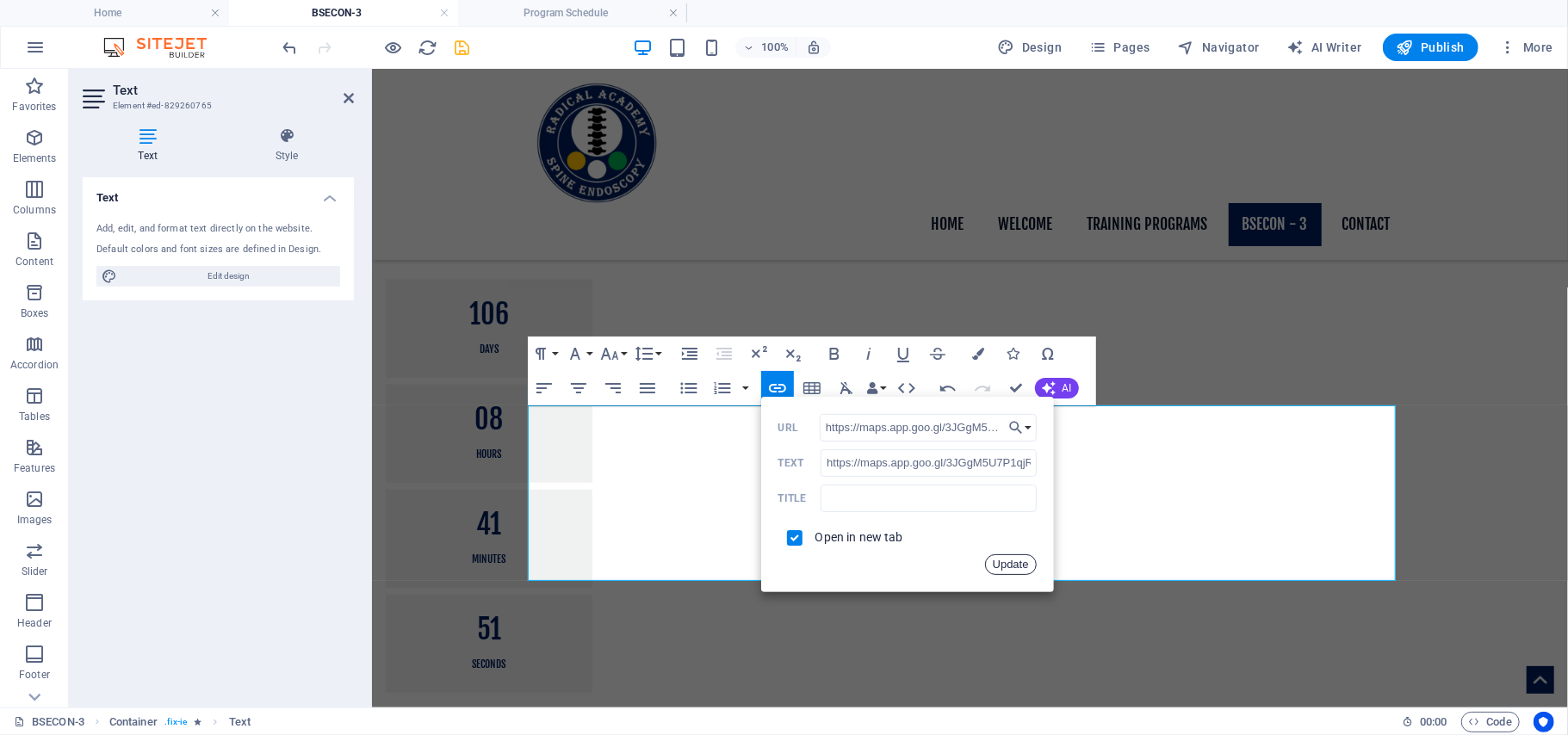 click on "Update" at bounding box center (1011, 565) 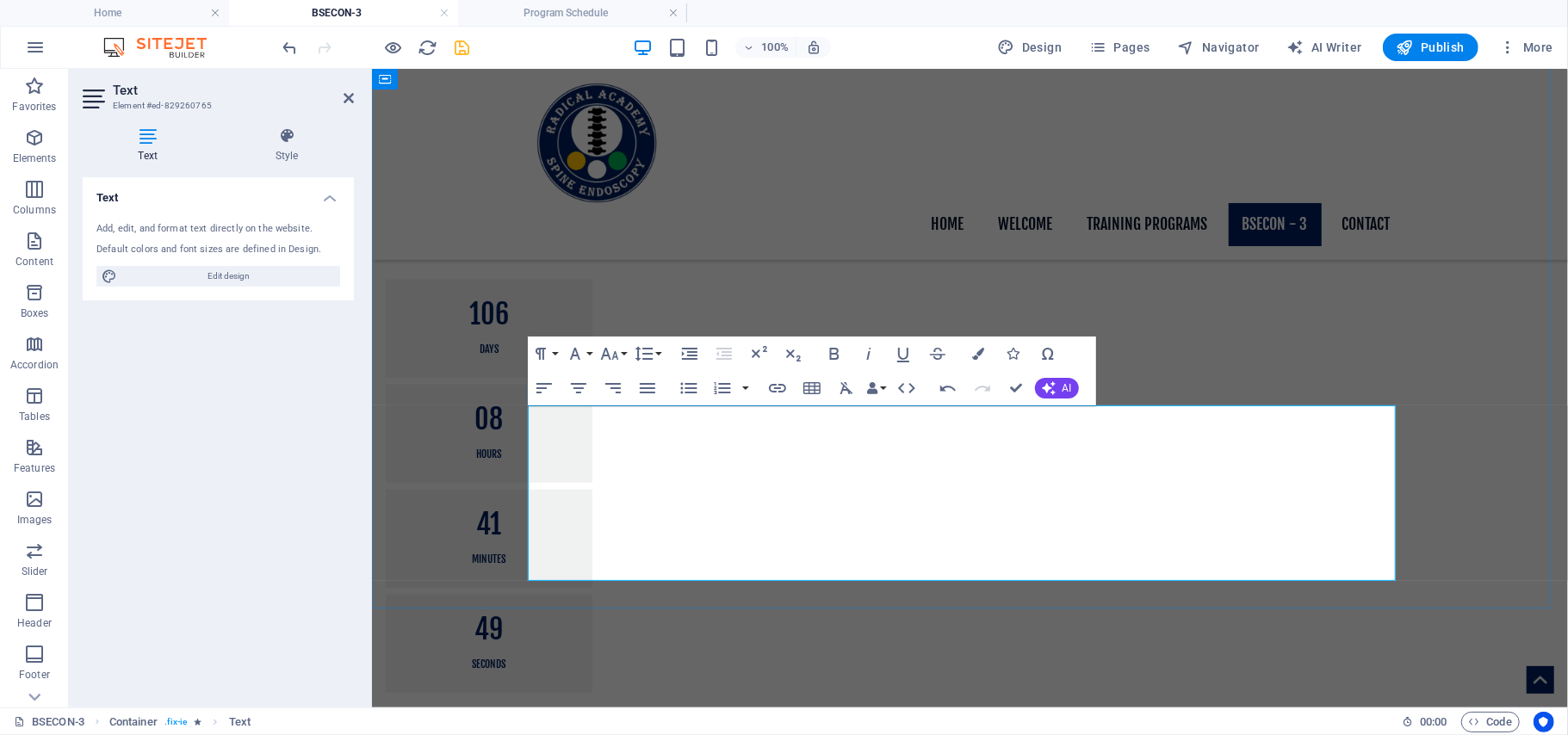 click on "7J75+J6V, Gudhiyari Main Rd, near Avinash Lifestyle Tower, Kota, Raipur, Chhattisgarh 492010" at bounding box center [970, 1595] 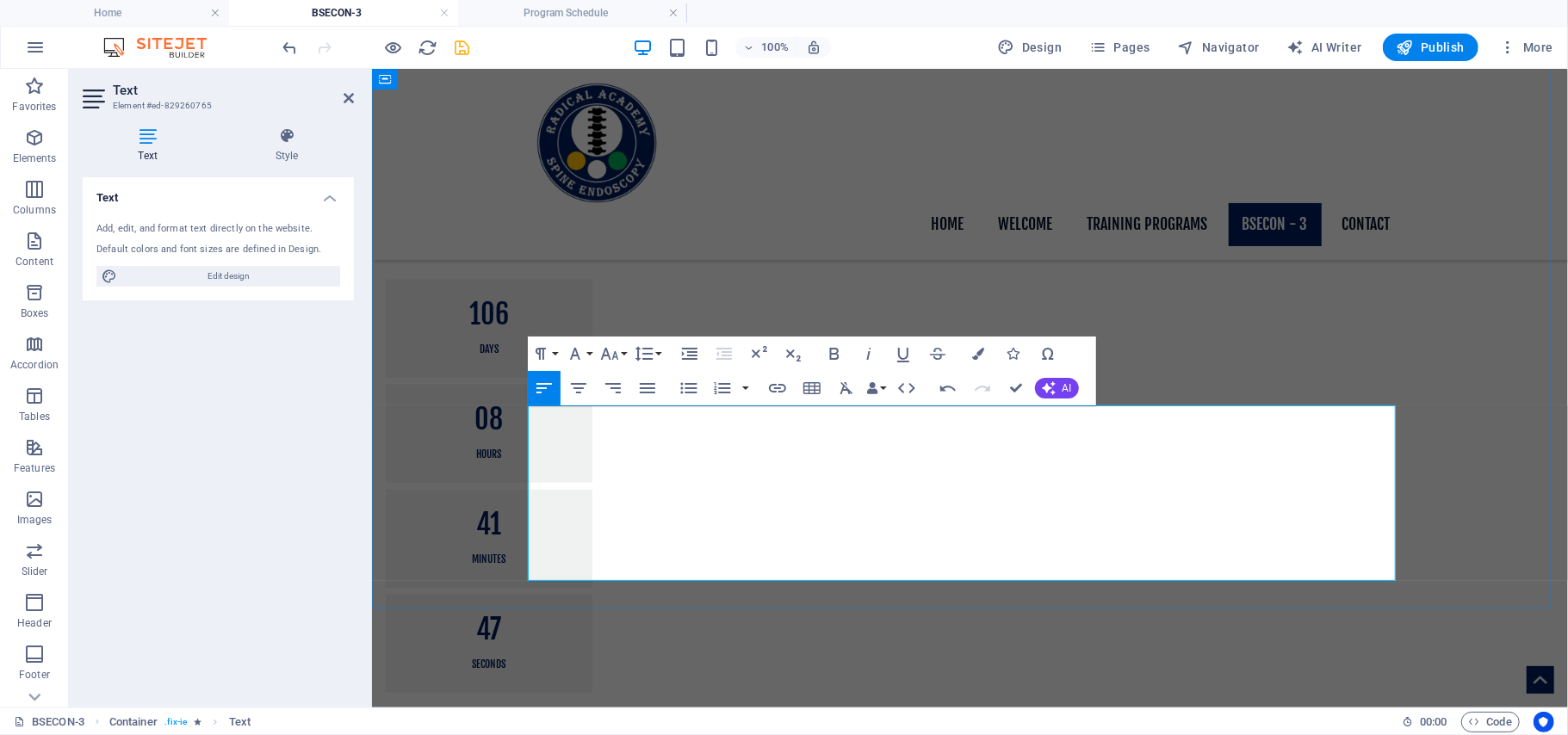 click on "Google Maps:  https://maps.app.goo.gl/3JGgM5U7P1qjRLpVA" at bounding box center [970, 1636] 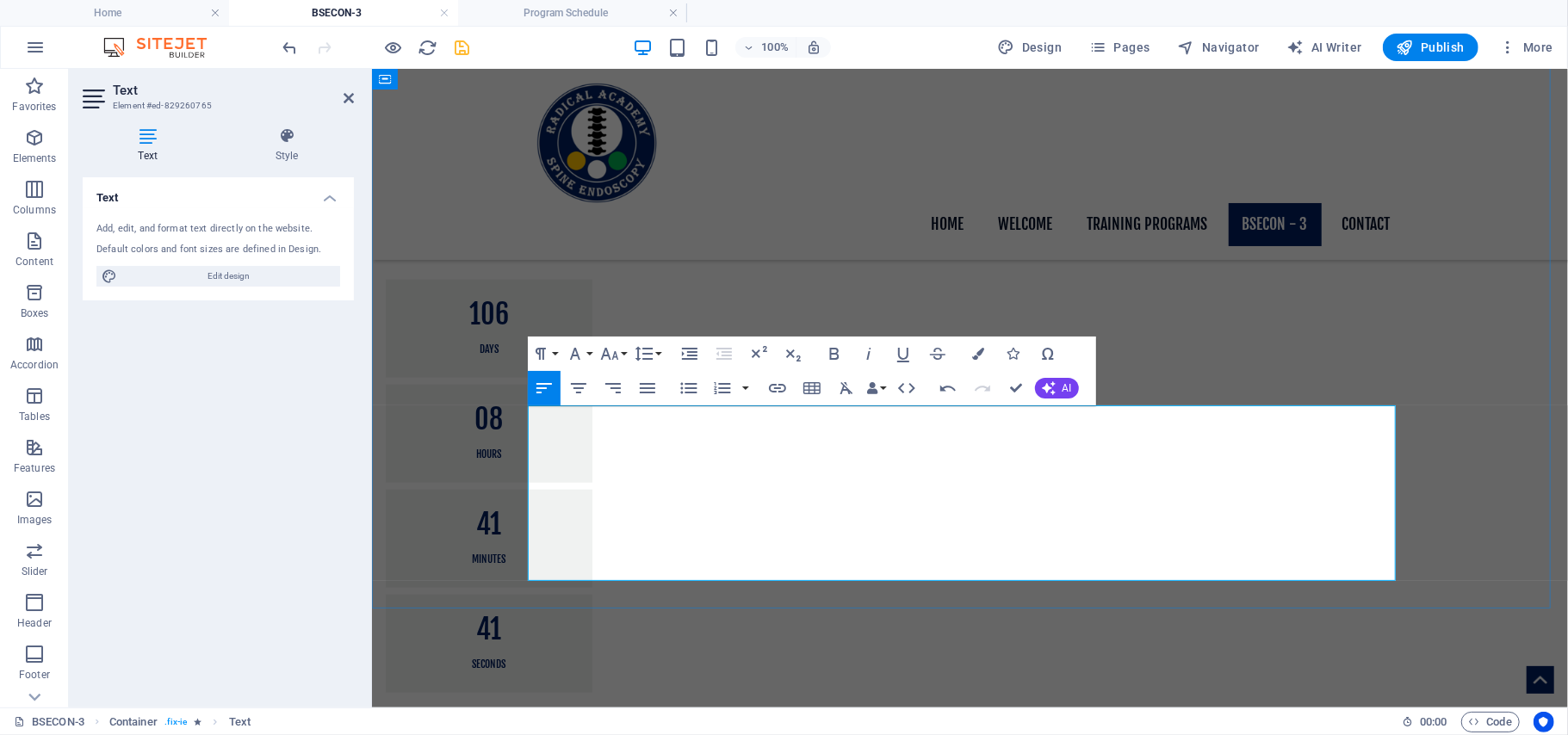drag, startPoint x: 616, startPoint y: 550, endPoint x: 916, endPoint y: 552, distance: 300.00667 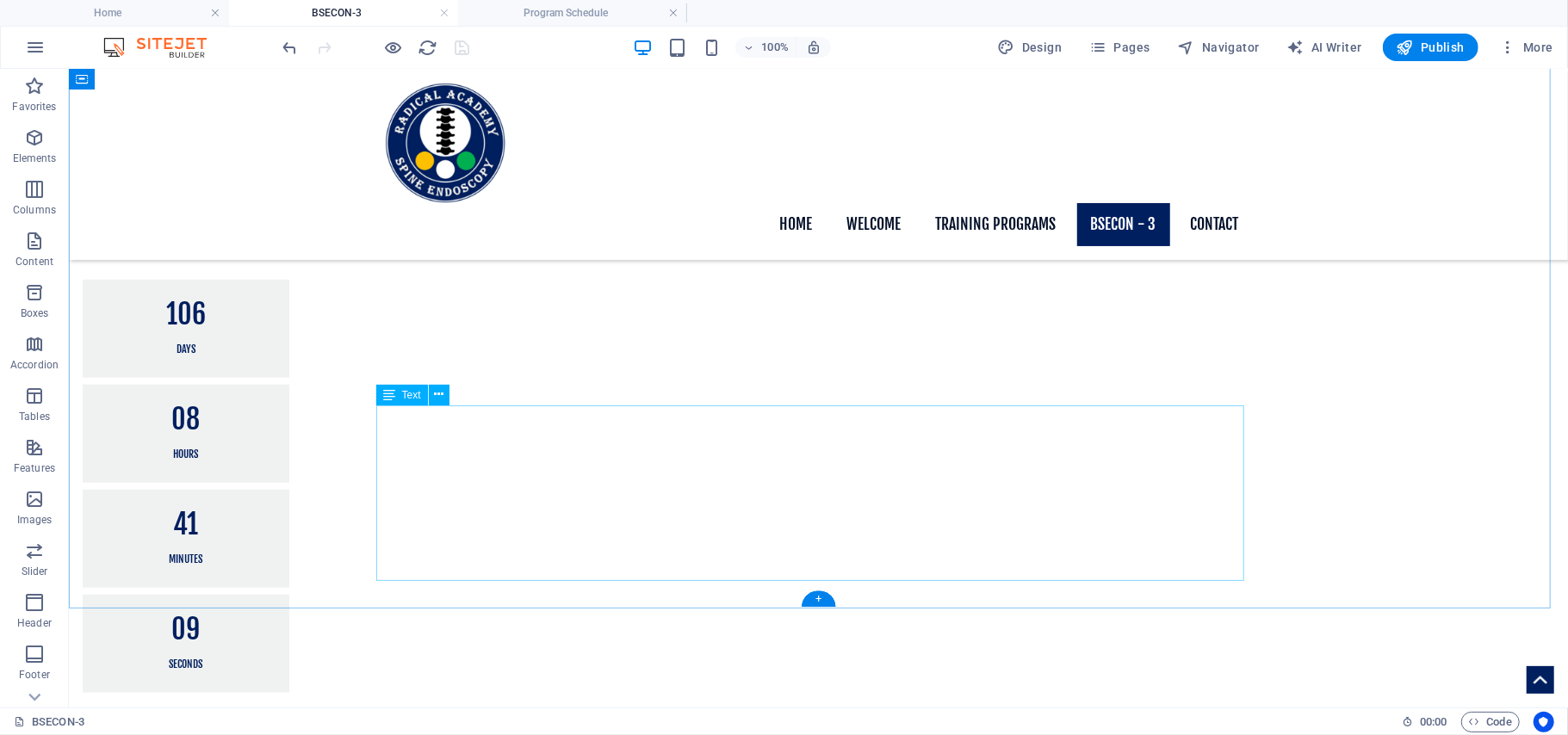 click on "VENUE Suyash Hospital 7J75+J6V, Gudhiyari Main Rd, near Avinash Lifestyle Tower, Kota, Raipur, Chhattisgarh 492010 Google Maps:  https://maps.app.goo.gl/3JGgM5U7P1qjRLpVA" at bounding box center (818, 1579) 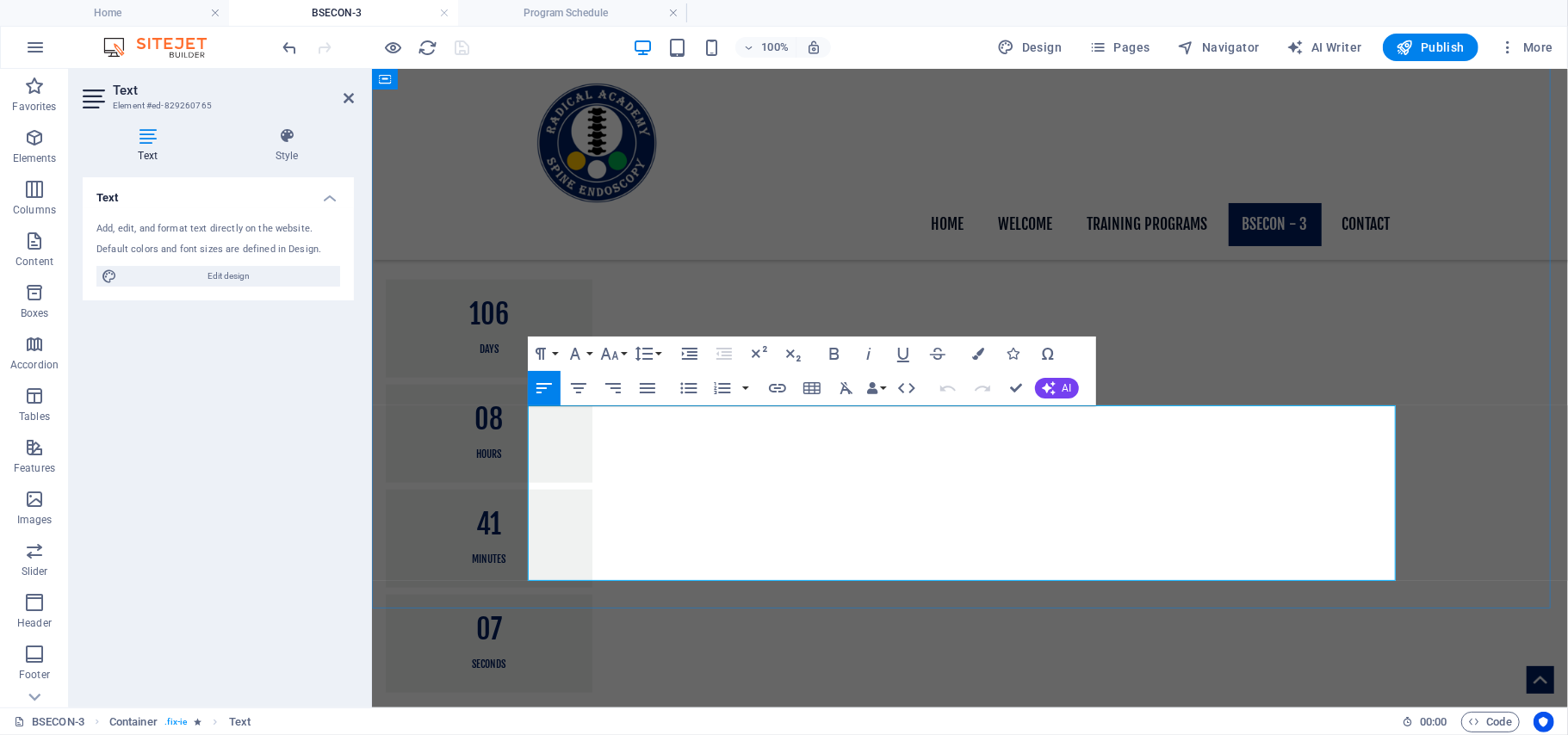 click on "Google Maps:  https://maps.app.goo.gl/3JGgM5U7P1qjRLpVA" at bounding box center (970, 1636) 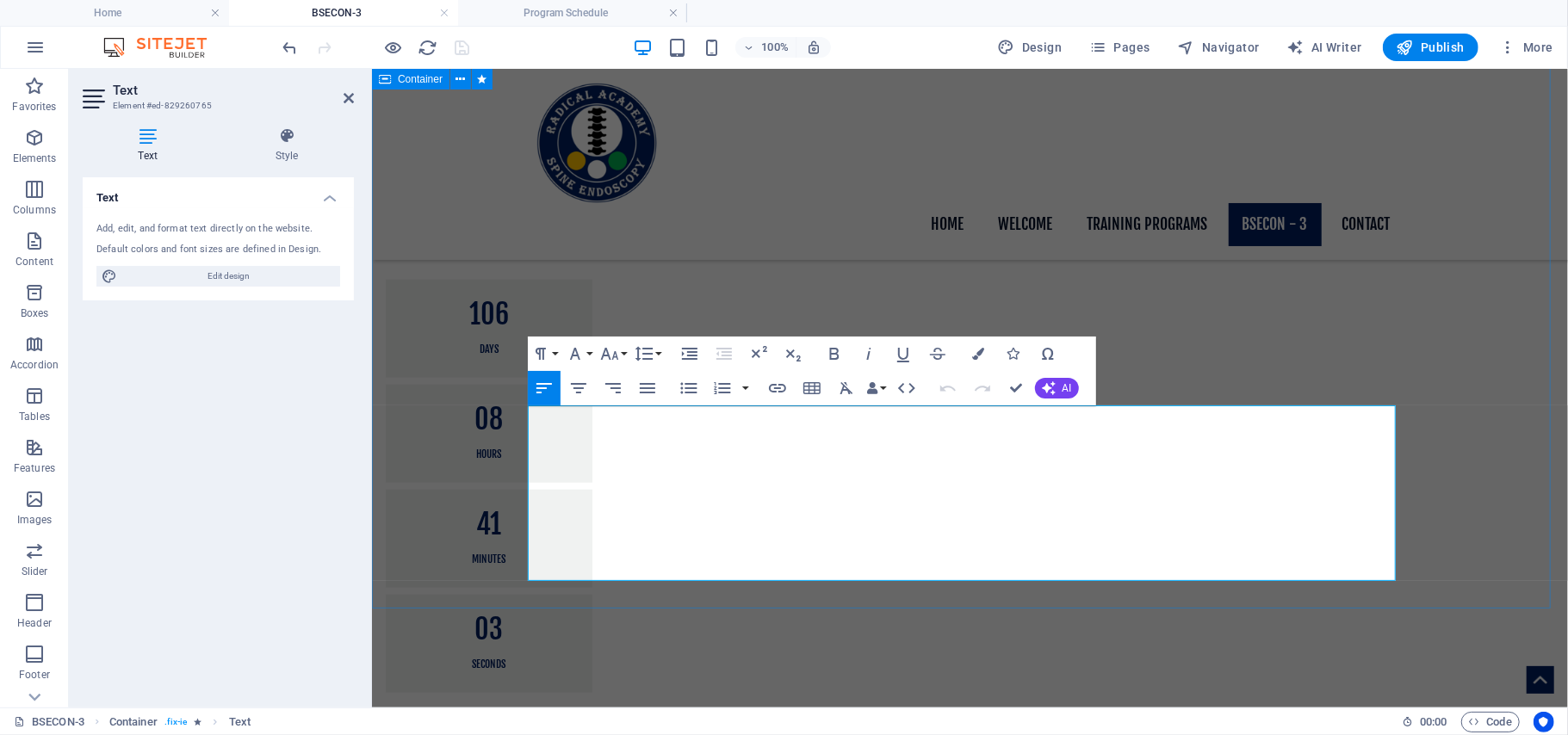 type 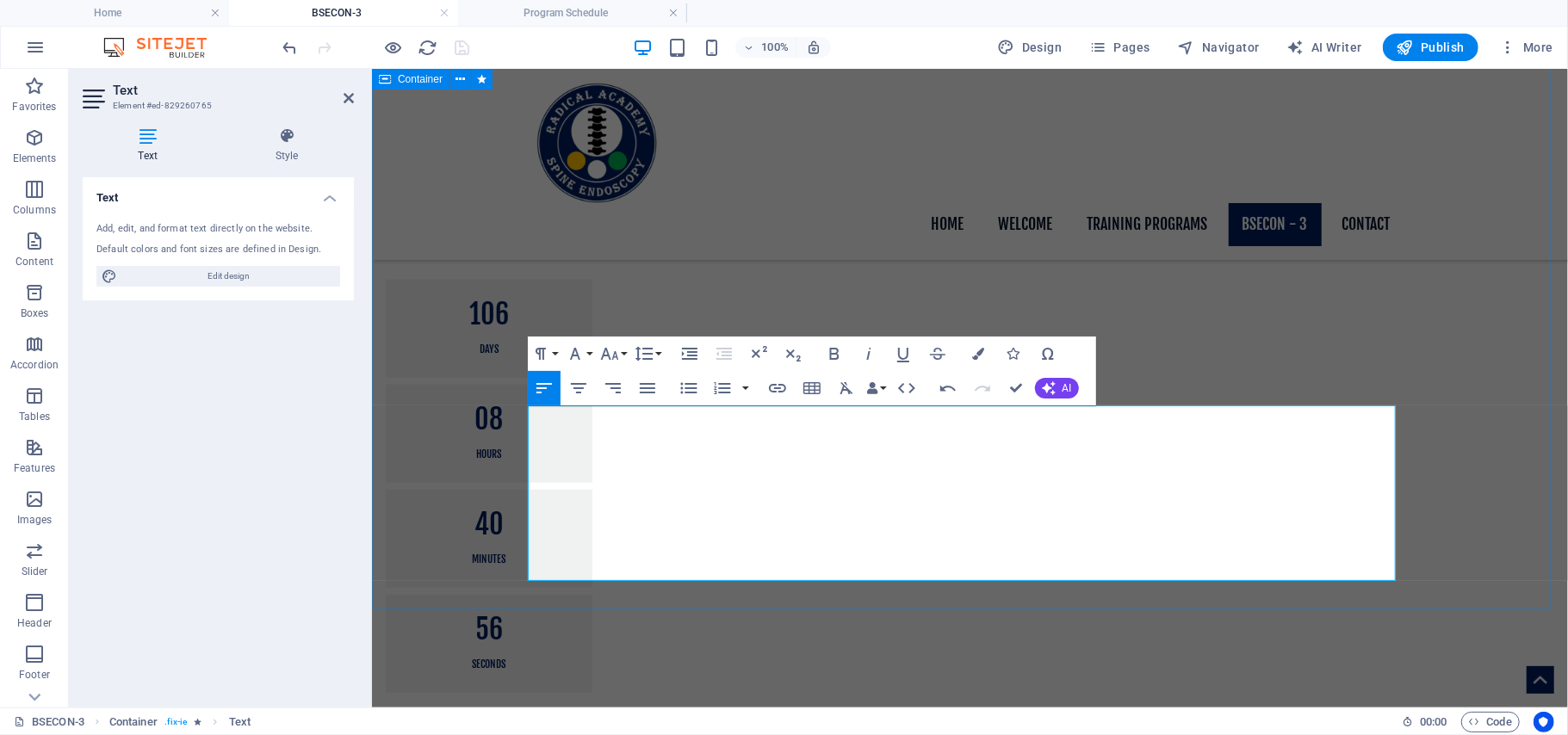 click on "welcome Dear Friends and Colleagues, We are thrilled to announce the 3rd International Conference of RASE INDIA, in partnership with Suyash Hospital and AIIMS - Raipur, taking place from Thursday, November 20, to Saturday, November 22, 2025. It has been a remarkable 3+ years since the foundation of RASE in January 2022, when we hosted our inaugural Spine Endoscopy workshop at BIN-Kolkata. Since then, we have successfully conducted over 78 programs, including Live Surgery Workshops, Hands-on Cadaver Workshops, Hands-on Live Surgery Programs, Mentorships, Fellowships, and Observerships across India and various parts of the world. We take pride in our achievement of enabling more than 300 surgeons to practice Spine Endoscopy. Seeing is believing! Join us to learn Bi-portal Spine Endoscopy step by step, covering everything from Triangulation to complete Decompression and Fusion. We look forward to seeing you in Raipur! VENUE Suyash Hospital Google Maps:  https://maps.app.goo.gl/3JGgM5U7P1qjRLpVA" at bounding box center [969, 1231] 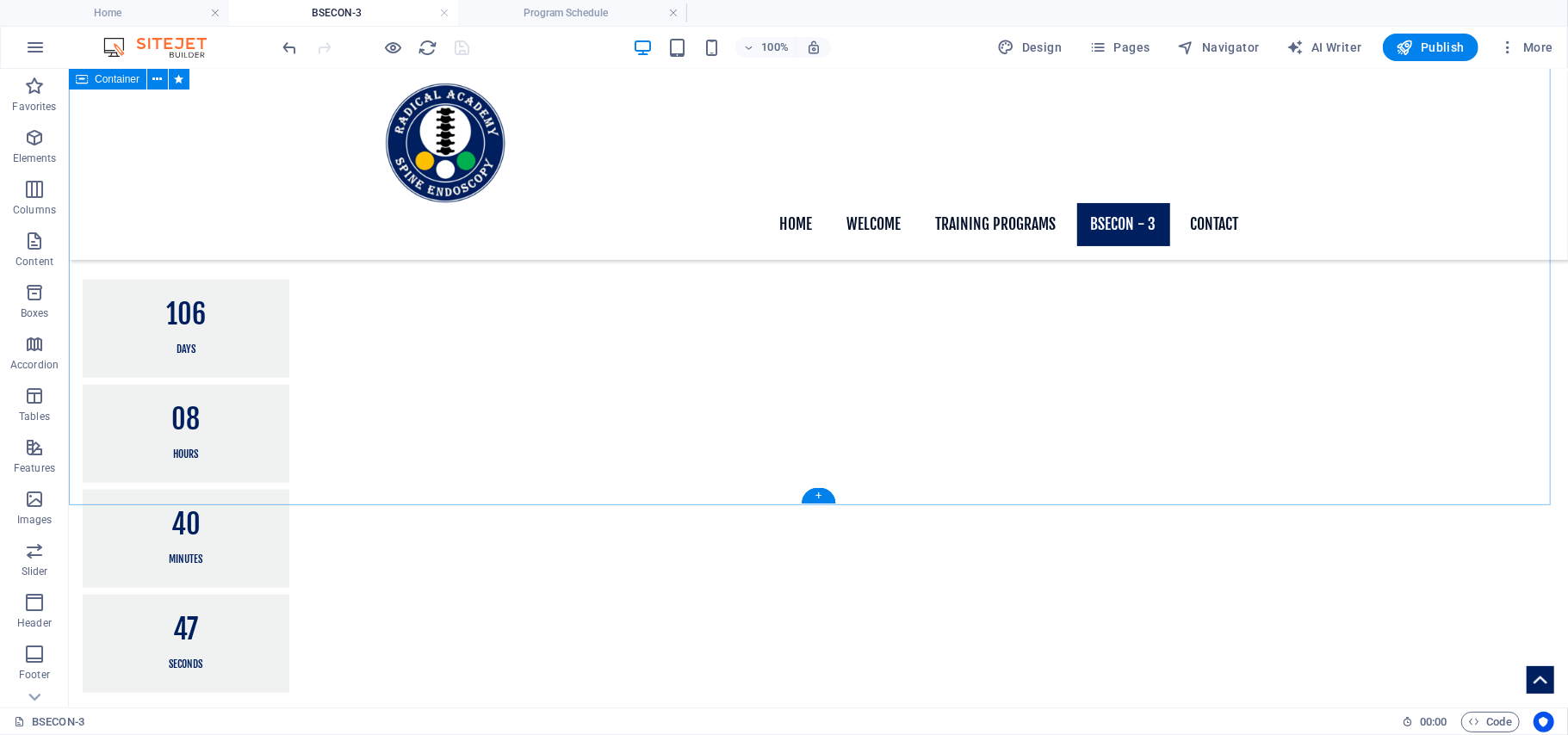scroll, scrollTop: 1257, scrollLeft: 0, axis: vertical 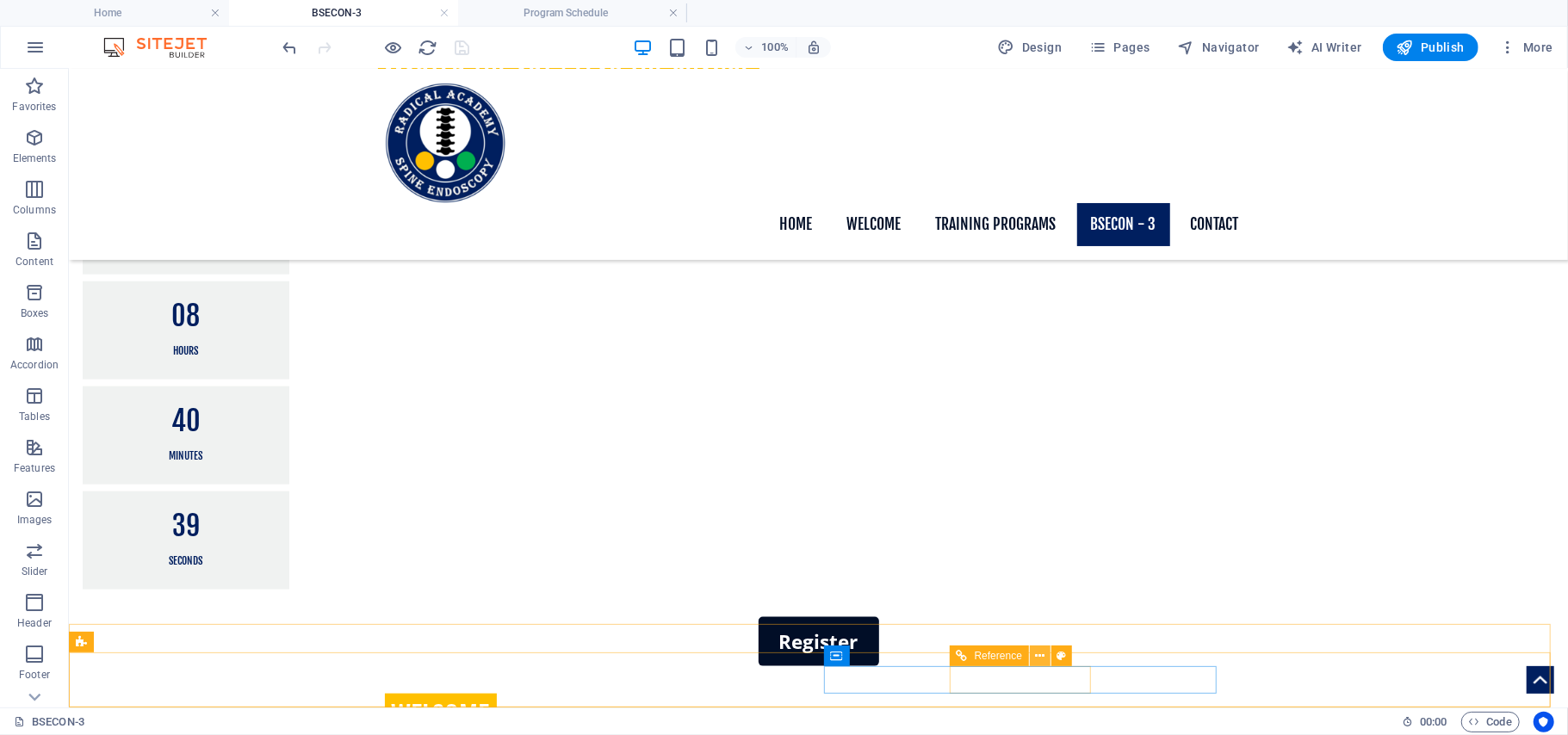 click at bounding box center (1040, 656) 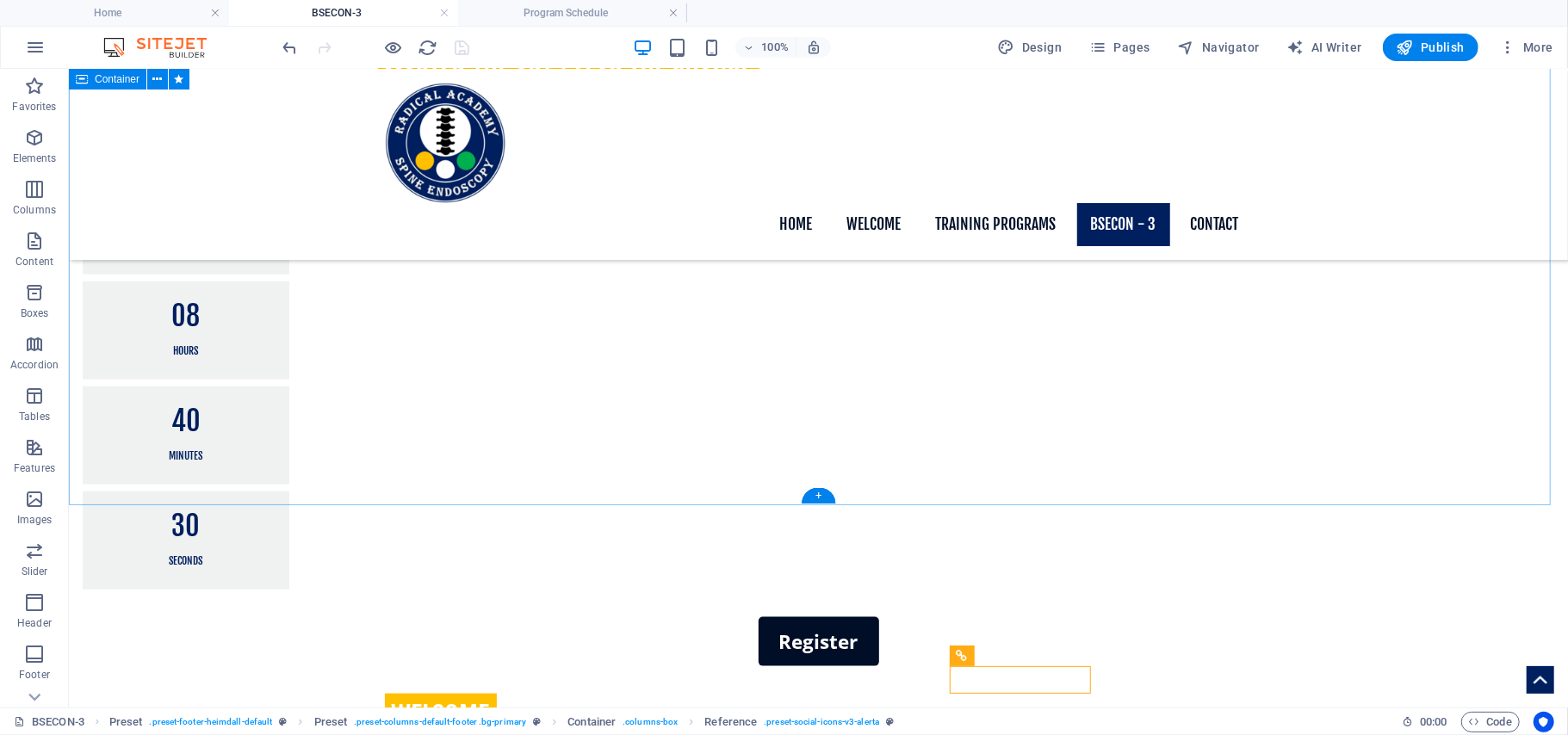 click on "welcome Dear Friends and Colleagues, We are thrilled to announce the 3rd International Conference of RASE INDIA, in partnership with Suyash Hospital and AIIMS - Raipur, taking place from Thursday, November 20, to Saturday, November 22, 2025. It has been a remarkable 3+ years since the foundation of RASE in January 2022, when we hosted our inaugural Spine Endoscopy workshop at BIN-Kolkata. Since then, we have successfully conducted over 78 programs, including Live Surgery Workshops, Hands-on Cadaver Workshops, Hands-on Live Surgery Programs, Mentorships, Fellowships, and Observerships across India and various parts of the world. We take pride in our achievement of enabling more than 300 surgeons to practice Spine Endoscopy. Seeing is believing! Join us to learn Bi-portal Spine Endoscopy step by step, covering everything from Triangulation to complete Decompression and Fusion. We look forward to seeing you in Raipur! VENUE Suyash Hospital Google Maps:  https://maps.app.goo.gl/3JGgM5U7P1qjRLpVA" at bounding box center [817, 1127] 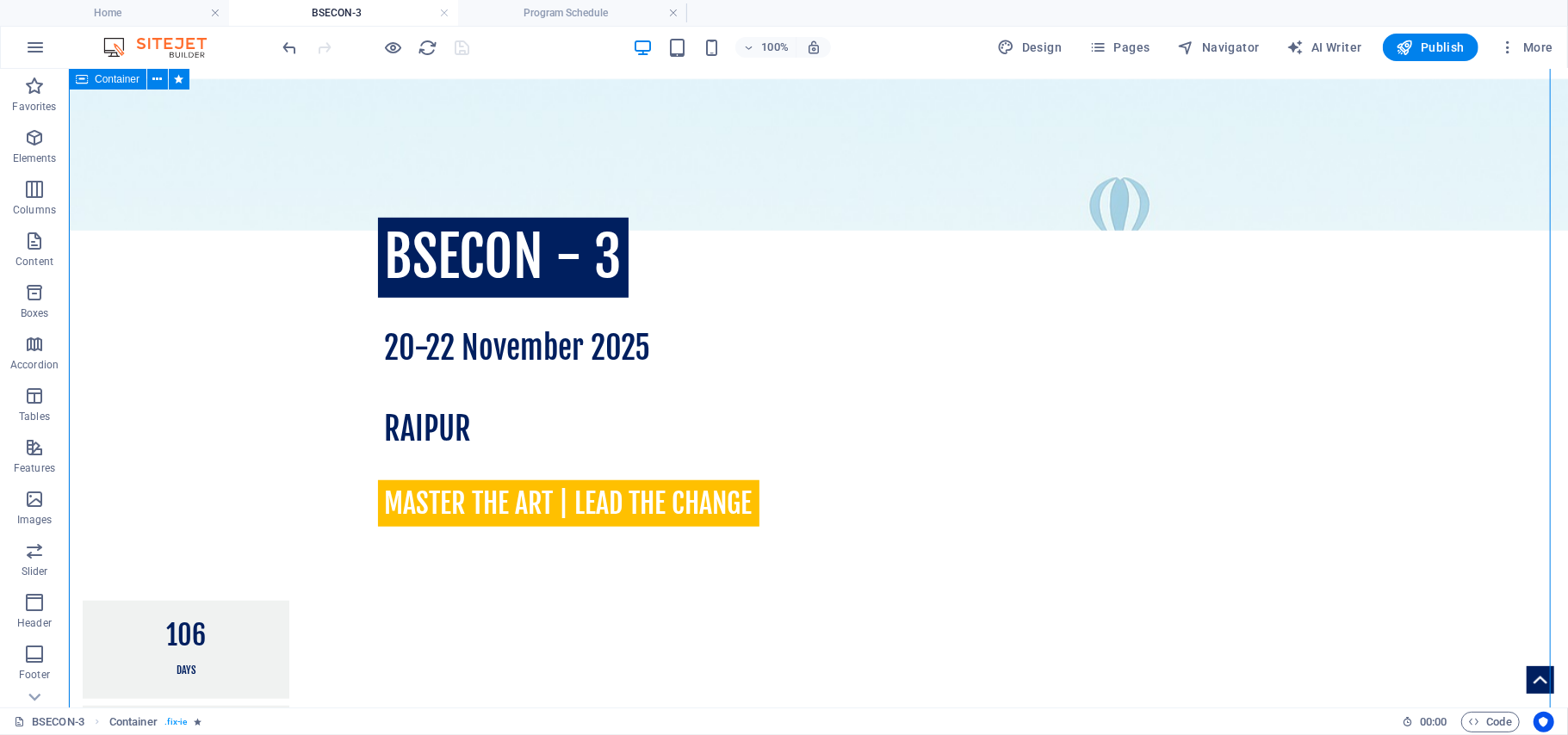 scroll, scrollTop: 0, scrollLeft: 0, axis: both 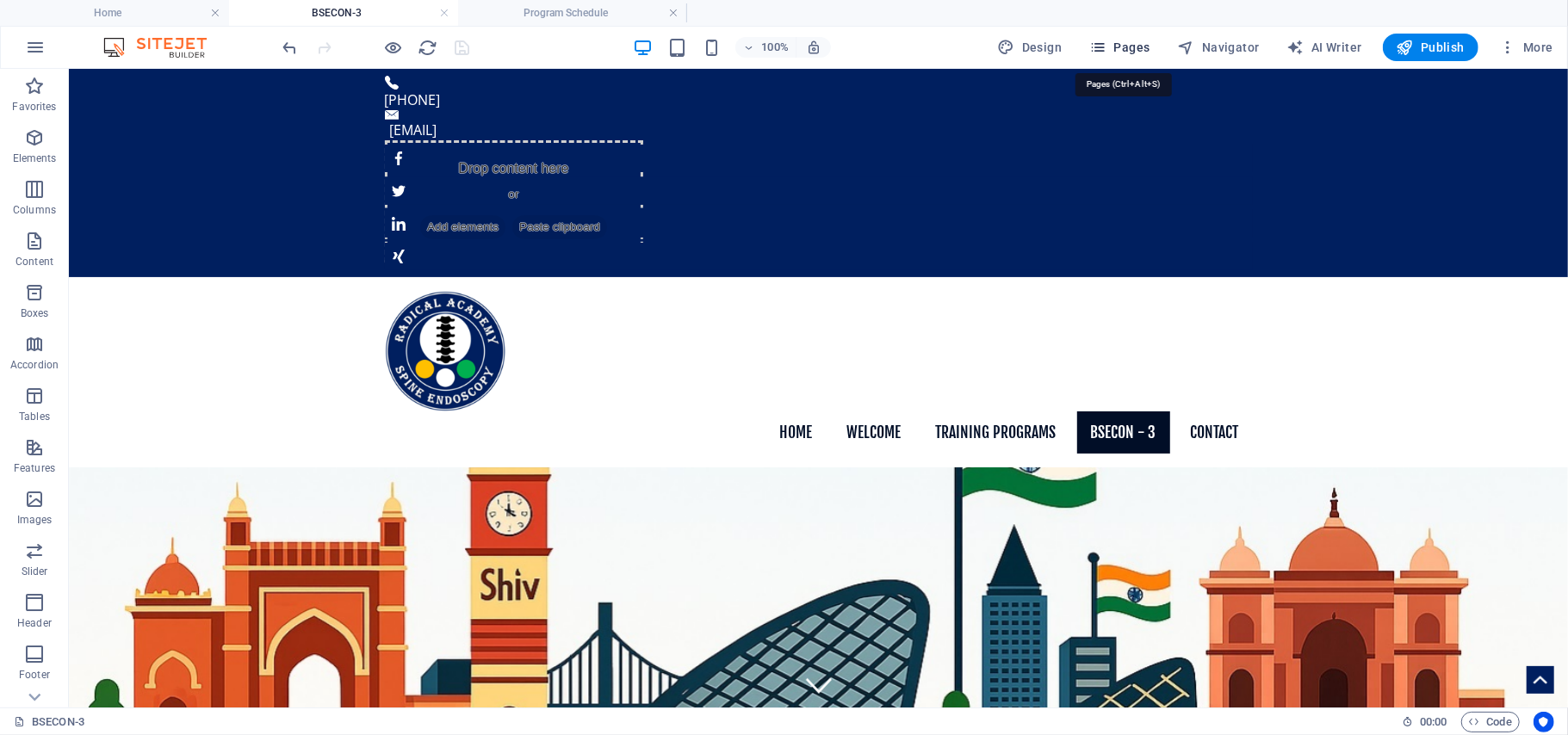click on "Pages" at bounding box center (1119, 47) 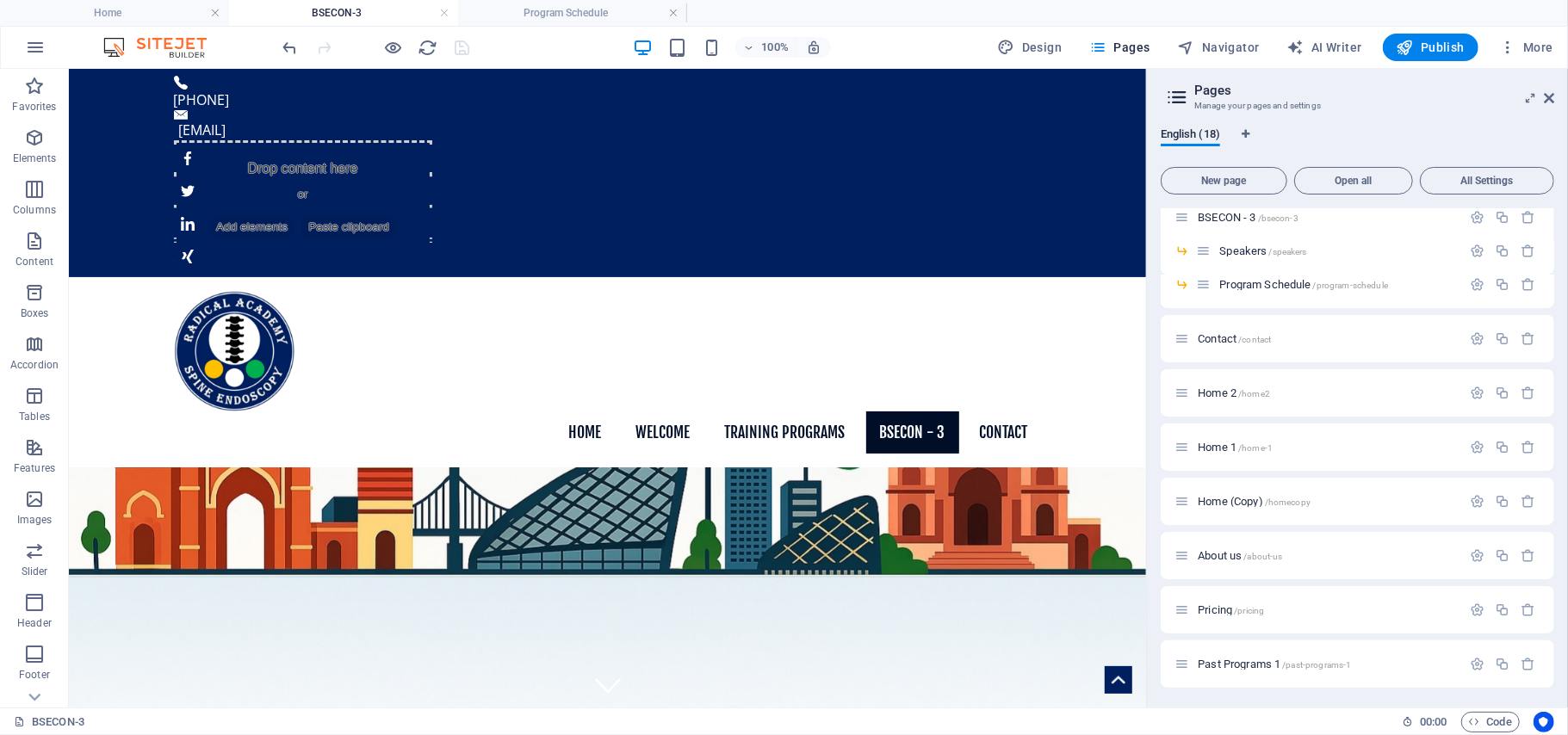 scroll, scrollTop: 0, scrollLeft: 0, axis: both 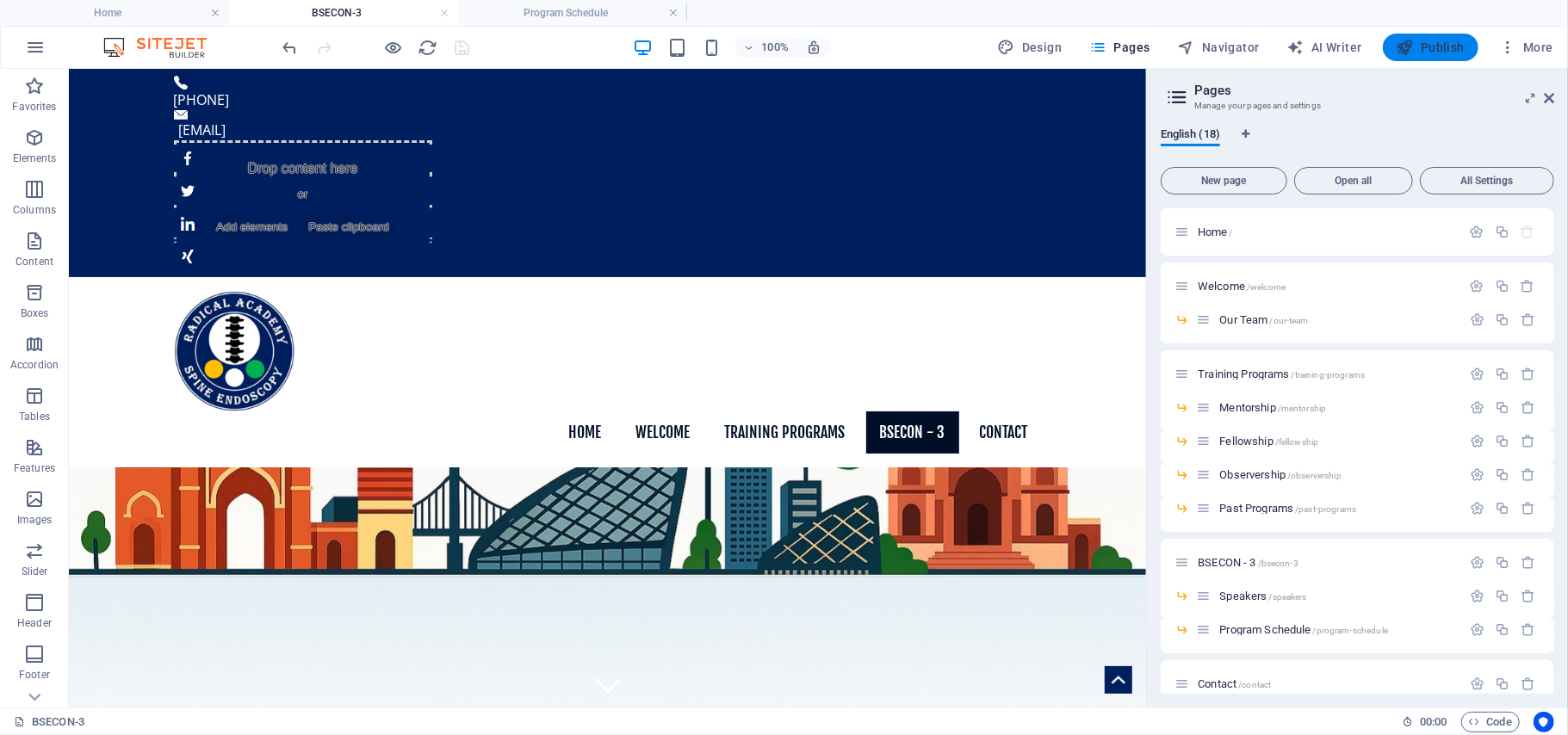 click on "Publish" at bounding box center [1430, 47] 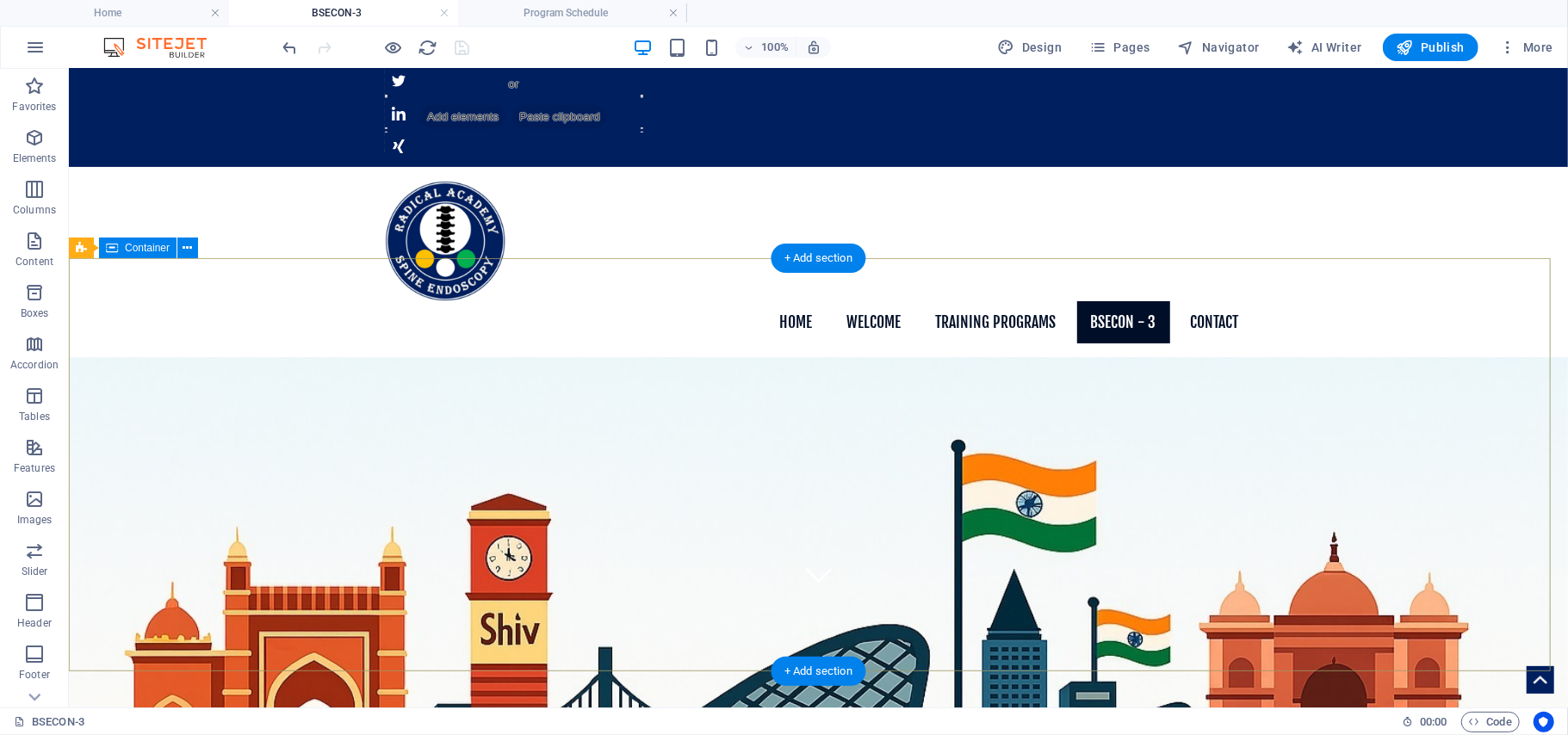 scroll, scrollTop: 0, scrollLeft: 0, axis: both 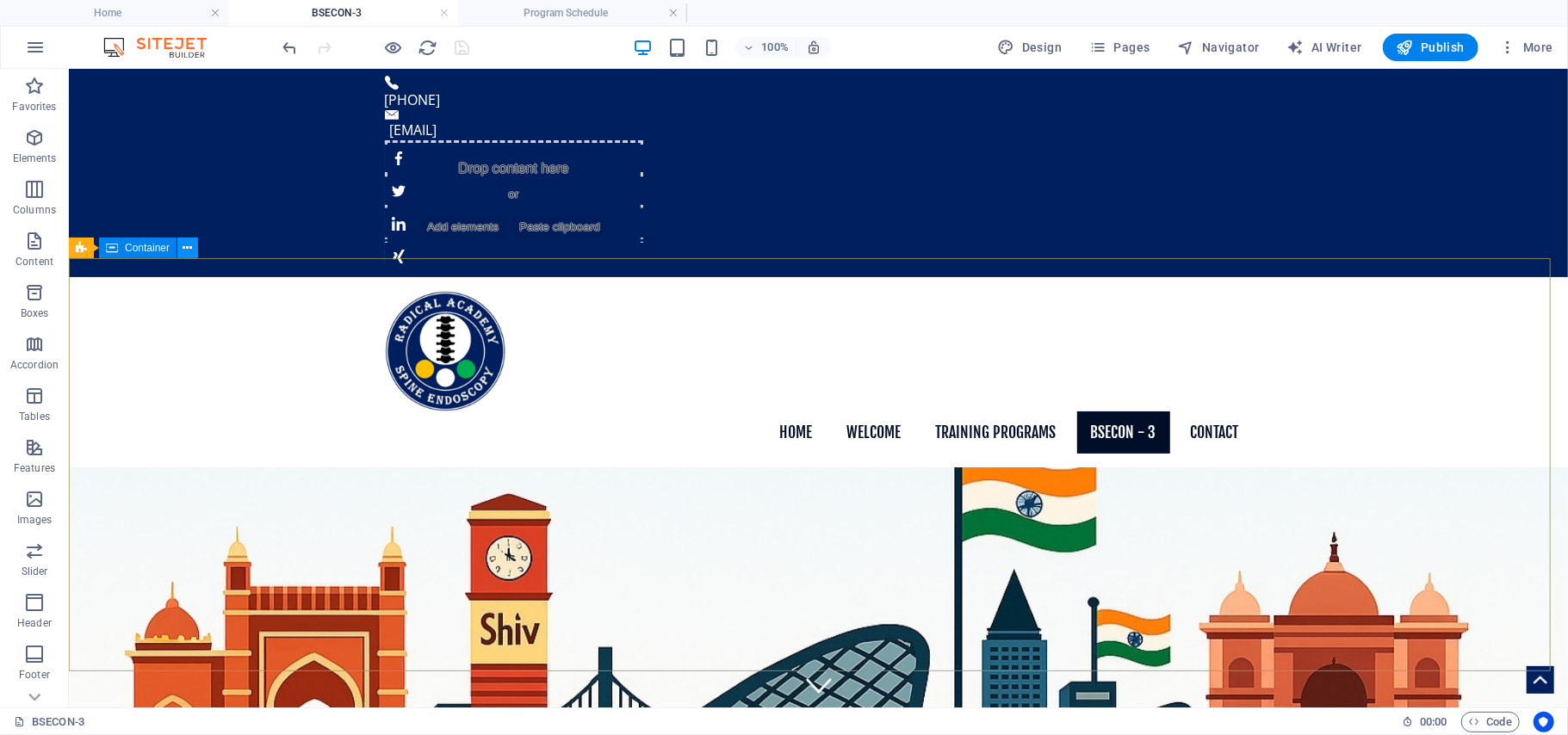 click at bounding box center (188, 248) 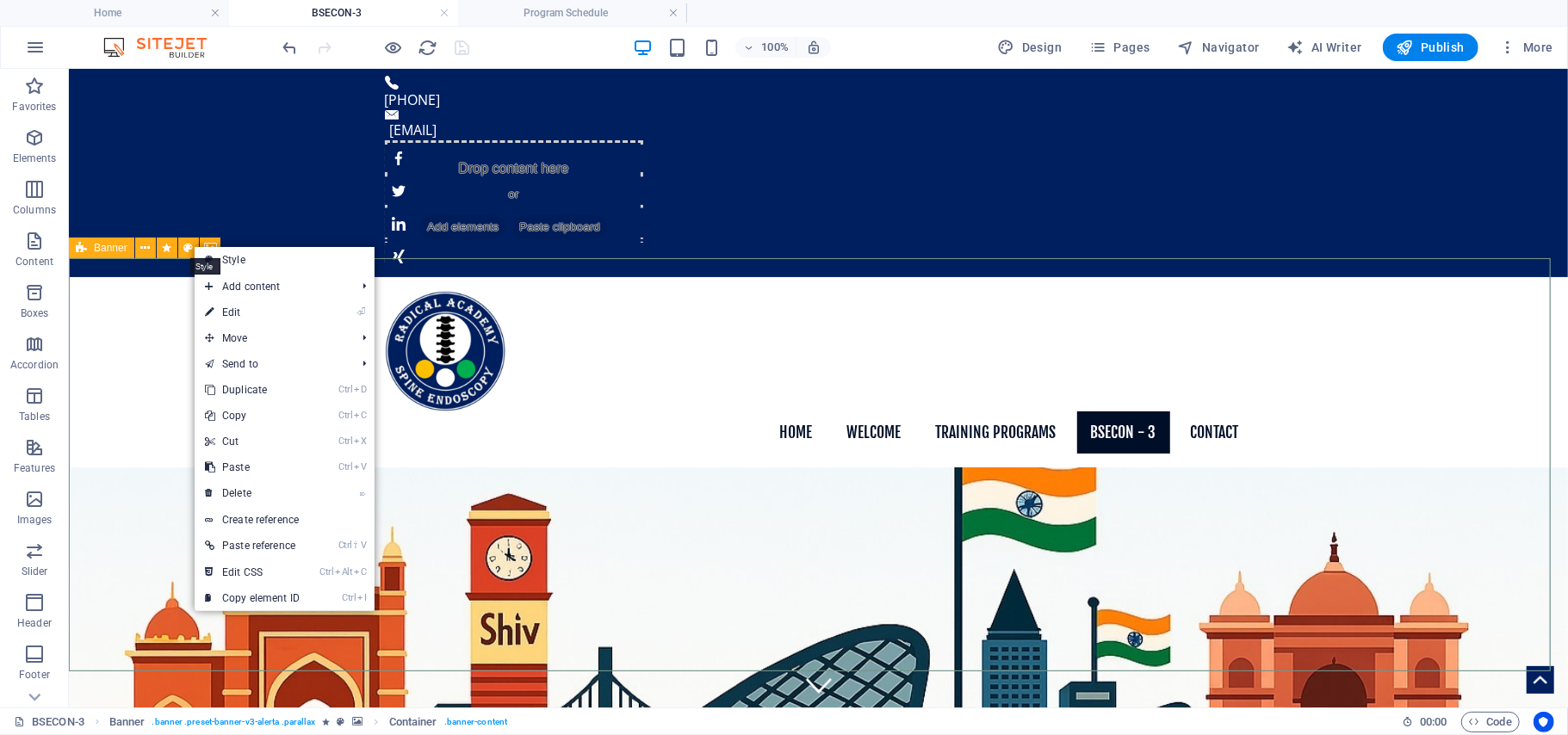 click at bounding box center (188, 248) 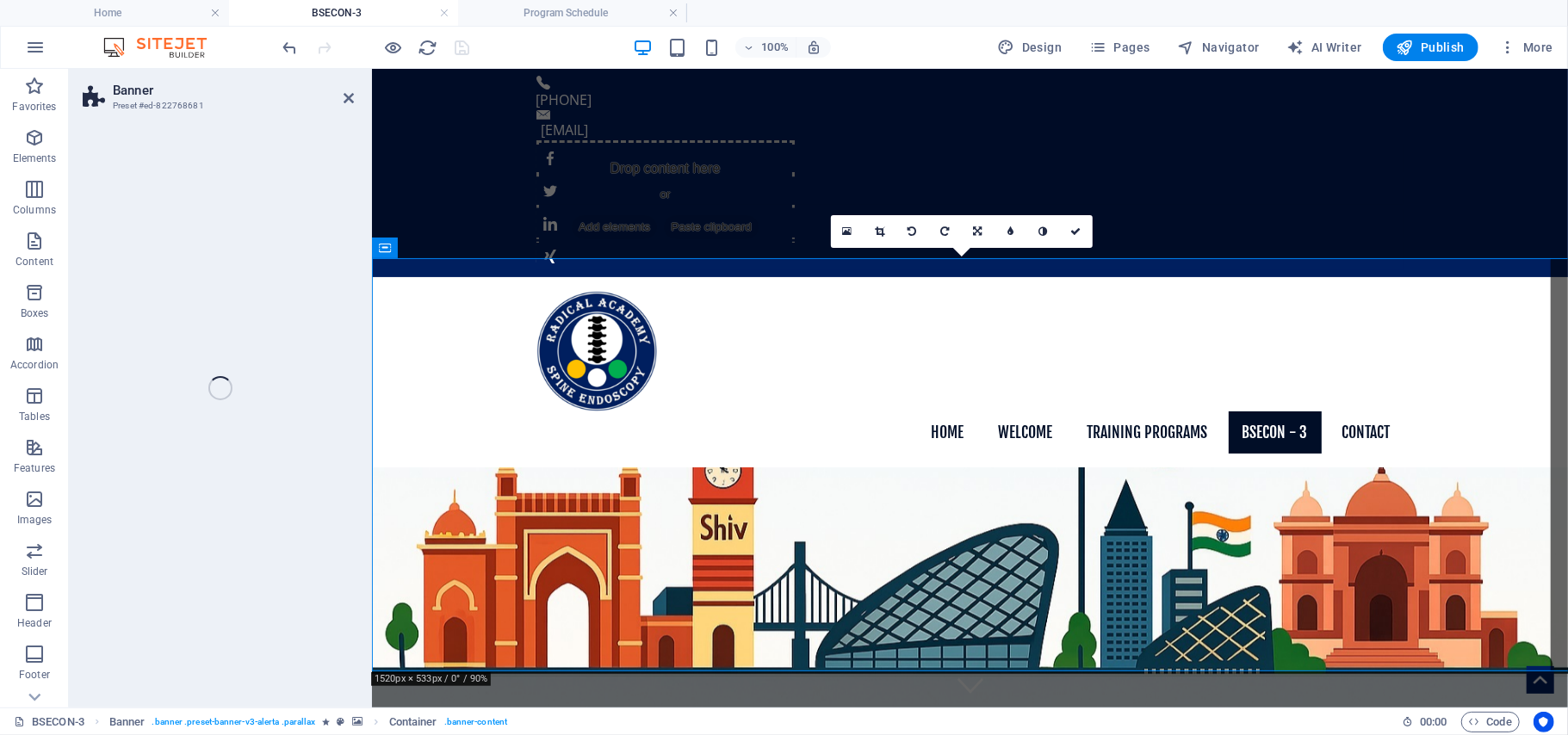 click on "Banner Preset #ed-822768681
Drag here to replace the existing content. Press “Ctrl” if you want to create a new element.
Unequal Columns   Container   H1   Banner   Banner   Container   Unequal Columns   Unequal Columns   Container   Info Bar   Menu Bar   Menu   Spacer   Countdown   Button   Spacer   Container   Text   Button series   H2   Spacer   Placeholder   Container   Container   Text   Container   Spacer   H2   Container   Container   H3   Text   Spacer   Button   Separator   Button   H3   Container   Button   Call to Action - Countdown   Call to Action - Countdown   Image   Button   Container   Call to Action - Countdown   HTML   Call to Action - Countdown   Container   Image   Container   Call to Action - Countdown   H3   Call to Action - Countdown   Call to Action - Countdown   Container   Call to Action - Countdown   HTML   Button   Button   Callout   Container   Preset   Separator   Preset   Callout   Callout   Preset   Container   Button   Container   H3   Text     Image" at bounding box center (818, 388) 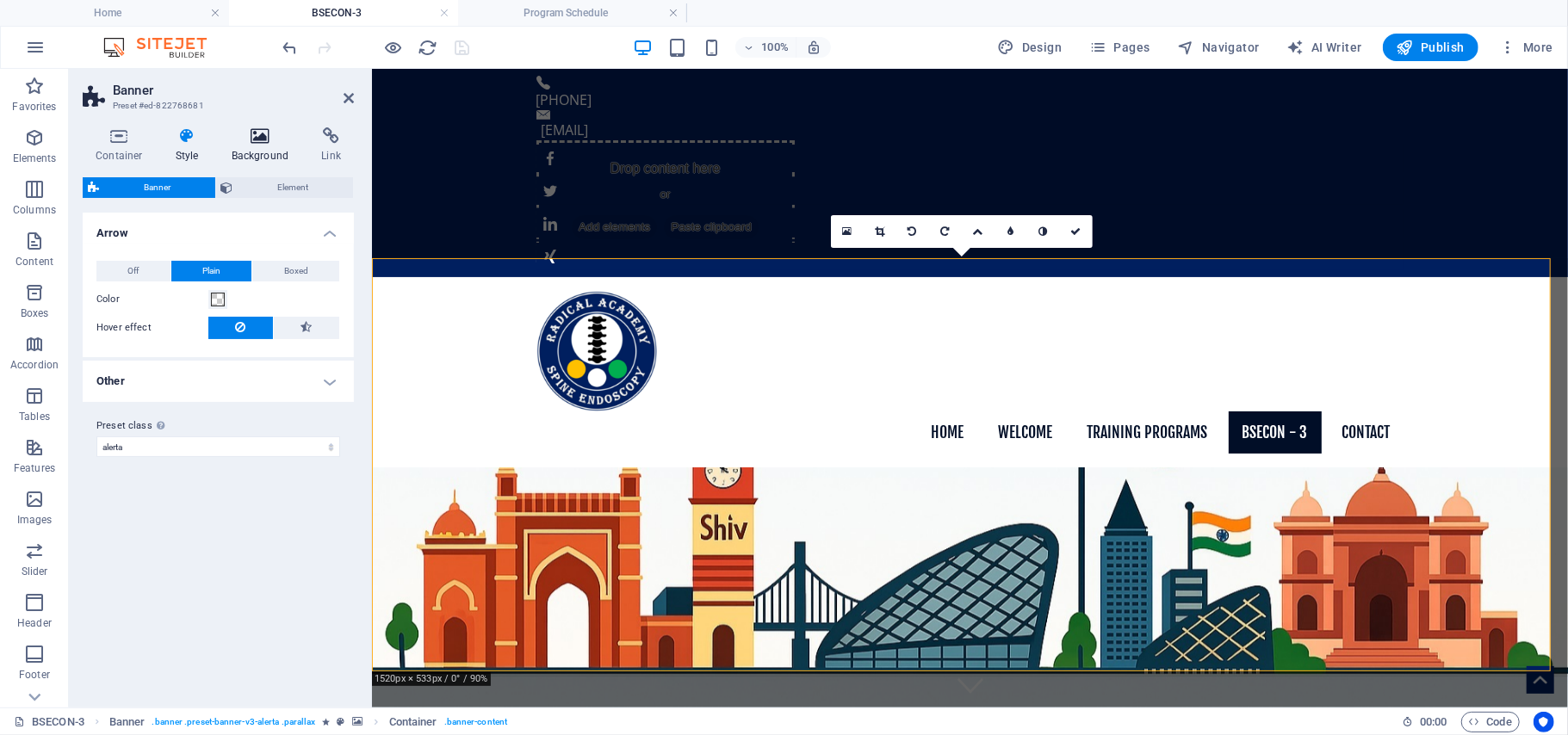 click at bounding box center (260, 136) 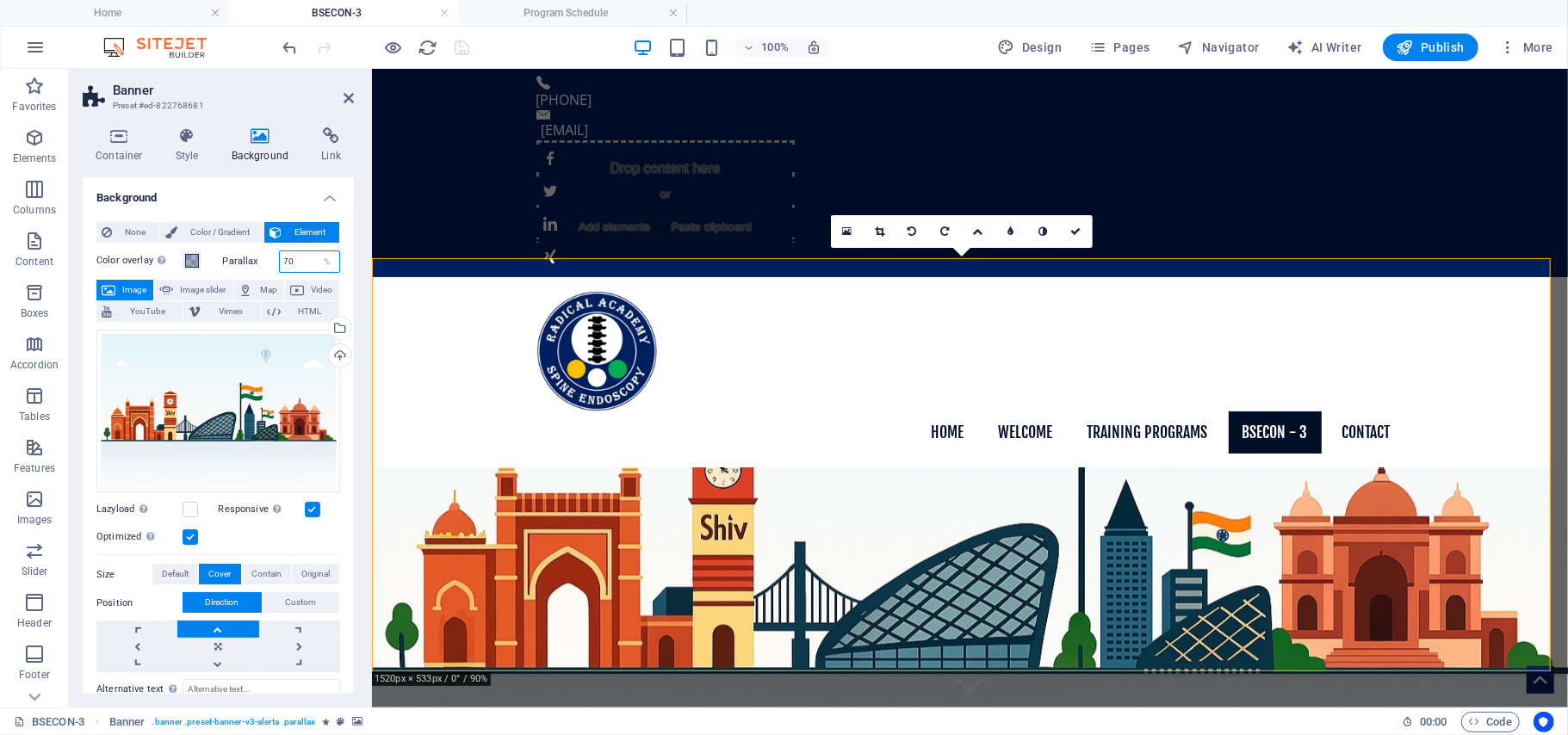 drag, startPoint x: 300, startPoint y: 263, endPoint x: 279, endPoint y: 269, distance: 21.84033 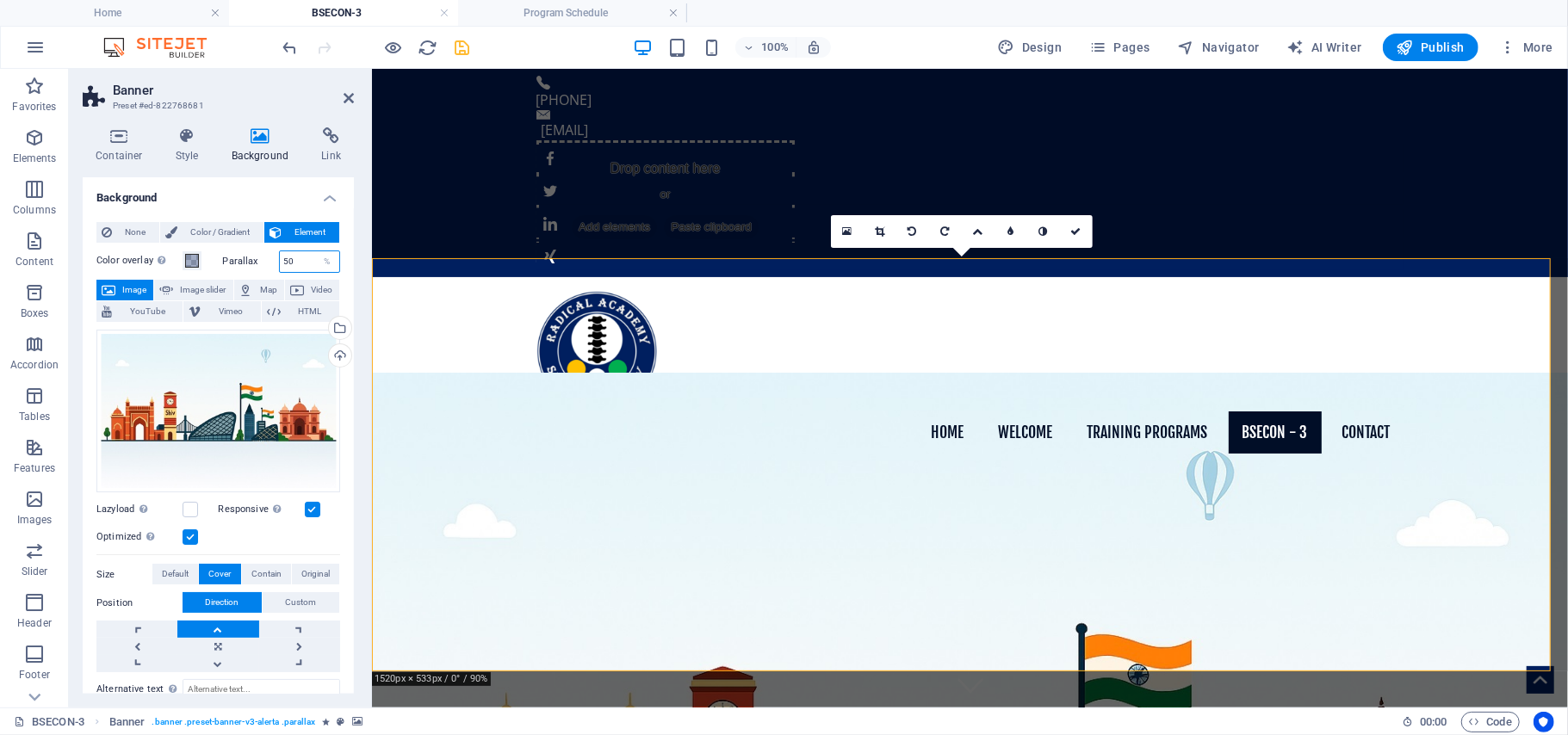 drag, startPoint x: 294, startPoint y: 259, endPoint x: 280, endPoint y: 258, distance: 14.03567 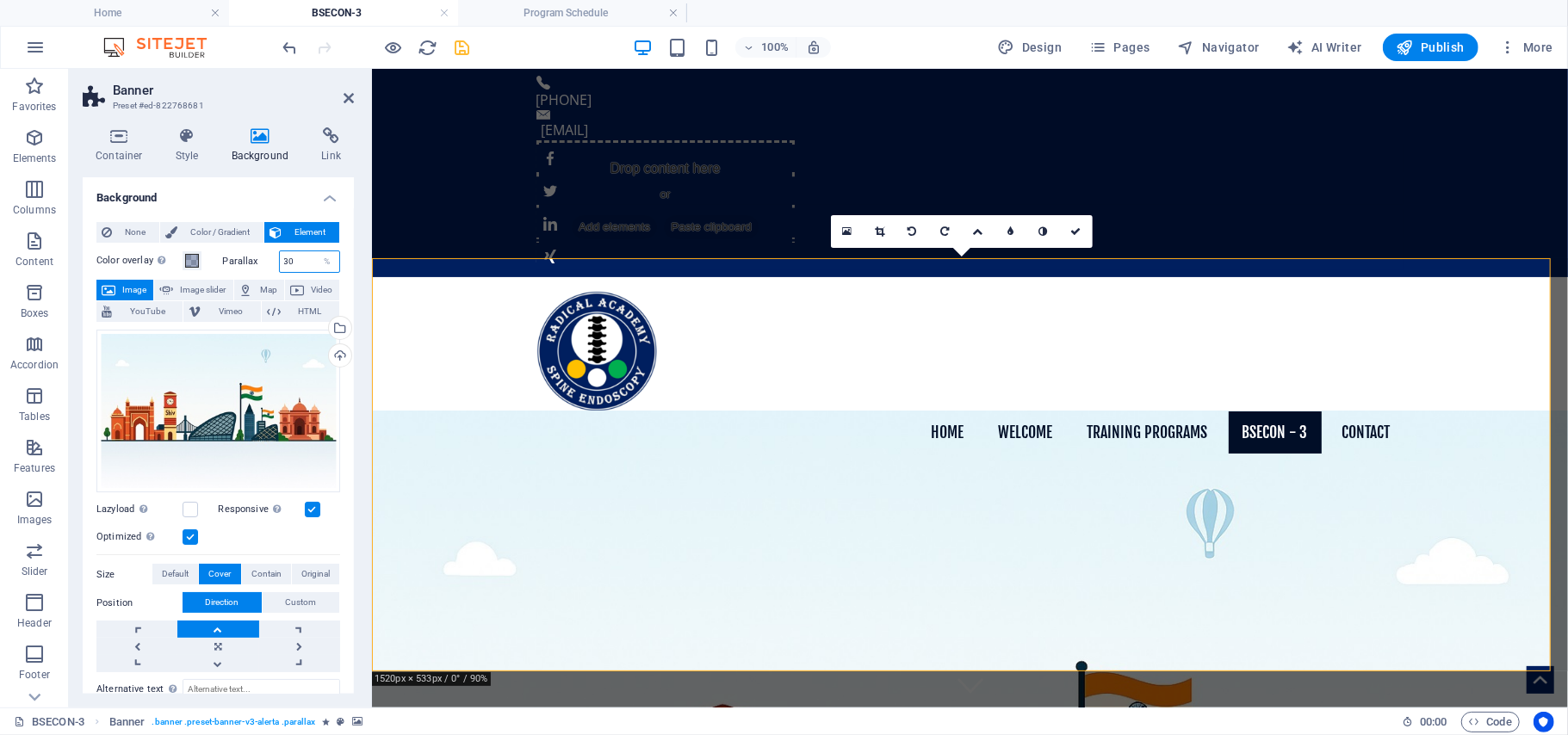 type on "3" 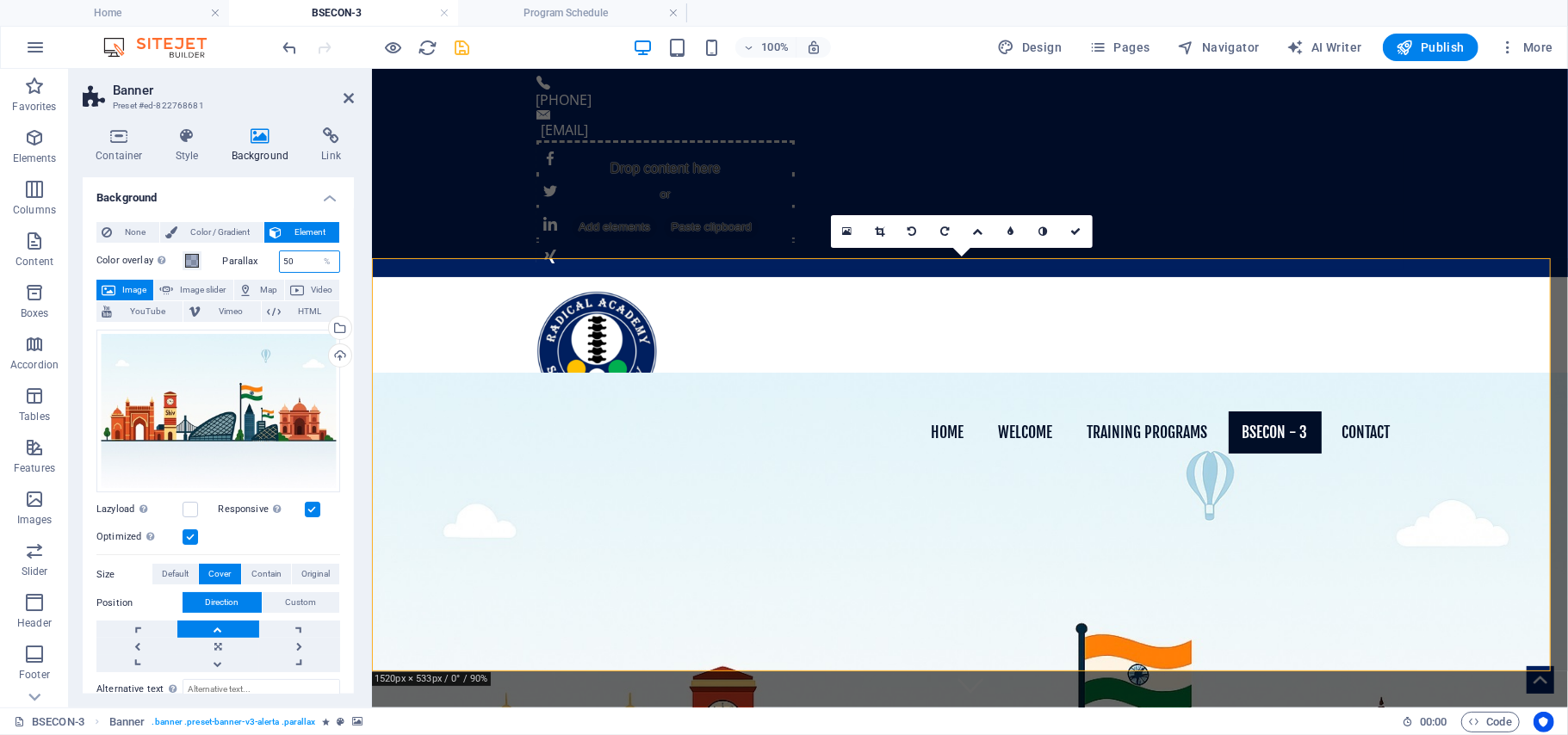 drag, startPoint x: 296, startPoint y: 262, endPoint x: 273, endPoint y: 269, distance: 24.041631 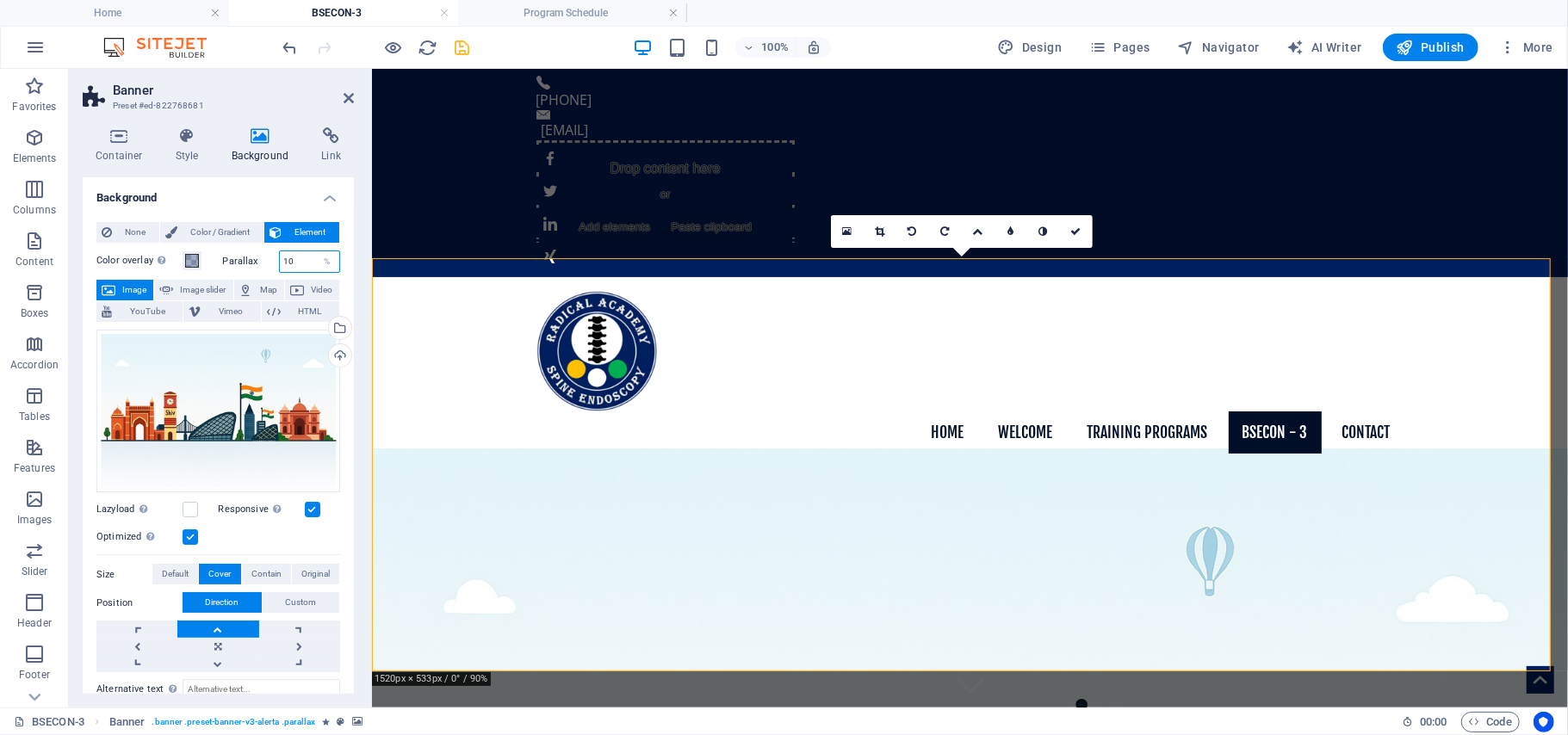 type on "1" 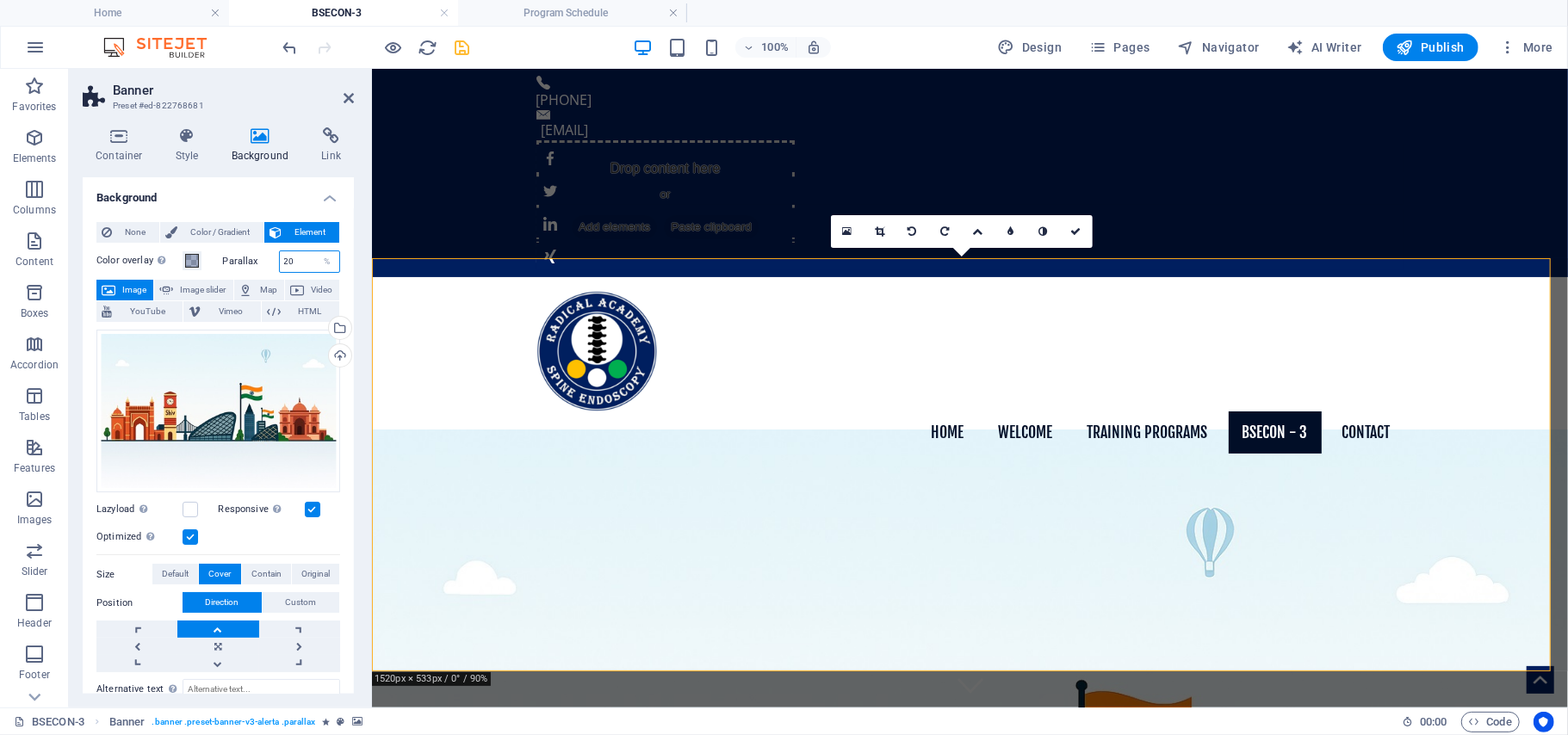 type on "2" 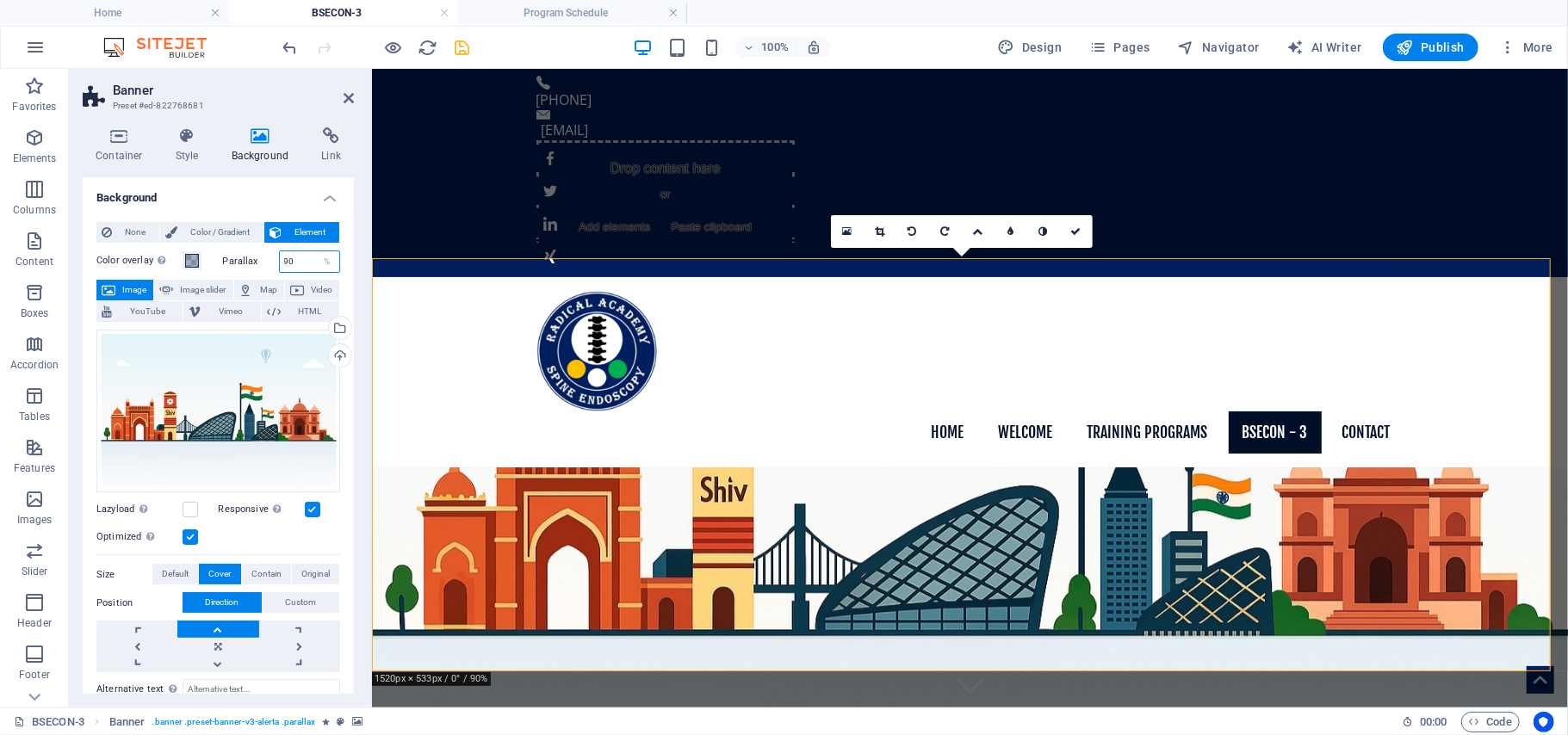 type on "9" 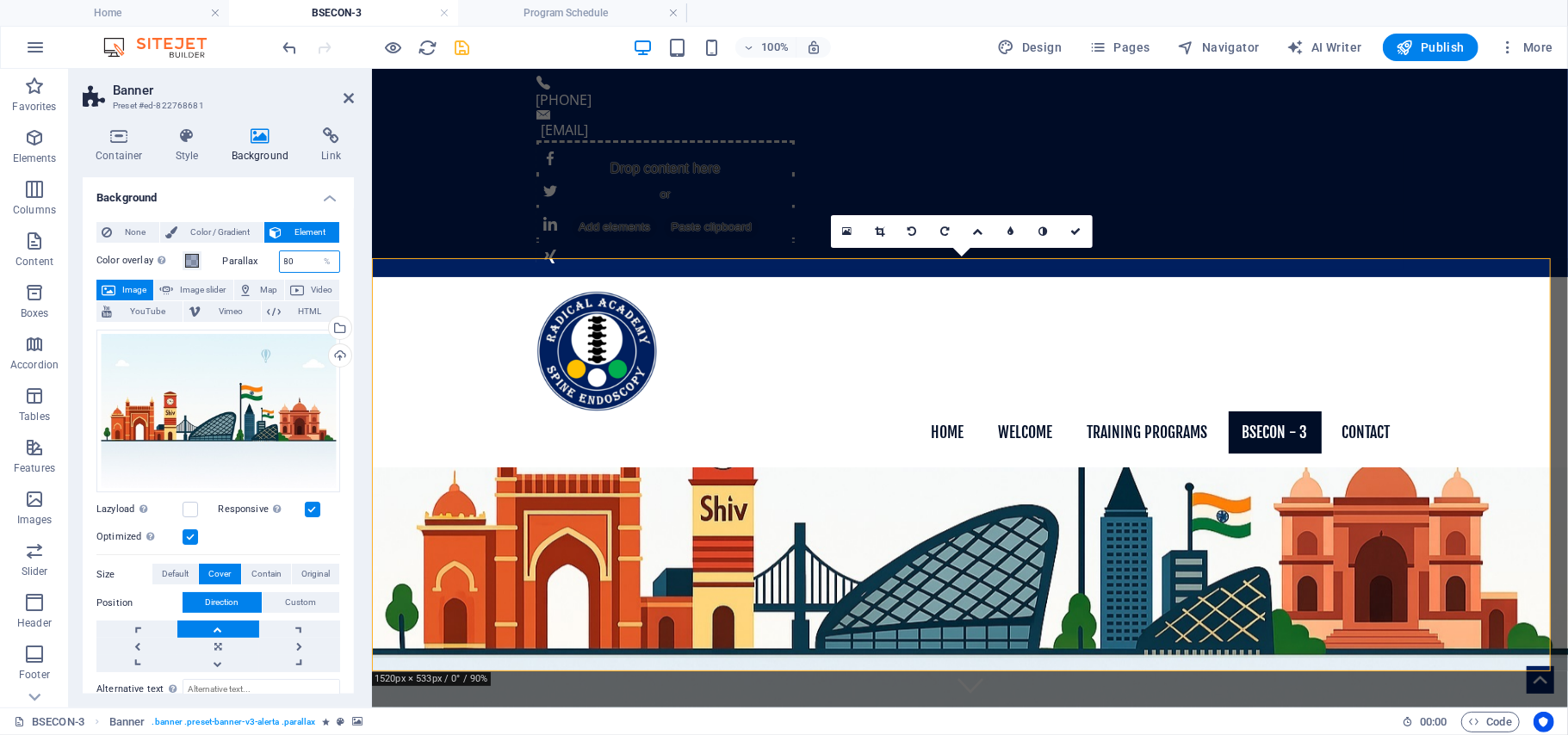 type on "80" 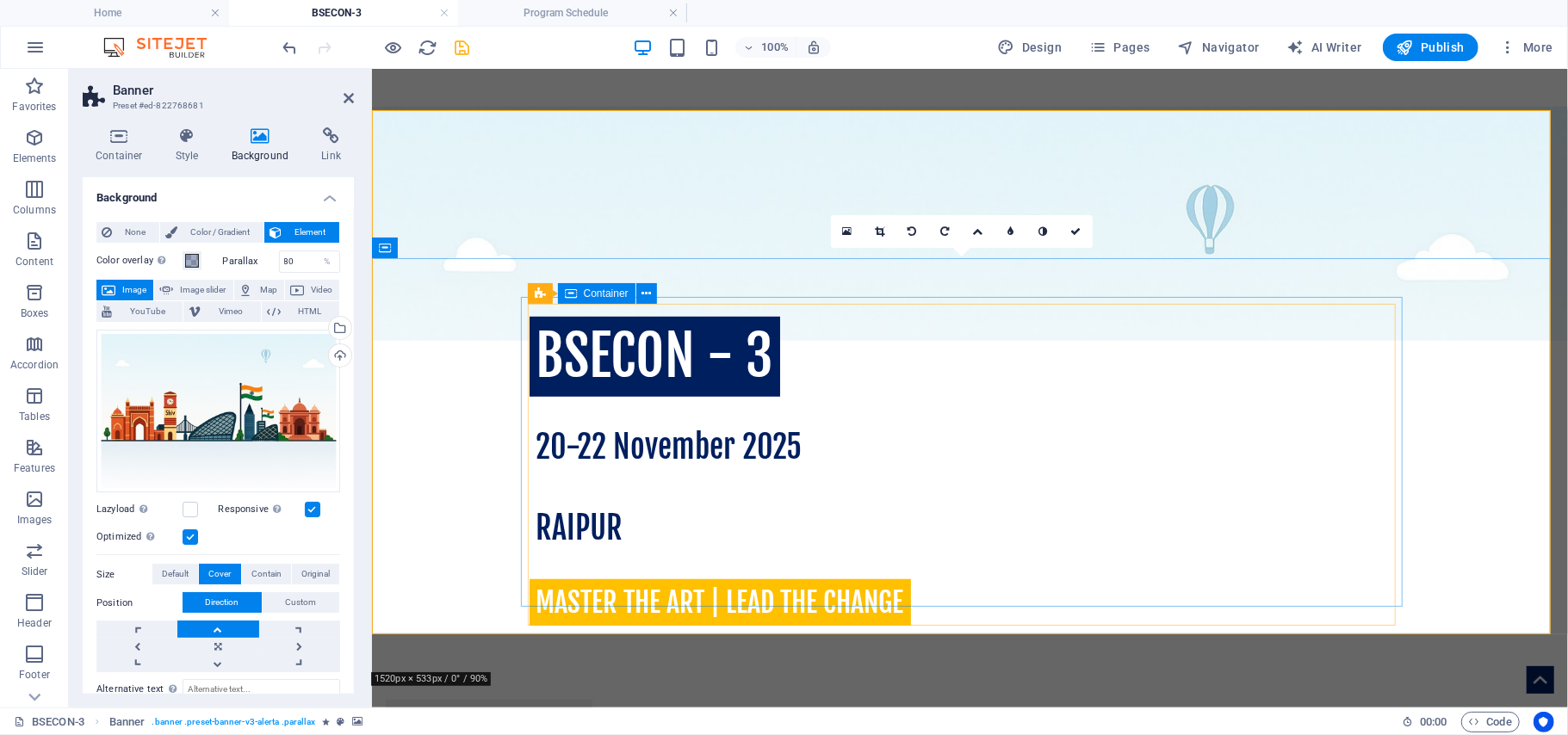 scroll, scrollTop: 0, scrollLeft: 0, axis: both 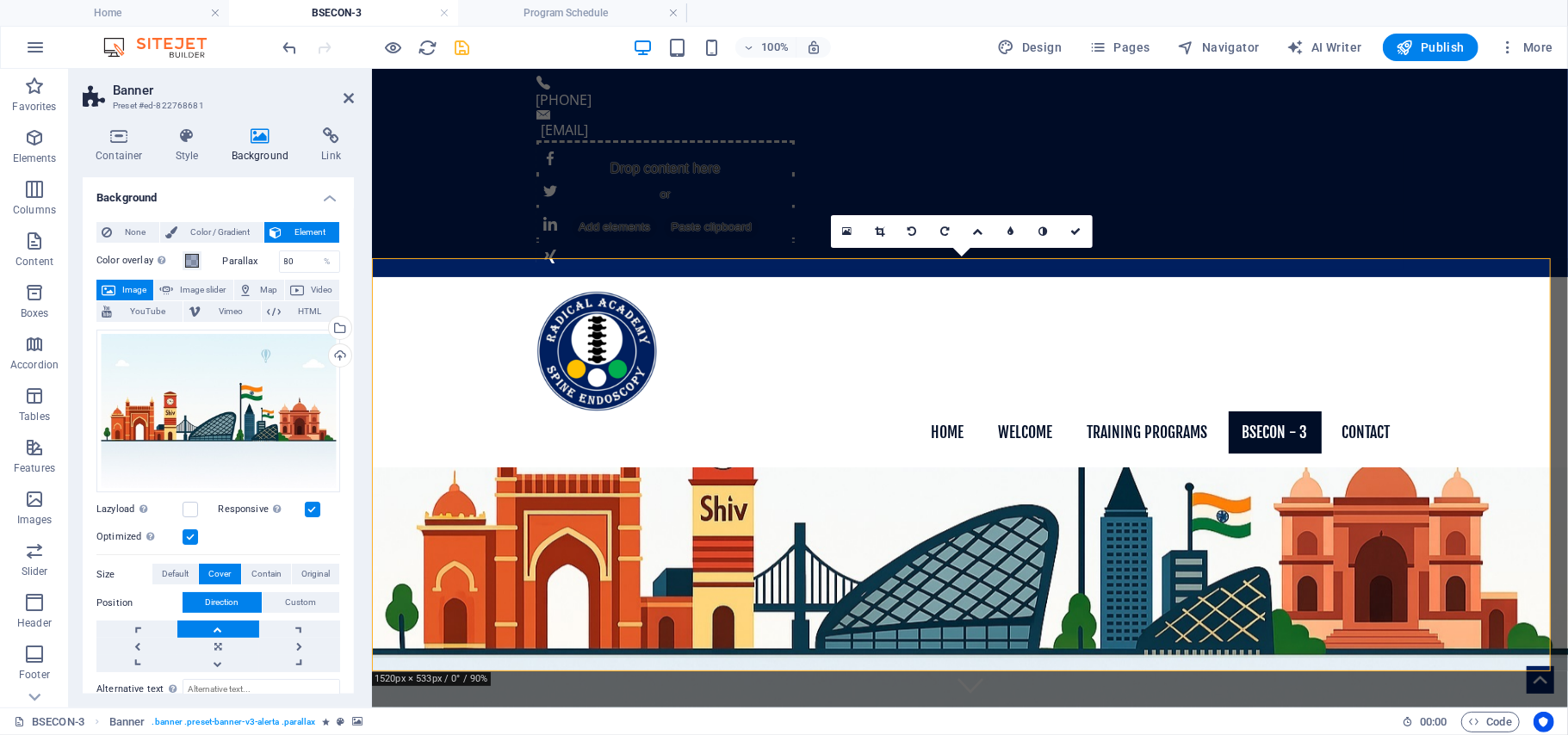 click at bounding box center [462, 47] 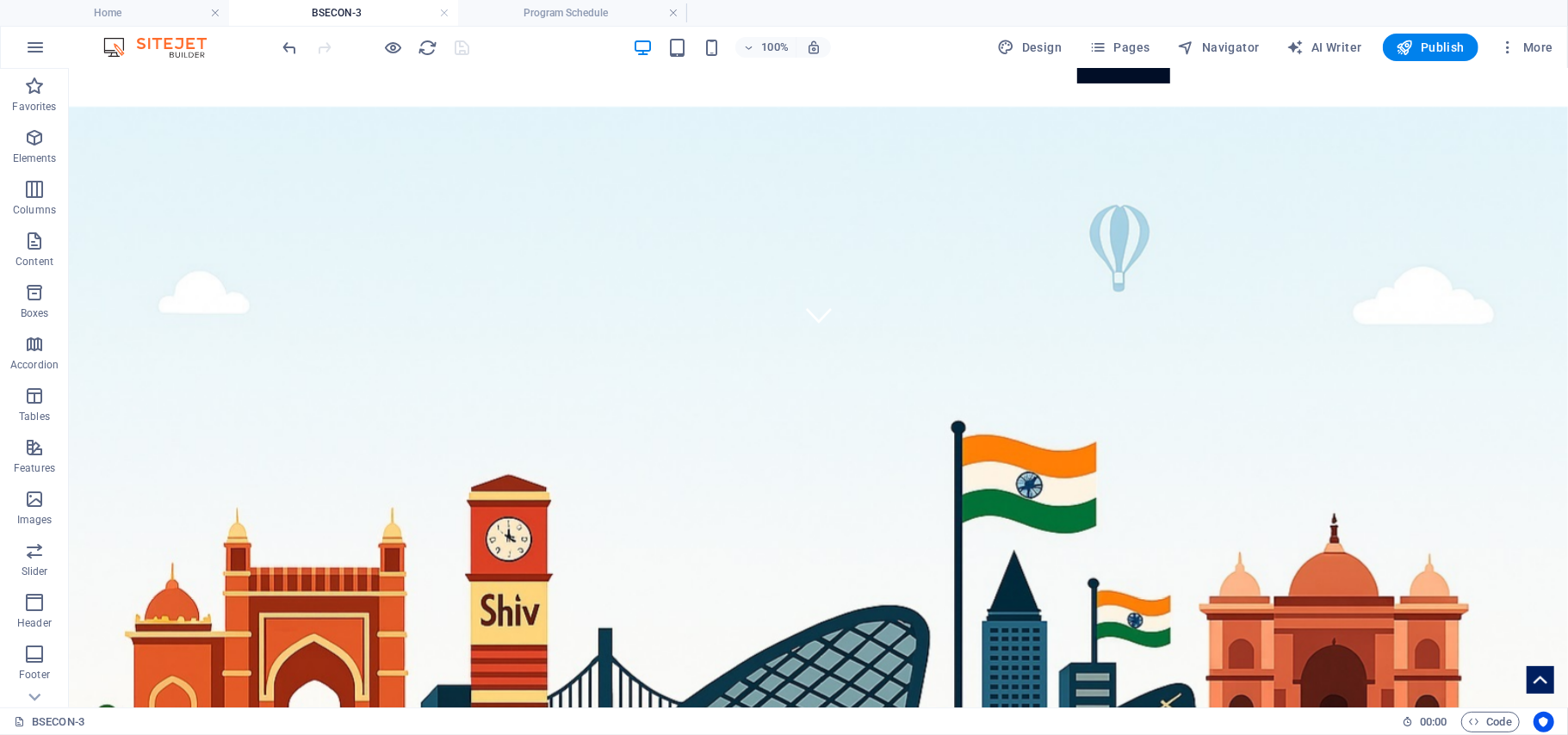 scroll, scrollTop: 0, scrollLeft: 0, axis: both 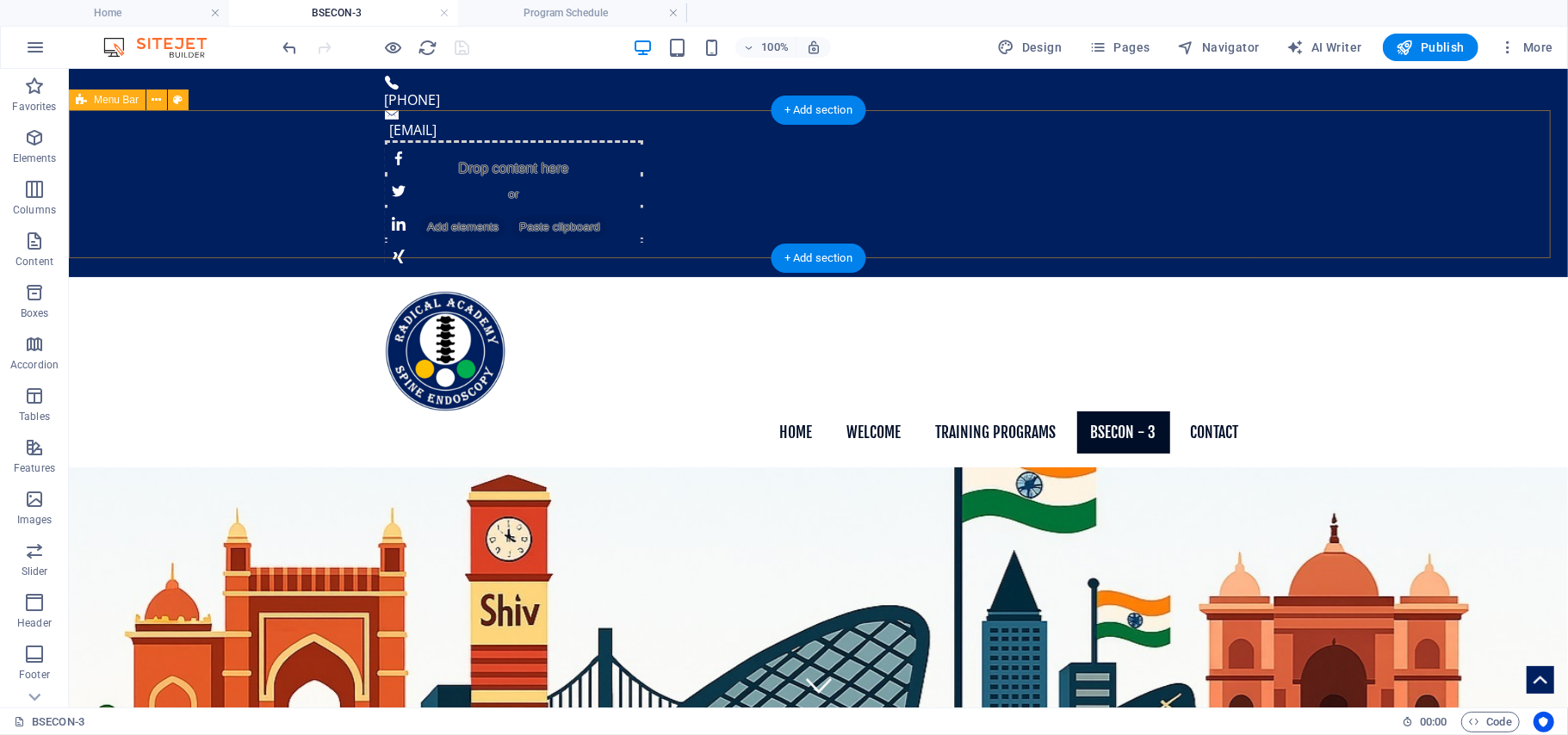click at bounding box center [0, 0] 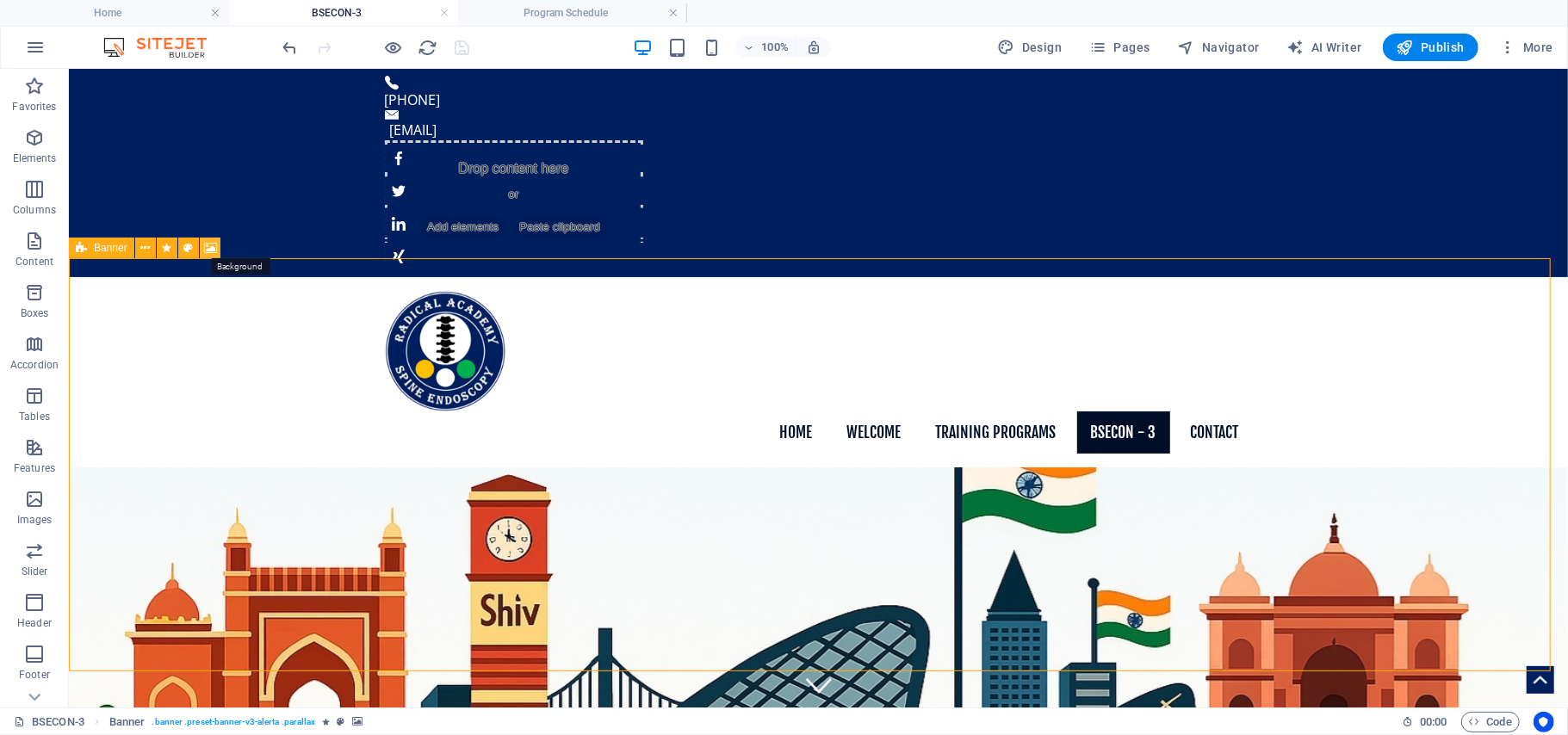 click at bounding box center (210, 248) 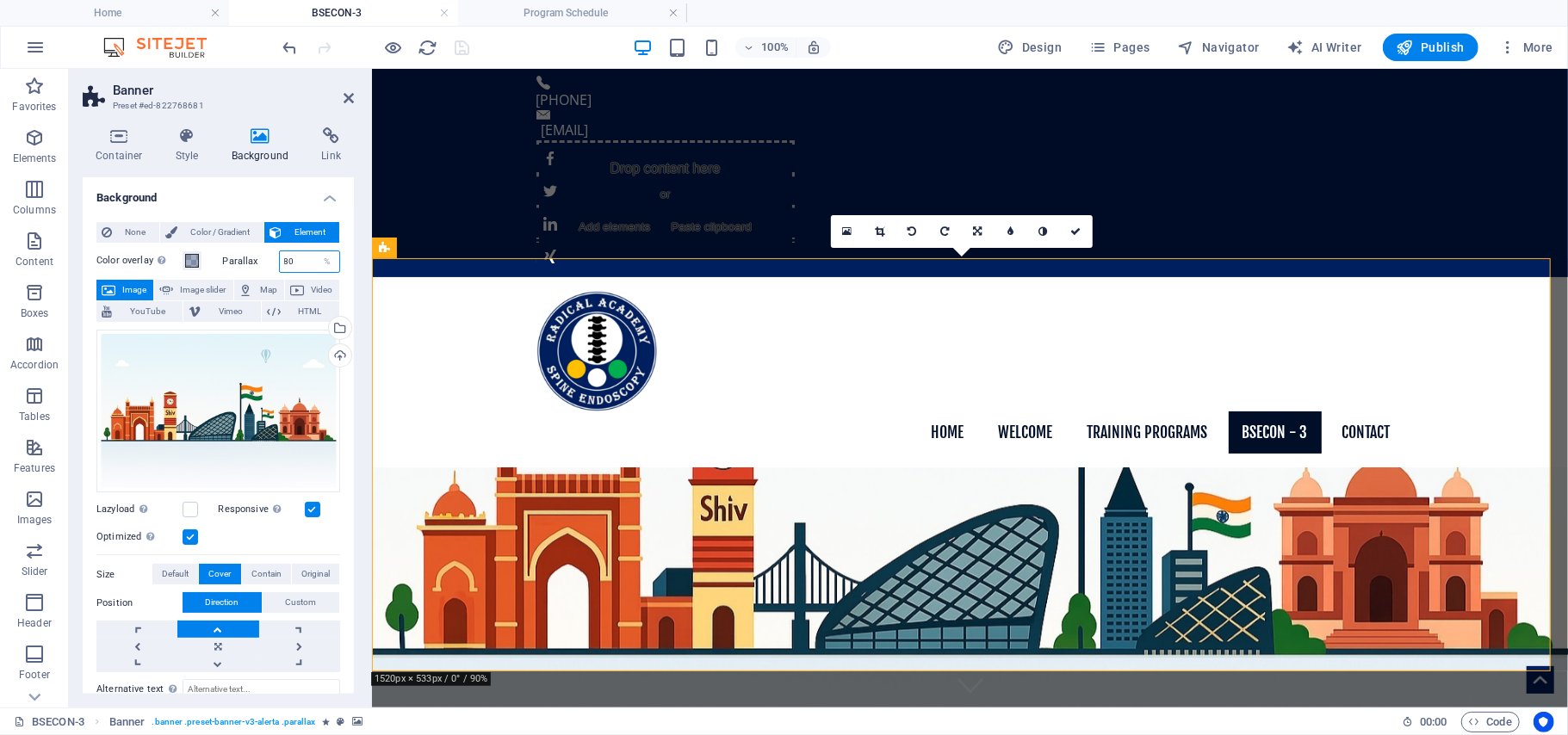 drag, startPoint x: 304, startPoint y: 256, endPoint x: 279, endPoint y: 262, distance: 25.70992 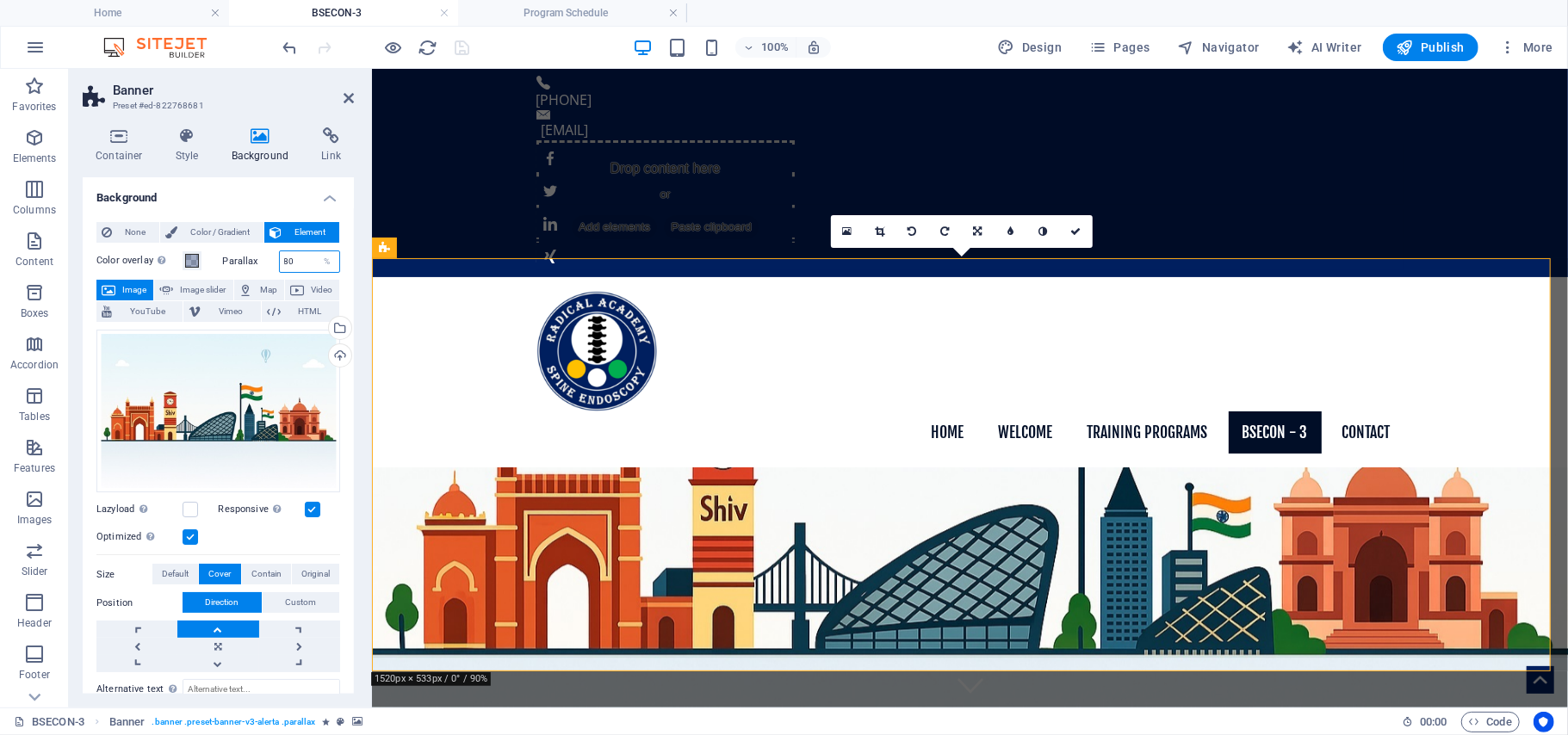 click on "80" at bounding box center [310, 262] 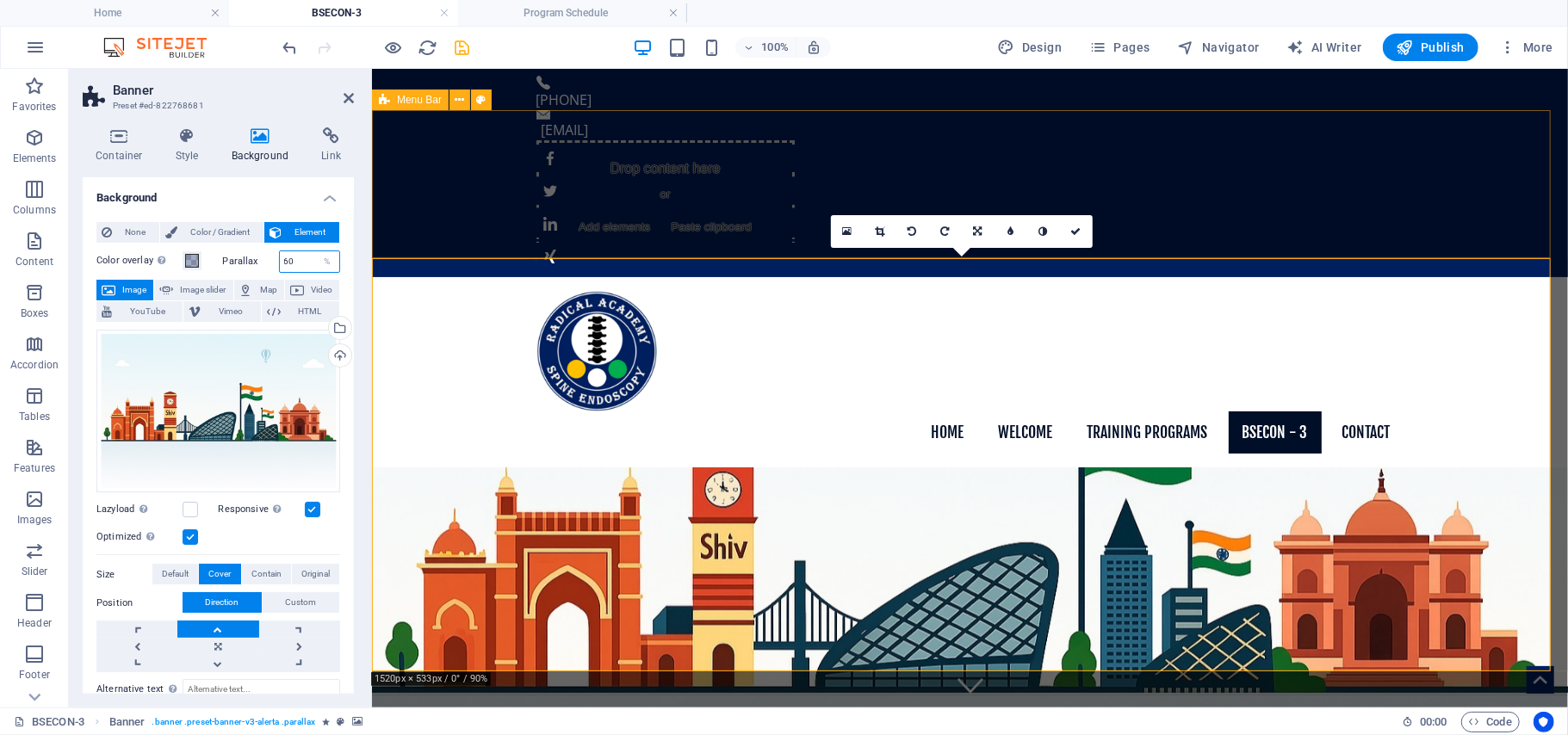 type on "60" 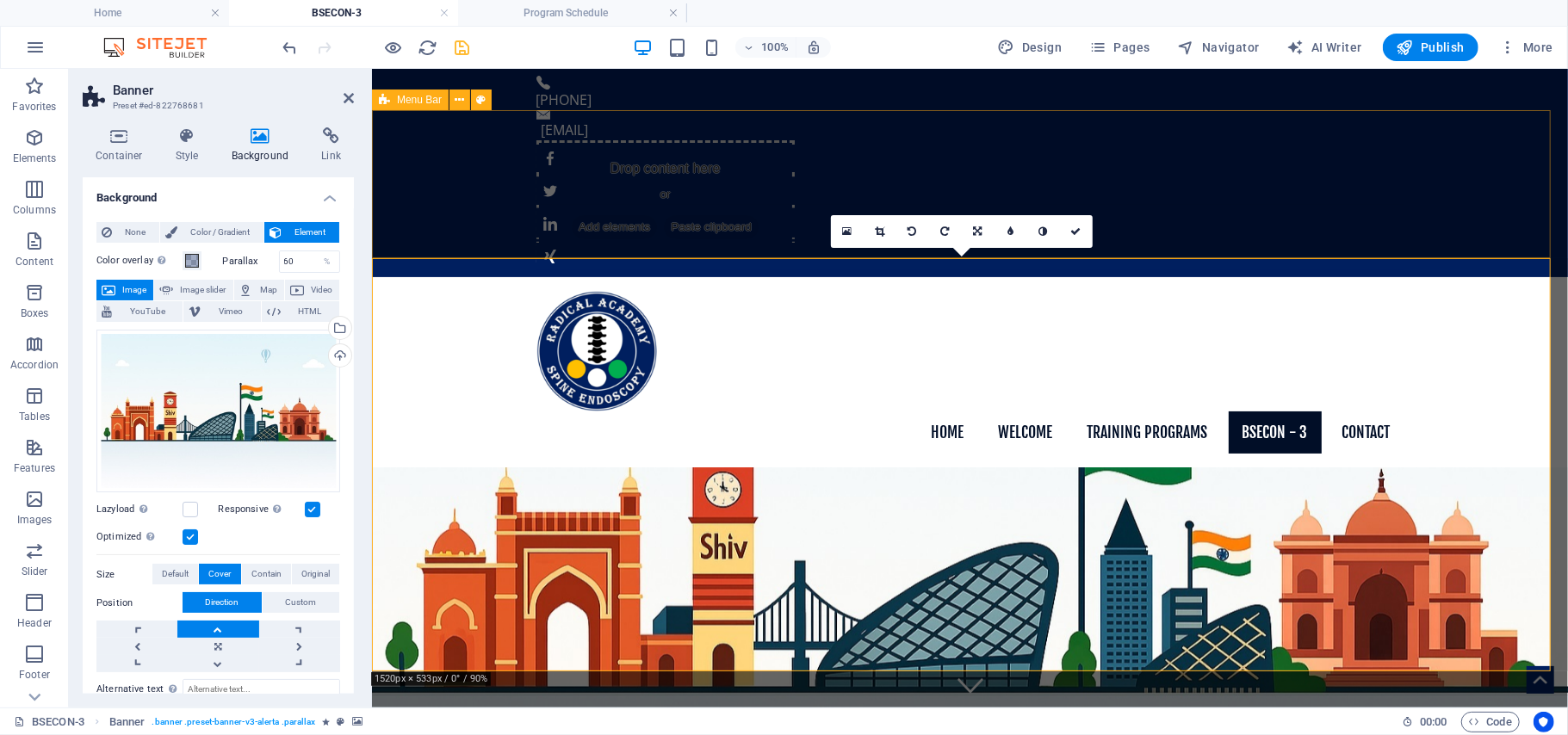 click on "Home Welcome Our Team Training Programs Mentorship Fellowship Observership Past Programs BSECON - 3 Speakers Program Schedule Contact" at bounding box center (969, 372) 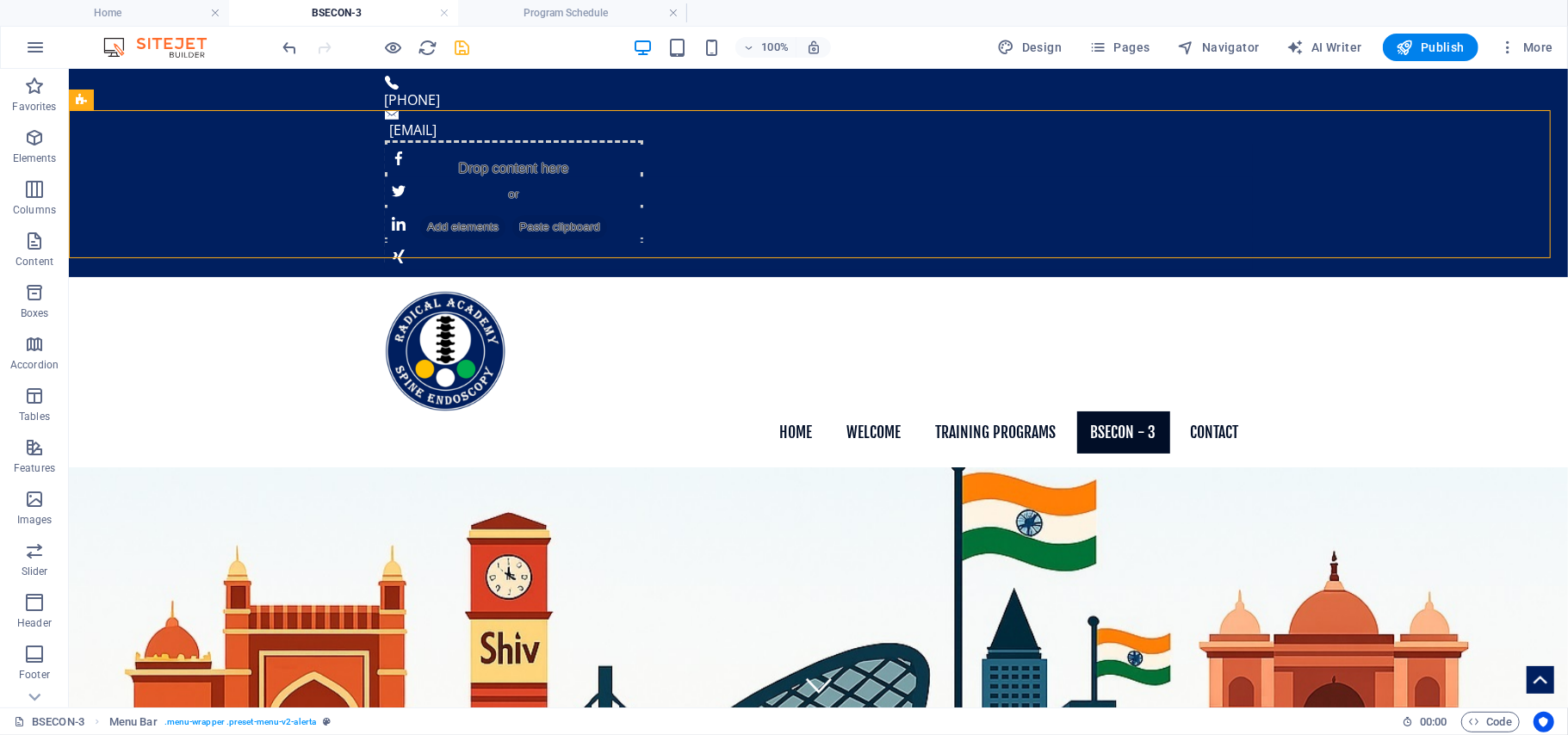 click at bounding box center (462, 47) 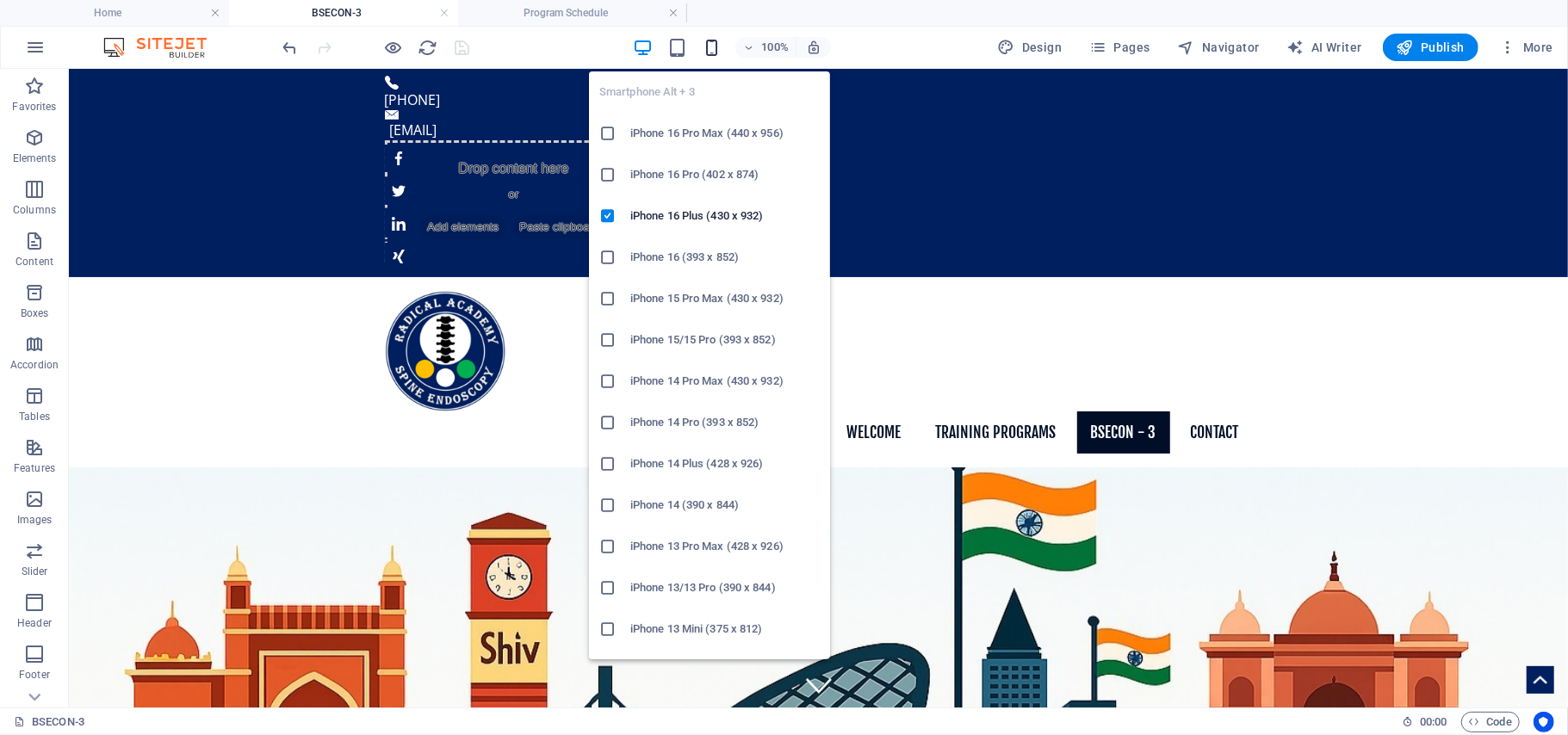 click at bounding box center (711, 47) 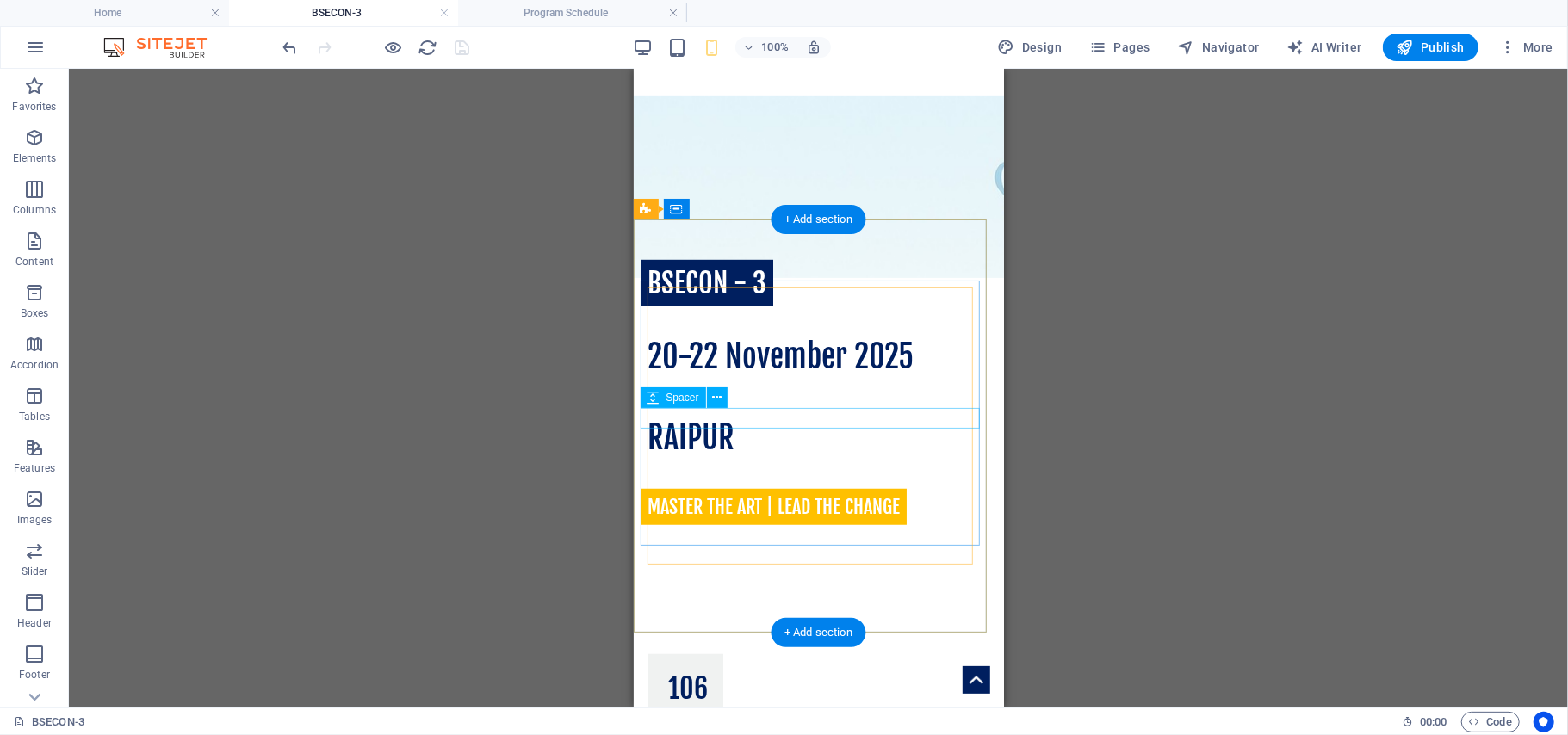 scroll, scrollTop: 0, scrollLeft: 0, axis: both 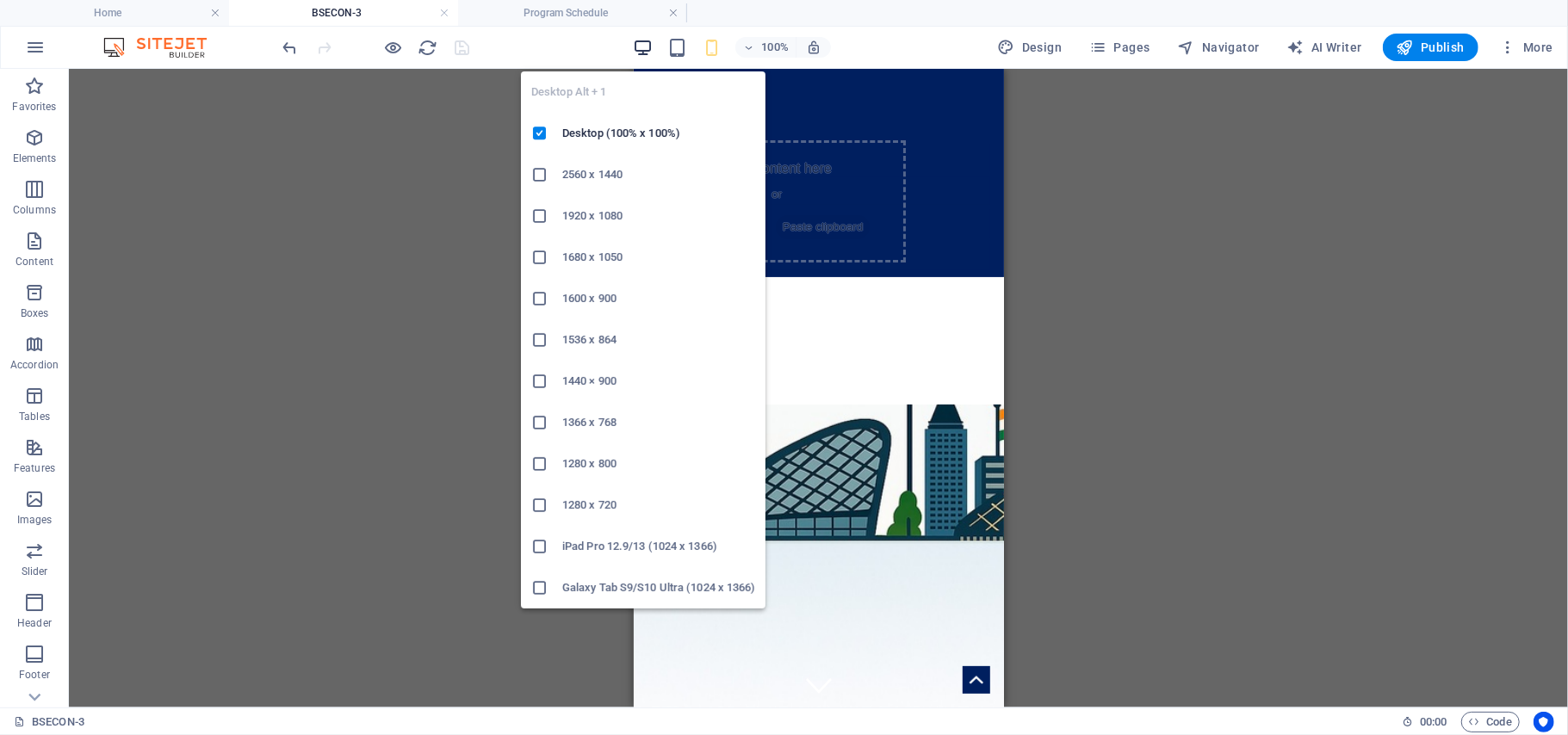 drag, startPoint x: 641, startPoint y: 52, endPoint x: 1068, endPoint y: 177, distance: 444.92022 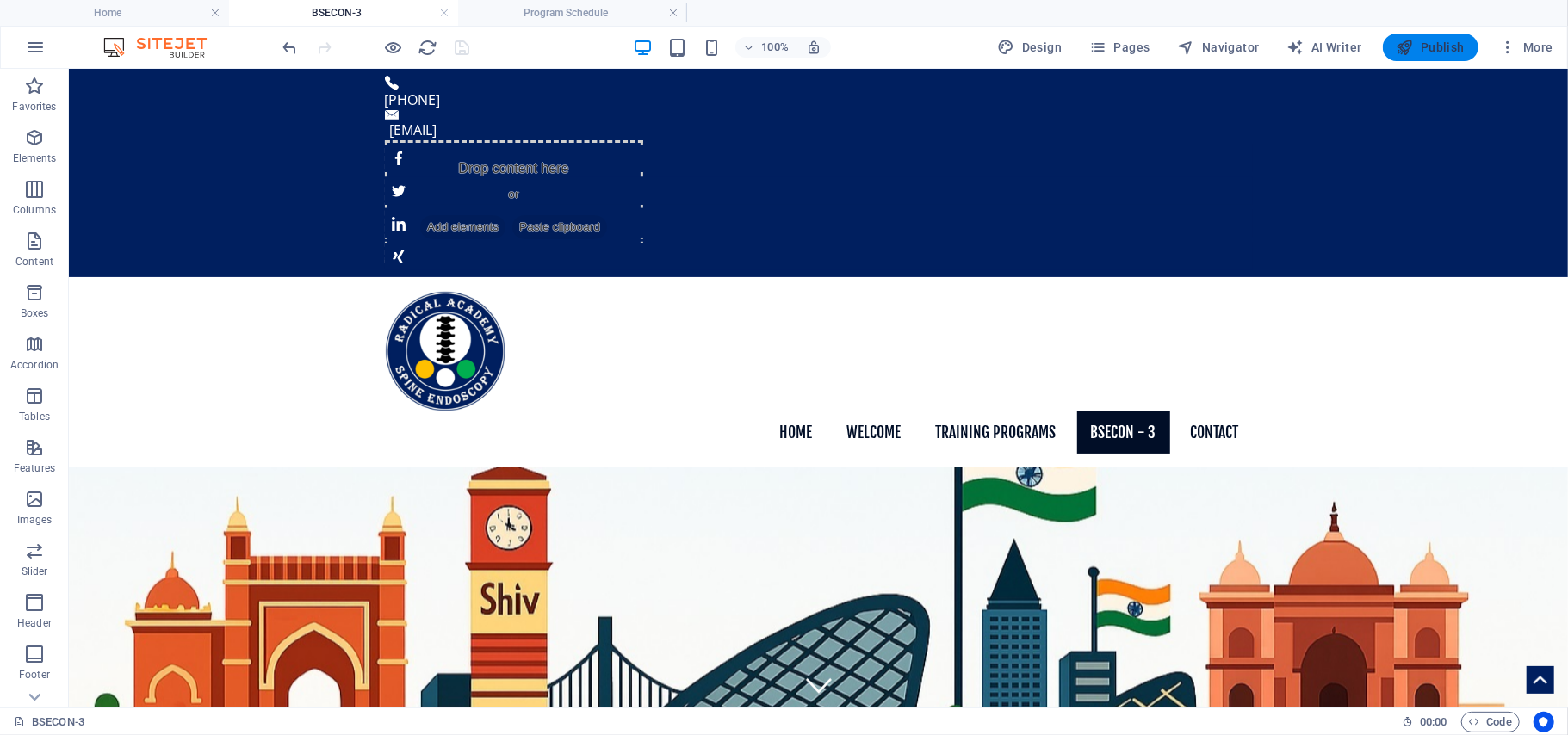 click on "Publish" at bounding box center (1430, 47) 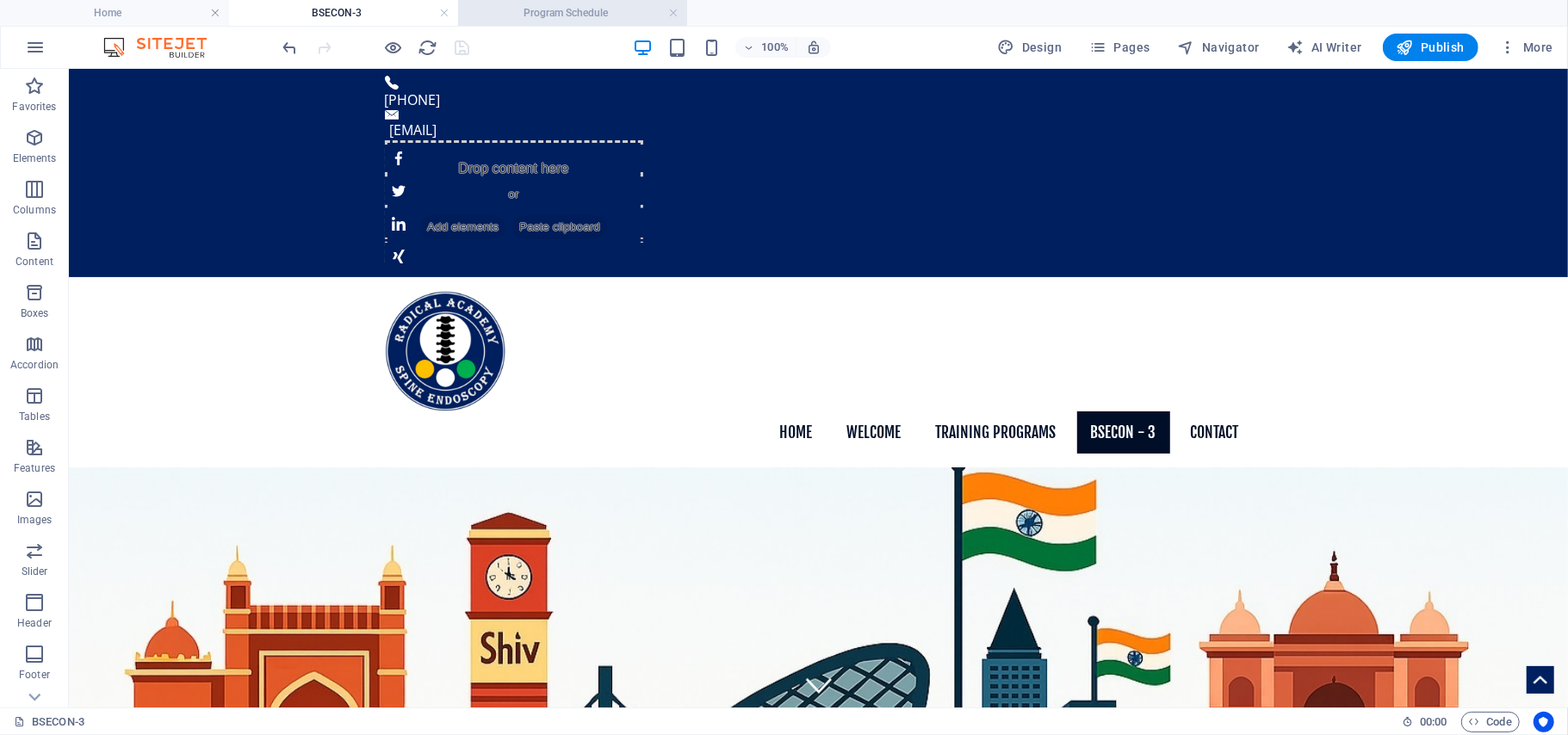 click on "Program Schedule" at bounding box center [573, 13] 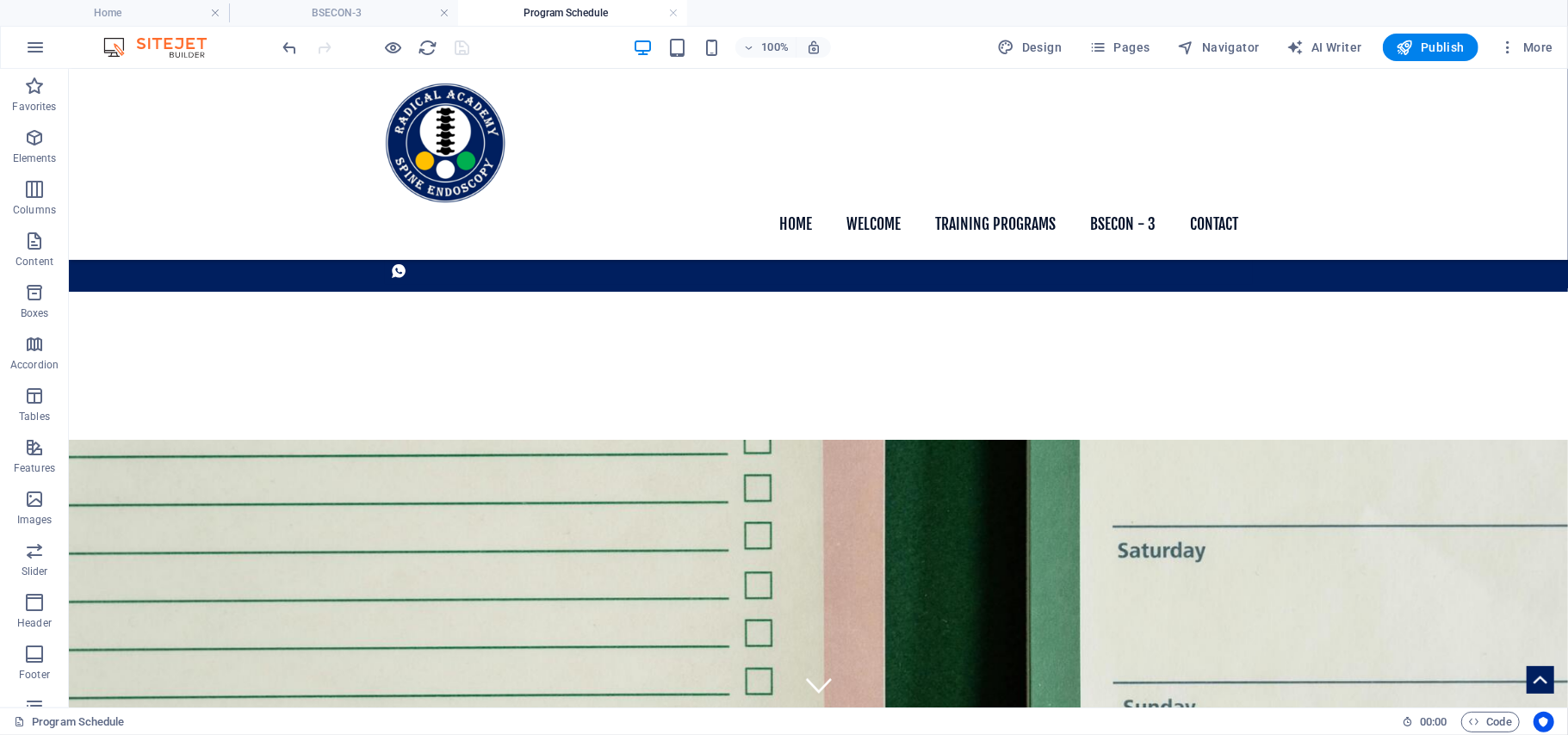 scroll, scrollTop: 1309, scrollLeft: 0, axis: vertical 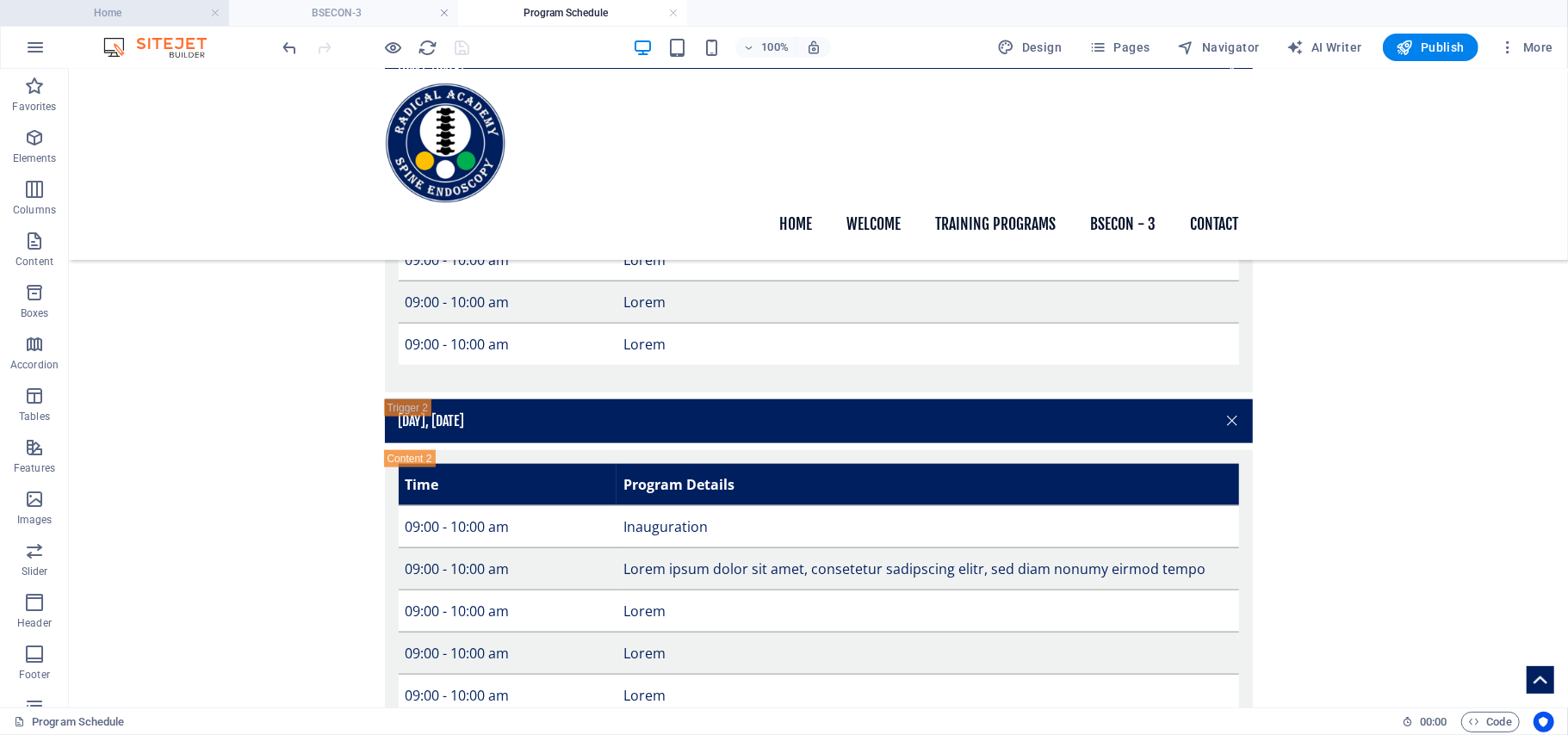 click on "Home" at bounding box center [115, 13] 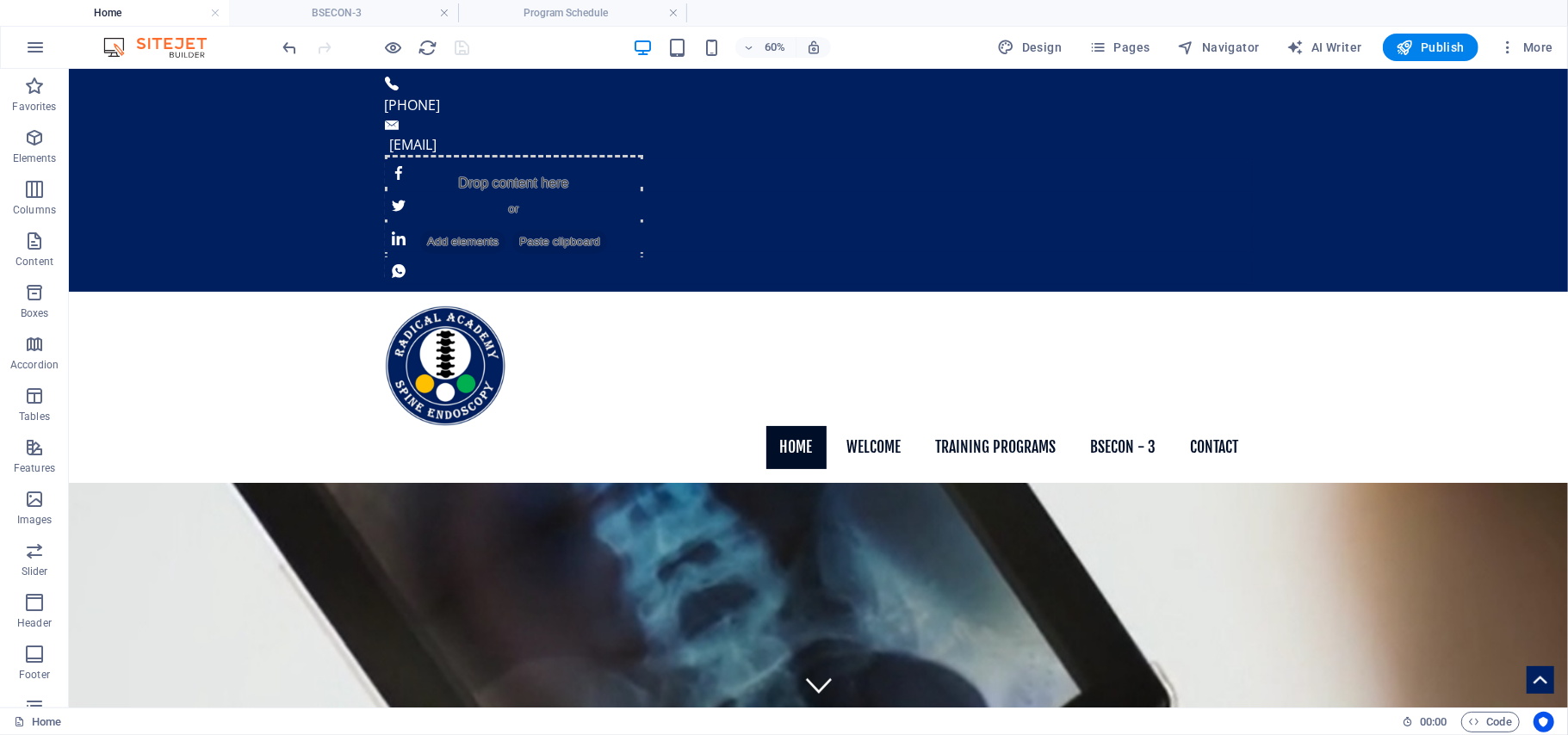 scroll, scrollTop: 0, scrollLeft: 0, axis: both 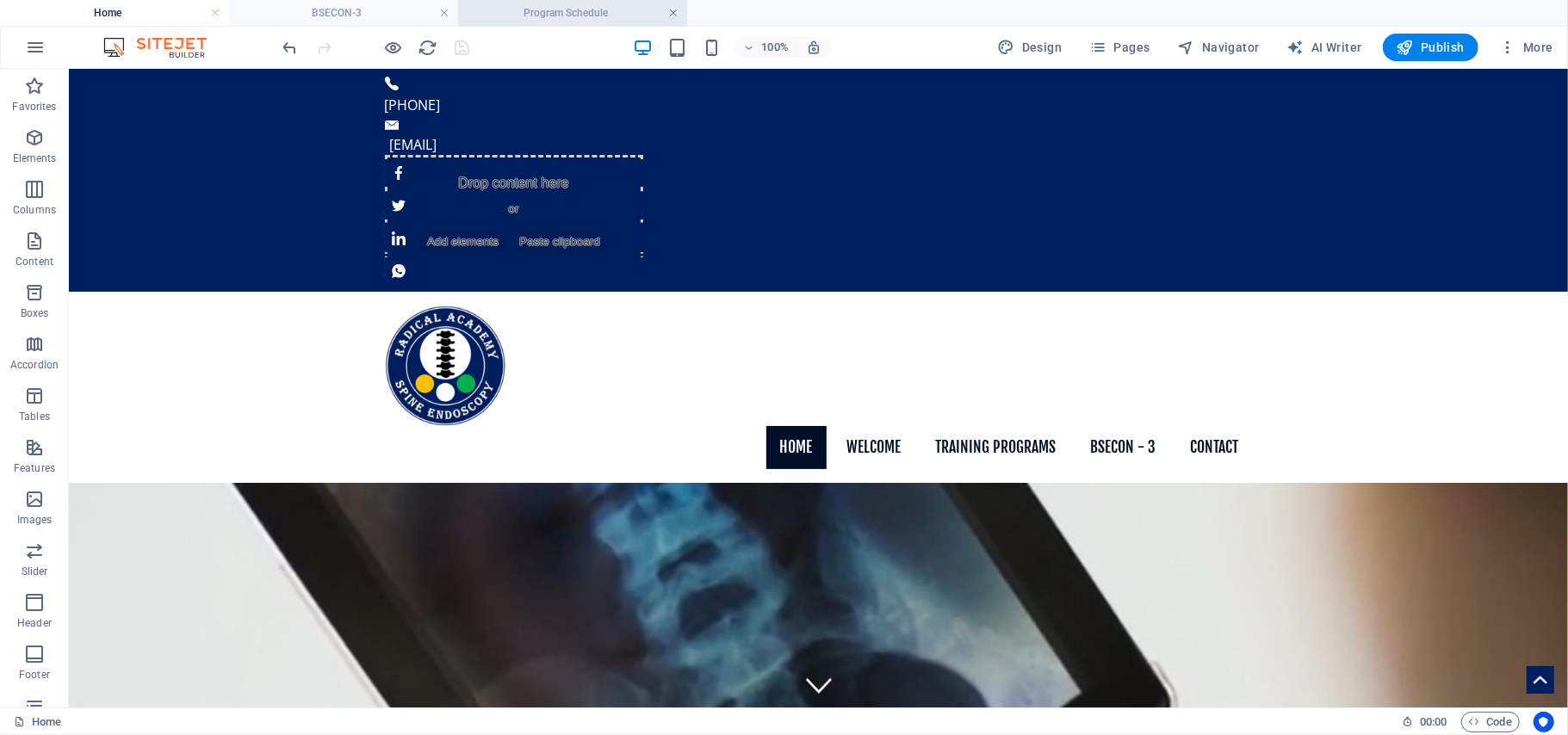 click at bounding box center (673, 13) 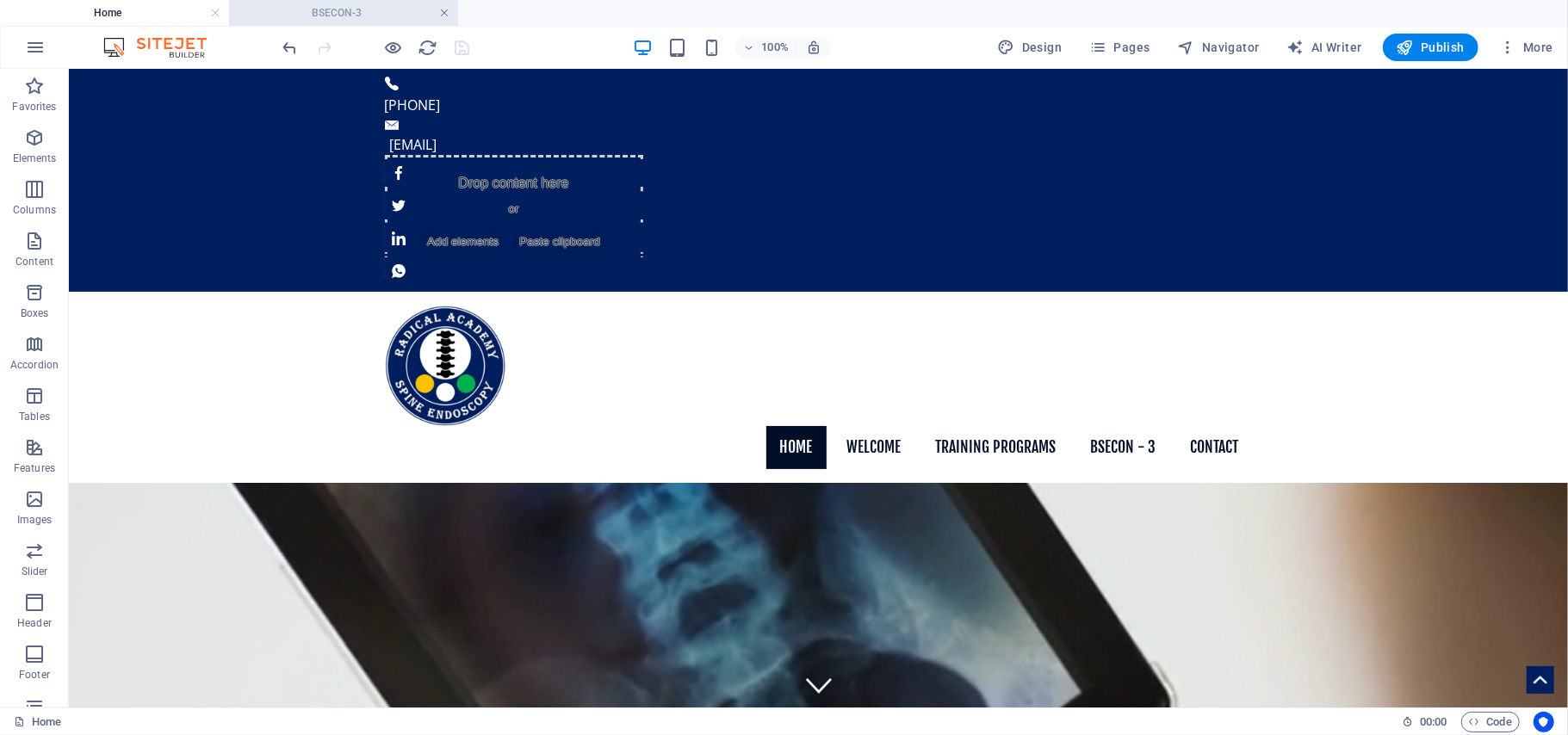 drag, startPoint x: 444, startPoint y: 12, endPoint x: 466, endPoint y: 93, distance: 83.9345 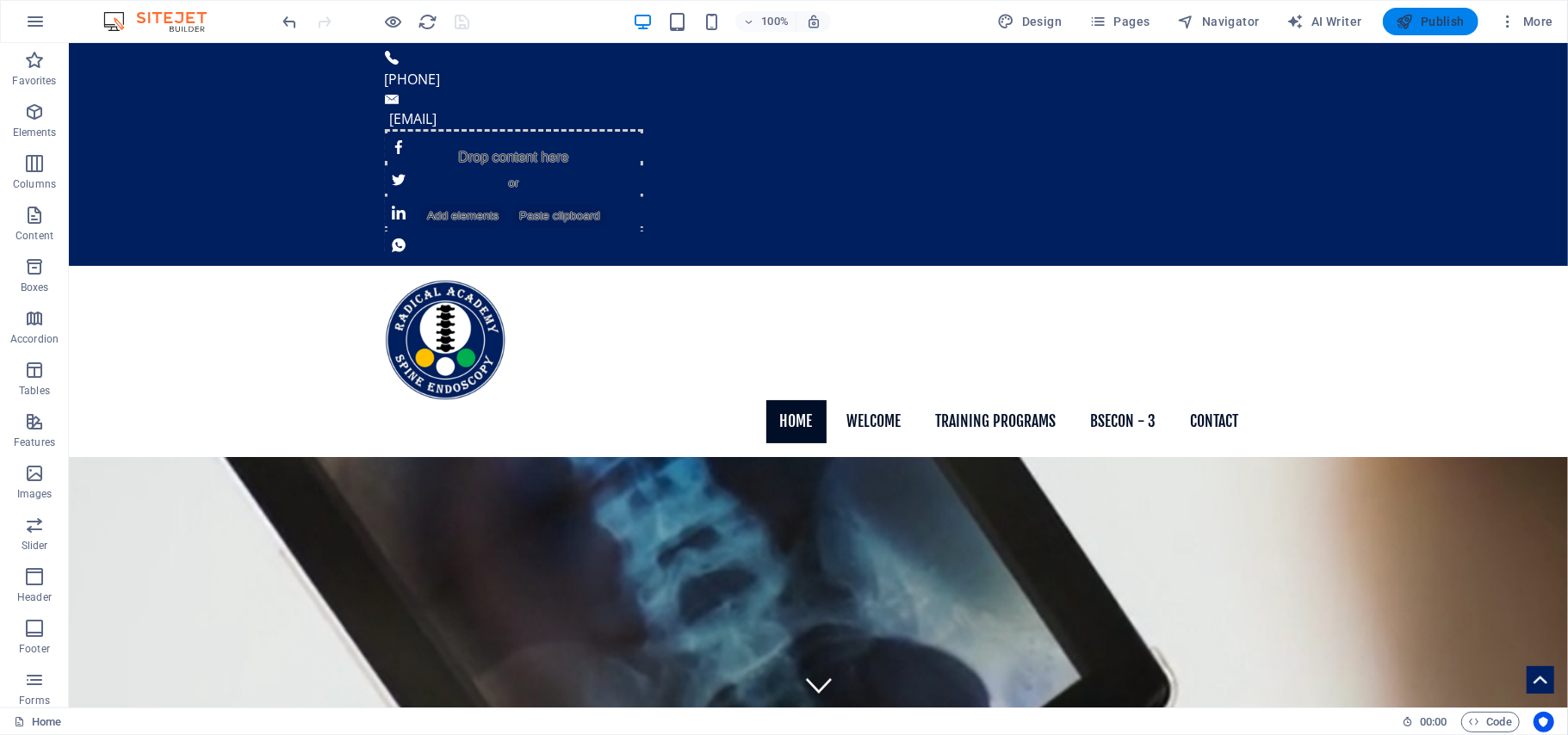 click on "Publish" at bounding box center (1430, 22) 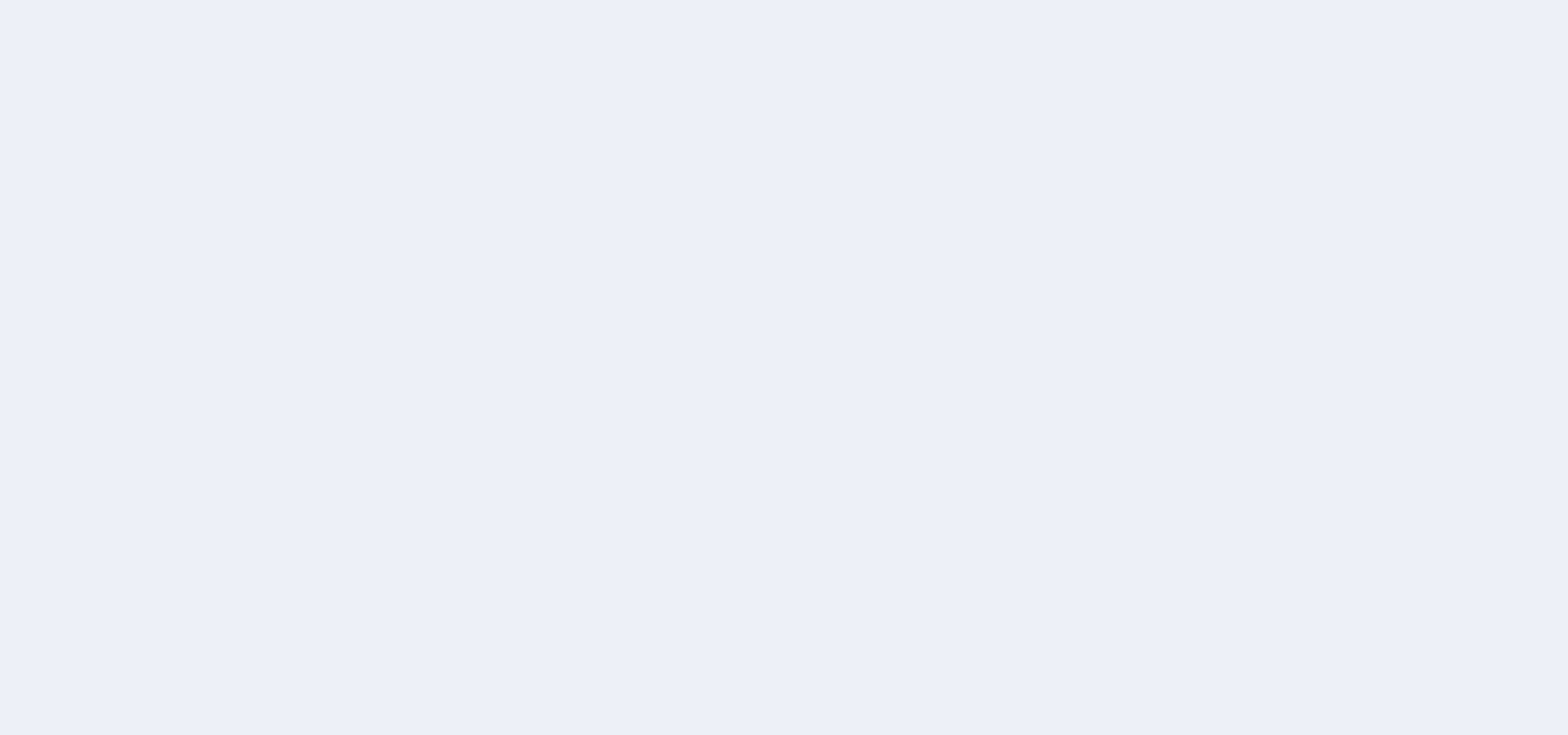 scroll, scrollTop: 0, scrollLeft: 0, axis: both 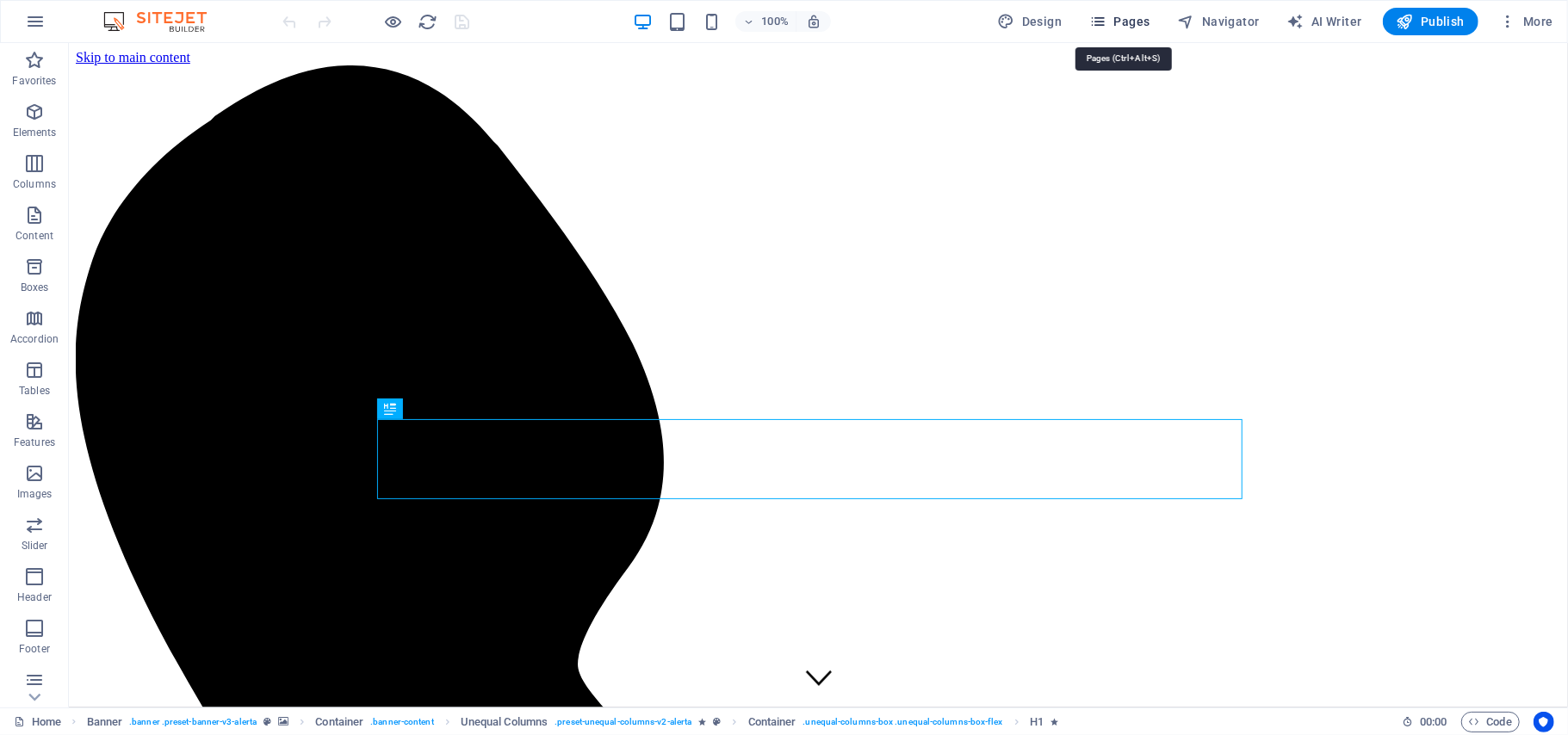 click on "Pages" at bounding box center [1119, 22] 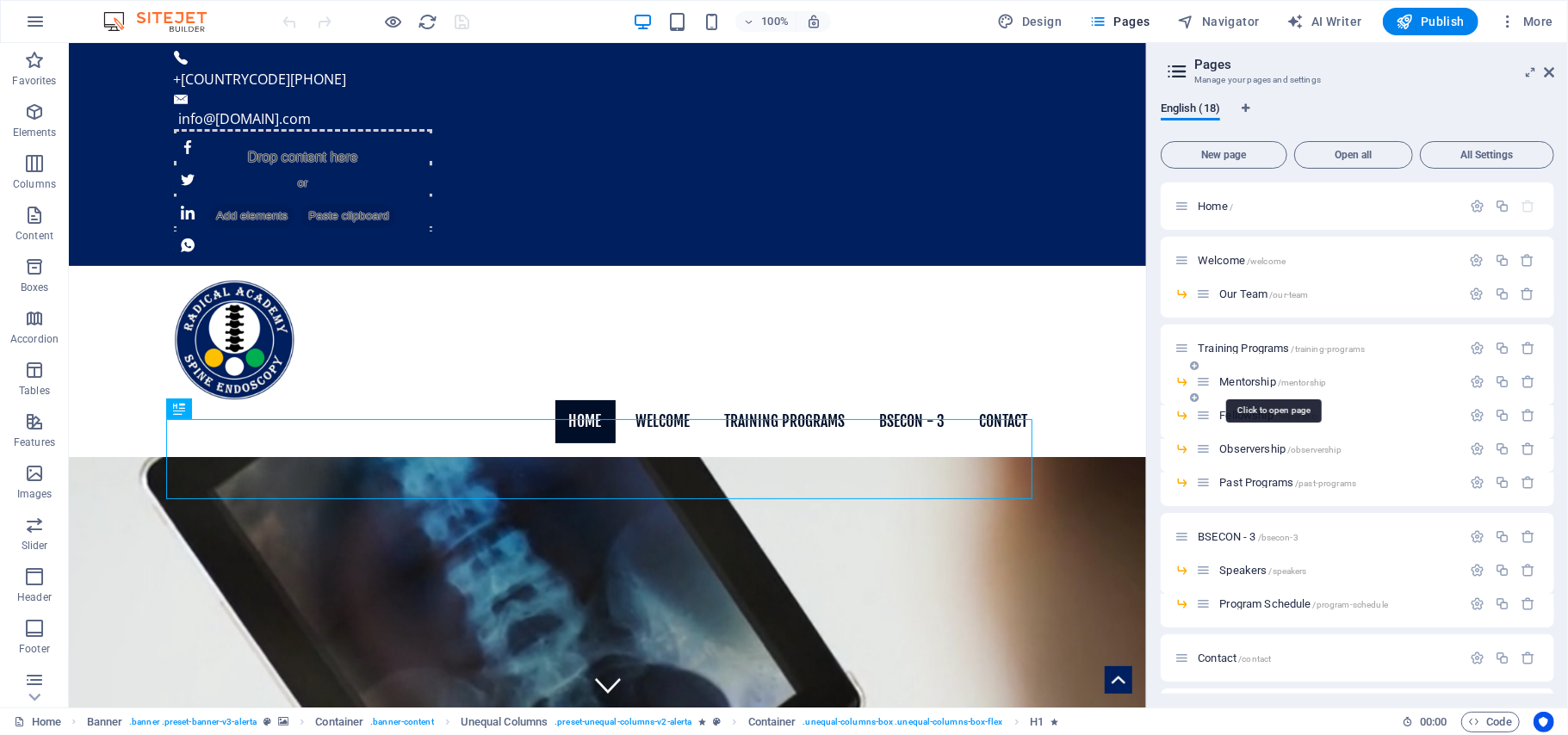 click on "Mentorship /mentorship" at bounding box center [1273, 381] 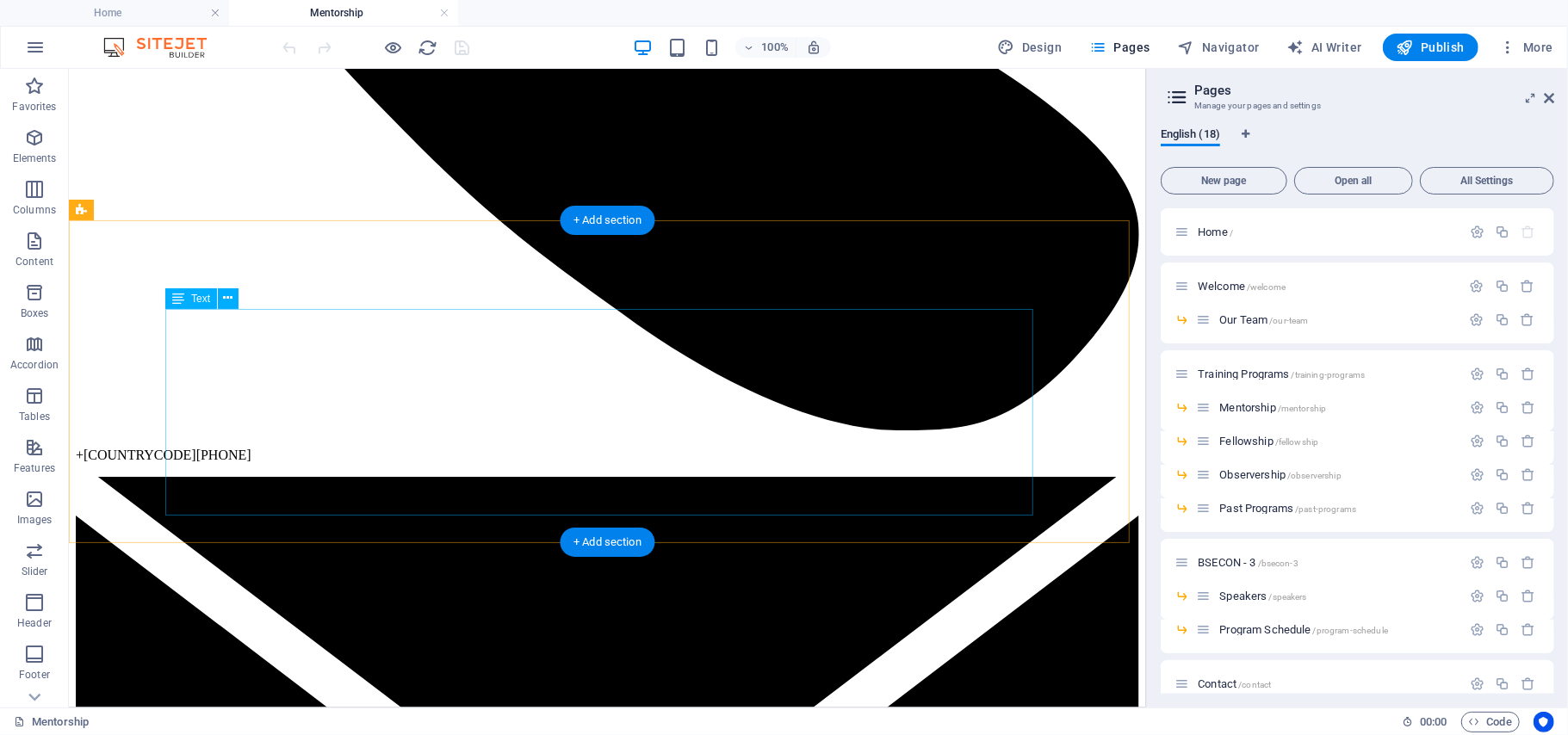 scroll, scrollTop: 765, scrollLeft: 0, axis: vertical 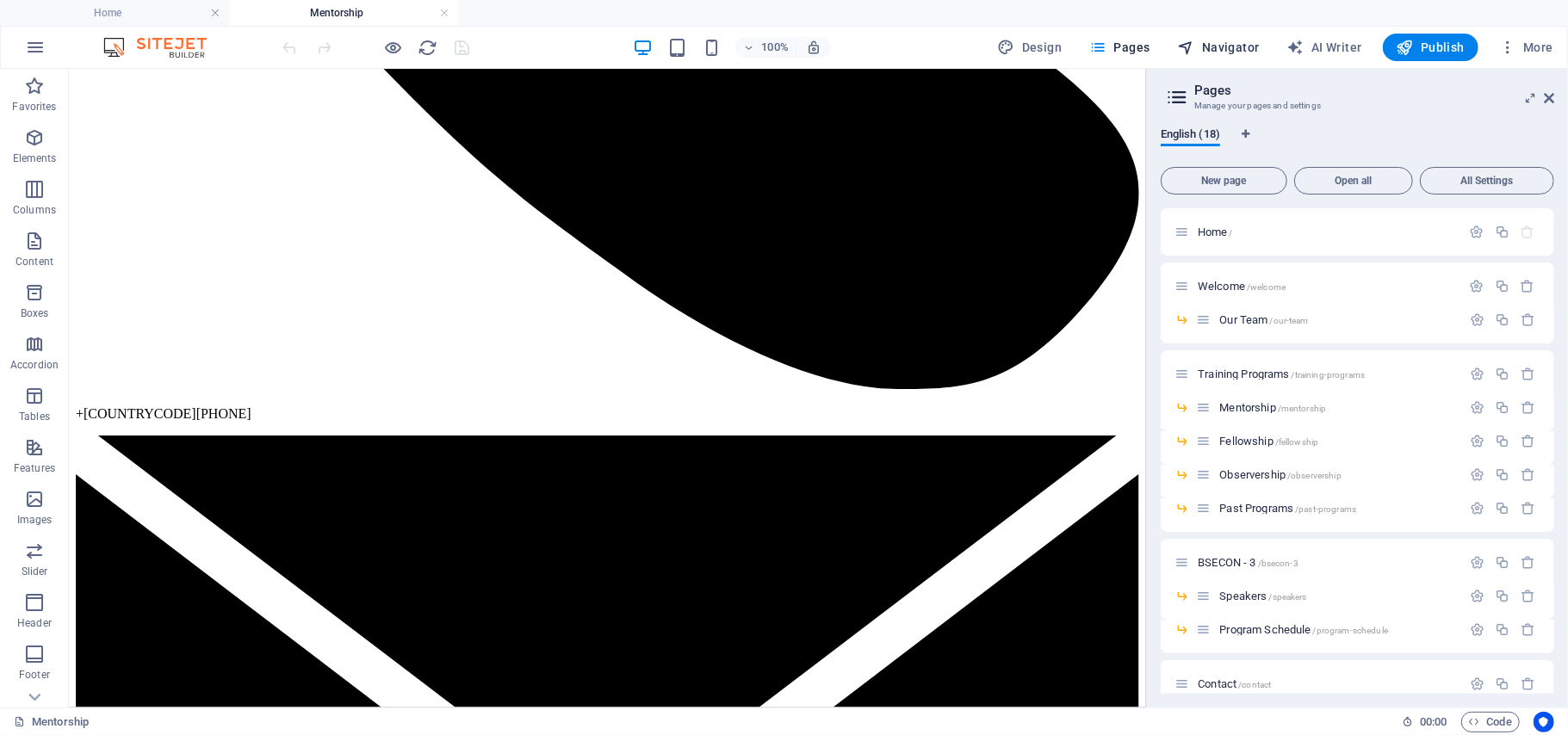 click on "Navigator" at bounding box center (1218, 47) 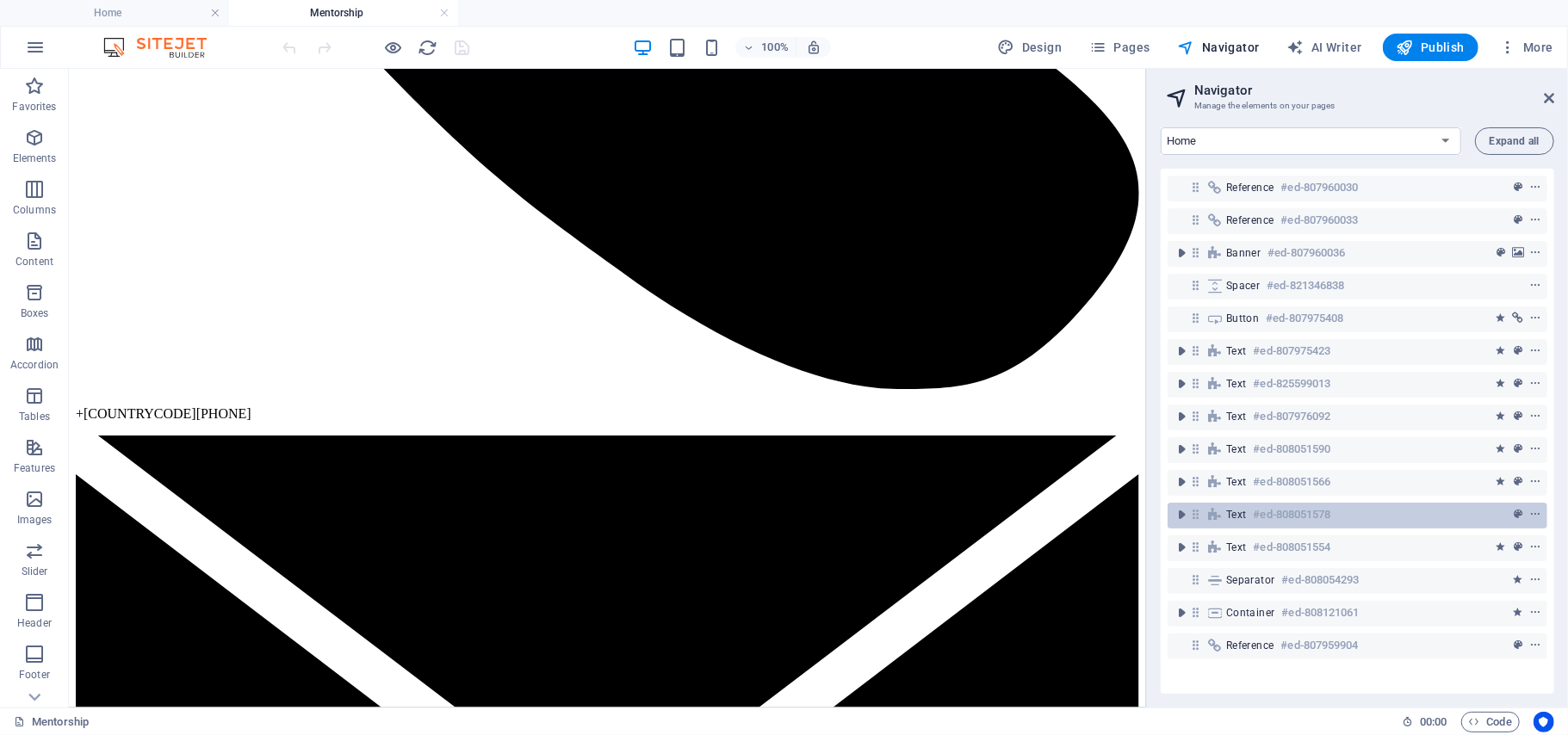 click on "Text #ed-808051578" at bounding box center (1343, 515) 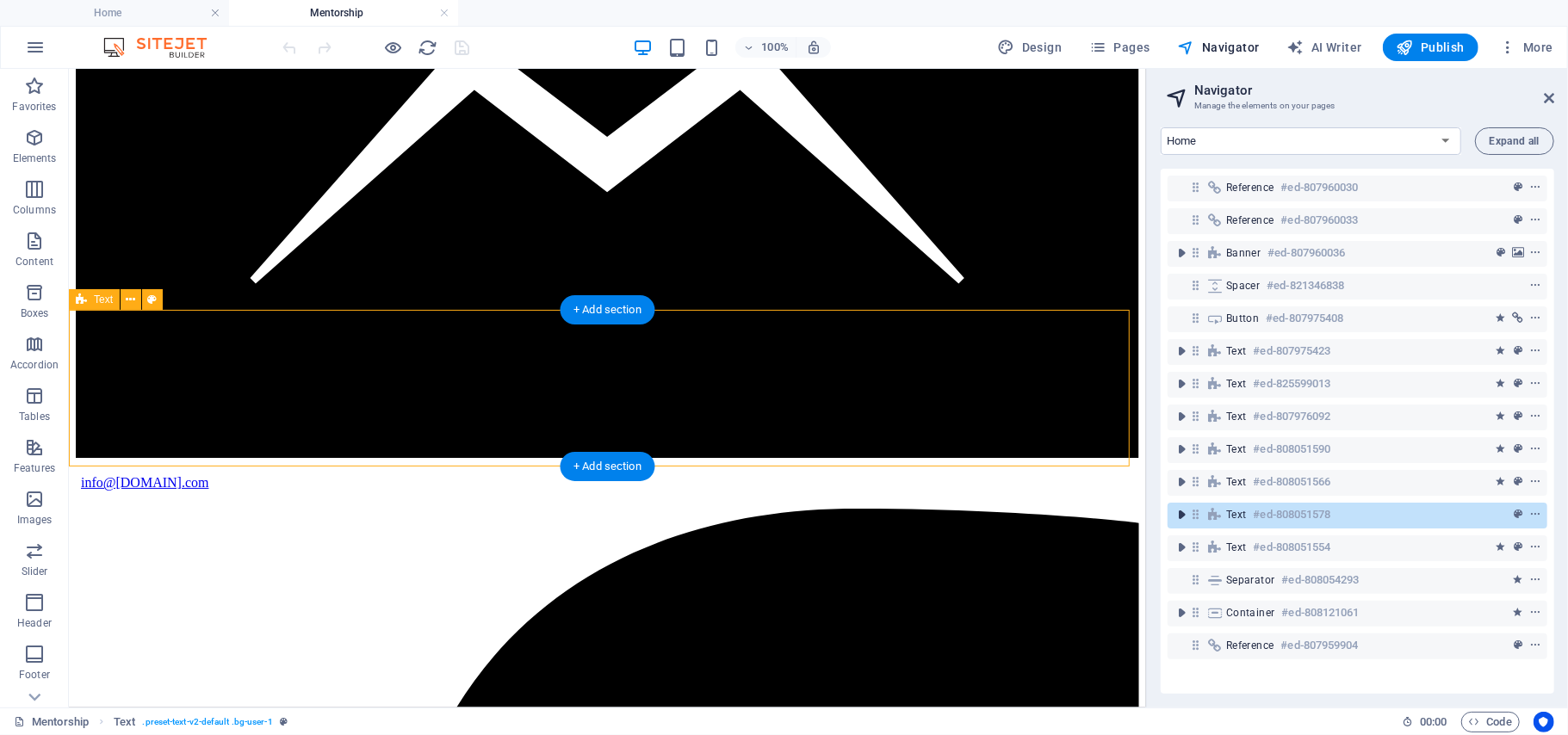 click at bounding box center (1181, 515) 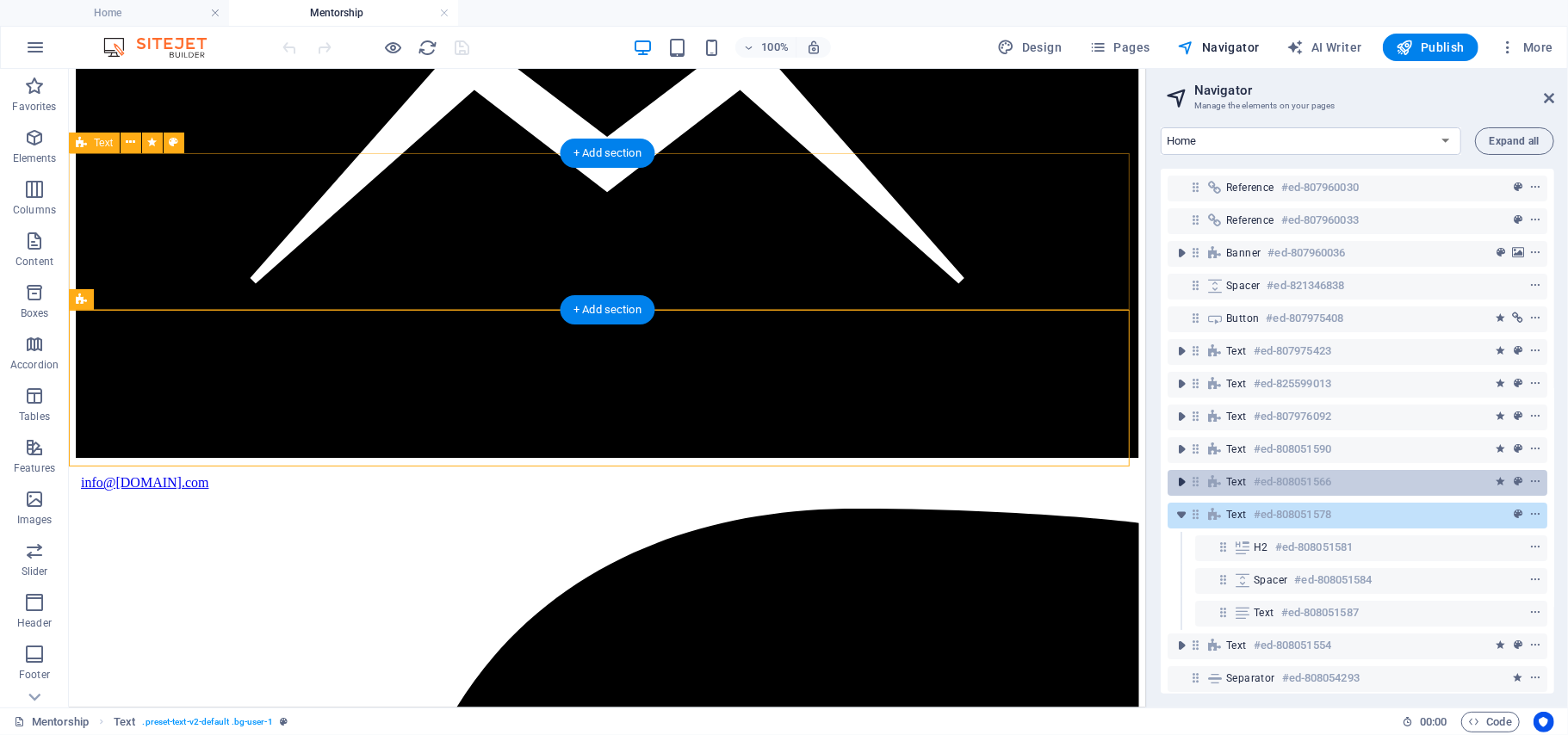 click at bounding box center (1181, 482) 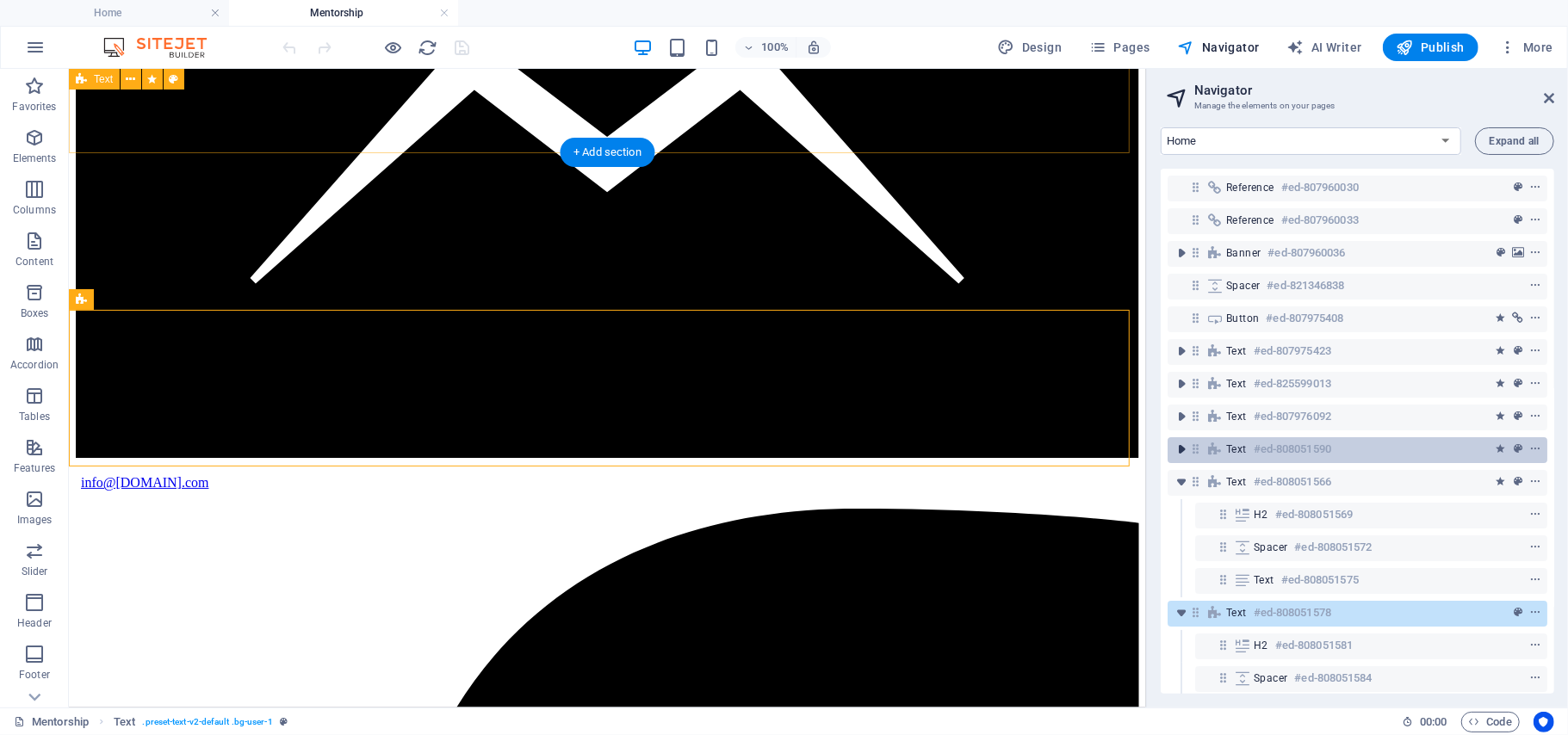 click at bounding box center [1181, 449] 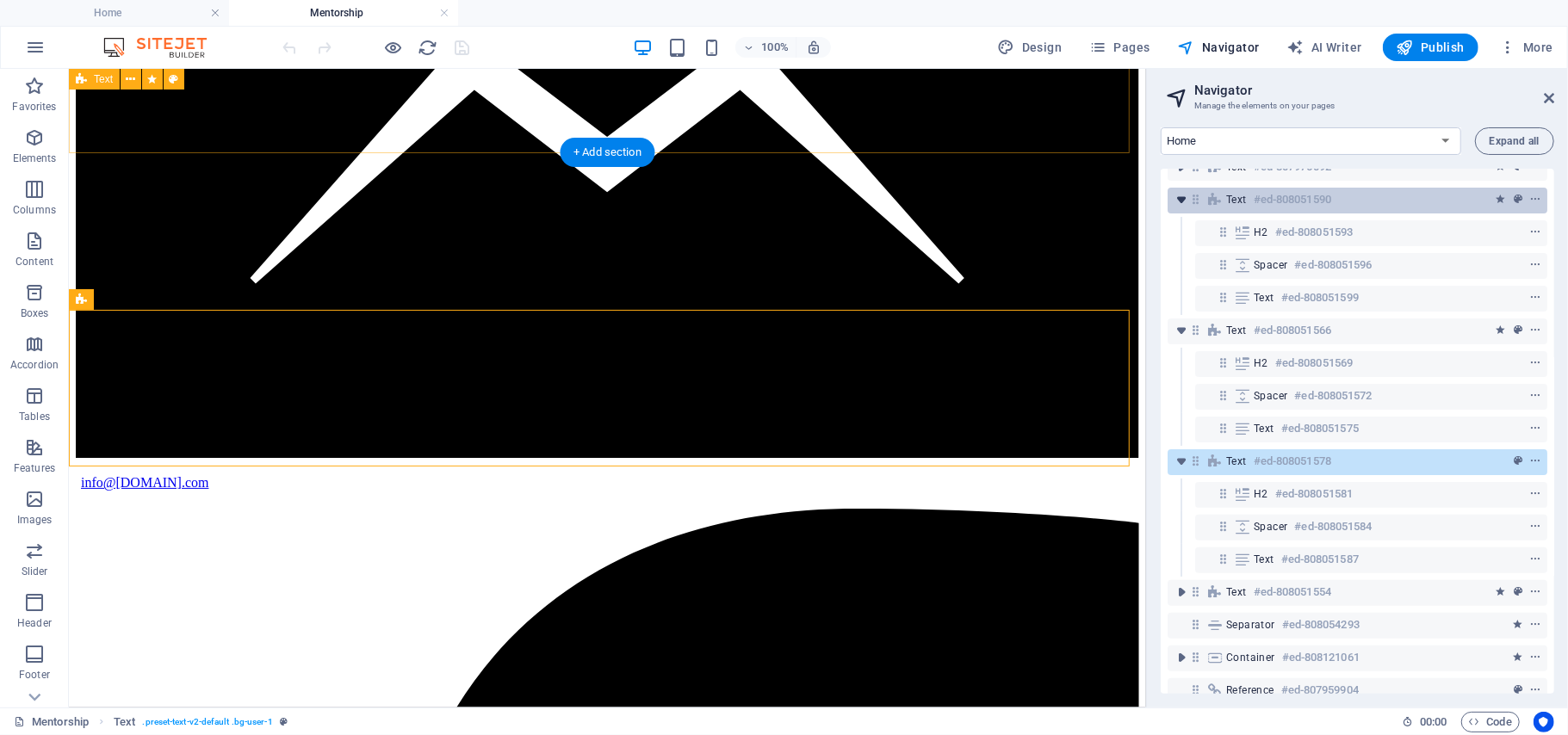 scroll, scrollTop: 283, scrollLeft: 0, axis: vertical 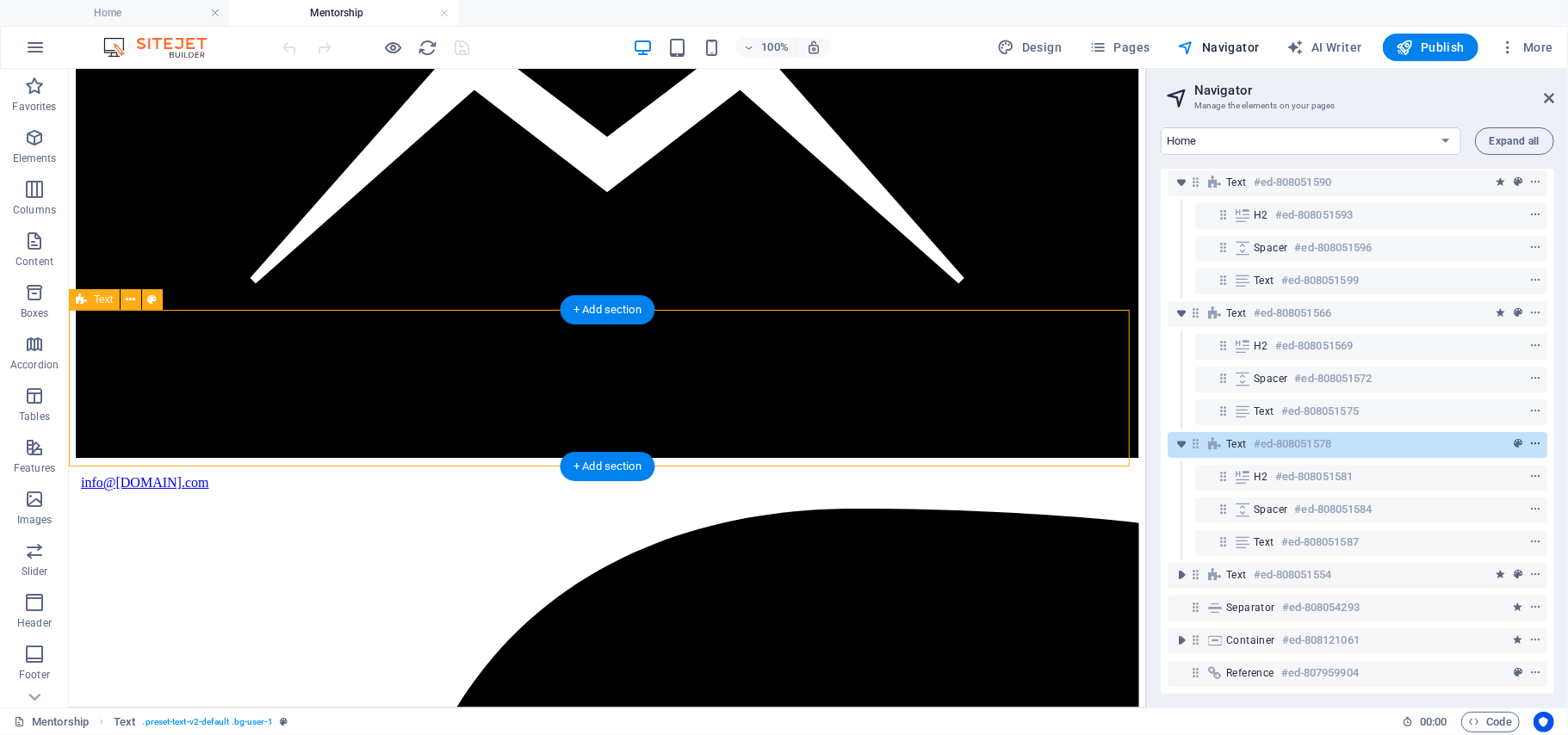 click at bounding box center [1535, 444] 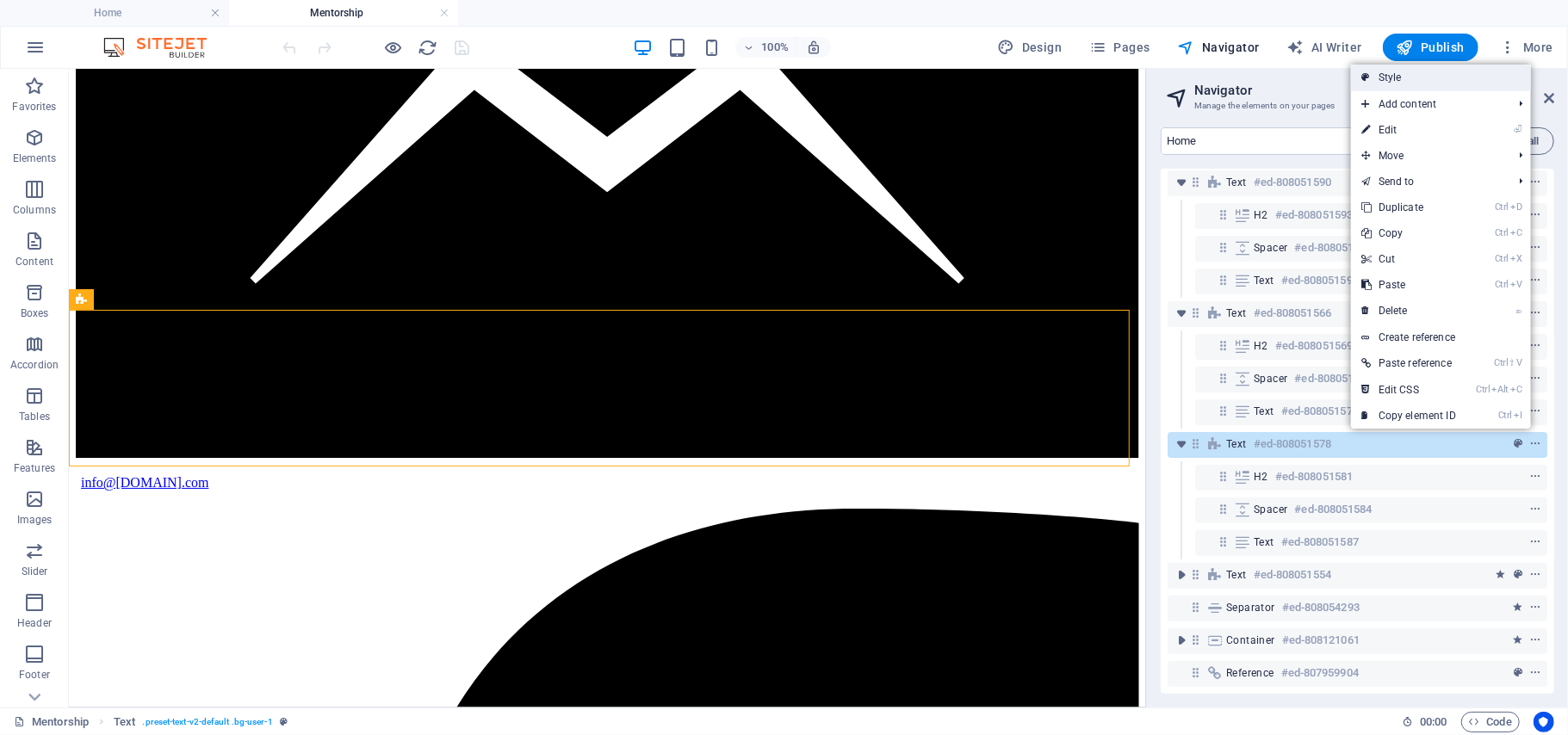 drag, startPoint x: 1403, startPoint y: 73, endPoint x: 497, endPoint y: 205, distance: 915.5654 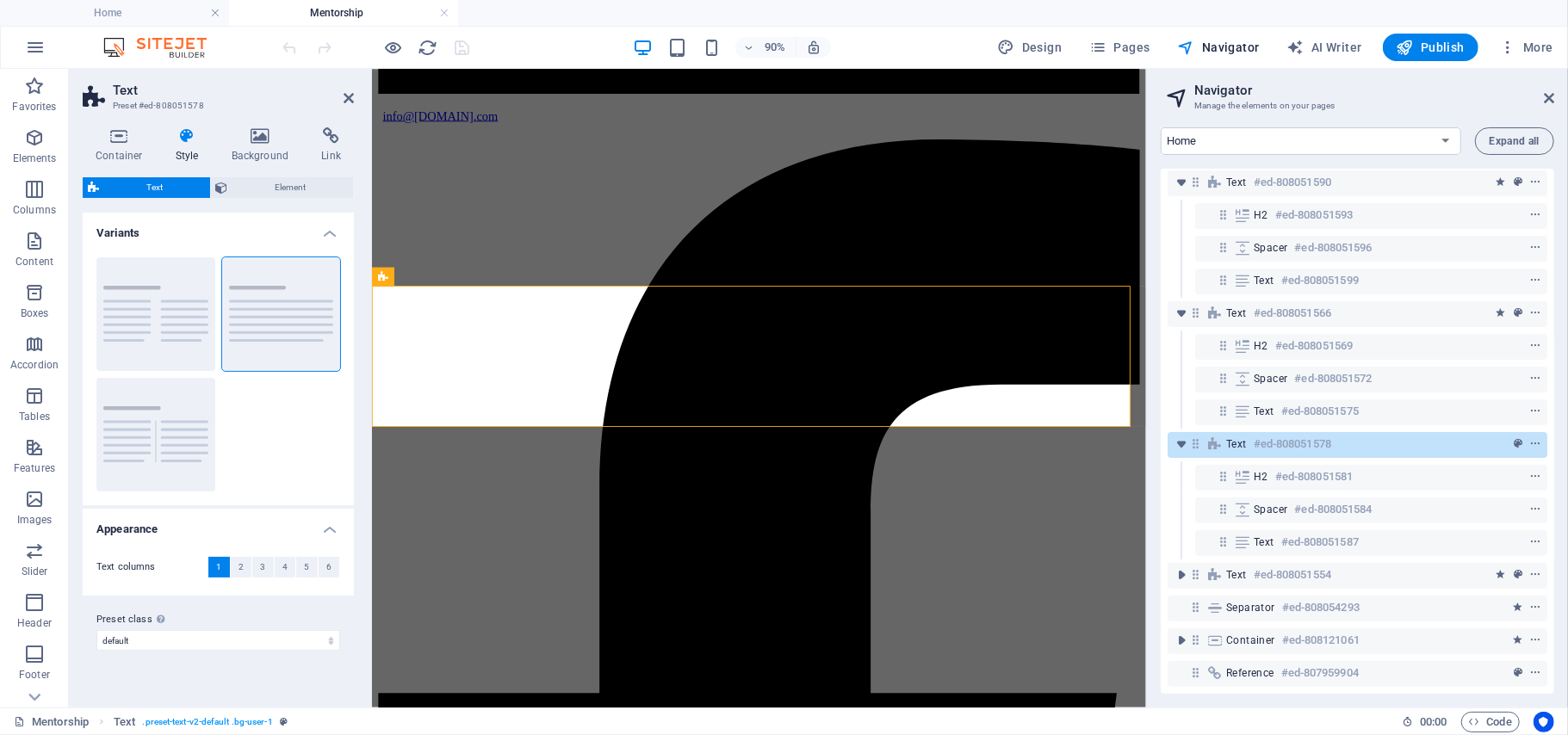 click on "Variants" at bounding box center (218, 228) 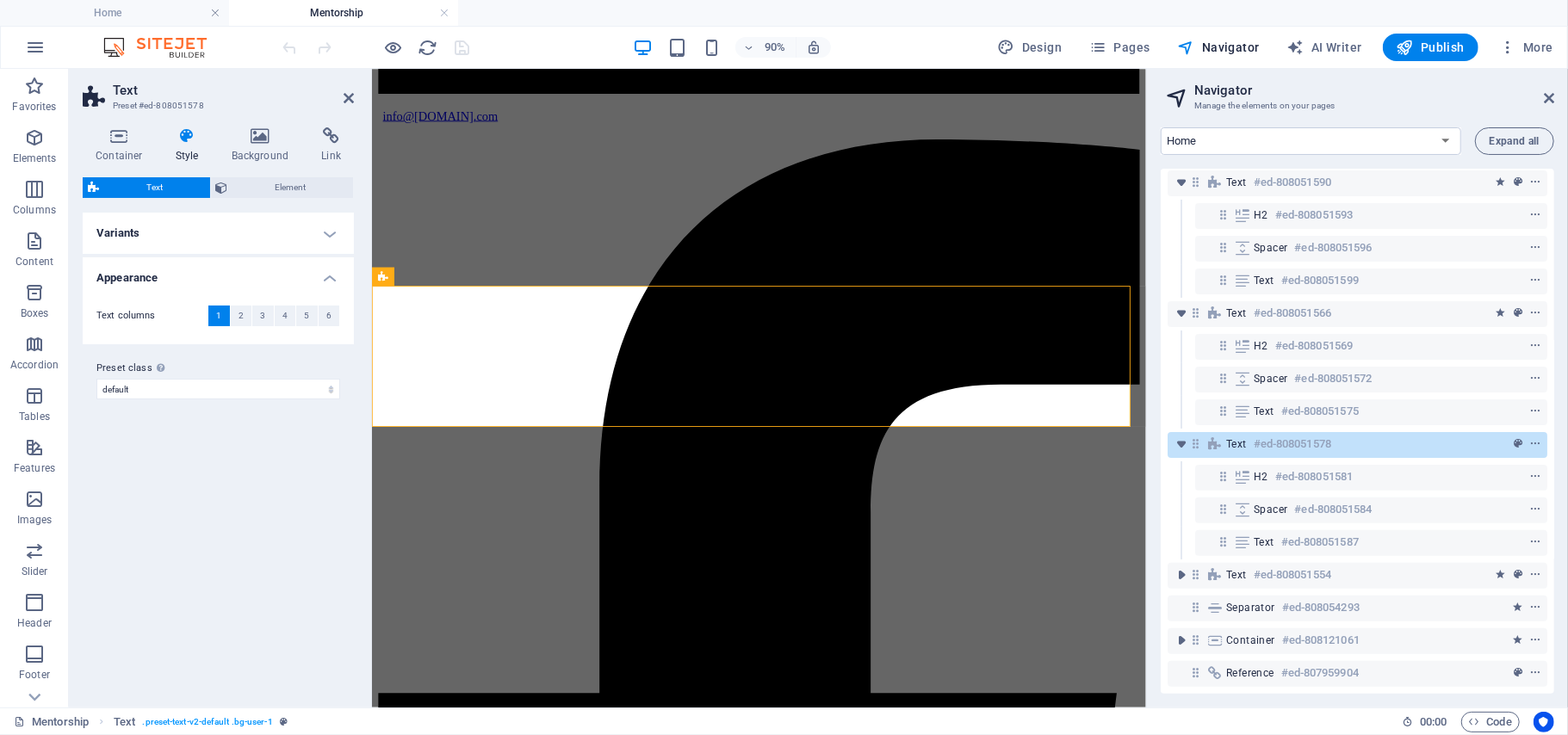 click on "Style" at bounding box center (190, 145) 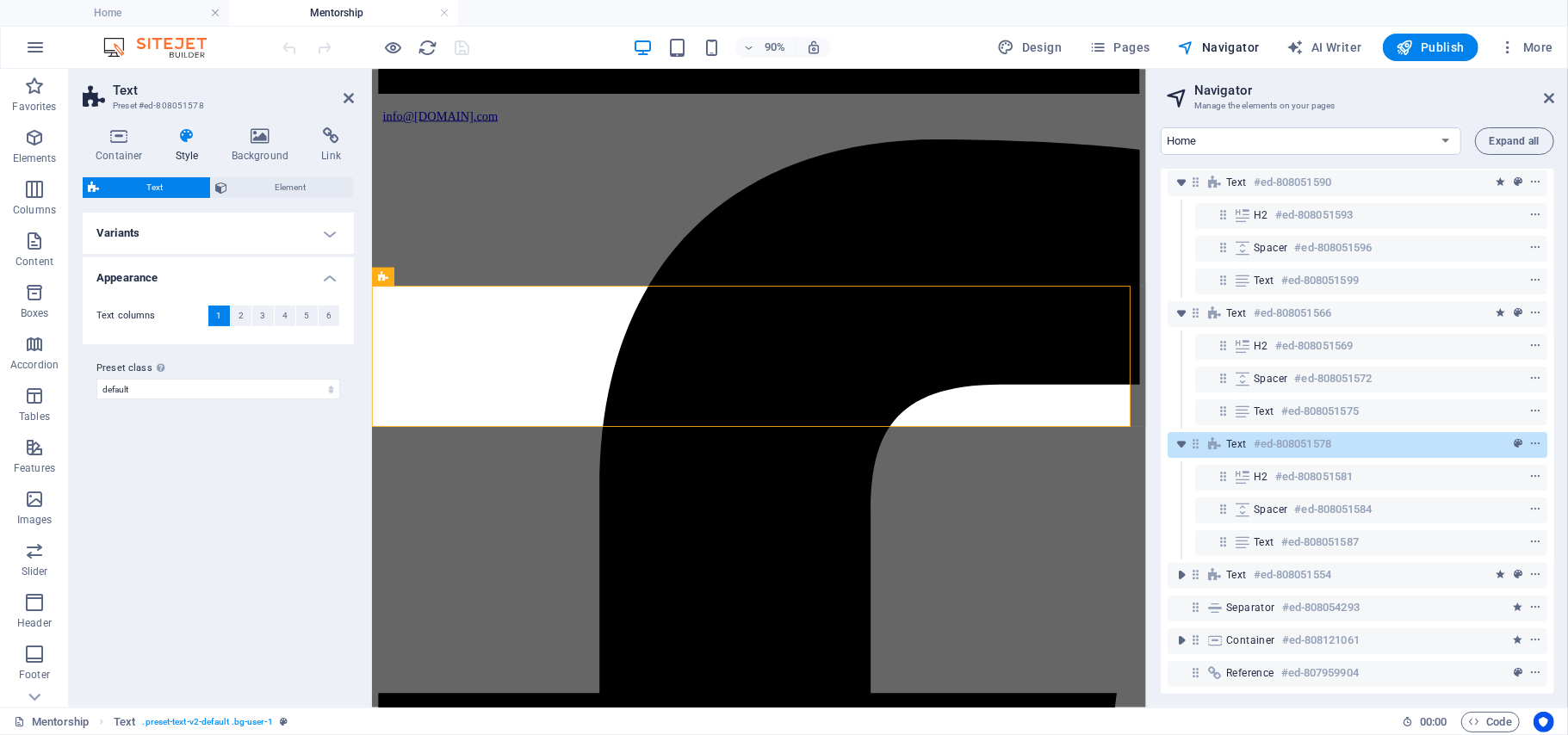 click at bounding box center (187, 136) 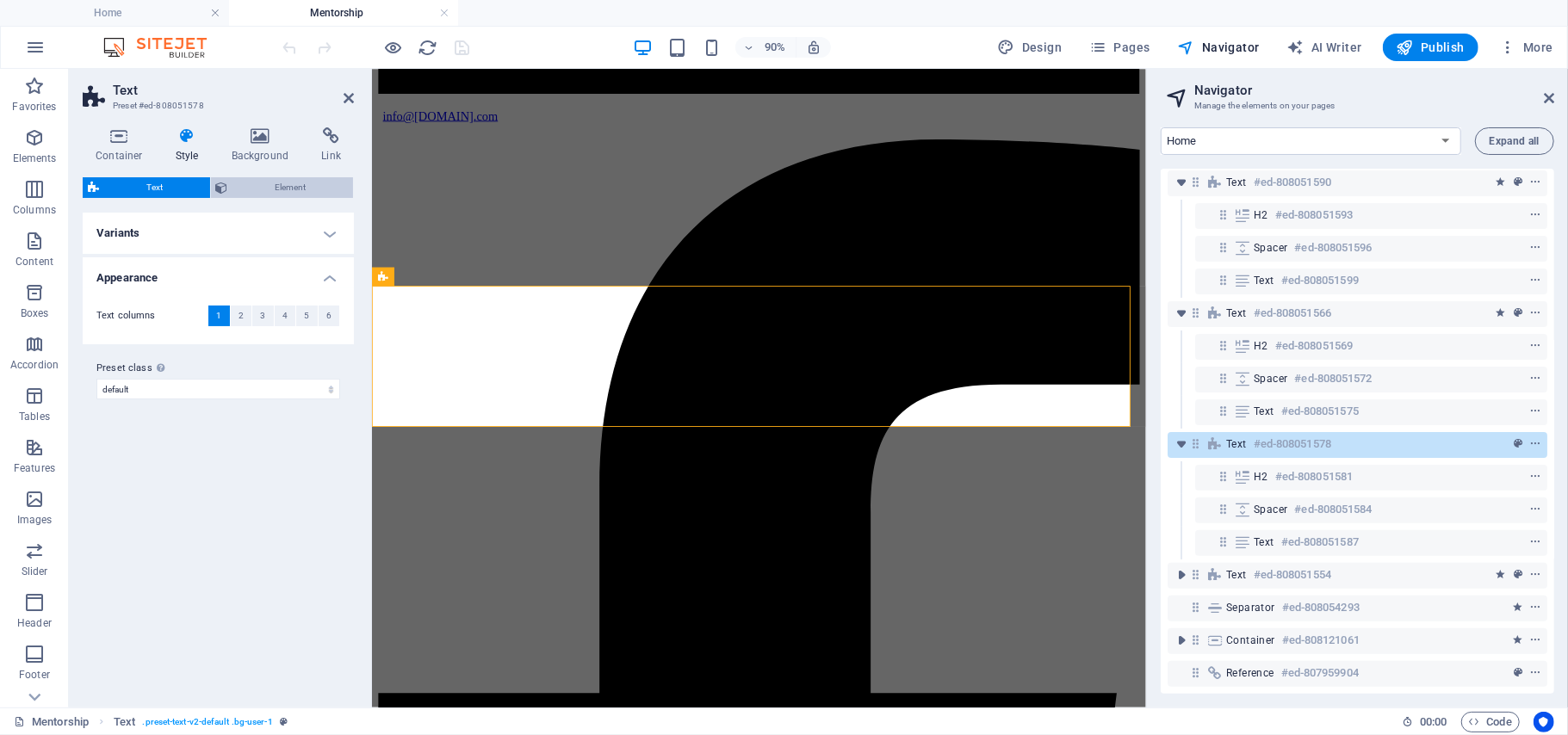click on "Element" at bounding box center (291, 188) 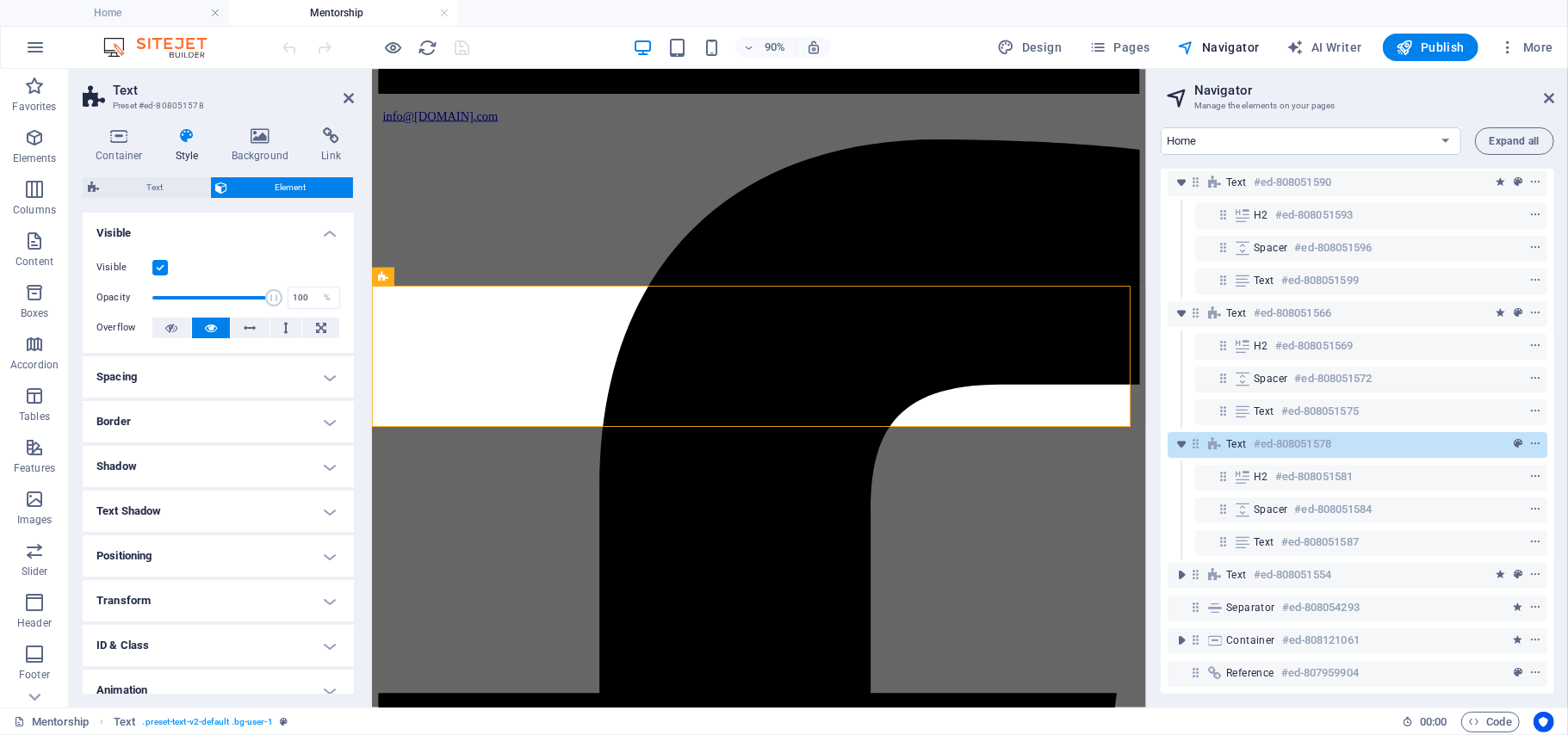 click on "Animation" at bounding box center (218, 690) 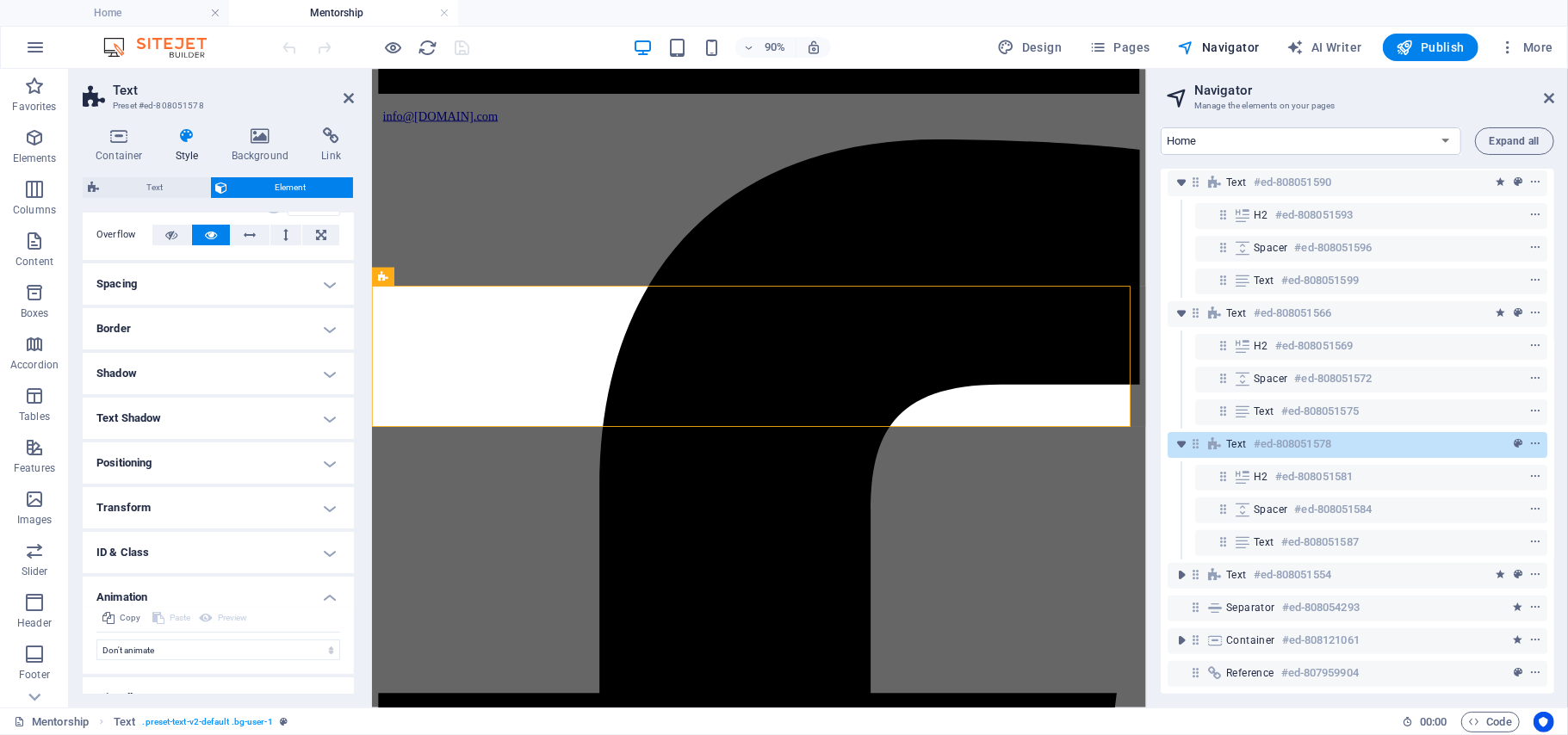 scroll, scrollTop: 117, scrollLeft: 0, axis: vertical 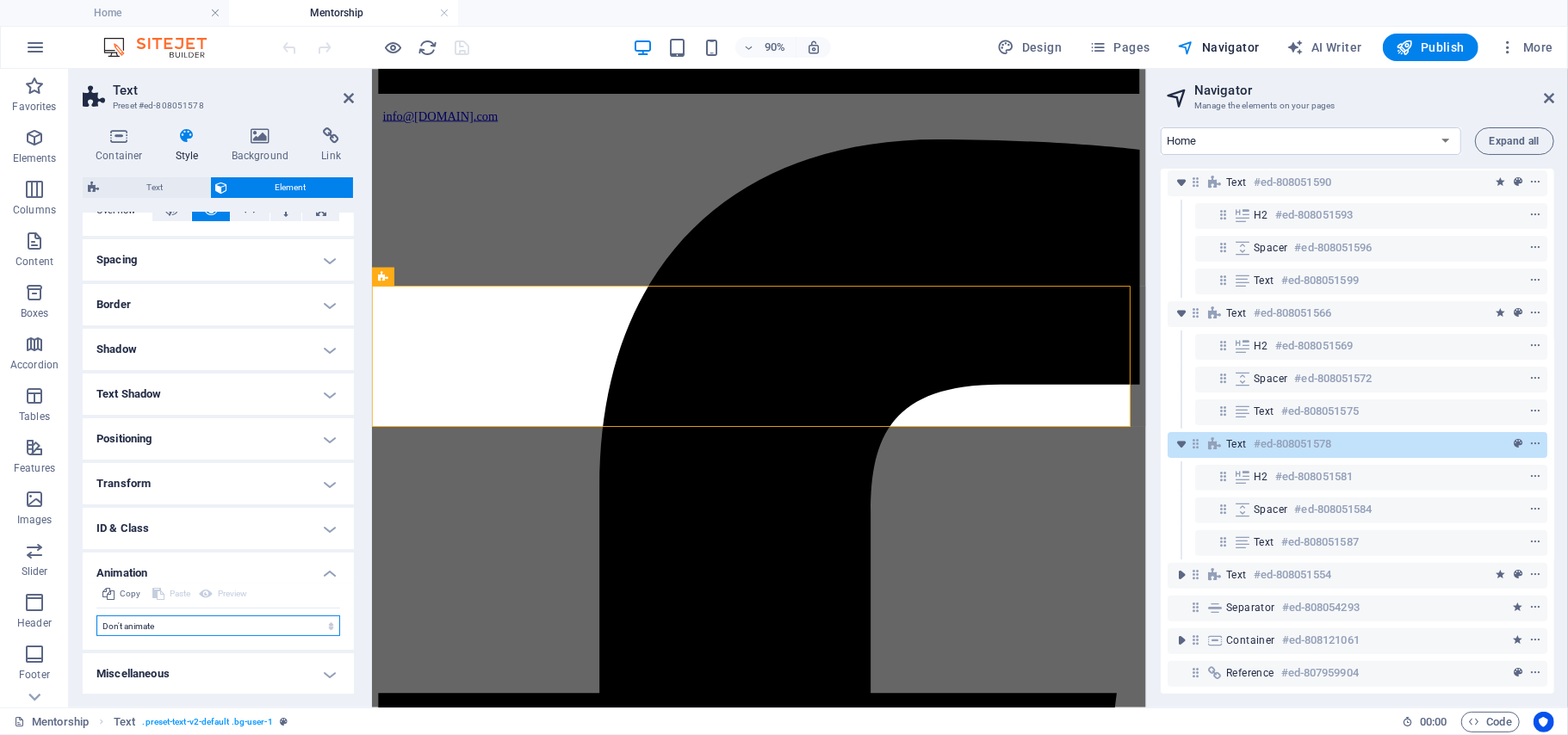 click on "Don't animate Show / Hide Slide up/down Zoom in/out Slide left to right Slide right to left Slide top to bottom Slide bottom to top Pulse Blink Open as overlay" at bounding box center (218, 626) 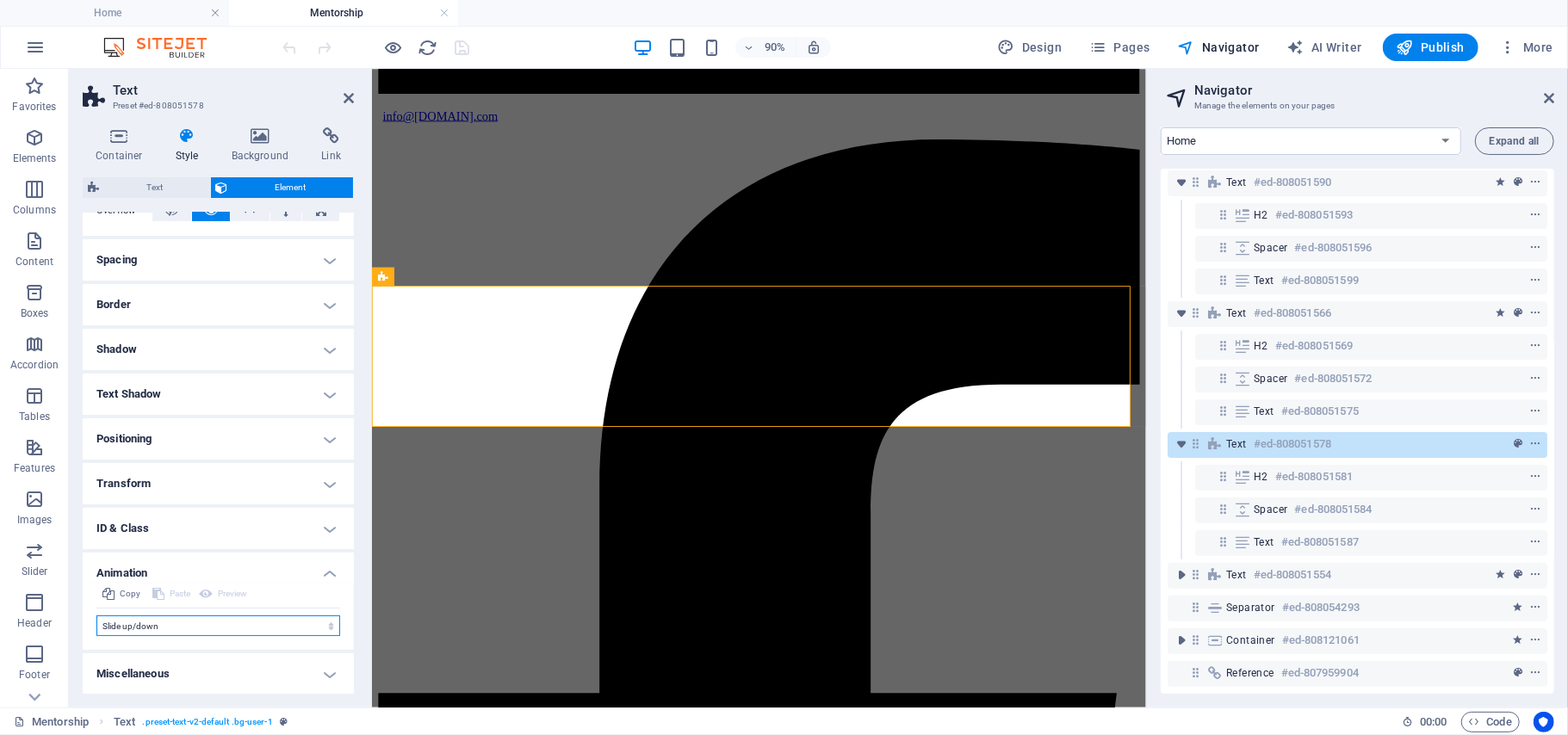 click on "Don't animate Show / Hide Slide up/down Zoom in/out Slide left to right Slide right to left Slide top to bottom Slide bottom to top Pulse Blink Open as overlay" at bounding box center (218, 626) 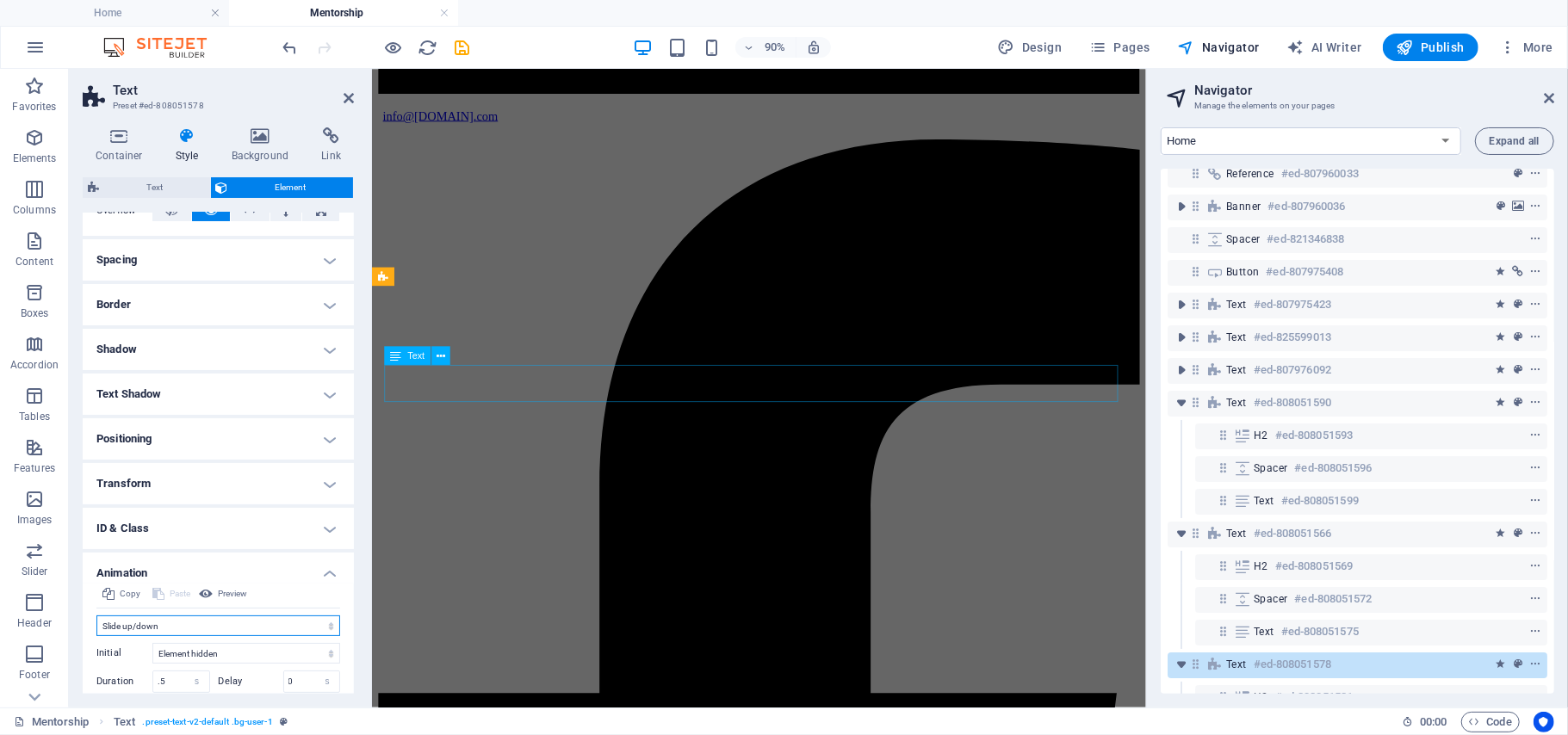 scroll, scrollTop: 0, scrollLeft: 0, axis: both 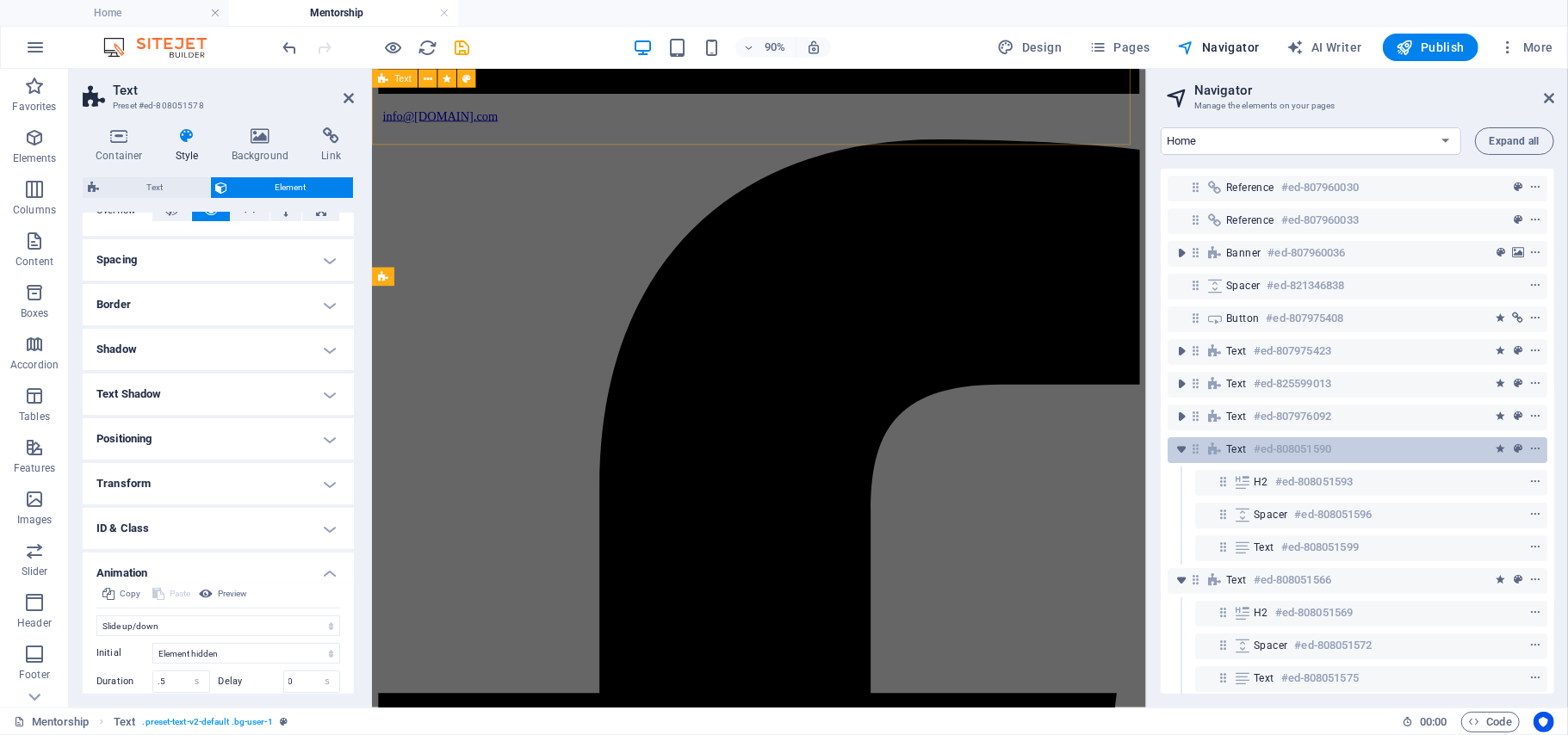 click on "Text #ed-808051590" at bounding box center [1343, 449] 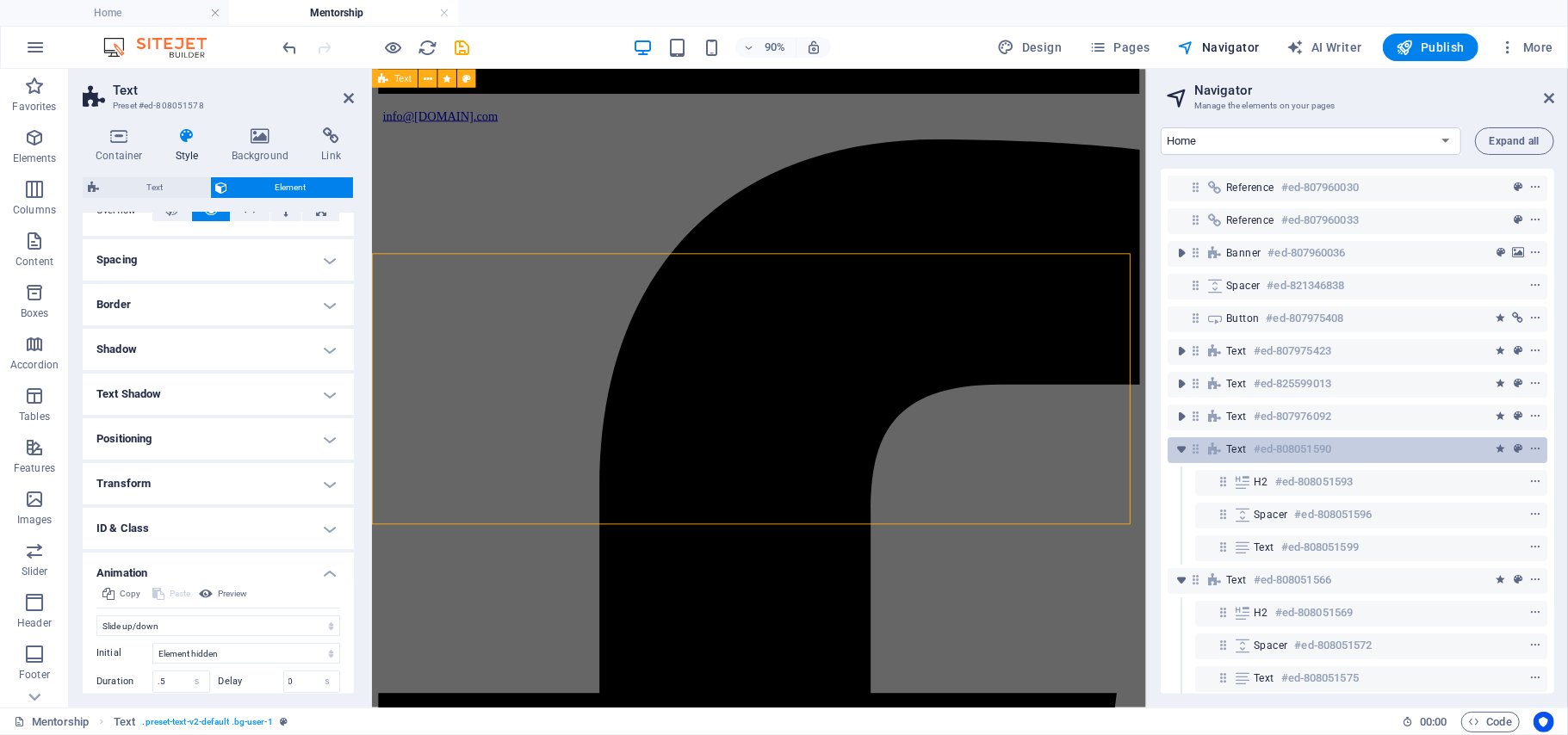 scroll, scrollTop: 1029, scrollLeft: 0, axis: vertical 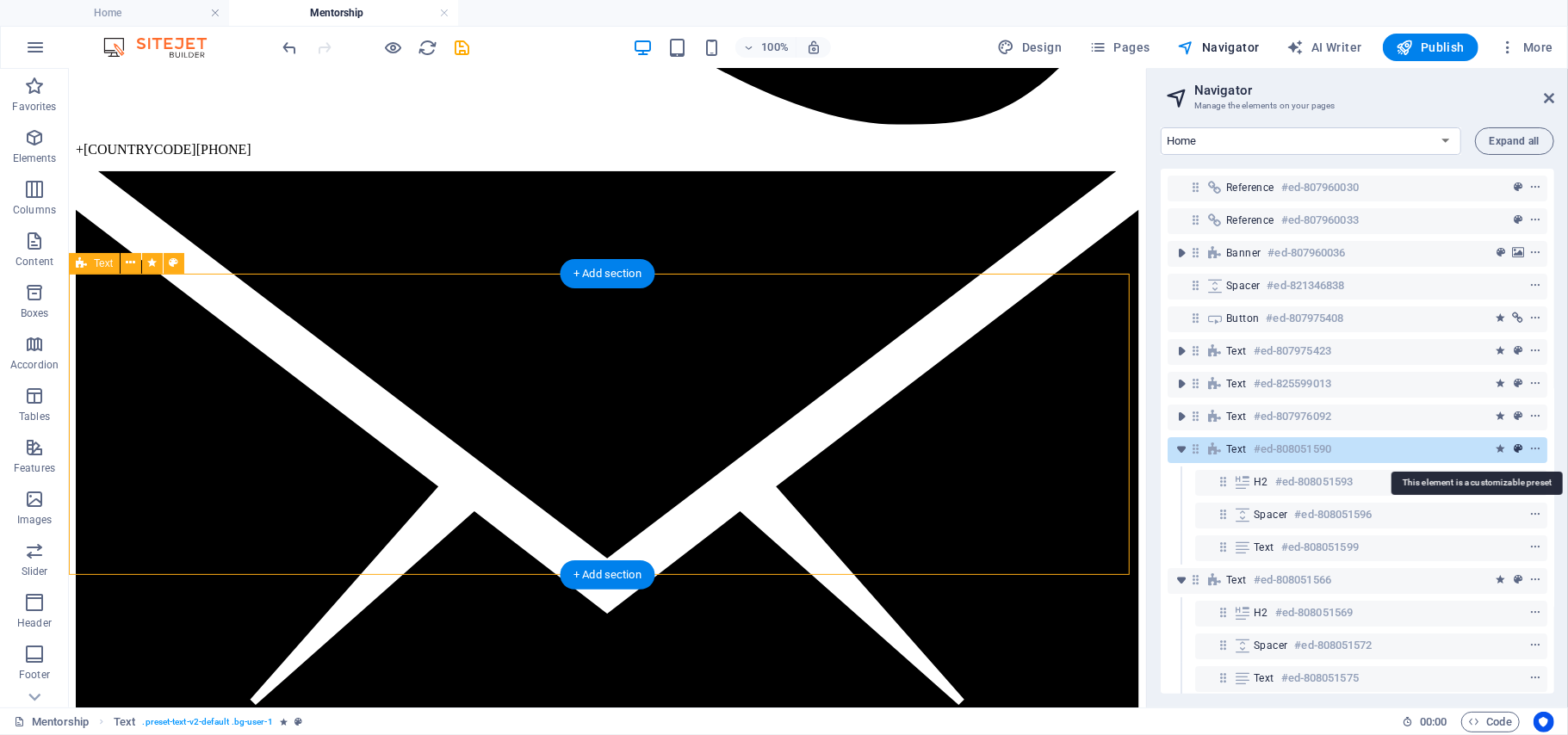 drag, startPoint x: 1516, startPoint y: 446, endPoint x: 251, endPoint y: 414, distance: 1265.4047 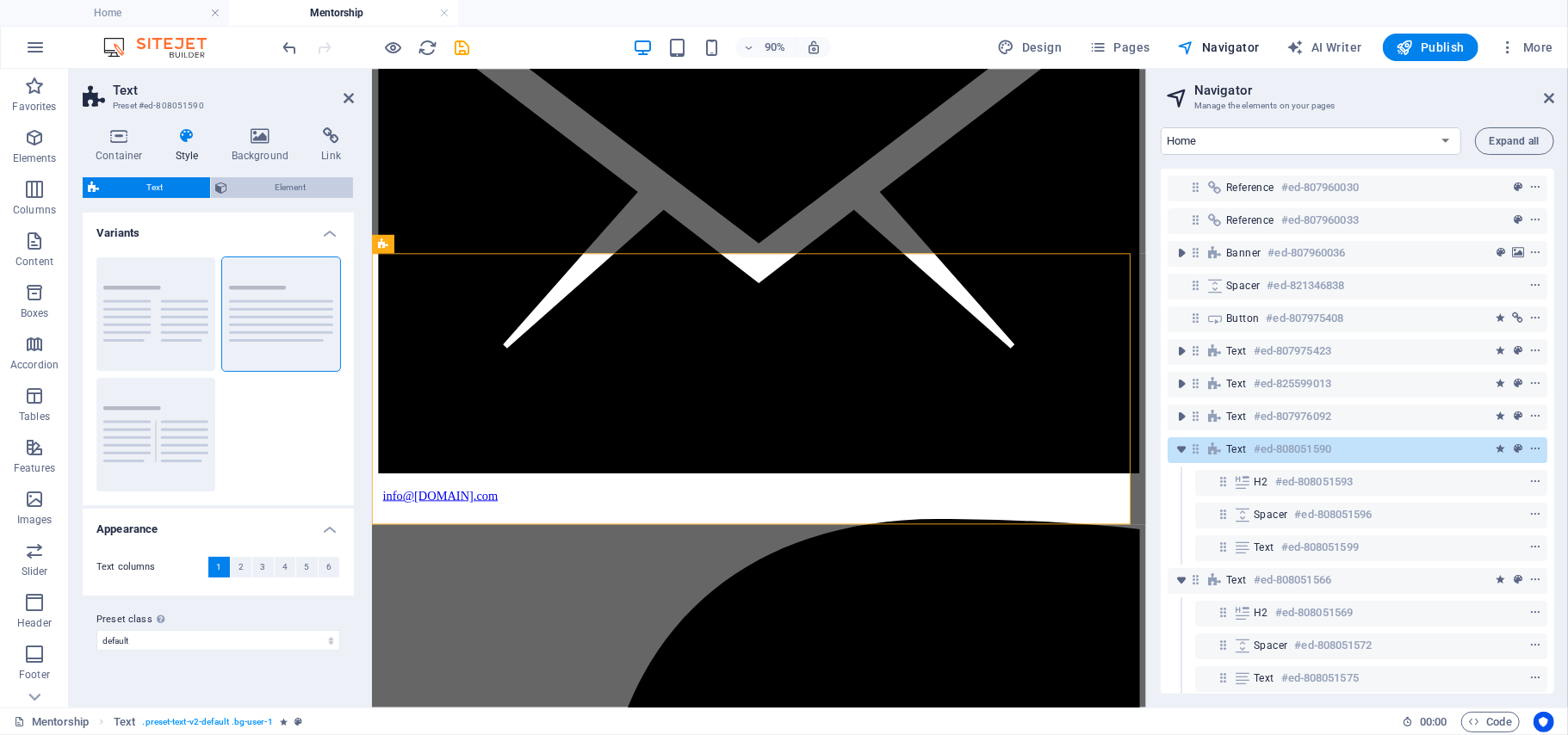 click on "Element" at bounding box center (291, 188) 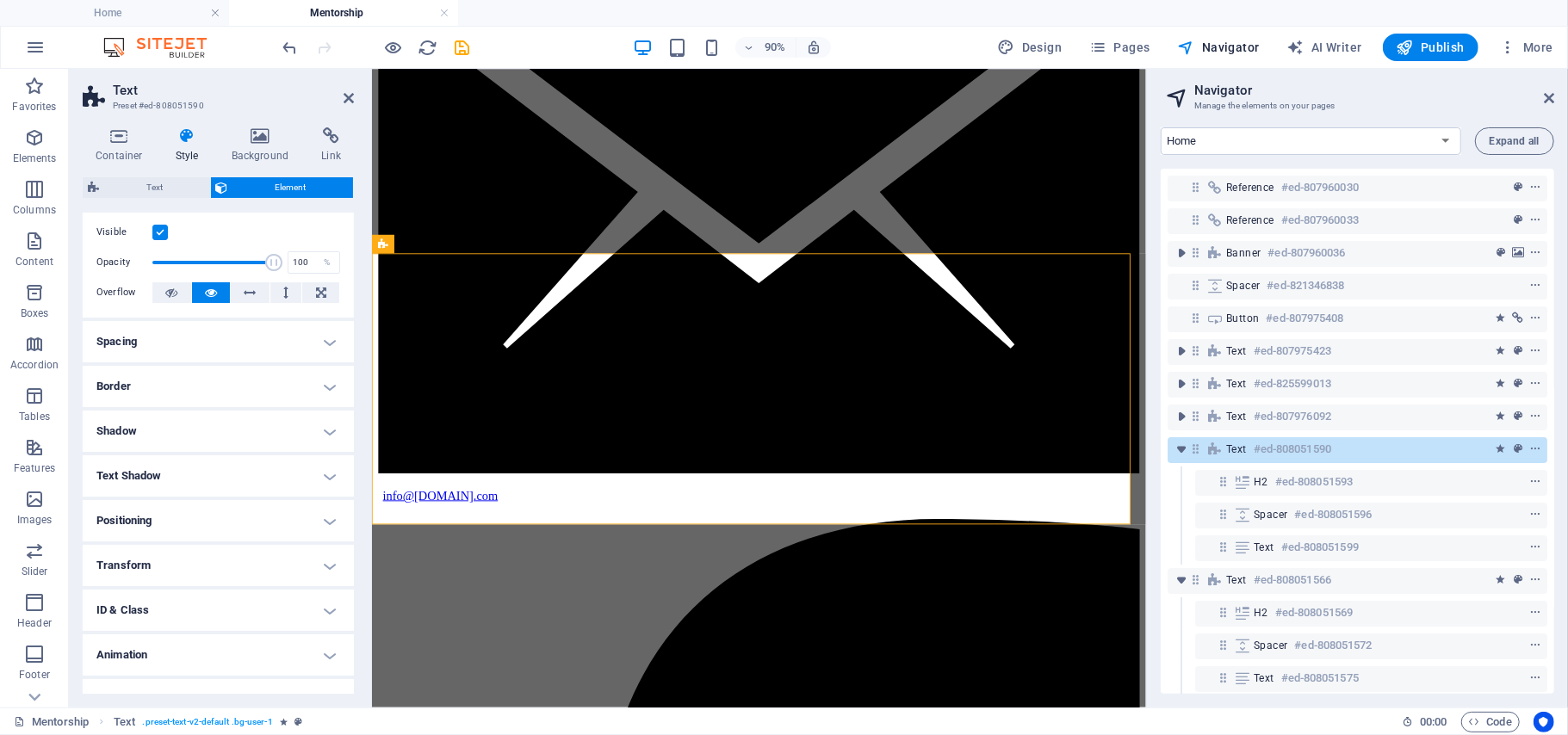 scroll, scrollTop: 60, scrollLeft: 0, axis: vertical 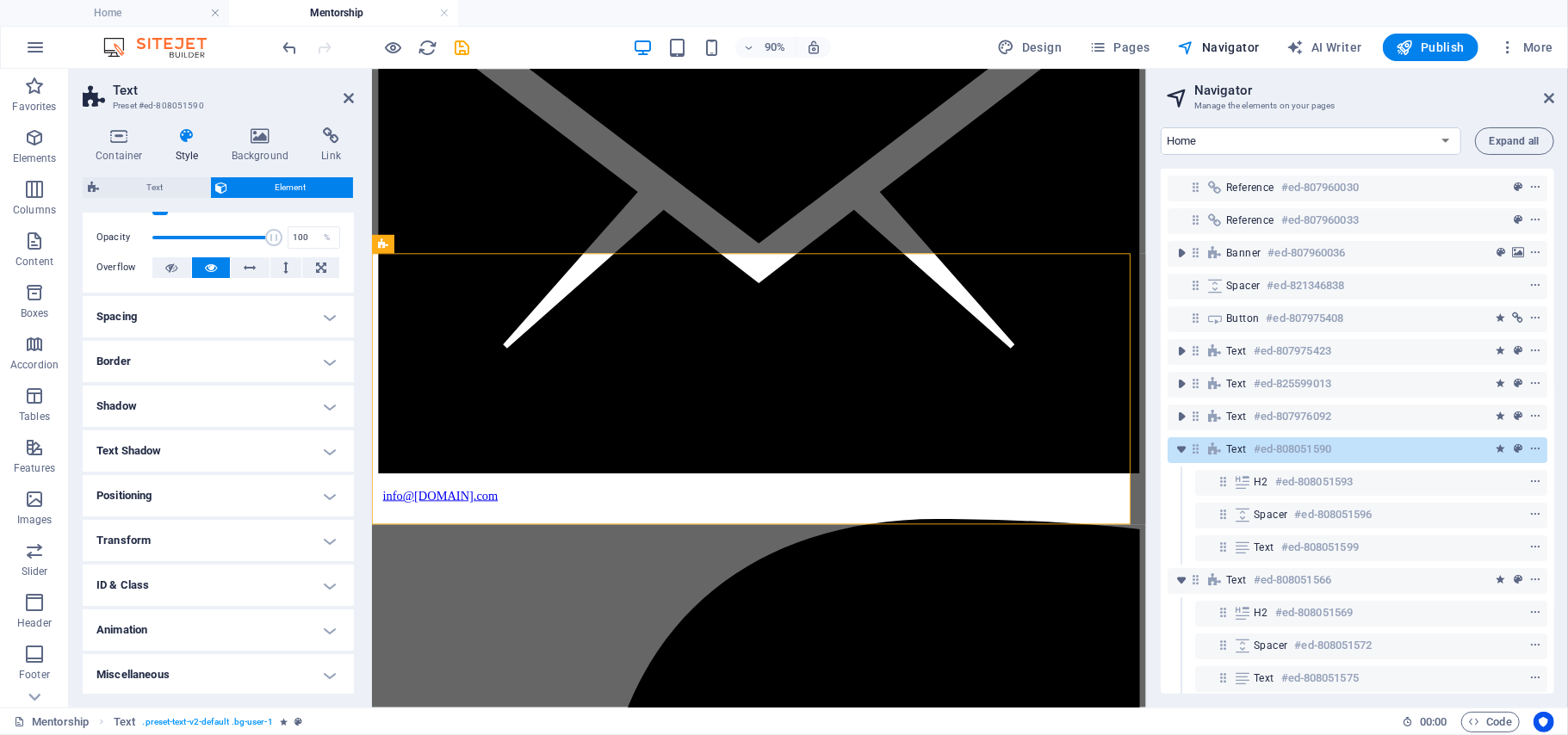 click on "Animation" at bounding box center (218, 630) 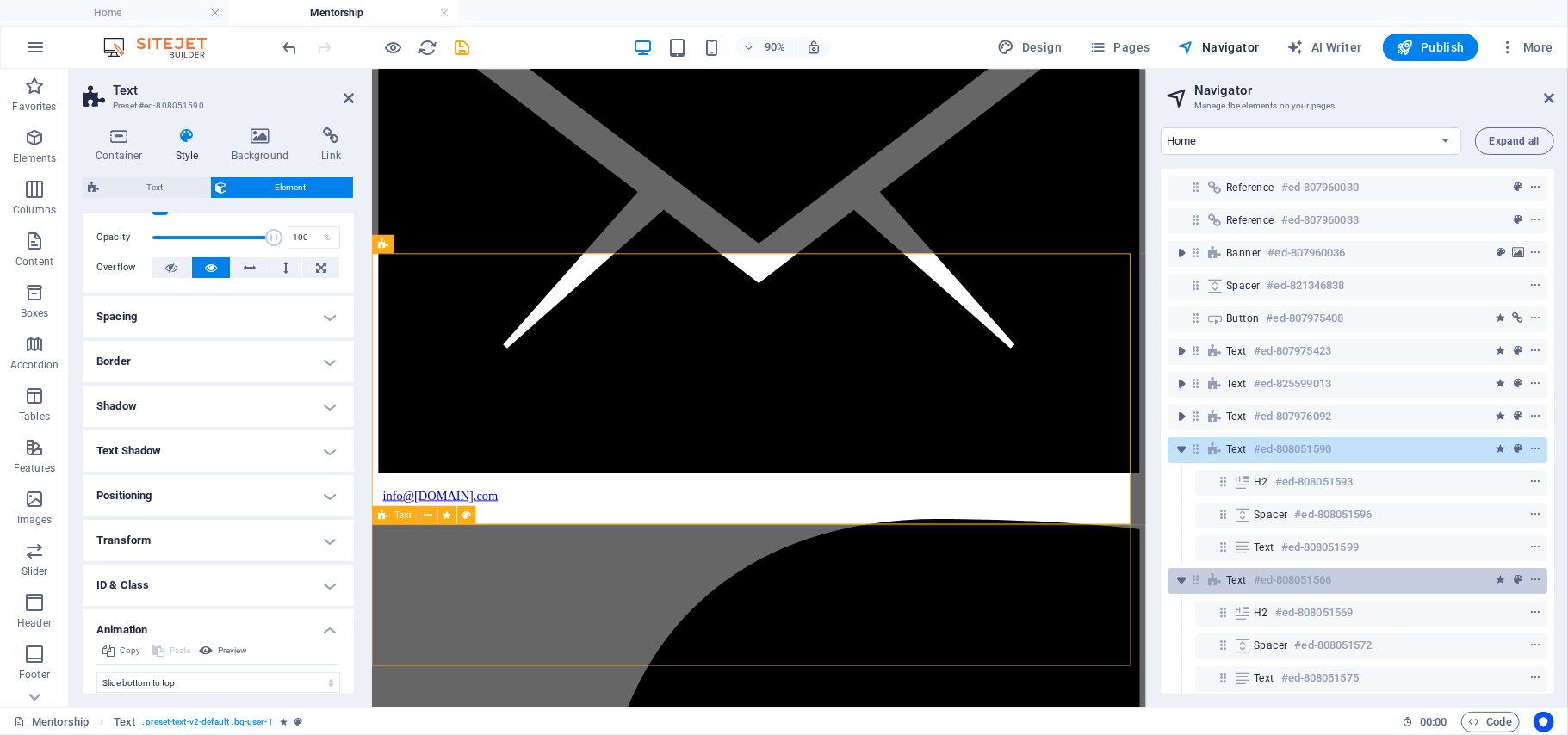 click on "Text #ed-808051566" at bounding box center (1343, 580) 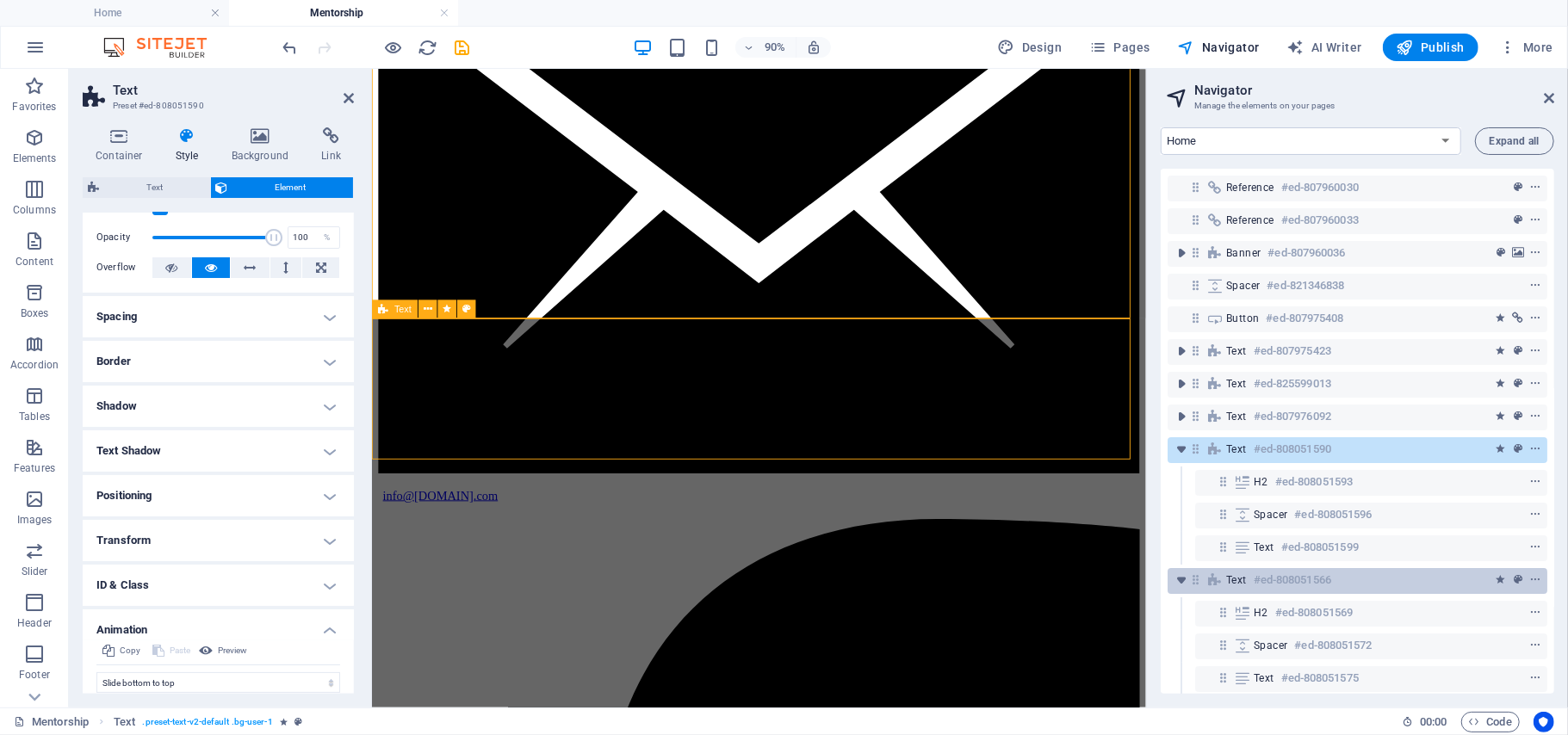 scroll, scrollTop: 1258, scrollLeft: 0, axis: vertical 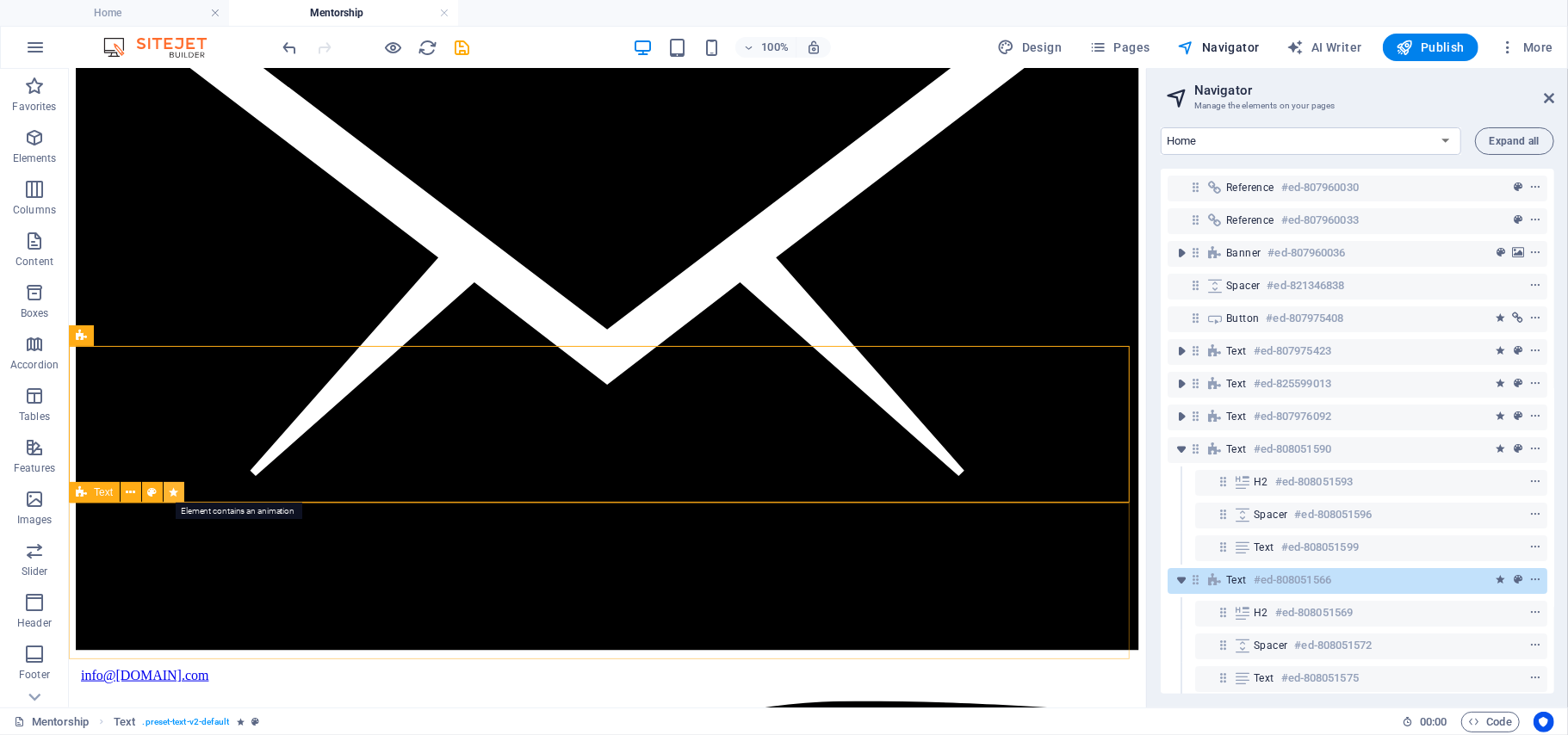 click at bounding box center [174, 492] 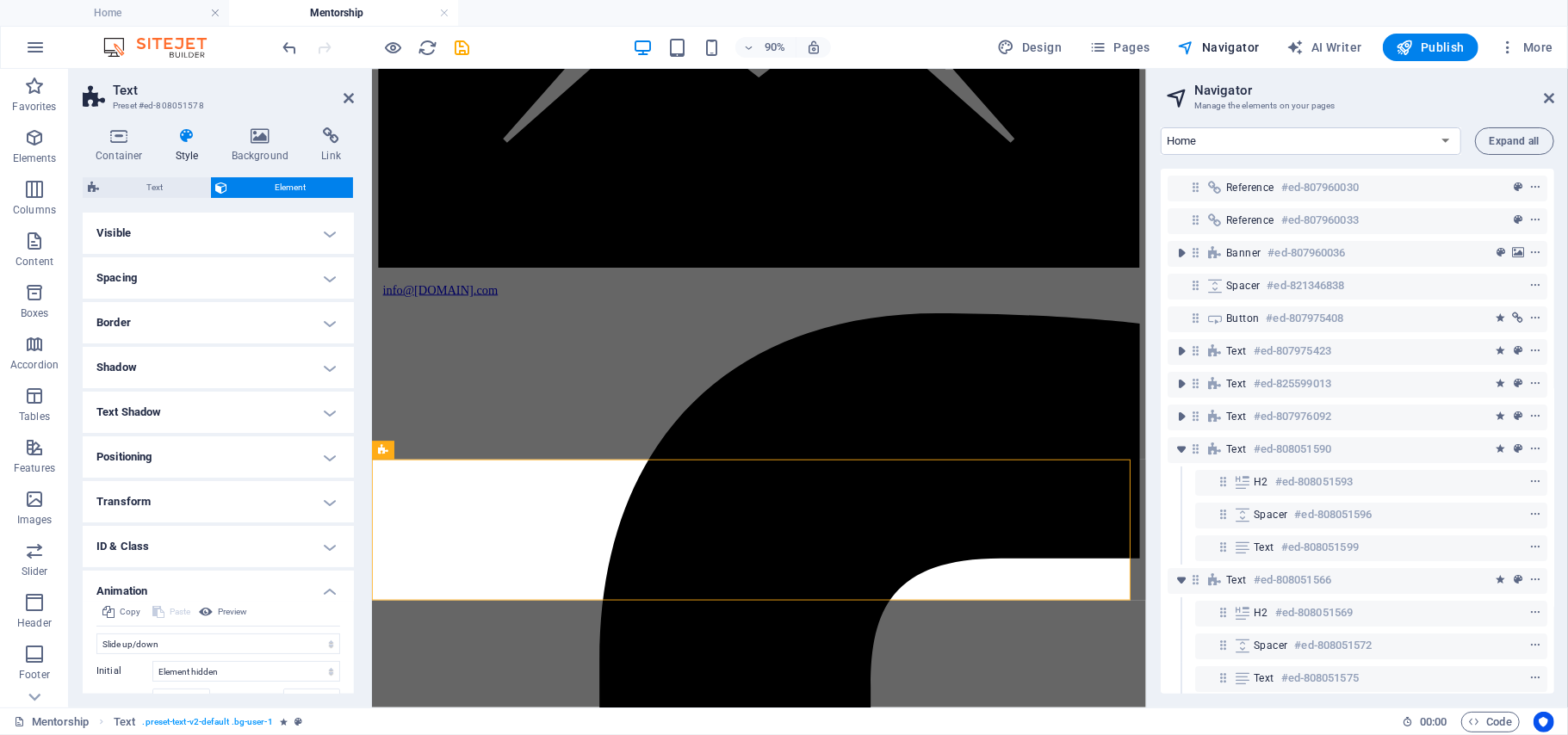 scroll, scrollTop: 283, scrollLeft: 0, axis: vertical 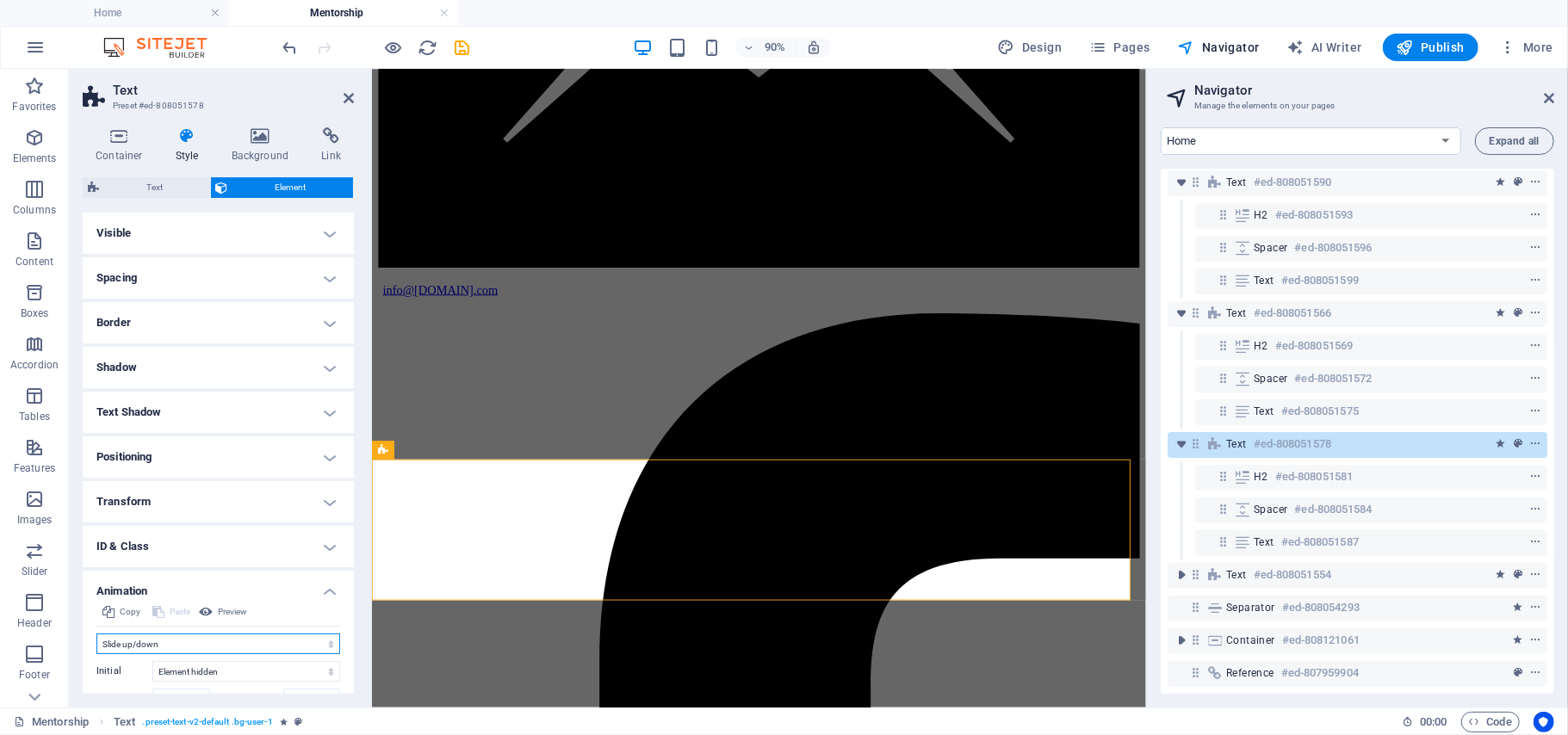 click on "Don't animate Show / Hide Slide up/down Zoom in/out Slide left to right Slide right to left Slide top to bottom Slide bottom to top Pulse Blink Open as overlay" at bounding box center [218, 644] 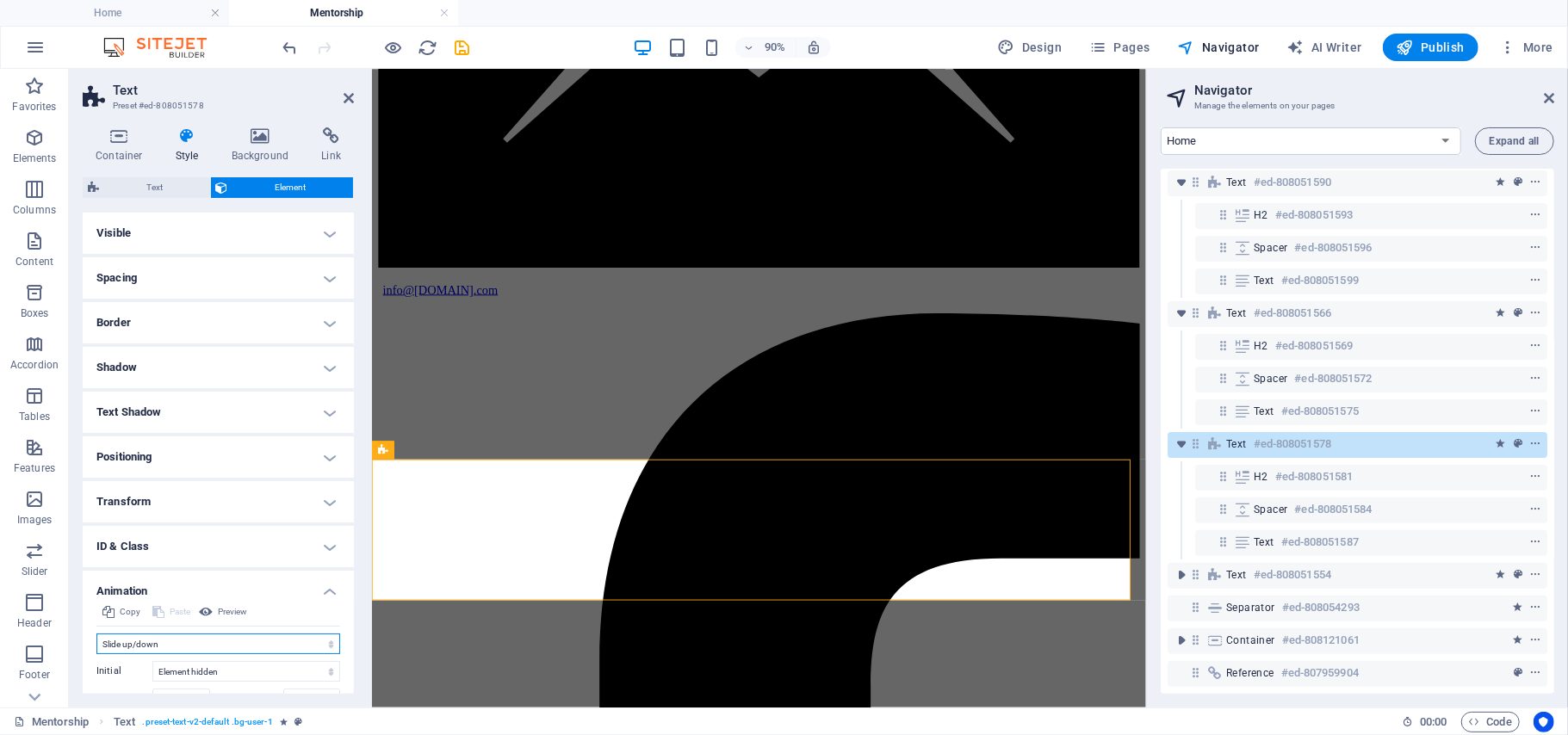 select on "move-bottom-to-top" 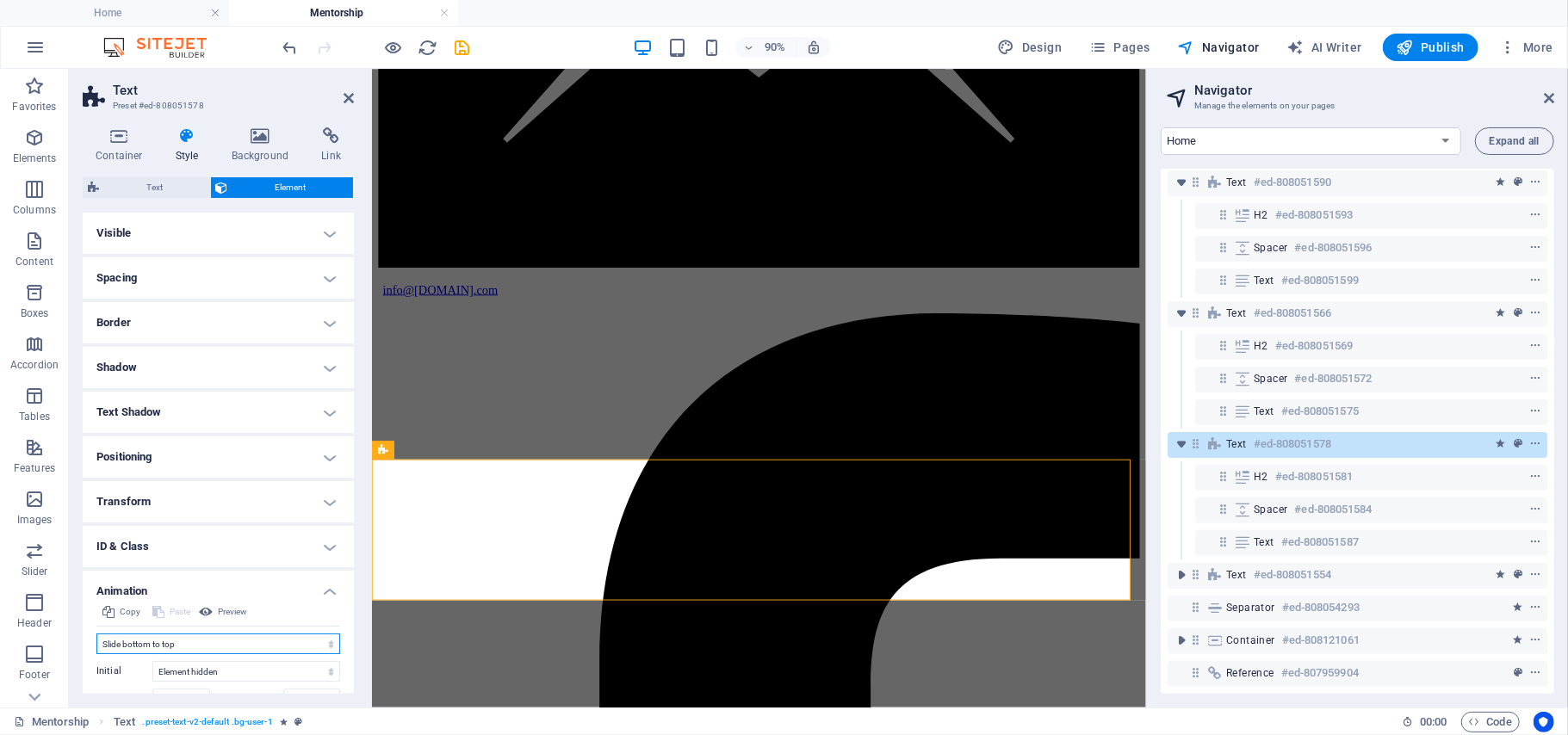 click on "Don't animate Show / Hide Slide up/down Zoom in/out Slide left to right Slide right to left Slide top to bottom Slide bottom to top Pulse Blink Open as overlay" at bounding box center (218, 644) 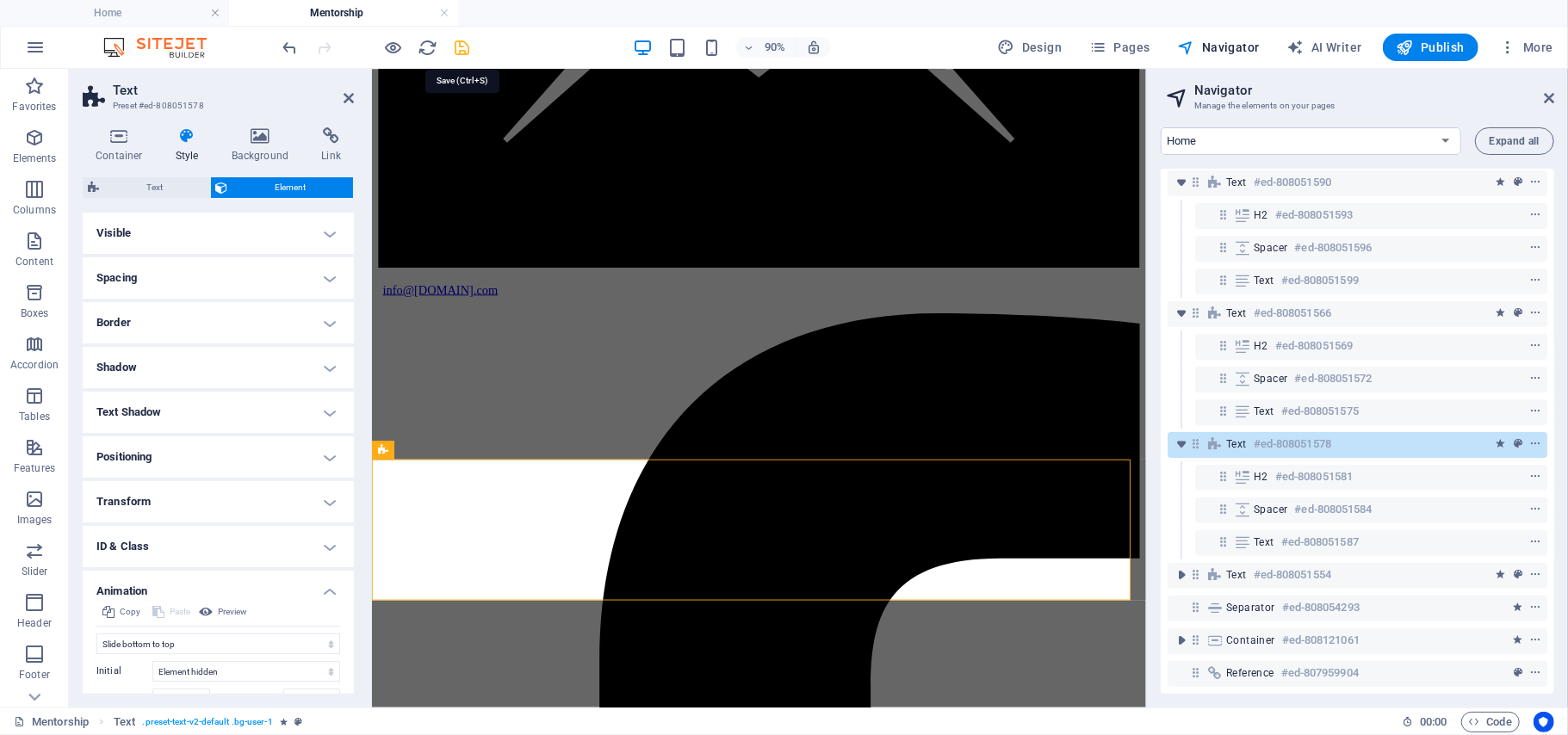 drag, startPoint x: 462, startPoint y: 52, endPoint x: 548, endPoint y: 205, distance: 175.51353 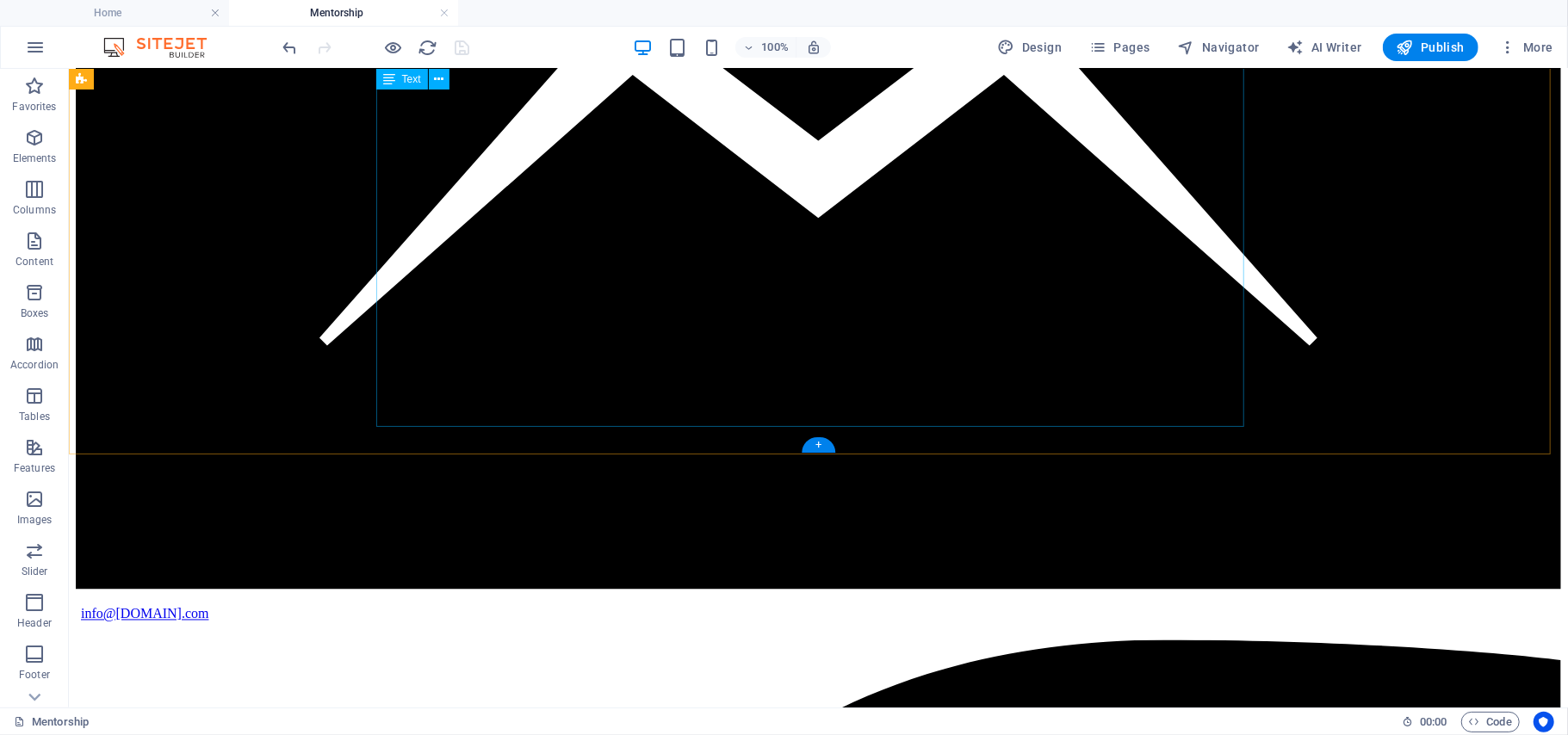 scroll, scrollTop: 2105, scrollLeft: 0, axis: vertical 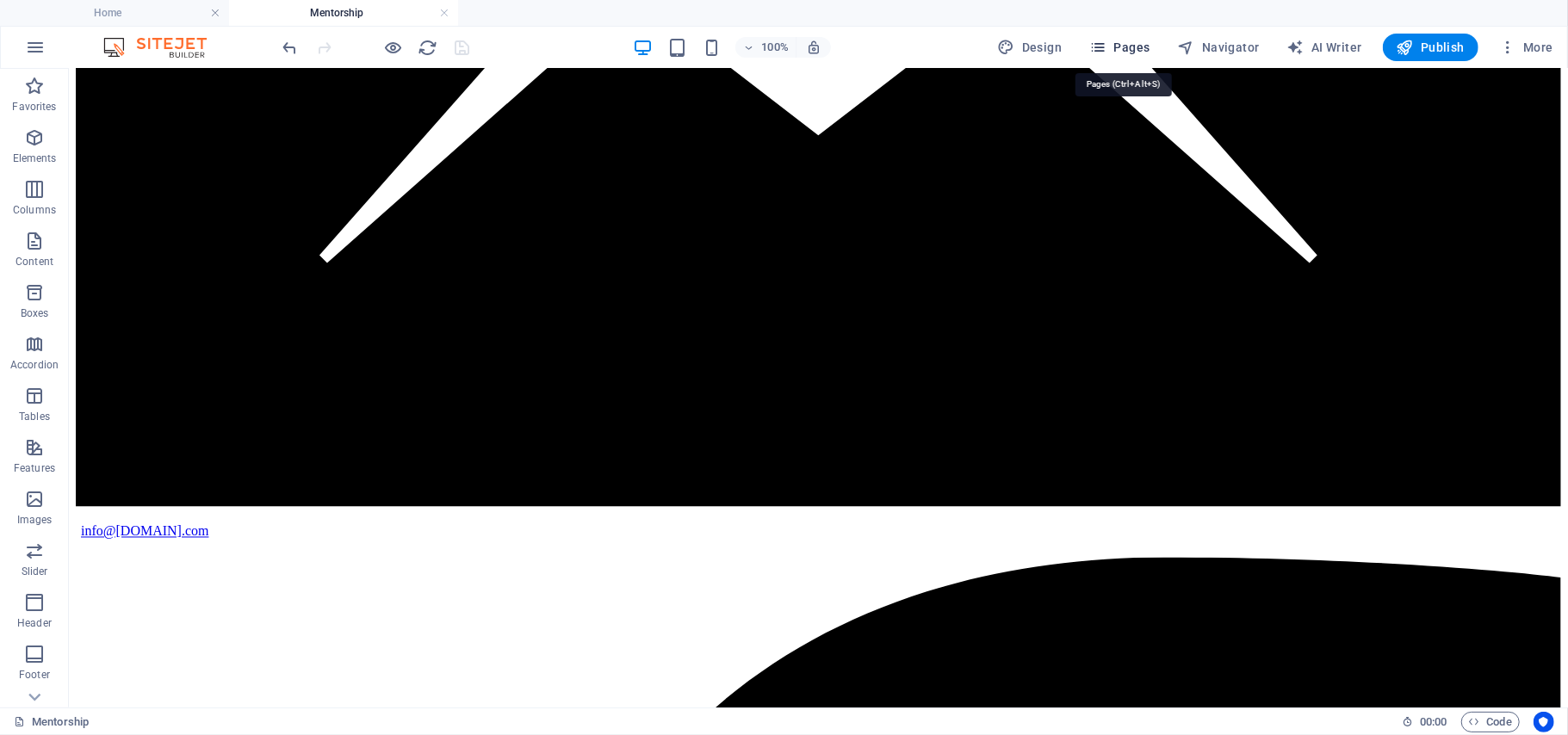 click on "Pages" at bounding box center (1119, 47) 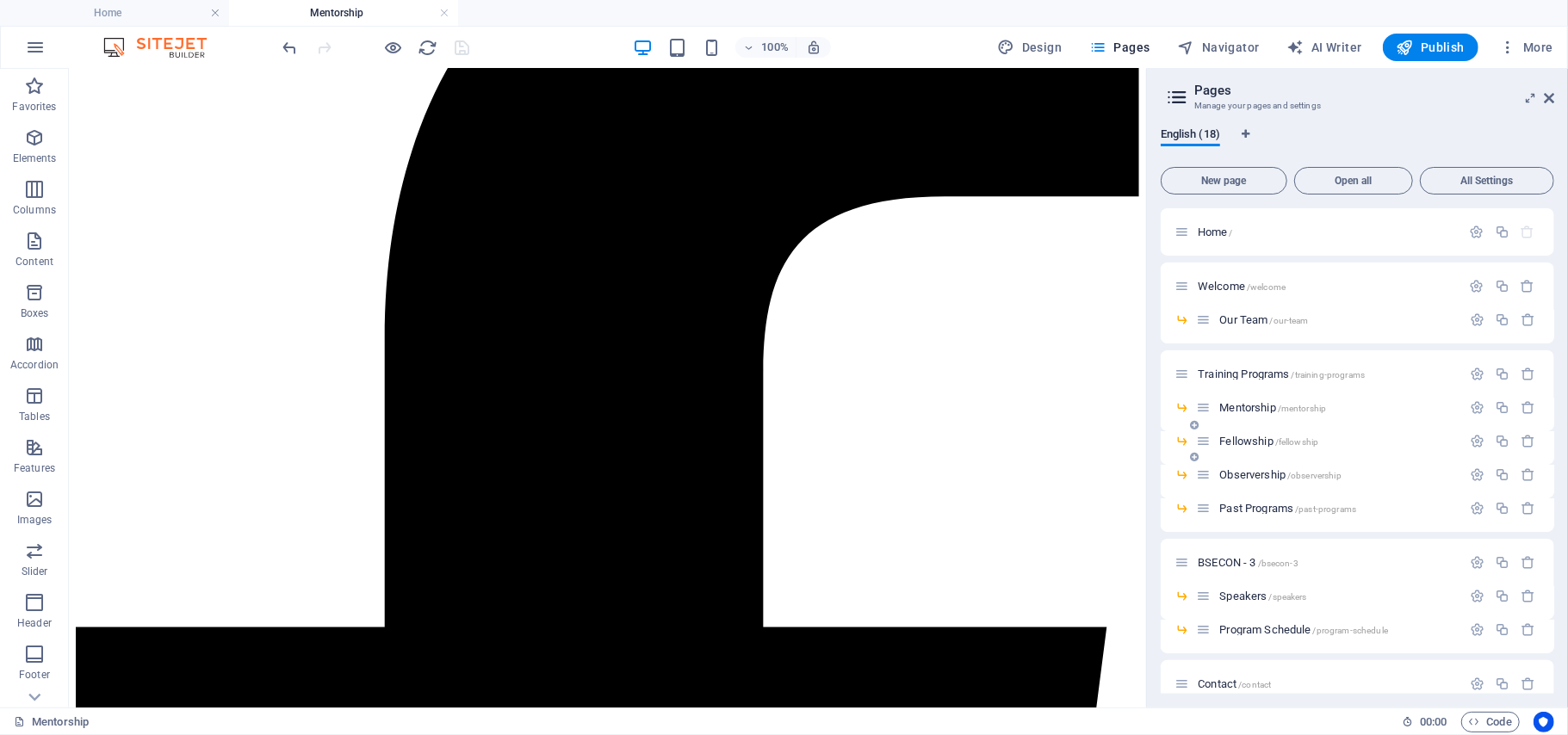 click on "Fellowship /fellowship" at bounding box center (1329, 441) 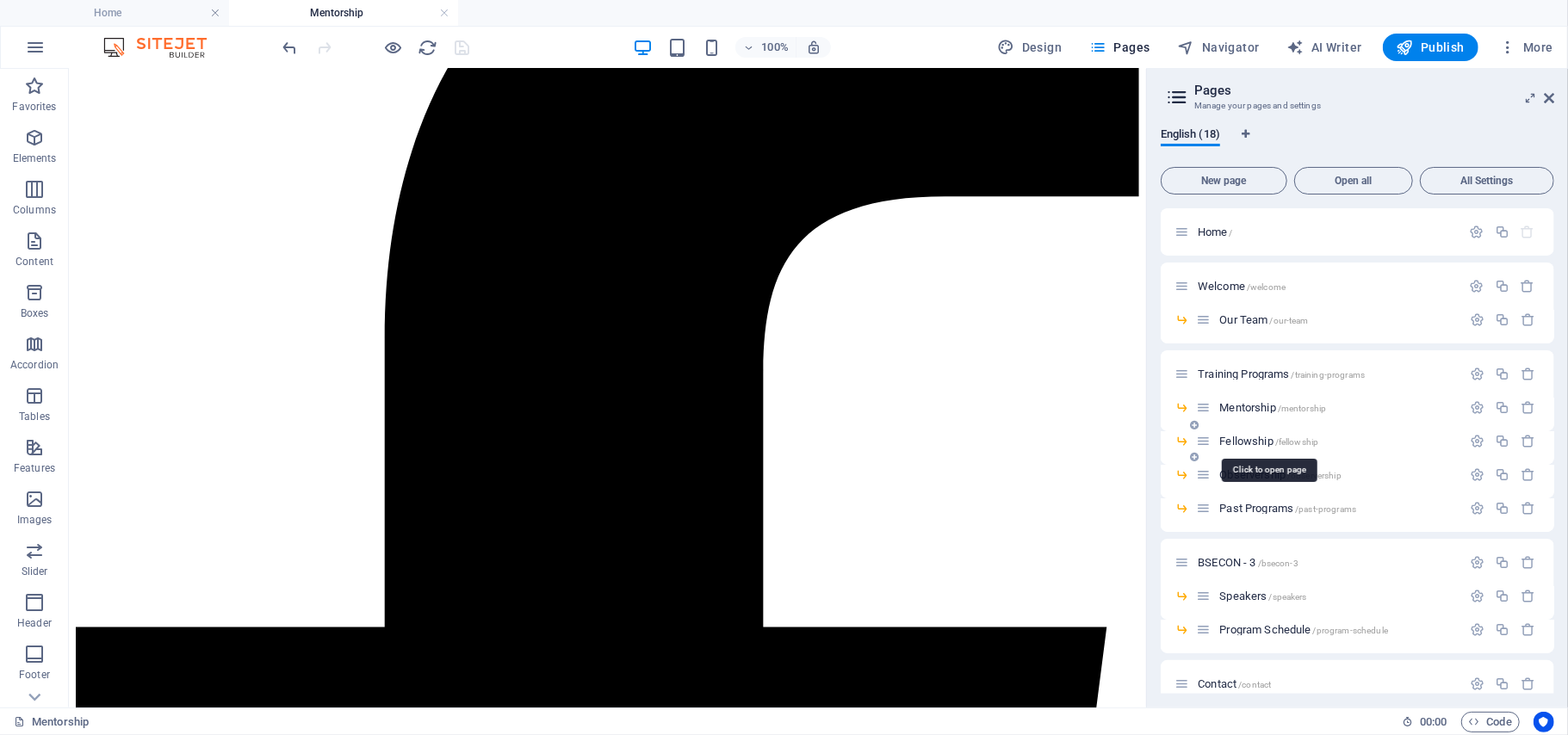 click on "Fellowship /fellowship" at bounding box center (1268, 441) 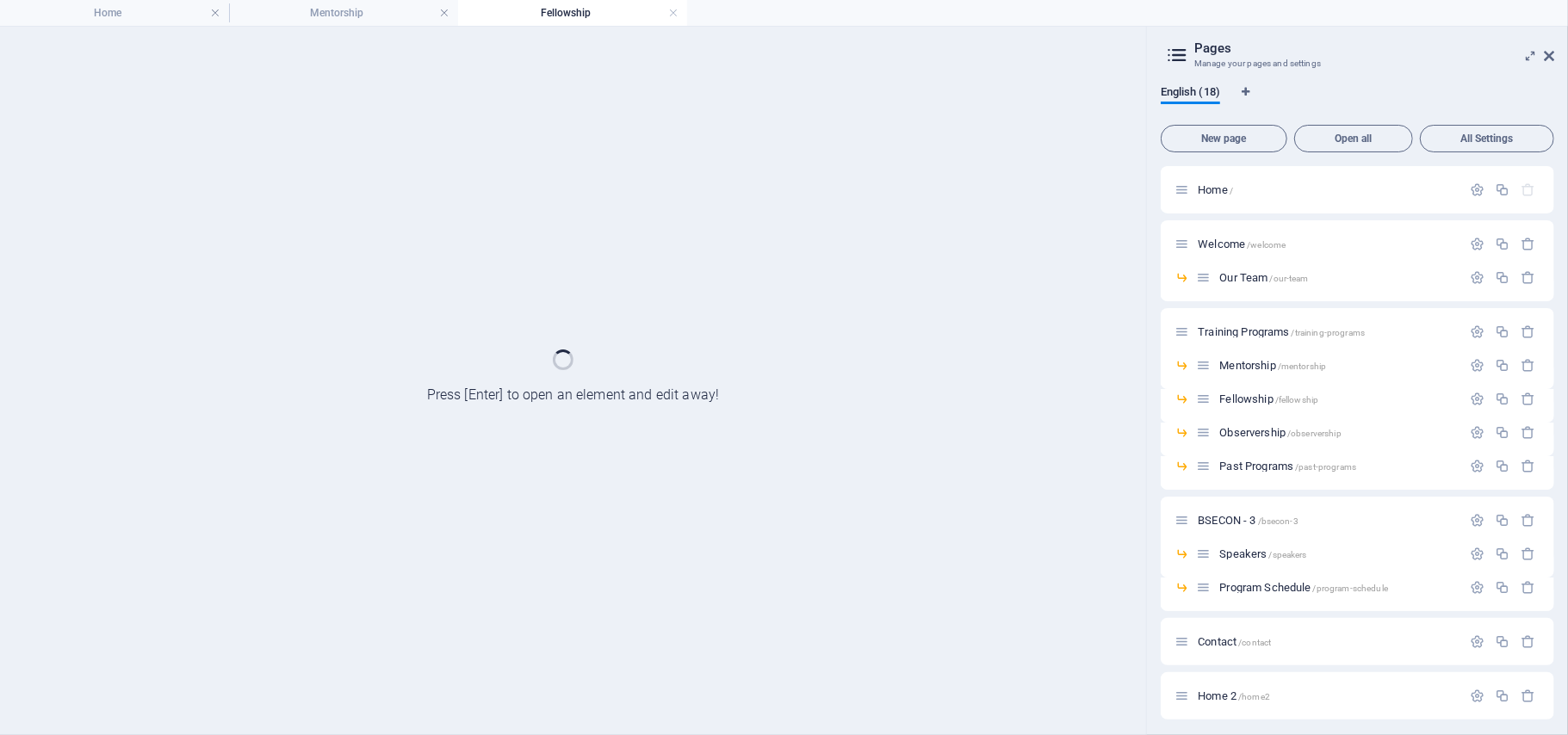scroll, scrollTop: 0, scrollLeft: 0, axis: both 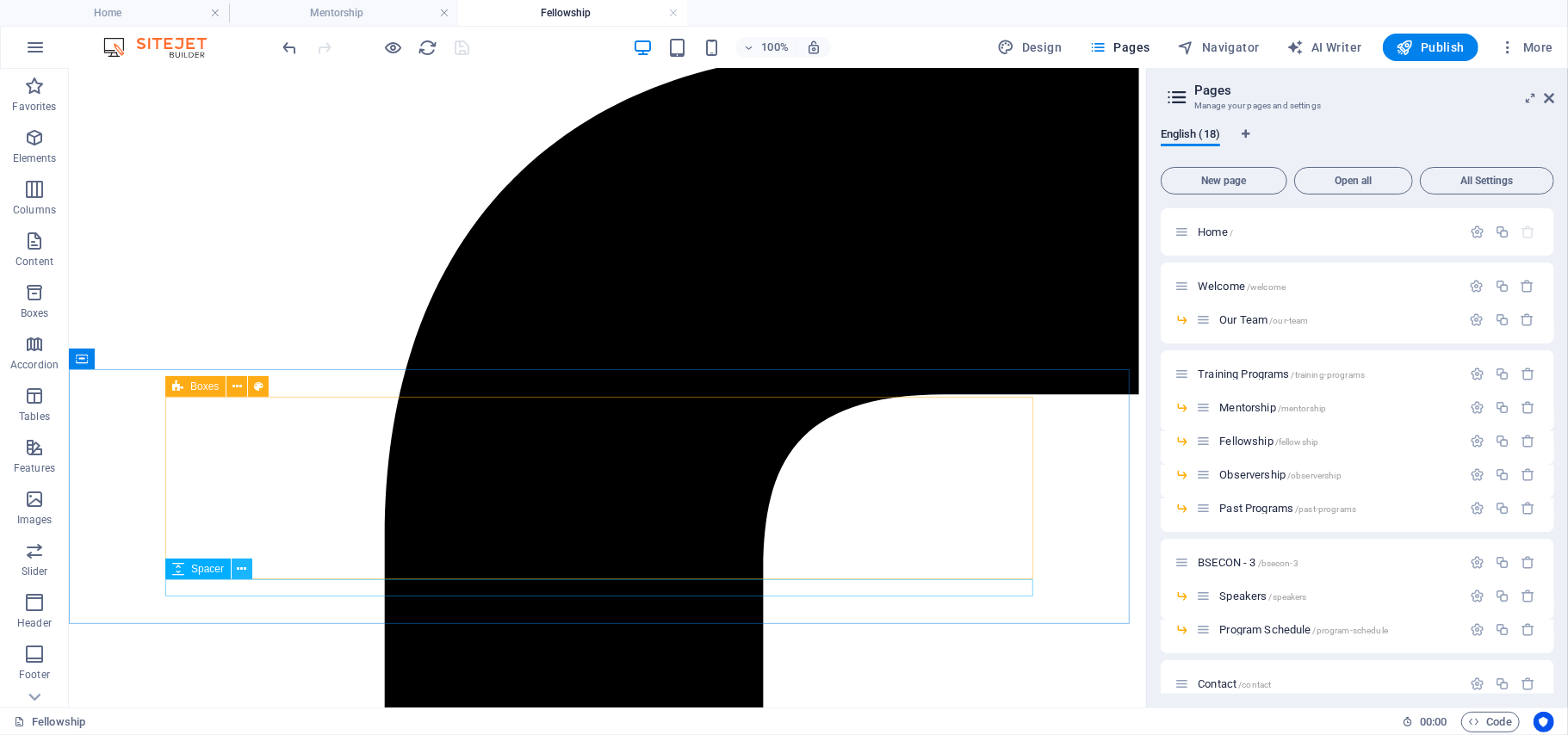 click at bounding box center (242, 569) 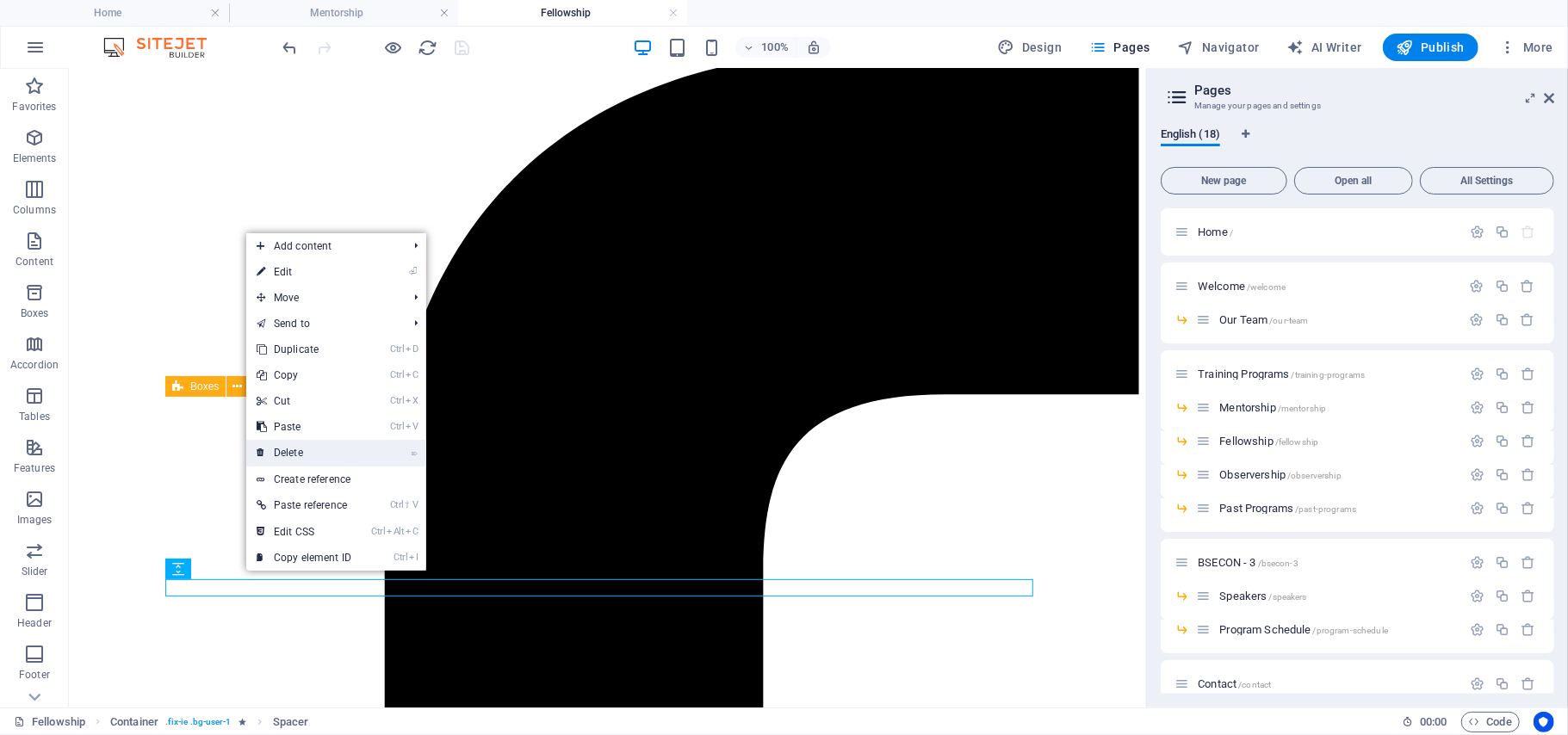 drag, startPoint x: 300, startPoint y: 448, endPoint x: 232, endPoint y: 382, distance: 94.76286 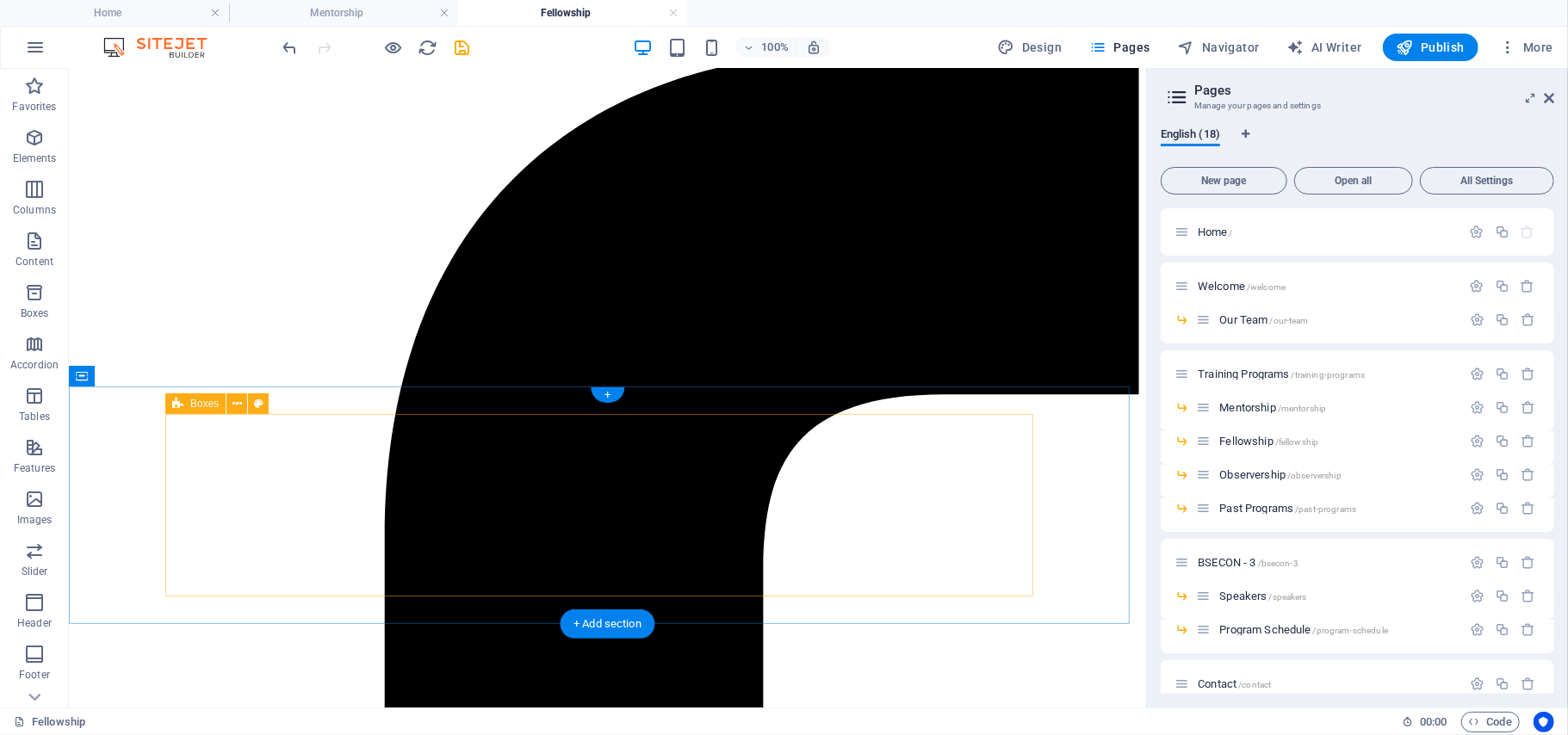scroll, scrollTop: 1890, scrollLeft: 0, axis: vertical 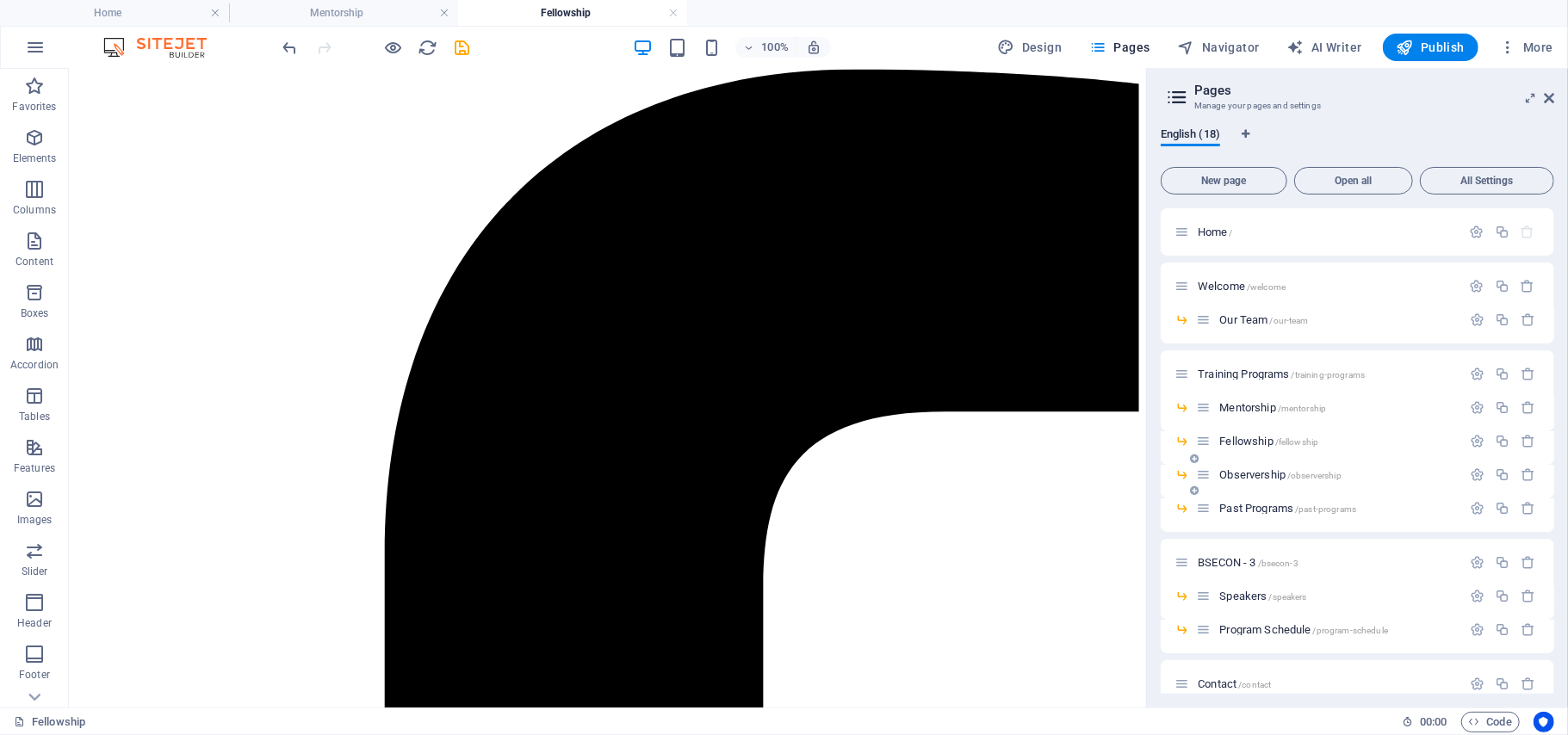 click on "Observership /observership" at bounding box center [1280, 474] 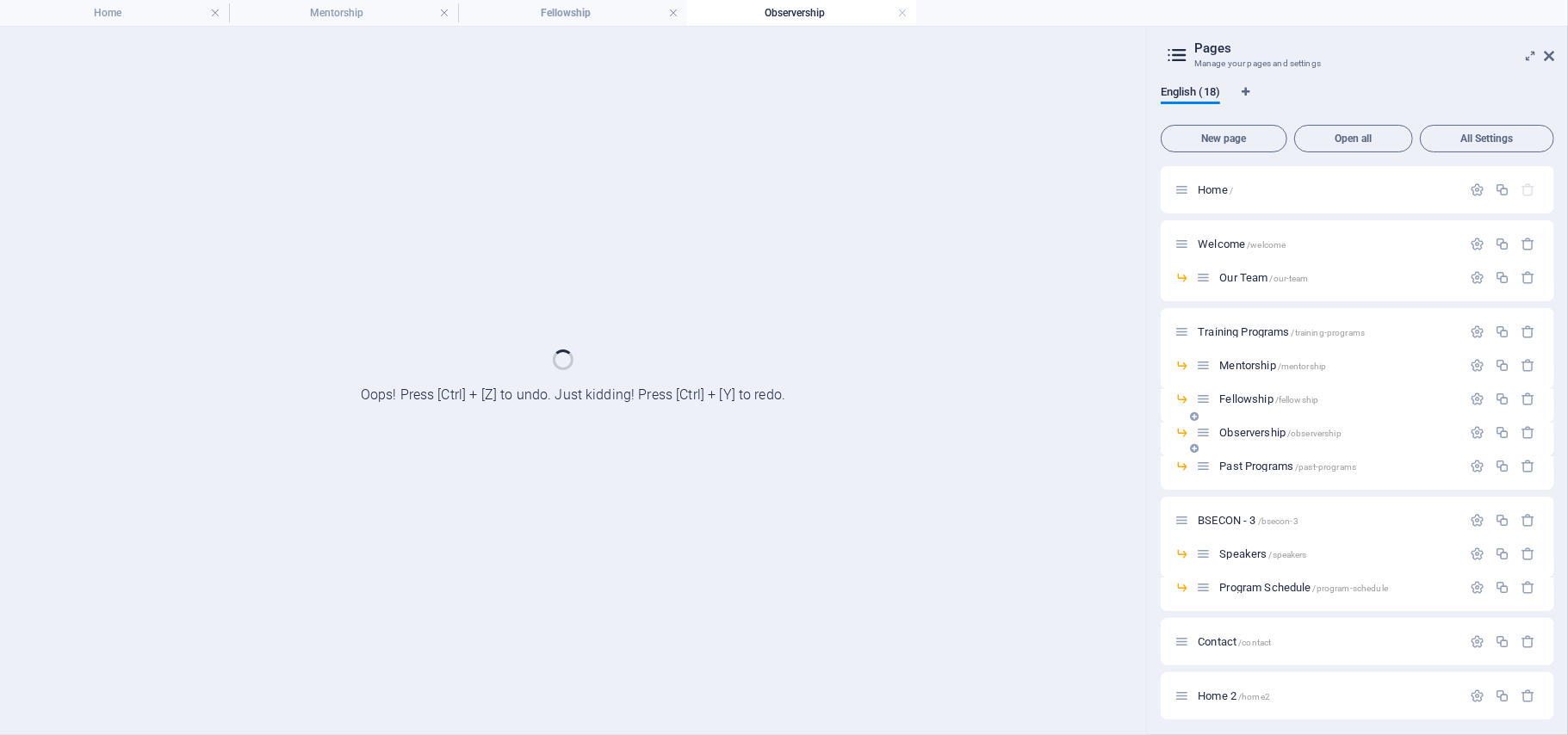 scroll, scrollTop: 0, scrollLeft: 0, axis: both 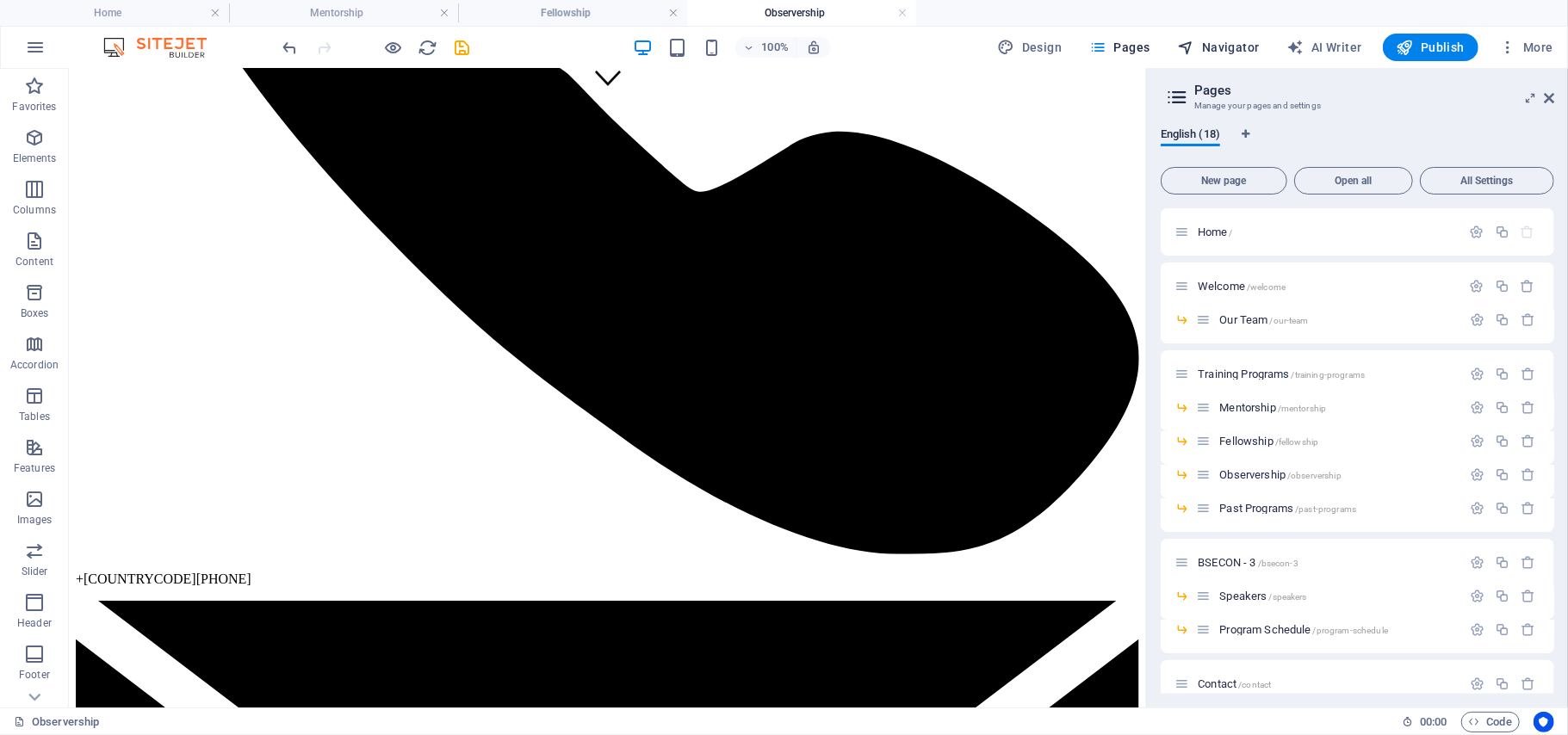 click on "Navigator" at bounding box center [1218, 47] 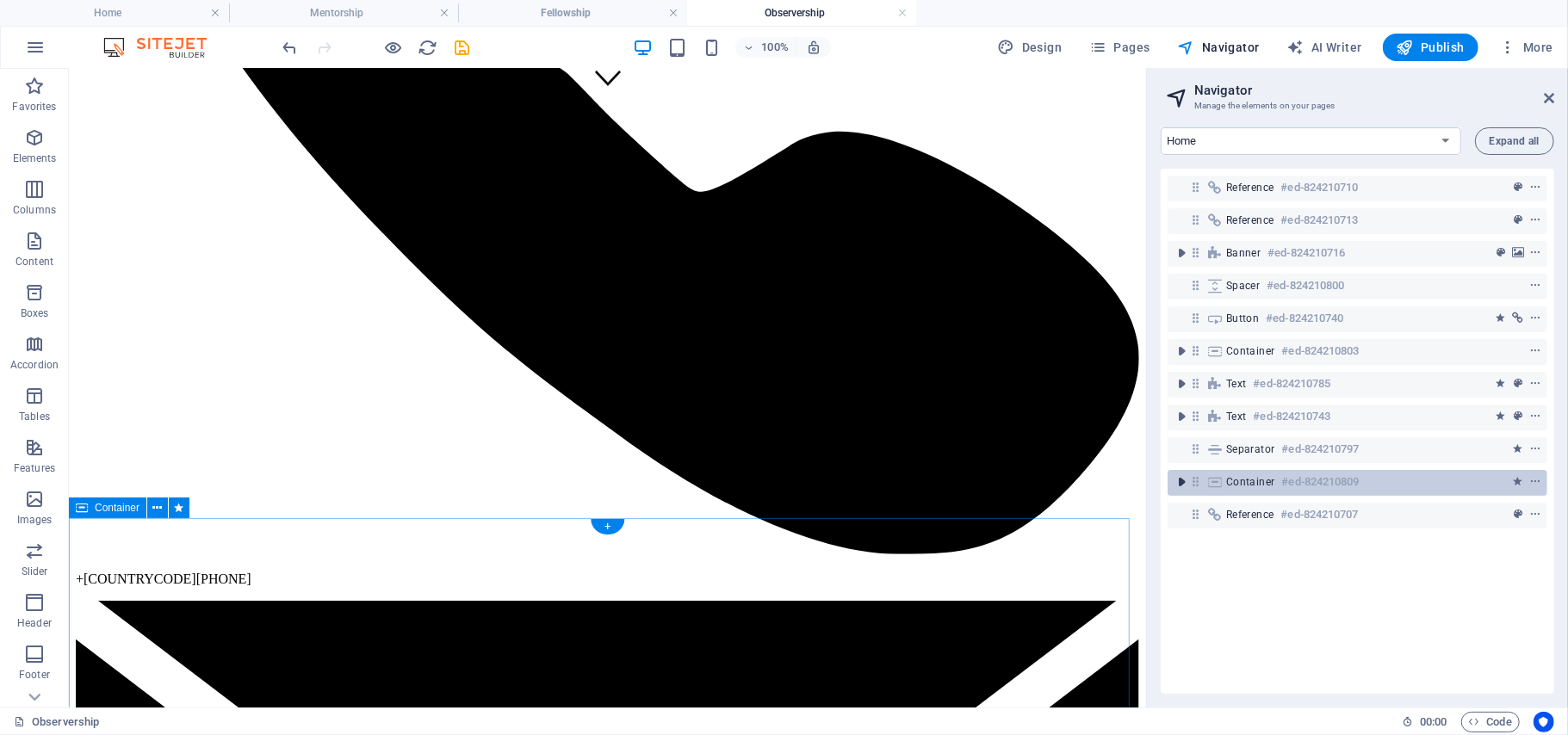 click at bounding box center [1181, 482] 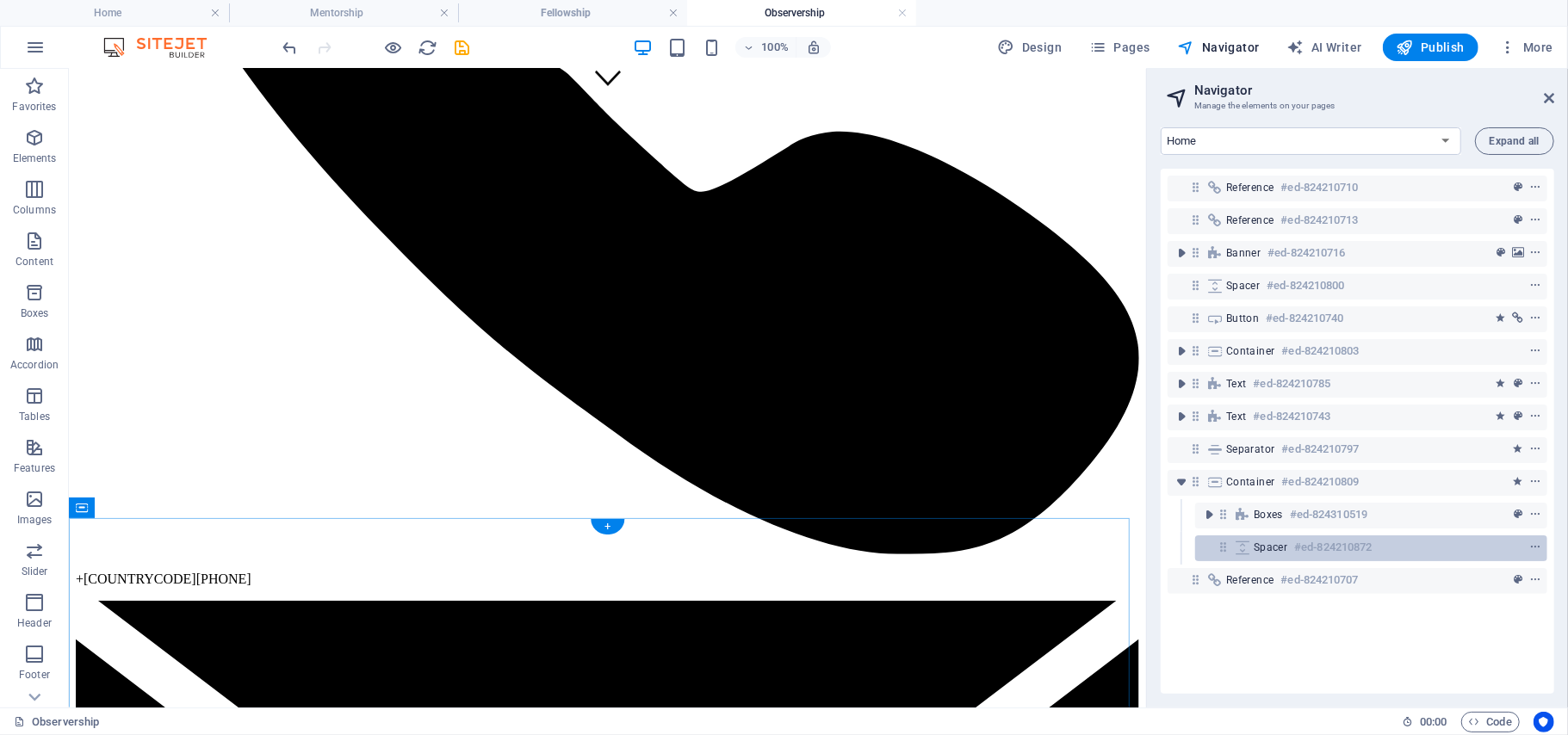 click on "#ed-824210872" at bounding box center (1333, 547) 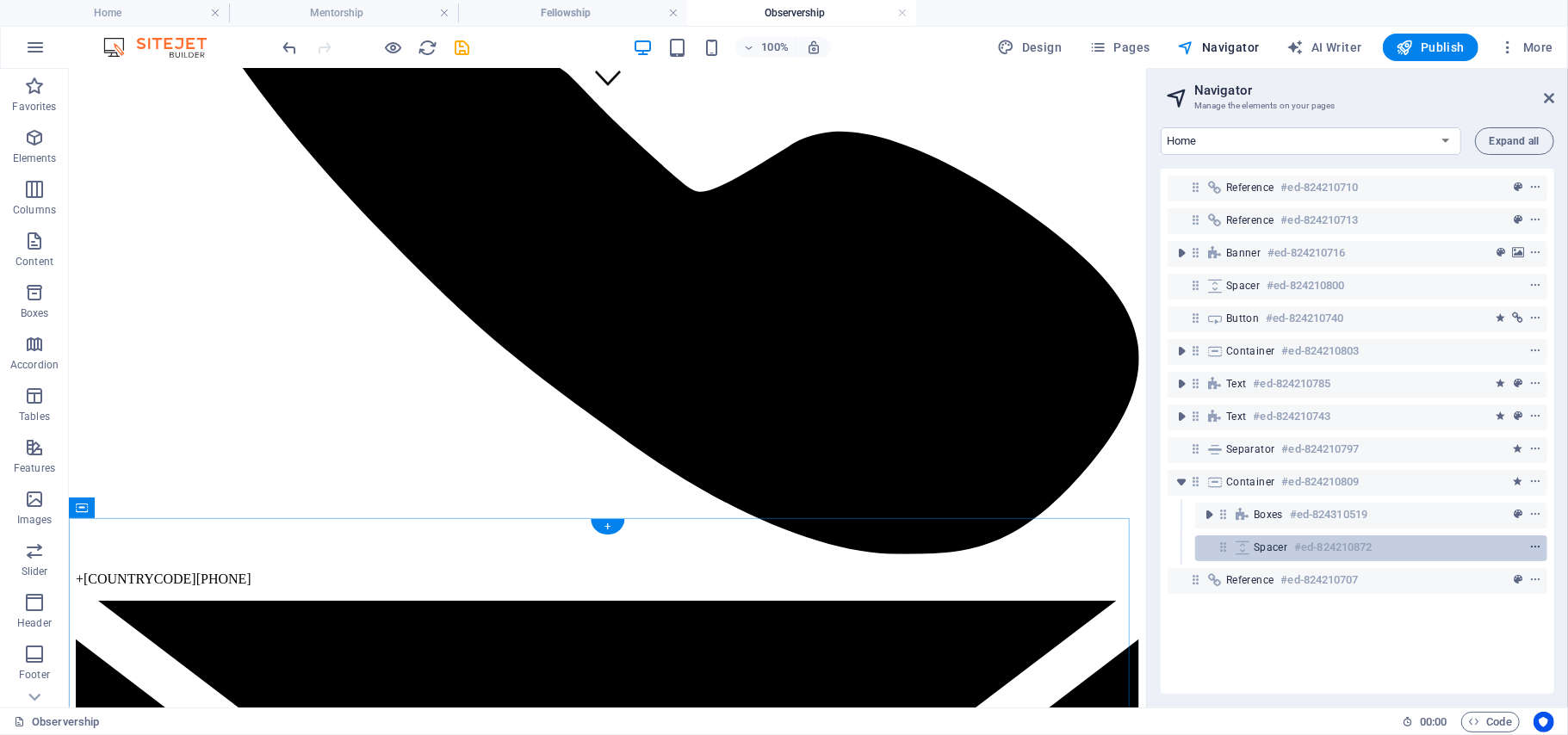 click at bounding box center (1535, 547) 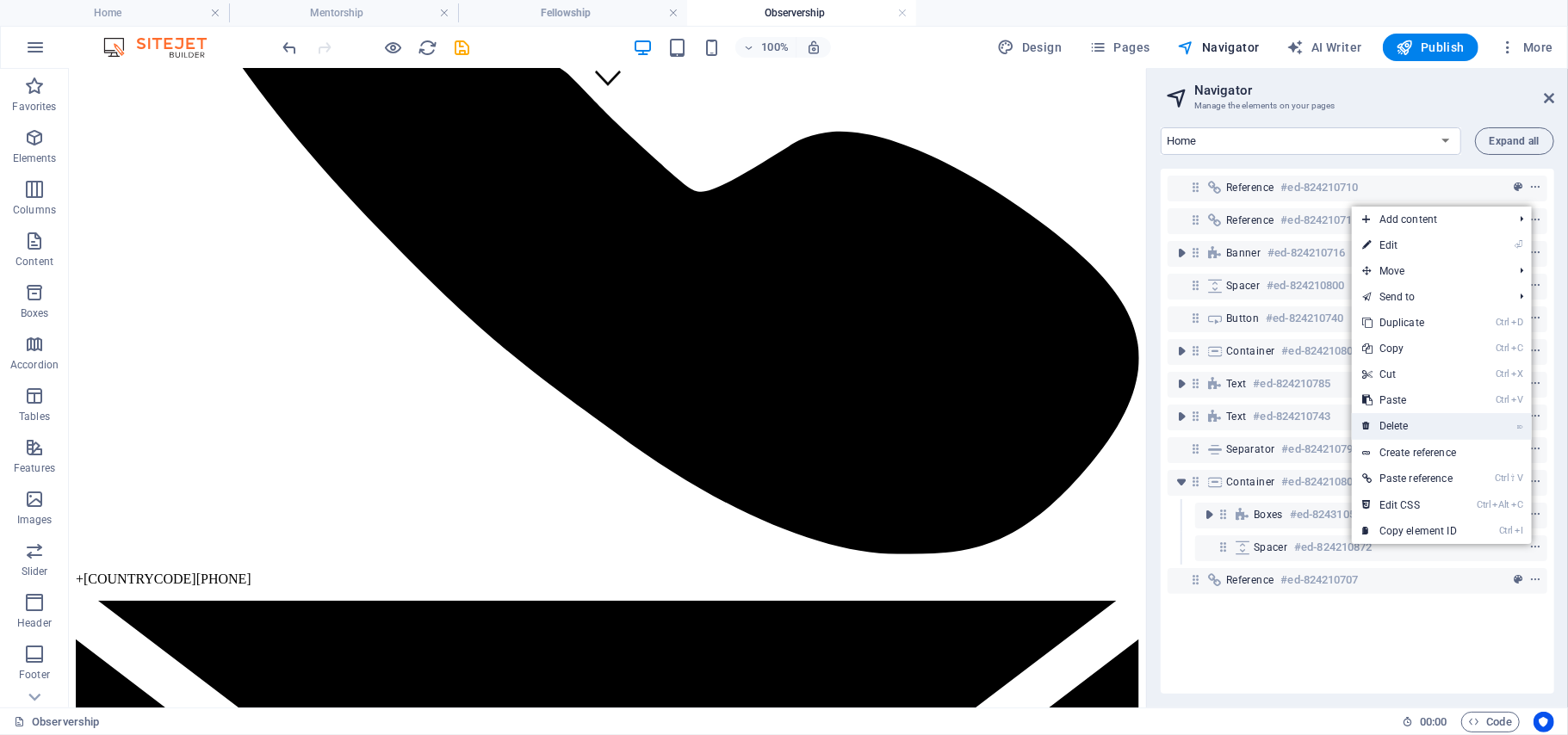 click on "⌦  Delete" at bounding box center (1410, 426) 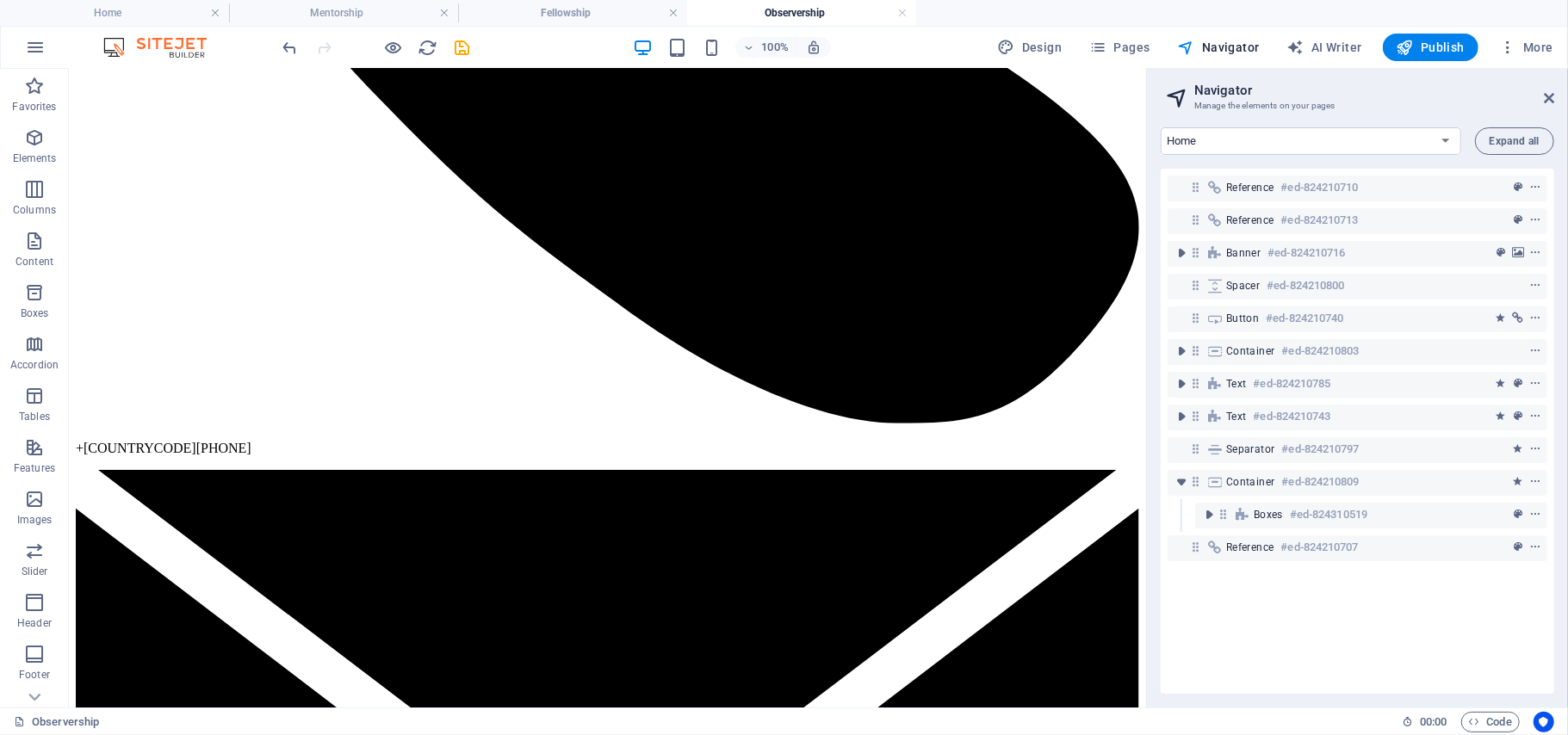 scroll, scrollTop: 583, scrollLeft: 0, axis: vertical 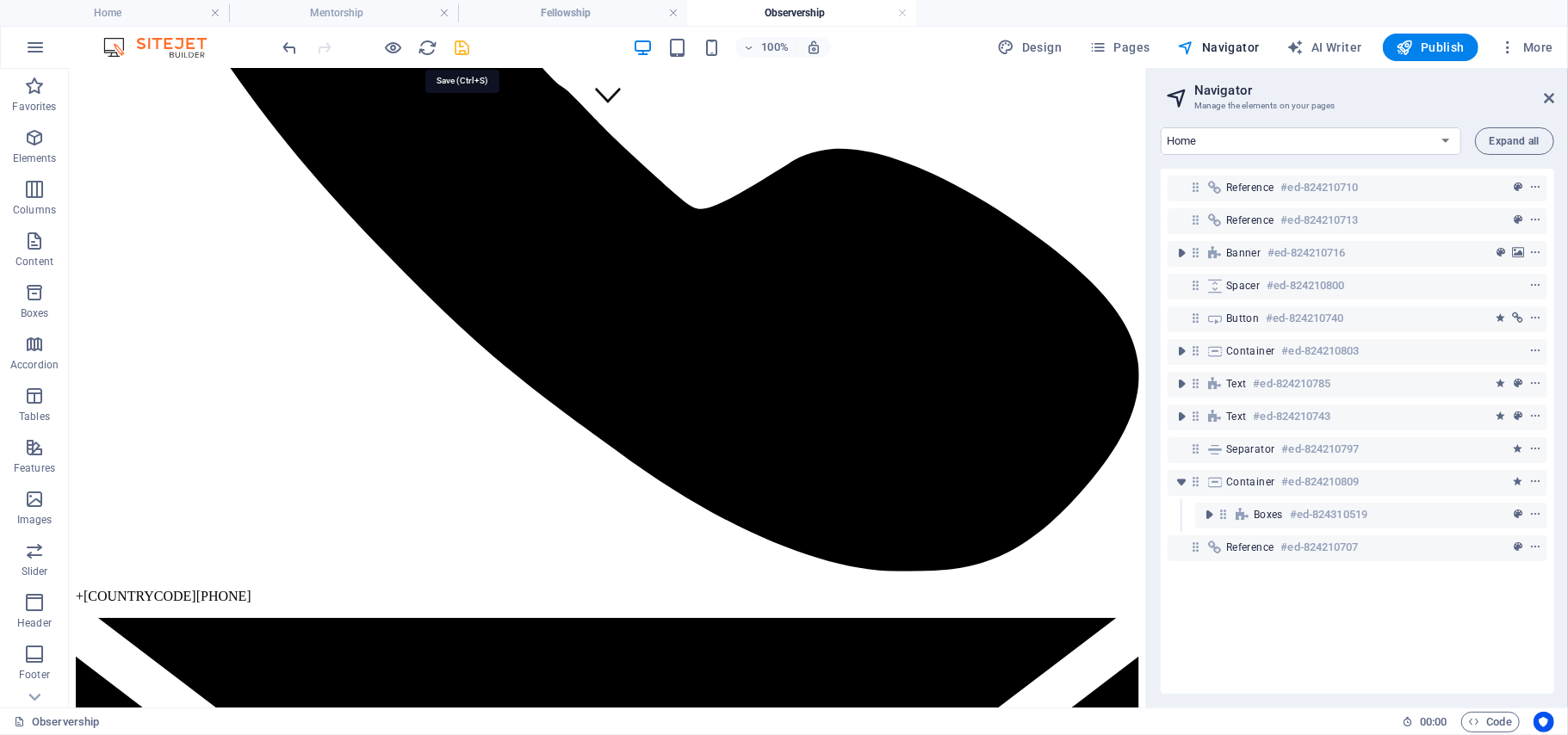 drag, startPoint x: 462, startPoint y: 43, endPoint x: 460, endPoint y: 186, distance: 143.01399 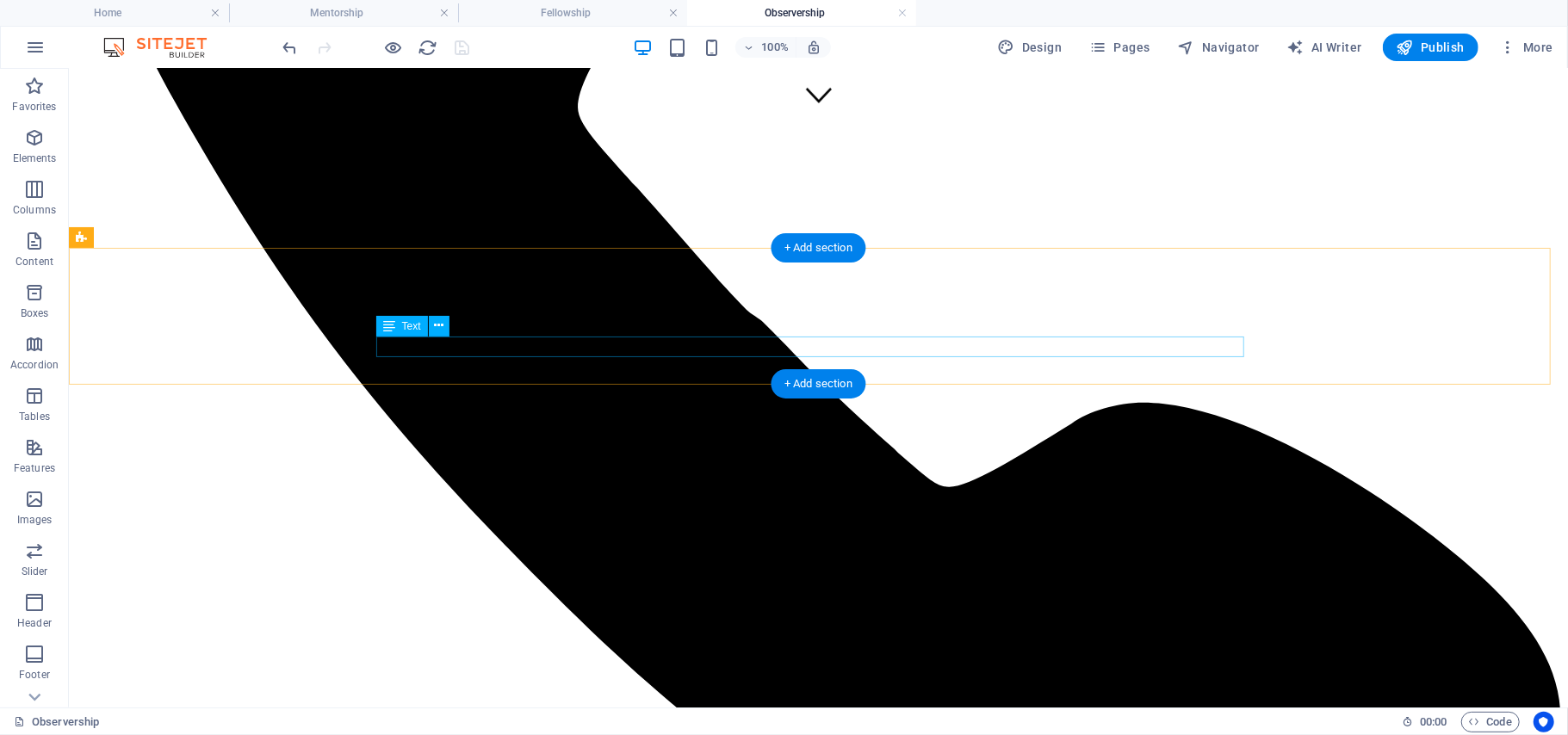 scroll, scrollTop: 201, scrollLeft: 0, axis: vertical 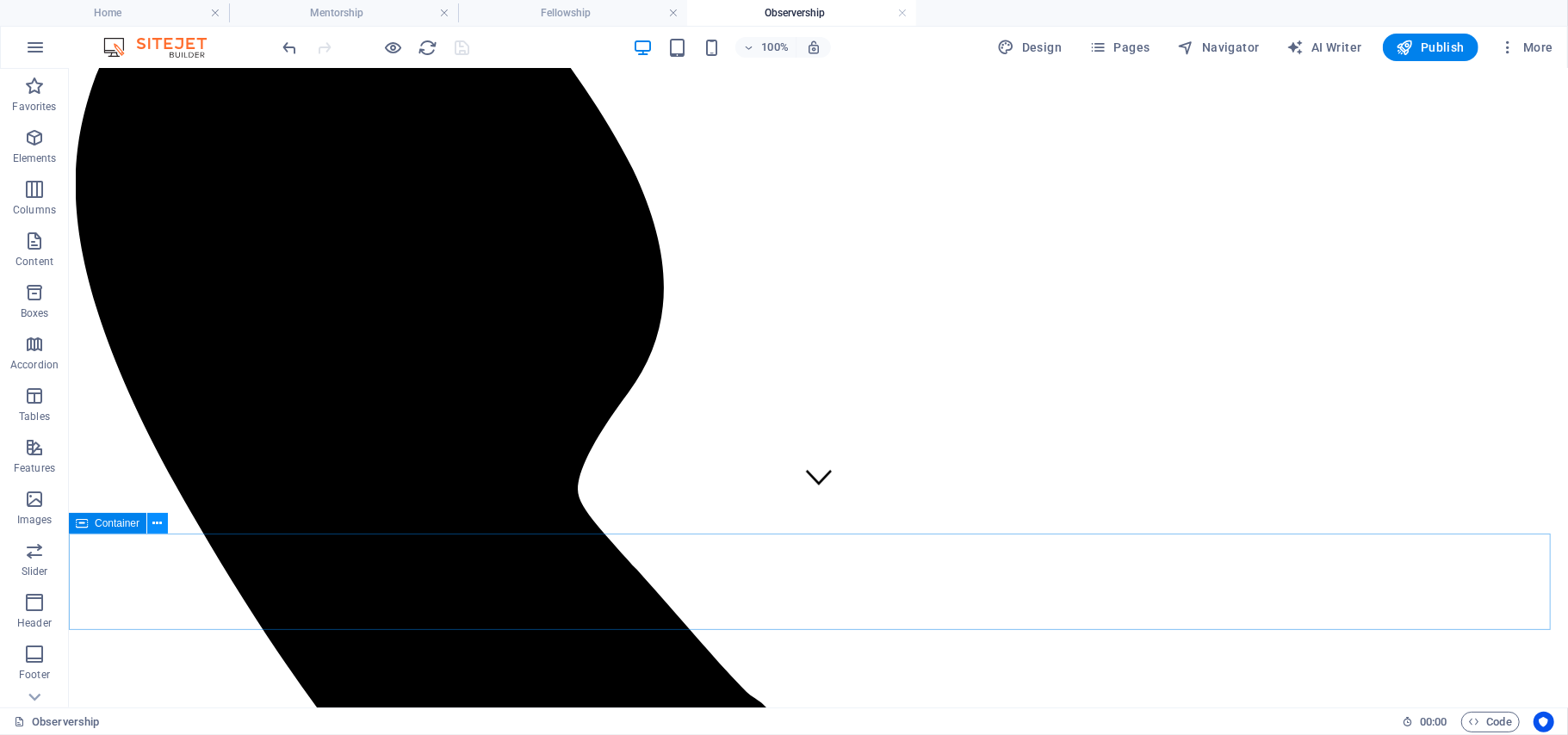 click at bounding box center (158, 523) 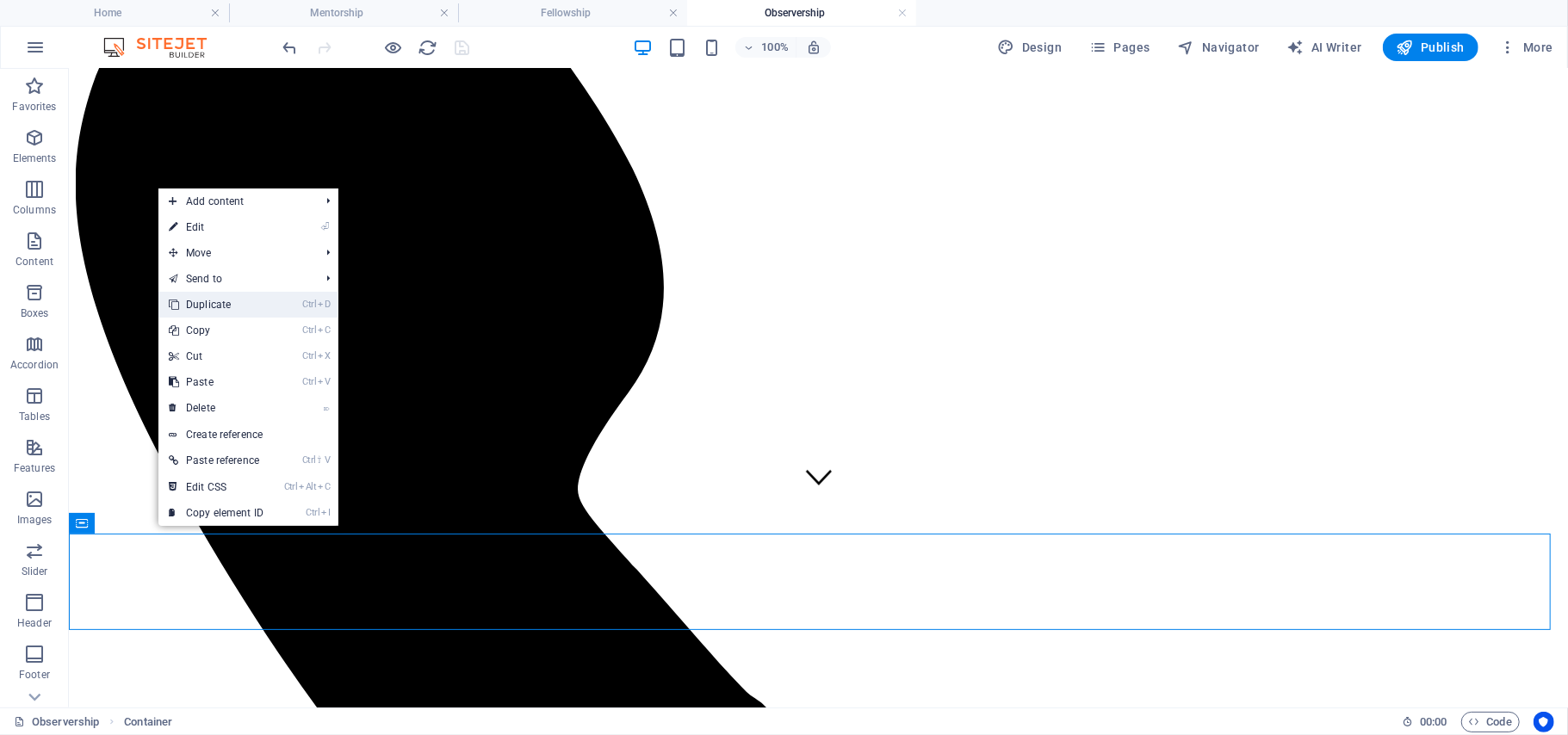 click on "Ctrl D  Duplicate" at bounding box center (216, 305) 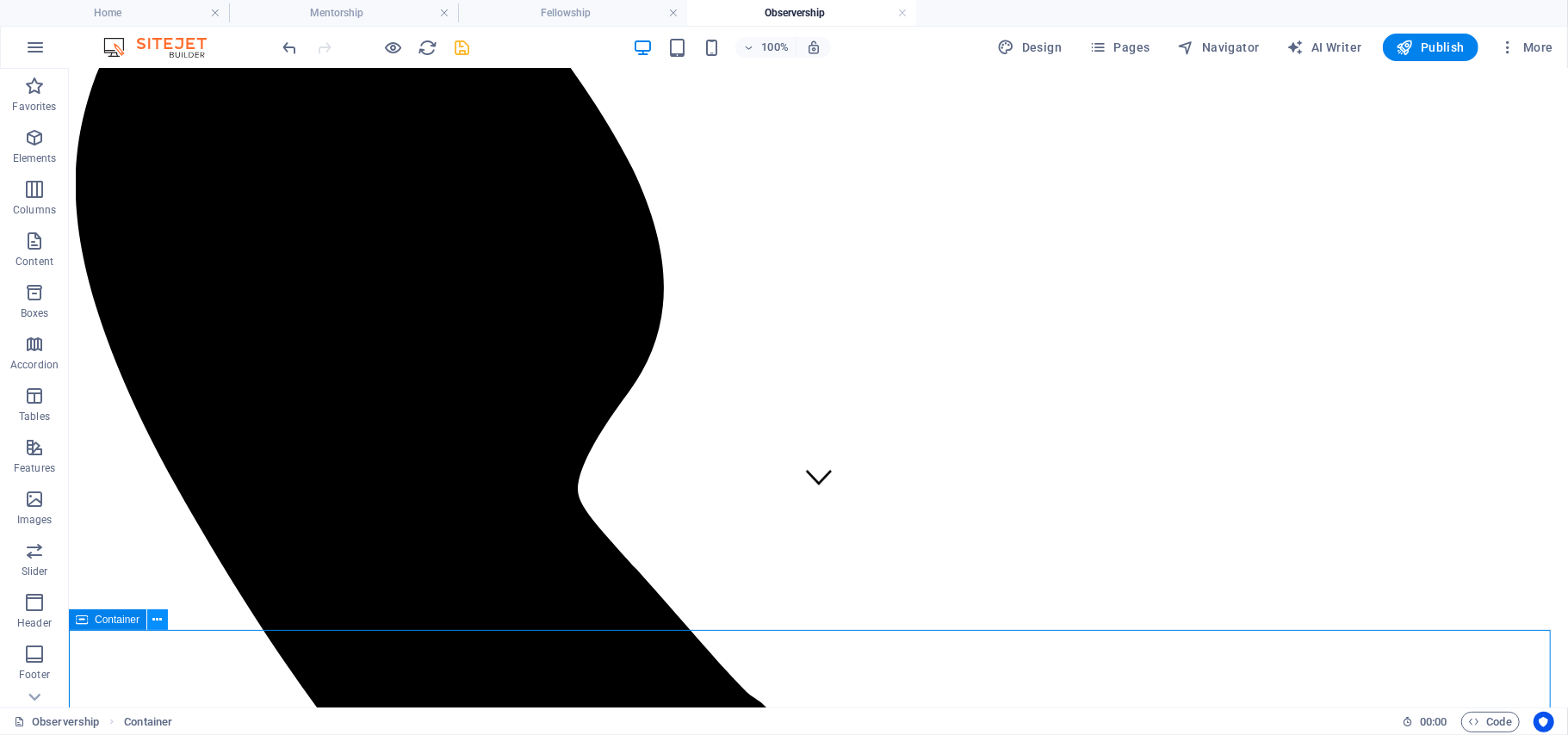click at bounding box center [158, 620] 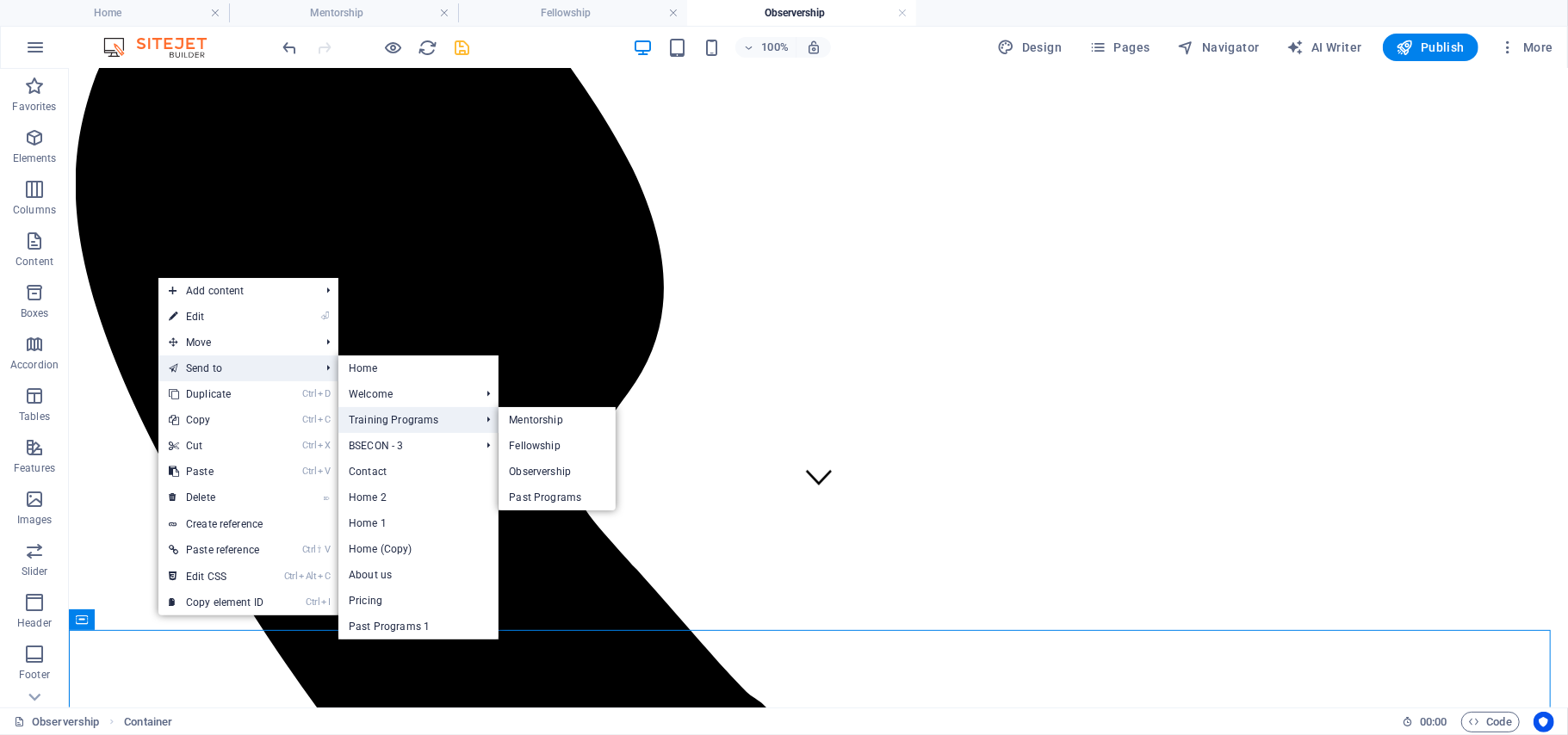 click on "Training Programs" at bounding box center [406, 420] 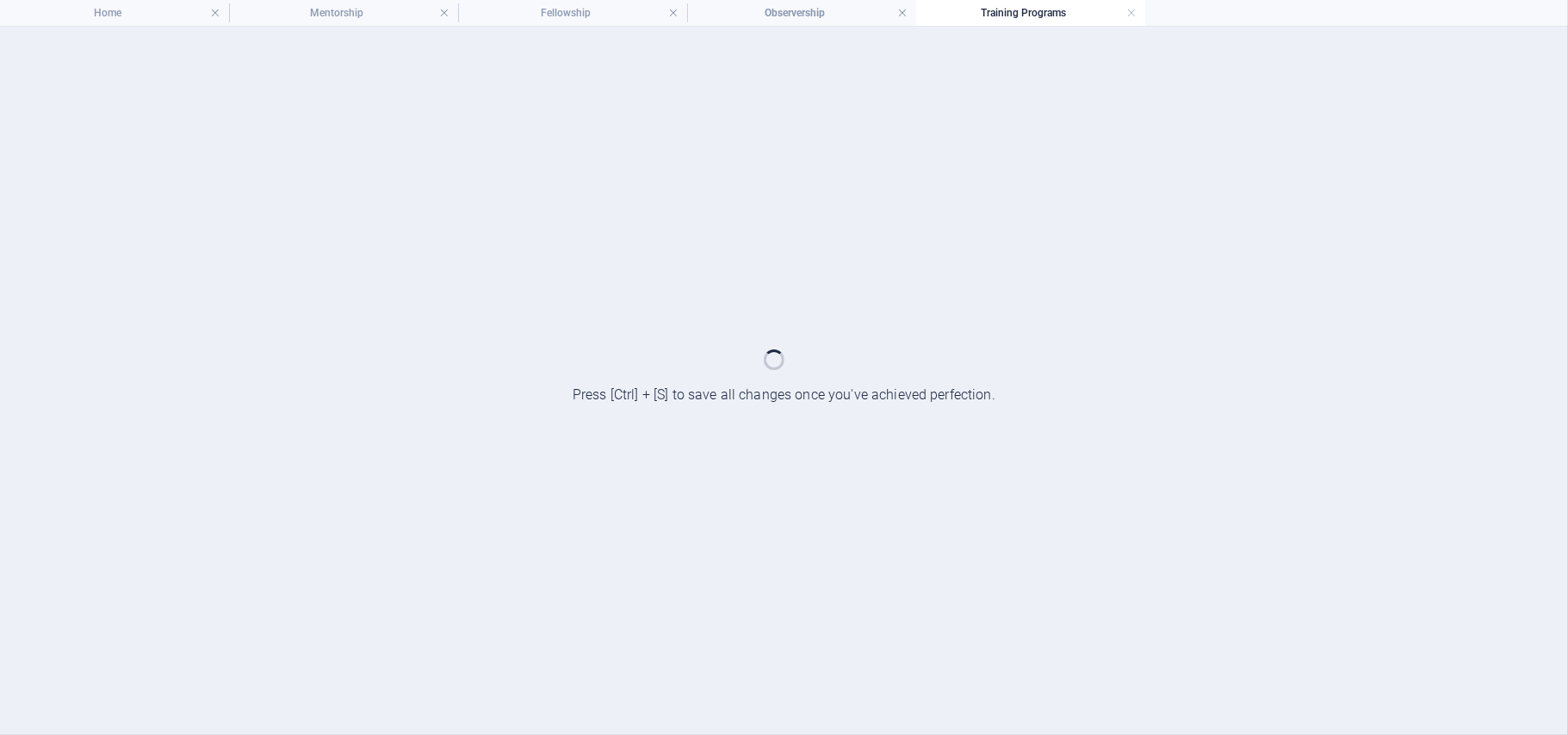scroll, scrollTop: 0, scrollLeft: 0, axis: both 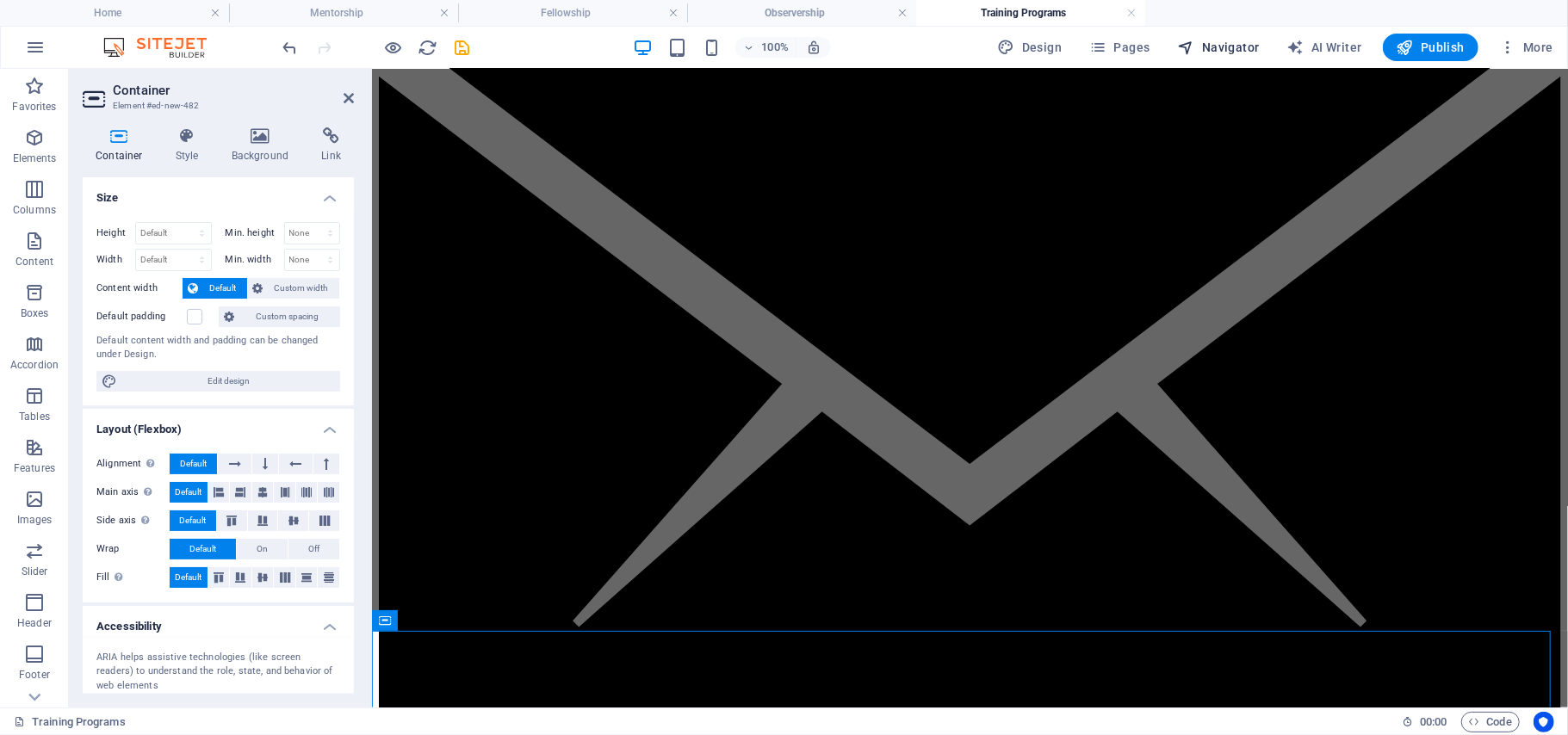 click on "Navigator" at bounding box center (1218, 47) 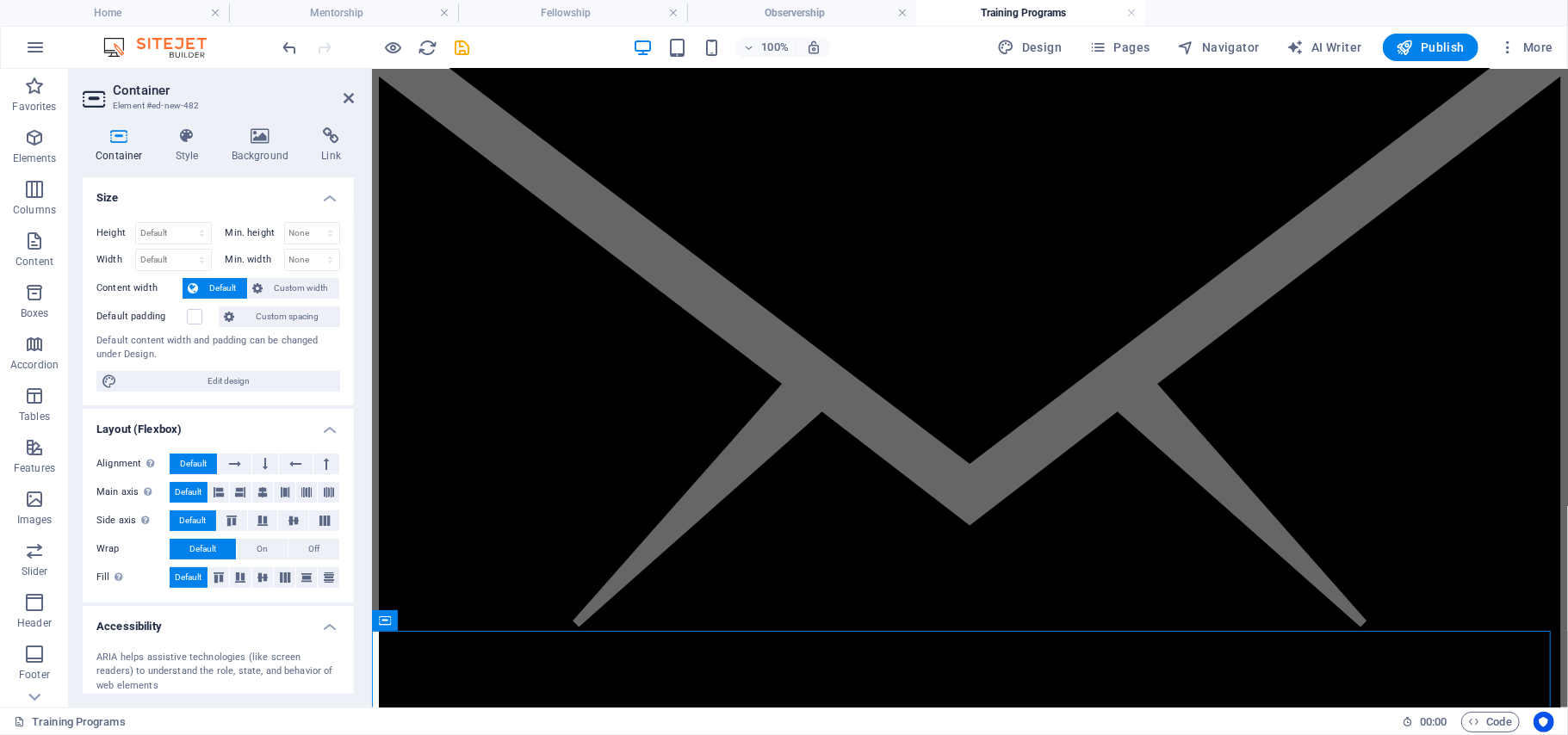 select on "15570489-en" 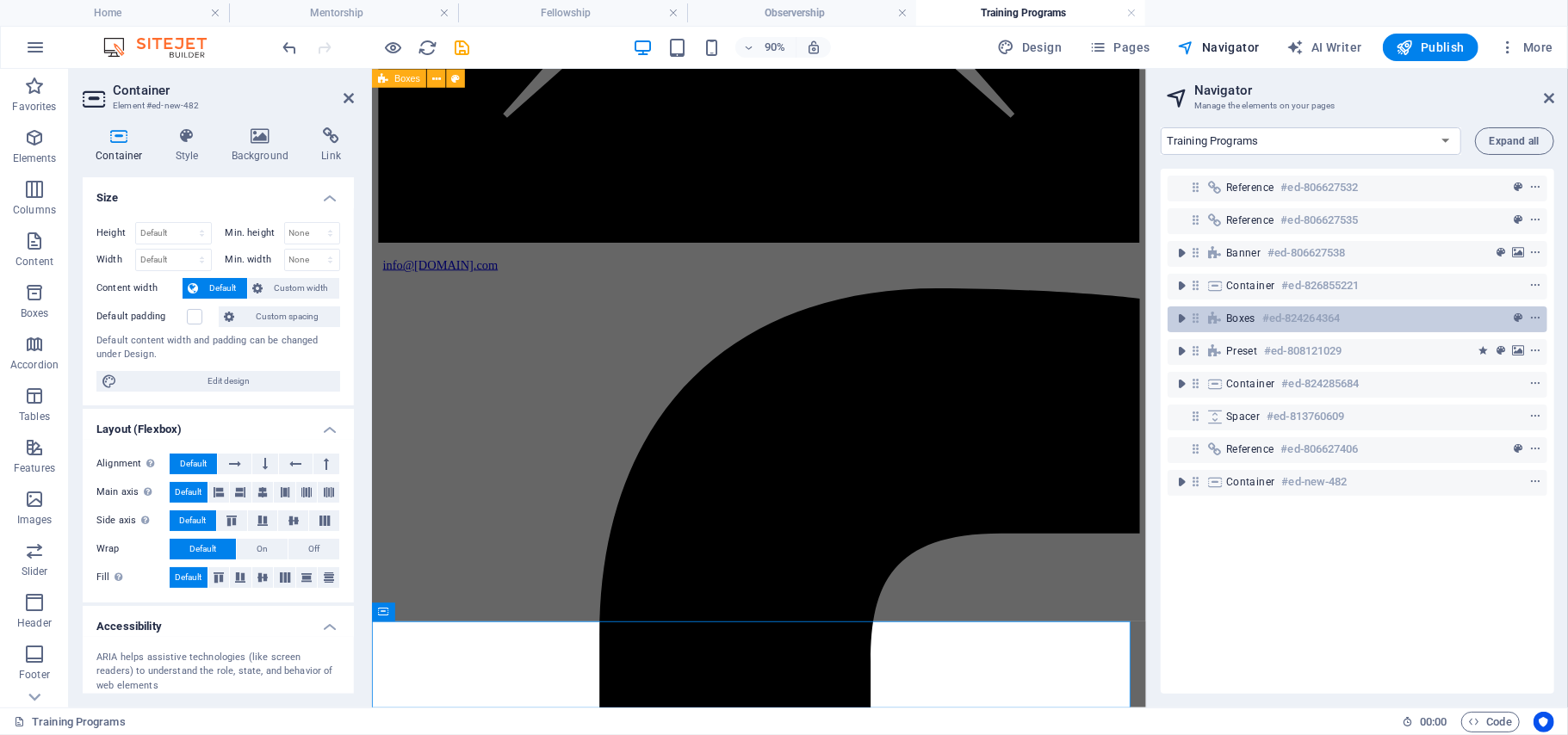 scroll, scrollTop: 1045, scrollLeft: 0, axis: vertical 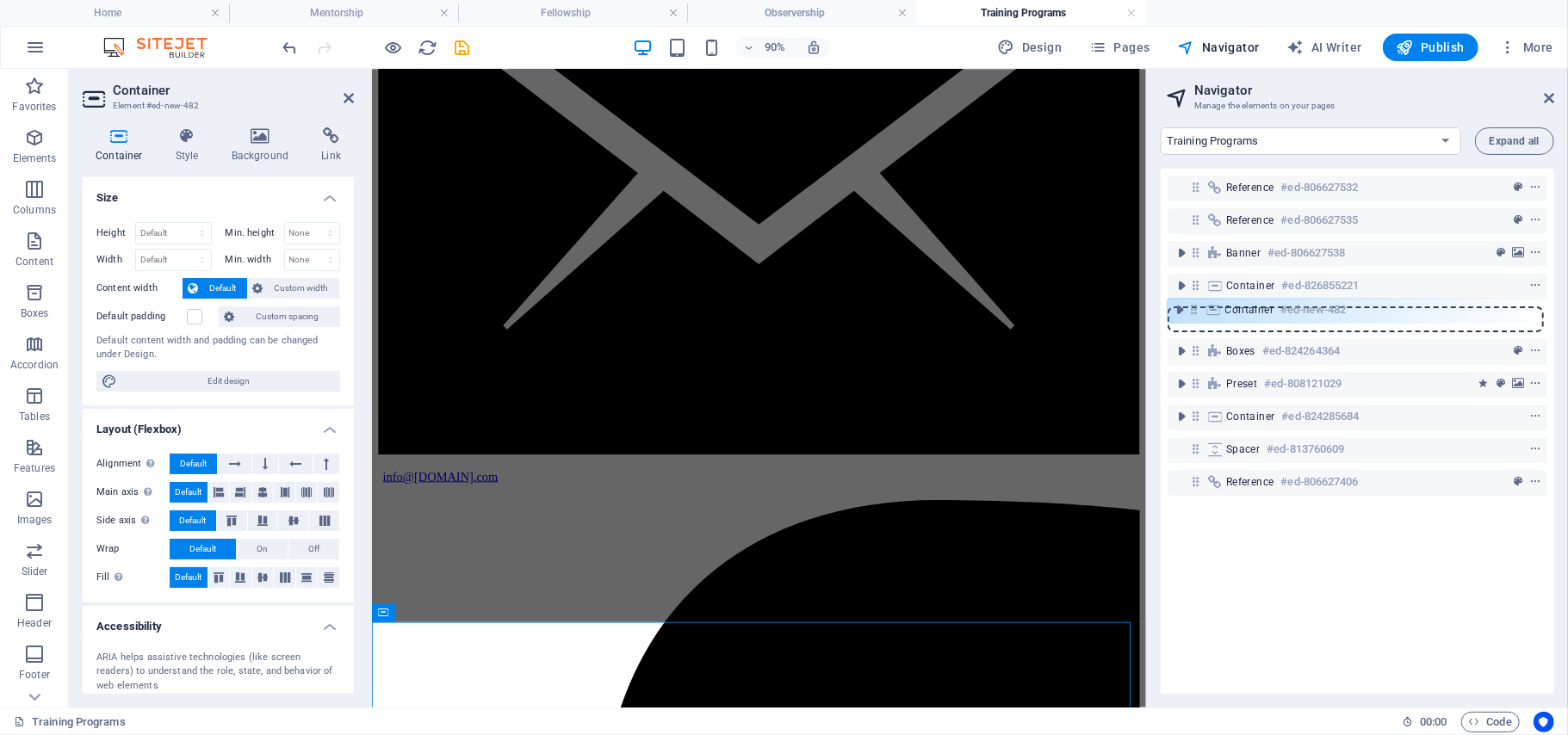 drag, startPoint x: 1193, startPoint y: 484, endPoint x: 1192, endPoint y: 307, distance: 177.00282 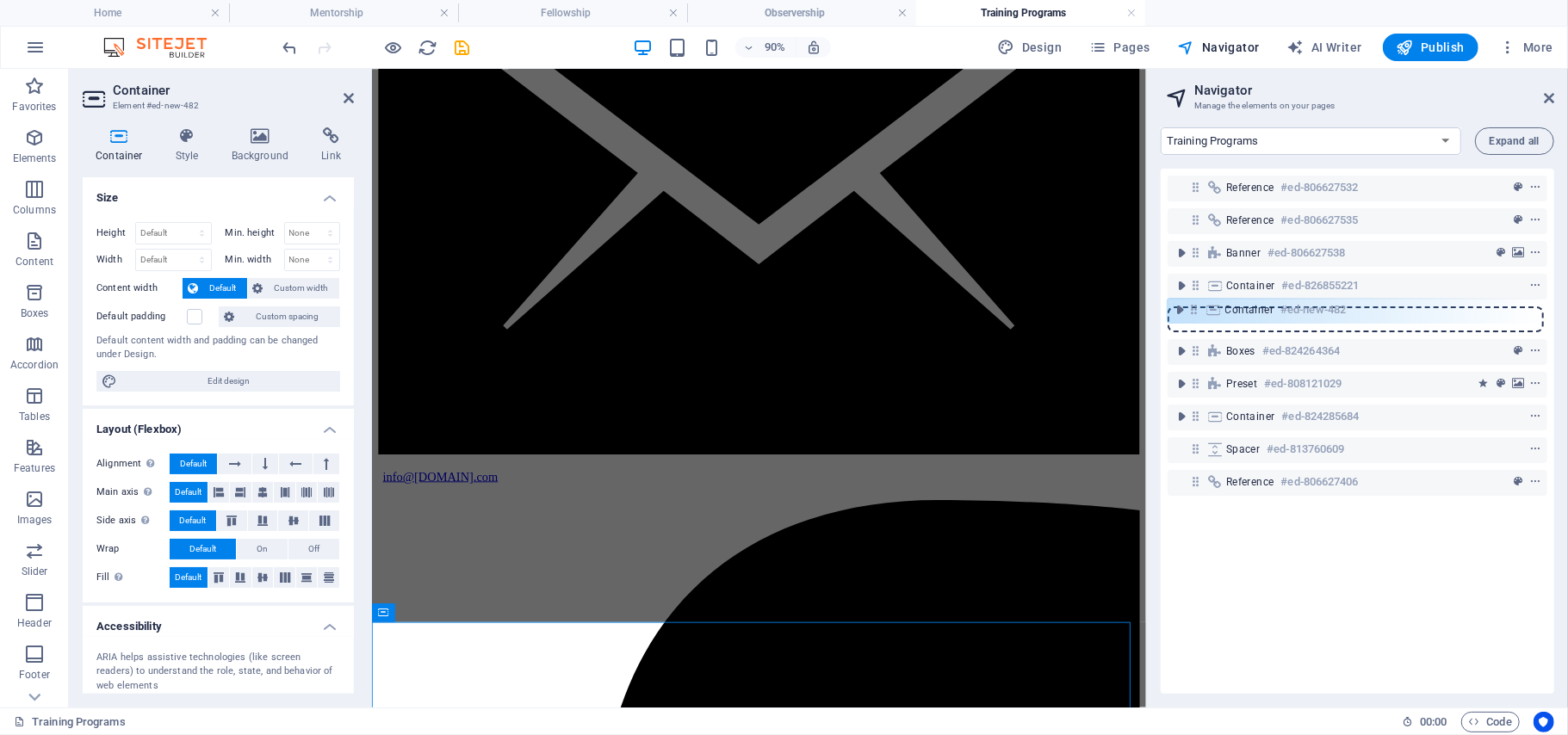 click on "Reference #ed-806627532 Reference #ed-806627535 Banner #ed-806627538 Container #ed-826855221 Boxes #ed-824264364 Preset #ed-808121029 Container #ed-824285684 Spacer #ed-813760609 Reference #ed-806627406 Container #ed-new-482" at bounding box center [1357, 431] 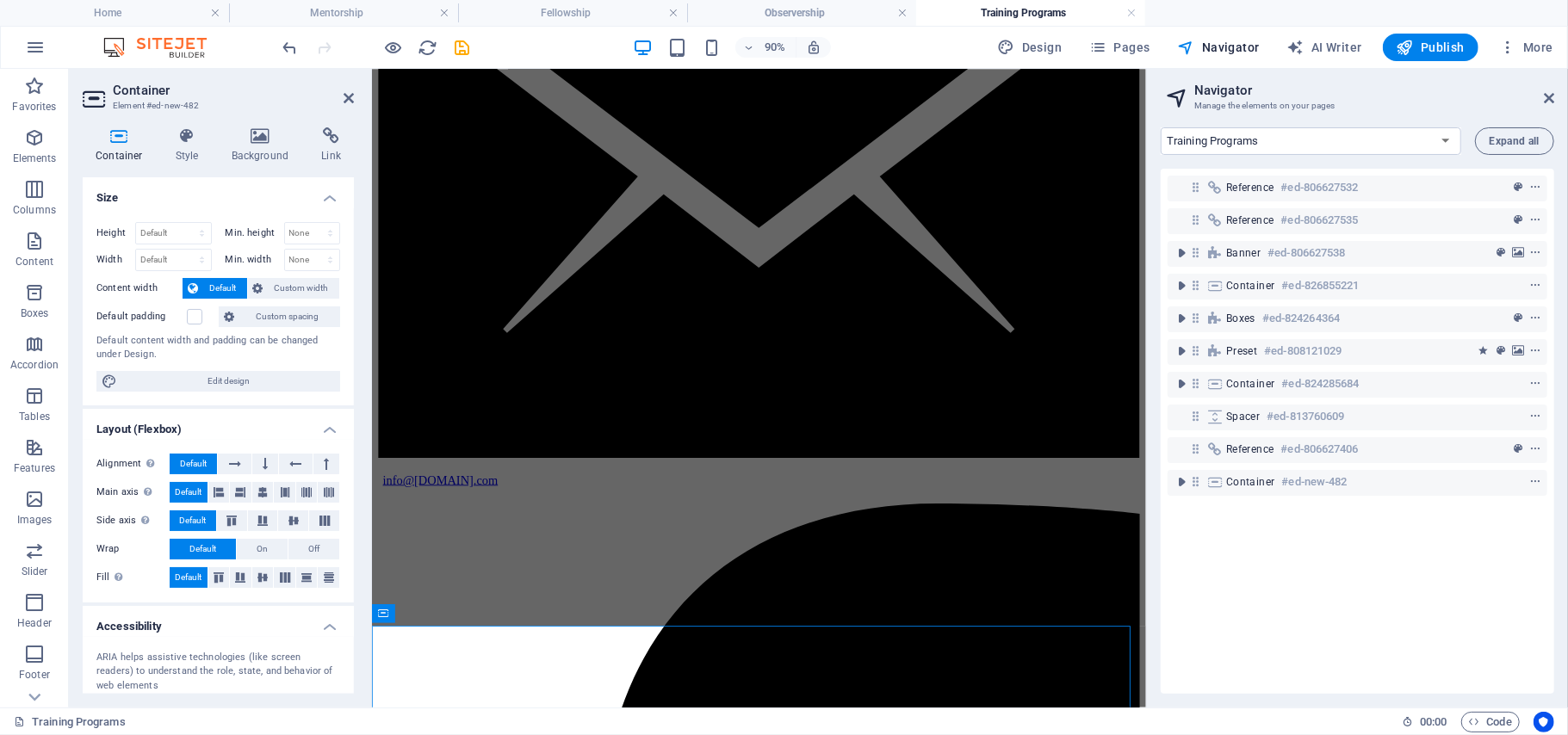scroll, scrollTop: 1045, scrollLeft: 0, axis: vertical 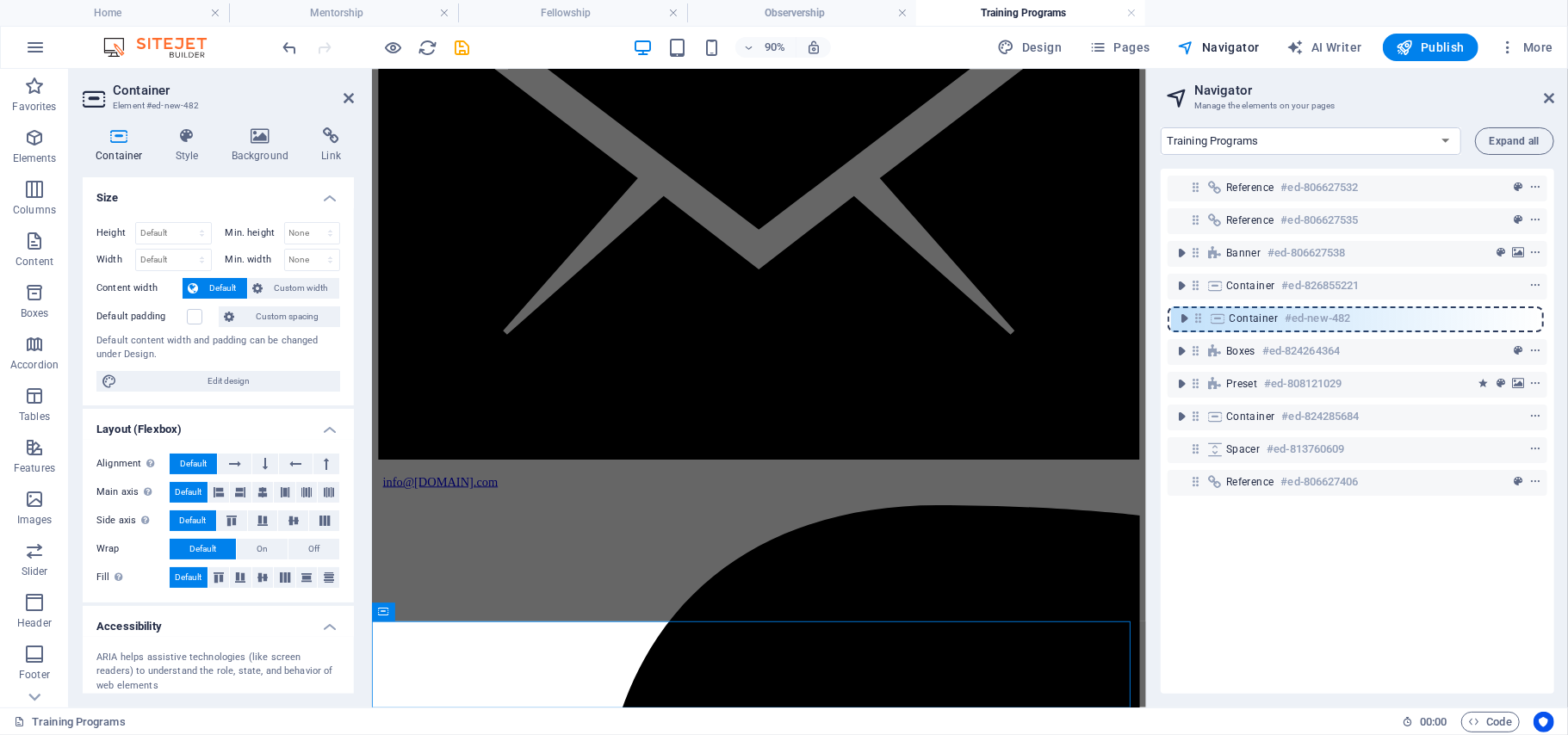 drag, startPoint x: 1193, startPoint y: 479, endPoint x: 1196, endPoint y: 310, distance: 169.02663 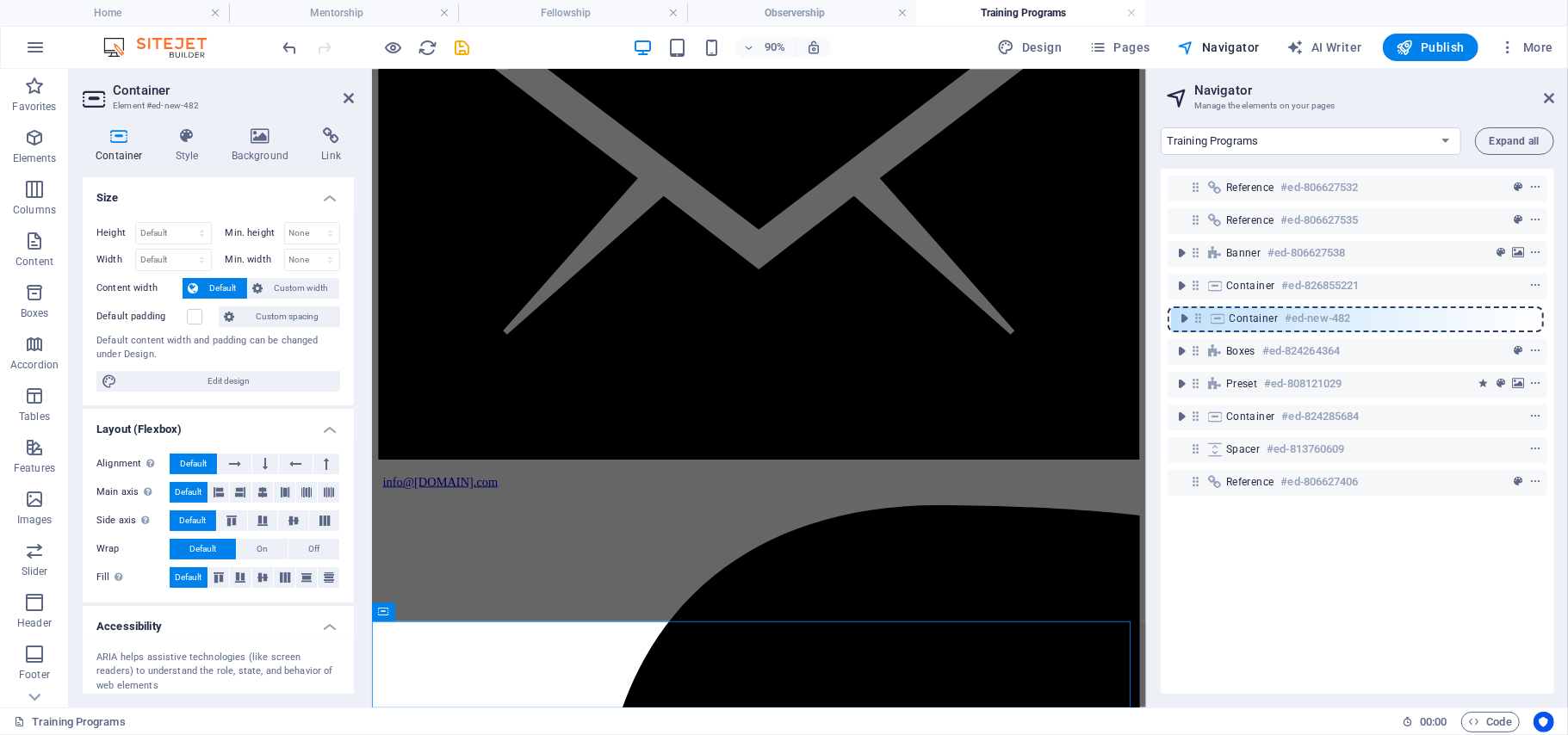 click on "Reference #ed-806627532 Reference #ed-806627535 Banner #ed-806627538 Container #ed-826855221 Boxes #ed-824264364 Preset #ed-808121029 Container #ed-824285684 Spacer #ed-813760609 Reference #ed-806627406 Container #ed-new-482" at bounding box center [1357, 431] 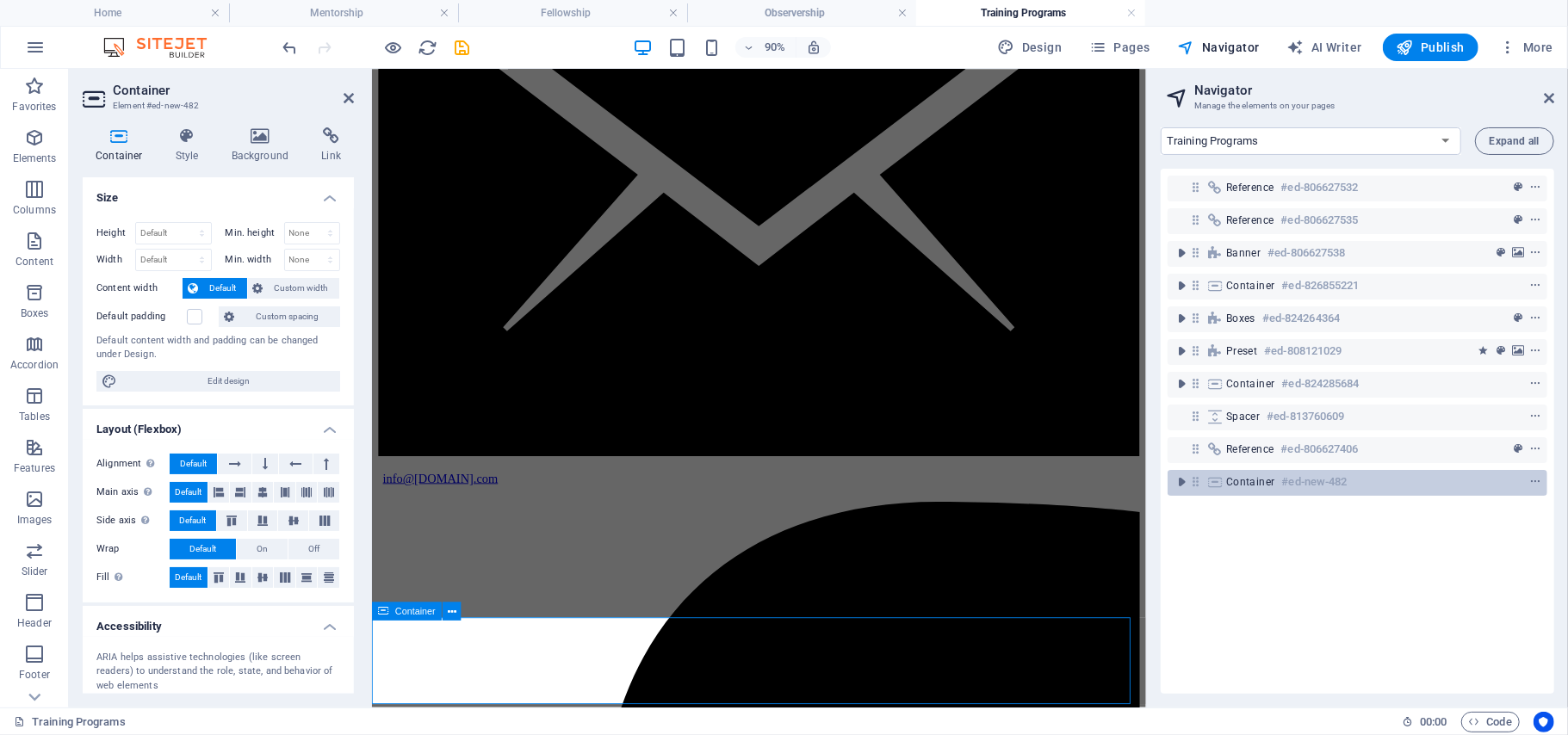 scroll, scrollTop: 1050, scrollLeft: 0, axis: vertical 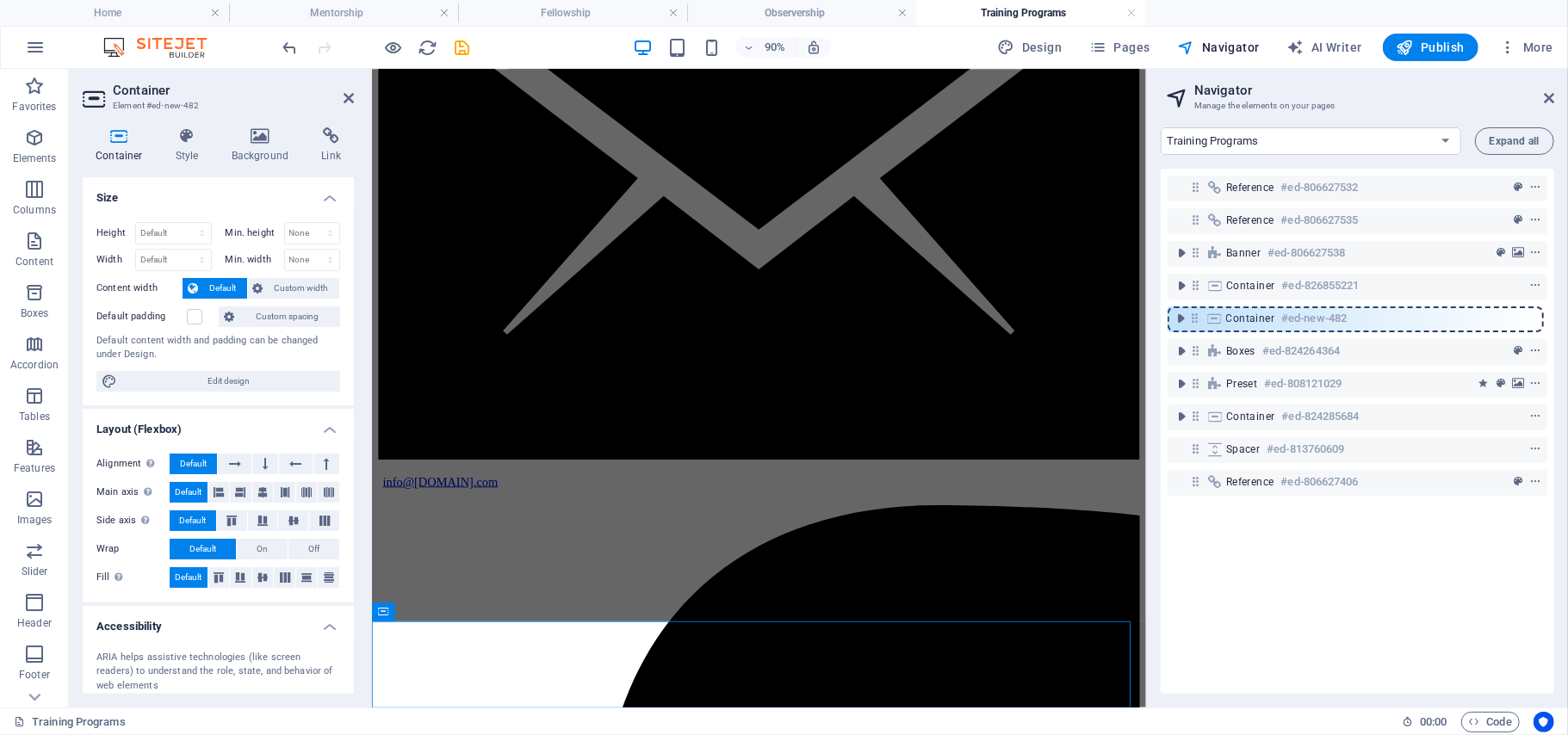 drag, startPoint x: 1196, startPoint y: 479, endPoint x: 1195, endPoint y: 312, distance: 167.00299 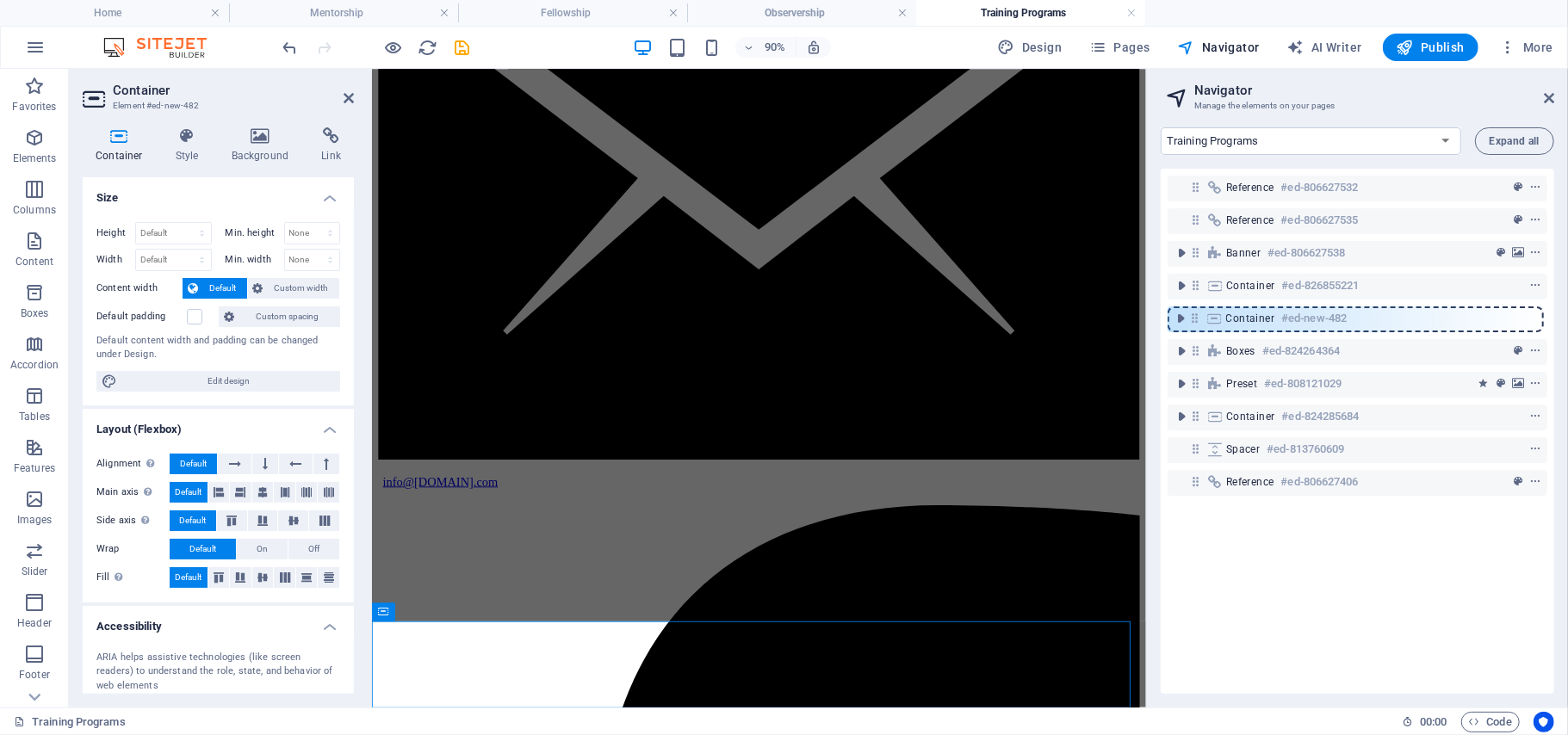 click on "Reference #ed-806627532 Reference #ed-806627535 Banner #ed-806627538 Container #ed-826855221 Boxes #ed-824264364 Preset #ed-808121029 Container #ed-824285684 Spacer #ed-813760609 Reference #ed-806627406 Container #ed-new-482" at bounding box center [1357, 431] 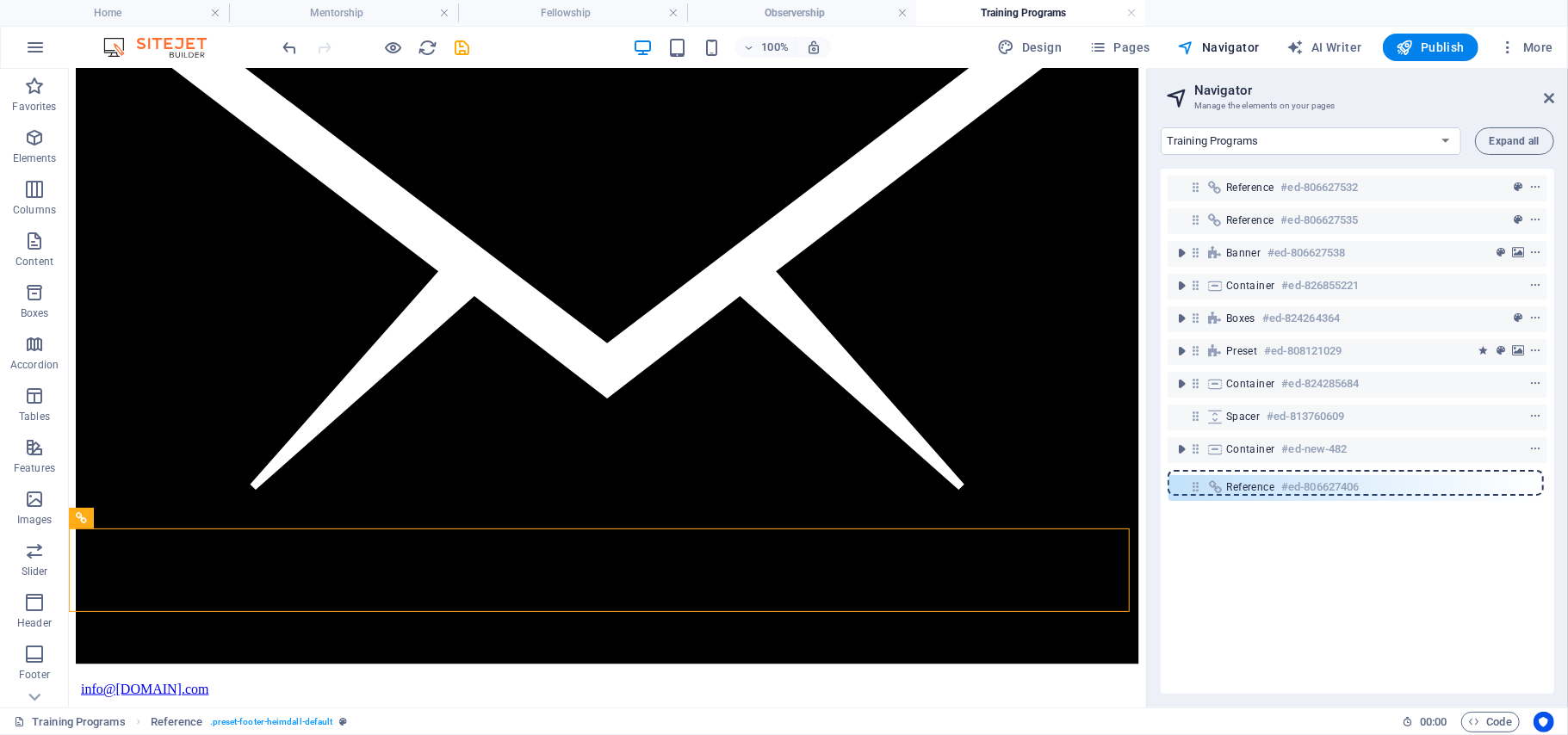 drag, startPoint x: 1193, startPoint y: 448, endPoint x: 1193, endPoint y: 491, distance: 43 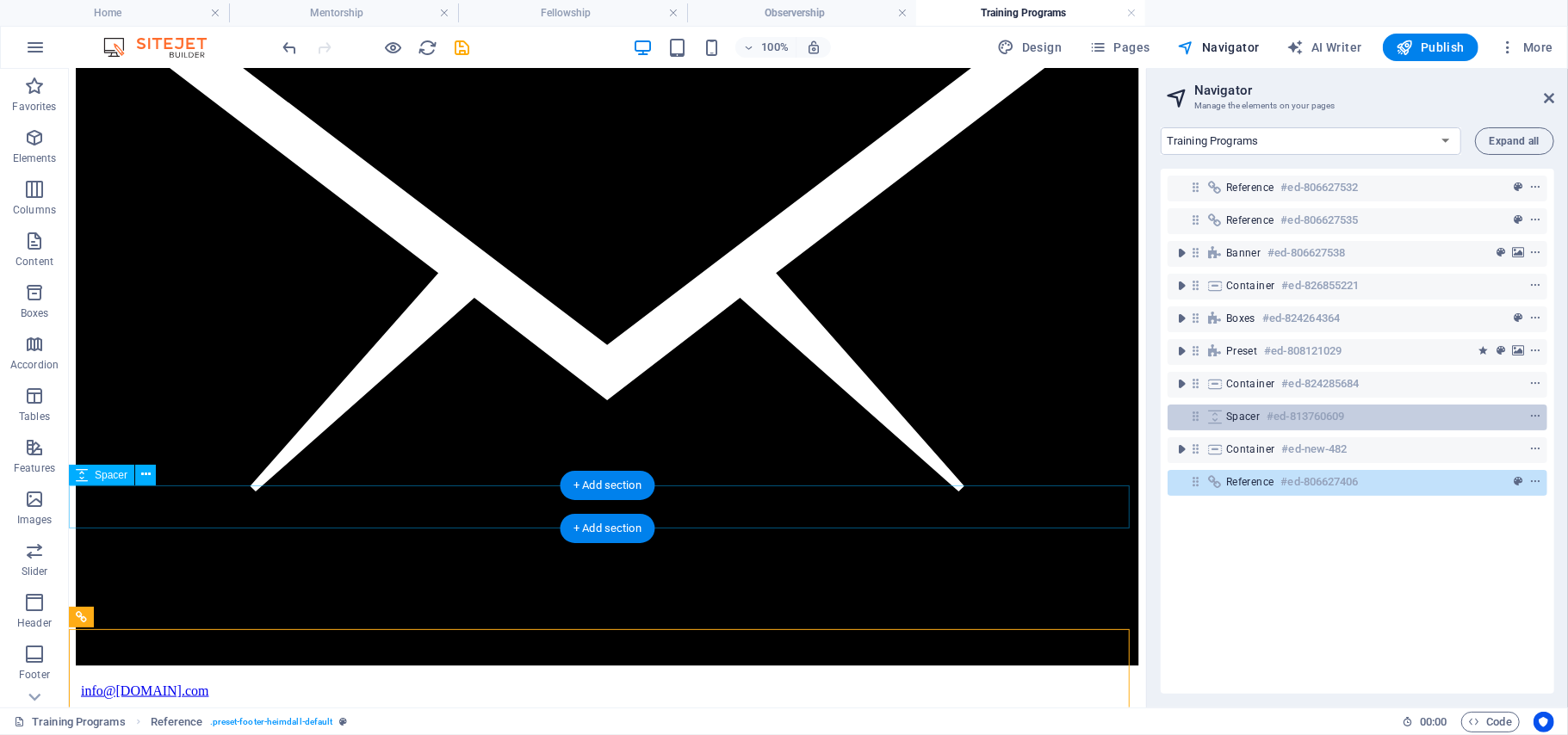 scroll, scrollTop: 1239, scrollLeft: 0, axis: vertical 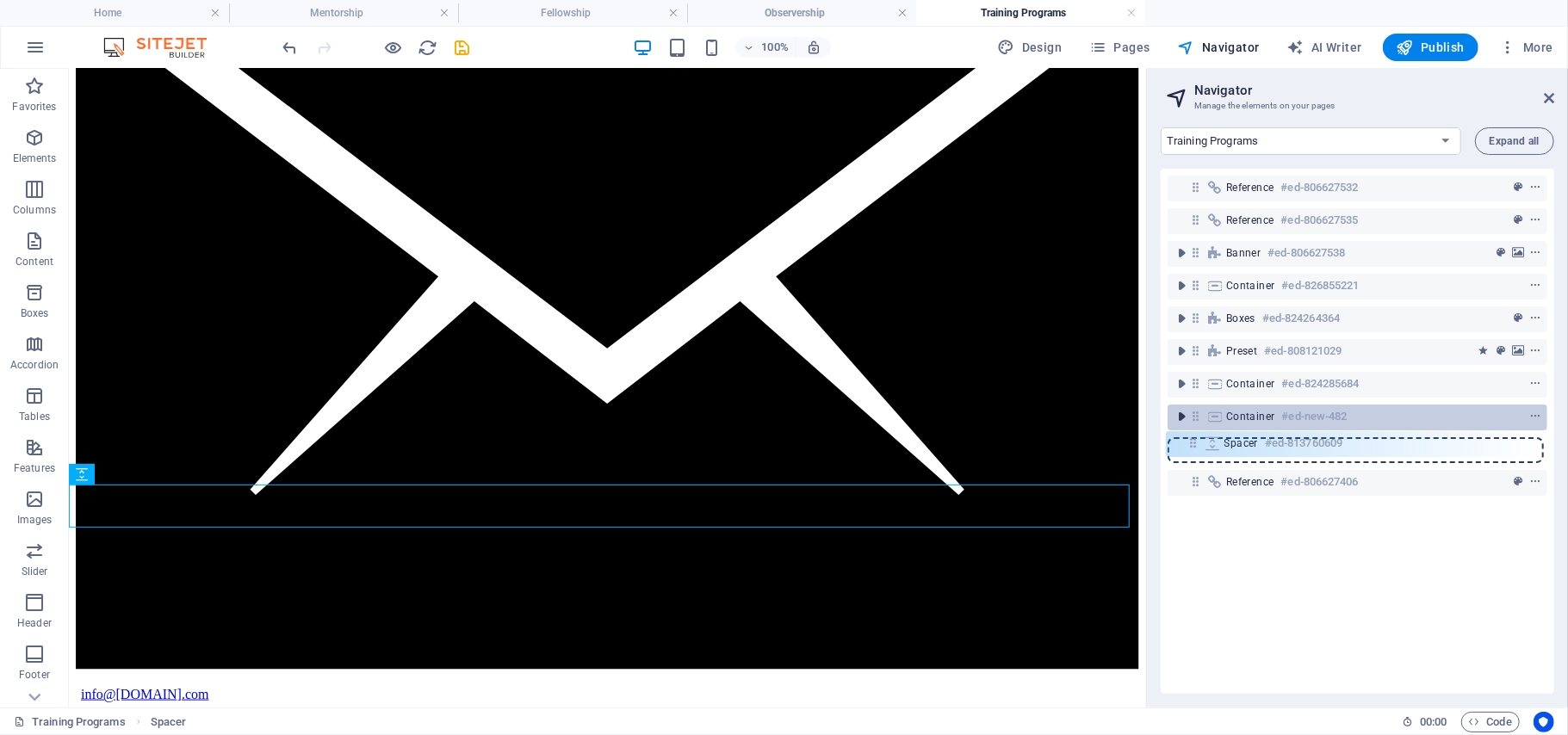 drag, startPoint x: 1192, startPoint y: 413, endPoint x: 1187, endPoint y: 445, distance: 32.38827 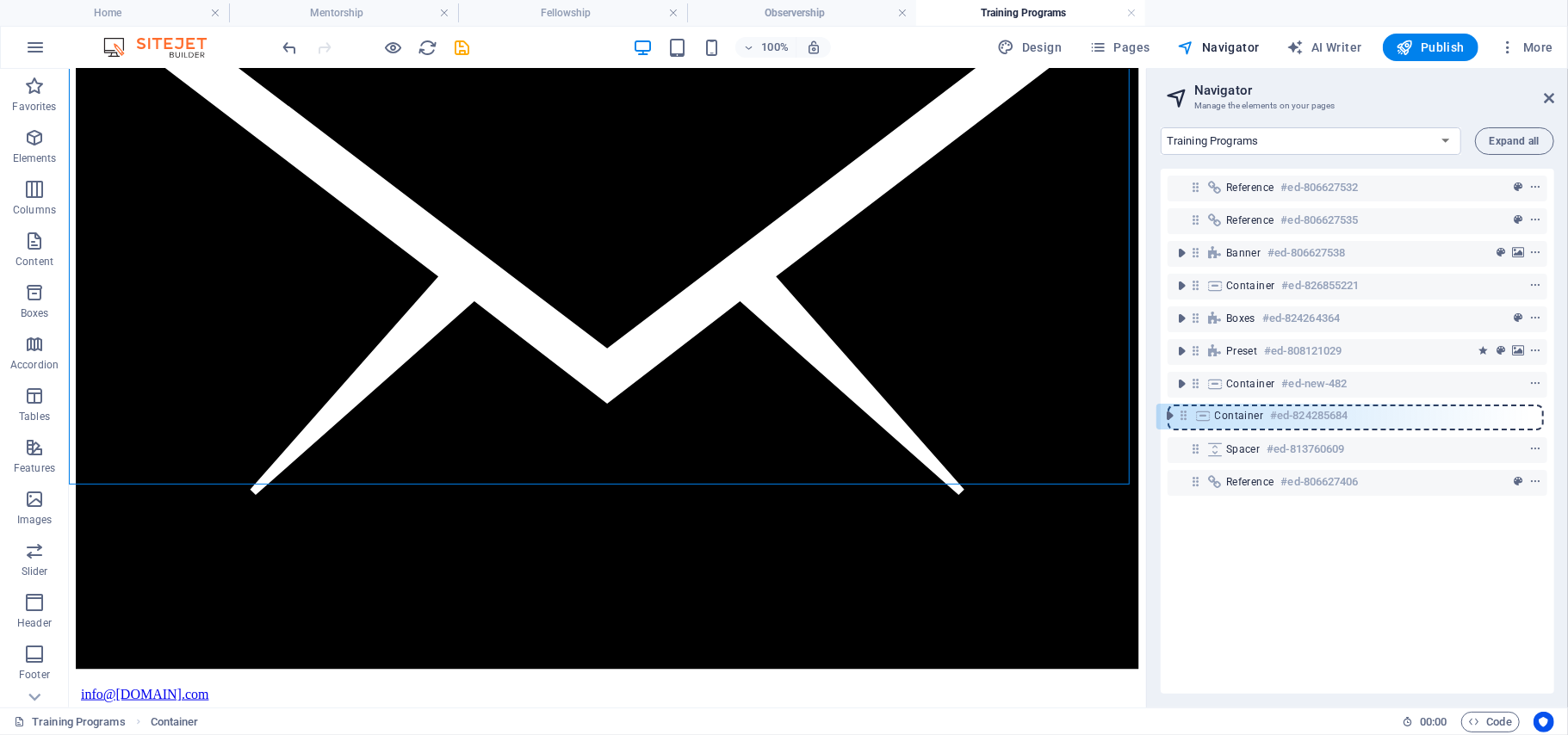 drag, startPoint x: 1195, startPoint y: 380, endPoint x: 1178, endPoint y: 414, distance: 38.013156 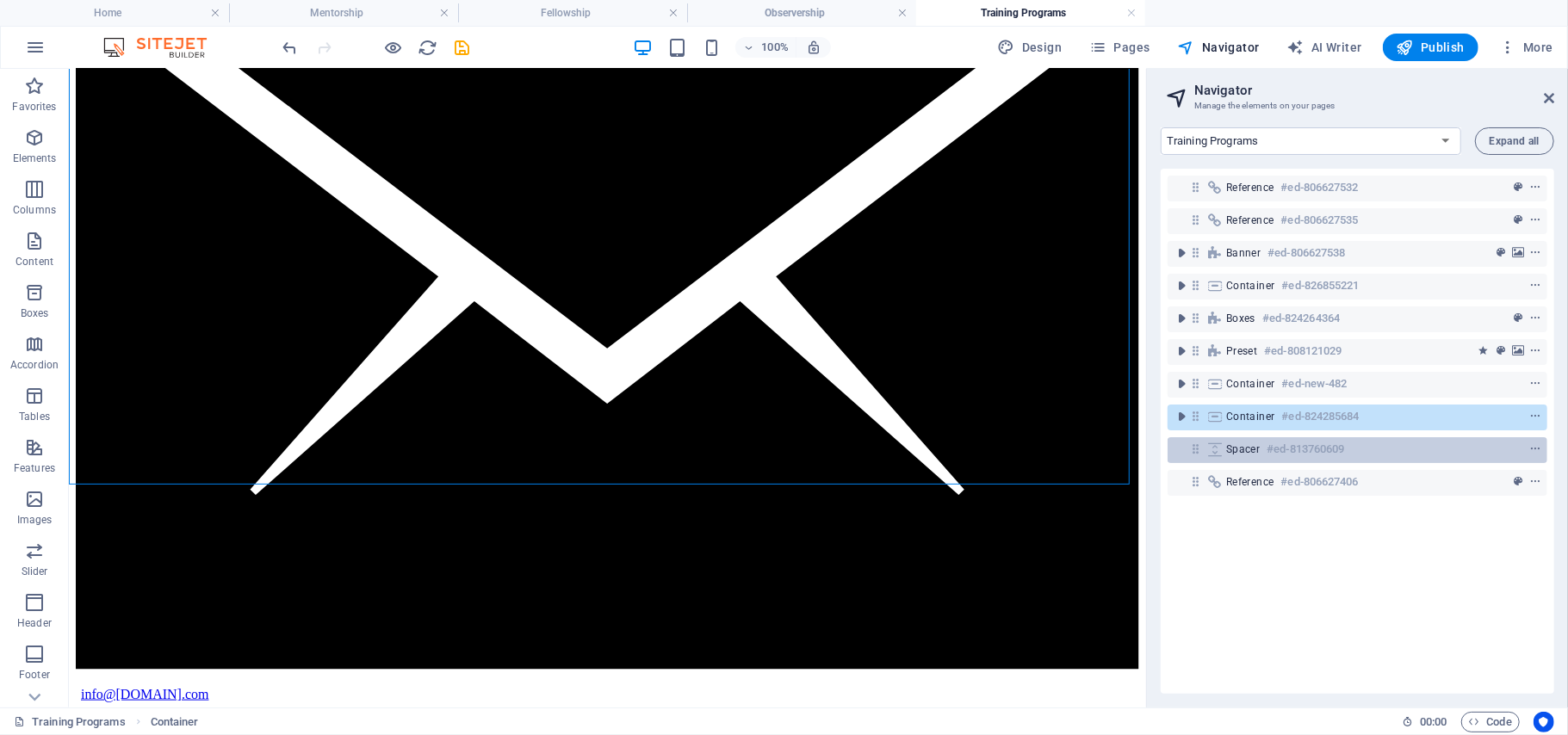 scroll, scrollTop: 602, scrollLeft: 0, axis: vertical 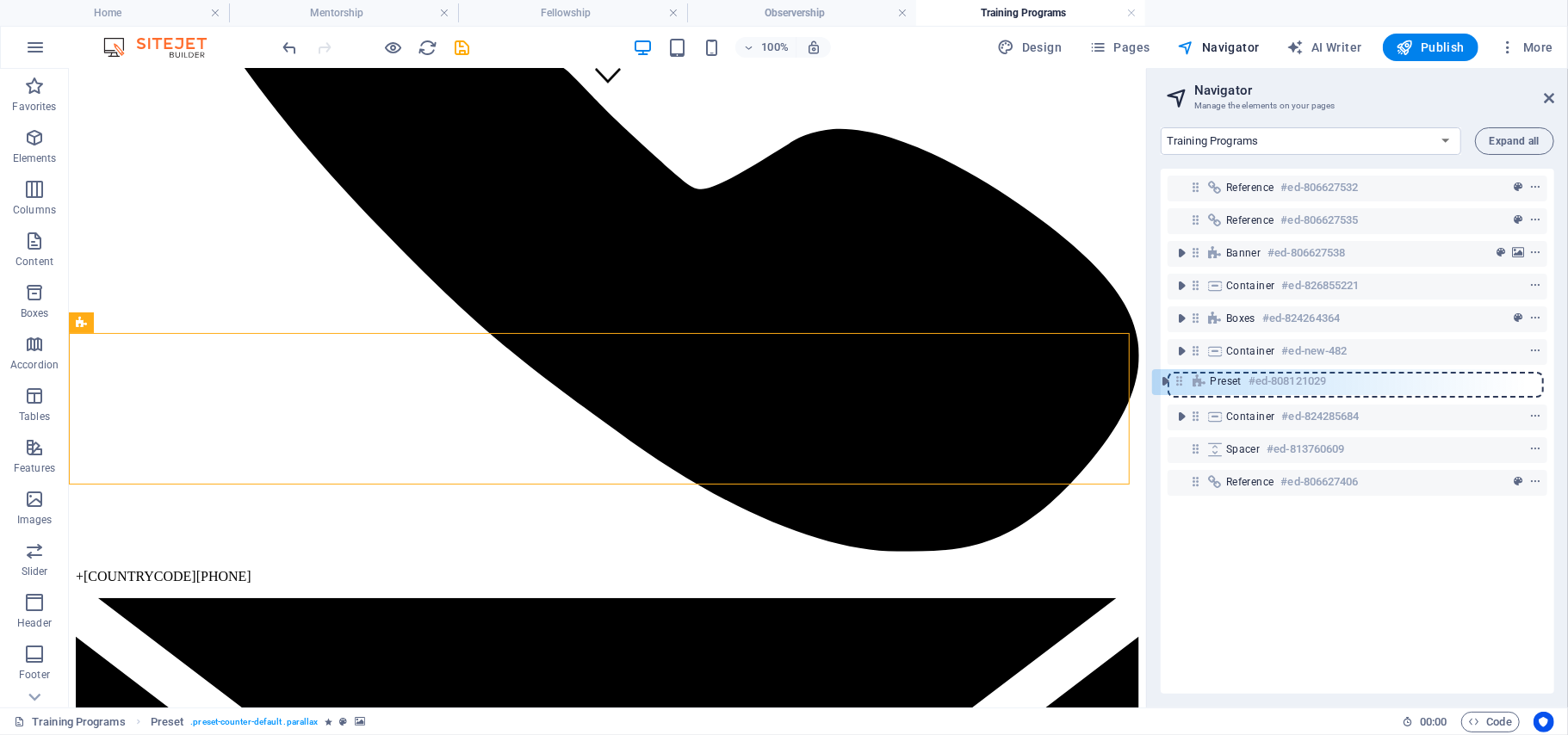 drag, startPoint x: 1196, startPoint y: 352, endPoint x: 1175, endPoint y: 386, distance: 39.96248 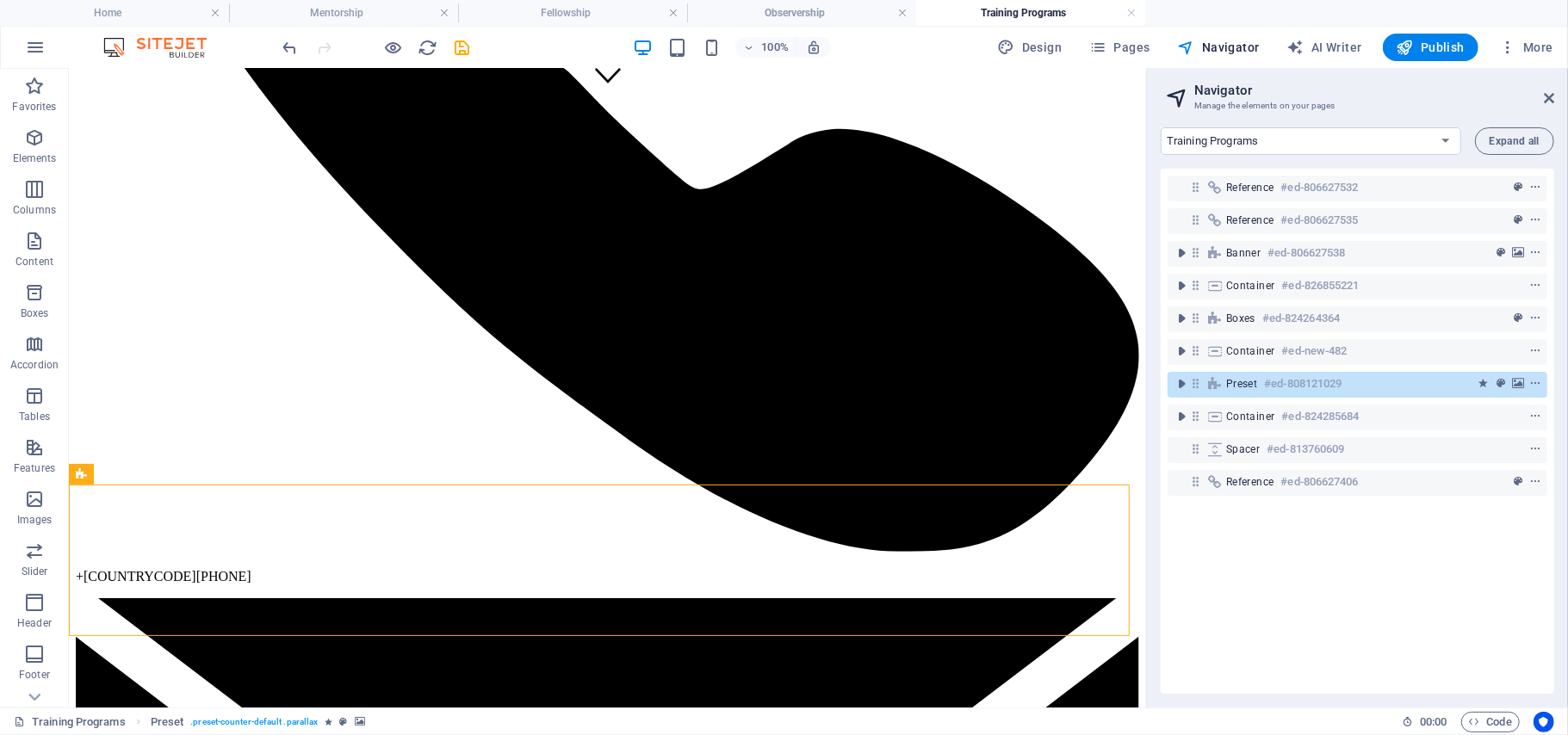 scroll, scrollTop: 451, scrollLeft: 0, axis: vertical 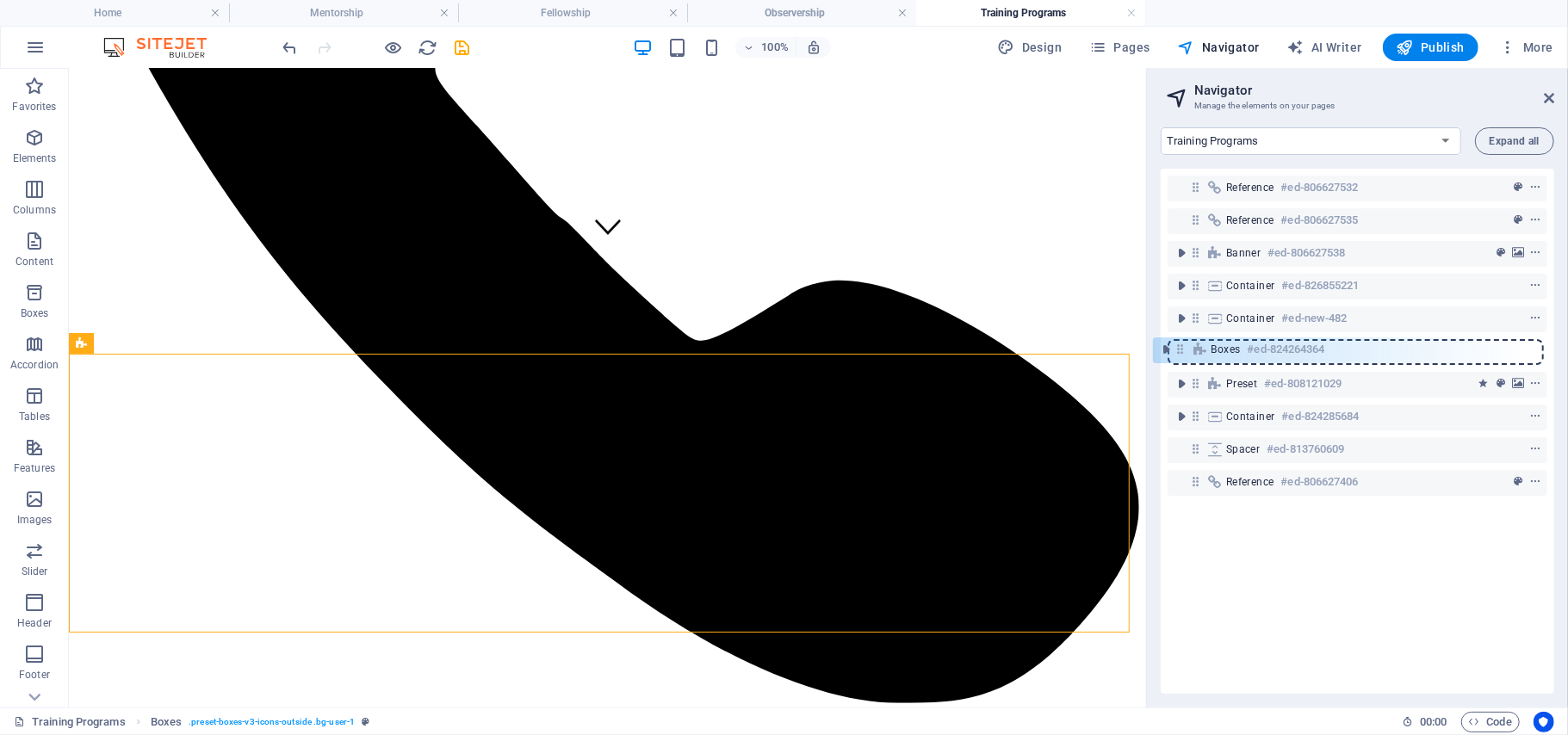 drag, startPoint x: 1195, startPoint y: 320, endPoint x: 1174, endPoint y: 355, distance: 40.816663 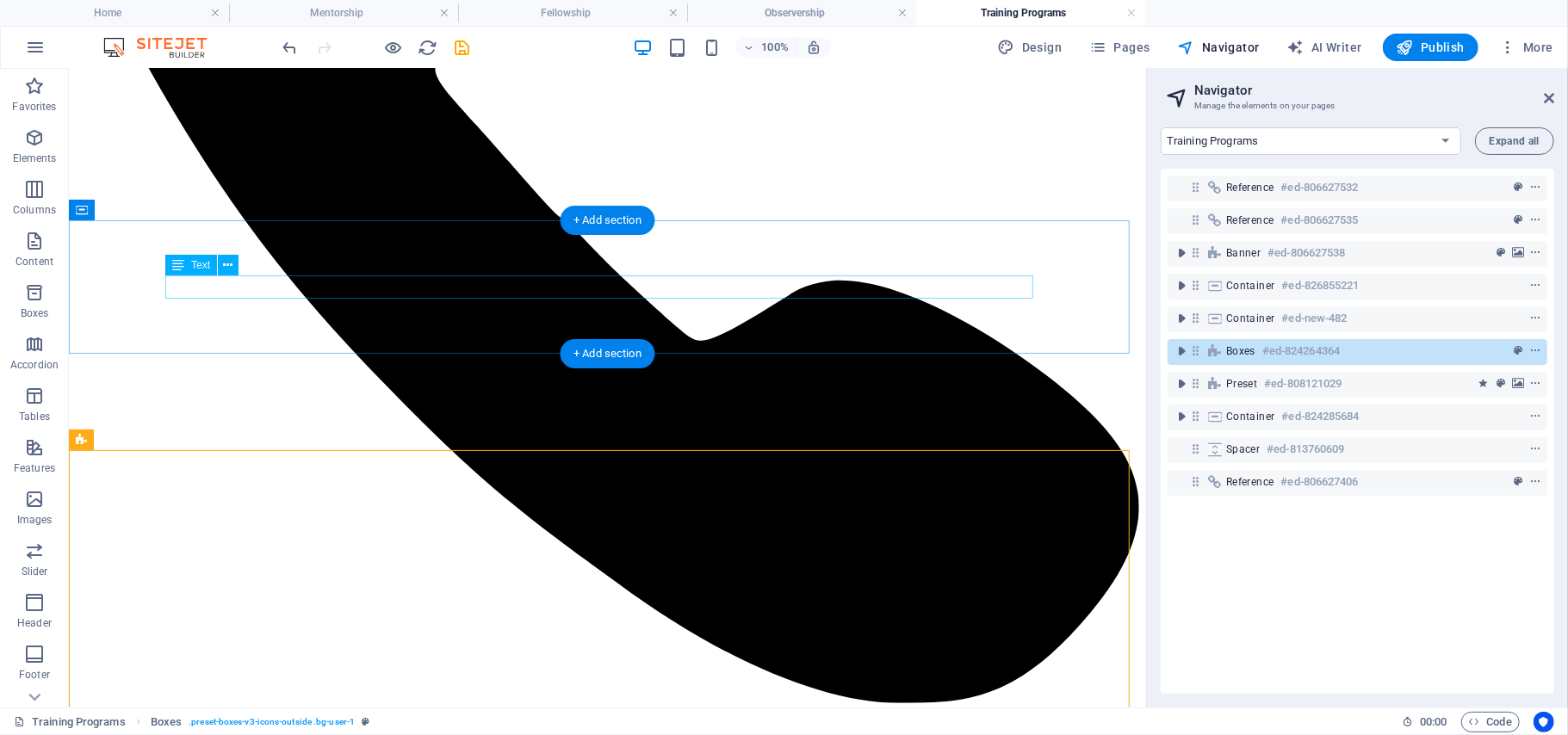 click on "Explore our programs and choose the one that best suits your needs!" at bounding box center [606, 8735] 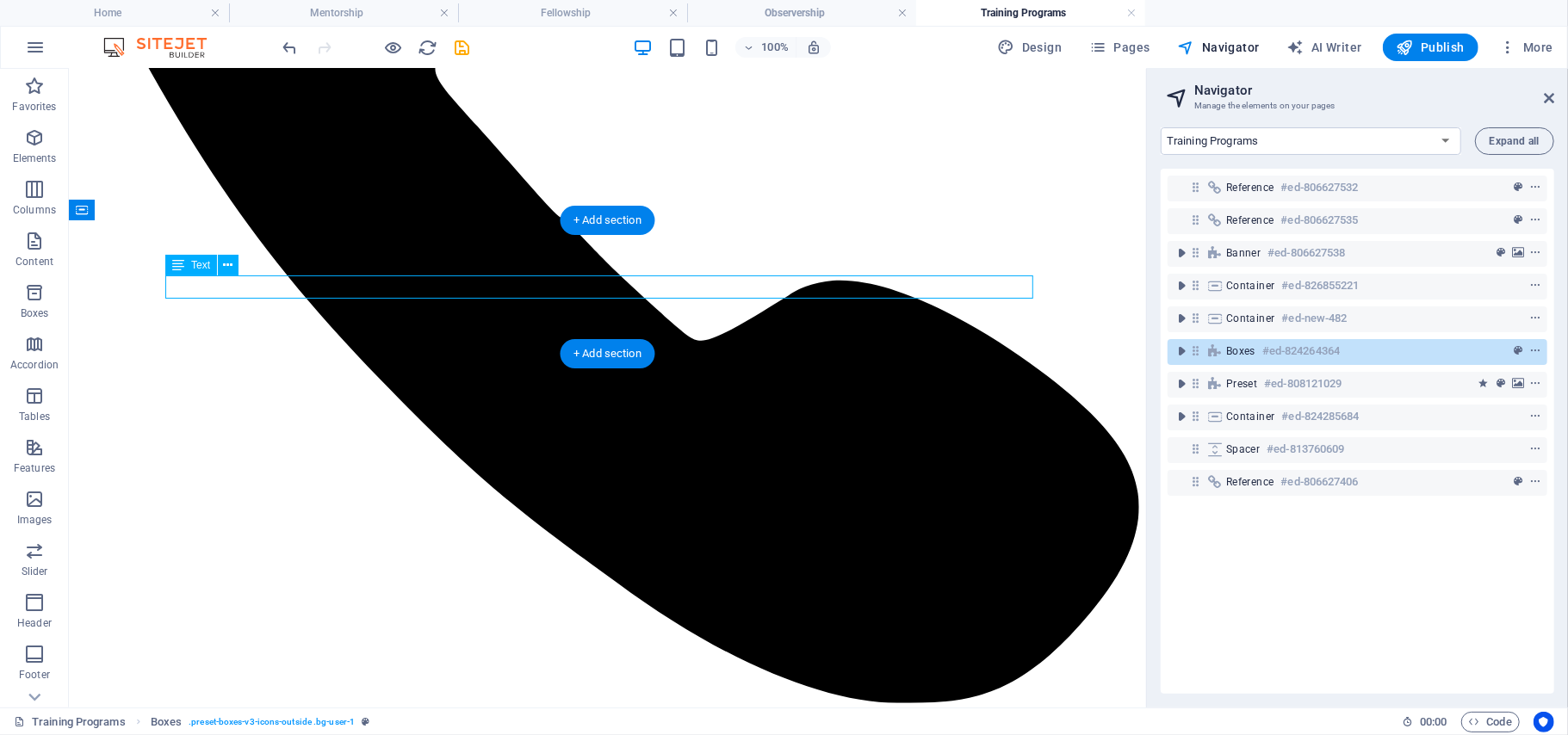 click on "Explore our programs and choose the one that best suits your needs!" at bounding box center (606, 8735) 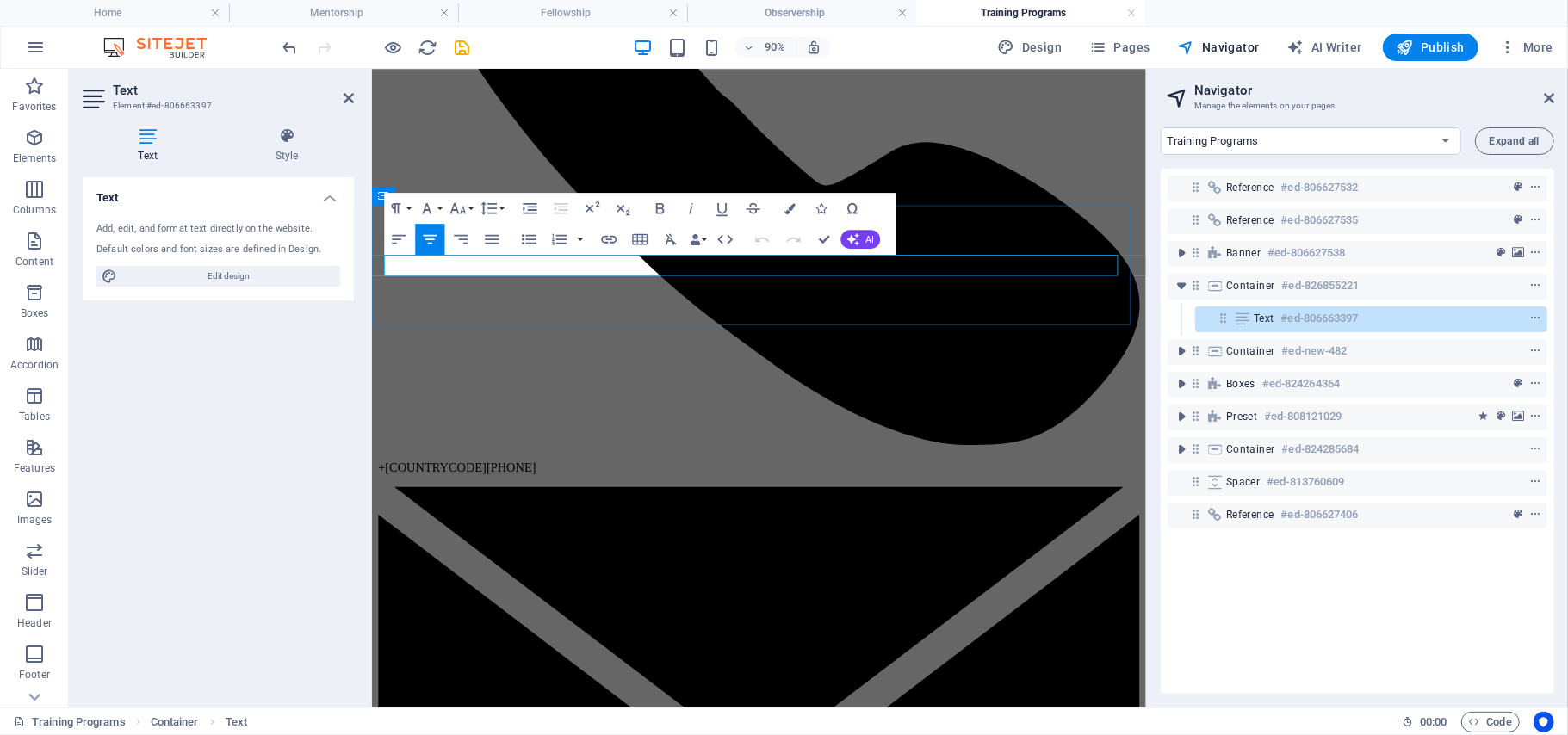 click on "Explore our programs and choose the one that best suits your needs!" at bounding box center (801, 7124) 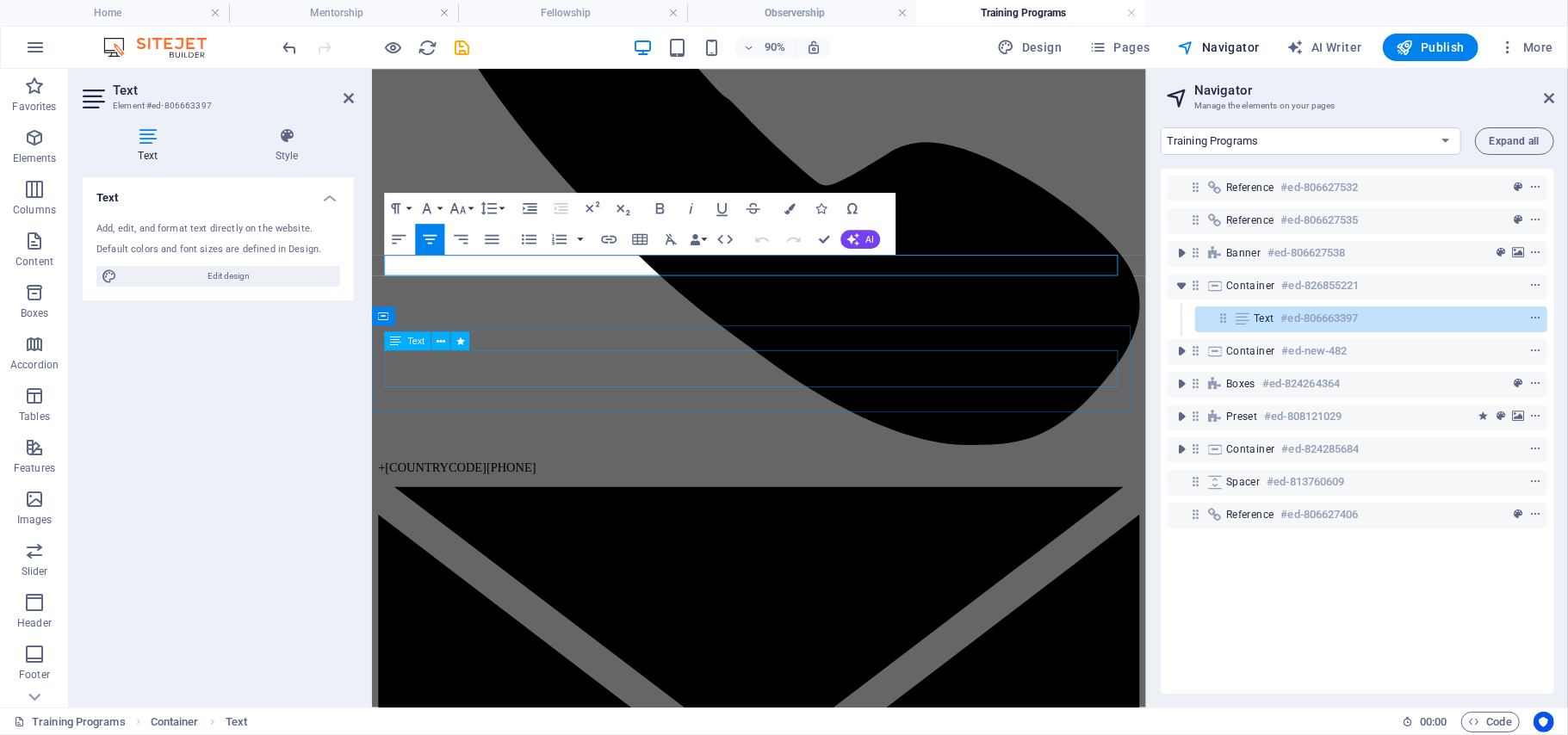 copy on "Explore our programs and choose the one that best suits your needs!" 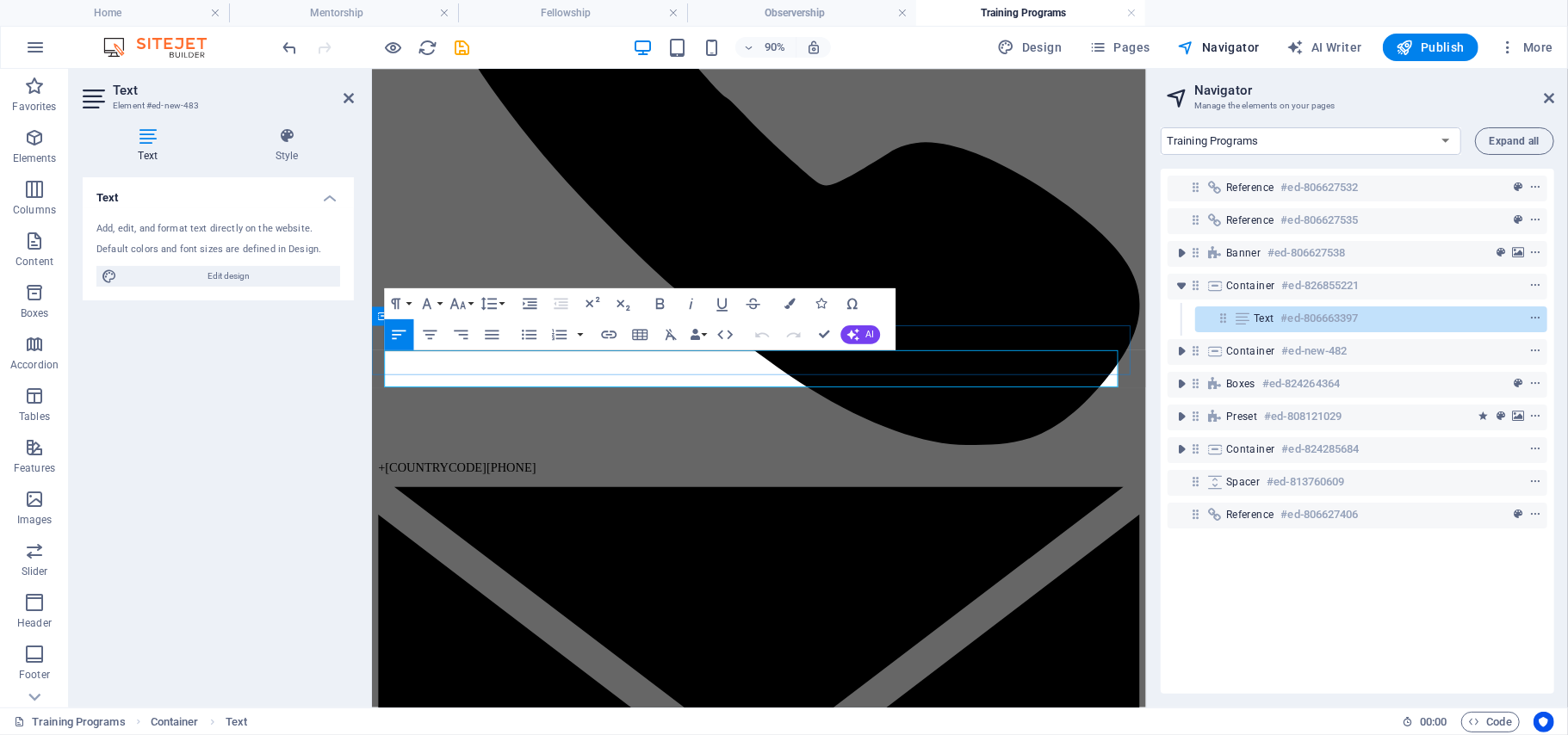 click on "RASE INDIA conducts Observership programs on regular basis by Dr Shaishav Shah, Baroda." at bounding box center [801, 7218] 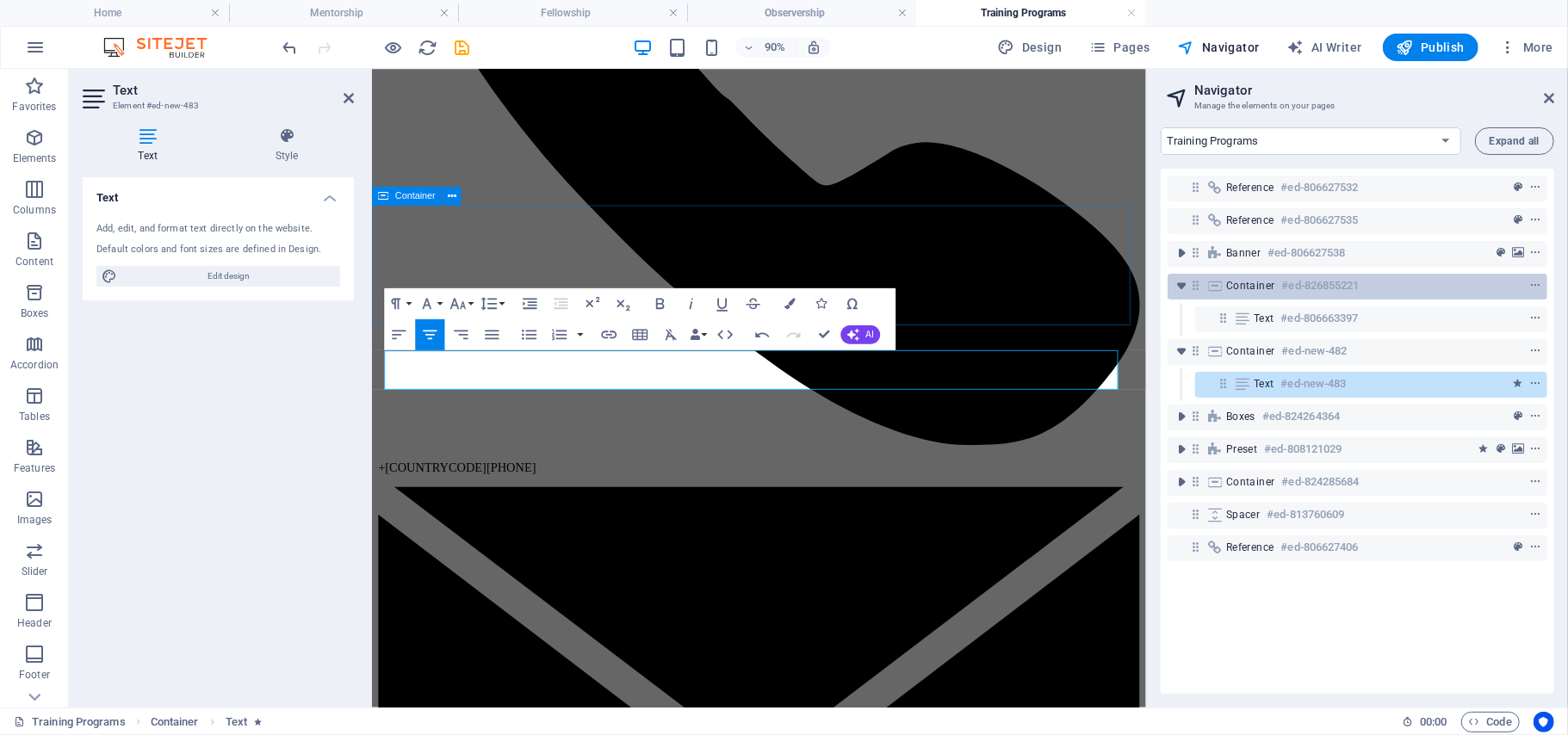 click on "Container #ed-826855221" at bounding box center [1343, 286] 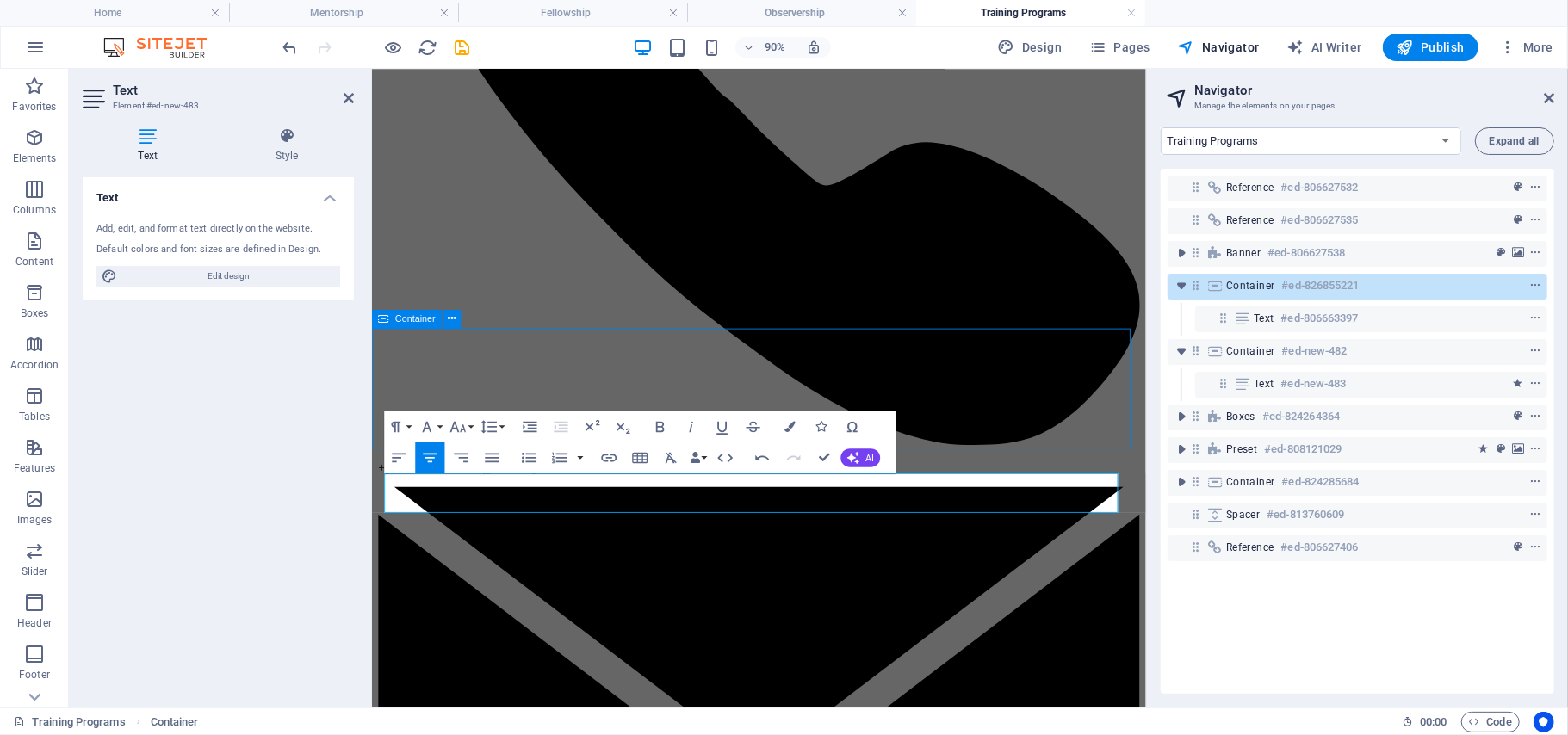 scroll, scrollTop: 314, scrollLeft: 0, axis: vertical 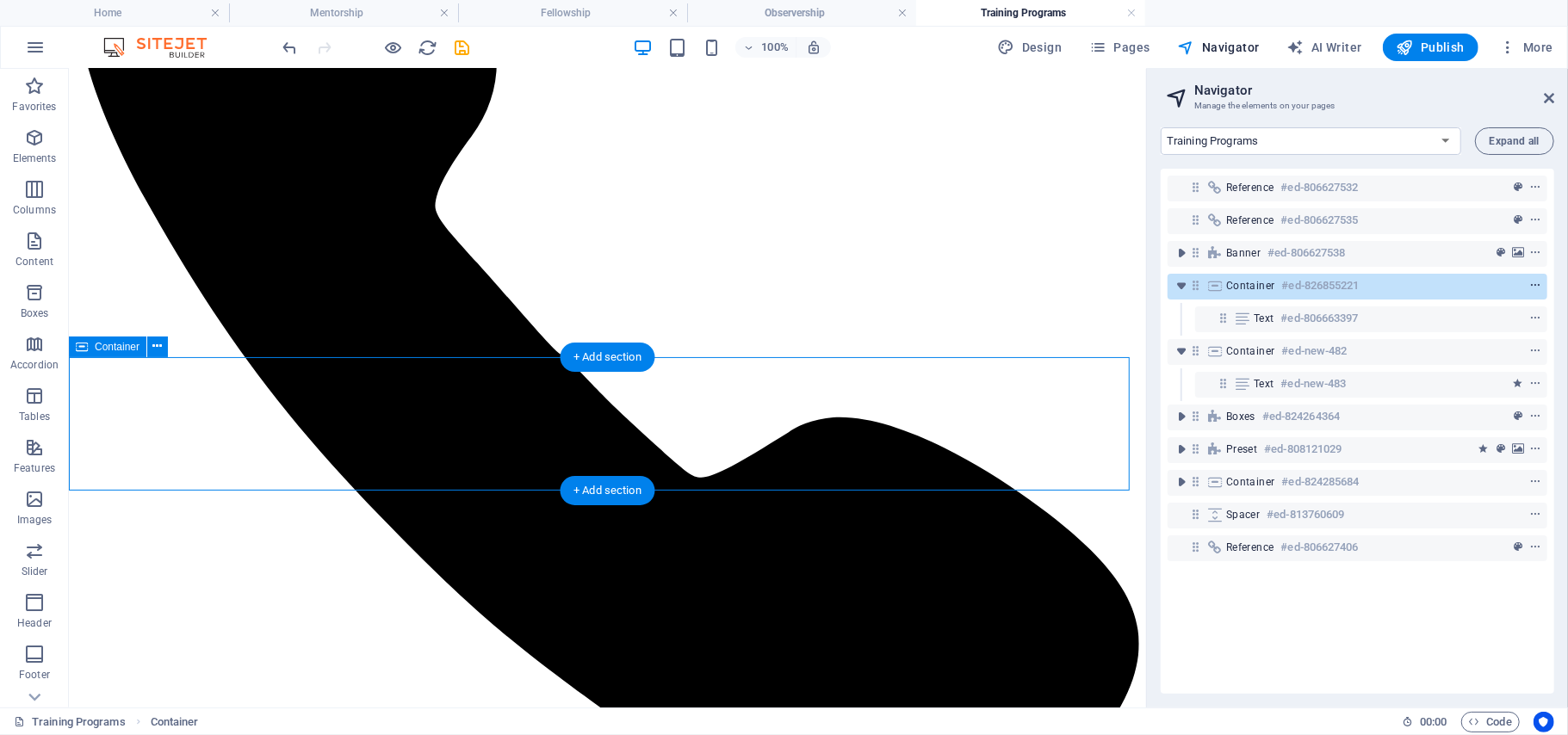 click at bounding box center [1535, 286] 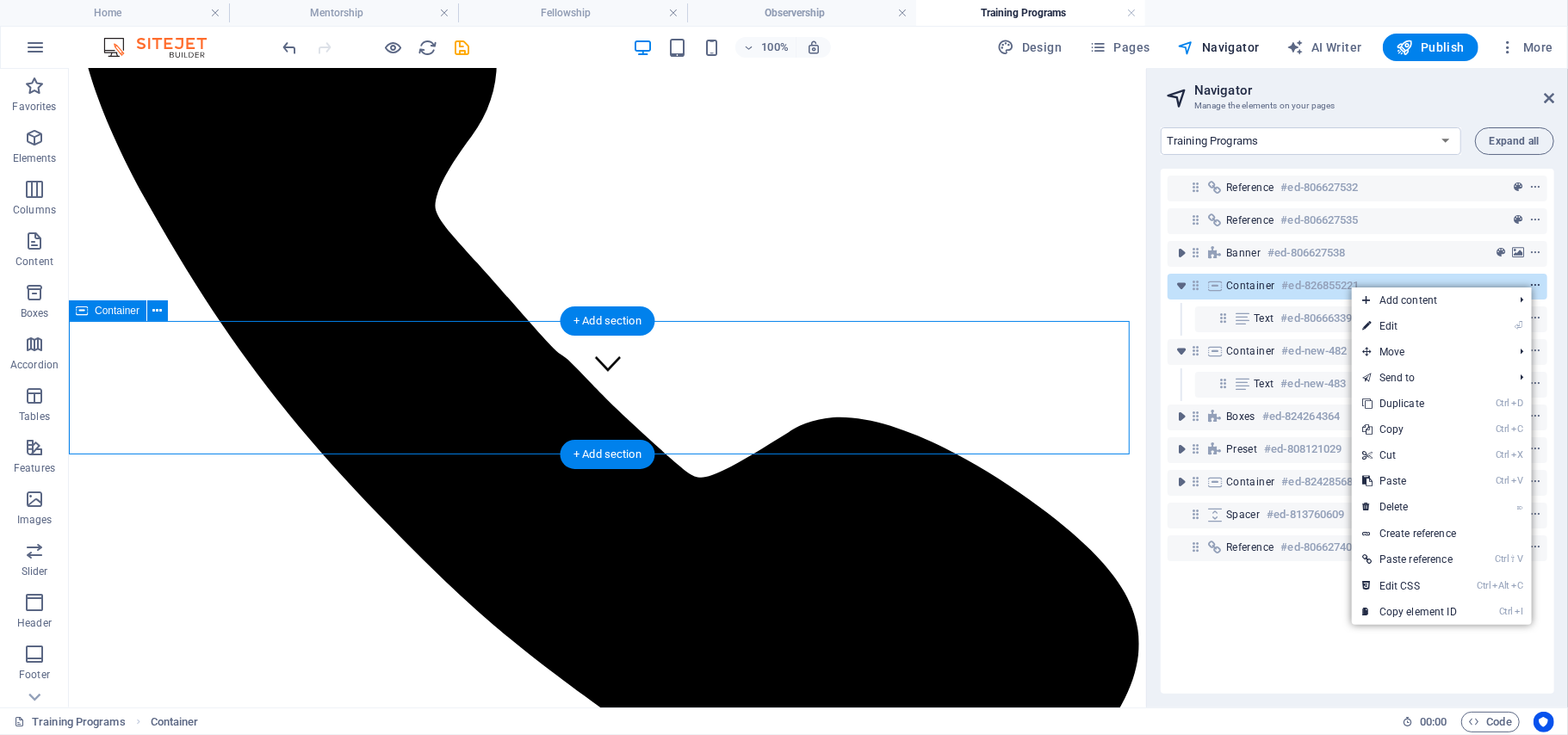 scroll, scrollTop: 349, scrollLeft: 0, axis: vertical 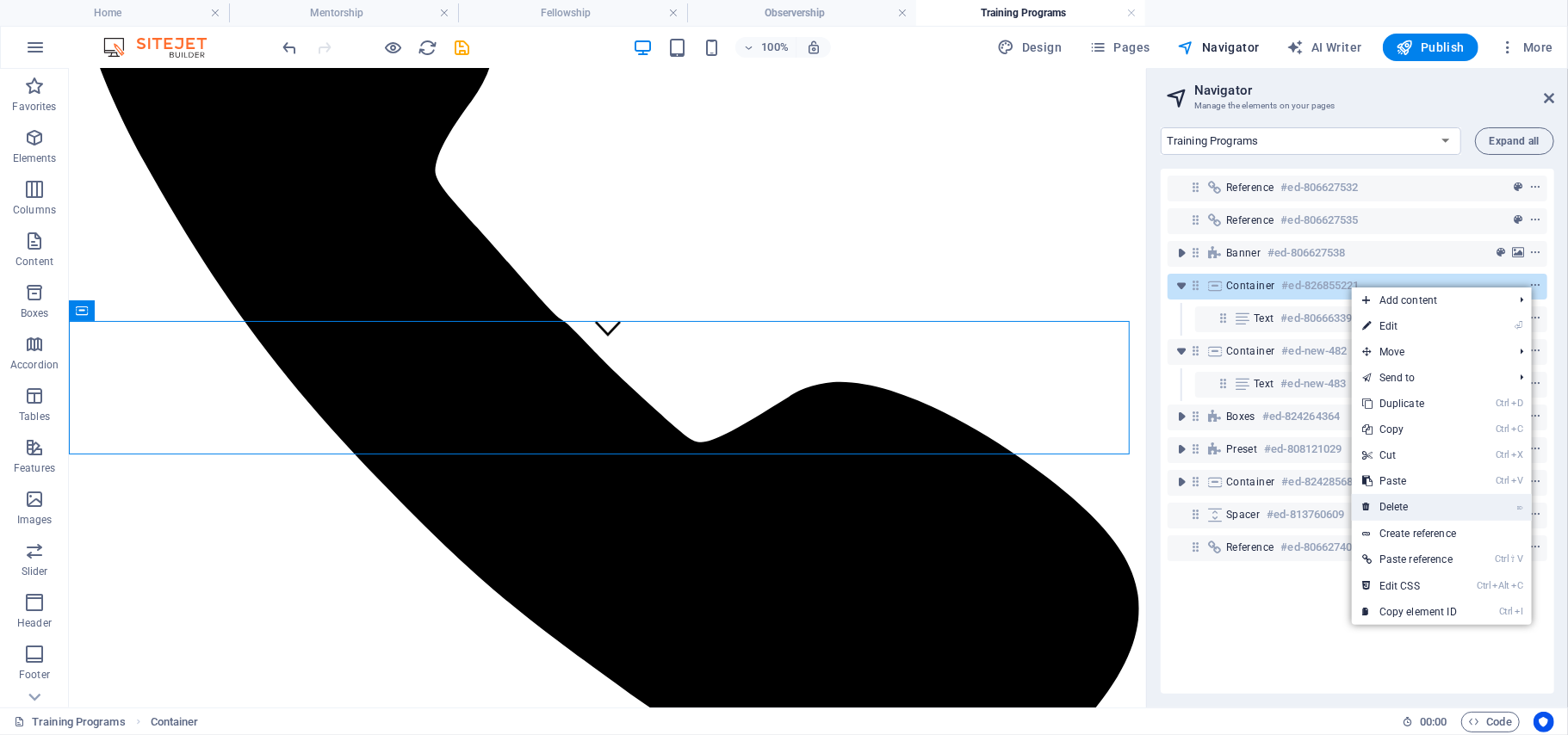 click on "⌦  Delete" at bounding box center [1410, 507] 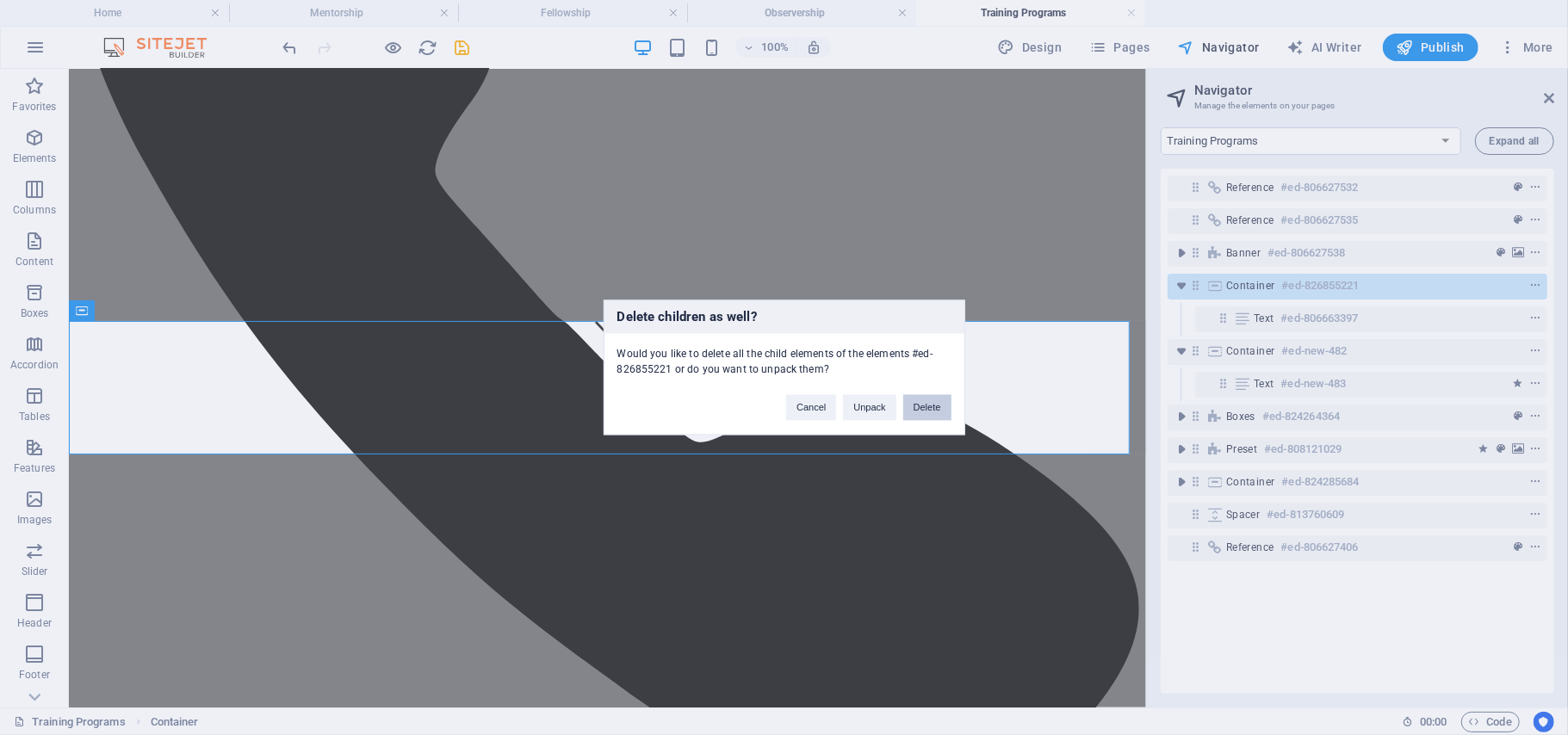 click on "Delete" at bounding box center (927, 408) 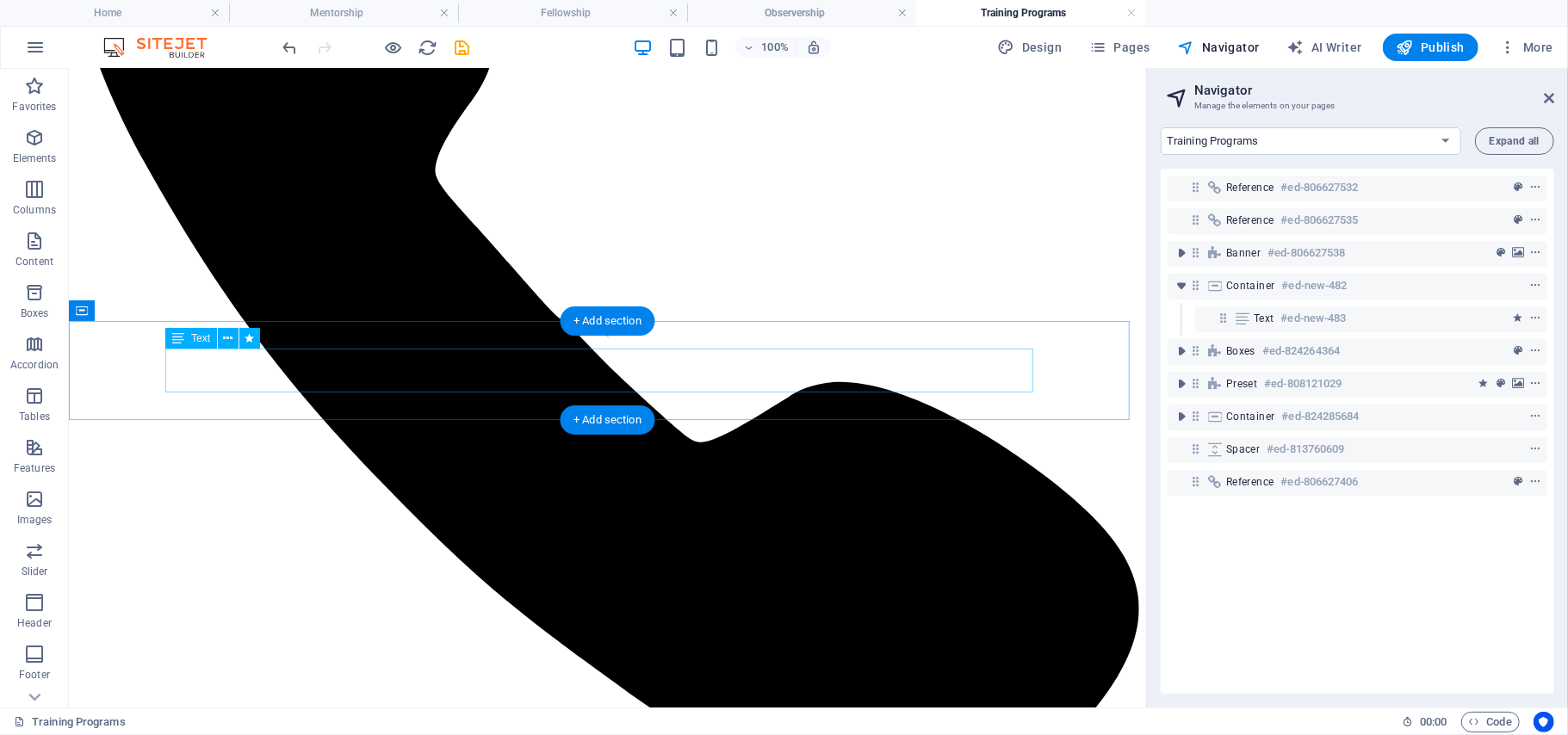 click on "Explore our programs and choose the one that best suits your needs!" at bounding box center [606, 8851] 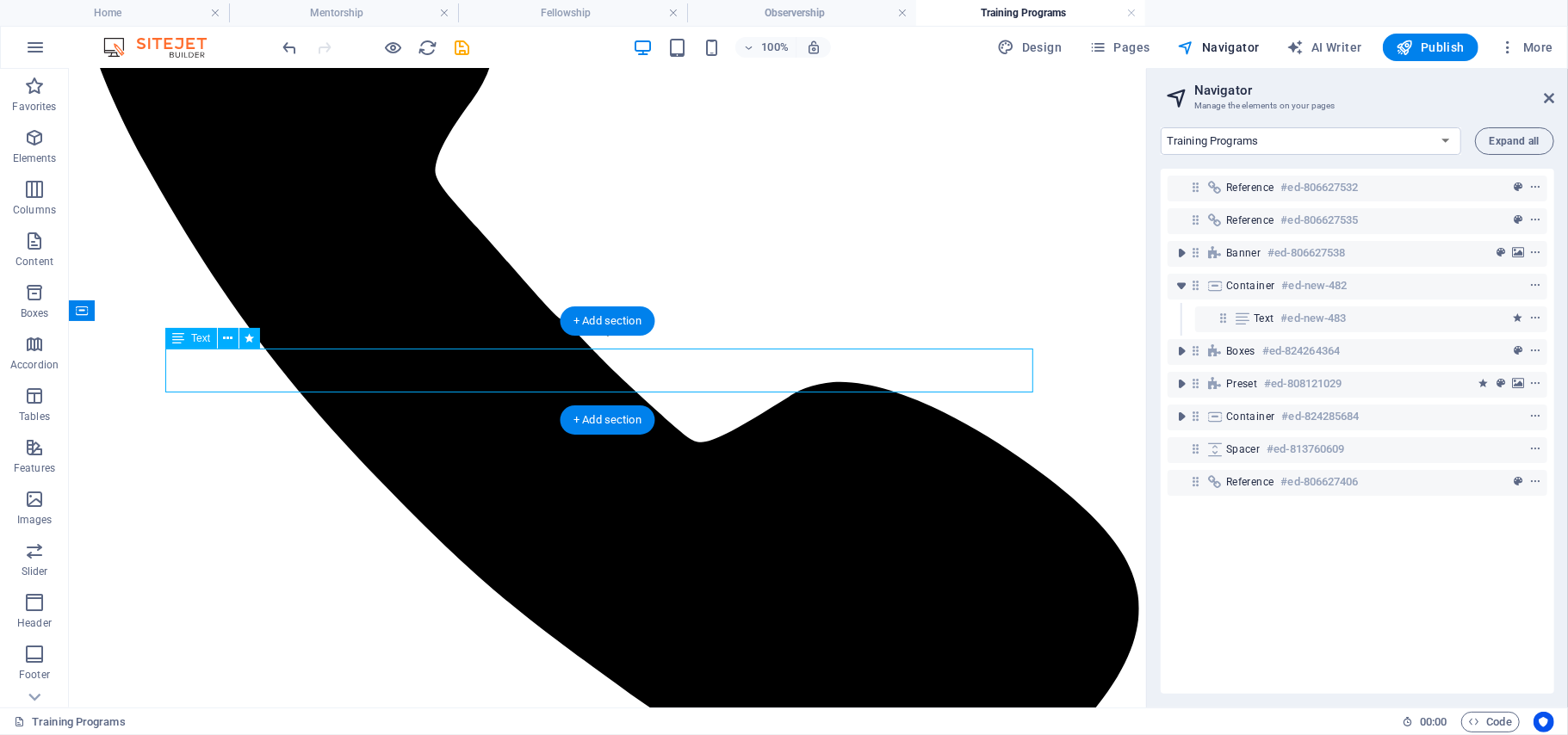 click on "Explore our programs and choose the one that best suits your needs!" at bounding box center (606, 8851) 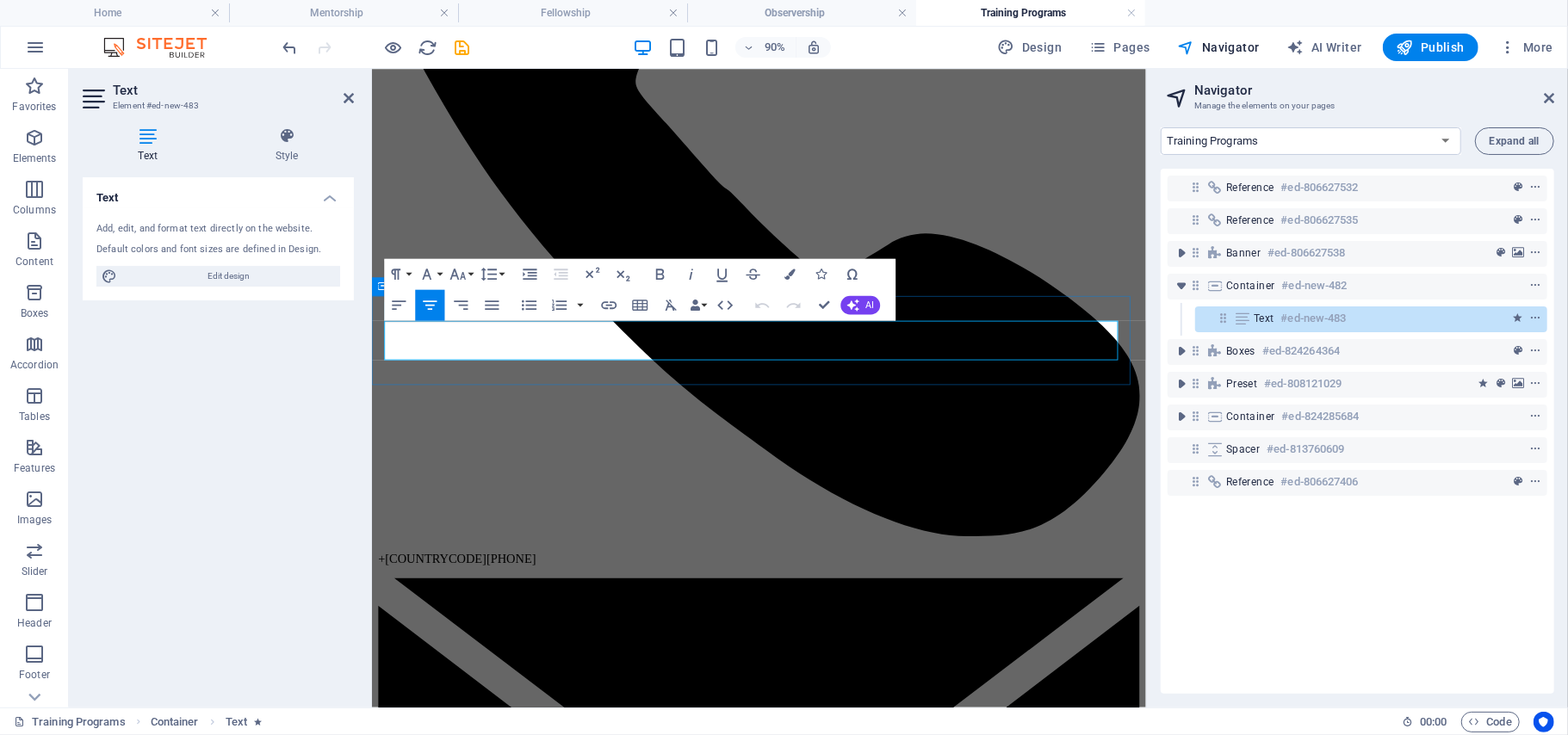 click on "Explore our programs and choose the one that best suits your needs!" at bounding box center [801, 7225] 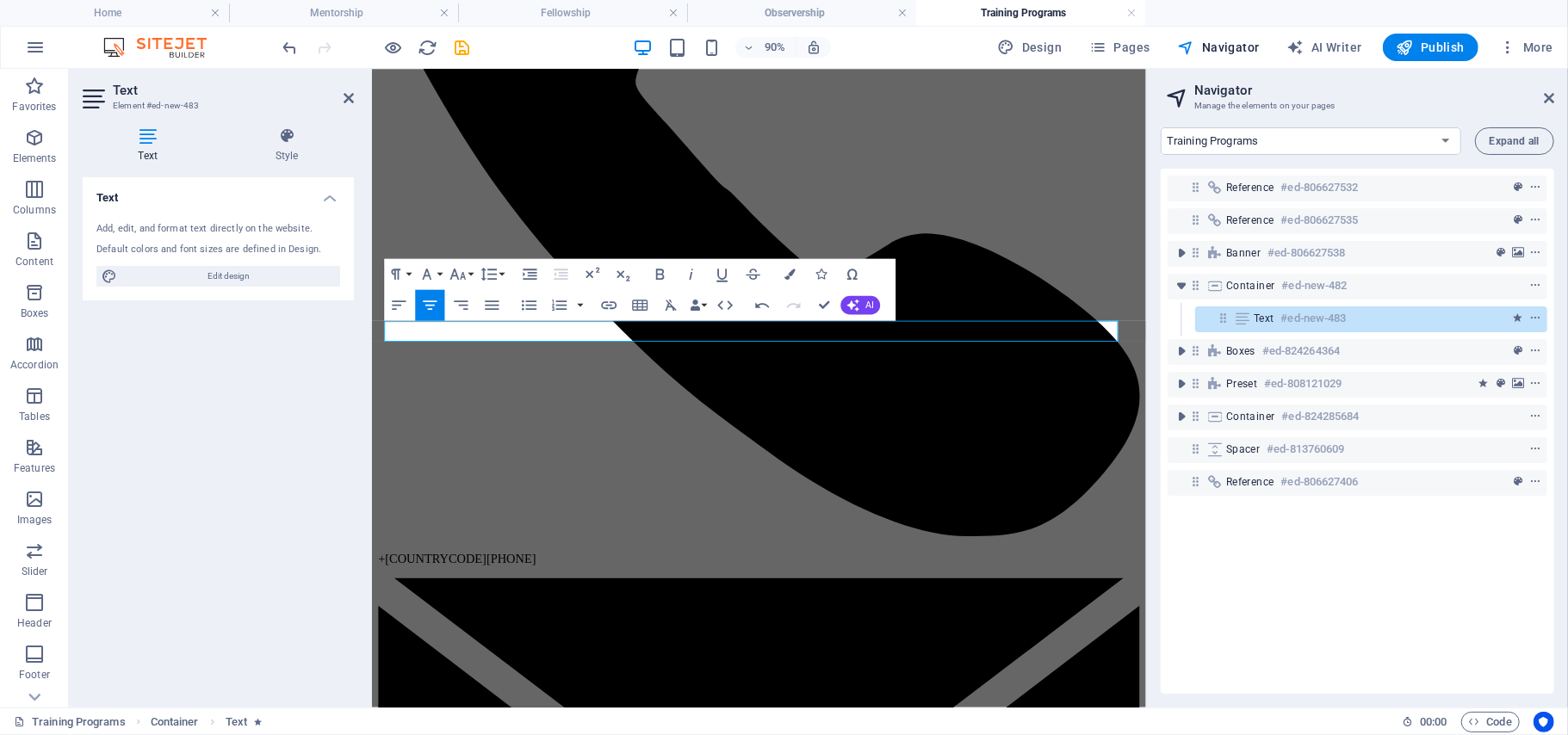 click on "90% Design Pages Navigator AI Writer Publish More" at bounding box center (920, 47) 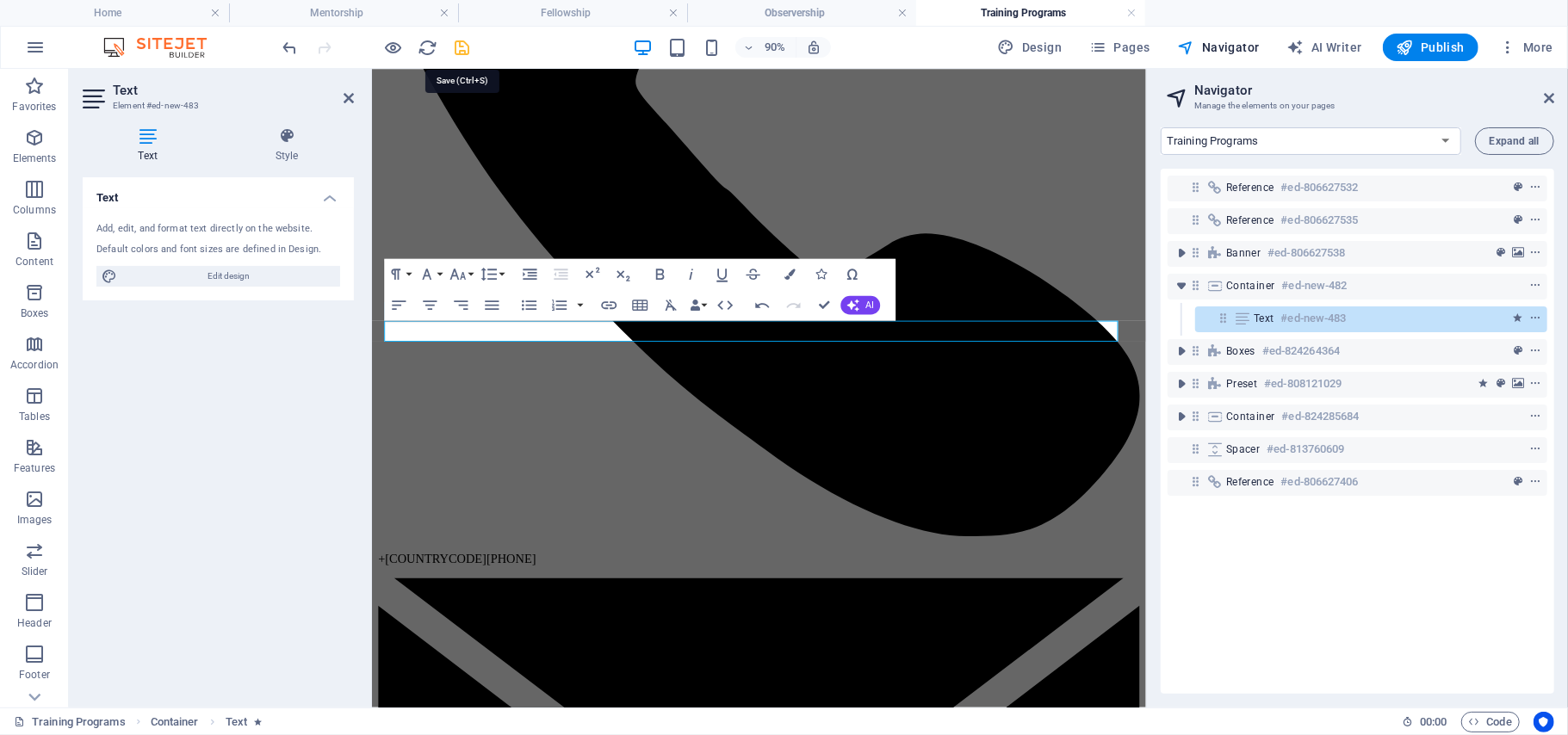 drag, startPoint x: 462, startPoint y: 46, endPoint x: 755, endPoint y: 255, distance: 359.9028 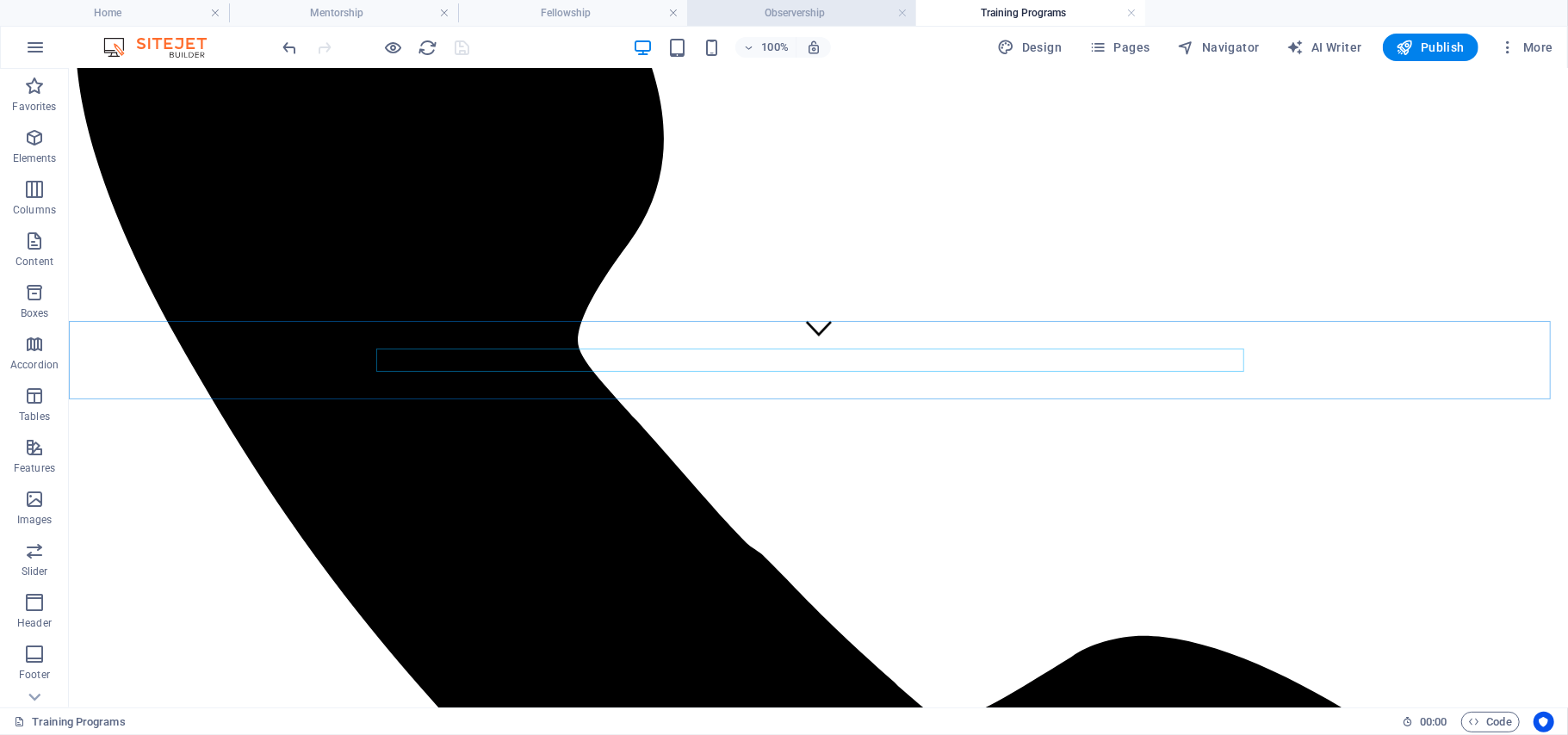 click on "Observership" at bounding box center [802, 13] 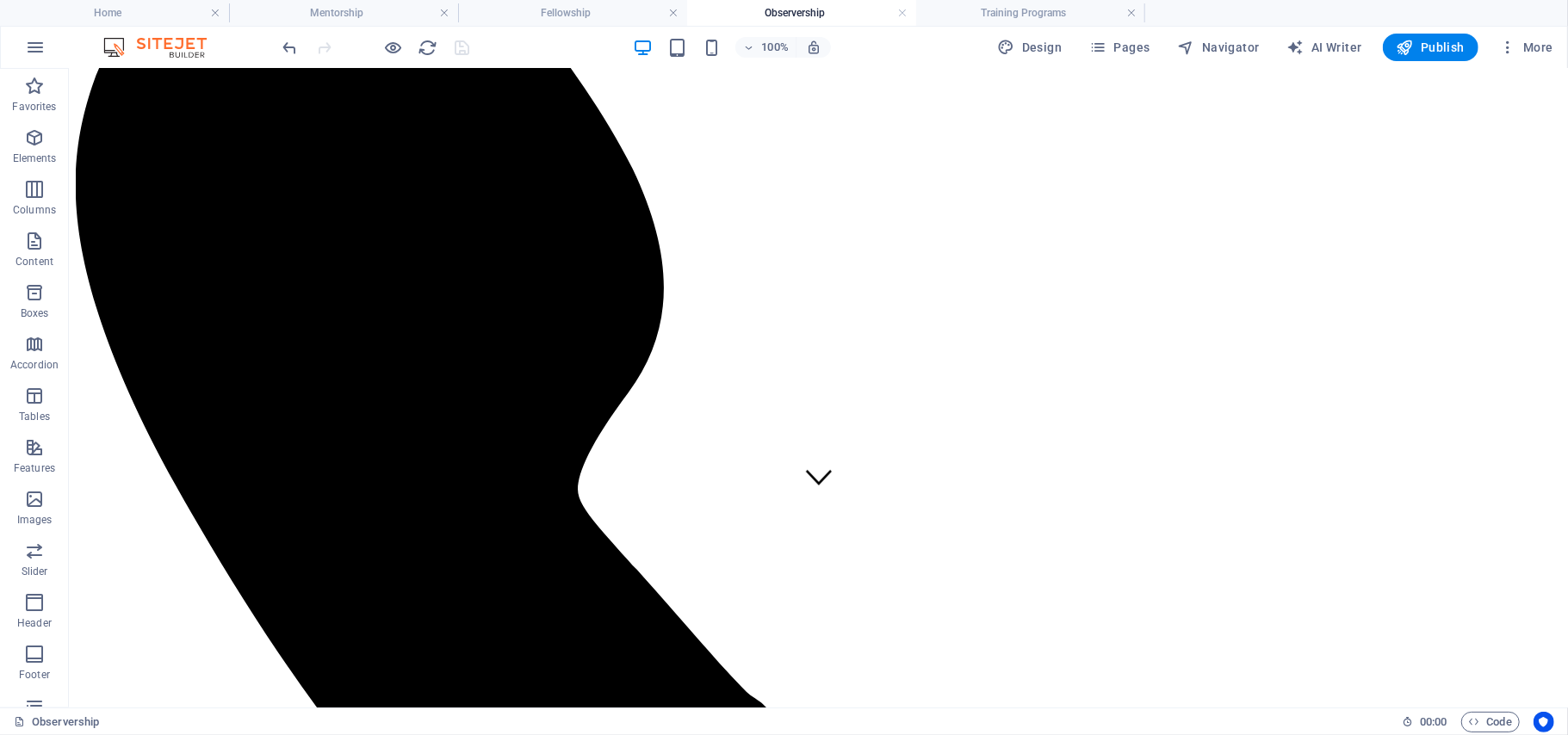 scroll, scrollTop: 0, scrollLeft: 0, axis: both 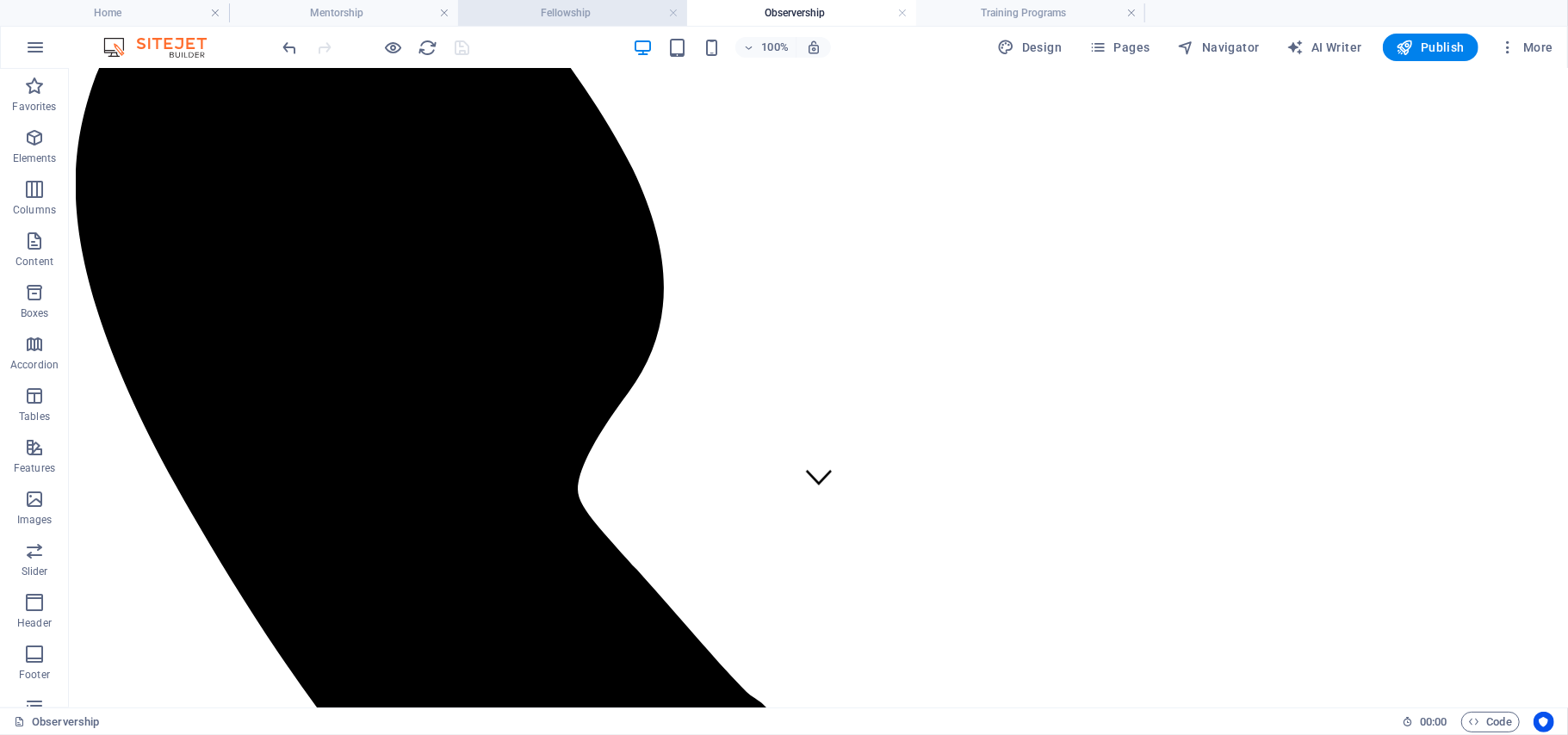 click on "Fellowship" at bounding box center [573, 13] 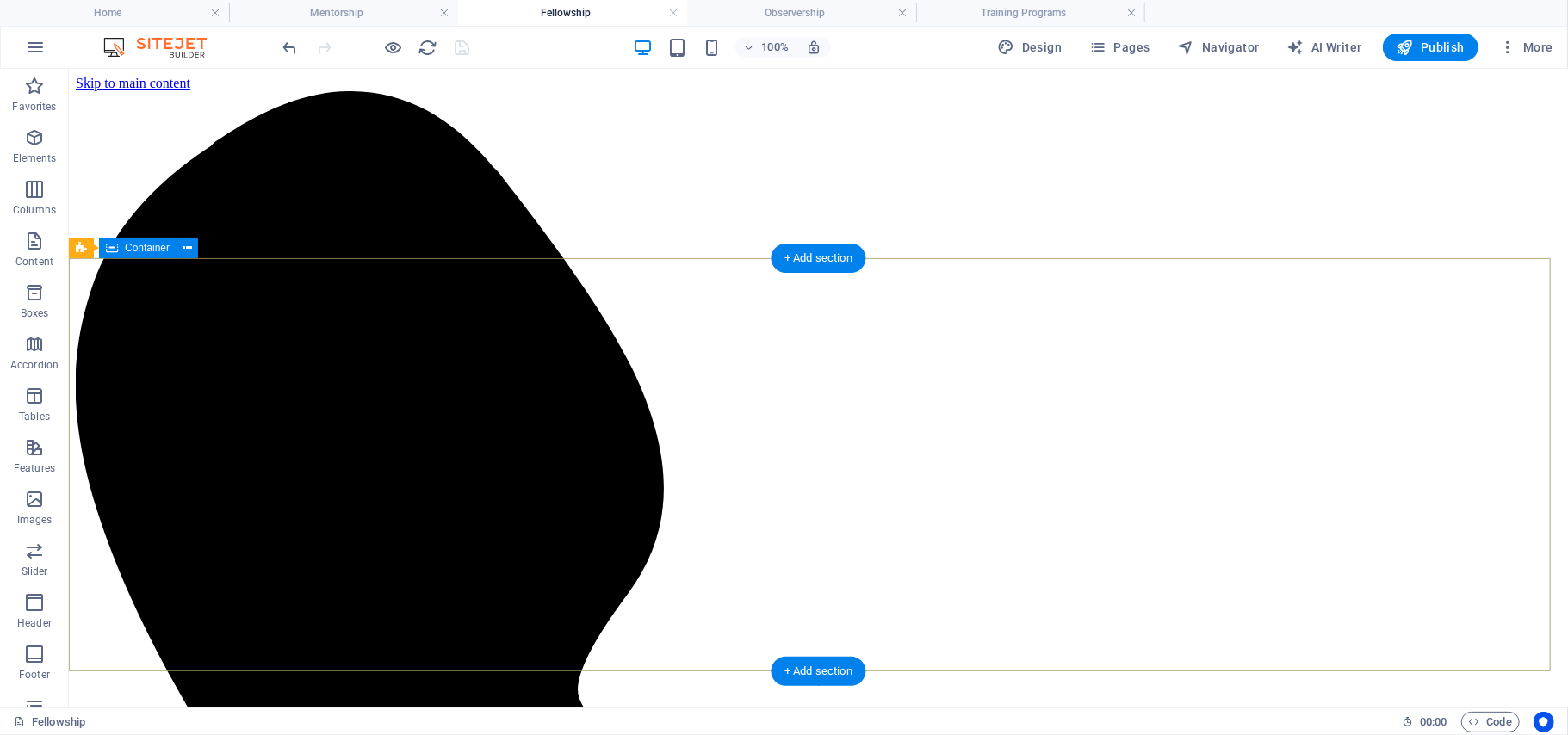 scroll, scrollTop: 382, scrollLeft: 0, axis: vertical 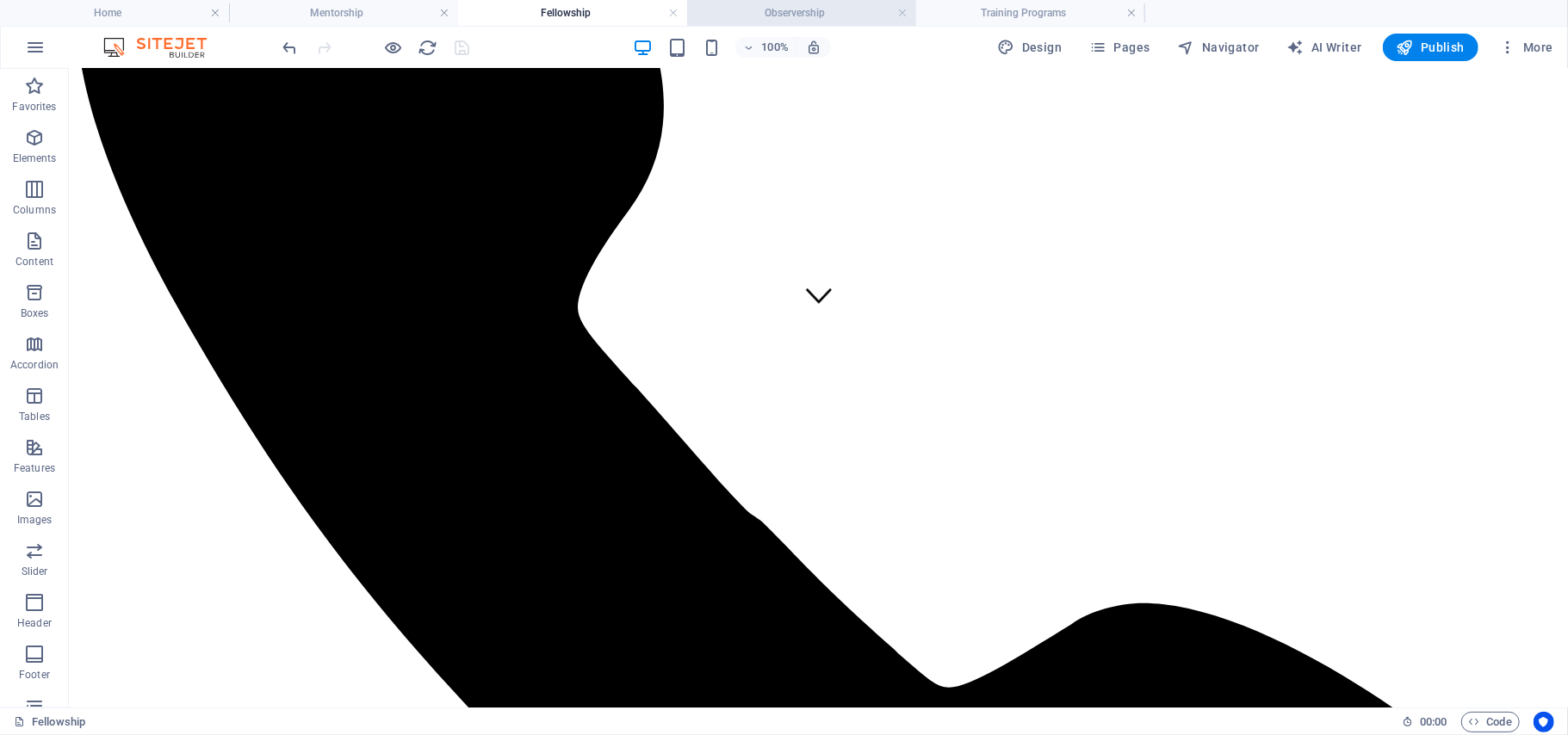 click on "Observership" at bounding box center [802, 13] 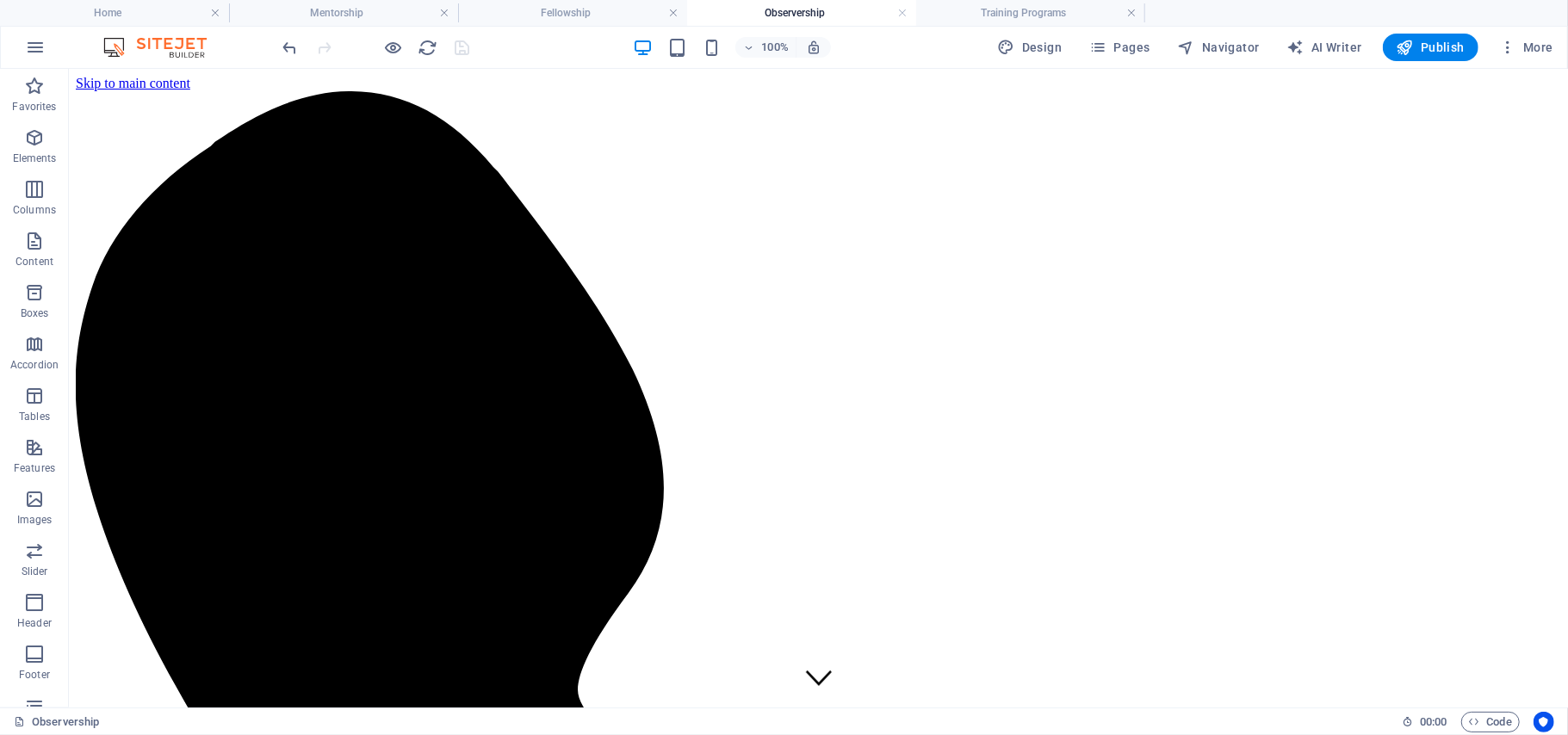 scroll, scrollTop: 201, scrollLeft: 0, axis: vertical 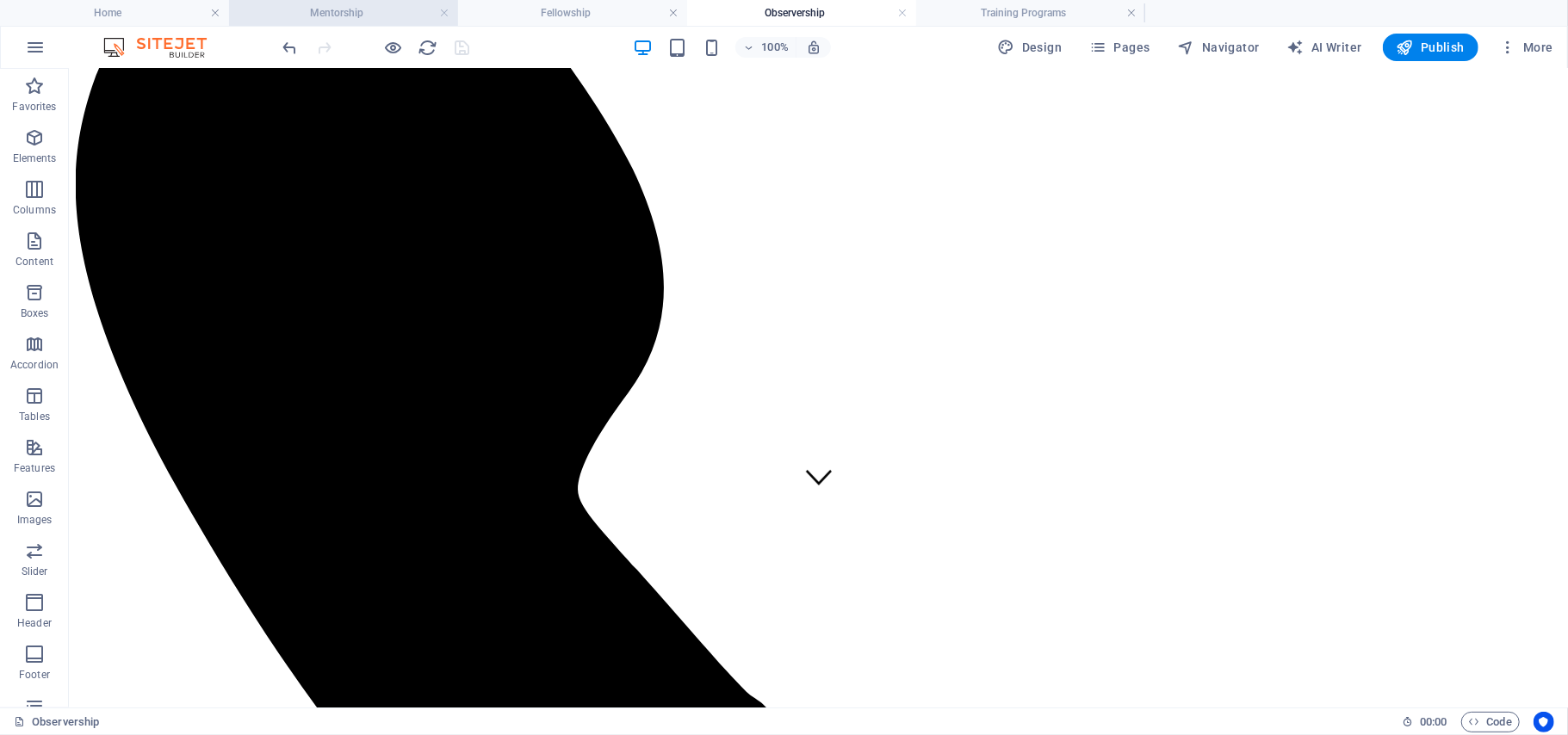 click on "Mentorship" at bounding box center [344, 13] 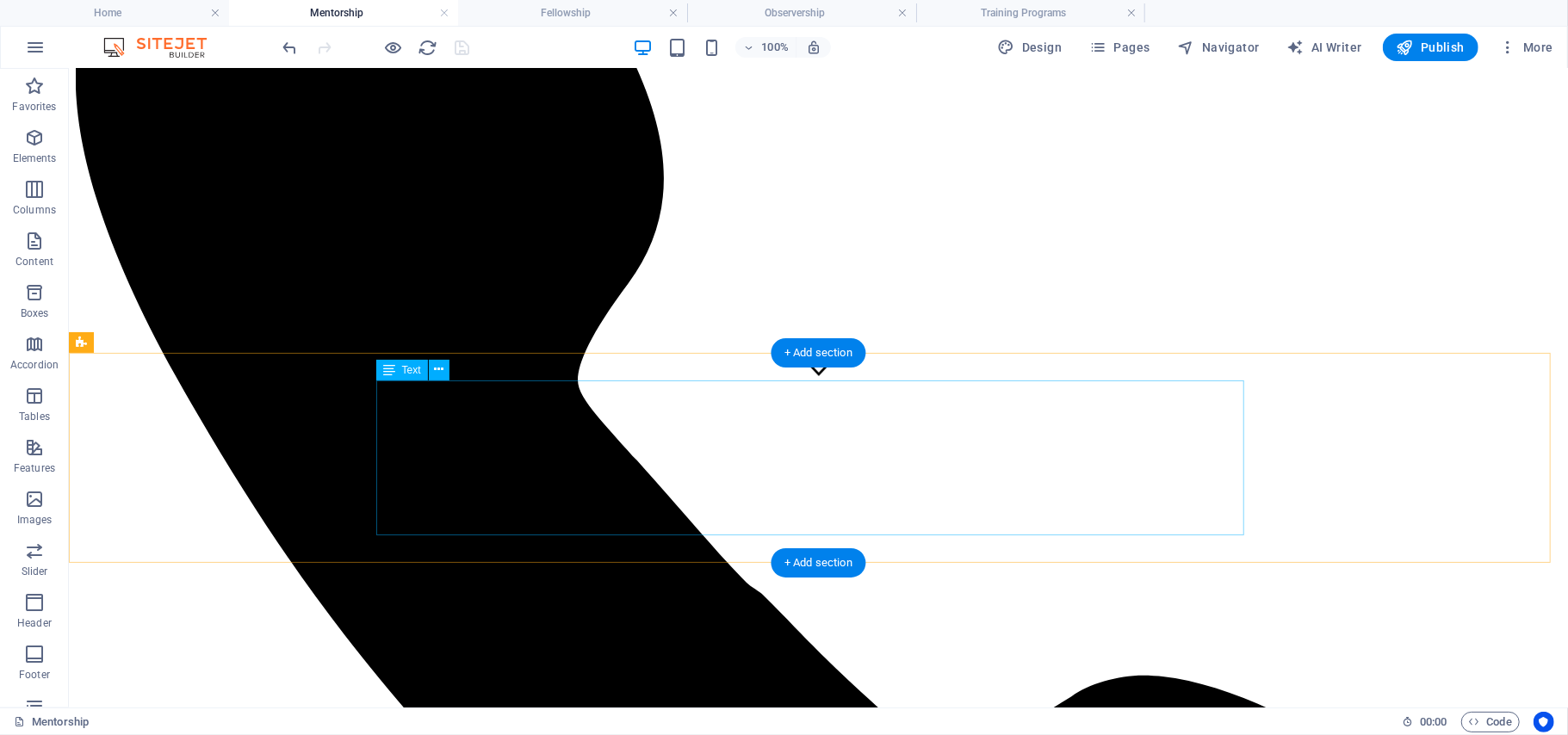 scroll, scrollTop: 382, scrollLeft: 0, axis: vertical 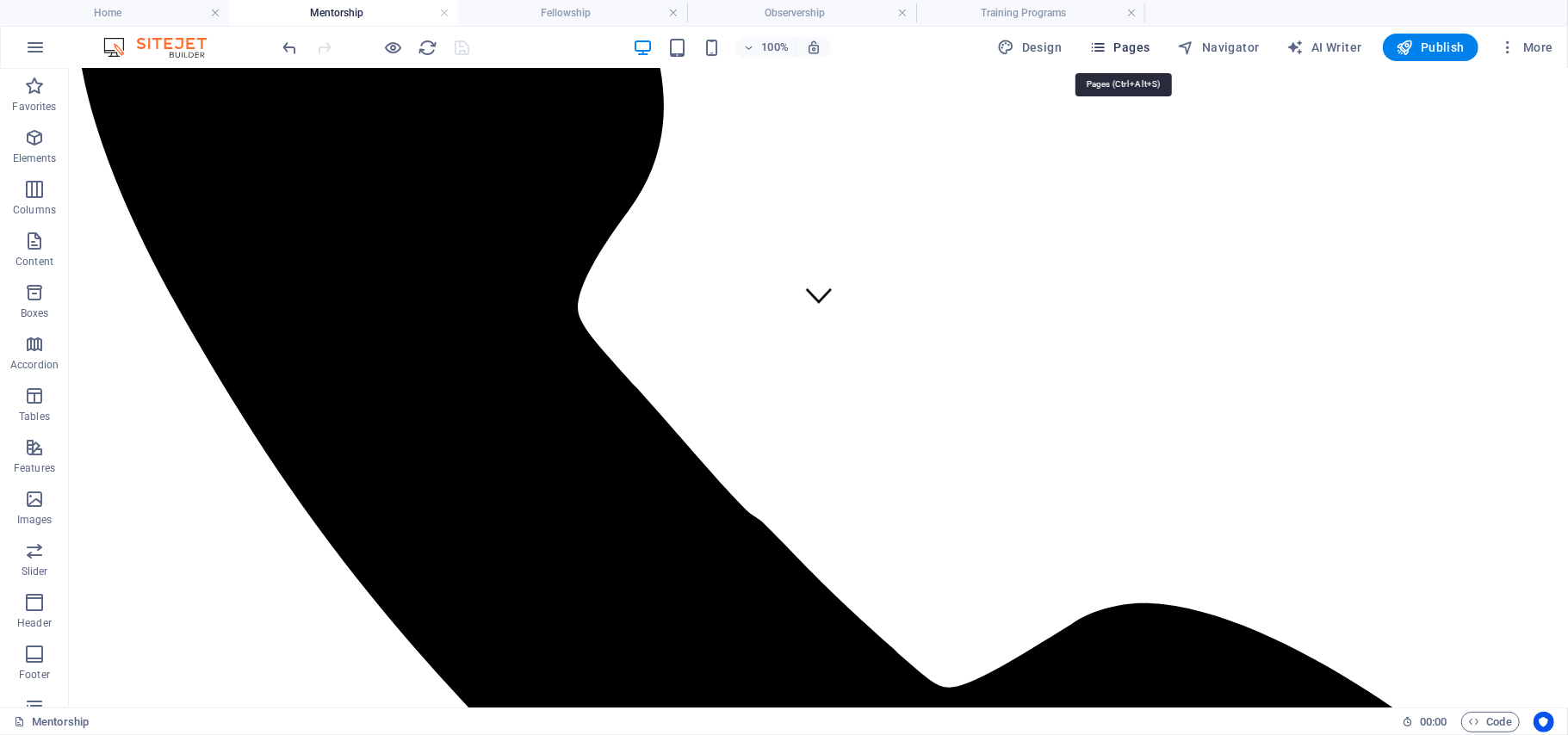 click on "Pages" at bounding box center [1119, 47] 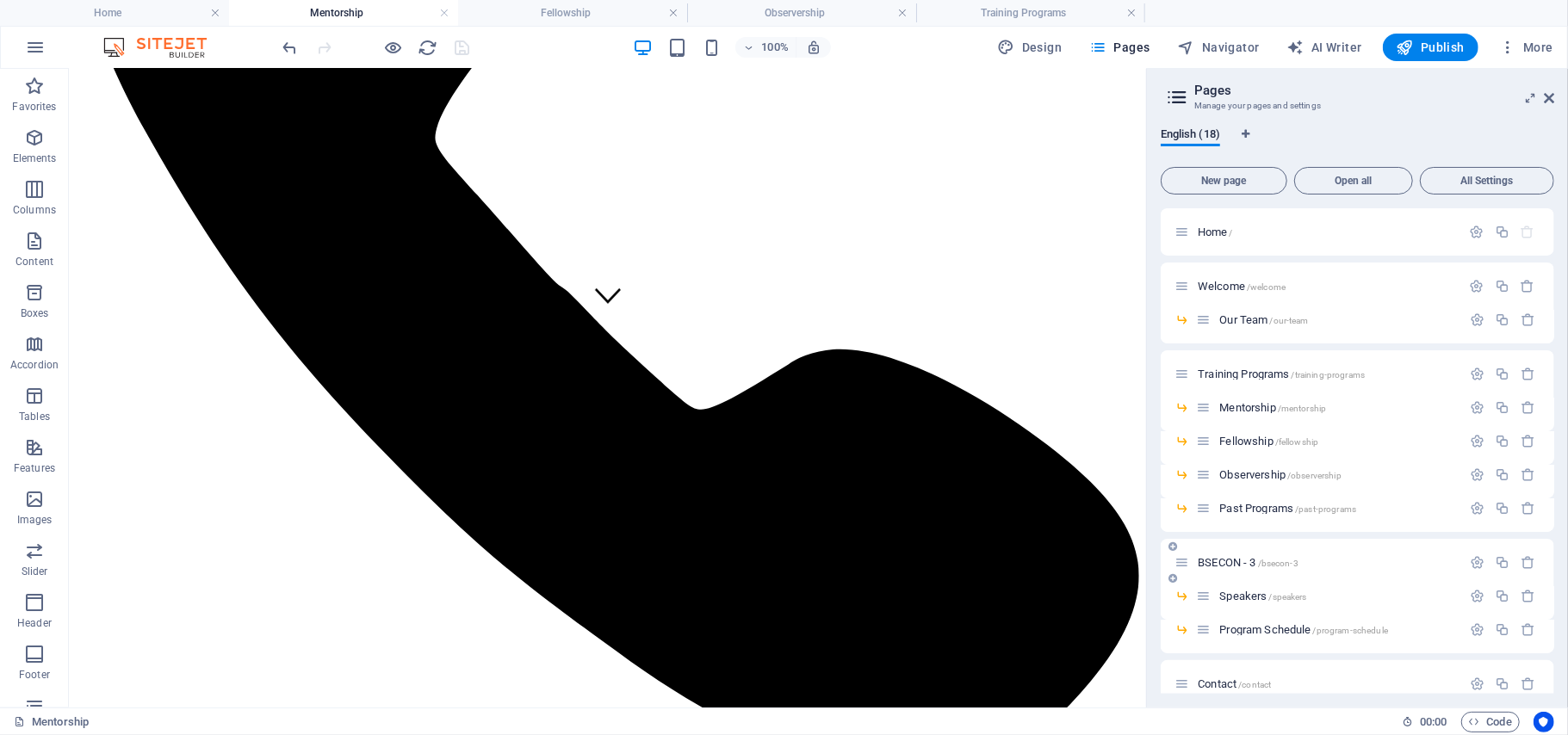 click on "BSECON - 3 /bsecon-3" at bounding box center (1248, 562) 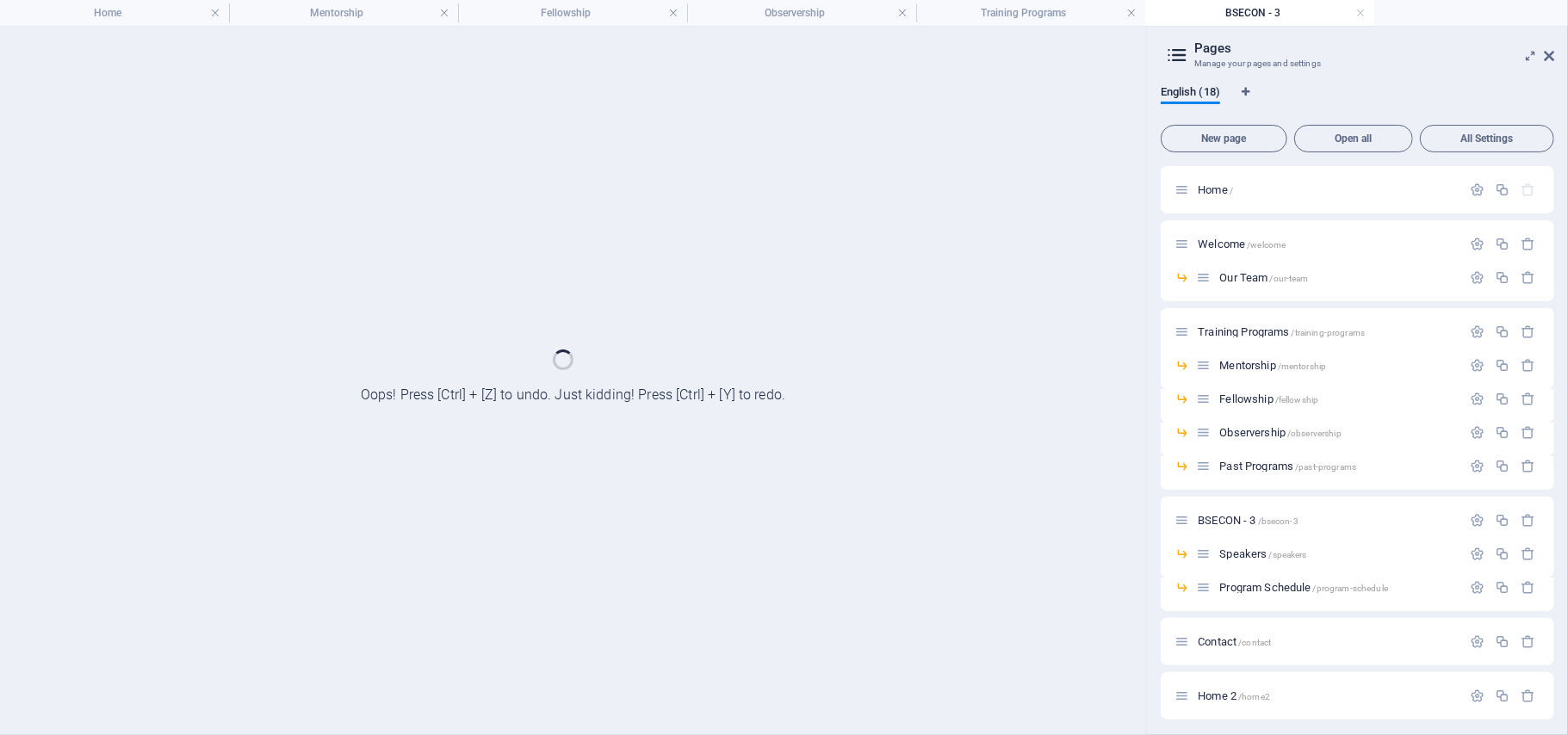 scroll, scrollTop: 0, scrollLeft: 0, axis: both 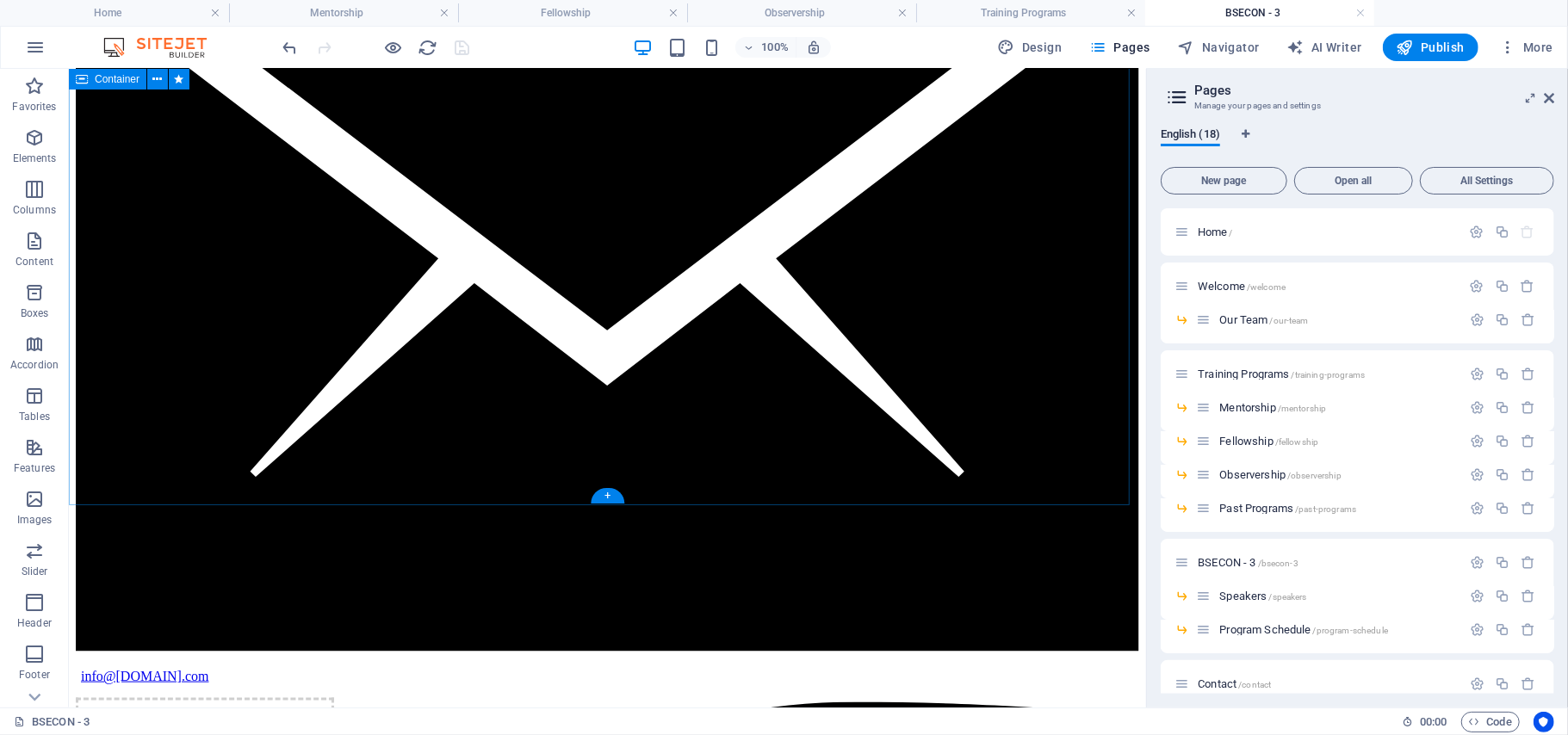 click on "welcome Dear Friends and Colleagues, We are thrilled to announce the 3rd International Conference of RASE INDIA, in partnership with Suyash Hospital and AIIMS - Raipur, taking place from Thursday, November 20, to Saturday, November 22, 2025. It has been a remarkable 3+ years since the foundation of RASE in January 2022, when we hosted our inaugural Spine Endoscopy workshop at BIN-Kolkata. Since then, we have successfully conducted over 78 programs, including Live Surgery Workshops, Hands-on Cadaver Workshops, Hands-on Live Surgery Programs, Mentorships, Fellowships, and Observerships across India and various parts of the world. We take pride in our achievement of enabling more than 300 surgeons to practice Spine Endoscopy. Seeing is believing! Join us to learn Bi-portal Spine Endoscopy step by step, covering everything from Triangulation to complete Decompression and Fusion. We look forward to seeing you in Raipur! VENUE Suyash Hospital Google Maps:  https://maps.app.goo.gl/3JGgM5U7P1qjRLpVA" at bounding box center [606, 8989] 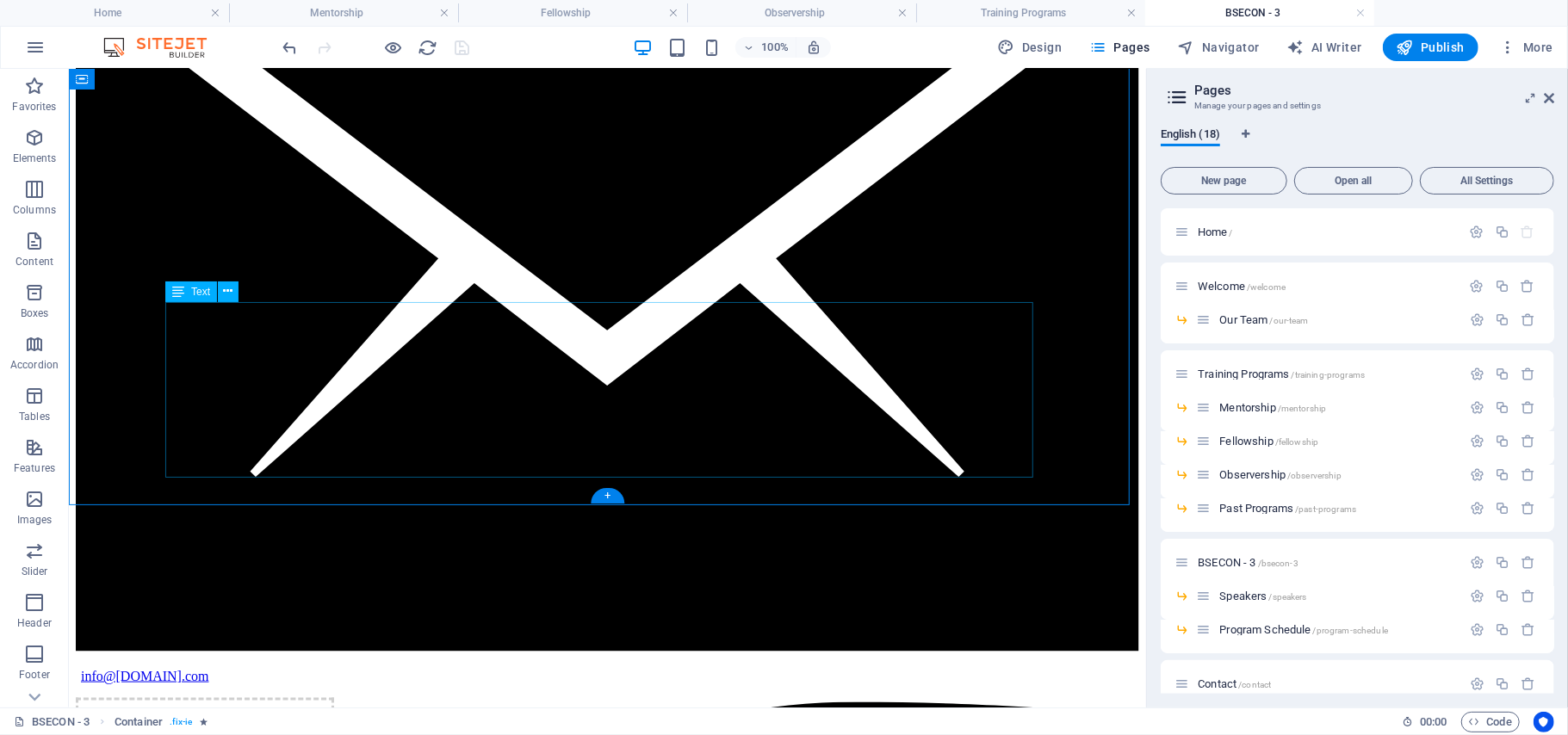 click on "VENUE Suyash Hospital 7J75+J6V, Gudhiyari Main Rd, near Avinash Lifestyle Tower, Kota, Raipur, Chhattisgarh 492010 Google Maps:  https://maps.app.goo.gl/3JGgM5U7P1qjRLpVA" at bounding box center (606, 9260) 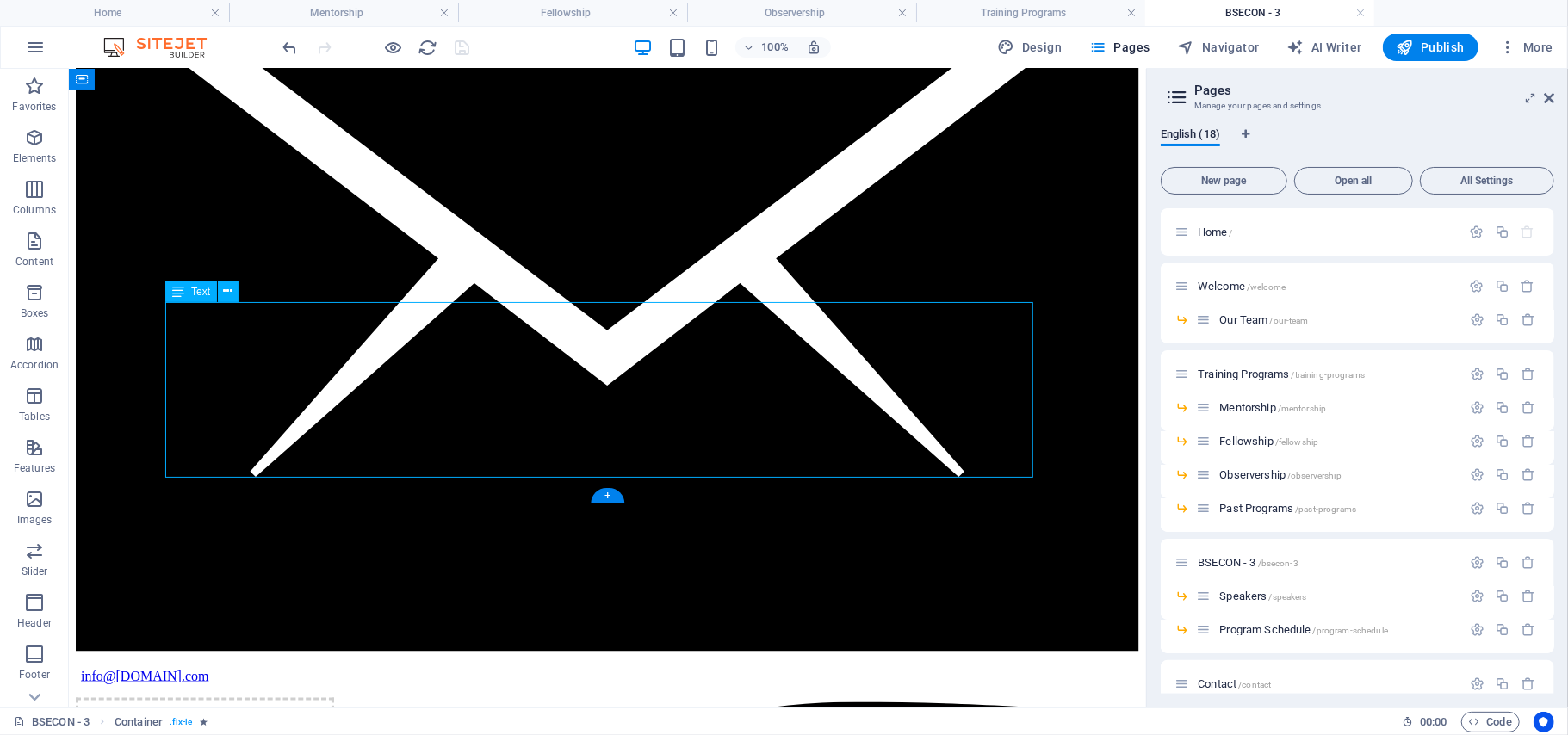 click on "VENUE Suyash Hospital 7J75+J6V, Gudhiyari Main Rd, near Avinash Lifestyle Tower, Kota, Raipur, Chhattisgarh 492010 Google Maps:  https://maps.app.goo.gl/3JGgM5U7P1qjRLpVA" at bounding box center [606, 9260] 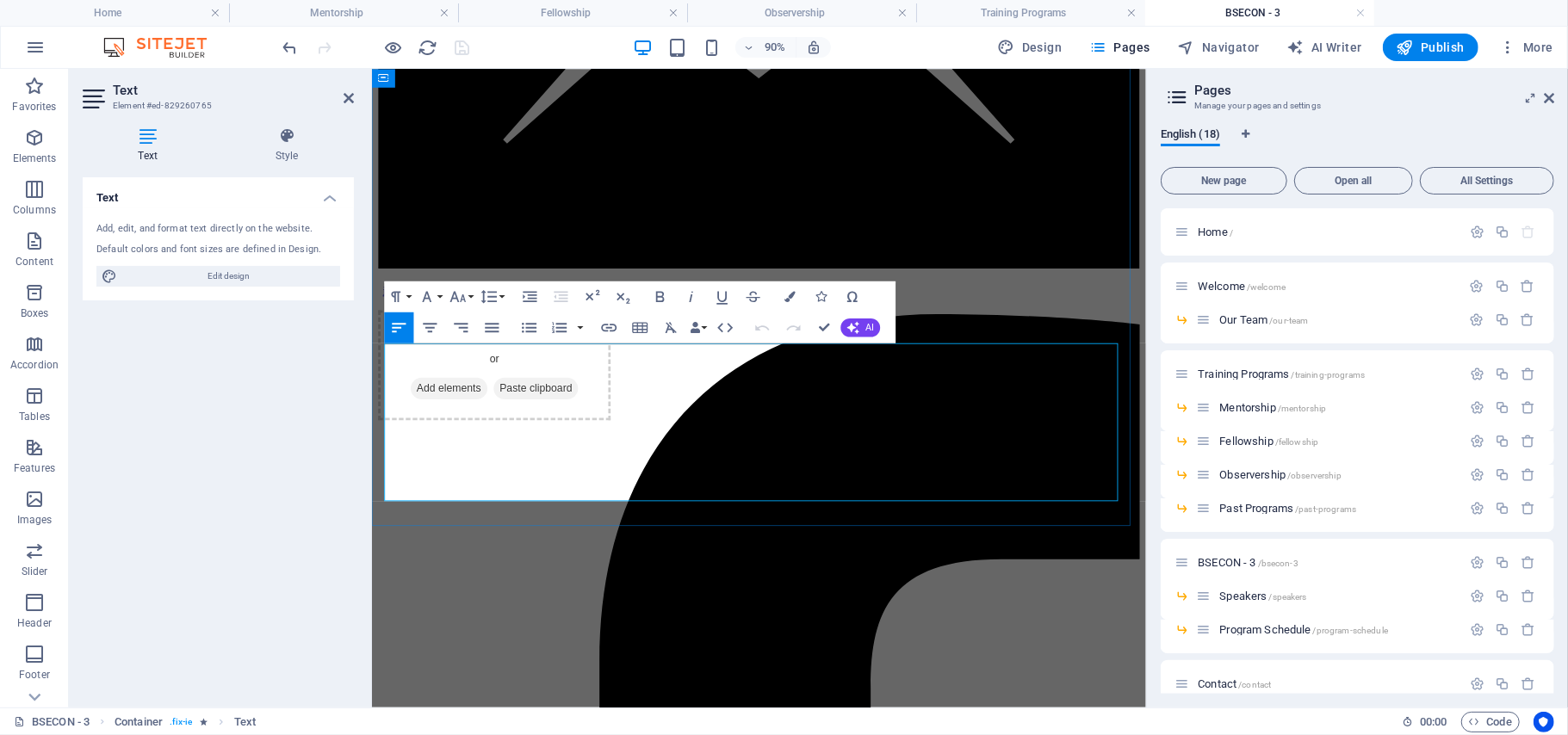 scroll, scrollTop: 1186, scrollLeft: 0, axis: vertical 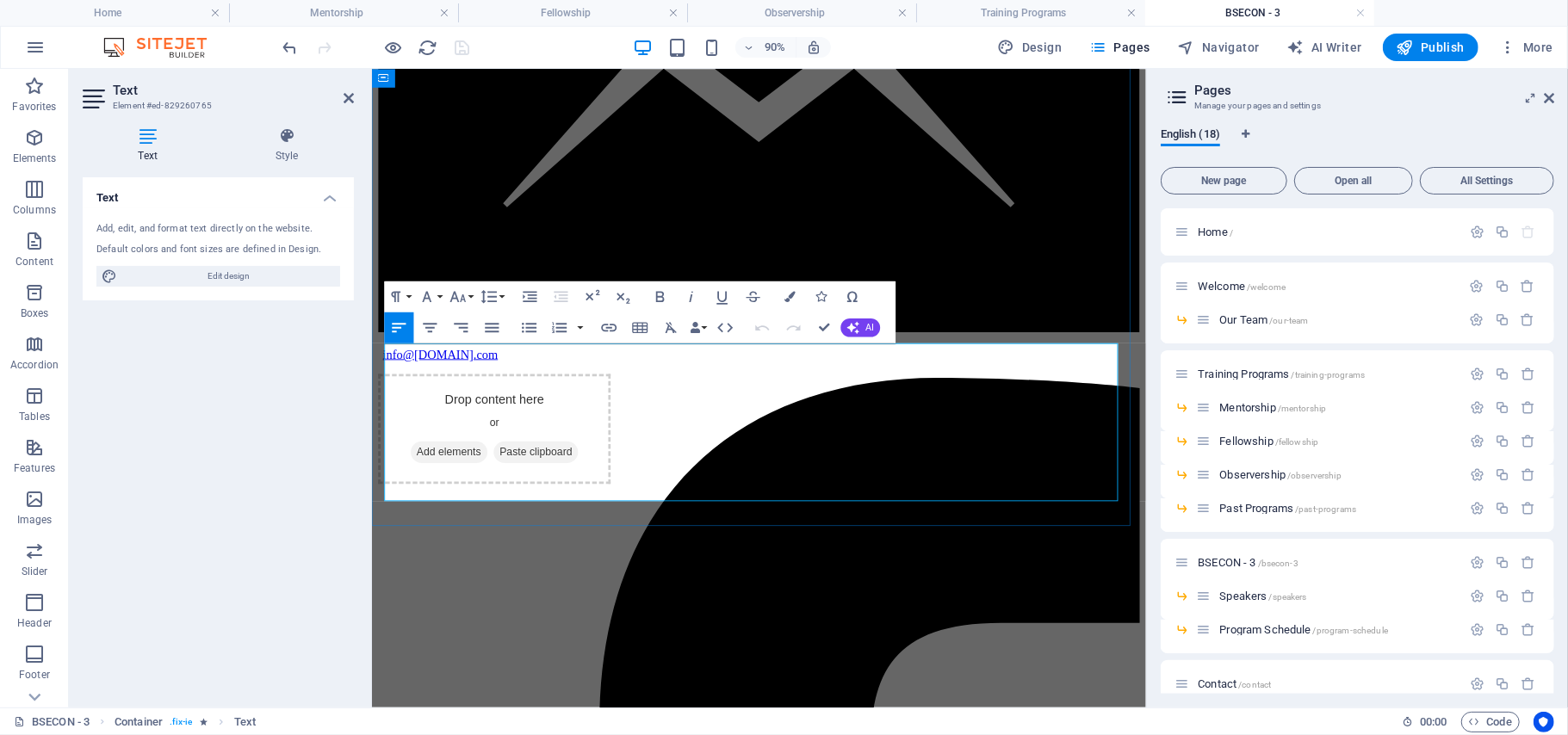 click on "Google Maps:  https://maps.app.goo.gl/3JGgM5U7P1qjRLpVA" at bounding box center (801, 7882) 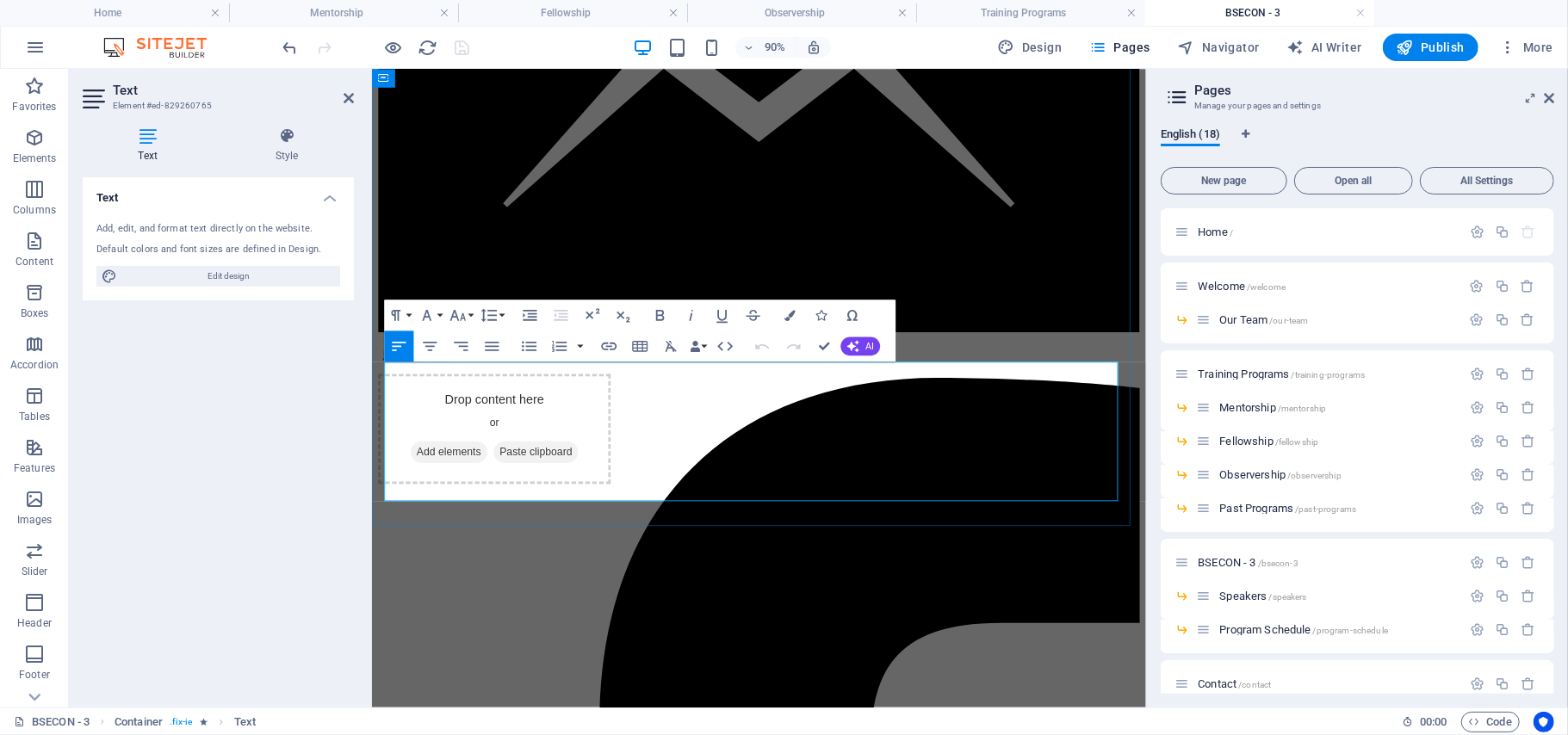scroll, scrollTop: 1165, scrollLeft: 0, axis: vertical 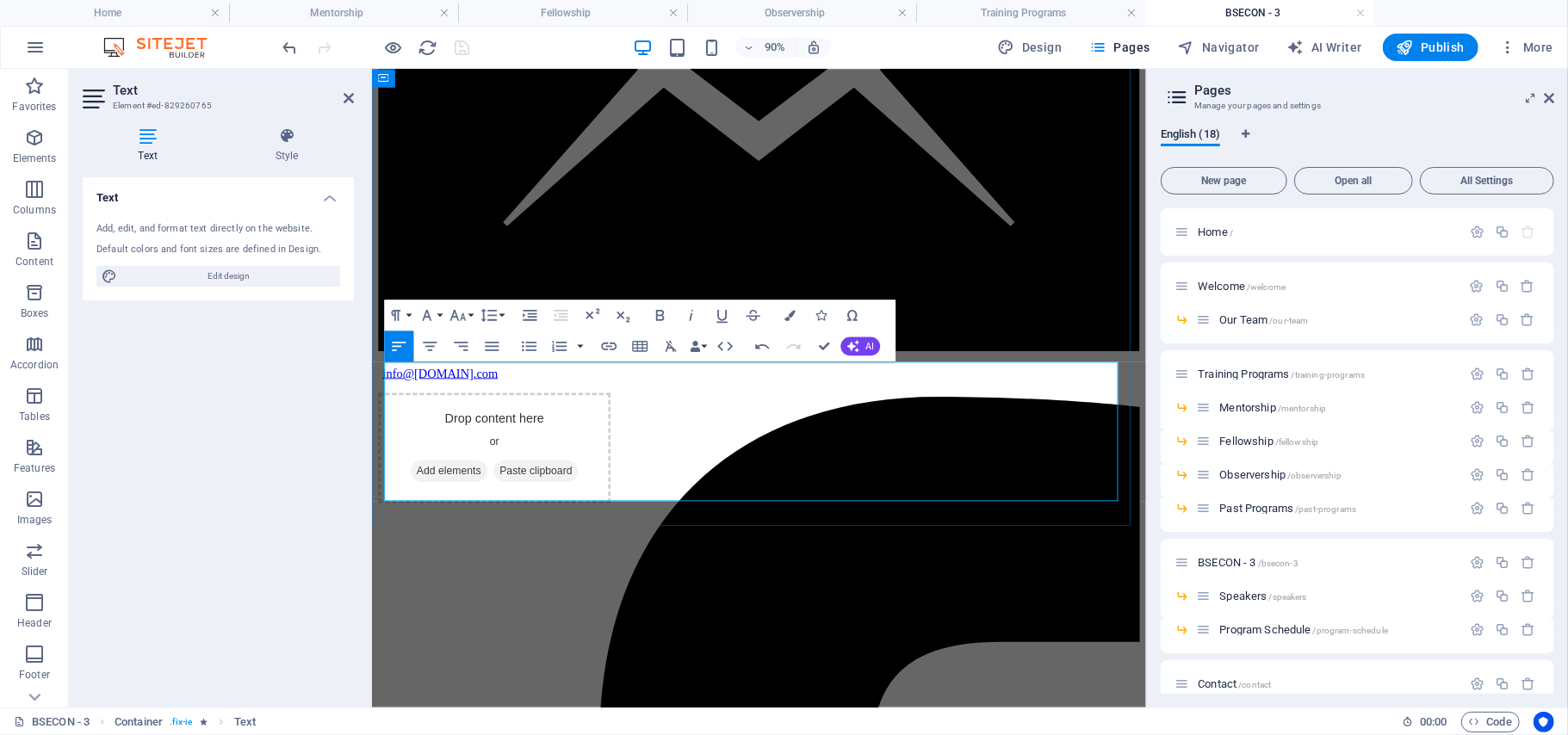 drag, startPoint x: 790, startPoint y: 535, endPoint x: 475, endPoint y: 540, distance: 315.03968 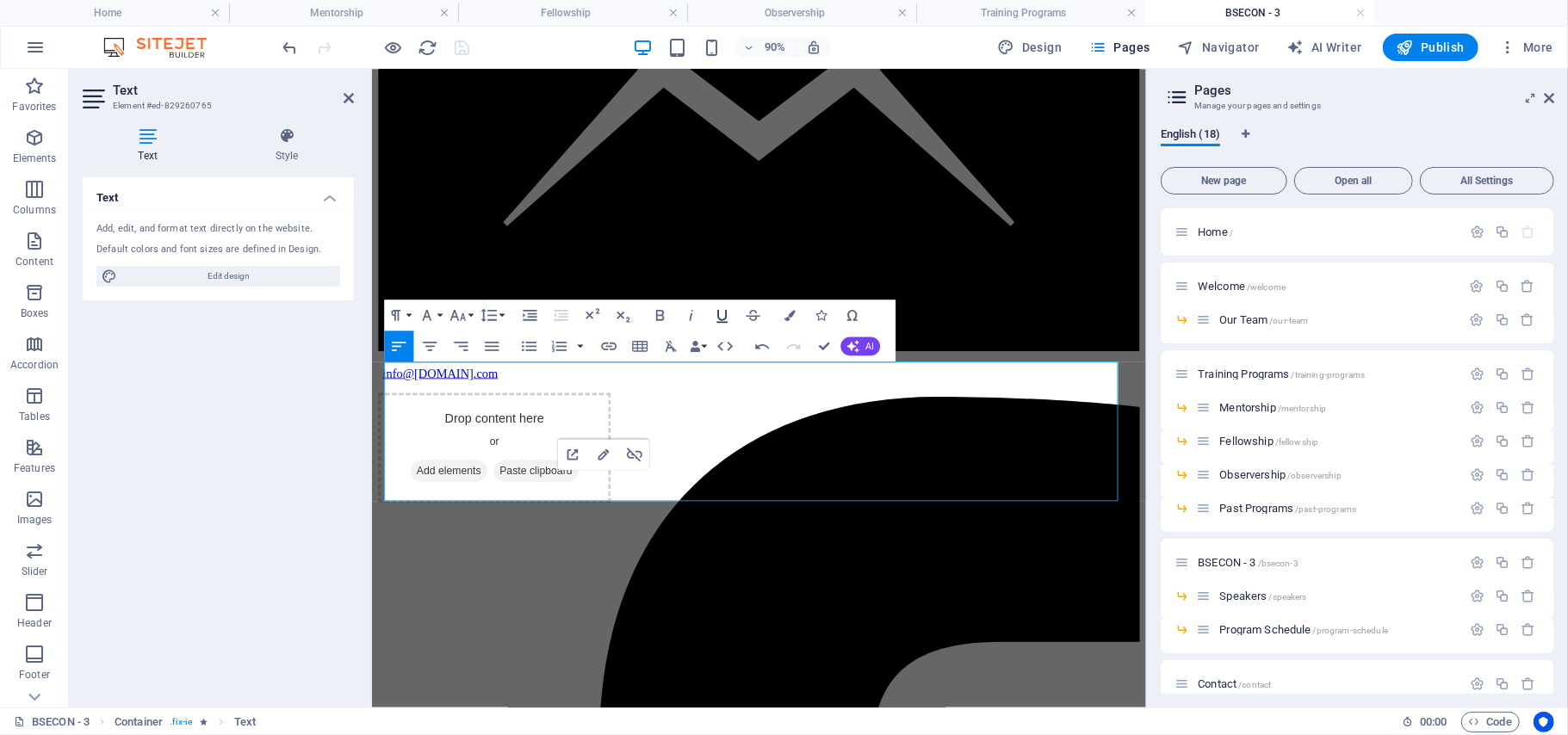 click 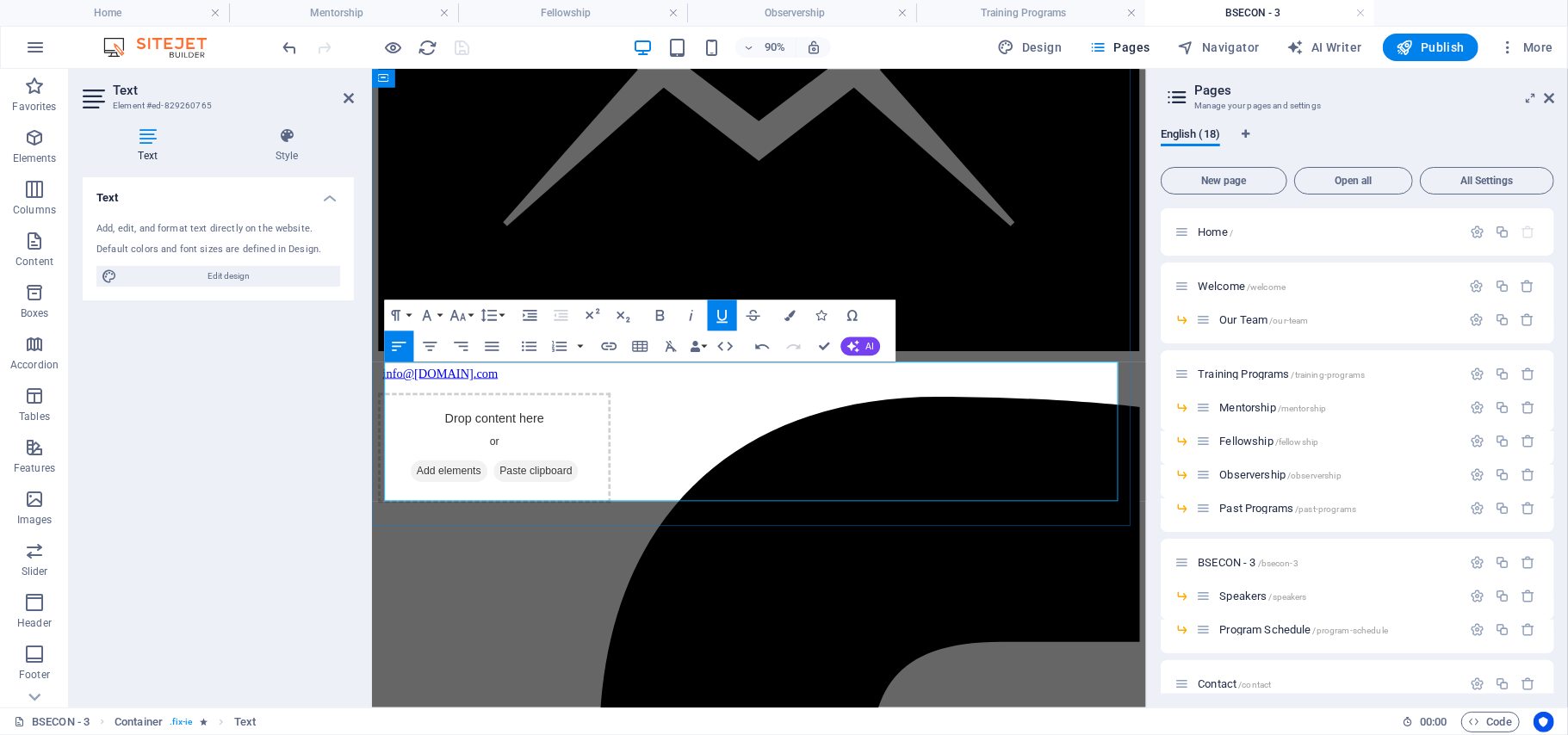 click on "7J75+J6V, Gudhiyari Main Rd, near Avinash Lifestyle Tower, Kota, Raipur, Chhattisgarh 492010" at bounding box center (801, 7844) 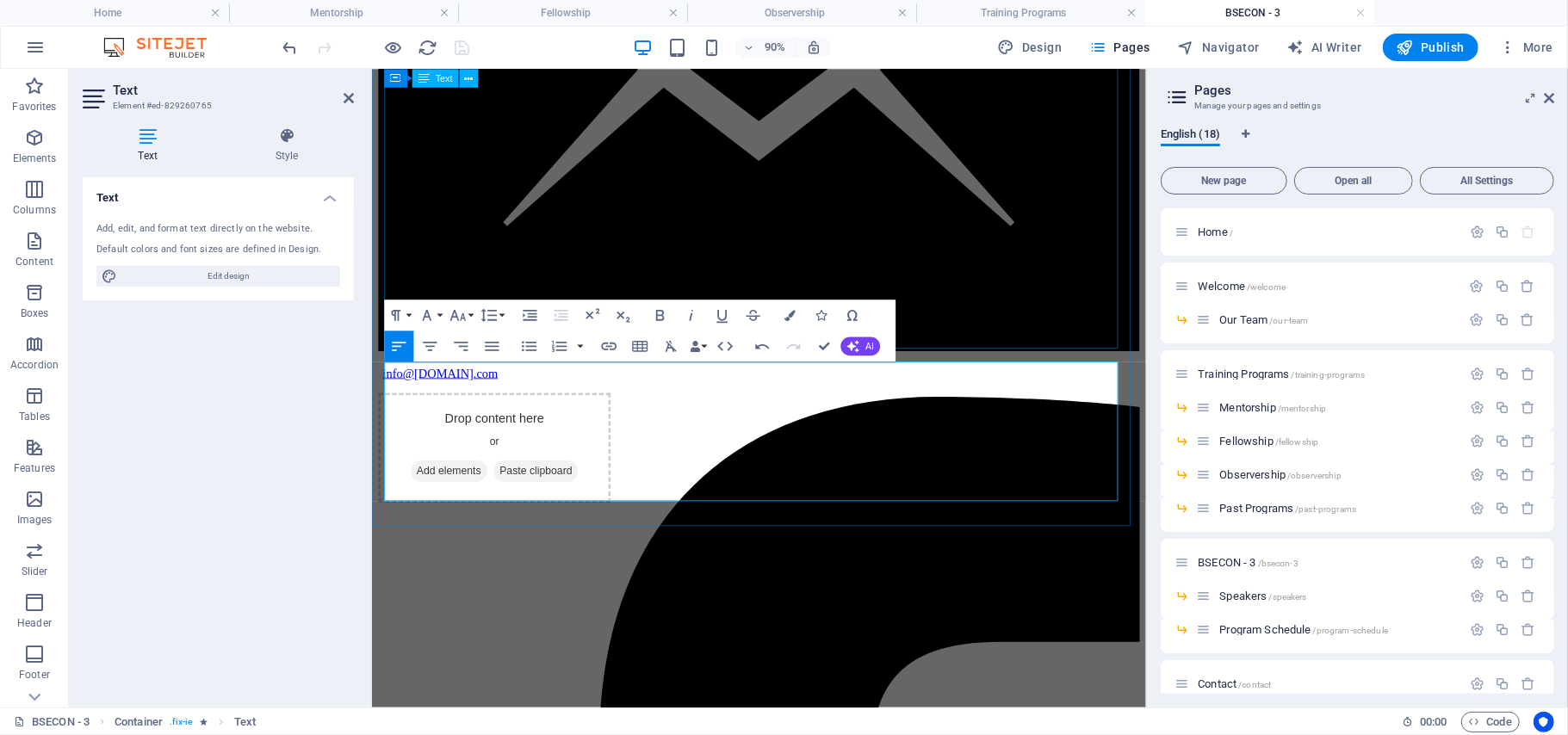 click on "Dear Friends and Colleagues, We are thrilled to announce the 3rd International Conference of RASE INDIA, in partnership with Suyash Hospital and AIIMS - Raipur, taking place from Thursday, November 20, to Saturday, November 22, 2025. It has been a remarkable 3+ years since the foundation of RASE in January 2022, when we hosted our inaugural Spine Endoscopy workshop at BIN-Kolkata. Since then, we have successfully conducted over 78 programs, including Live Surgery Workshops, Hands-on Cadaver Workshops, Hands-on Live Surgery Programs, Mentorships, Fellowships, and Observerships across India and various parts of the world. We take pride in our achievement of enabling more than 300 surgeons to practice Spine Endoscopy. Seeing is believing! Join us to learn Bi-portal Spine Endoscopy step by step, covering everything from Triangulation to complete Decompression and Fusion. We look forward to seeing you in Raipur!" at bounding box center (801, 7441) 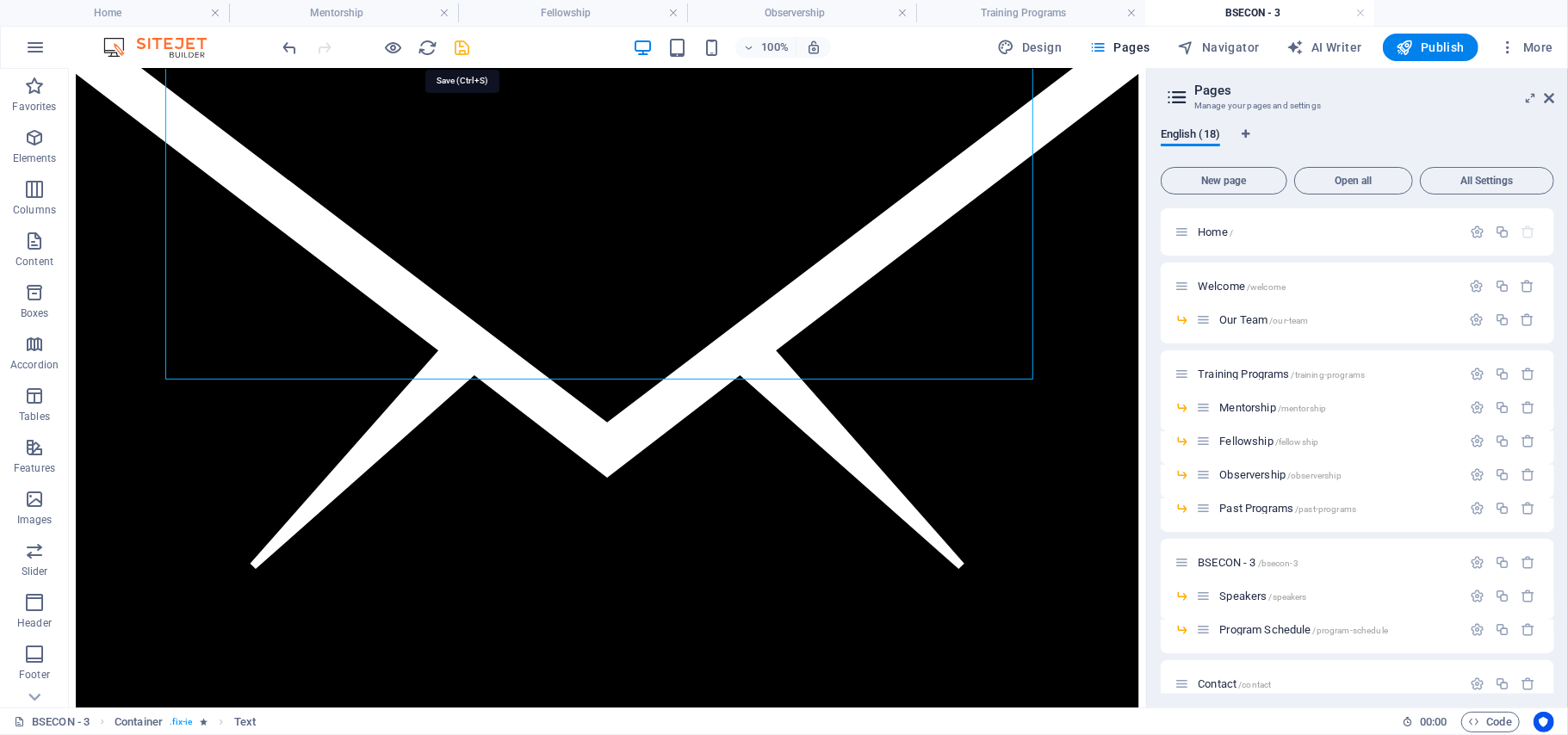 drag, startPoint x: 462, startPoint y: 52, endPoint x: 655, endPoint y: 361, distance: 364 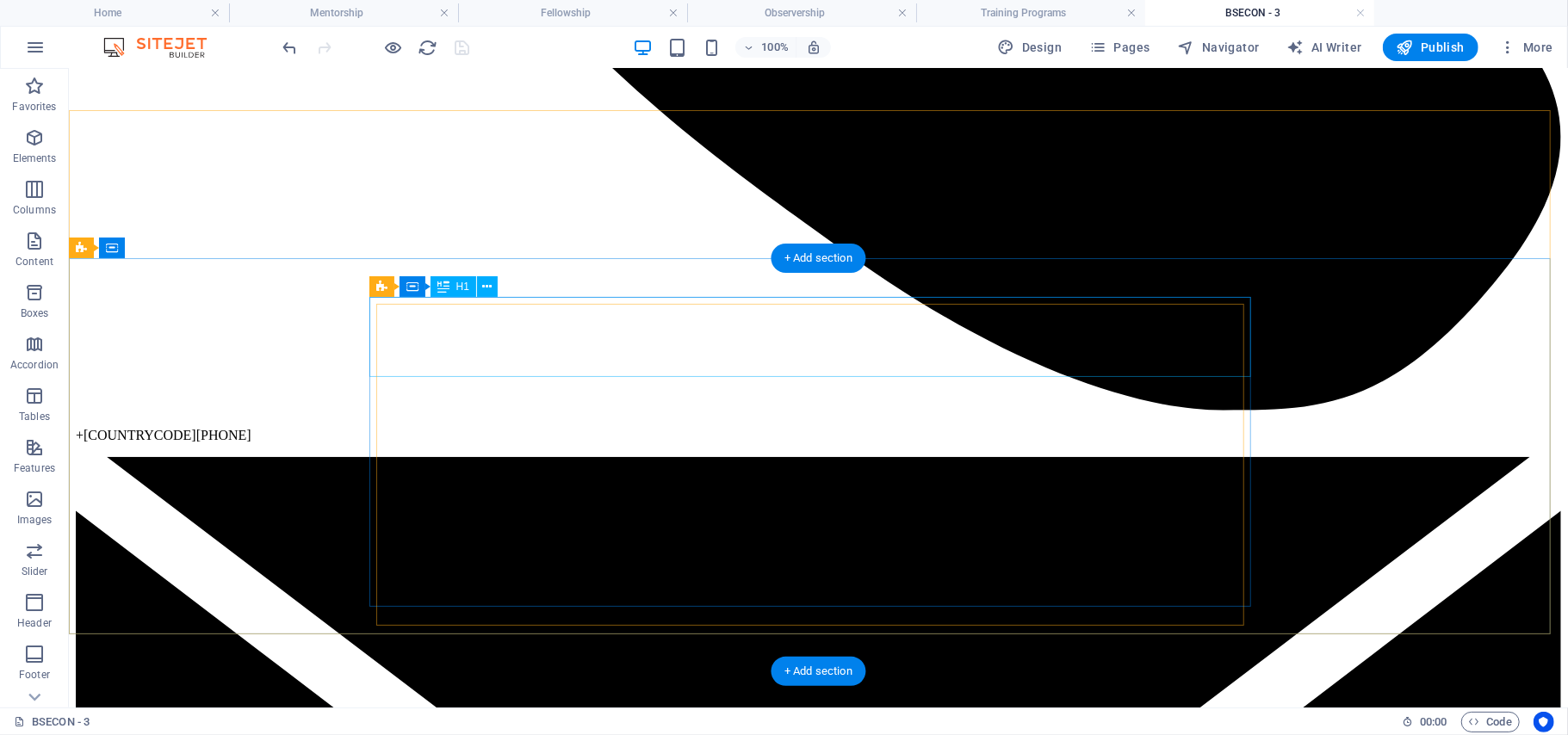scroll, scrollTop: 0, scrollLeft: 0, axis: both 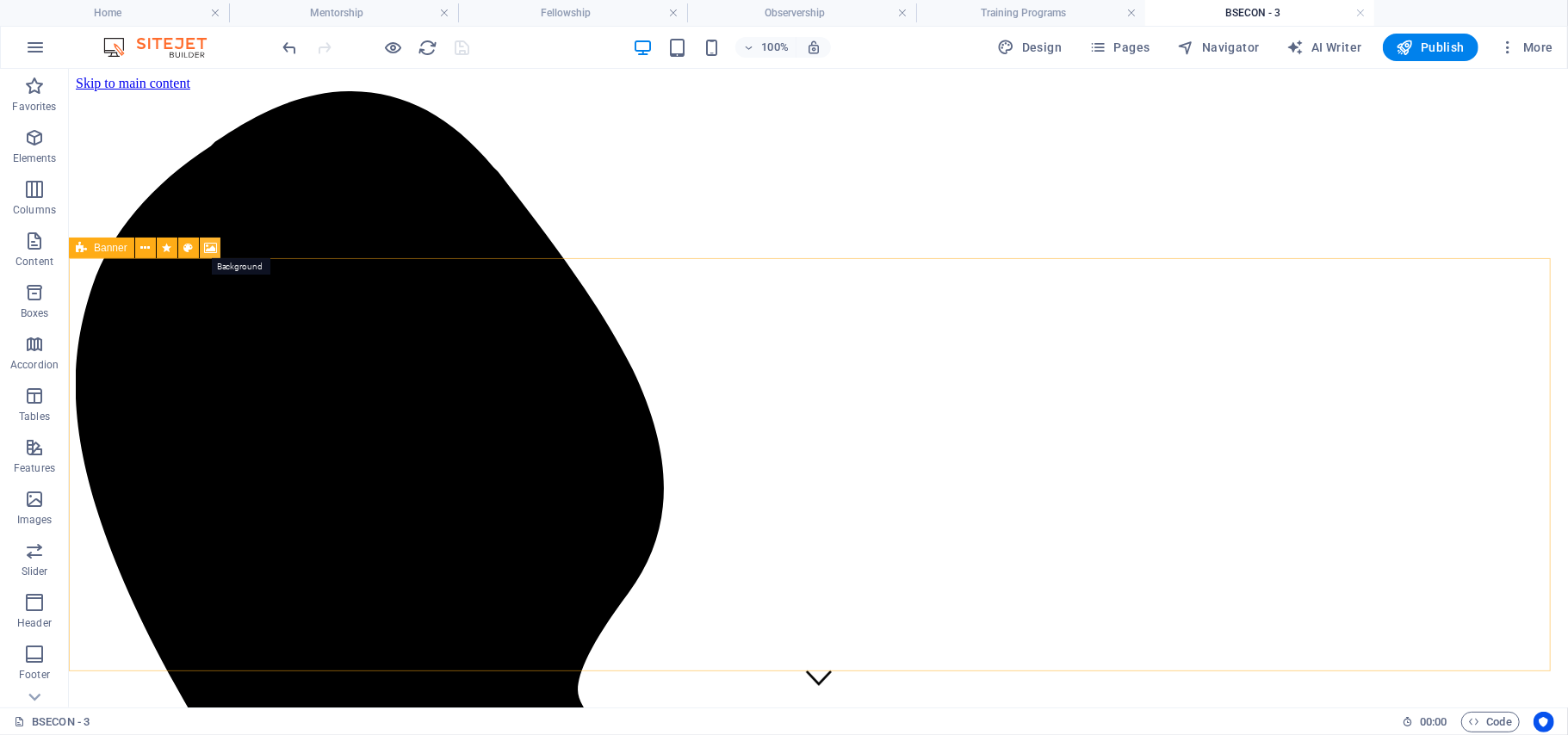 click at bounding box center (210, 248) 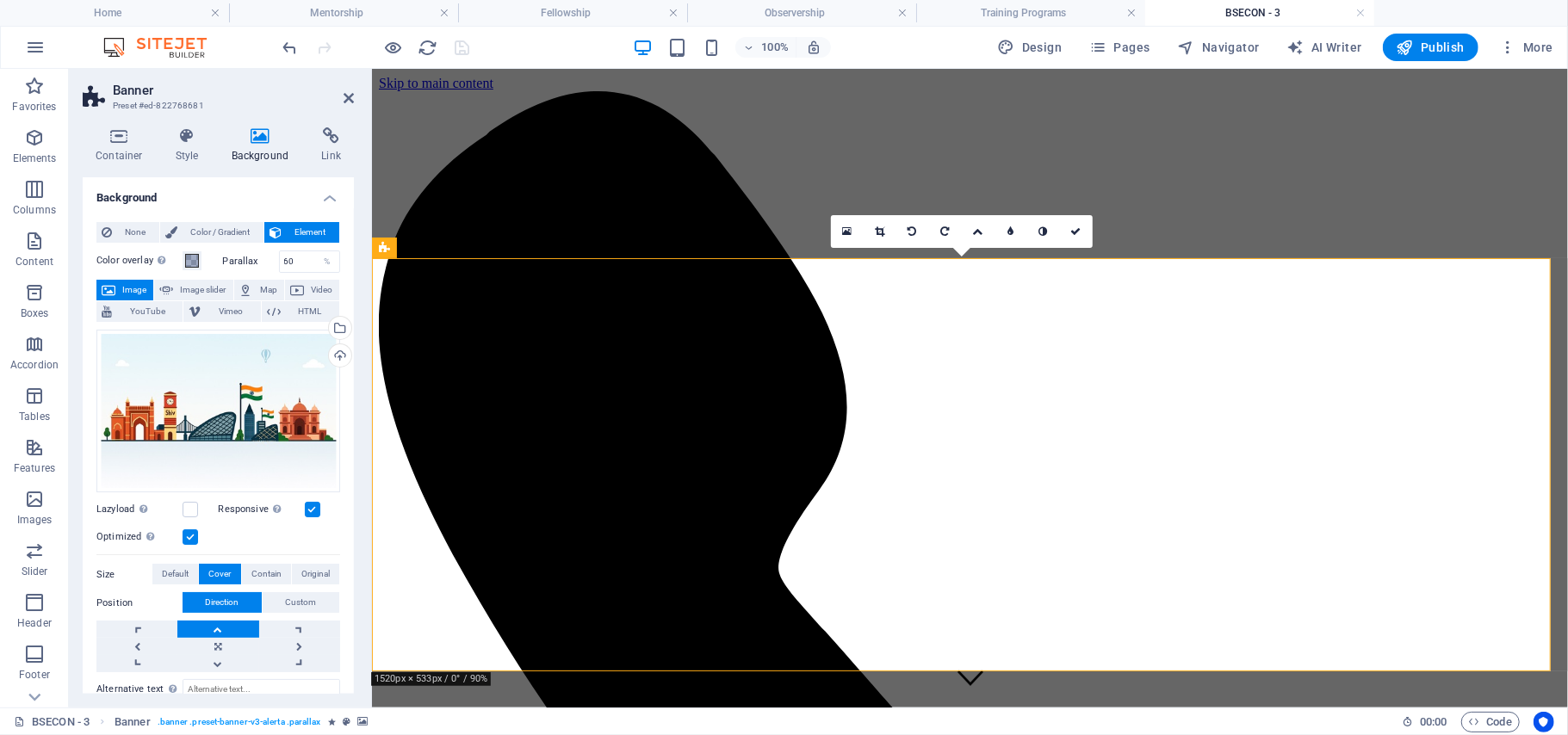 click at bounding box center (260, 136) 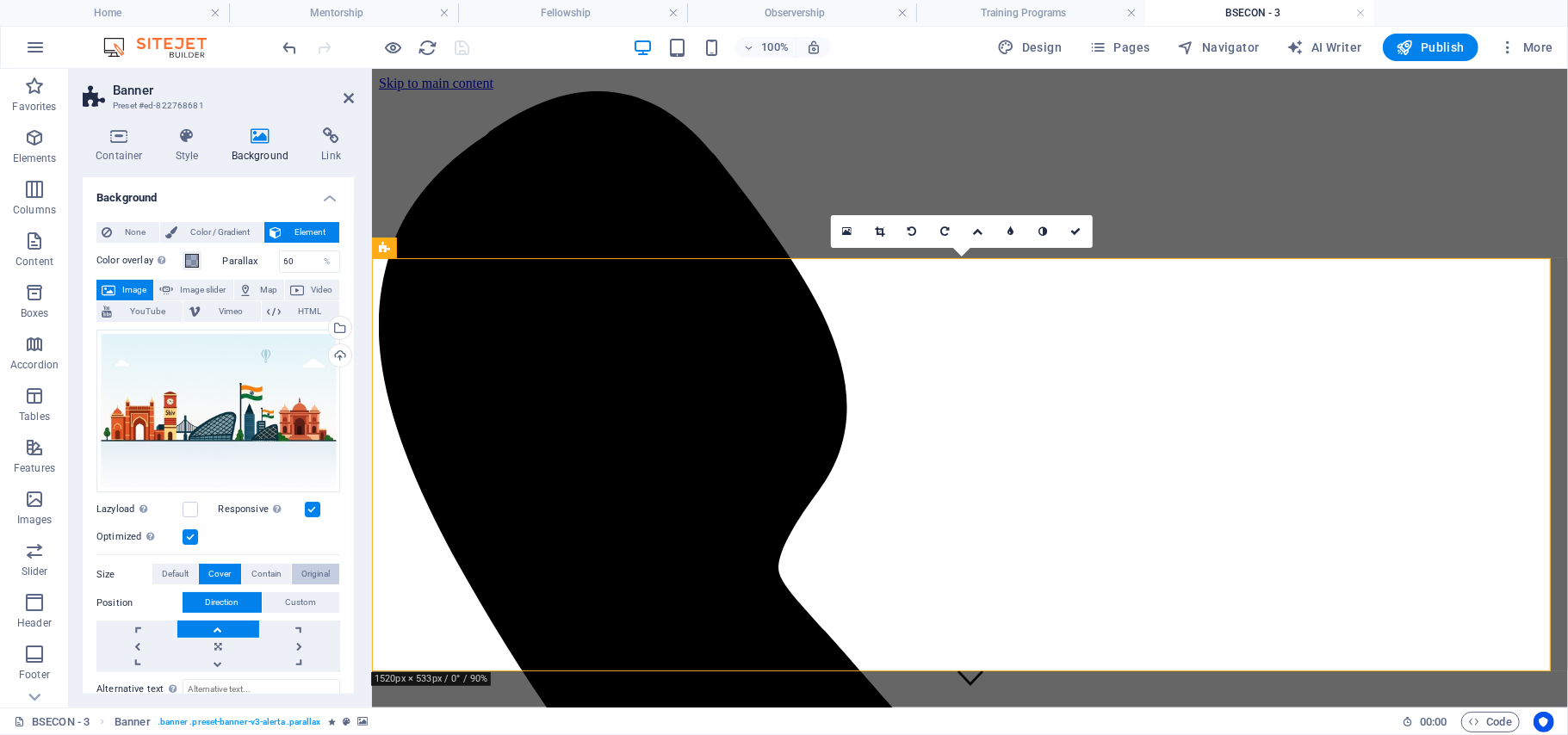 click on "Original" at bounding box center (315, 574) 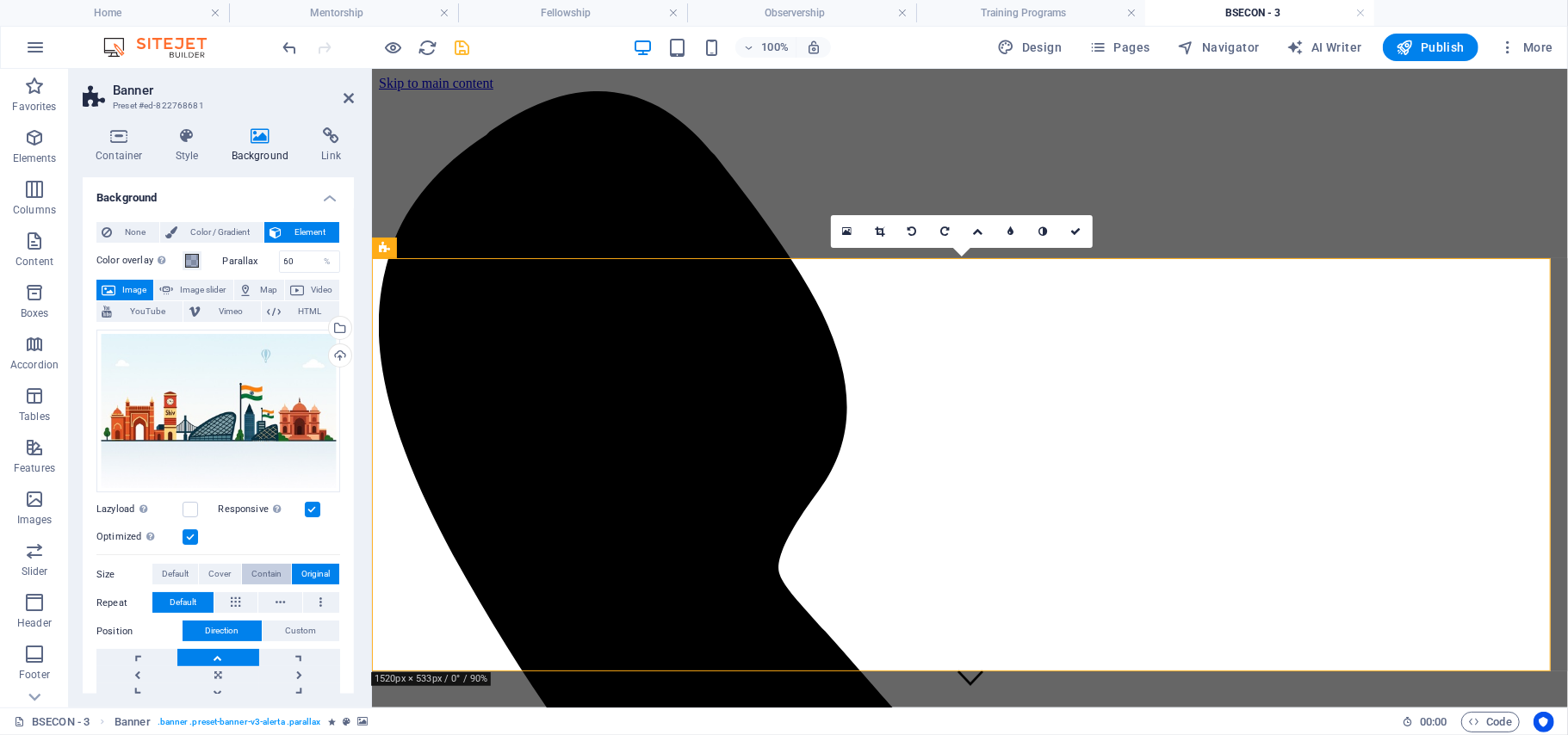 click on "Contain" at bounding box center [266, 574] 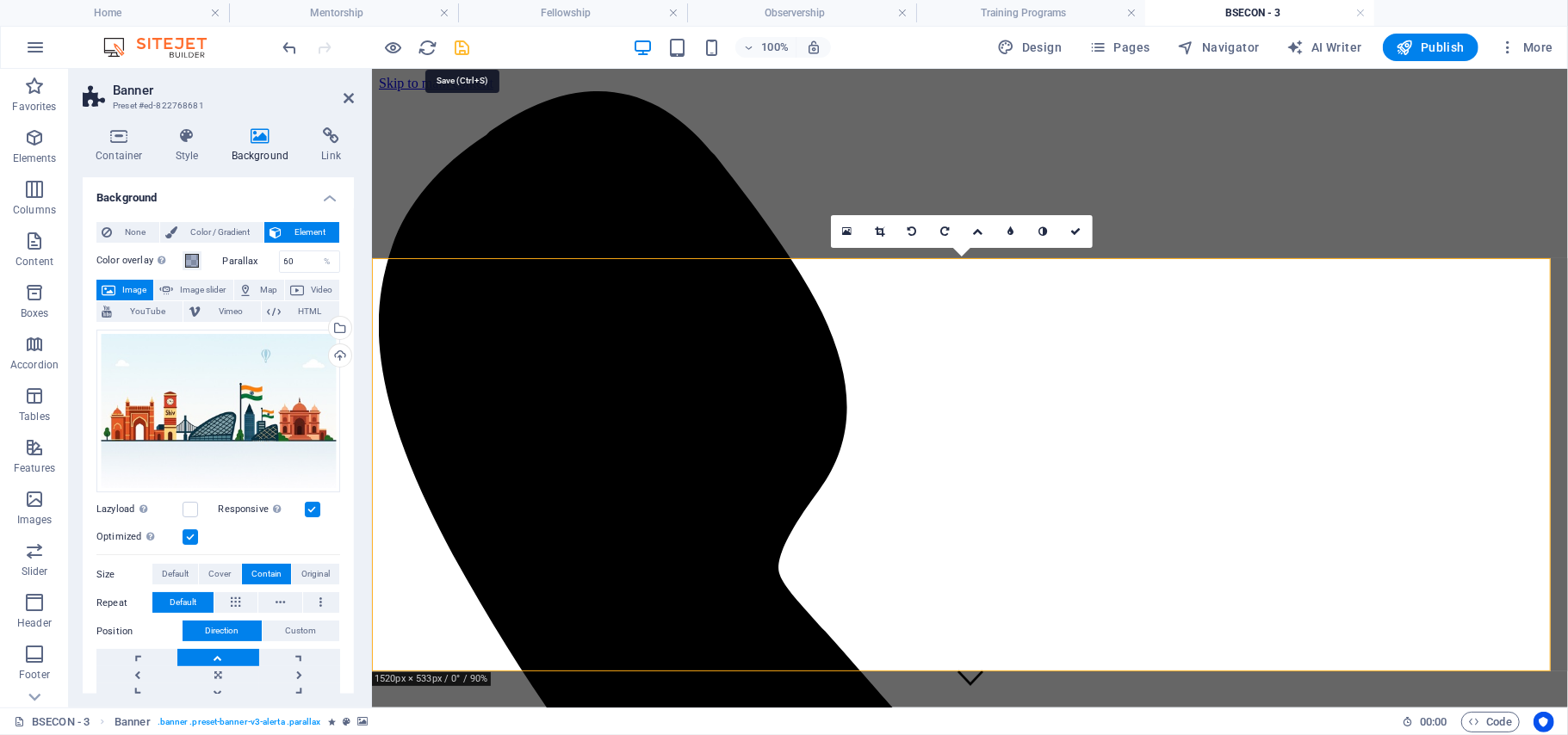 drag, startPoint x: 453, startPoint y: 26, endPoint x: 456, endPoint y: 50, distance: 24.186773 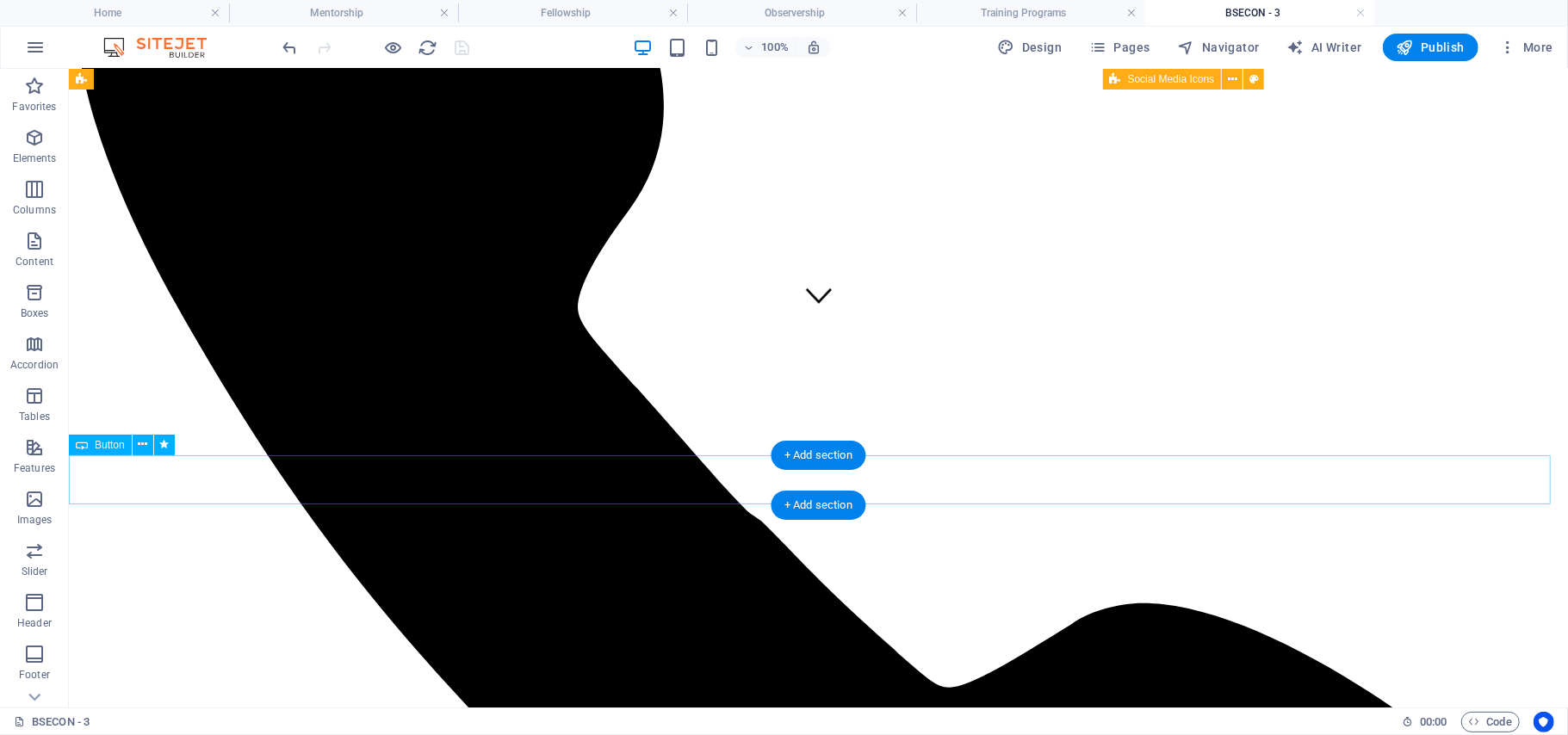 scroll, scrollTop: 0, scrollLeft: 0, axis: both 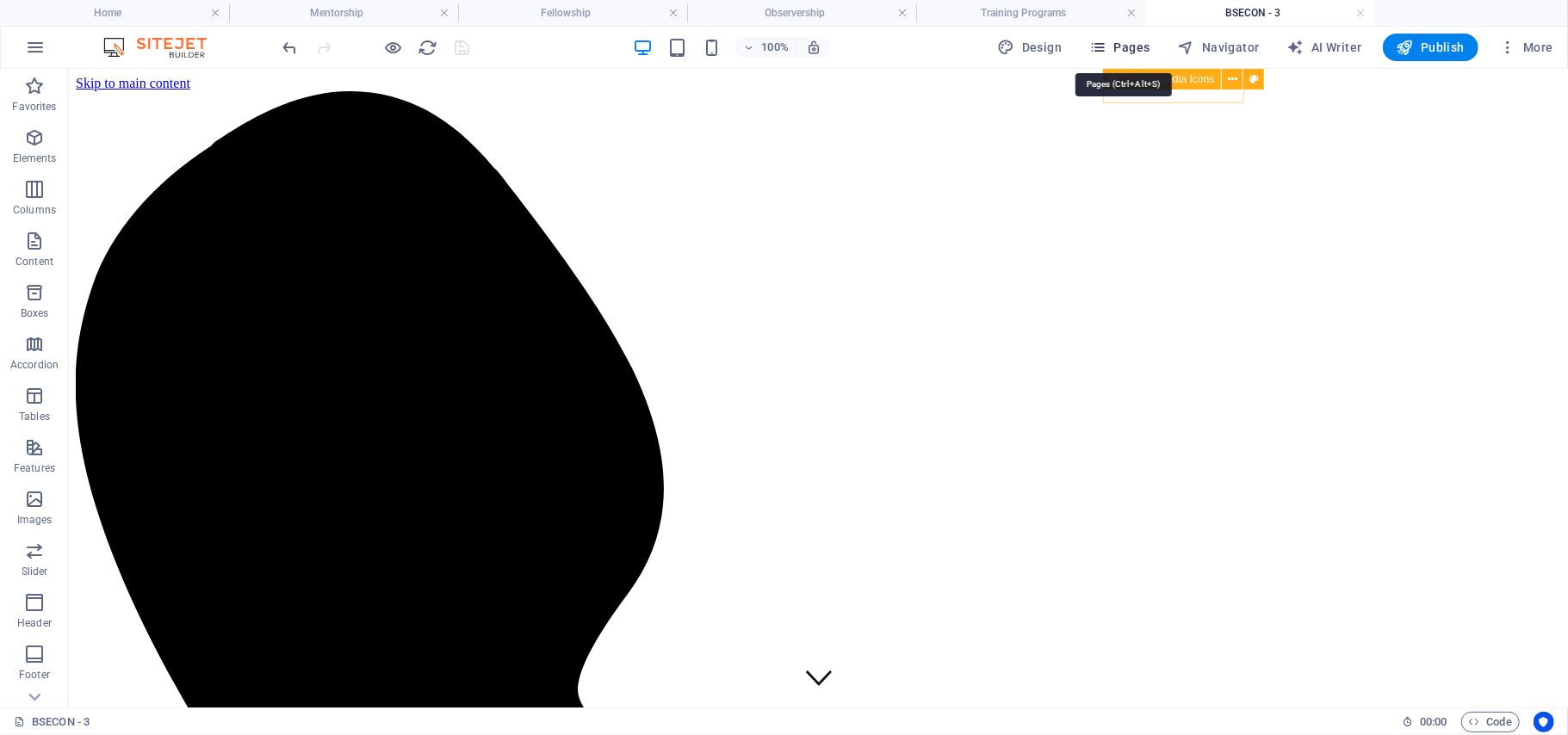 click on "Pages" at bounding box center (1119, 47) 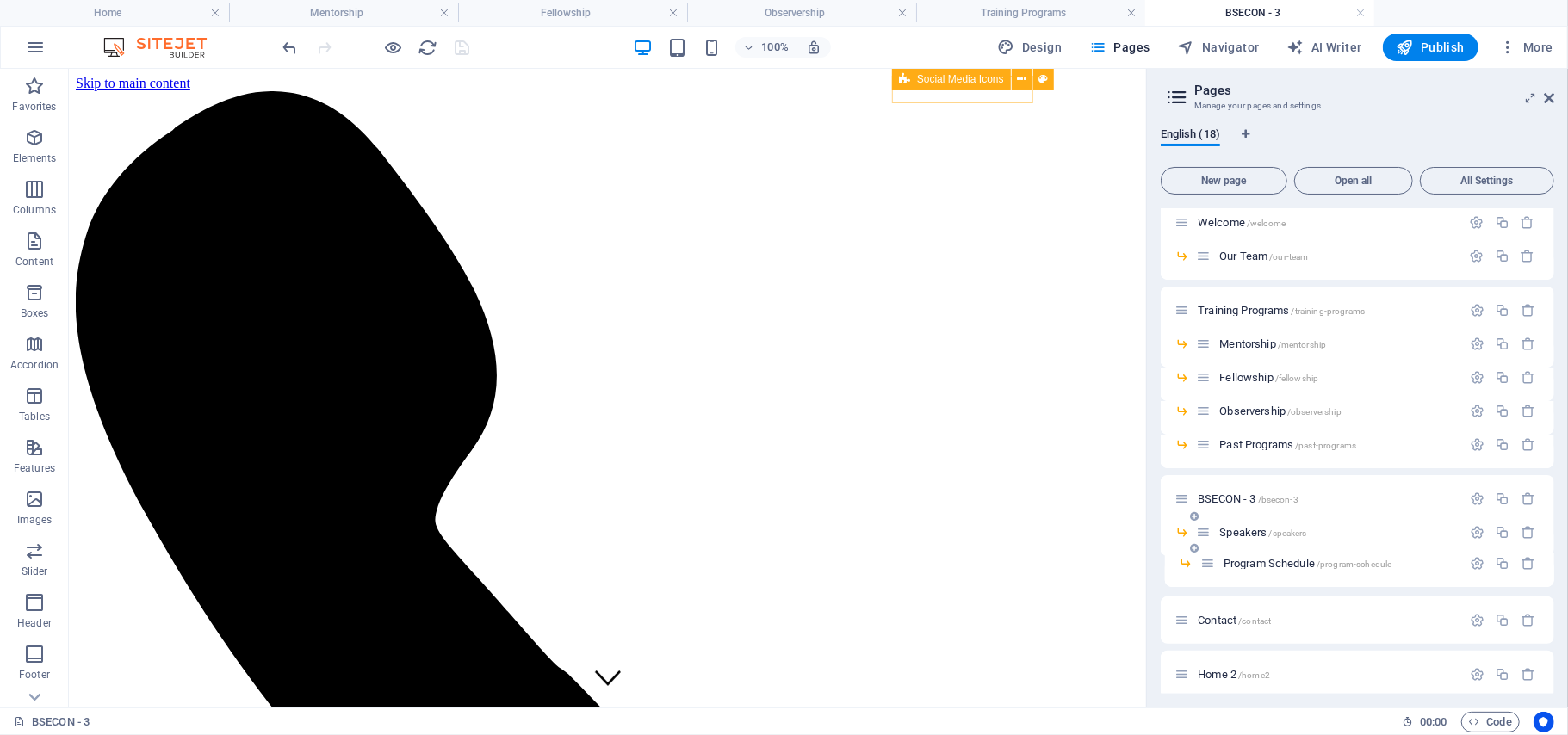 scroll, scrollTop: 64, scrollLeft: 0, axis: vertical 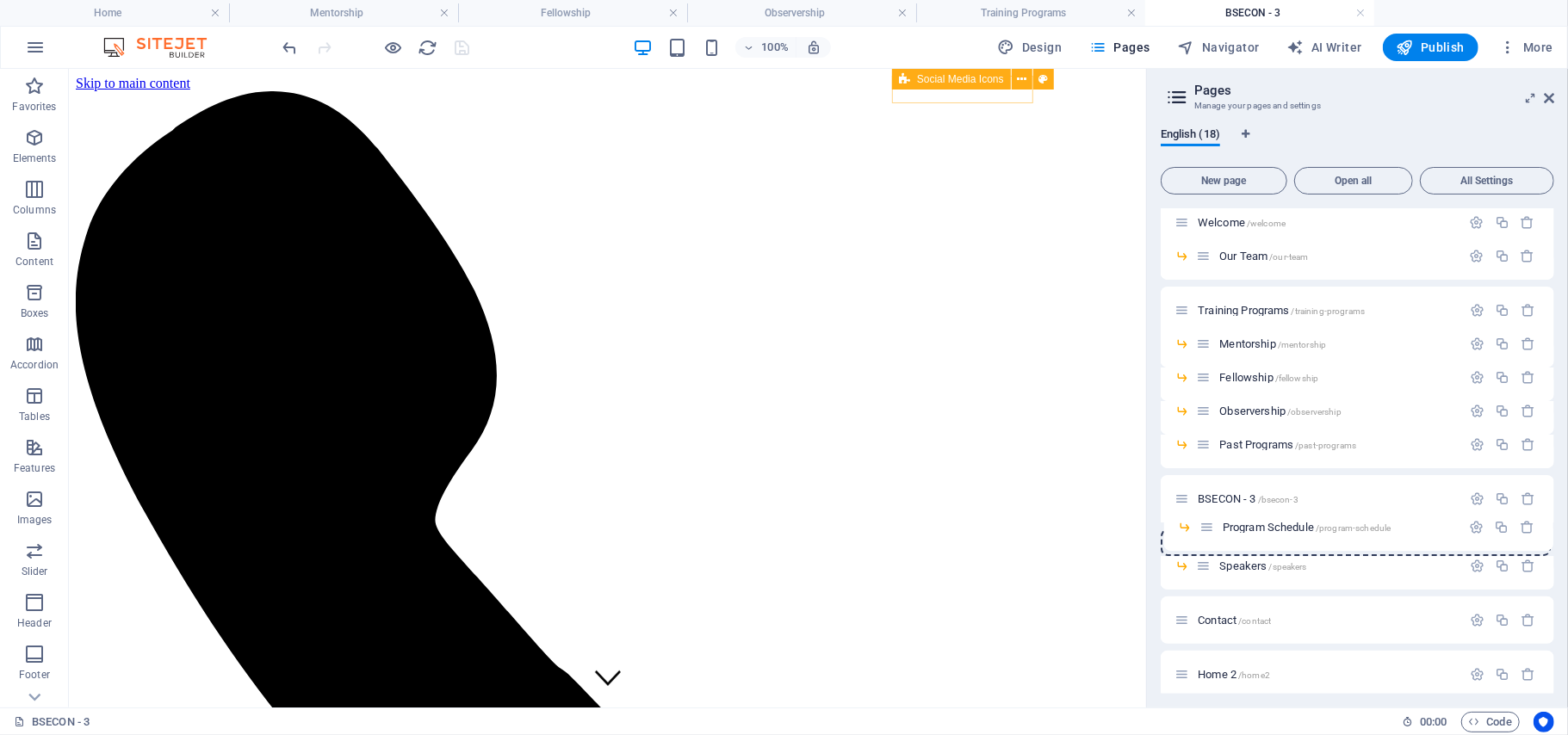 drag, startPoint x: 1203, startPoint y: 628, endPoint x: 1205, endPoint y: 522, distance: 106.018866 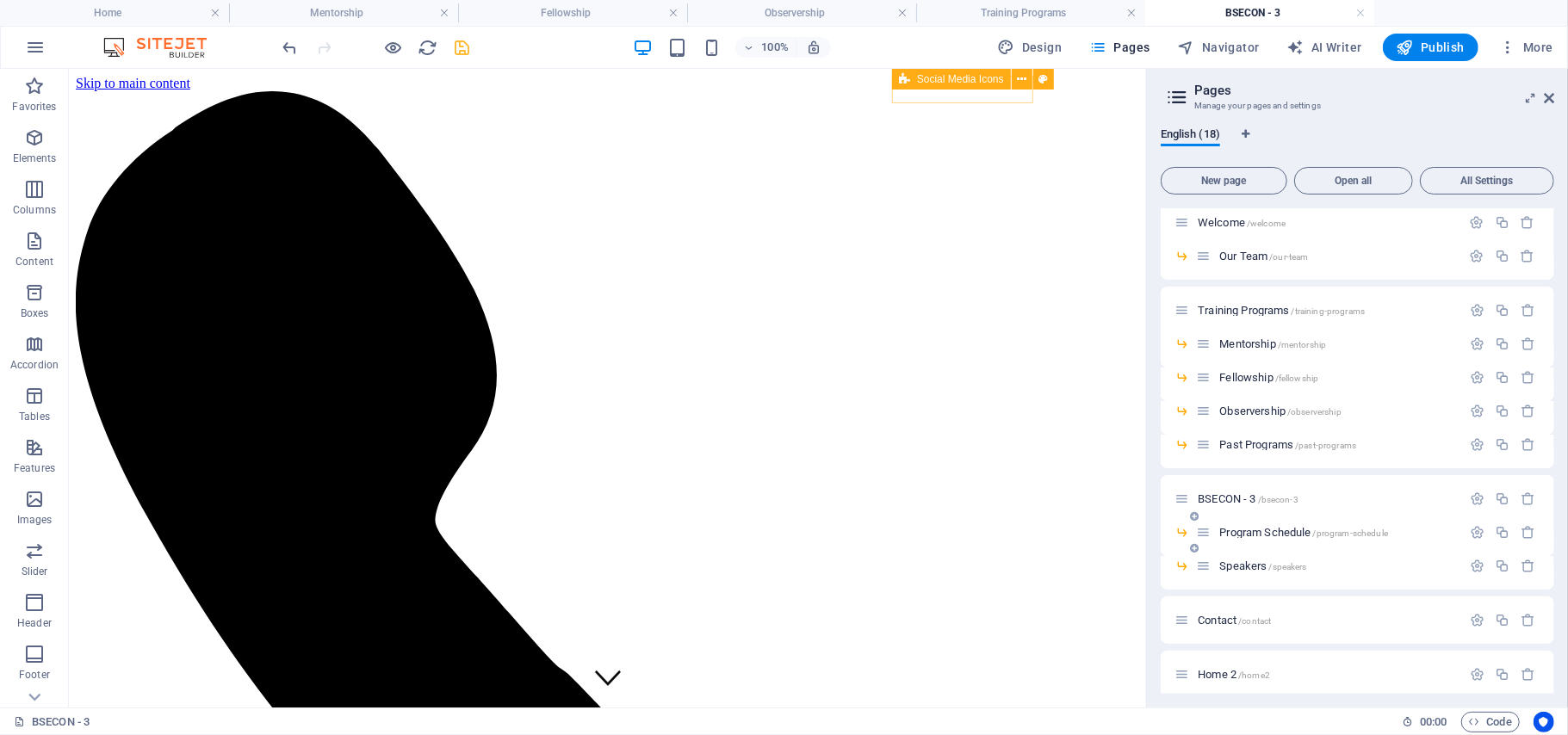 click on "Program Schedule /program-schedule" at bounding box center [1304, 532] 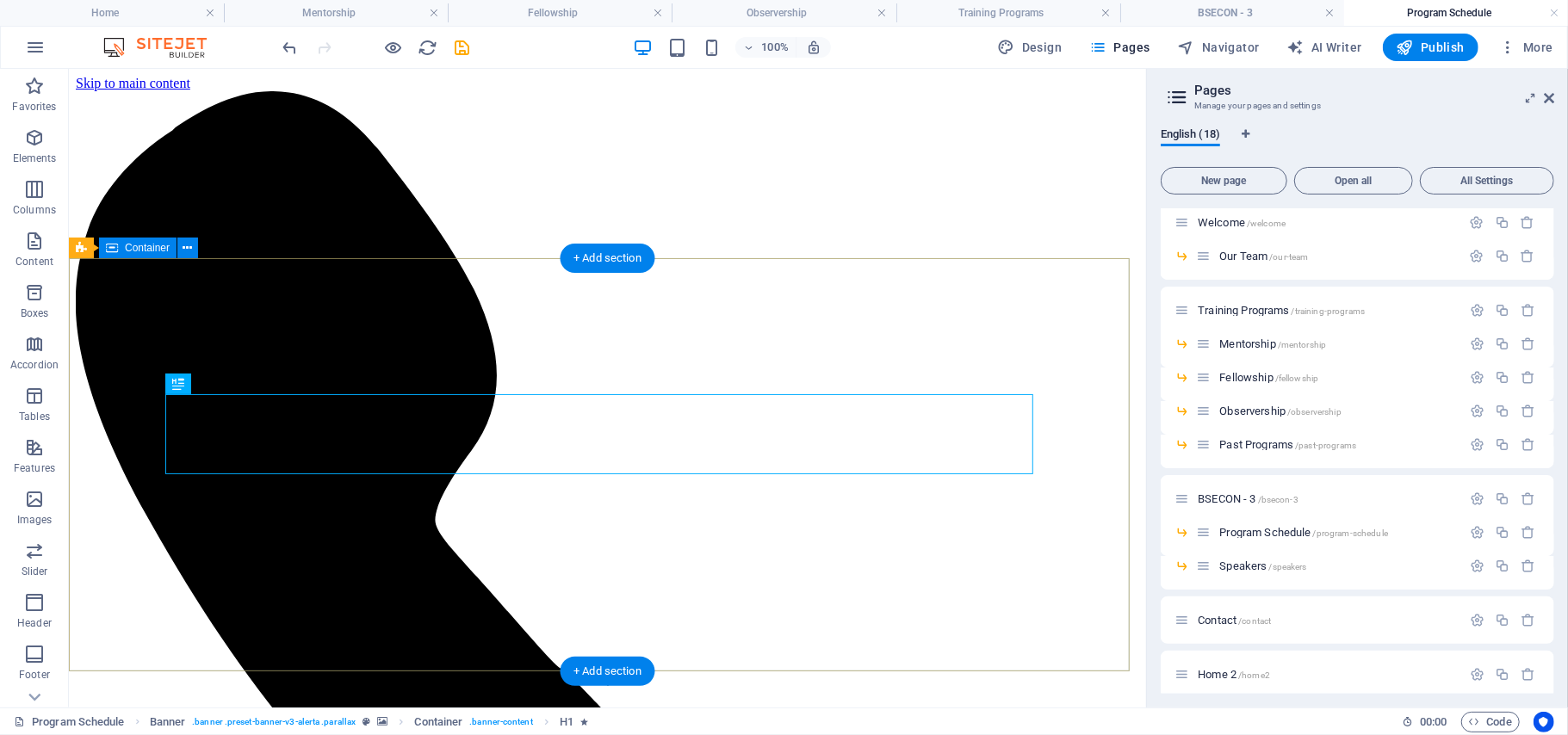 scroll, scrollTop: 0, scrollLeft: 0, axis: both 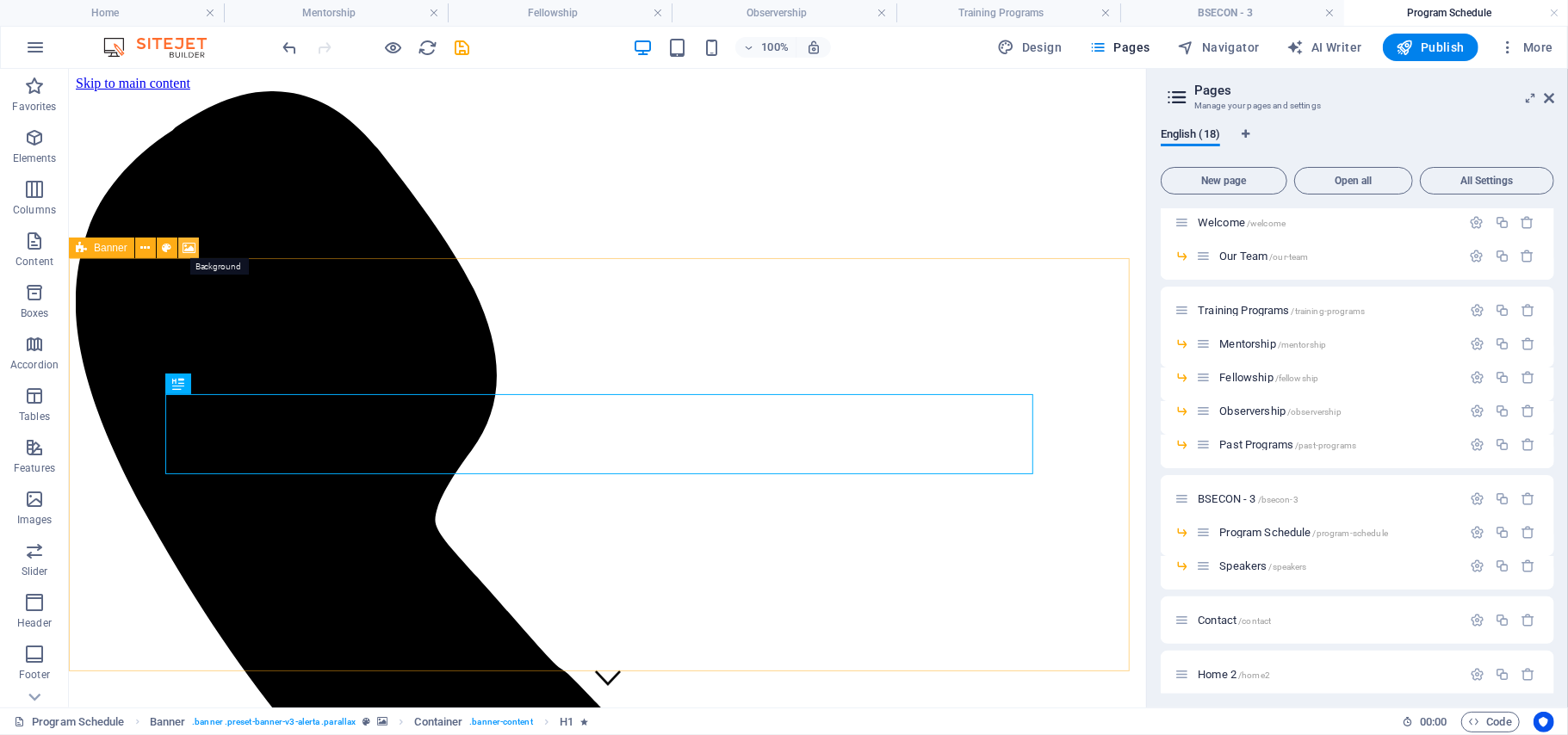drag, startPoint x: 183, startPoint y: 243, endPoint x: 65, endPoint y: 293, distance: 128.15615 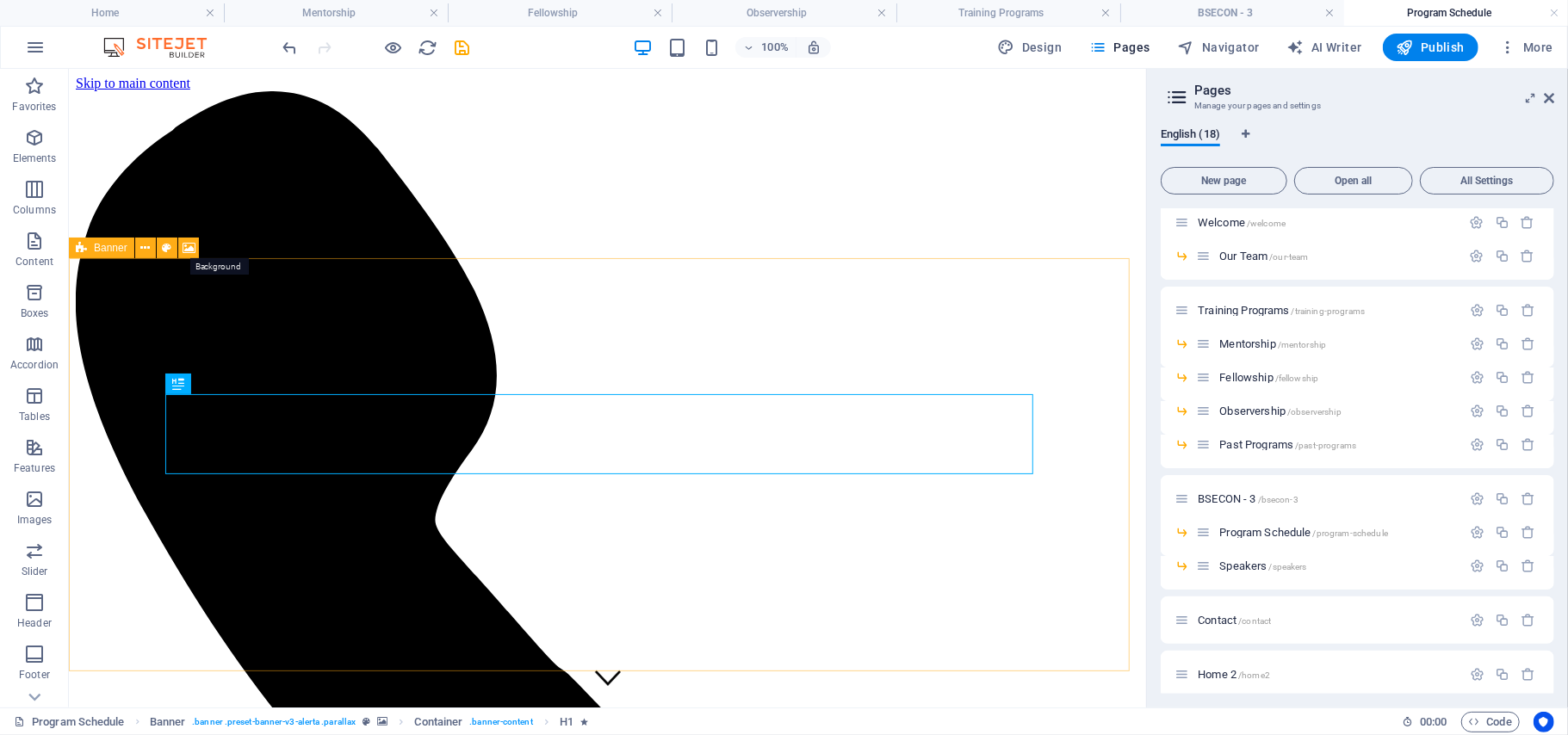 select on "%" 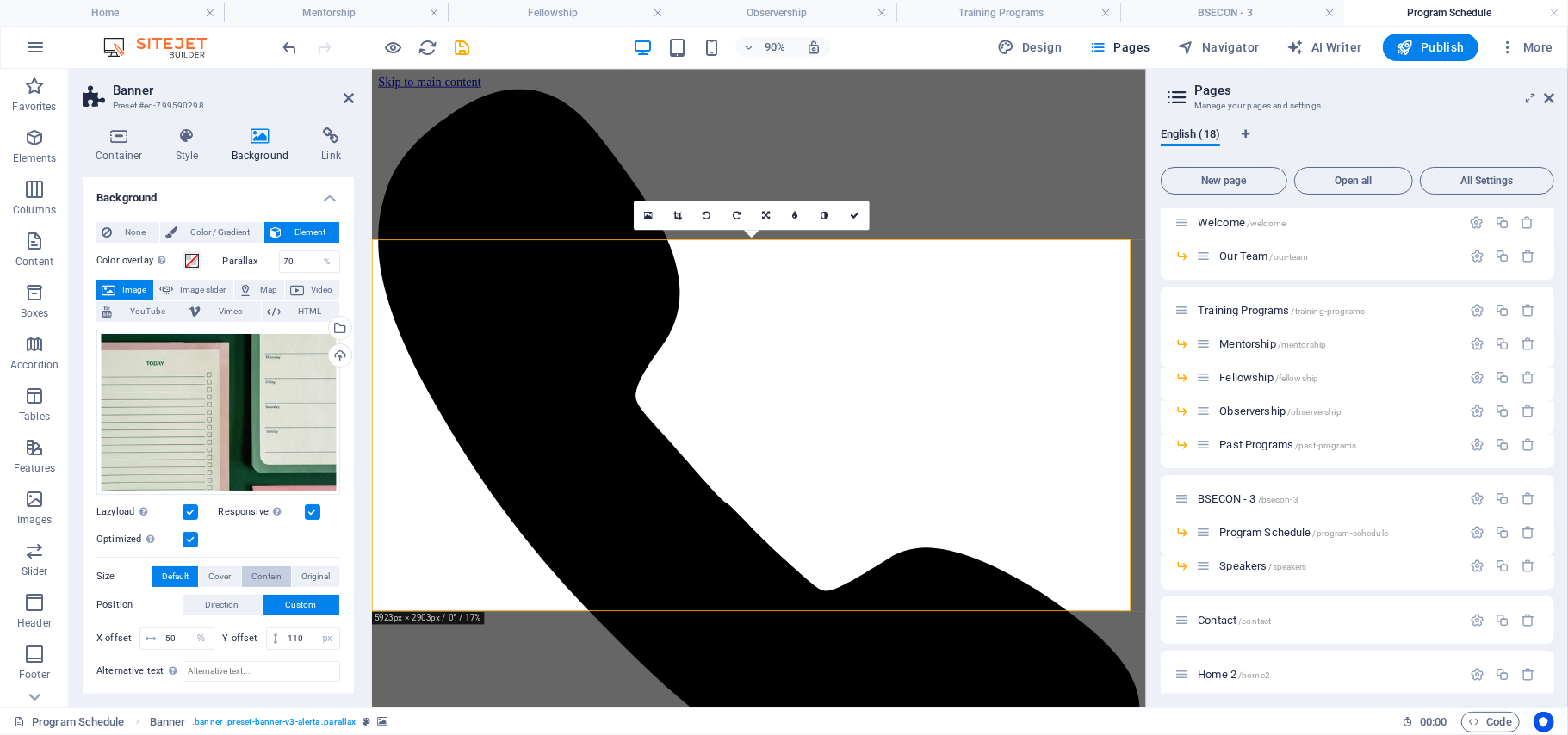 click on "Contain" at bounding box center (266, 577) 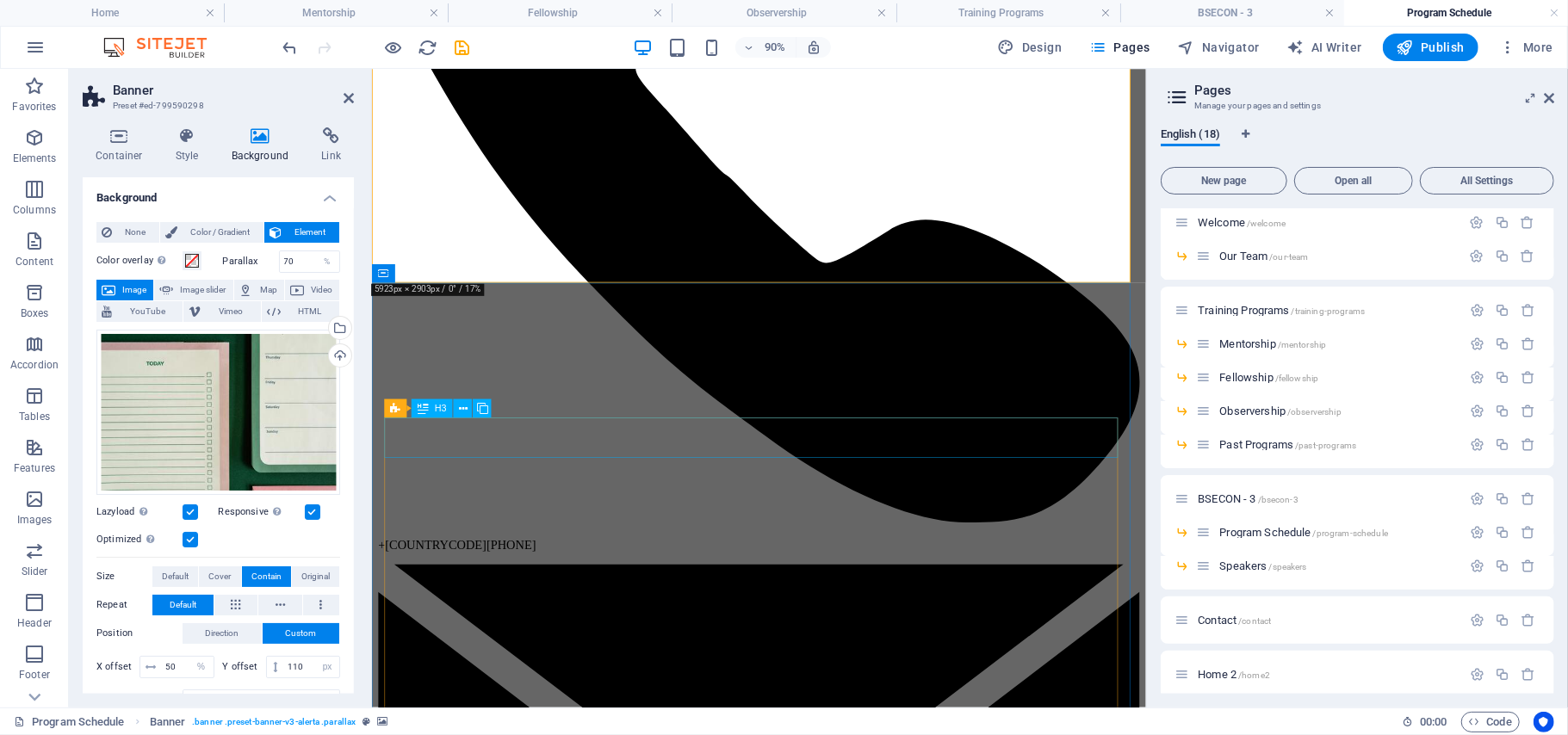 scroll, scrollTop: 0, scrollLeft: 0, axis: both 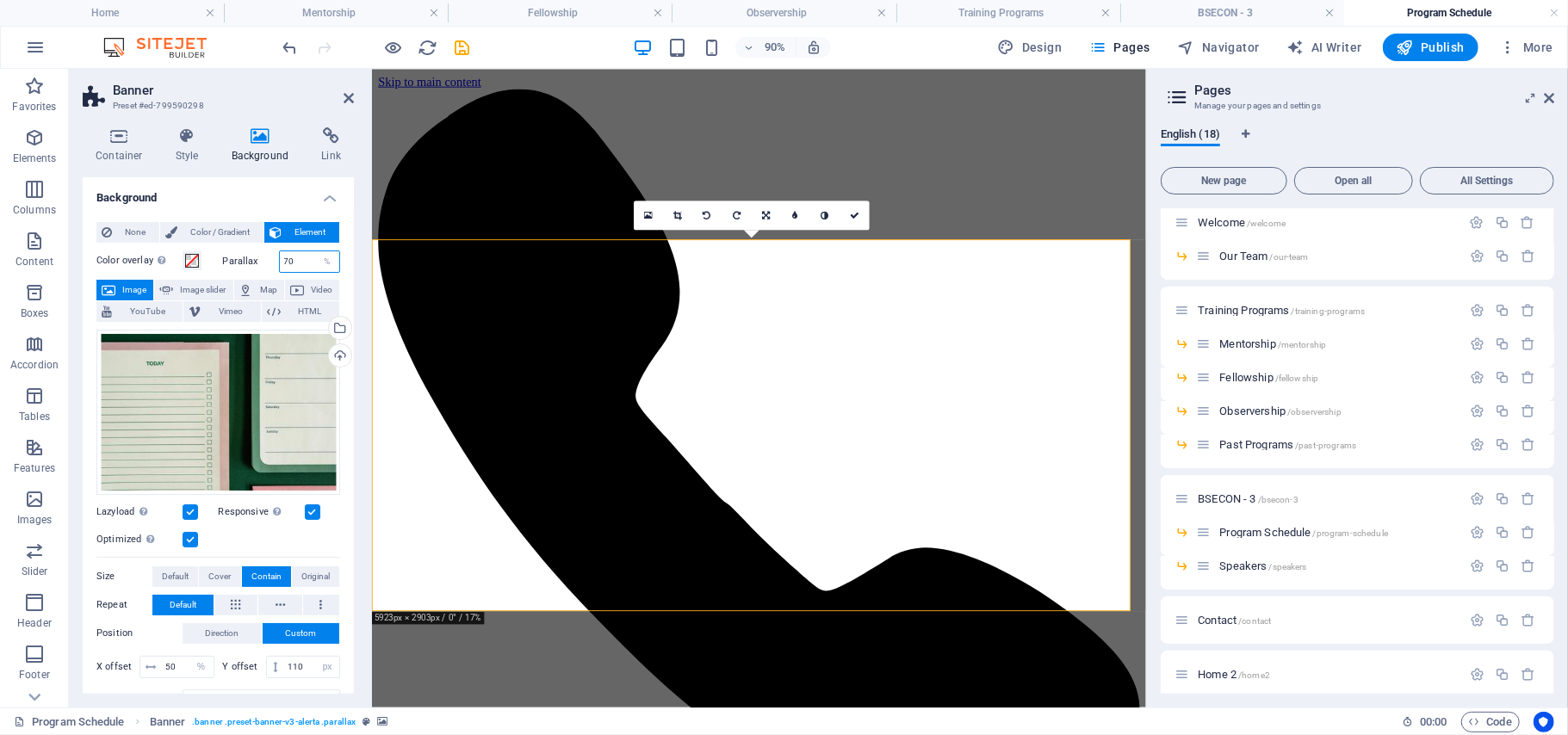 drag, startPoint x: 294, startPoint y: 255, endPoint x: 256, endPoint y: 265, distance: 39.293765 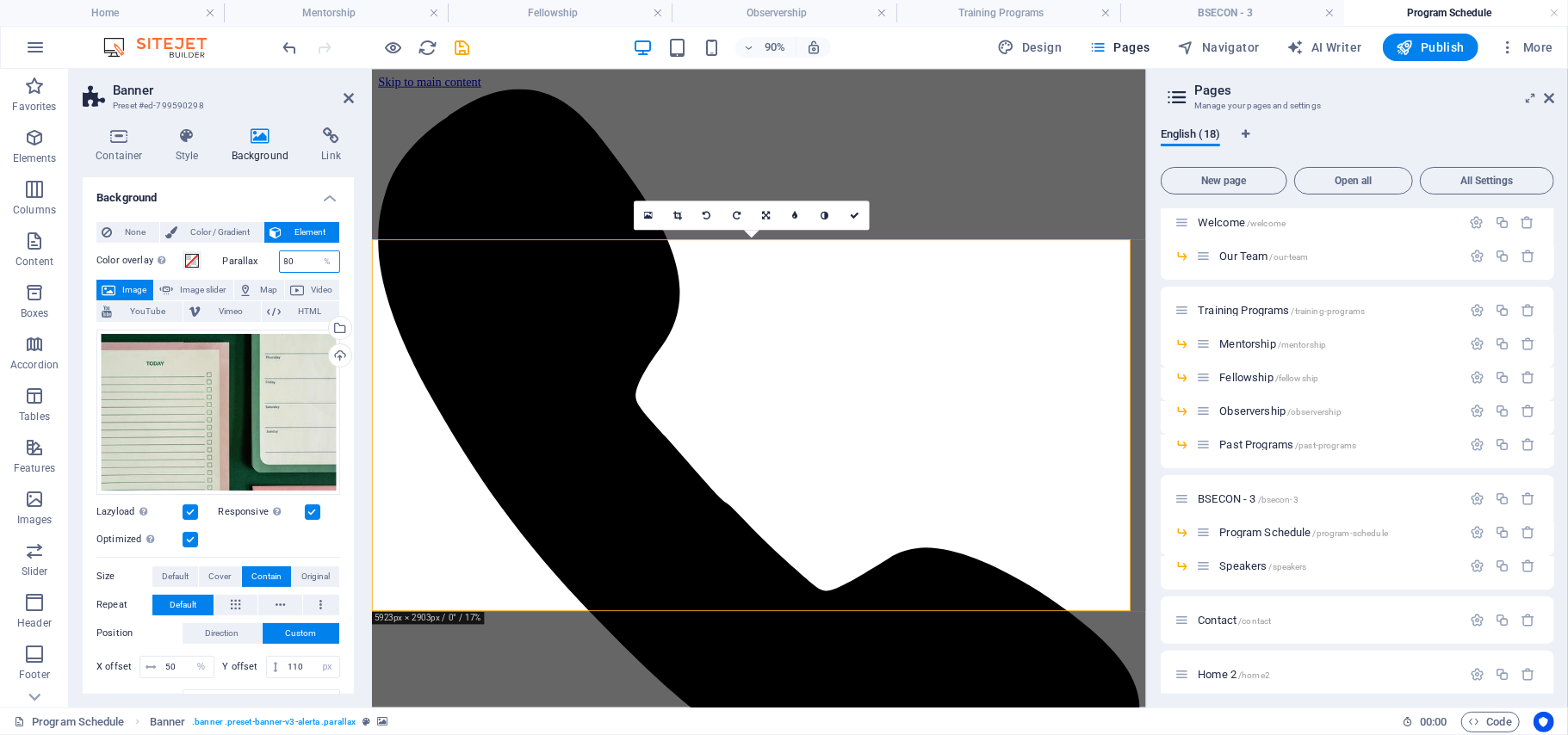 drag, startPoint x: 297, startPoint y: 259, endPoint x: 242, endPoint y: 272, distance: 56.515485 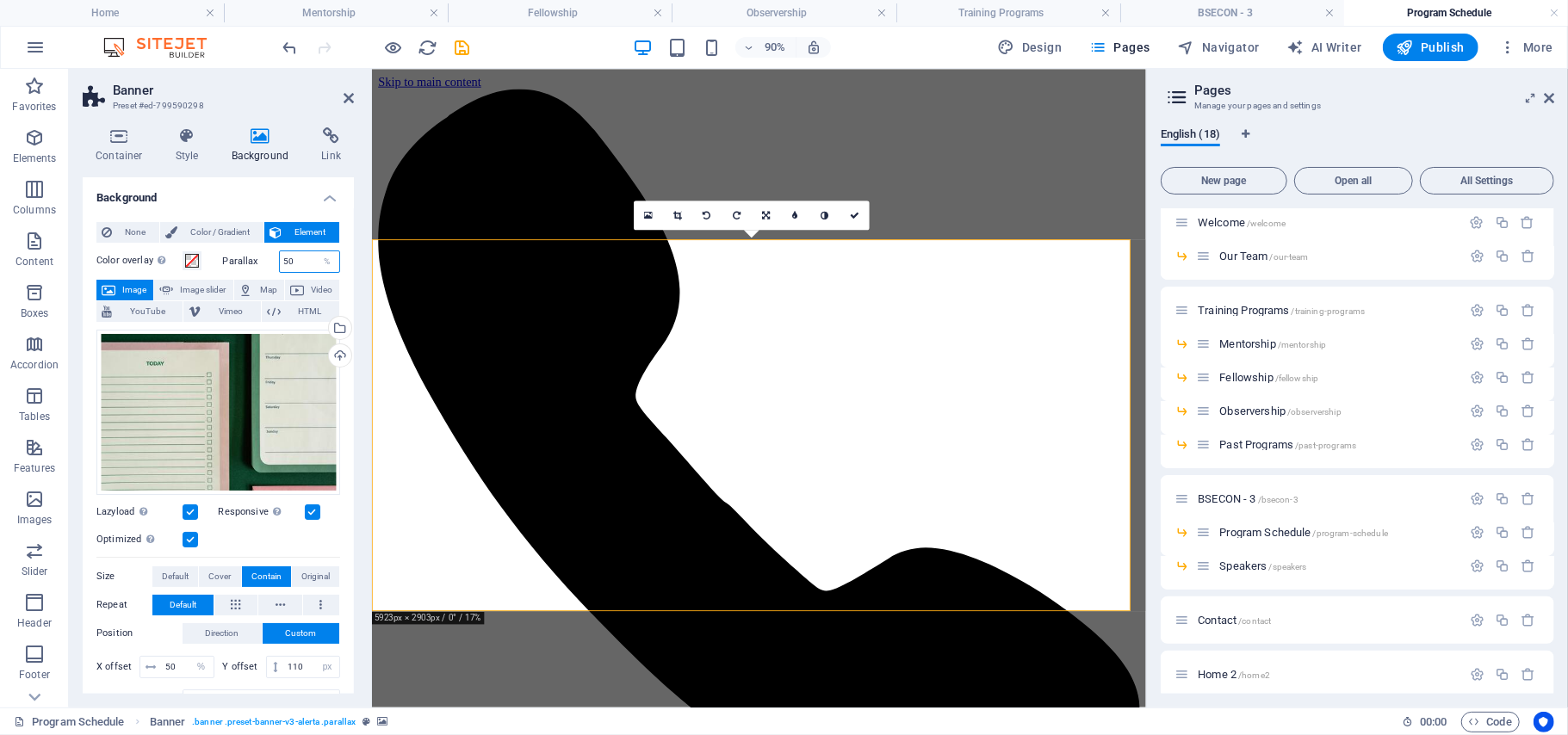 drag, startPoint x: 300, startPoint y: 252, endPoint x: 265, endPoint y: 265, distance: 37.33631 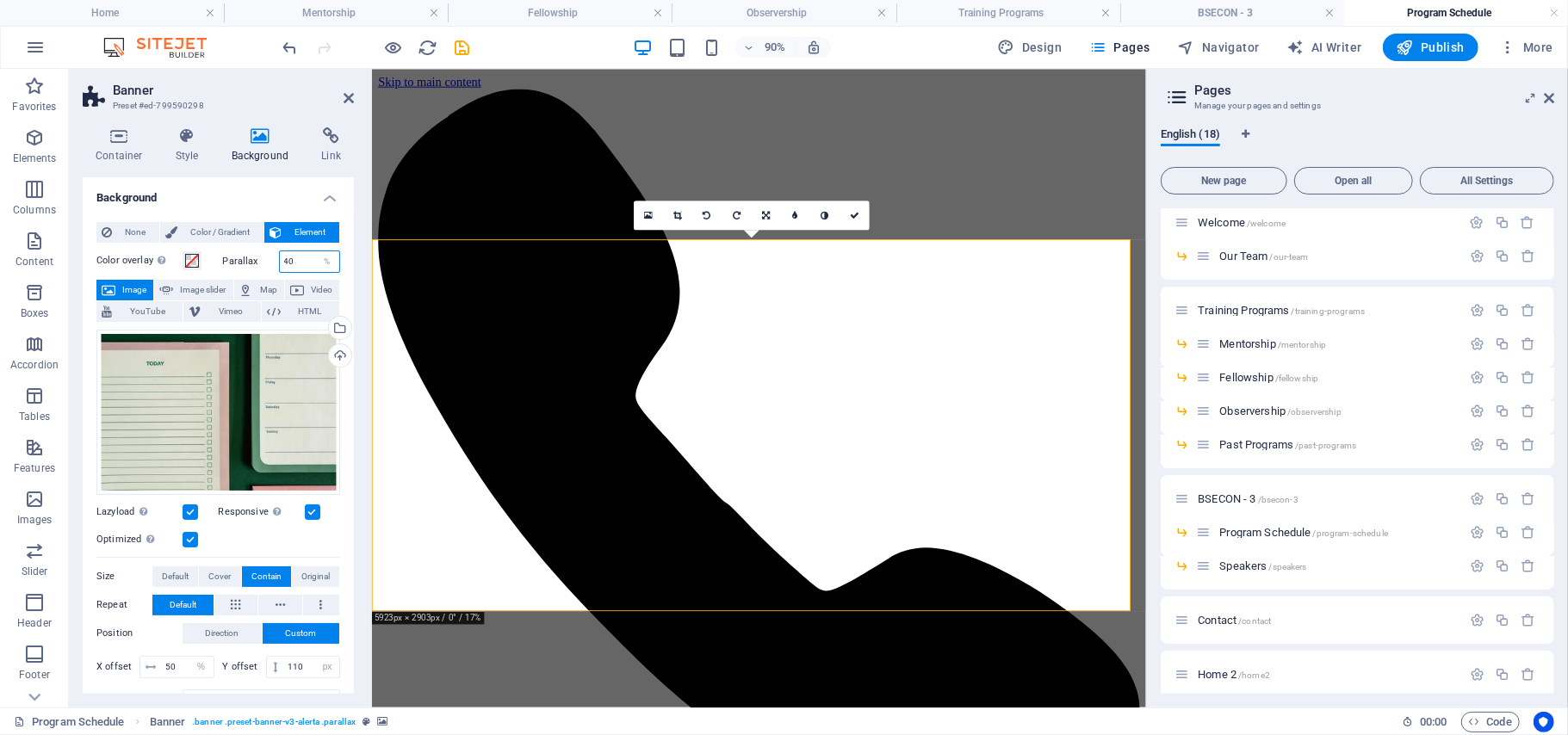 drag, startPoint x: 300, startPoint y: 265, endPoint x: 245, endPoint y: 265, distance: 55 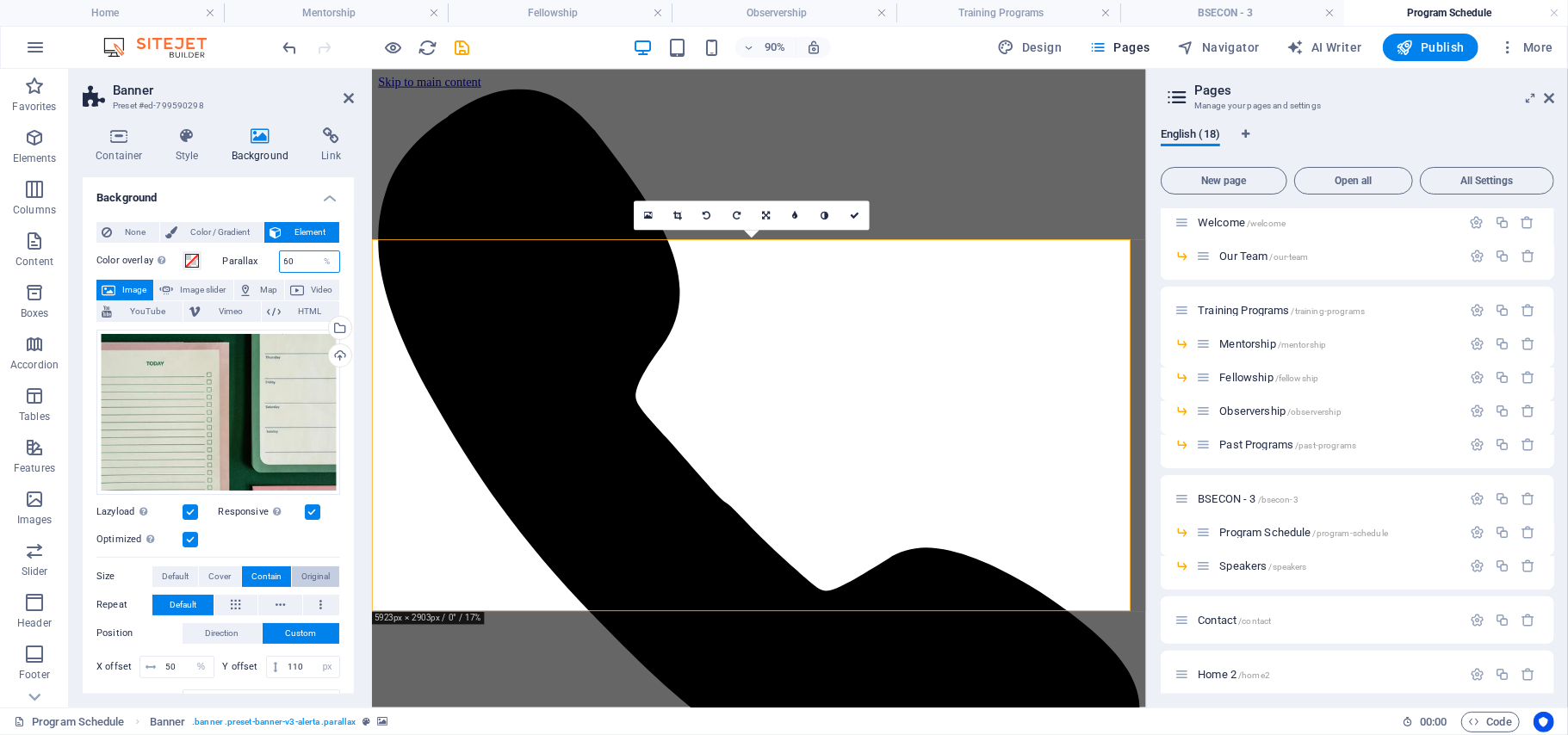 type on "60" 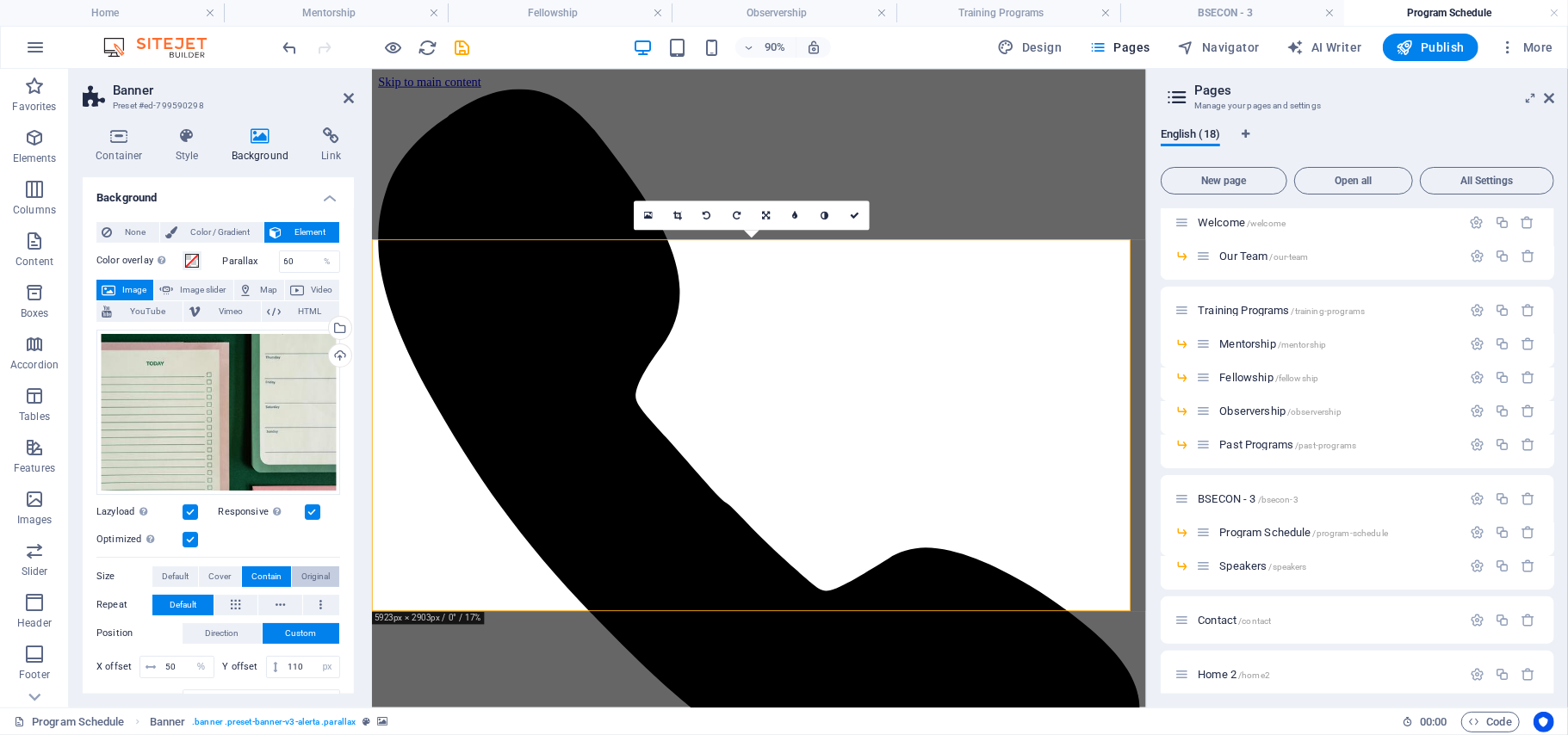 click on "Original" at bounding box center [315, 577] 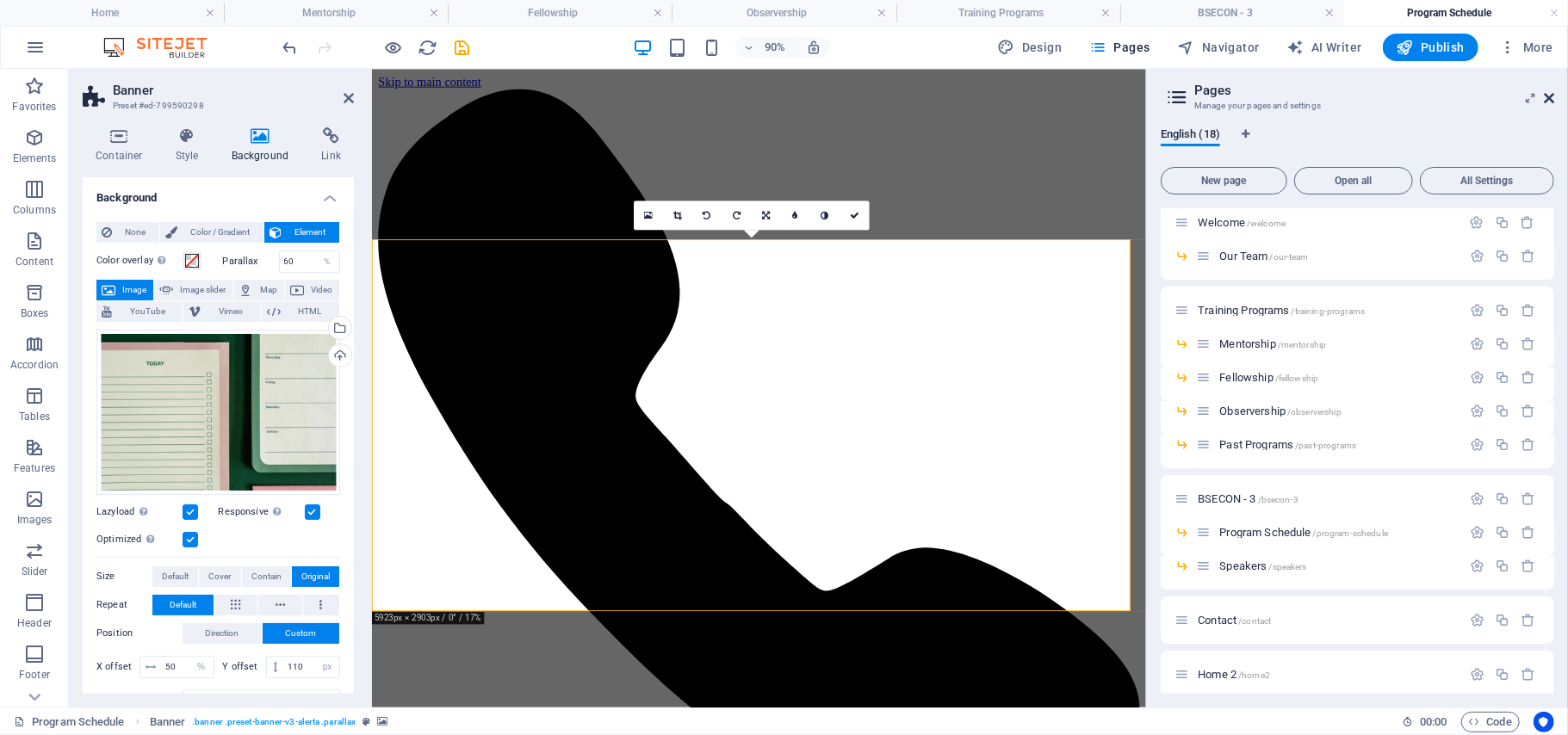 click at bounding box center [1549, 98] 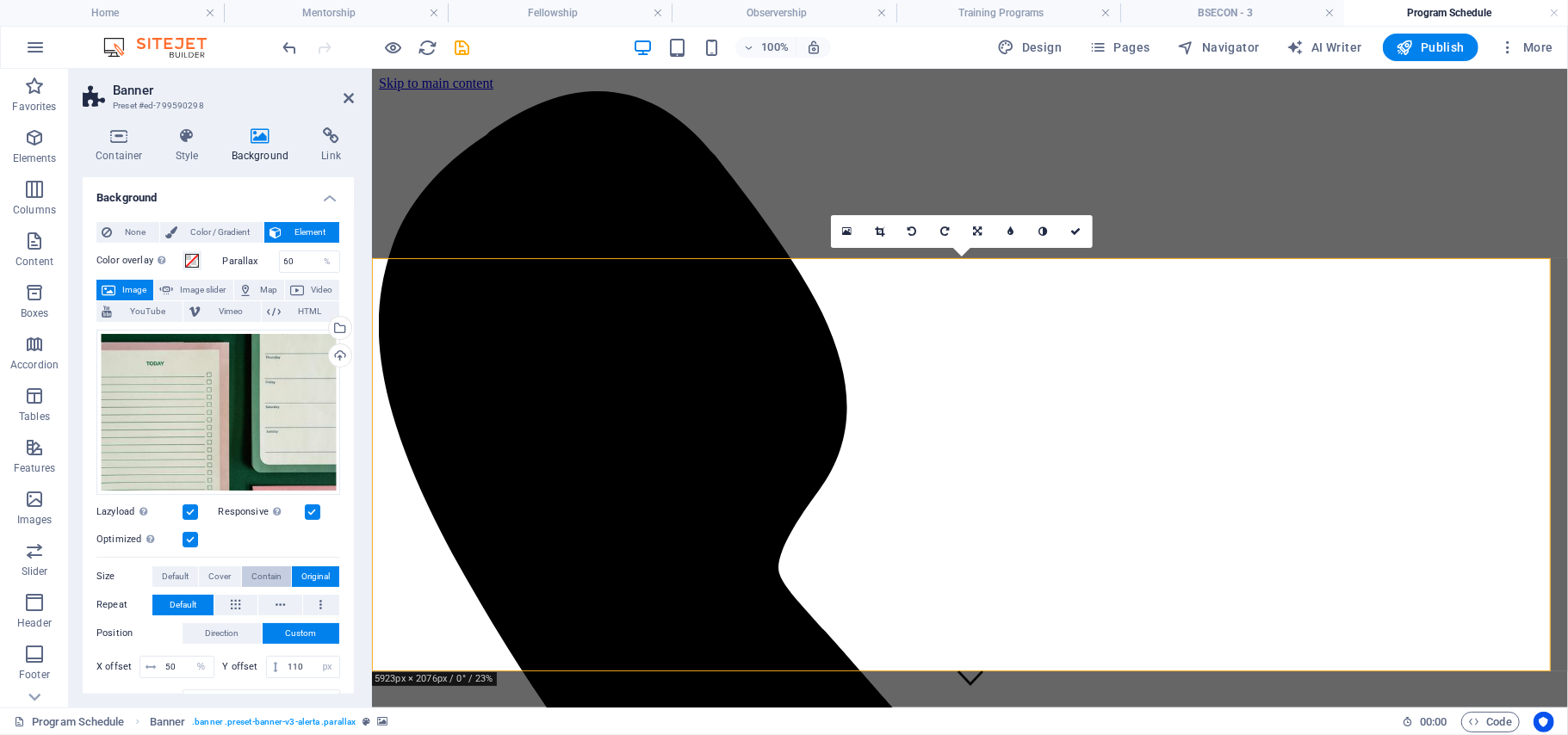 click on "Contain" at bounding box center (266, 577) 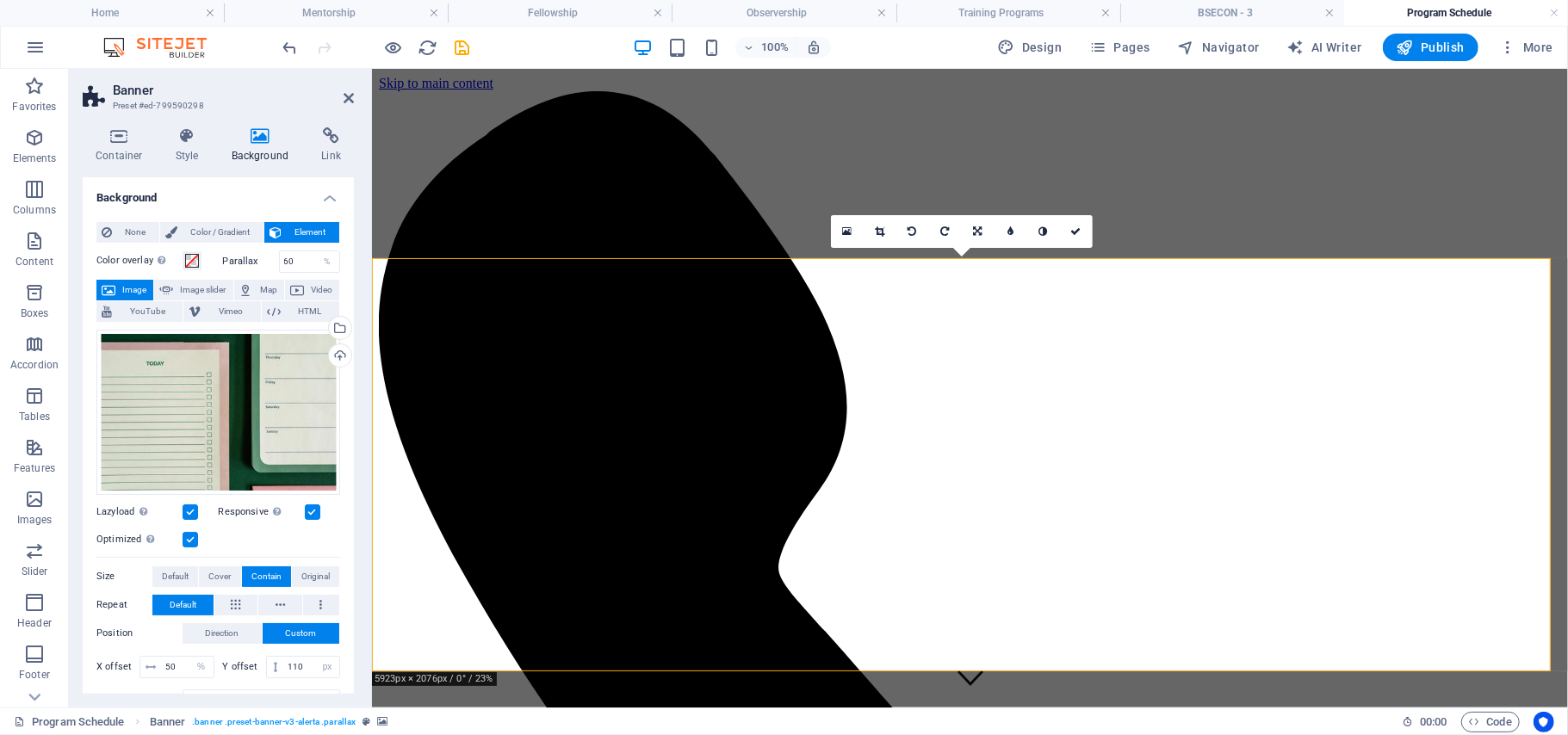 scroll, scrollTop: 152, scrollLeft: 0, axis: vertical 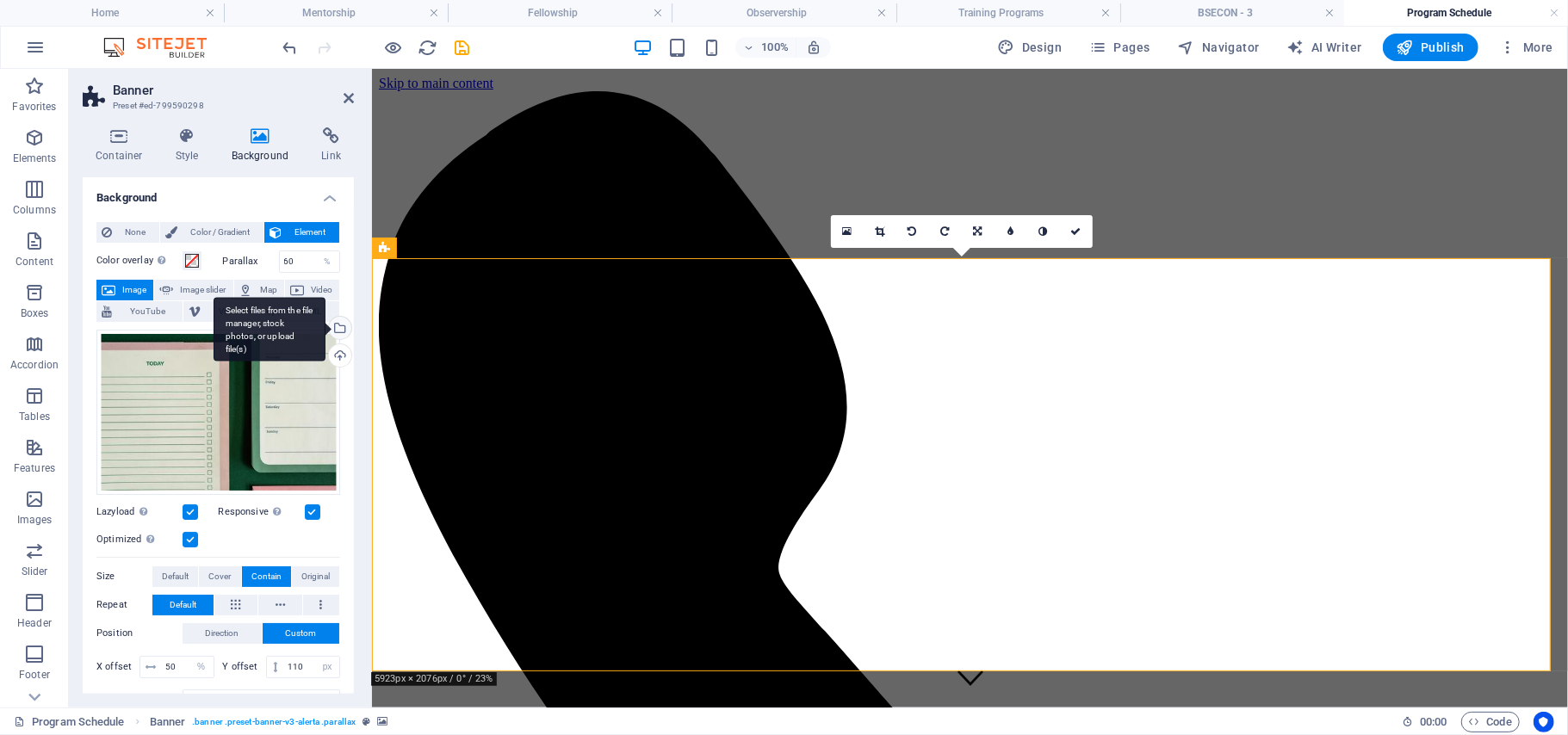drag, startPoint x: 338, startPoint y: 328, endPoint x: 544, endPoint y: 339, distance: 206.29348 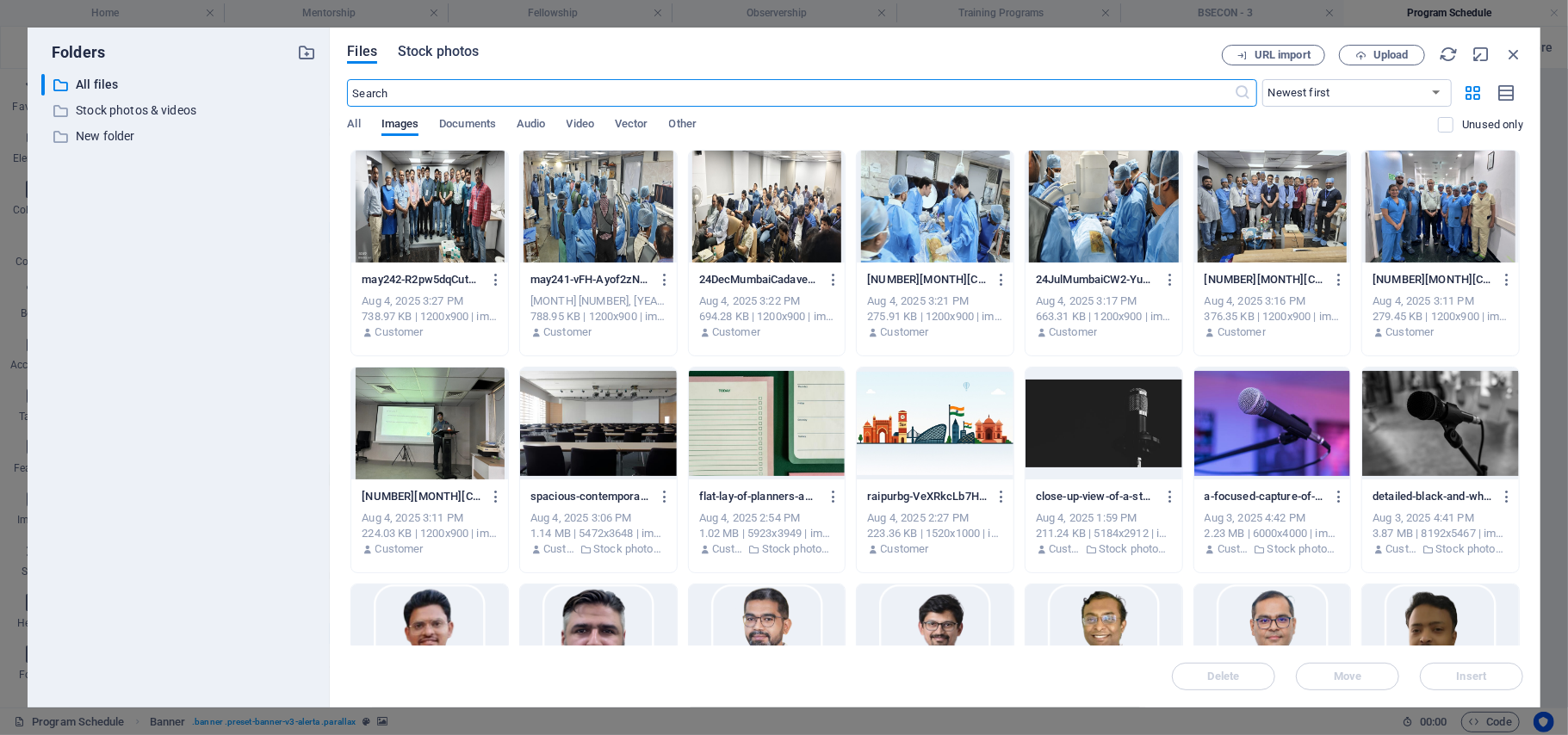 click on "Stock photos" at bounding box center [438, 52] 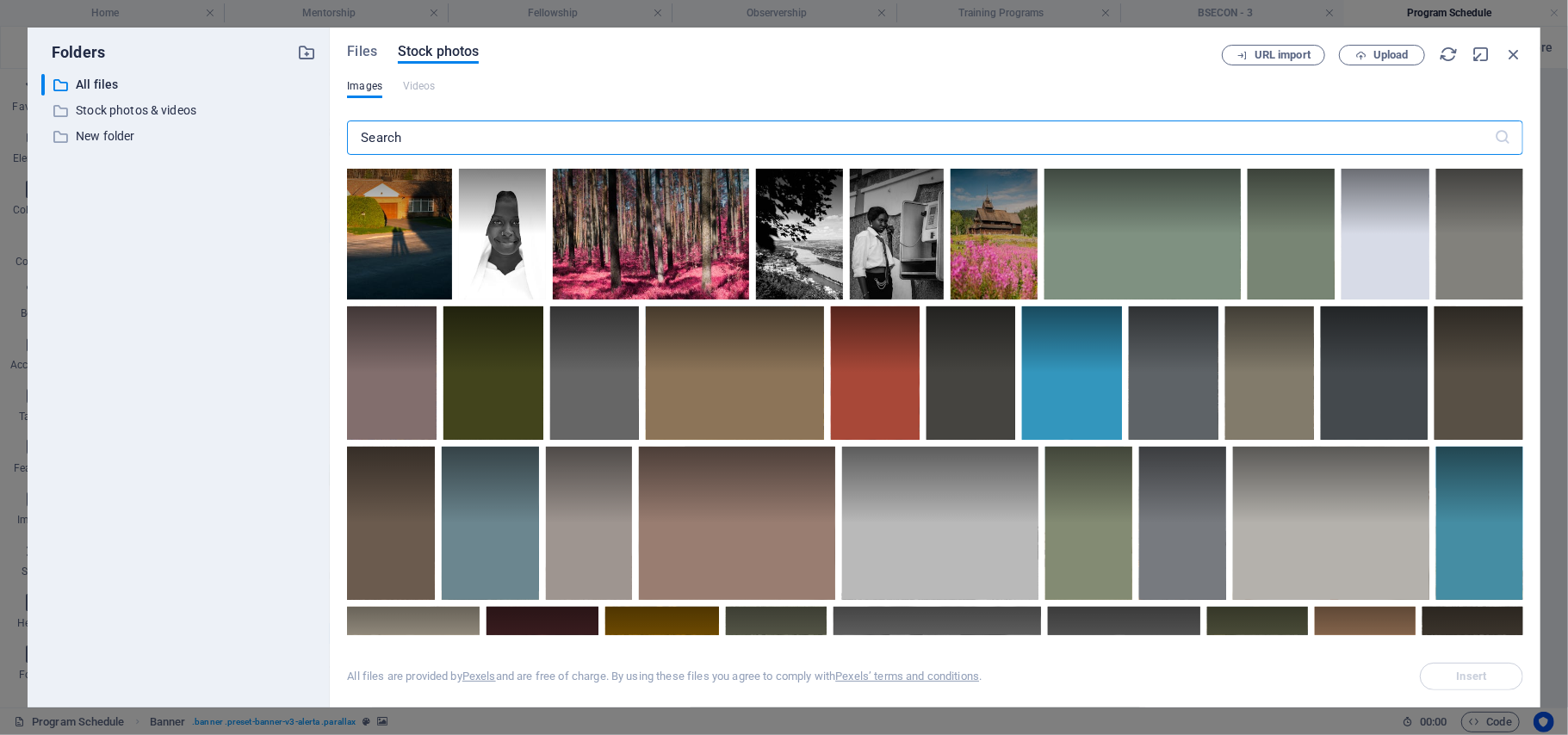 click at bounding box center [920, 138] 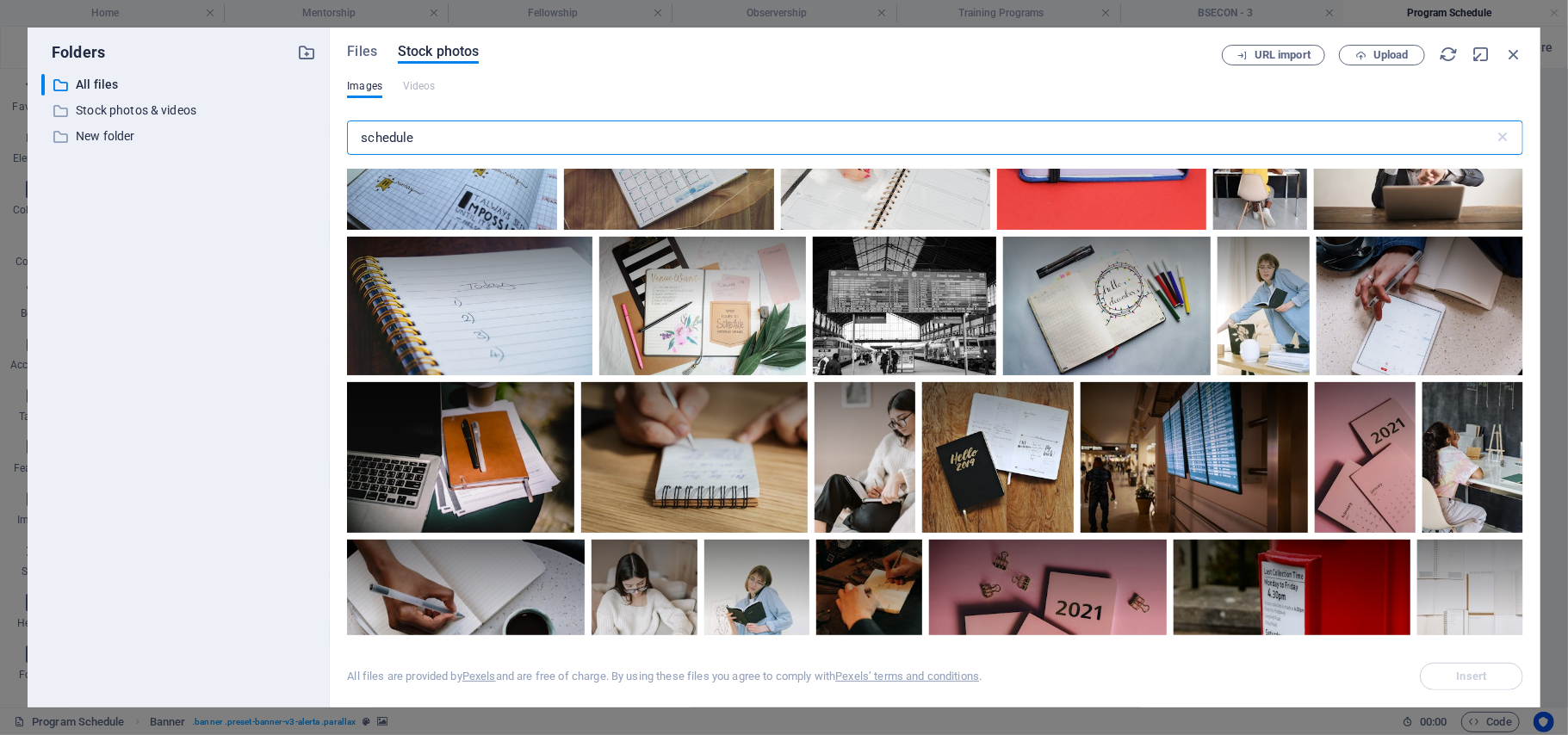 scroll, scrollTop: 765, scrollLeft: 0, axis: vertical 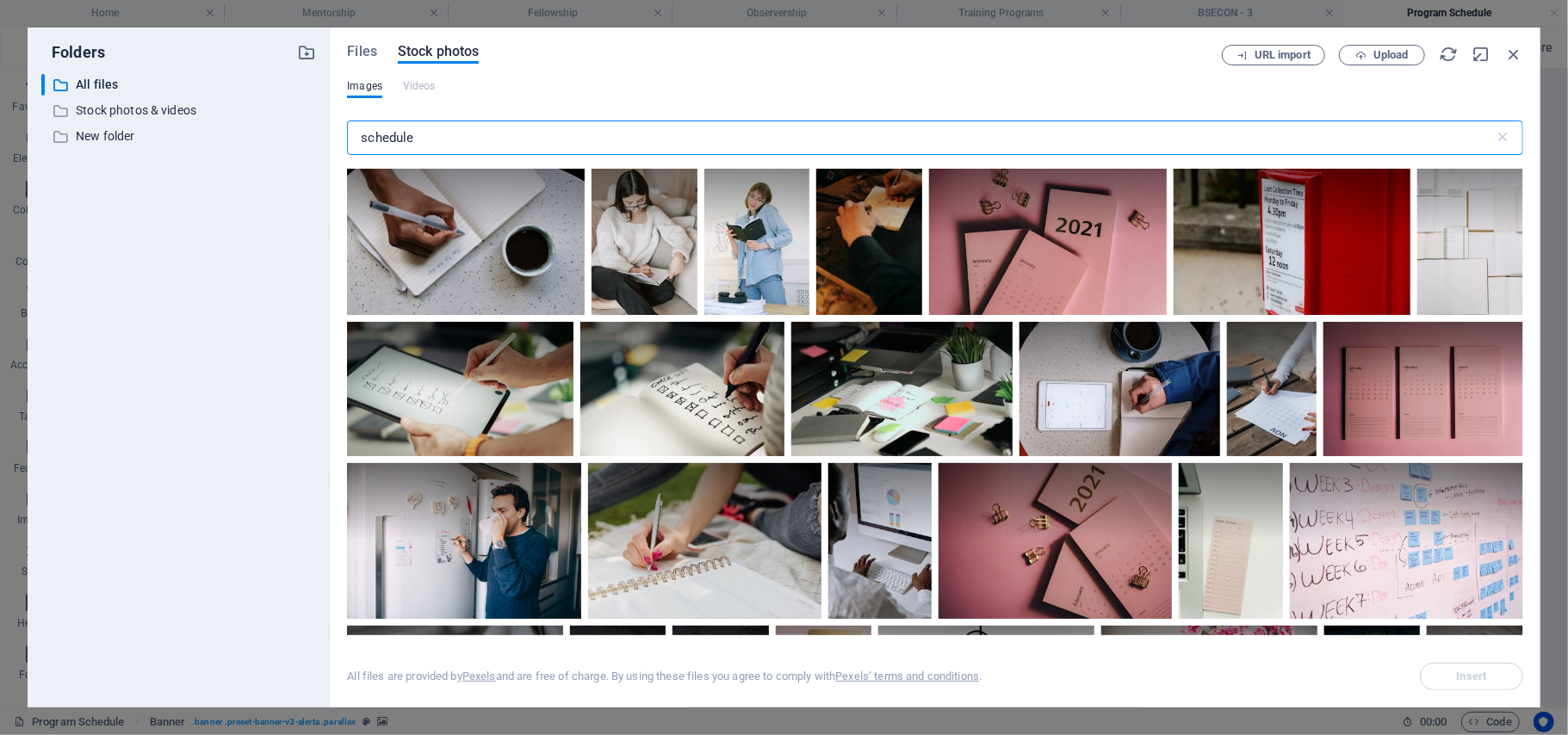 drag, startPoint x: 442, startPoint y: 139, endPoint x: 320, endPoint y: 132, distance: 122.20065 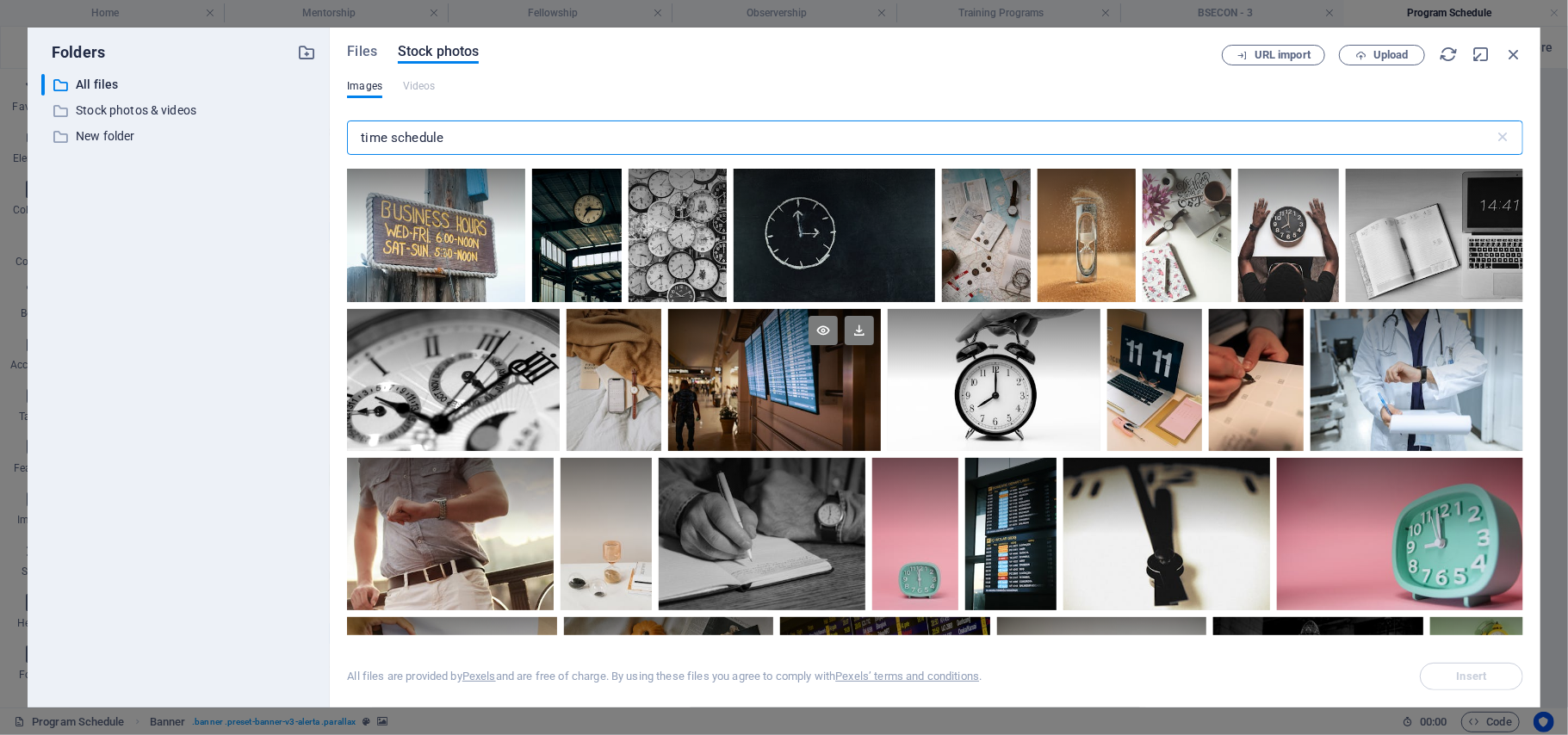 scroll, scrollTop: 382, scrollLeft: 0, axis: vertical 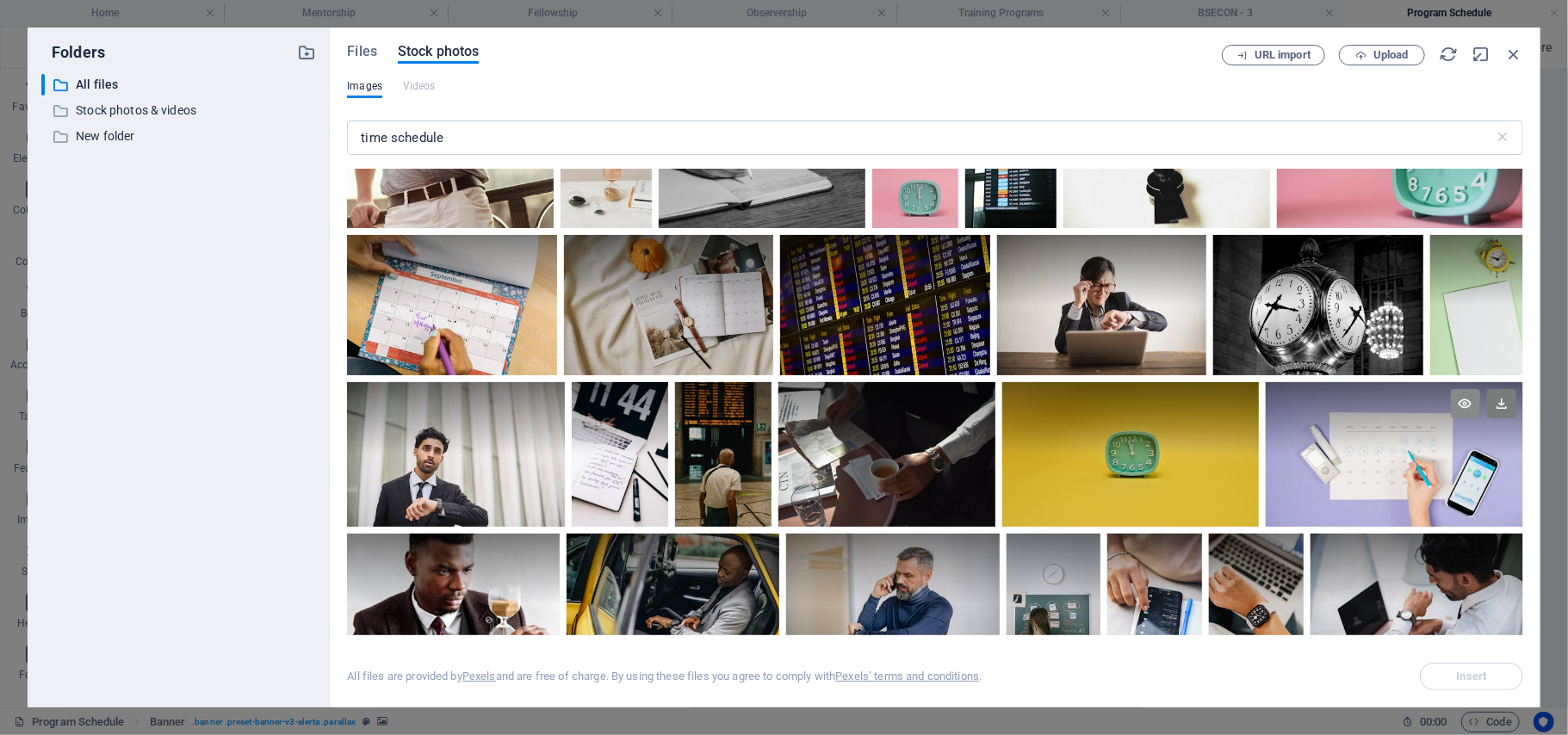 click at bounding box center [1466, 404] 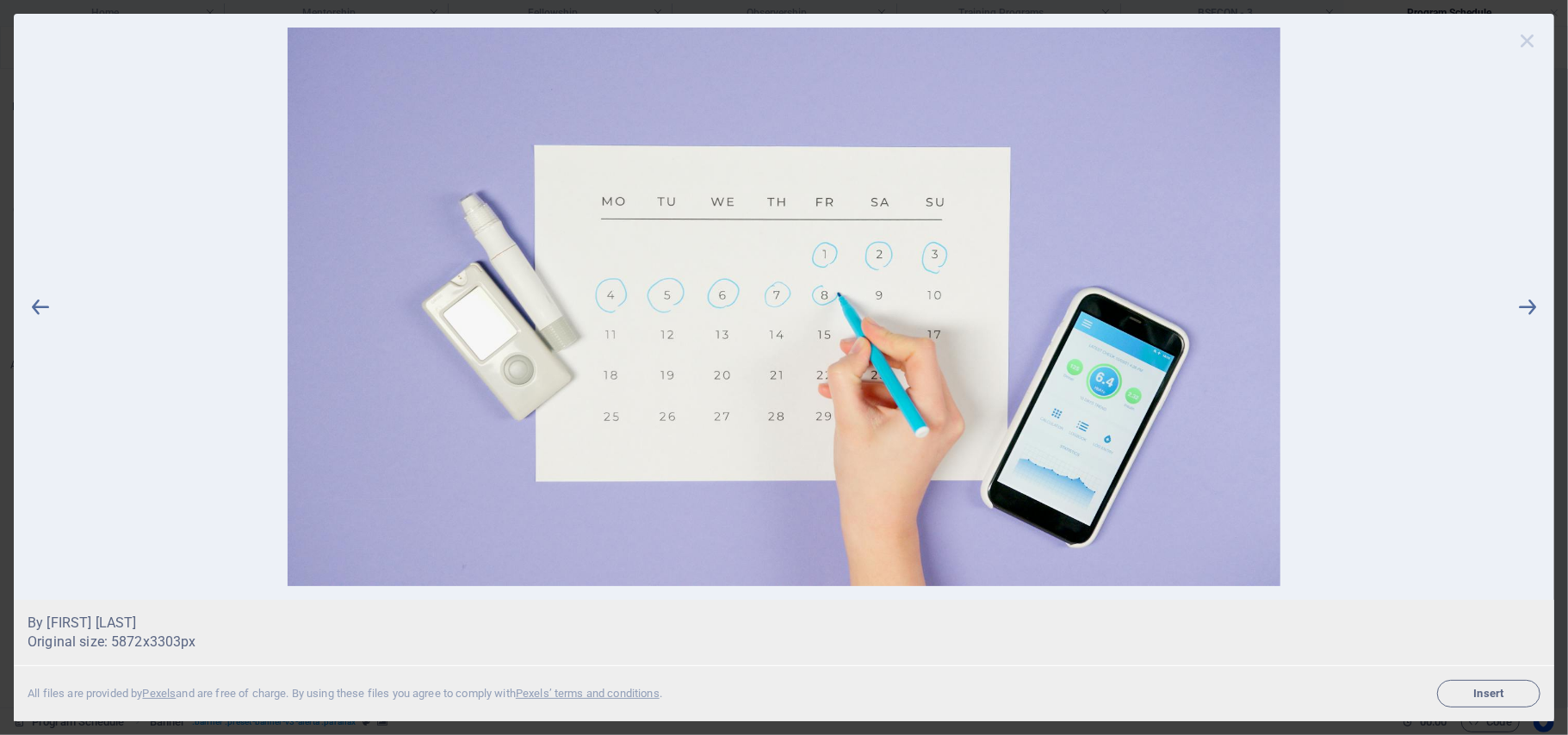 click at bounding box center [1528, 40] 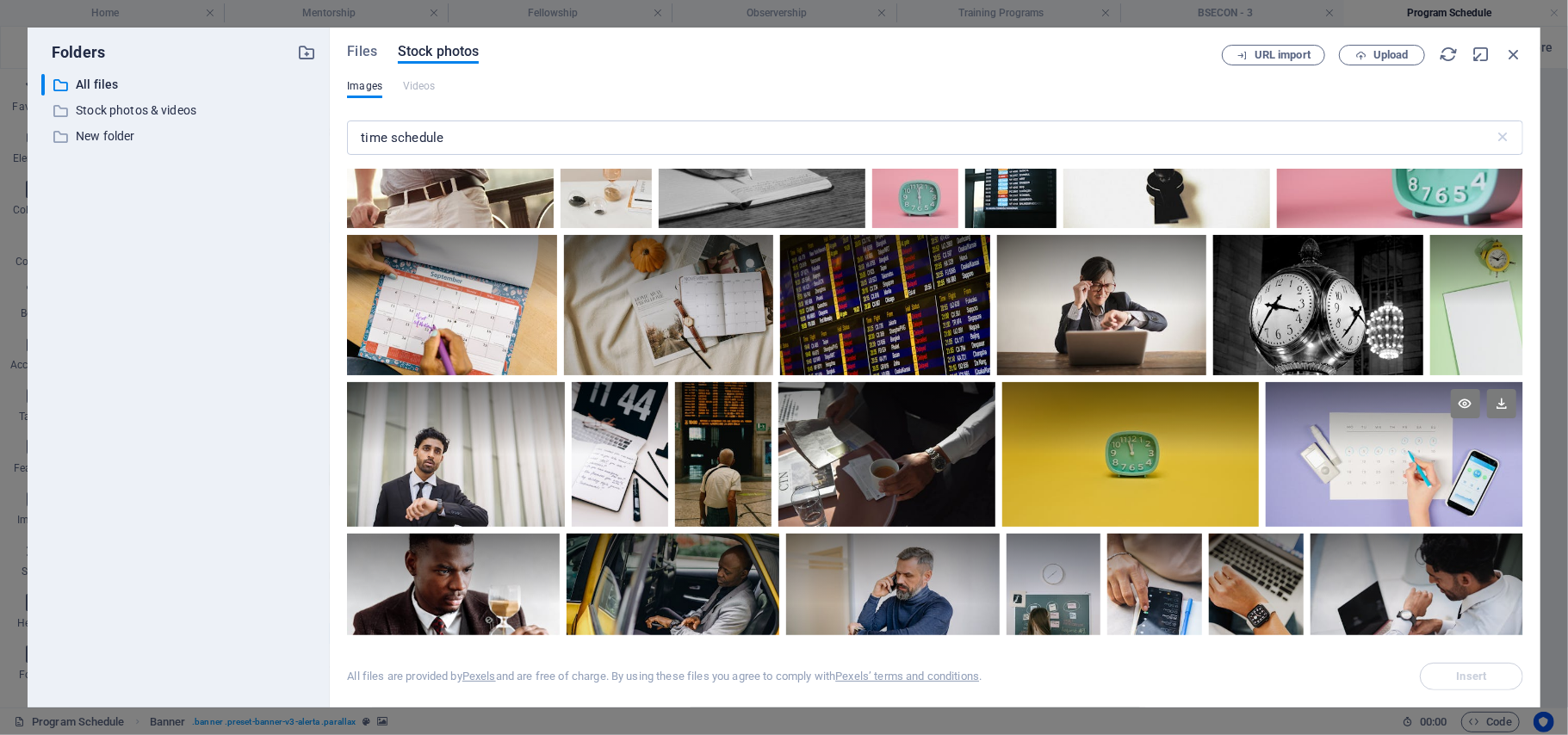 scroll, scrollTop: 0, scrollLeft: 0, axis: both 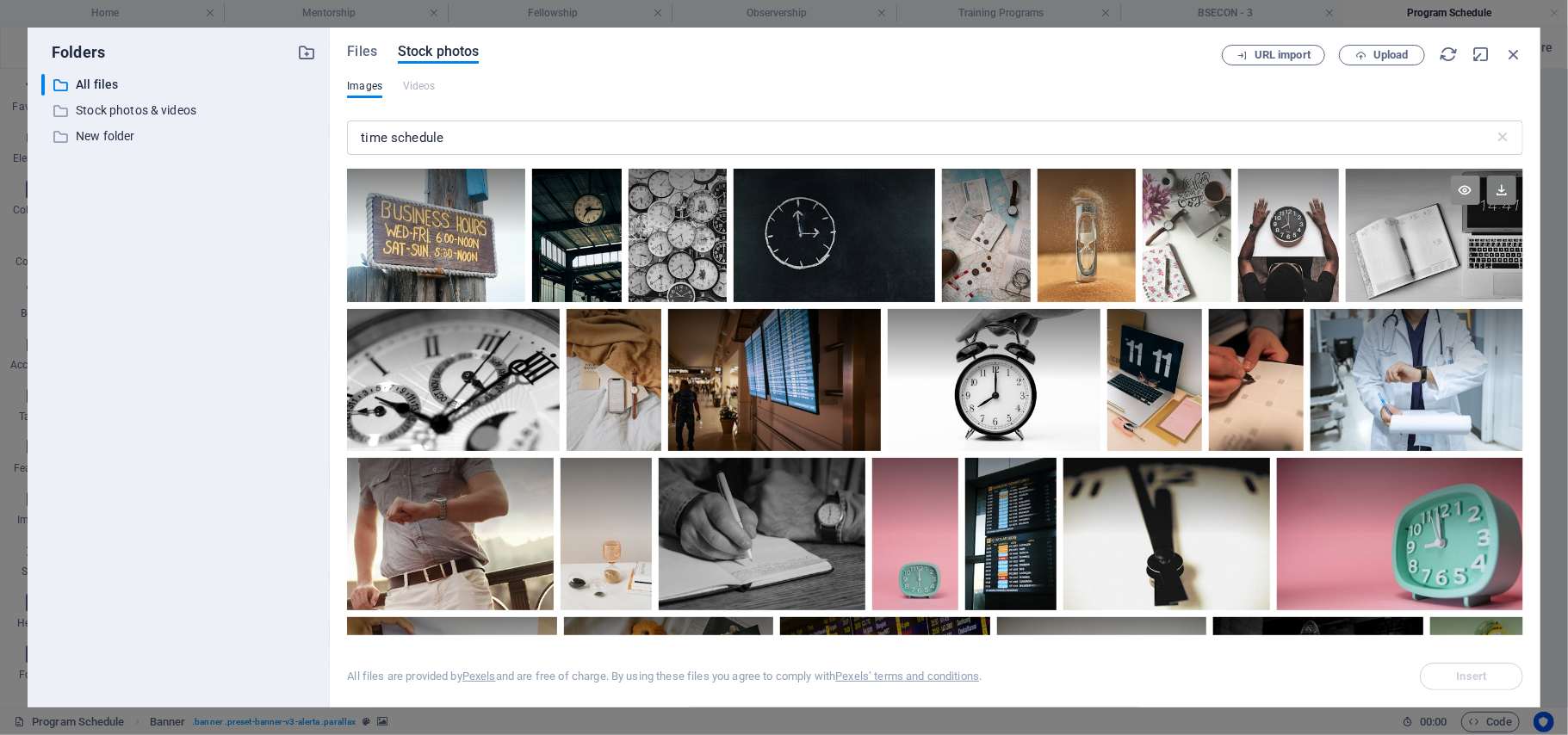 click at bounding box center (1466, 190) 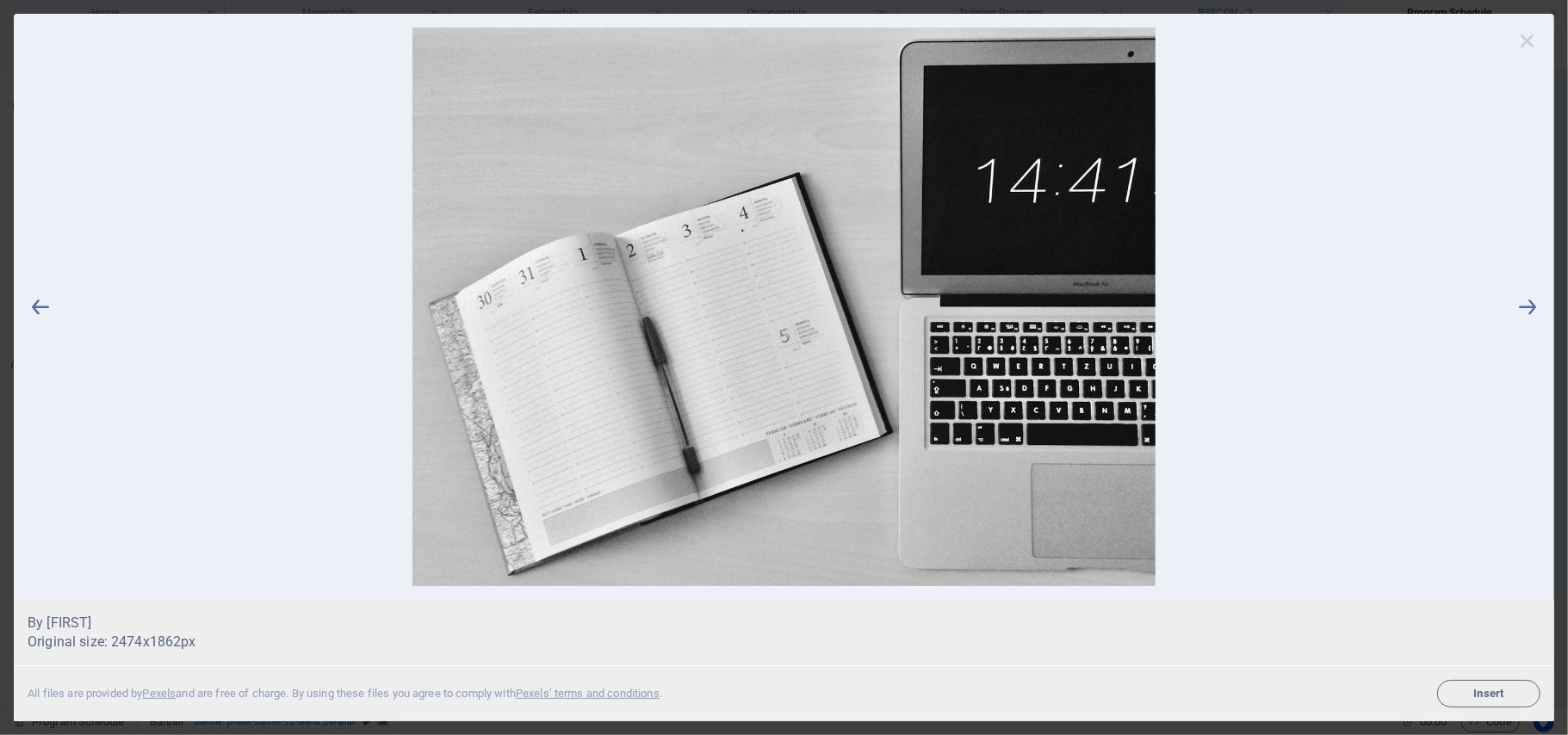 click at bounding box center (1528, 40) 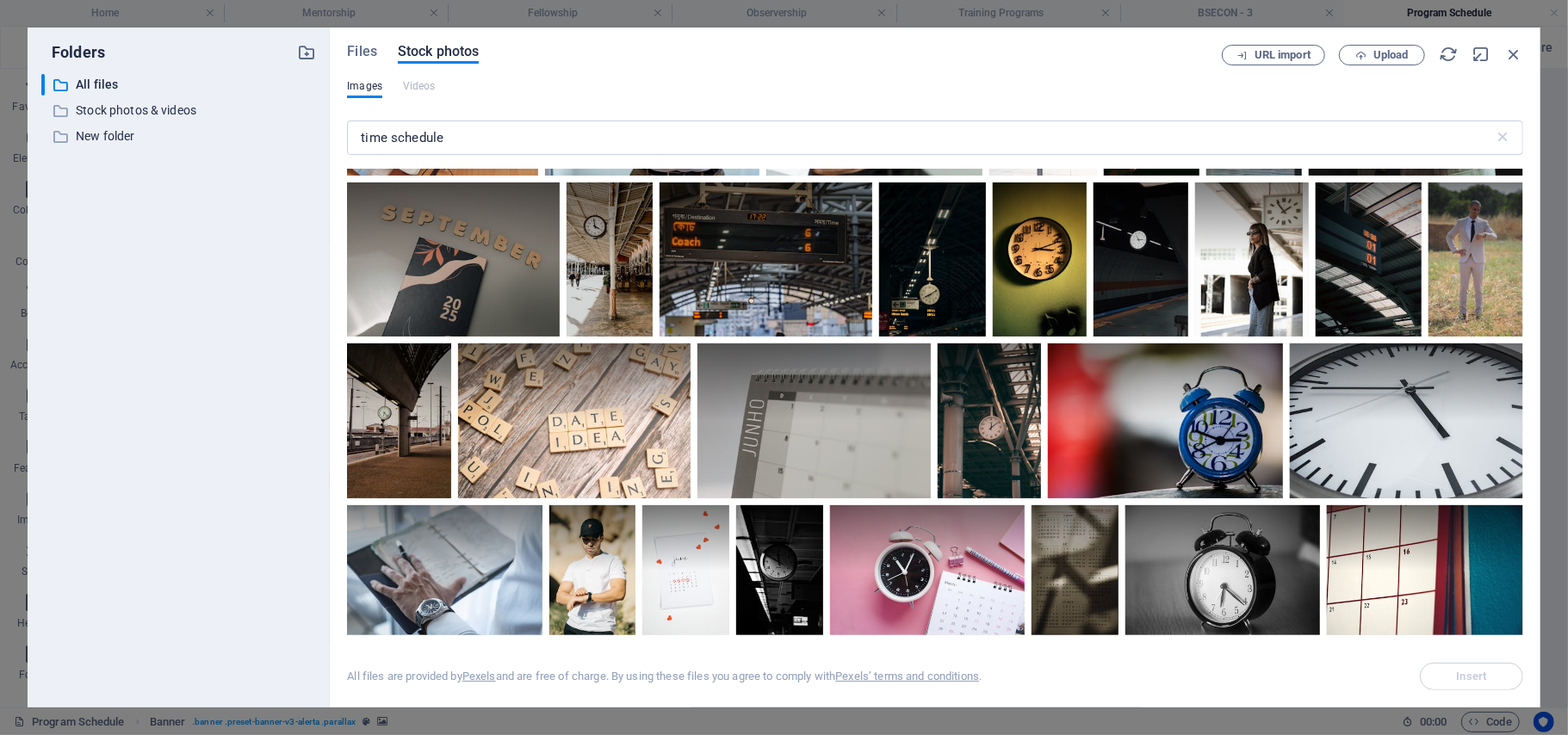 scroll, scrollTop: 3825, scrollLeft: 0, axis: vertical 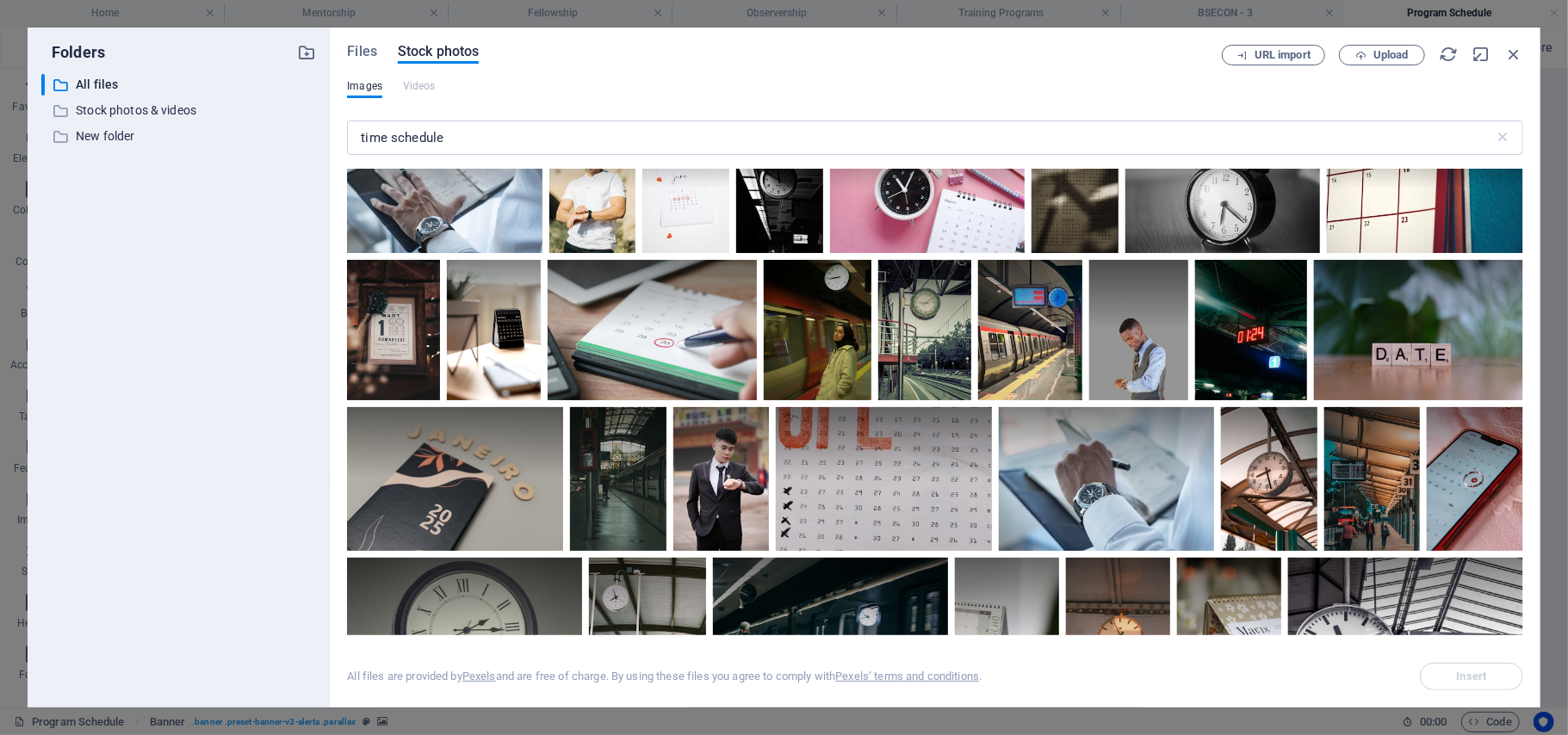 click at bounding box center (1466, 145) 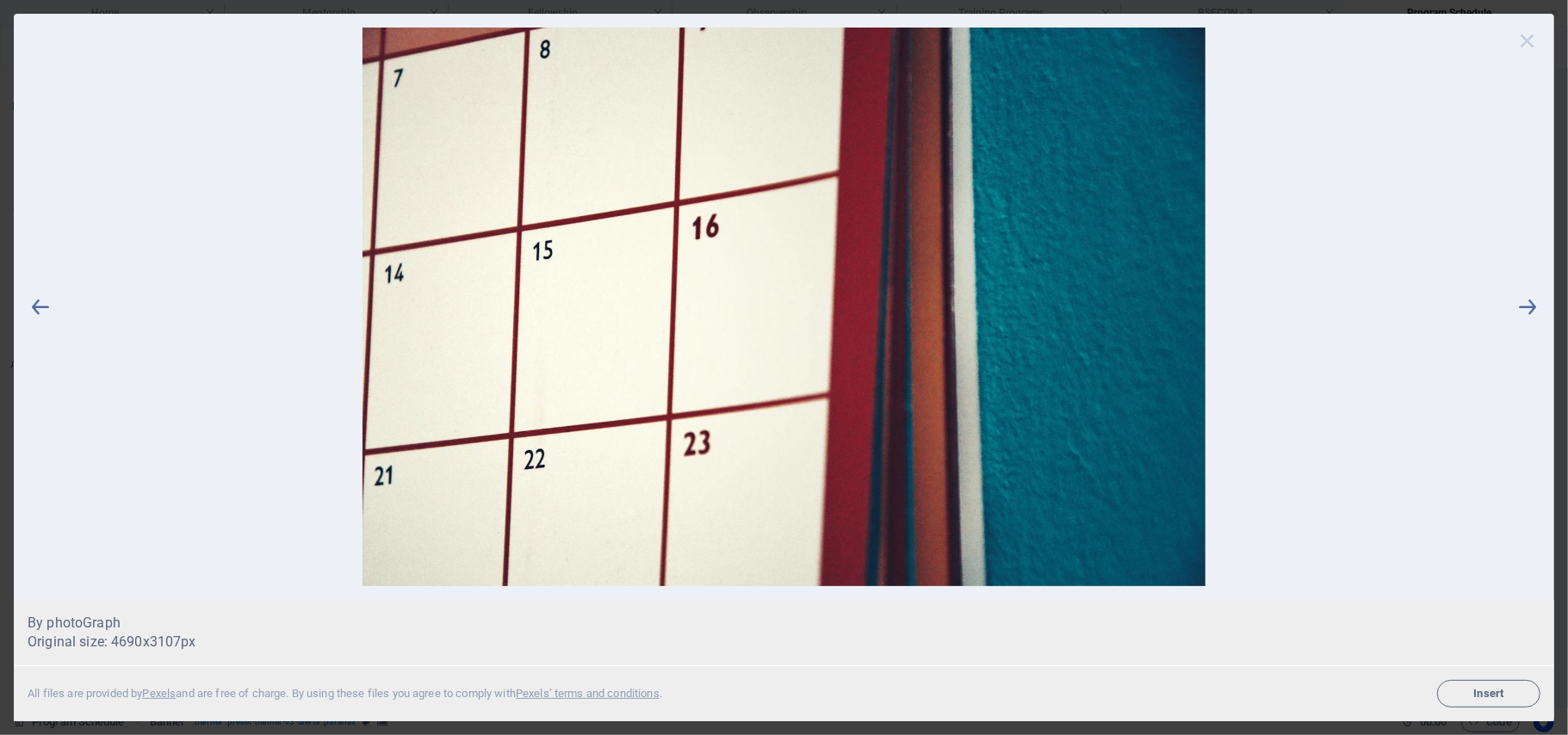 click at bounding box center (1528, 40) 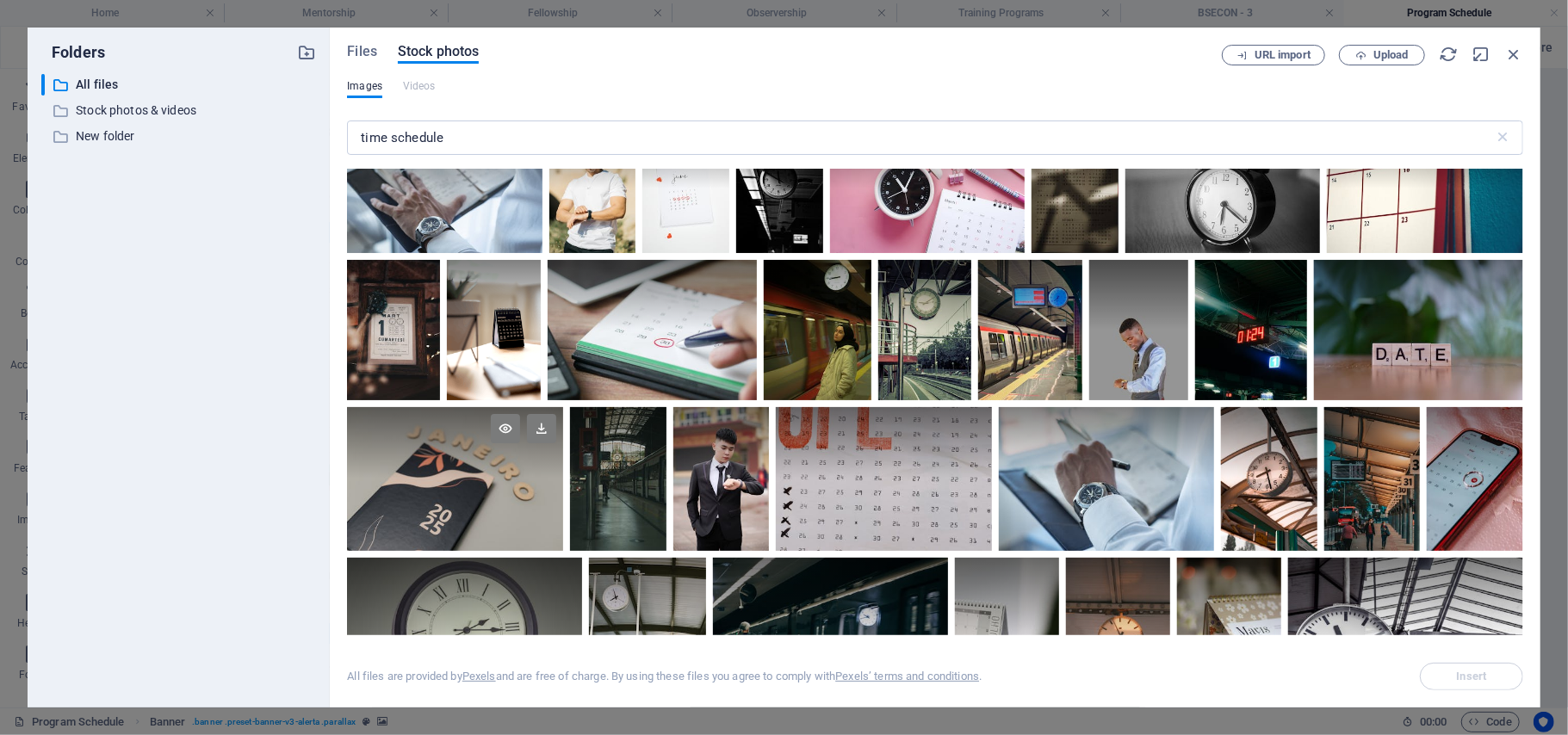 scroll, scrollTop: 4208, scrollLeft: 0, axis: vertical 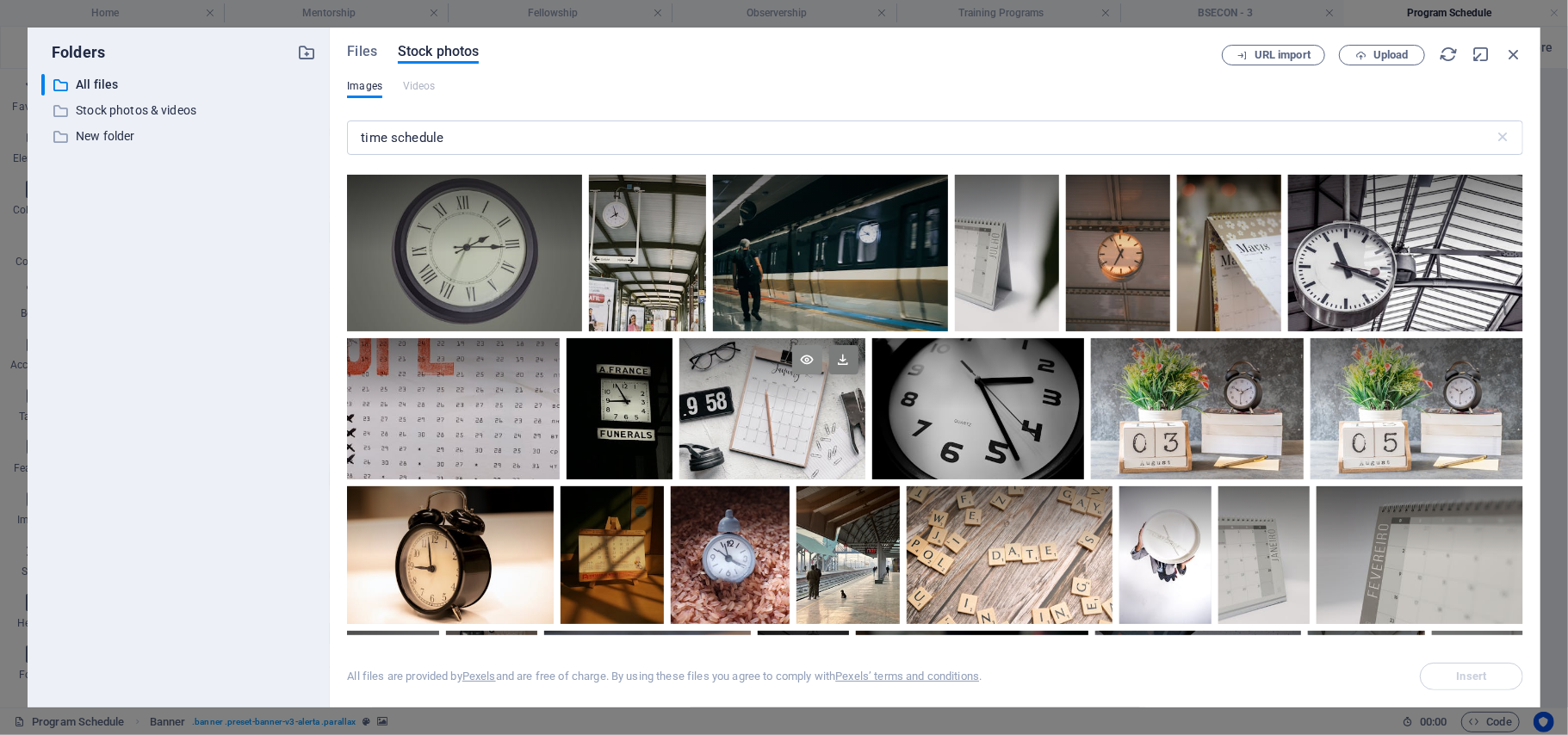 click at bounding box center [807, 360] 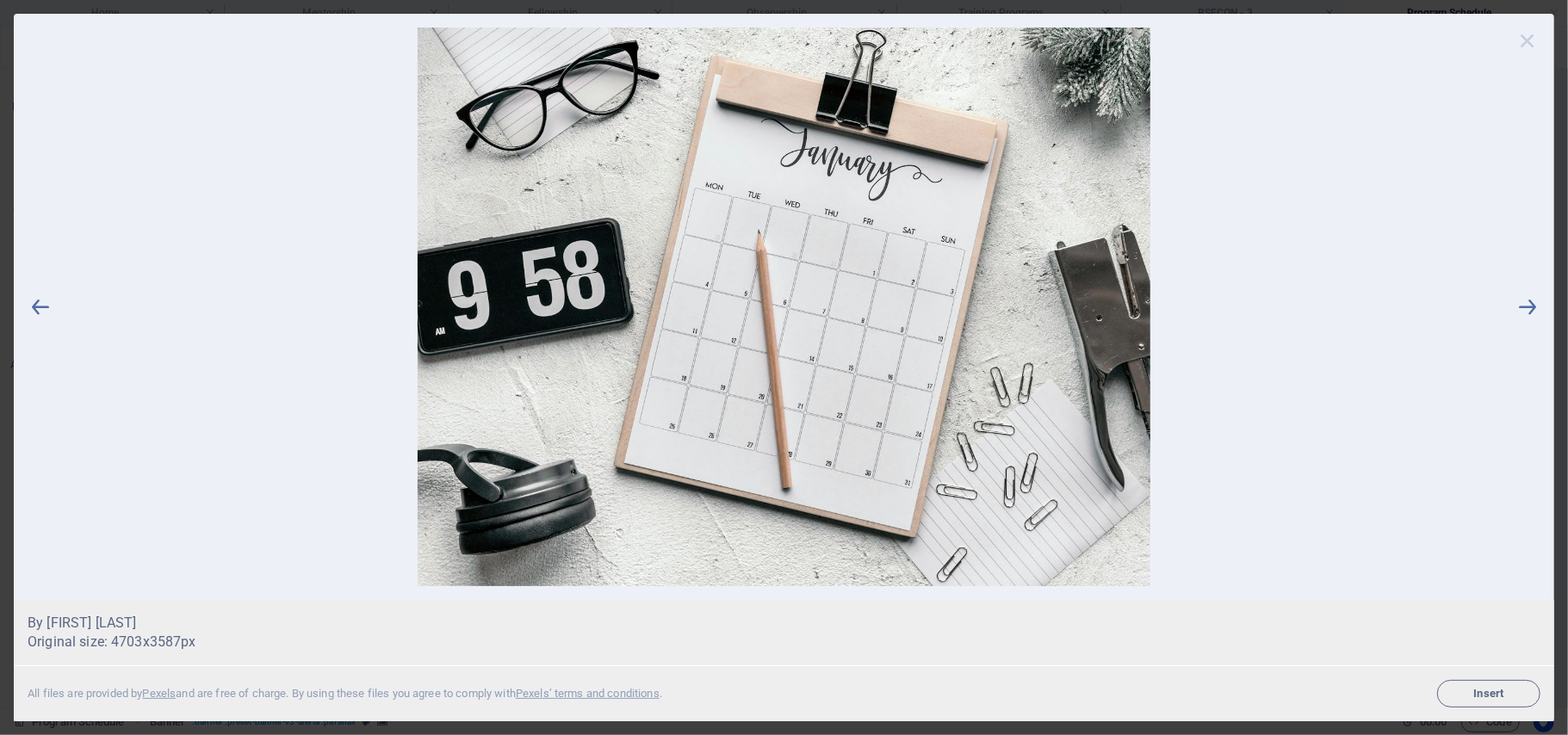 click at bounding box center [1528, 40] 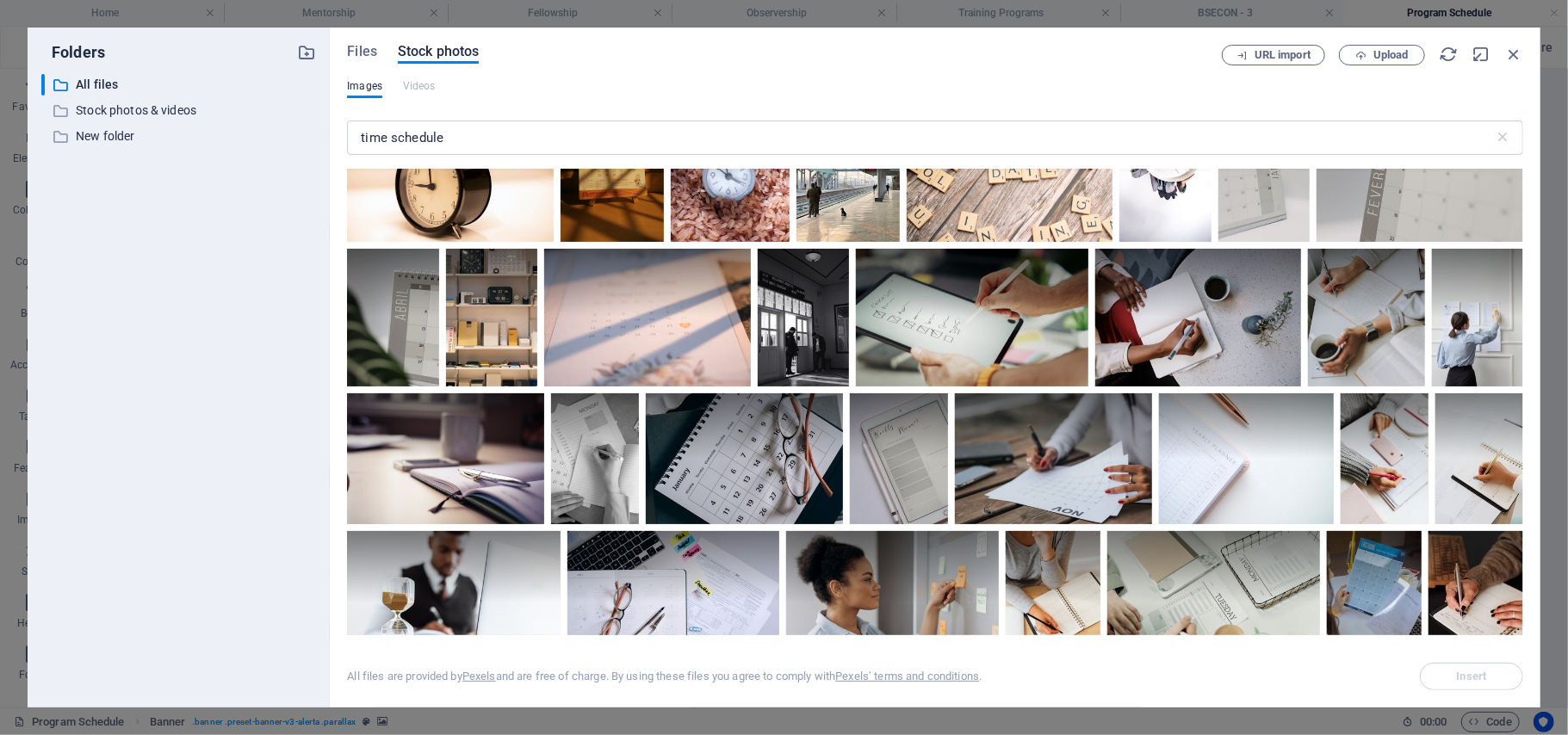 scroll, scrollTop: 4972, scrollLeft: 0, axis: vertical 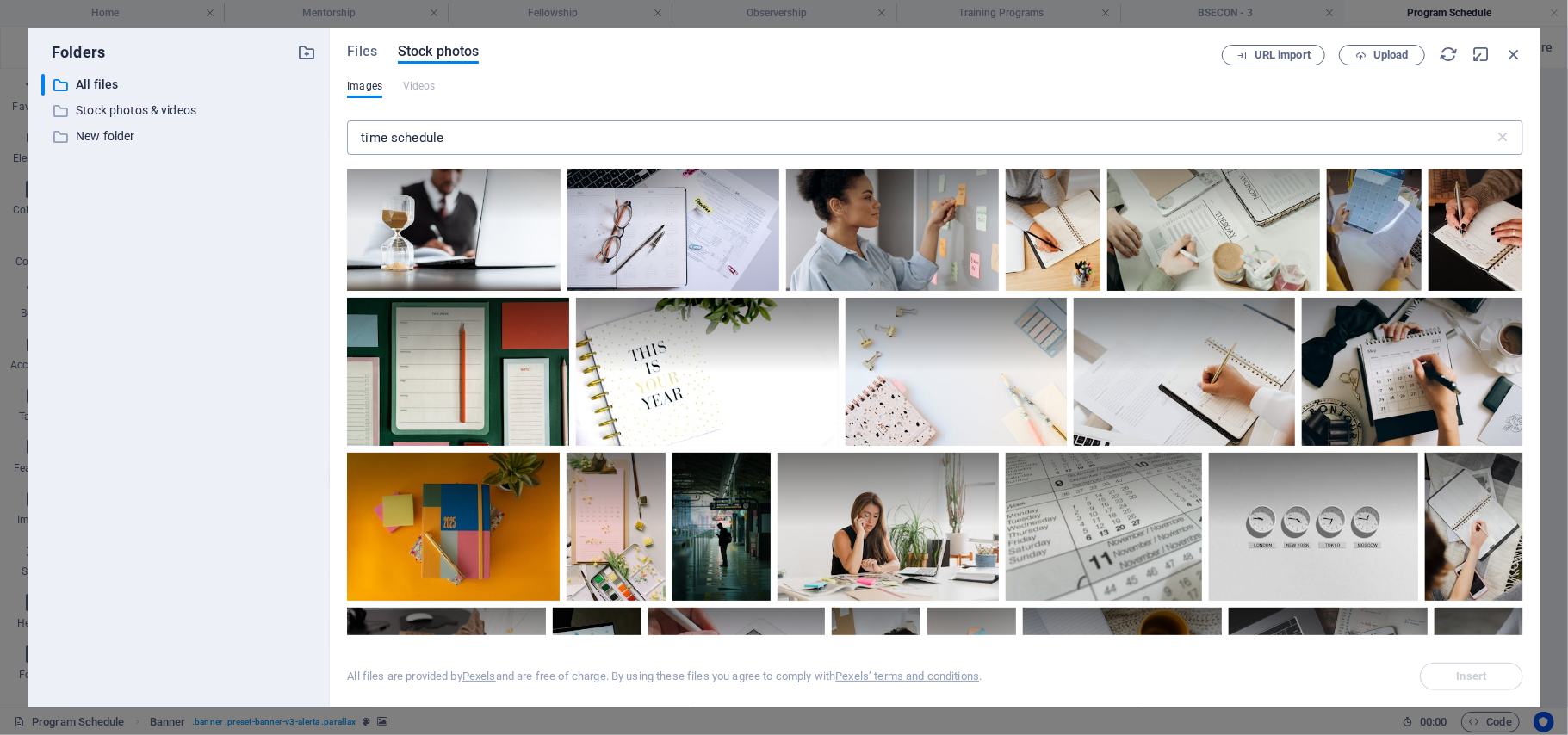 click on "time schedule" at bounding box center [920, 138] 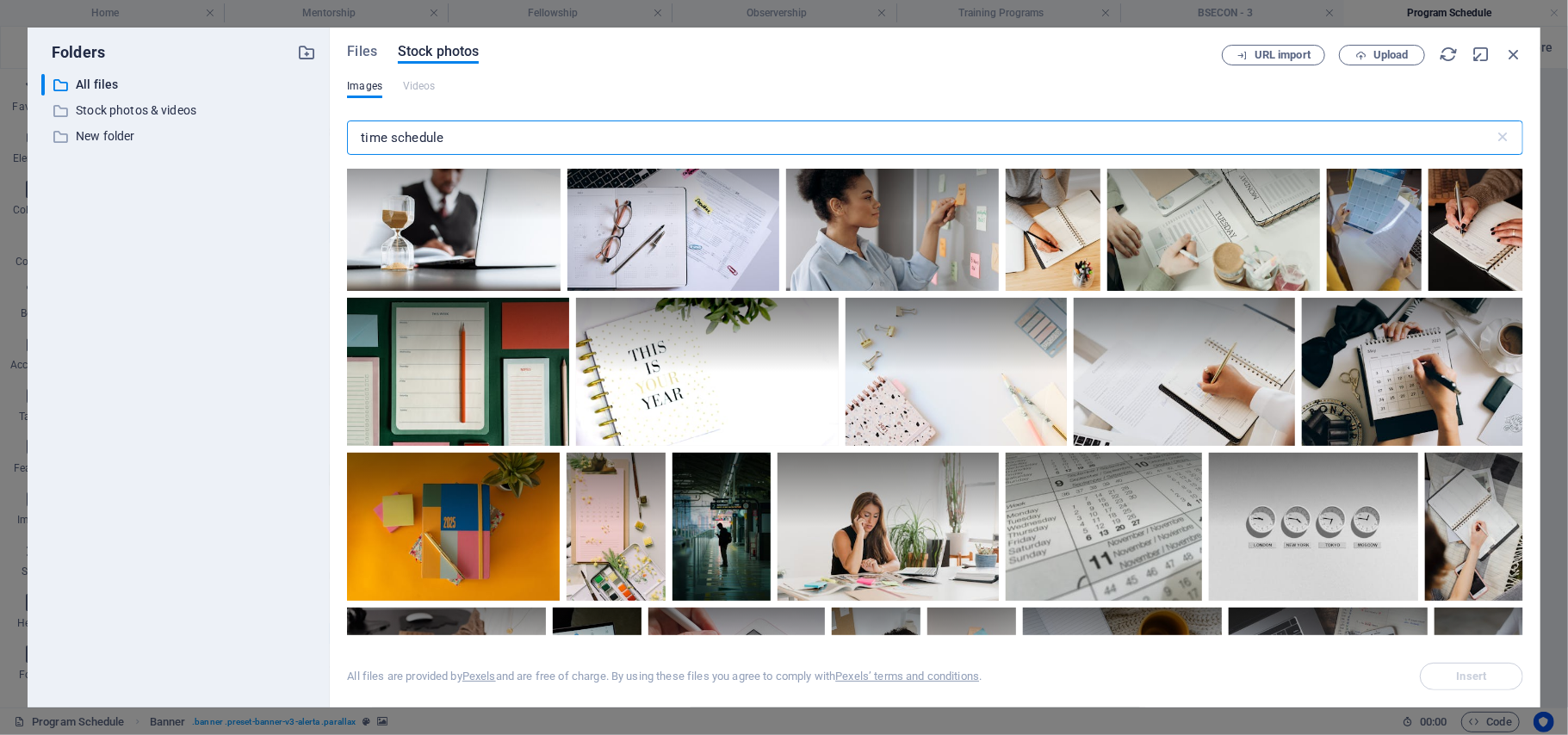 click on "time schedule" at bounding box center [920, 138] 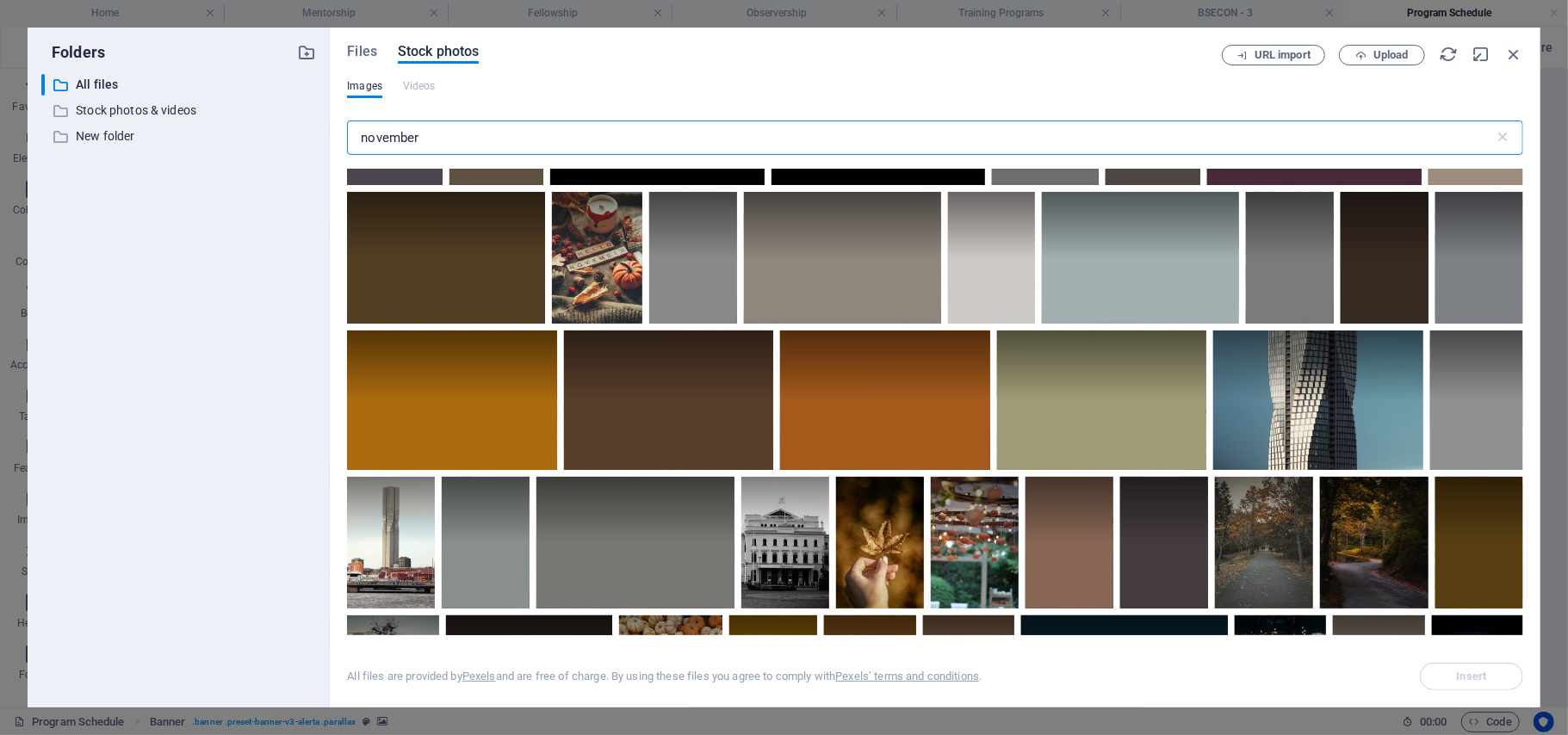 scroll, scrollTop: 6216, scrollLeft: 0, axis: vertical 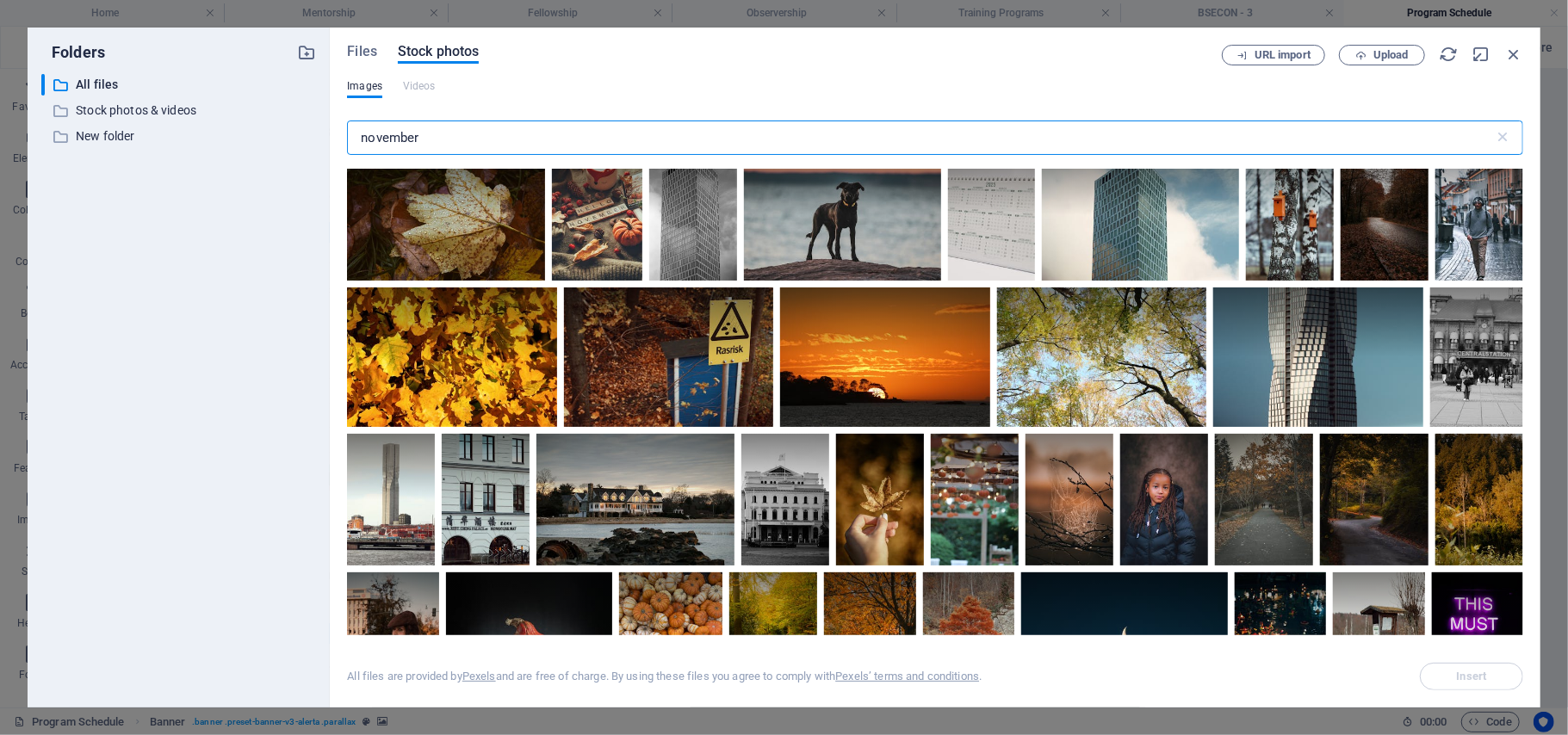drag, startPoint x: 443, startPoint y: 133, endPoint x: 345, endPoint y: 133, distance: 98 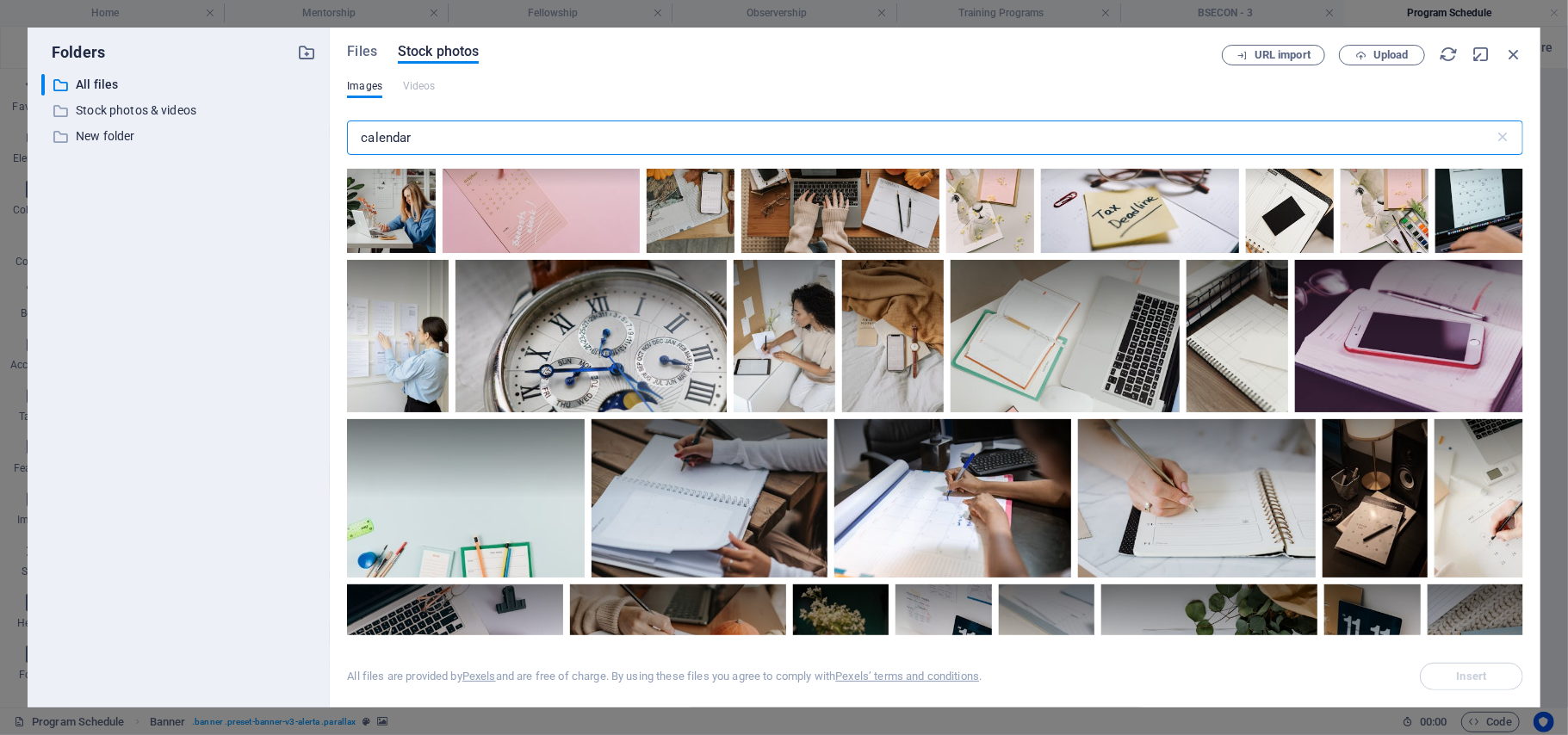 scroll, scrollTop: 3060, scrollLeft: 0, axis: vertical 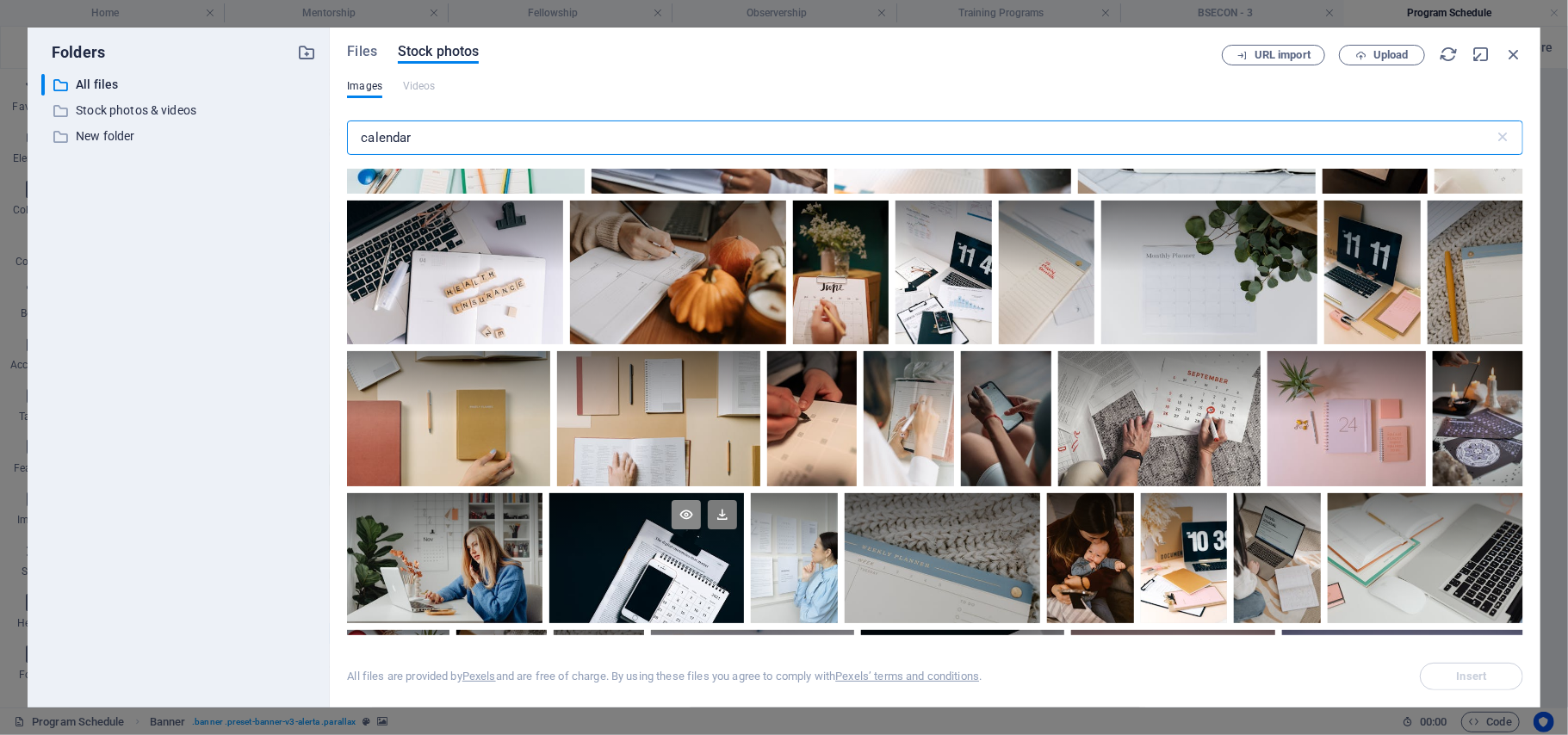 click at bounding box center (686, 515) 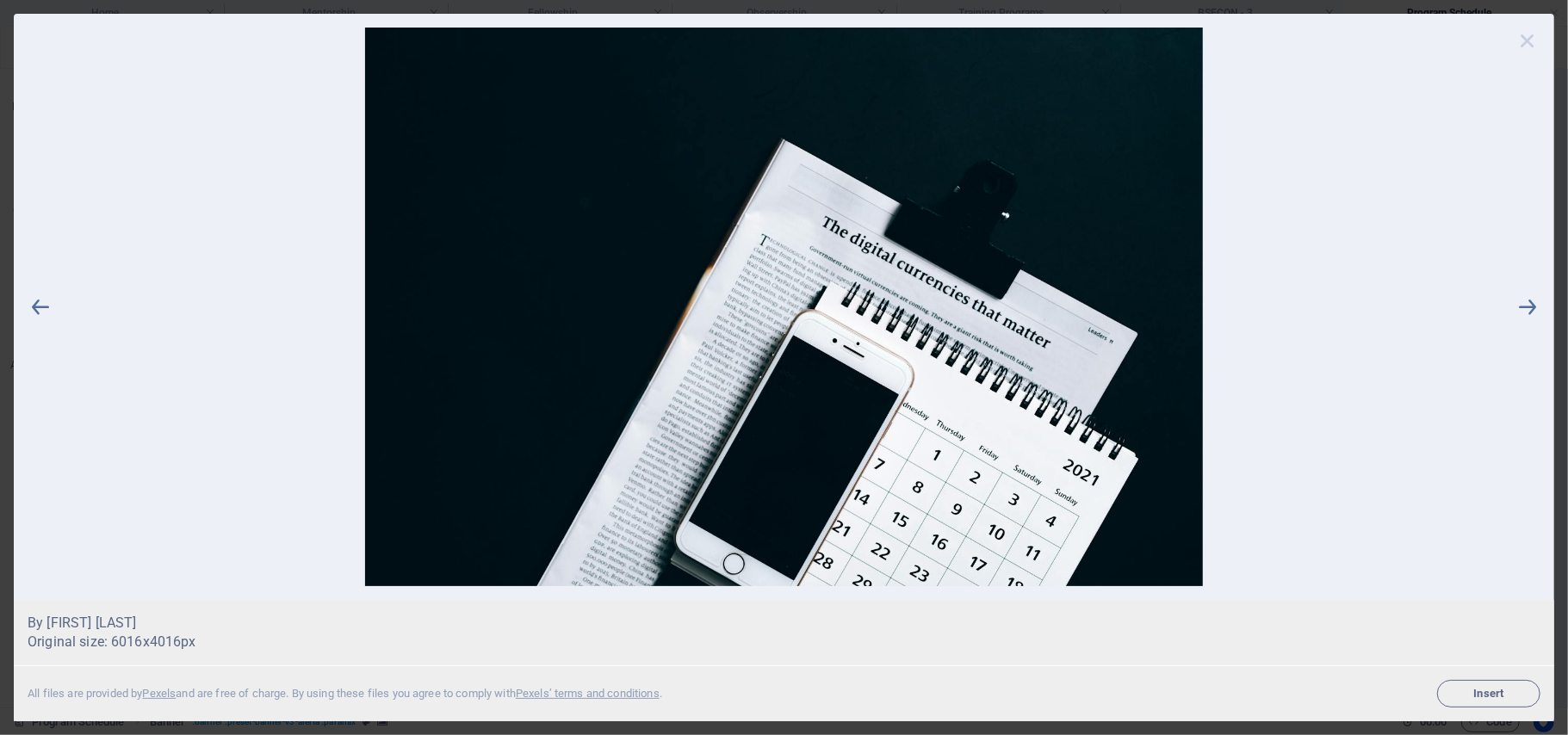 click at bounding box center [1528, 40] 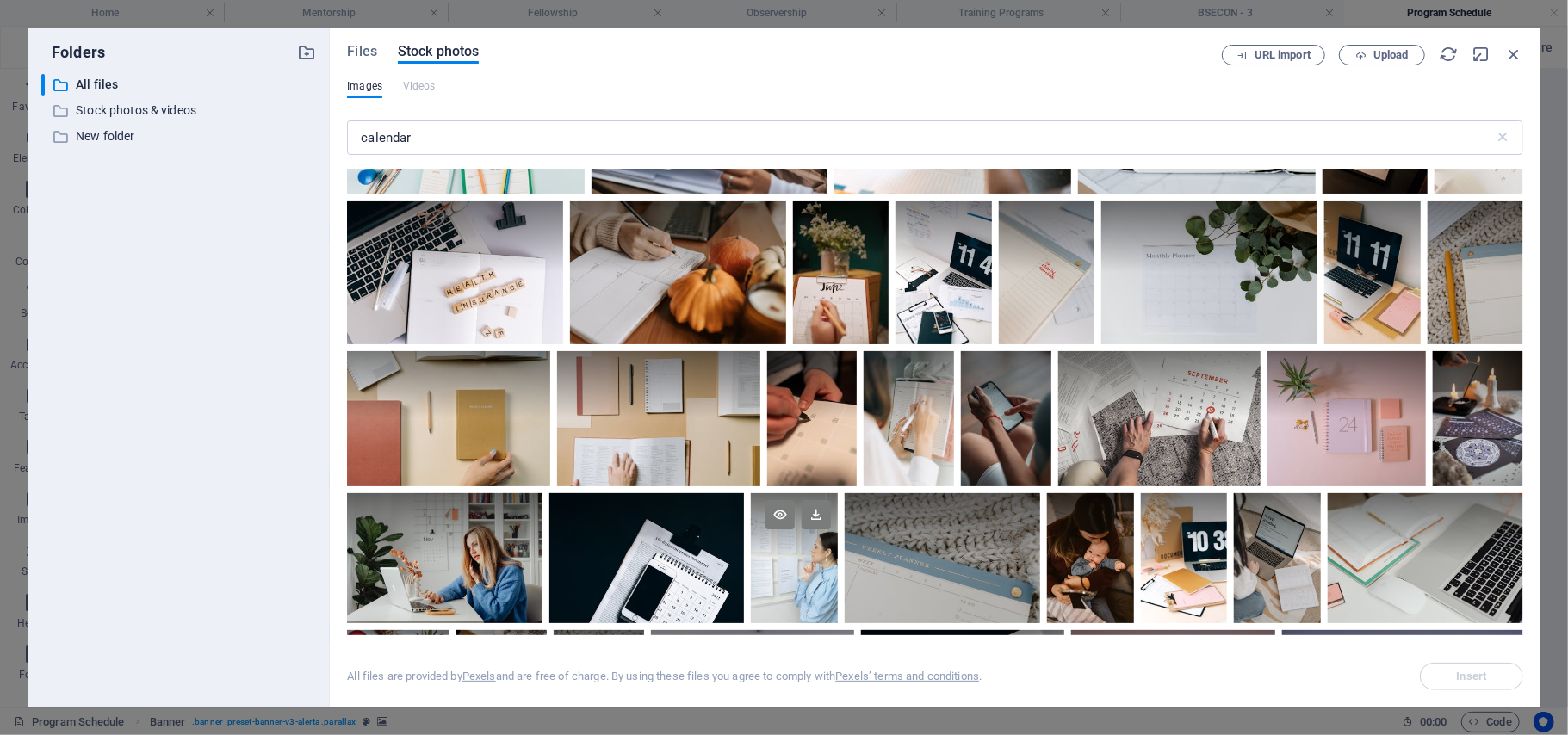 scroll, scrollTop: 3443, scrollLeft: 0, axis: vertical 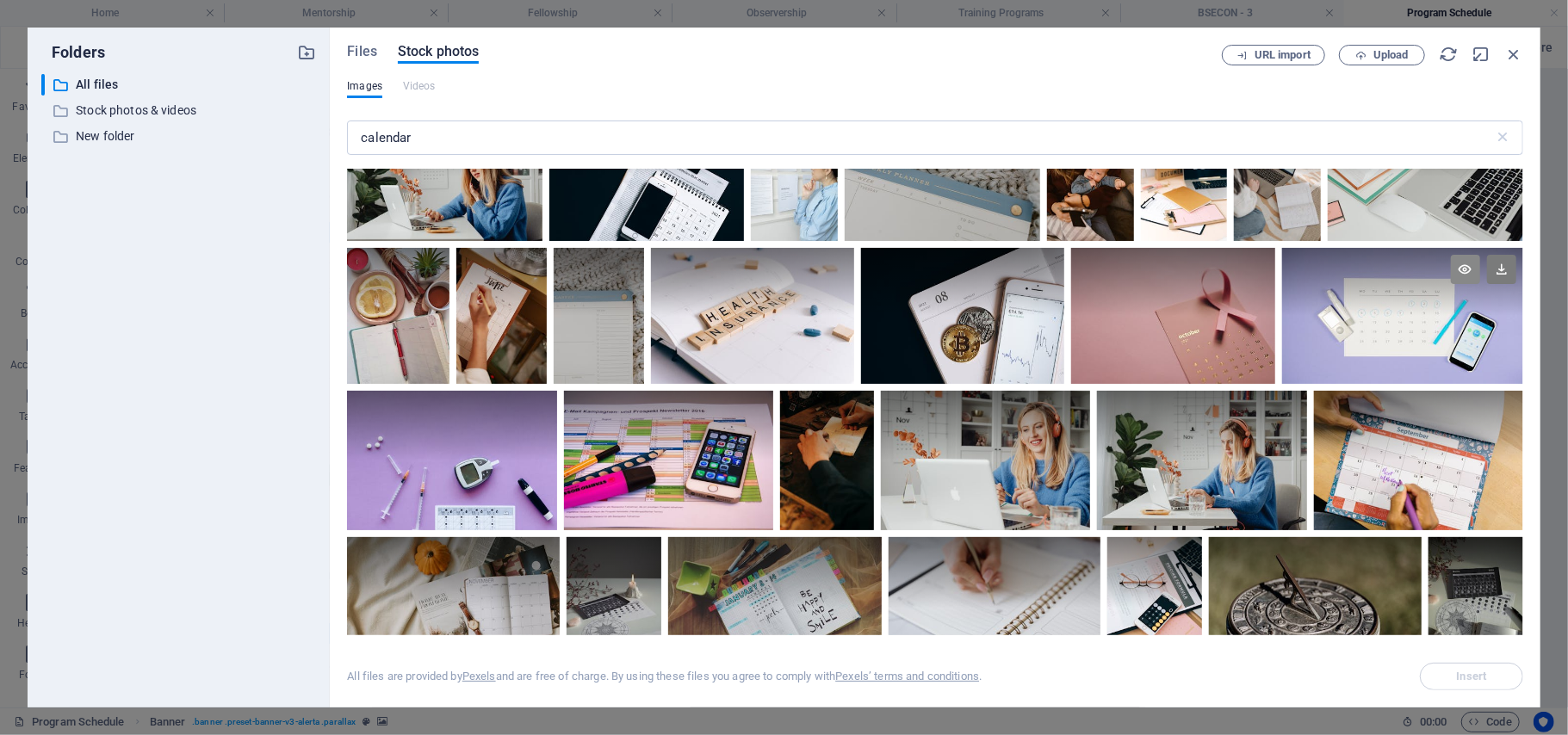 click at bounding box center [1466, 269] 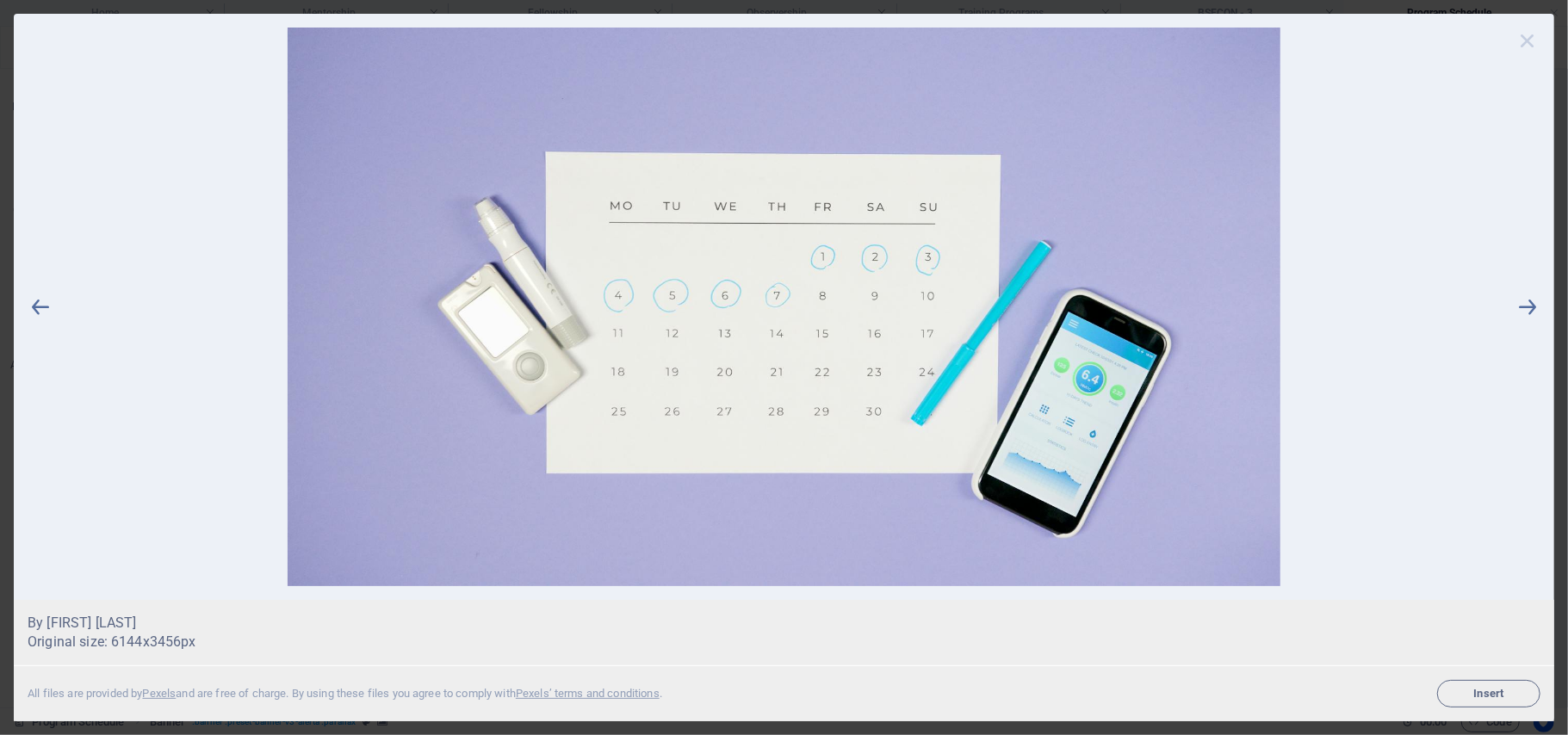 click at bounding box center [1528, 40] 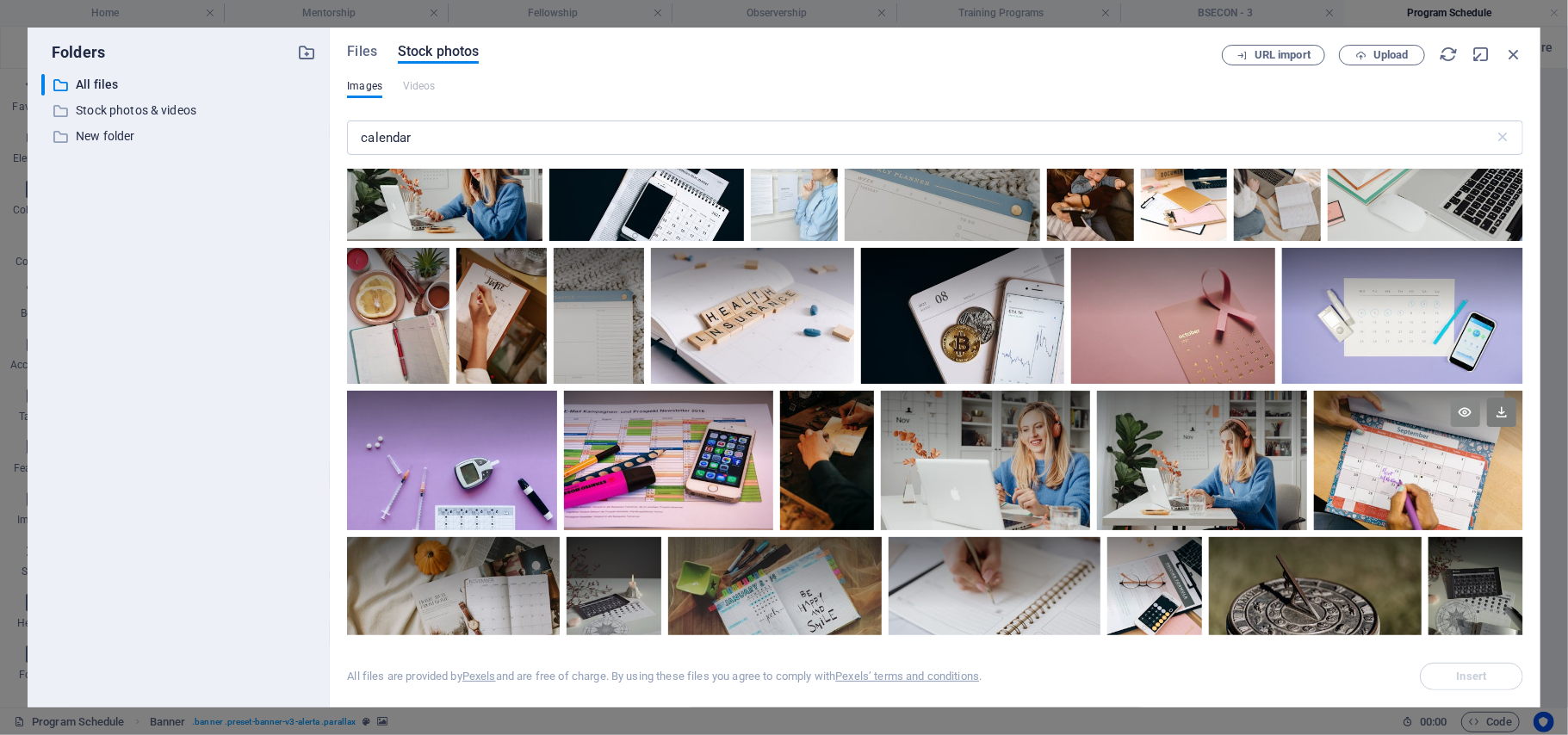 click at bounding box center [1466, 412] 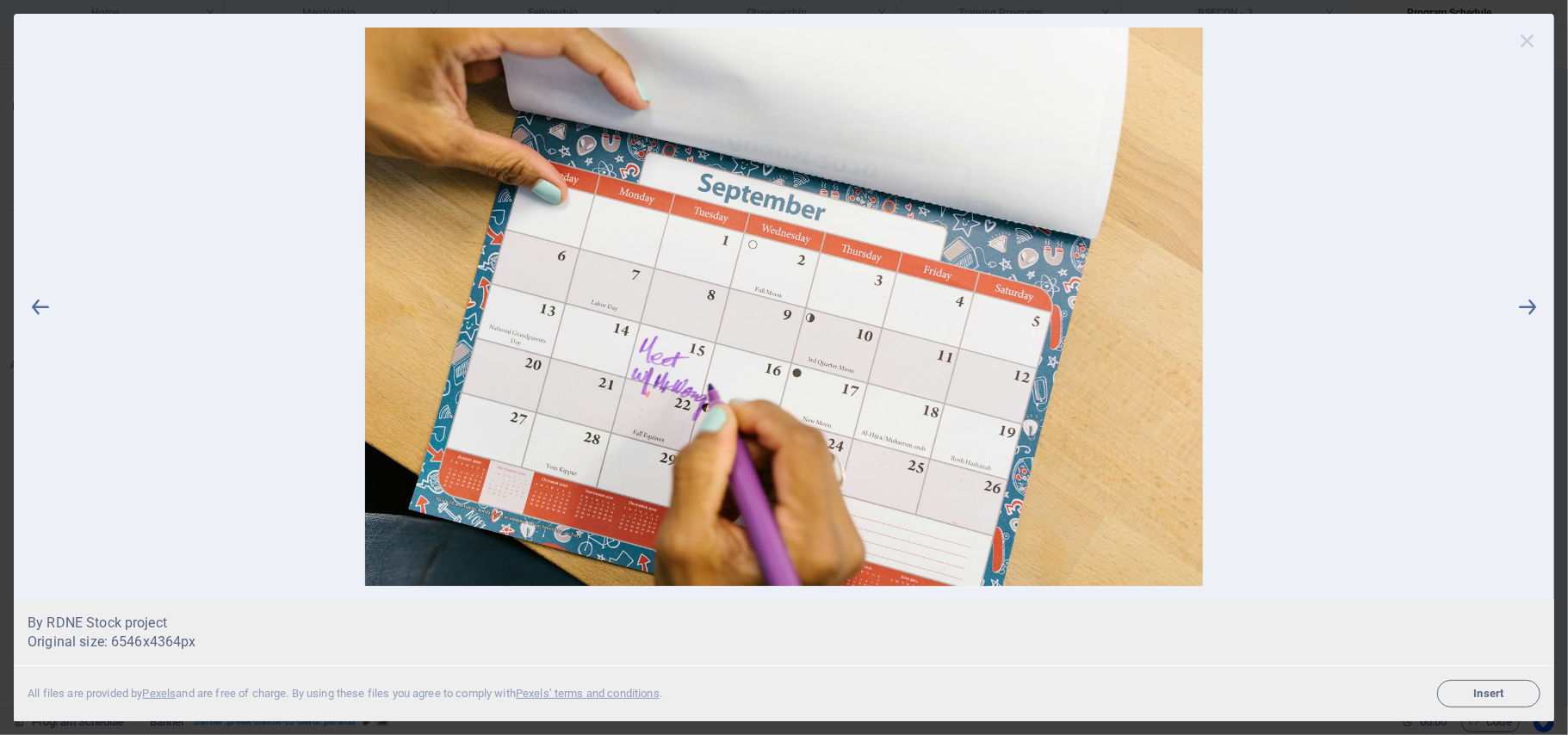 click at bounding box center [1528, 40] 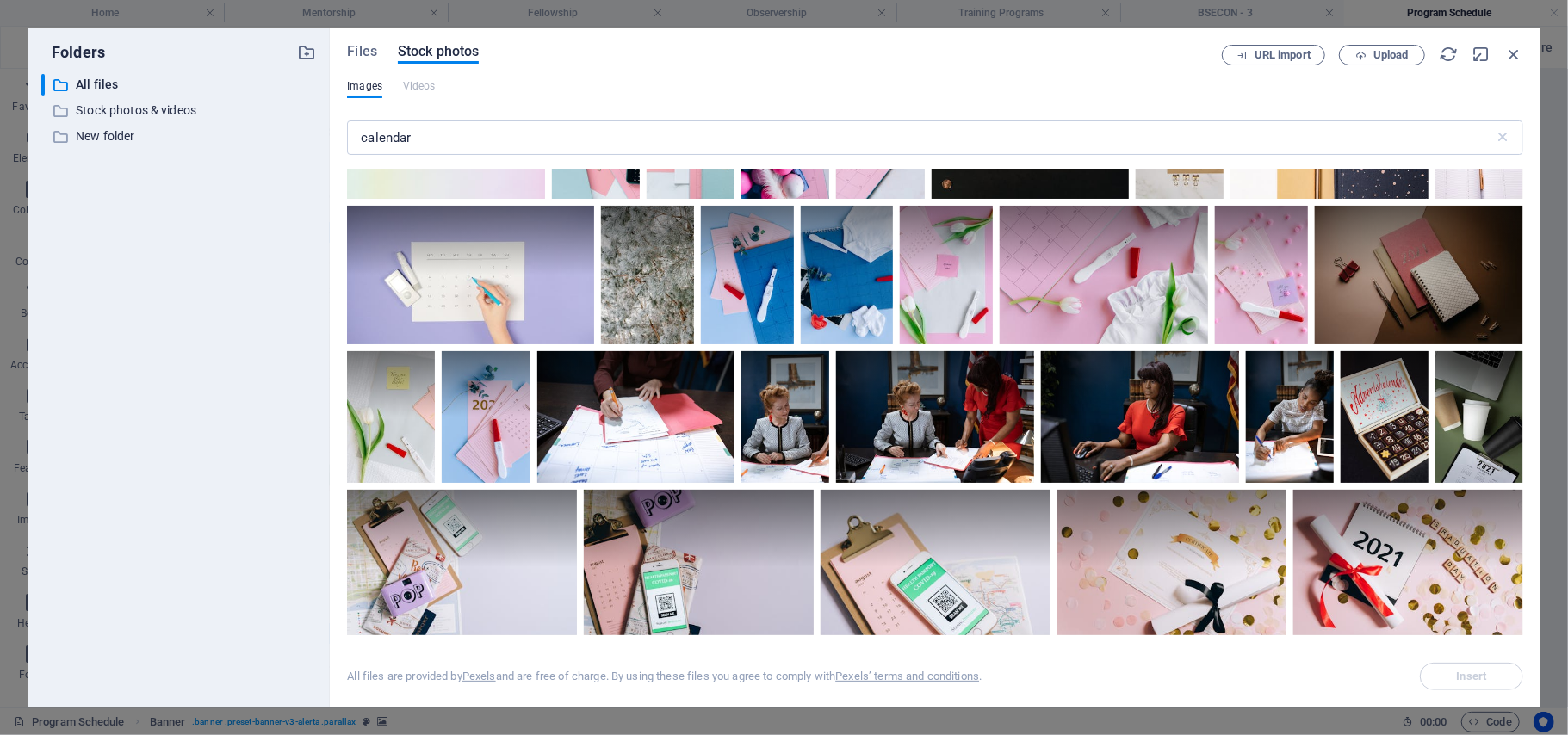 scroll, scrollTop: 8798, scrollLeft: 0, axis: vertical 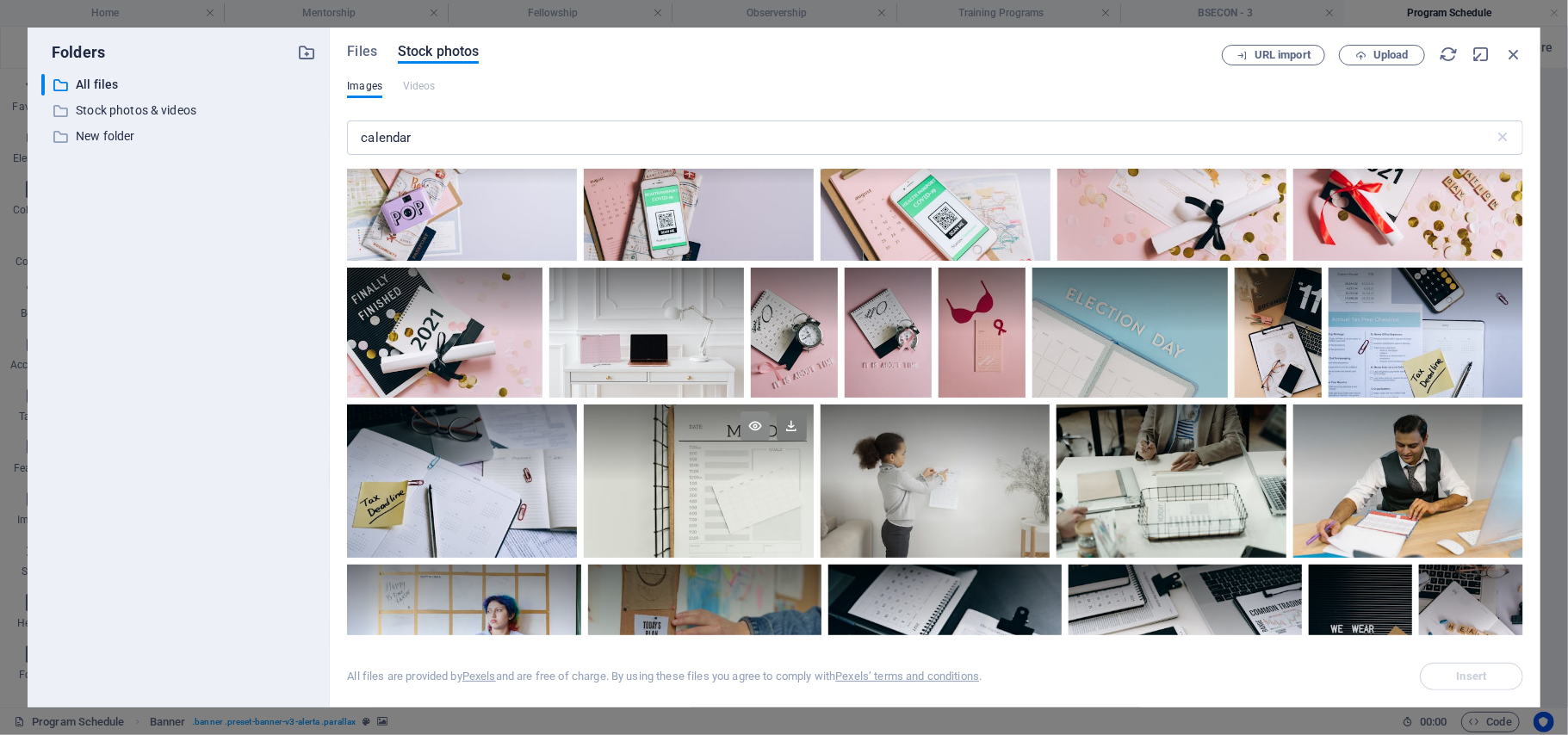 click at bounding box center [755, 426] 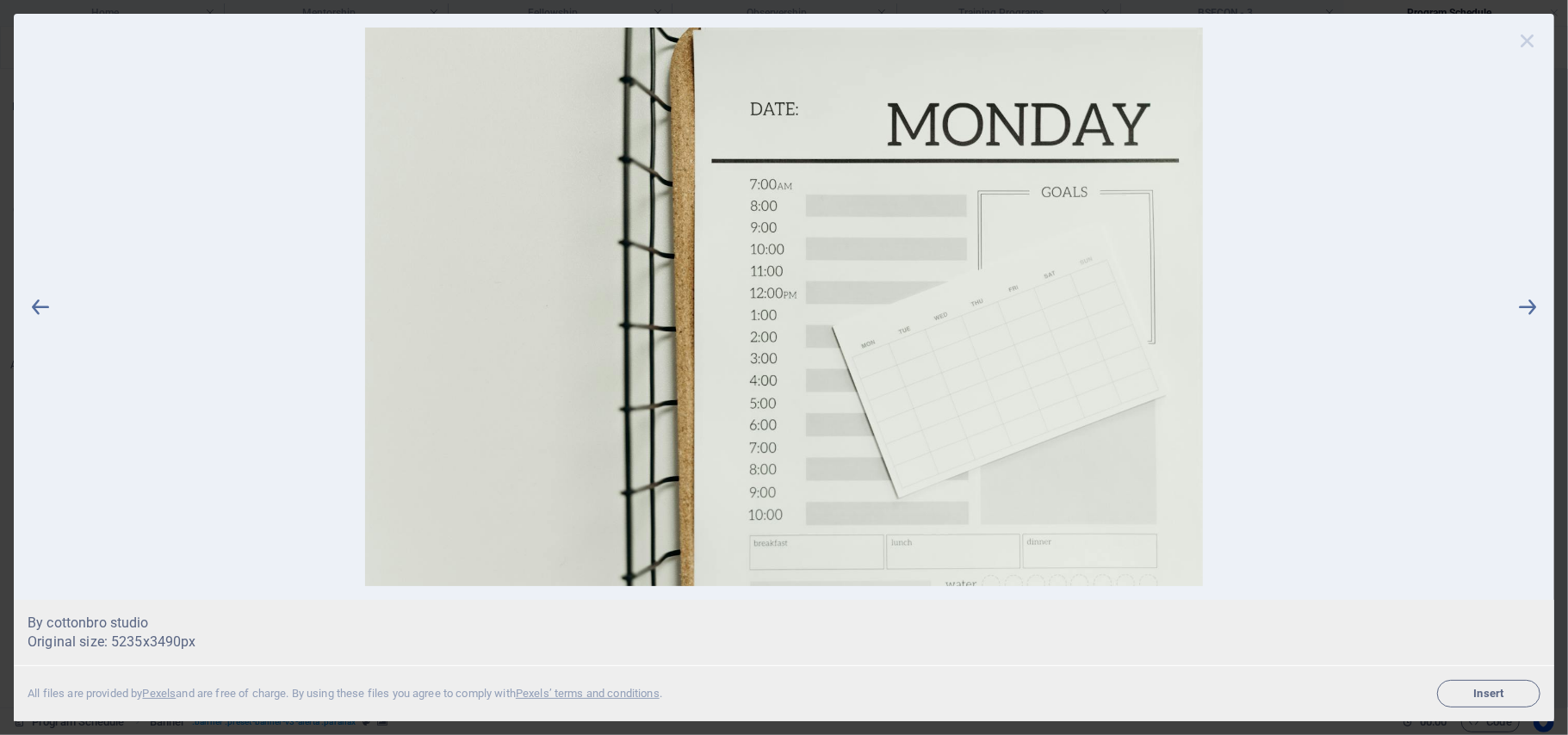 click at bounding box center [1528, 40] 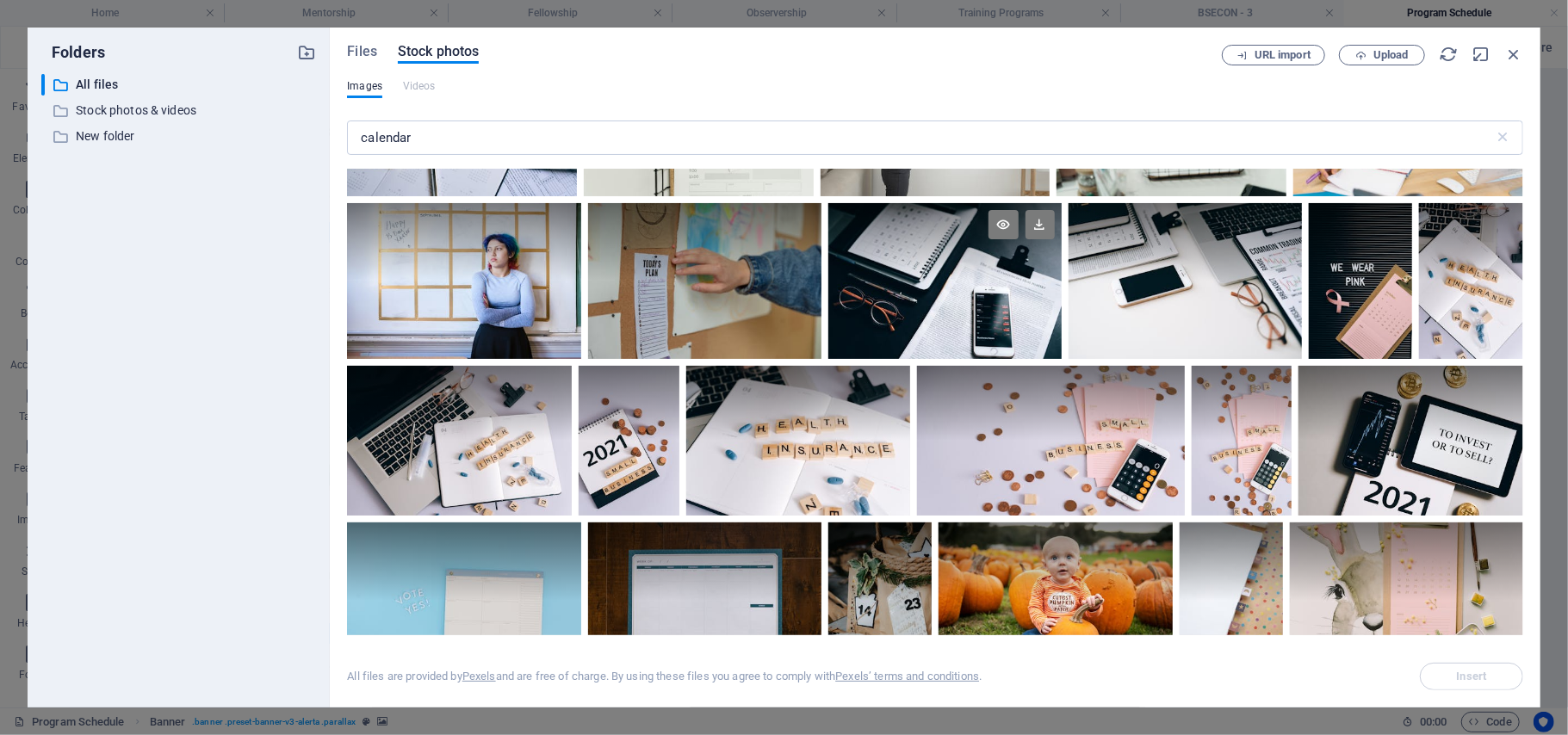 scroll, scrollTop: 9150, scrollLeft: 0, axis: vertical 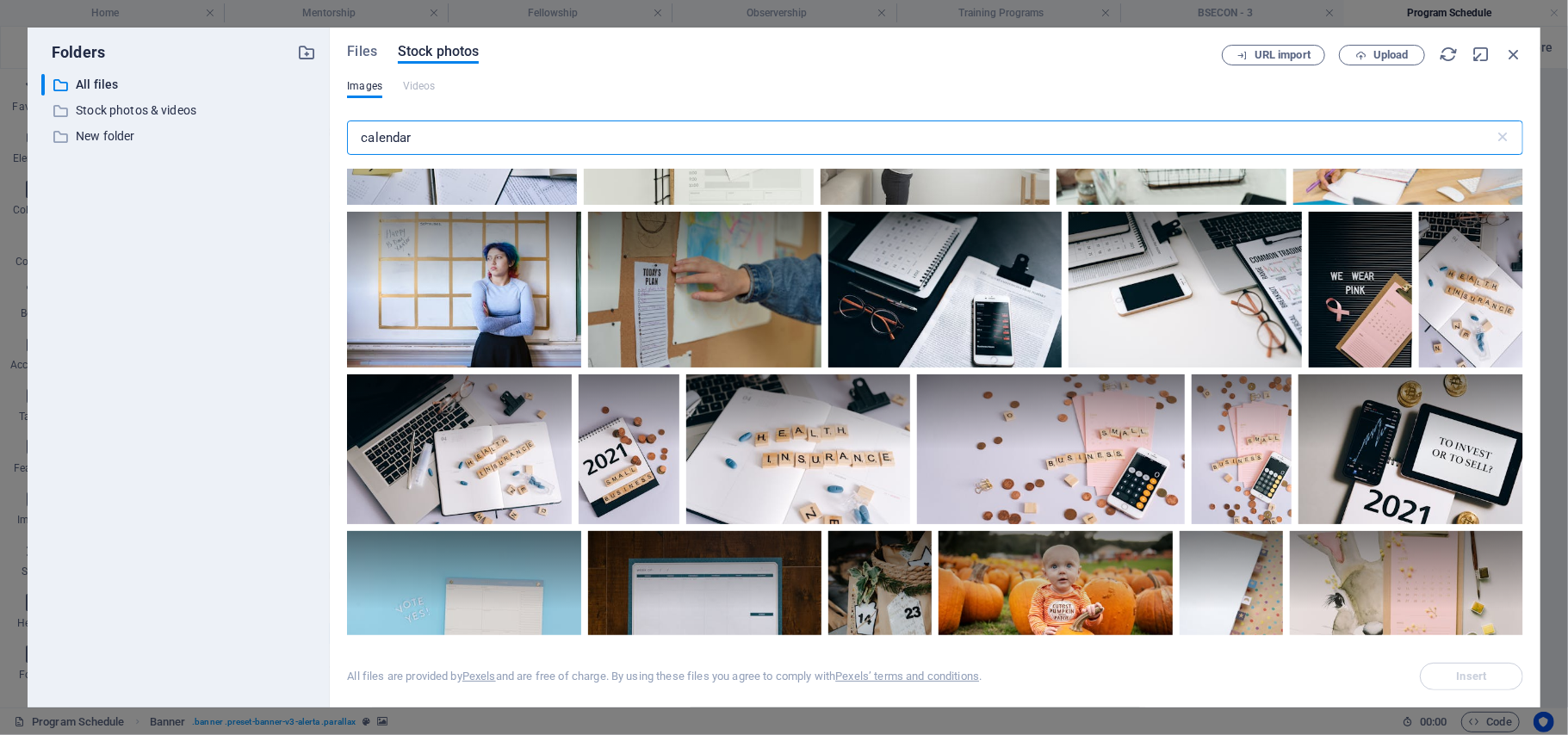 drag, startPoint x: 435, startPoint y: 139, endPoint x: 319, endPoint y: 139, distance: 116 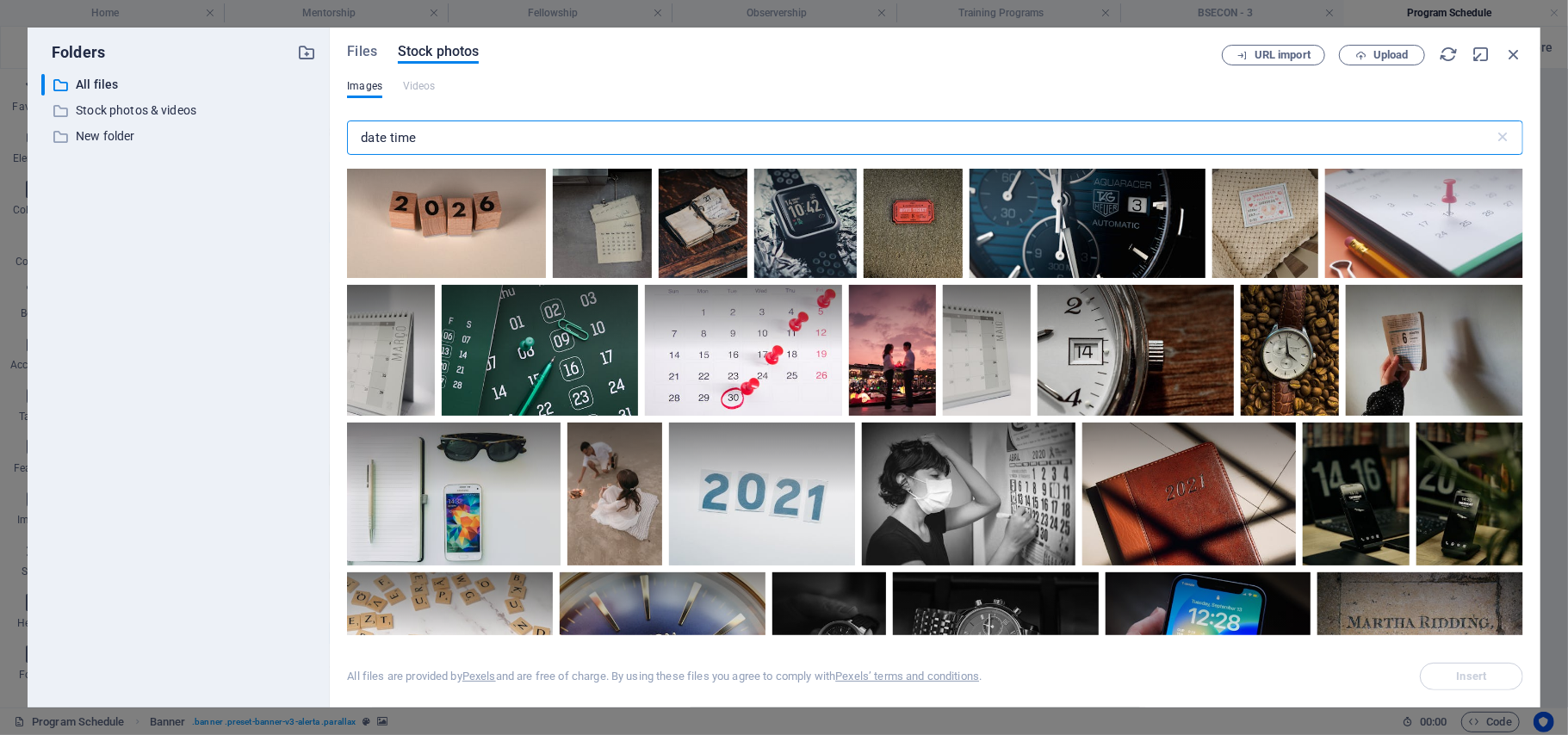 scroll, scrollTop: 1147, scrollLeft: 0, axis: vertical 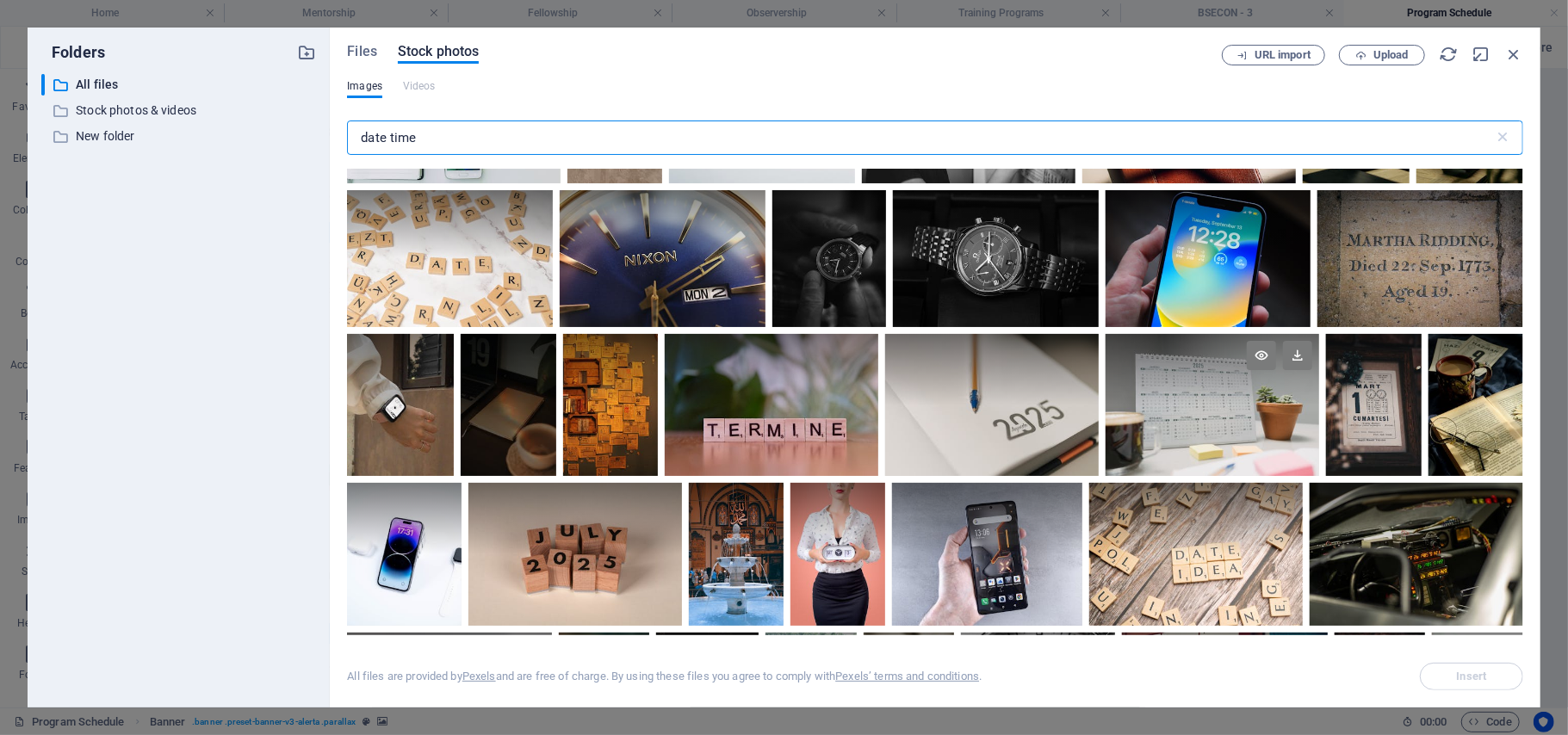 type on "date time" 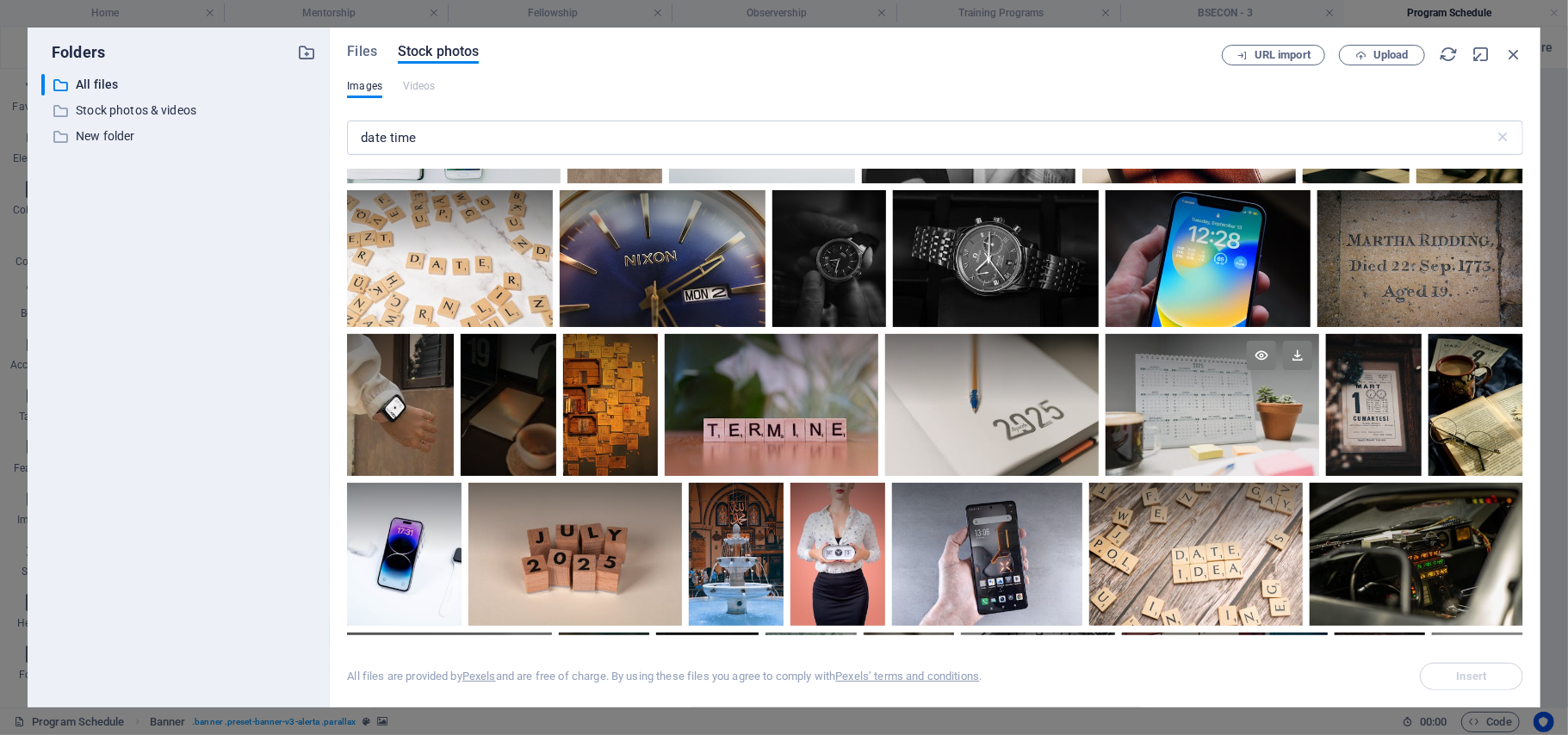click at bounding box center [1212, 369] 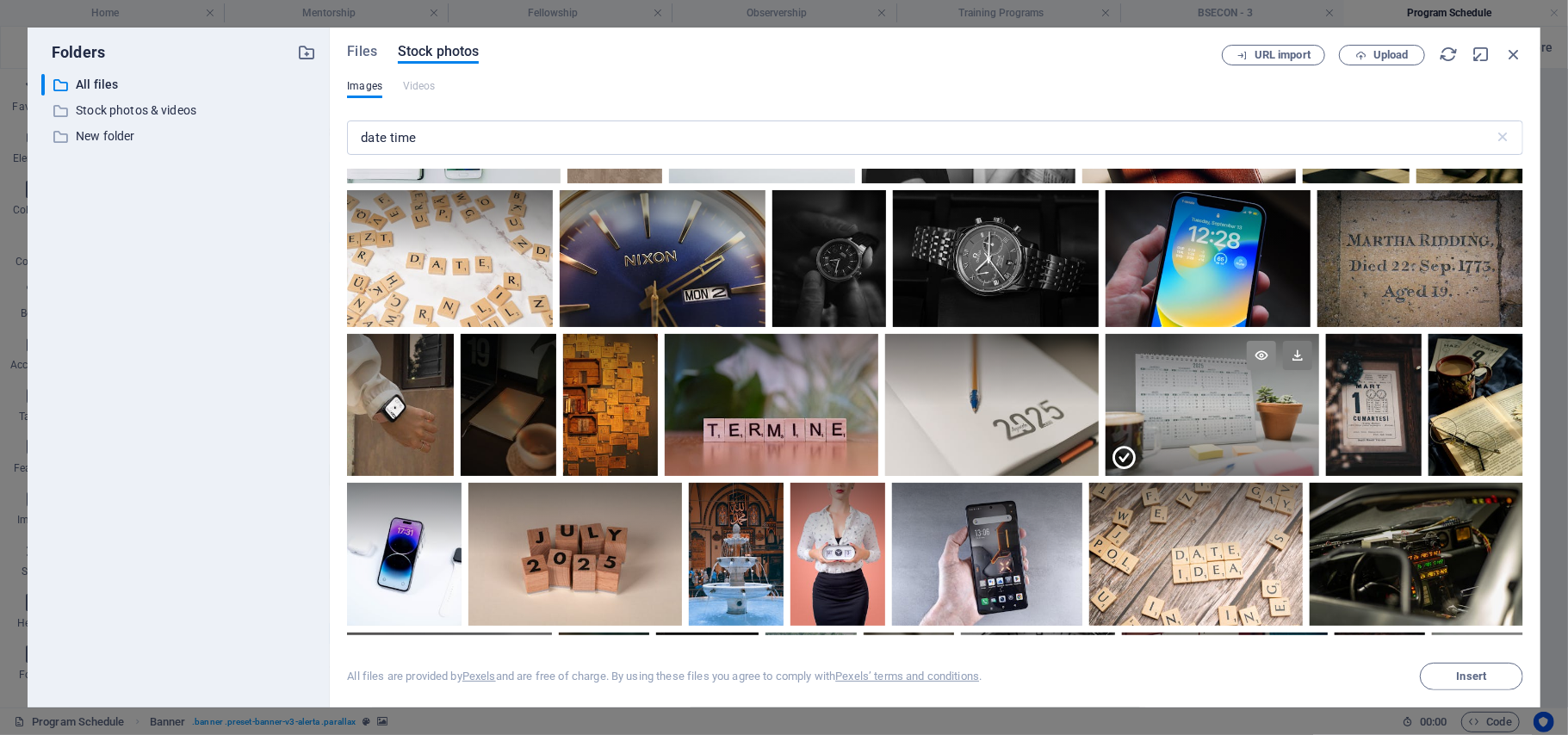 click at bounding box center (1261, 355) 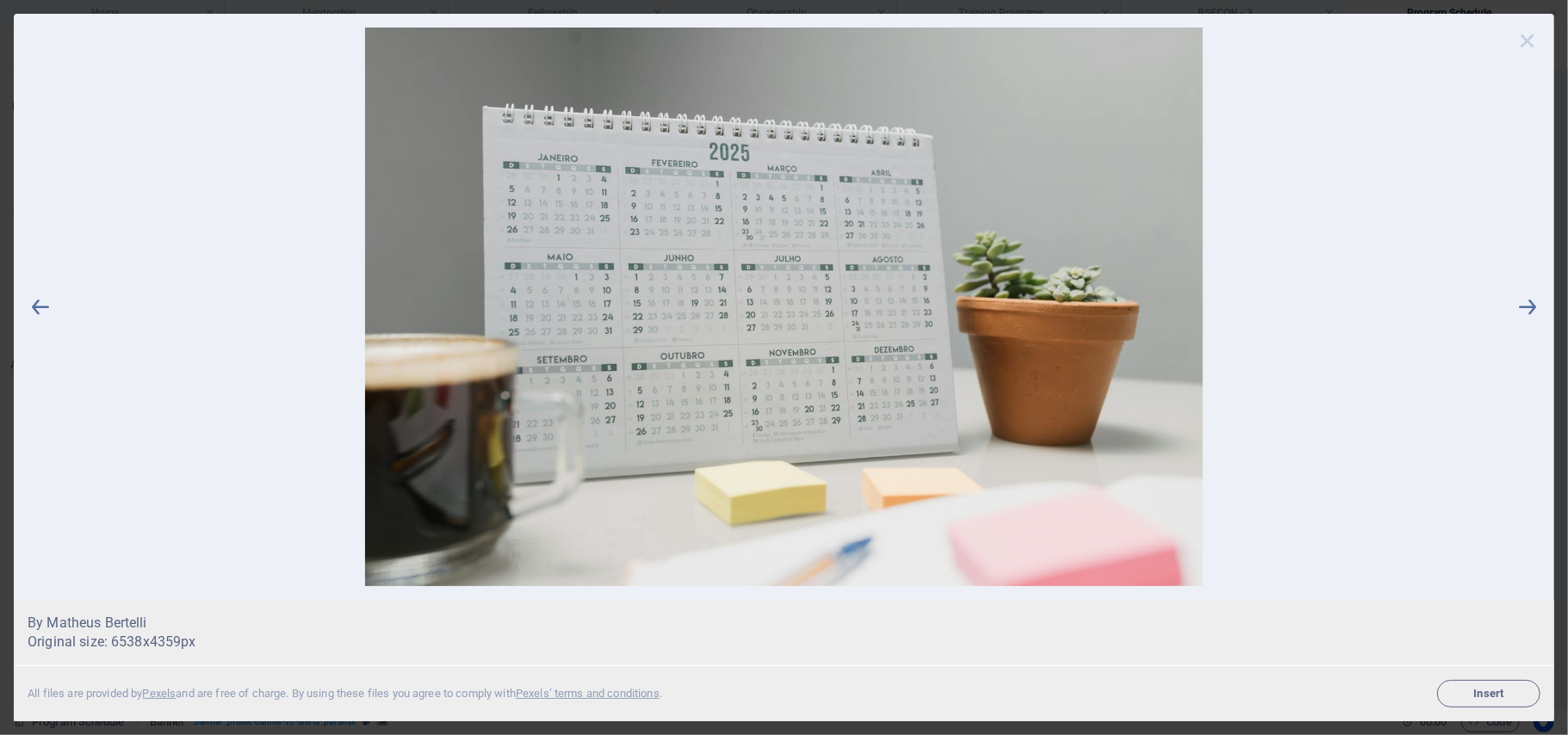click at bounding box center [1528, 40] 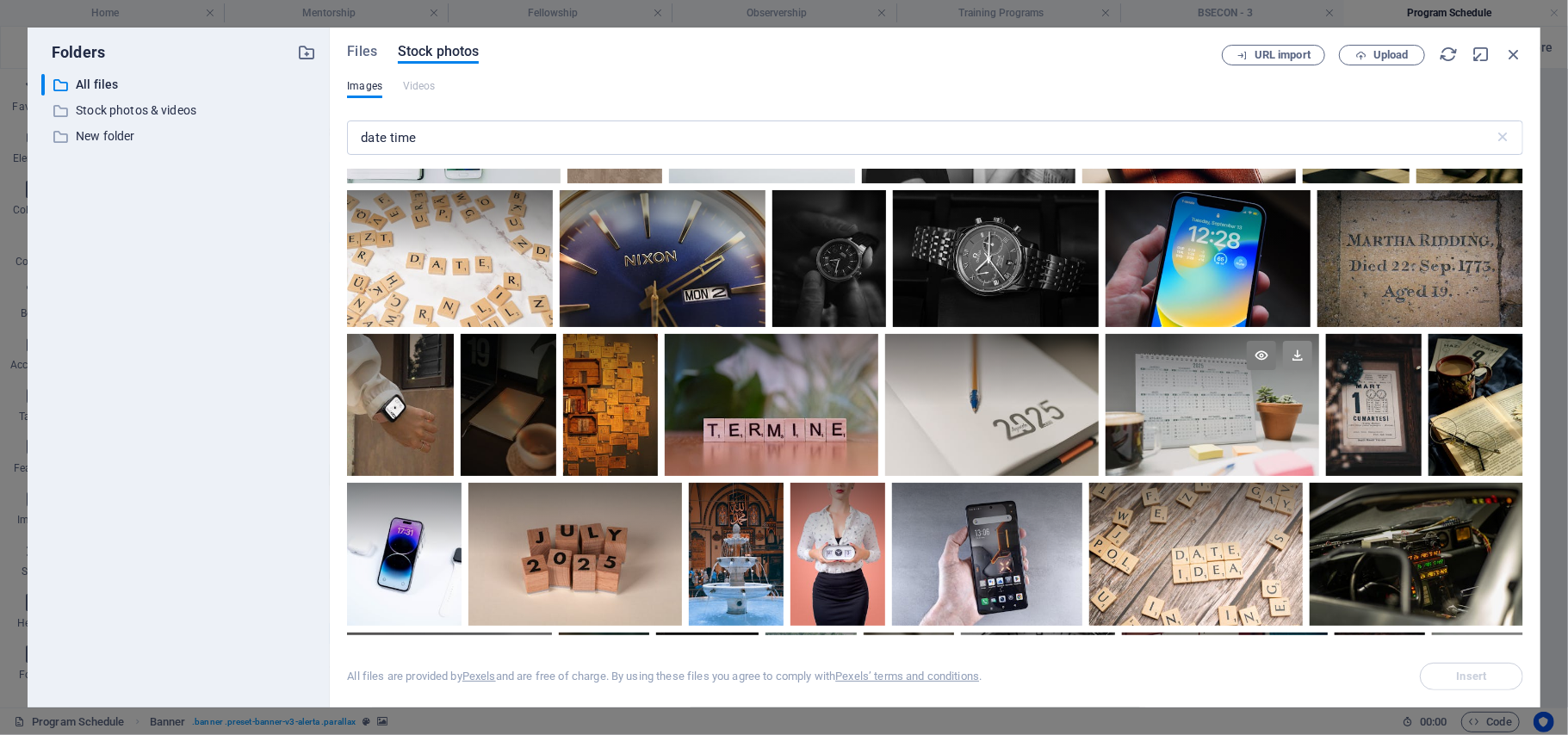 click at bounding box center (1298, 355) 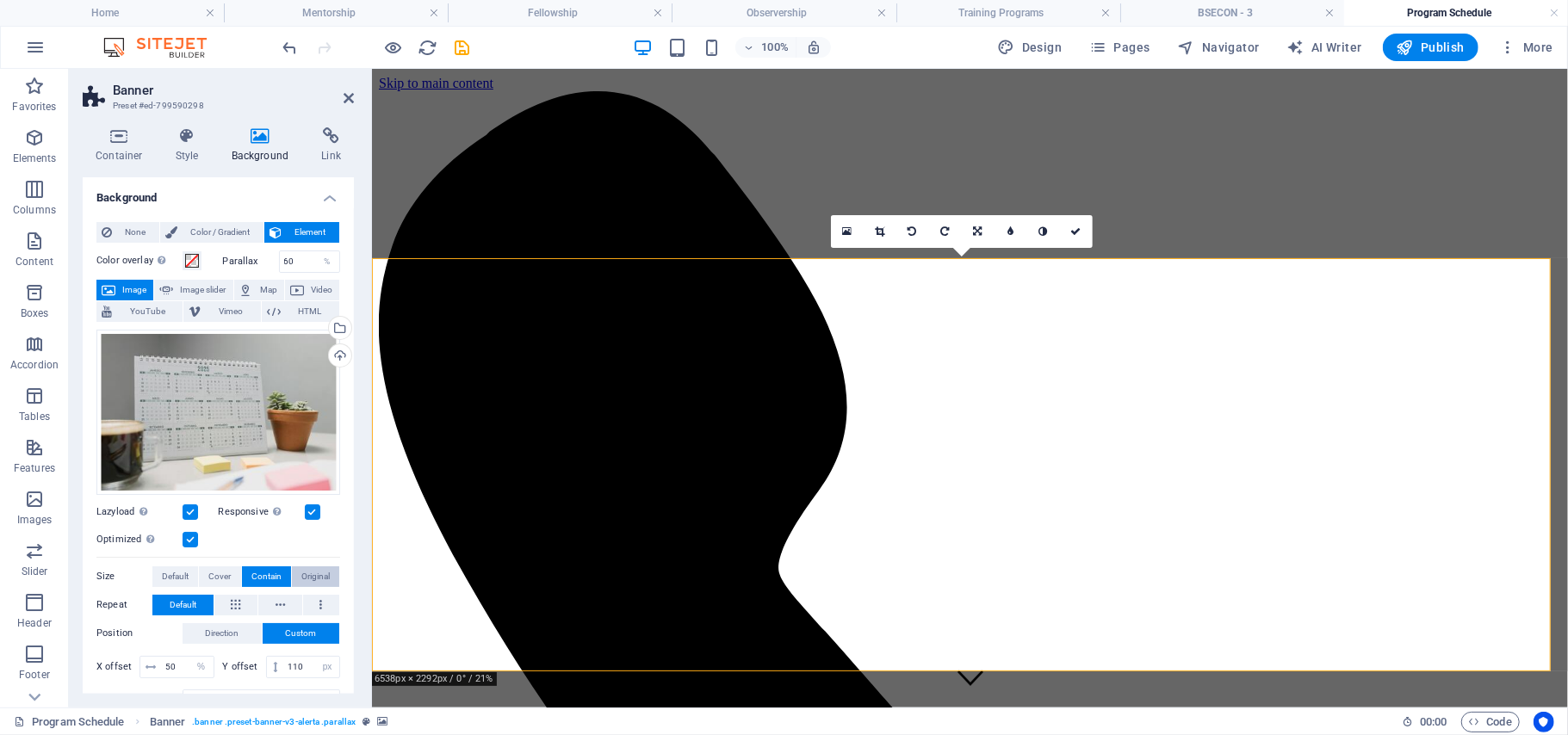 click on "Original" at bounding box center [315, 577] 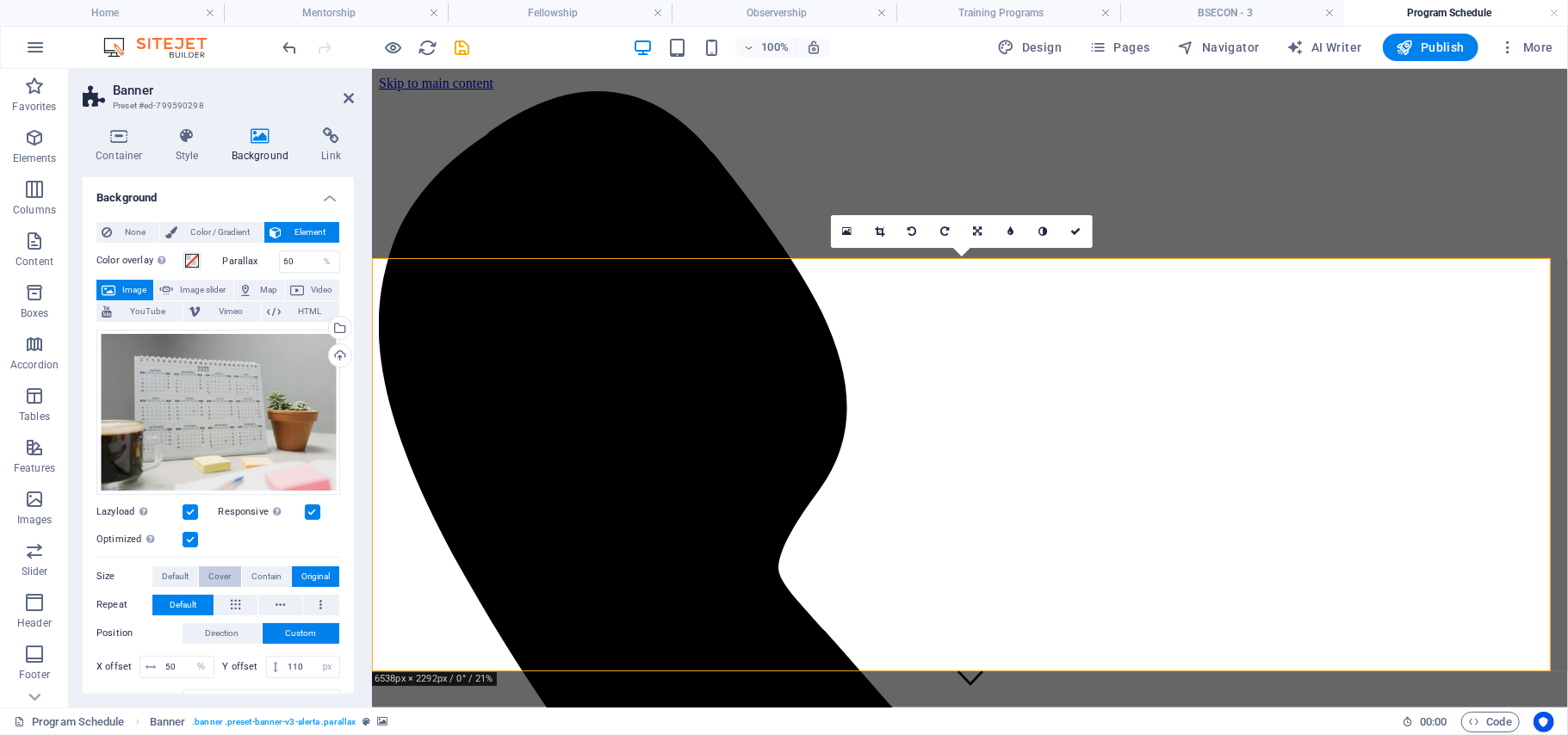 click on "Cover" at bounding box center [220, 577] 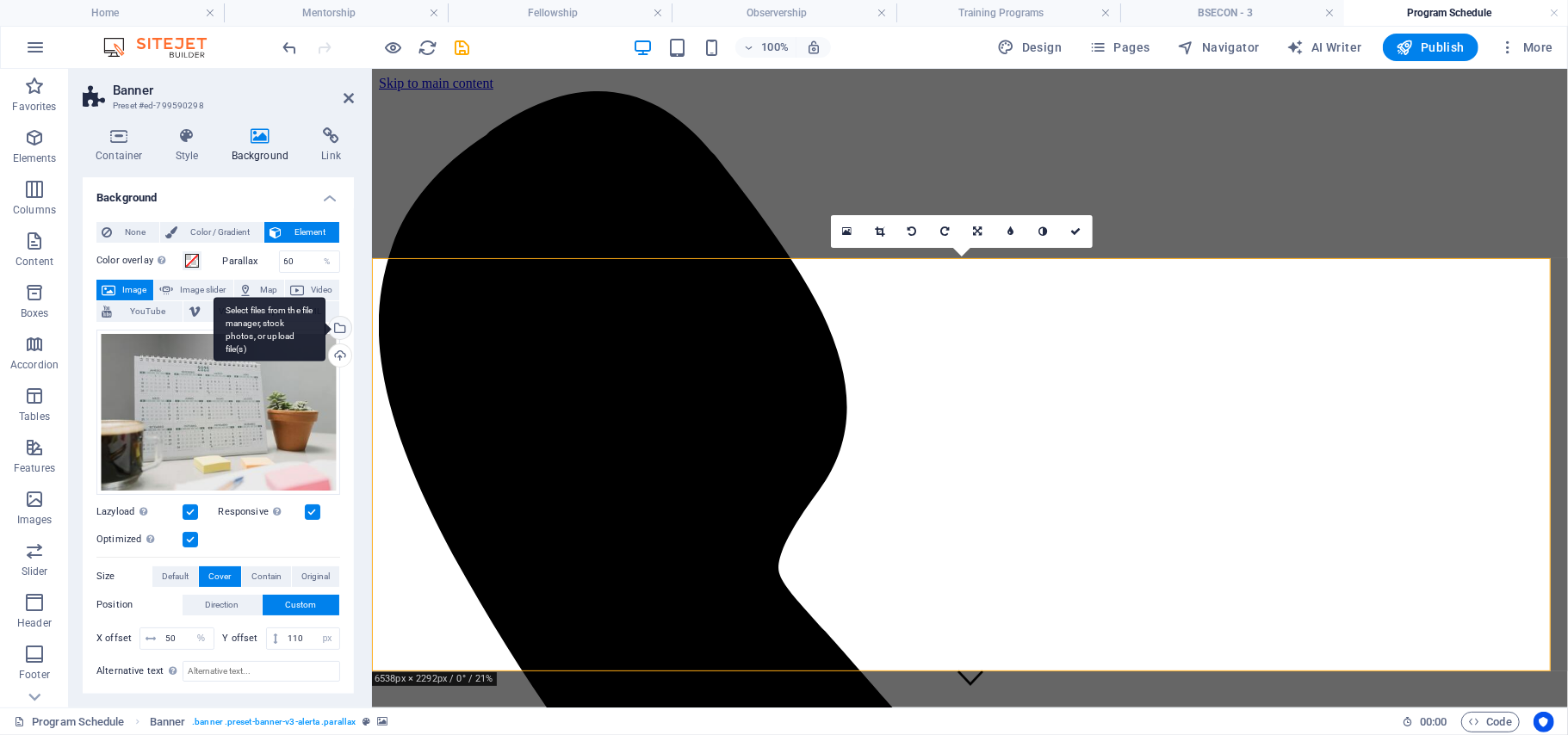 drag, startPoint x: 335, startPoint y: 331, endPoint x: 319, endPoint y: 335, distance: 16.492423 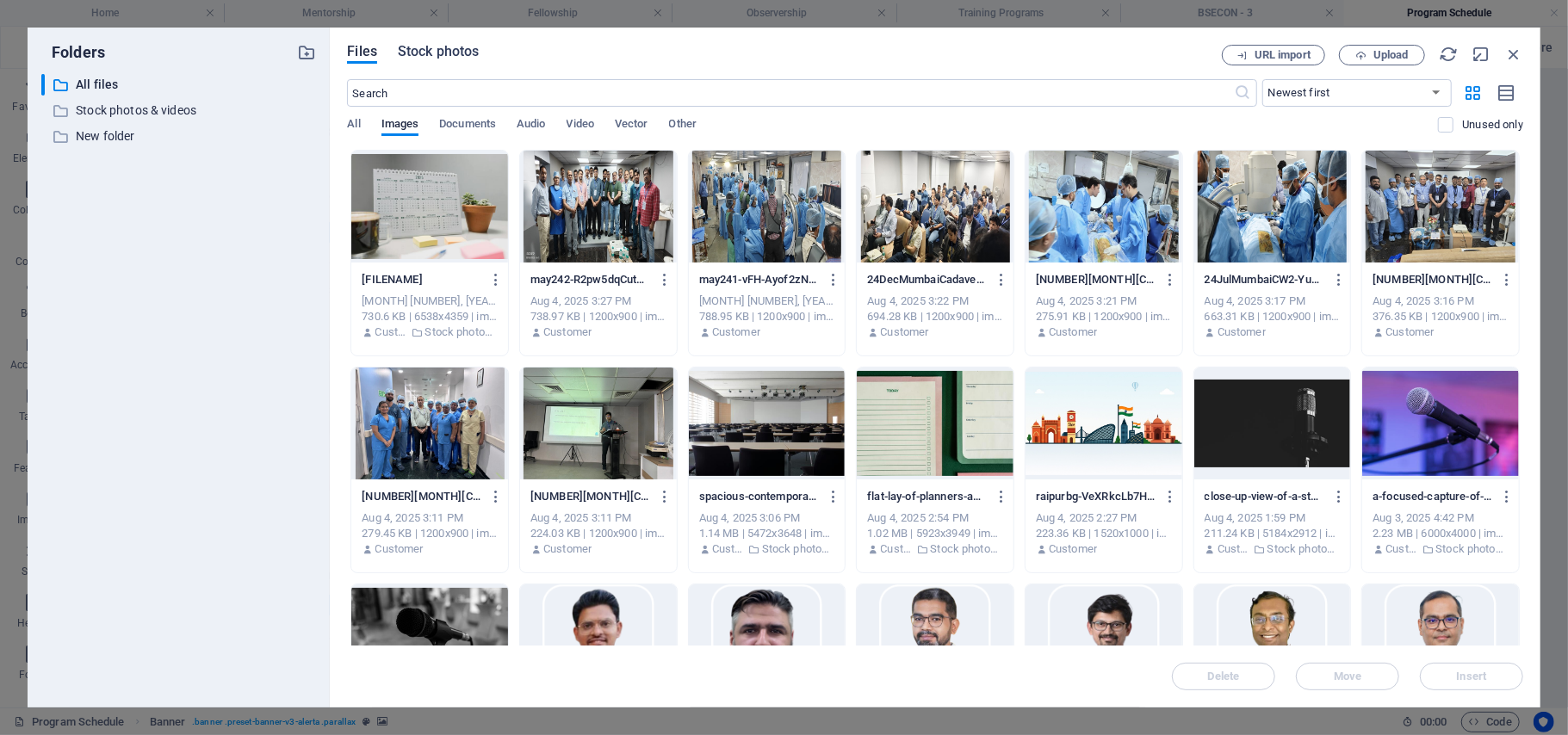 click on "Stock photos" at bounding box center (438, 52) 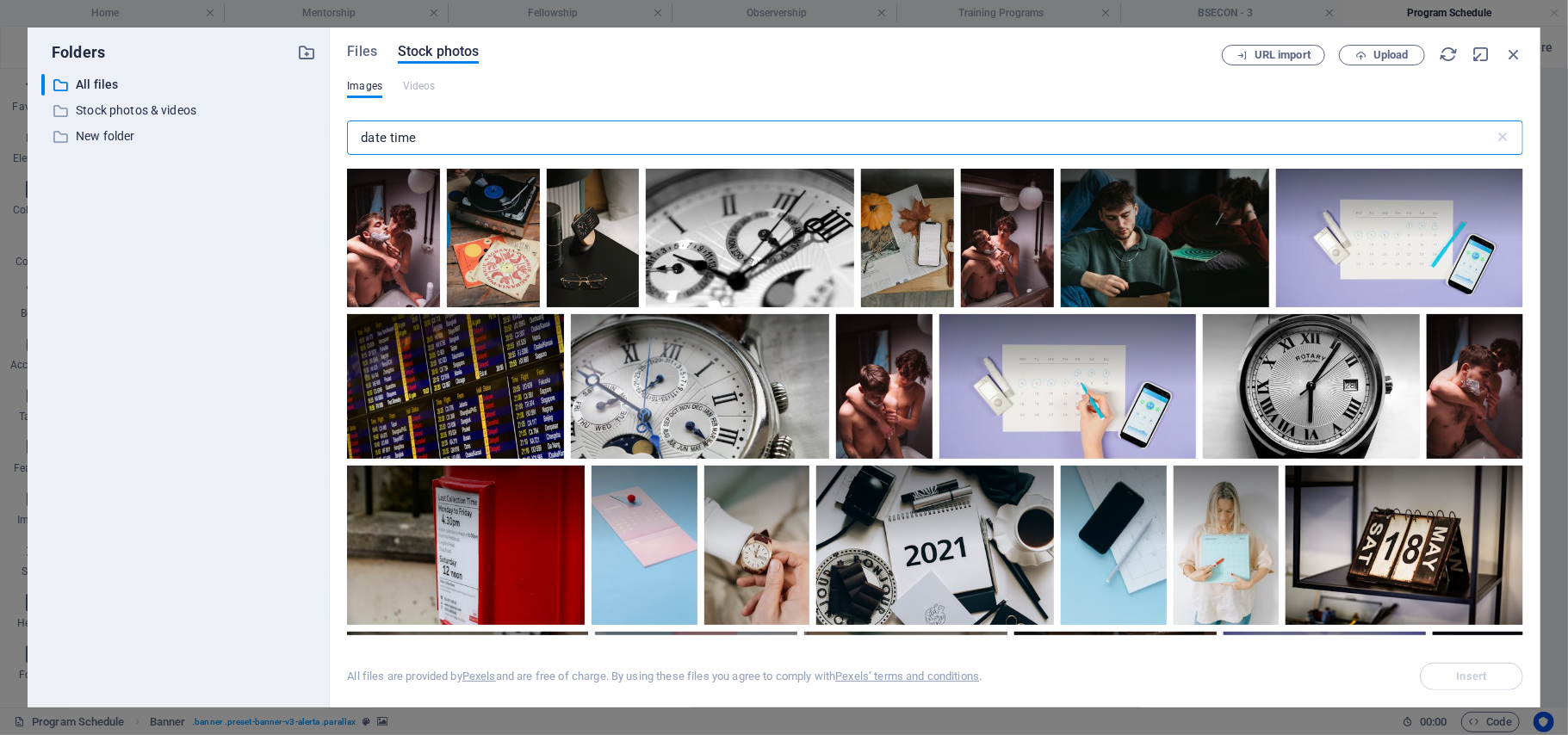 scroll, scrollTop: 1529, scrollLeft: 0, axis: vertical 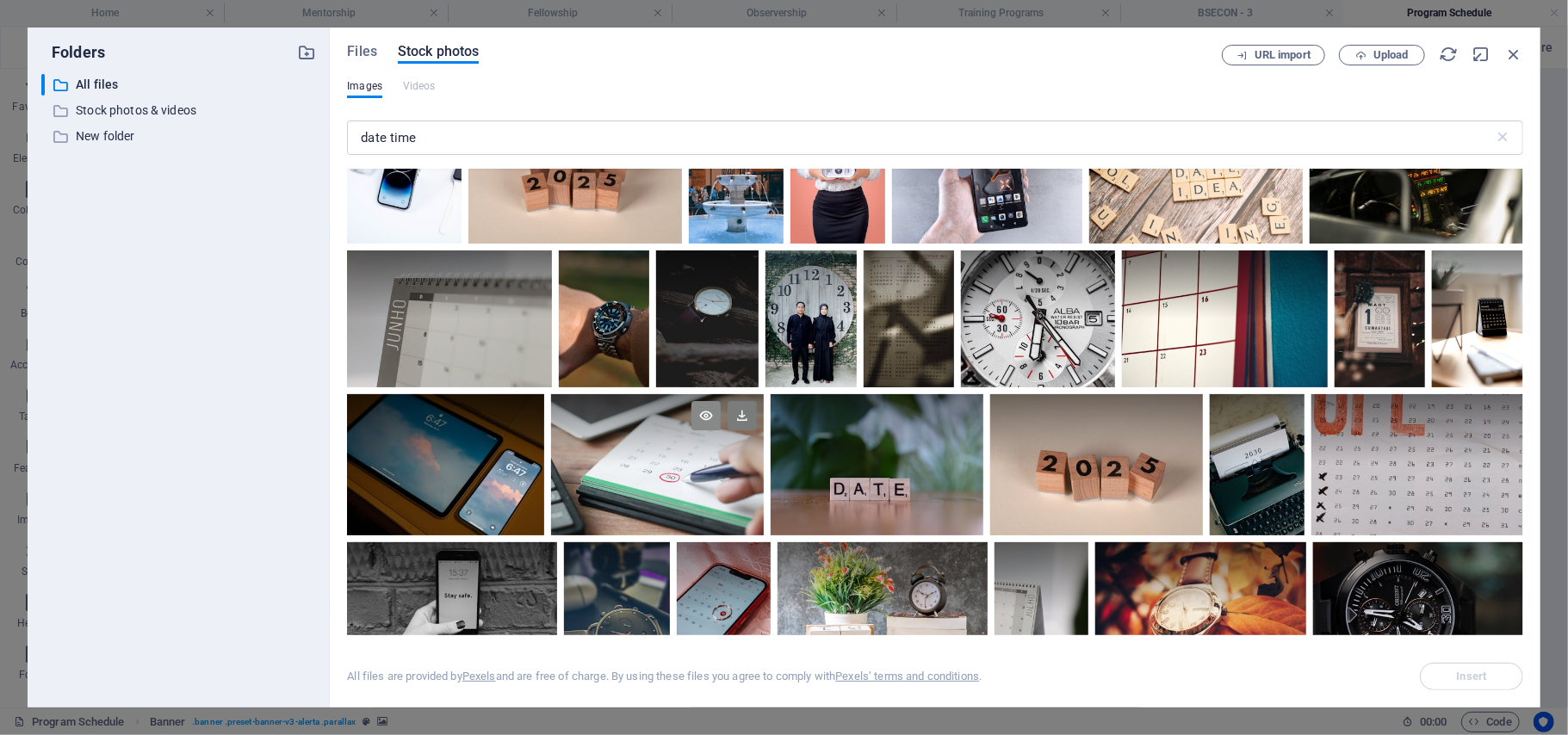 click at bounding box center [706, 416] 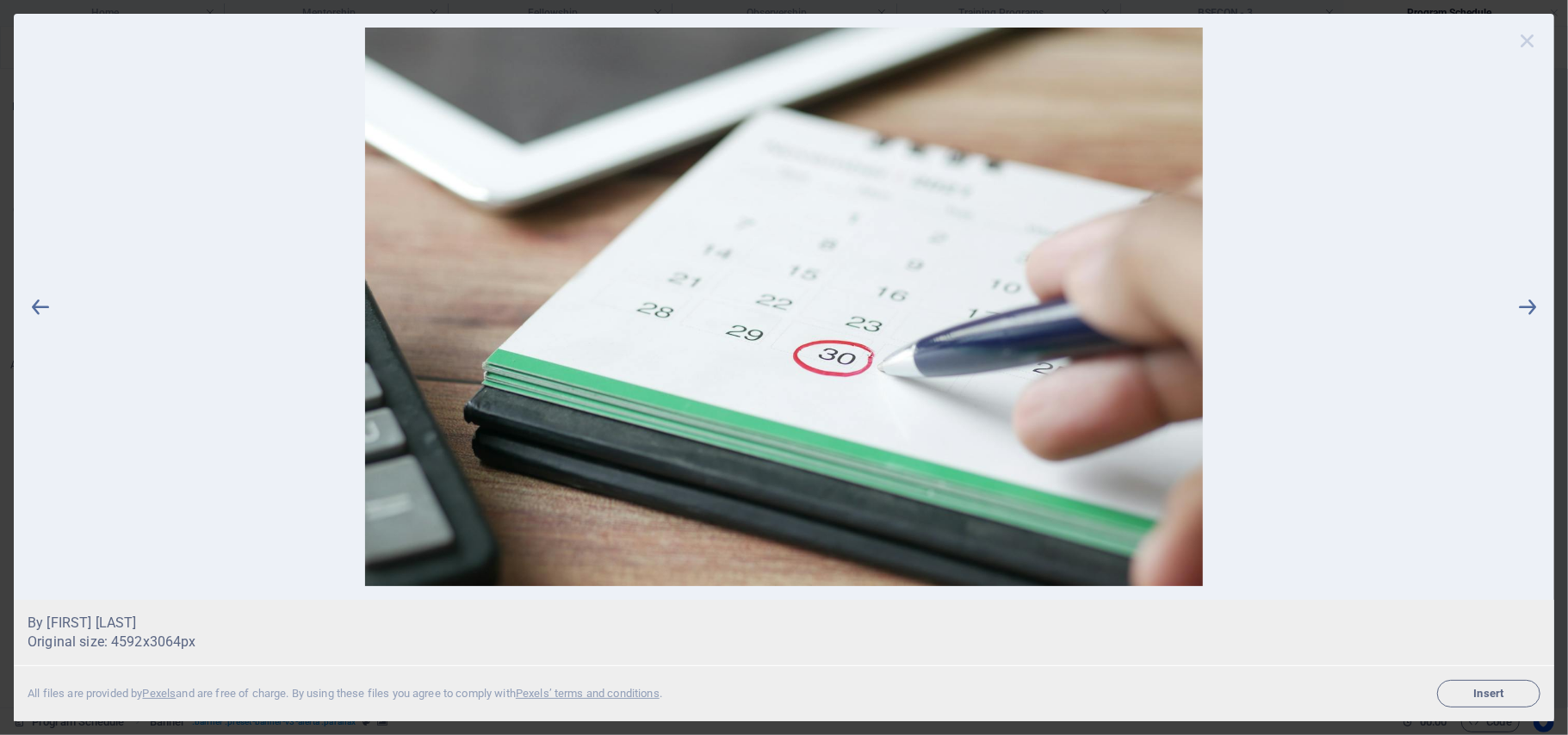 click at bounding box center (1528, 40) 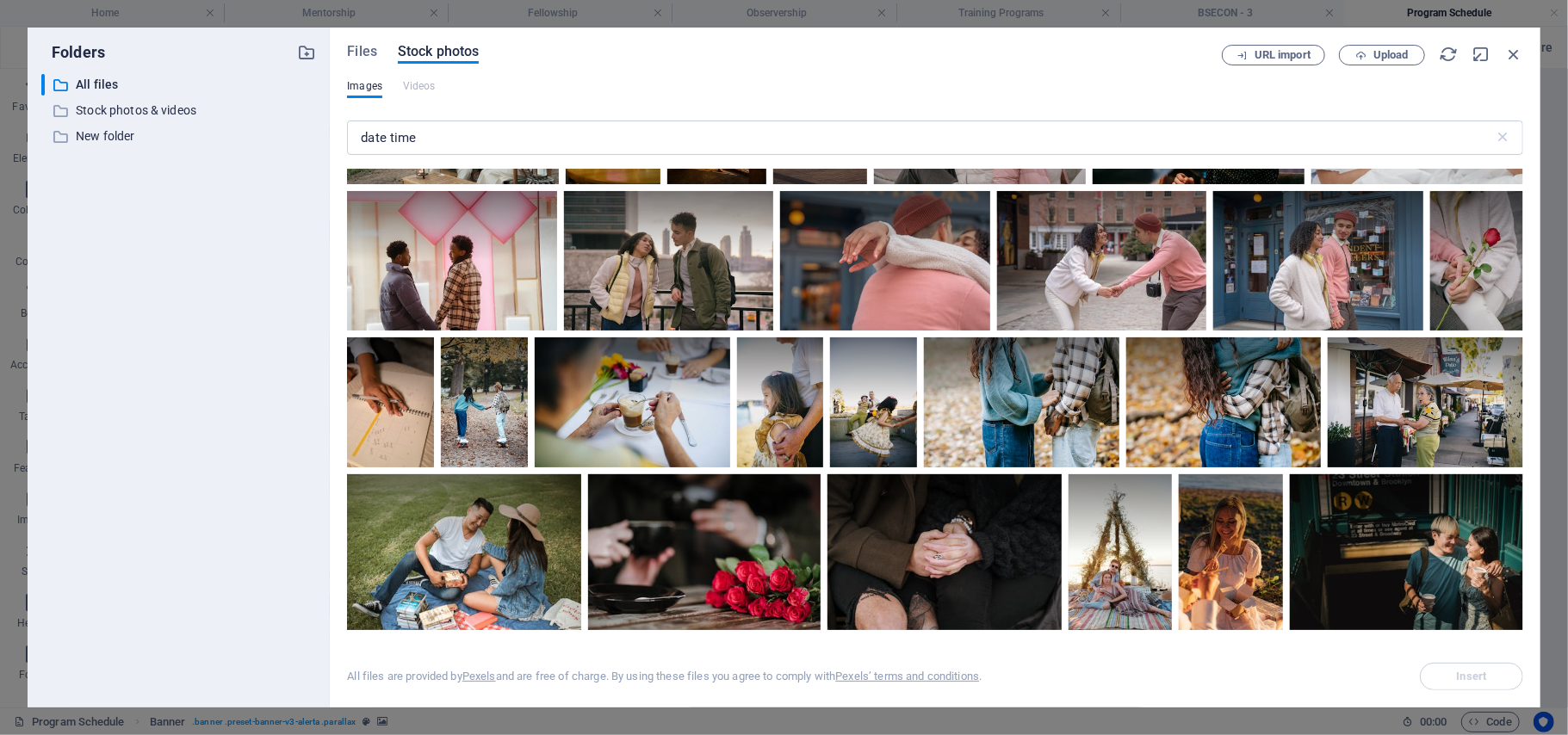 scroll, scrollTop: 9554, scrollLeft: 0, axis: vertical 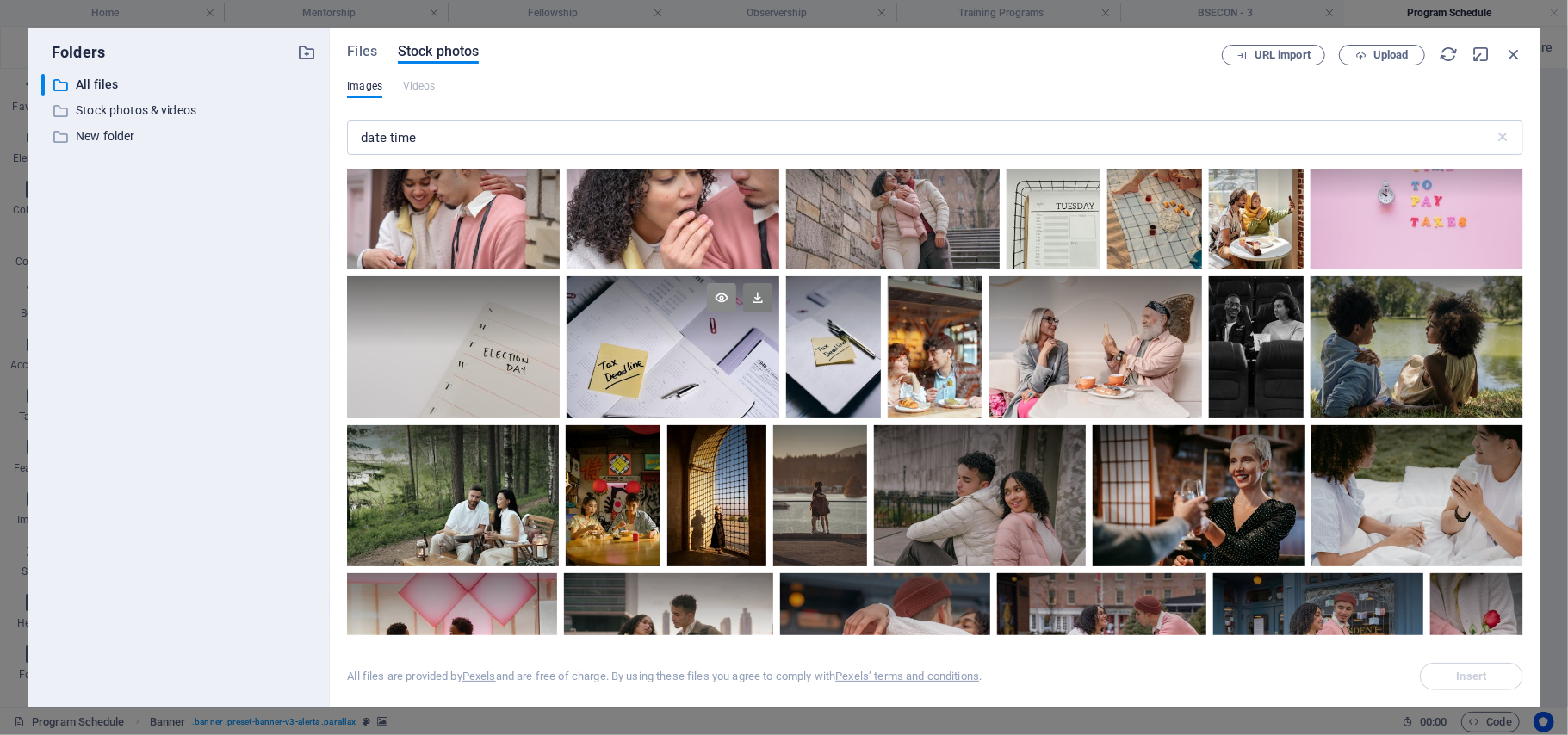 click at bounding box center (722, 298) 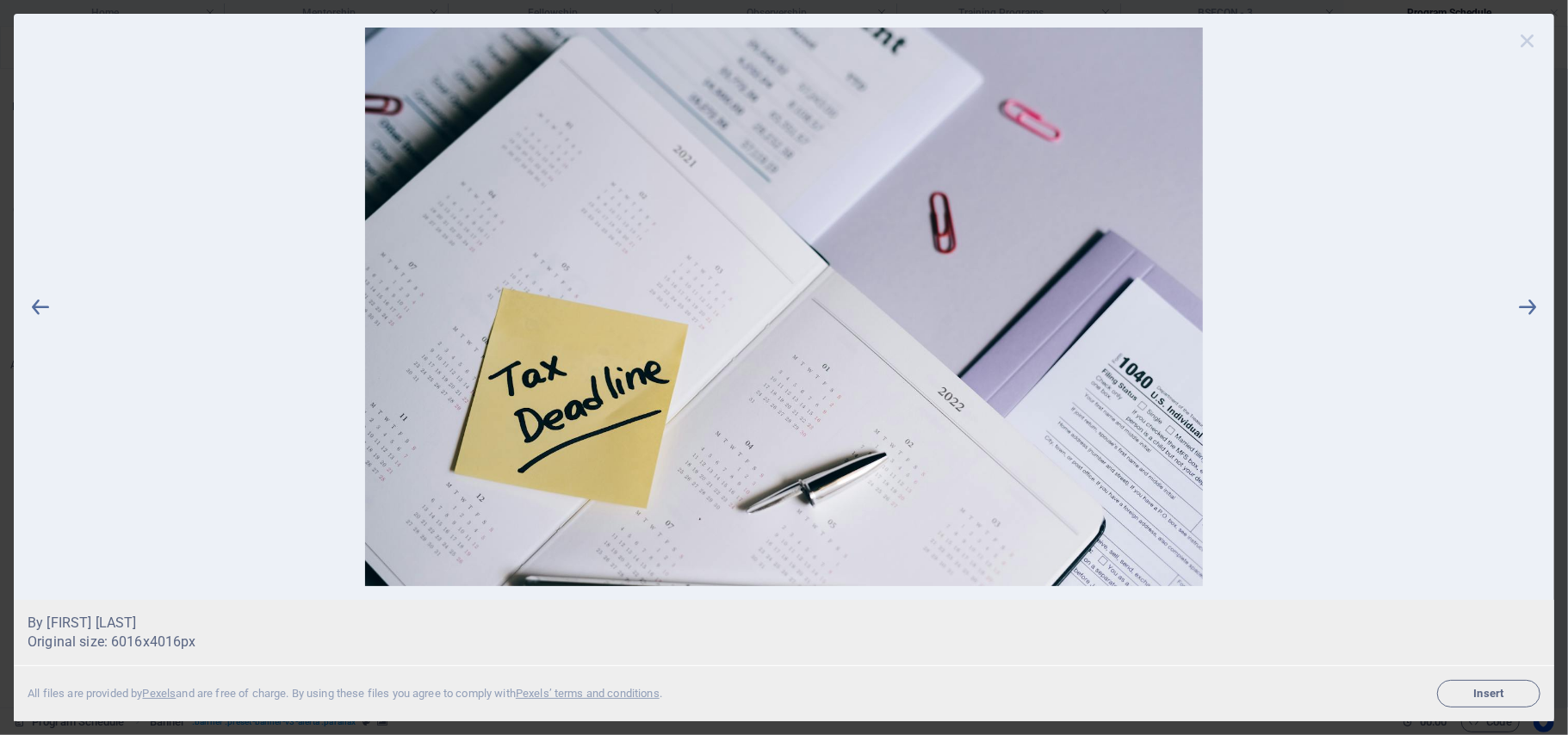 click at bounding box center [1528, 40] 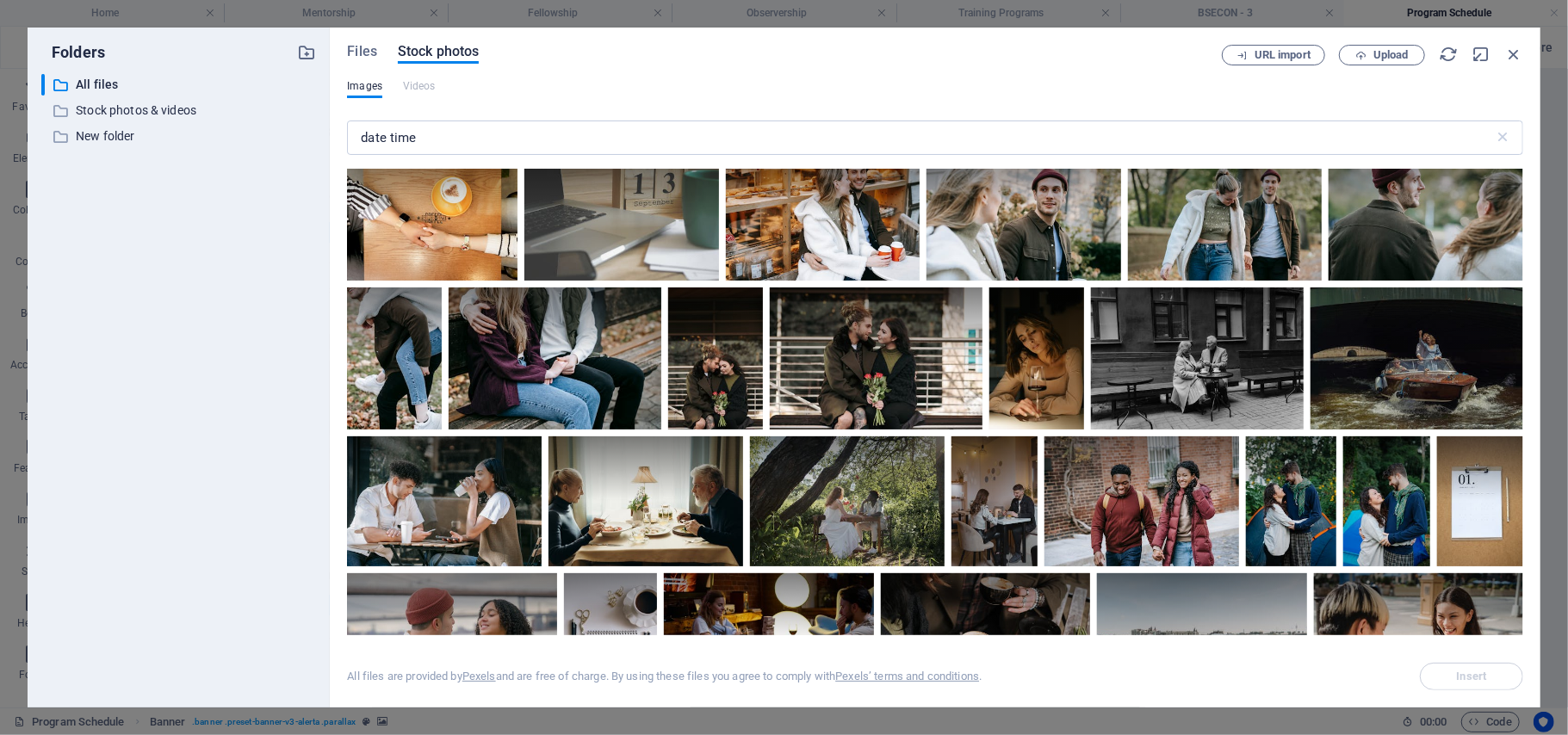 scroll, scrollTop: 3433, scrollLeft: 0, axis: vertical 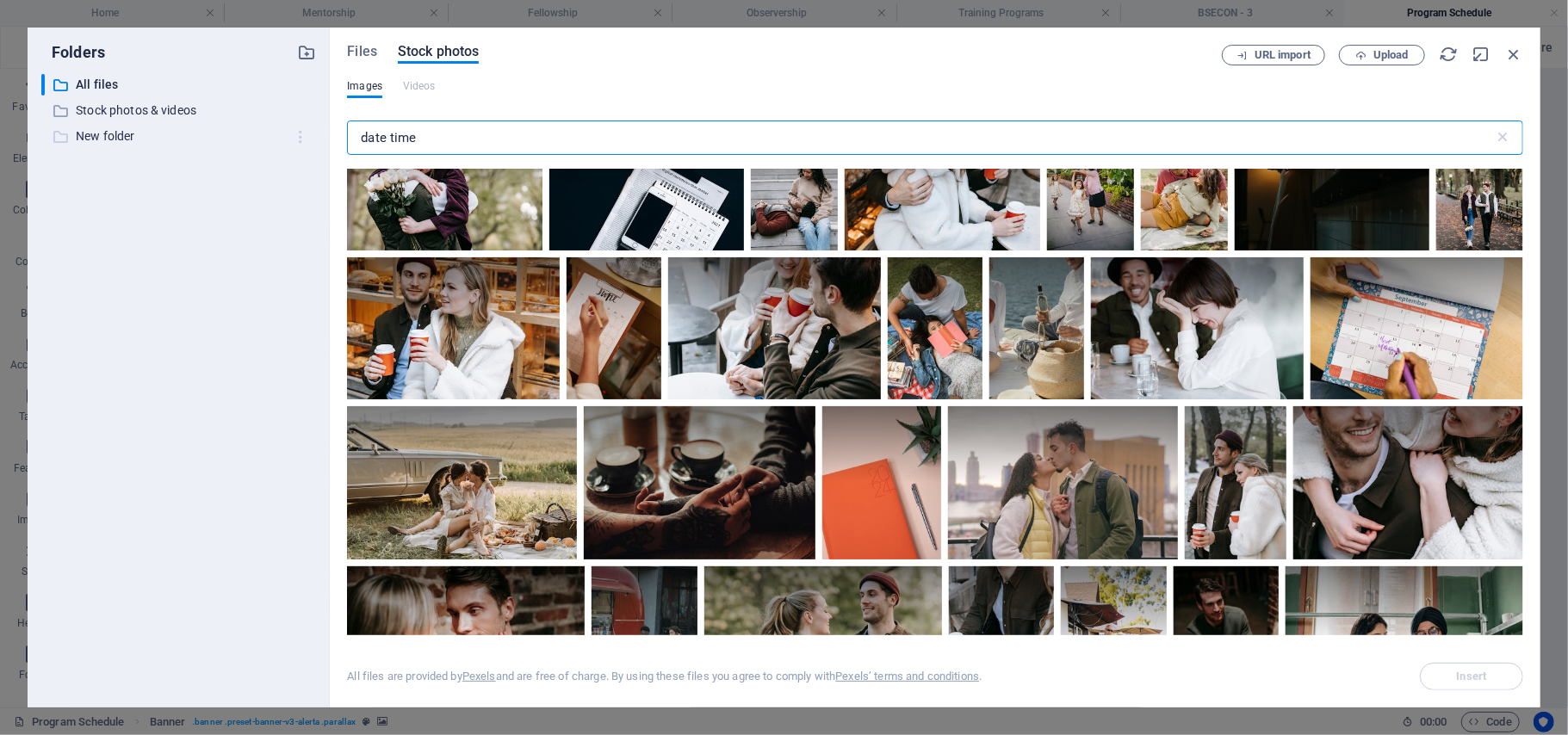 drag, startPoint x: 362, startPoint y: 135, endPoint x: 293, endPoint y: 136, distance: 69.00725 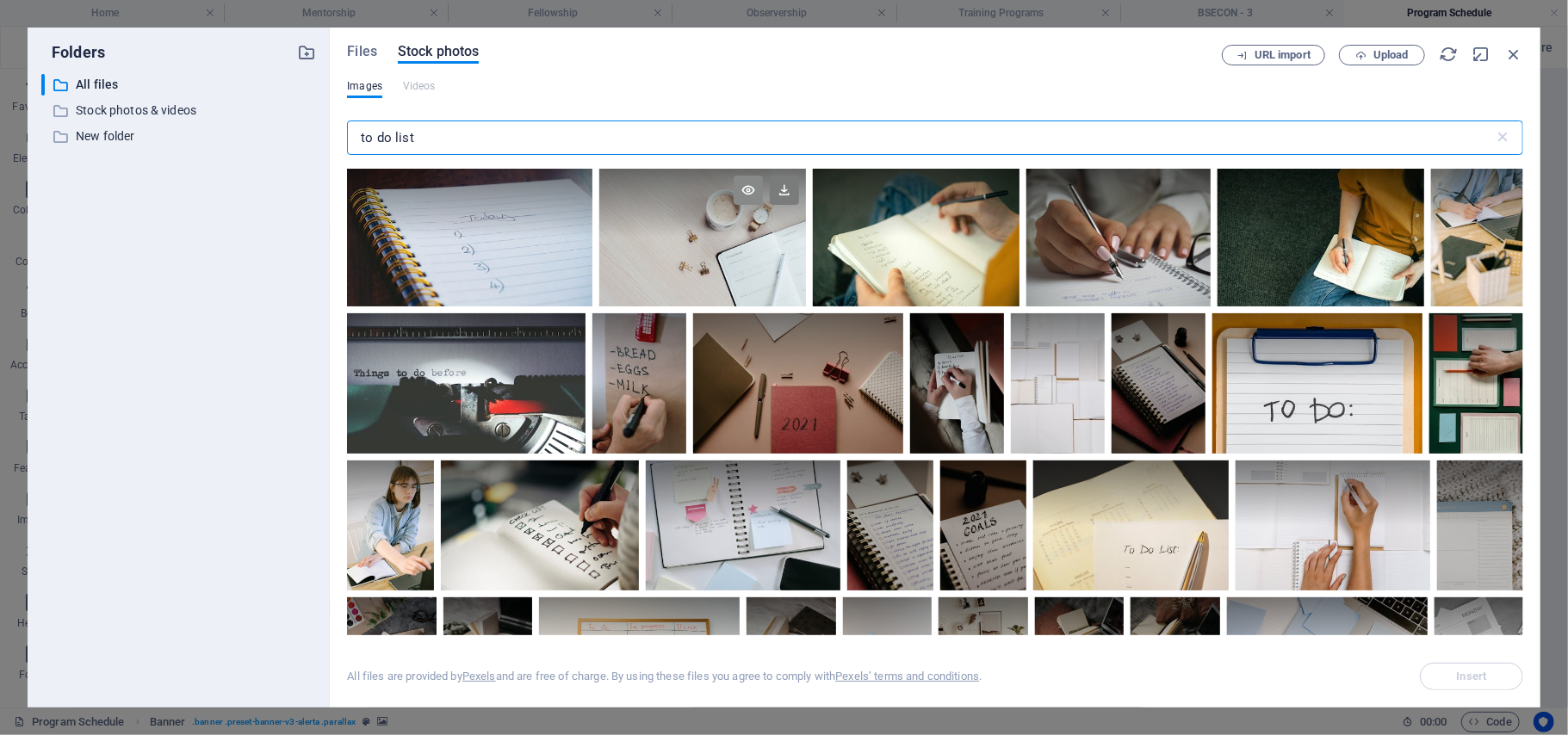 type on "to do list" 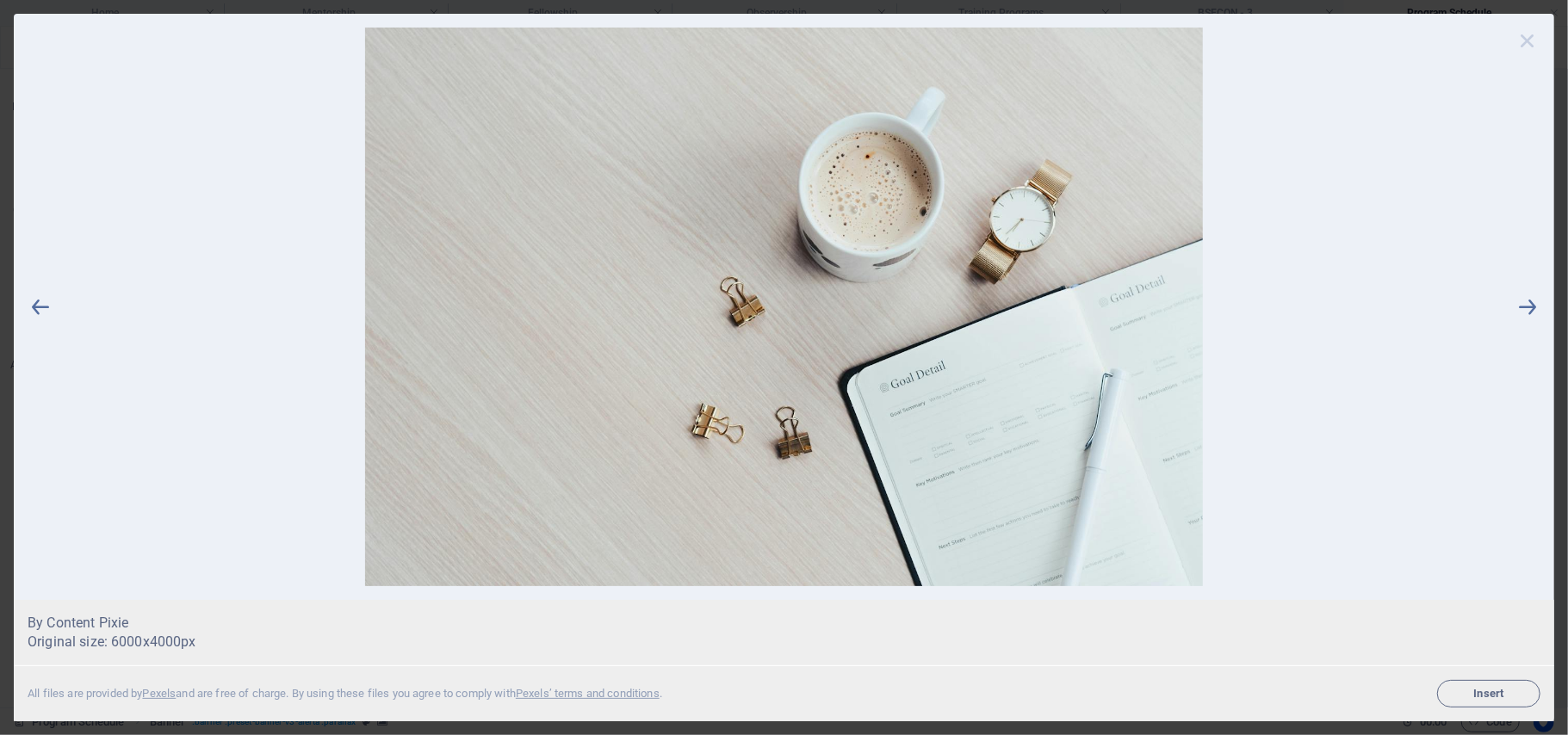 click at bounding box center (1528, 40) 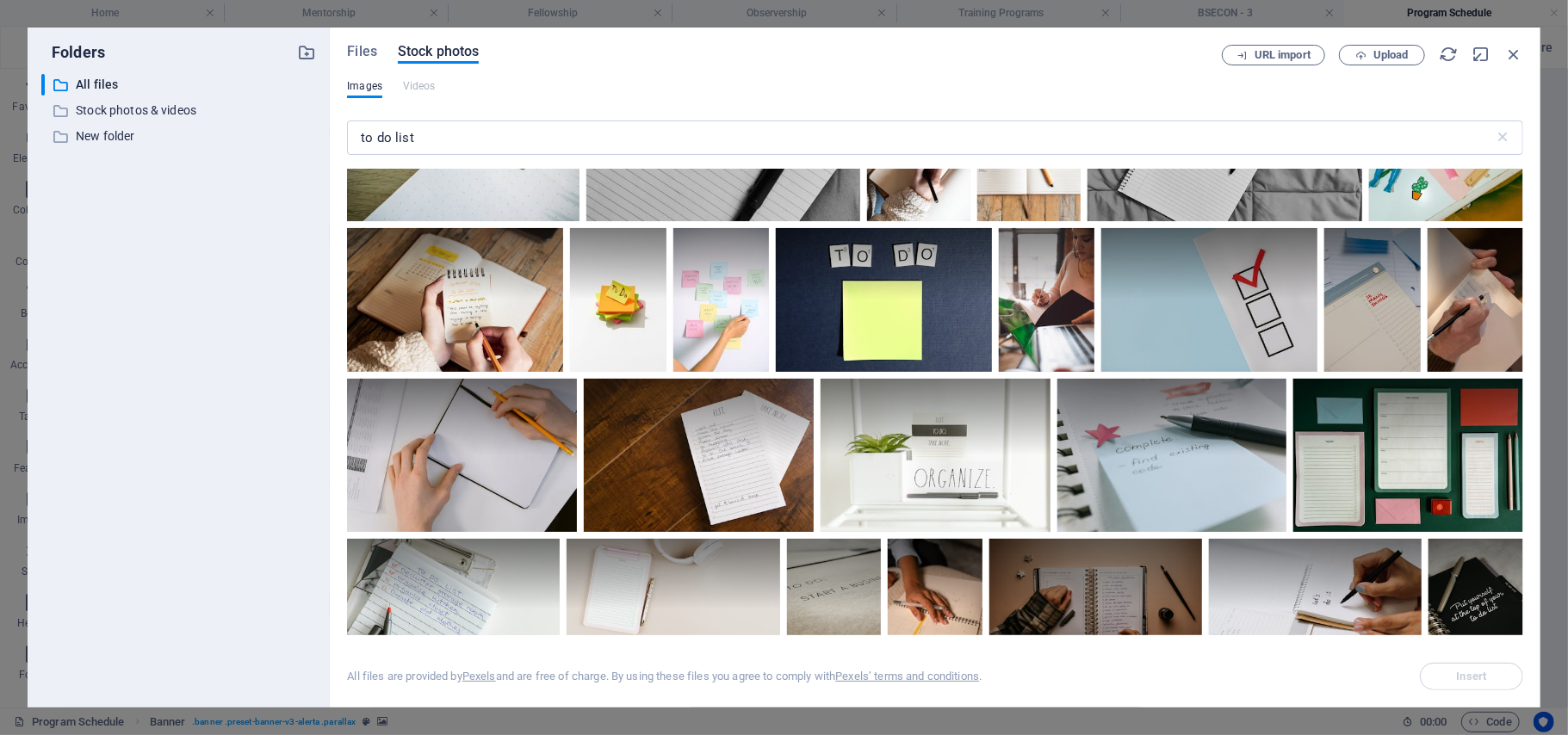 scroll, scrollTop: 4208, scrollLeft: 0, axis: vertical 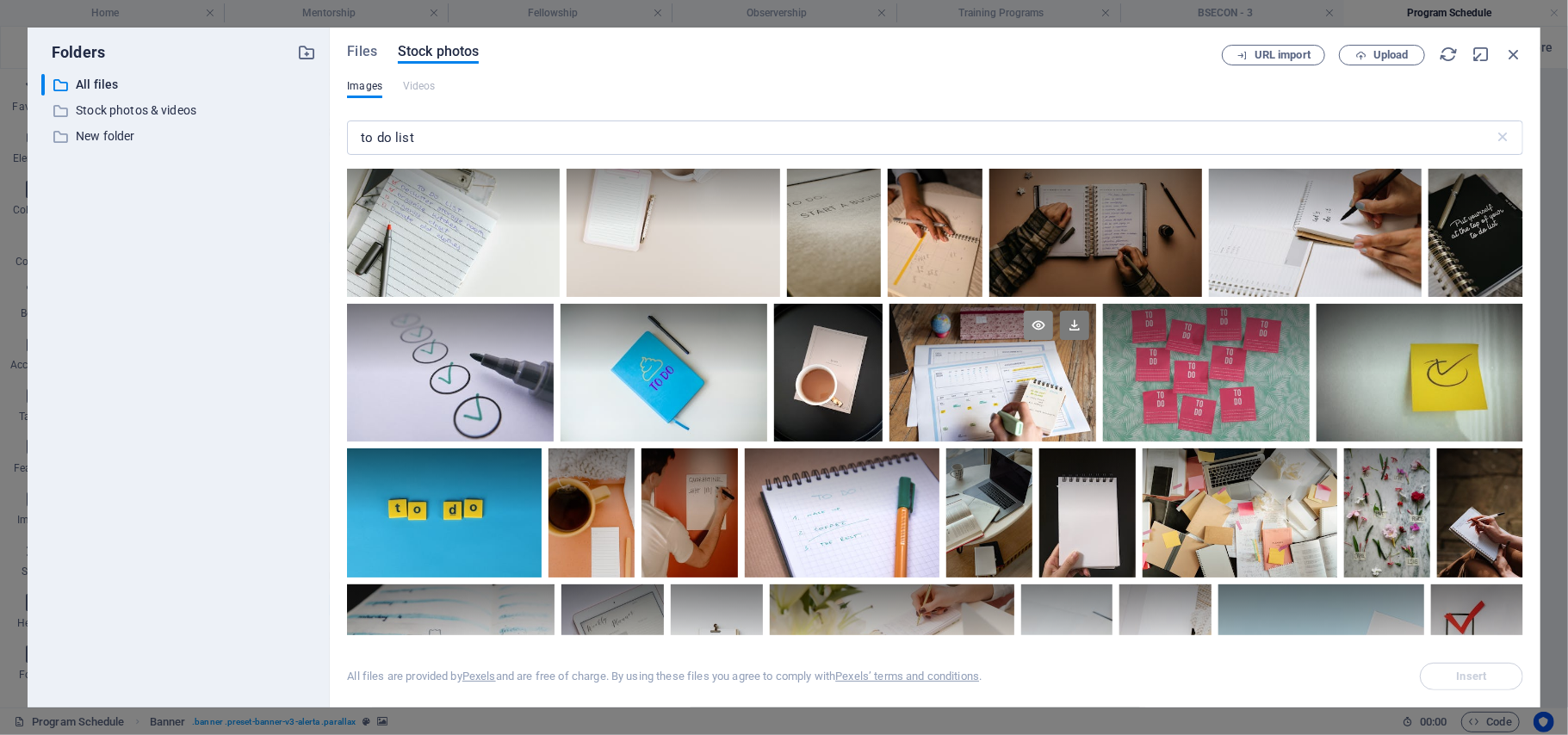 click at bounding box center (1038, 325) 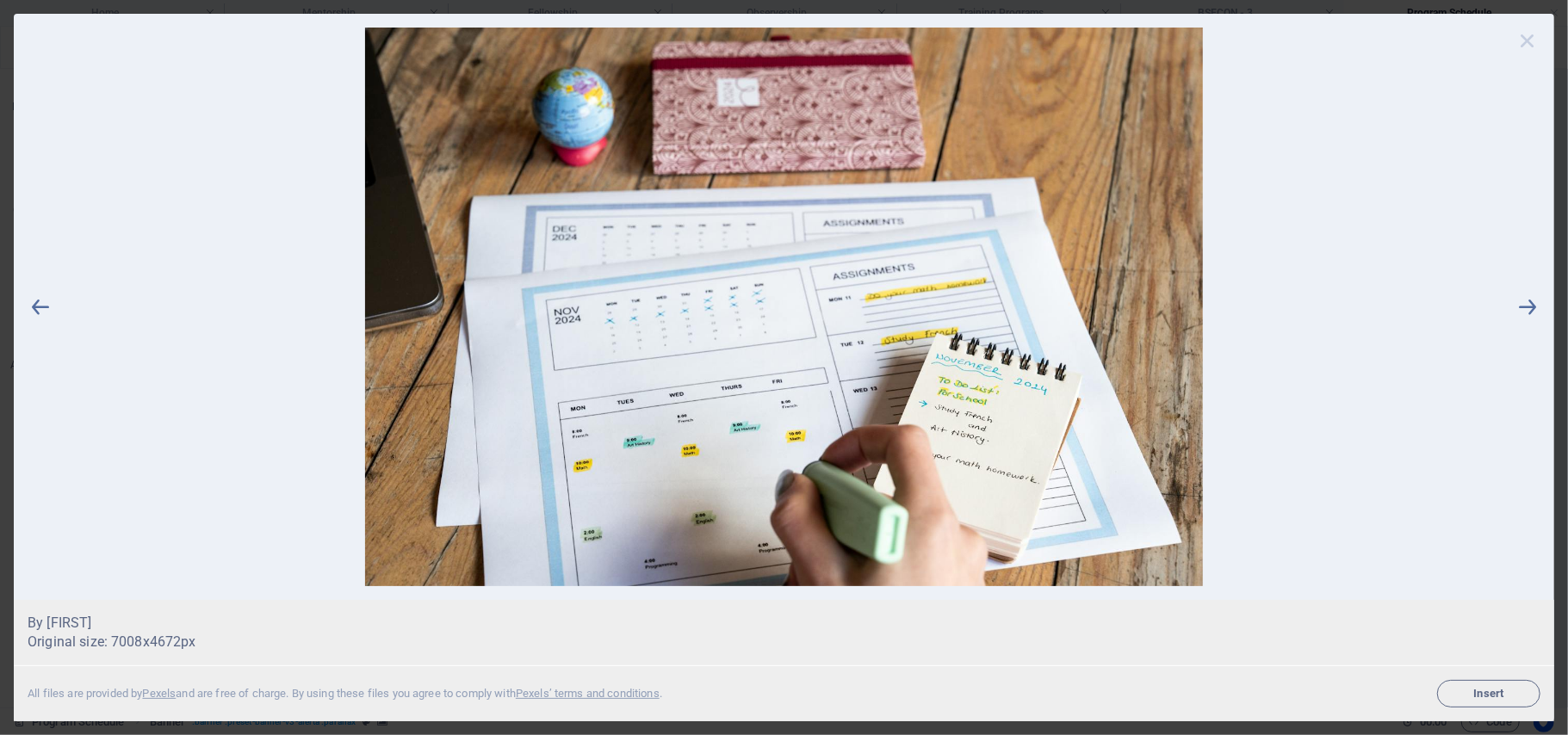 click at bounding box center [1528, 40] 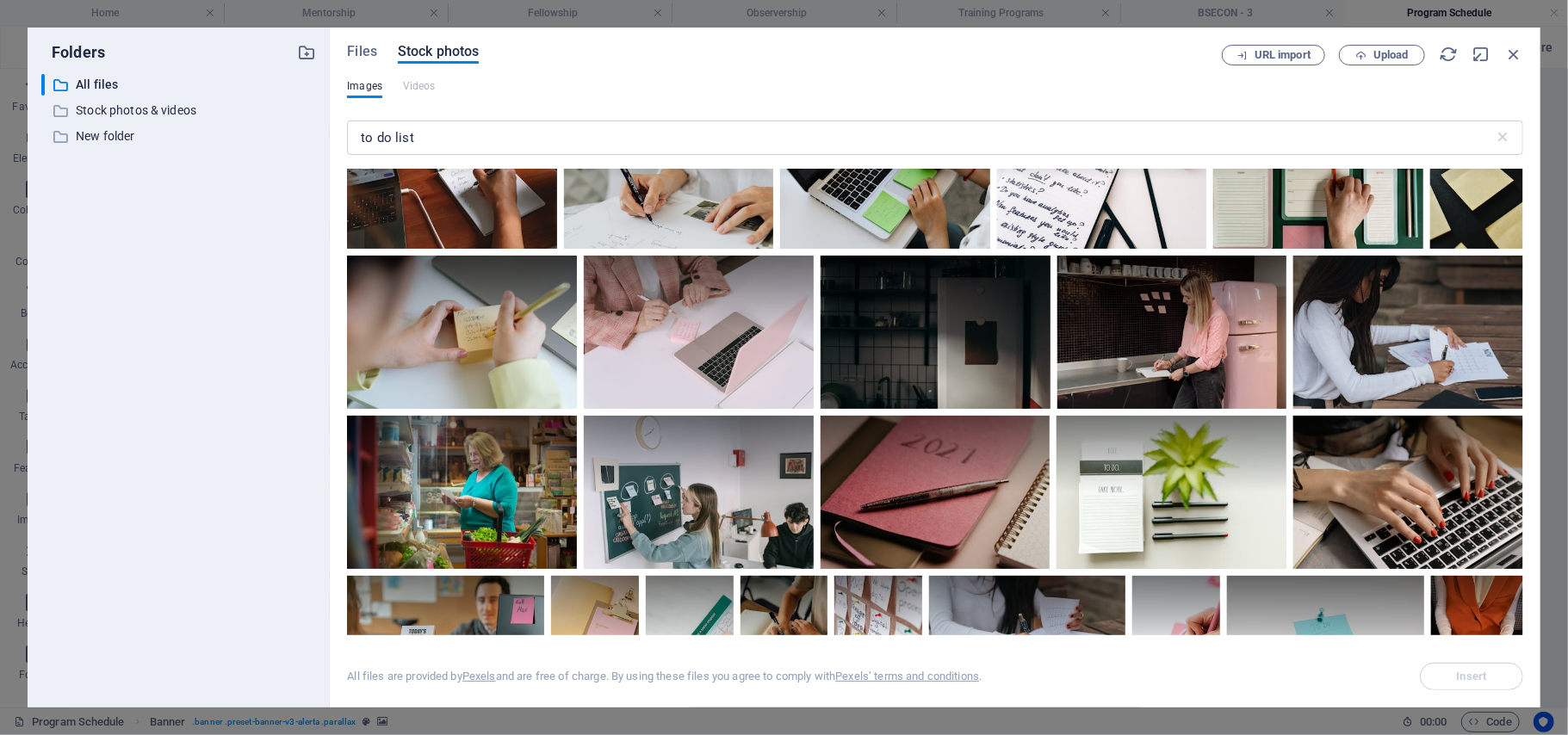 scroll, scrollTop: 6503, scrollLeft: 0, axis: vertical 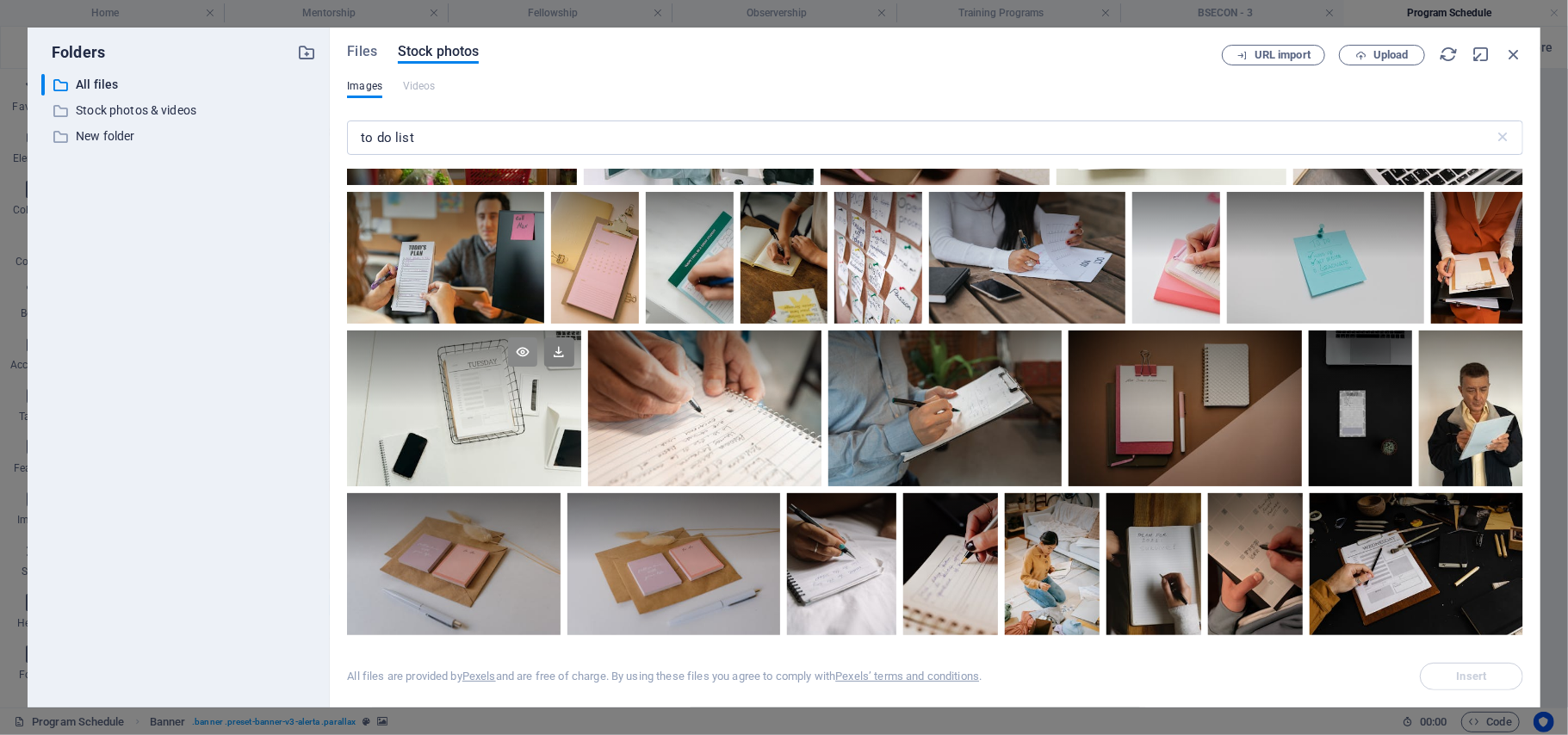 click at bounding box center [523, 352] 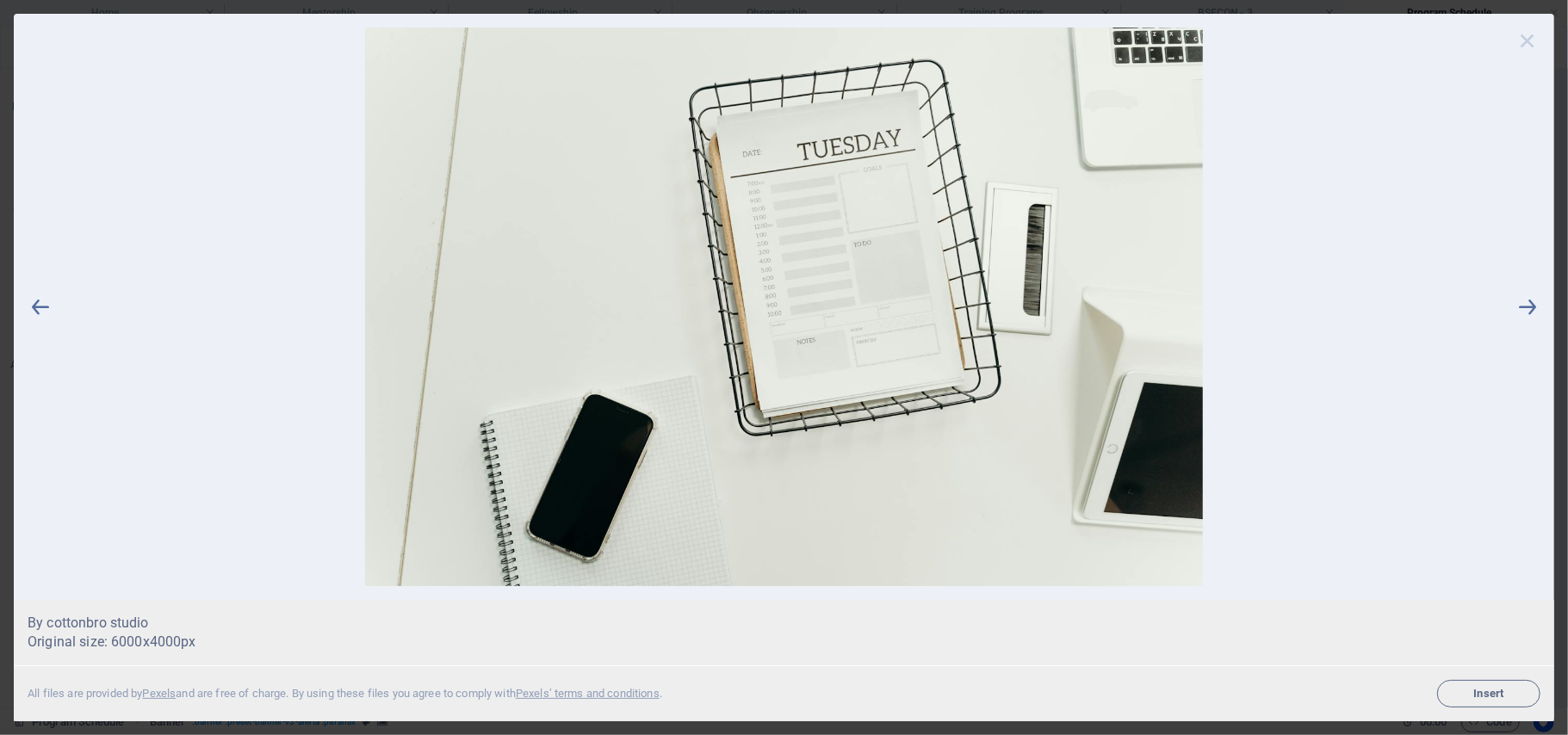click at bounding box center [1528, 40] 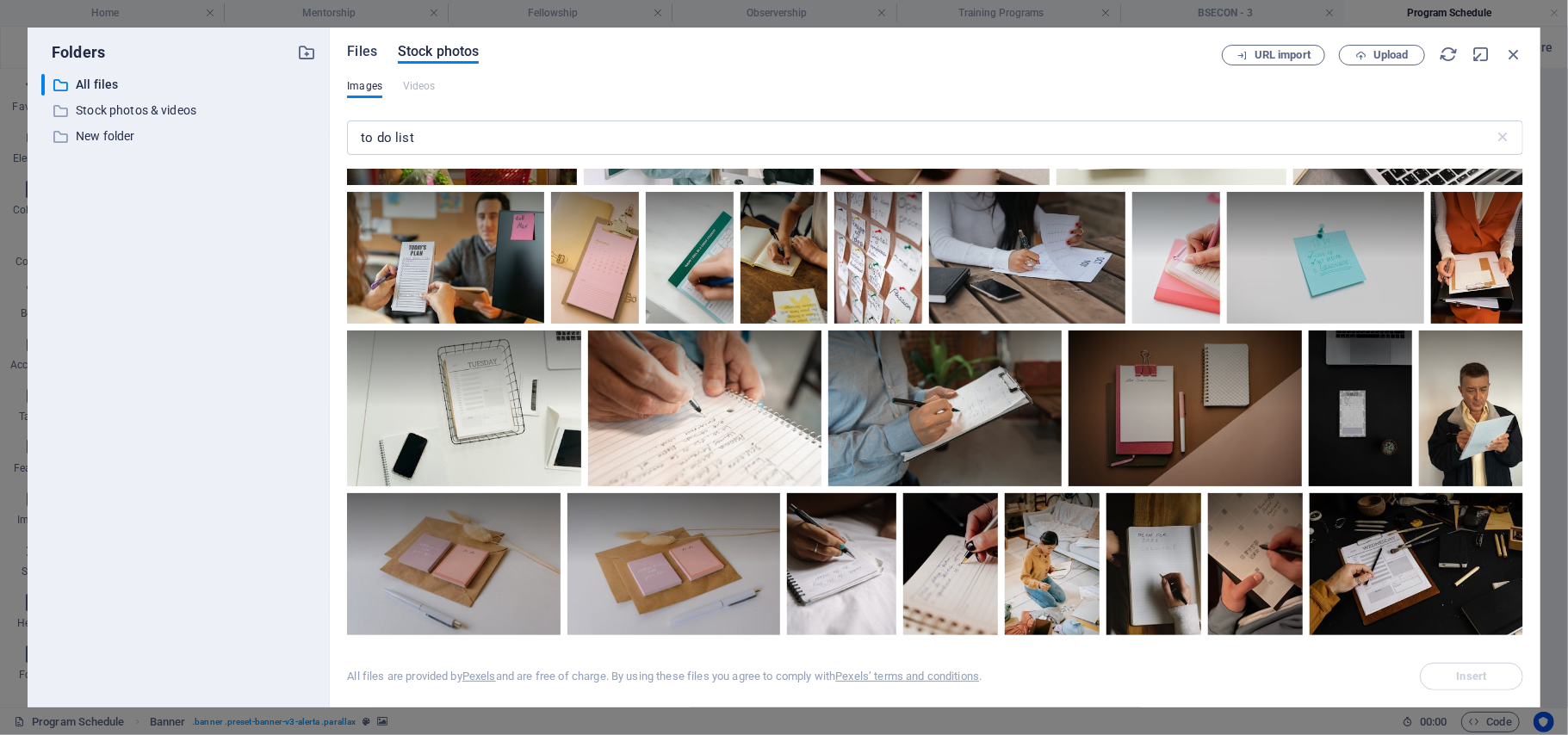 click on "Files" at bounding box center [362, 52] 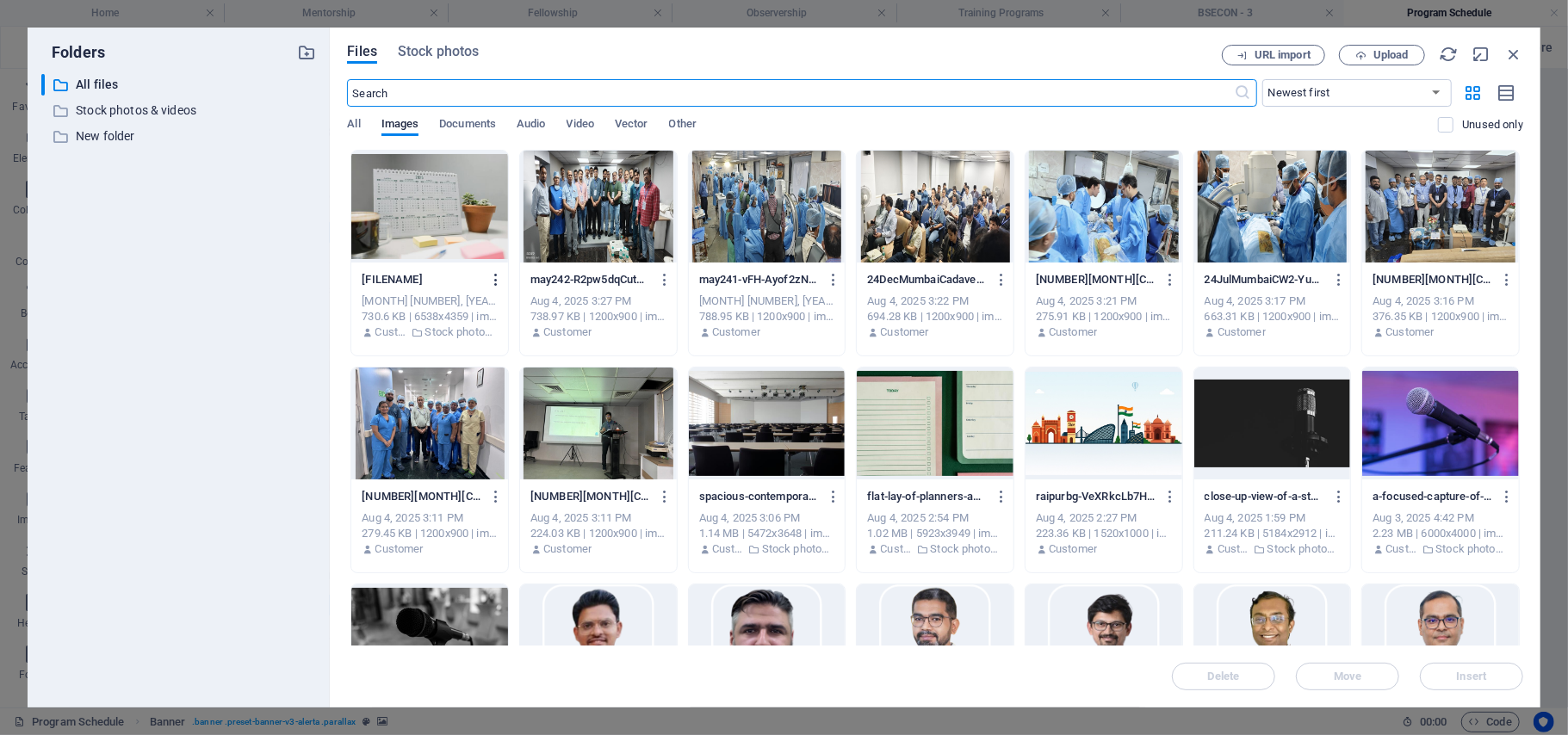 click at bounding box center [497, 280] 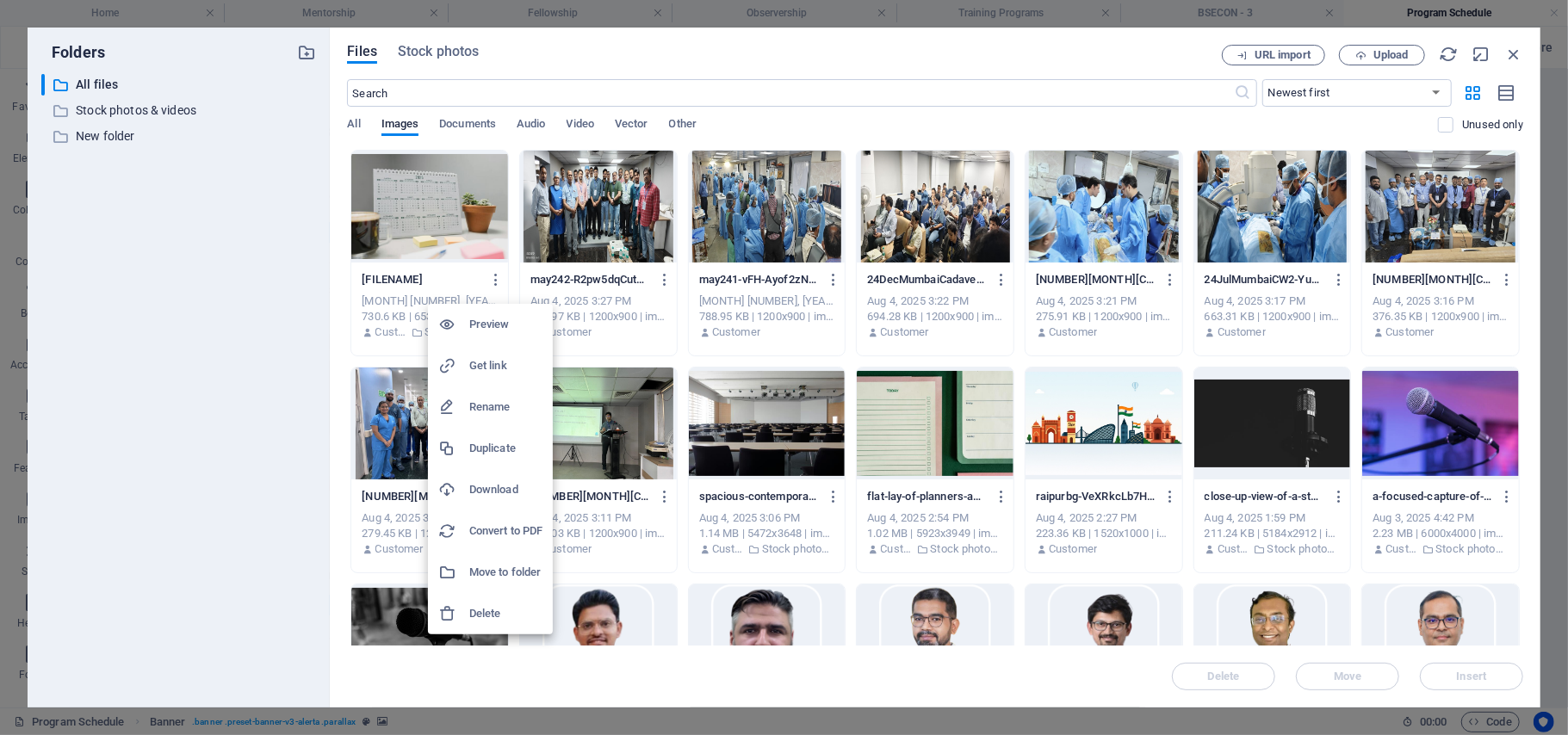 click on "Delete" at bounding box center [505, 614] 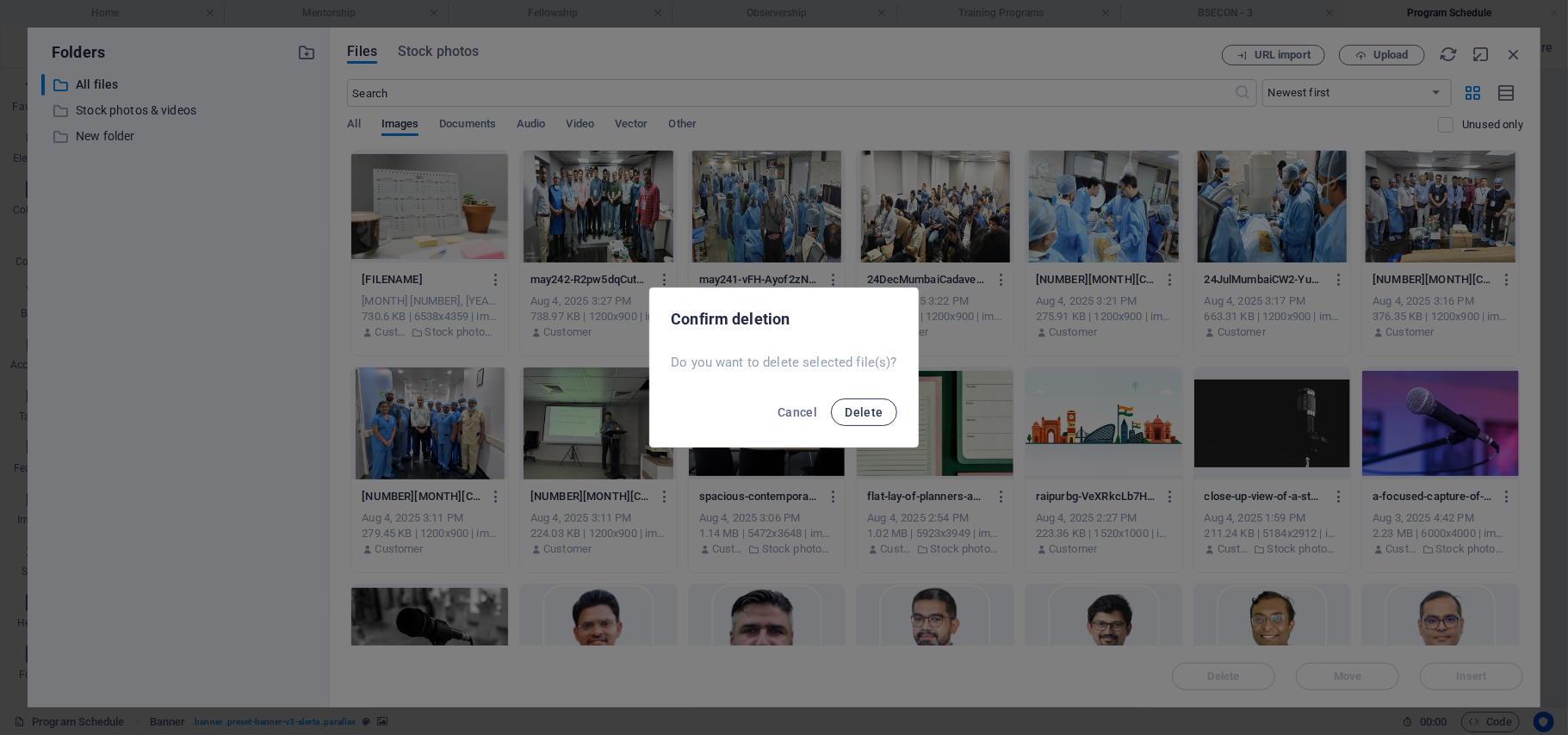click on "Delete" at bounding box center [864, 412] 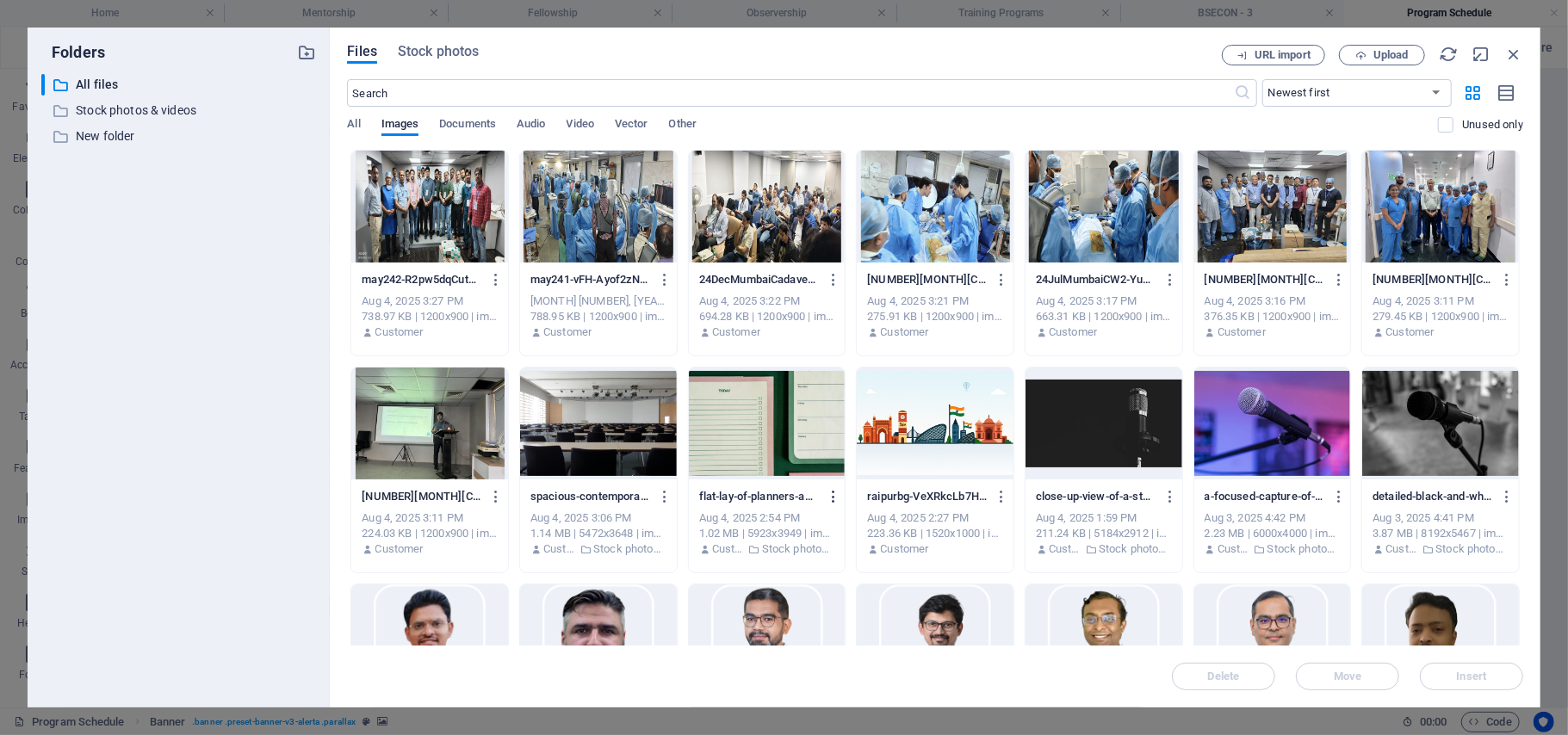click at bounding box center [834, 497] 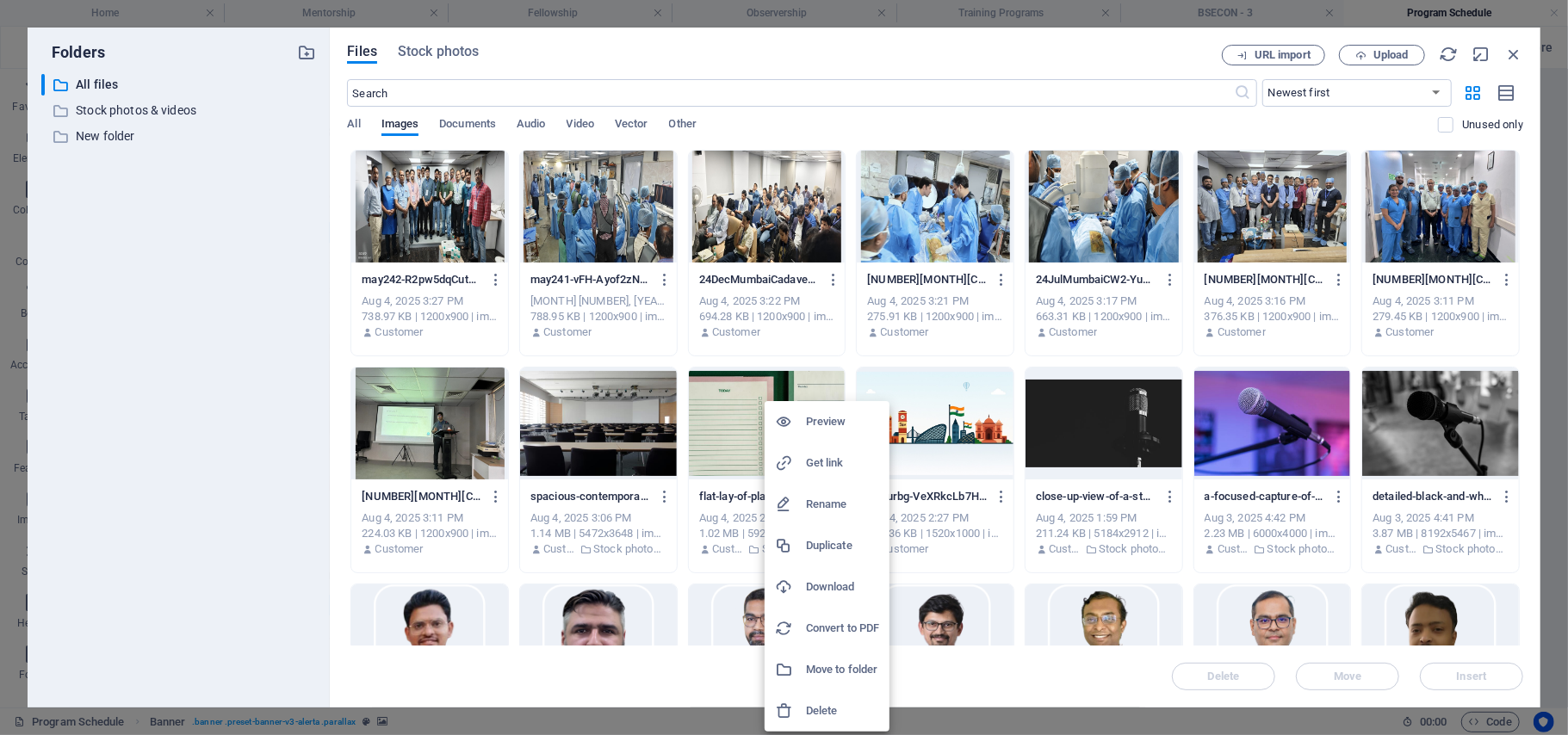 click on "Delete" at bounding box center [842, 711] 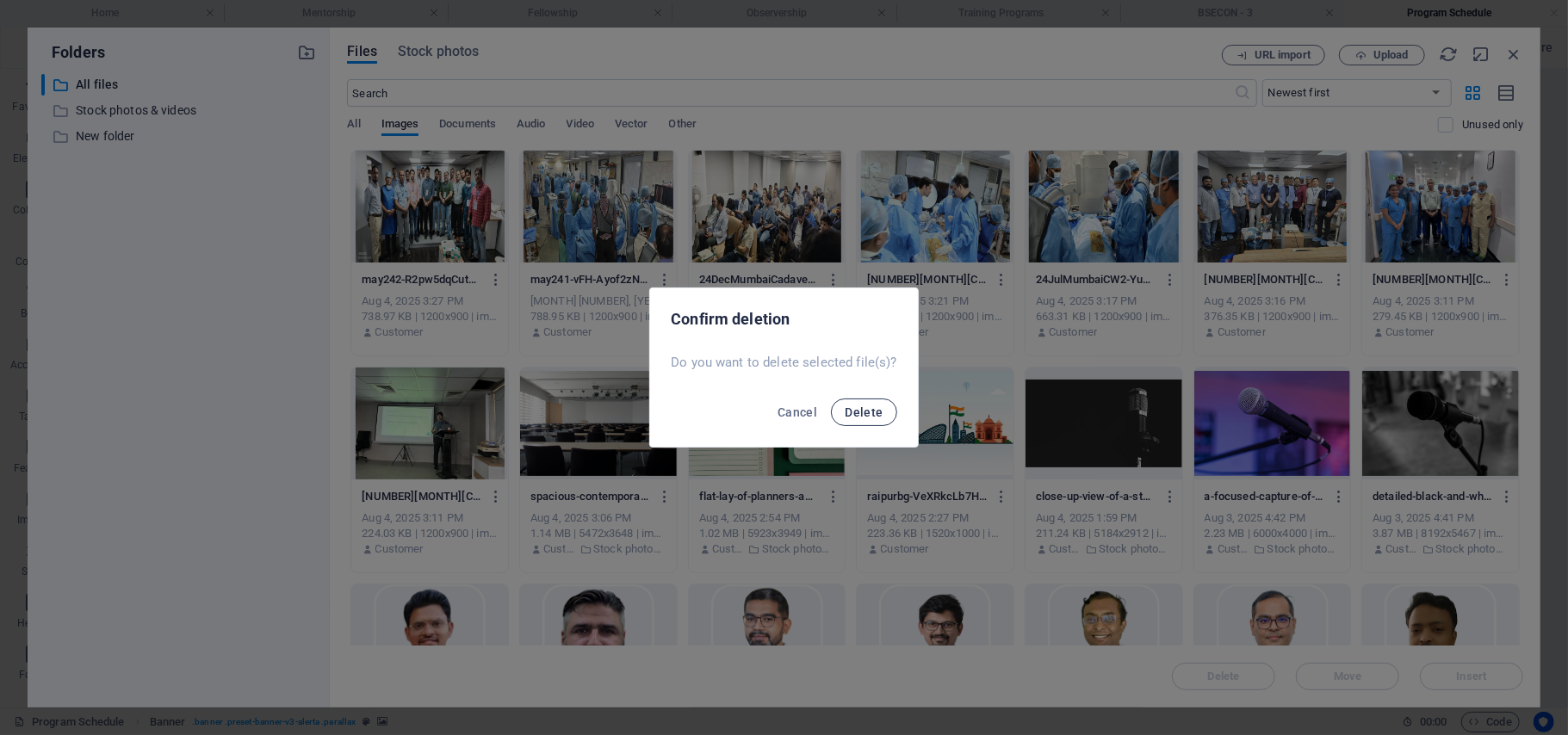 click on "Delete" at bounding box center (864, 412) 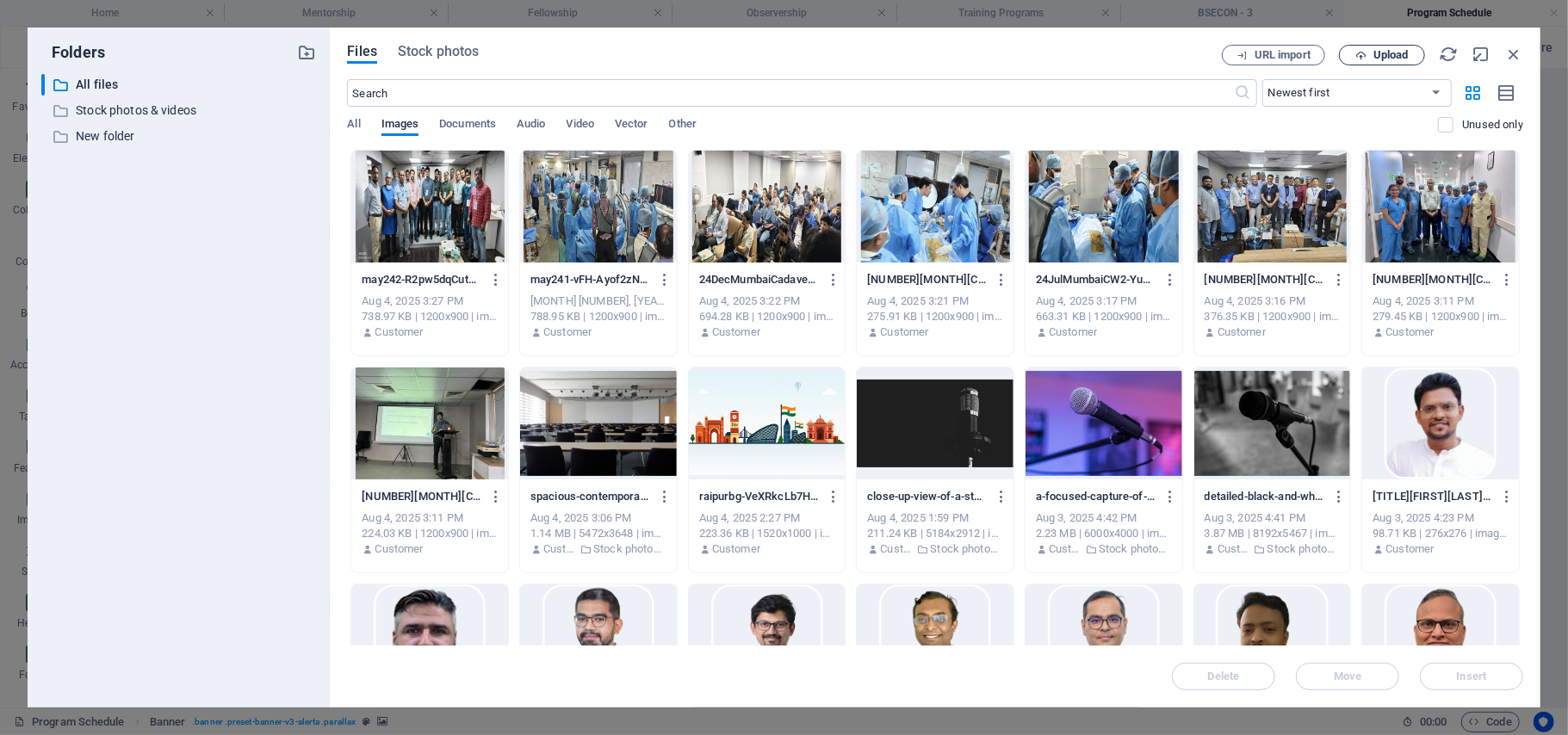 click on "Upload" at bounding box center (1391, 55) 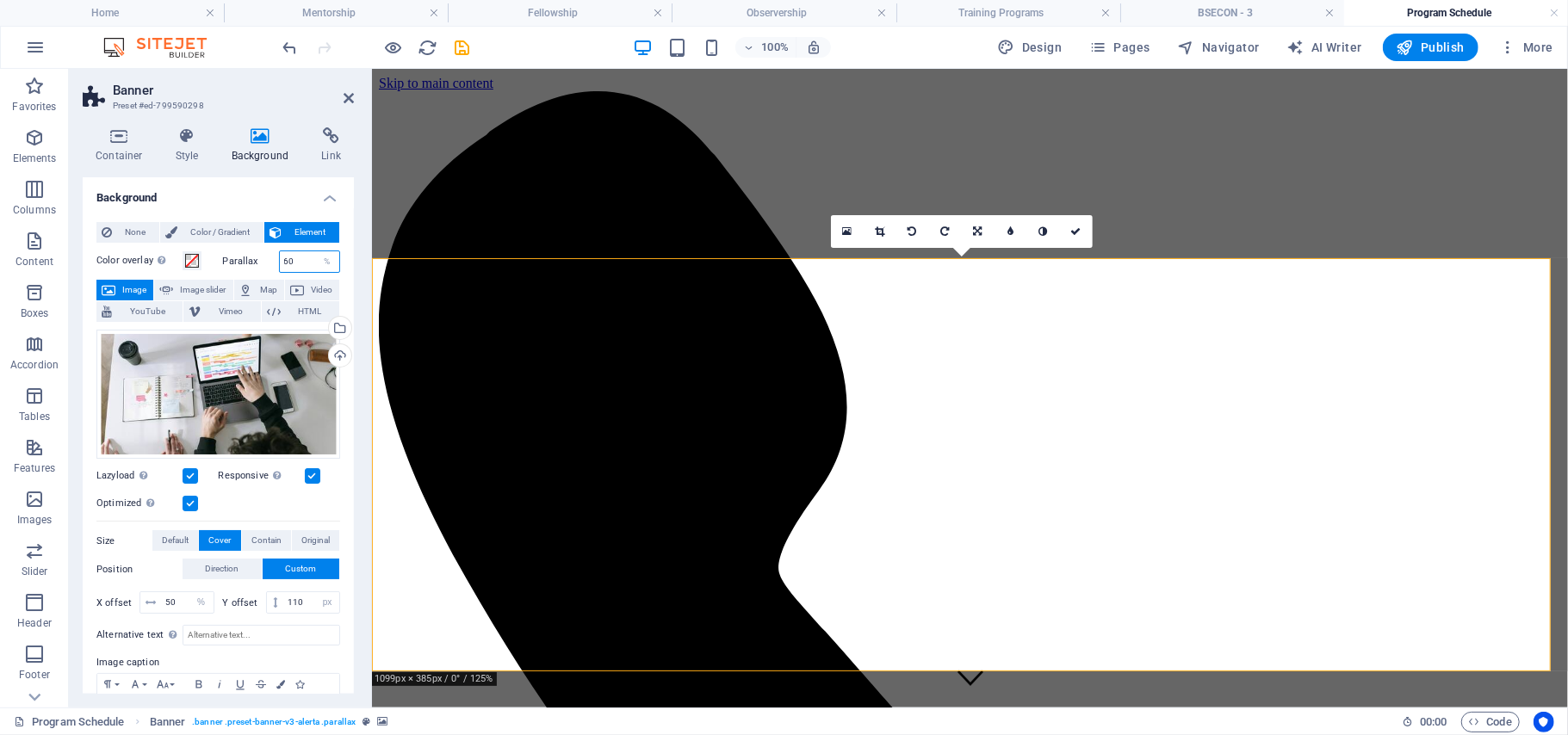 drag, startPoint x: 303, startPoint y: 263, endPoint x: 267, endPoint y: 262, distance: 36.013886 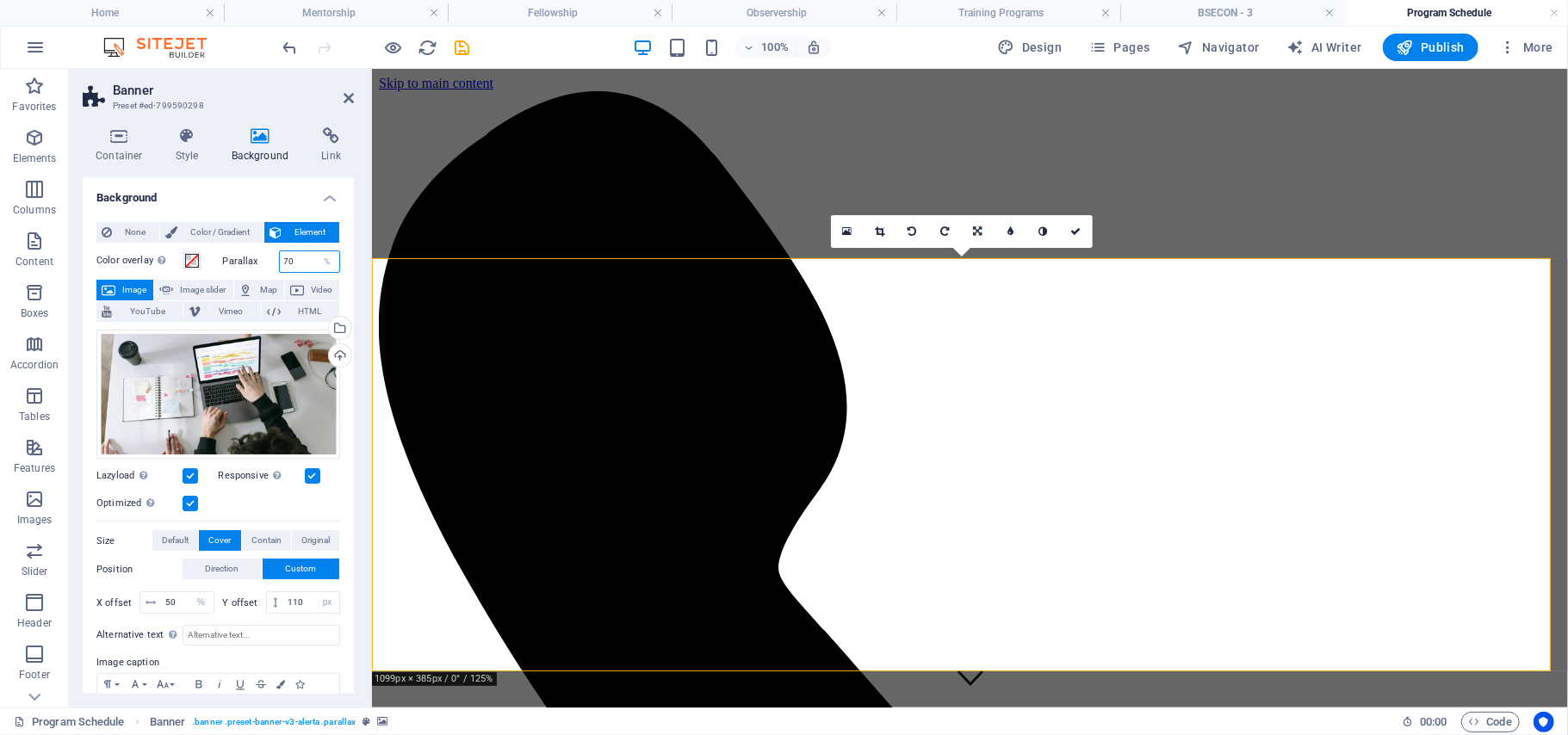 drag, startPoint x: 294, startPoint y: 253, endPoint x: 259, endPoint y: 262, distance: 36.13862 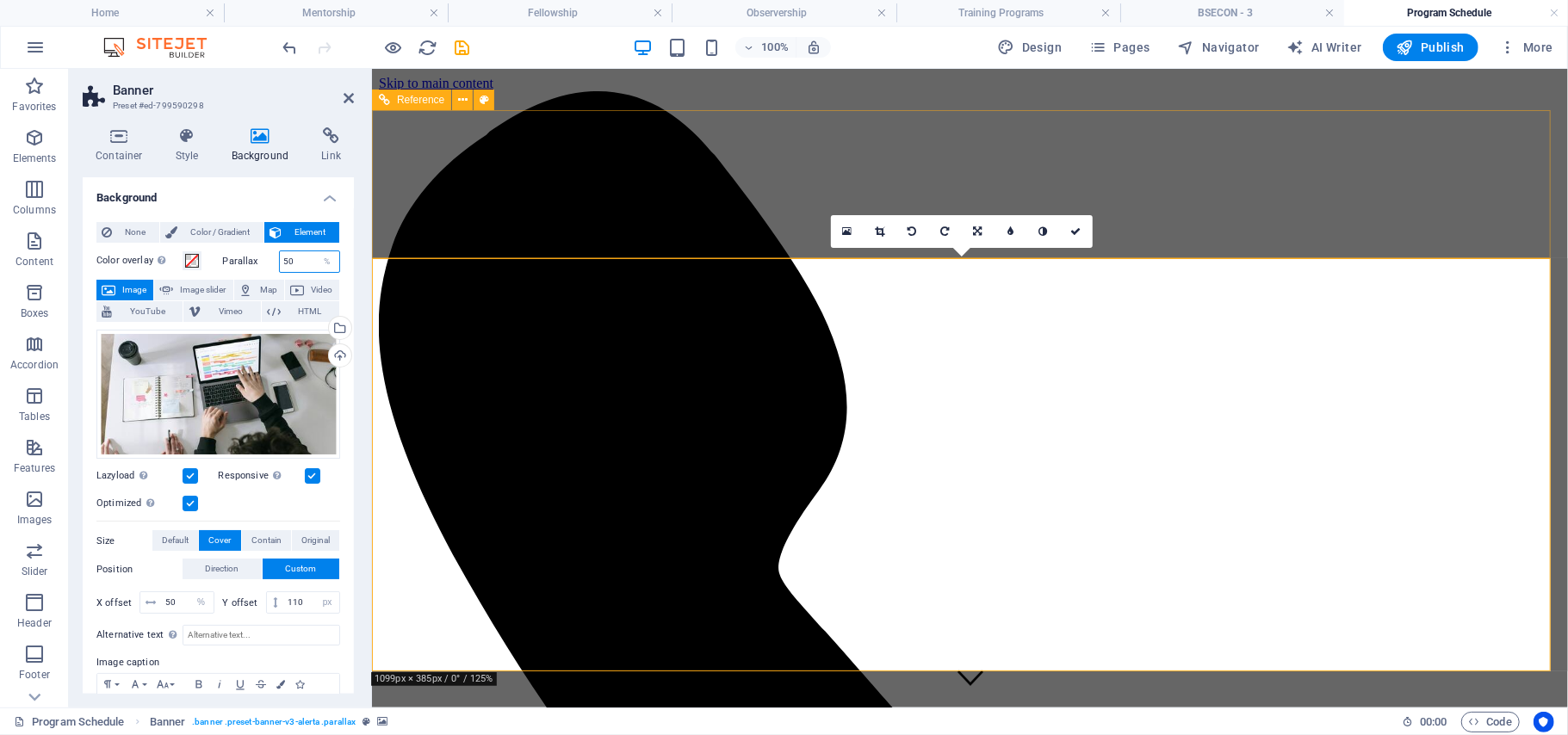 type on "50" 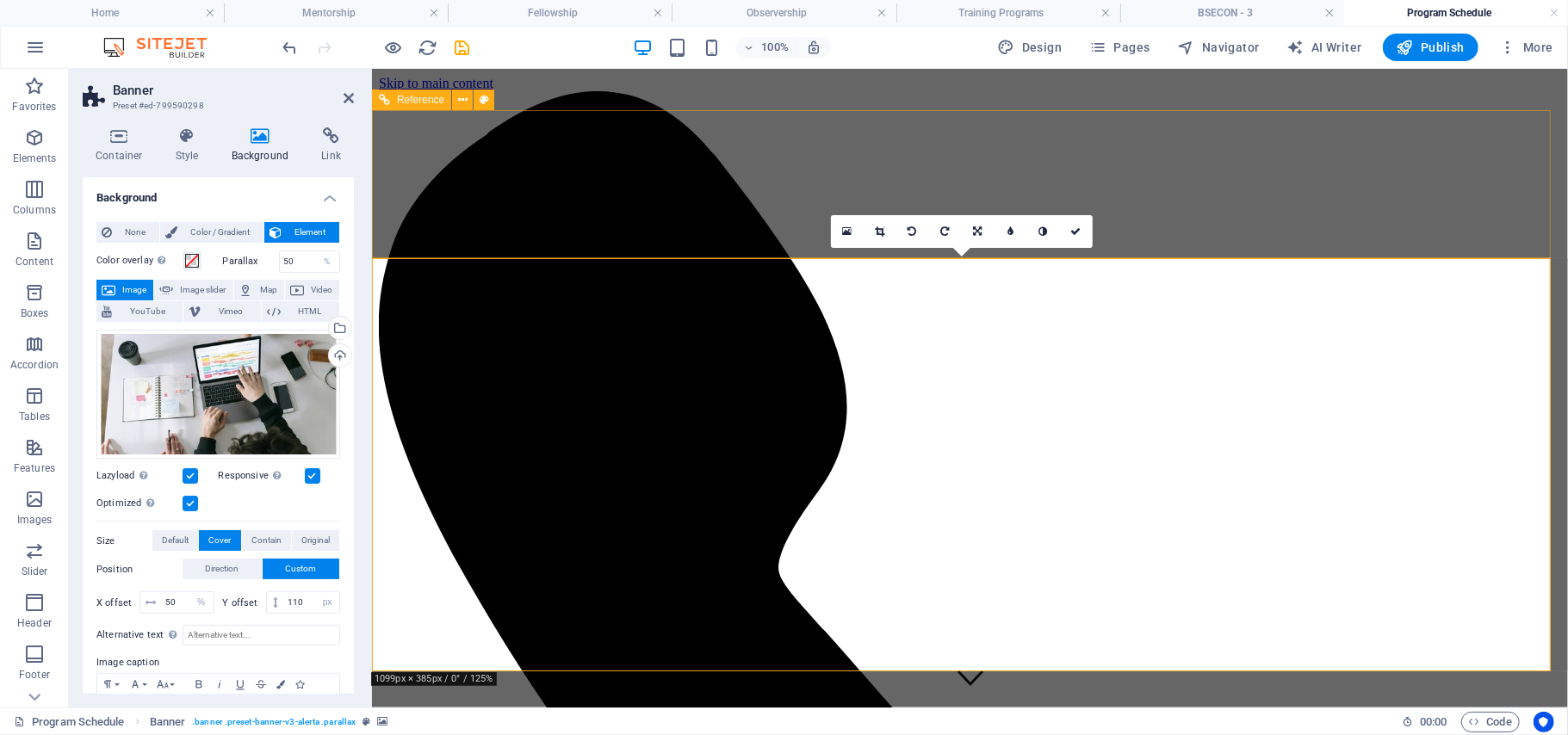 drag, startPoint x: 722, startPoint y: 296, endPoint x: 406, endPoint y: 210, distance: 327.49351 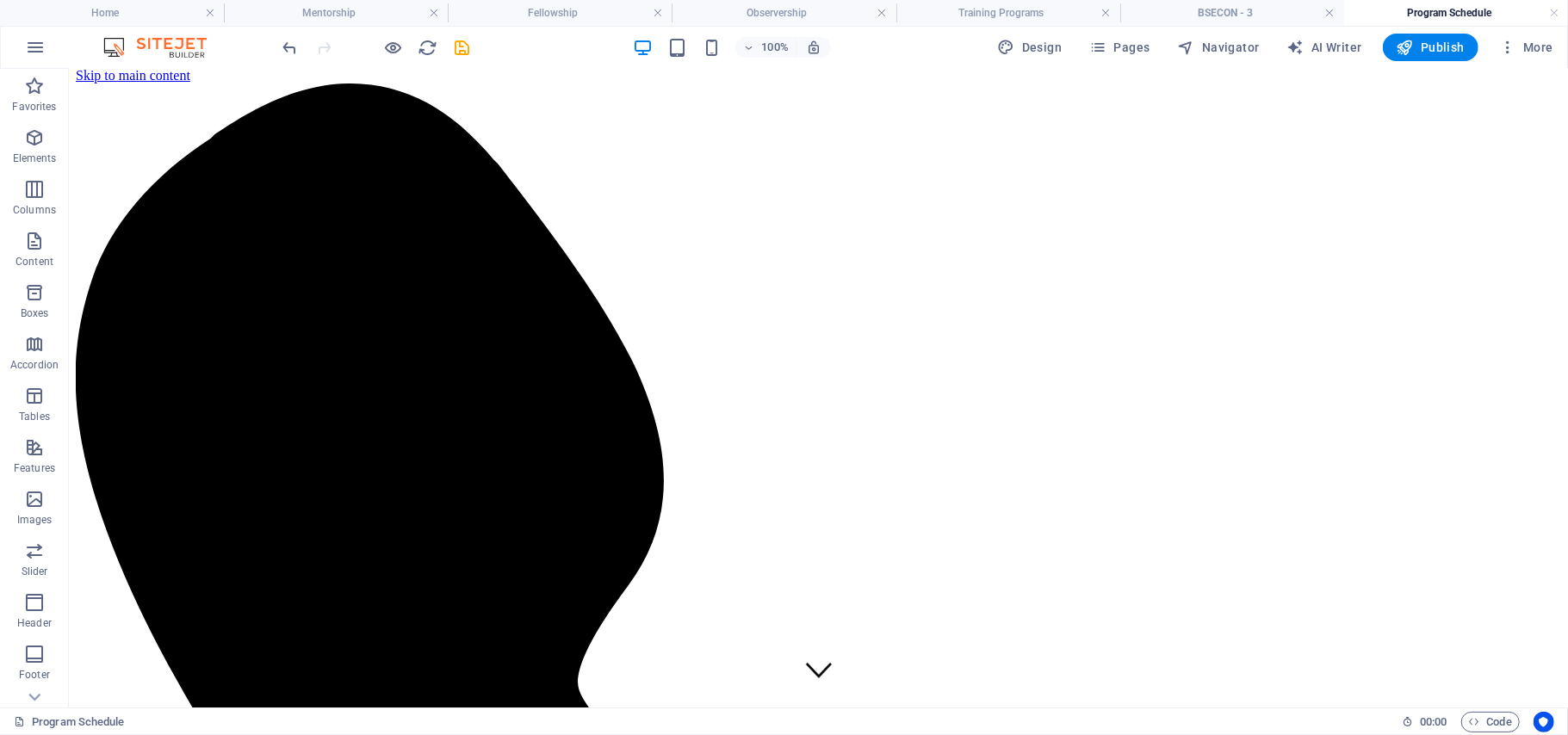 scroll, scrollTop: 0, scrollLeft: 0, axis: both 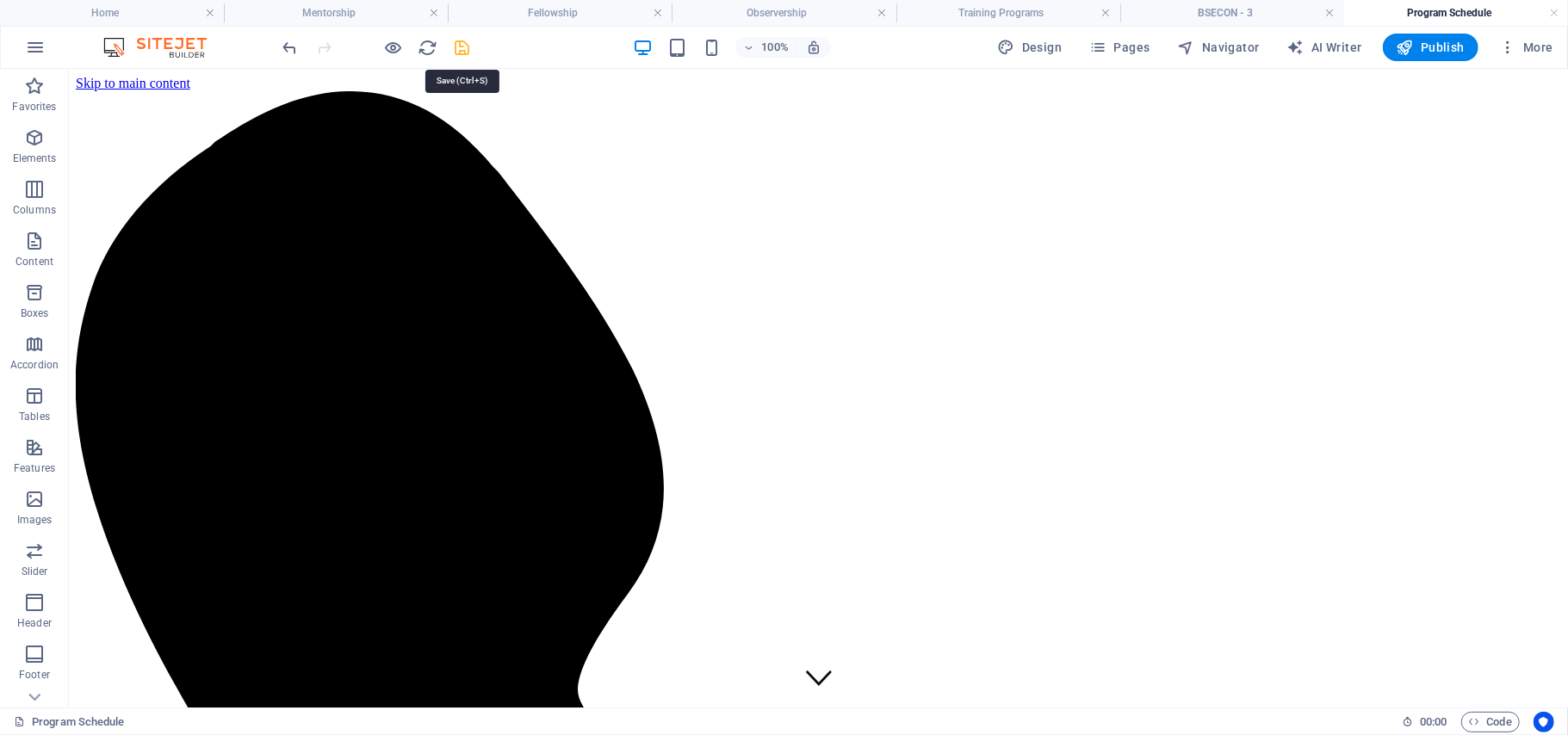 drag, startPoint x: 462, startPoint y: 49, endPoint x: 587, endPoint y: 86, distance: 130.36104 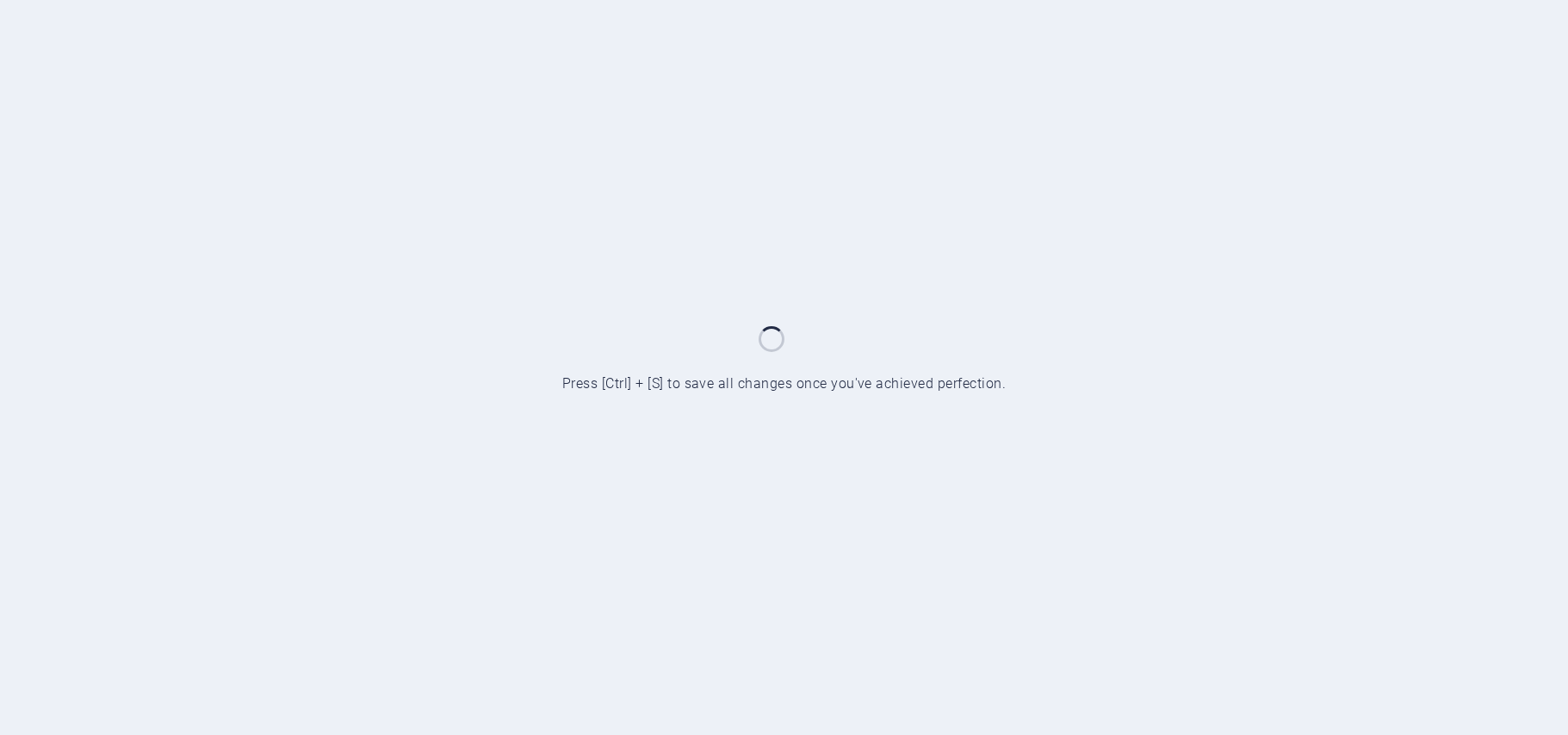 scroll, scrollTop: 0, scrollLeft: 0, axis: both 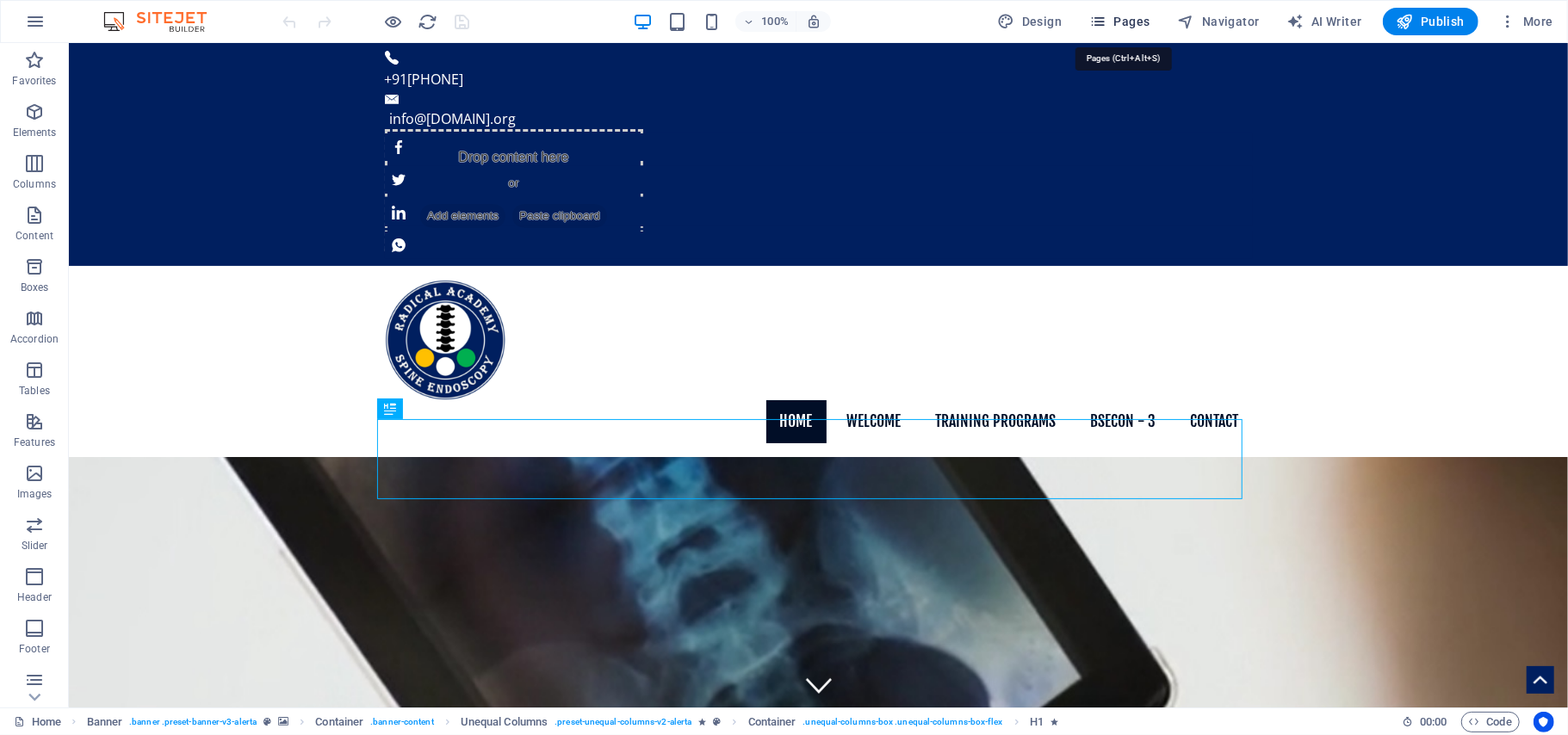 click on "Pages" at bounding box center (1119, 22) 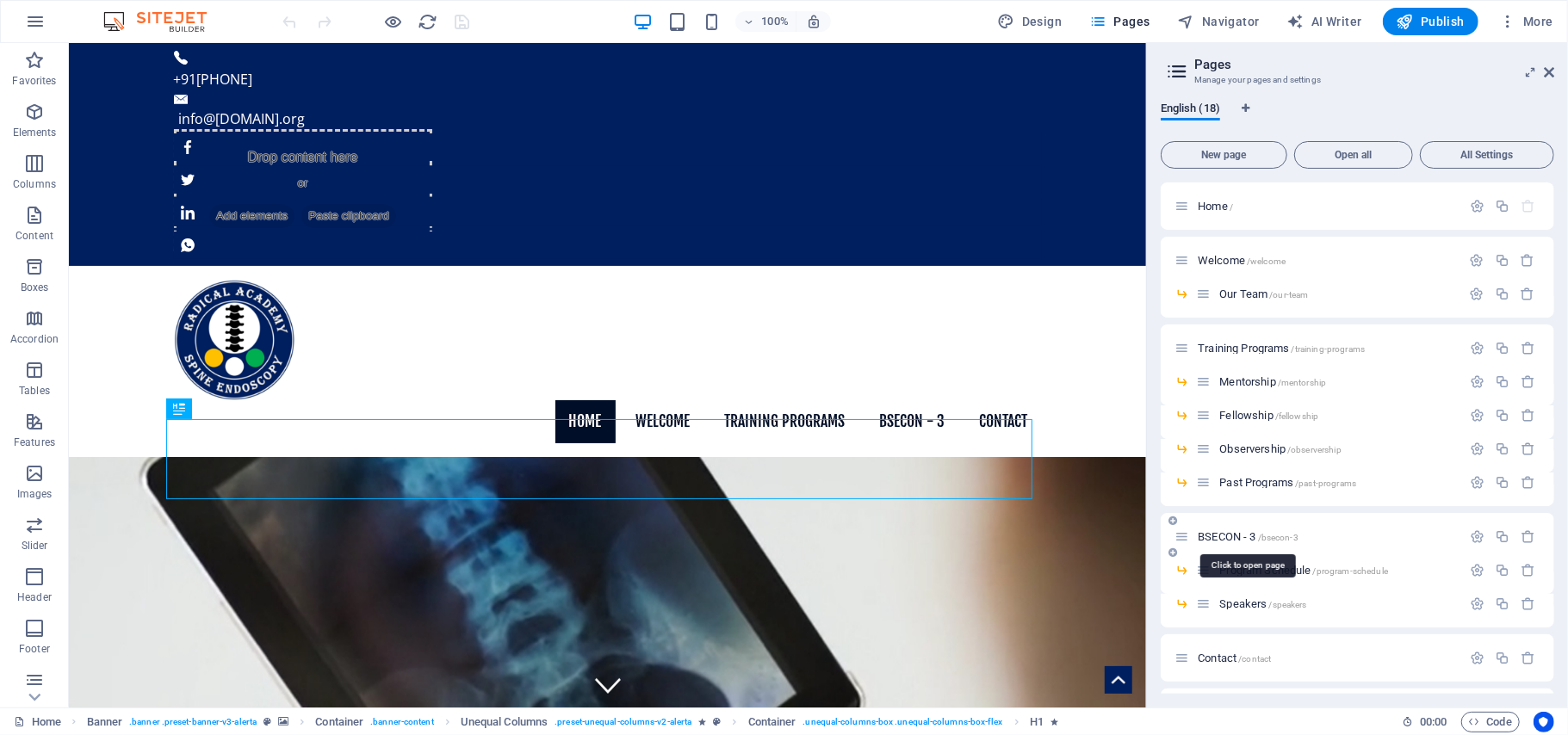 click on "BSECON - 3 /bsecon-3" at bounding box center [1248, 536] 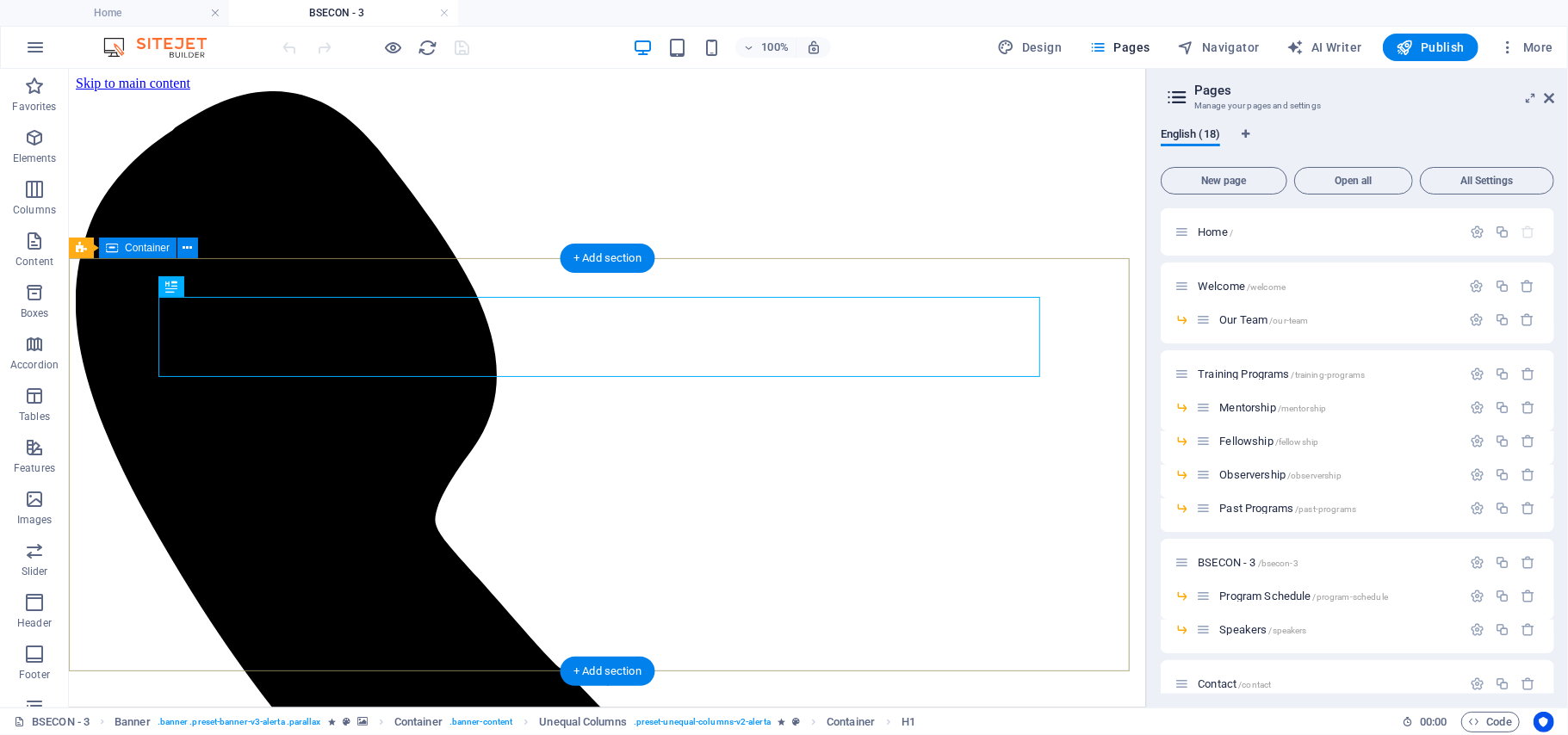 scroll, scrollTop: 0, scrollLeft: 0, axis: both 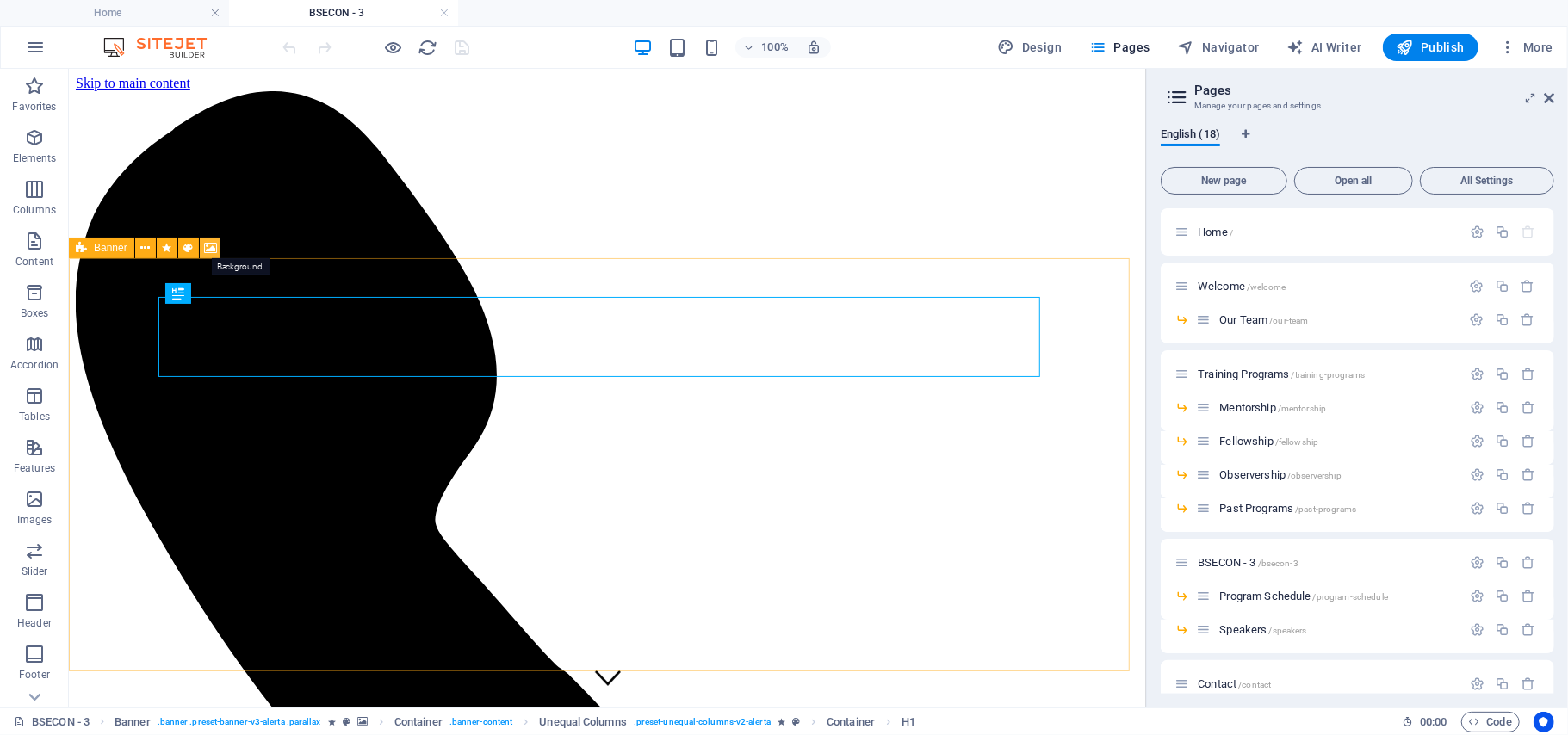 click at bounding box center (210, 248) 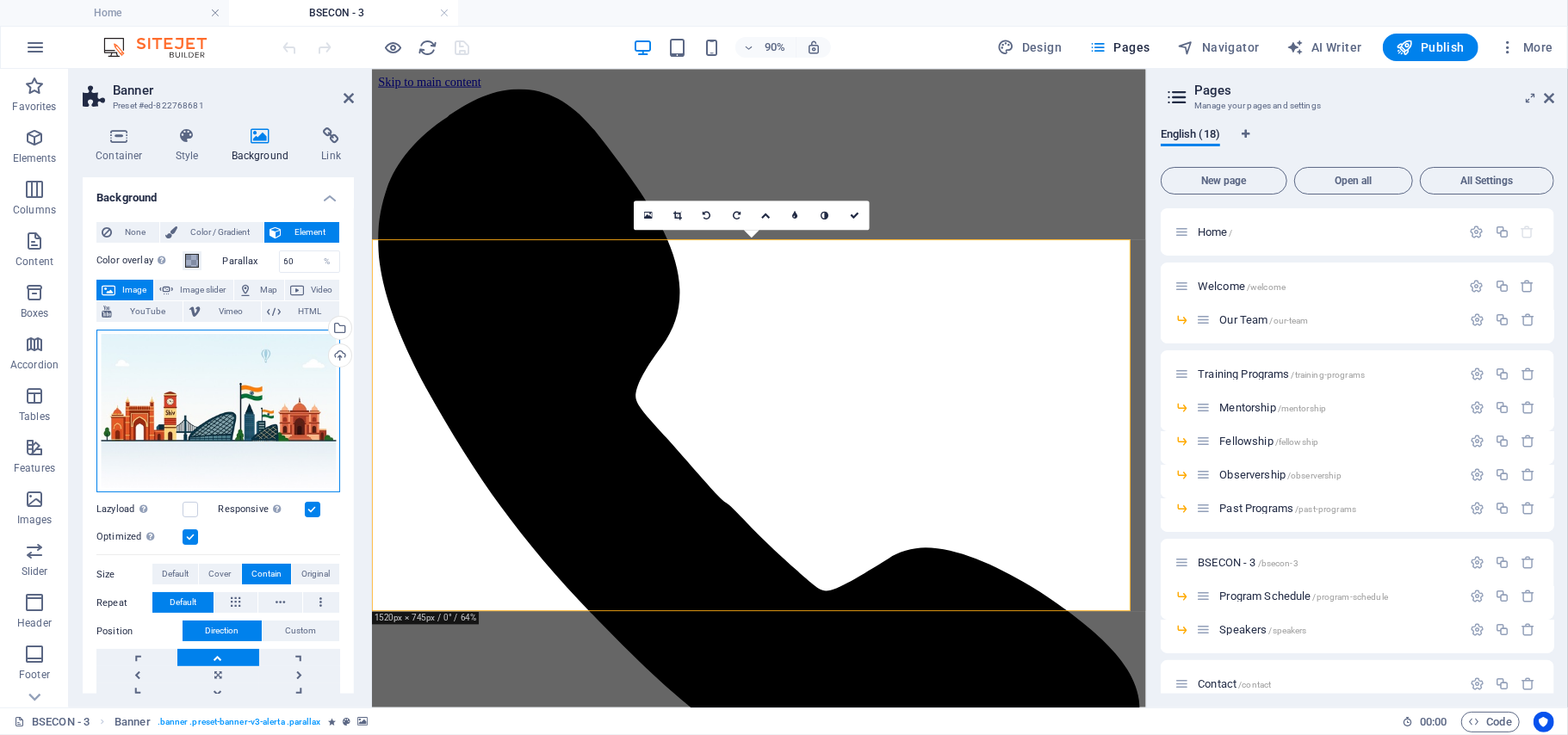 click on "Drag files here, click to choose files or select files from Files or our free stock photos & videos" at bounding box center (218, 411) 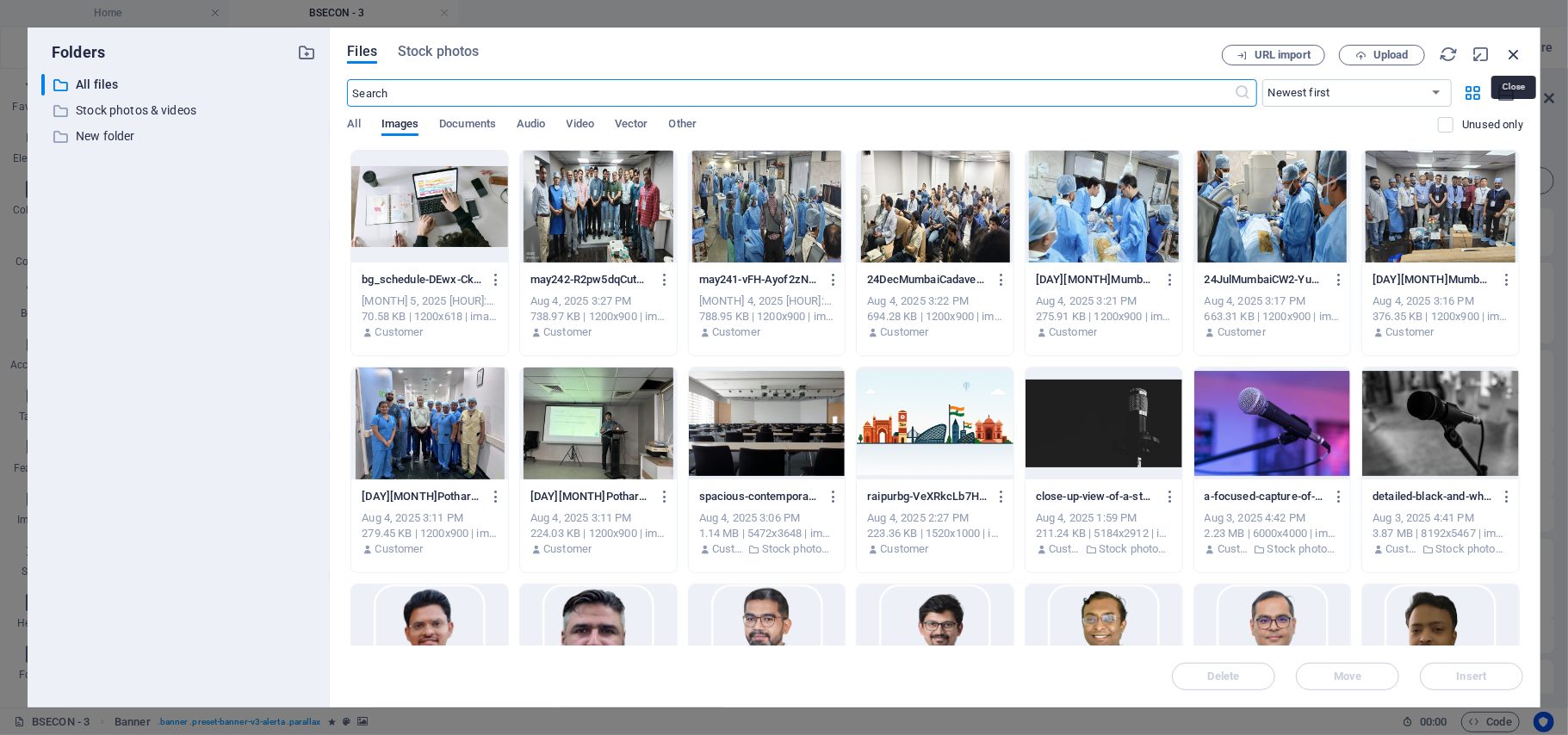 drag, startPoint x: 1516, startPoint y: 55, endPoint x: 28, endPoint y: 462, distance: 1542.6578 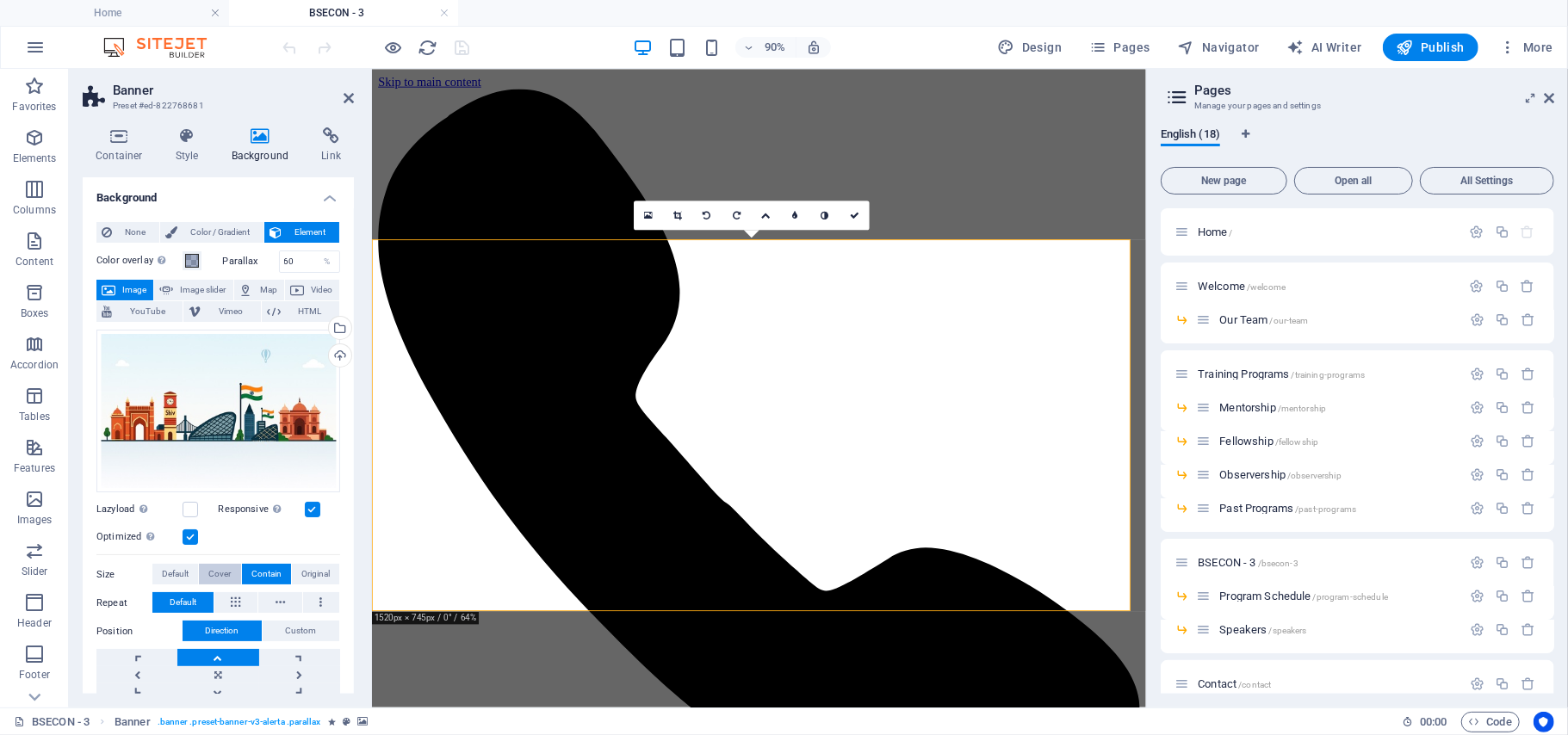 click on "Cover" at bounding box center [220, 574] 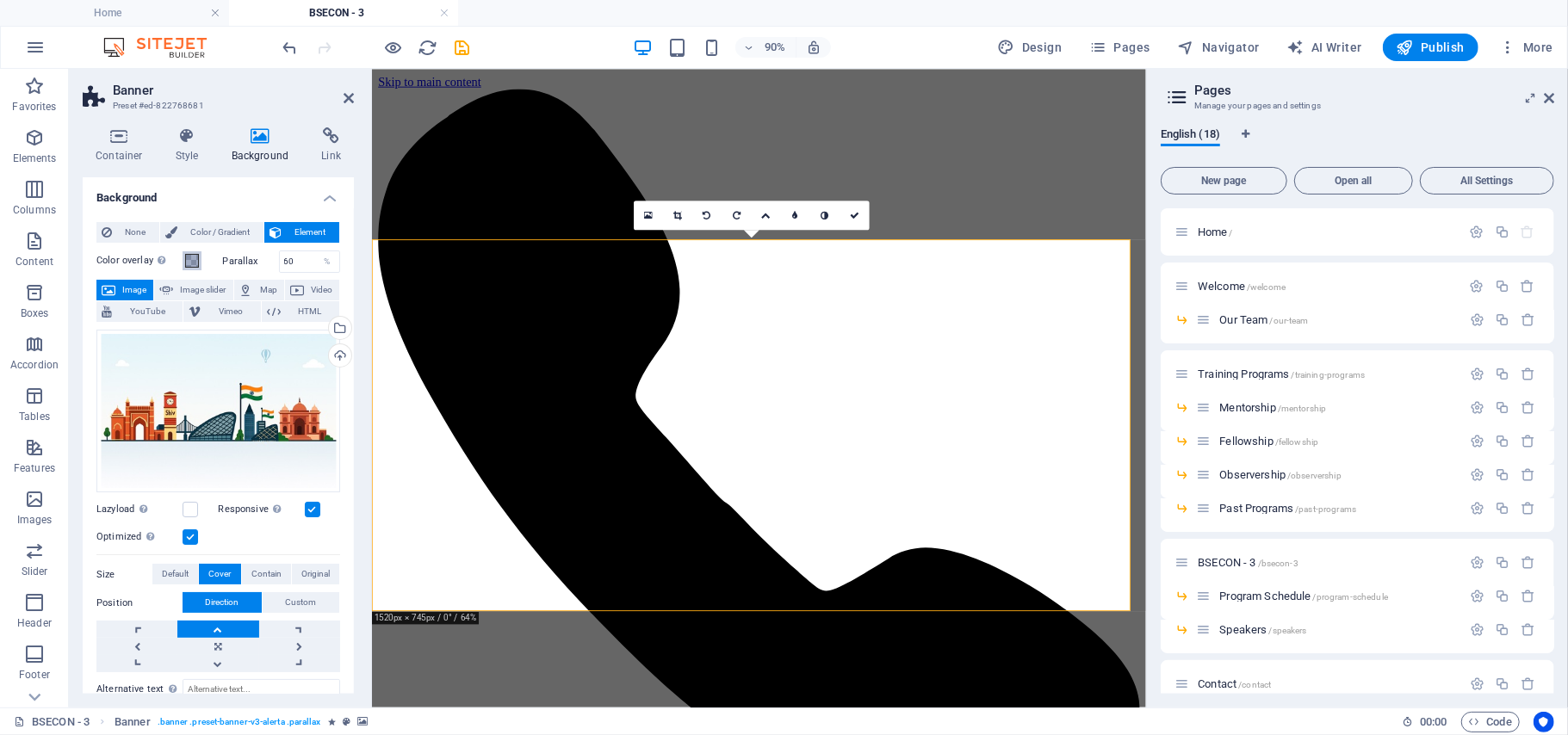 click at bounding box center [192, 261] 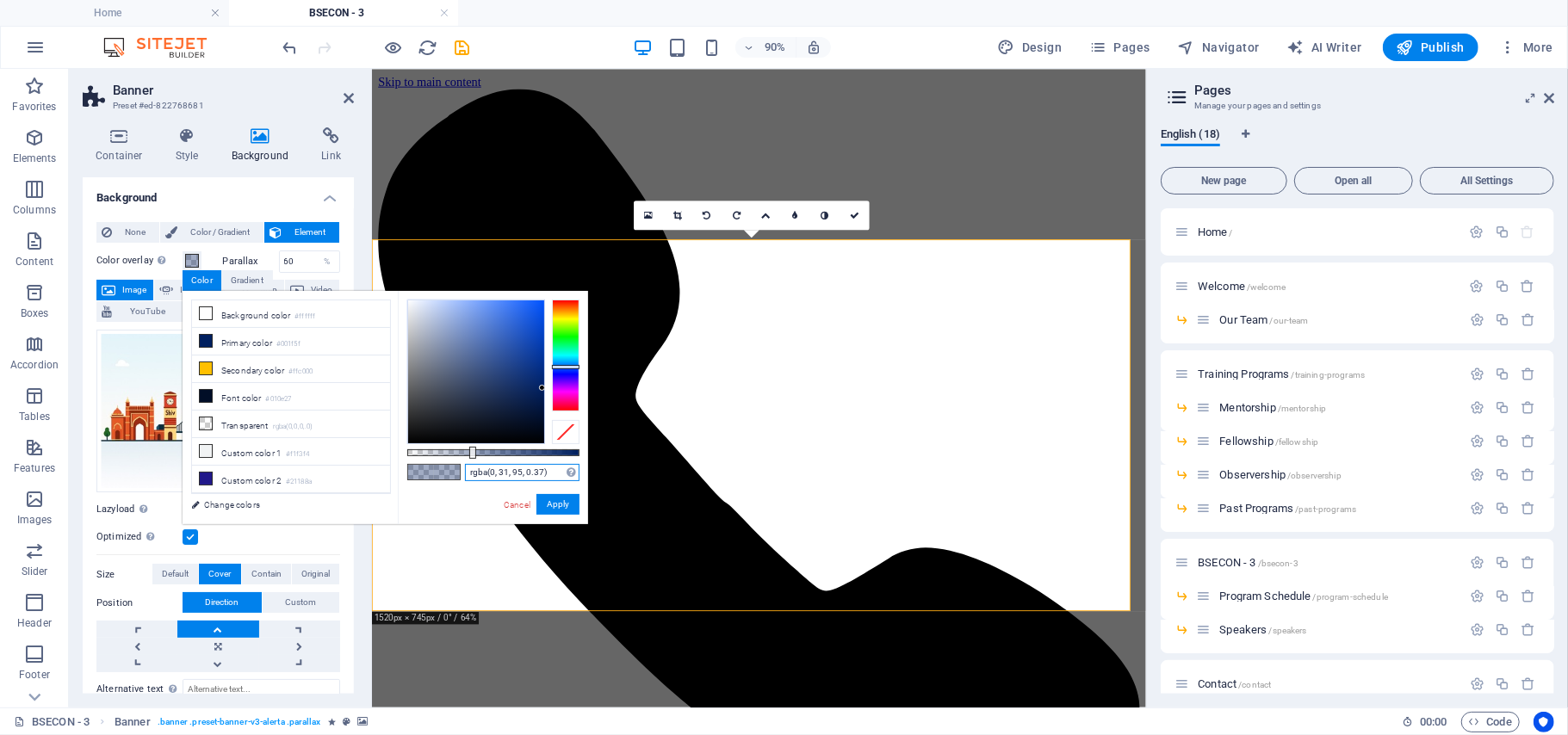 click on "rgba(0, 31, 95, 0.37)" at bounding box center [522, 472] 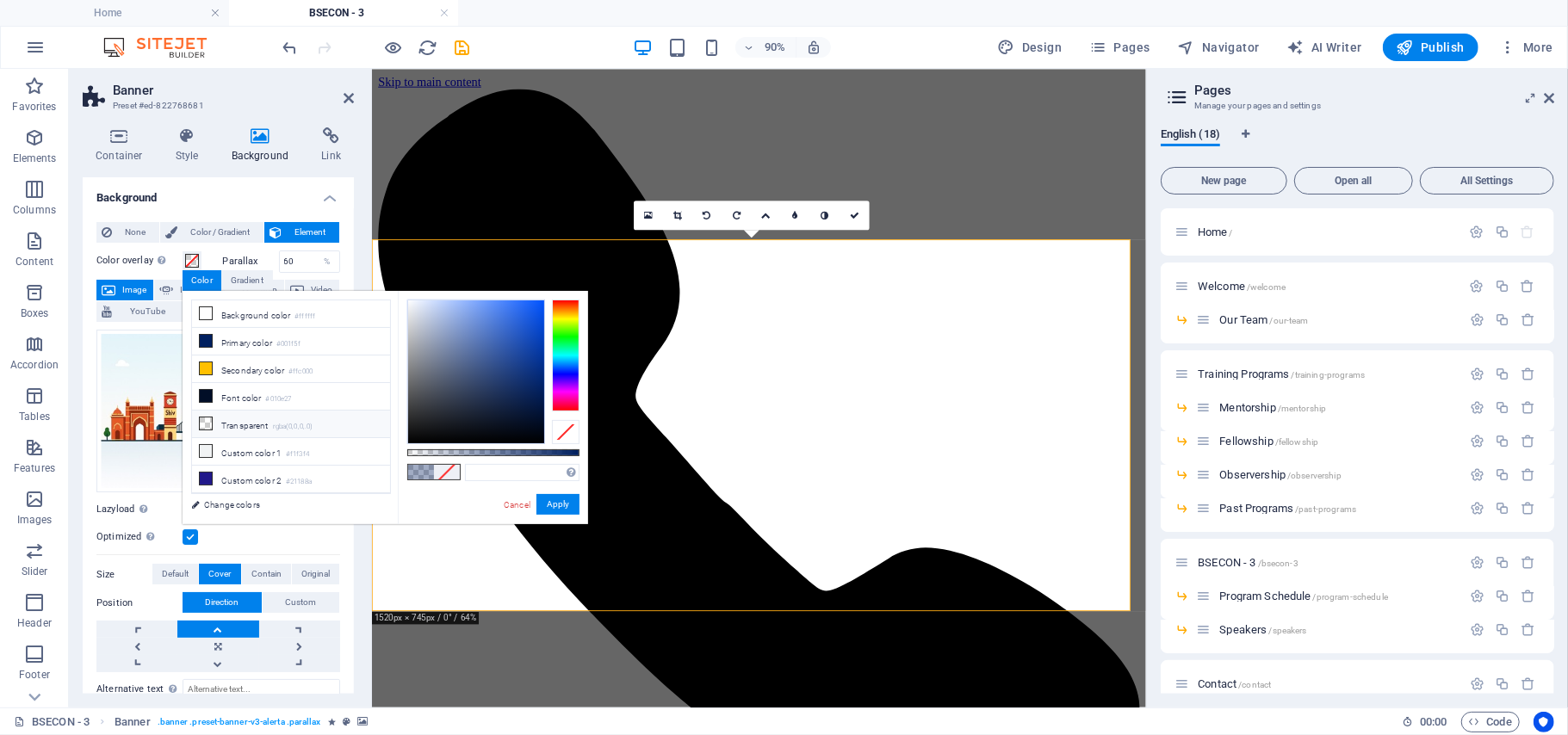 click at bounding box center [206, 423] 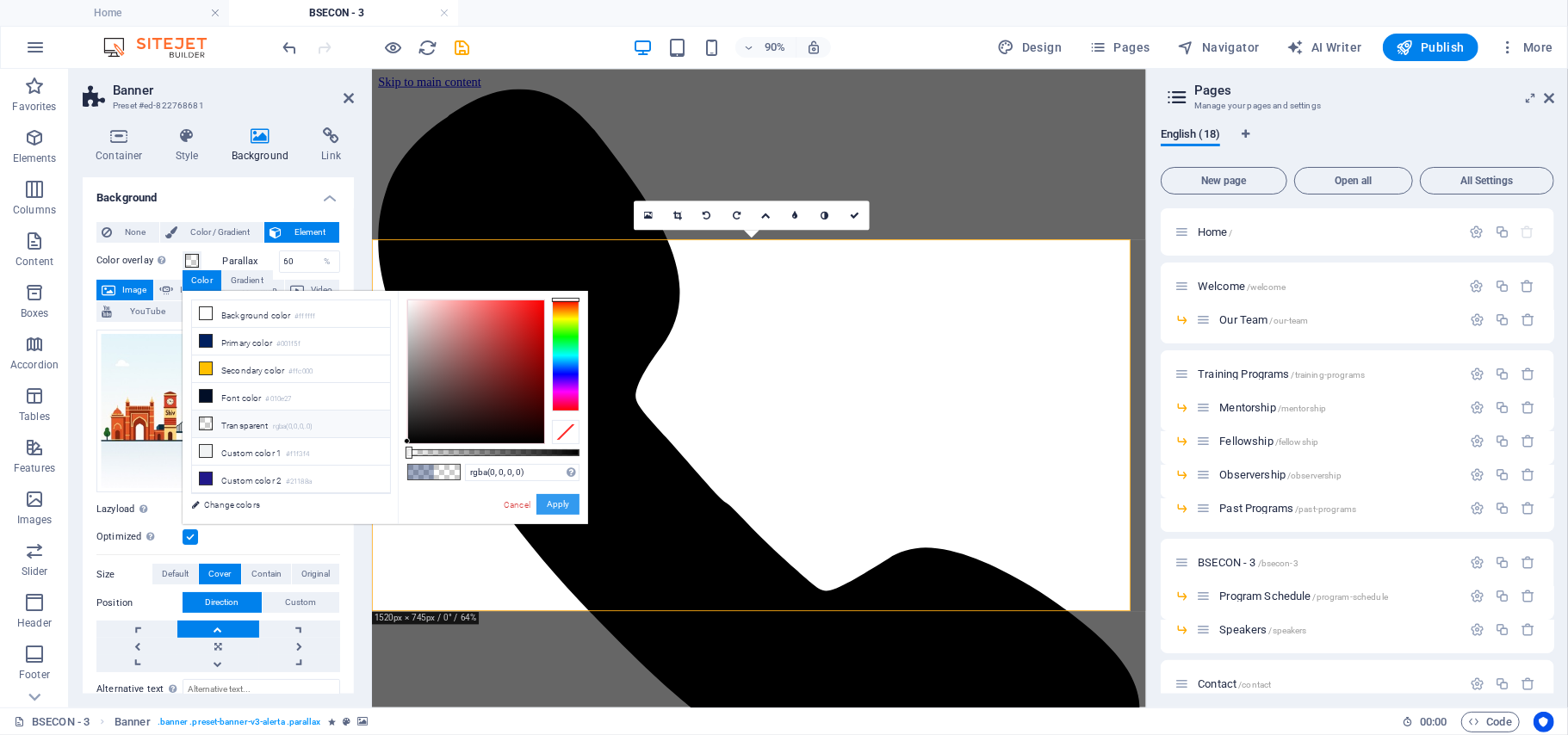 click on "Apply" at bounding box center [558, 504] 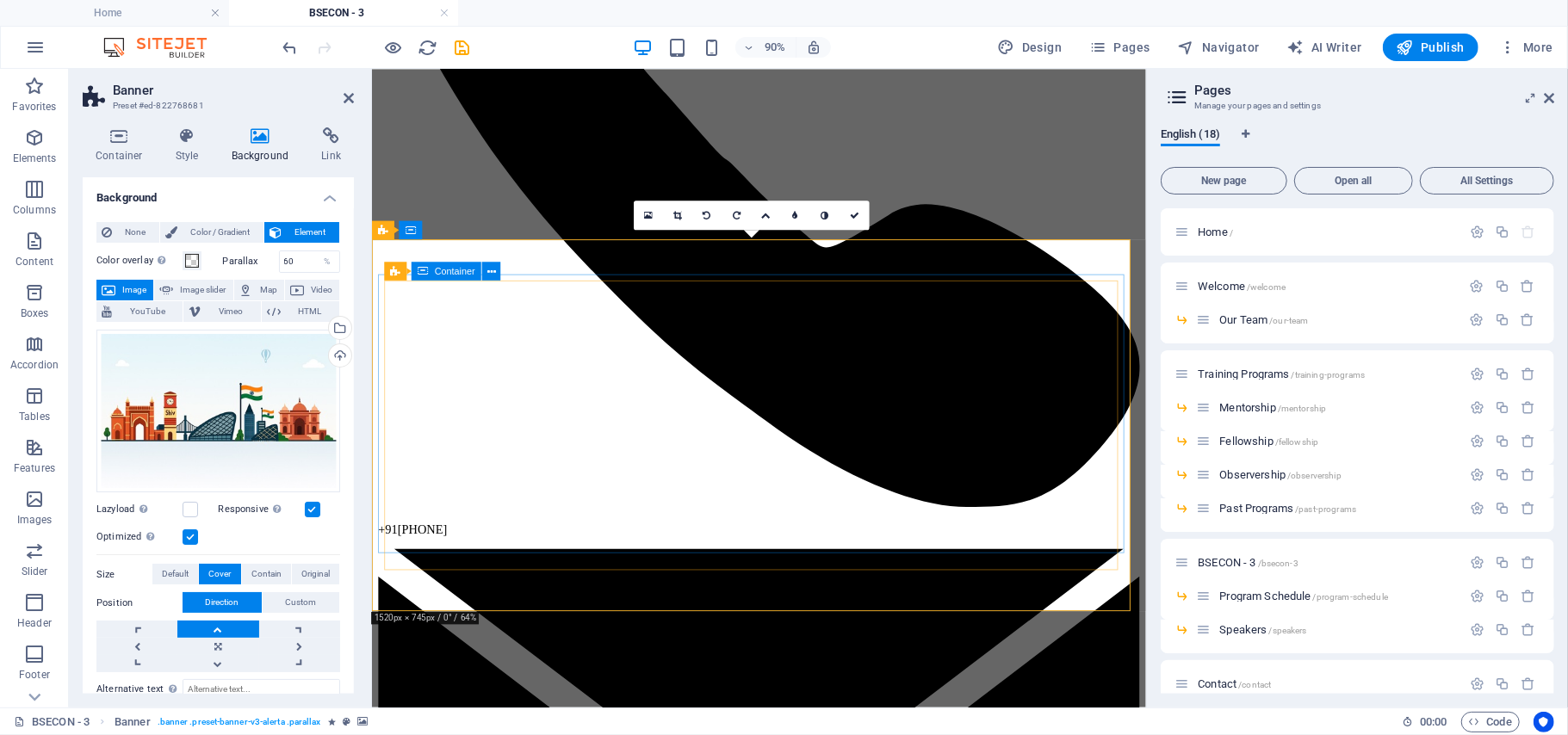 scroll, scrollTop: 0, scrollLeft: 0, axis: both 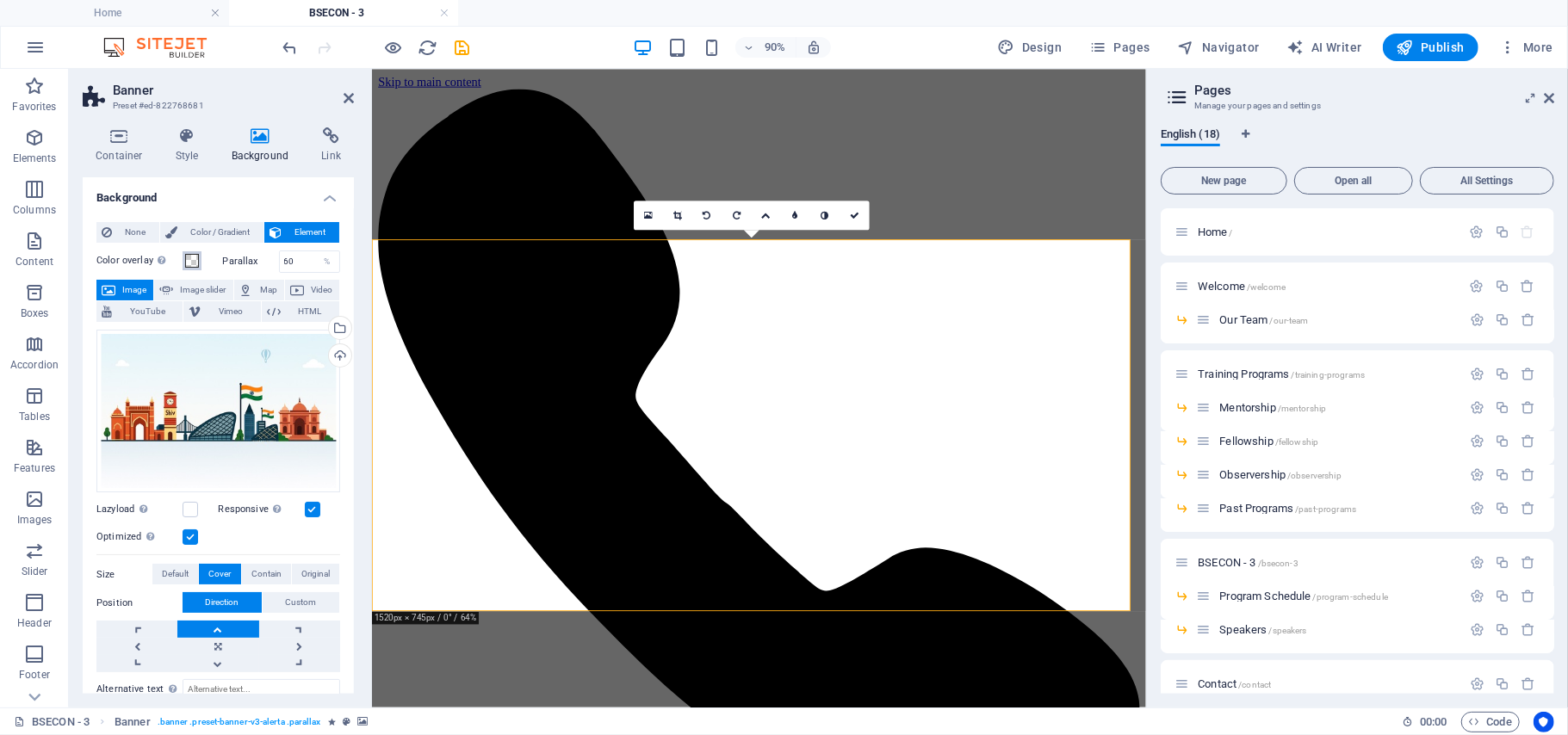 click at bounding box center (192, 261) 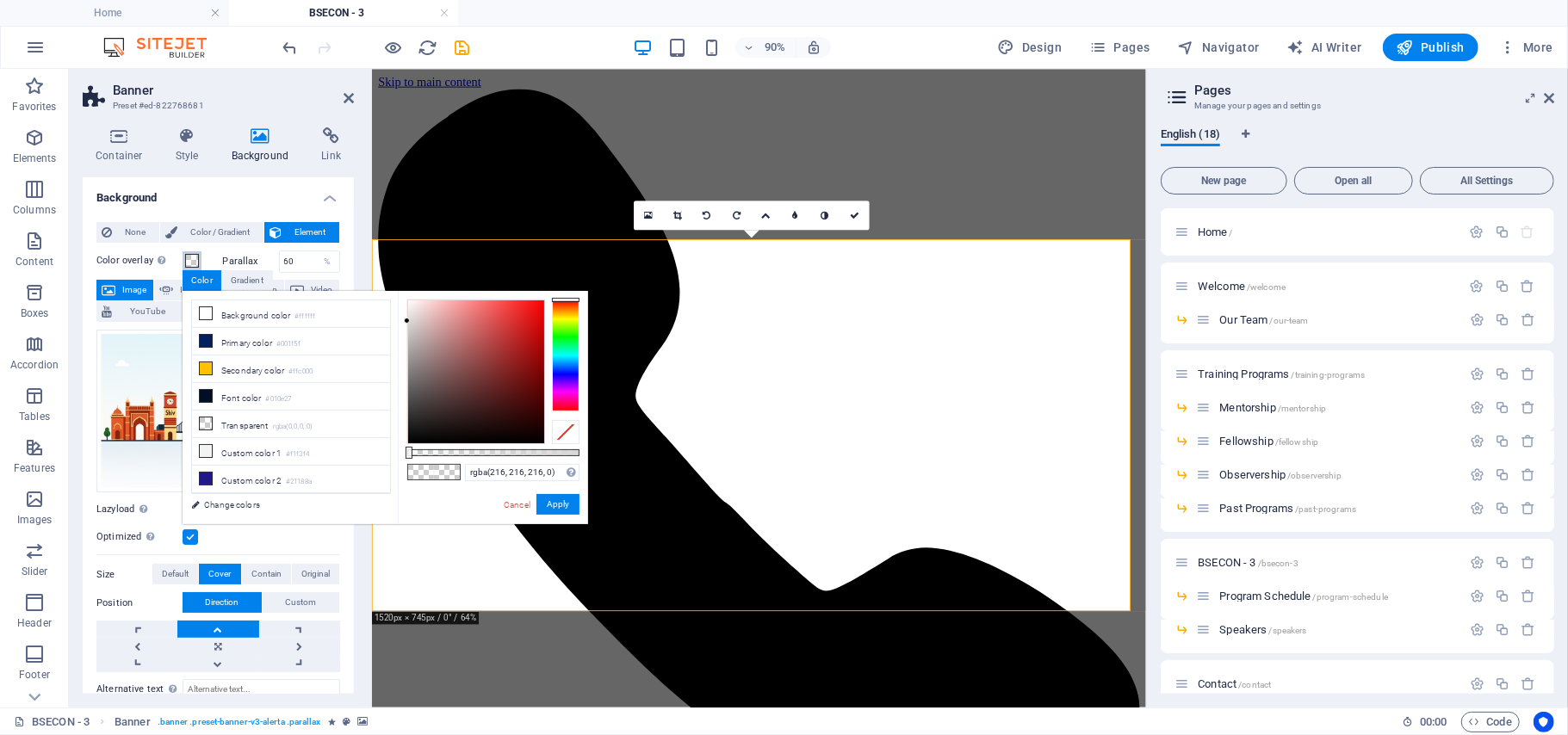 drag, startPoint x: 413, startPoint y: 307, endPoint x: 407, endPoint y: 321, distance: 15.231546 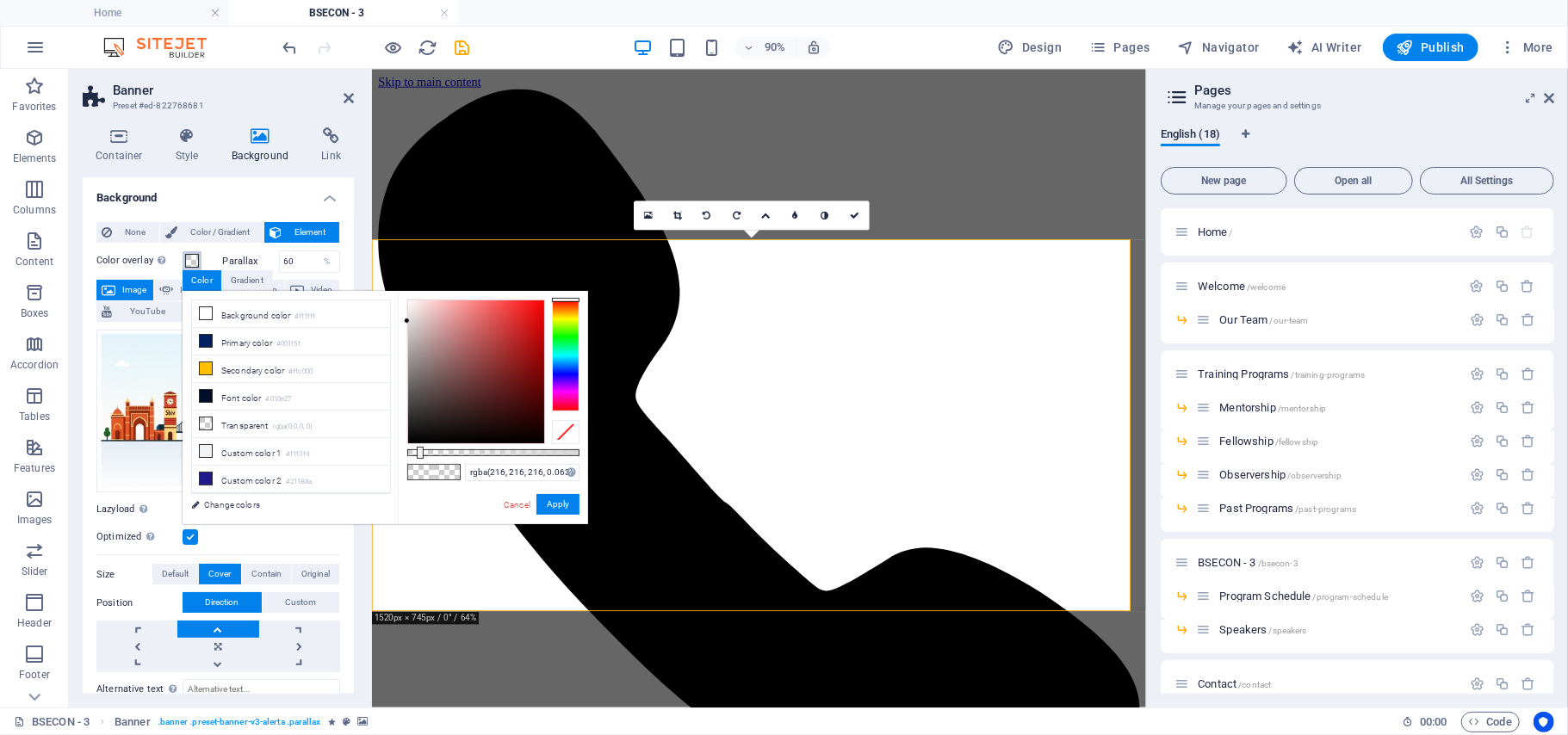 drag, startPoint x: 408, startPoint y: 448, endPoint x: 418, endPoint y: 452, distance: 10.77033 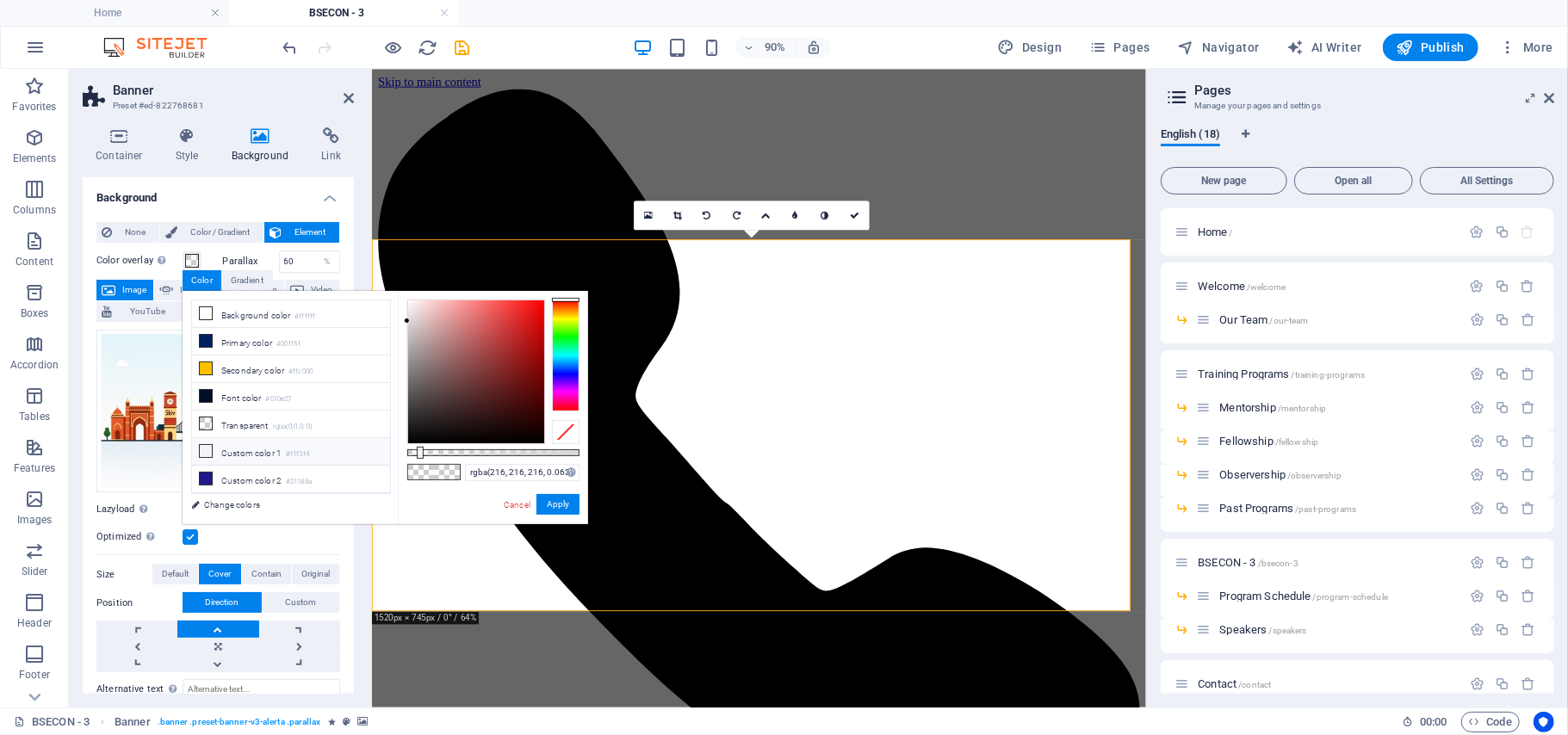 click on "Custom color 1
#f1f3f4" at bounding box center (291, 452) 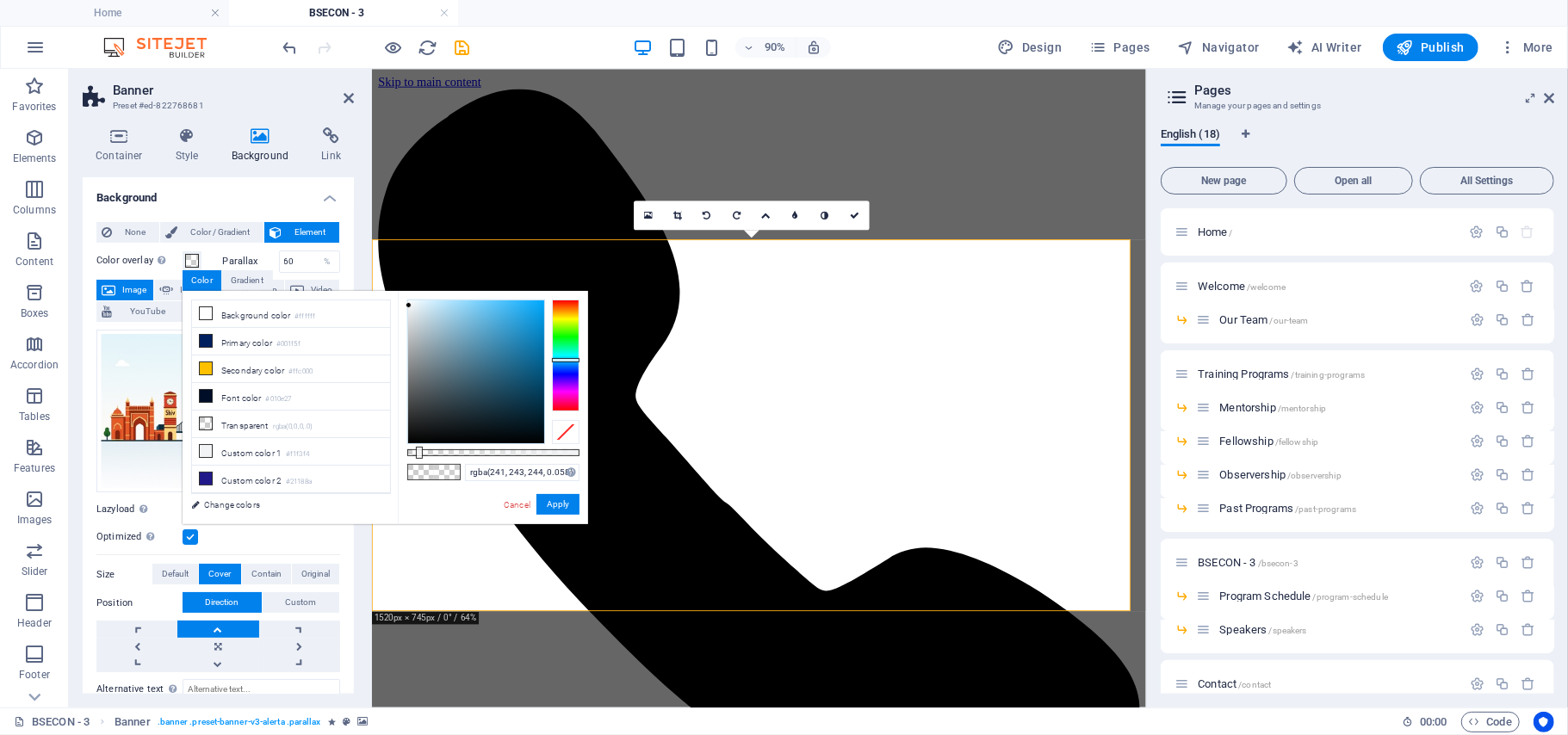 type on "rgba(241, 243, 244, 0.053)" 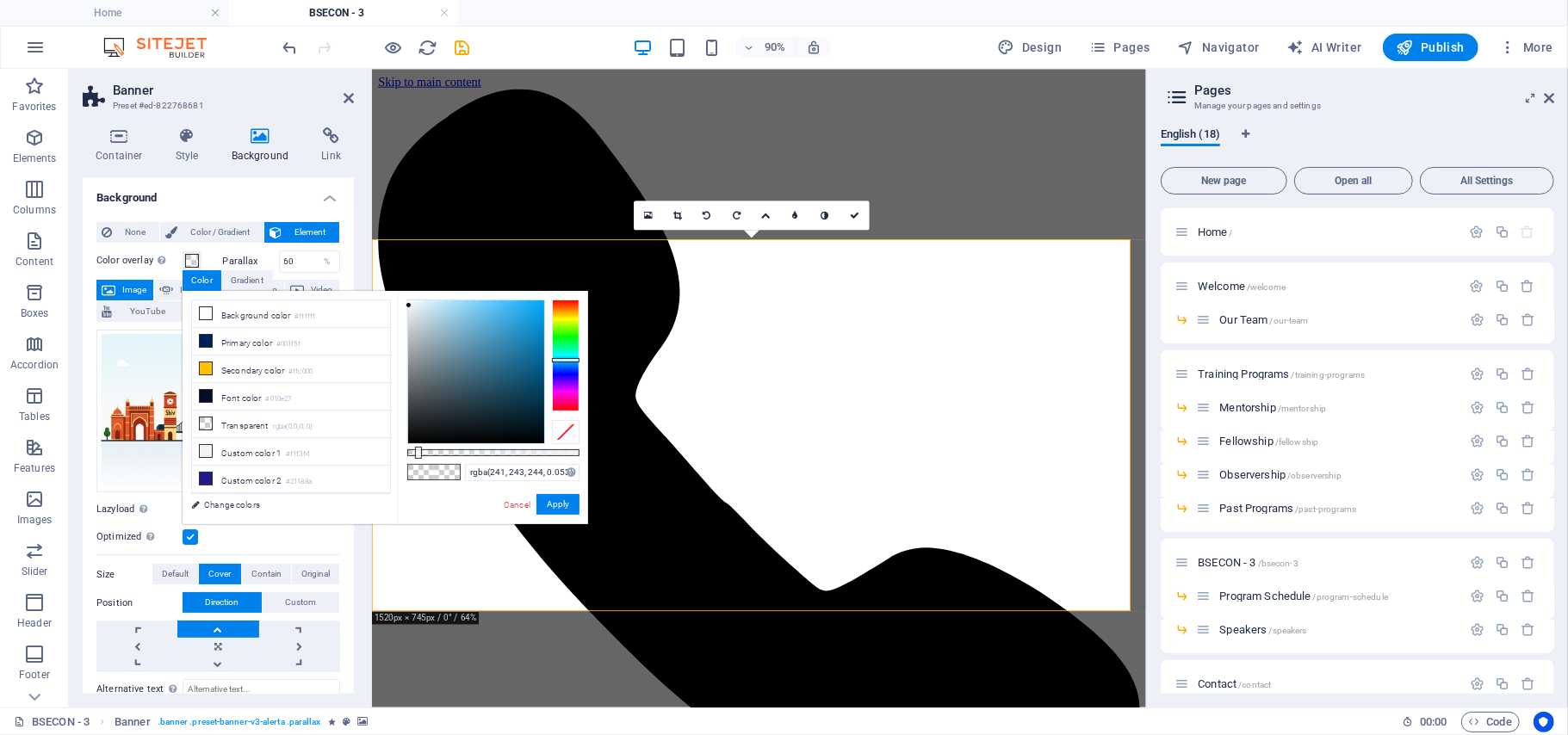 drag, startPoint x: 421, startPoint y: 446, endPoint x: 417, endPoint y: 454, distance: 8.94427 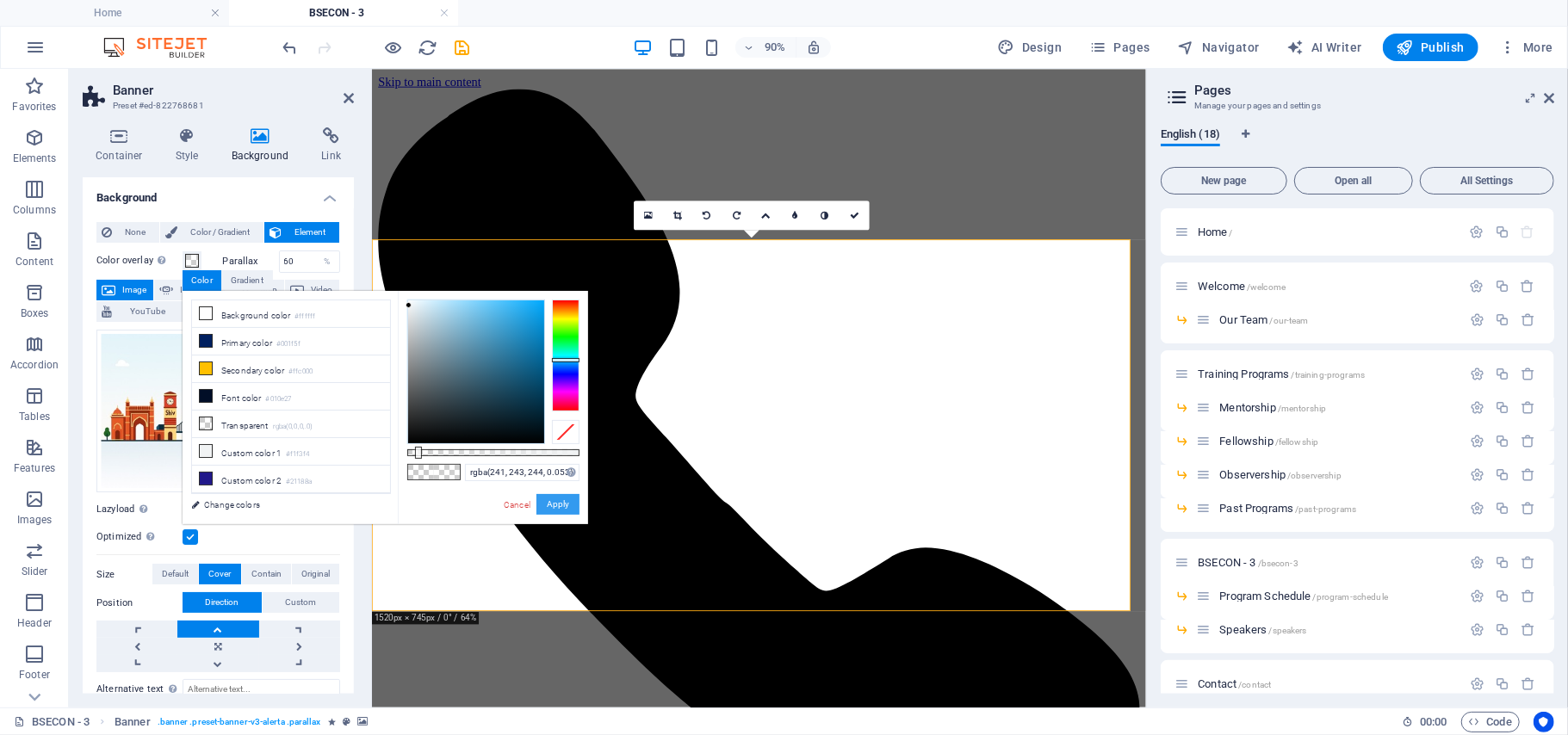 click on "Apply" at bounding box center [558, 504] 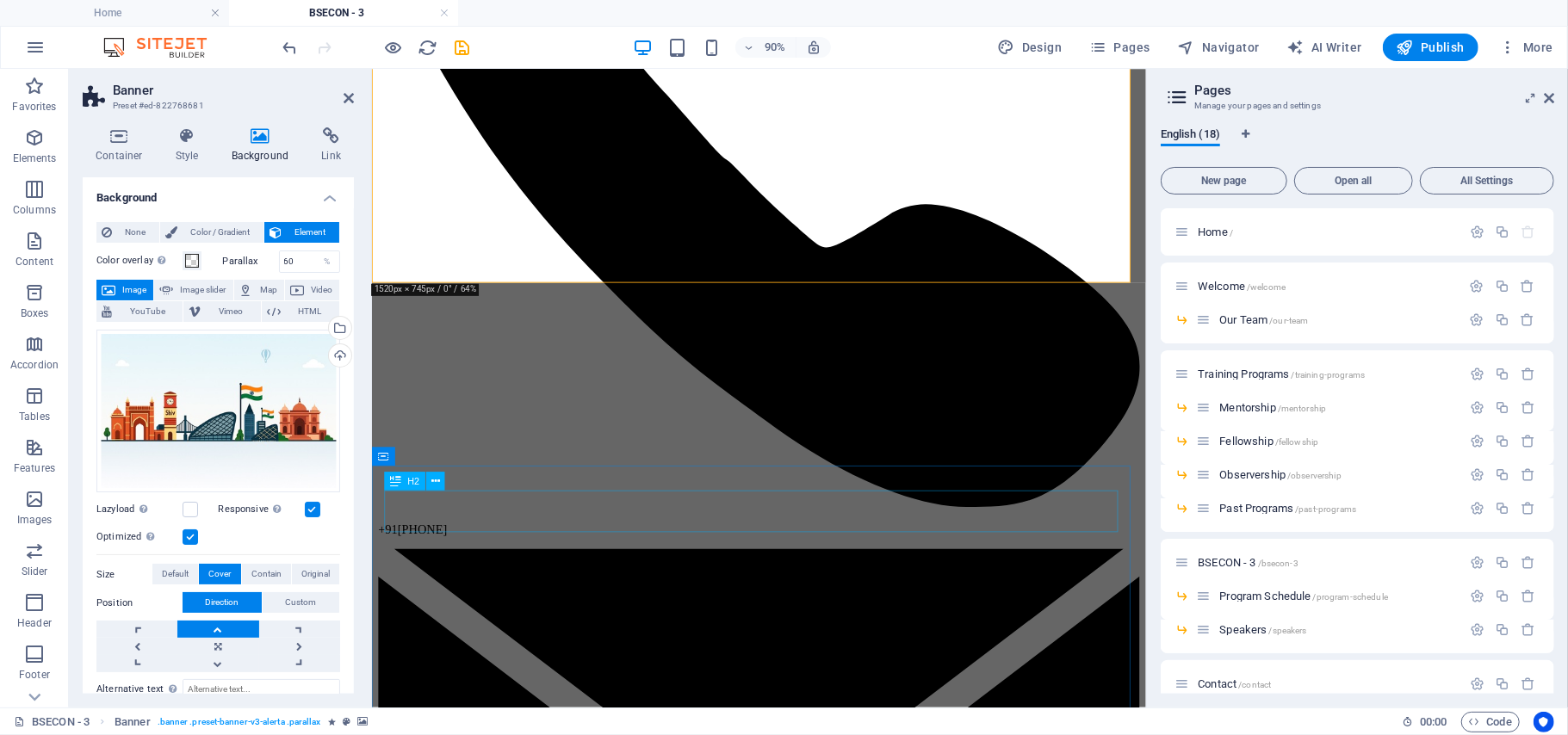 scroll, scrollTop: 0, scrollLeft: 0, axis: both 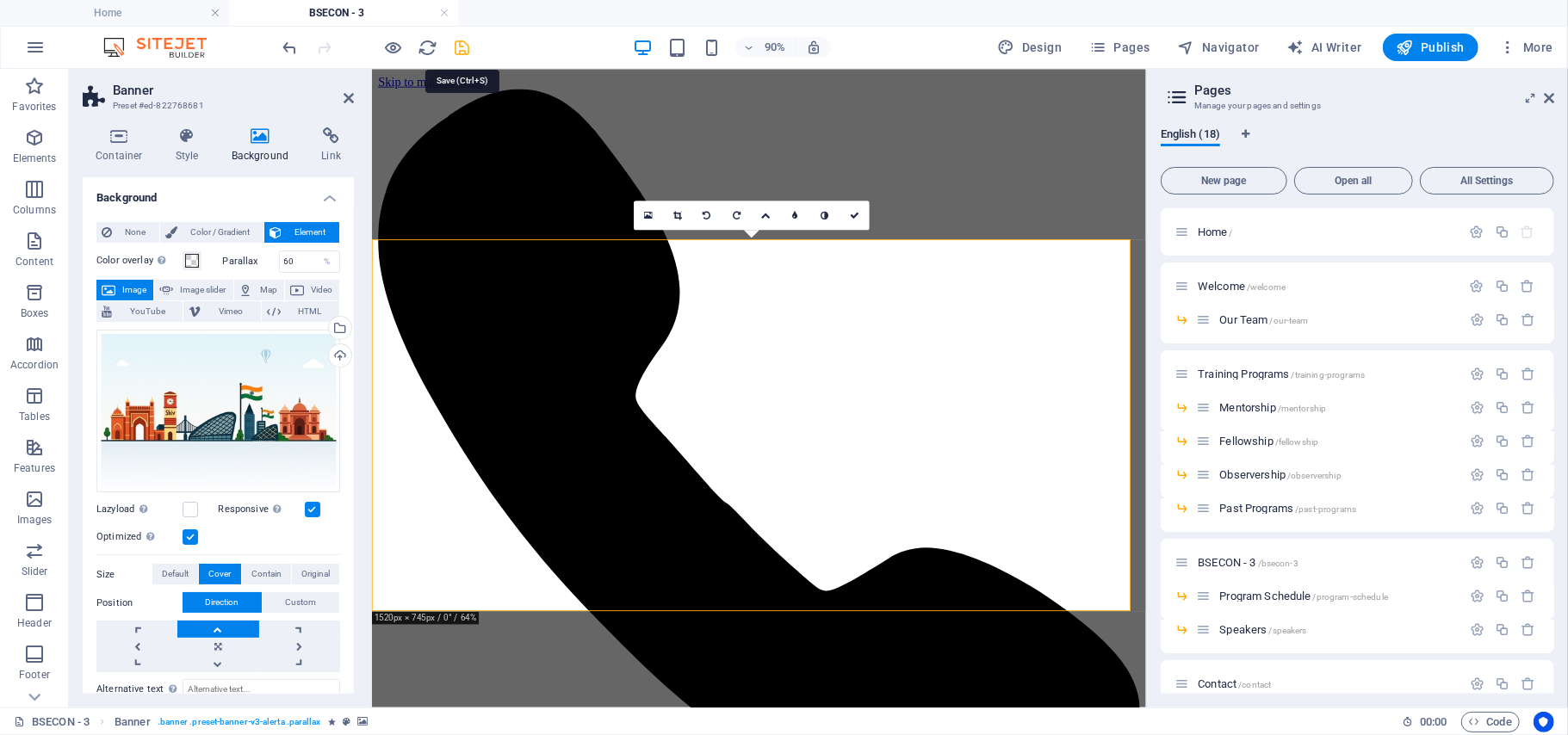 click at bounding box center (462, 47) 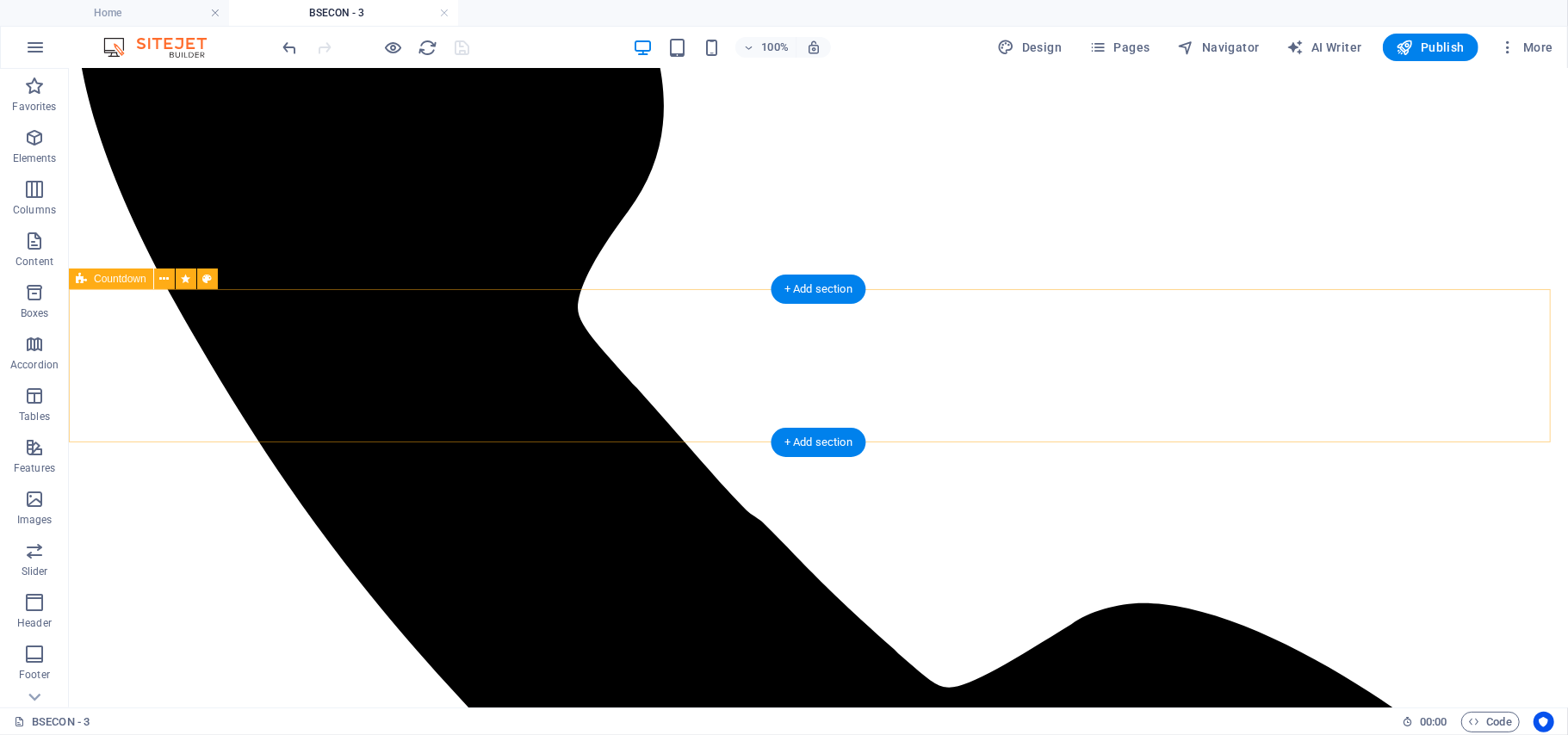 scroll, scrollTop: 0, scrollLeft: 0, axis: both 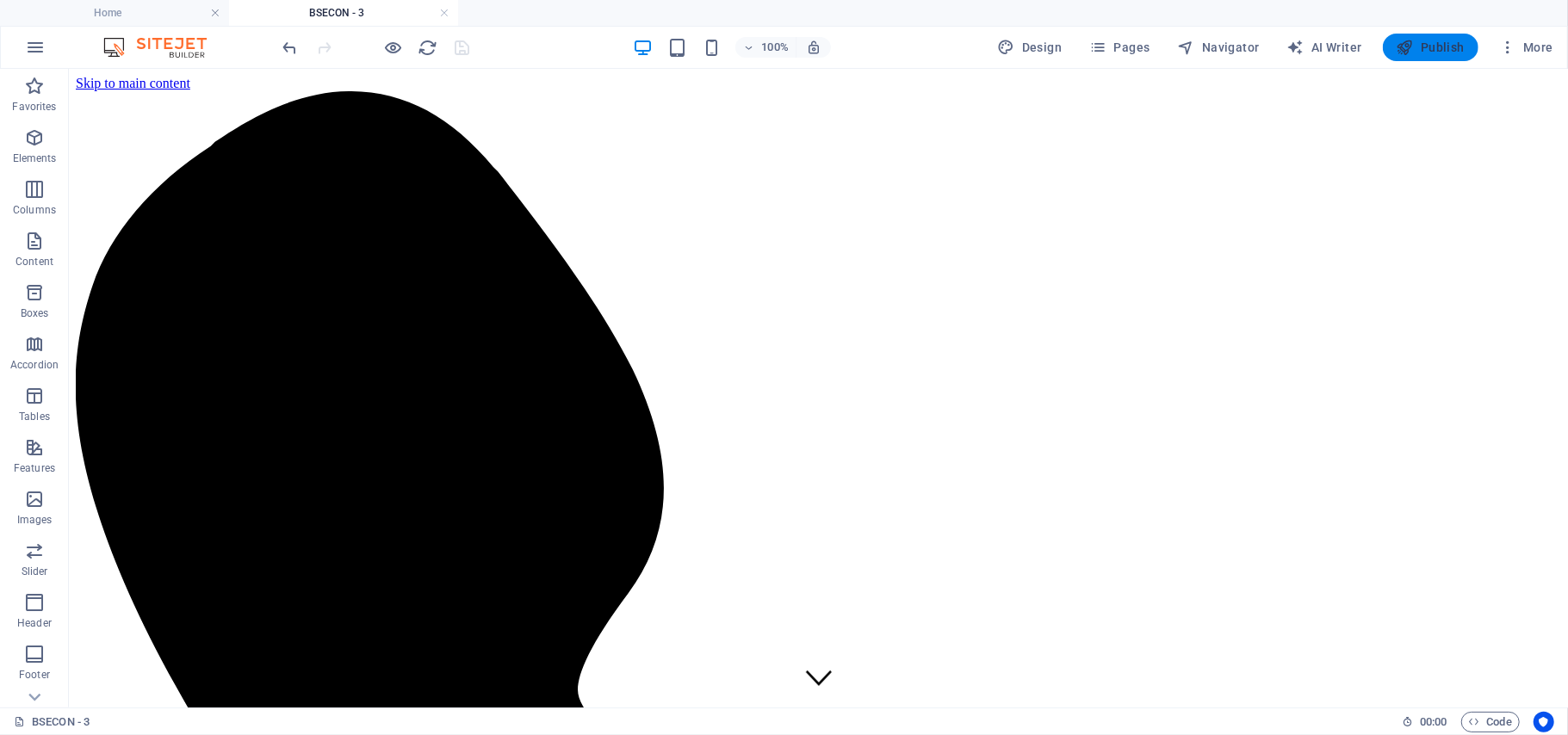 click on "Publish" at bounding box center [1430, 47] 